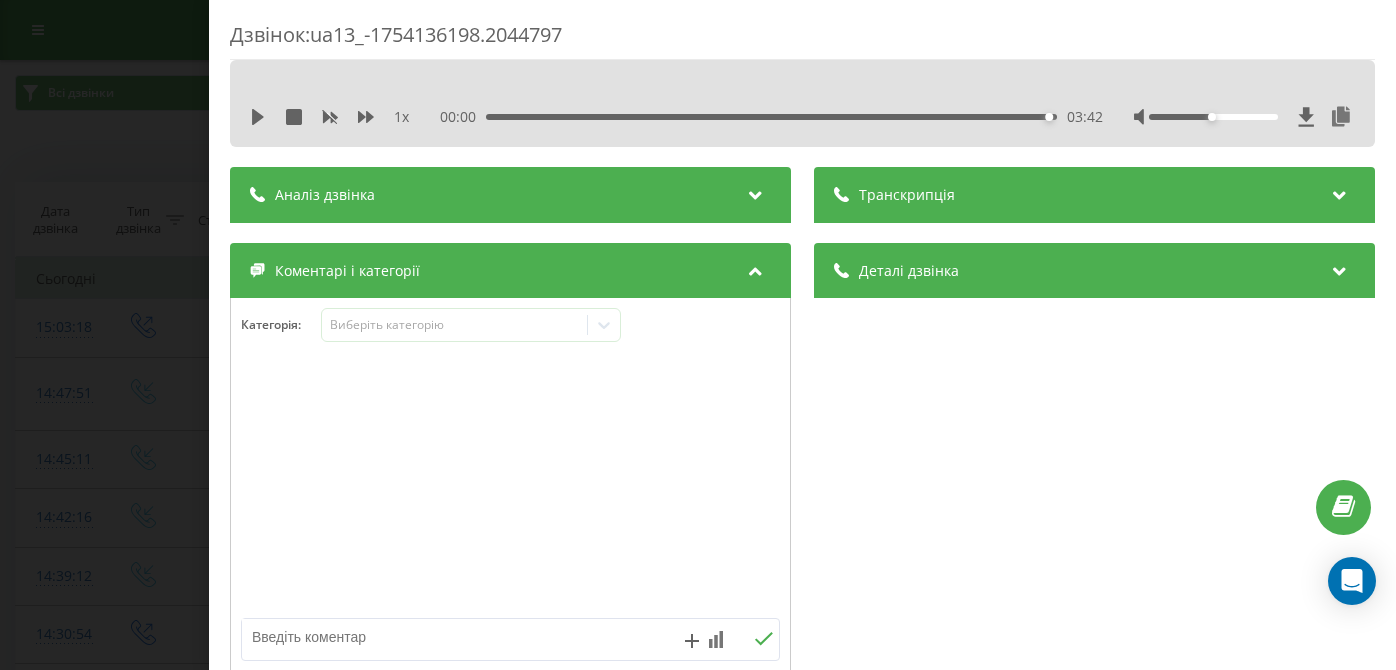 click on "Дзвінок :  ua13_-1754136198.2044797   1 x  00:00 03:42   03:42   Транскрипція Для AI-аналізу майбутніх дзвінків  налаштуйте та активуйте профіль на сторінці . Якщо профіль вже є і дзвінок відповідає його умовам, оновіть сторінку через 10 хвилин - AI аналізує поточний дзвінок. Аналіз дзвінка Для AI-аналізу майбутніх дзвінків  налаштуйте та активуйте профіль на сторінці . Якщо профіль вже є і дзвінок відповідає його умовам, оновіть сторінку через 10 хвилин - AI аналізує поточний дзвінок. Деталі дзвінка Загальне Дата дзвінка 2025-08-02 15:03:18 Тип дзвінка Вихідний Статус дзвінка Успішний 380442044040 :" at bounding box center [698, 335] 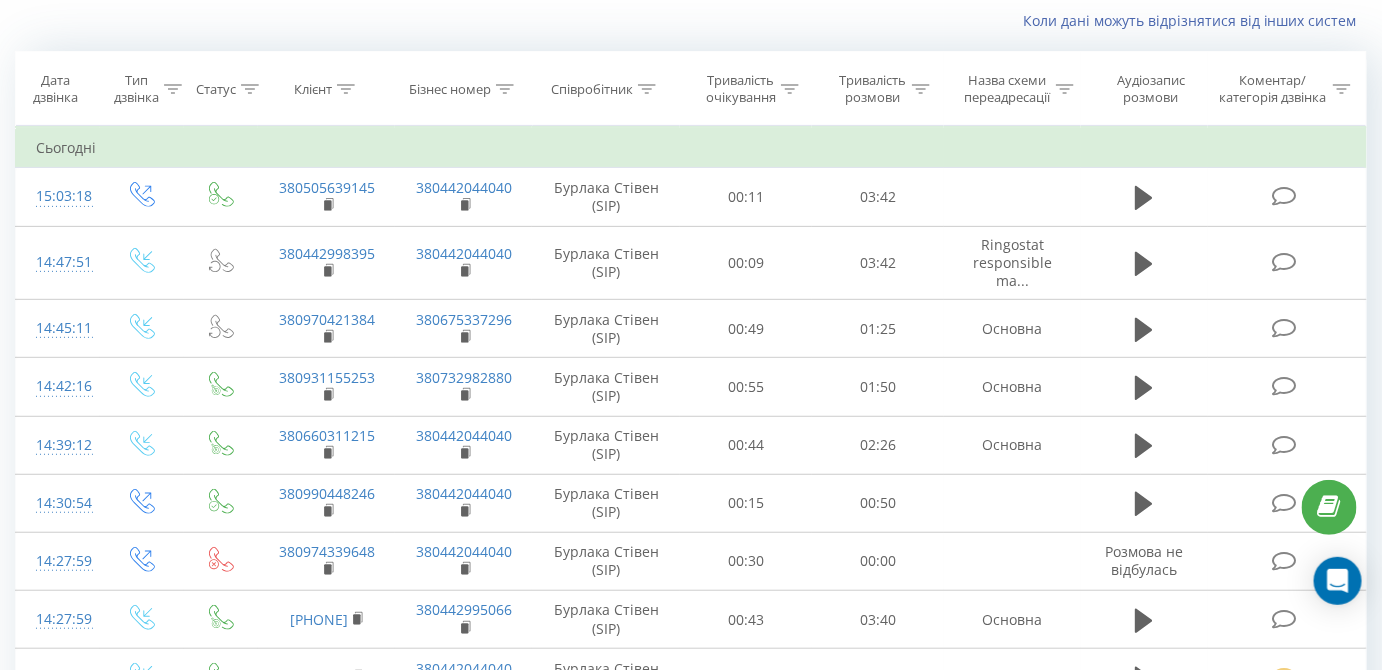 scroll, scrollTop: 131, scrollLeft: 0, axis: vertical 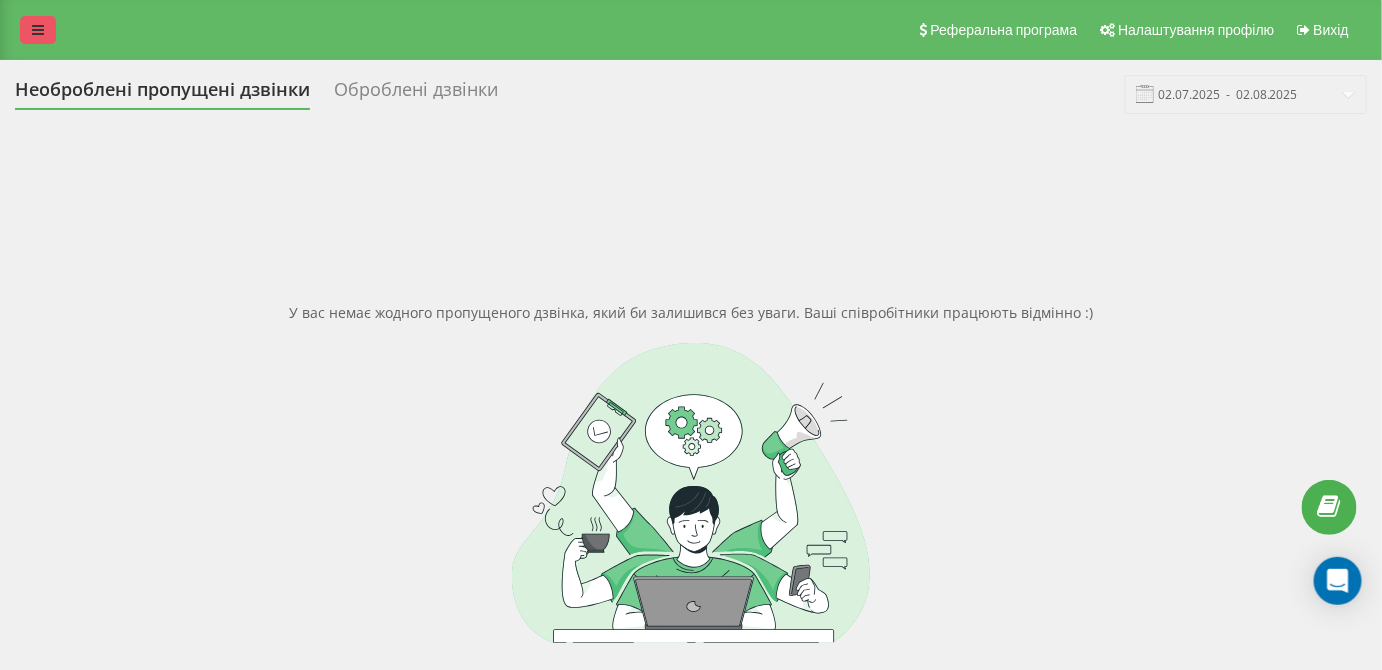 click at bounding box center (38, 30) 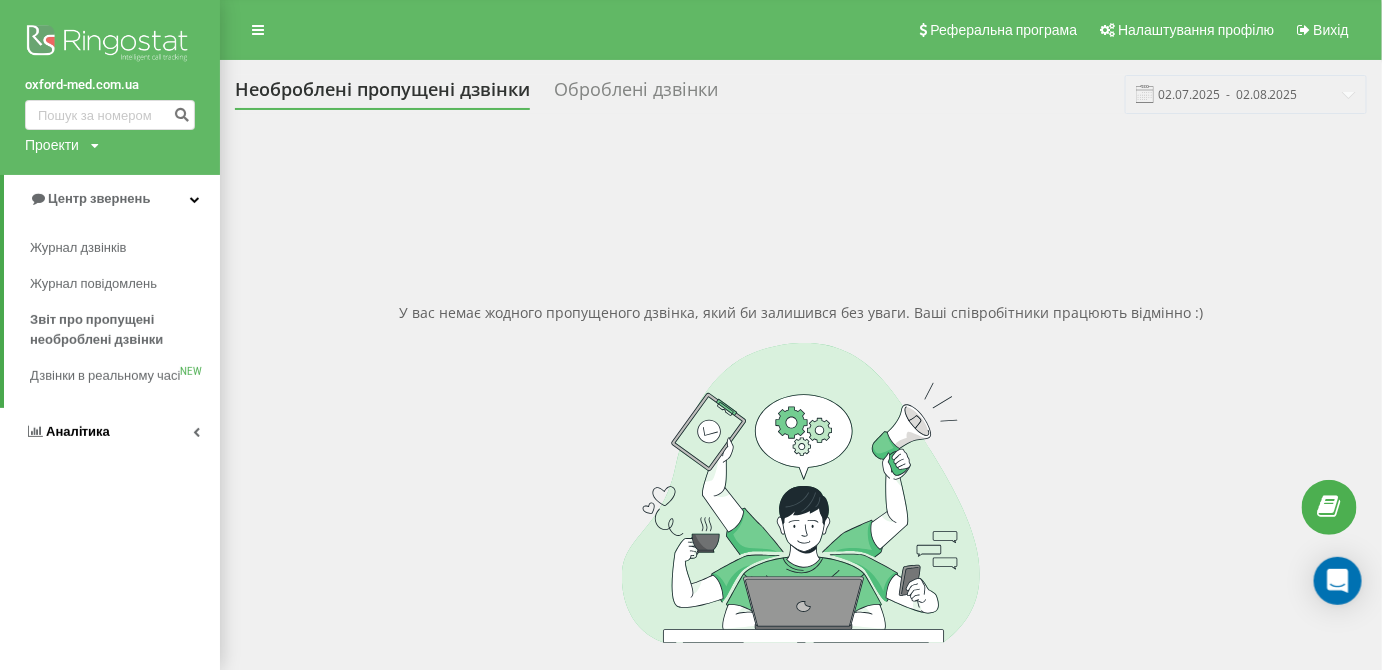 click on "Аналiтика" at bounding box center [78, 431] 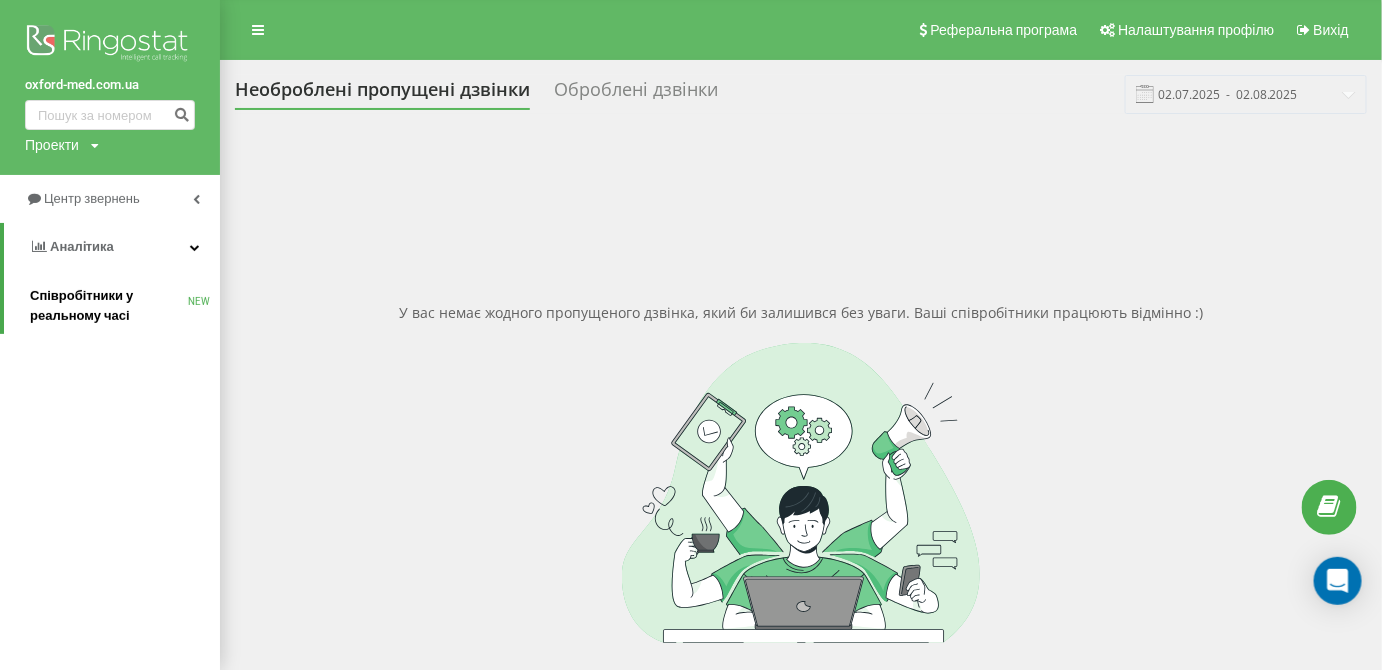 click on "Співробітники у реальному часі" at bounding box center [109, 306] 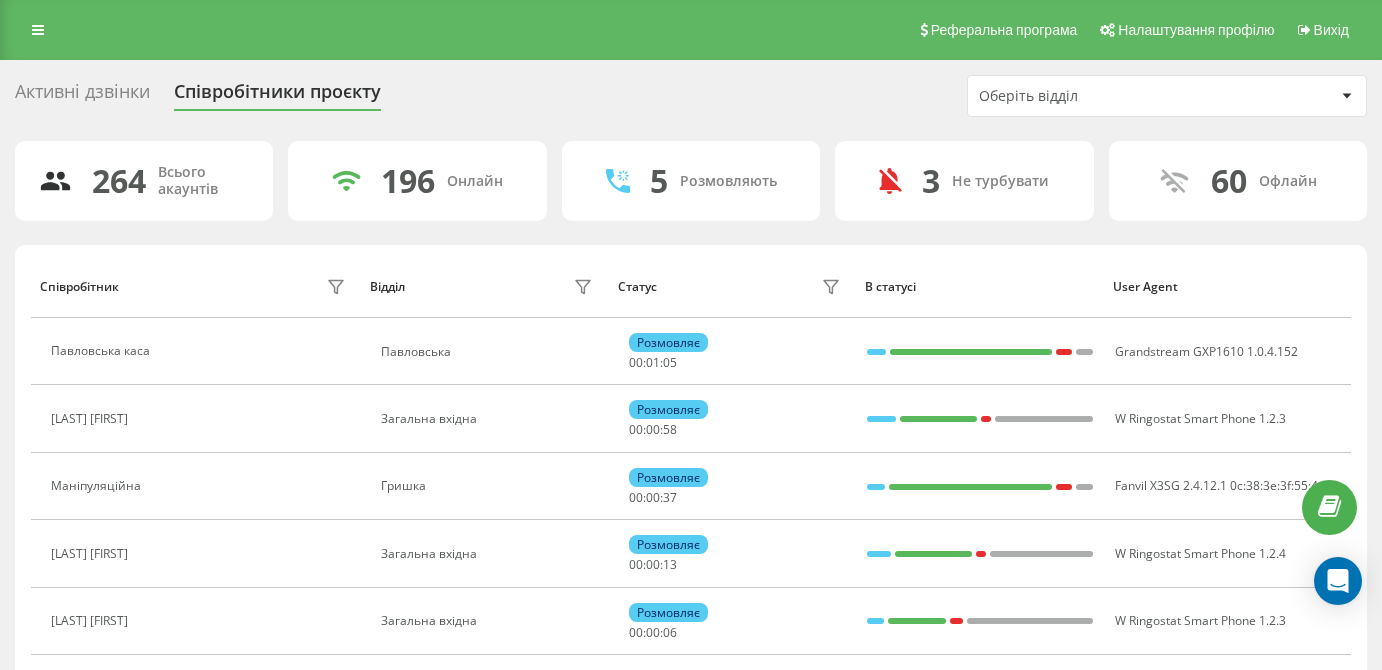 scroll, scrollTop: 0, scrollLeft: 0, axis: both 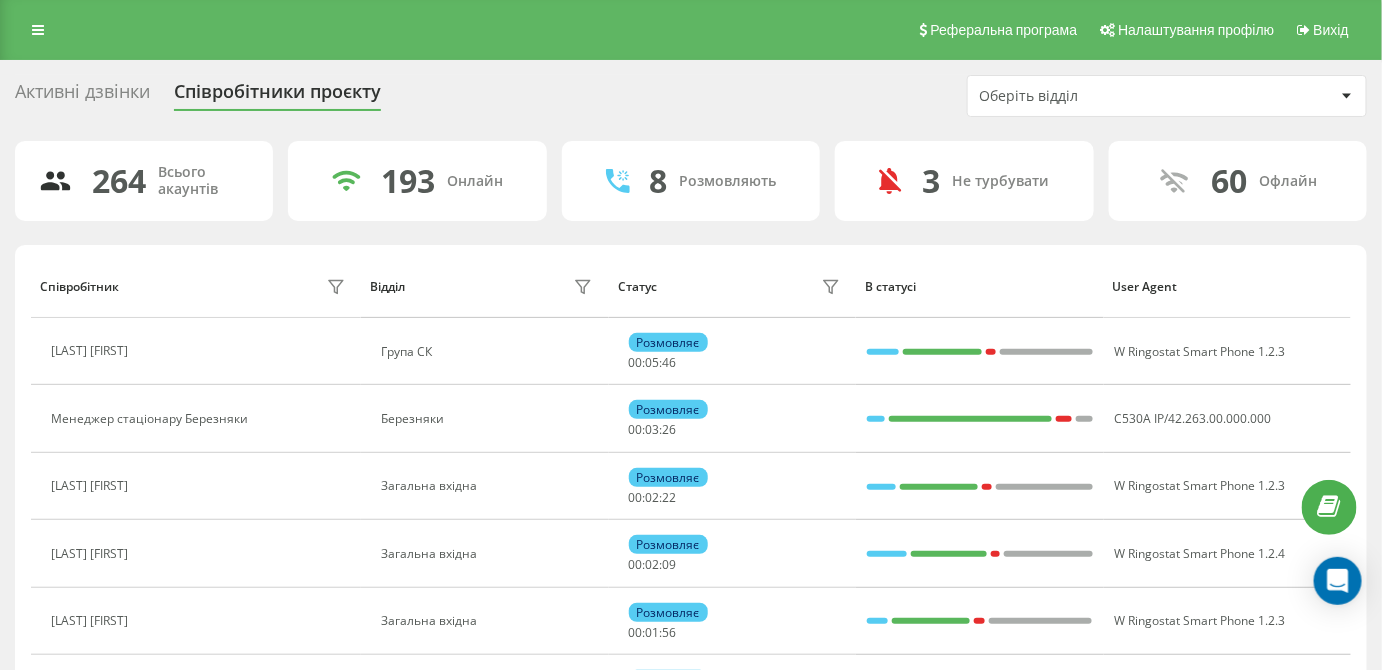 click on "Активні дзвінки Співробітники проєкту Оберіть відділ" at bounding box center [691, 96] 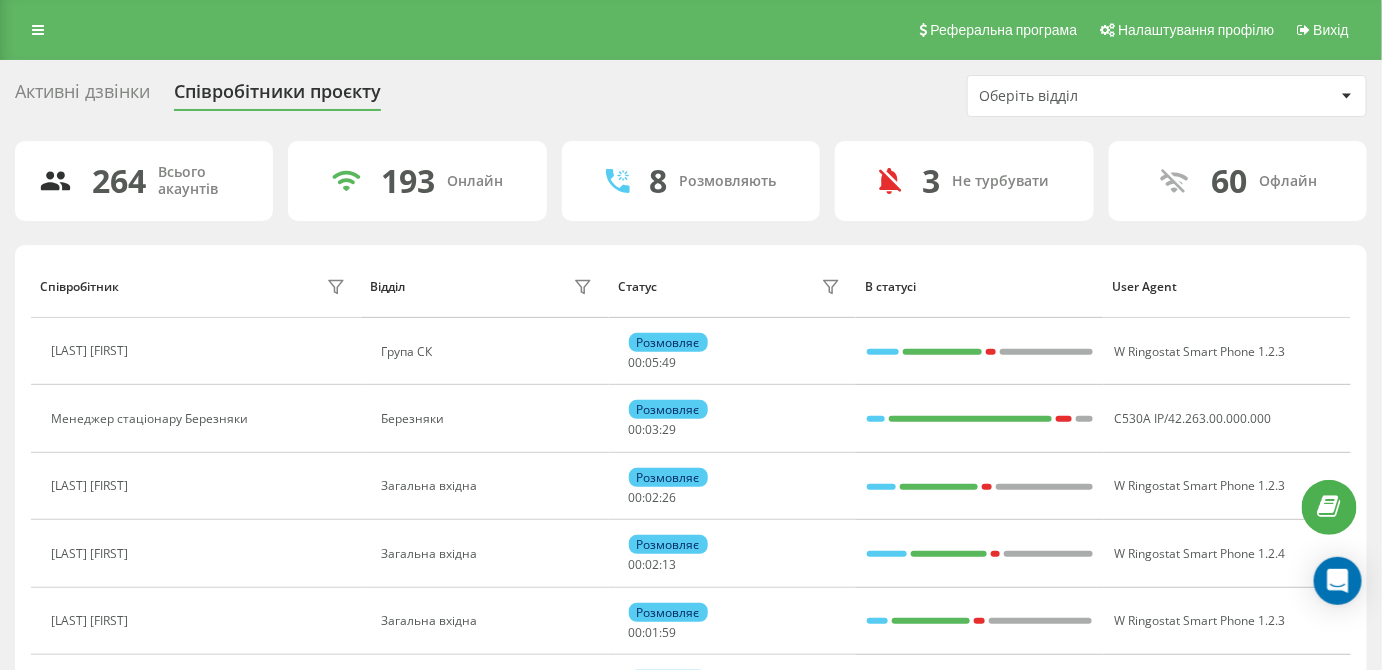 click on "Активні дзвінки Співробітники проєкту Оберіть відділ   264   Всього акаунтів   193   Онлайн   8   Розмовляють   3   Не турбувати   60   Офлайн Співробітник Відділ Статус В статусі User Agent [LAST] [FIRST]  Група СК Розмовляє [TIME] W Ringostat Smart Phone 1.2.3 Менеджер стаціонару Березняки Березняки Розмовляє [TIME] C530A IP/42.263.00.000.000 [LAST] [FIRST] Загальна вхідна Розмовляє [TIME] W Ringostat Smart Phone 1.2.3 Пушок [LAST] Загальна вхідна Розмовляє [TIME] W Ringostat Smart Phone 1.2.4 [LAST] [FIRST] Загальна вхідна Розмовляє [TIME] W Ringostat Smart Phone 1.2.3 [LAST] [FIRST] Загальна вхідна Розмовляє [TIME]" at bounding box center (691, 1069) 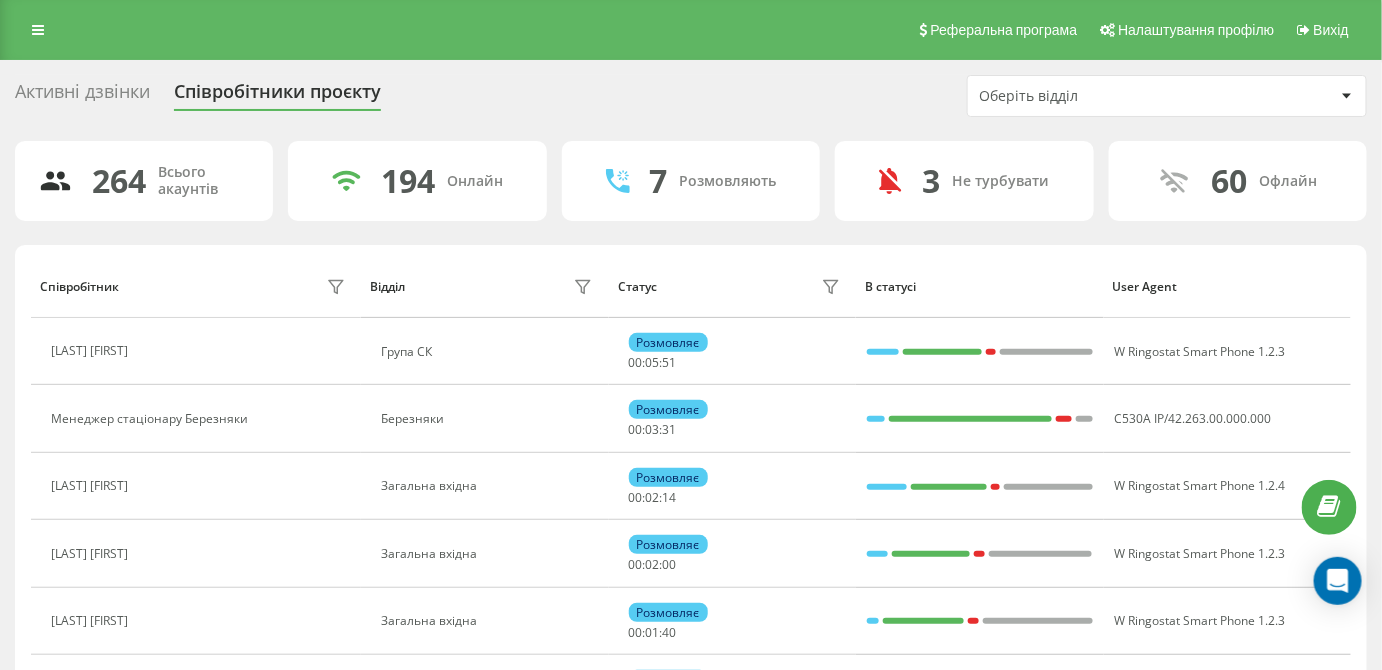 click on "Співробітник" at bounding box center [195, 287] 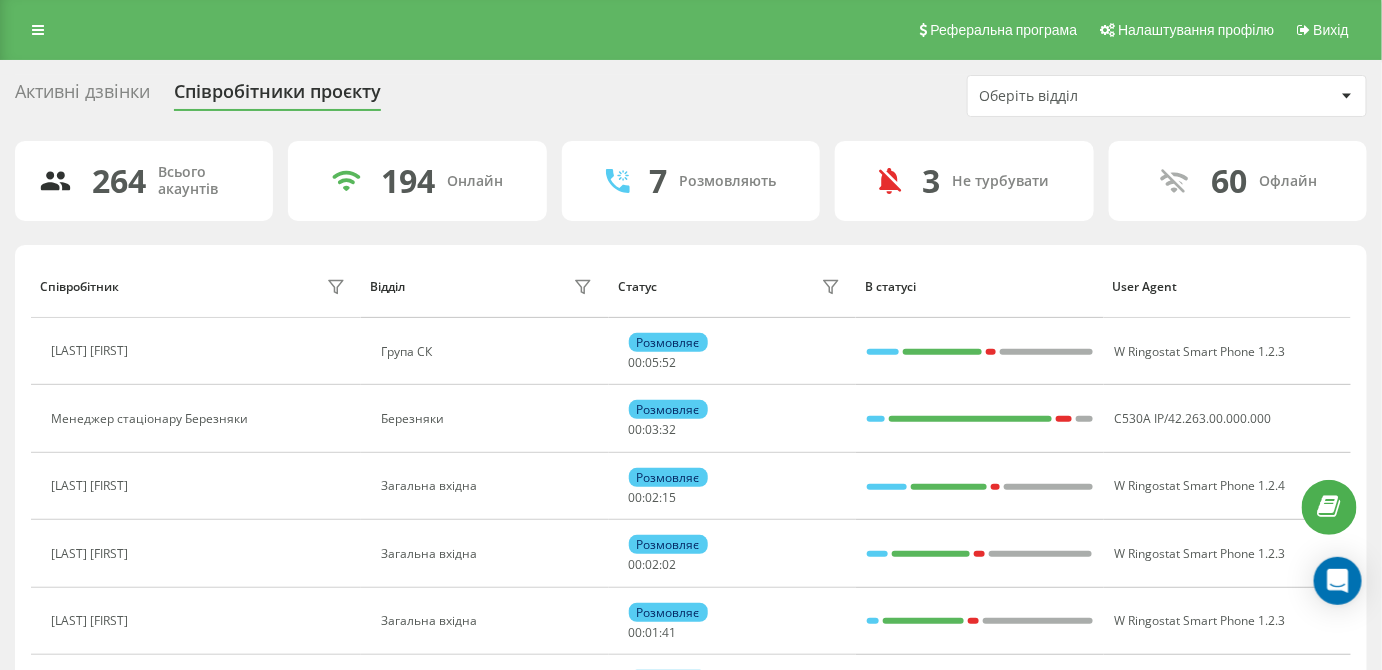 click on "Співробітник" at bounding box center (79, 287) 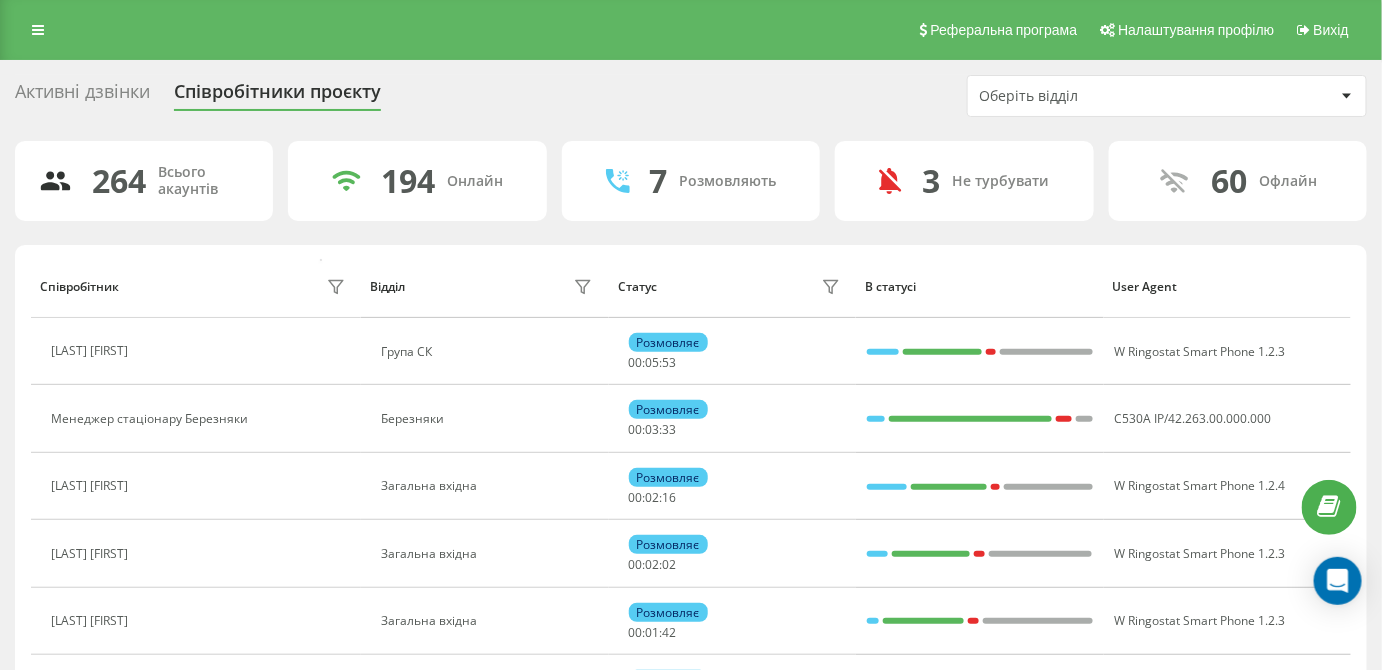 click on "Співробітник" at bounding box center (196, 286) 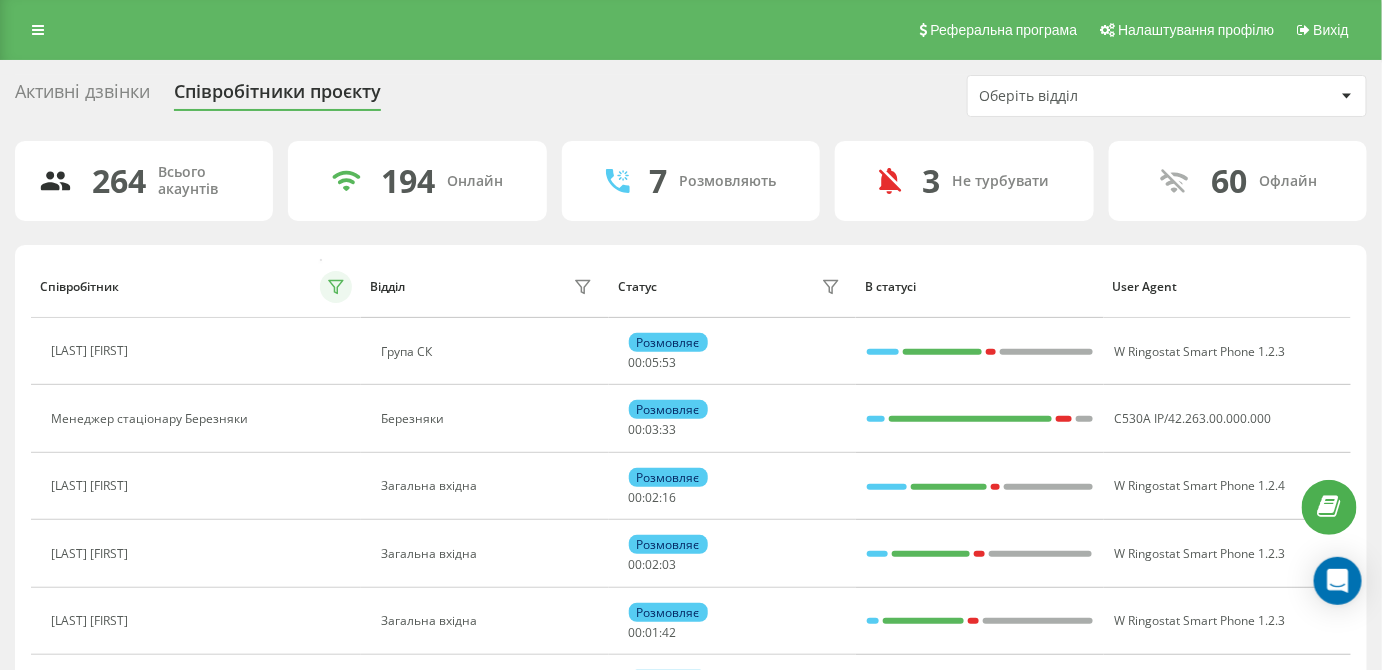 click 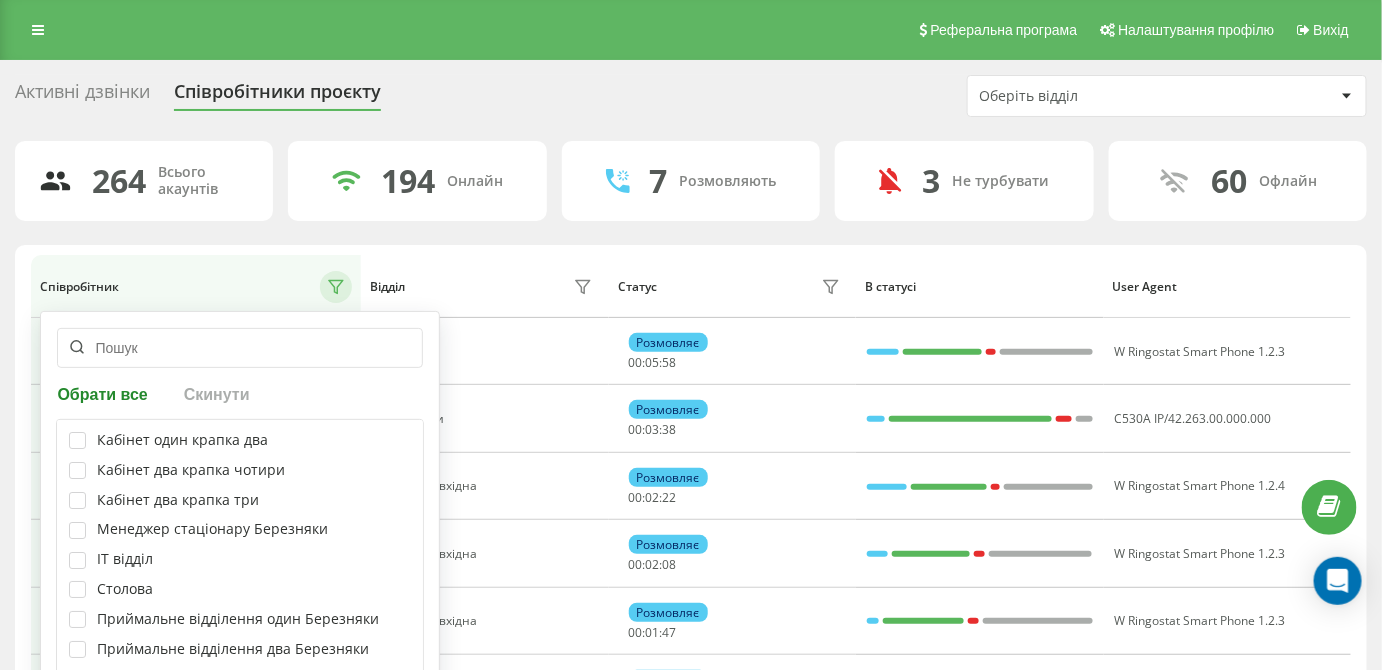click at bounding box center (240, 348) 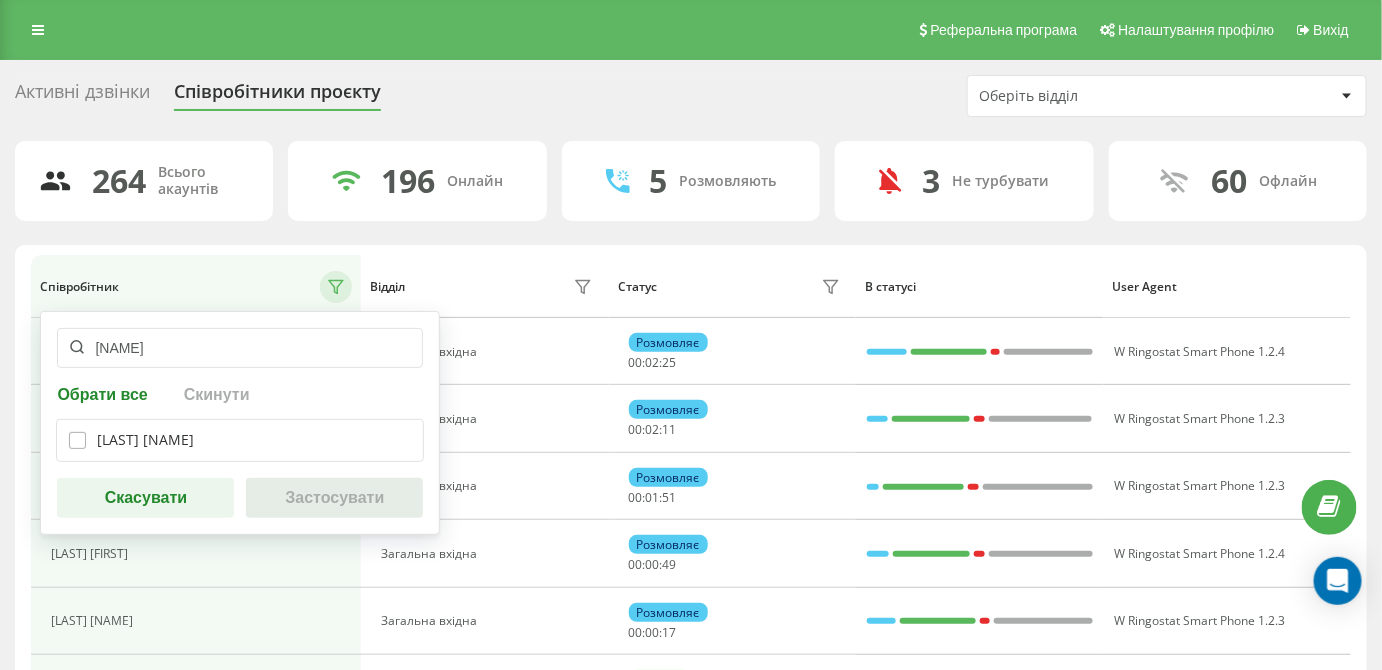 type on "Стівен" 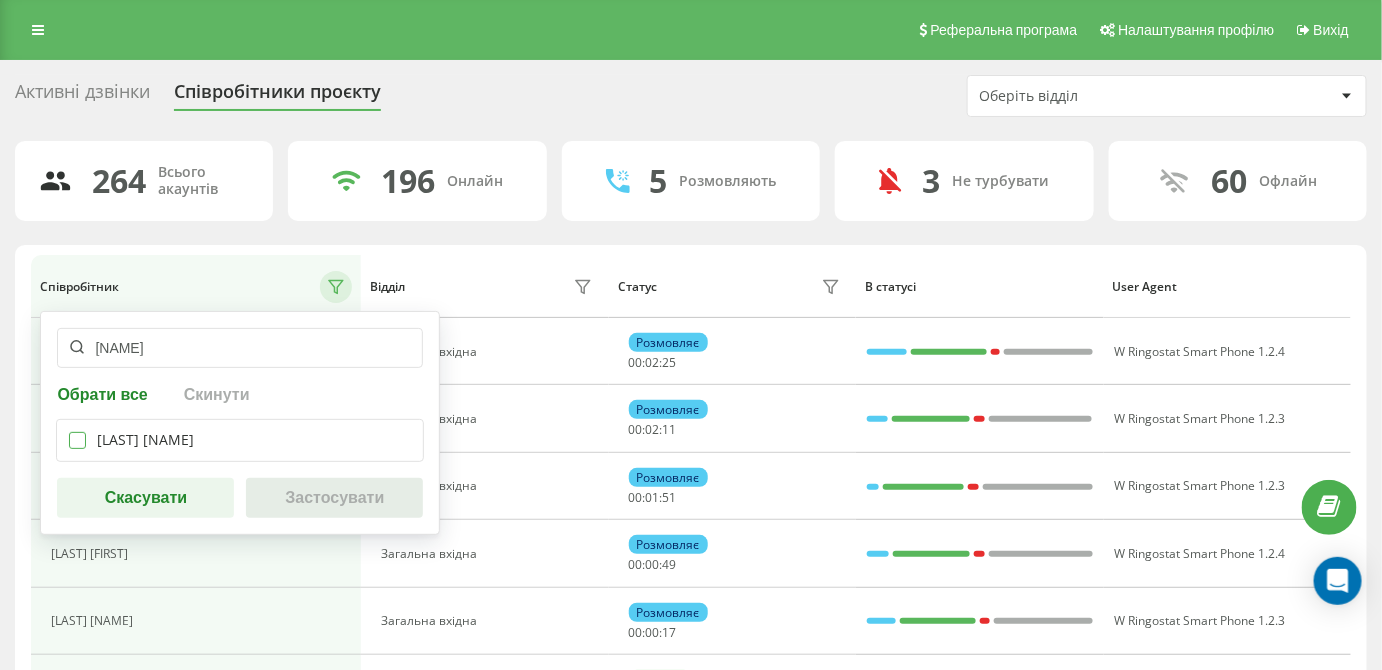click at bounding box center (77, 432) 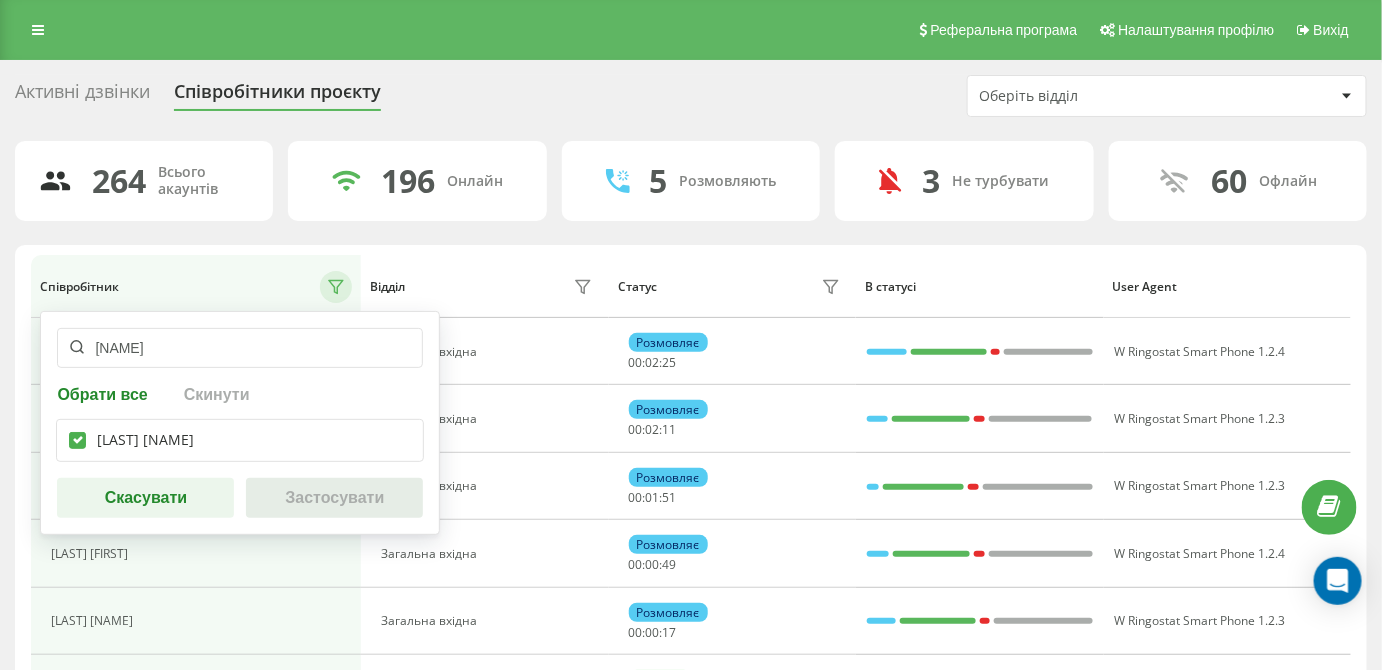 checkbox on "true" 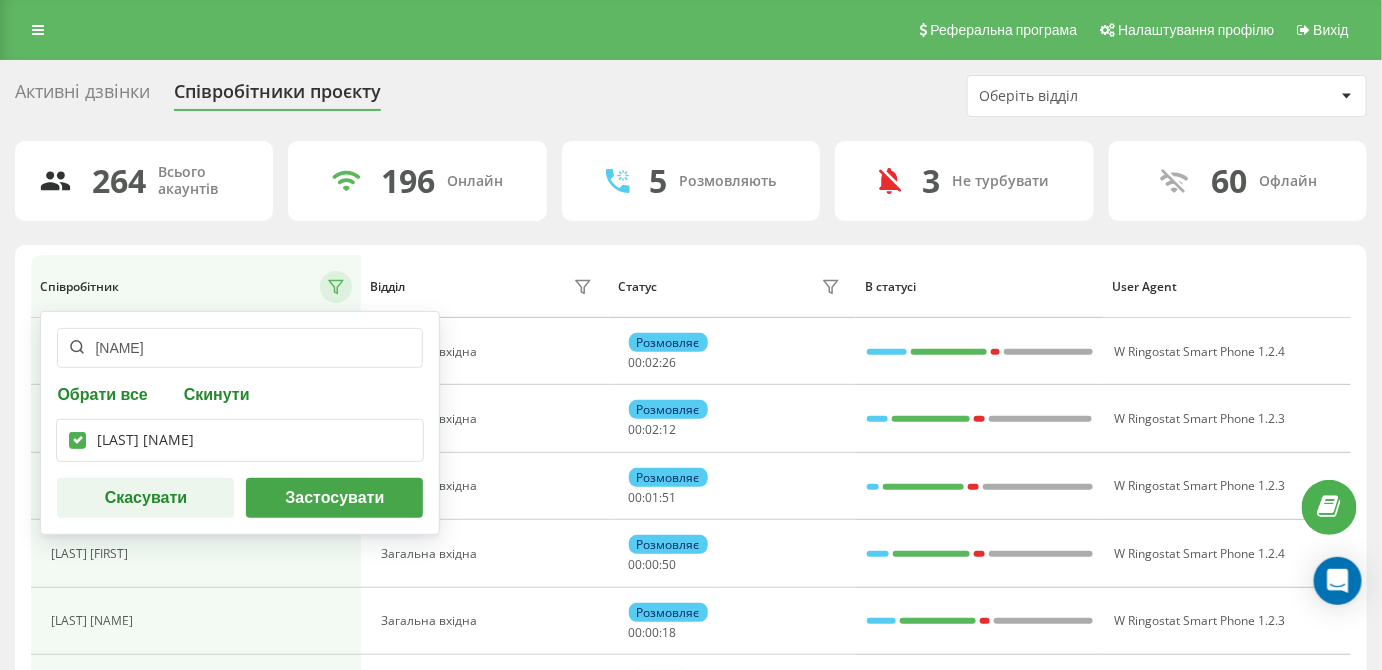 click on "Застосувати" at bounding box center (334, 498) 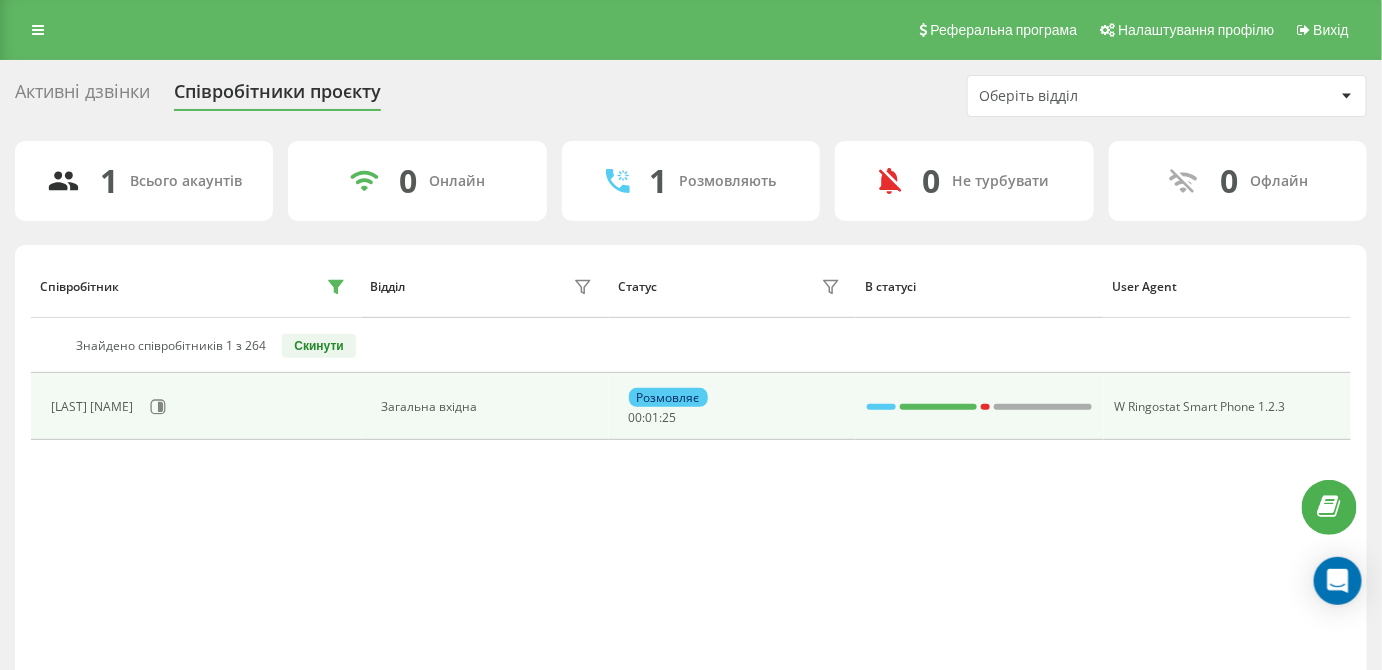 click on "Розмовляє 00 : 01 : 25" at bounding box center (737, 406) 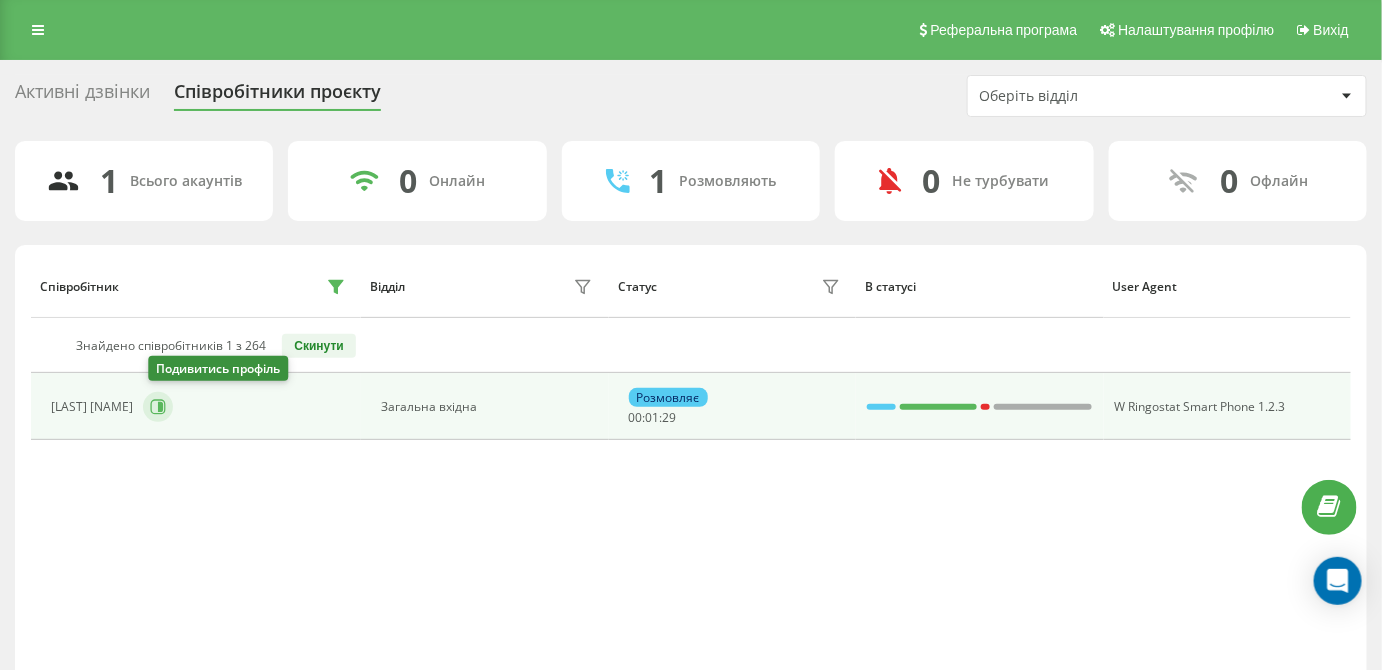 click 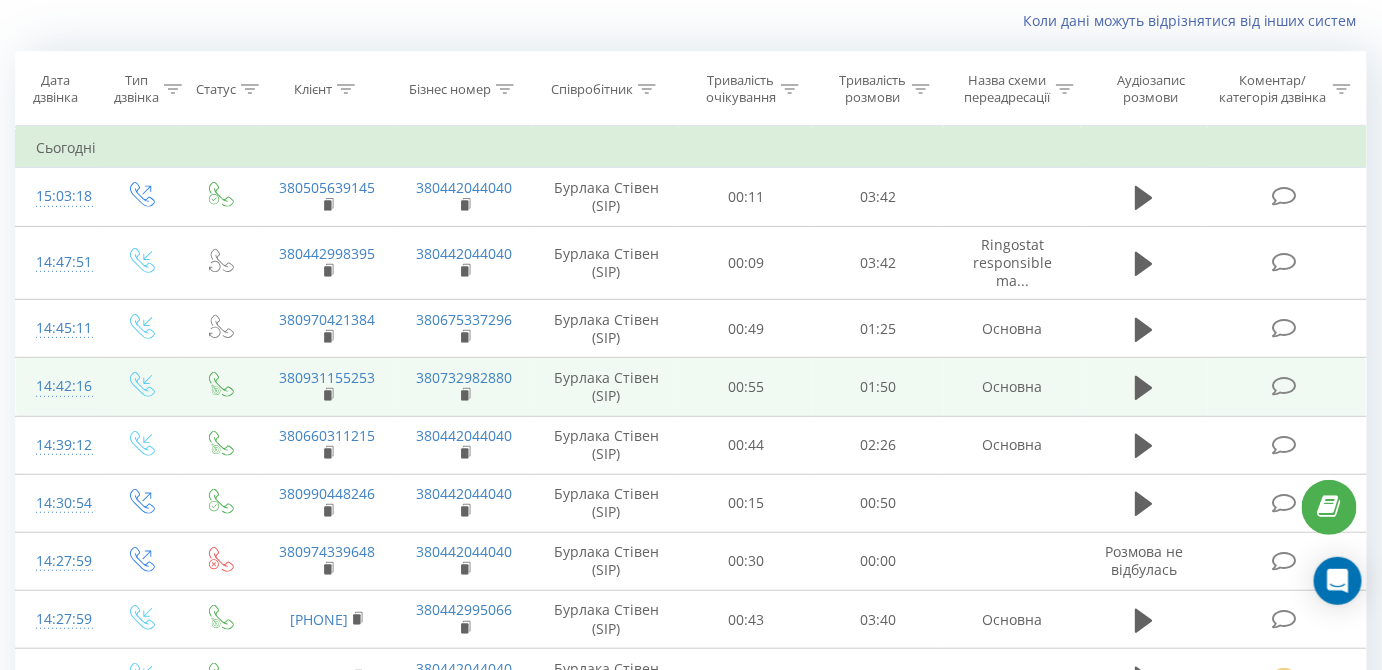 scroll, scrollTop: 0, scrollLeft: 0, axis: both 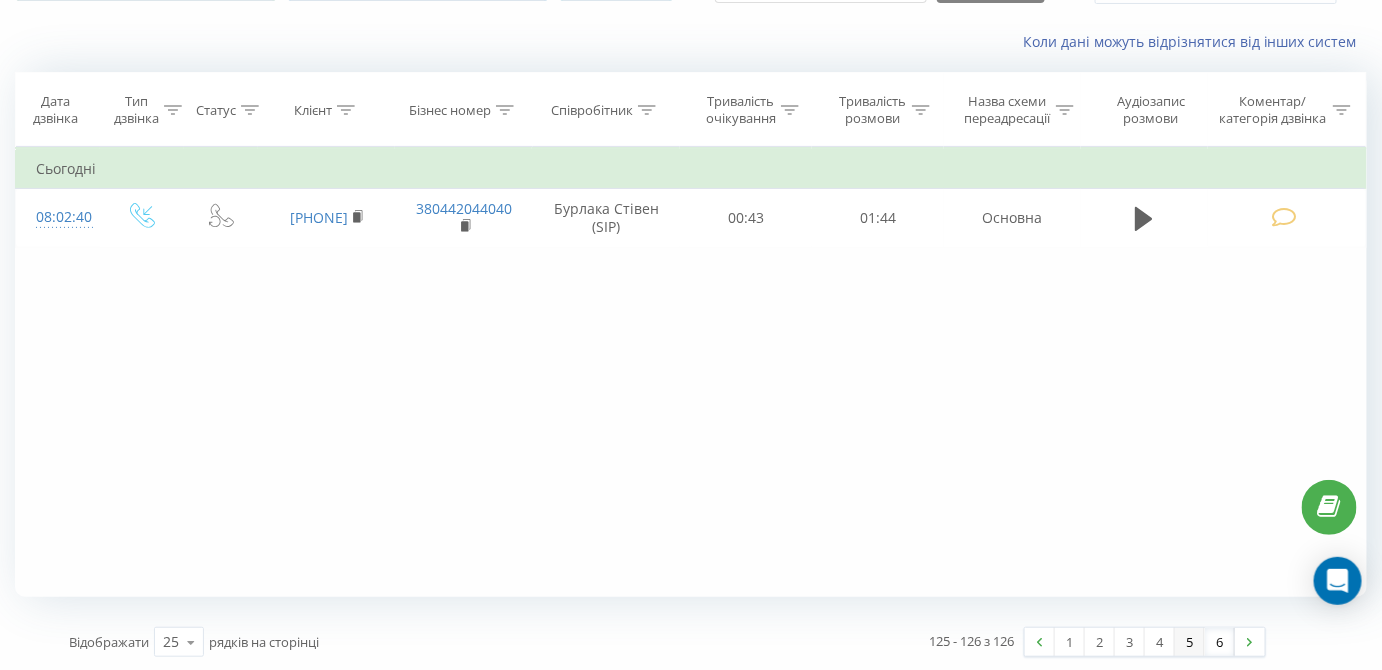 click on "5" at bounding box center [1190, 642] 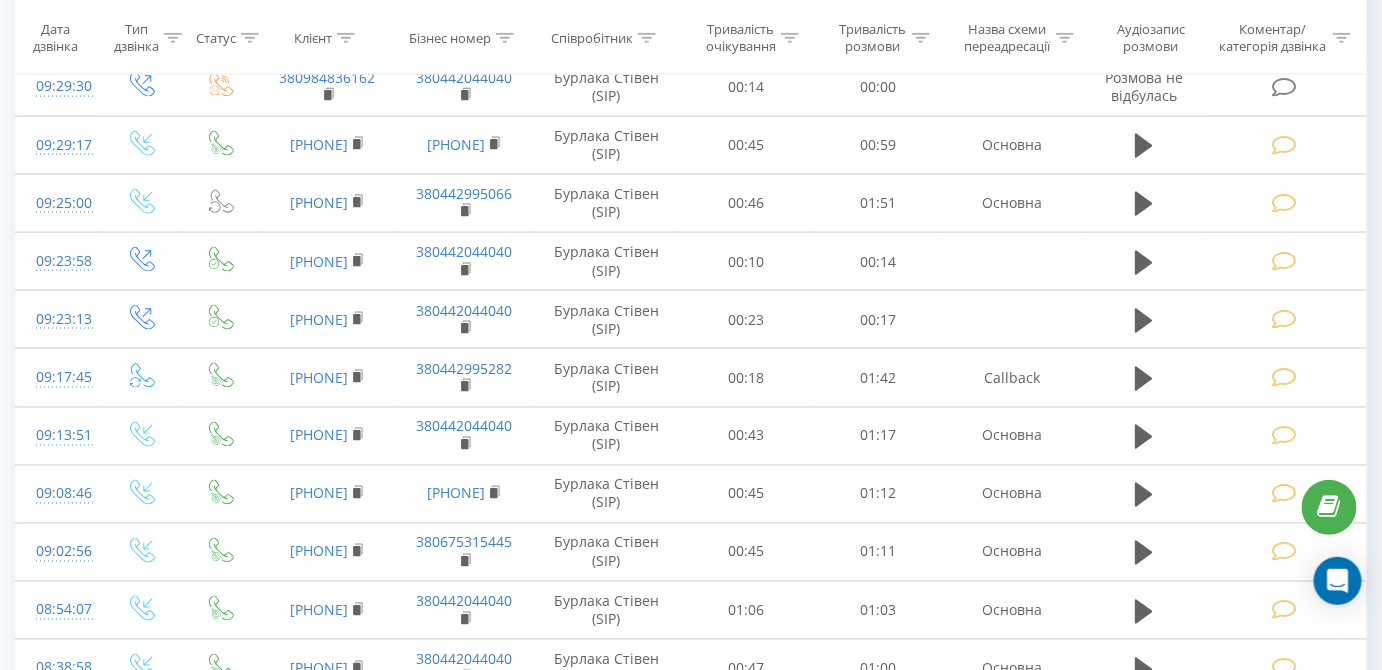 scroll, scrollTop: 1149, scrollLeft: 0, axis: vertical 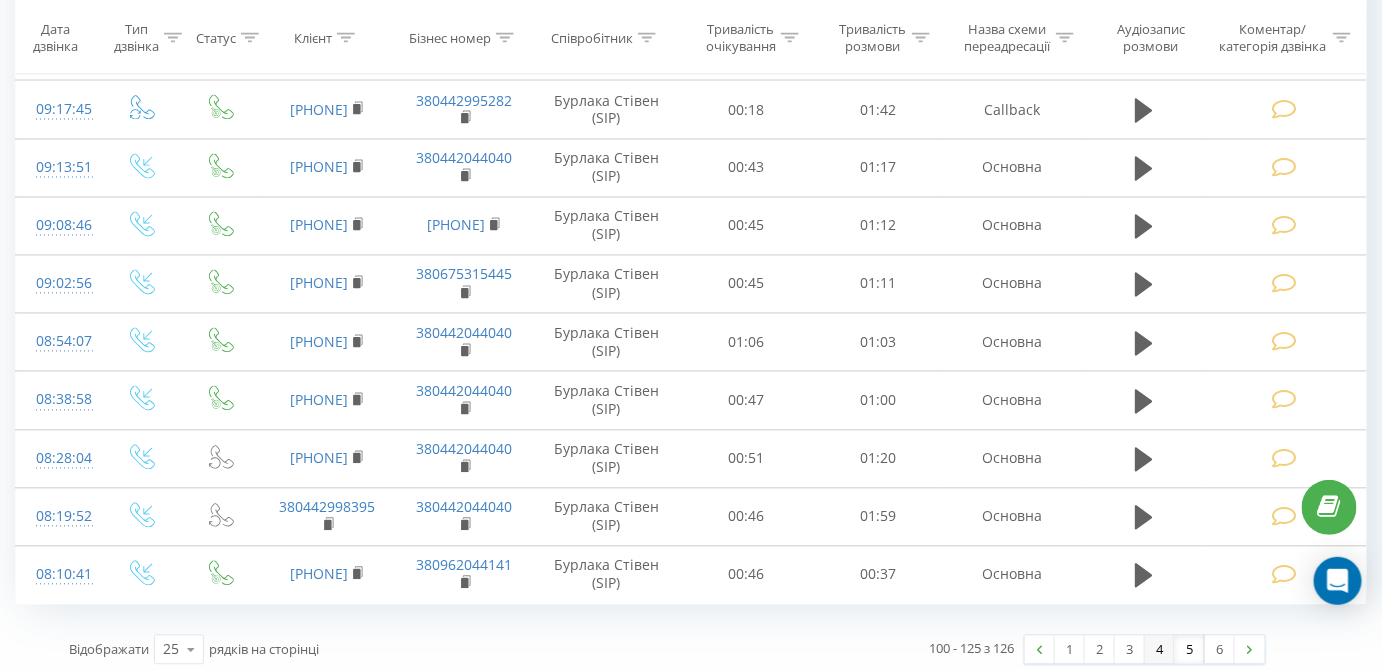 click on "4" at bounding box center [1160, 650] 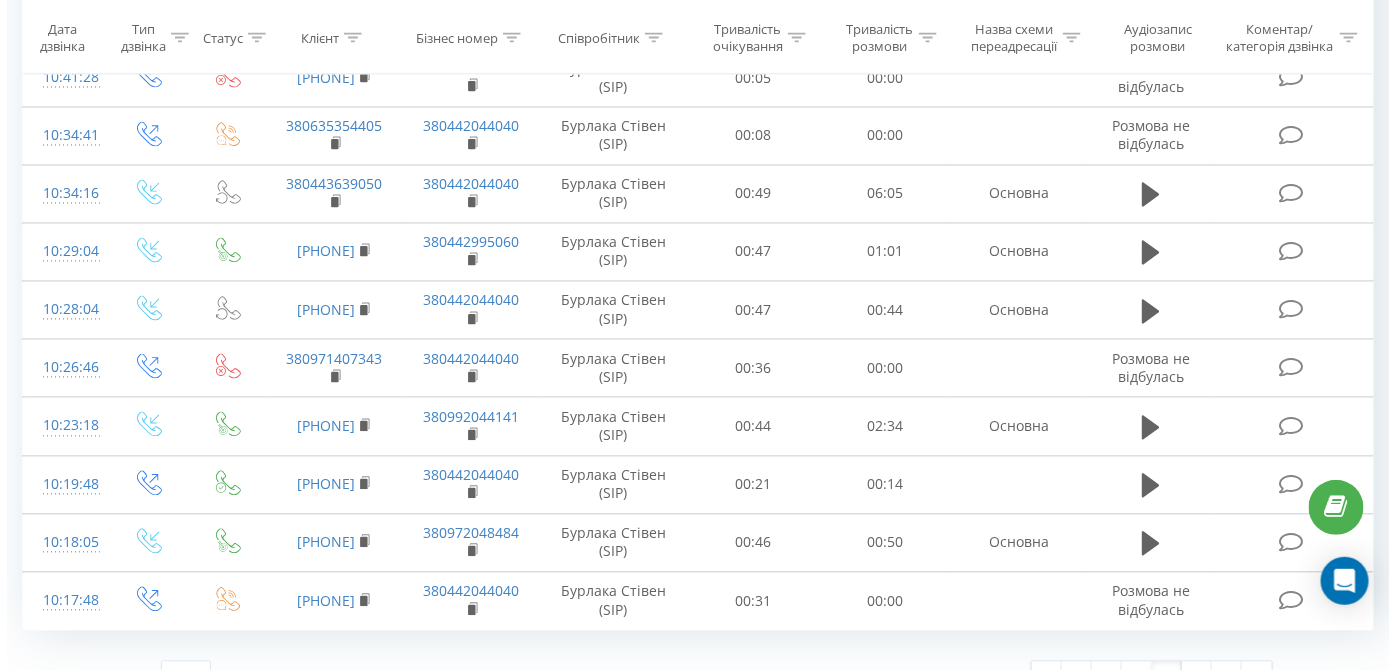 scroll, scrollTop: 1196, scrollLeft: 0, axis: vertical 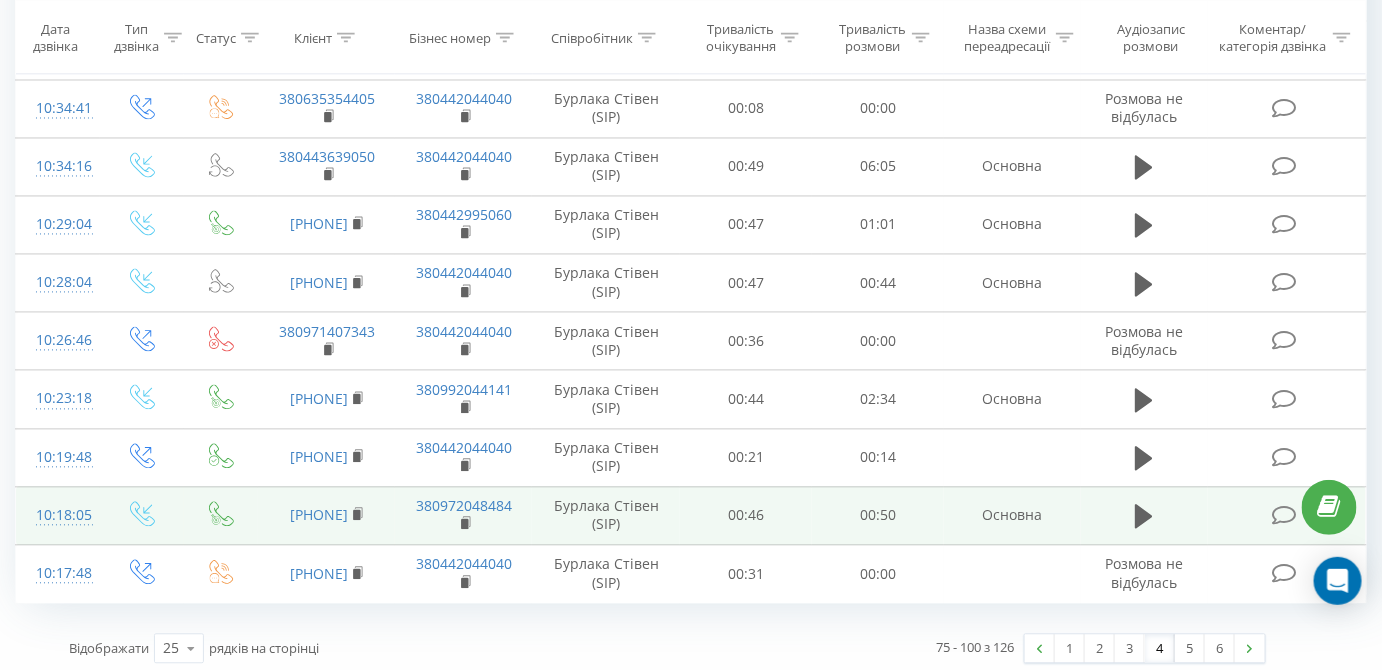 click at bounding box center [1284, 516] 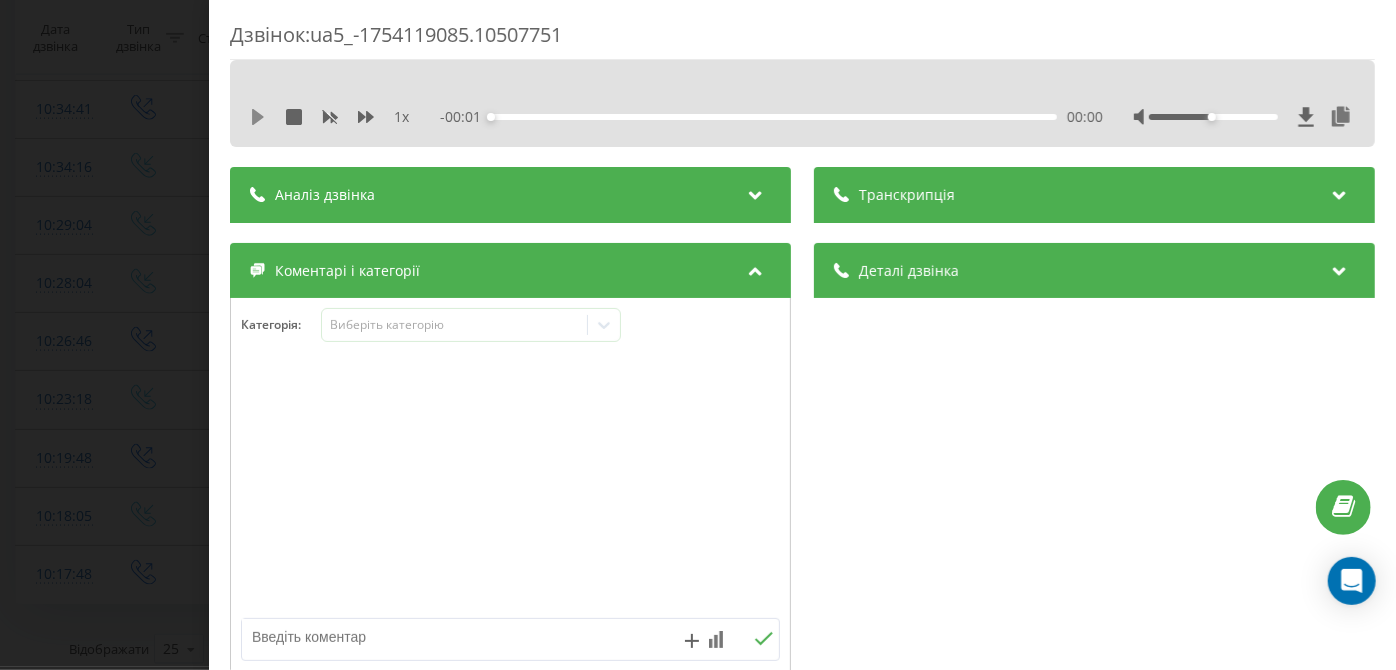 click 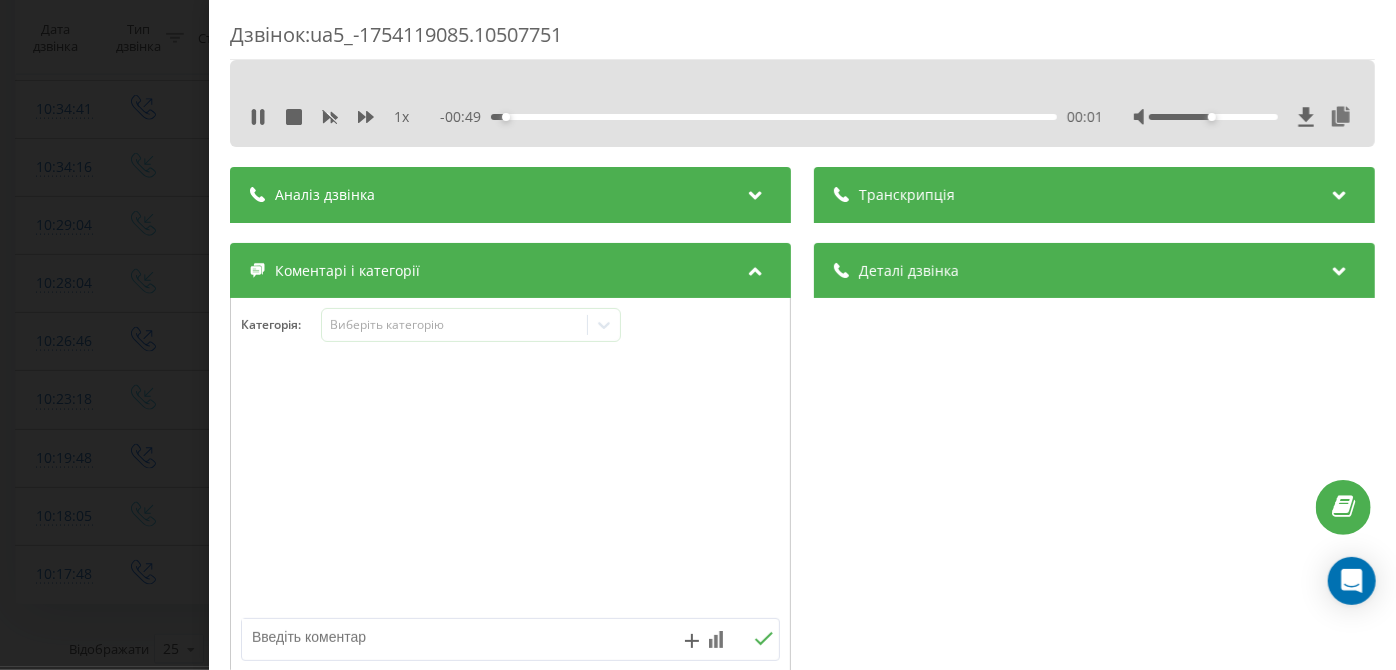 click on "- 00:49 00:01   00:01" at bounding box center (772, 117) 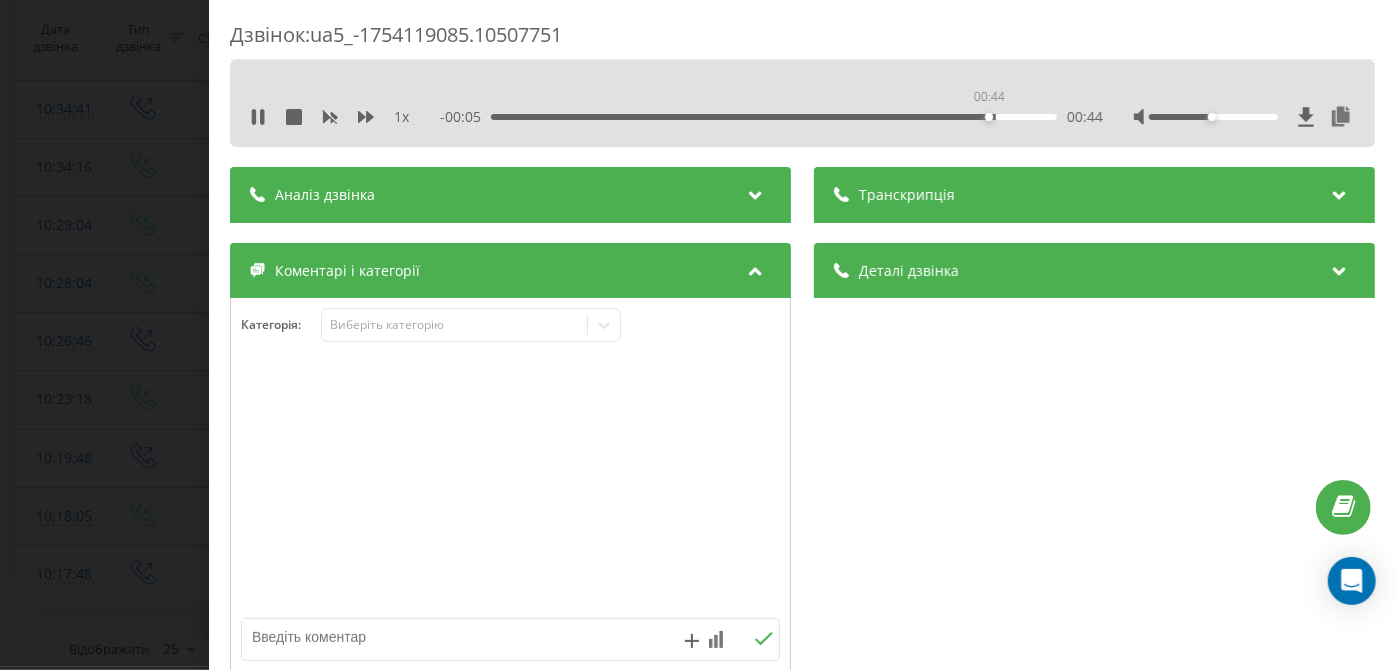 click on "00:44" at bounding box center [775, 117] 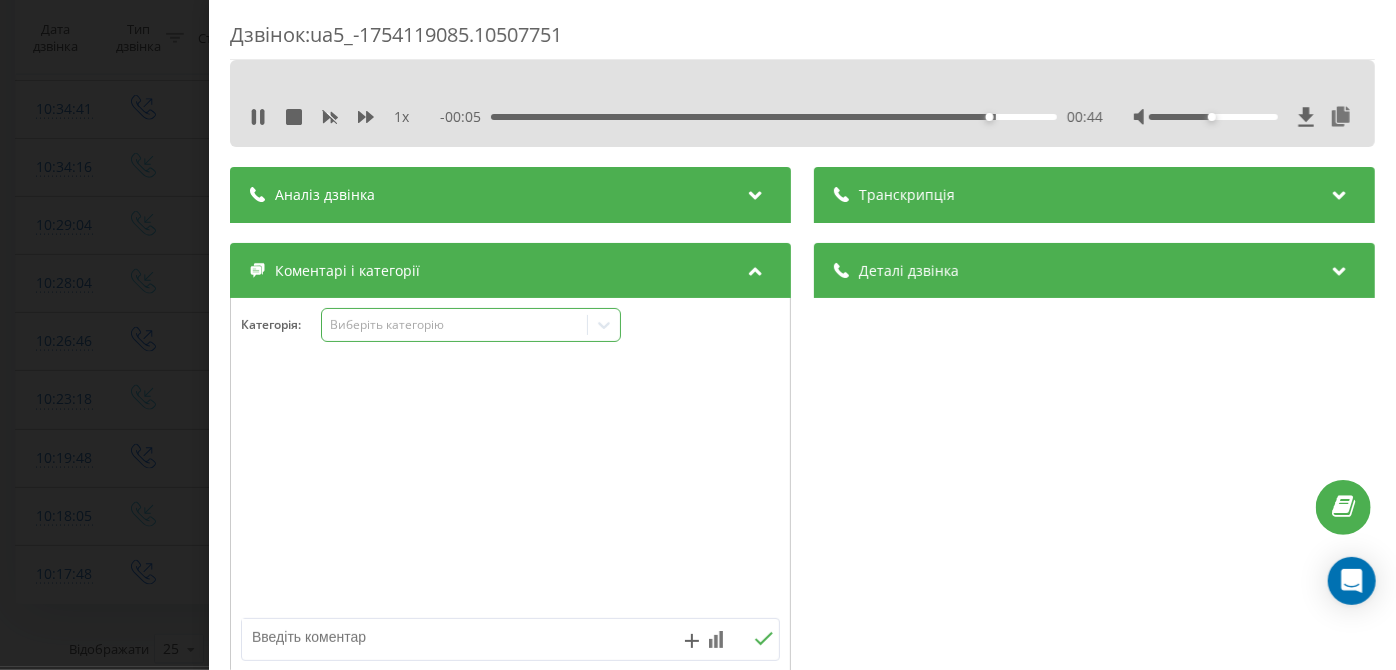 click on "Виберіть категорію" at bounding box center (455, 325) 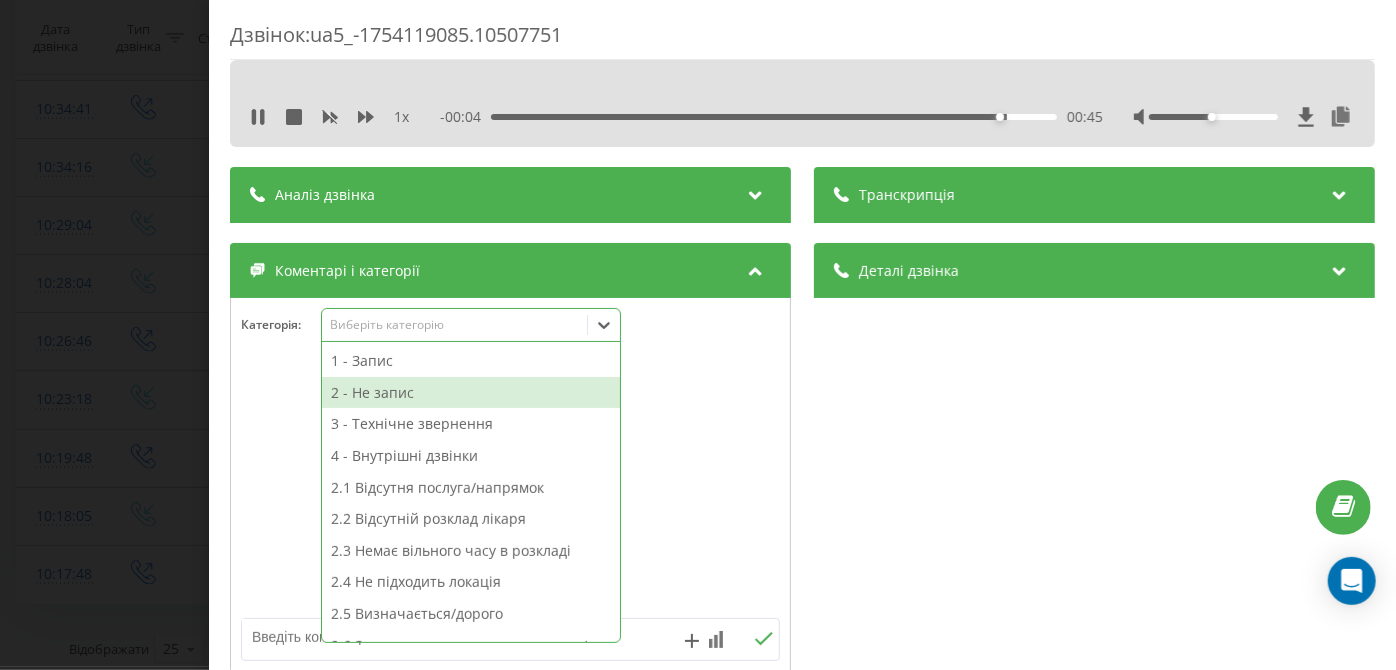 click on "2 - Не запис" at bounding box center (471, 393) 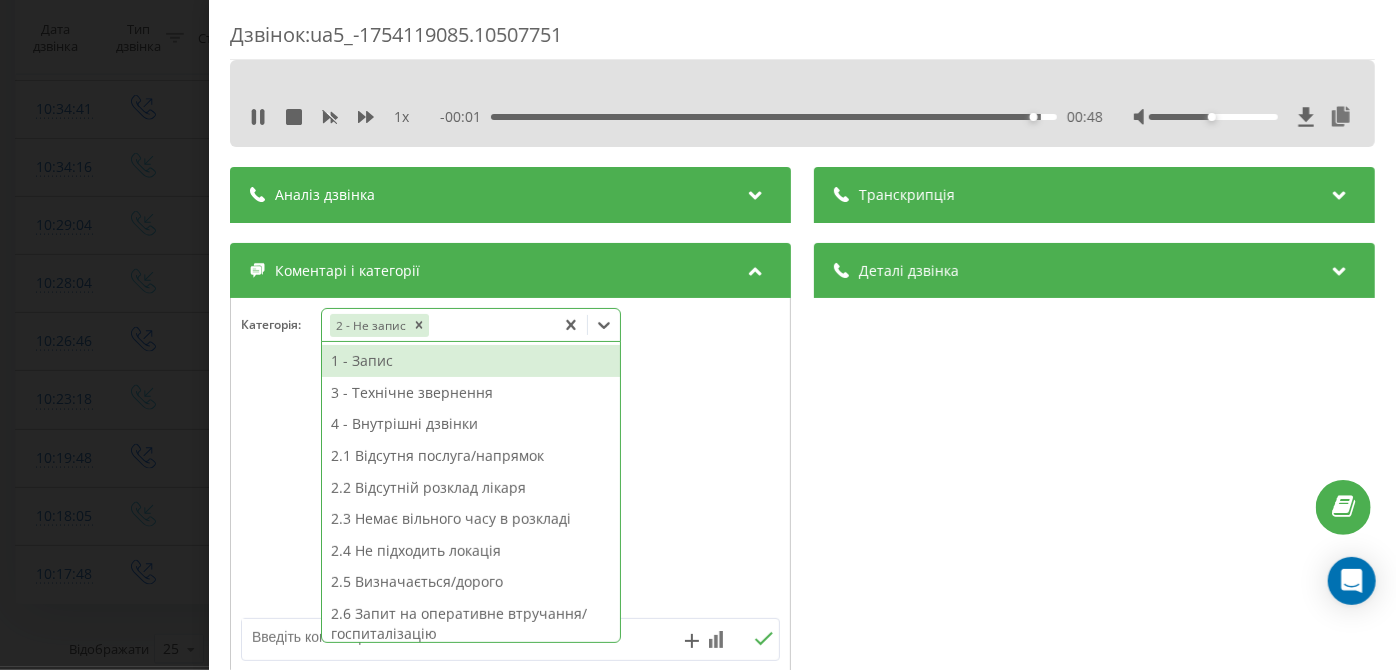 click on "2.5 Визначається/дорого" at bounding box center (471, 582) 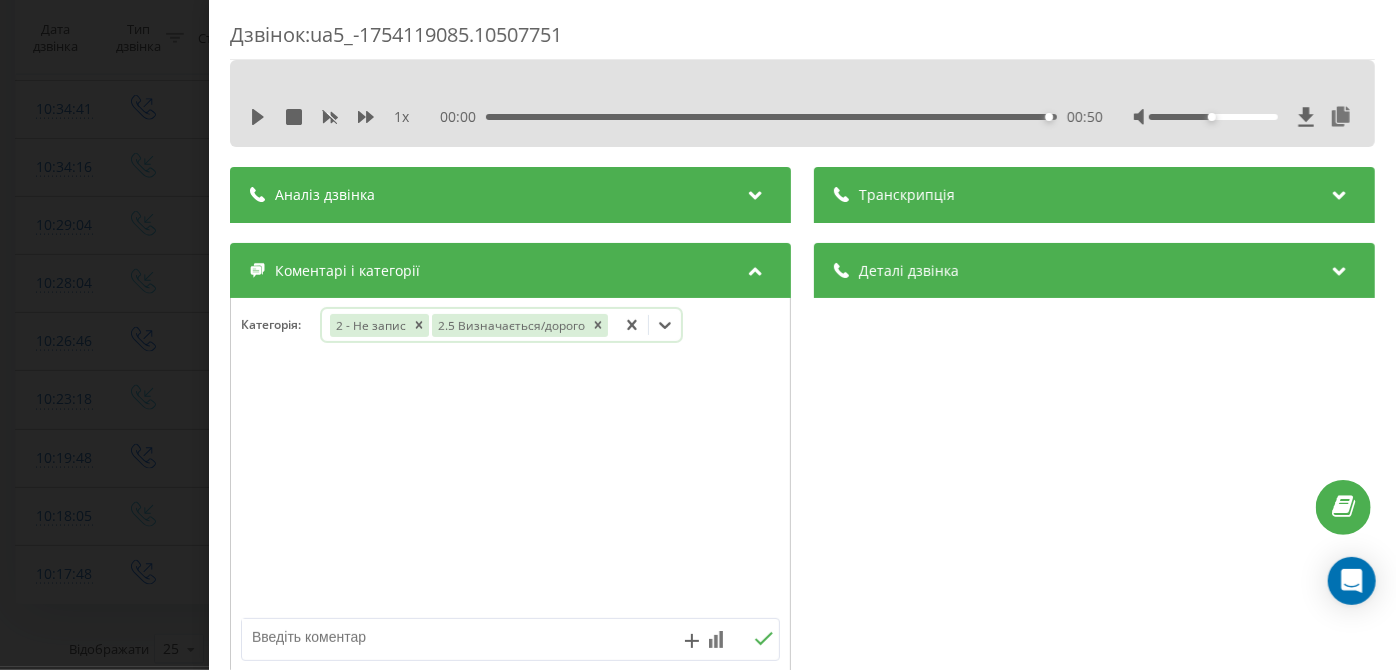 click on "Дзвінок :  ua5_-1754119085.10507751   1 x  00:00 00:50   00:50   Транскрипція Для AI-аналізу майбутніх дзвінків  налаштуйте та активуйте профіль на сторінці . Якщо профіль вже є і дзвінок відповідає його умовам, оновіть сторінку через 10 хвилин - AI аналізує поточний дзвінок. Аналіз дзвінка Для AI-аналізу майбутніх дзвінків  налаштуйте та активуйте профіль на сторінці . Якщо профіль вже є і дзвінок відповідає його умовам, оновіть сторінку через 10 хвилин - AI аналізує поточний дзвінок. Деталі дзвінка Загальне Дата дзвінка 2025-08-02 10:18:05 Тип дзвінка Вхідний Статус дзвінка Цільовий 380663445226 n/a" at bounding box center (698, 335) 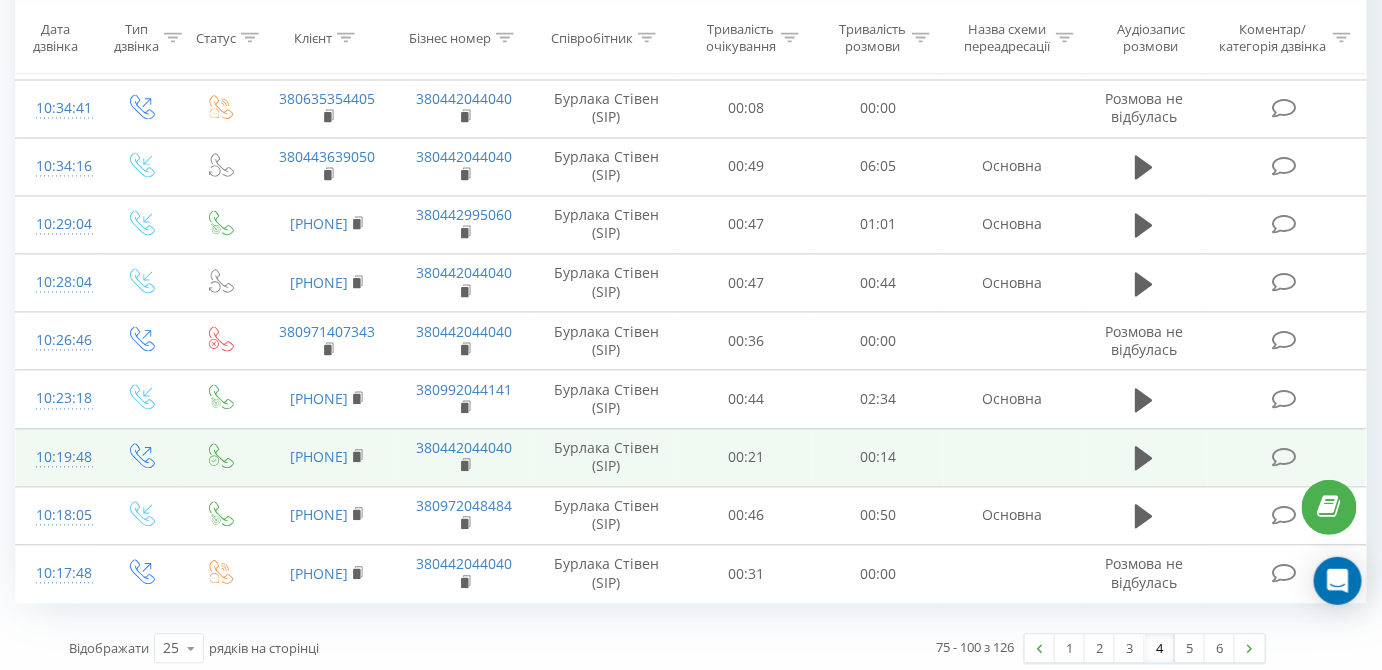 click at bounding box center [1284, 458] 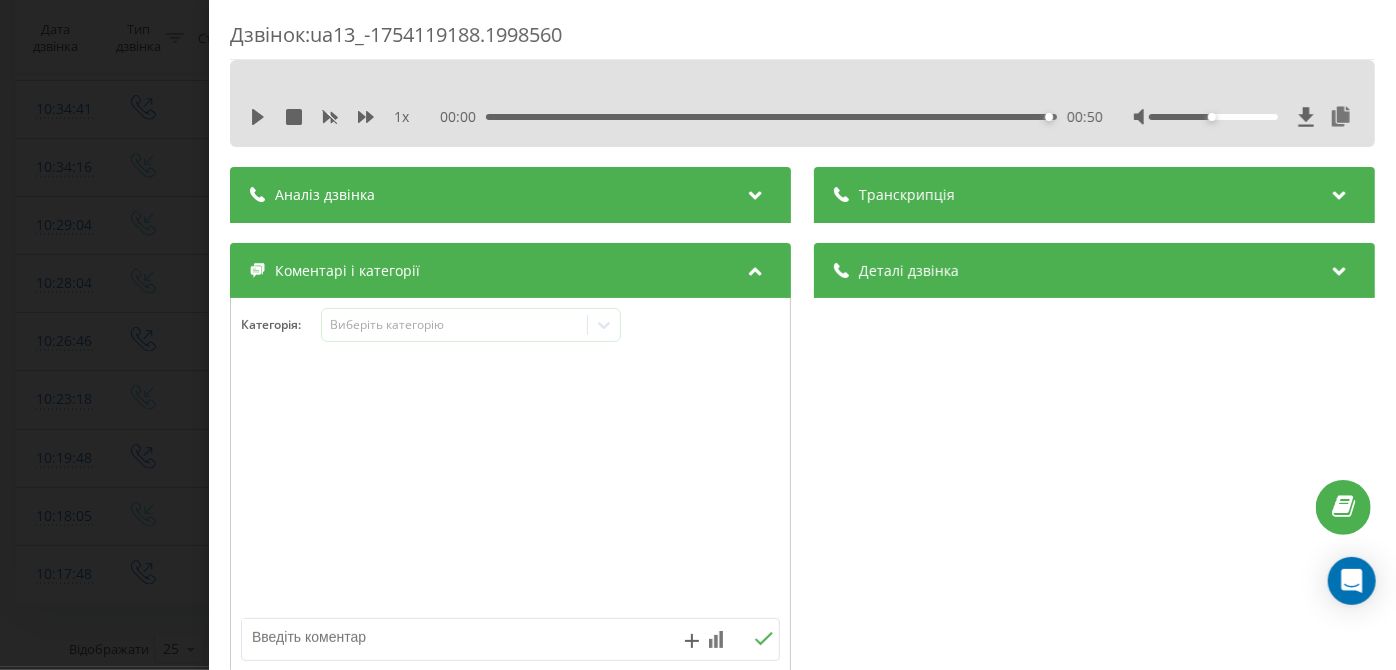 click on "1 x  00:00 00:50   00:50" at bounding box center (802, 117) 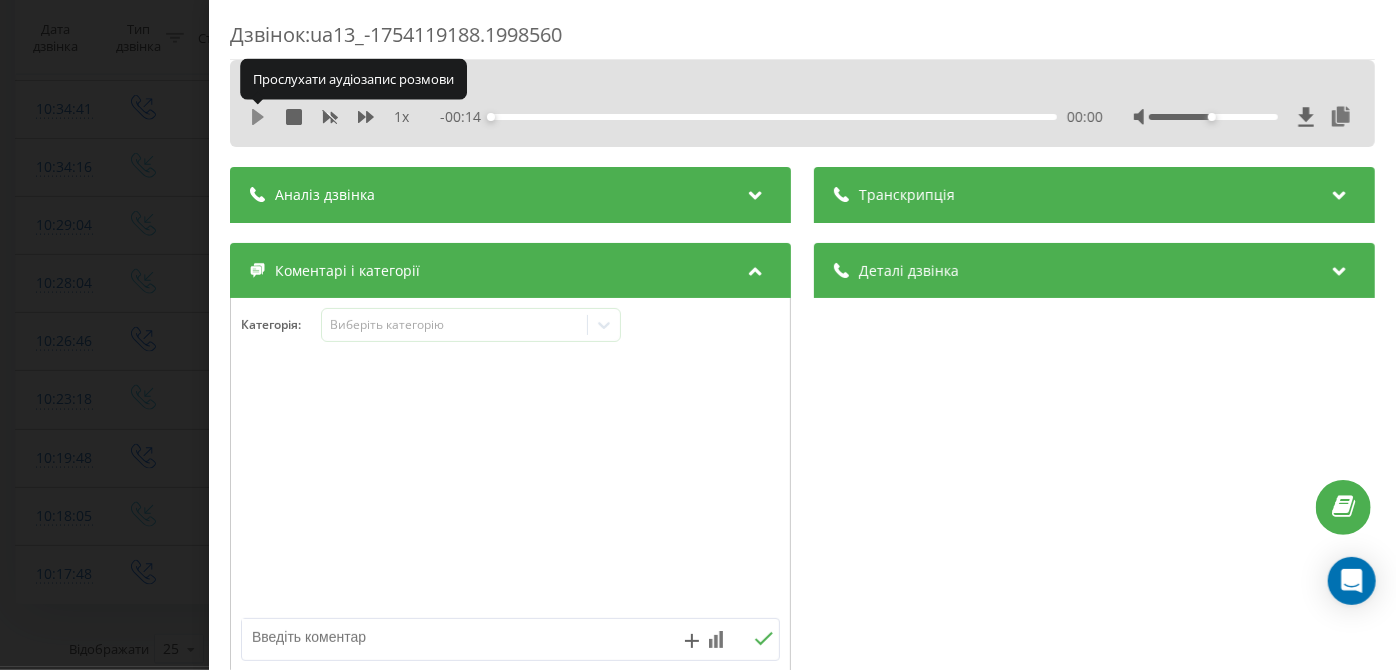 click 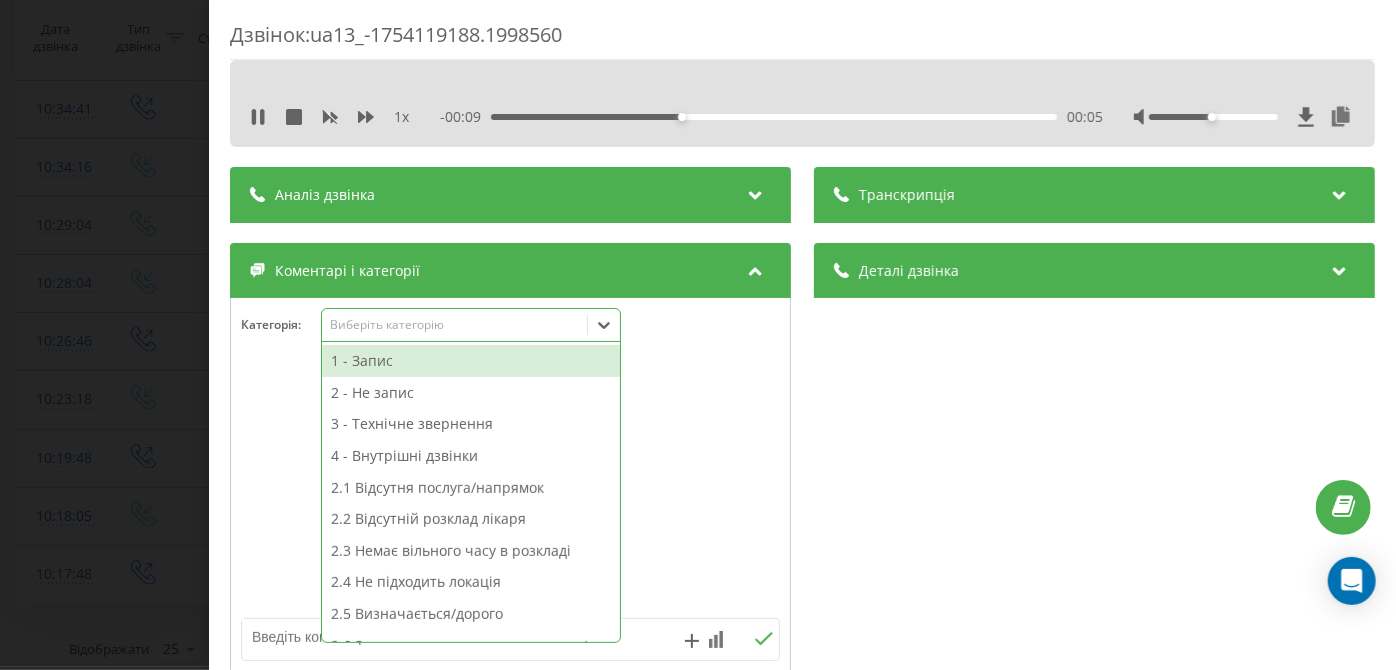 click on "option 1 - Запис focused, 1 of 19. 19 results available. Use Up and Down to choose options, press Enter to select the currently focused option, press Escape to exit the menu, press Tab to select the option and exit the menu. Виберіть категорію 1 - Запис 2 - Не запис 3 - Технічне звернення 4 - Внутрішні дзвінки 2.1 Відсутня послуга/напрямок 2.2 Відсутній розклад лікаря 2.3 Немає вільного часу в розкладі 2.4 Не підходить локація 2.5 Визначається/дорого 2.6 Запит на оперативне втручання/госпиталізацію 3.1  Перенесення візиту 3.2 Скасування візиту 3.3 Аналізи, готовність/відправка 3.4 Вакцінація 3.5 Не додзвонився  3.6 Рекламація 3.7 Не залишав заявку  3.9 Внесення гарантії" at bounding box center [471, 325] 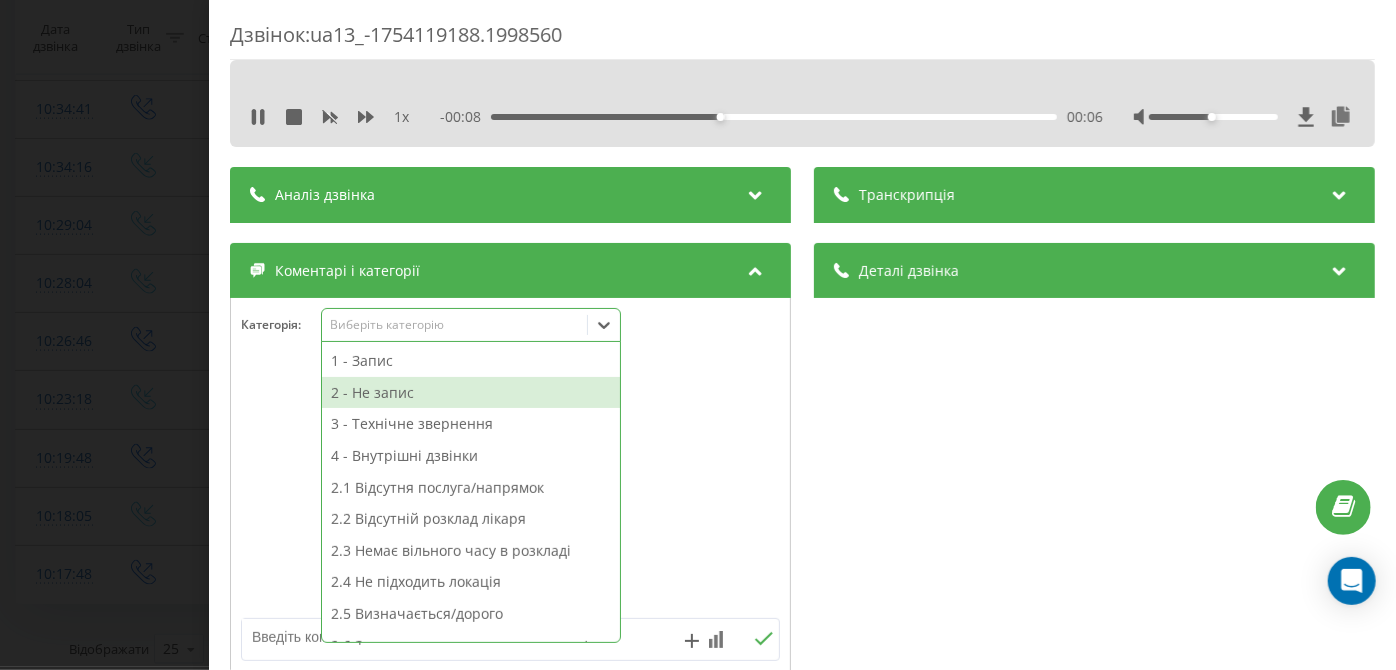 click on "2 - Не запис" at bounding box center (471, 393) 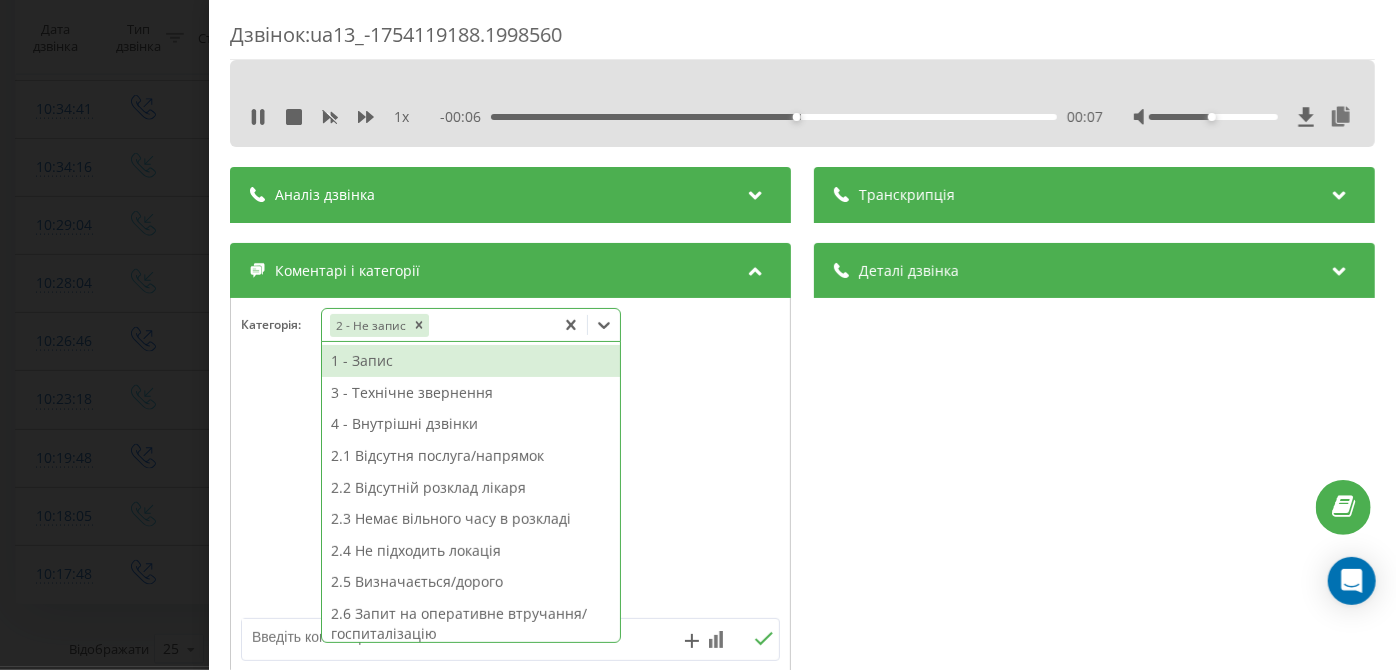 scroll, scrollTop: 313, scrollLeft: 0, axis: vertical 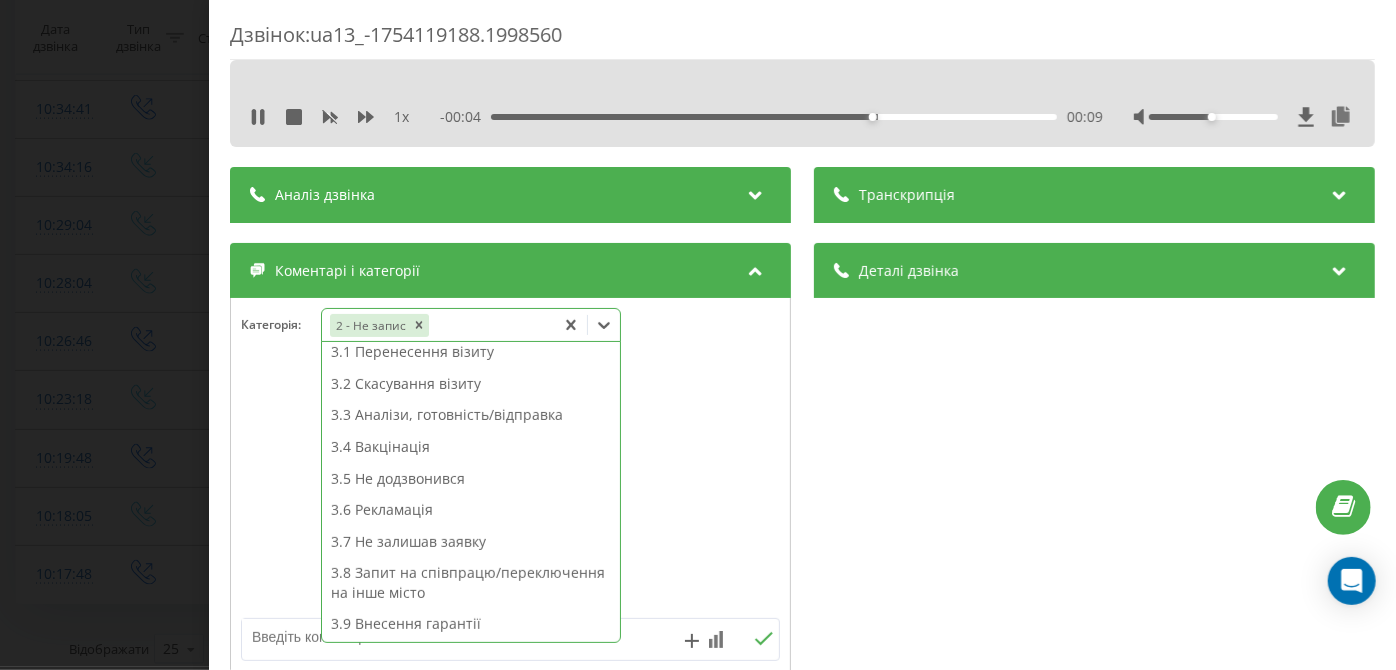 click on "3.7 Не залишав заявку" at bounding box center (471, 542) 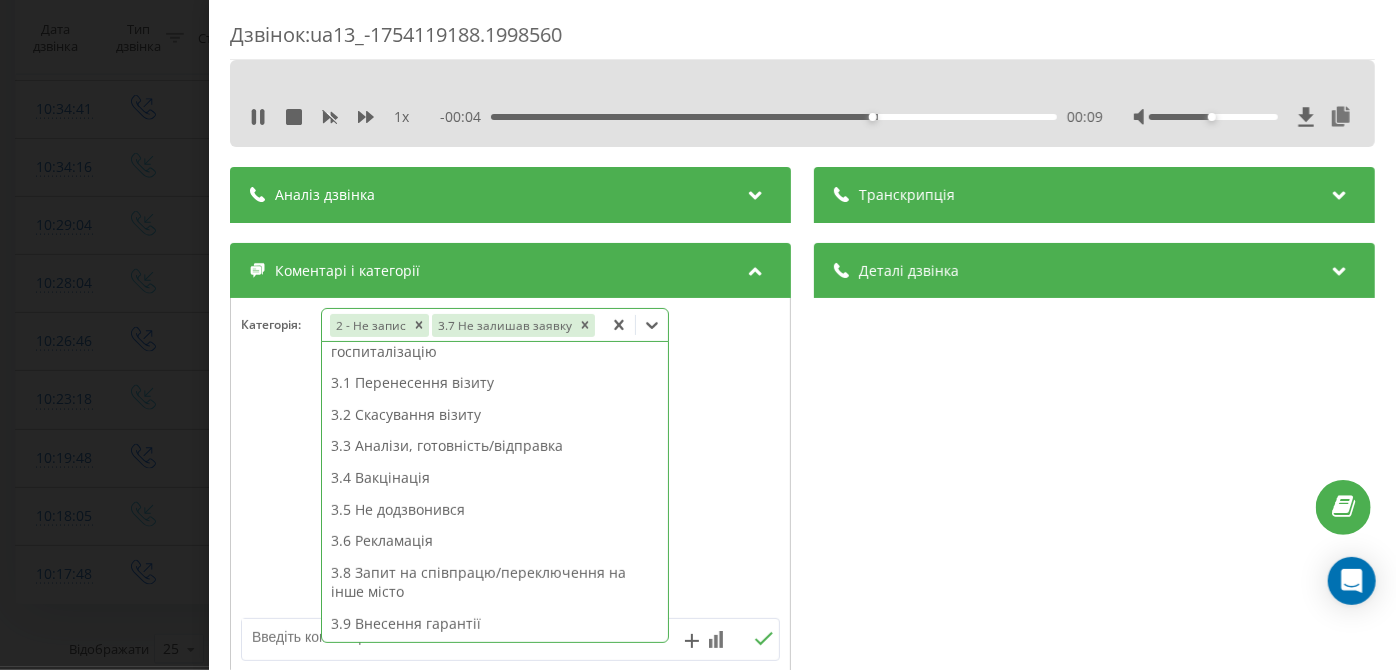scroll, scrollTop: 282, scrollLeft: 0, axis: vertical 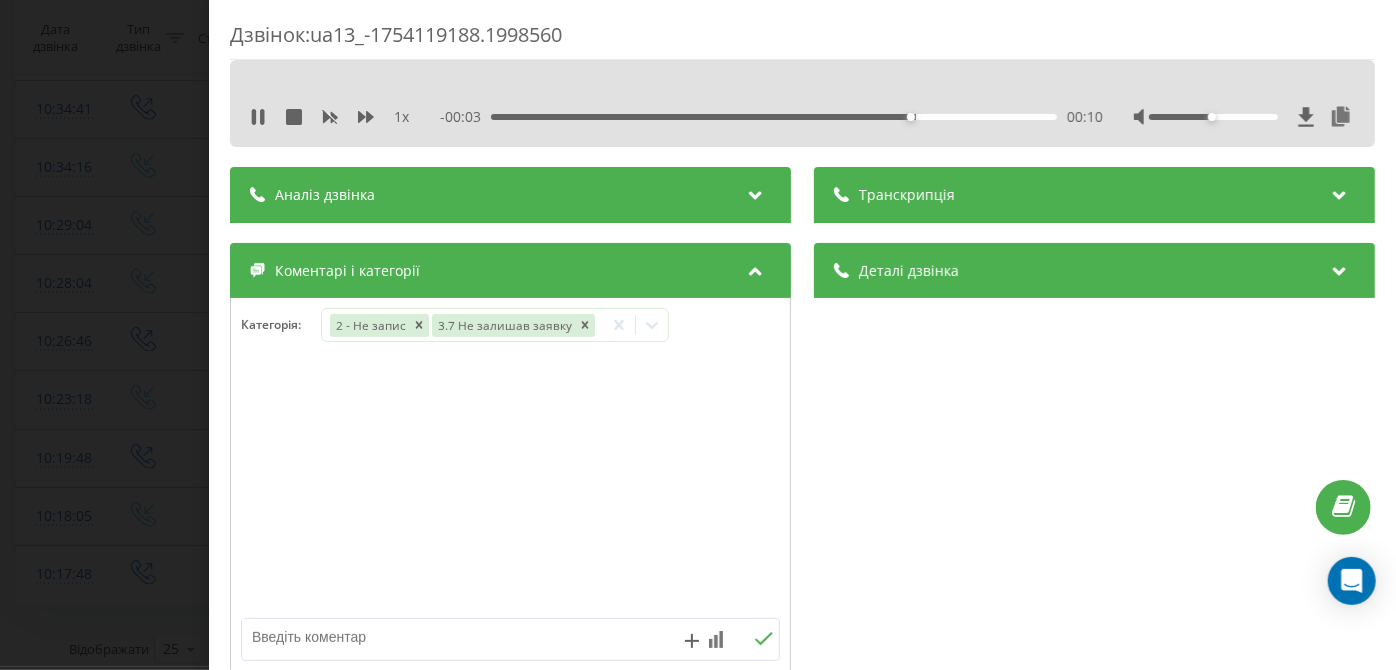 click on "Дзвінок :  ua13_-1754119188.1998560   1 x  - 00:03 00:10   00:10   Транскрипція Для AI-аналізу майбутніх дзвінків  налаштуйте та активуйте профіль на сторінці . Якщо профіль вже є і дзвінок відповідає його умовам, оновіть сторінку через 10 хвилин - AI аналізує поточний дзвінок. Аналіз дзвінка Для AI-аналізу майбутніх дзвінків  налаштуйте та активуйте профіль на сторінці . Якщо профіль вже є і дзвінок відповідає його умовам, оновіть сторінку через 10 хвилин - AI аналізує поточний дзвінок. Деталі дзвінка Загальне Дата дзвінка 2025-08-02 10:19:48 Тип дзвінка Вихідний Статус дзвінка Успішний 380442044040" at bounding box center [698, 335] 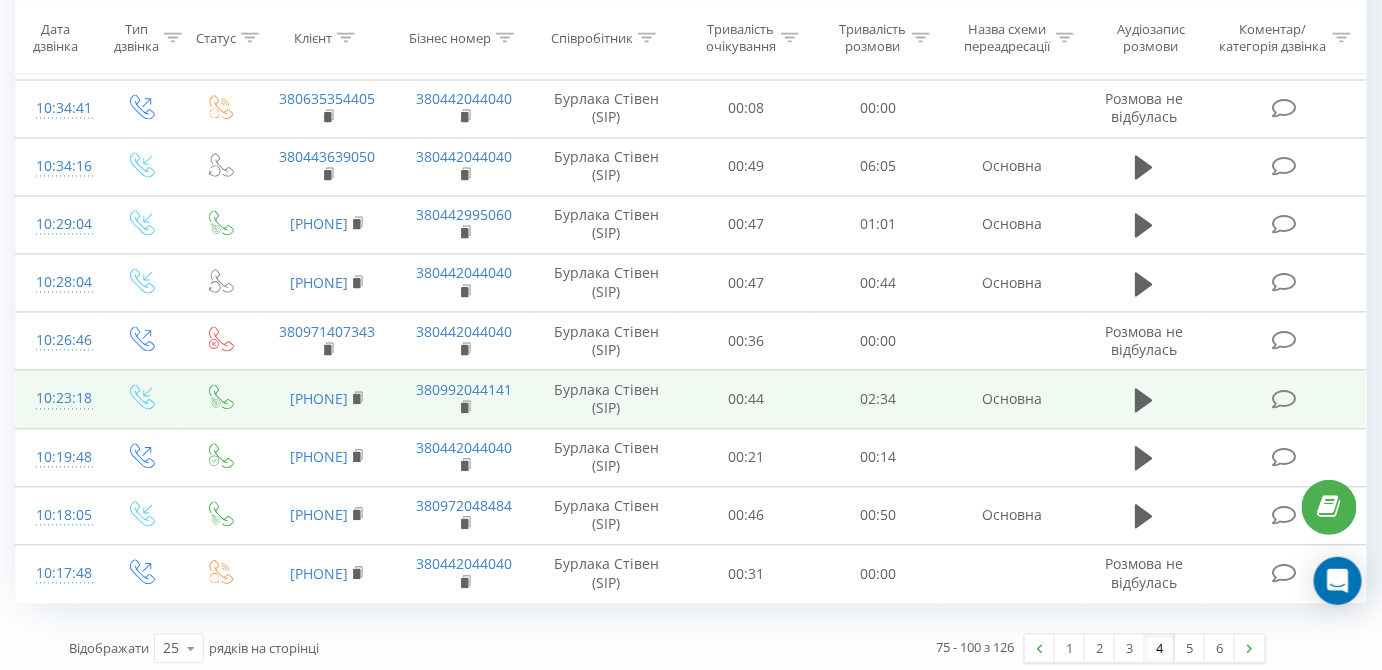 click at bounding box center (1284, 400) 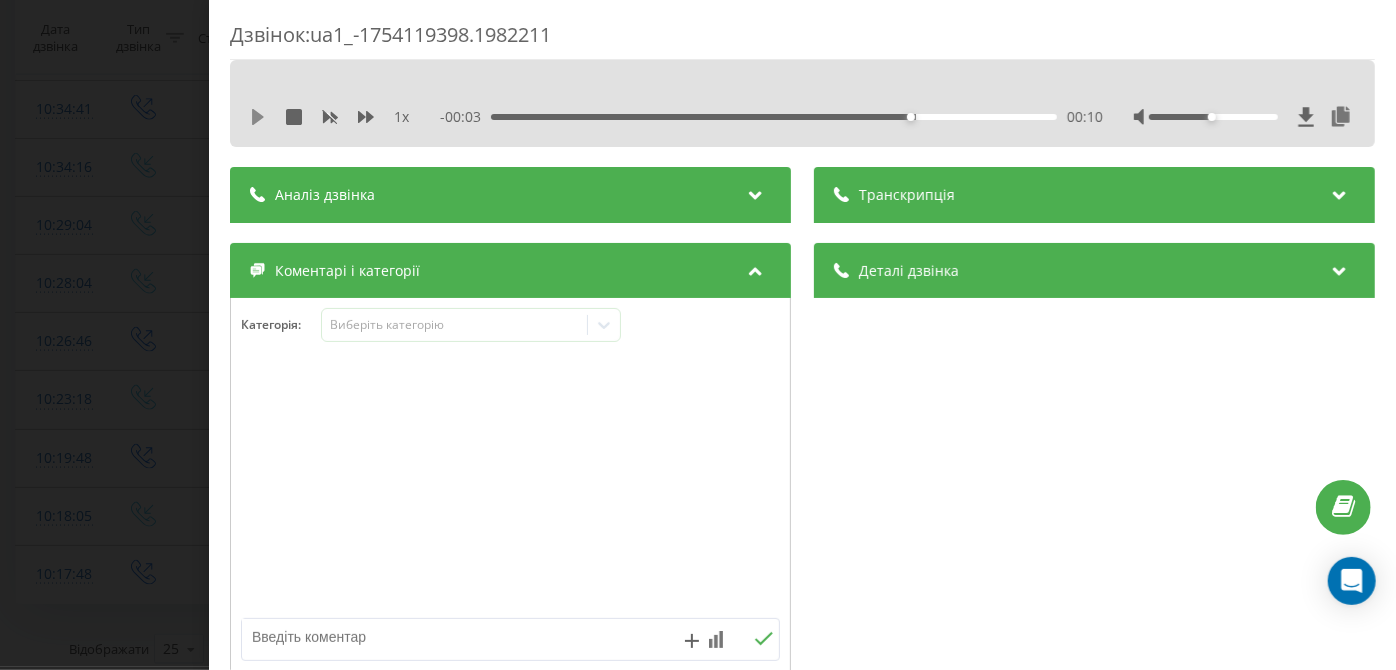 click 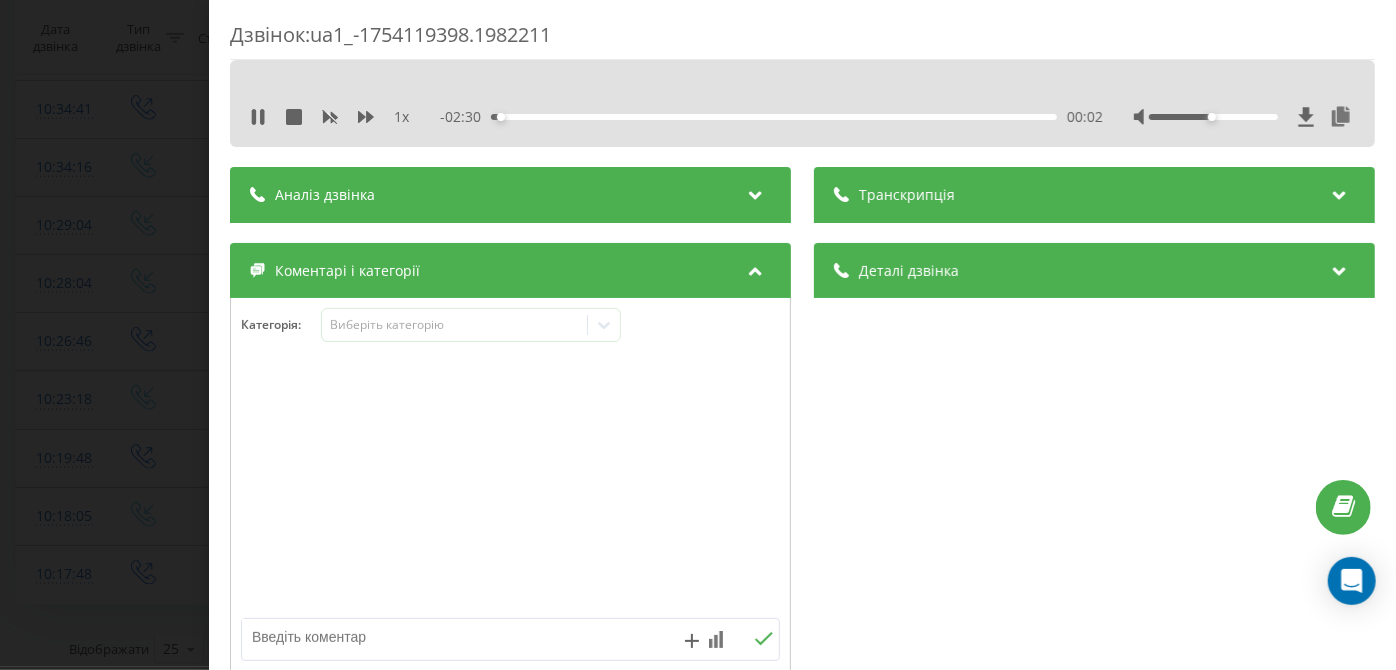 click on "- 02:30 00:02   00:02" at bounding box center (772, 117) 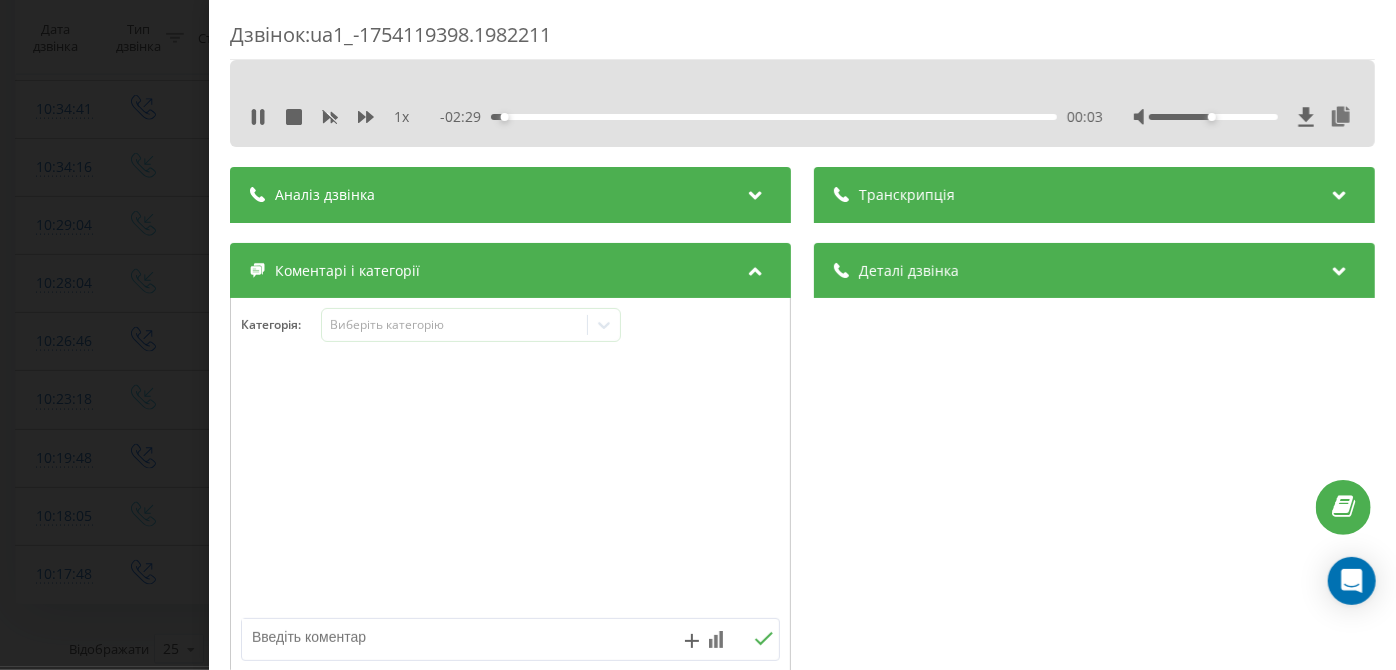 click on "00:03" at bounding box center [775, 117] 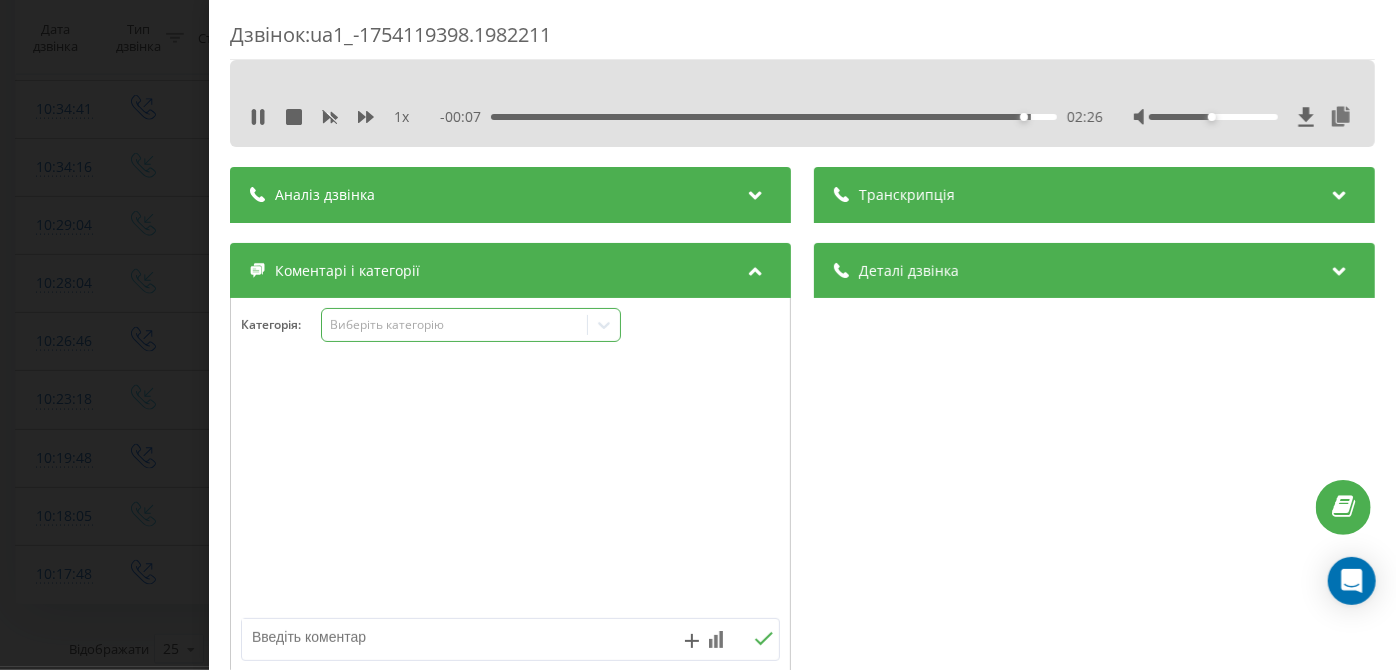 click on "Виберіть категорію" at bounding box center (455, 325) 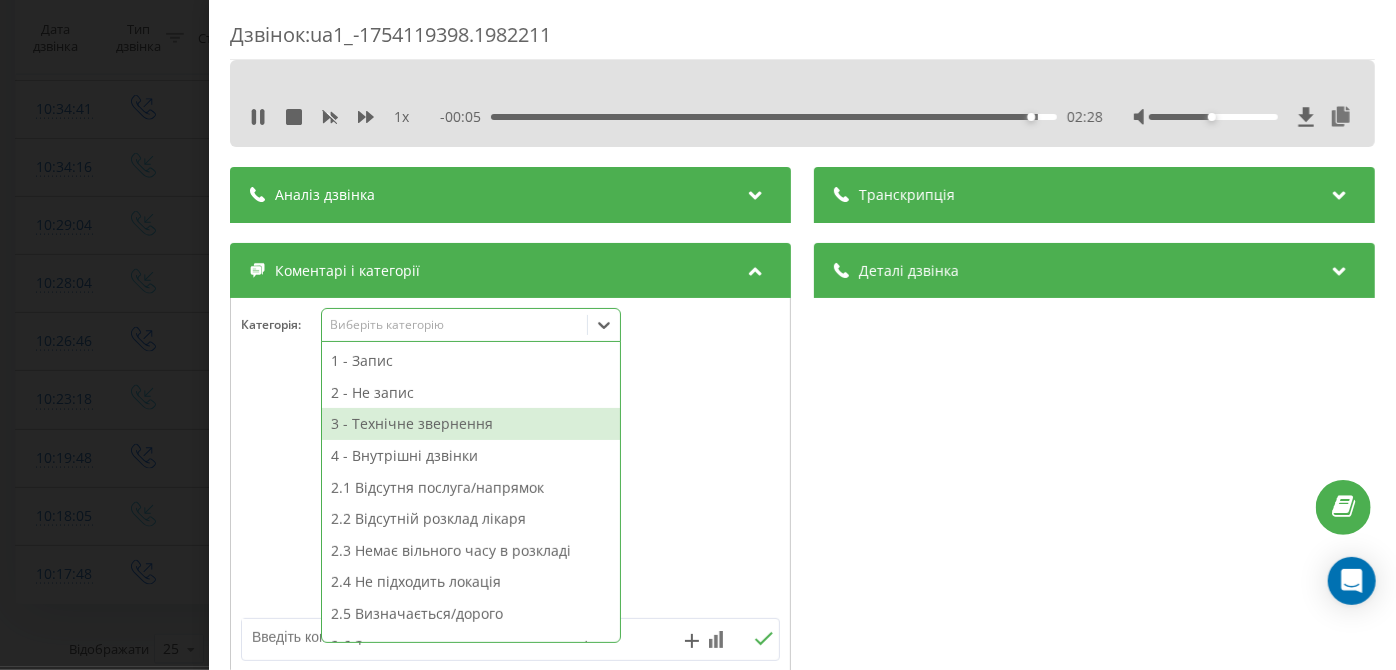 click on "3 - Технічне звернення" at bounding box center [471, 424] 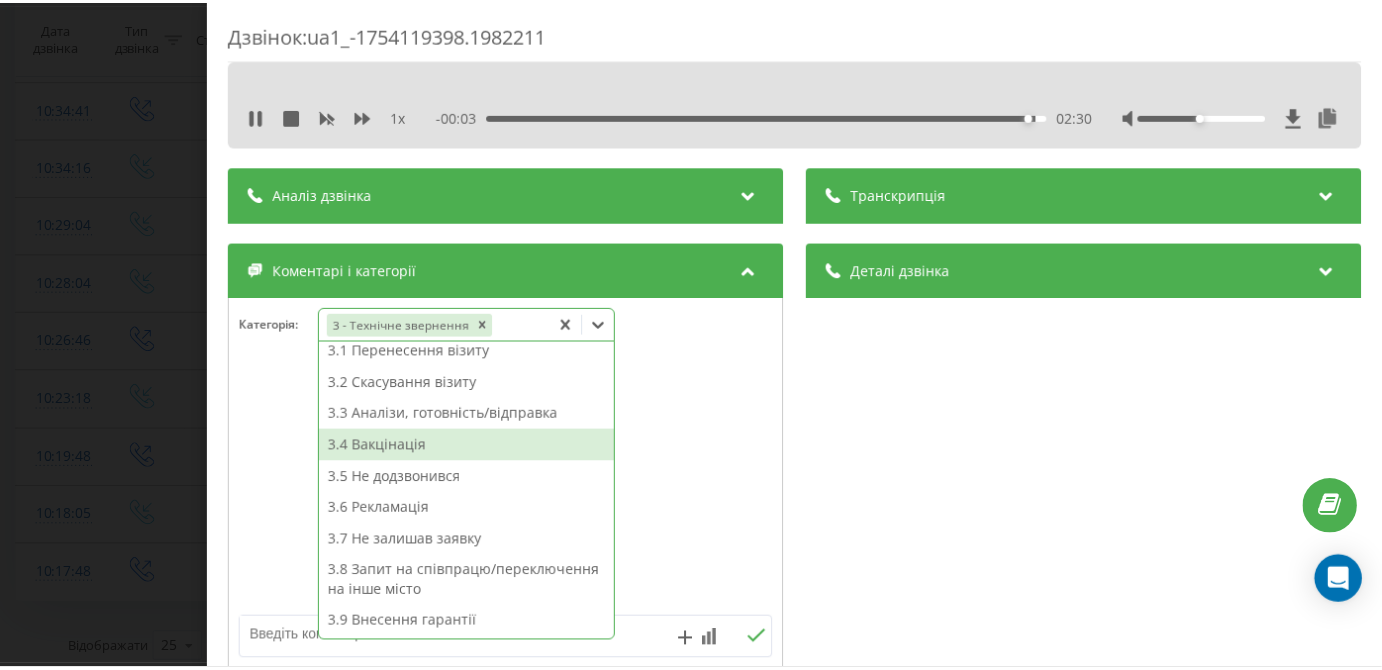 scroll, scrollTop: 312, scrollLeft: 0, axis: vertical 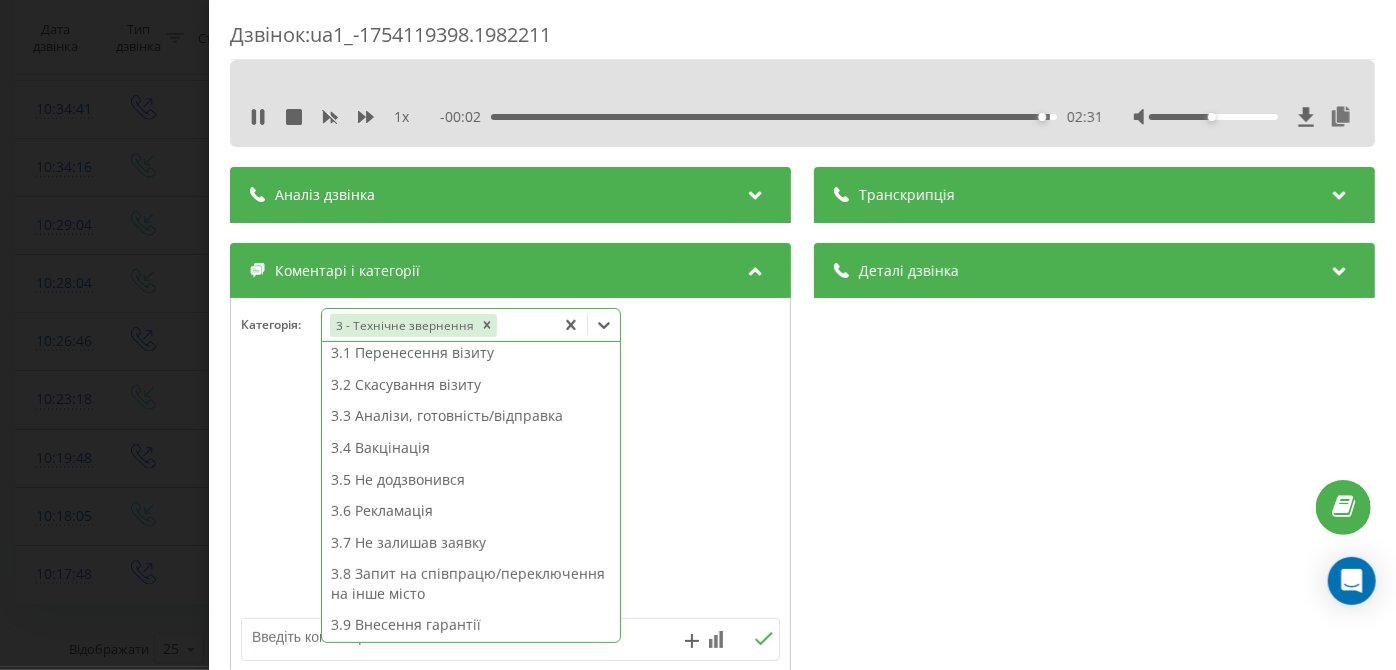 click on "3.3 Аналізи, готовність/відправка" at bounding box center (471, 416) 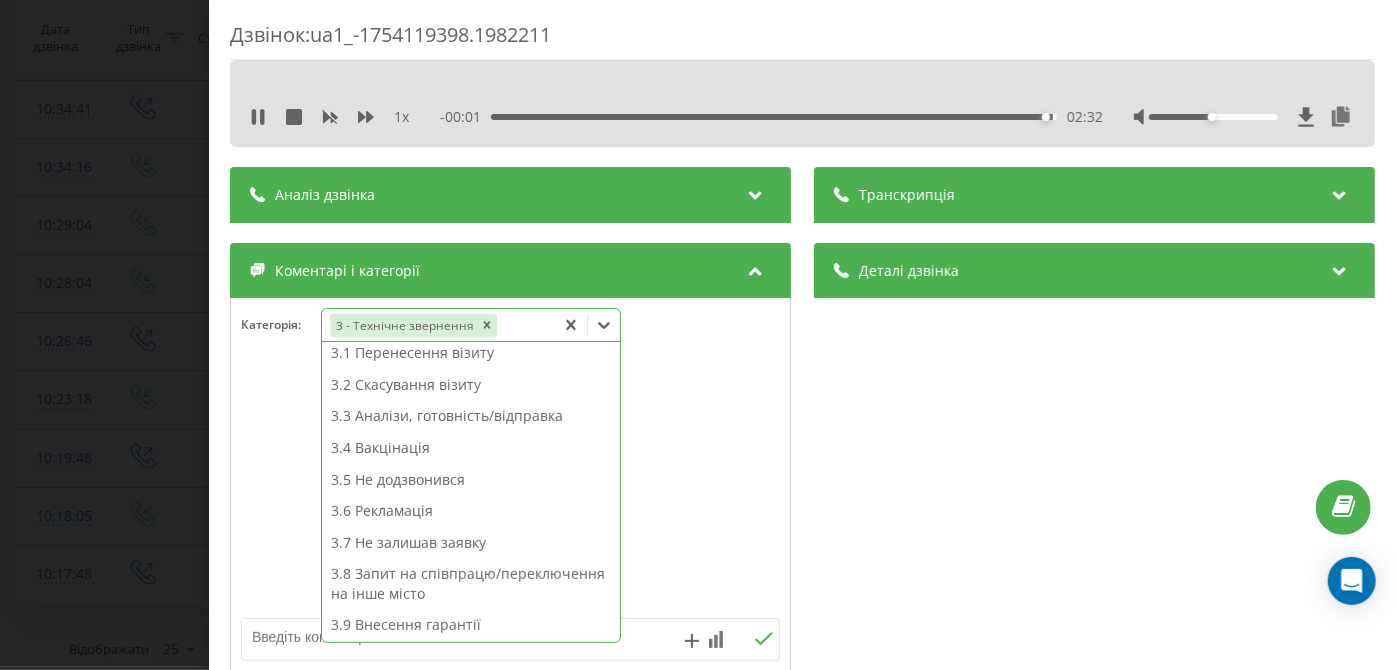 click on "Дзвінок :  ua1_-1754119398.1982211   1 x  - 00:01 02:32   02:32   Транскрипція Для AI-аналізу майбутніх дзвінків  налаштуйте та активуйте профіль на сторінці . Якщо профіль вже є і дзвінок відповідає його умовам, оновіть сторінку через 10 хвилин - AI аналізує поточний дзвінок. Аналіз дзвінка Для AI-аналізу майбутніх дзвінків  налаштуйте та активуйте профіль на сторінці . Якщо профіль вже є і дзвінок відповідає його умовам, оновіть сторінку через 10 хвилин - AI аналізує поточний дзвінок. Деталі дзвінка Загальне Дата дзвінка 2025-08-02 10:23:18 Тип дзвінка Вхідний Статус дзвінка Цільовий 380662615611 :" at bounding box center [698, 335] 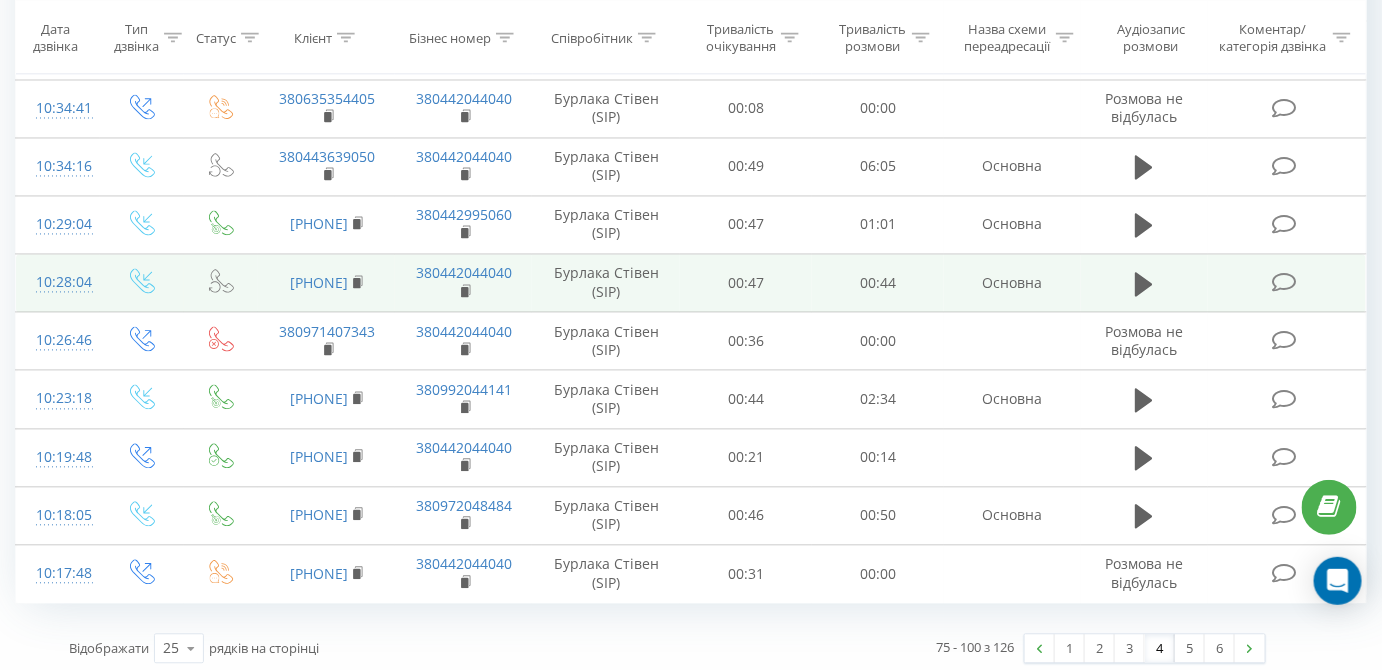 click at bounding box center [1284, 283] 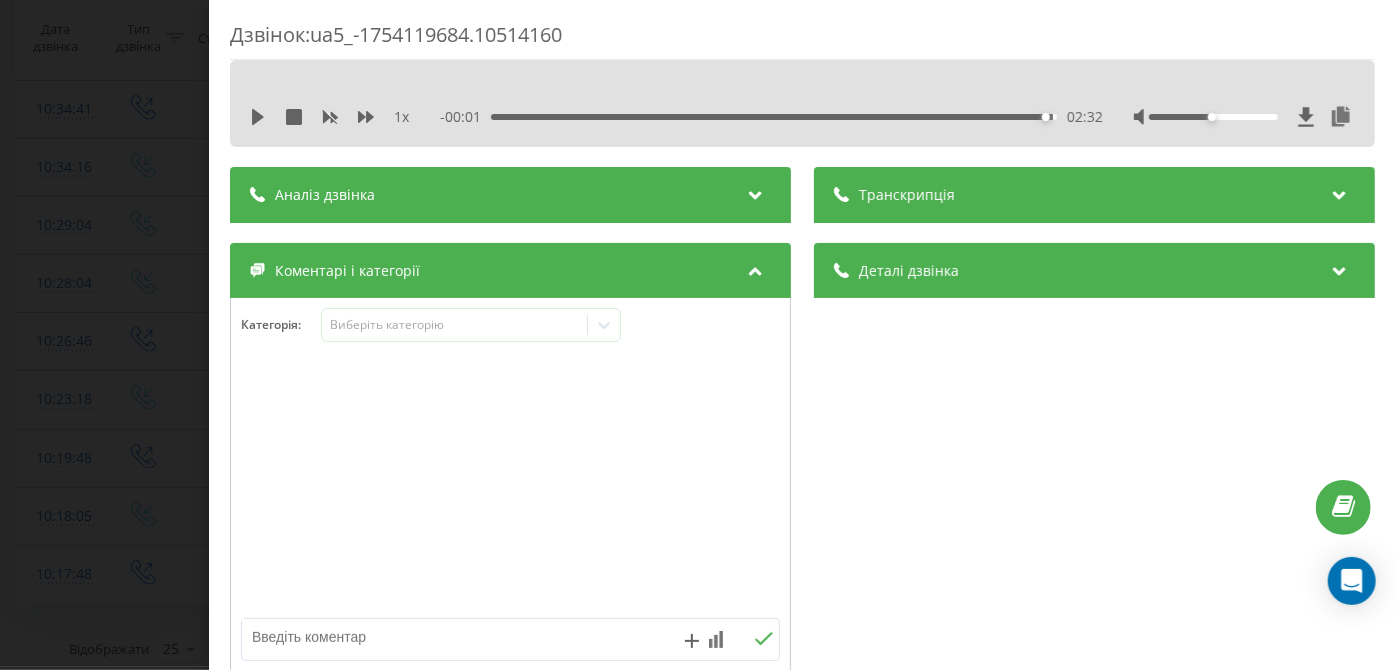 click on "1 x  - 00:01 02:32   02:32" at bounding box center (802, 117) 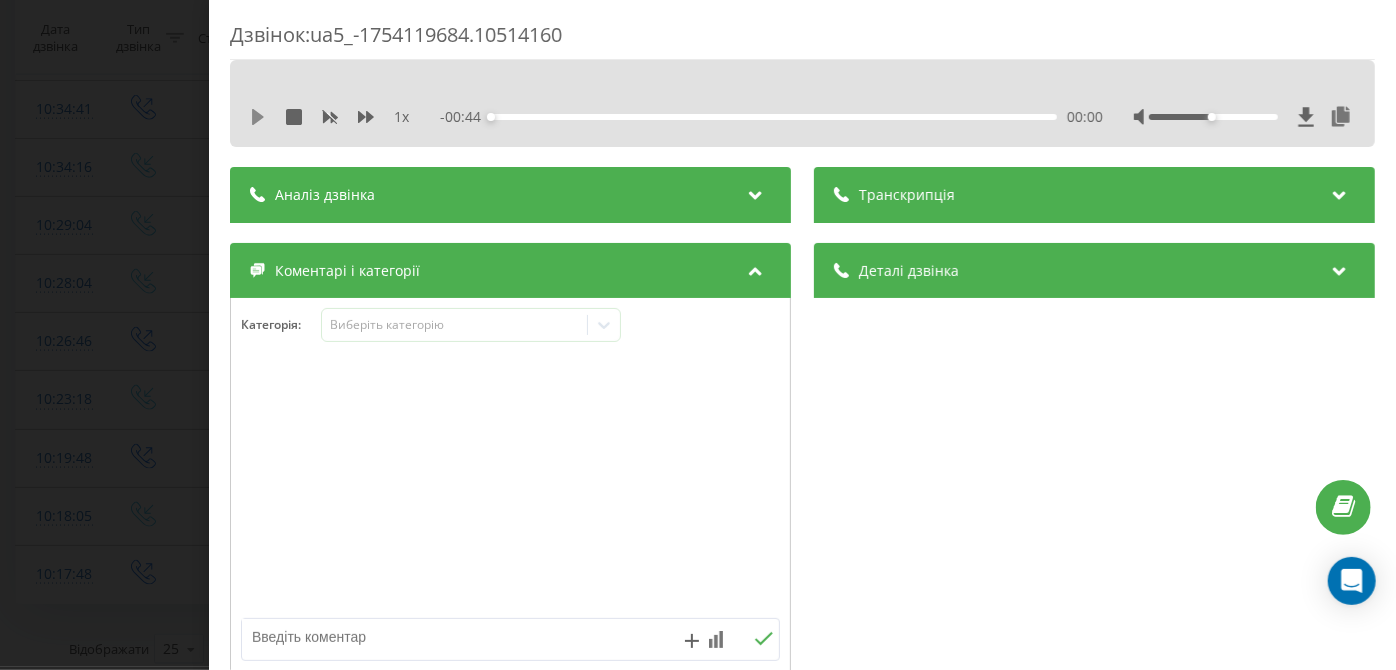 click 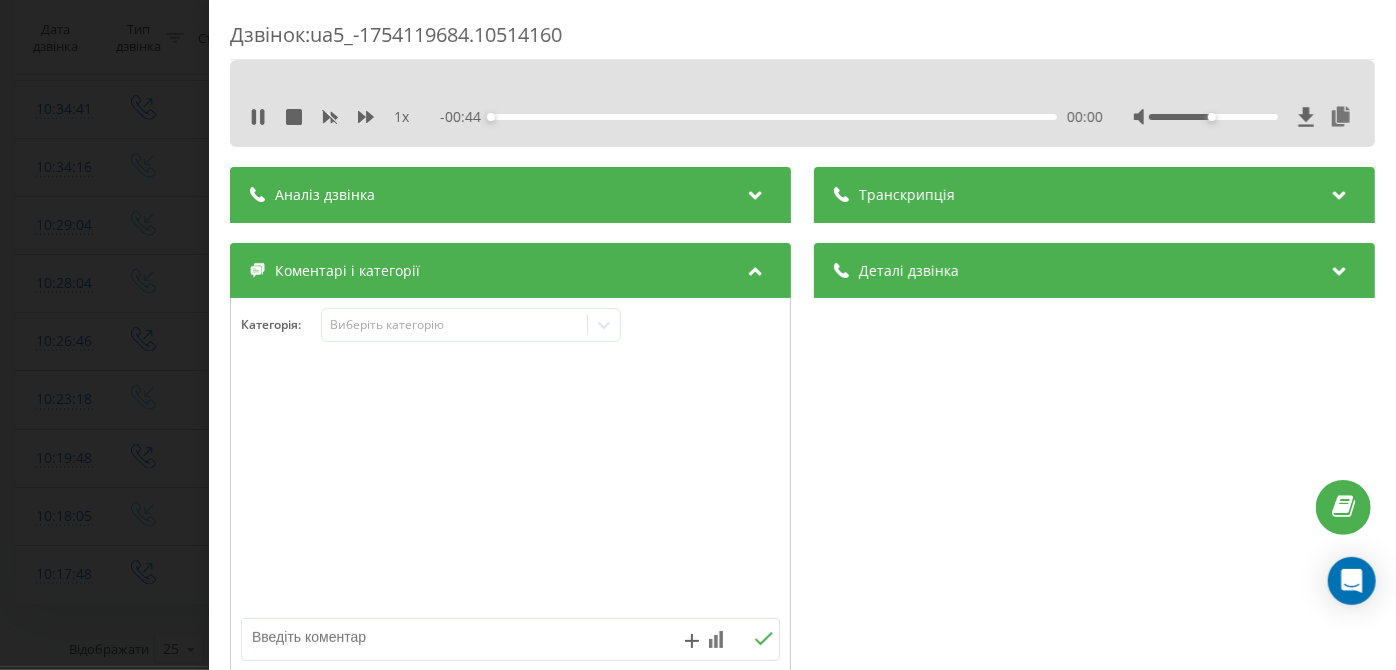 click on "00:00" at bounding box center [775, 117] 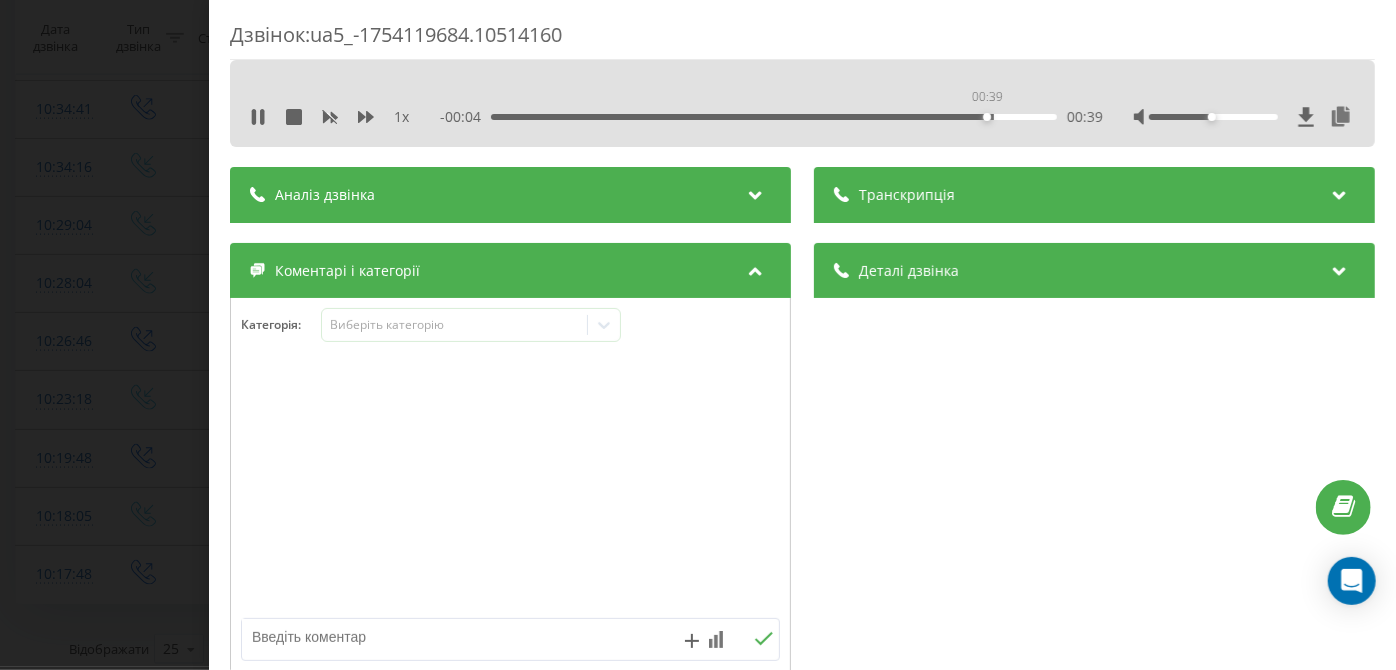 click on "00:39" at bounding box center [775, 117] 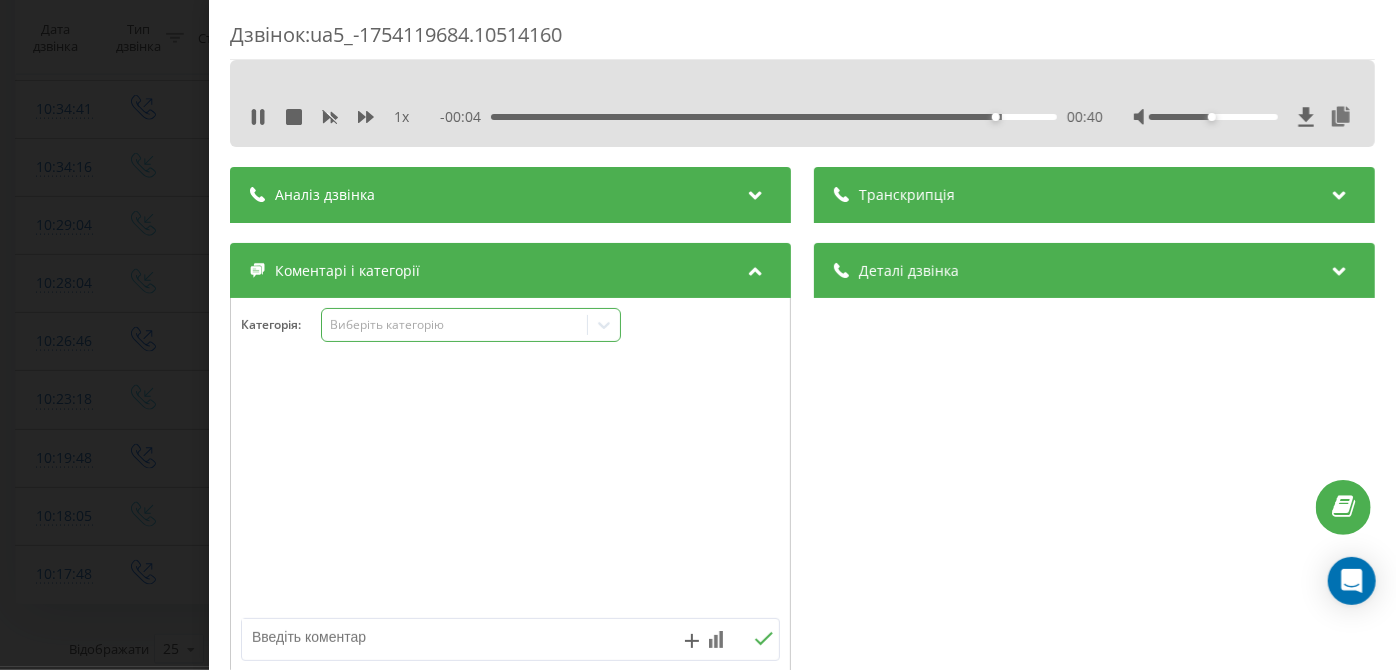 click on "Виберіть категорію" at bounding box center (455, 325) 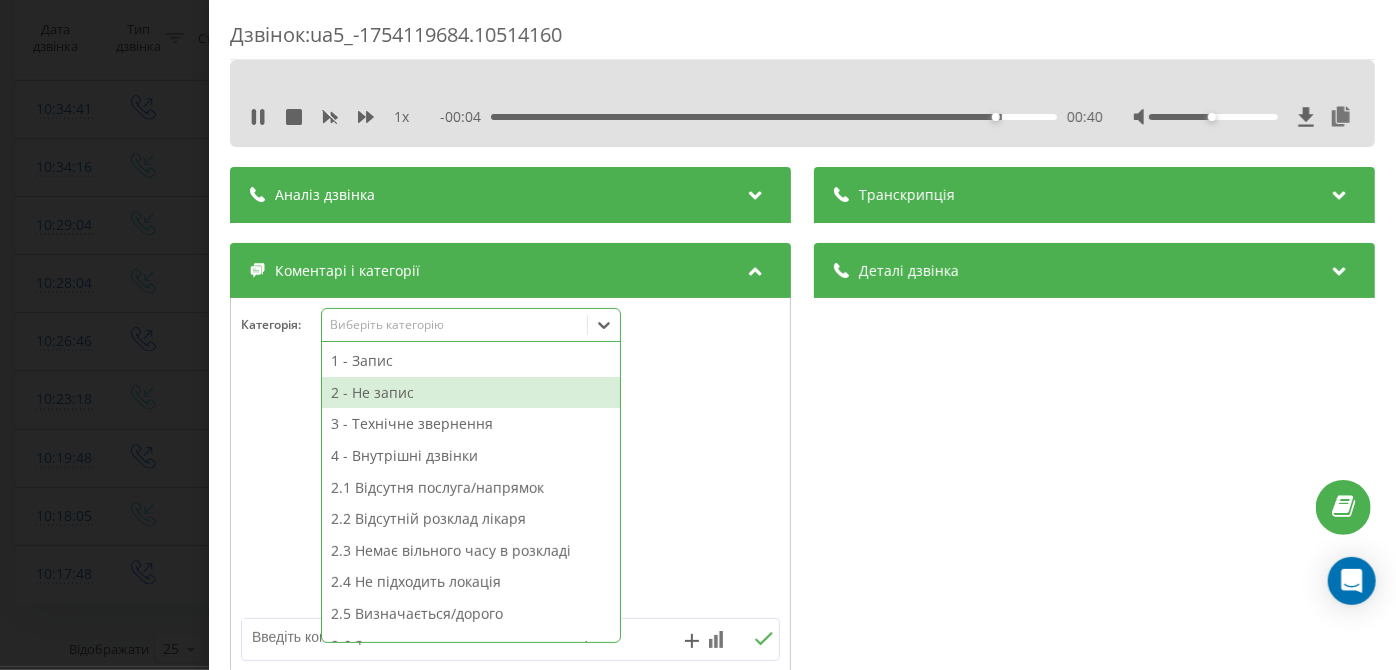 click on "2 - Не запис" at bounding box center [471, 393] 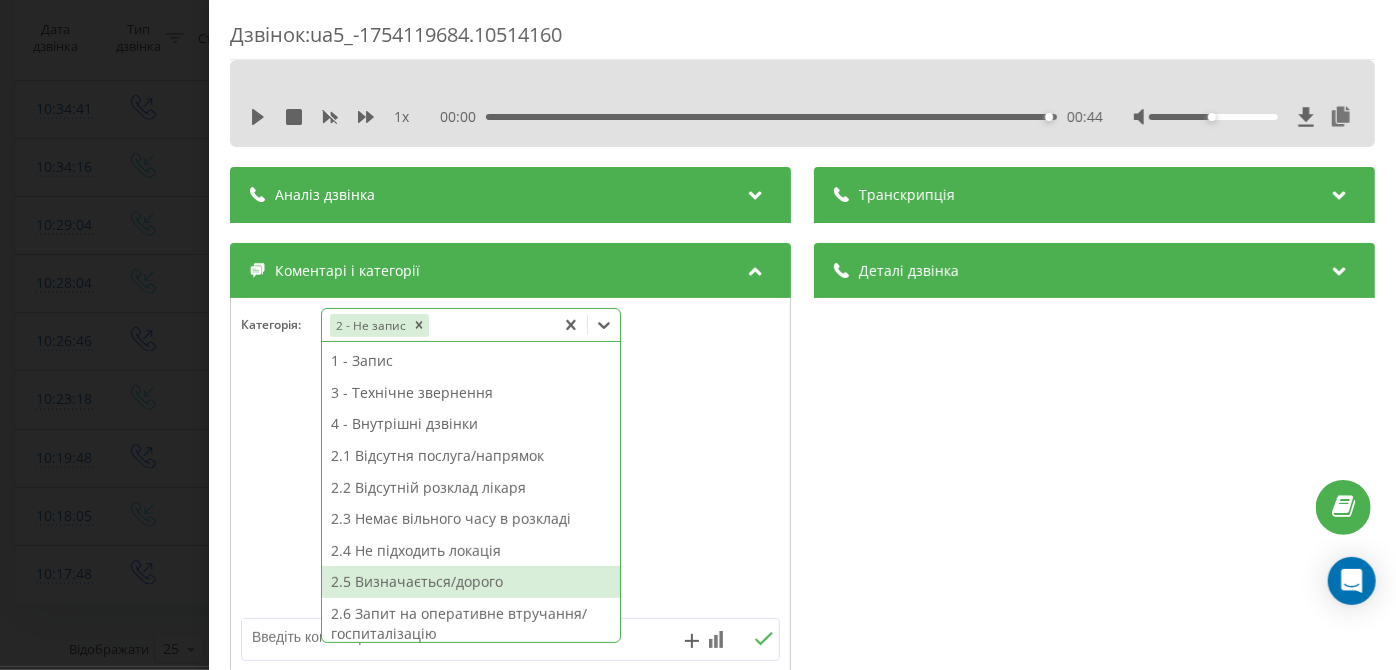 click on "2.5 Визначається/дорого" at bounding box center (471, 582) 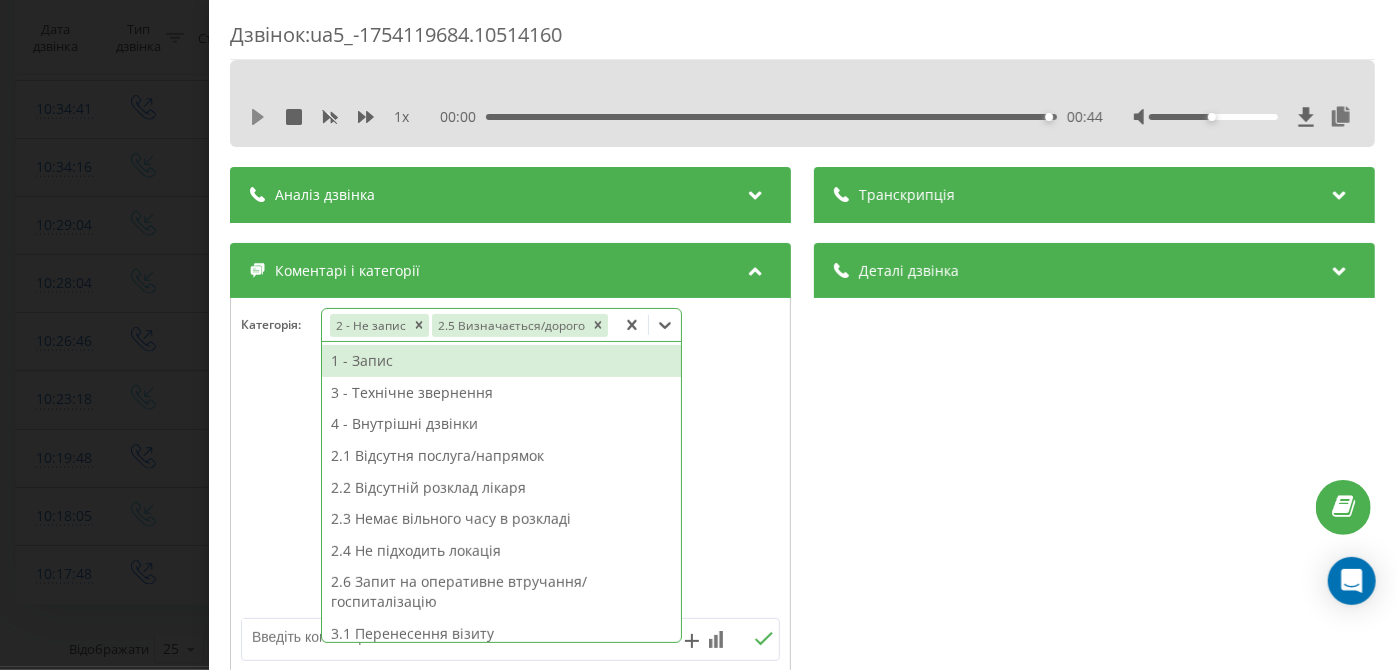 click 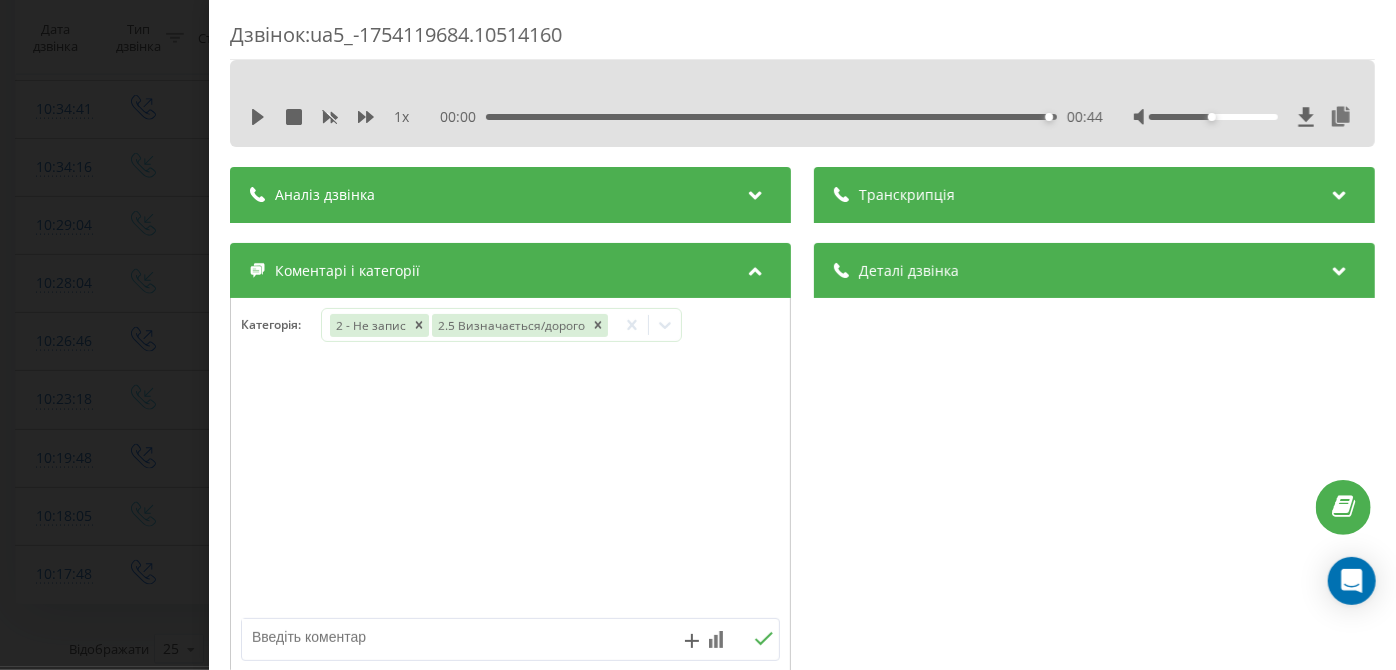 click on "00:00 00:44   00:44" at bounding box center [772, 117] 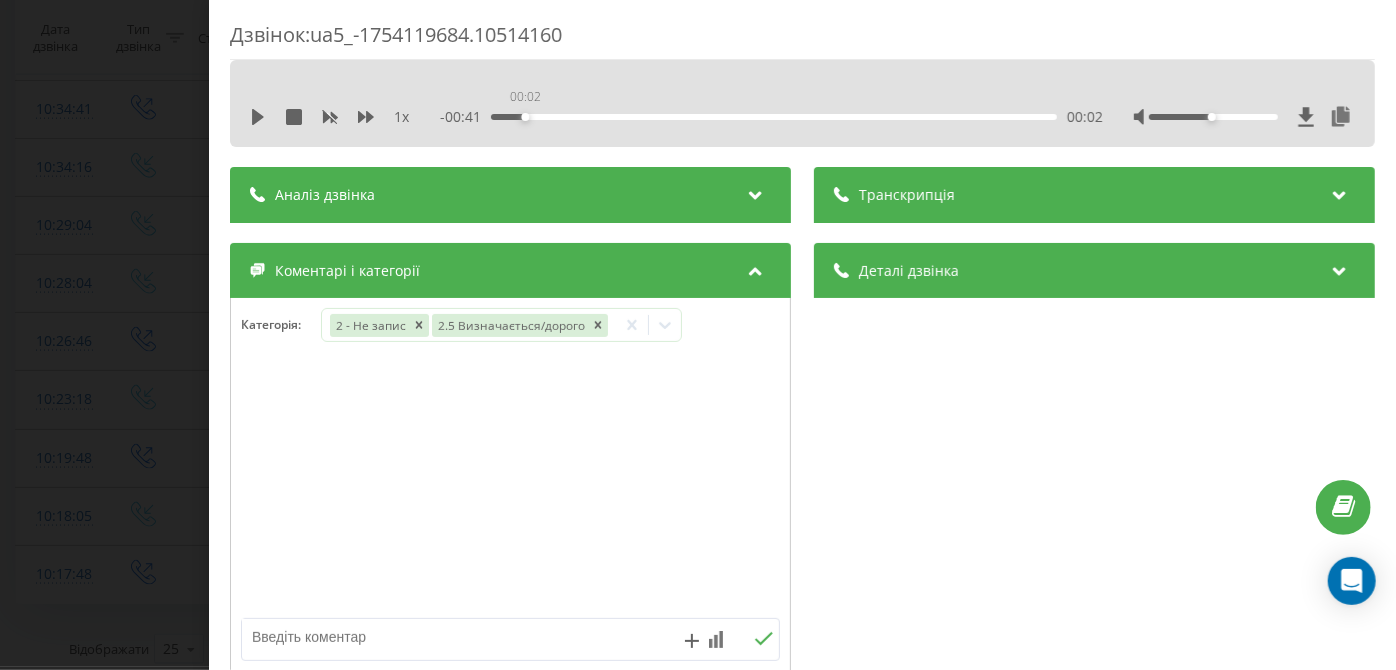 click on "00:02" at bounding box center [775, 117] 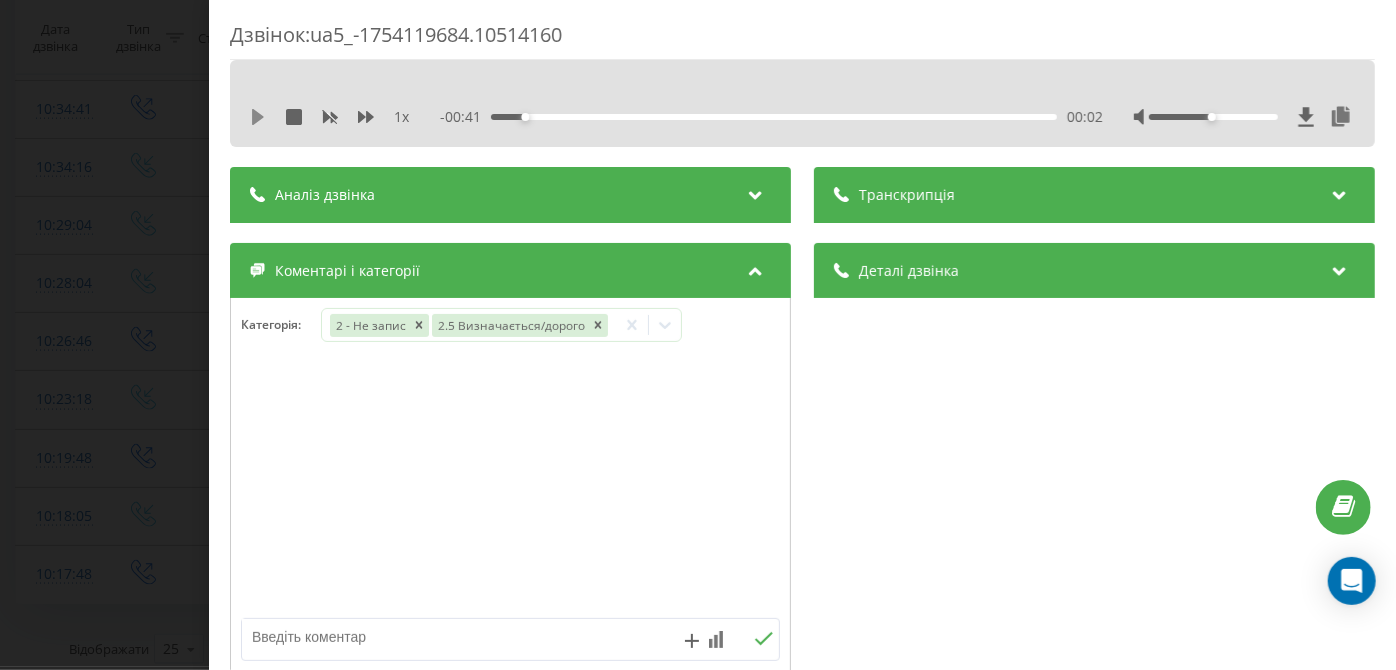 click 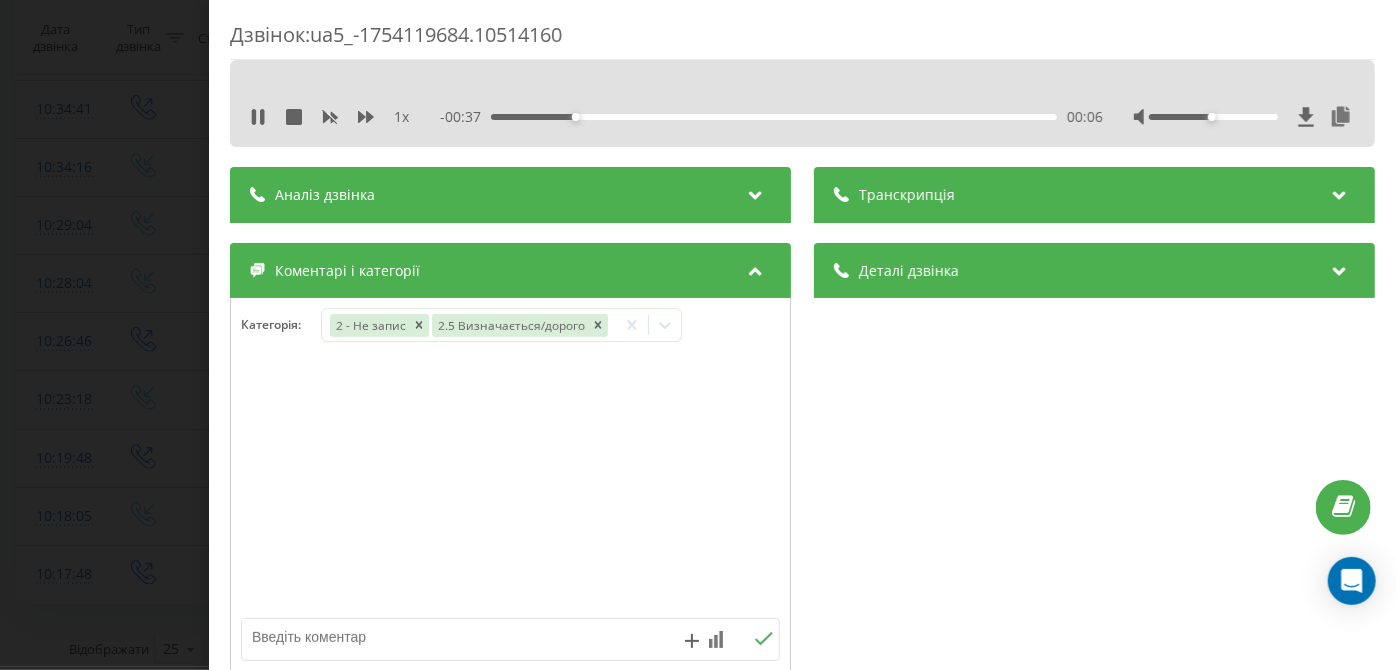 click on "Дзвінок :  ua5_-1754119684.10514160   1 x  - 00:37 00:06   00:06   Транскрипція Для AI-аналізу майбутніх дзвінків  налаштуйте та активуйте профіль на сторінці . Якщо профіль вже є і дзвінок відповідає його умовам, оновіть сторінку через 10 хвилин - AI аналізує поточний дзвінок. Аналіз дзвінка Для AI-аналізу майбутніх дзвінків  налаштуйте та активуйте профіль на сторінці . Якщо профіль вже є і дзвінок відповідає його умовам, оновіть сторінку через 10 хвилин - AI аналізує поточний дзвінок. Деталі дзвінка Загальне Дата дзвінка 2025-08-02 10:28:04 Тип дзвінка Вхідний Статус дзвінка Повторний 380672981312" at bounding box center [698, 335] 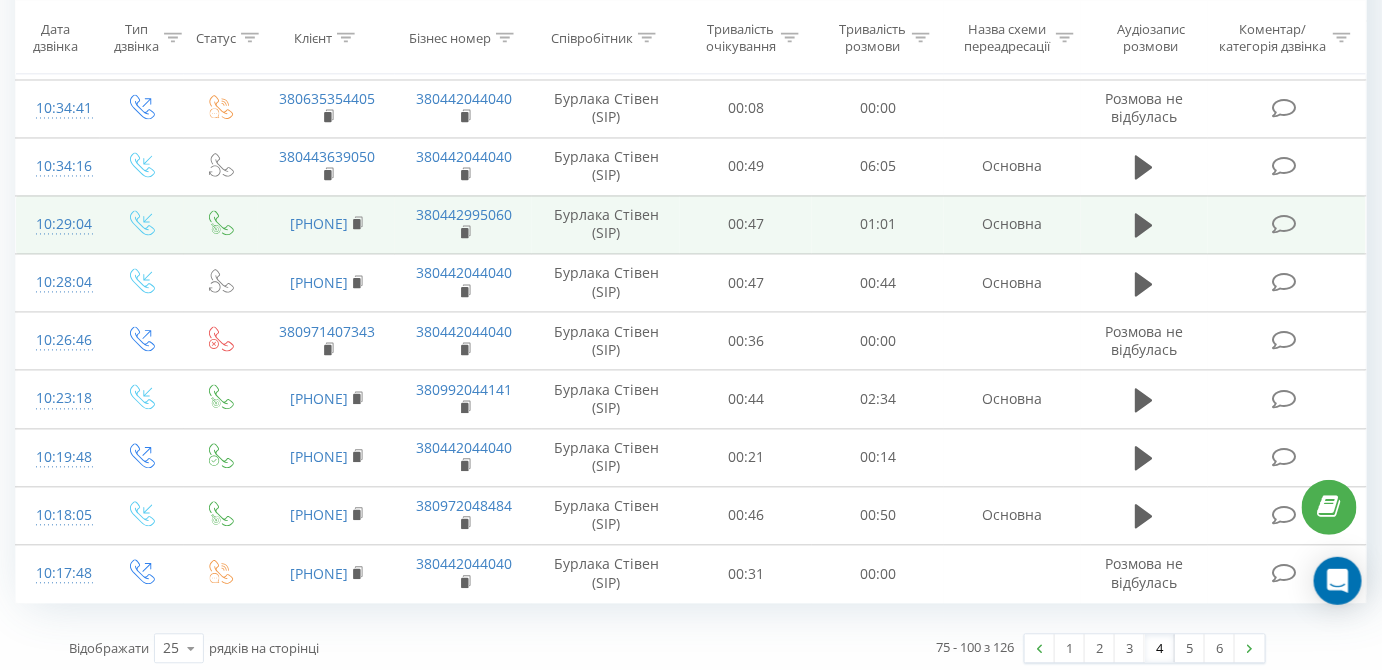 click at bounding box center [1284, 225] 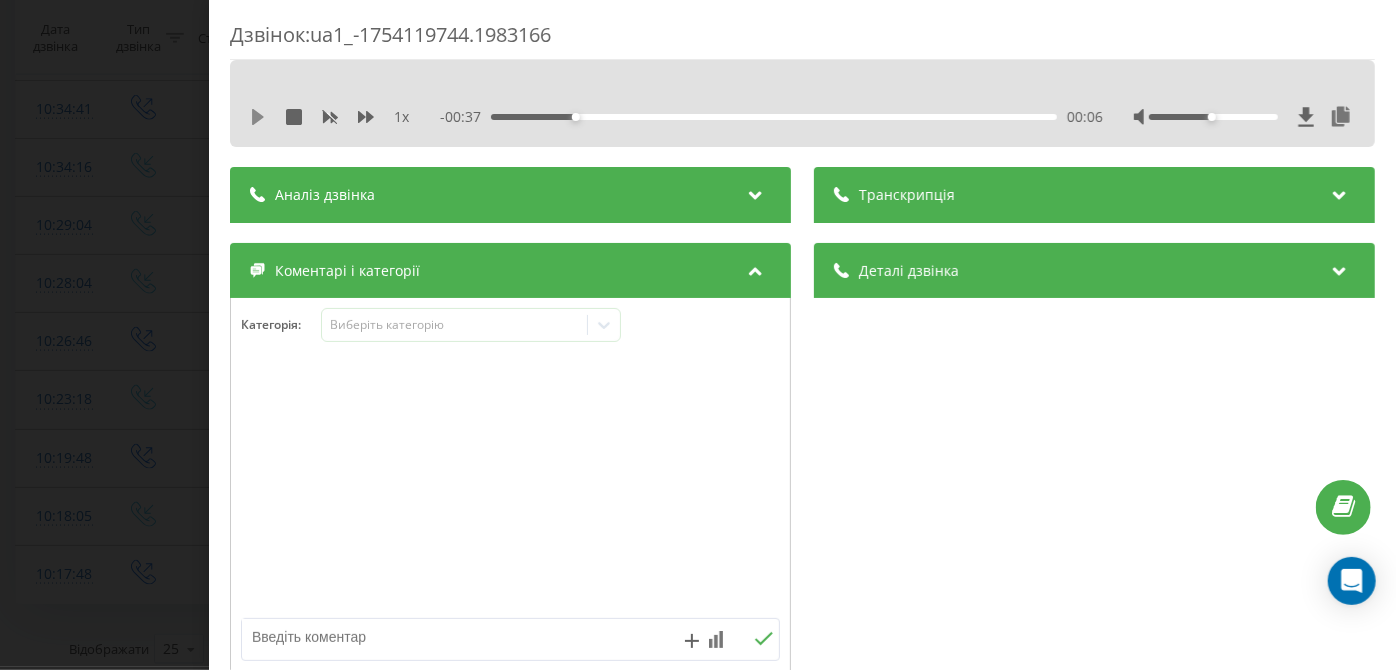 click 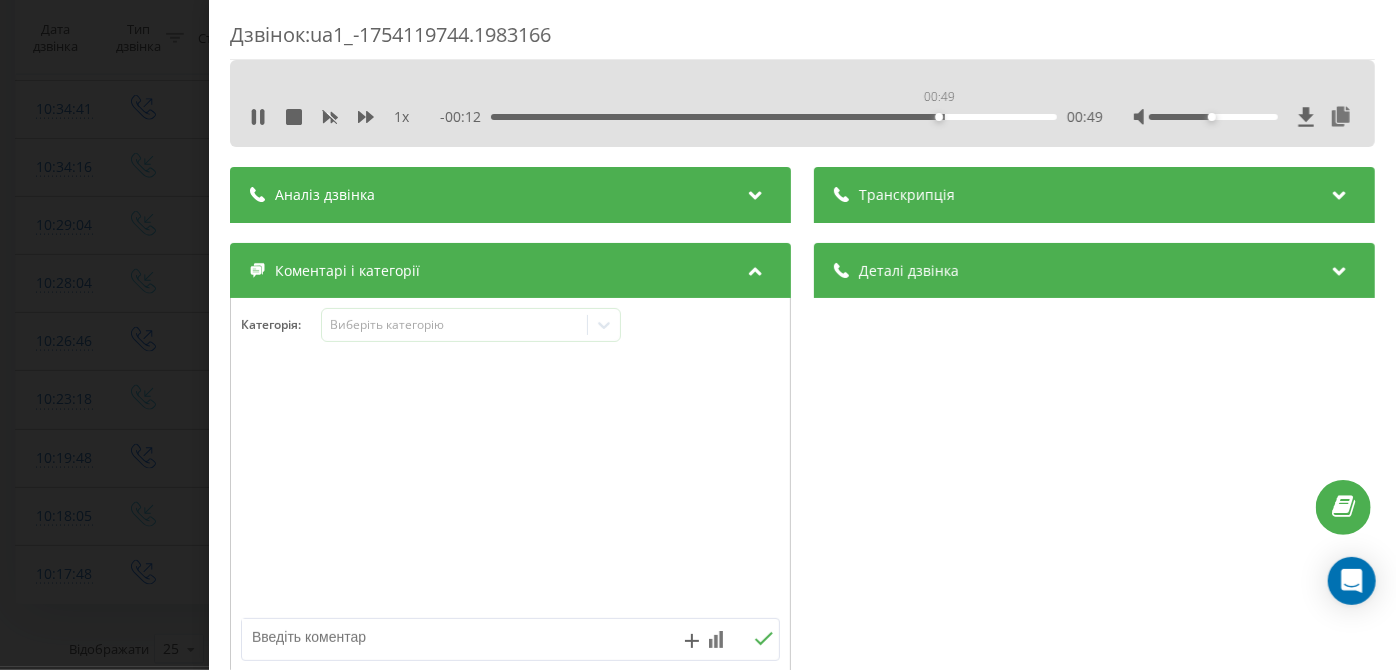 click on "00:49" at bounding box center (775, 117) 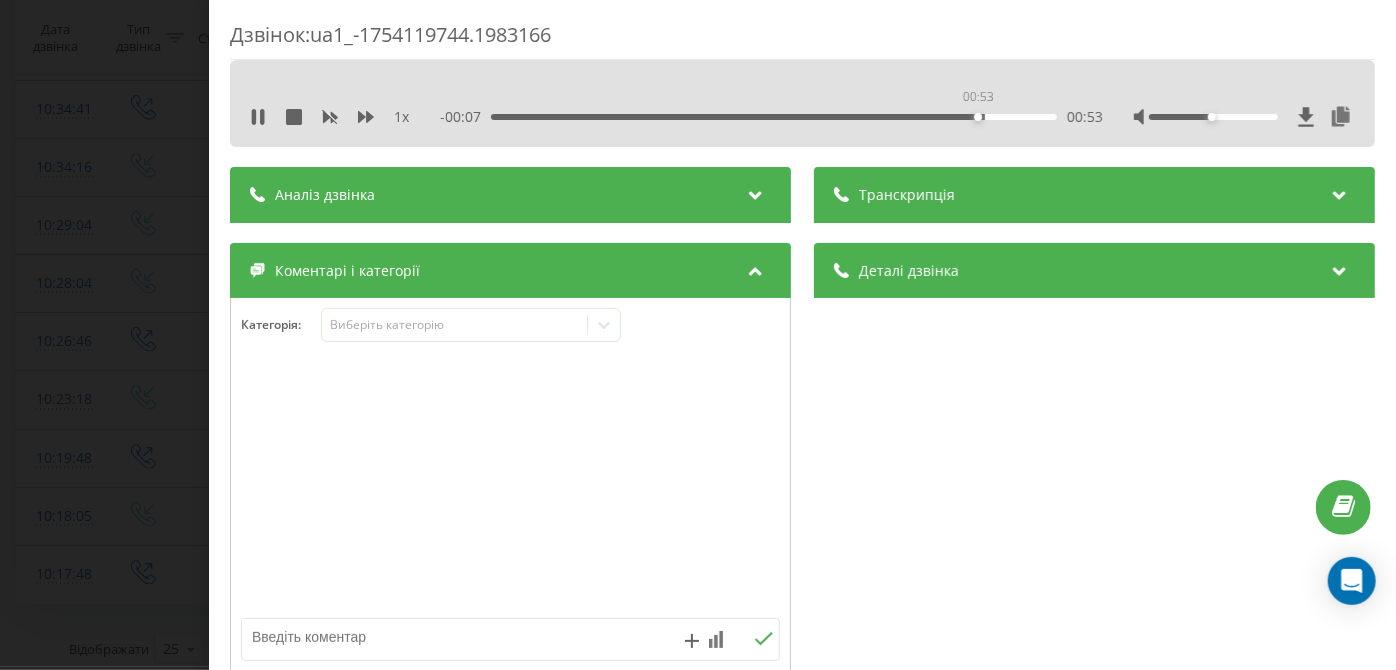 click on "00:53" at bounding box center [775, 117] 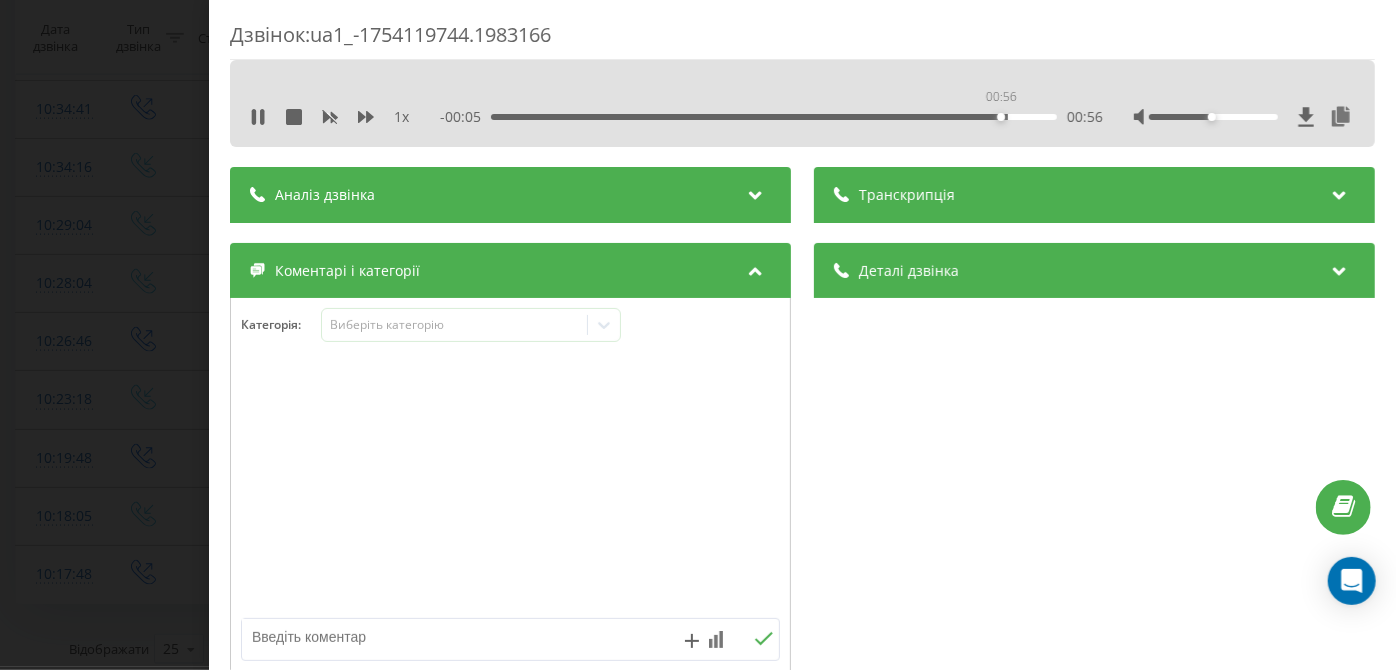 click on "00:56" at bounding box center (775, 117) 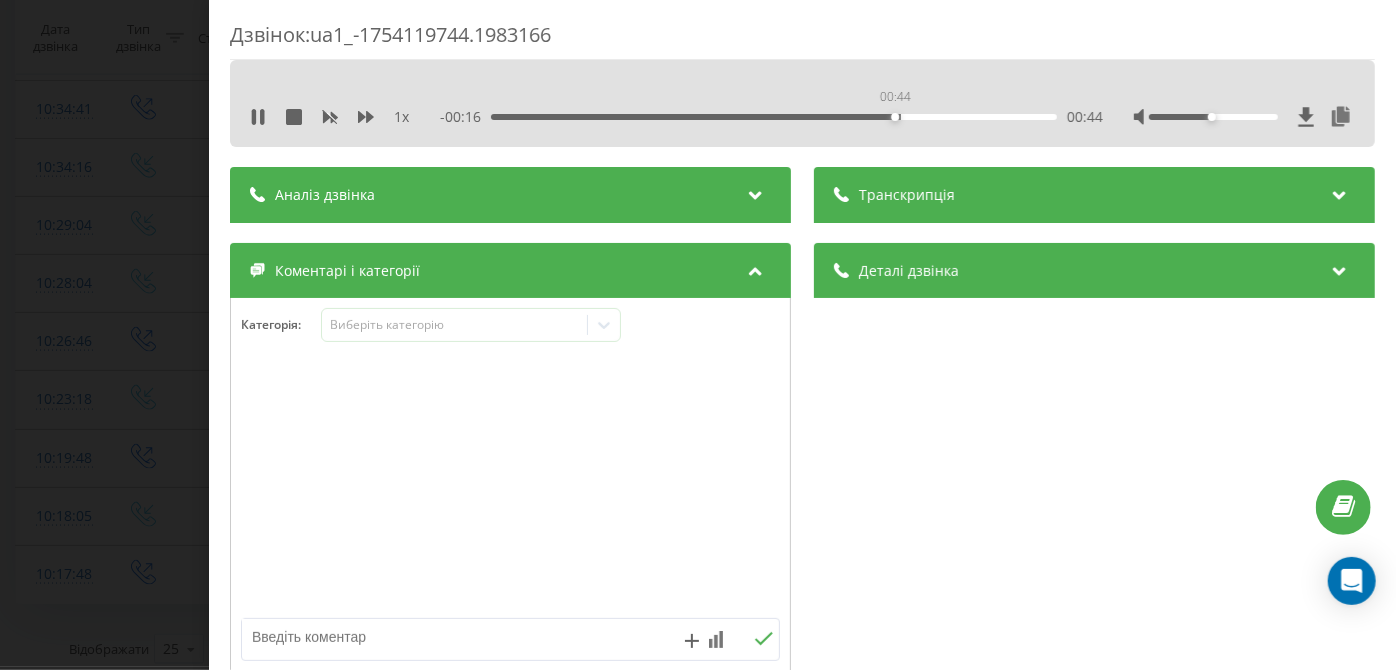 click on "00:44" at bounding box center (775, 117) 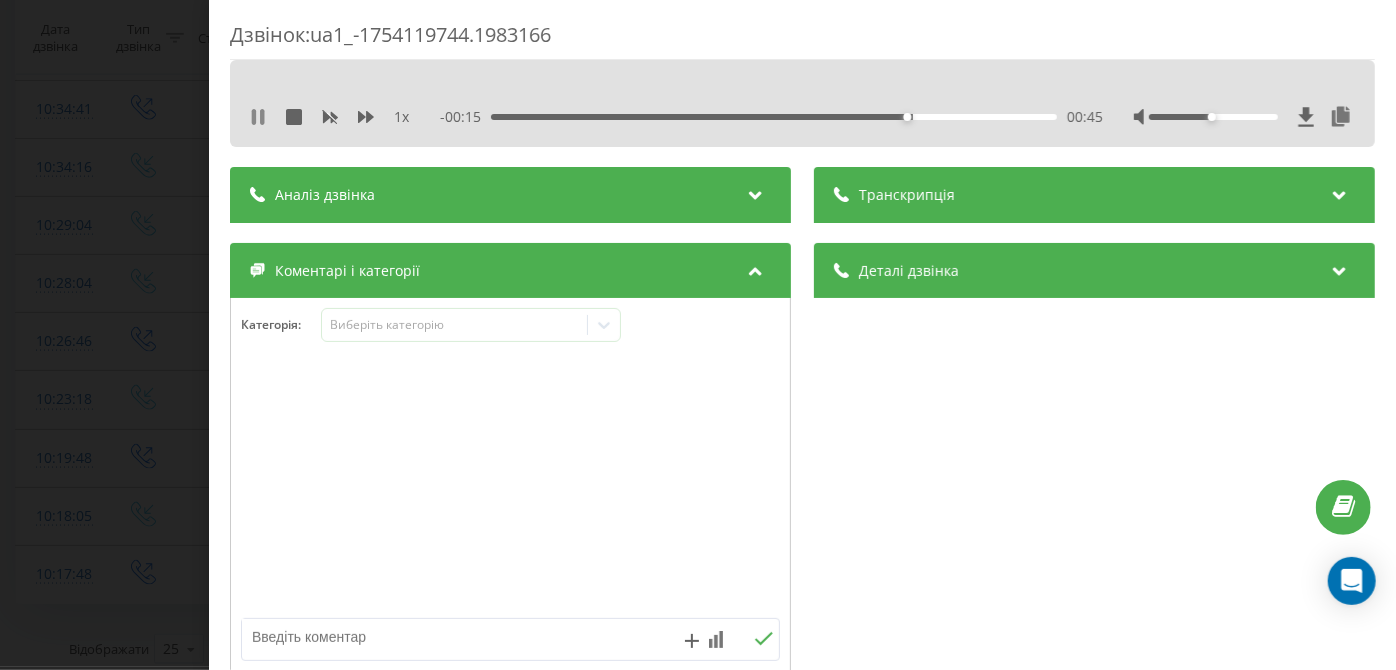 click 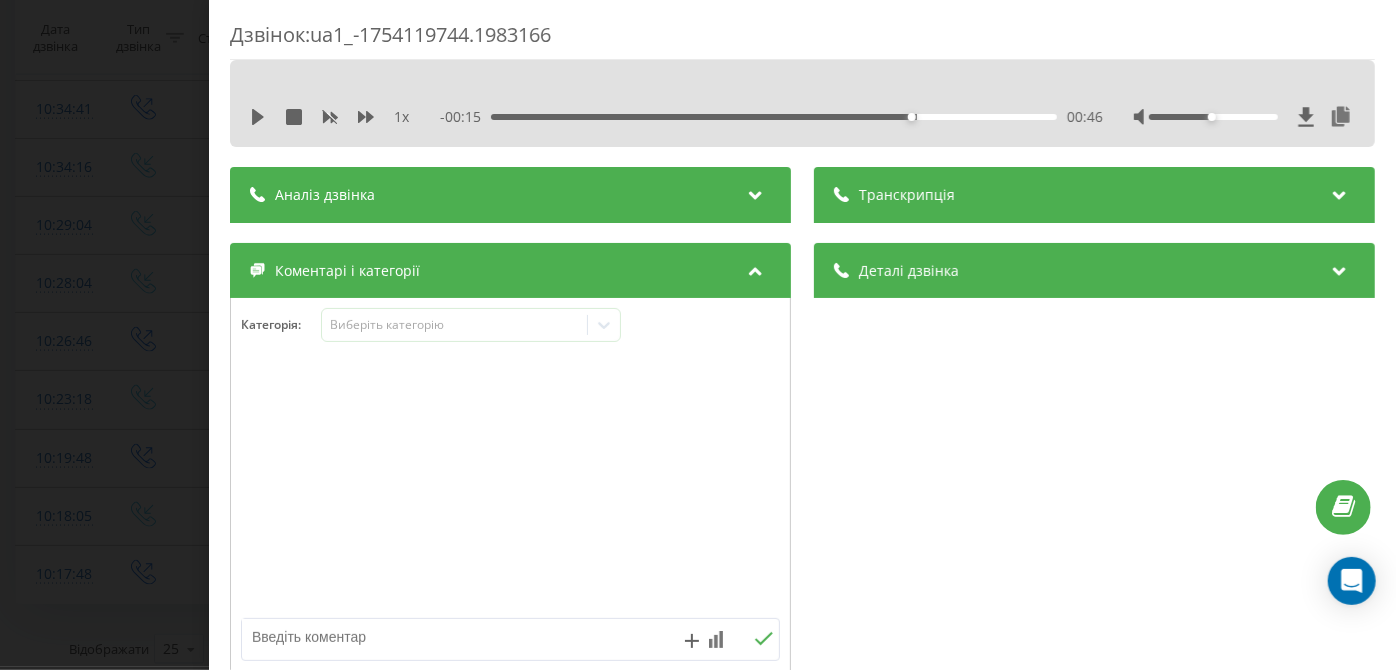 click 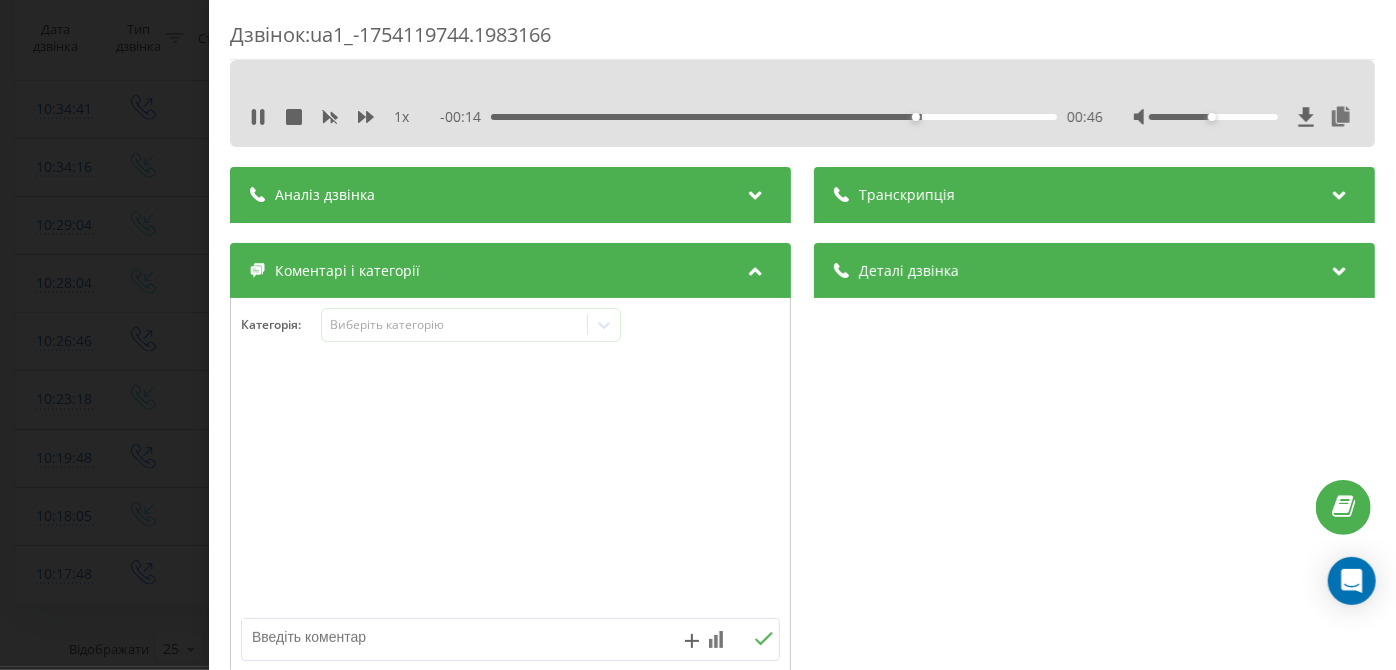click on "00:46" at bounding box center [775, 117] 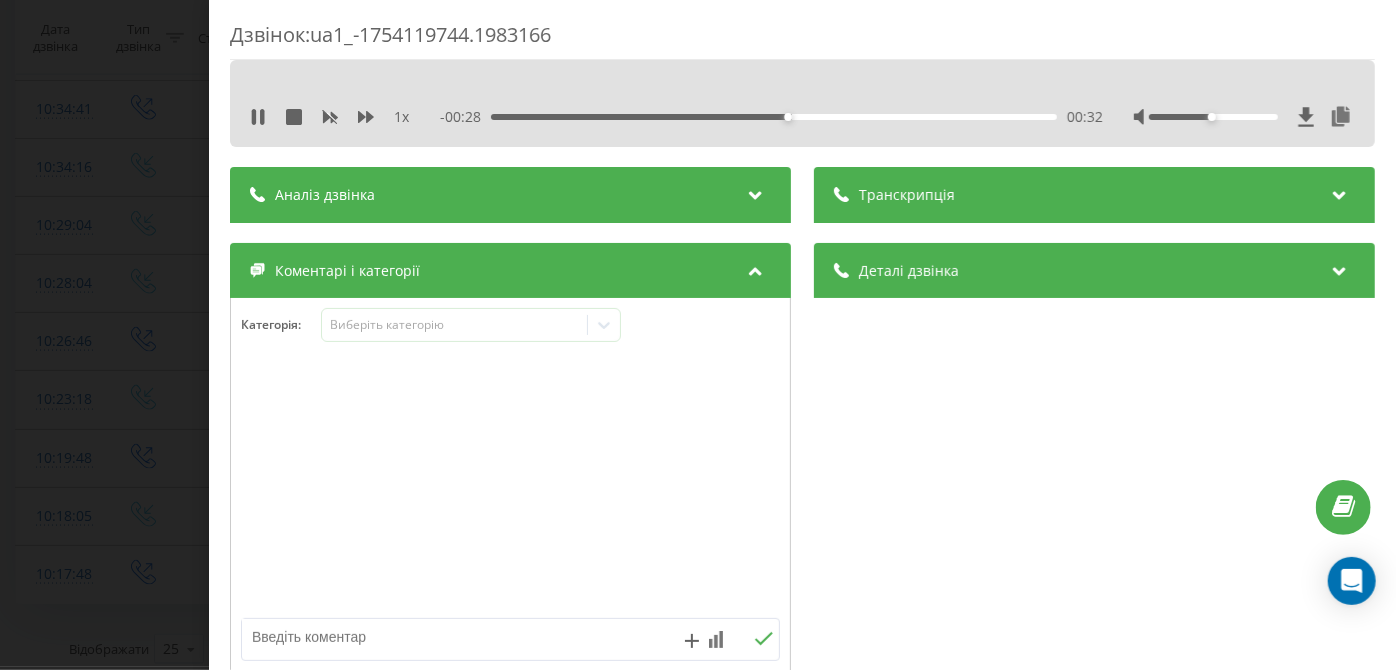 click on "00:32" at bounding box center [775, 117] 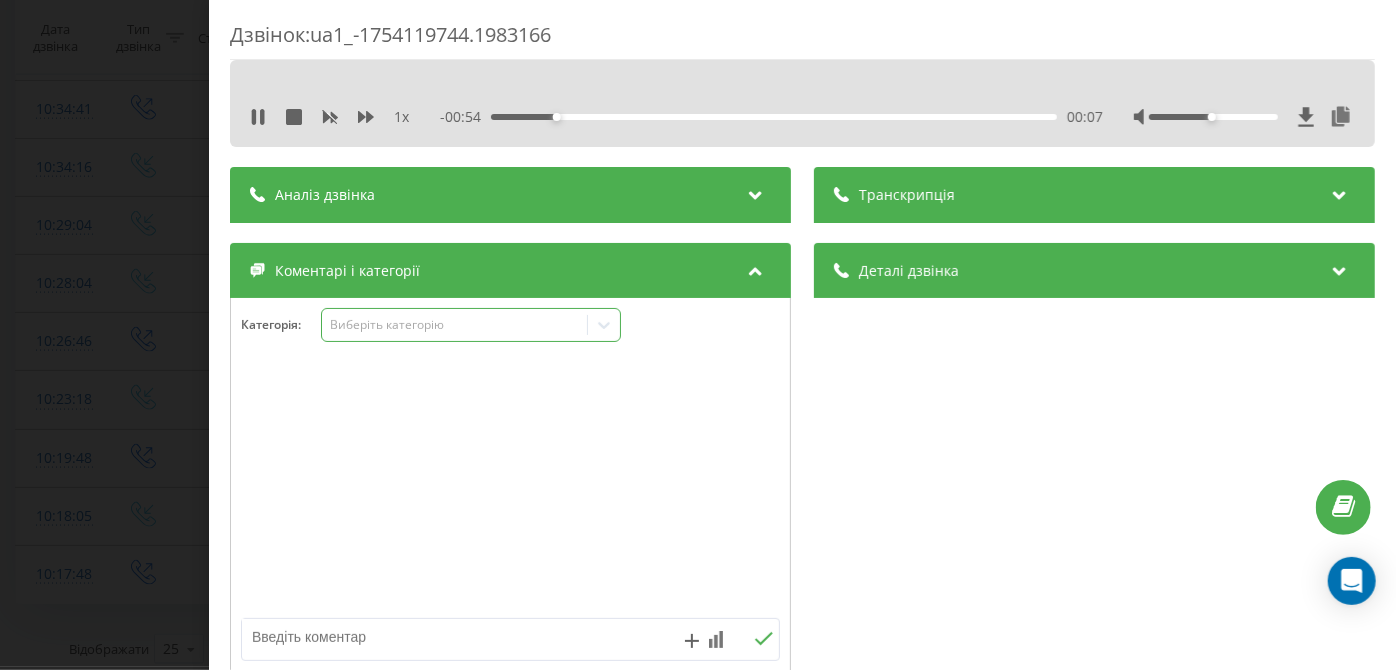 click on "Виберіть категорію" at bounding box center [455, 325] 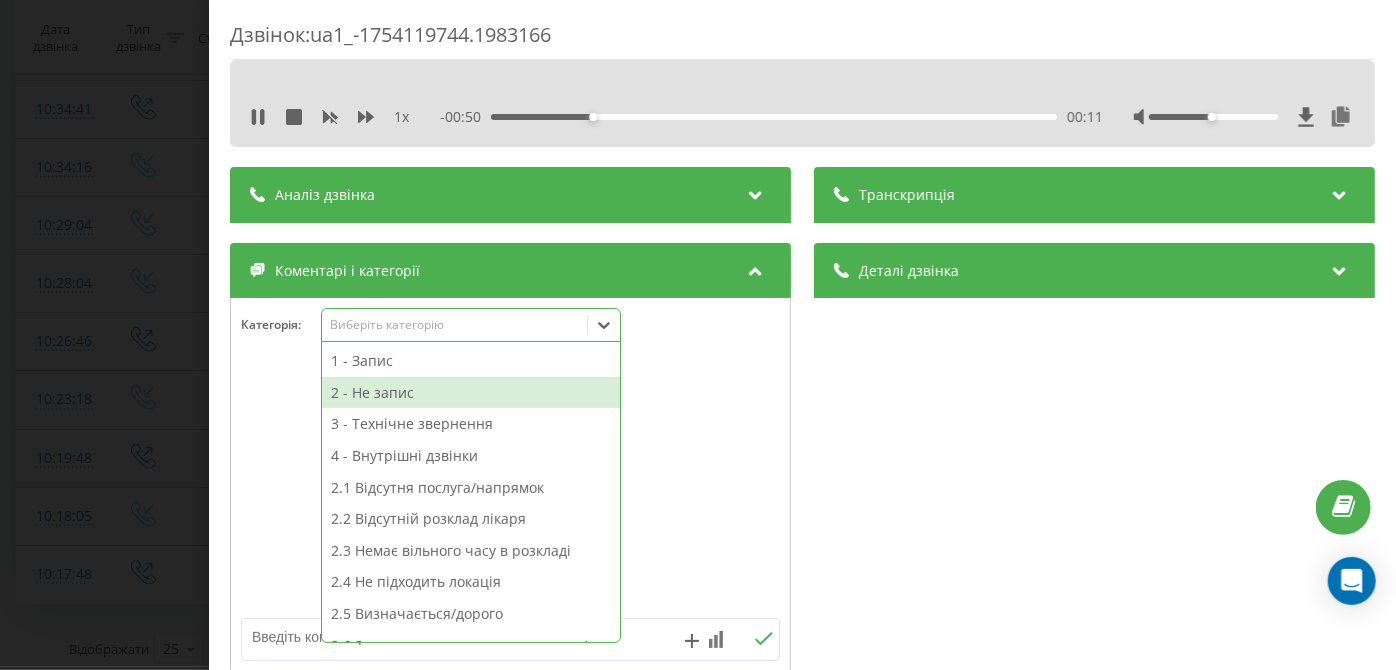 click on "2 - Не запис" at bounding box center (471, 393) 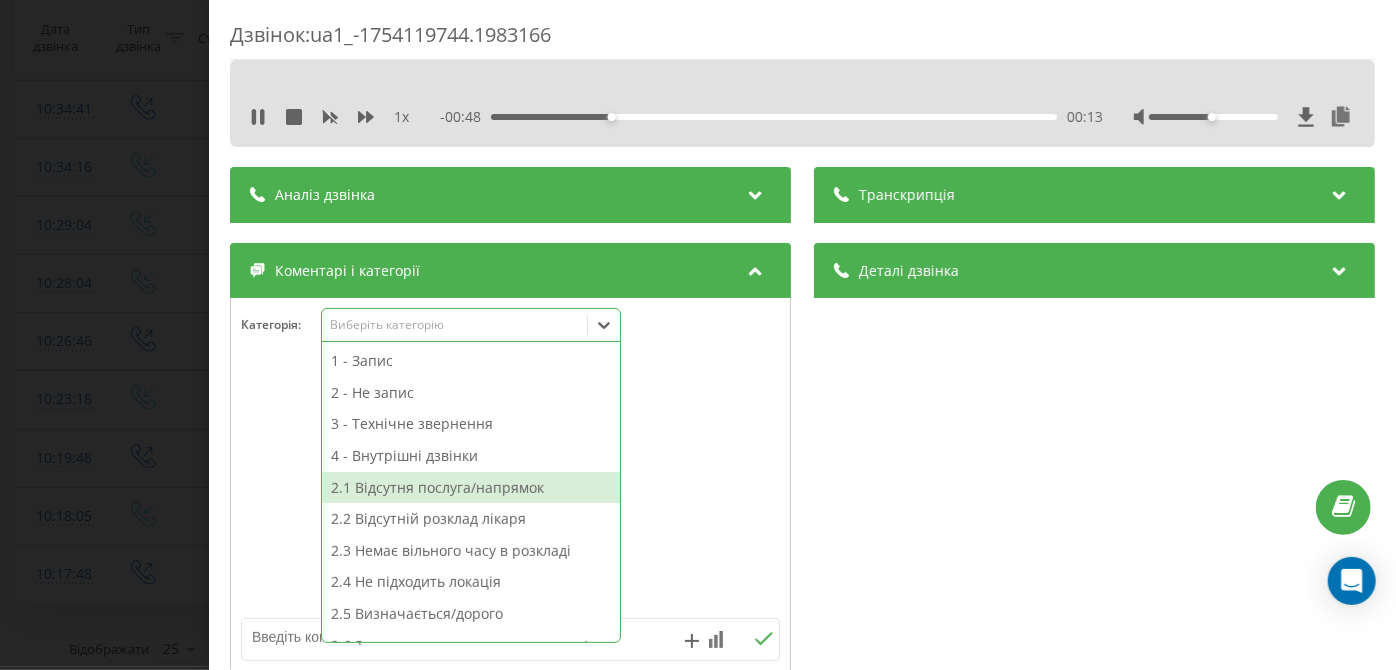 click on "1 - Запис 2 - Не запис 3 - Технічне звернення 4 - Внутрішні дзвінки 2.1 Відсутня послуга/напрямок 2.2 Відсутній розклад лікаря 2.3 Немає вільного часу в розкладі 2.4 Не підходить локація 2.5 Визначається/дорого 2.6 Запит на оперативне втручання/госпиталізацію 3.1  Перенесення візиту 3.2 Скасування візиту 3.3 Аналізи, готовність/відправка 3.4 Вакцінація 3.5 Не додзвонився  3.6 Рекламація 3.7 Не залишав заявку  3.8 Запит на співпрацю/переключення на інше місто   3.9 Внесення гарантії" at bounding box center (471, 492) 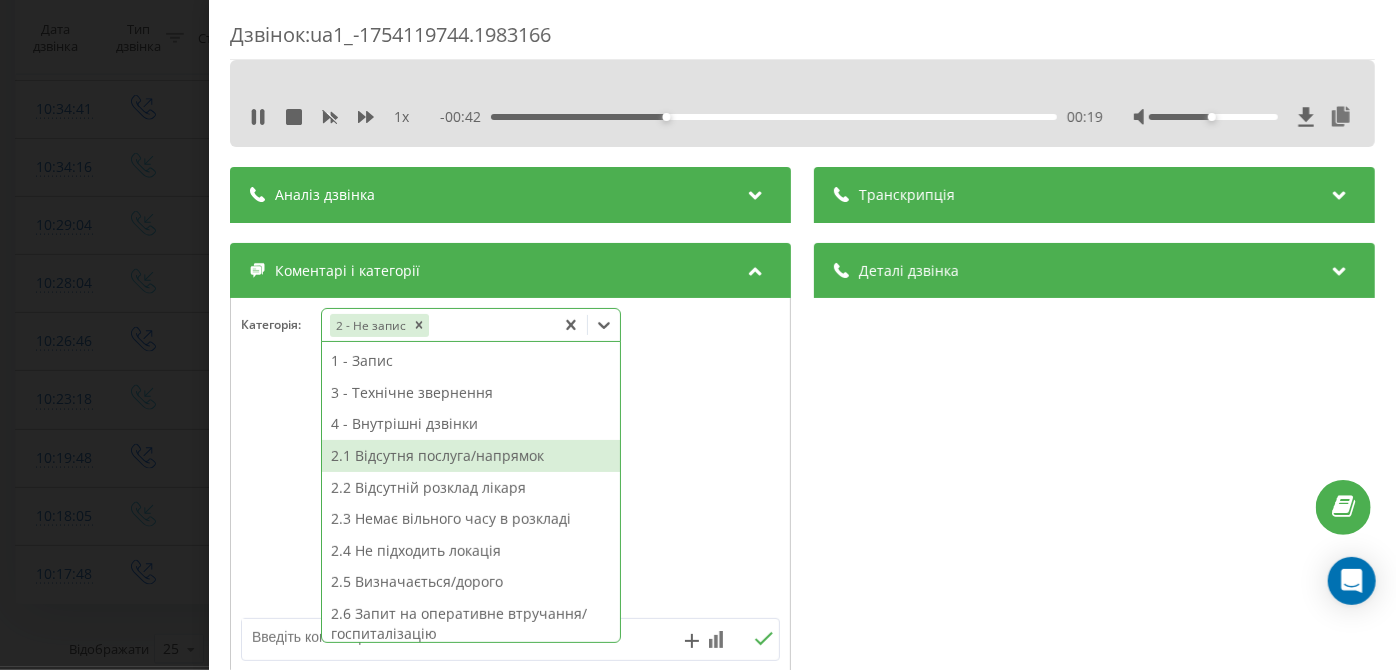 click on "2.1 Відсутня послуга/напрямок" at bounding box center (471, 456) 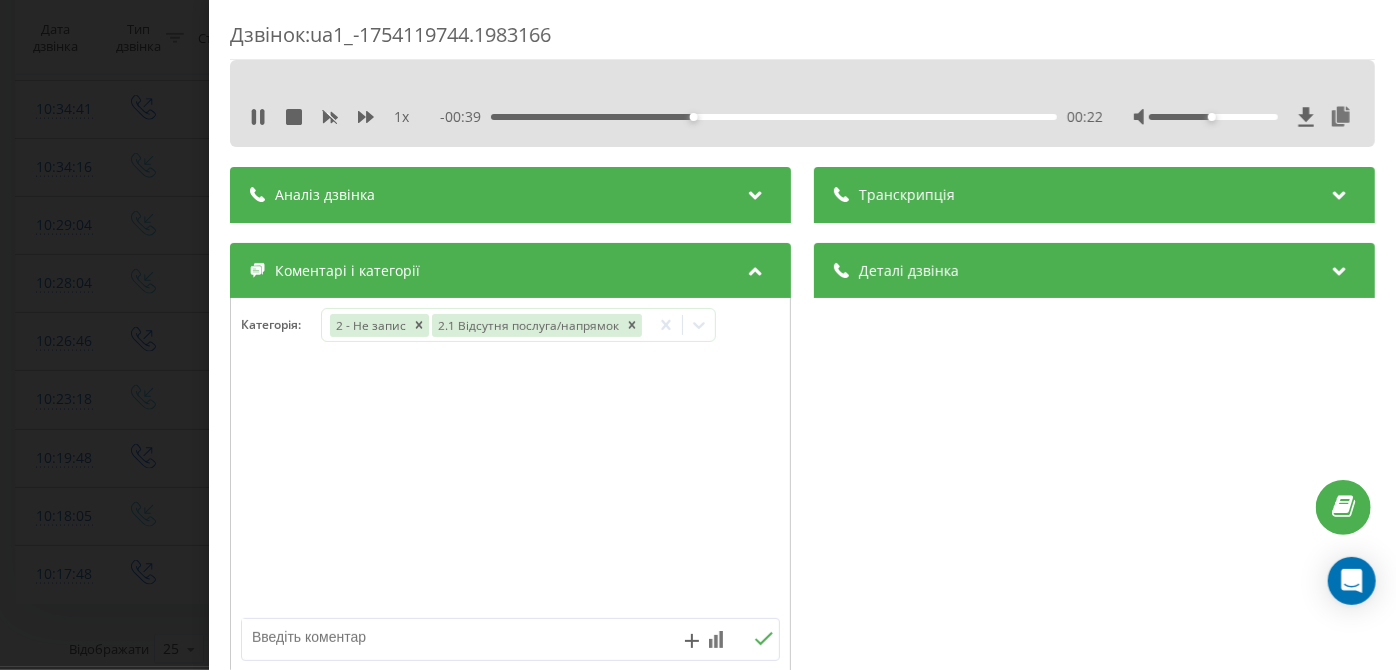 click on "Дзвінок :  ua1_-1754119744.1983166   1 x  - 00:39 00:22   00:22   Транскрипція Для AI-аналізу майбутніх дзвінків  налаштуйте та активуйте профіль на сторінці . Якщо профіль вже є і дзвінок відповідає його умовам, оновіть сторінку через 10 хвилин - AI аналізує поточний дзвінок. Аналіз дзвінка Для AI-аналізу майбутніх дзвінків  налаштуйте та активуйте профіль на сторінці . Якщо профіль вже є і дзвінок відповідає його умовам, оновіть сторінку через 10 хвилин - AI аналізує поточний дзвінок. Деталі дзвінка Загальне Дата дзвінка 2025-08-02 10:29:04 Тип дзвінка Вхідний Статус дзвінка Цільовий 380504113663 /" at bounding box center [698, 335] 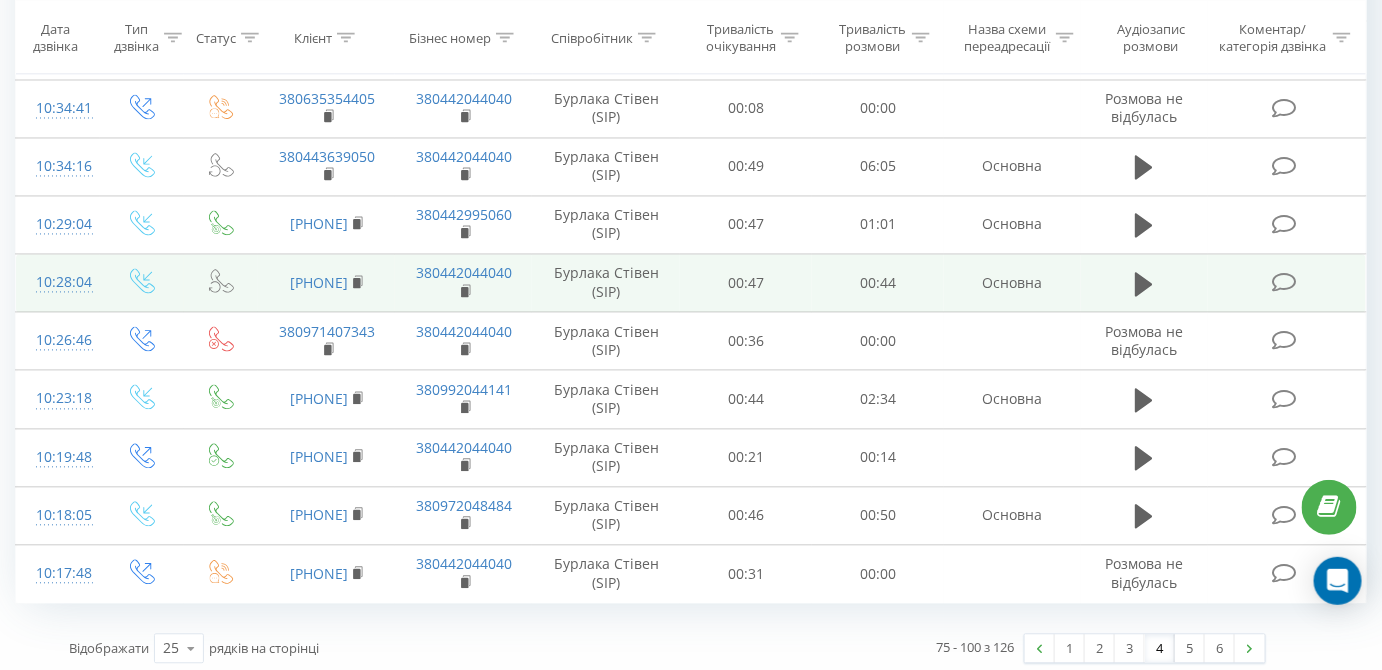 click at bounding box center [1287, 284] 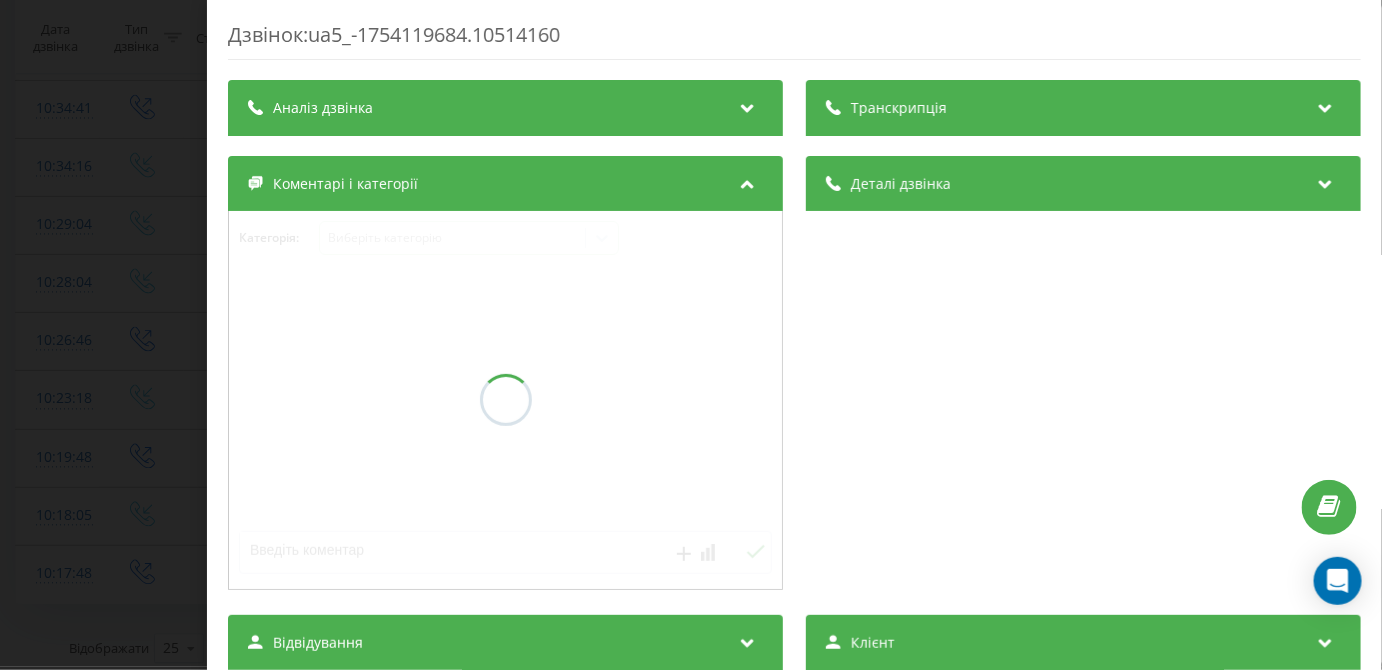 scroll, scrollTop: 949, scrollLeft: 0, axis: vertical 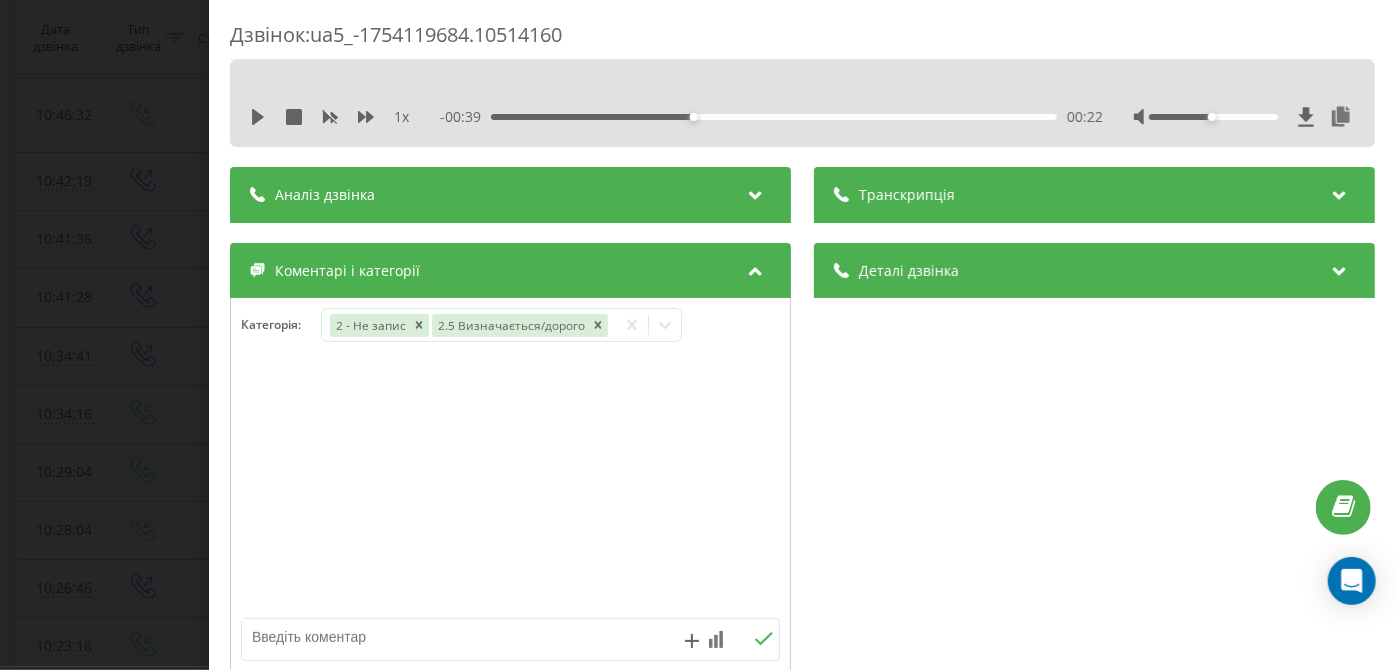 click on "Дзвінок :  ua5_-1754119684.10514160   1 x  - 00:39 00:22   00:22   Транскрипція Для AI-аналізу майбутніх дзвінків  налаштуйте та активуйте профіль на сторінці . Якщо профіль вже є і дзвінок відповідає його умовам, оновіть сторінку через 10 хвилин - AI аналізує поточний дзвінок. Аналіз дзвінка Для AI-аналізу майбутніх дзвінків  налаштуйте та активуйте профіль на сторінці . Якщо профіль вже є і дзвінок відповідає його умовам, оновіть сторінку через 10 хвилин - AI аналізує поточний дзвінок. Деталі дзвінка Загальне Дата дзвінка 2025-08-02 10:28:04 Тип дзвінка Вхідний Статус дзвінка Повторний 380672981312" at bounding box center [698, 335] 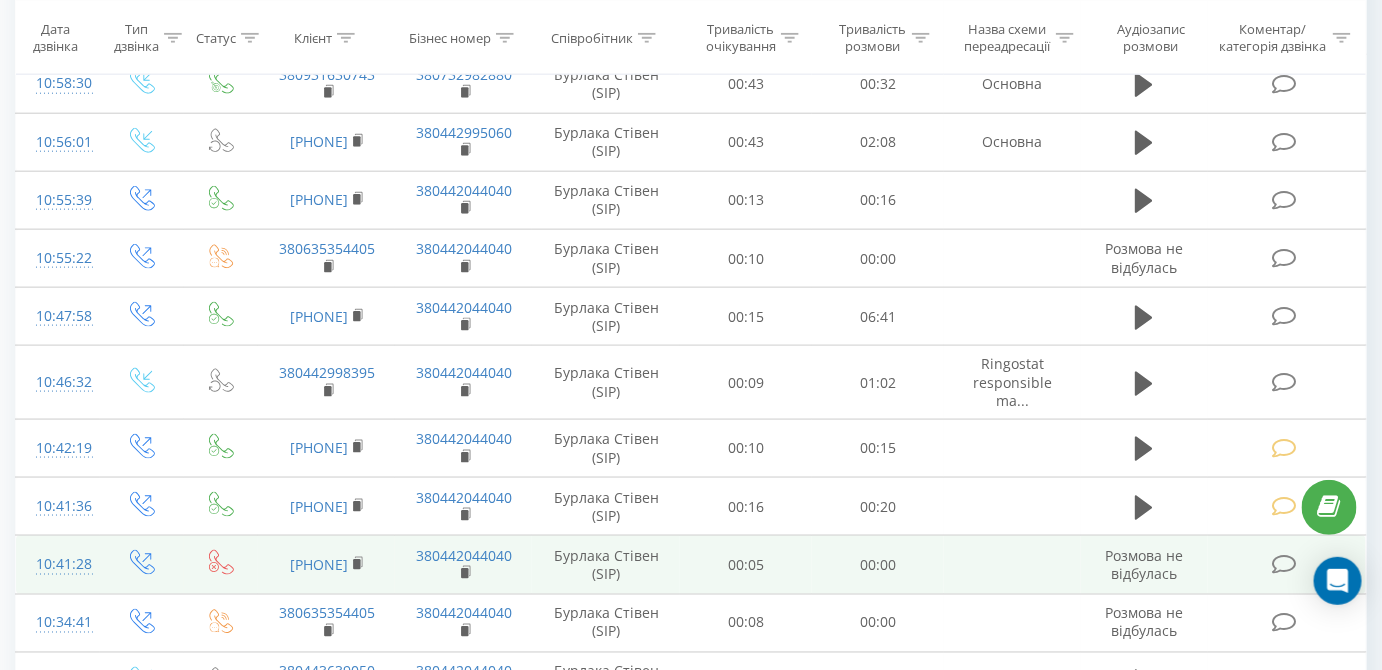 scroll, scrollTop: 196, scrollLeft: 0, axis: vertical 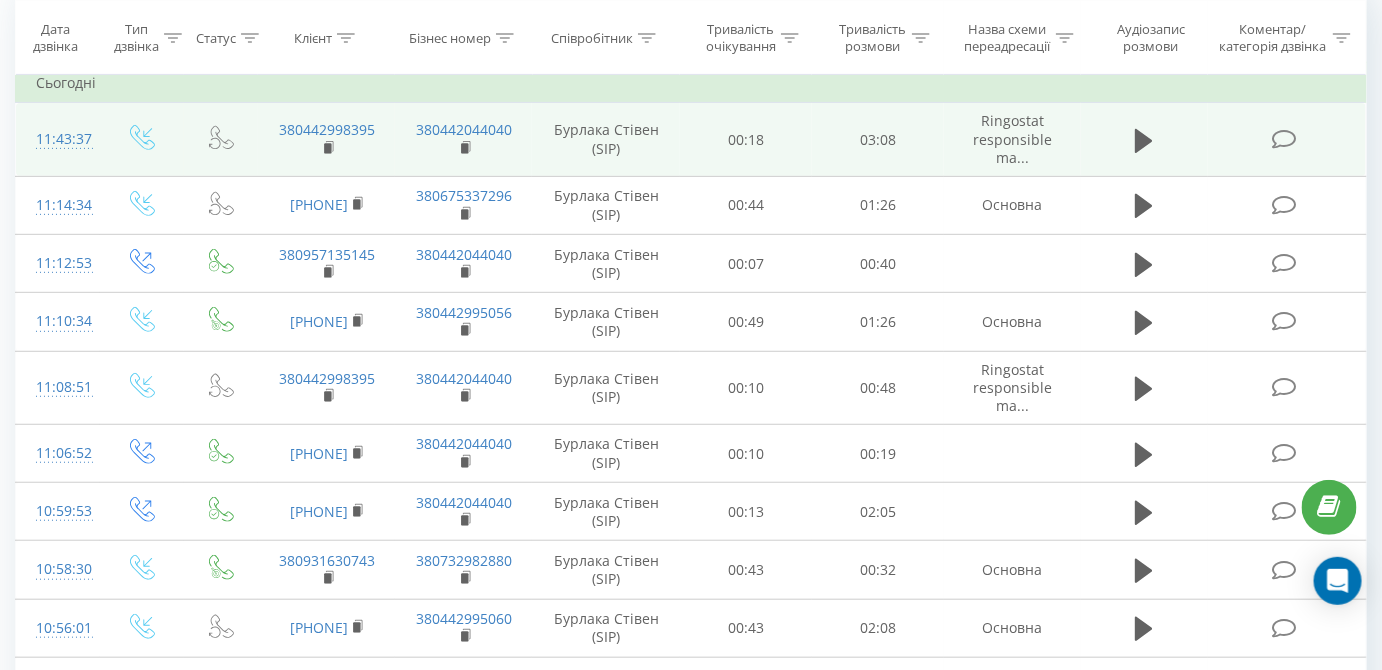 click at bounding box center (1284, 139) 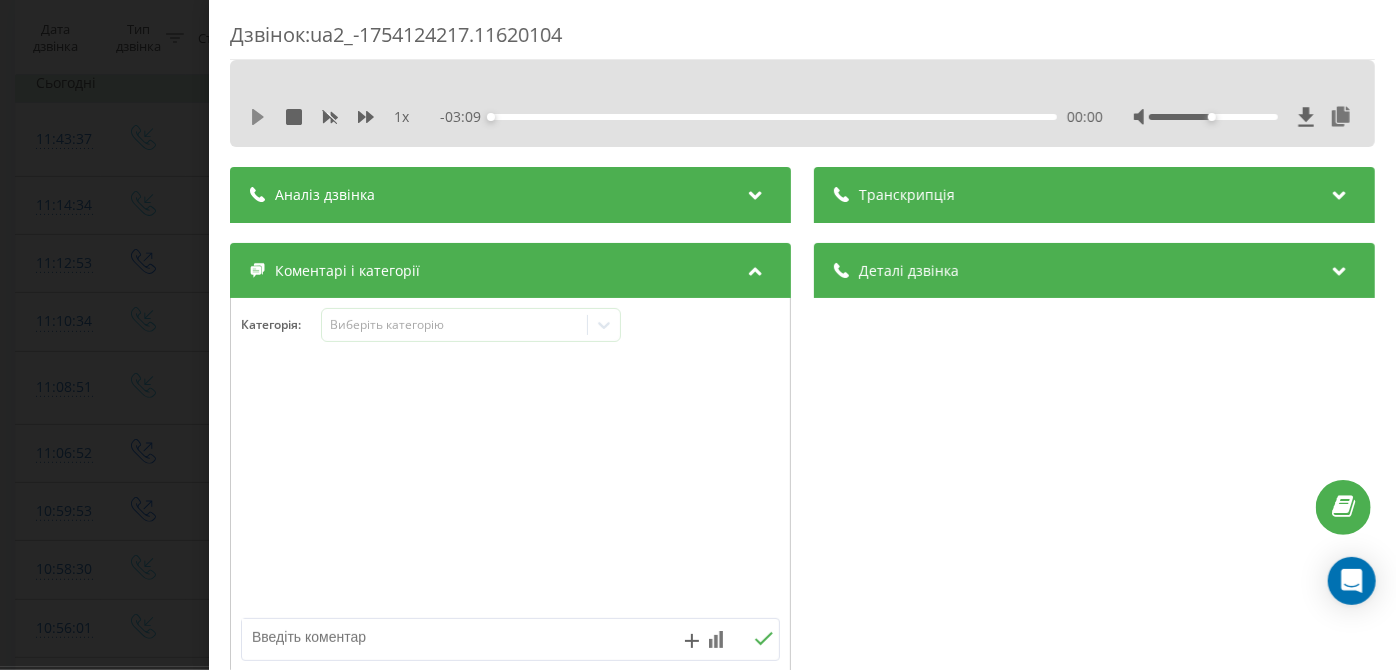 click 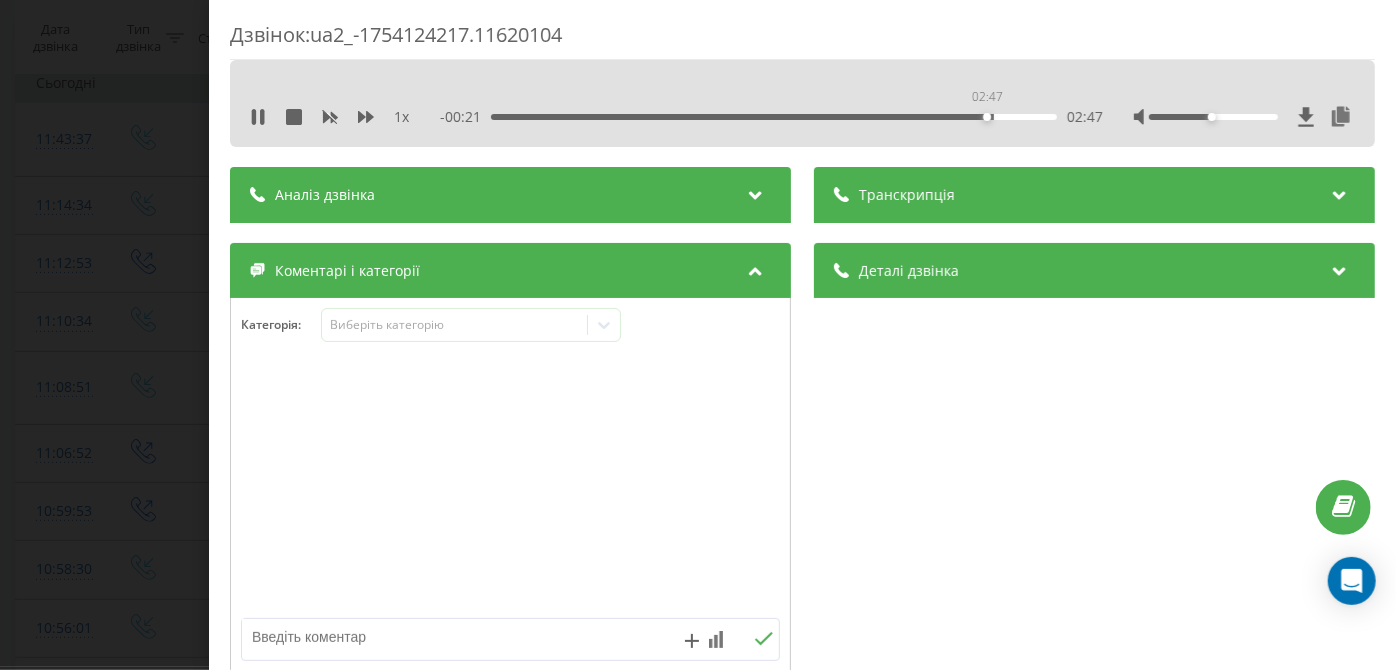 click on "02:47" at bounding box center (775, 117) 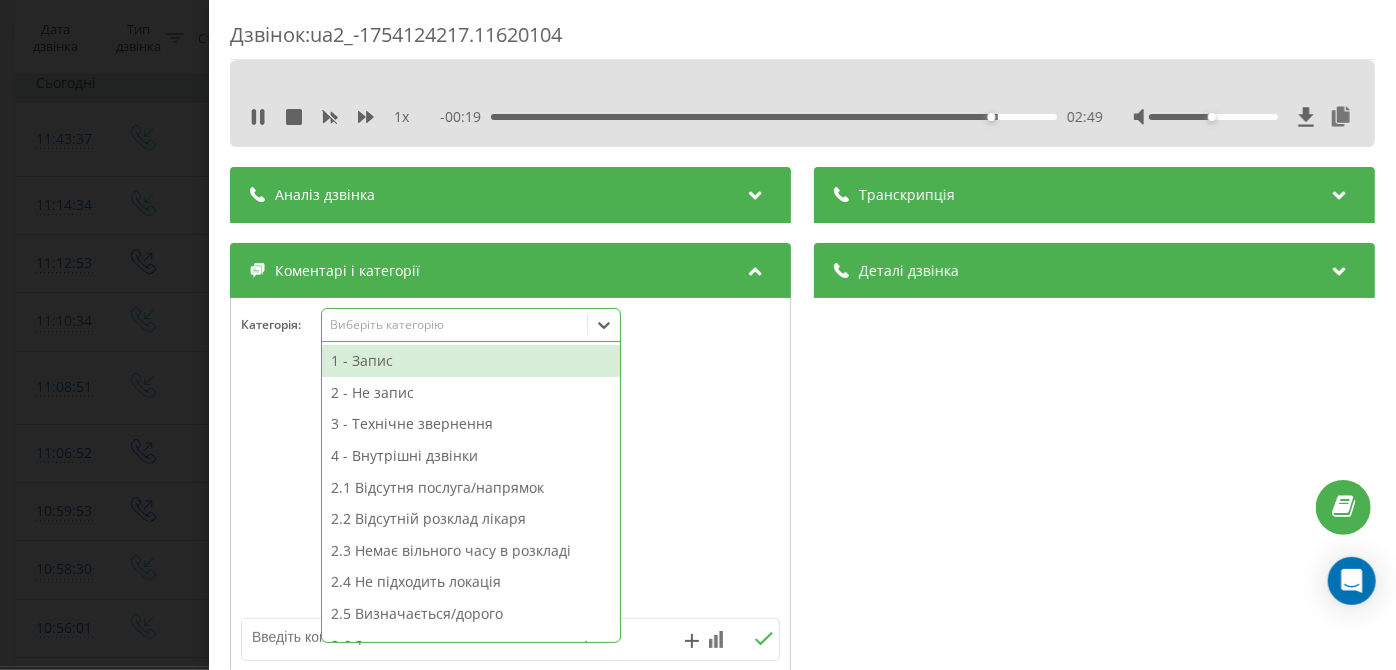 click on "Виберіть категорію" at bounding box center (455, 325) 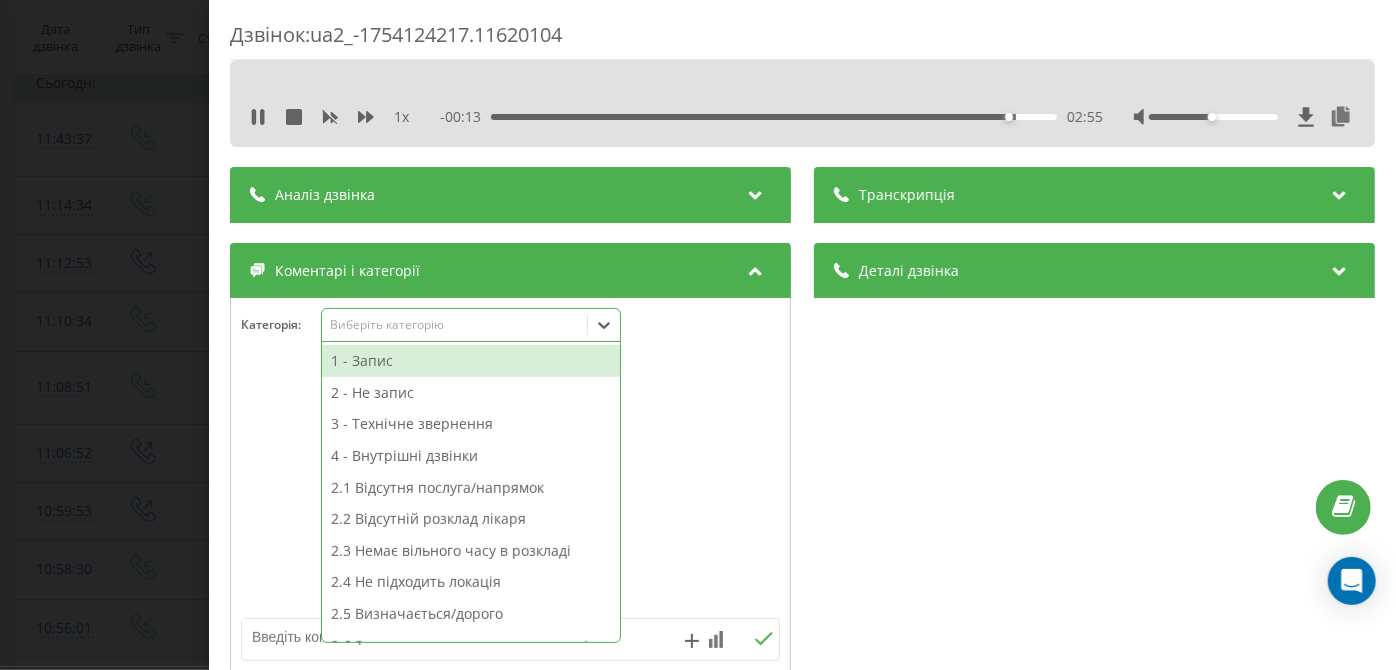 click on "3 - Технічне звернення" at bounding box center [471, 424] 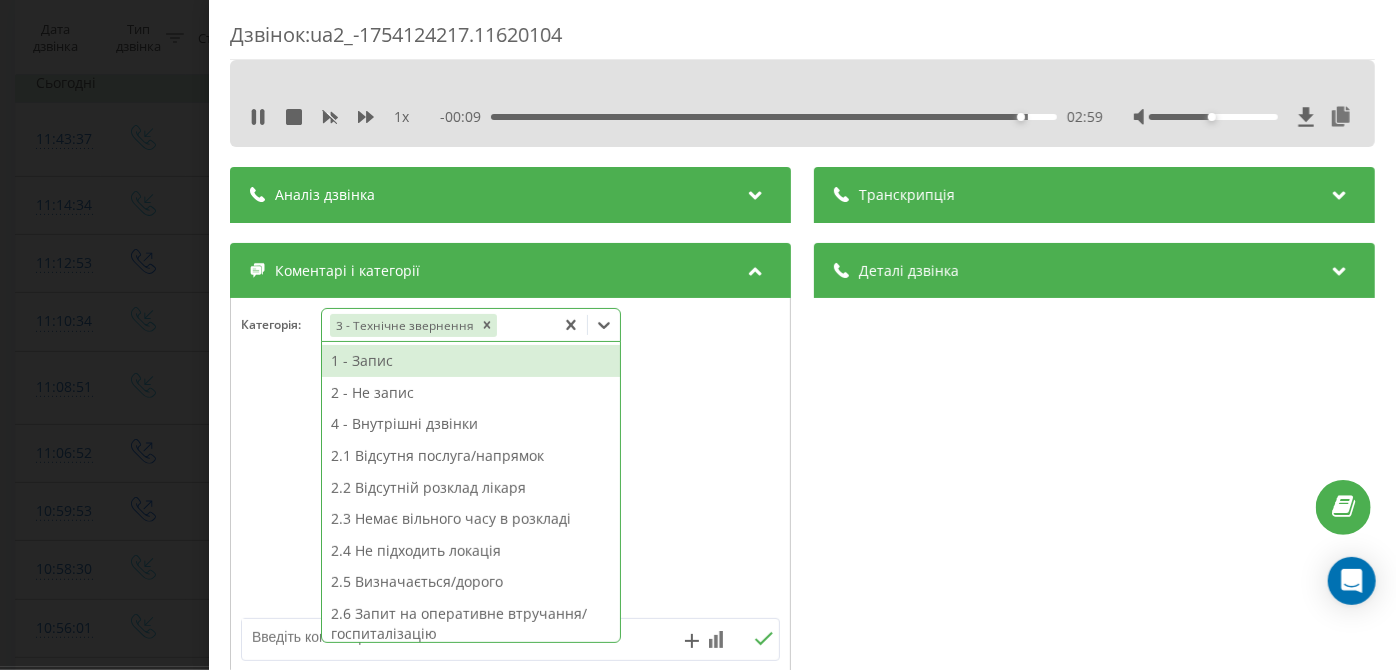 click at bounding box center [456, 637] 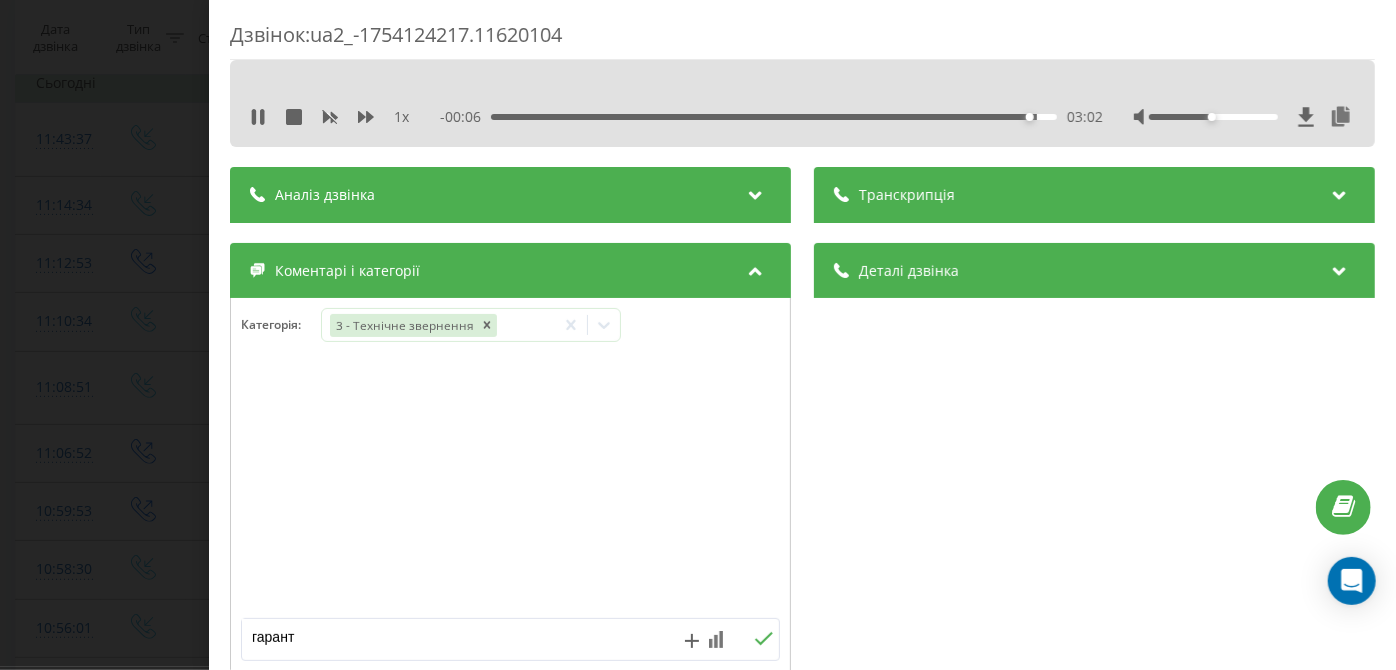 type on "гарант" 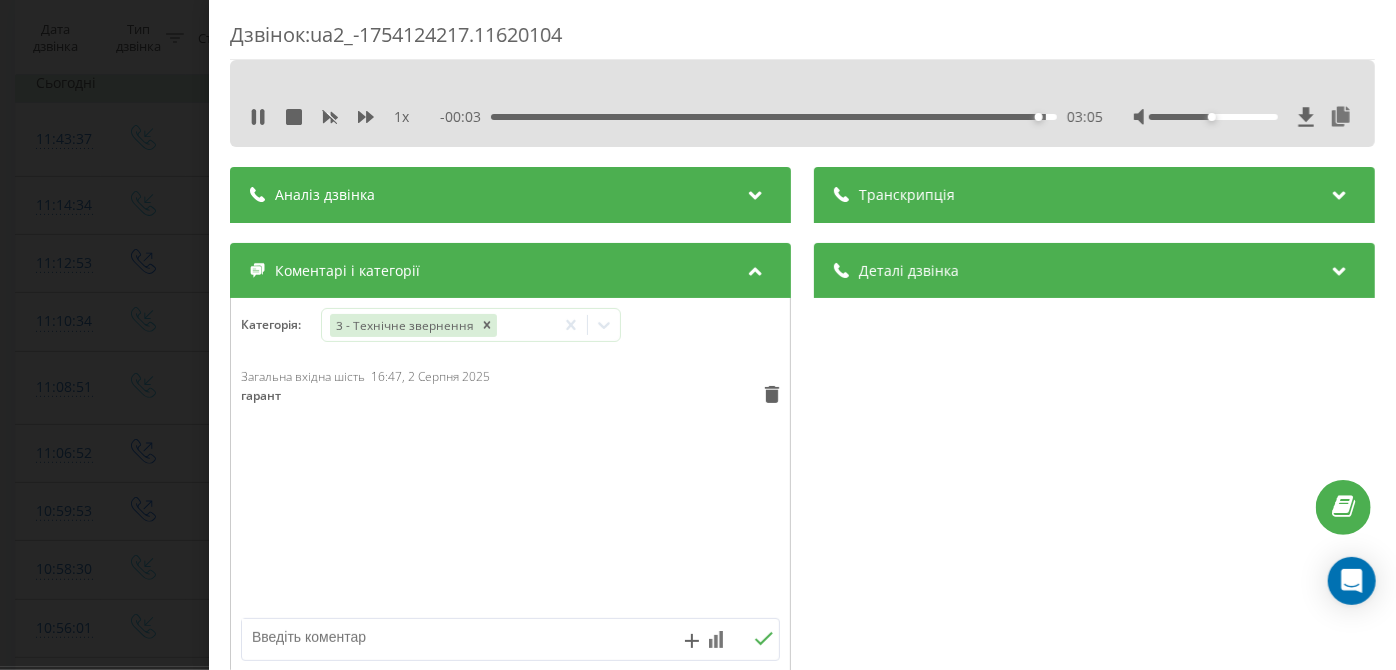 click on "Дзвінок :  ua2_-1754124217.11620104   1 x  - 00:03 03:05   03:05   Транскрипція Для AI-аналізу майбутніх дзвінків  налаштуйте та активуйте профіль на сторінці . Якщо профіль вже є і дзвінок відповідає його умовам, оновіть сторінку через 10 хвилин - AI аналізує поточний дзвінок. Аналіз дзвінка Для AI-аналізу майбутніх дзвінків  налаштуйте та активуйте профіль на сторінці . Якщо профіль вже є і дзвінок відповідає його умовам, оновіть сторінку через 10 хвилин - AI аналізує поточний дзвінок. Деталі дзвінка Загальне Дата дзвінка 2025-08-02 11:43:37 Тип дзвінка Вхідний Статус дзвінка Повторний 380442998395" at bounding box center [698, 335] 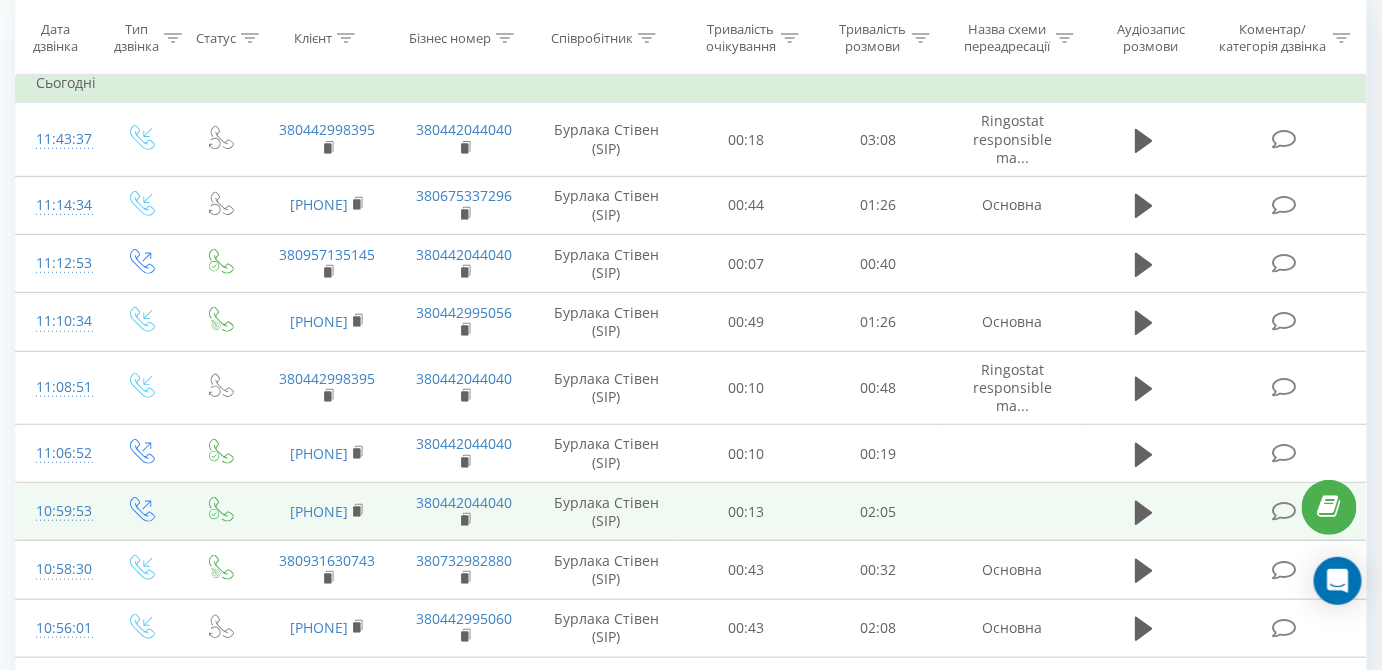 scroll, scrollTop: 1196, scrollLeft: 0, axis: vertical 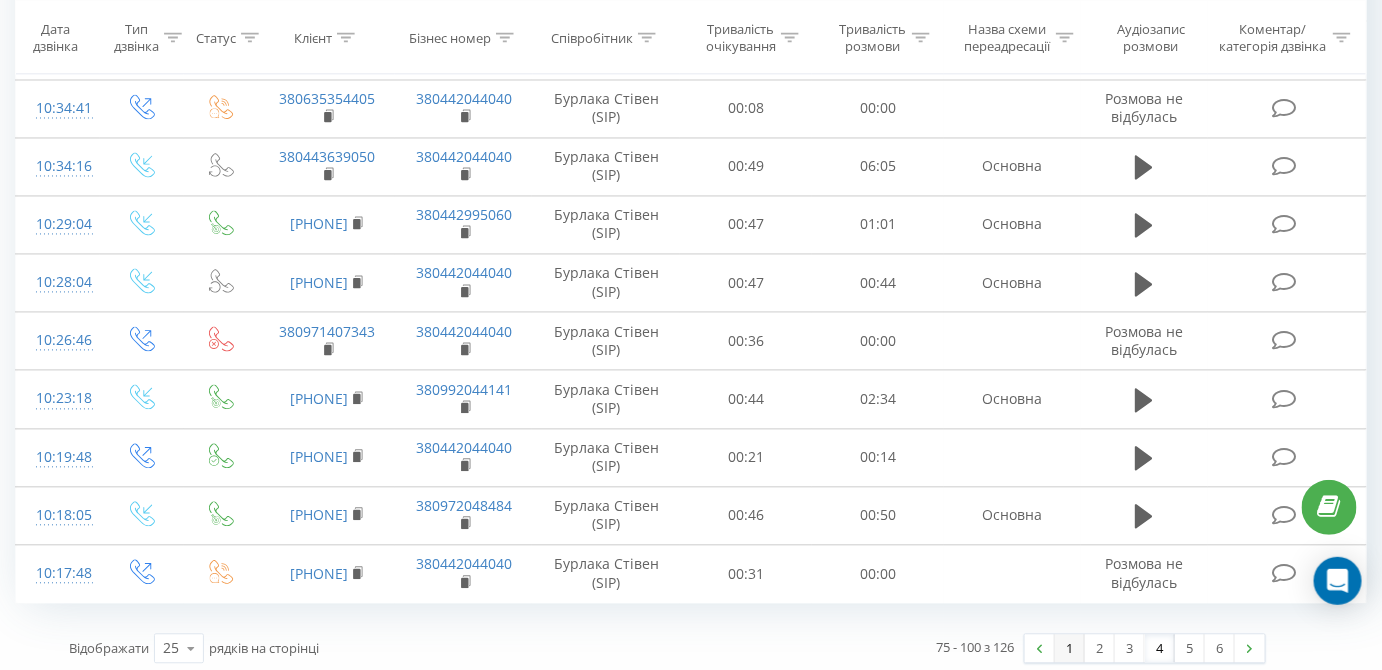 click on "1" at bounding box center [1070, 649] 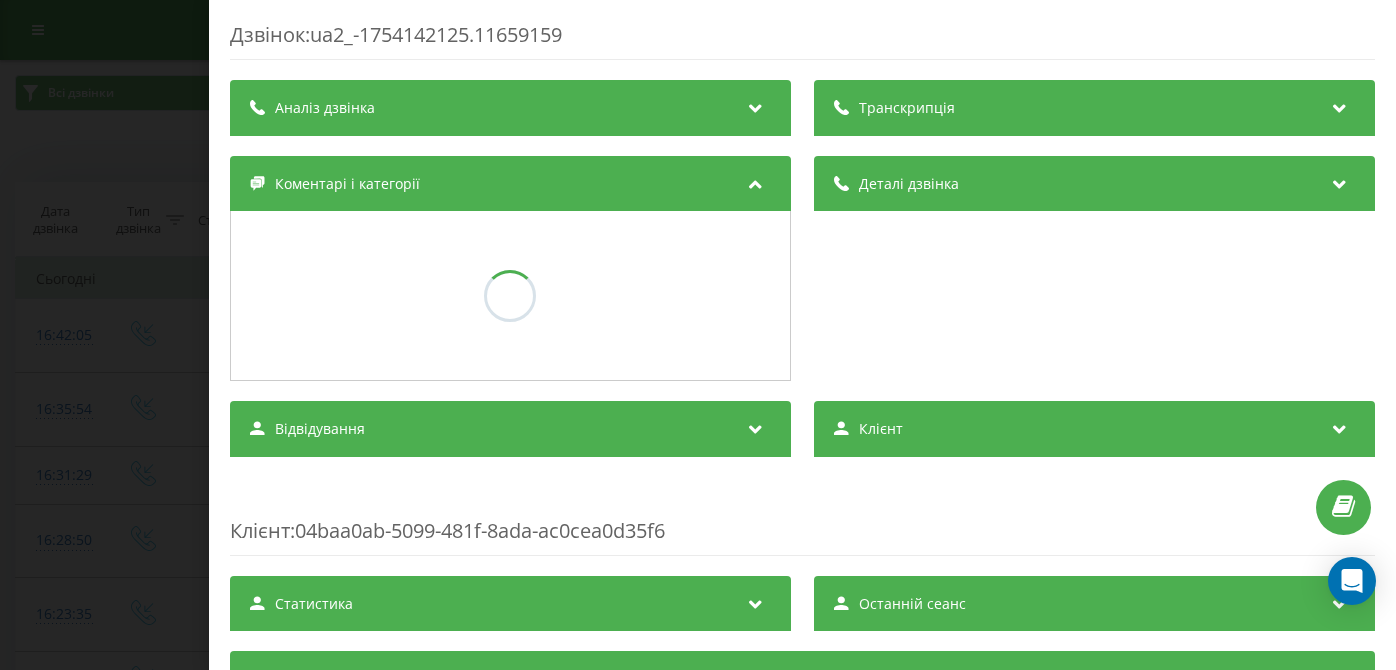 scroll, scrollTop: 0, scrollLeft: 0, axis: both 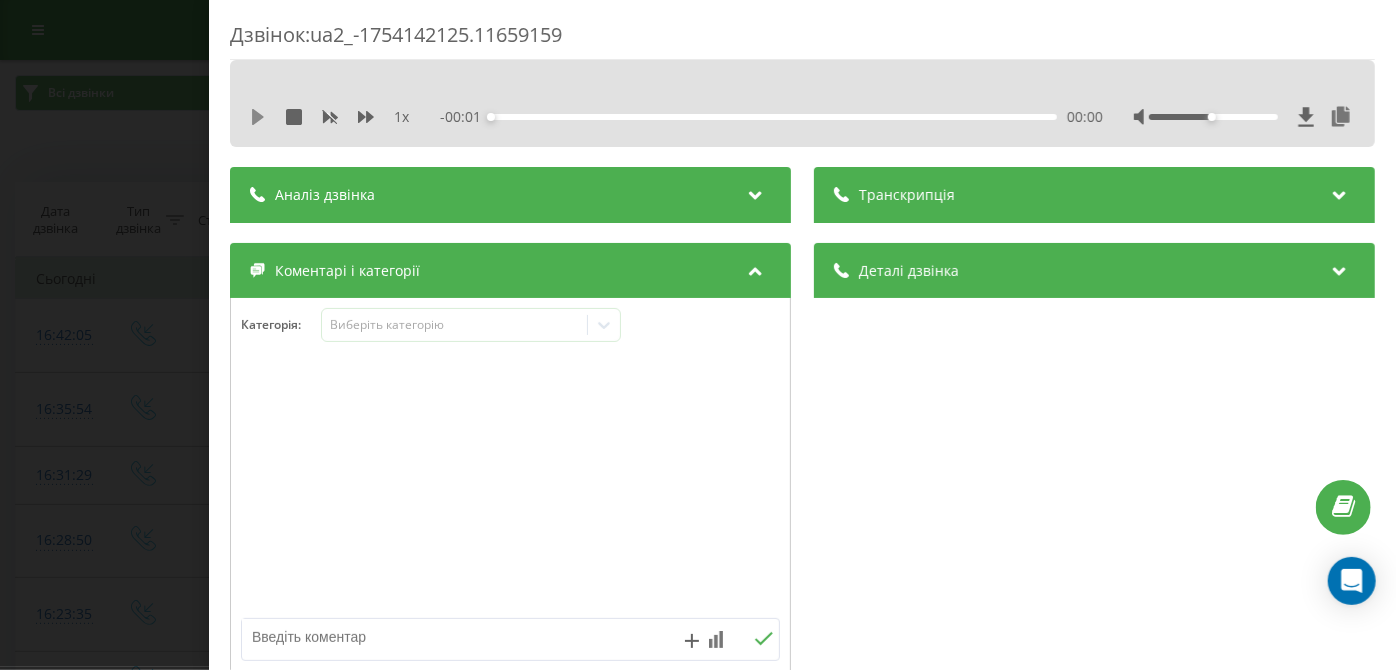 click 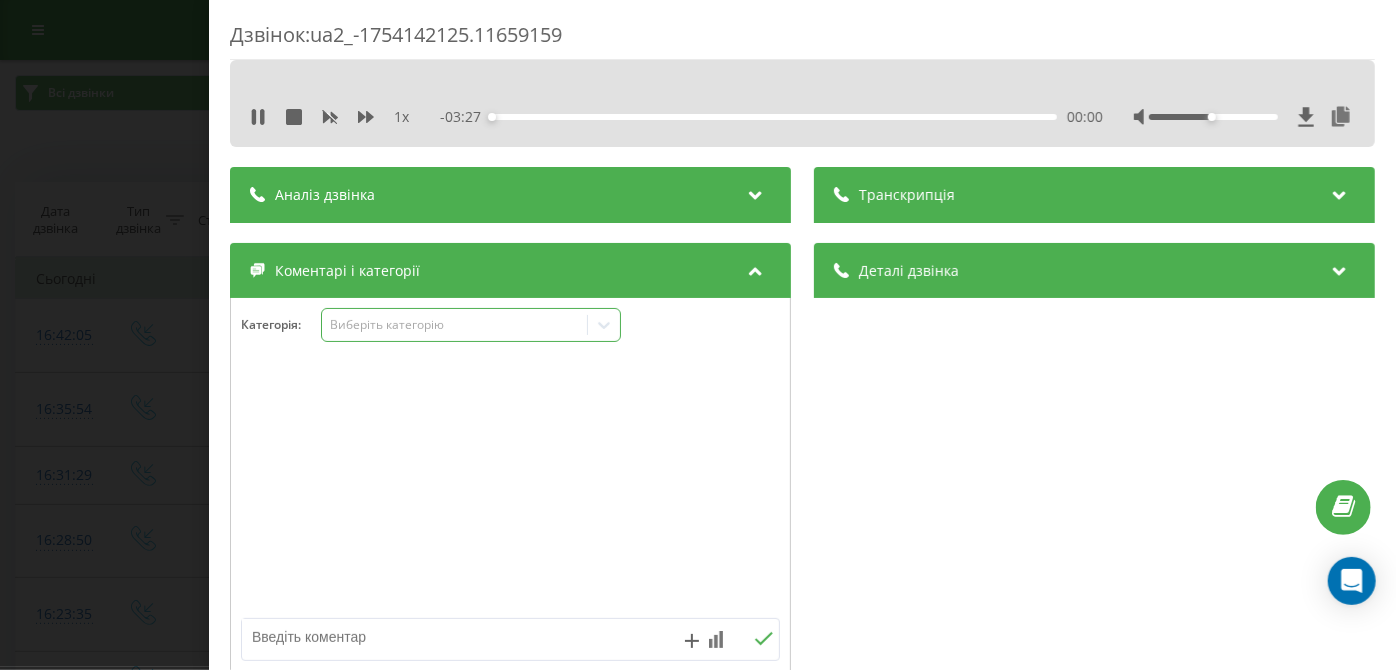 click on "Виберіть категорію" at bounding box center [455, 325] 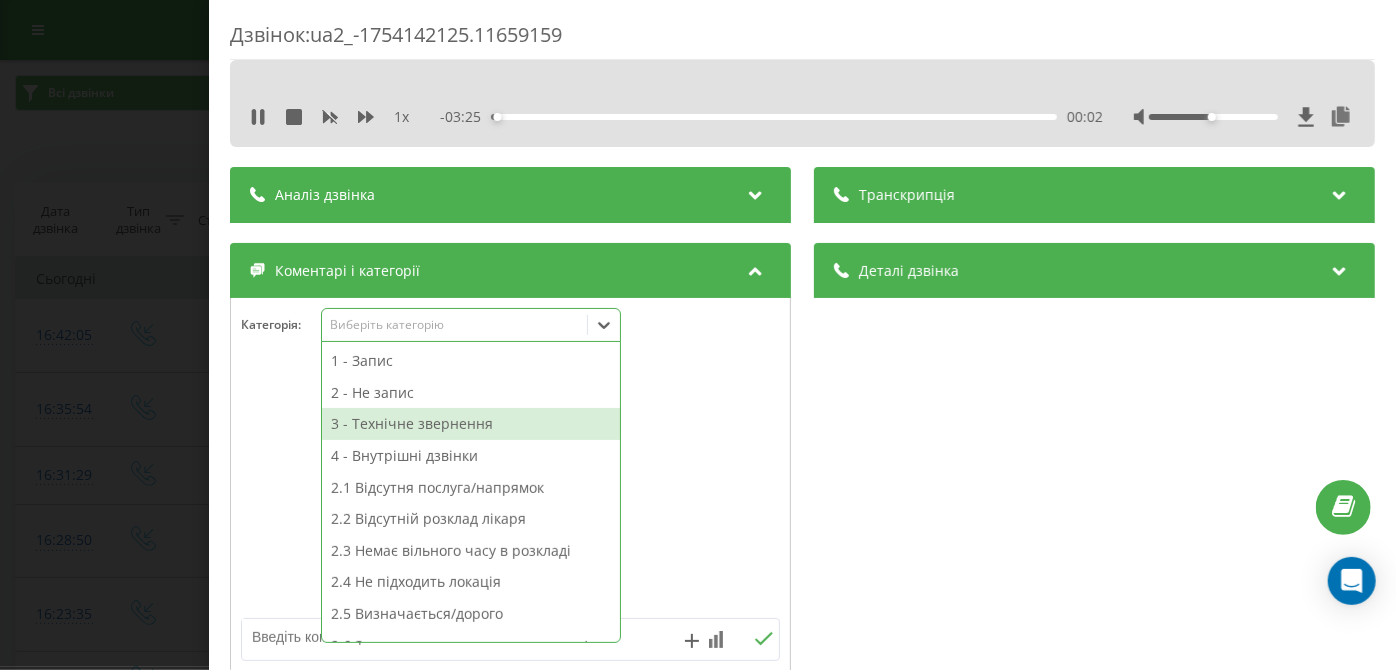 click on "3 - Технічне звернення" at bounding box center (471, 424) 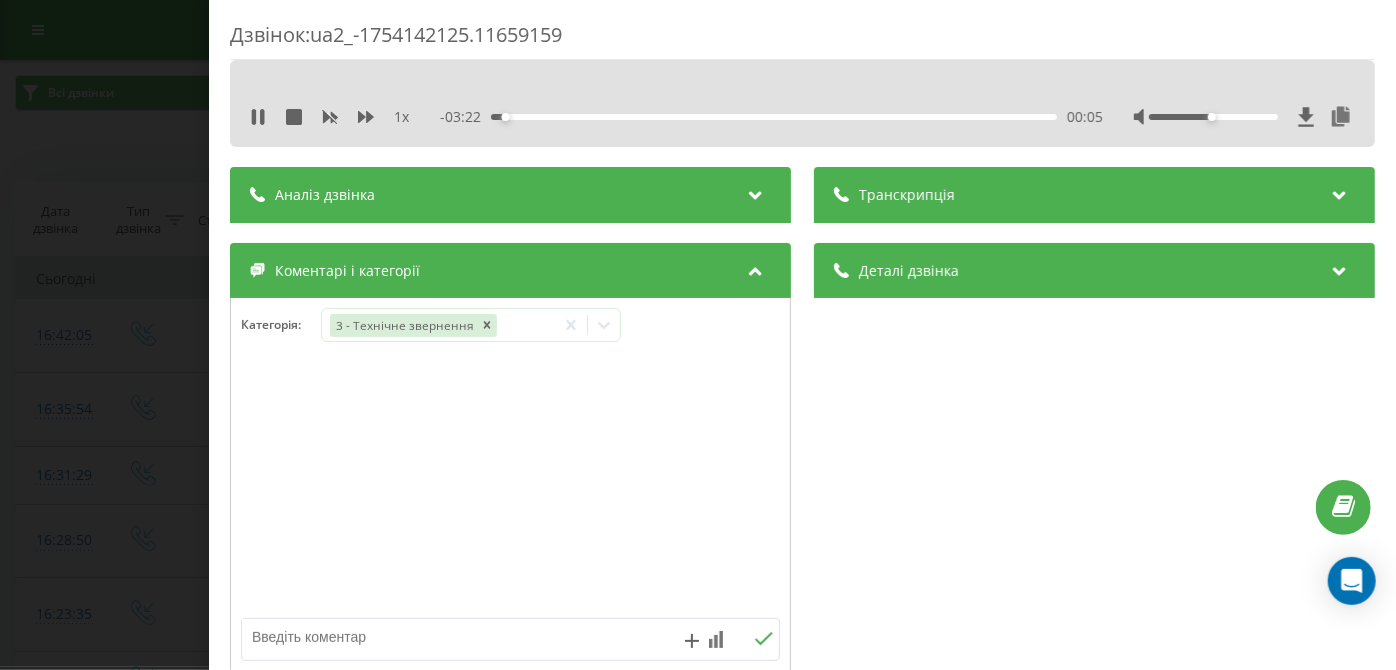 click at bounding box center [456, 637] 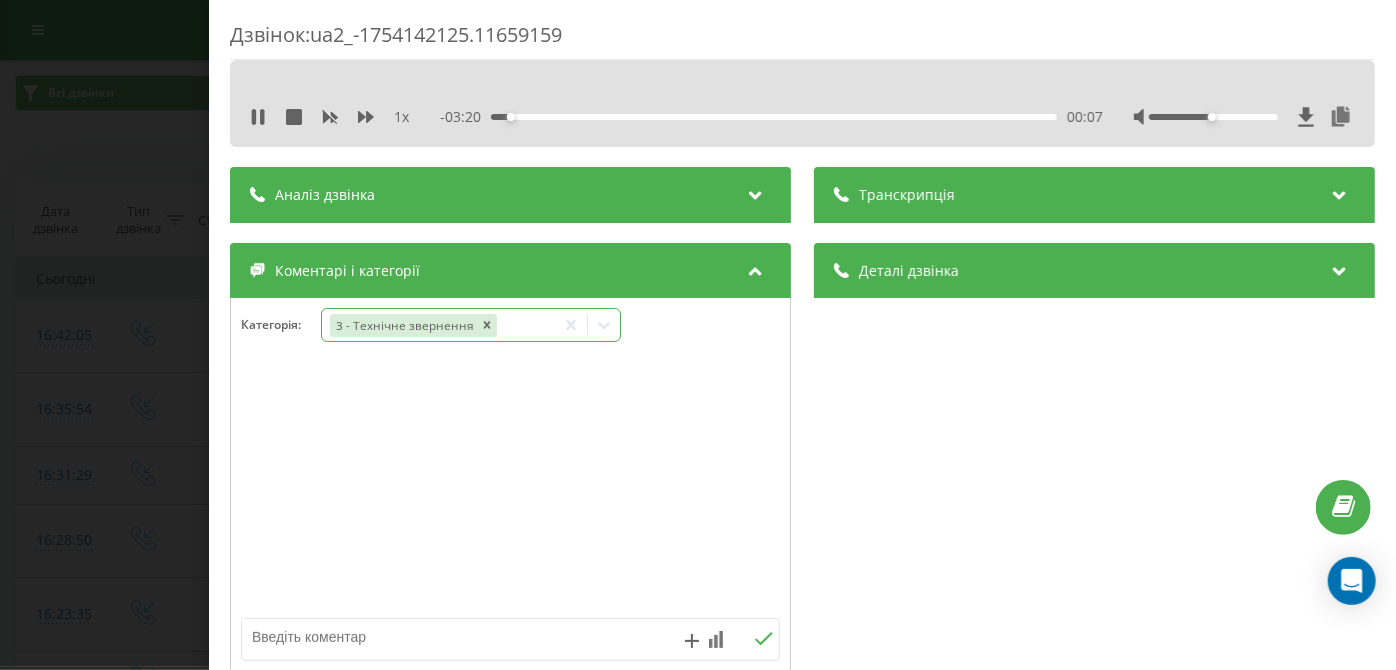 click on "3 - Технічне звернення" at bounding box center [438, 325] 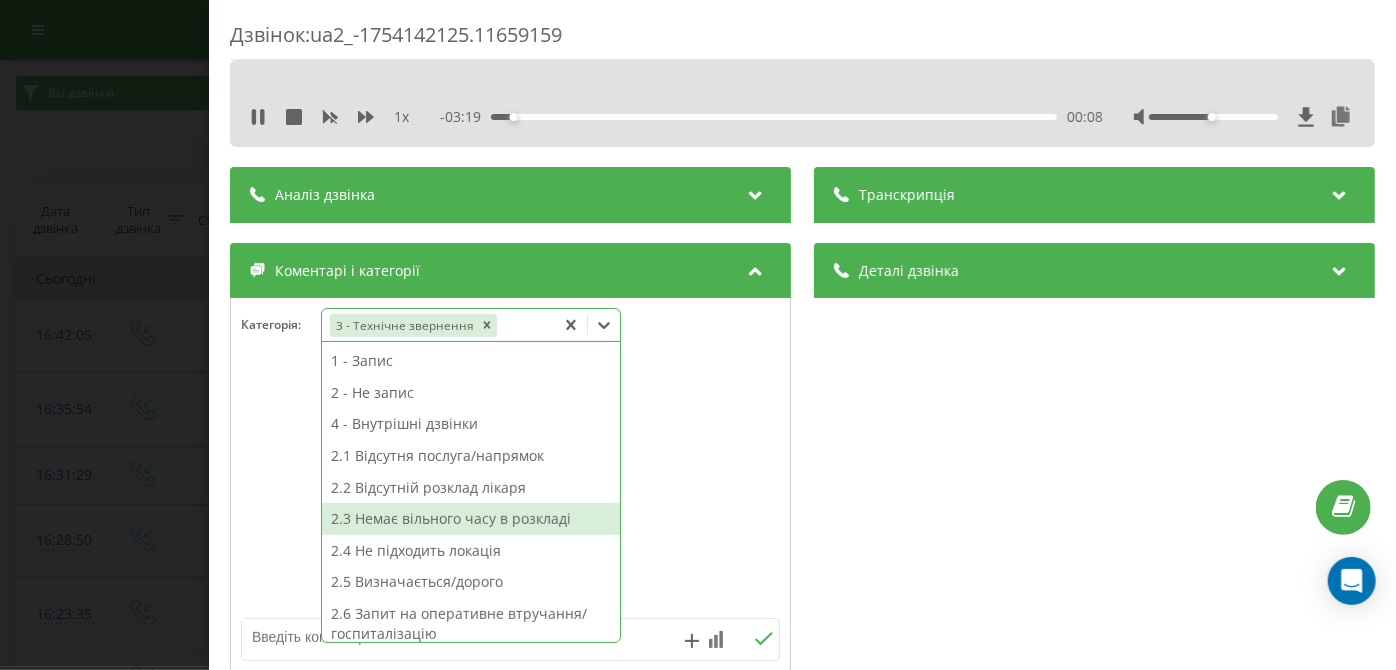 scroll, scrollTop: 313, scrollLeft: 0, axis: vertical 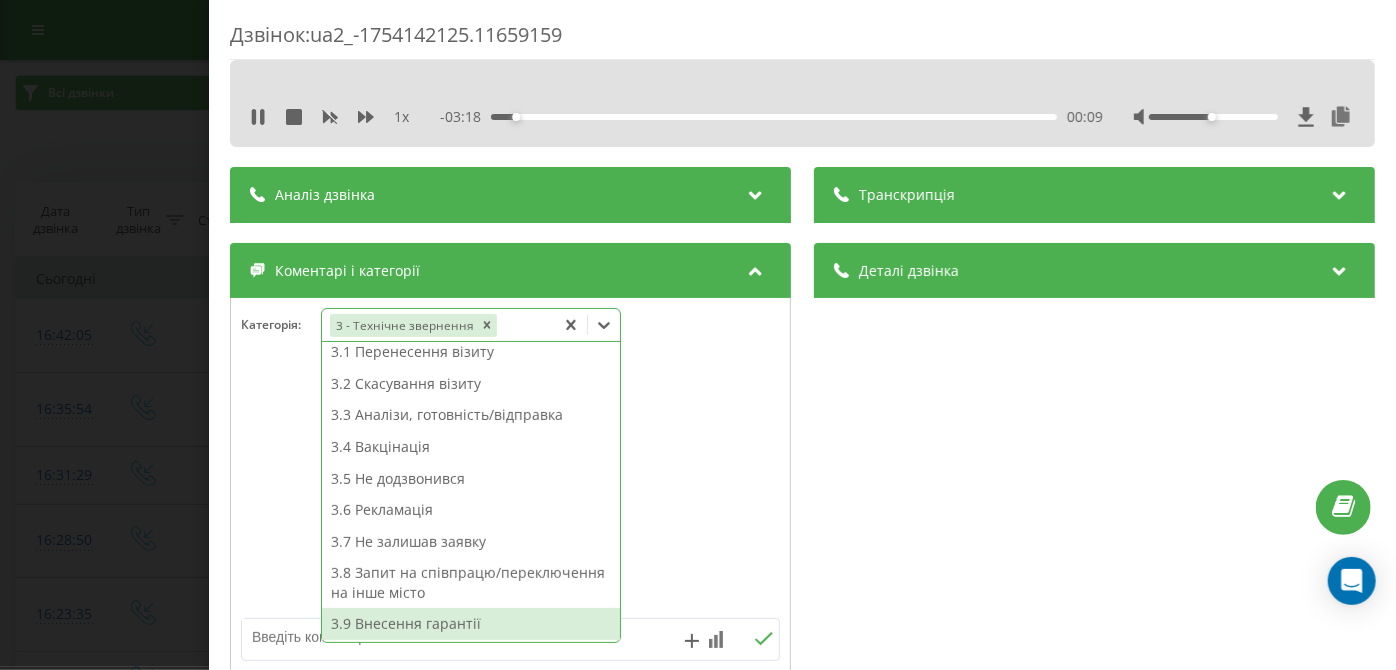 click on "3.9 Внесення гарантії" at bounding box center [471, 624] 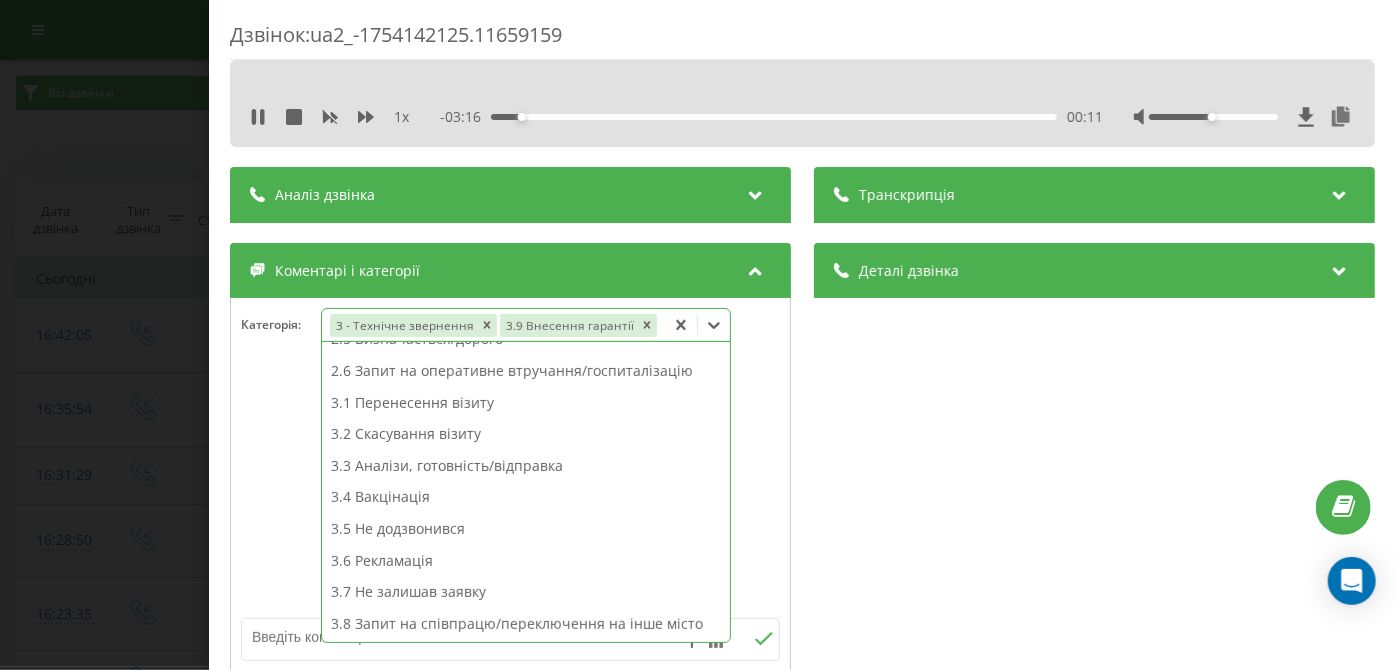 scroll, scrollTop: 242, scrollLeft: 0, axis: vertical 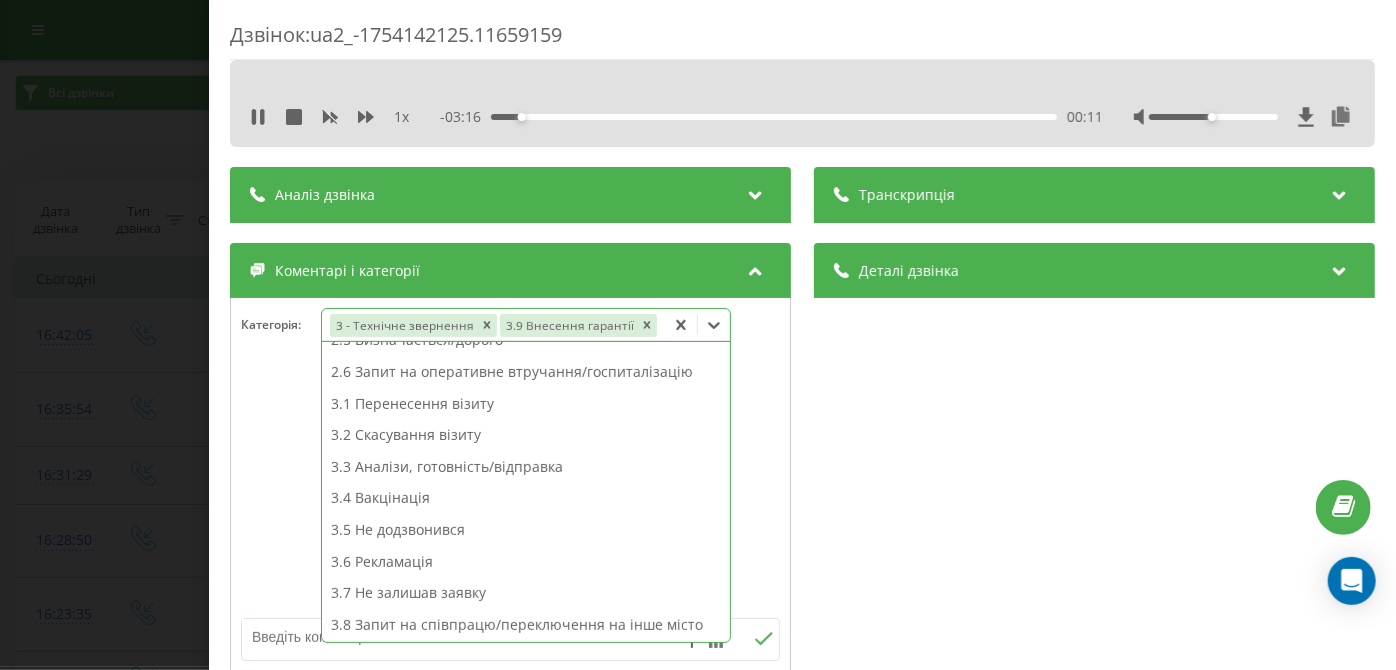 click on "Дзвінок :  ua2_-1754142125.11659159   1 x  - 03:16 00:11   00:11   Транскрипція Для AI-аналізу майбутніх дзвінків  налаштуйте та активуйте профіль на сторінці . Якщо профіль вже є і дзвінок відповідає його умовам, оновіть сторінку через 10 хвилин - AI аналізує поточний дзвінок. Аналіз дзвінка Для AI-аналізу майбутніх дзвінків  налаштуйте та активуйте профіль на сторінці . Якщо профіль вже є і дзвінок відповідає його умовам, оновіть сторінку через 10 хвилин - AI аналізує поточний дзвінок. Деталі дзвінка Загальне Дата дзвінка 2025-08-02 16:42:05 Тип дзвінка Вхідний Статус дзвінка Повторний 380442998395" at bounding box center (698, 335) 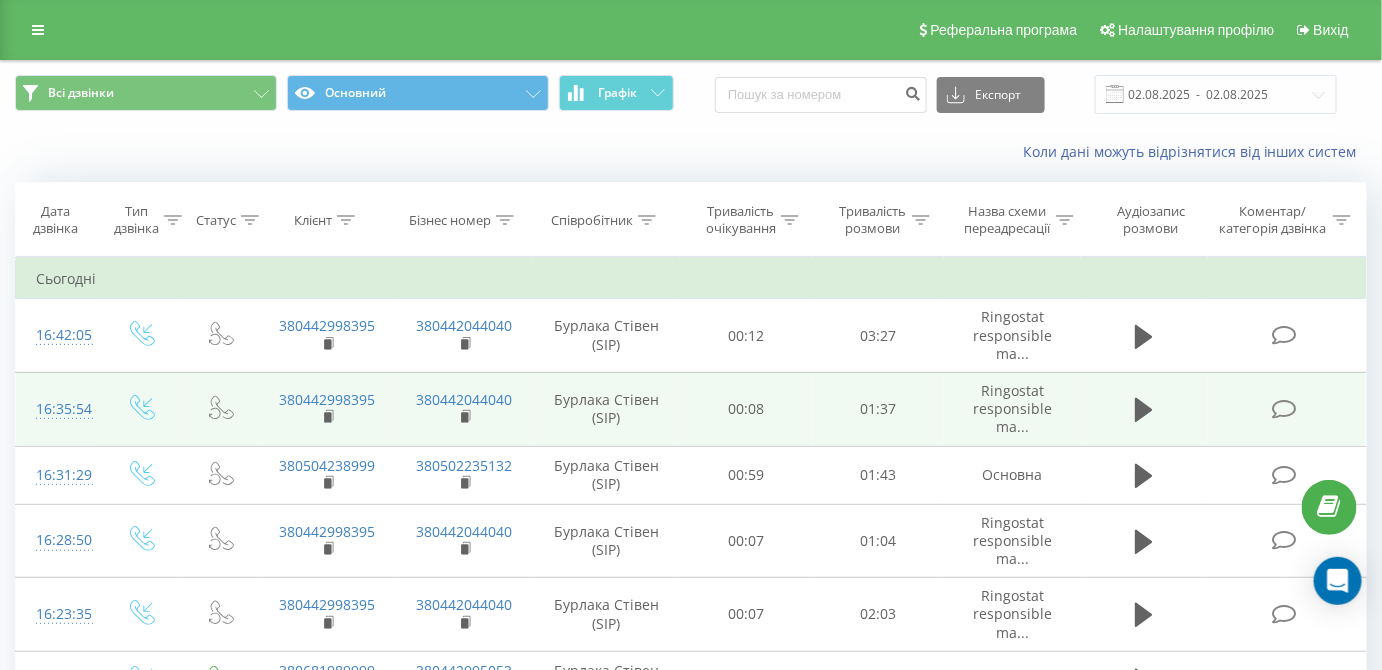 click at bounding box center [1284, 409] 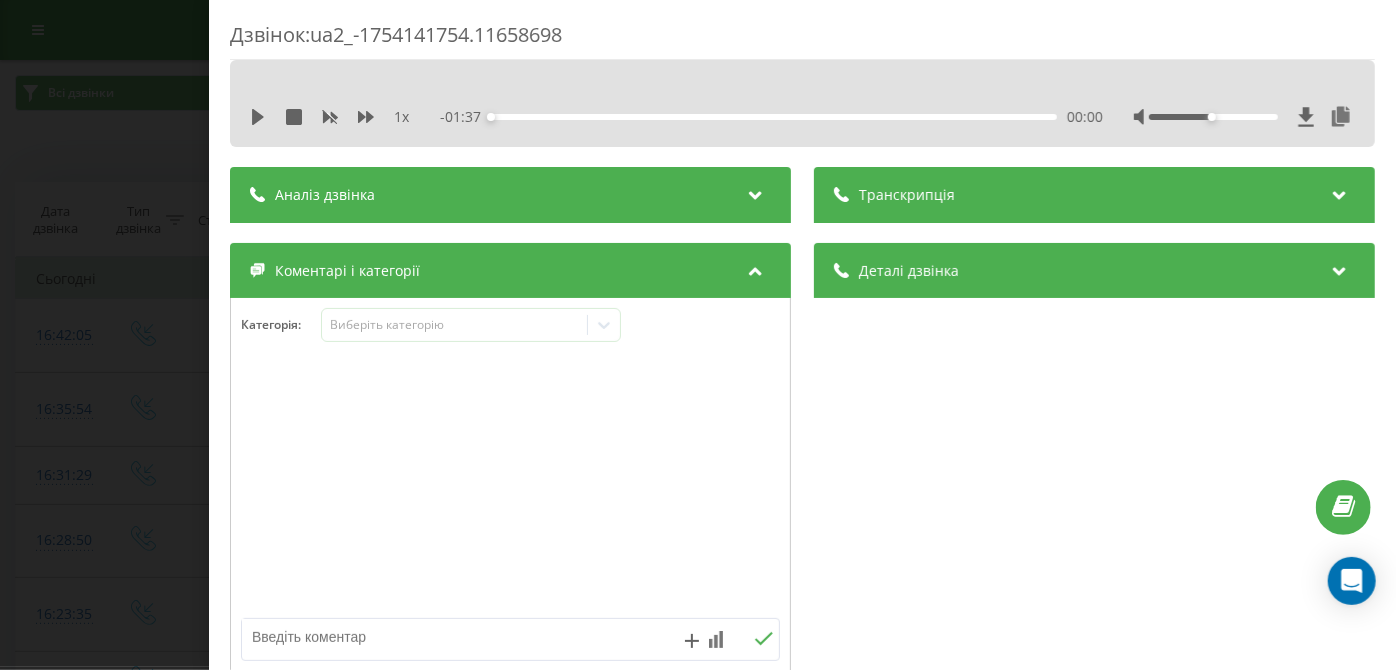 click on "1 x  - 01:37 00:00   00:00" at bounding box center [802, 117] 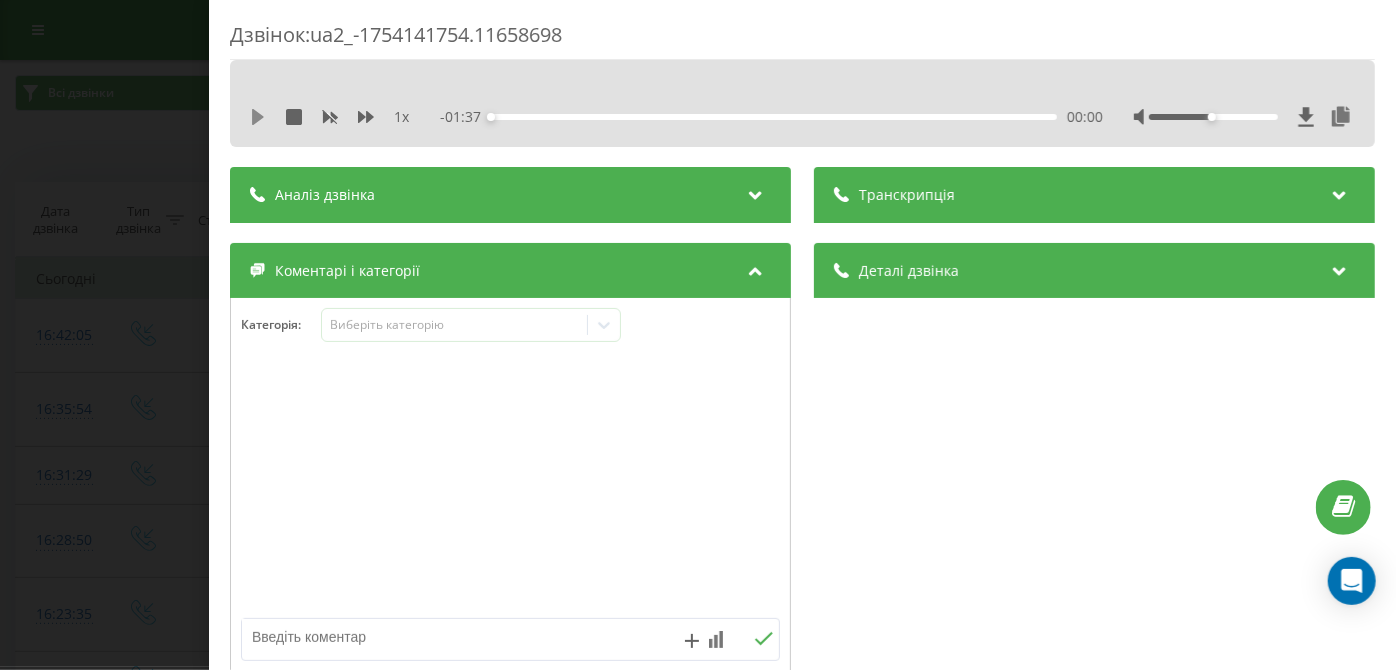 click 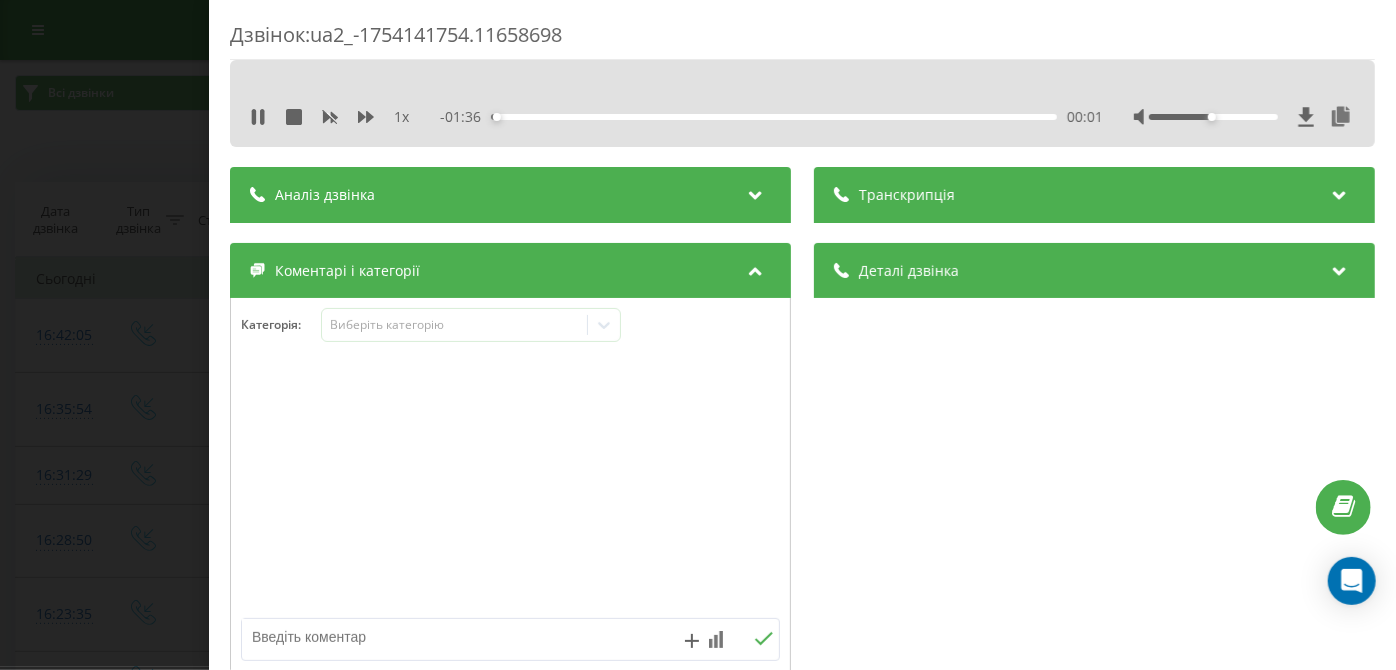 click on "00:01" at bounding box center [775, 117] 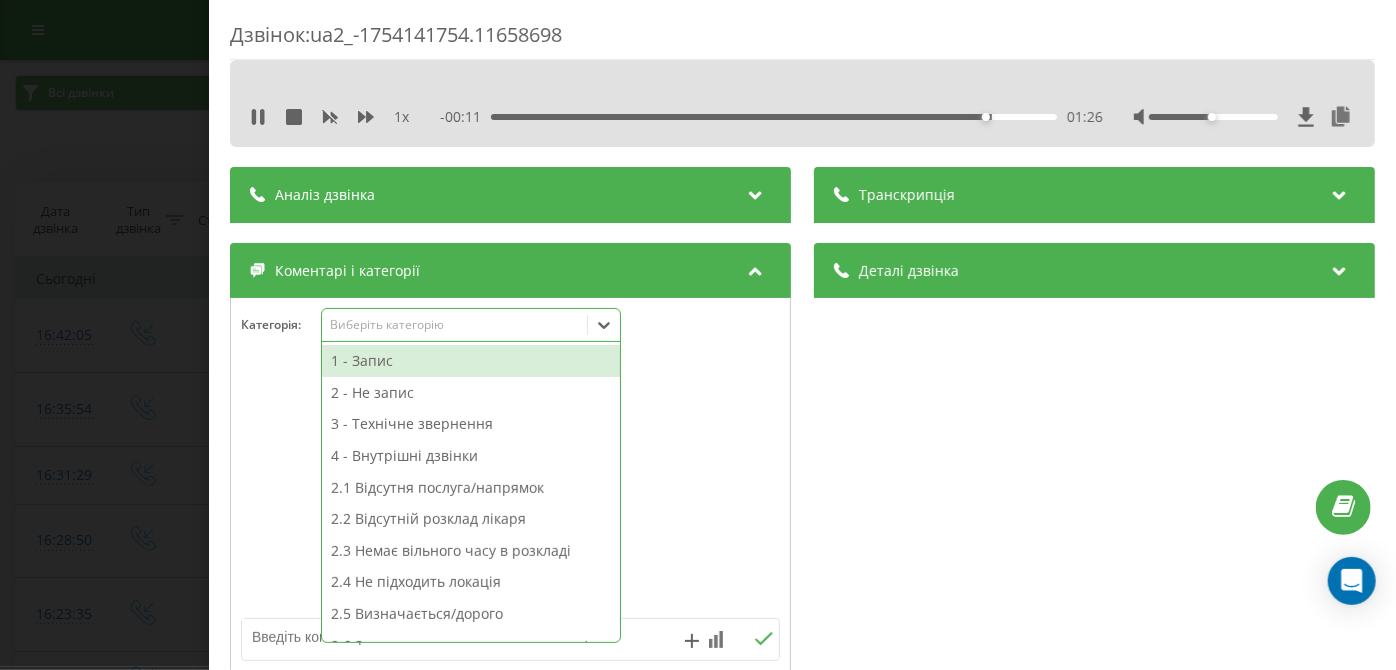 click on "Виберіть категорію" at bounding box center (471, 325) 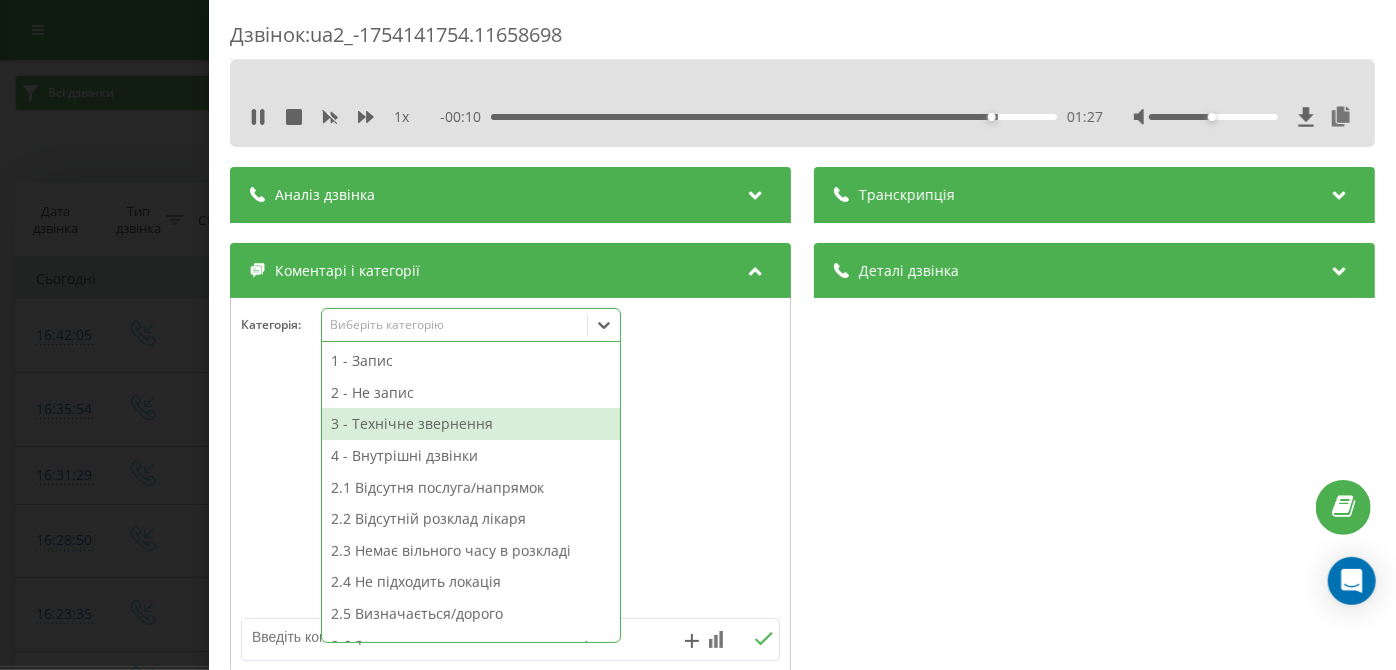 click on "3 - Технічне звернення" at bounding box center (471, 424) 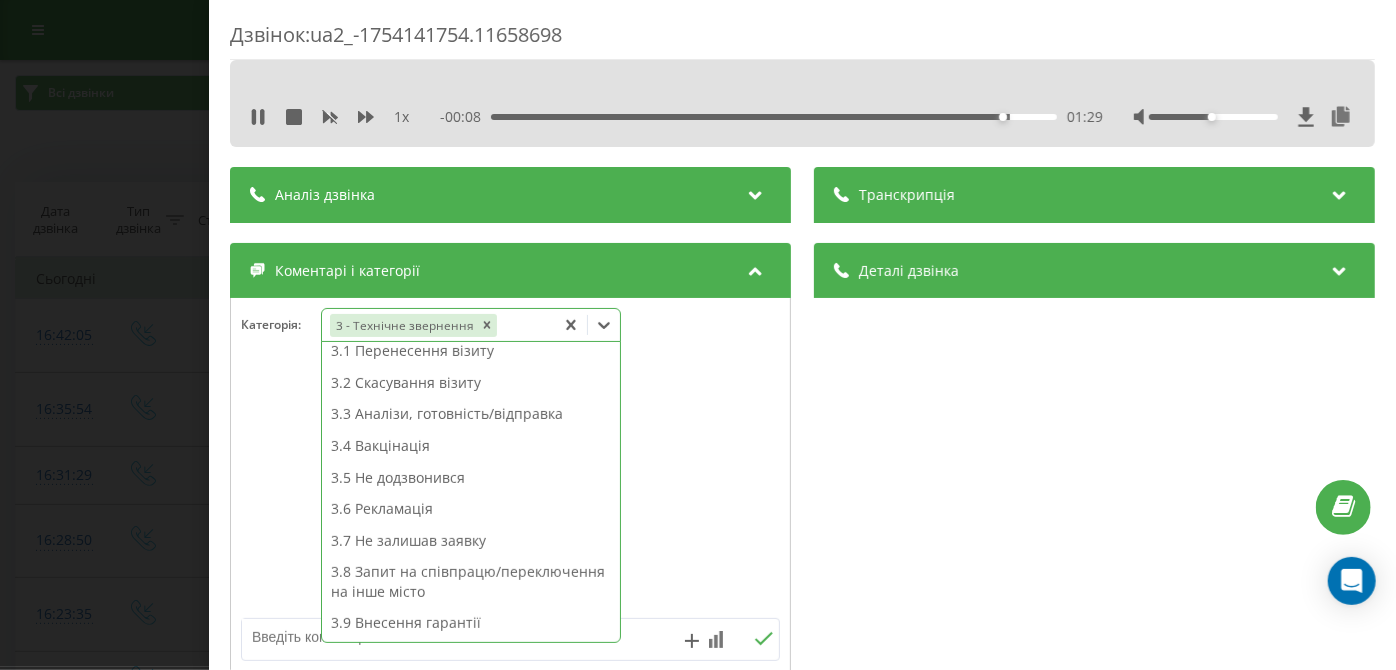 scroll, scrollTop: 313, scrollLeft: 0, axis: vertical 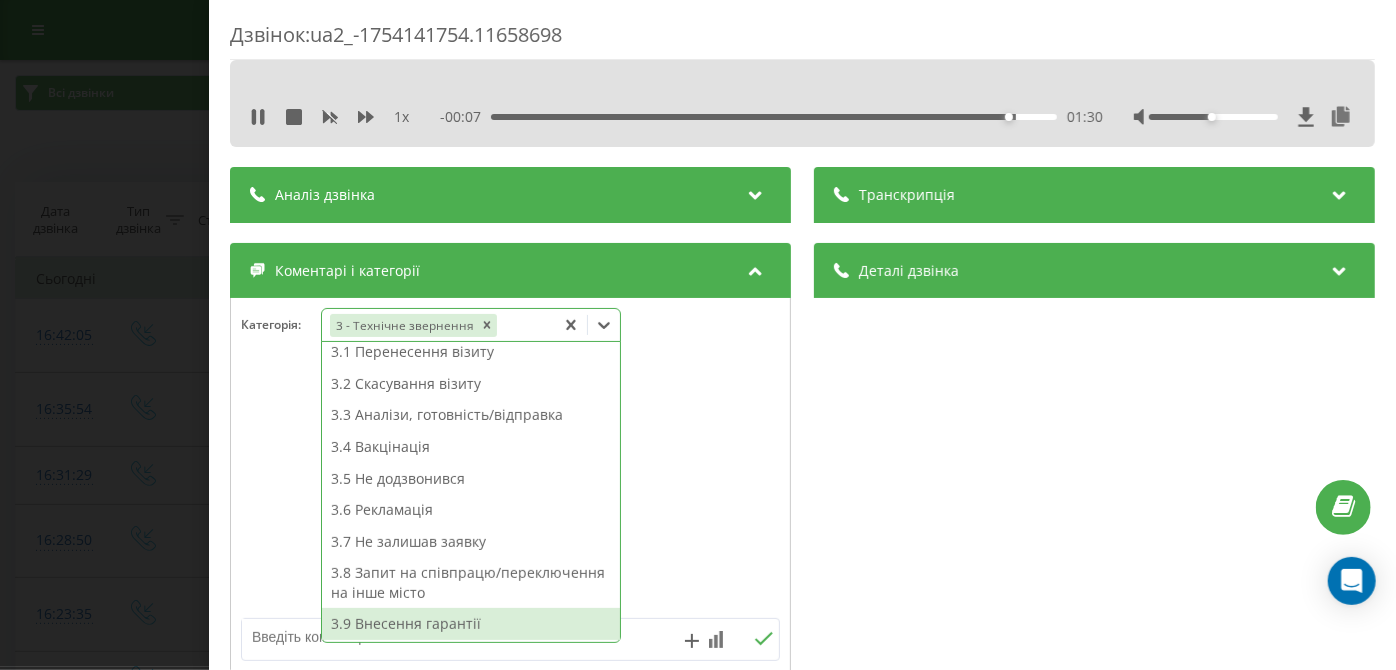 click on "3.9 Внесення гарантії" at bounding box center [471, 624] 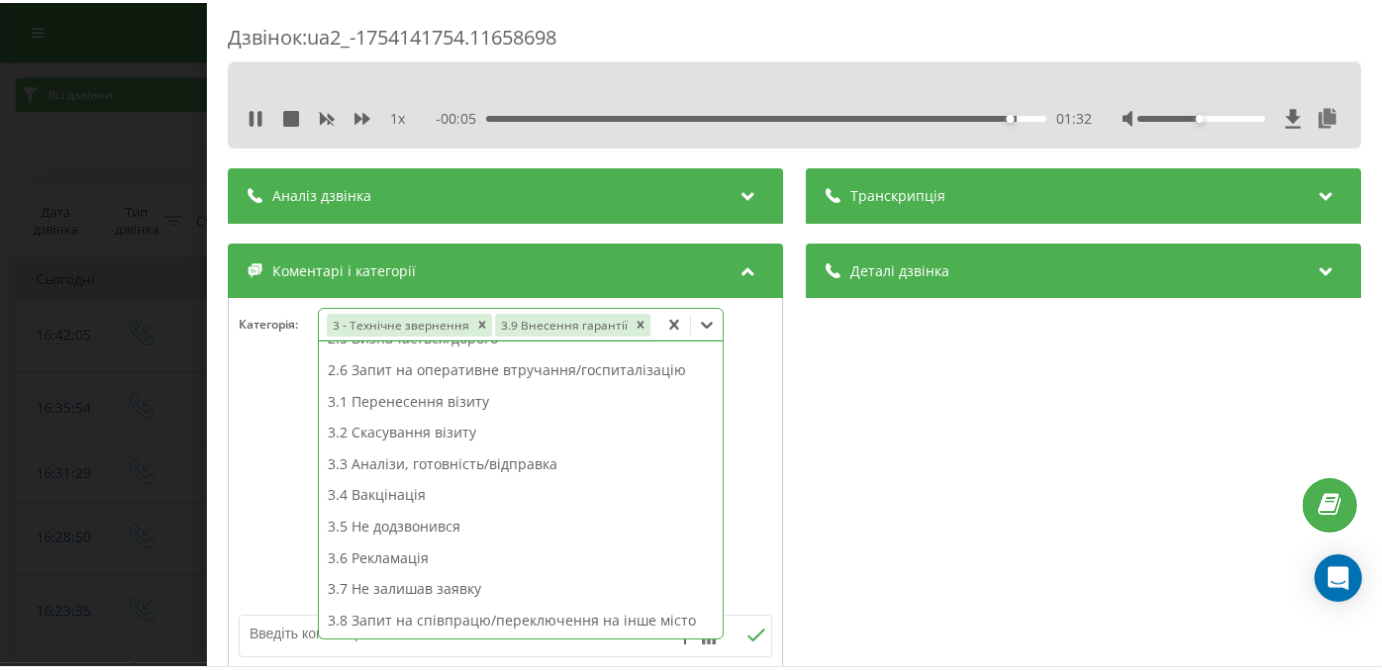 scroll, scrollTop: 242, scrollLeft: 0, axis: vertical 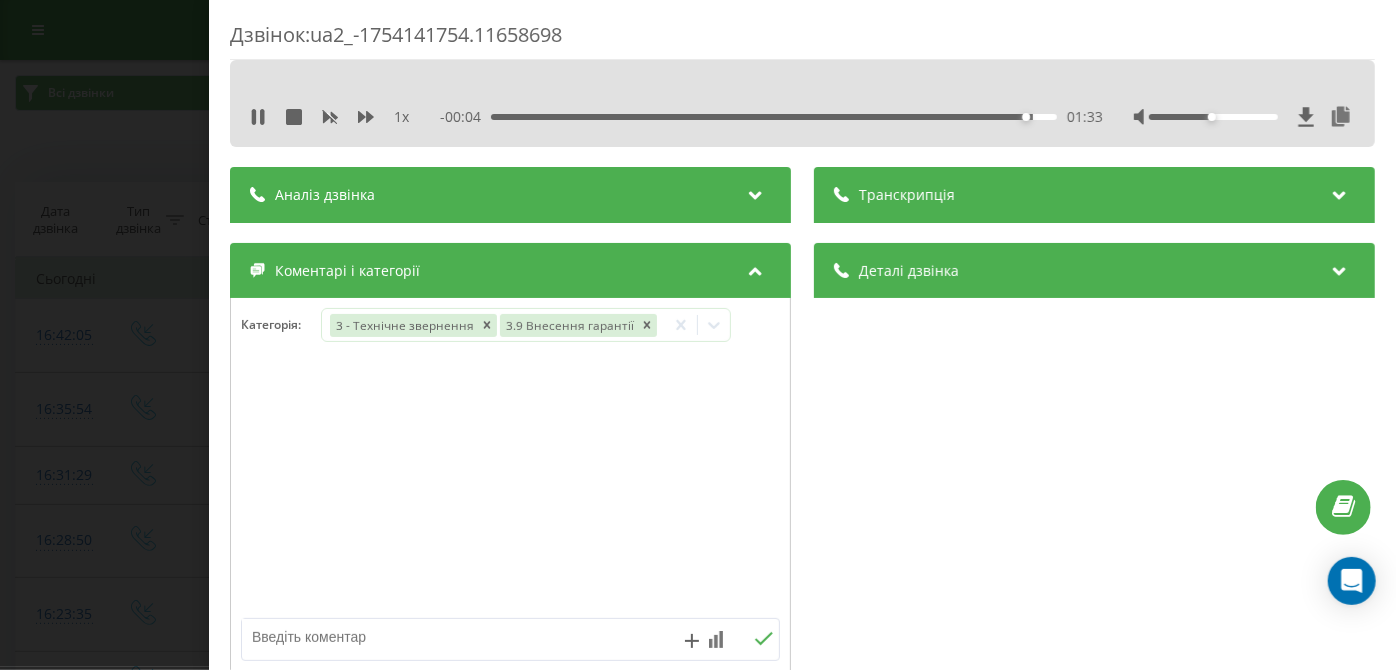 click on "Дзвінок :  ua2_-1754141754.11658698   1 x  - 00:04 01:33   01:33   Транскрипція Для AI-аналізу майбутніх дзвінків  налаштуйте та активуйте профіль на сторінці . Якщо профіль вже є і дзвінок відповідає його умовам, оновіть сторінку через 10 хвилин - AI аналізує поточний дзвінок. Аналіз дзвінка Для AI-аналізу майбутніх дзвінків  налаштуйте та активуйте профіль на сторінці . Якщо профіль вже є і дзвінок відповідає його умовам, оновіть сторінку через 10 хвилин - AI аналізує поточний дзвінок. Деталі дзвінка Загальне Дата дзвінка 2025-08-02 16:35:54 Тип дзвінка Вхідний Статус дзвінка Повторний 380442998395" at bounding box center [698, 335] 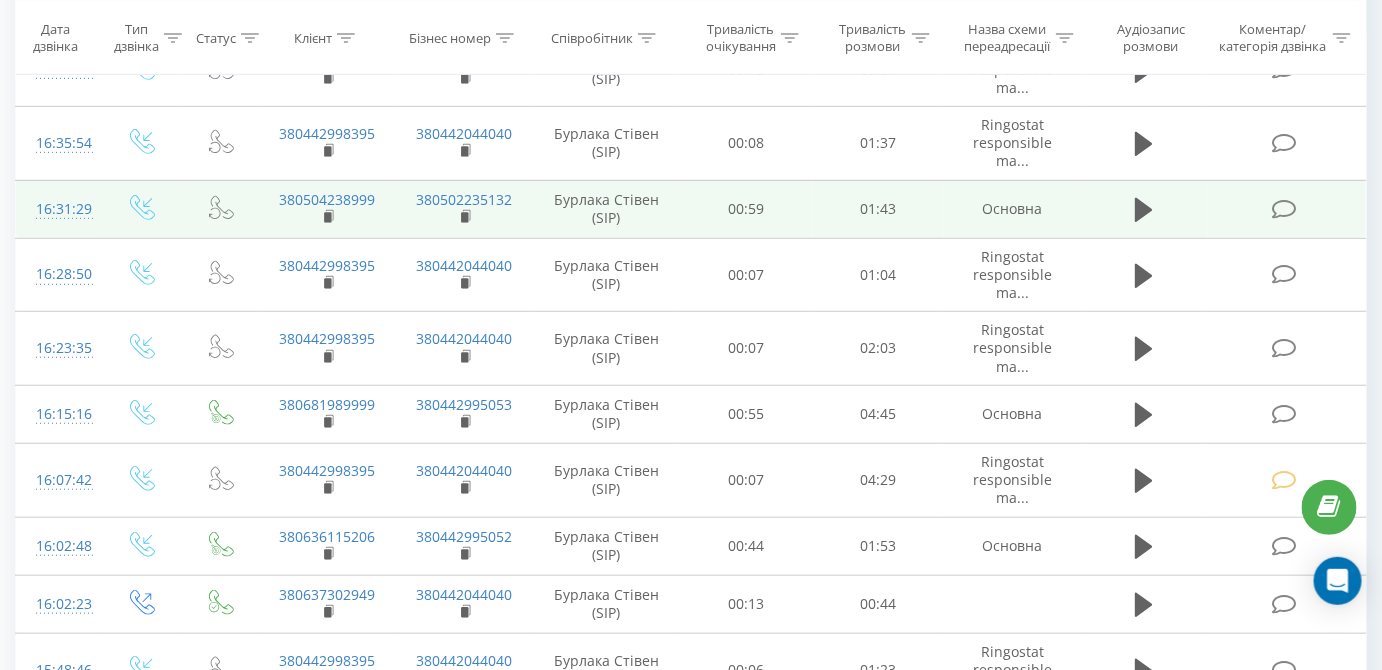 scroll, scrollTop: 301, scrollLeft: 0, axis: vertical 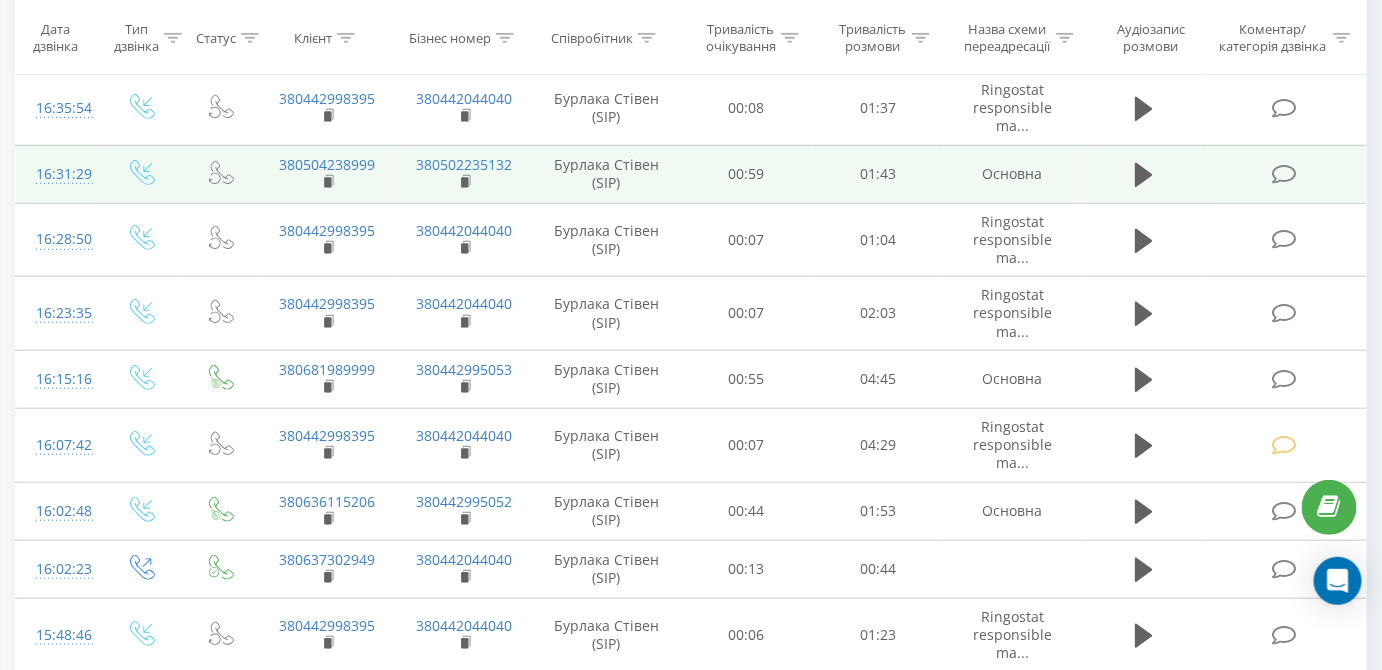 click at bounding box center [1284, 174] 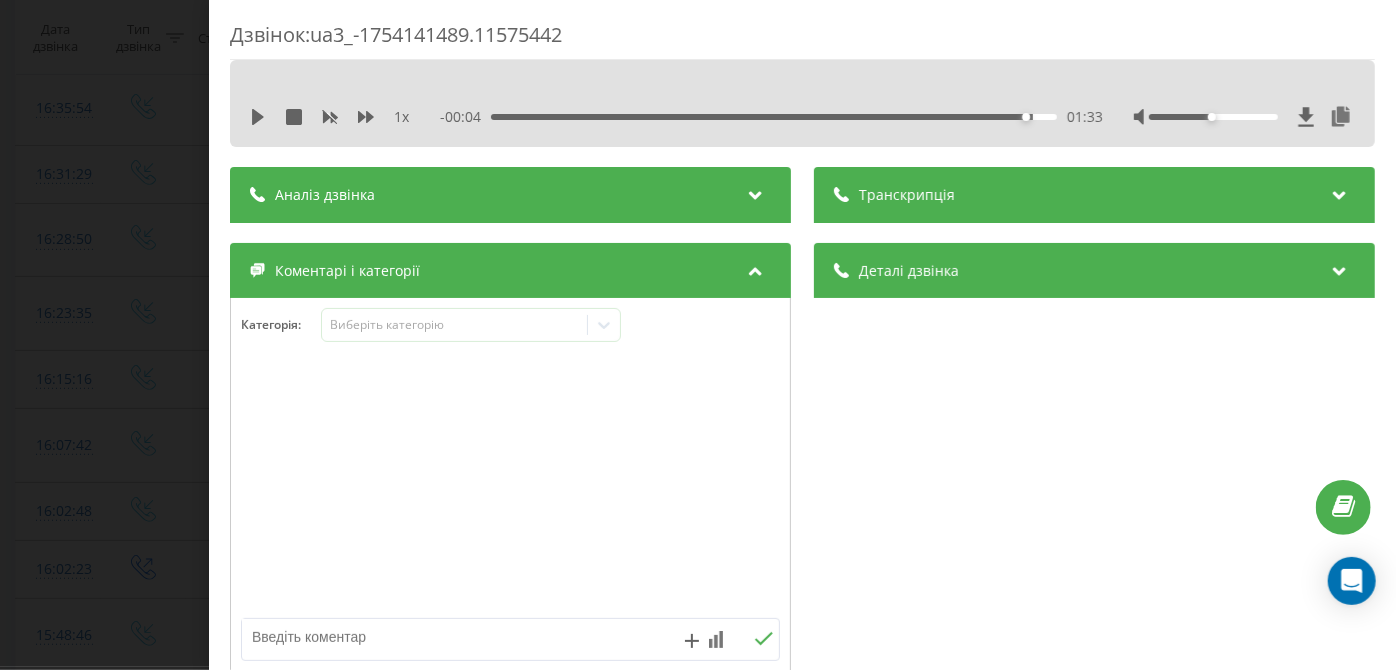 click on "1 x  - 00:04 01:33   01:33" at bounding box center [802, 117] 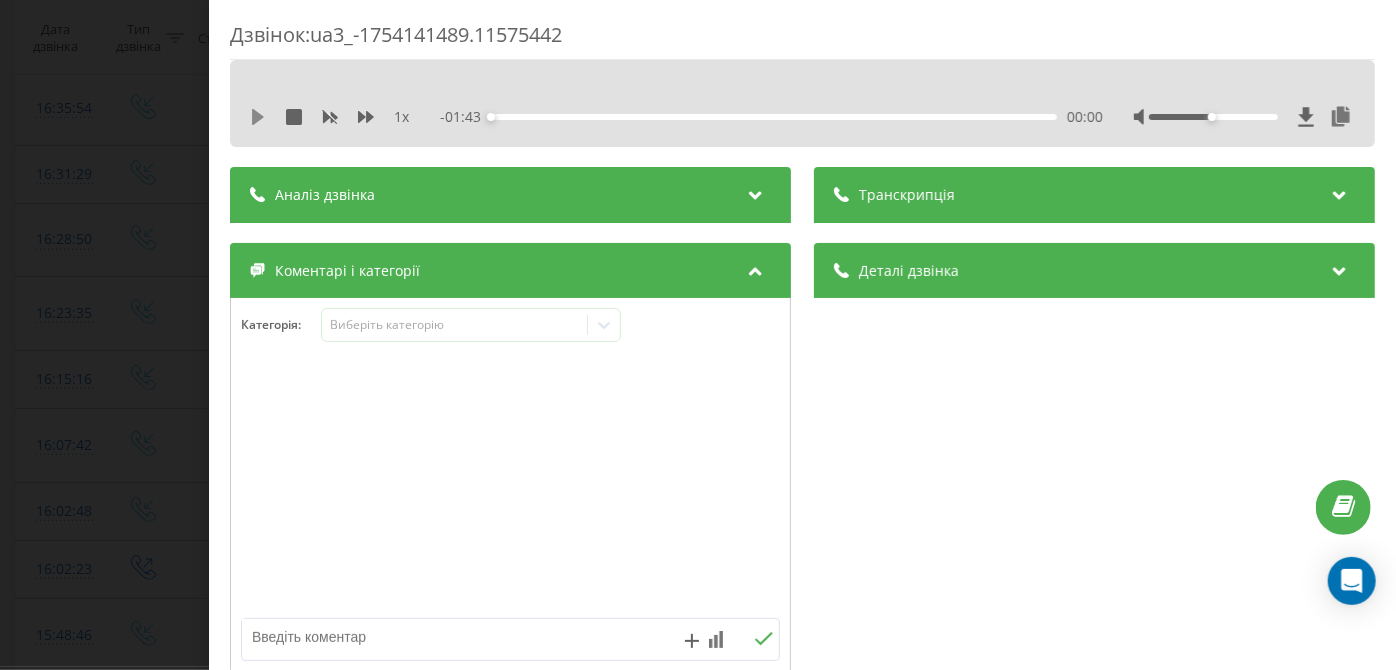 click 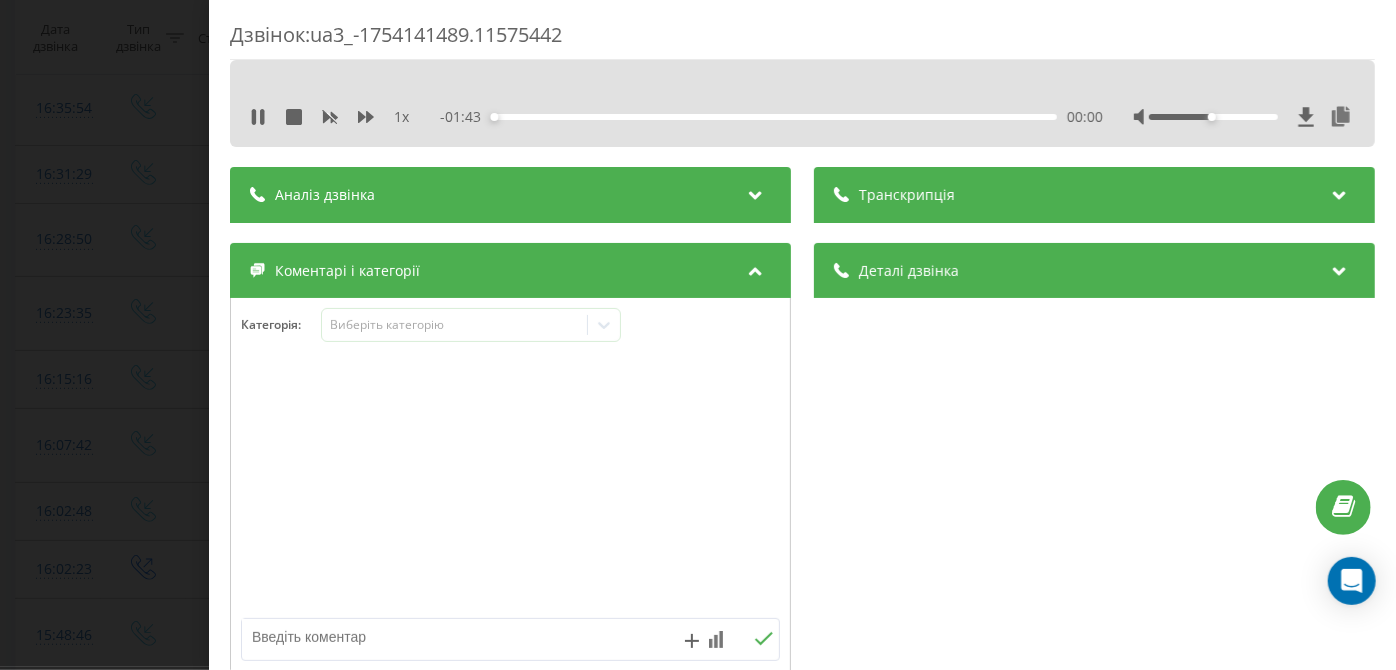 click on "- 01:43 00:00   00:00" at bounding box center [772, 117] 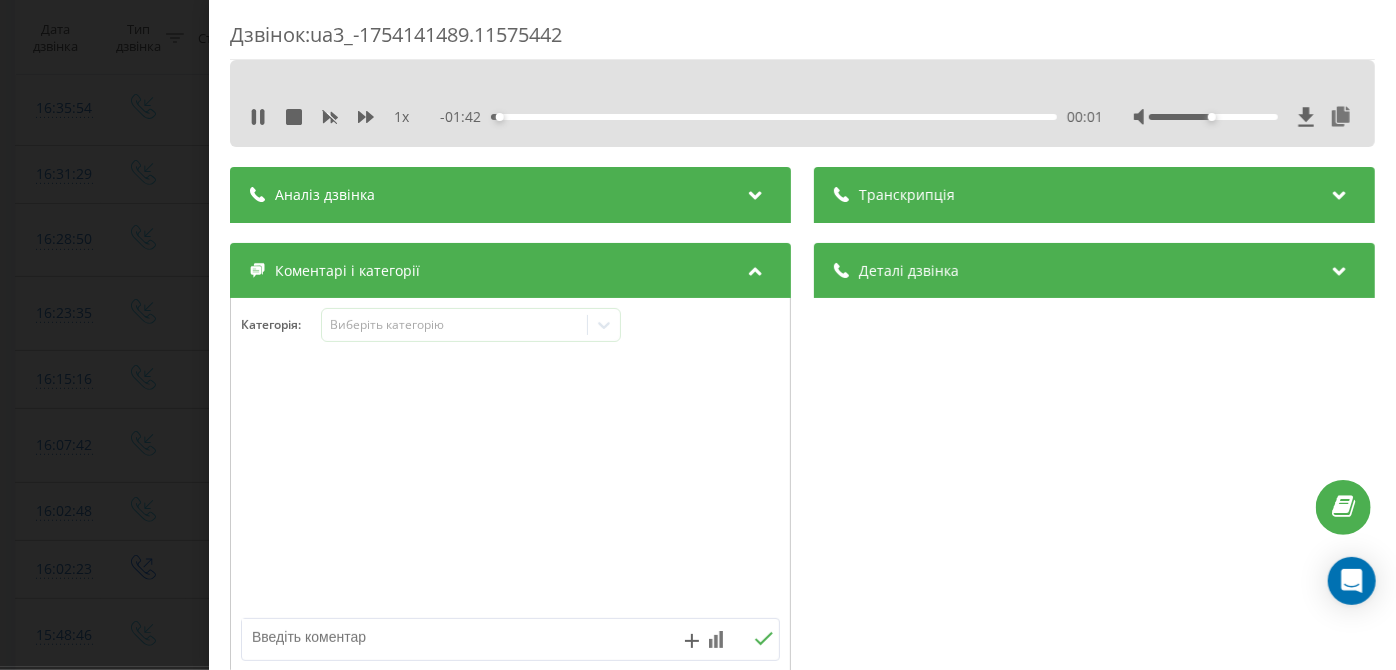 click on "00:01" at bounding box center [775, 117] 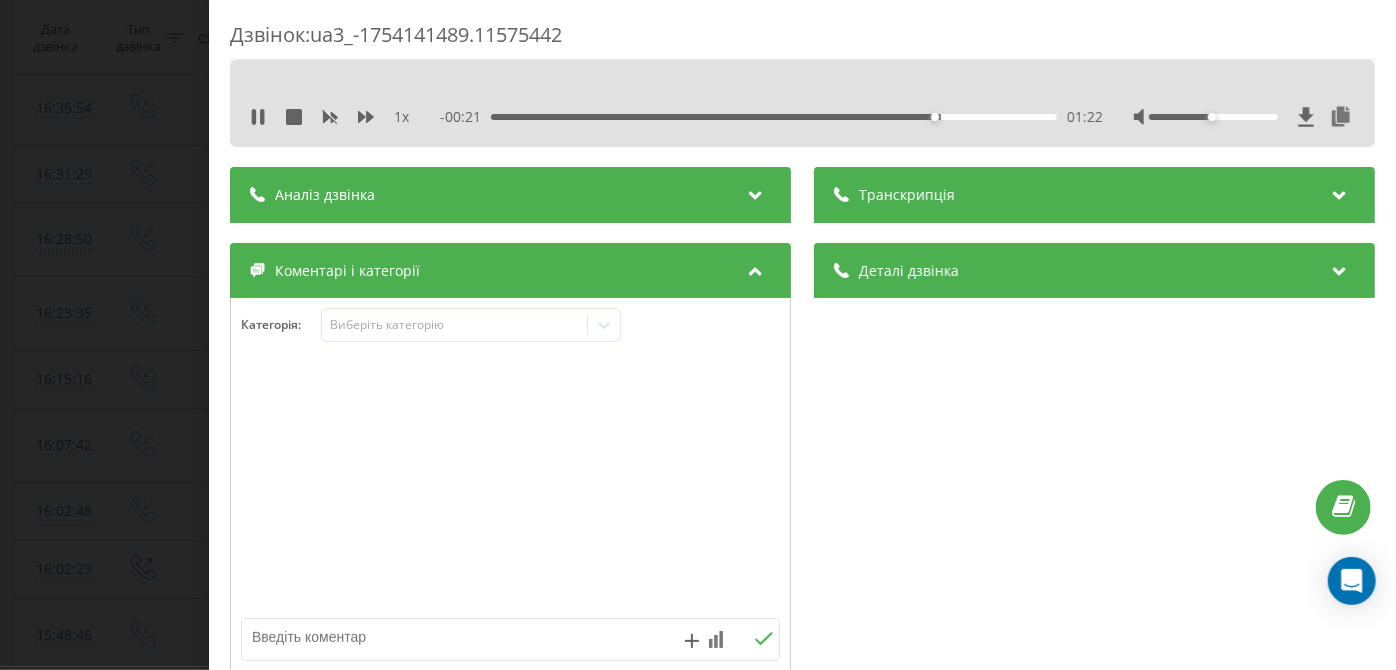 click at bounding box center (1244, 117) 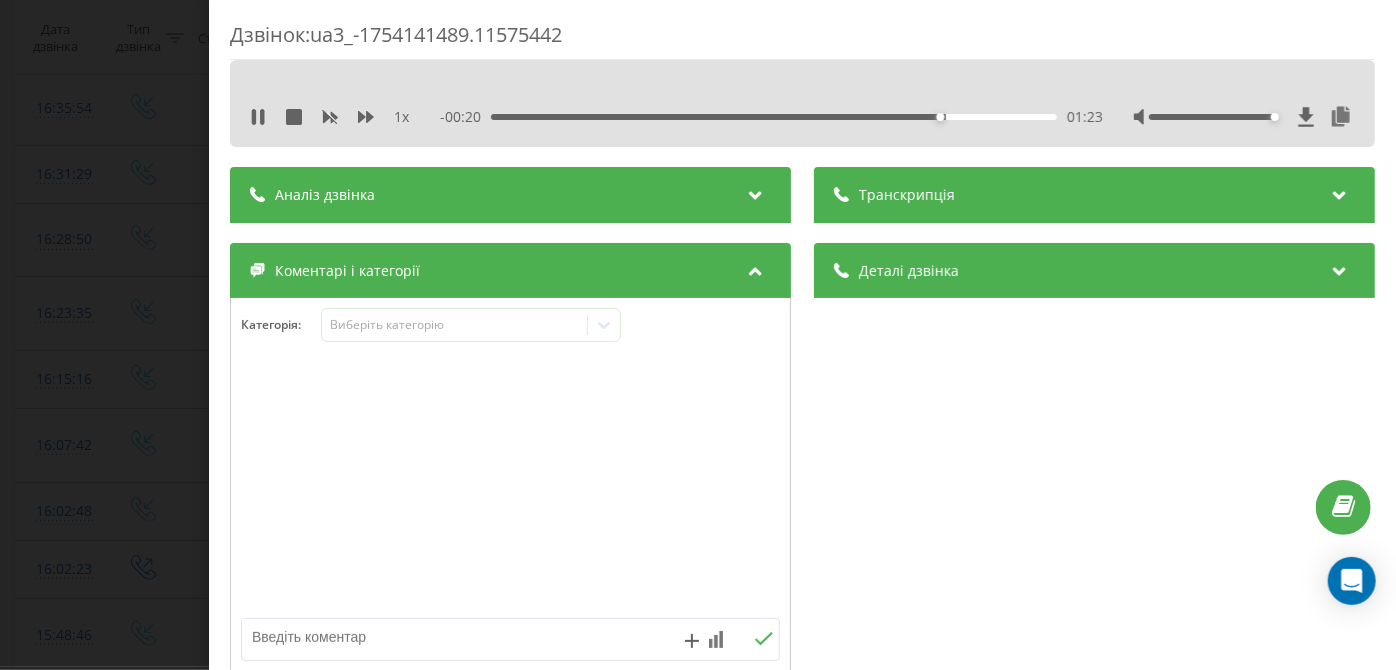 drag, startPoint x: 1224, startPoint y: 116, endPoint x: 1273, endPoint y: 130, distance: 50.96077 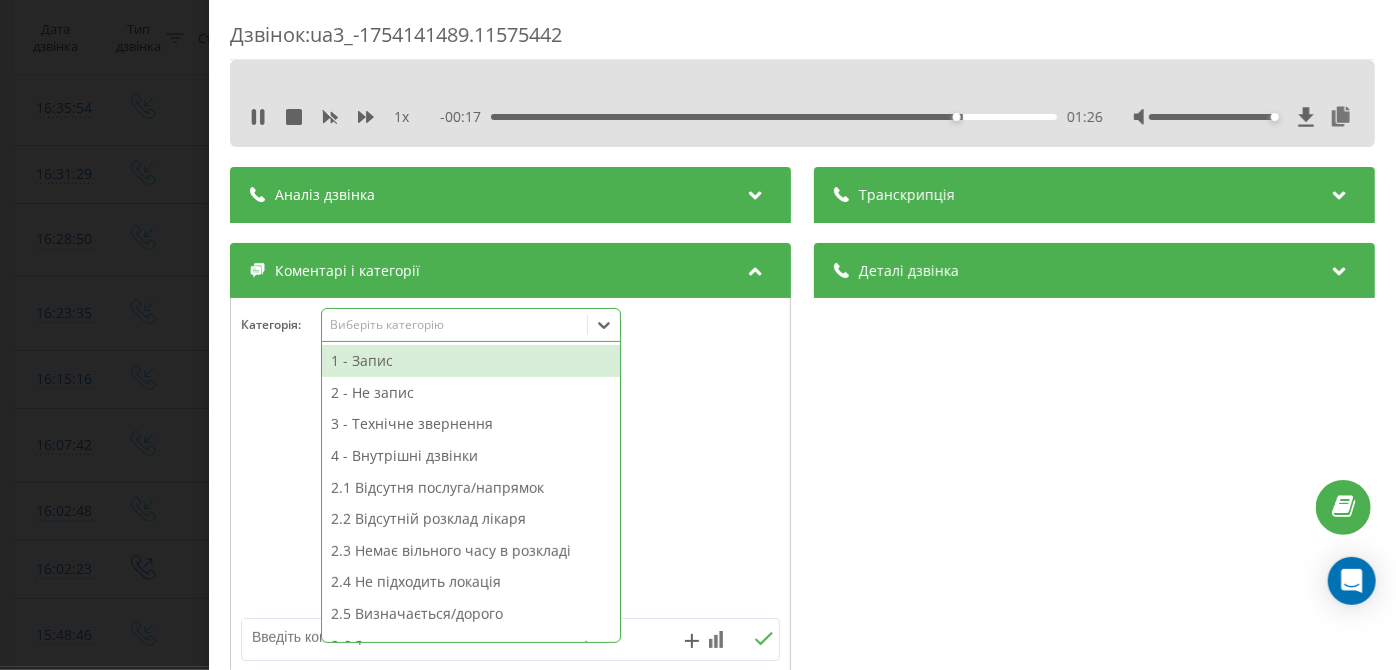 click on "Виберіть категорію" at bounding box center (455, 325) 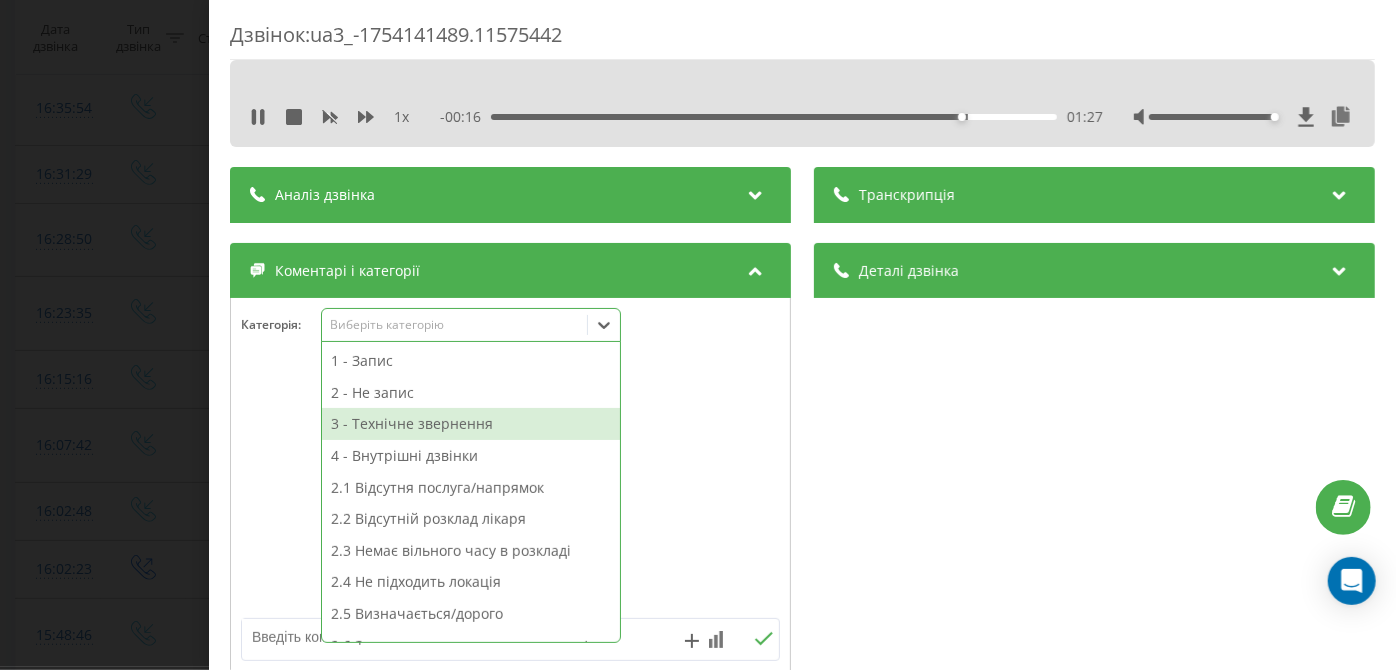 click on "3 - Технічне звернення" at bounding box center (471, 424) 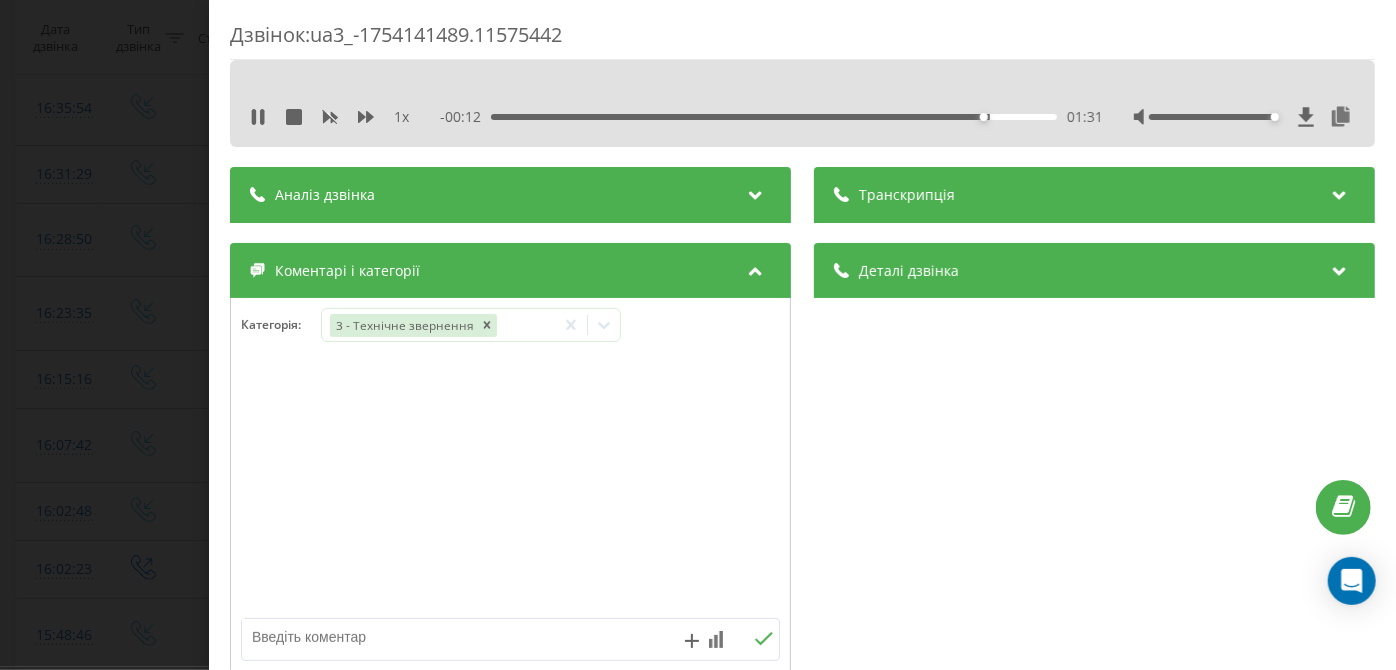 click at bounding box center [456, 637] 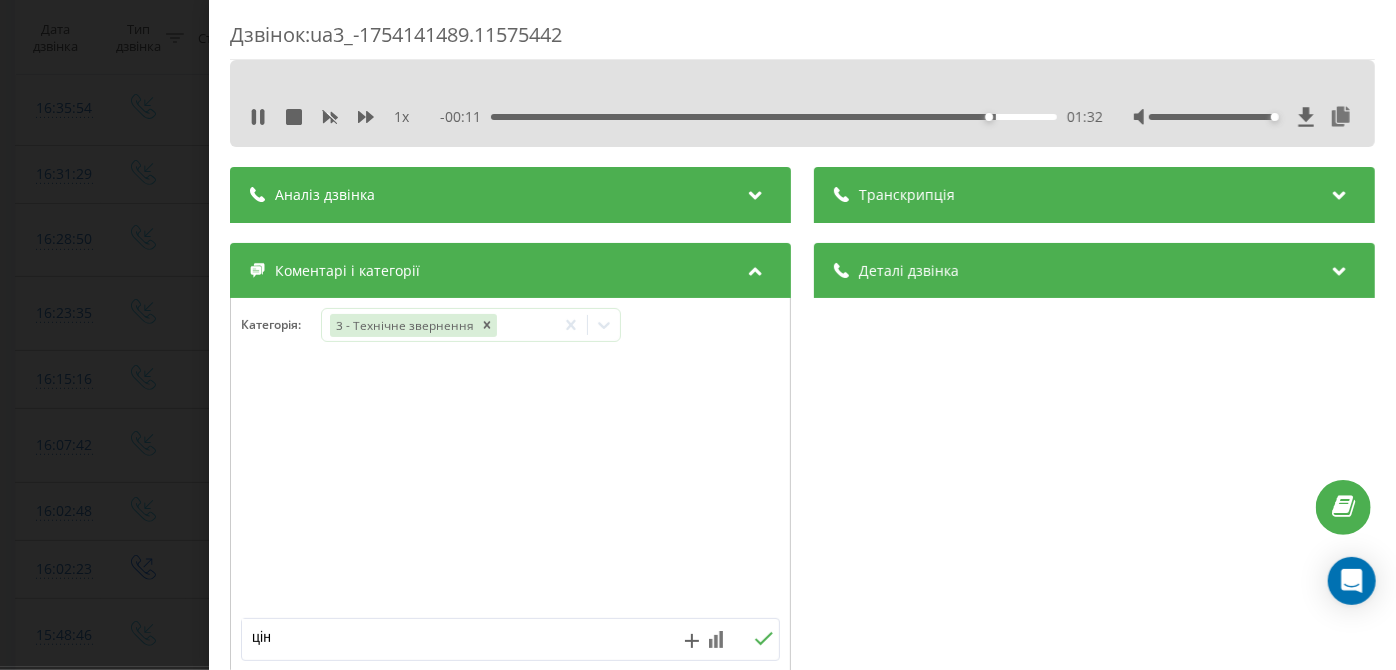 type on "ціни" 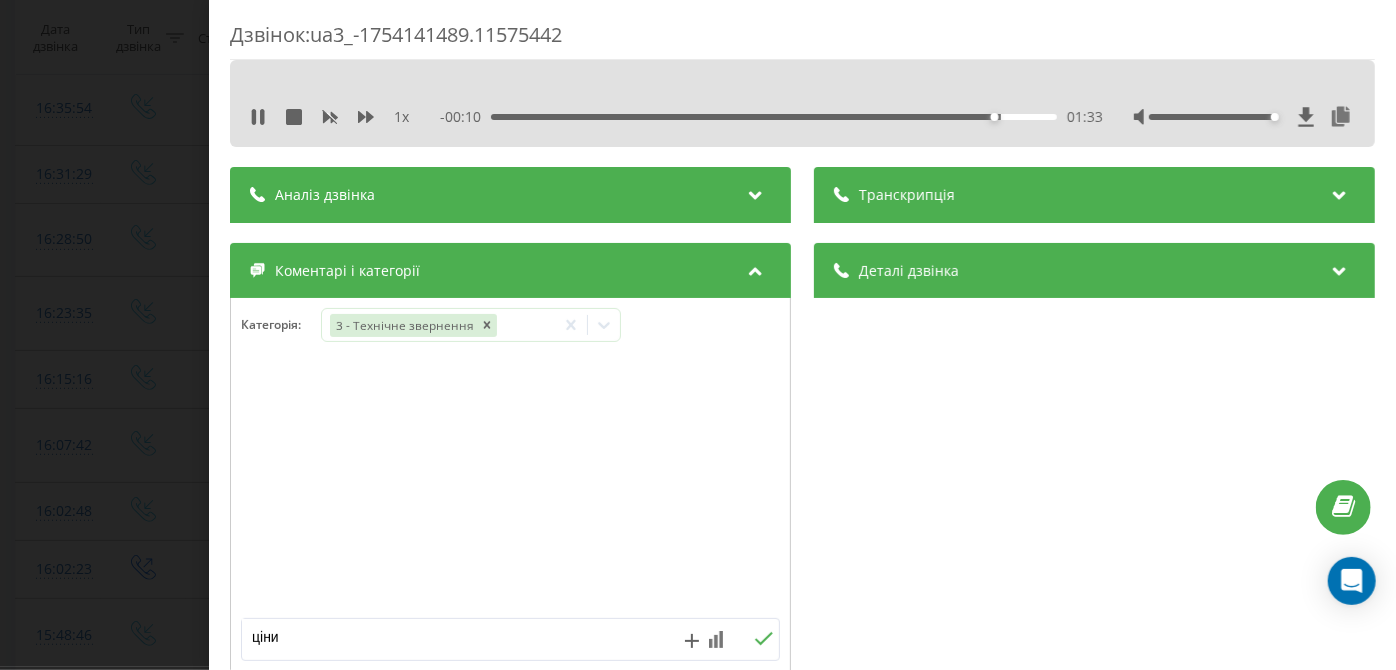 click 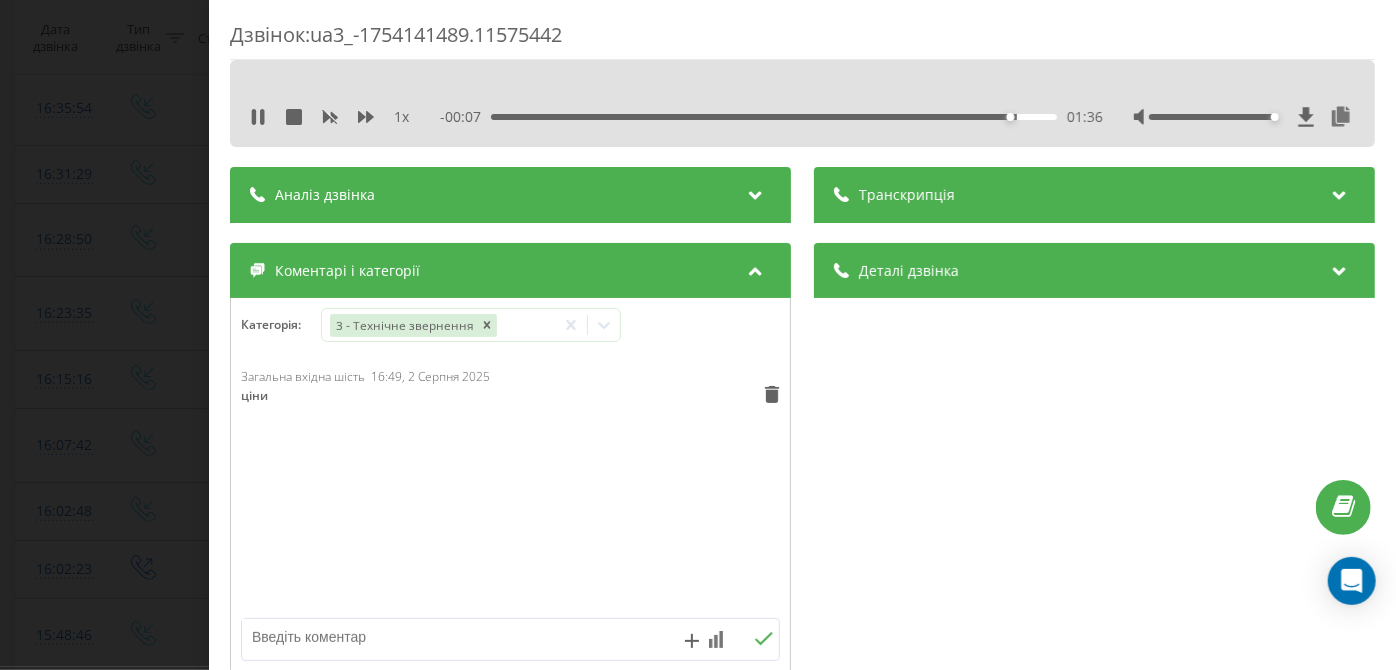 click on "Дзвінок :  ua3_-1754141489.11575442   1 x  - 00:07 01:36   01:36   Транскрипція Для AI-аналізу майбутніх дзвінків  налаштуйте та активуйте профіль на сторінці . Якщо профіль вже є і дзвінок відповідає його умовам, оновіть сторінку через 10 хвилин - AI аналізує поточний дзвінок. Аналіз дзвінка Для AI-аналізу майбутніх дзвінків  налаштуйте та активуйте профіль на сторінці . Якщо профіль вже є і дзвінок відповідає його умовам, оновіть сторінку через 10 хвилин - AI аналізує поточний дзвінок. Деталі дзвінка Загальне Дата дзвінка 2025-08-02 16:31:29 Тип дзвінка Вхідний Статус дзвінка Повторний 380504238999" at bounding box center (698, 335) 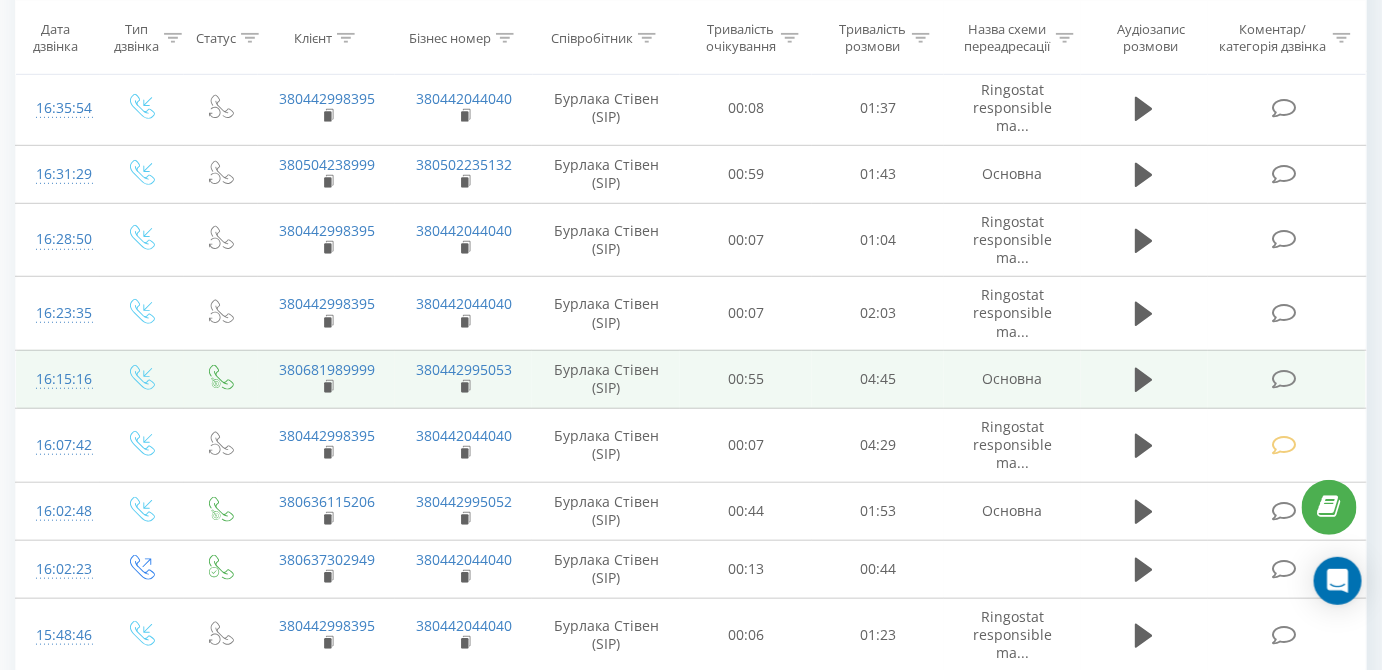 click at bounding box center (1284, 379) 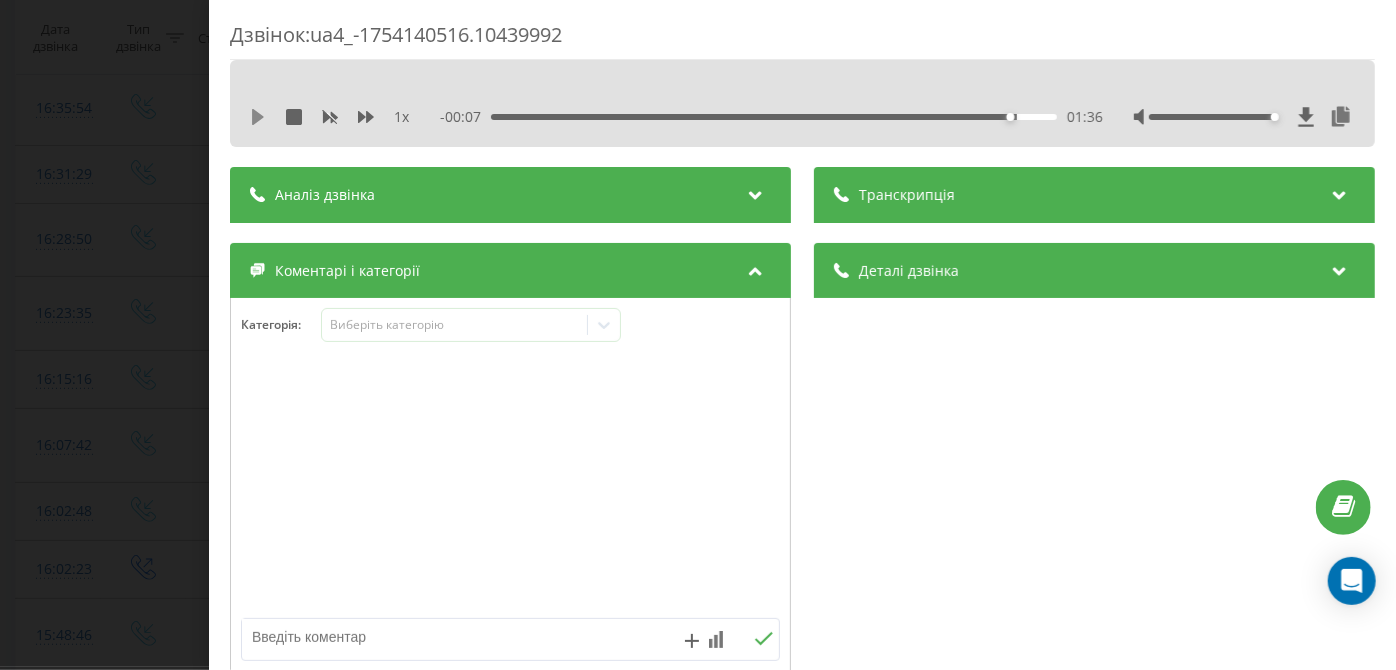 click 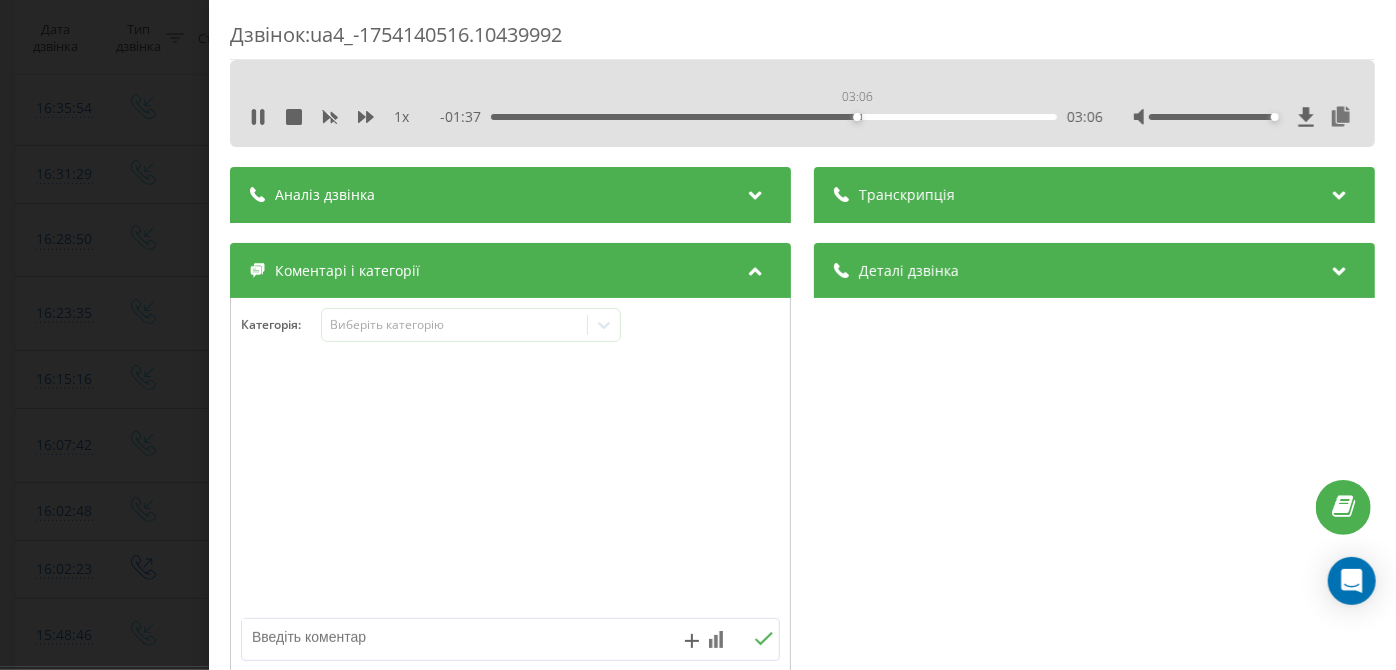 click on "03:06" at bounding box center [775, 117] 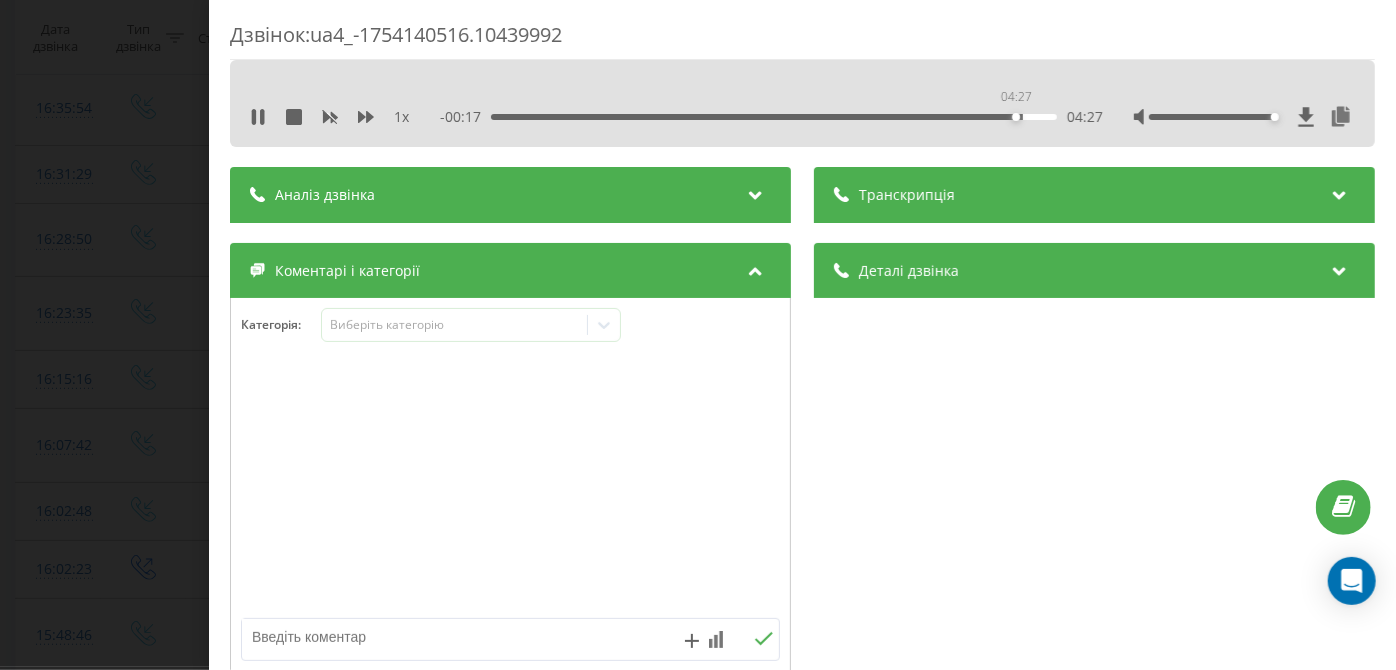 click on "04:27" at bounding box center (775, 117) 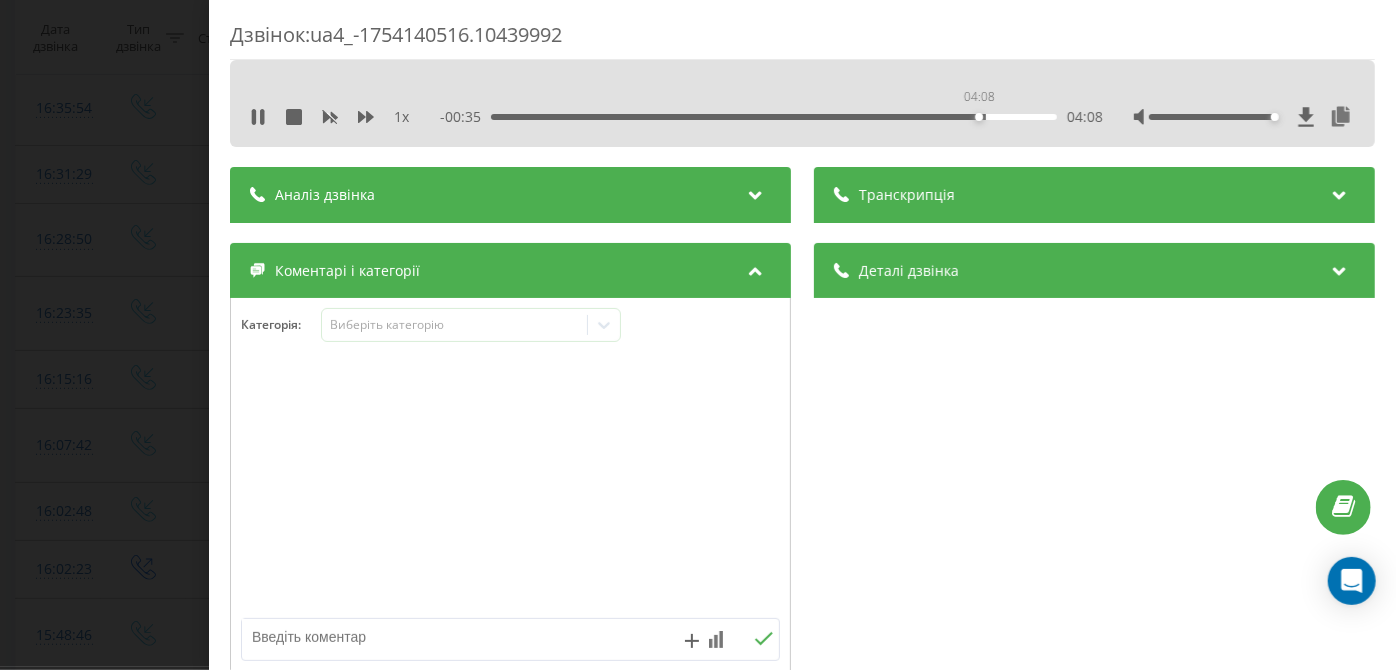 click on "04:08" at bounding box center [775, 117] 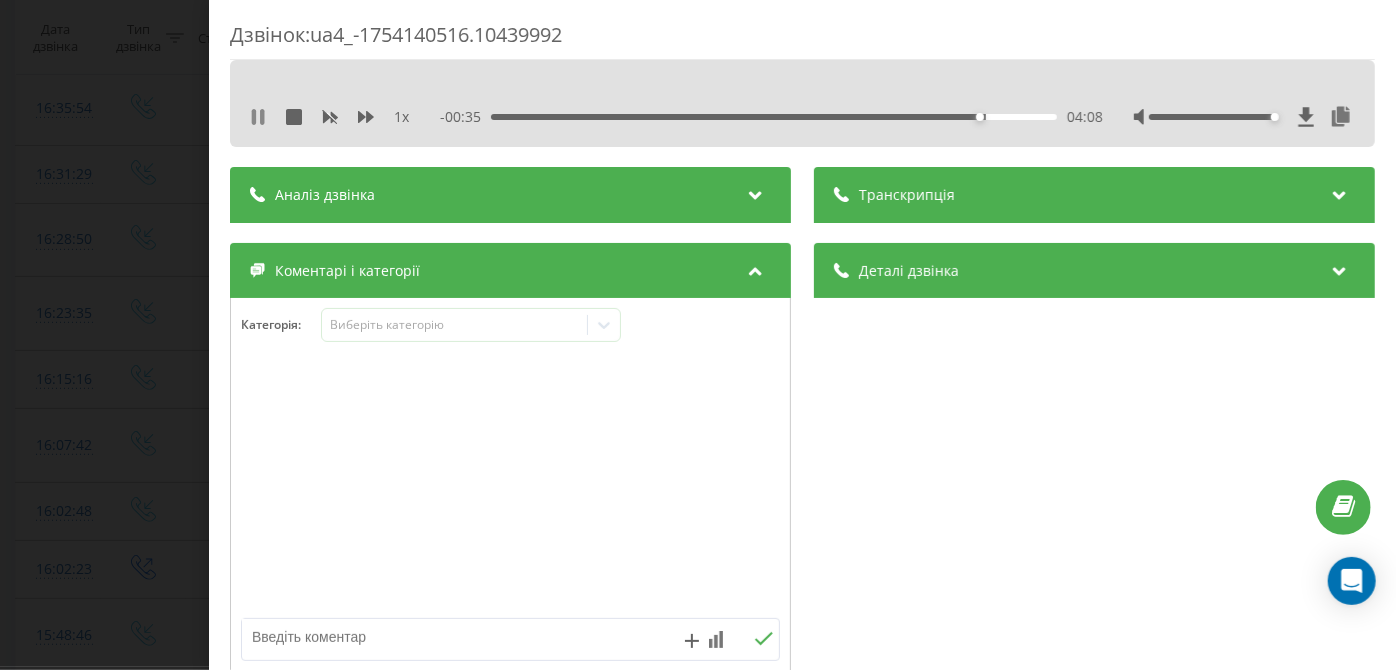 click 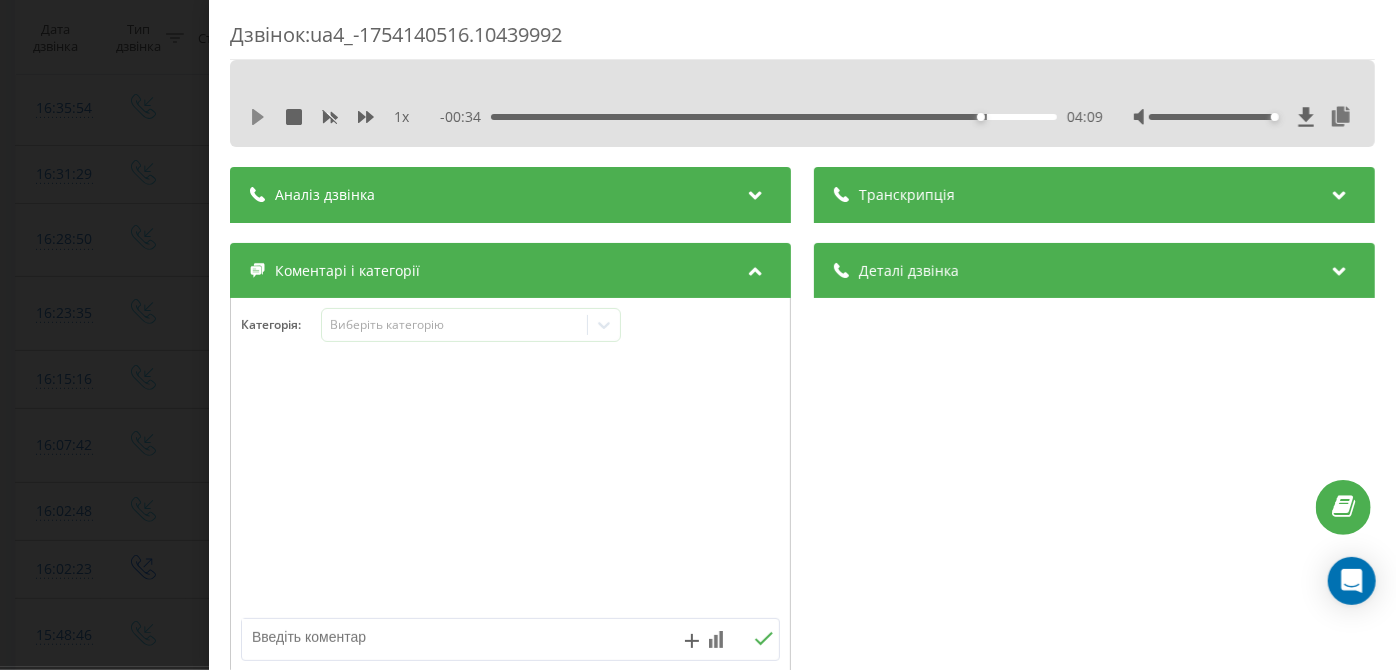 click 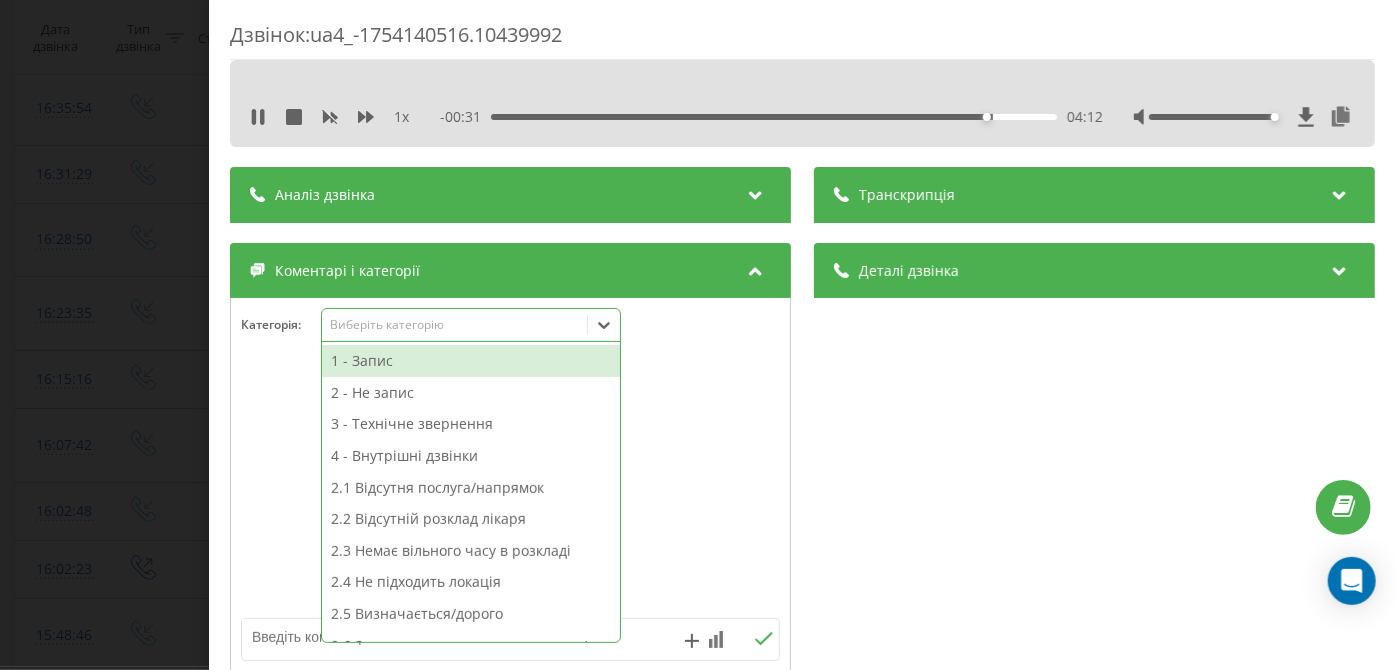 click on "Виберіть категорію" at bounding box center [471, 325] 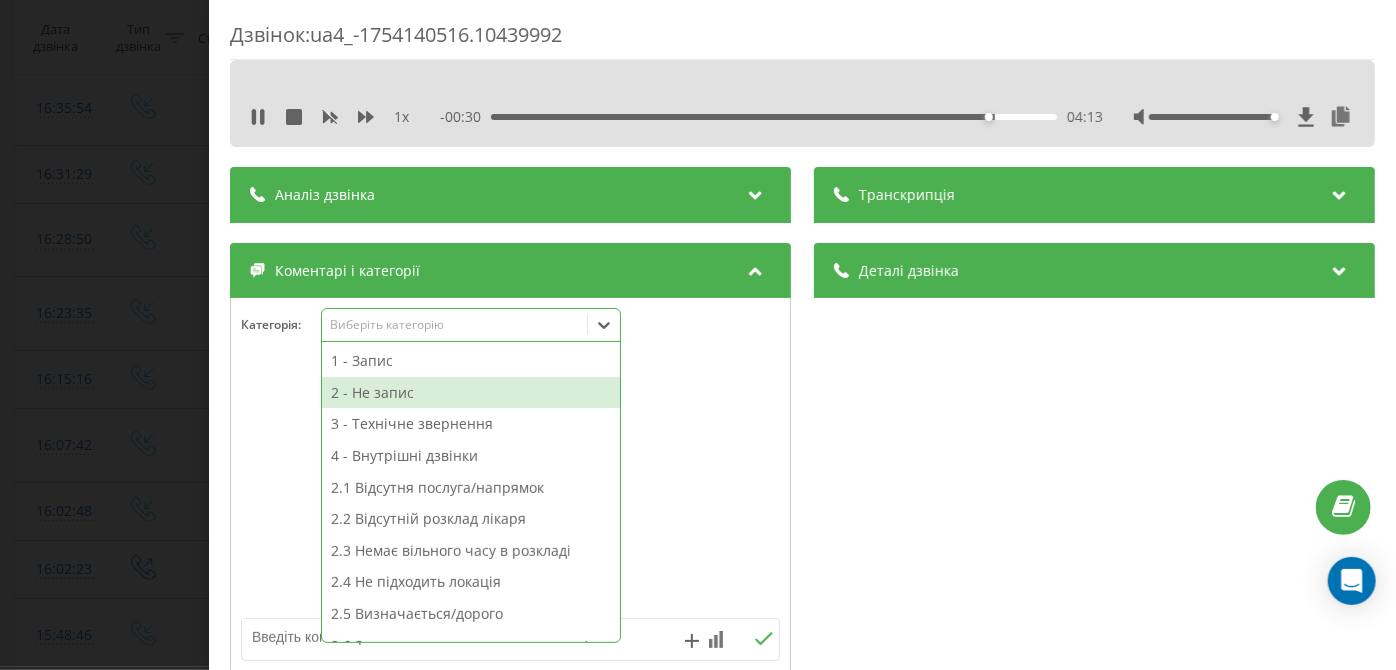 click on "2 - Не запис" at bounding box center (471, 393) 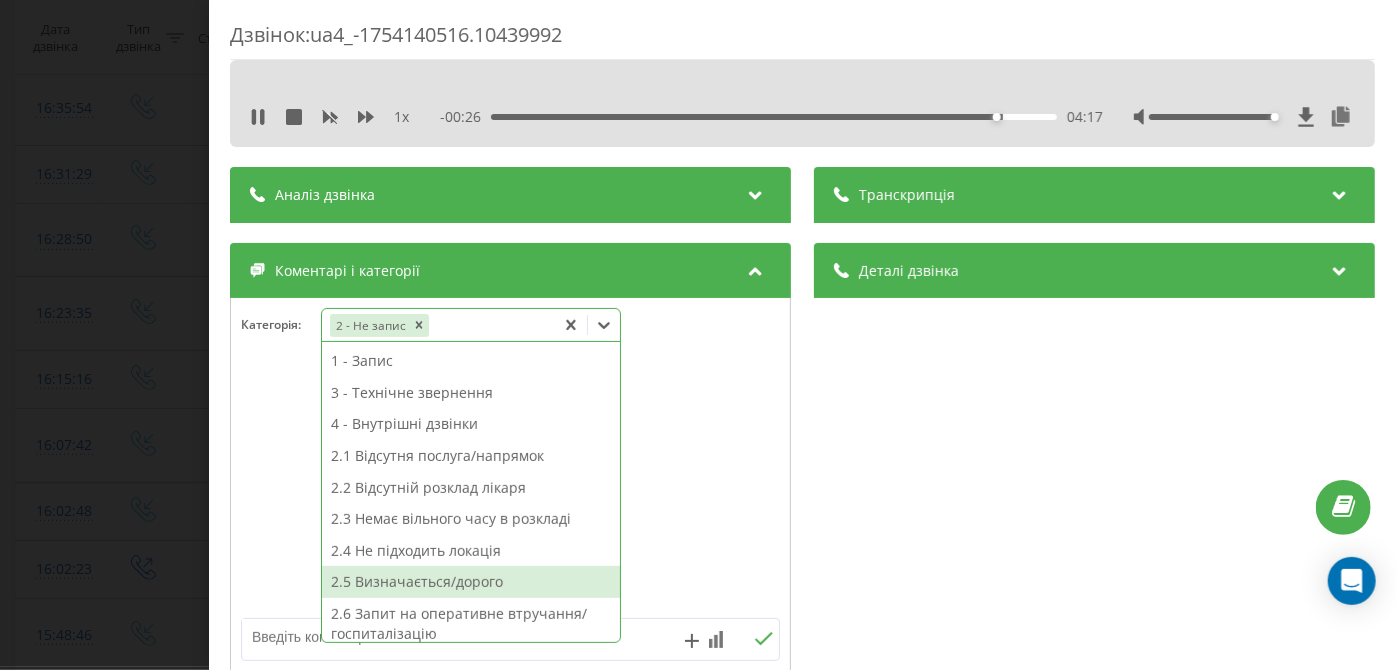 click on "2.5 Визначається/дорого" at bounding box center [471, 582] 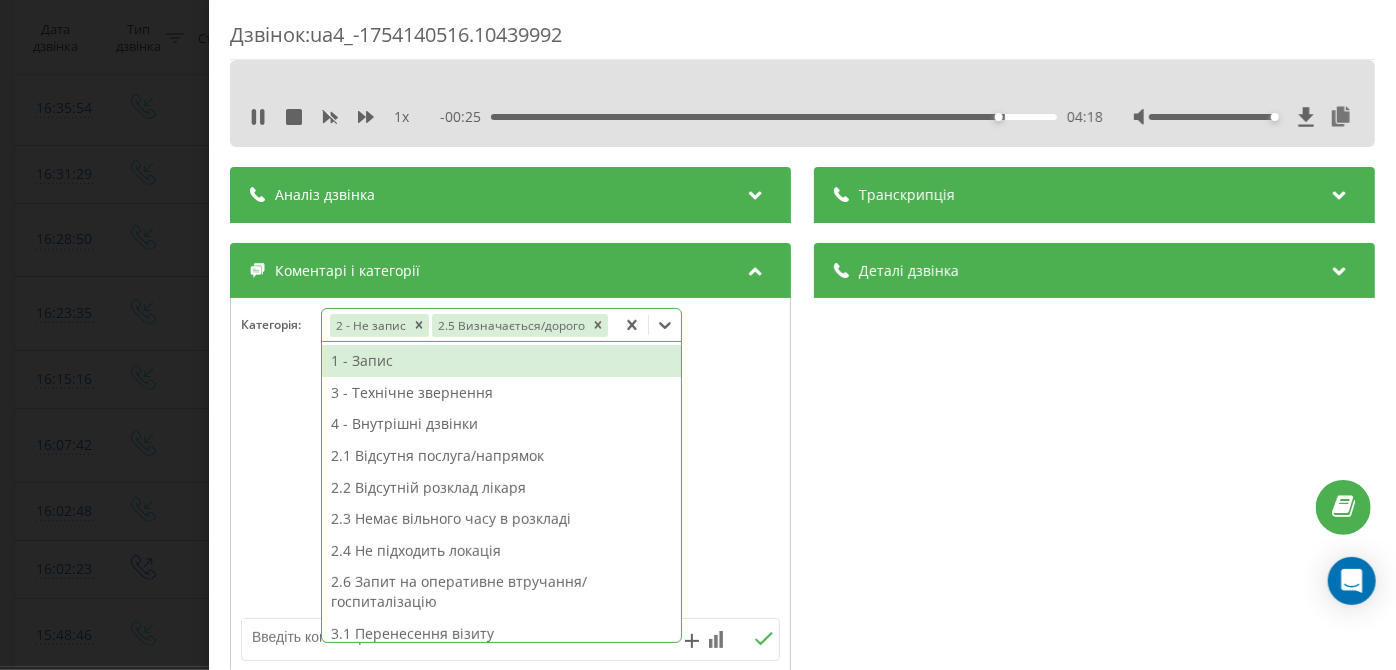click on "Дзвінок :  ua4_-1754140516.10439992   1 x  - 00:25 04:18   04:18   Транскрипція Для AI-аналізу майбутніх дзвінків  налаштуйте та активуйте профіль на сторінці . Якщо профіль вже є і дзвінок відповідає його умовам, оновіть сторінку через 10 хвилин - AI аналізує поточний дзвінок. Аналіз дзвінка Для AI-аналізу майбутніх дзвінків  налаштуйте та активуйте профіль на сторінці . Якщо профіль вже є і дзвінок відповідає його умовам, оновіть сторінку через 10 хвилин - AI аналізує поточний дзвінок. Деталі дзвінка Загальне Дата дзвінка 2025-08-02 16:15:16 Тип дзвінка Вхідний Статус дзвінка Цільовий 380681989999 :" at bounding box center [698, 335] 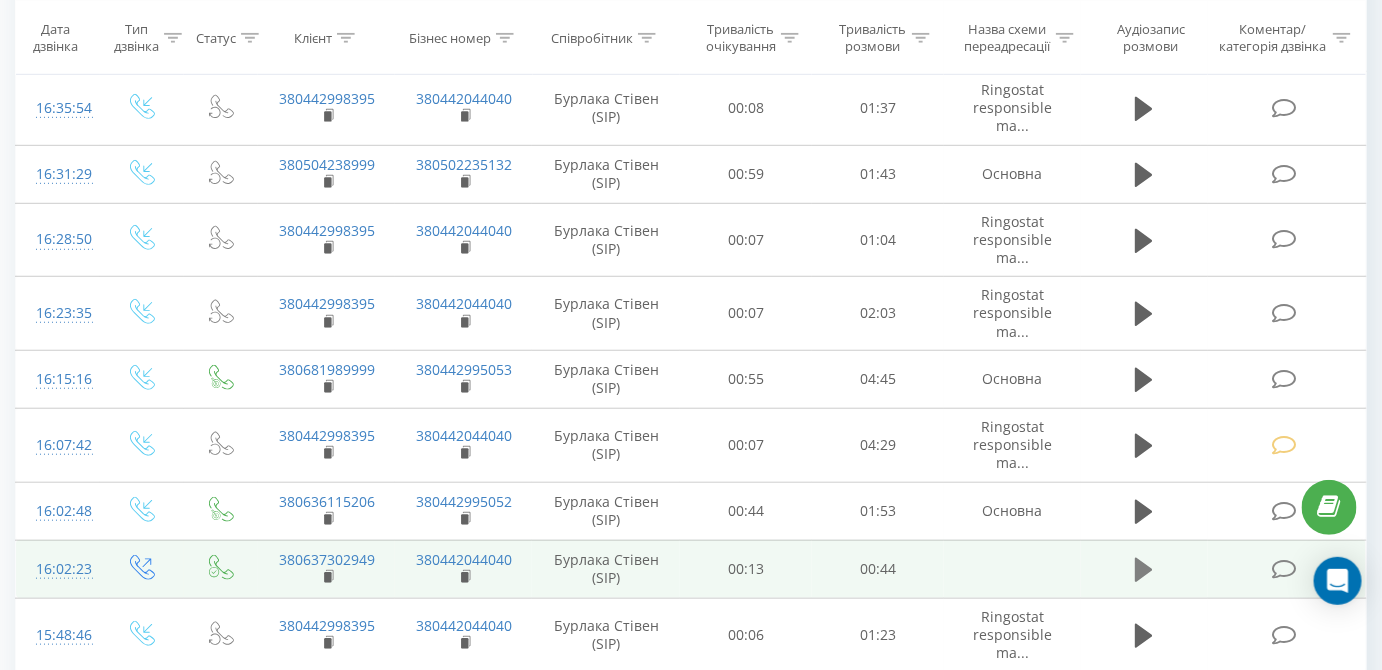 scroll, scrollTop: 1288, scrollLeft: 0, axis: vertical 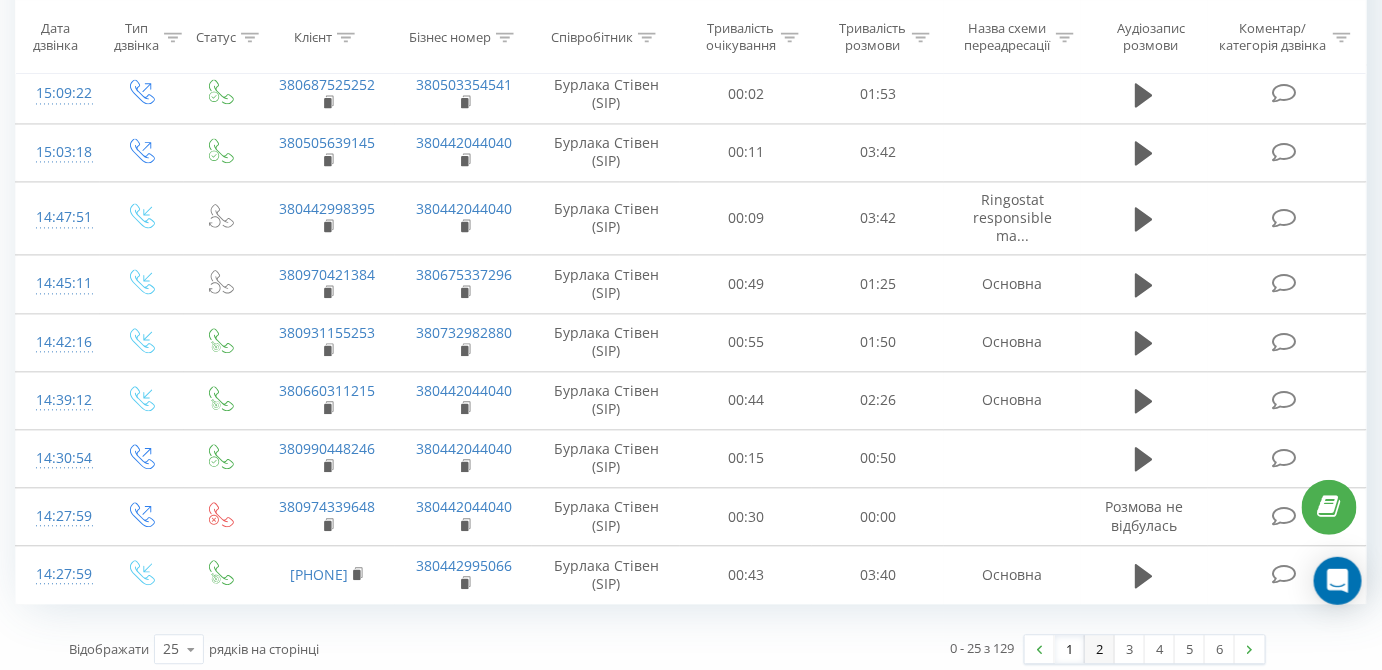 click on "2" at bounding box center [1100, 649] 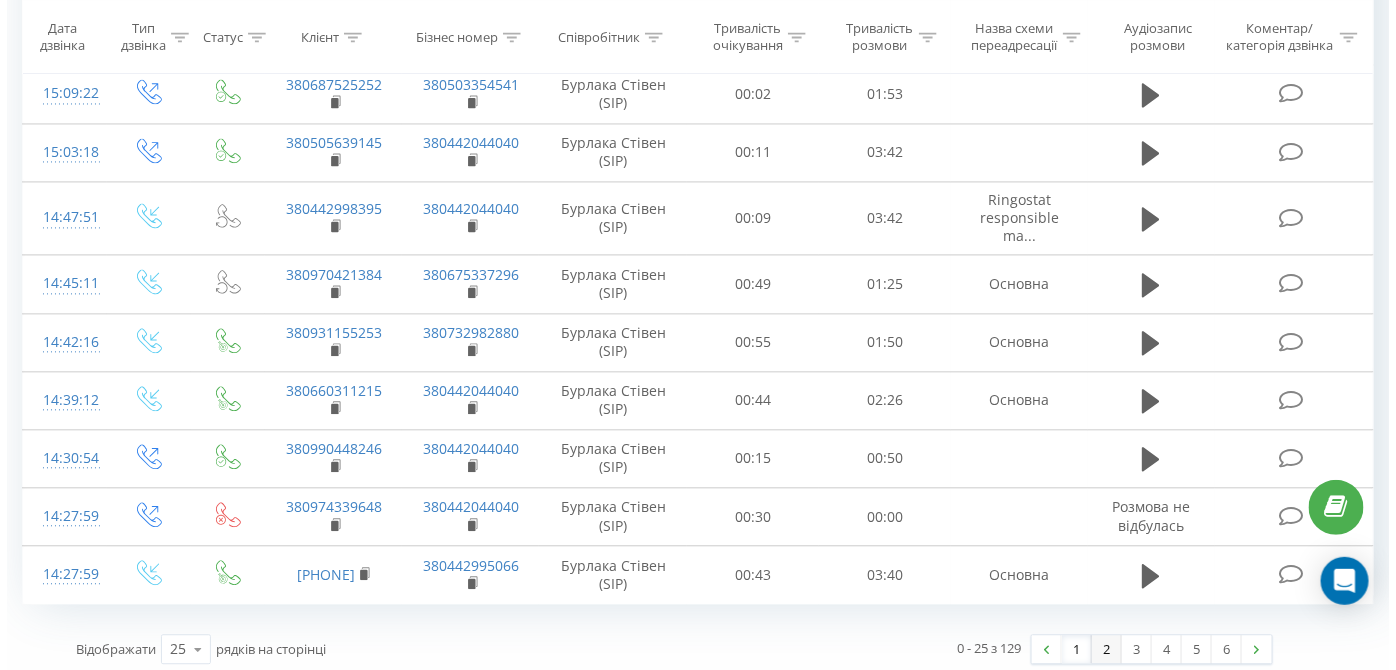 scroll, scrollTop: 131, scrollLeft: 0, axis: vertical 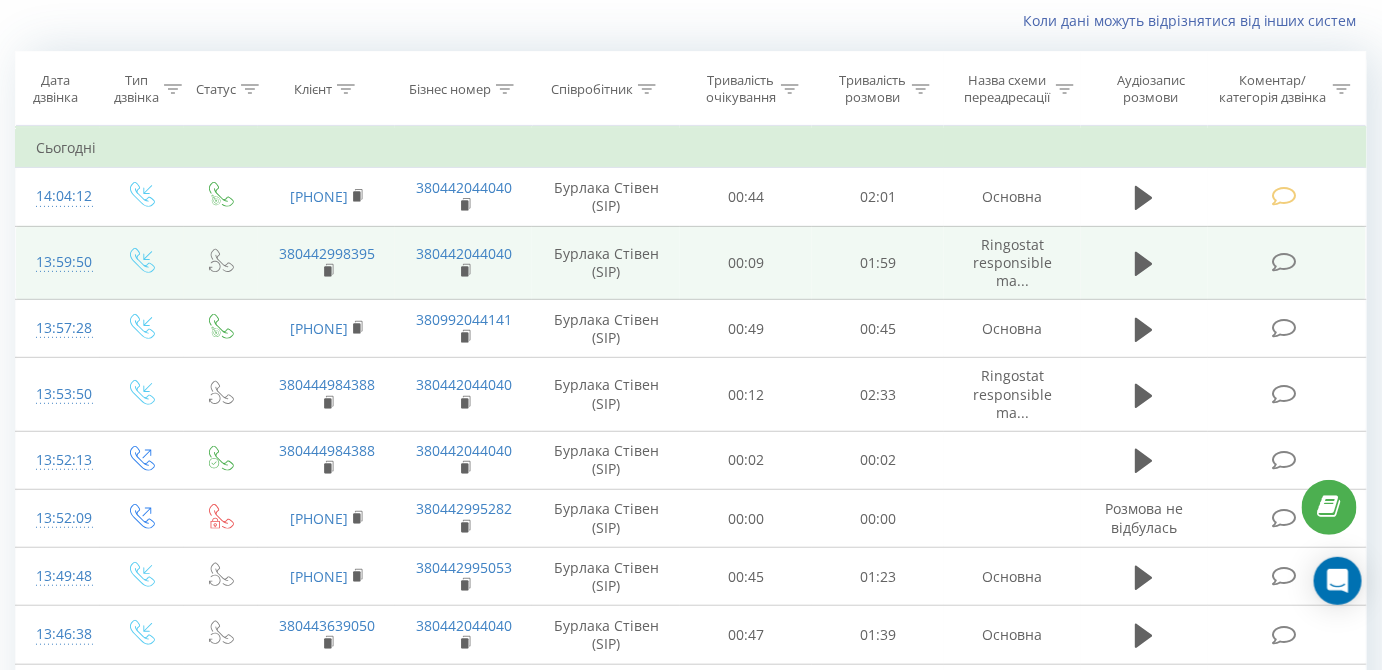 click at bounding box center (1284, 262) 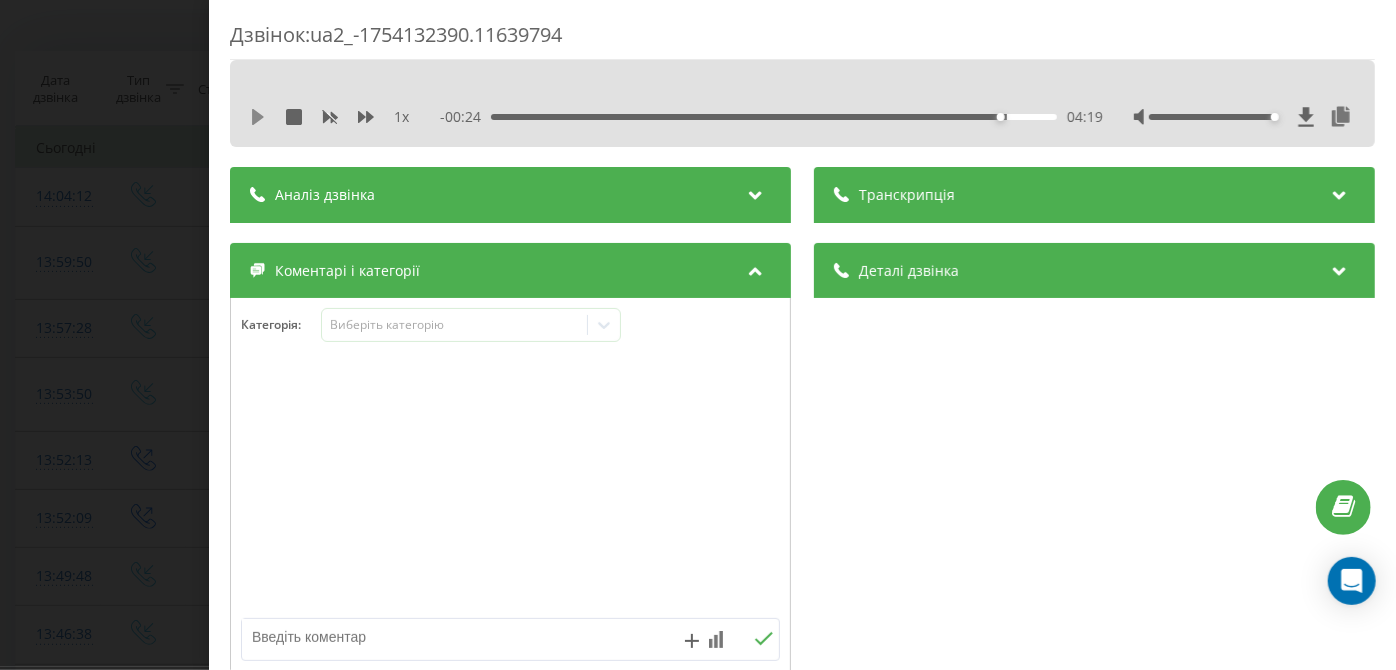 click 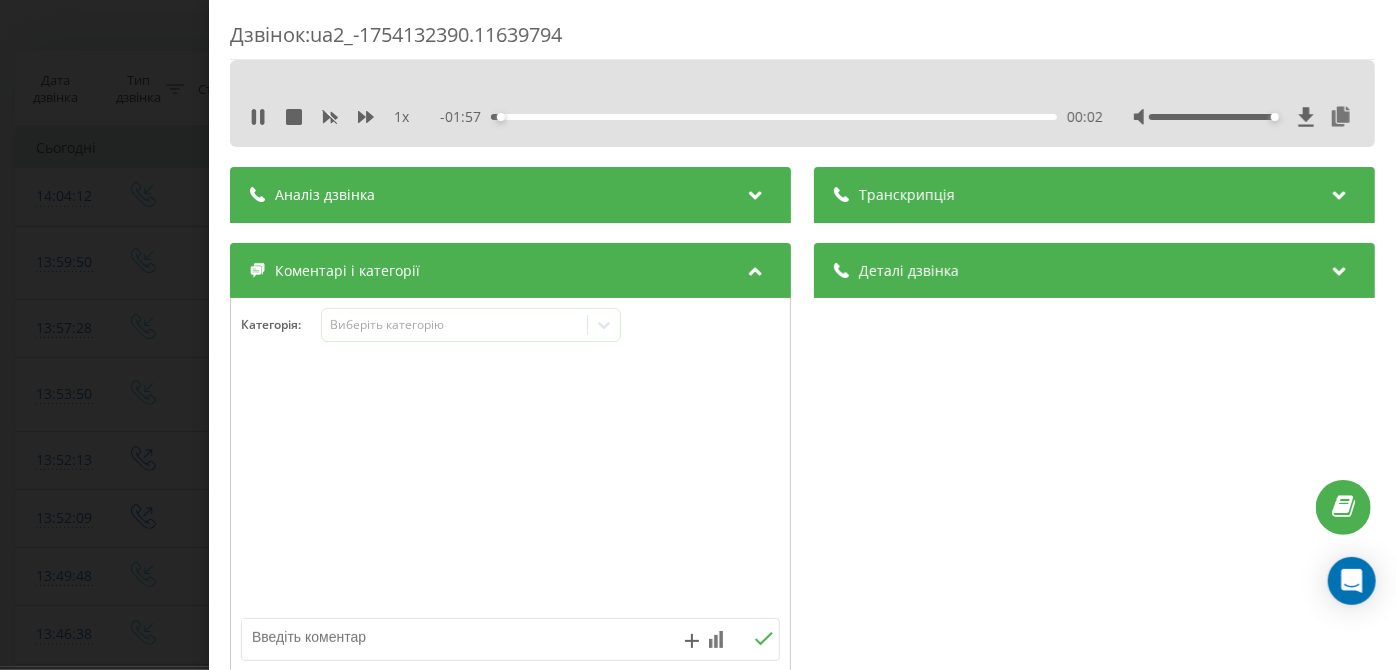 click on "- 01:57 00:02   00:02" at bounding box center [772, 117] 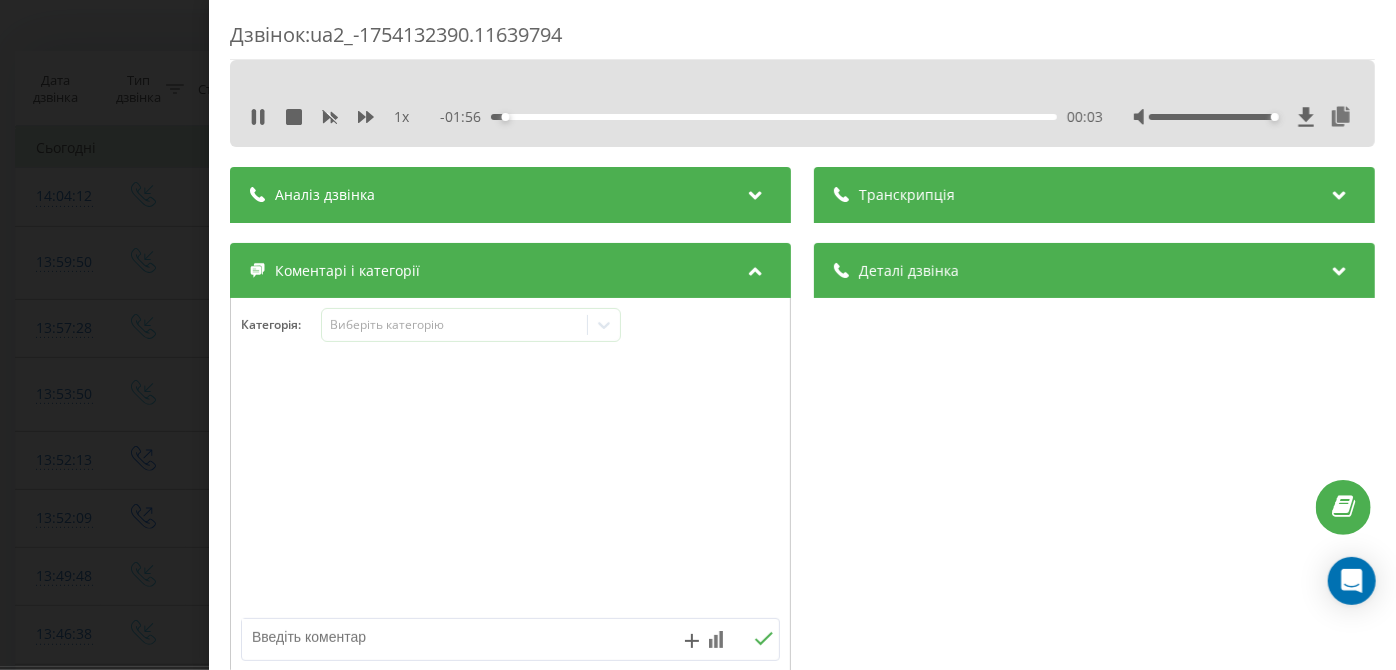 click on "00:03" at bounding box center [775, 117] 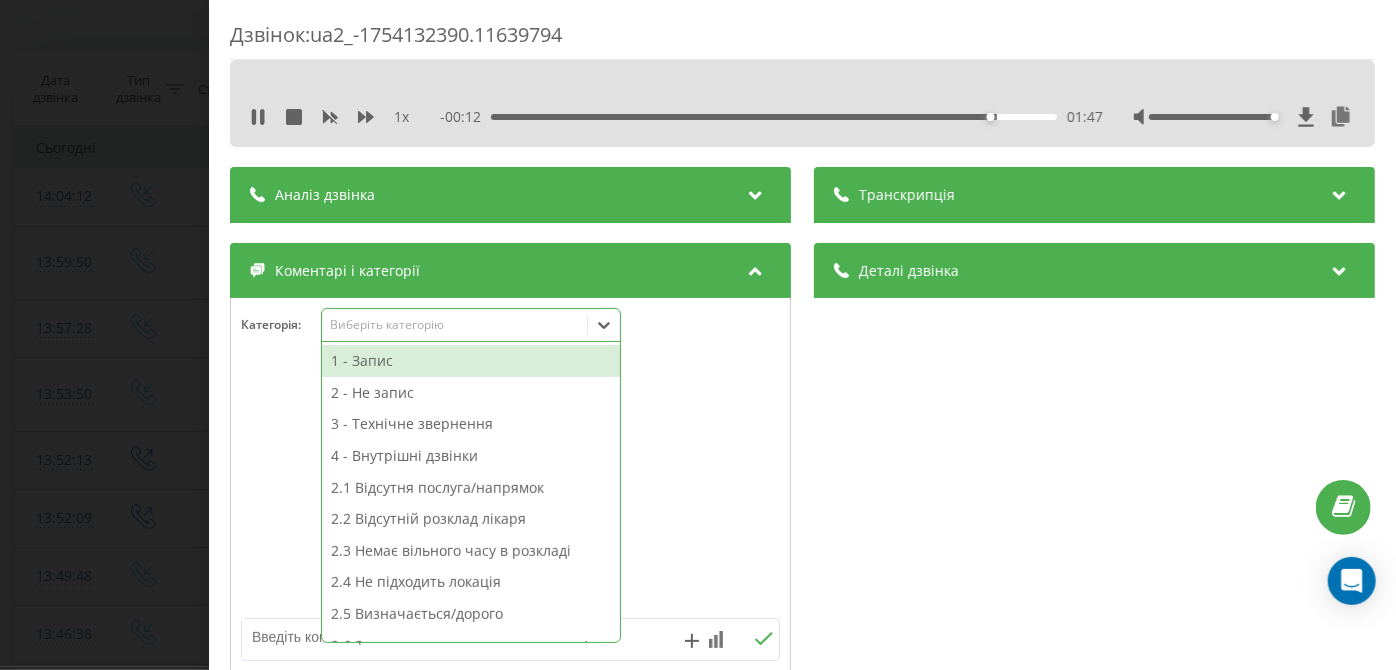 click on "Виберіть категорію" at bounding box center [455, 325] 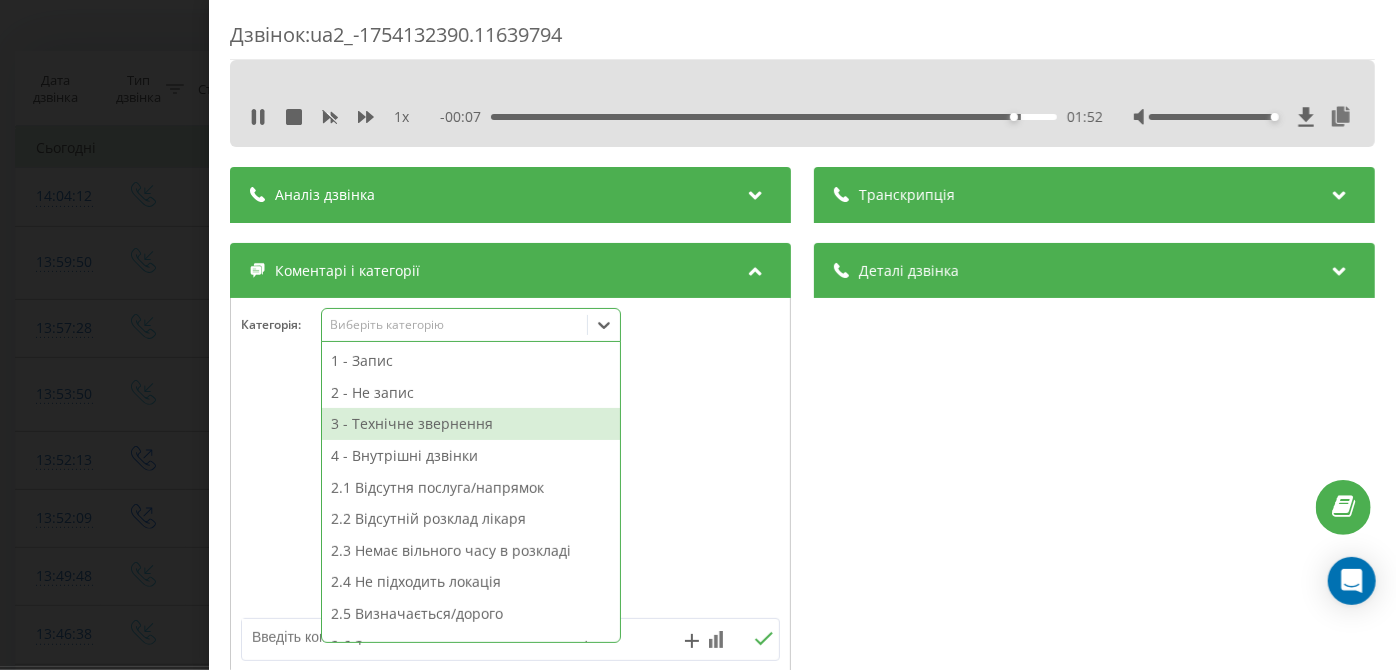 click on "3 - Технічне звернення" at bounding box center [471, 424] 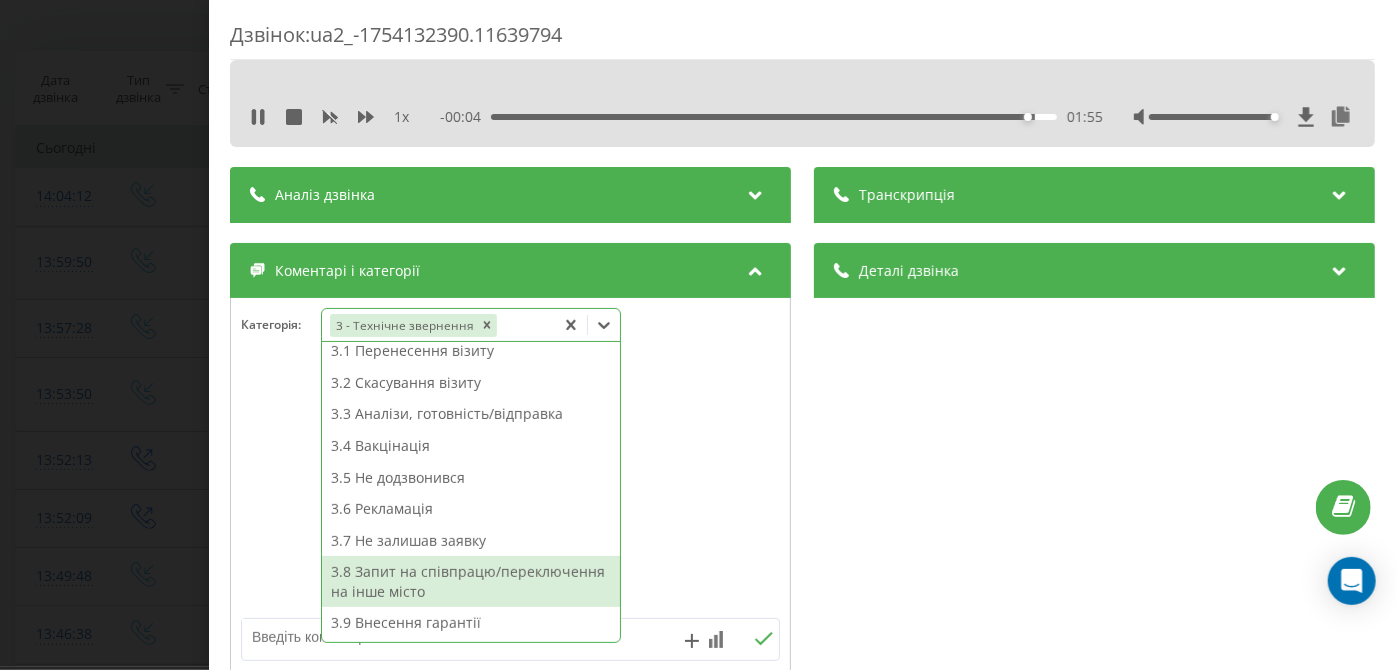 scroll, scrollTop: 312, scrollLeft: 0, axis: vertical 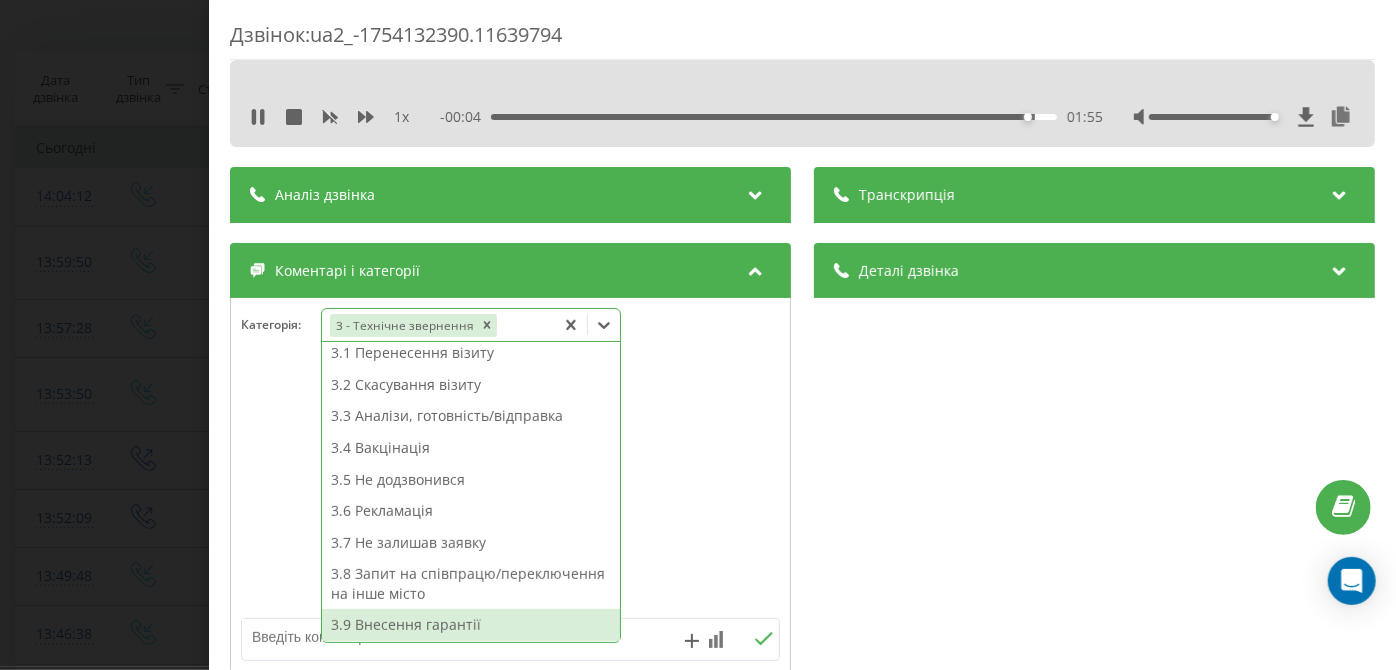 click on "3.9 Внесення гарантії" at bounding box center [471, 625] 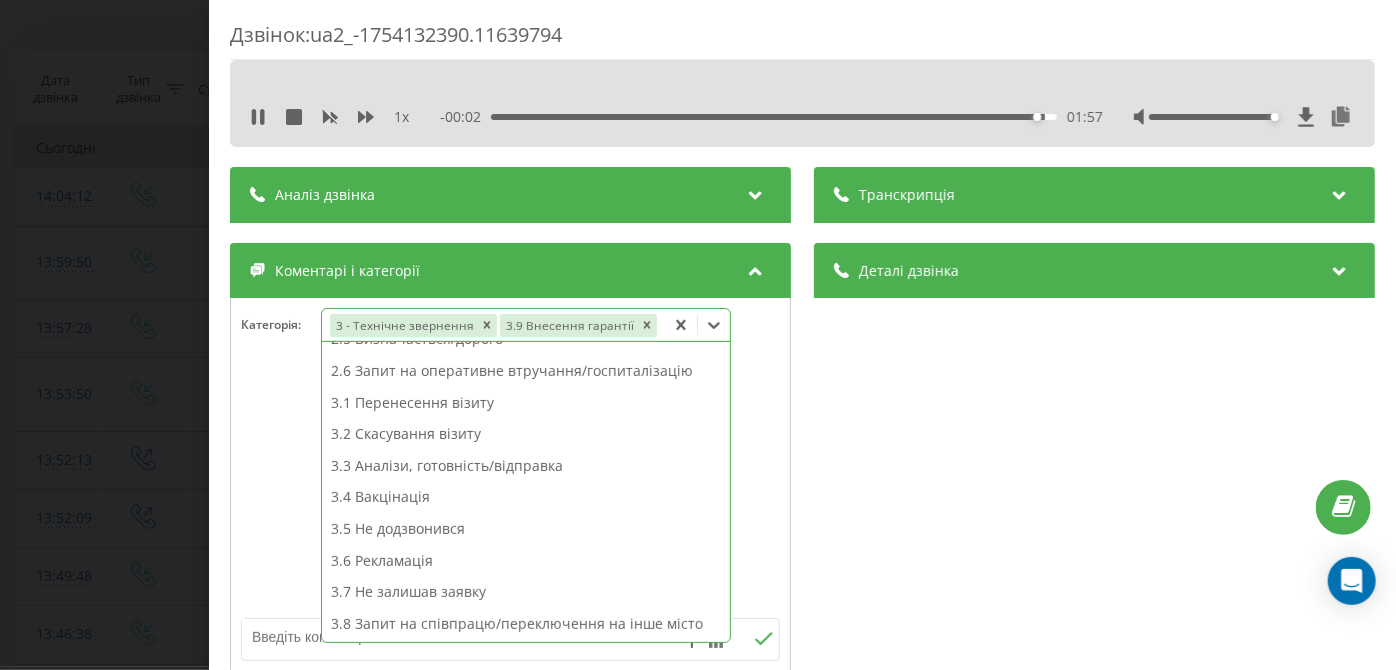 scroll, scrollTop: 242, scrollLeft: 0, axis: vertical 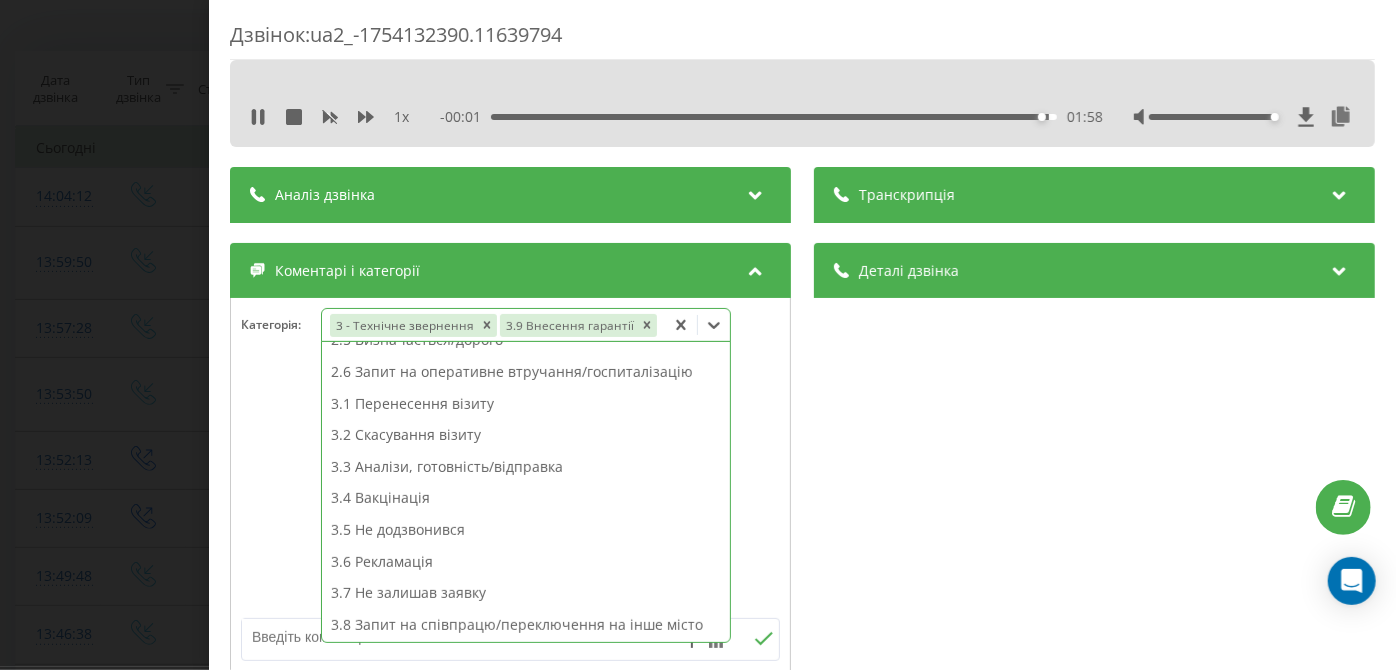 click on "Дзвінок :  ua2_-1754132390.11639794   1 x  - 00:01 01:58   01:58   Транскрипція Для AI-аналізу майбутніх дзвінків  налаштуйте та активуйте профіль на сторінці . Якщо профіль вже є і дзвінок відповідає його умовам, оновіть сторінку через 10 хвилин - AI аналізує поточний дзвінок. Аналіз дзвінка Для AI-аналізу майбутніх дзвінків  налаштуйте та активуйте профіль на сторінці . Якщо профіль вже є і дзвінок відповідає його умовам, оновіть сторінку через 10 хвилин - AI аналізує поточний дзвінок. Деталі дзвінка Загальне Дата дзвінка 2025-08-02 13:59:50 Тип дзвінка Вхідний Статус дзвінка Повторний 380442998395" at bounding box center [698, 335] 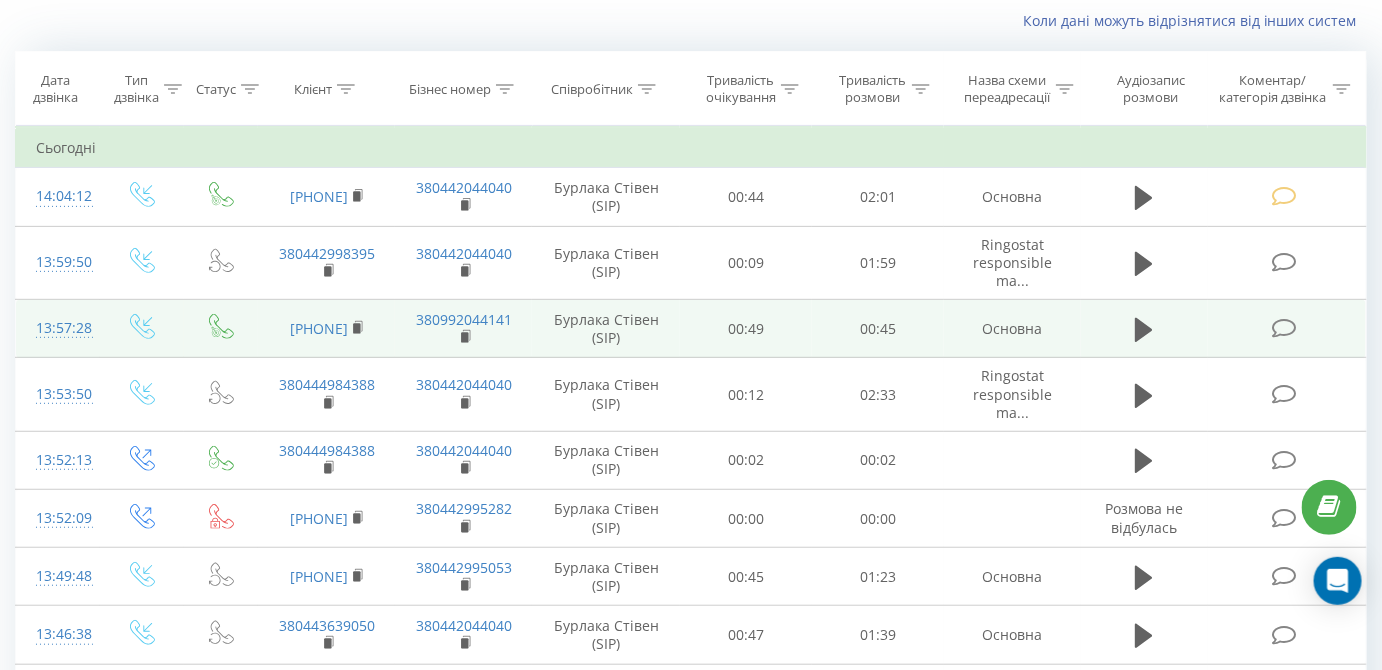 click at bounding box center (1284, 328) 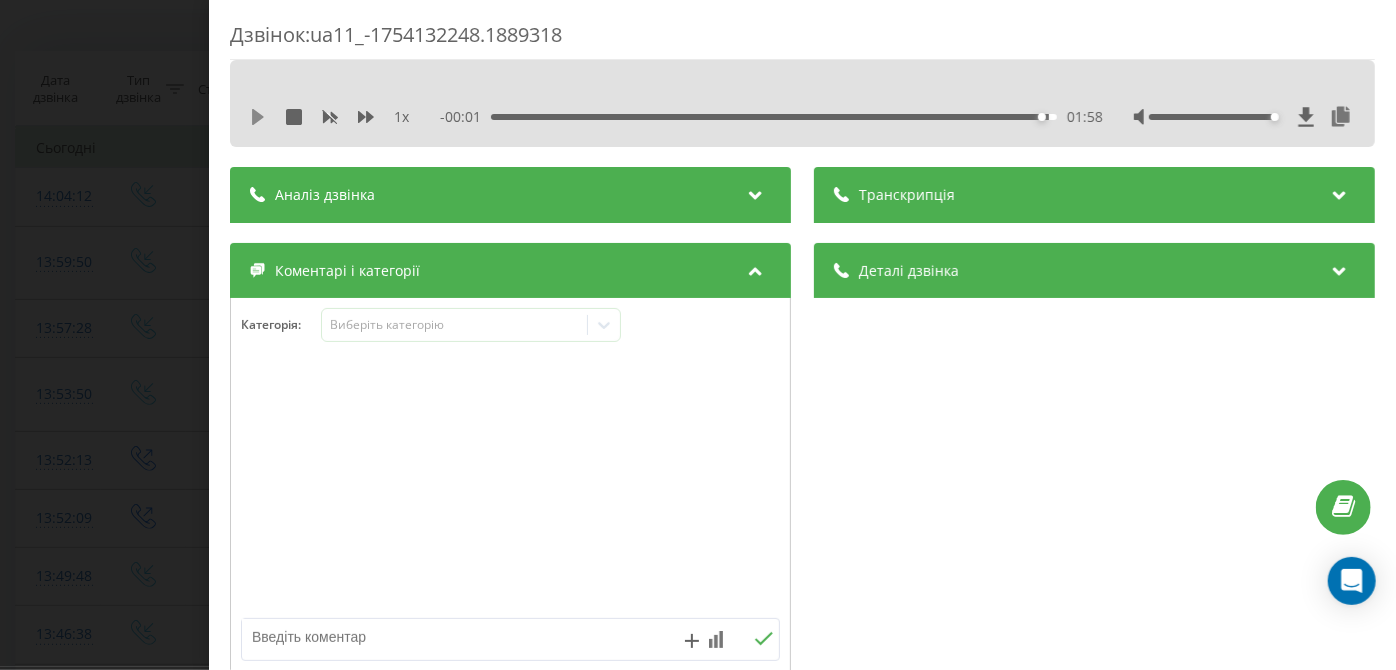 click 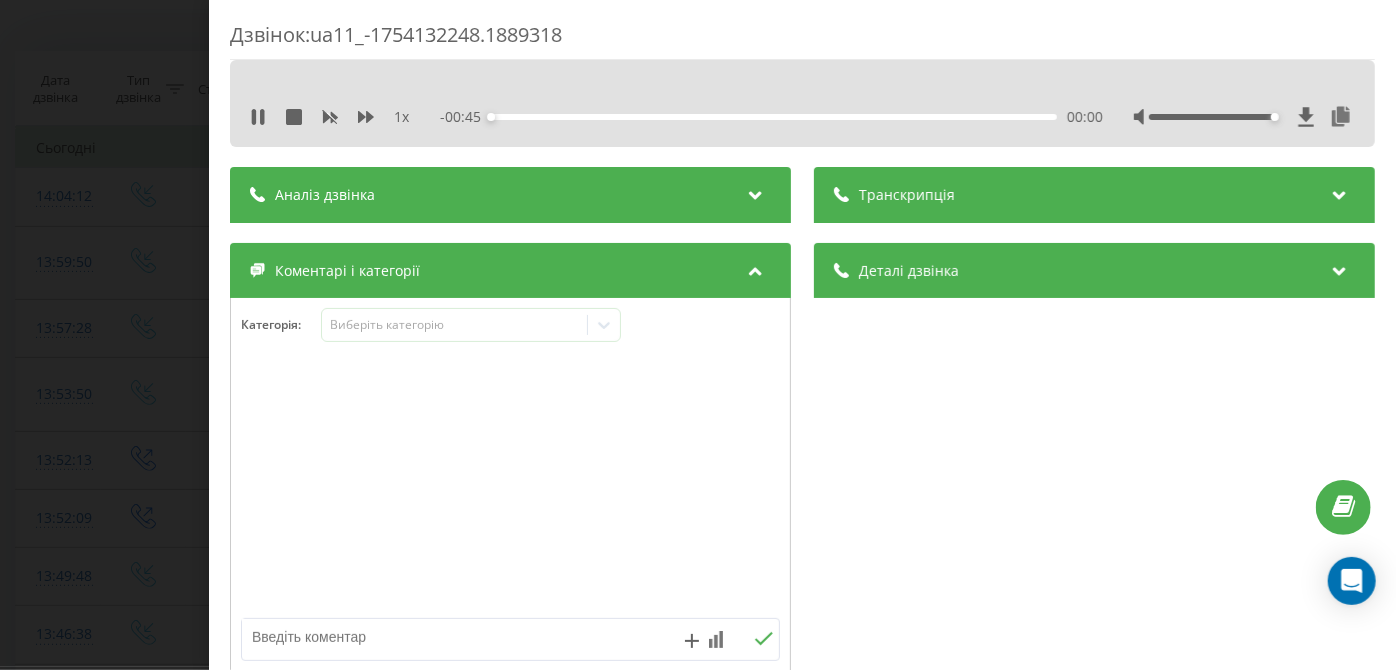 click on "00:00" at bounding box center [775, 117] 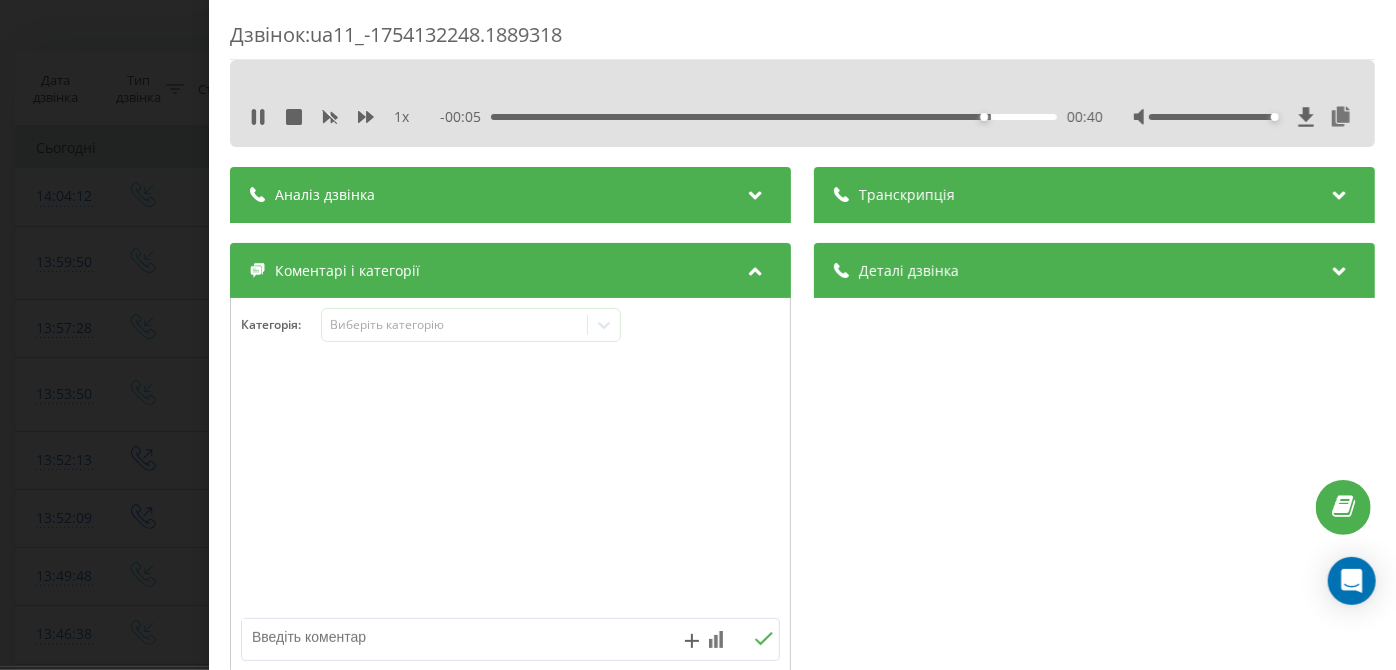 click on "00:40" at bounding box center [775, 117] 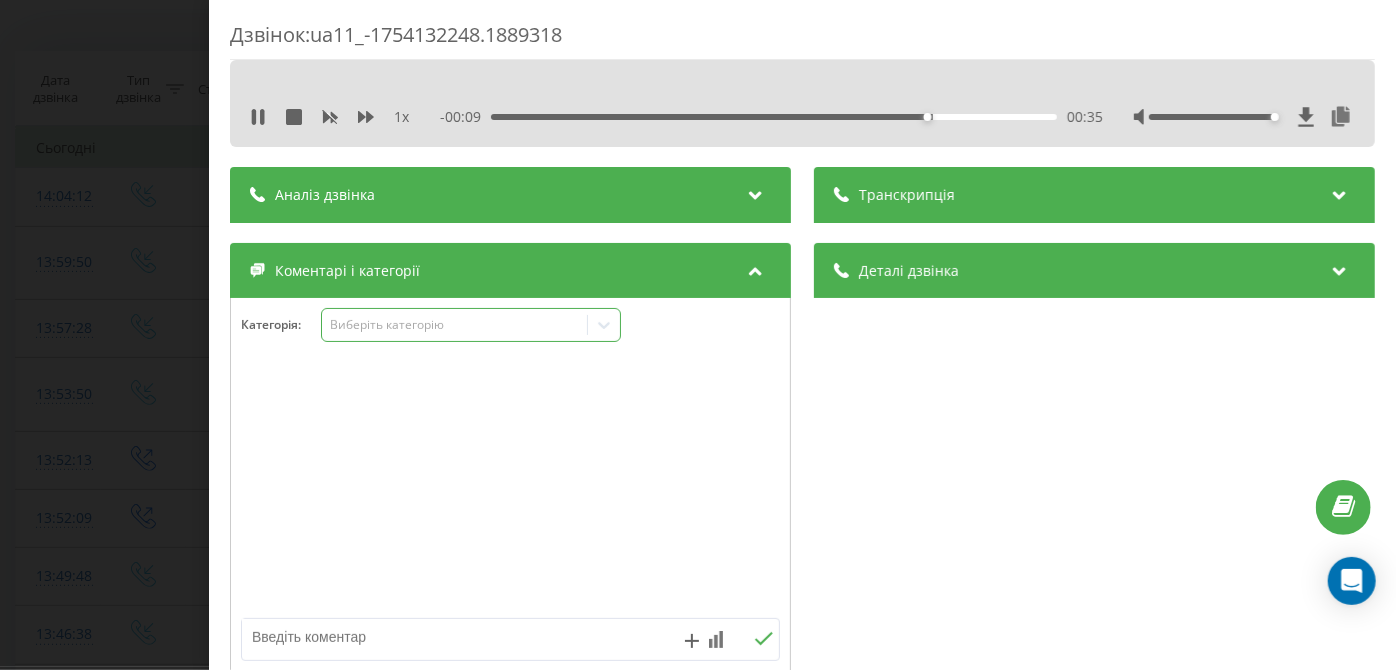 click on "Виберіть категорію" at bounding box center [455, 325] 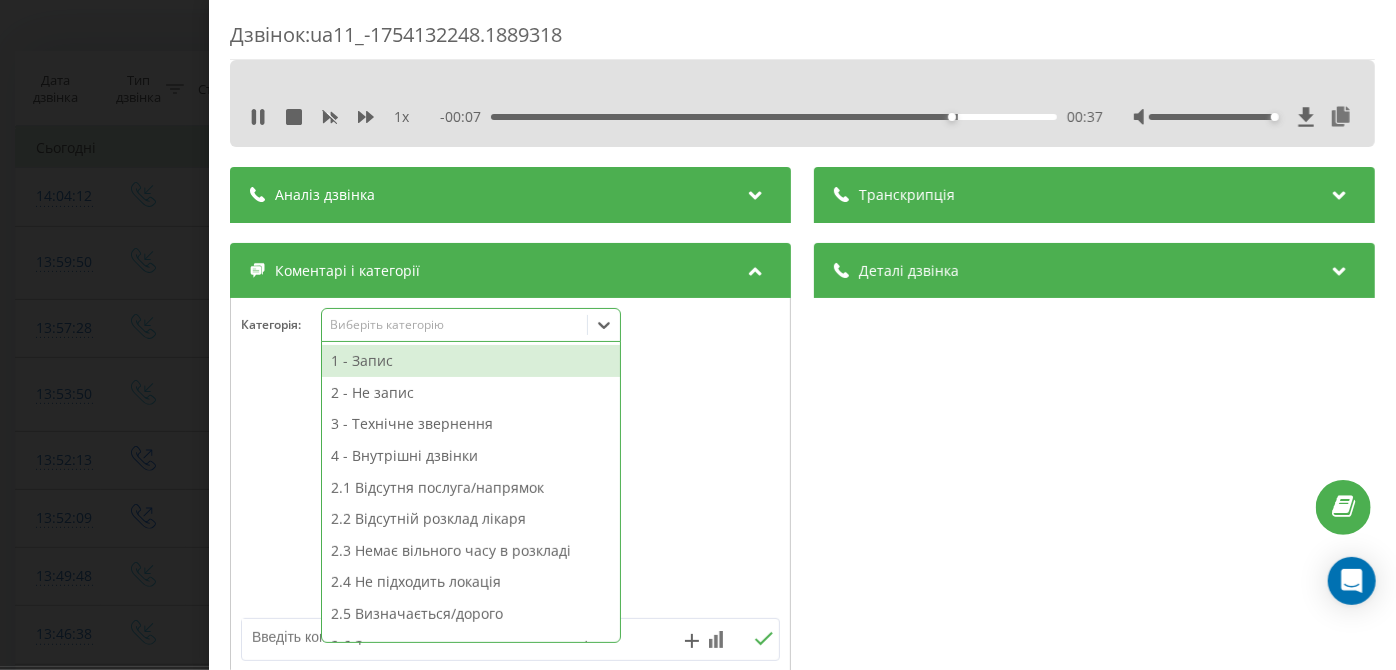 click on "3 - Технічне звернення" at bounding box center [471, 424] 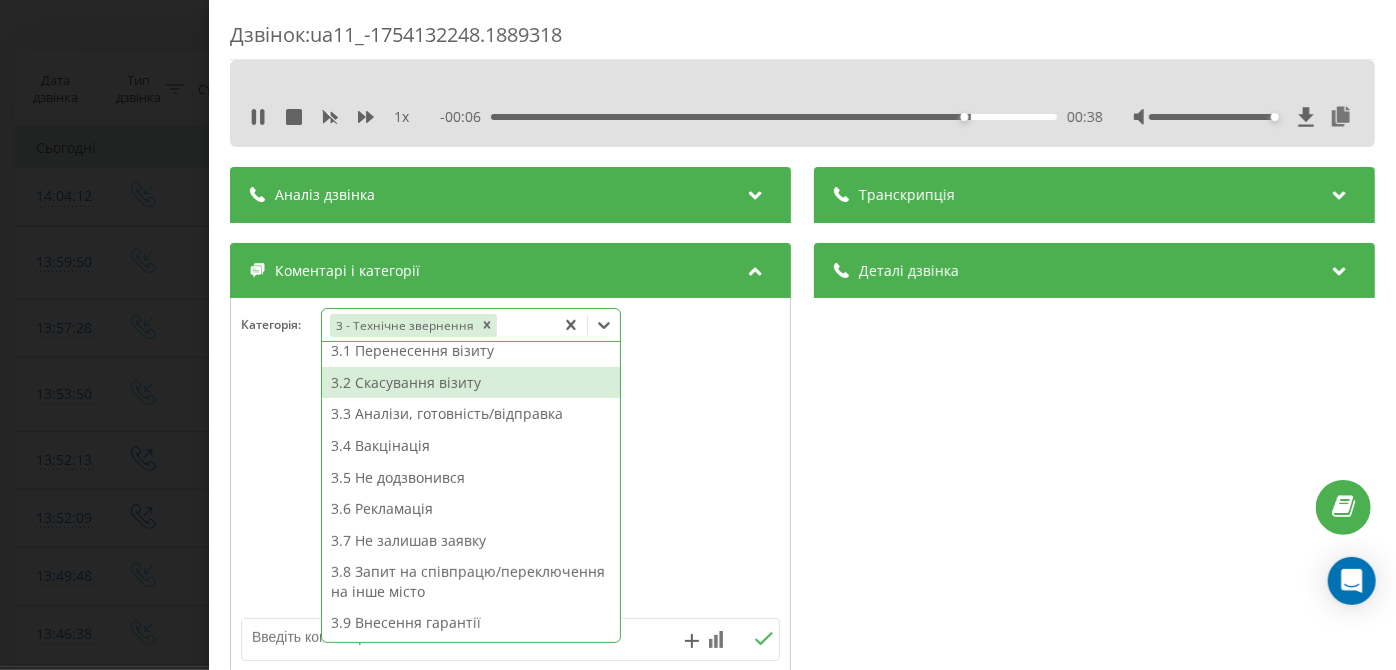 scroll, scrollTop: 312, scrollLeft: 0, axis: vertical 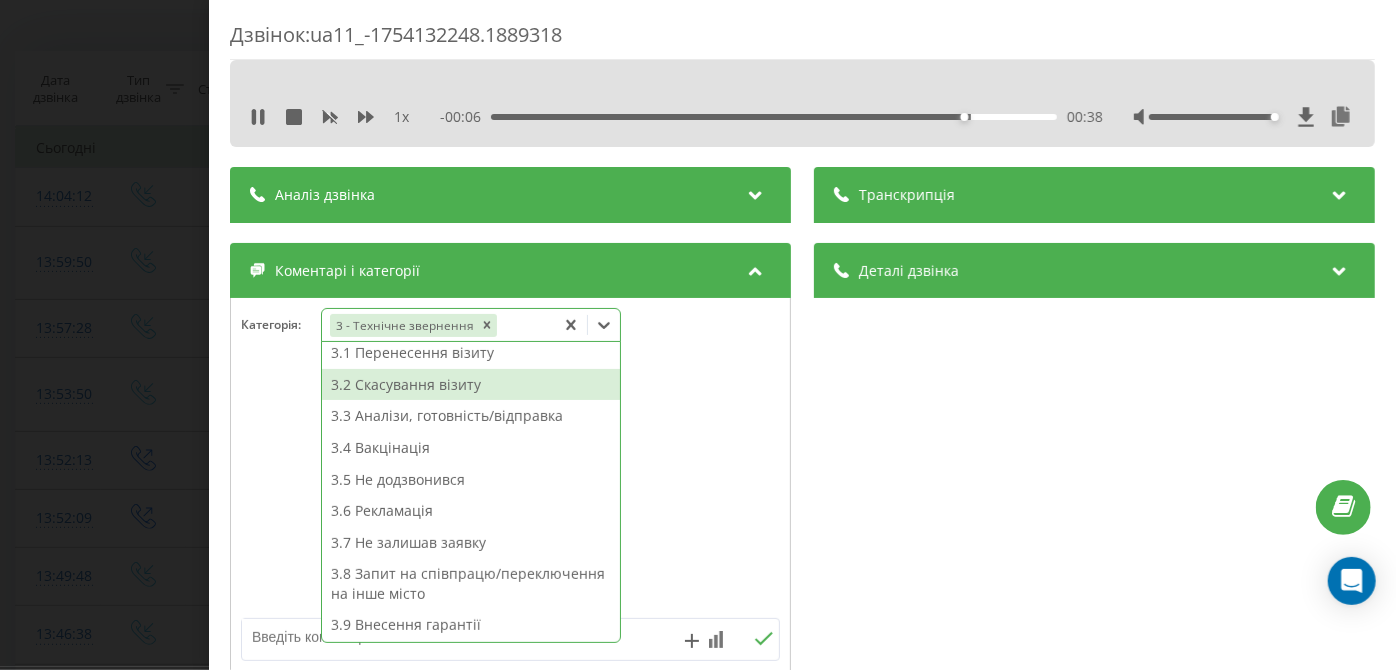 click on "3.2 Скасування візиту" at bounding box center (471, 385) 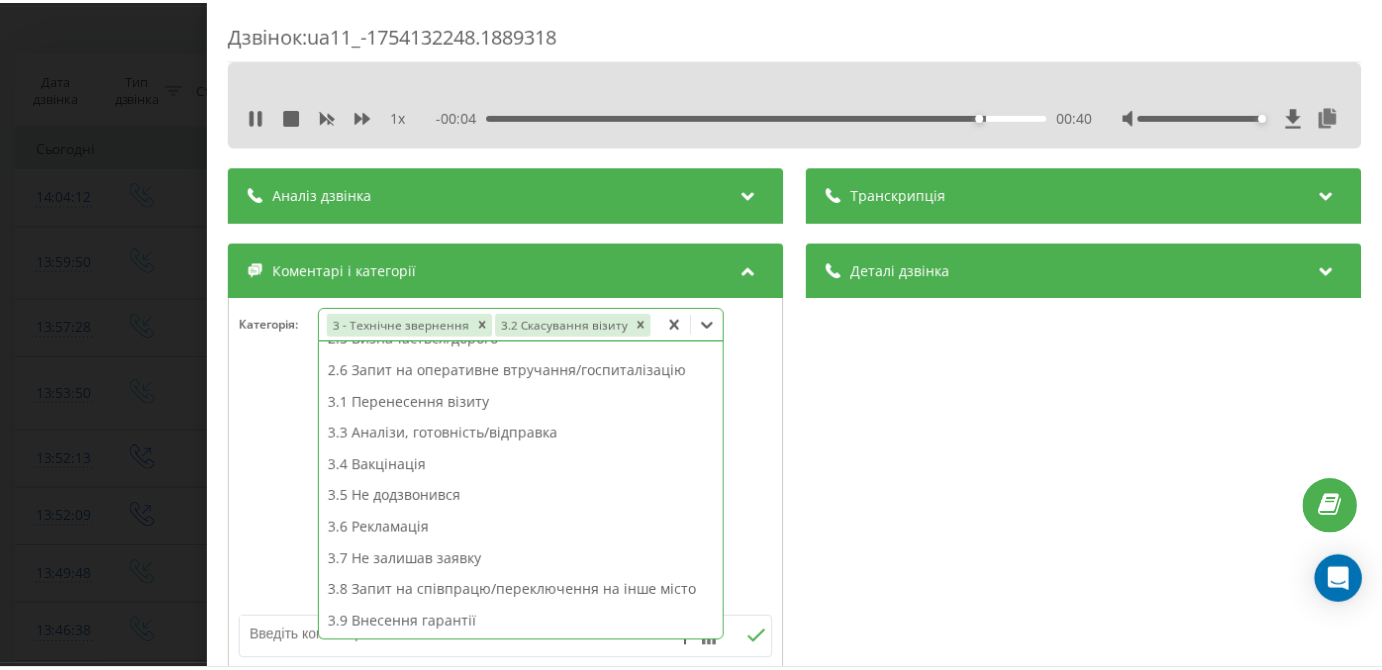 scroll, scrollTop: 242, scrollLeft: 0, axis: vertical 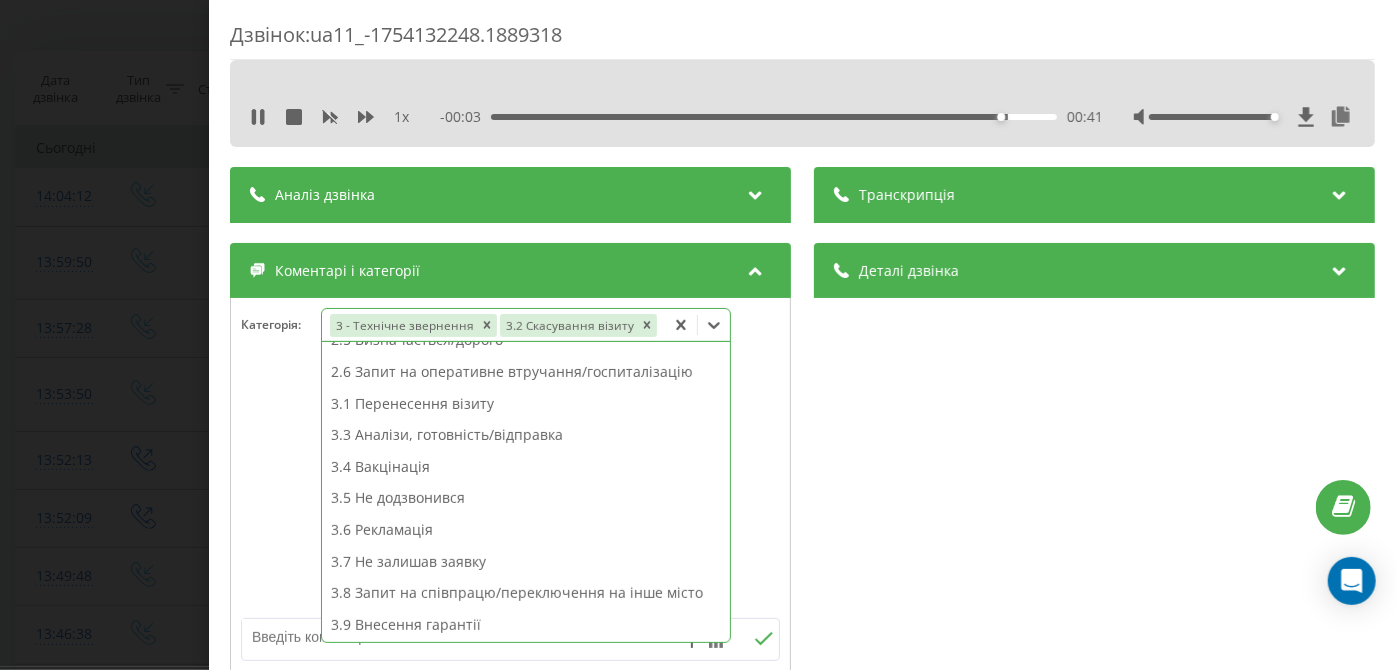 click on "Дзвінок :  ua11_-1754132248.1889318   1 x  - 00:03 00:41   00:41   Транскрипція Для AI-аналізу майбутніх дзвінків  налаштуйте та активуйте профіль на сторінці . Якщо профіль вже є і дзвінок відповідає його умовам, оновіть сторінку через 10 хвилин - AI аналізує поточний дзвінок. Аналіз дзвінка Для AI-аналізу майбутніх дзвінків  налаштуйте та активуйте профіль на сторінці . Якщо профіль вже є і дзвінок відповідає його умовам, оновіть сторінку через 10 хвилин - AI аналізує поточний дзвінок. Деталі дзвінка Загальне Дата дзвінка 2025-08-02 13:57:28 Тип дзвінка Вхідний Статус дзвінка Цільовий 380509498246 :" at bounding box center [698, 335] 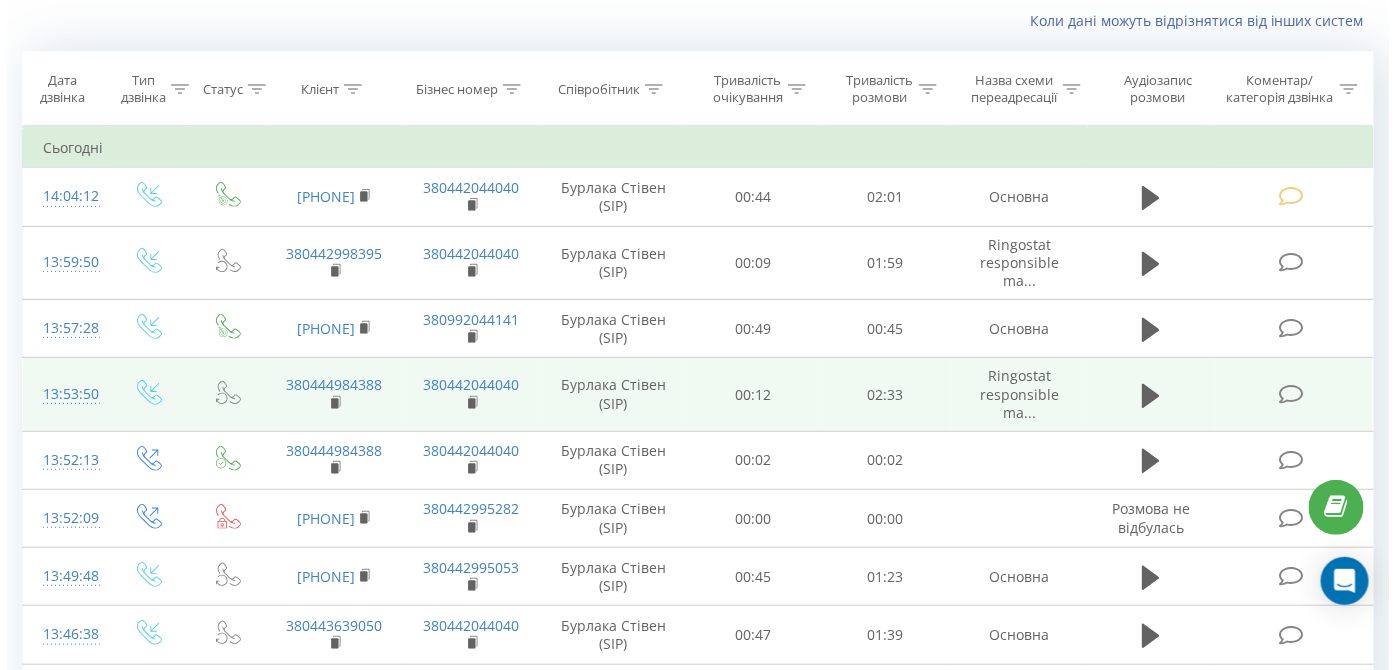 scroll, scrollTop: 669, scrollLeft: 0, axis: vertical 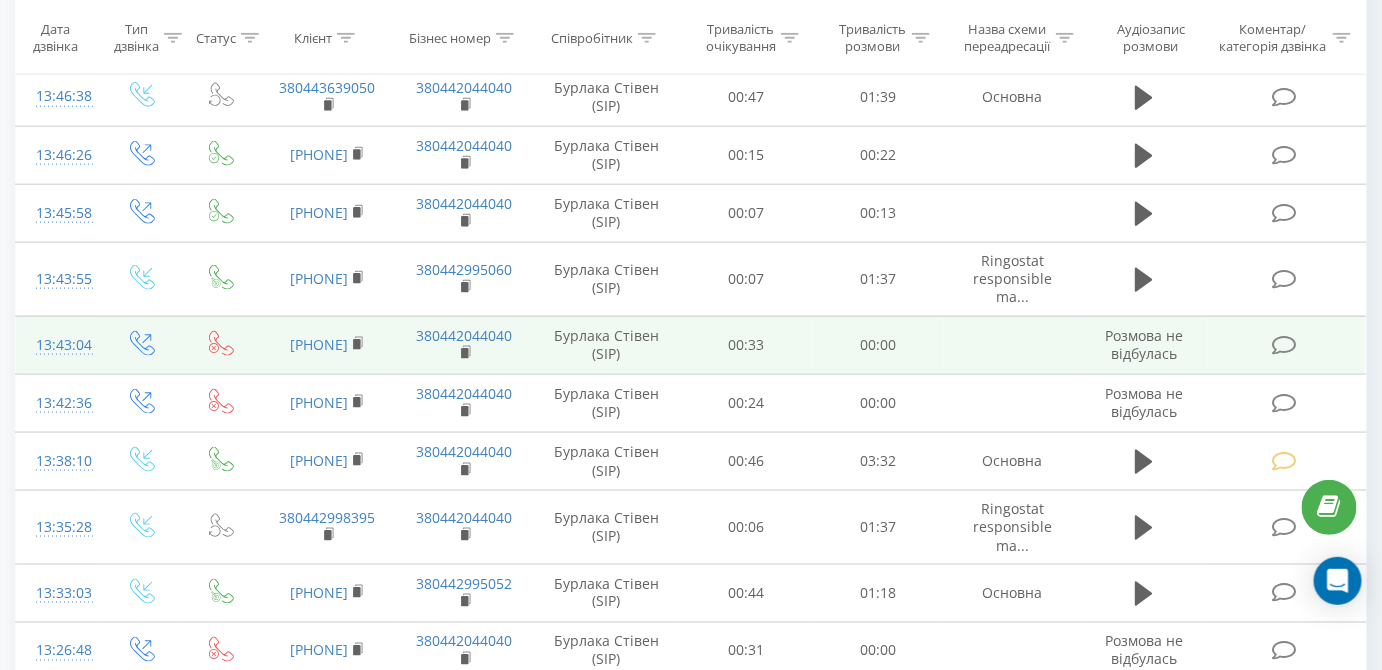 click at bounding box center [1284, 345] 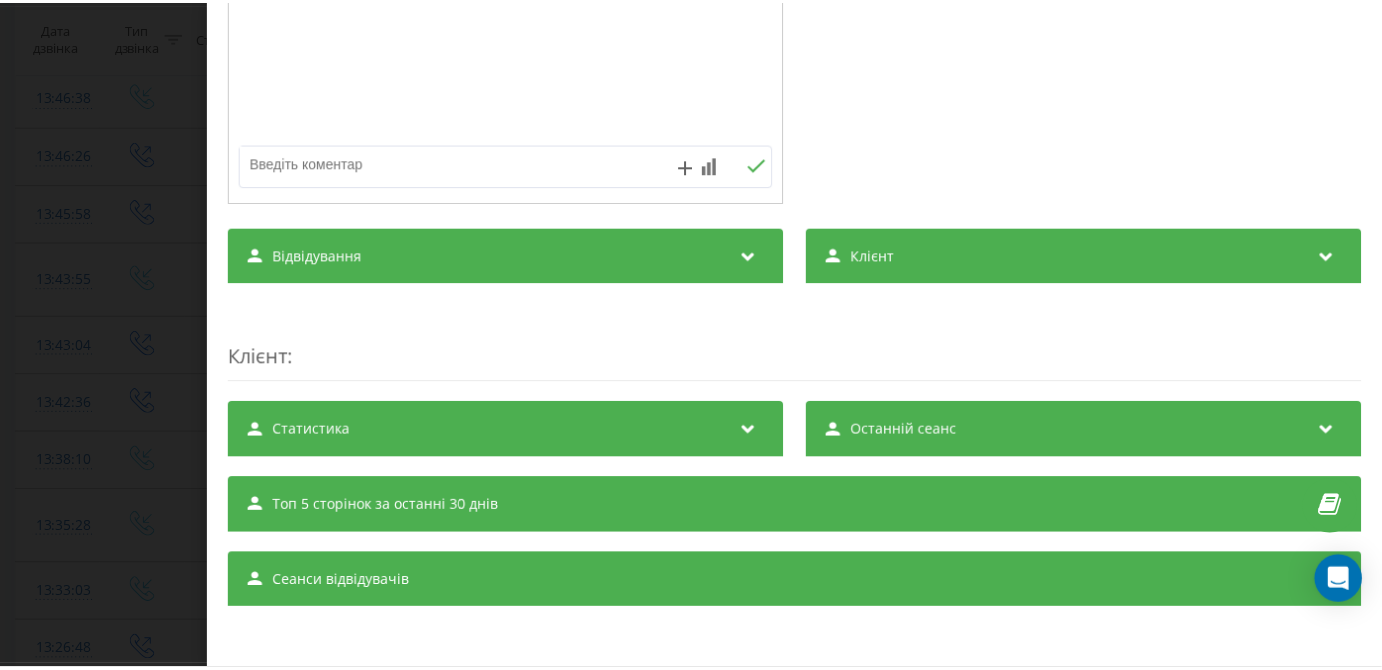 scroll, scrollTop: 0, scrollLeft: 0, axis: both 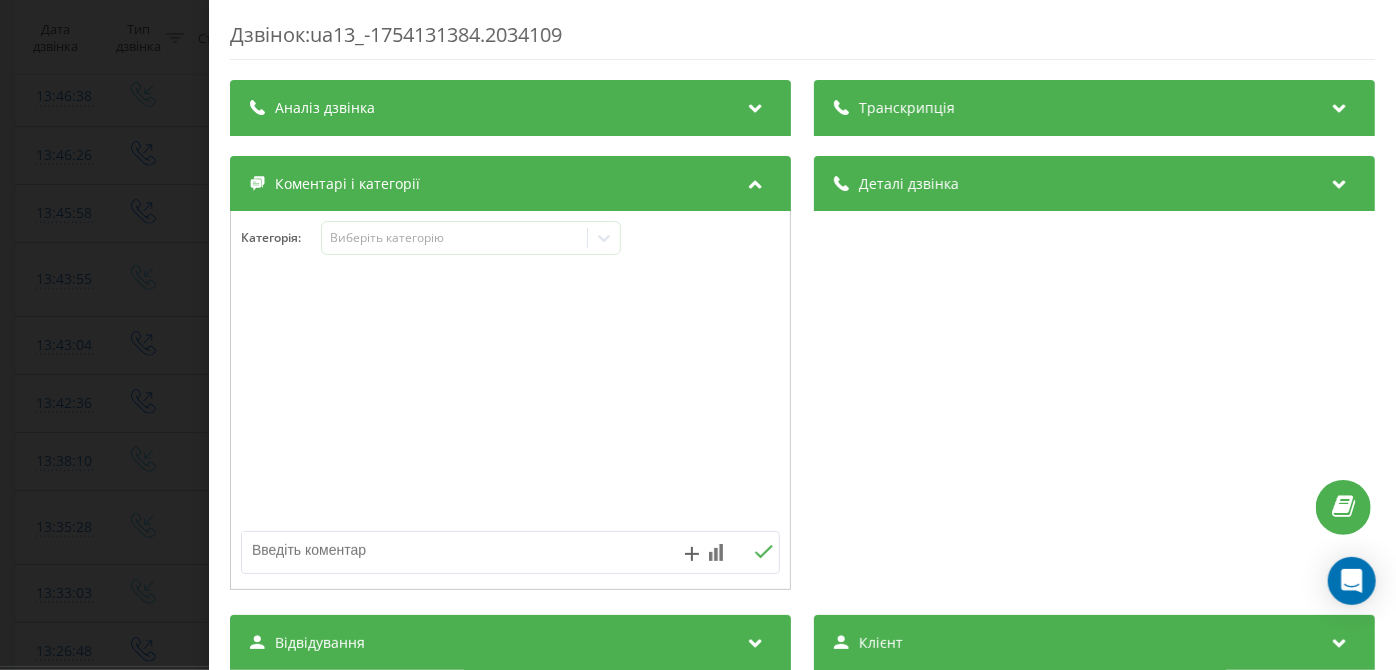 click on "Дзвінок :  ua13_-1754131384.2034109 Транскрипція Для AI-аналізу майбутніх дзвінків  налаштуйте та активуйте профіль на сторінці . Якщо профіль вже є і дзвінок відповідає його умовам, оновіть сторінку через 10 хвилин - AI аналізує поточний дзвінок. Аналіз дзвінка Для AI-аналізу майбутніх дзвінків  налаштуйте та активуйте профіль на сторінці . Якщо профіль вже є і дзвінок відповідає його умовам, оновіть сторінку через 10 хвилин - AI аналізує поточний дзвінок. Деталі дзвінка Загальне Дата дзвінка 2025-08-02 13:43:04 Тип дзвінка Вихідний Статус дзвінка Немає відповіді Хто дзвонив - n/a :" at bounding box center (698, 335) 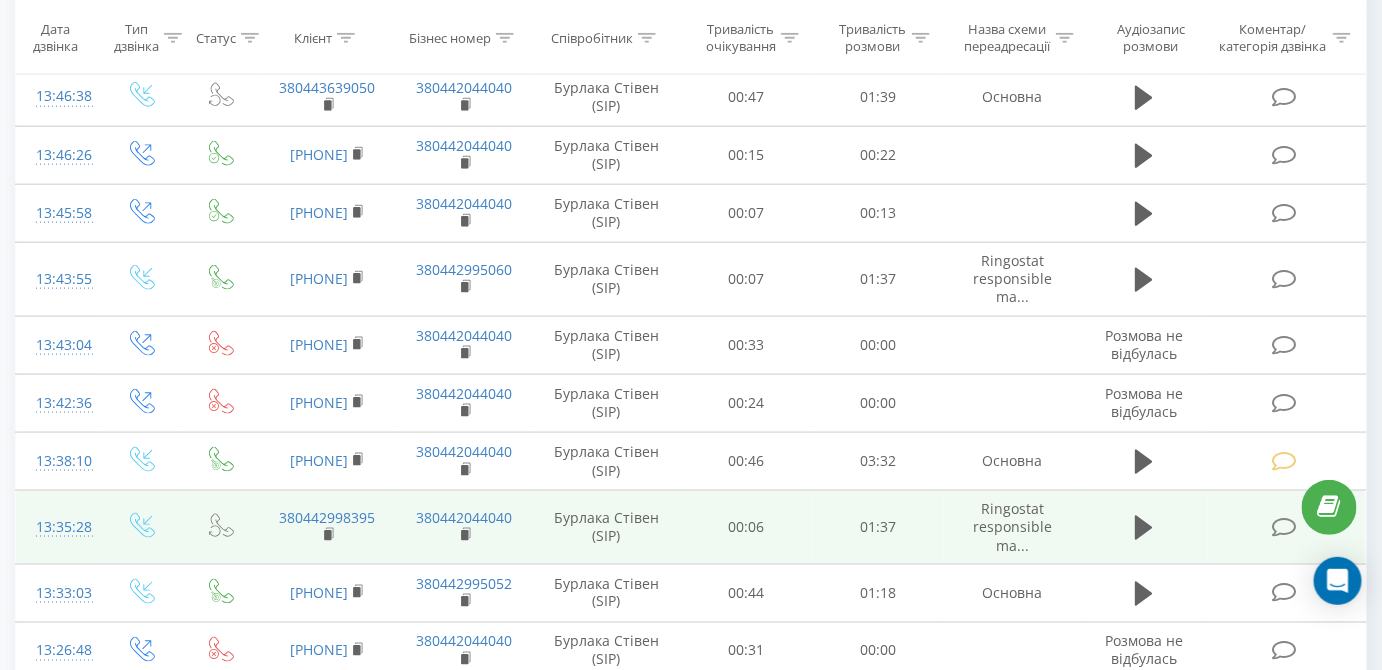 click at bounding box center [1284, 527] 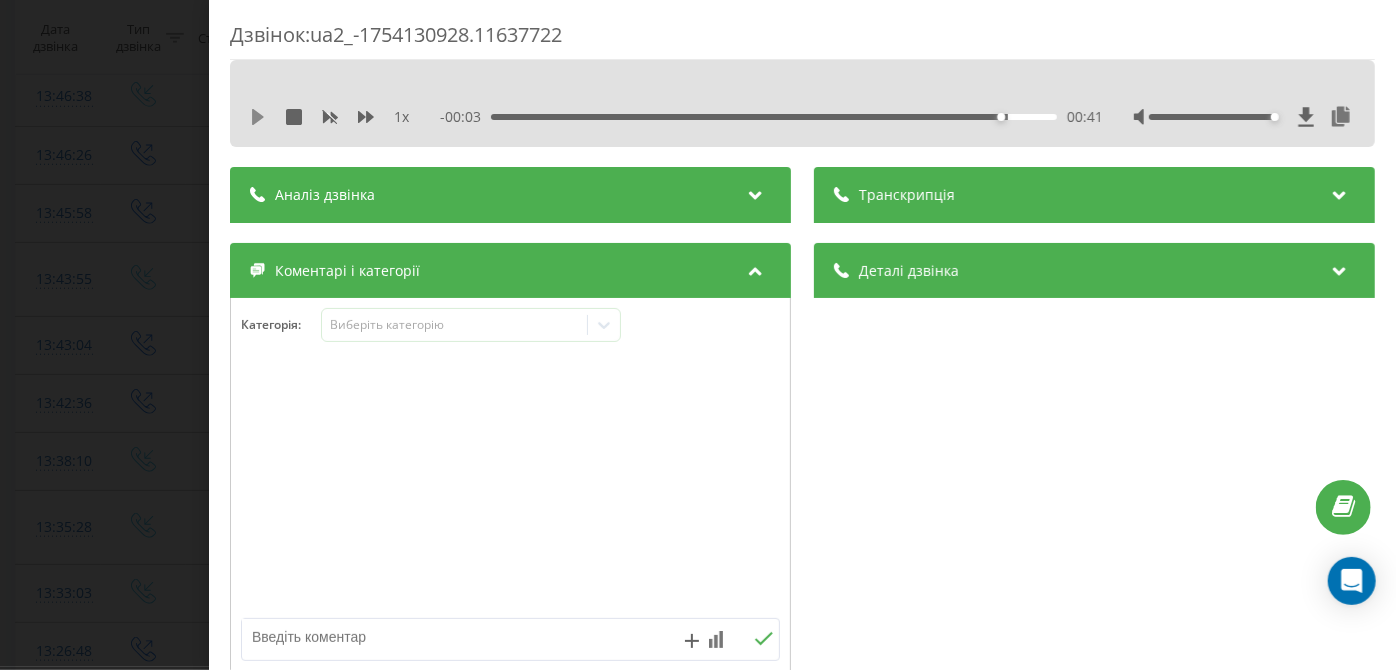 click 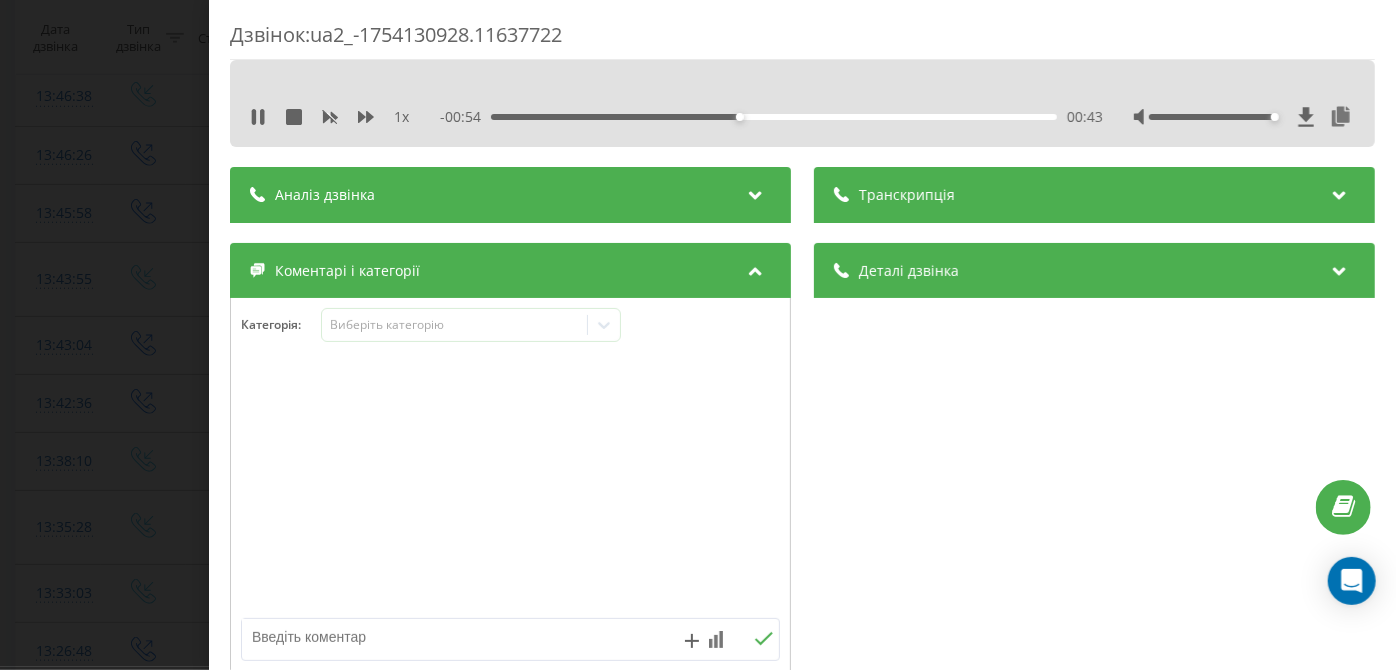 click on "00:43" at bounding box center [775, 117] 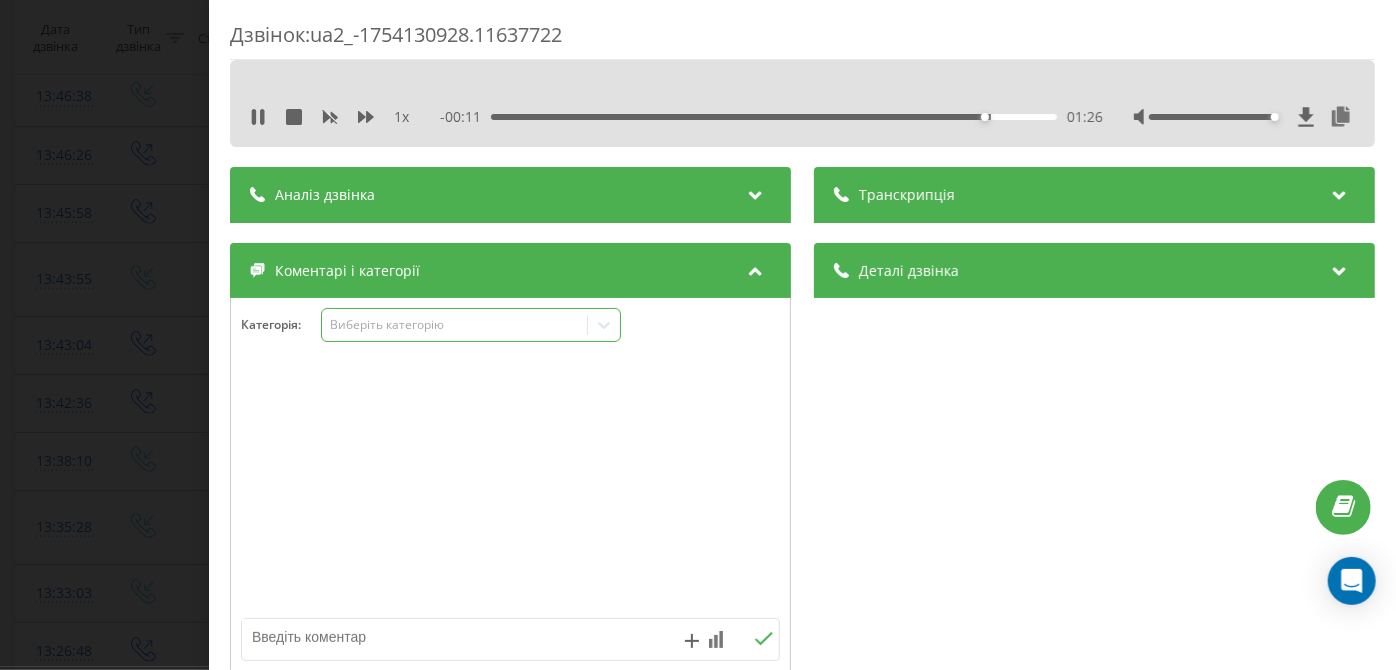 click on "Виберіть категорію" at bounding box center [455, 325] 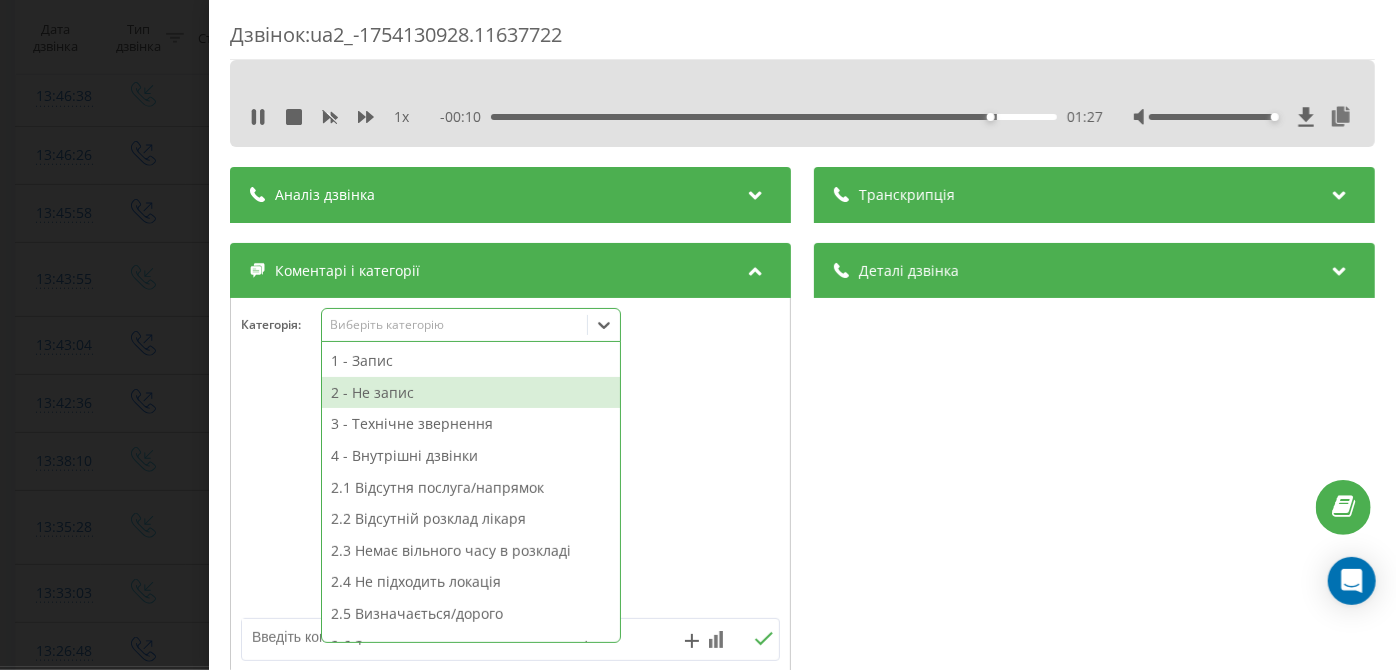 click on "2 - Не запис" at bounding box center [471, 393] 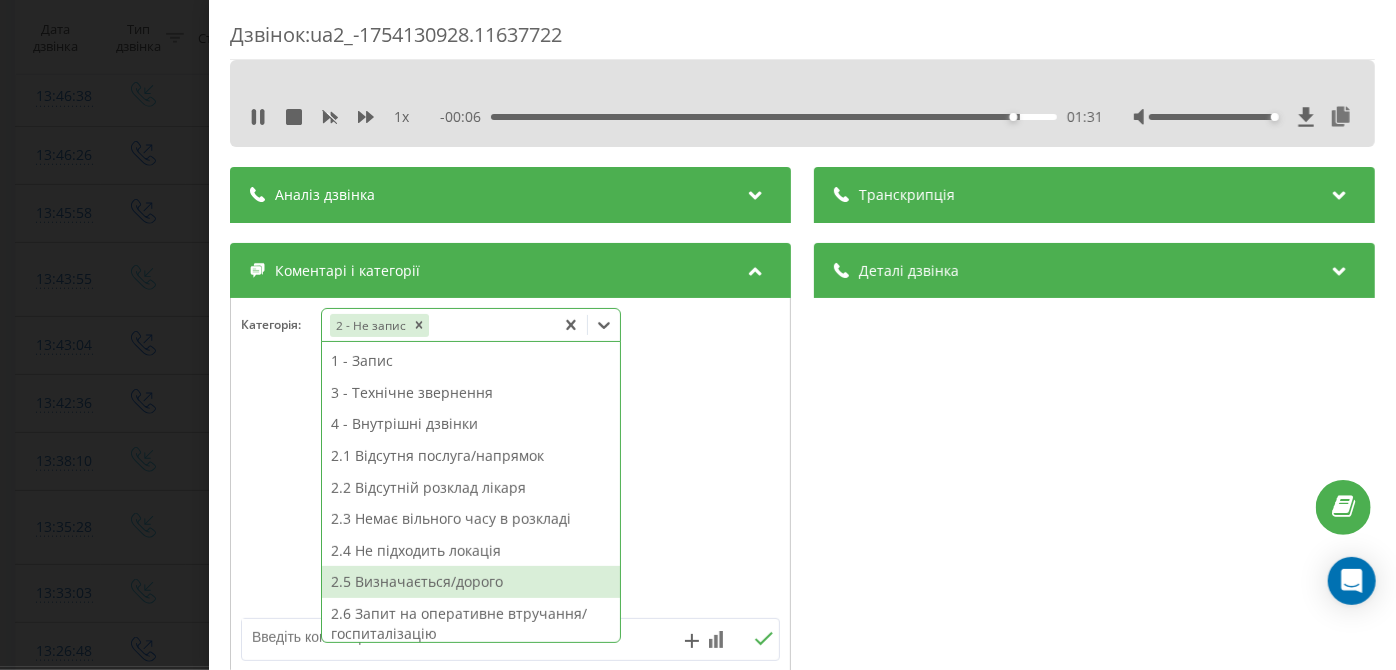 click on "2.5 Визначається/дорого" at bounding box center (471, 582) 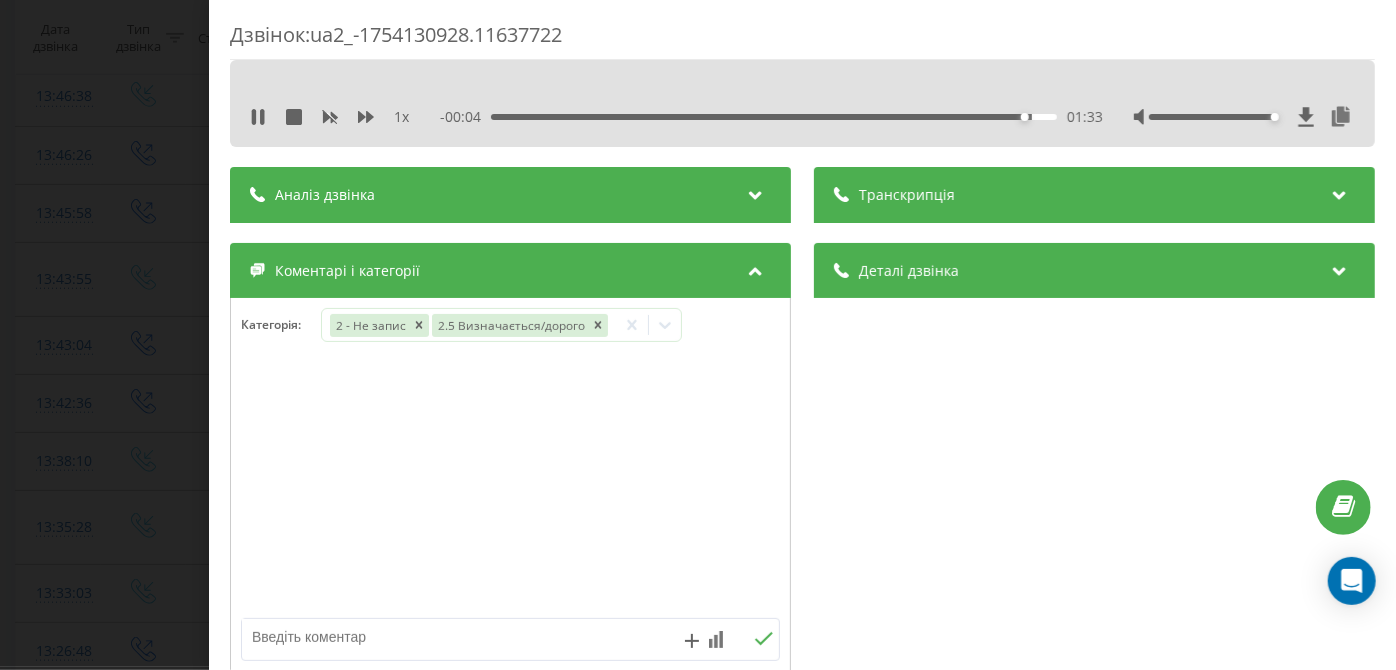 click on "Дзвінок :  ua2_-1754130928.11637722   1 x  - 00:04 01:33   01:33   Транскрипція Для AI-аналізу майбутніх дзвінків  налаштуйте та активуйте профіль на сторінці . Якщо профіль вже є і дзвінок відповідає його умовам, оновіть сторінку через 10 хвилин - AI аналізує поточний дзвінок. Аналіз дзвінка Для AI-аналізу майбутніх дзвінків  налаштуйте та активуйте профіль на сторінці . Якщо профіль вже є і дзвінок відповідає його умовам, оновіть сторінку через 10 хвилин - AI аналізує поточний дзвінок. Деталі дзвінка Загальне Дата дзвінка 2025-08-02 13:35:28 Тип дзвінка Вхідний Статус дзвінка Повторний 380442998395" at bounding box center [698, 335] 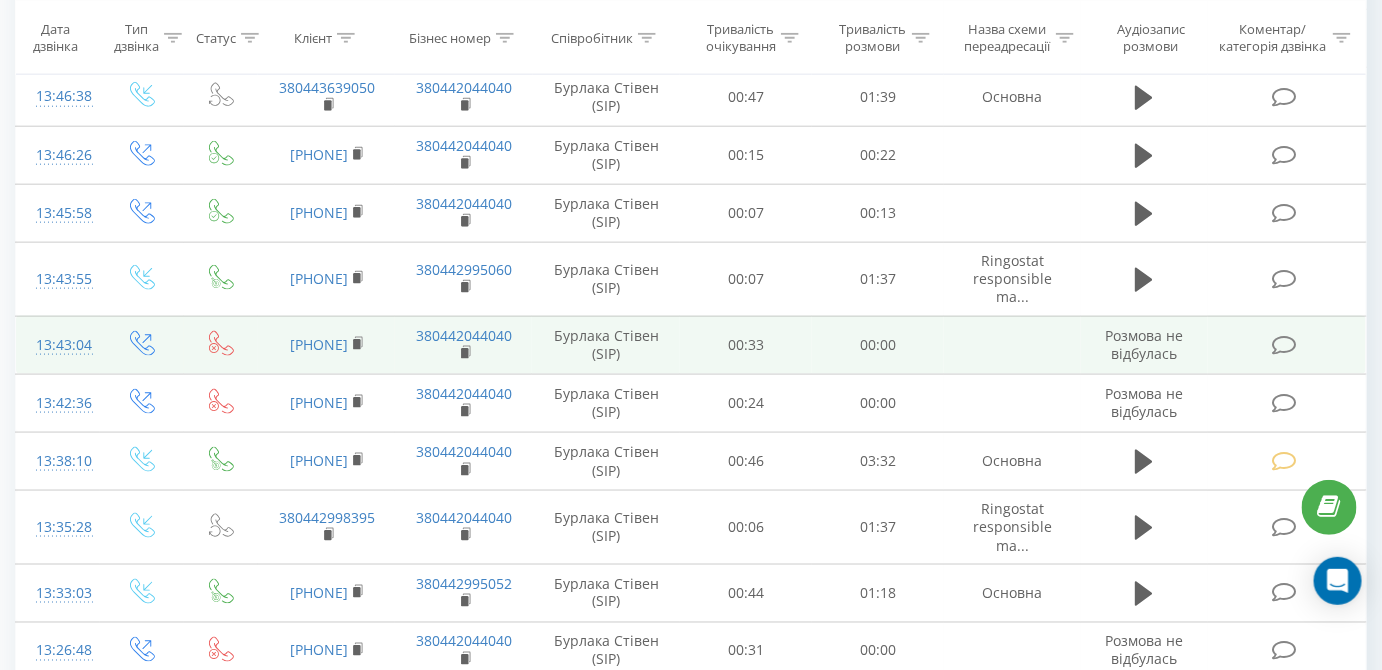 scroll, scrollTop: 1211, scrollLeft: 0, axis: vertical 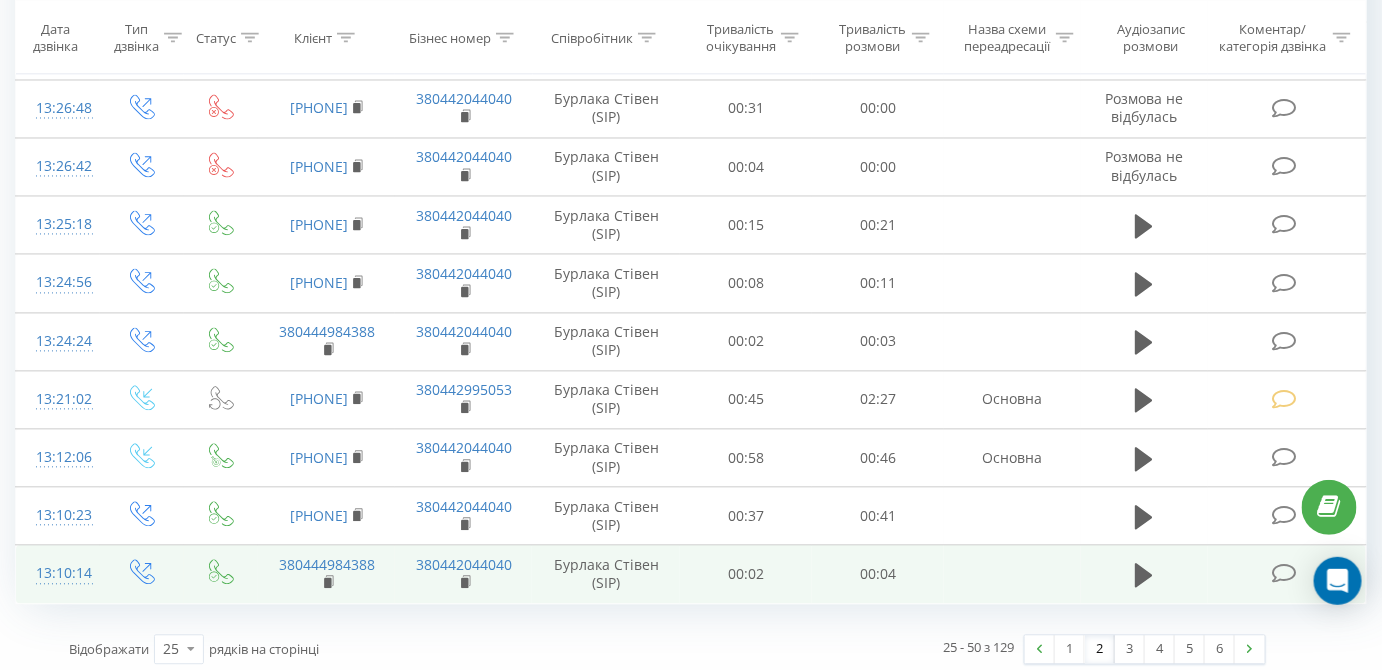 click at bounding box center (1284, 574) 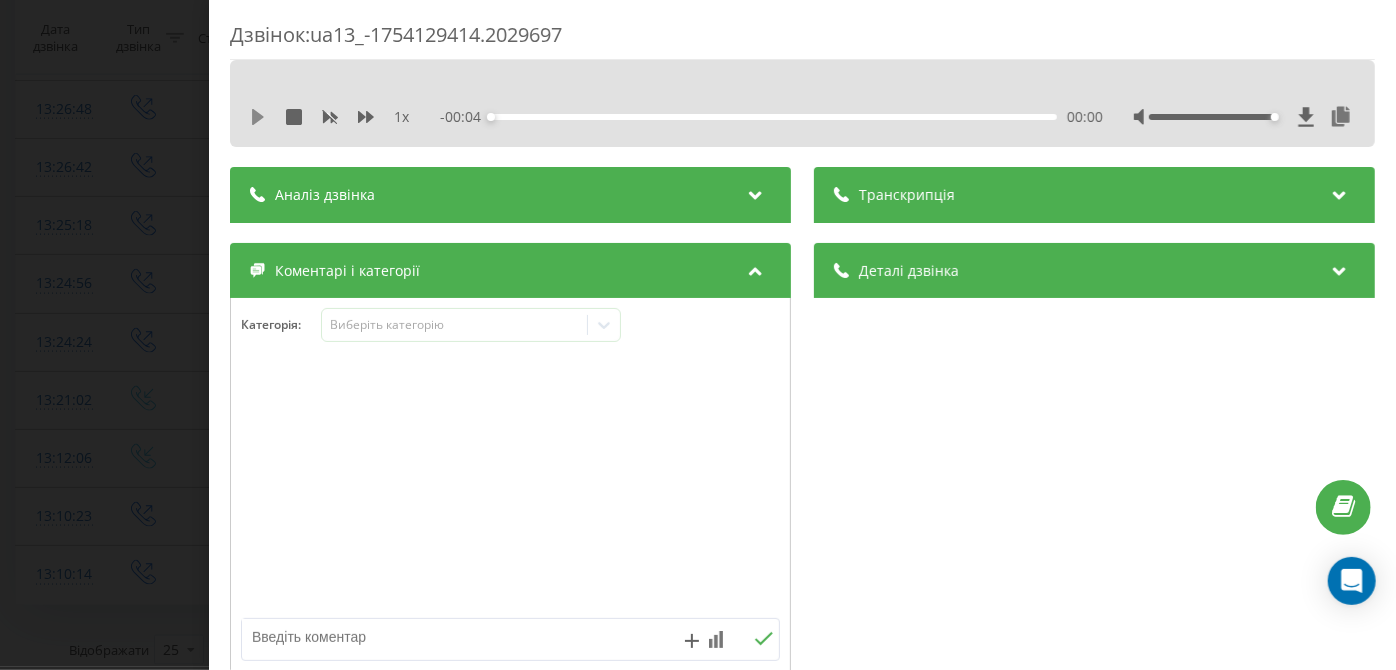 click 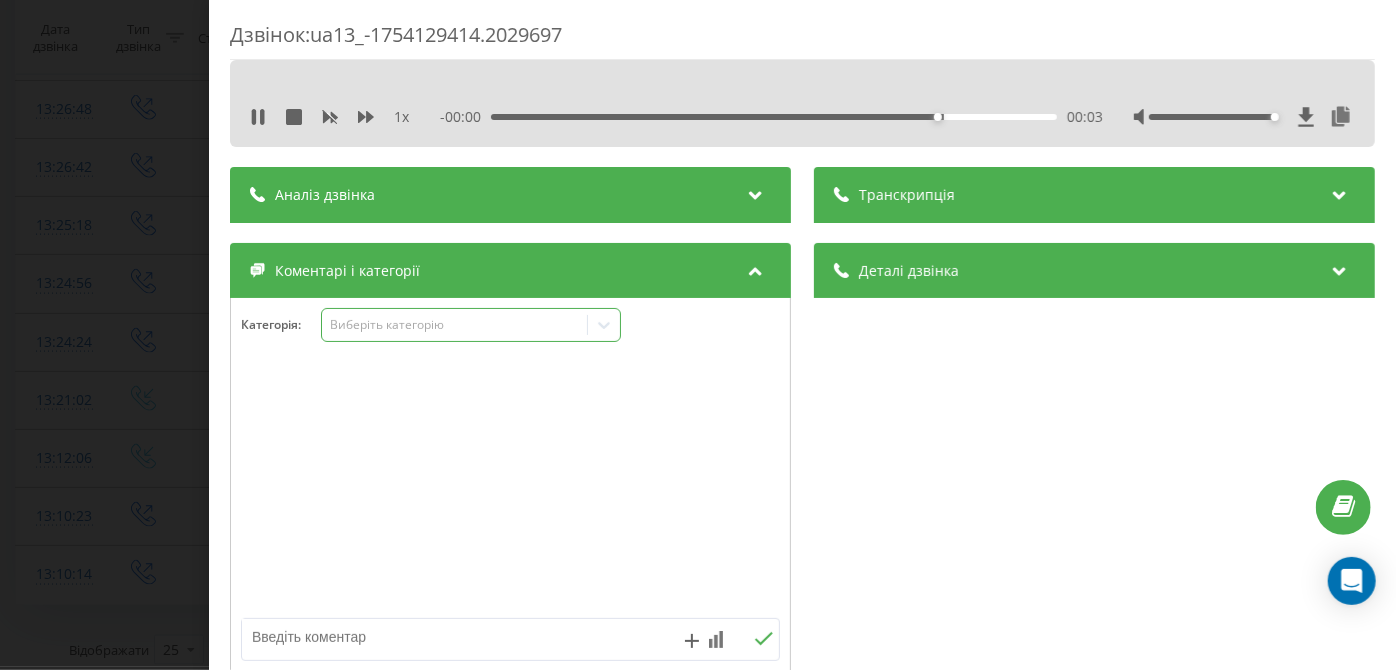 click on "Виберіть категорію" at bounding box center (455, 325) 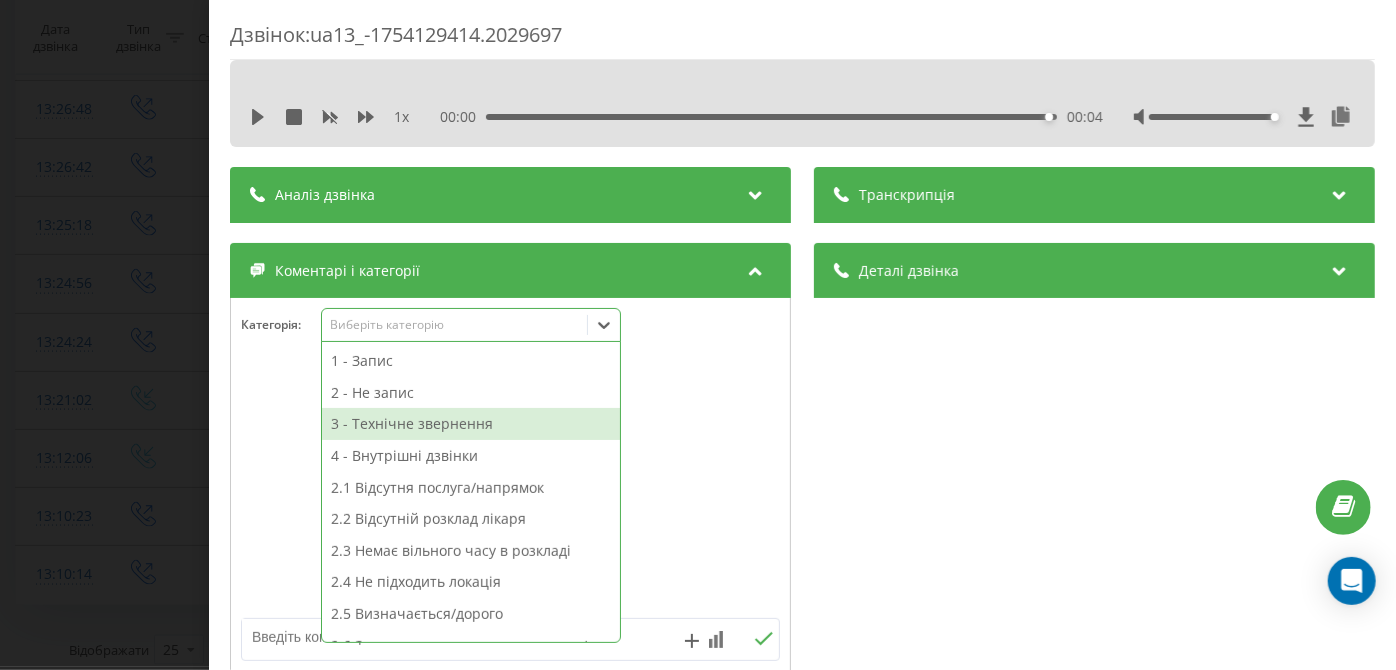 click on "3 - Технічне звернення" at bounding box center (471, 424) 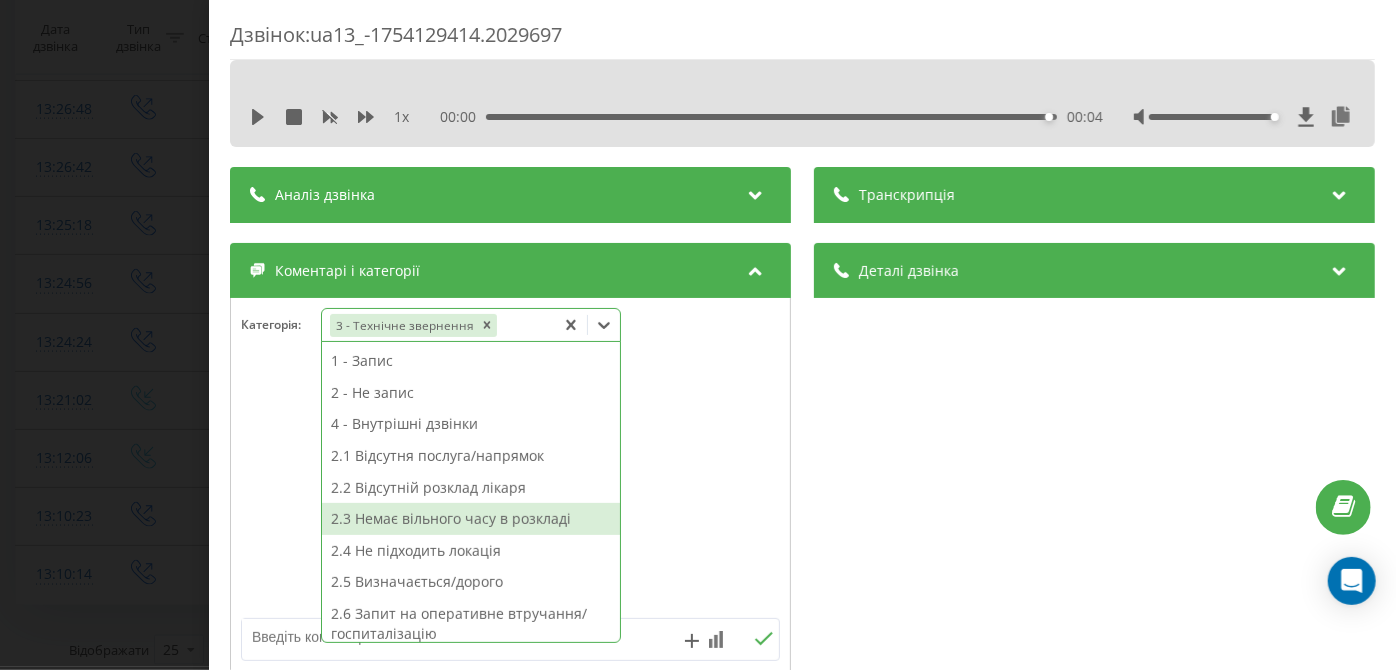 click at bounding box center (456, 637) 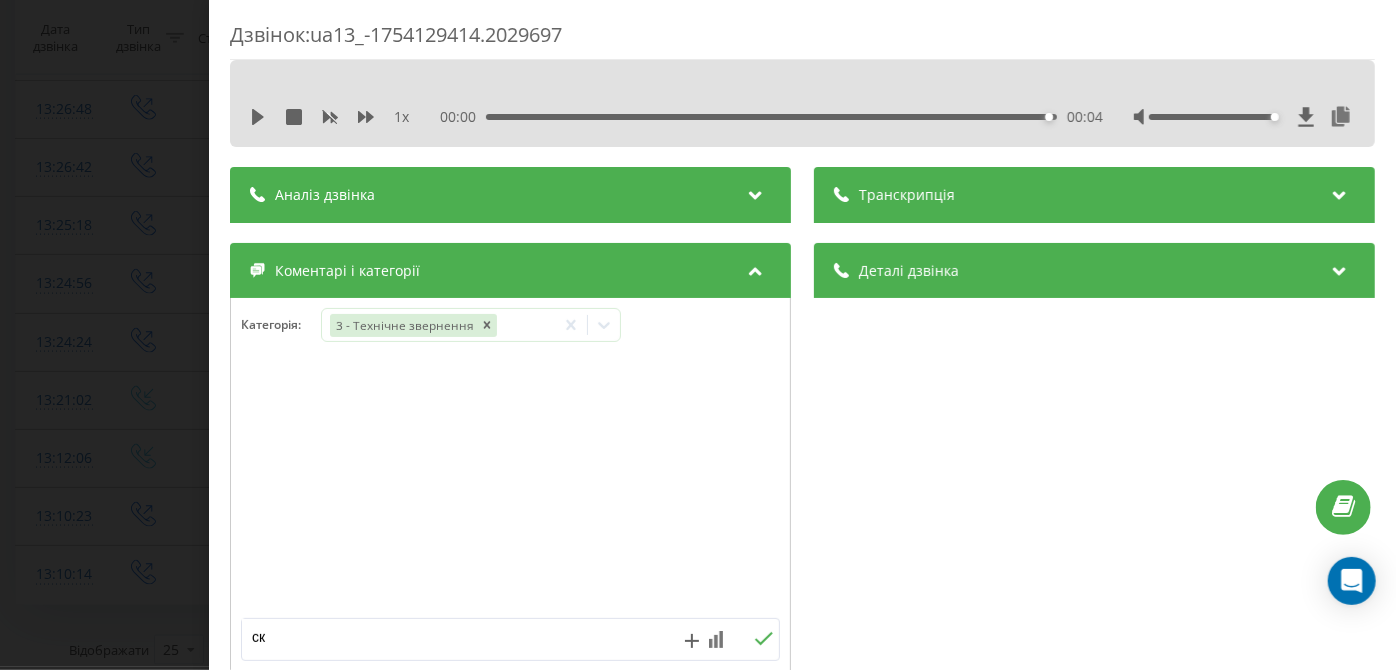 type on "ск" 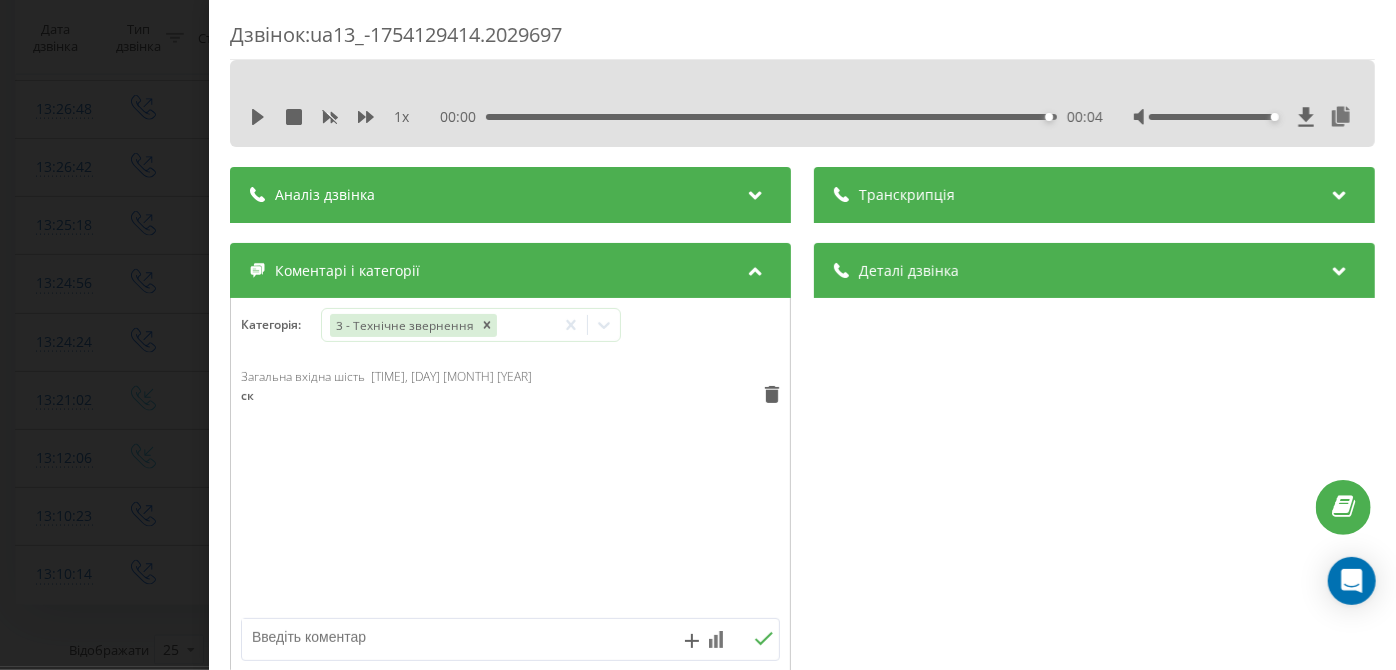 click on "Дзвінок :  ua13_-1754129414.2029697   1 x  00:00 00:04   00:04   Транскрипція Для AI-аналізу майбутніх дзвінків  налаштуйте та активуйте профіль на сторінці . Якщо профіль вже є і дзвінок відповідає його умовам, оновіть сторінку через 10 хвилин - AI аналізує поточний дзвінок. Аналіз дзвінка Для AI-аналізу майбутніх дзвінків  налаштуйте та активуйте профіль на сторінці . Якщо профіль вже є і дзвінок відповідає його умовам, оновіть сторінку через 10 хвилин - AI аналізує поточний дзвінок. Деталі дзвінка Загальне Дата дзвінка 2025-08-02 13:10:14 Тип дзвінка Вихідний Статус дзвінка Успішний 380442044040 :" at bounding box center (698, 335) 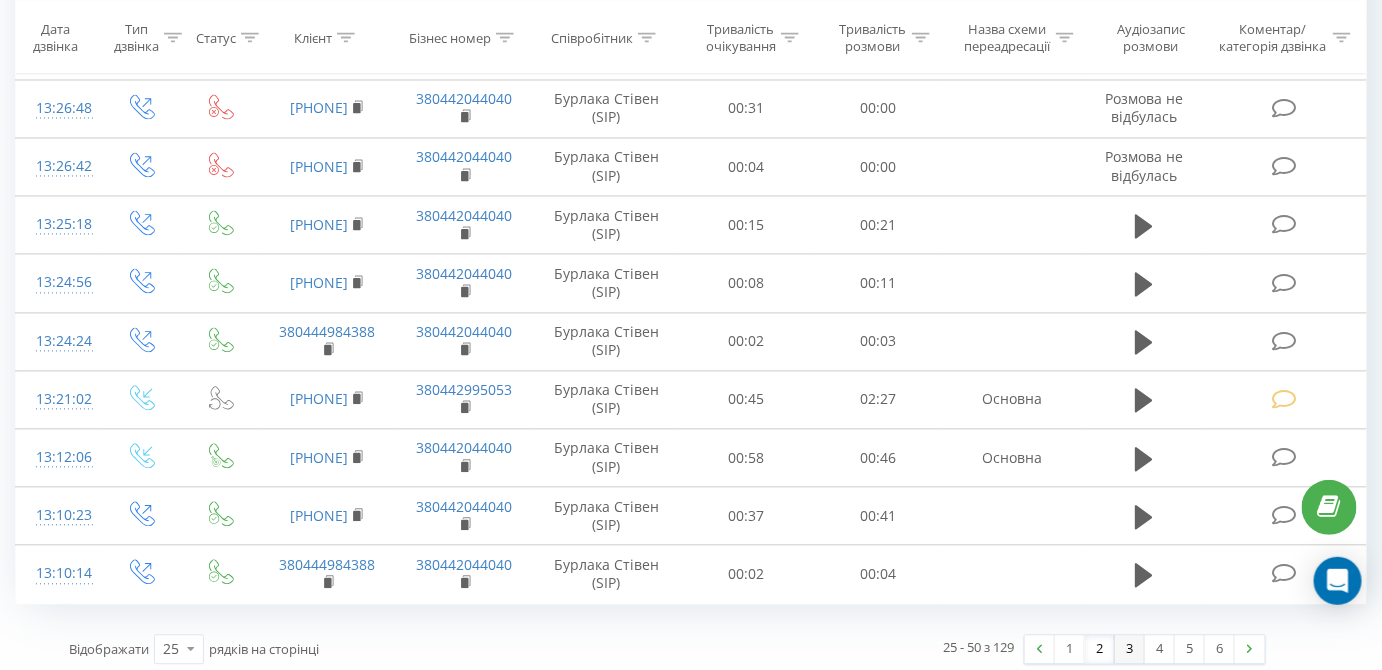 click on "3" at bounding box center (1130, 650) 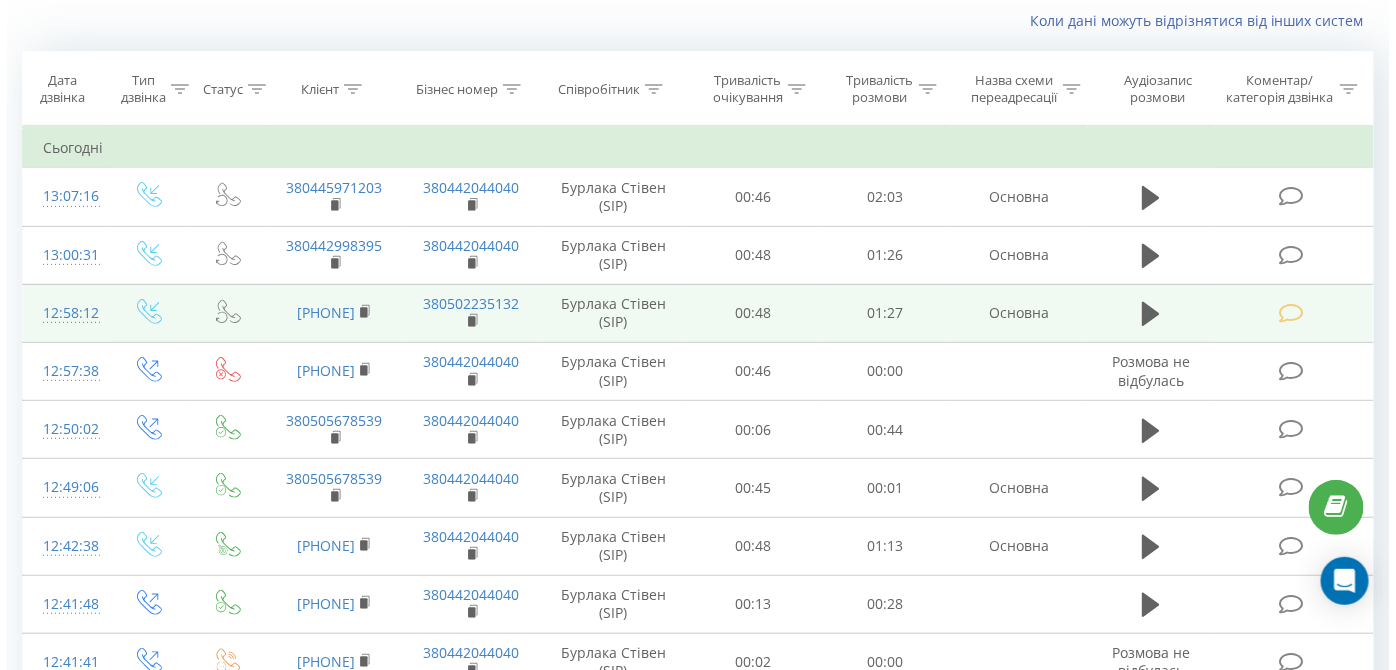 scroll, scrollTop: 363, scrollLeft: 0, axis: vertical 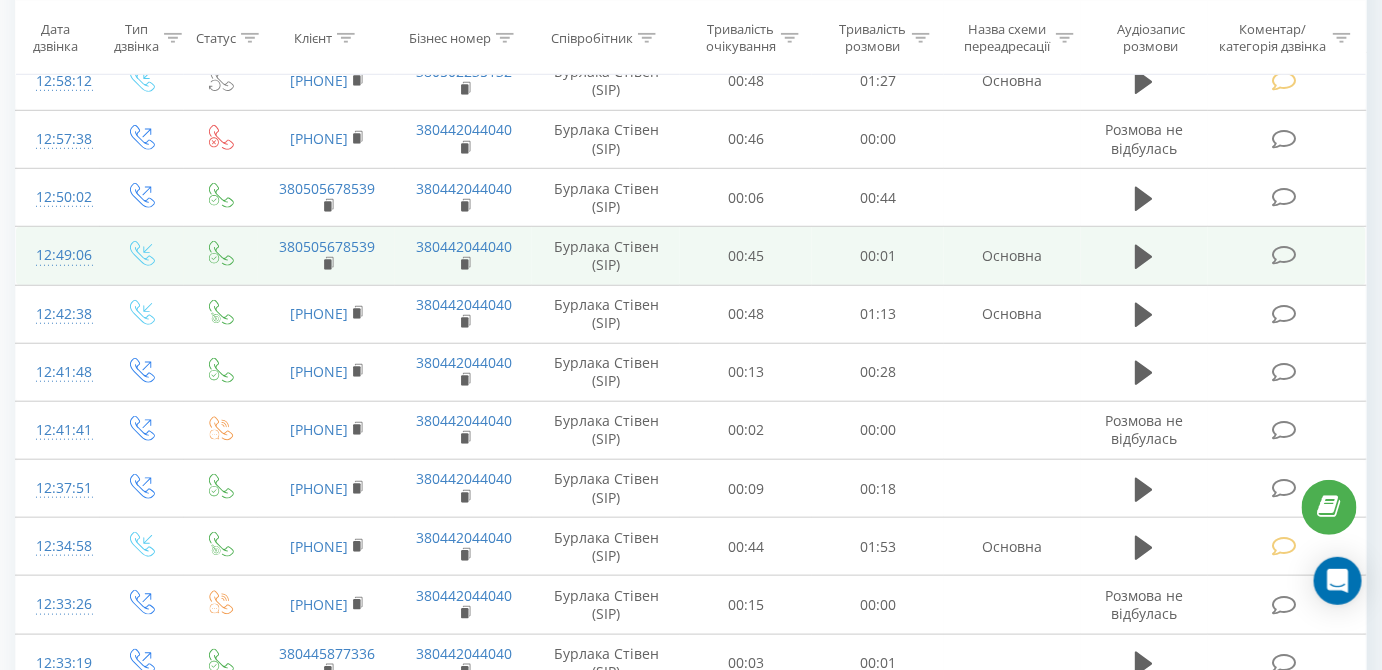click at bounding box center (1284, 255) 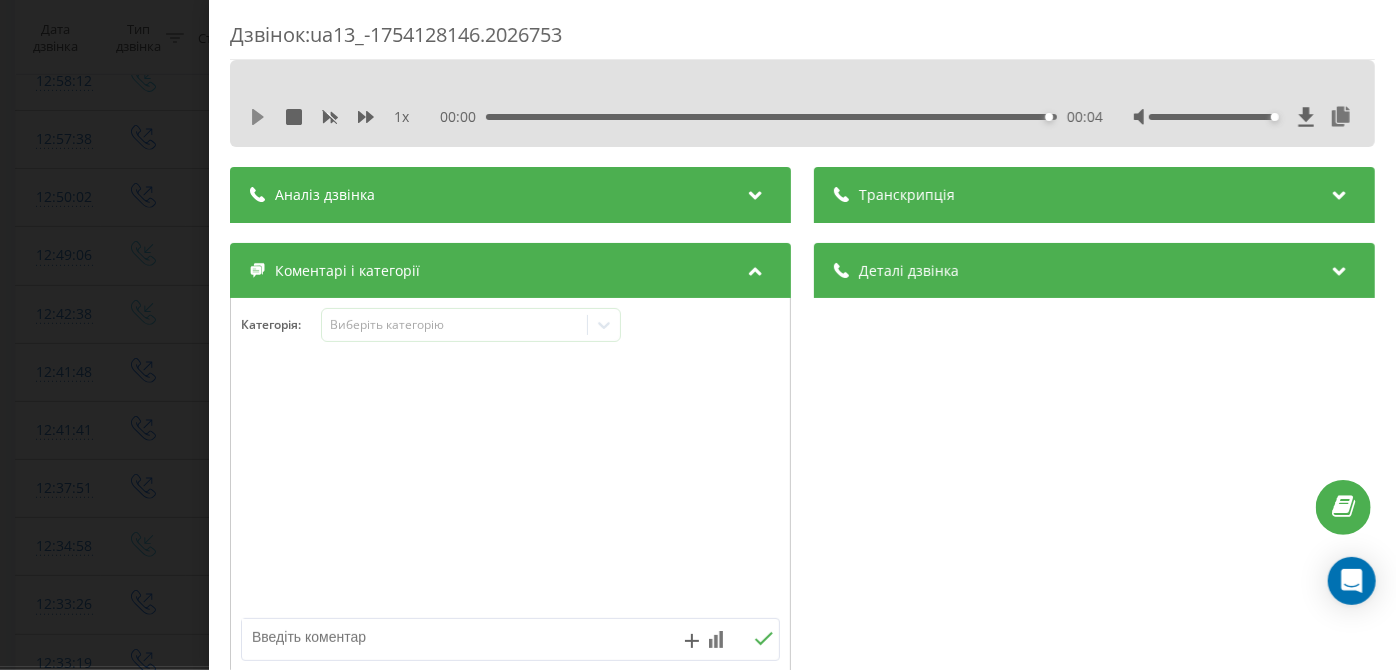 click 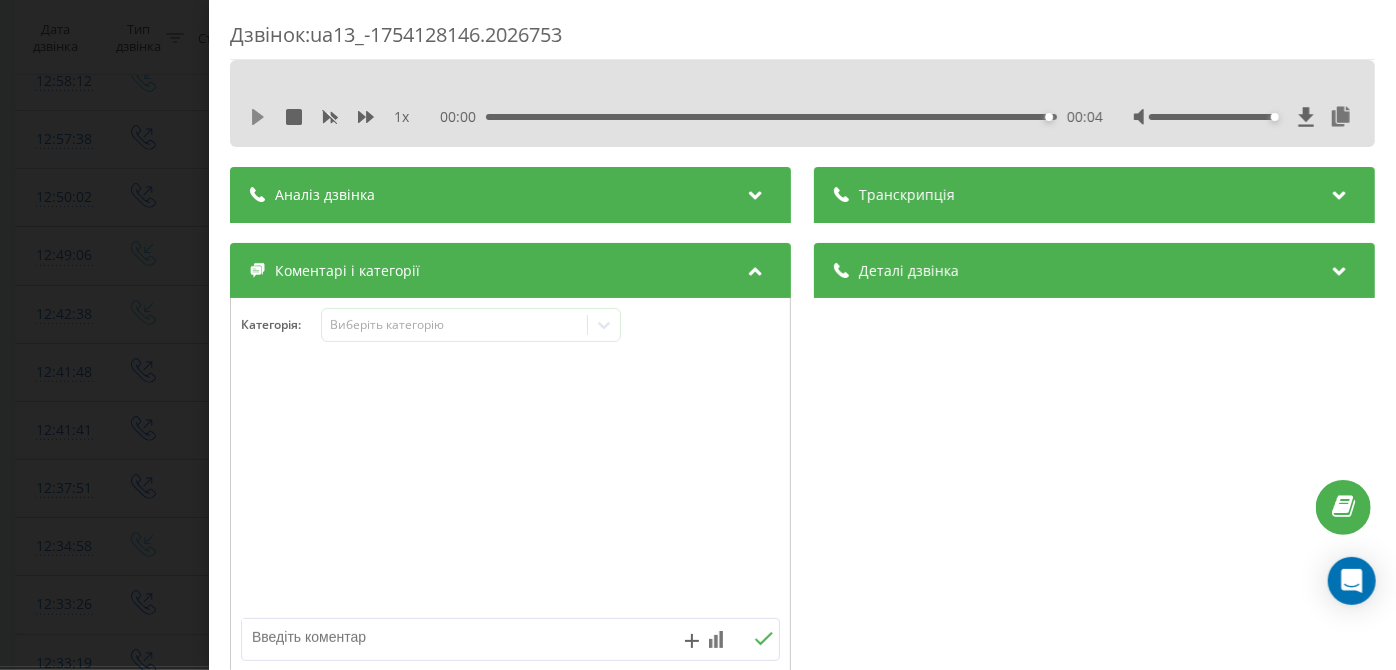 click 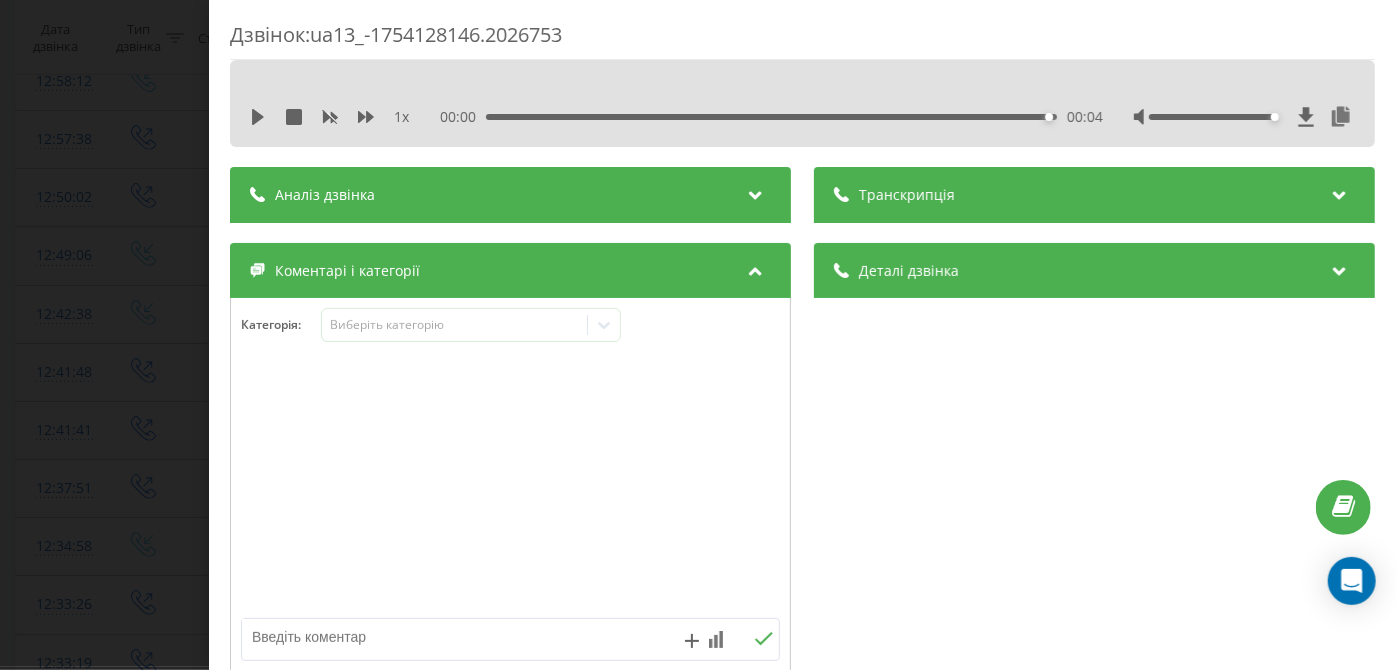 click on "00:04" at bounding box center [772, 117] 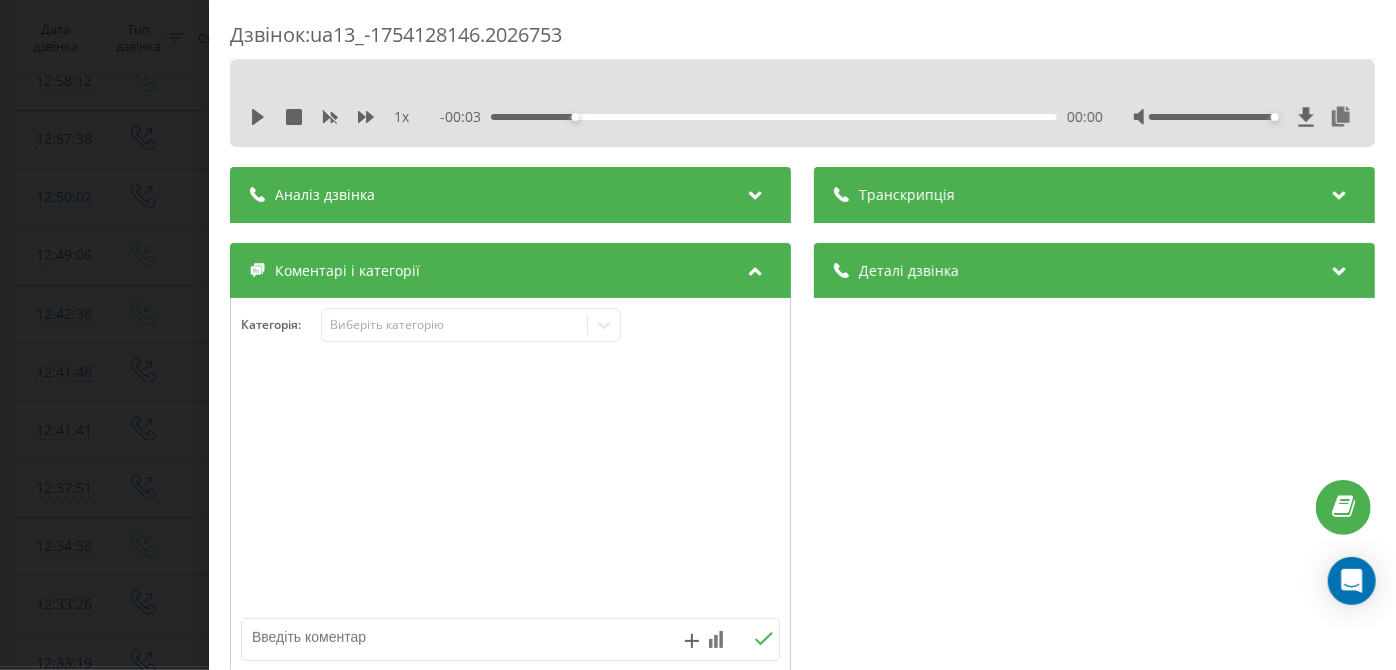 click on "1 x  - 00:03 00:00   00:00" at bounding box center (802, 103) 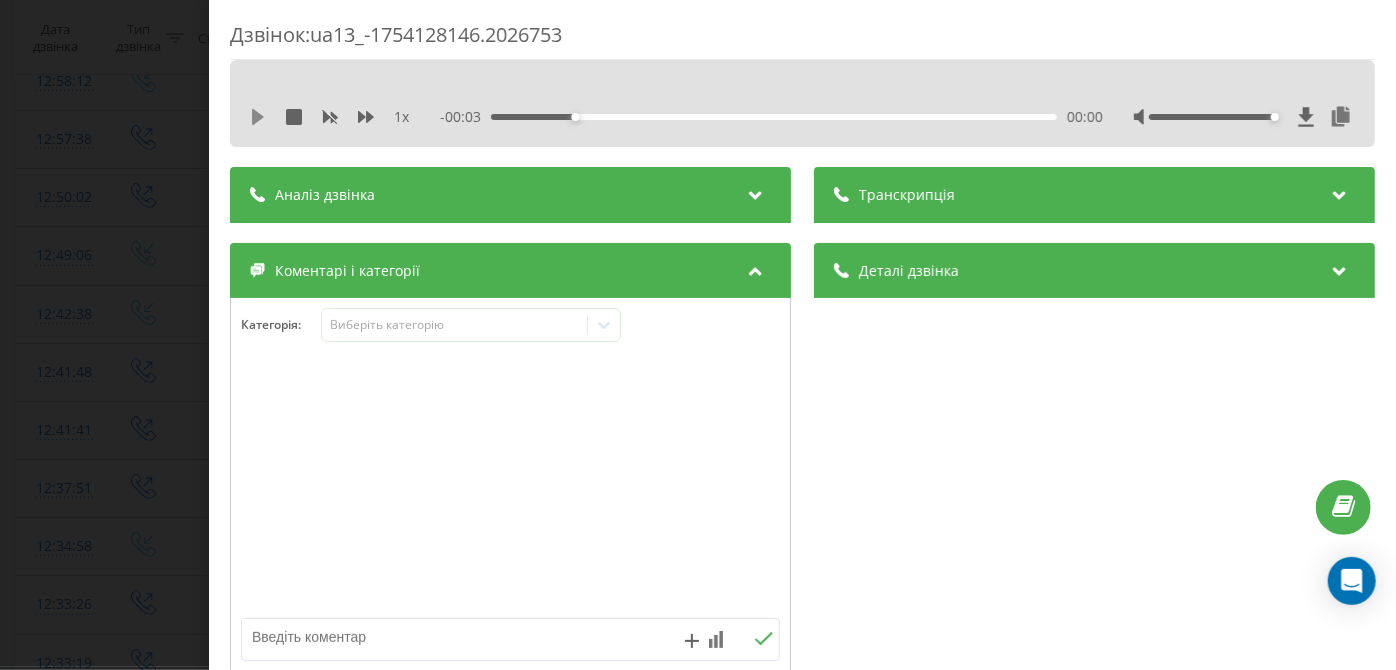 click 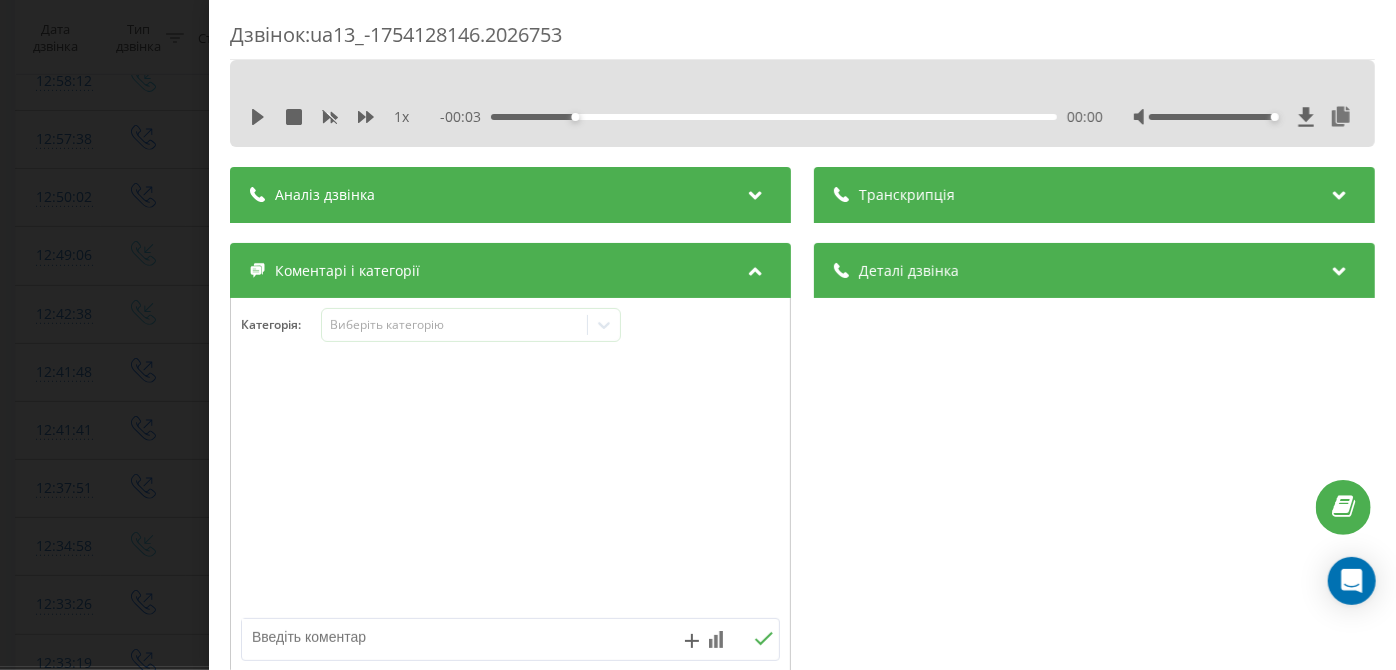 click on "Дзвінок :  ua13_-1754128146.2026753   1 x  - 00:03 00:00   00:00   Транскрипція Для AI-аналізу майбутніх дзвінків  налаштуйте та активуйте профіль на сторінці . Якщо профіль вже є і дзвінок відповідає його умовам, оновіть сторінку через 10 хвилин - AI аналізує поточний дзвінок. Аналіз дзвінка Для AI-аналізу майбутніх дзвінків  налаштуйте та активуйте профіль на сторінці . Якщо профіль вже є і дзвінок відповідає його умовам, оновіть сторінку через 10 хвилин - AI аналізує поточний дзвінок. Деталі дзвінка Загальне Дата дзвінка 2025-08-02 12:49:06 Тип дзвінка Вхідний Статус дзвінка Успішний 380505678539 :" at bounding box center (698, 335) 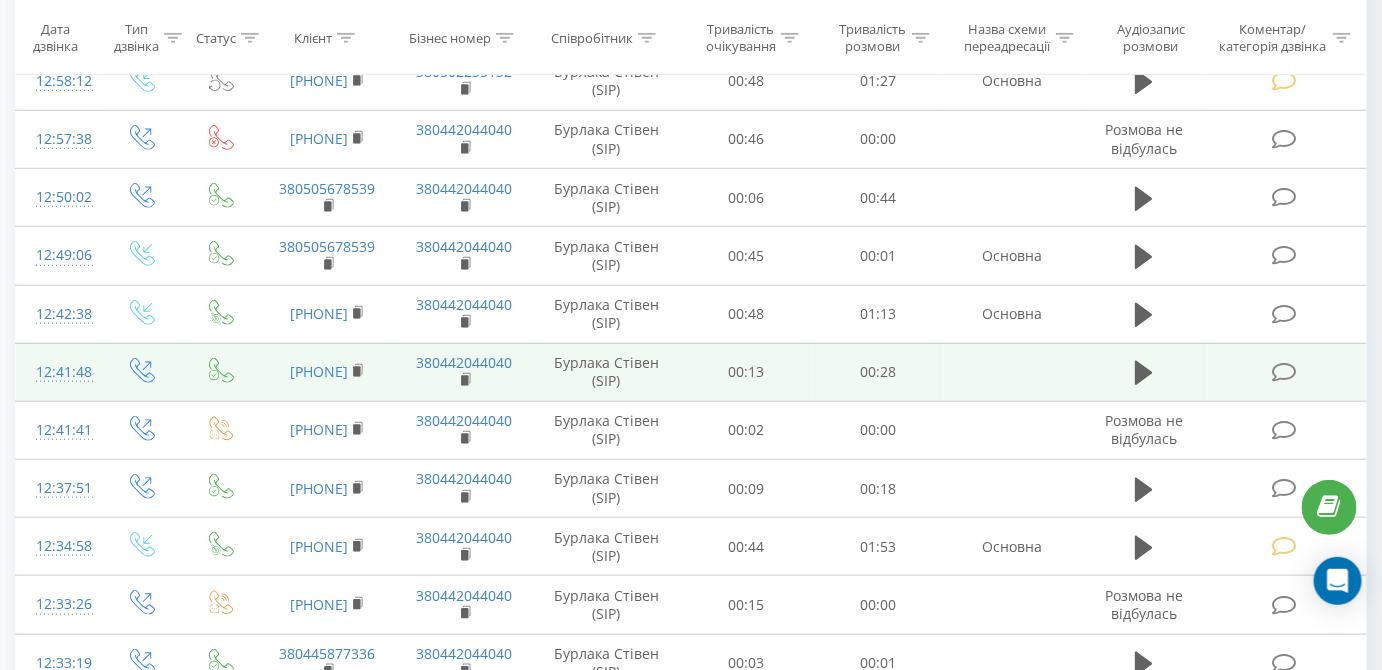 click at bounding box center [1284, 372] 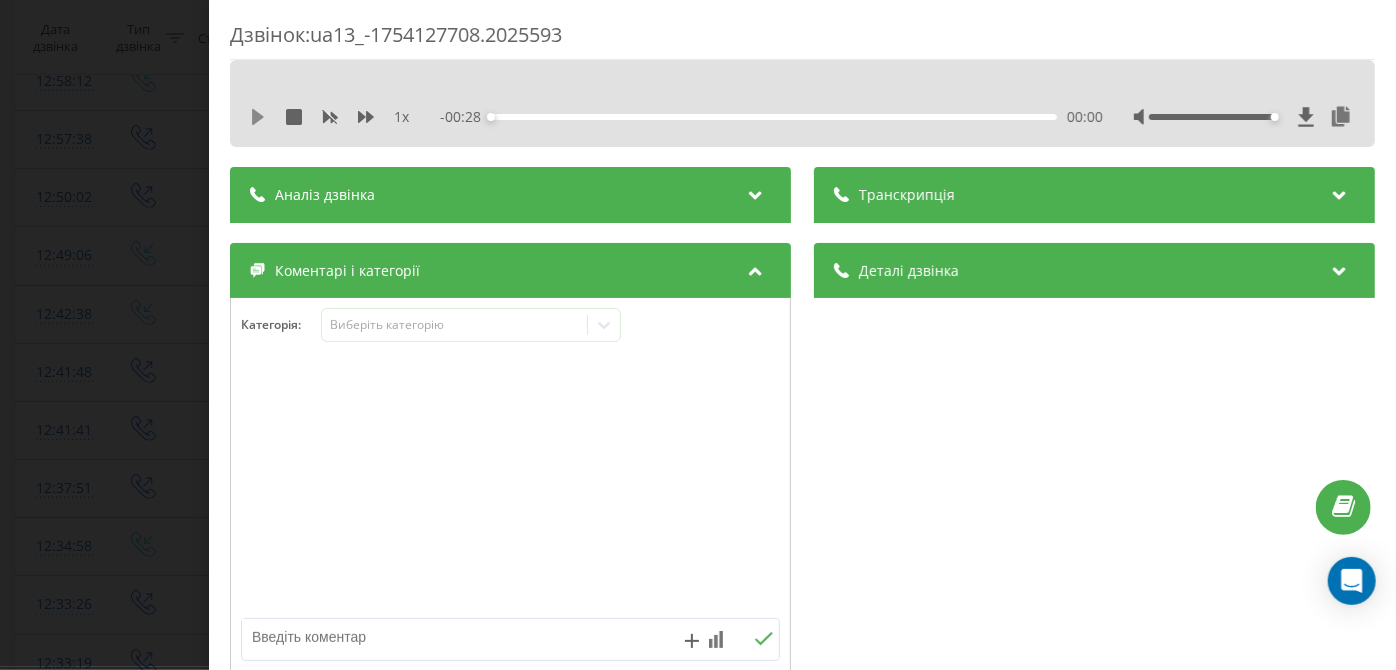 click 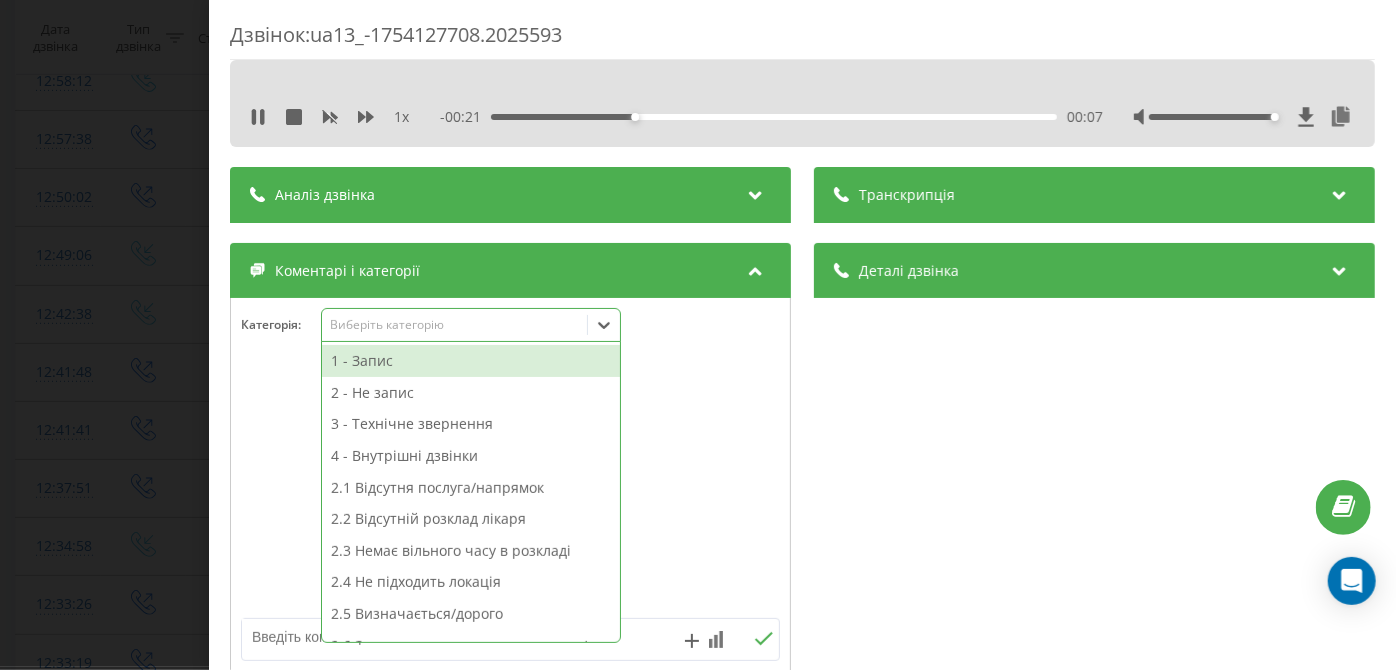 click on "Виберіть категорію" at bounding box center (455, 325) 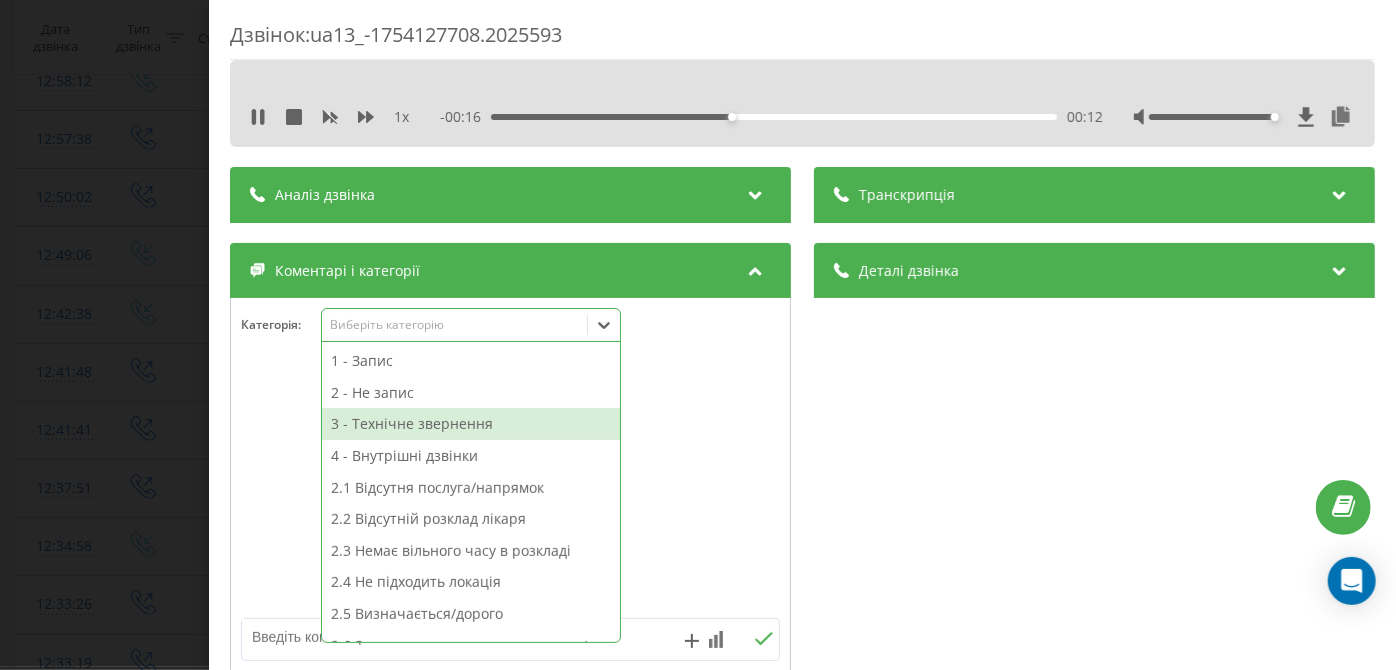 click on "3 - Технічне звернення" at bounding box center [471, 424] 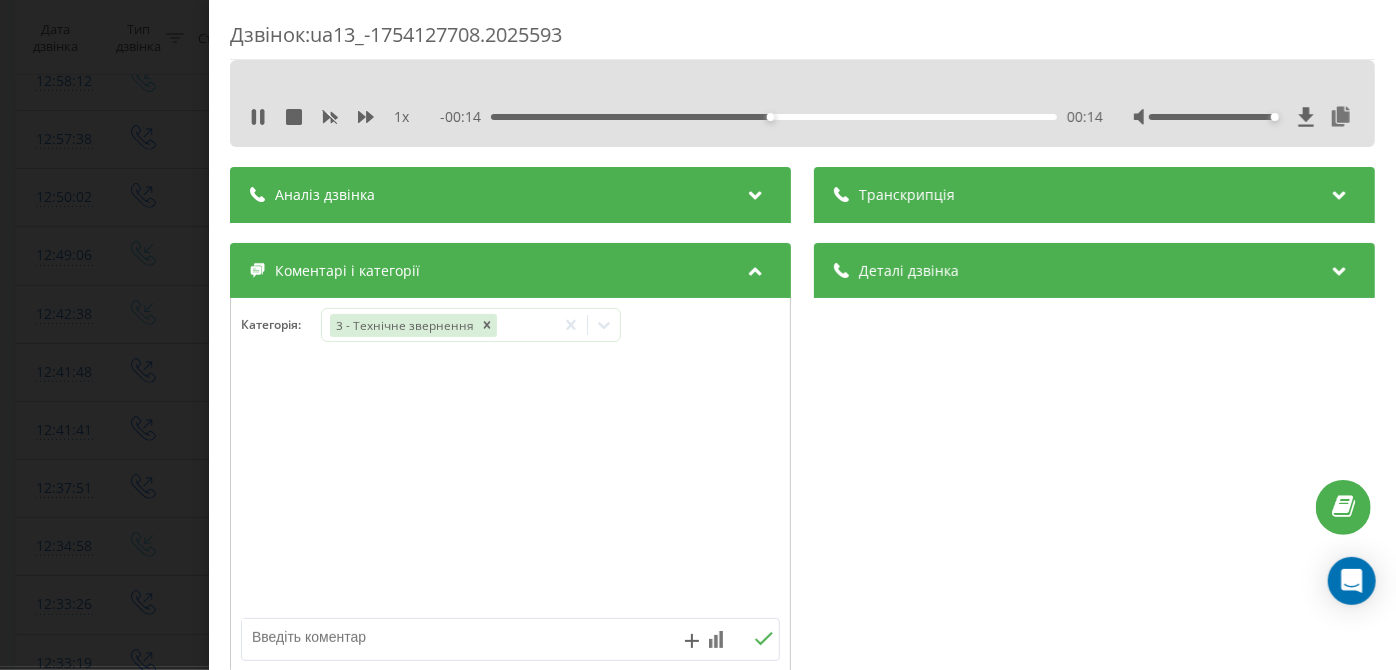 click at bounding box center [456, 637] 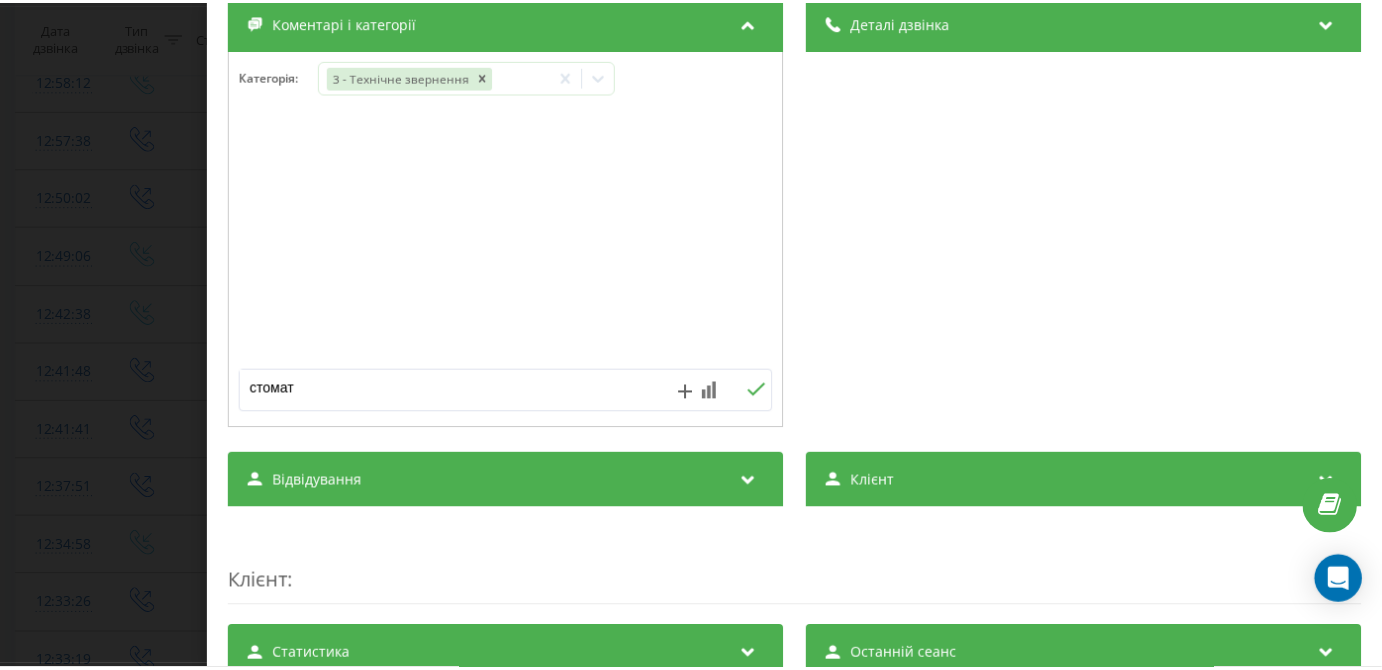 scroll, scrollTop: 254, scrollLeft: 0, axis: vertical 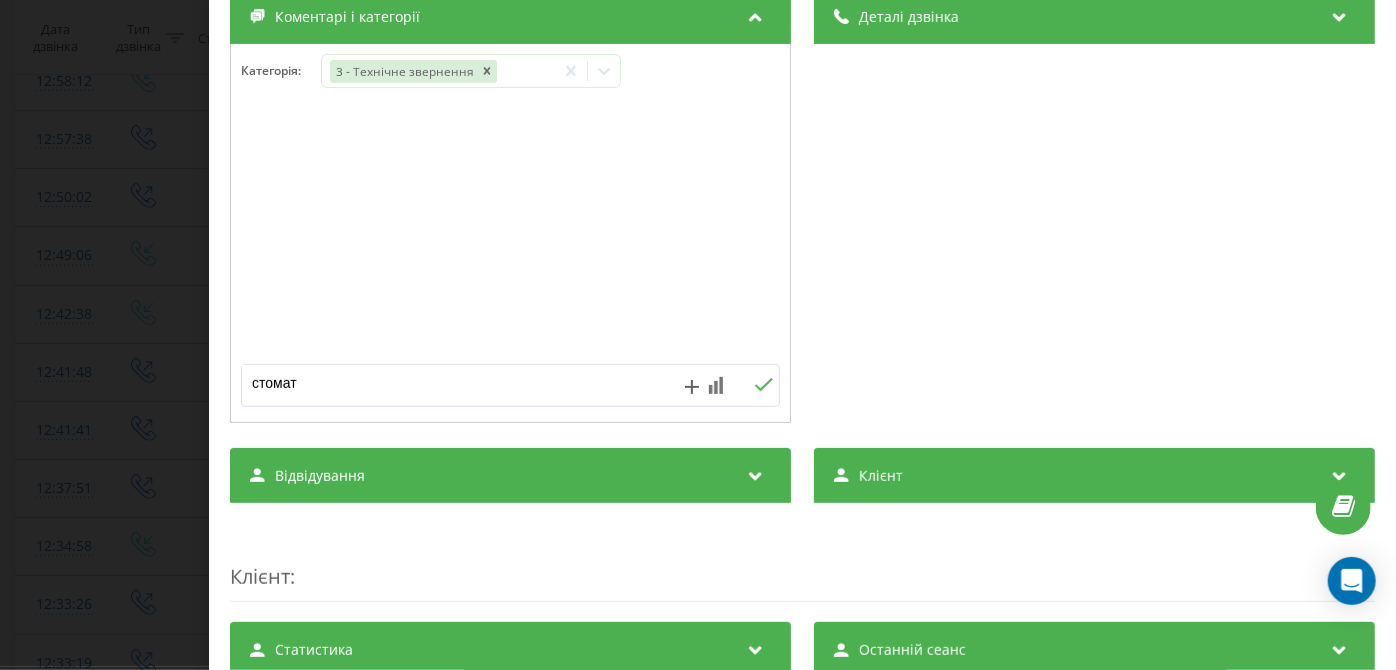 type on "стомат" 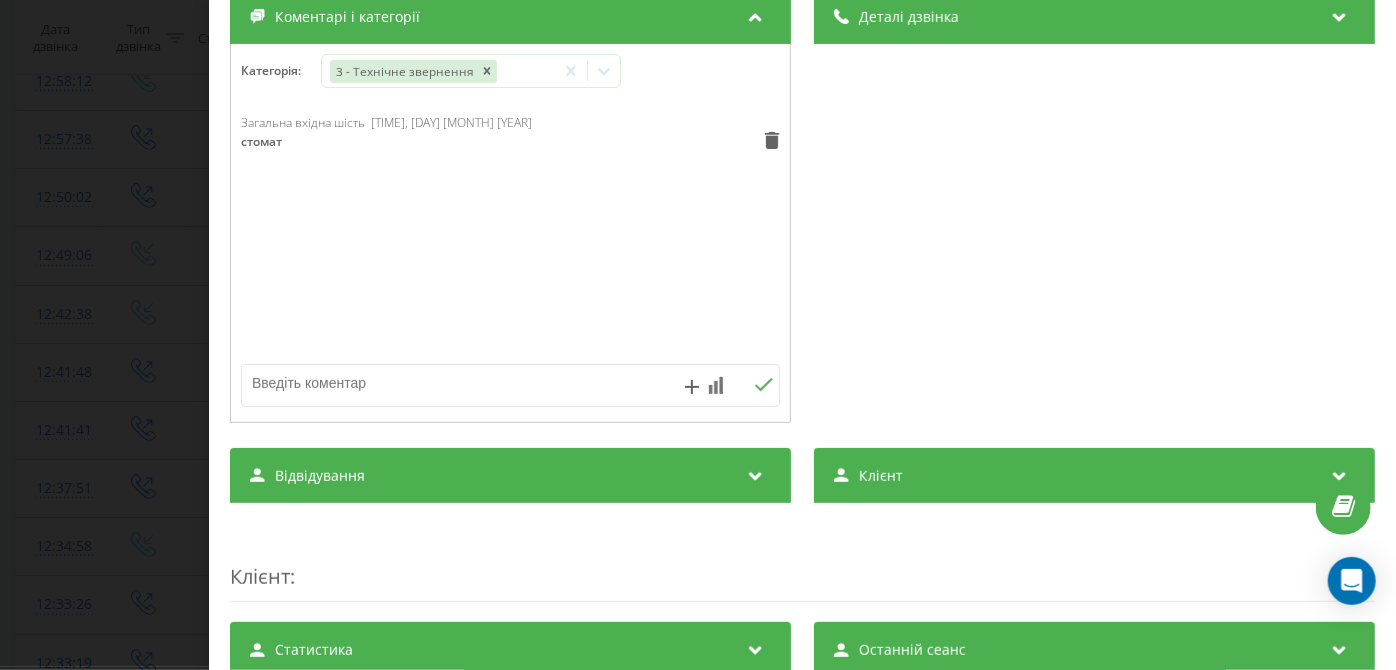 click on "Дзвінок :  ua13_-1754127708.2025593   1 x  - 00:07 00:21   00:21   Транскрипція Для AI-аналізу майбутніх дзвінків  налаштуйте та активуйте профіль на сторінці . Якщо профіль вже є і дзвінок відповідає його умовам, оновіть сторінку через 10 хвилин - AI аналізує поточний дзвінок. Аналіз дзвінка Для AI-аналізу майбутніх дзвінків  налаштуйте та активуйте профіль на сторінці . Якщо профіль вже є і дзвінок відповідає його умовам, оновіть сторінку через 10 хвилин - AI аналізує поточний дзвінок. Деталі дзвінка Загальне Дата дзвінка 2025-08-02 12:41:48 Тип дзвінка Вихідний Статус дзвінка Успішний 380442044040" at bounding box center [698, 335] 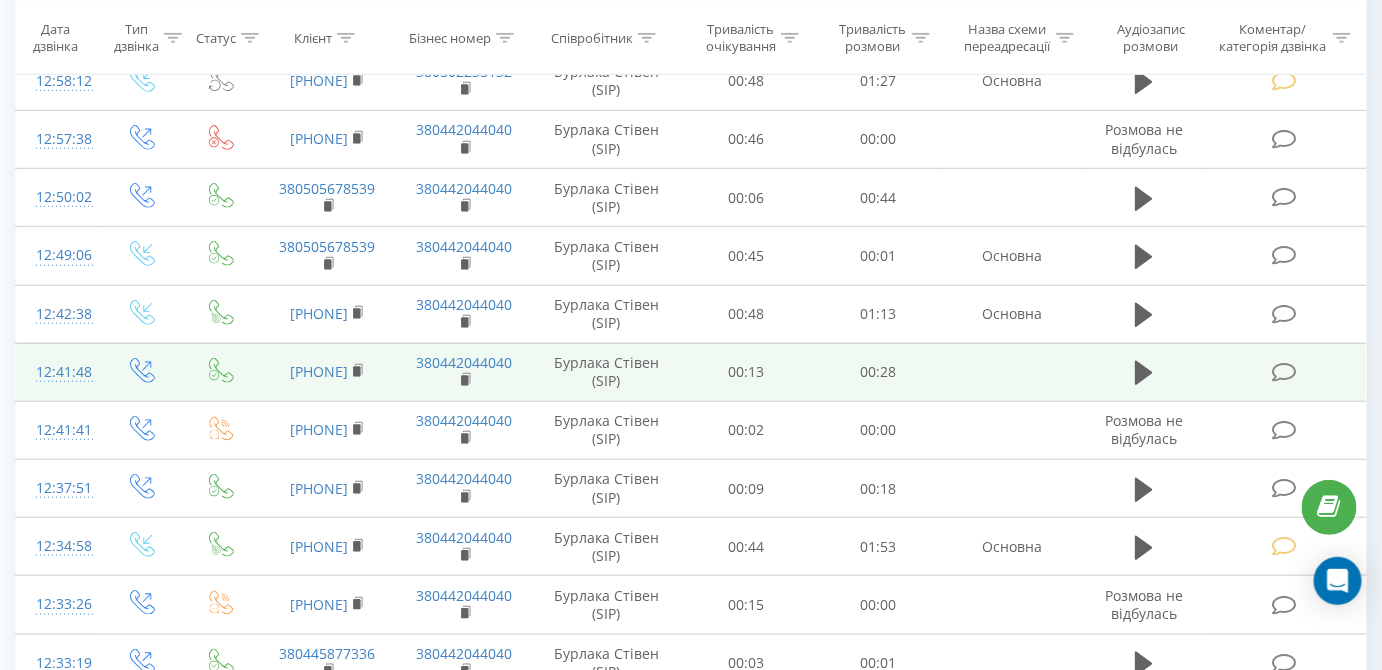 scroll, scrollTop: 1149, scrollLeft: 0, axis: vertical 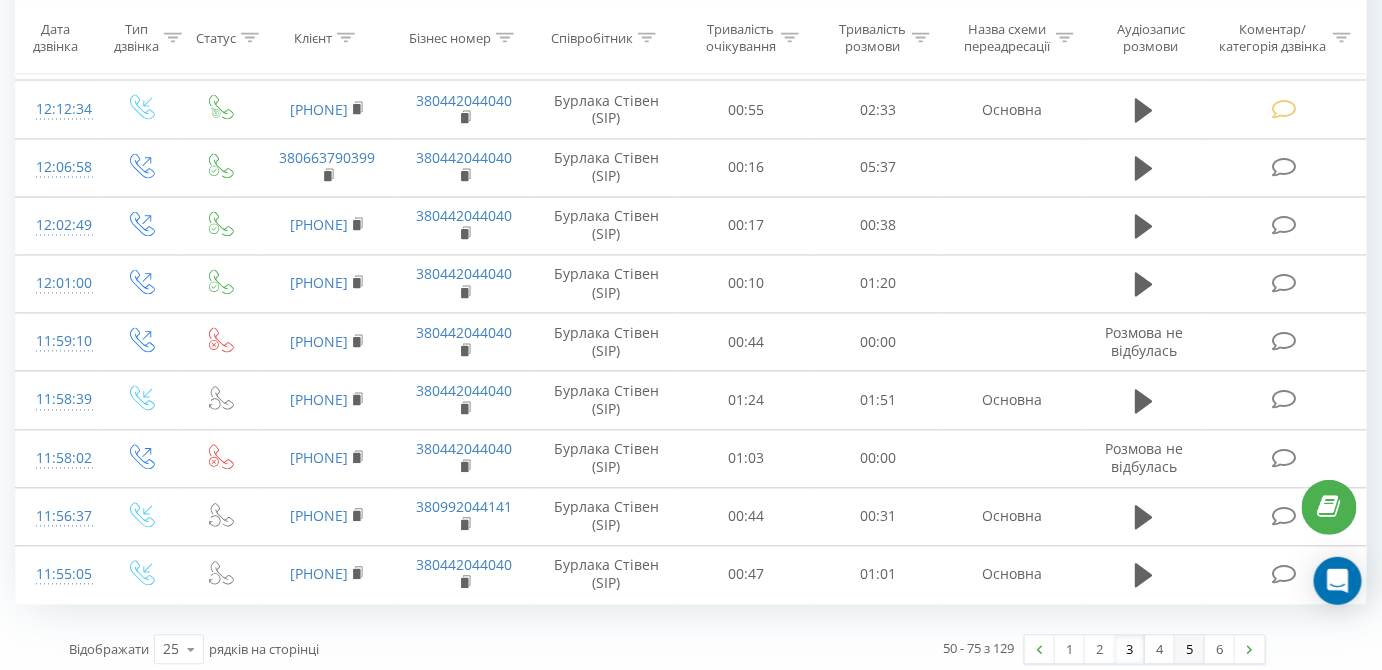 click on "5" at bounding box center (1190, 650) 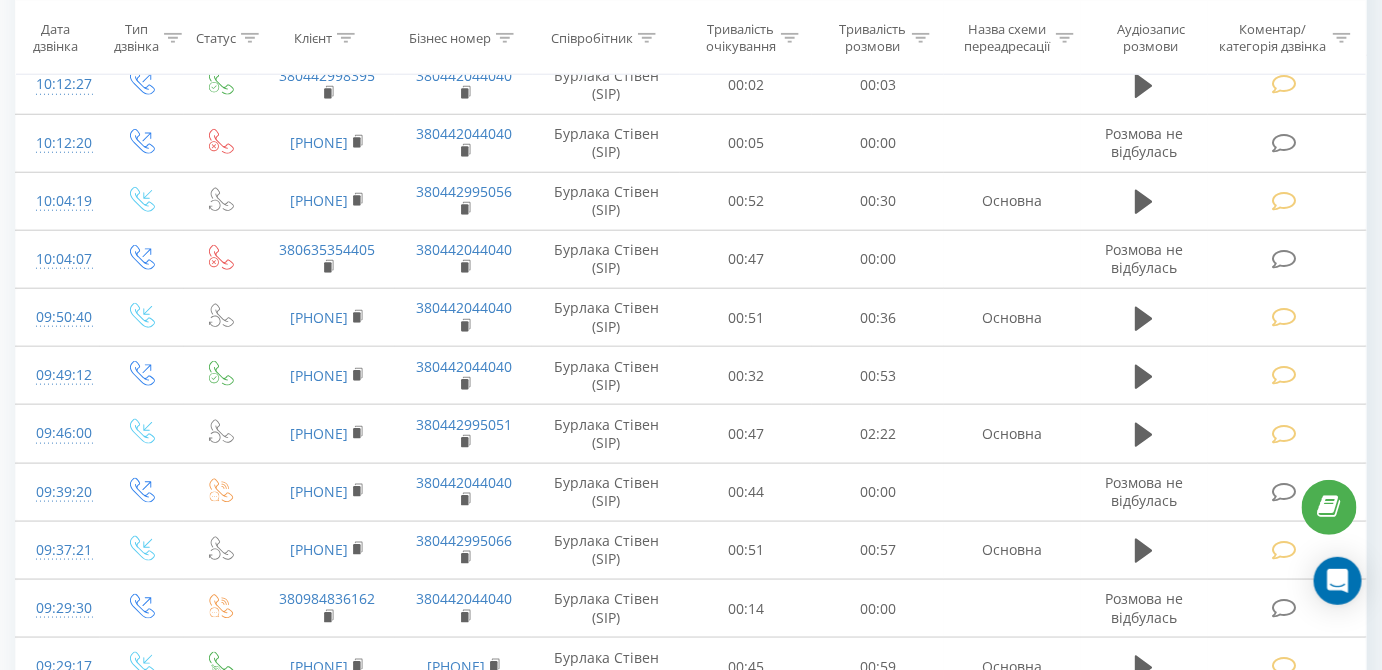 scroll, scrollTop: 1149, scrollLeft: 0, axis: vertical 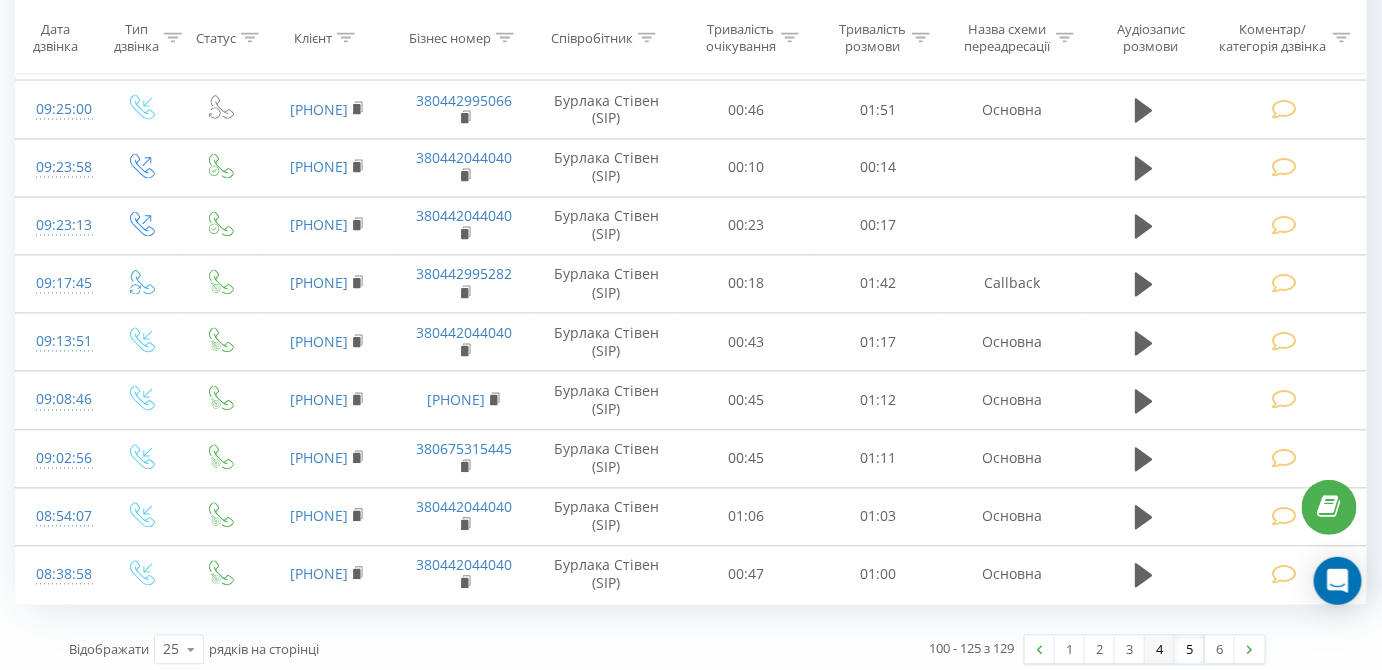 click on "4" at bounding box center (1160, 650) 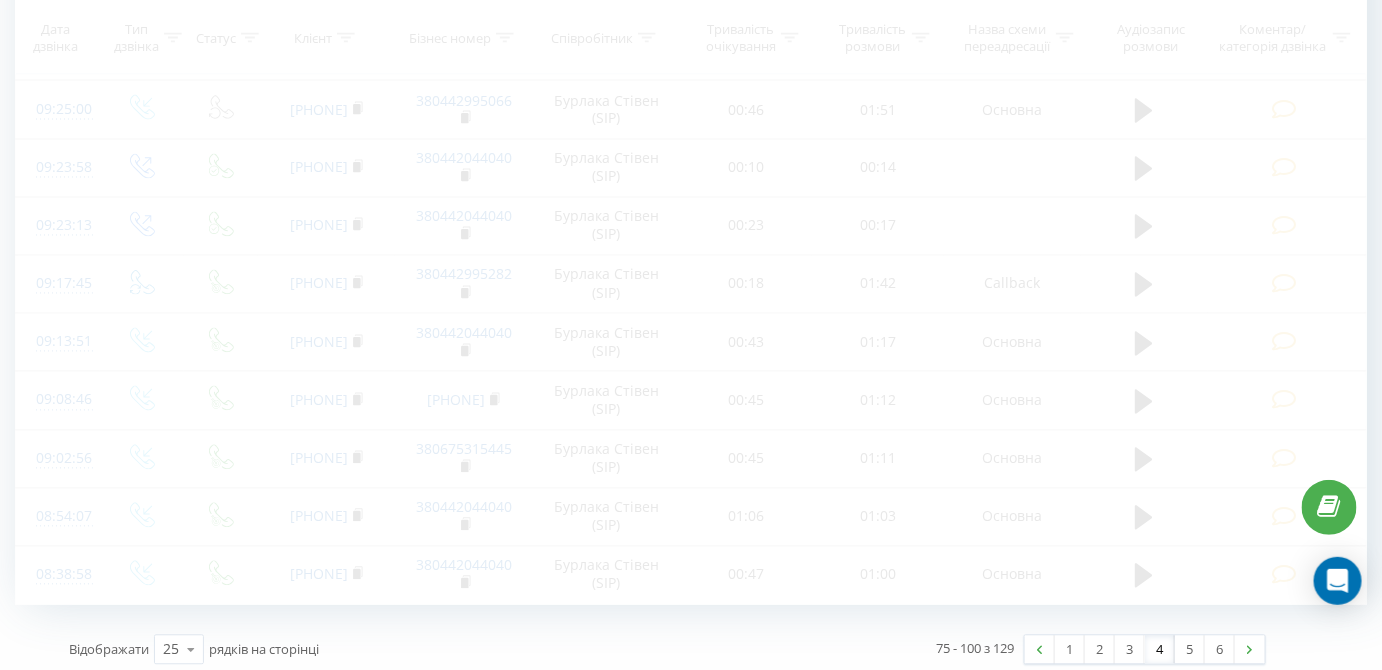scroll, scrollTop: 131, scrollLeft: 0, axis: vertical 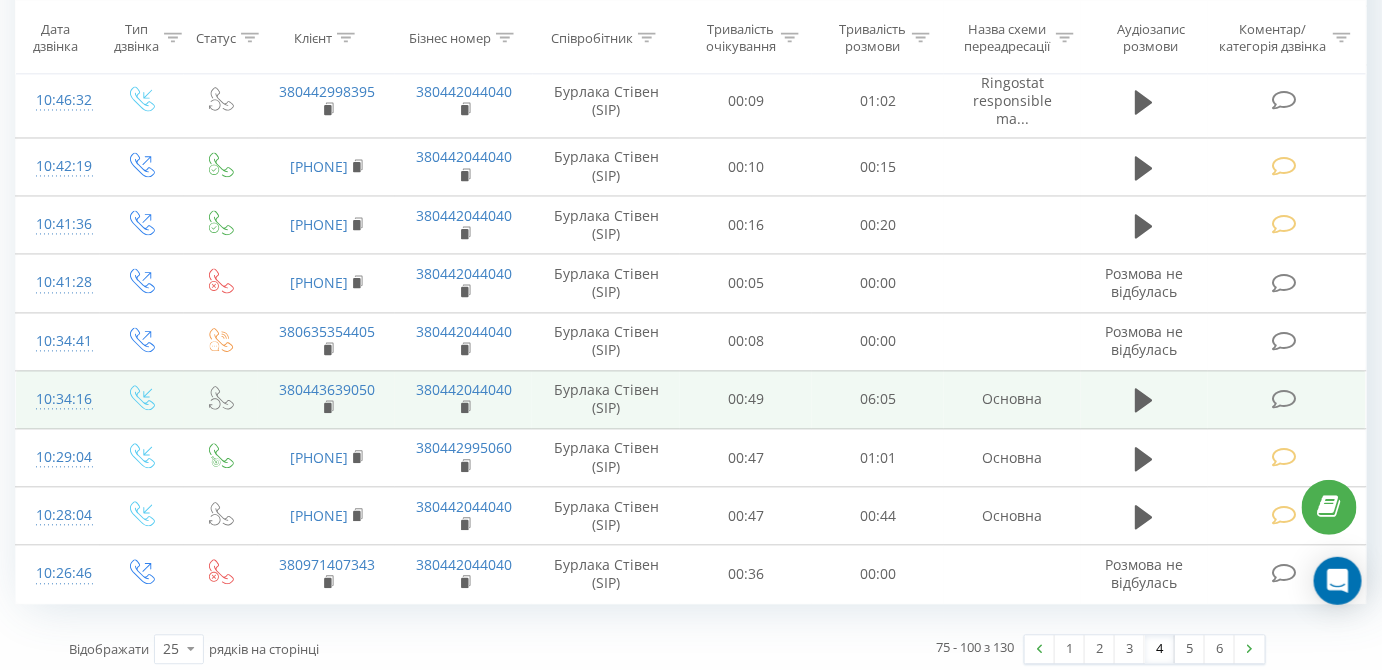 click at bounding box center (1284, 400) 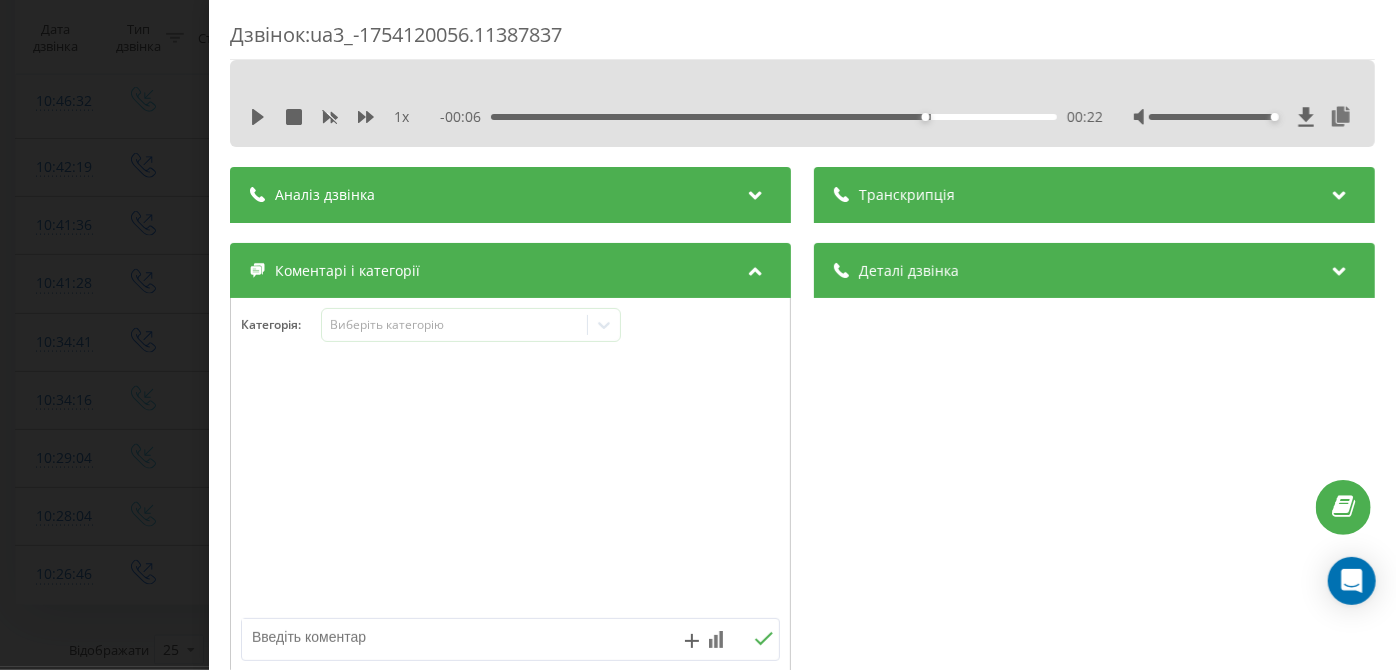 click on "1 x  - 00:06 00:22   00:22" at bounding box center [802, 117] 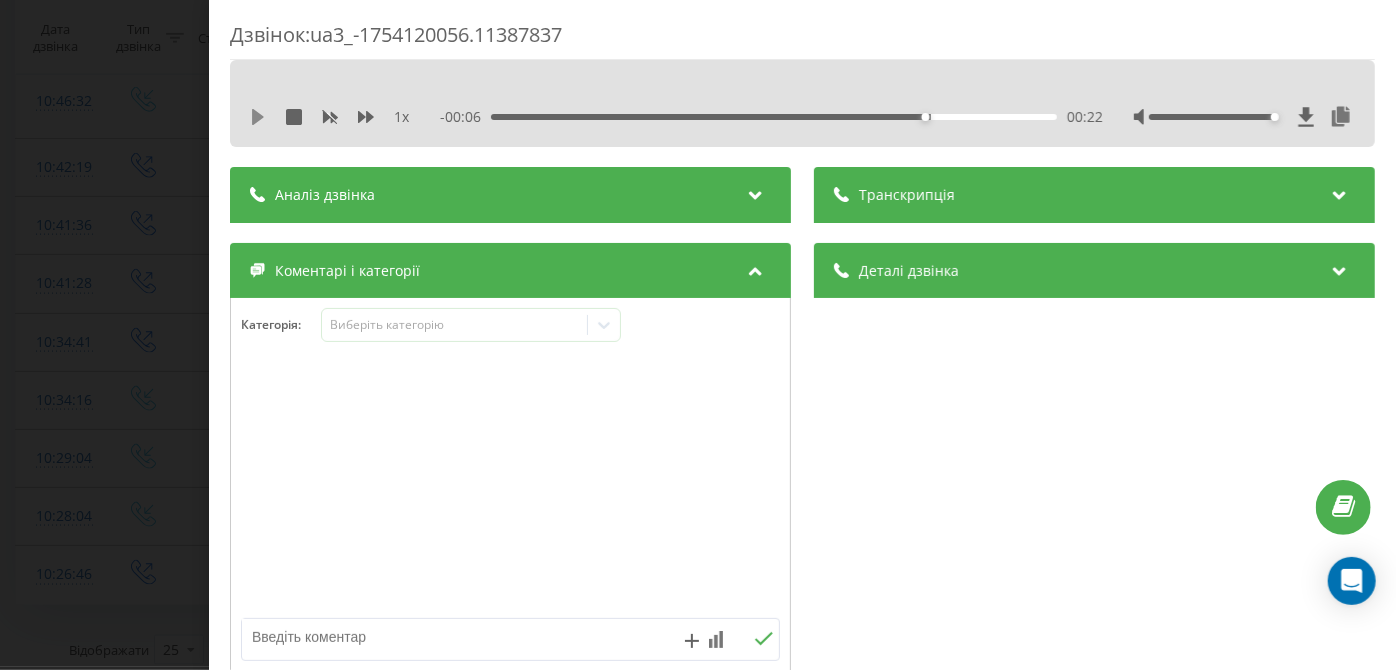 click 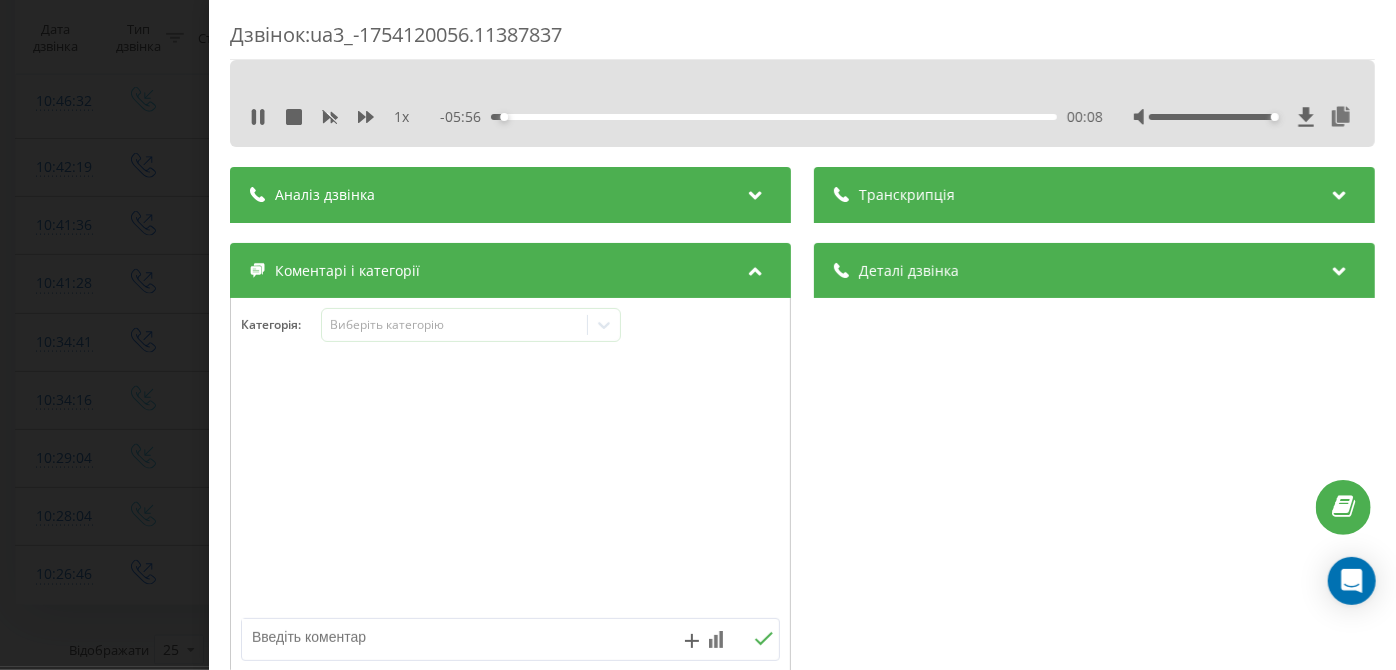 click on "00:08" at bounding box center [775, 117] 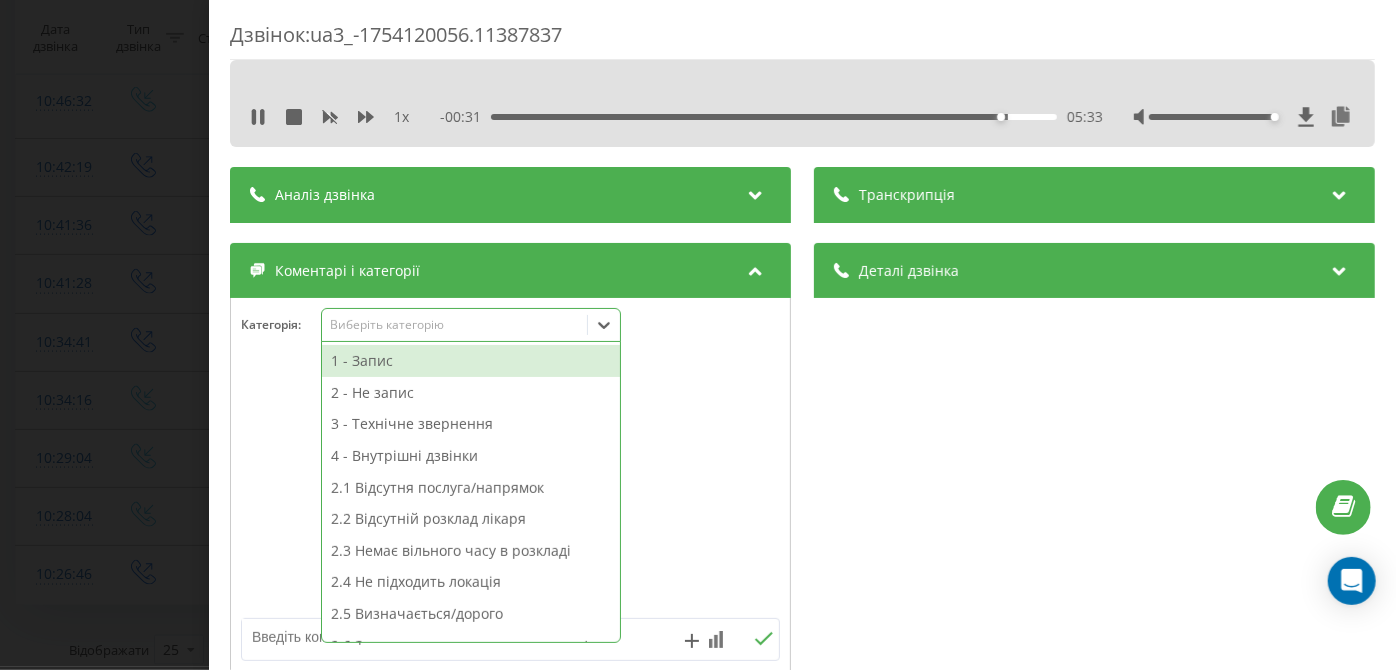 click on "Виберіть категорію" at bounding box center (455, 325) 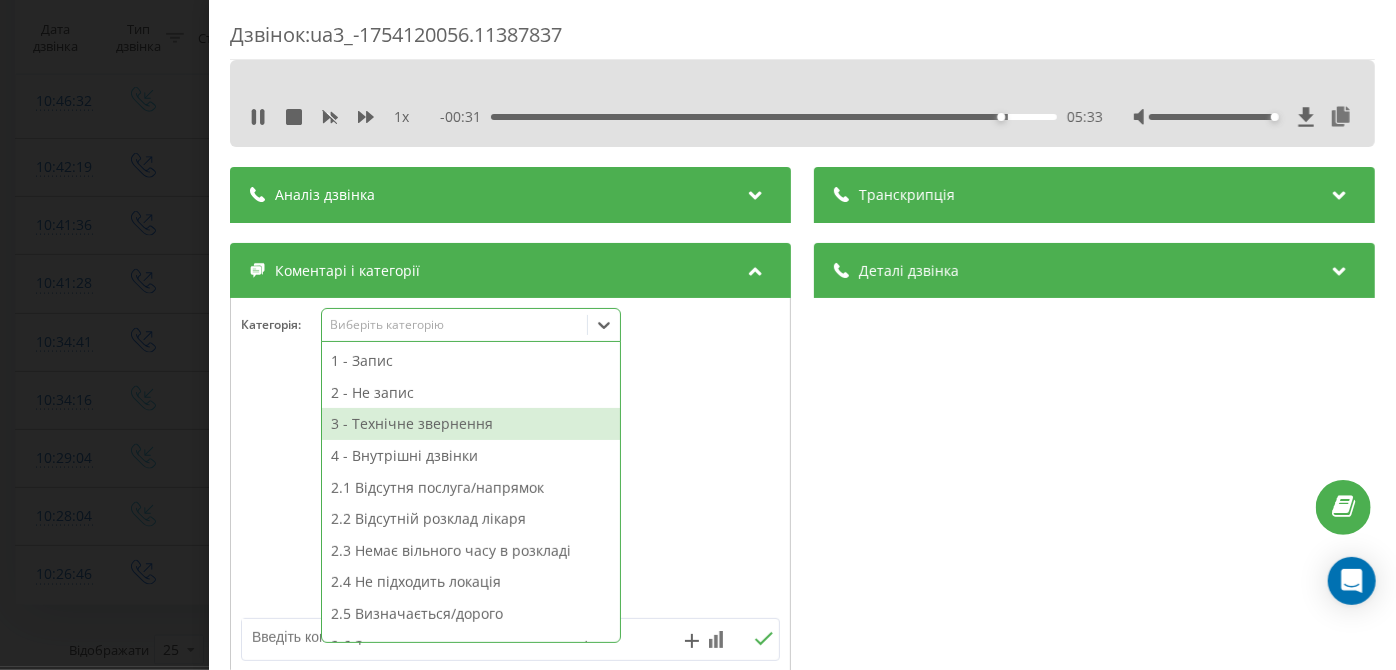 click on "3 - Технічне звернення" at bounding box center (471, 424) 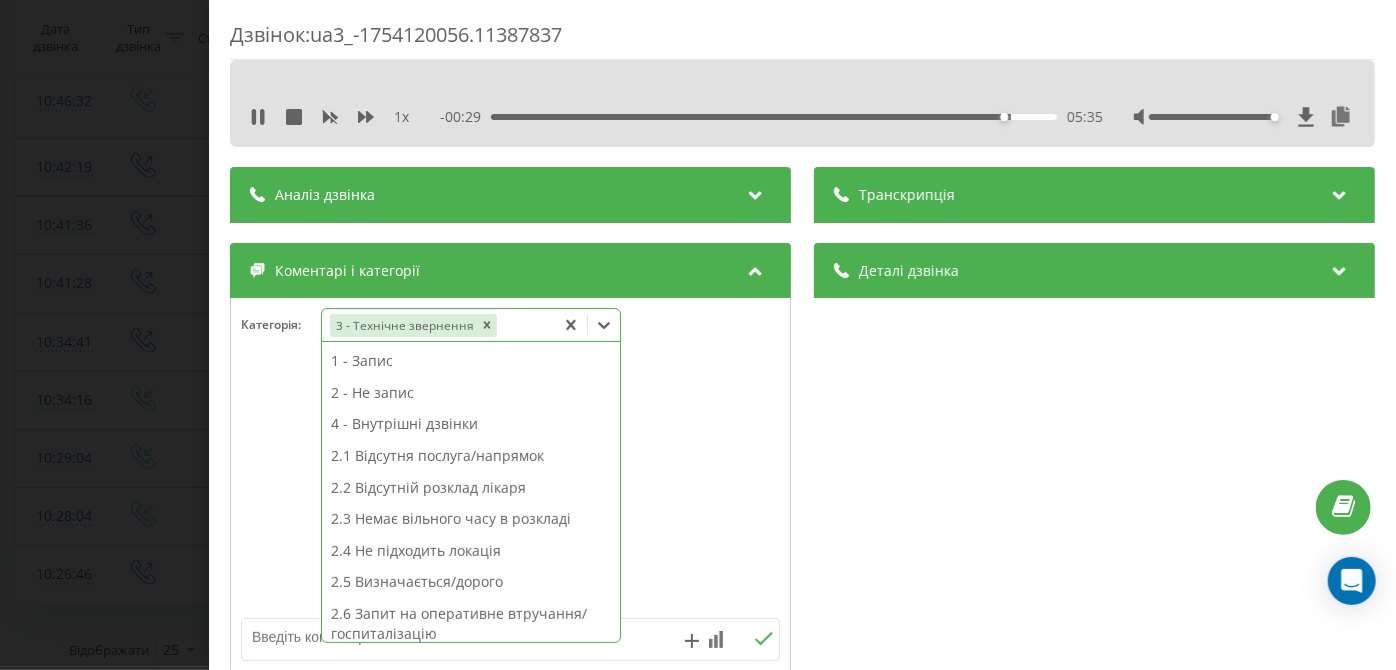 scroll, scrollTop: 313, scrollLeft: 0, axis: vertical 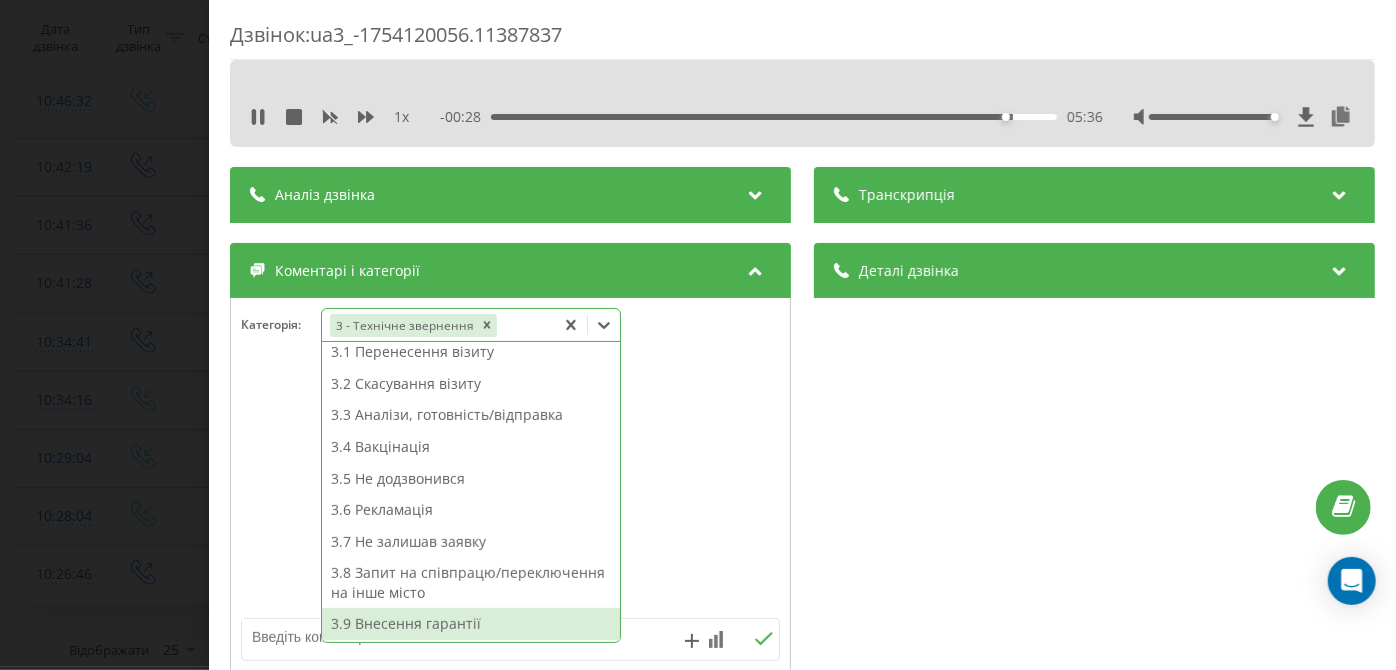 click on "3.9 Внесення гарантії" at bounding box center [471, 624] 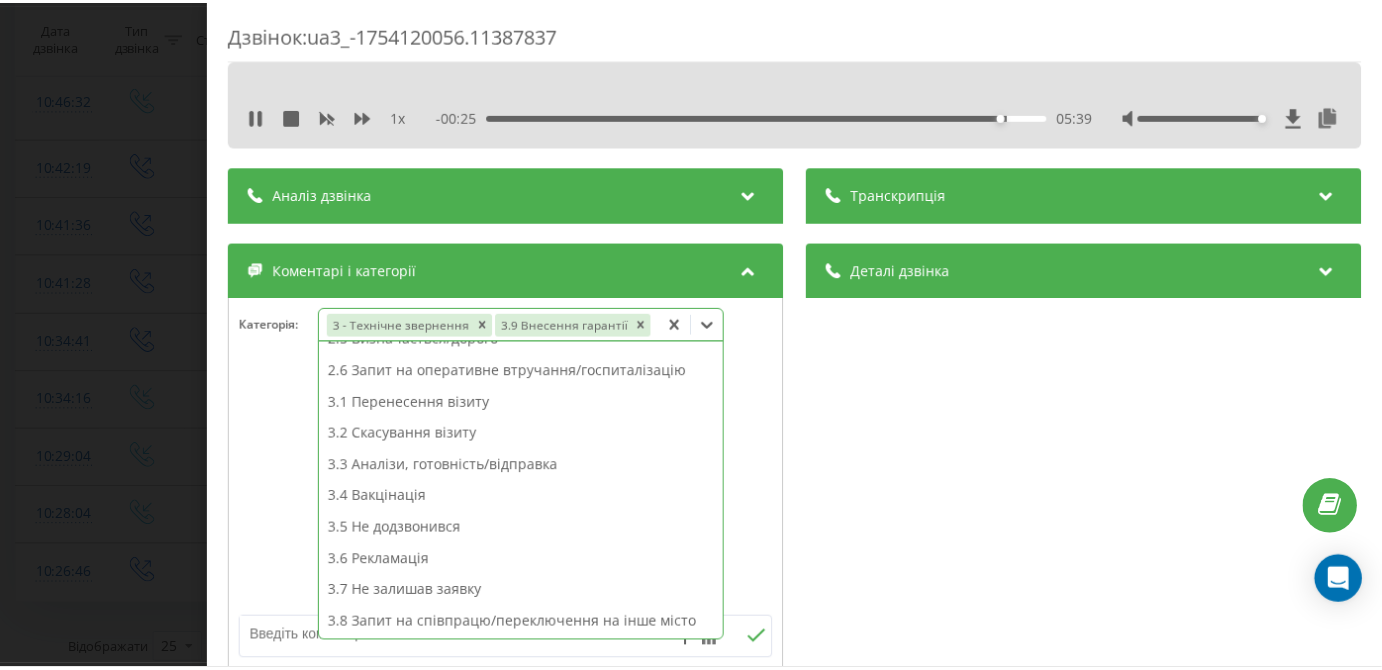 scroll, scrollTop: 242, scrollLeft: 0, axis: vertical 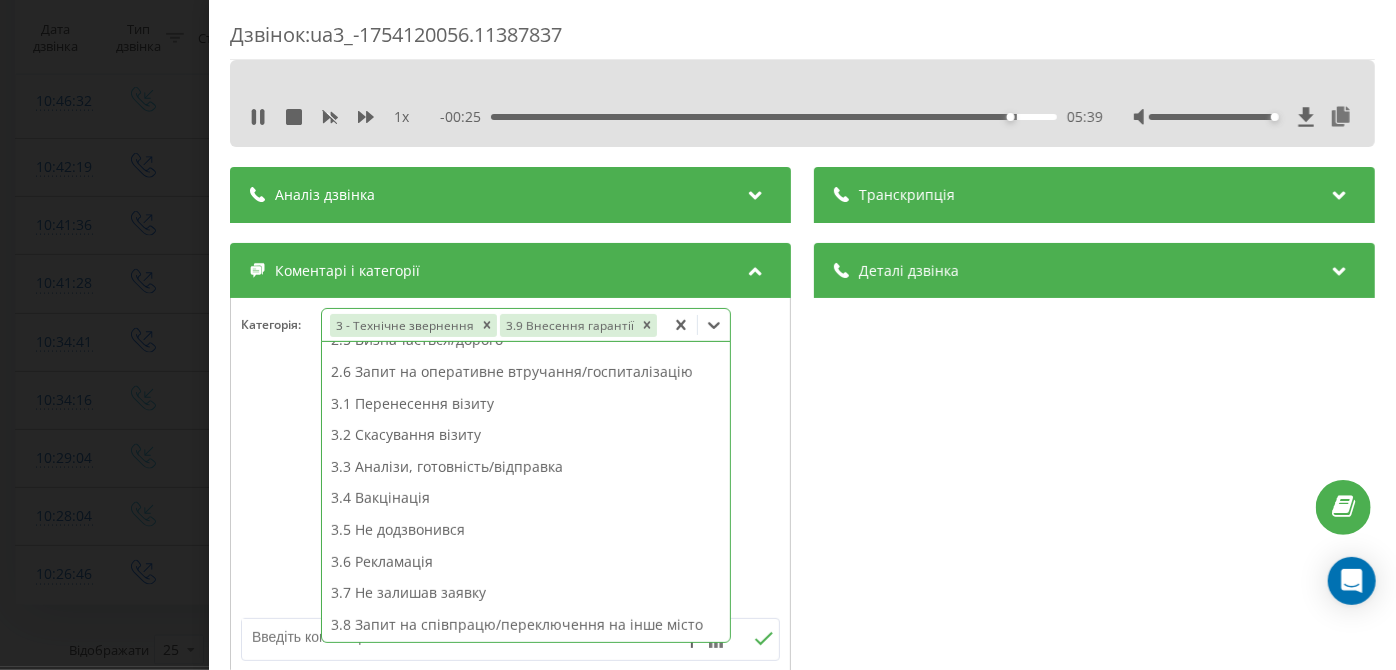 click on "Дзвінок :  ua3_-1754120056.11387837   1 x  - 00:25 05:39   05:39   Транскрипція Для AI-аналізу майбутніх дзвінків  налаштуйте та активуйте профіль на сторінці . Якщо профіль вже є і дзвінок відповідає його умовам, оновіть сторінку через 10 хвилин - AI аналізує поточний дзвінок. Аналіз дзвінка Для AI-аналізу майбутніх дзвінків  налаштуйте та активуйте профіль на сторінці . Якщо профіль вже є і дзвінок відповідає його умовам, оновіть сторінку через 10 хвилин - AI аналізує поточний дзвінок. Деталі дзвінка Загальне Дата дзвінка 2025-08-02 10:34:16 Тип дзвінка Вхідний Статус дзвінка Повторний 380443639050" at bounding box center (698, 335) 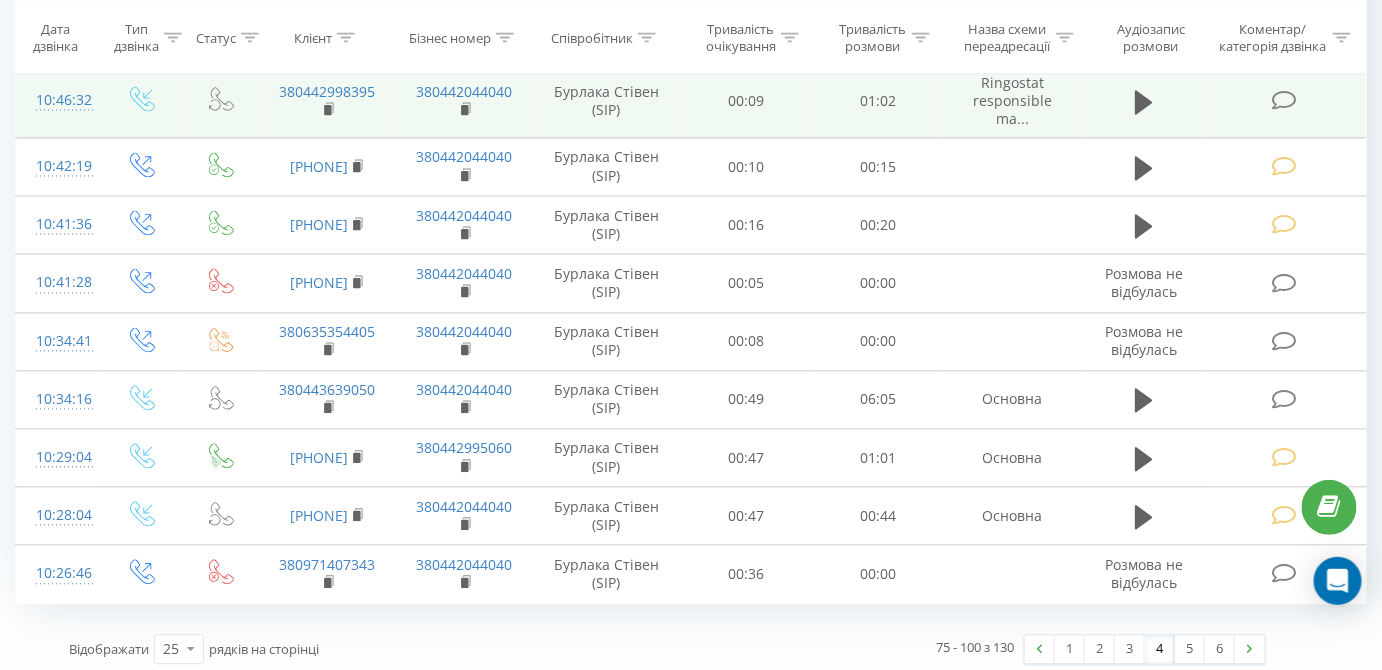 click at bounding box center (1284, 101) 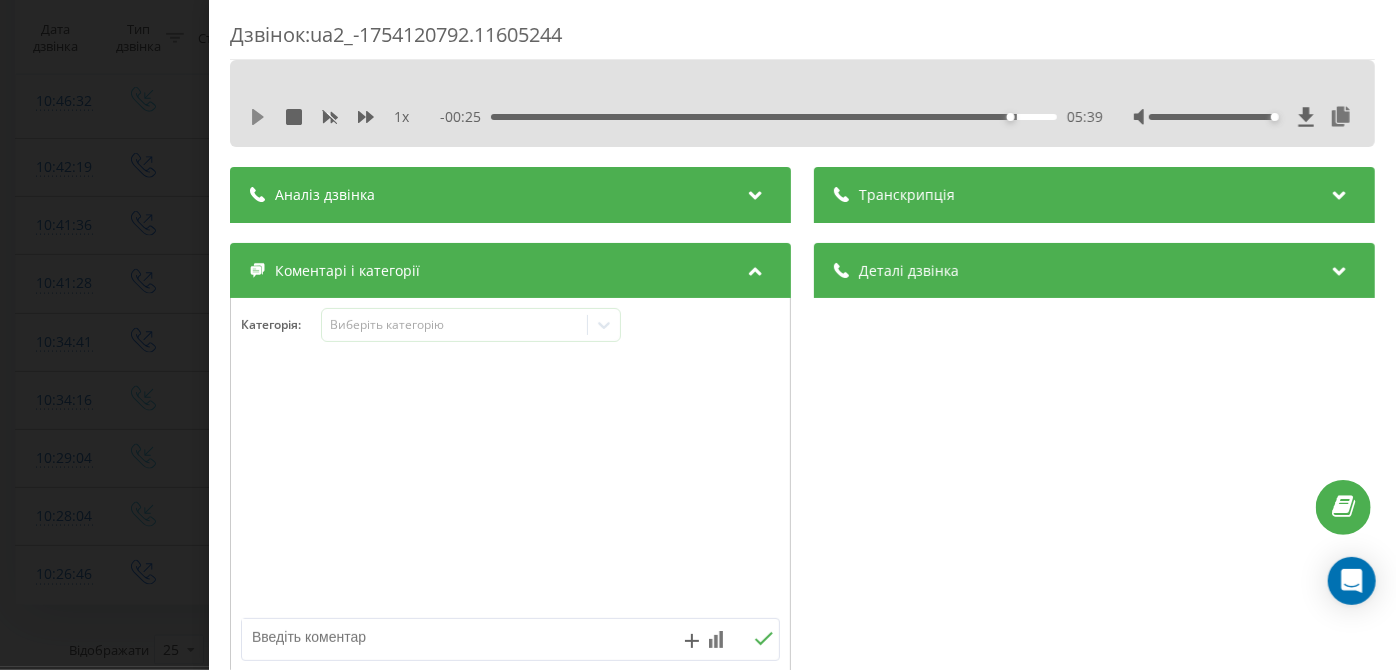 click 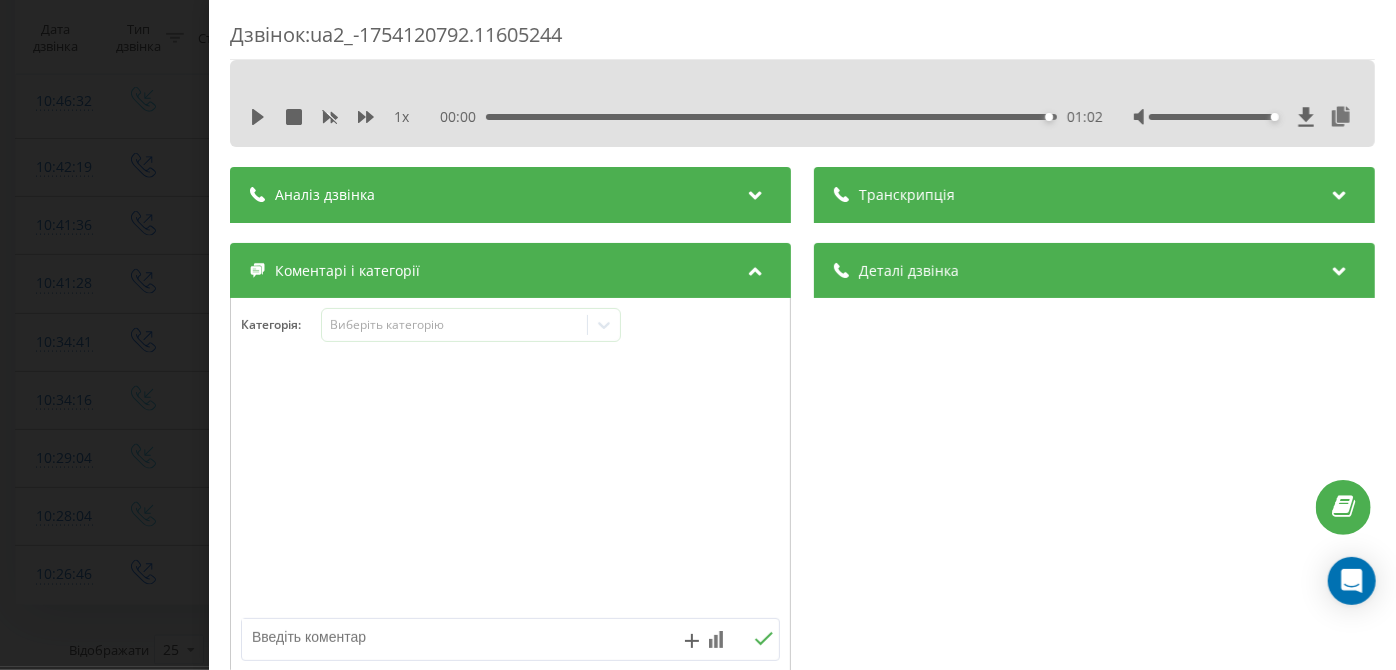 click on "1 x  00:00 01:02   01:02" at bounding box center [802, 103] 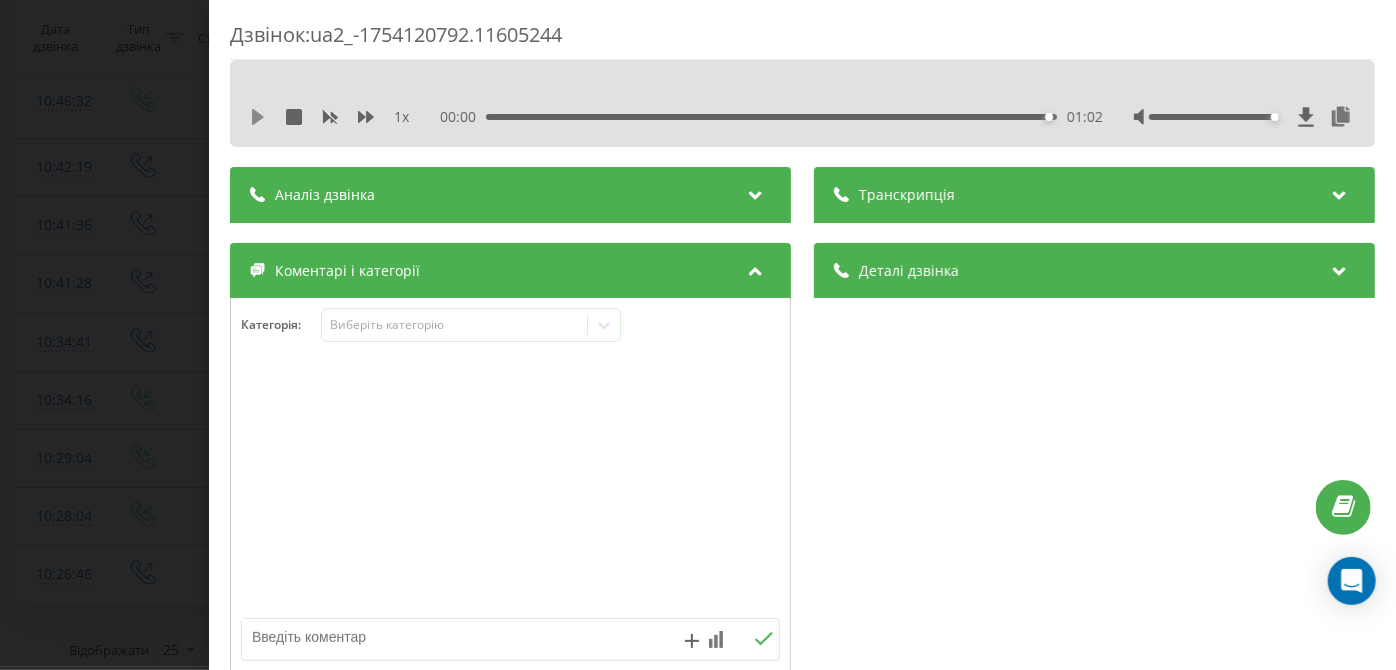 click 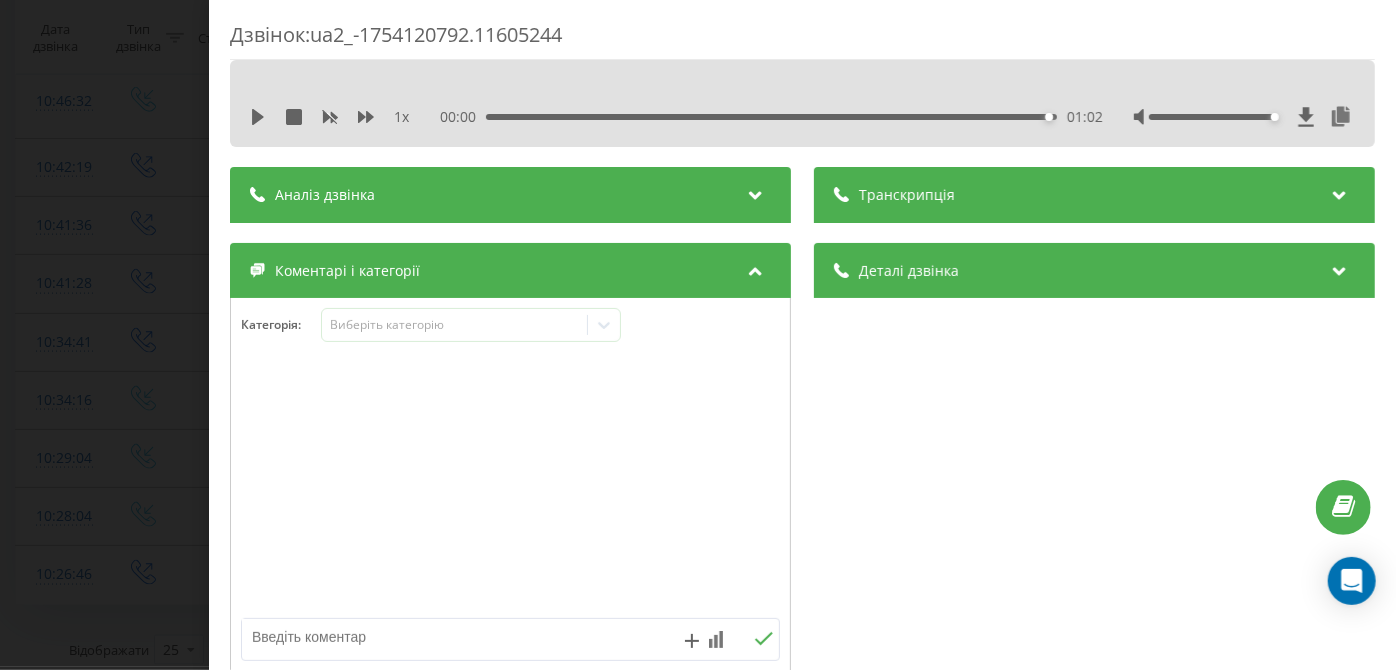 click on "01:02" at bounding box center (772, 117) 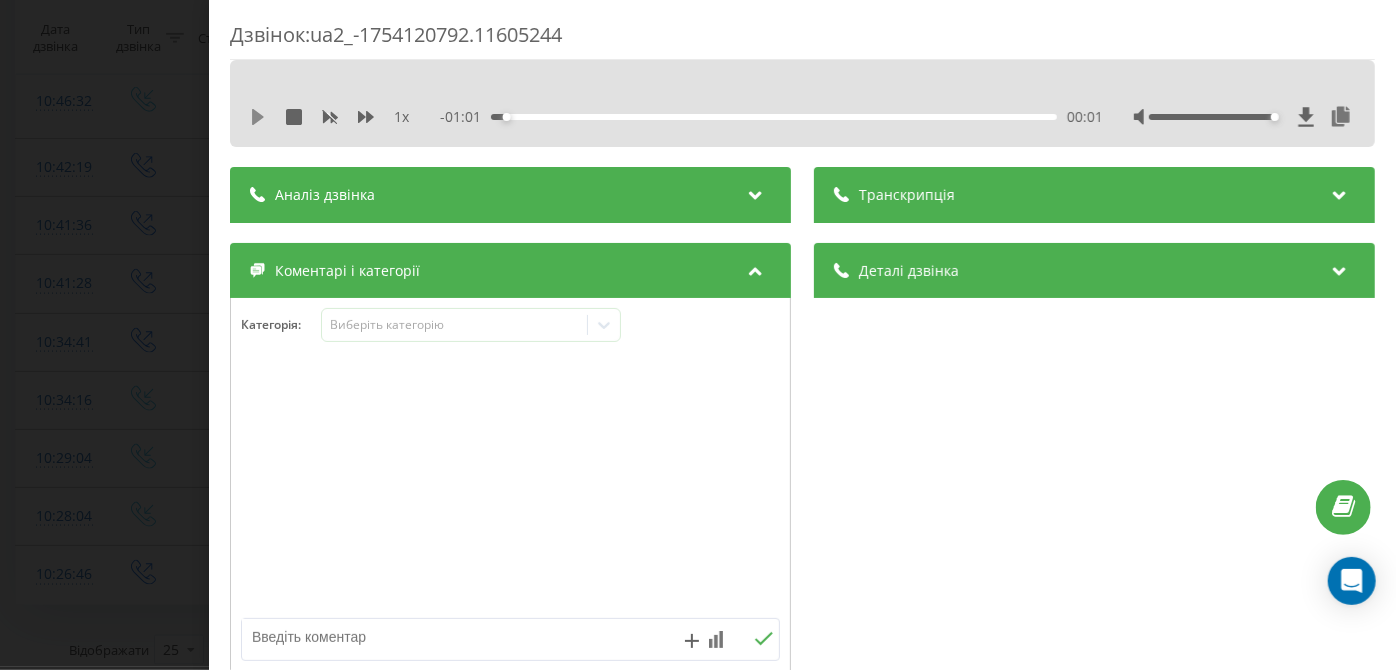 click 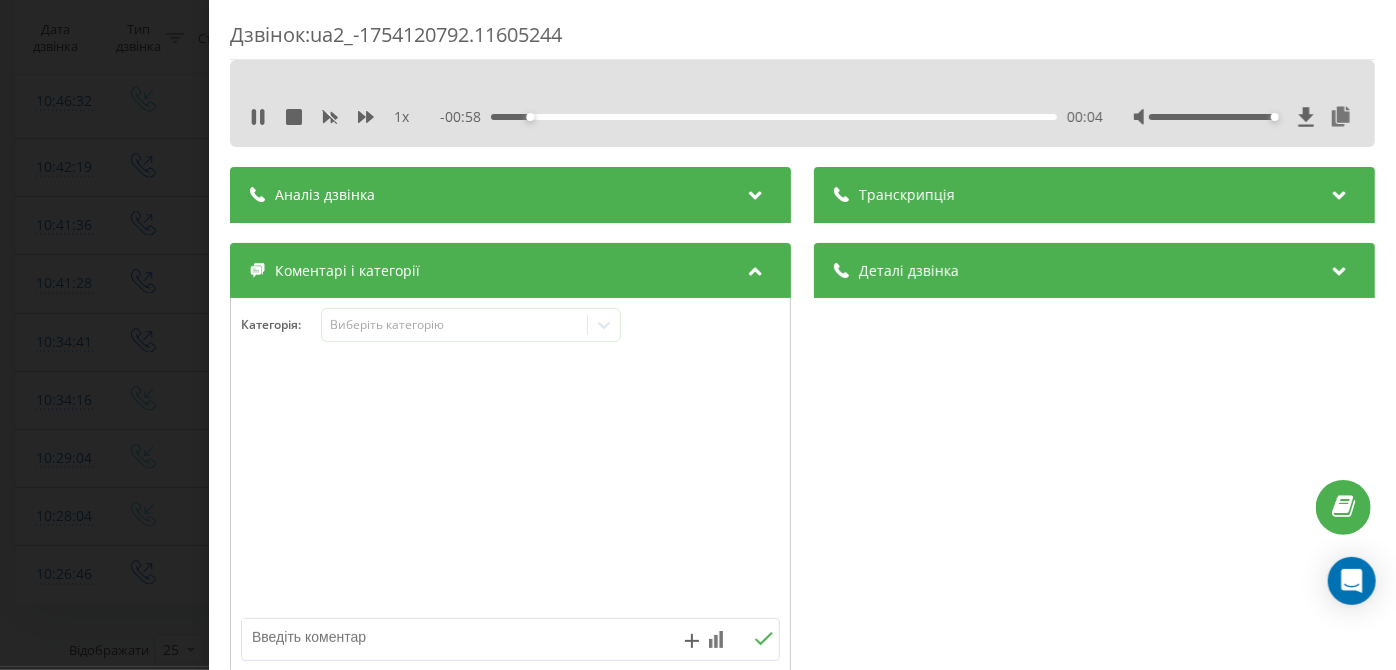 click on "00:04" at bounding box center (775, 117) 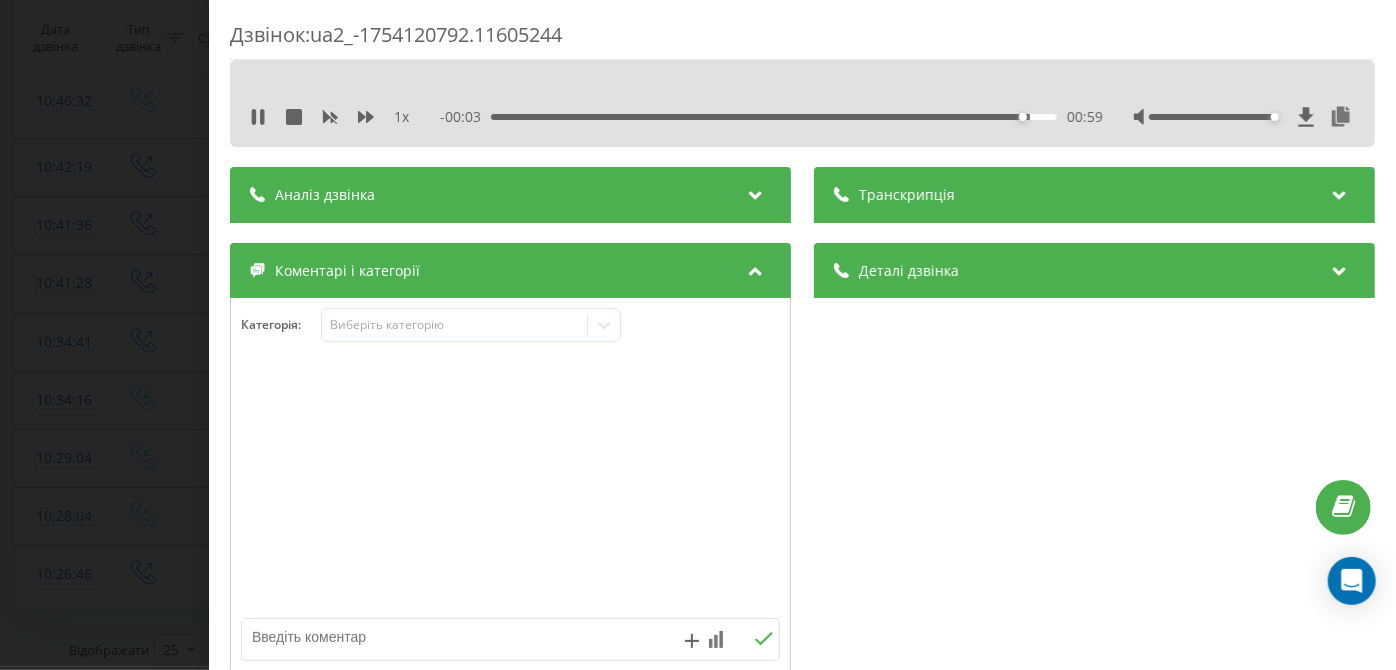 click on "00:59" at bounding box center [775, 117] 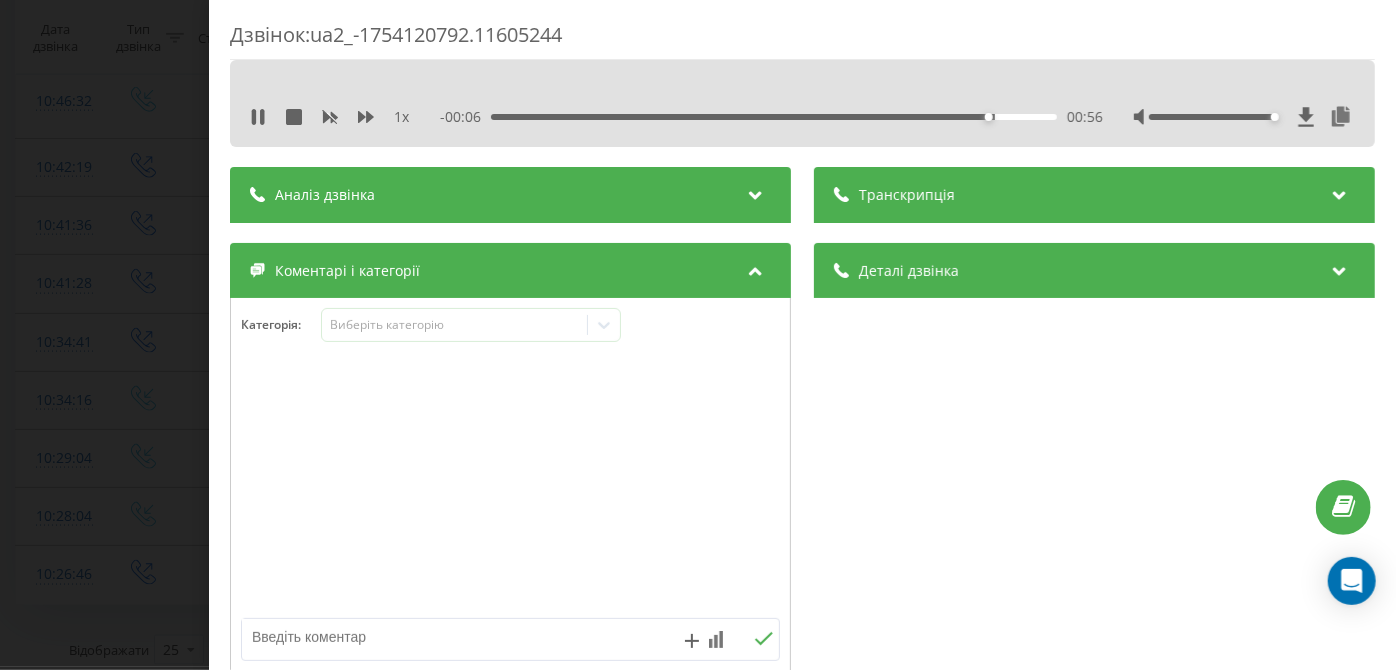 click on "00:56" at bounding box center [775, 117] 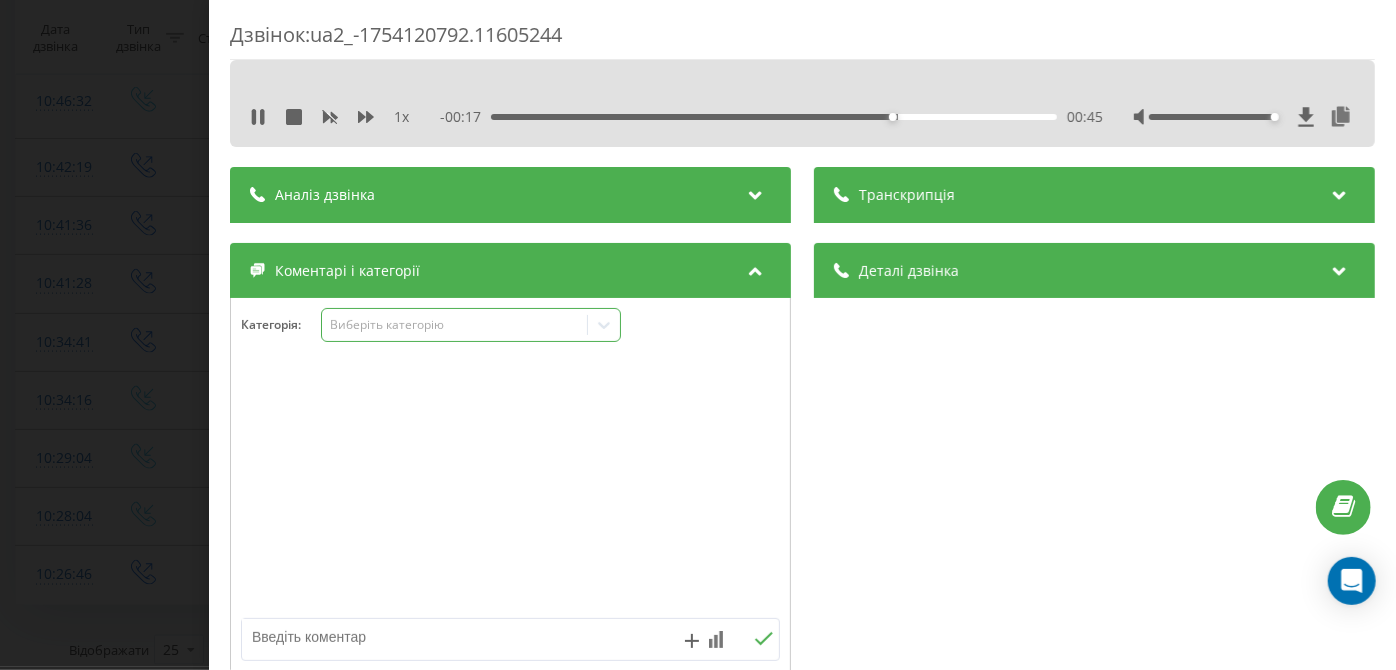 click on "Виберіть категорію" at bounding box center (471, 325) 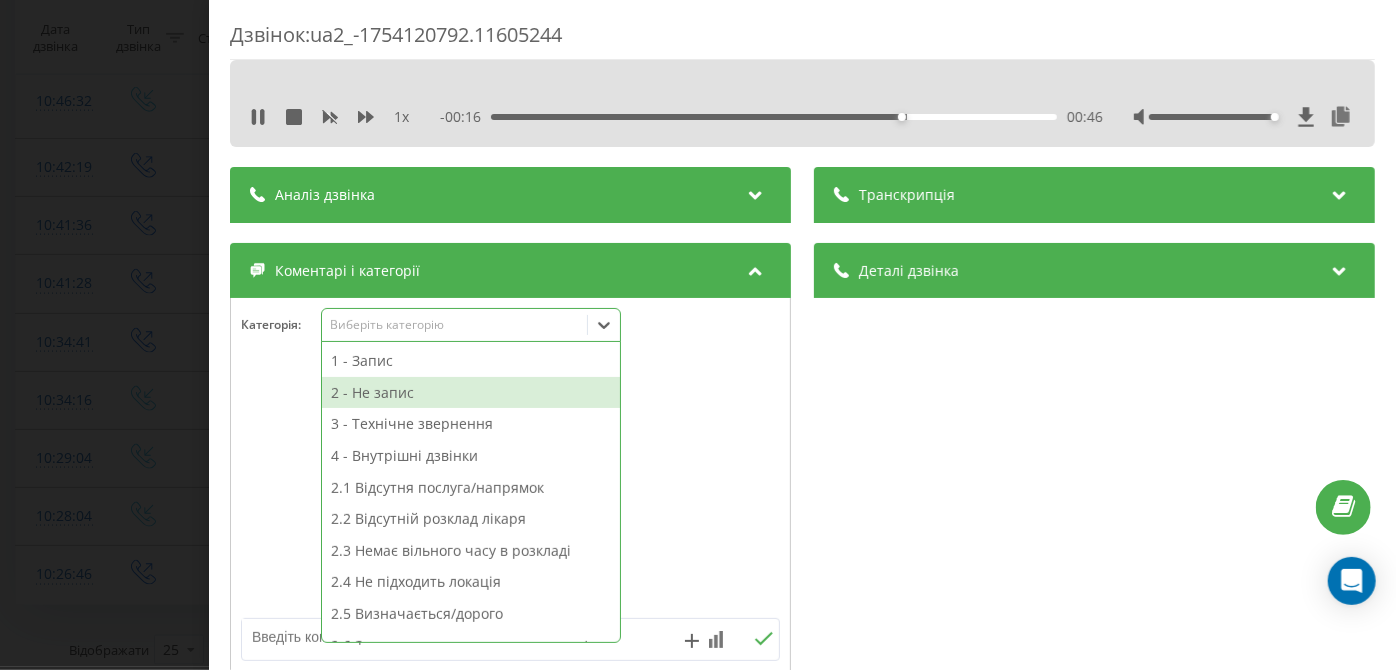 click on "2 - Не запис" at bounding box center (471, 393) 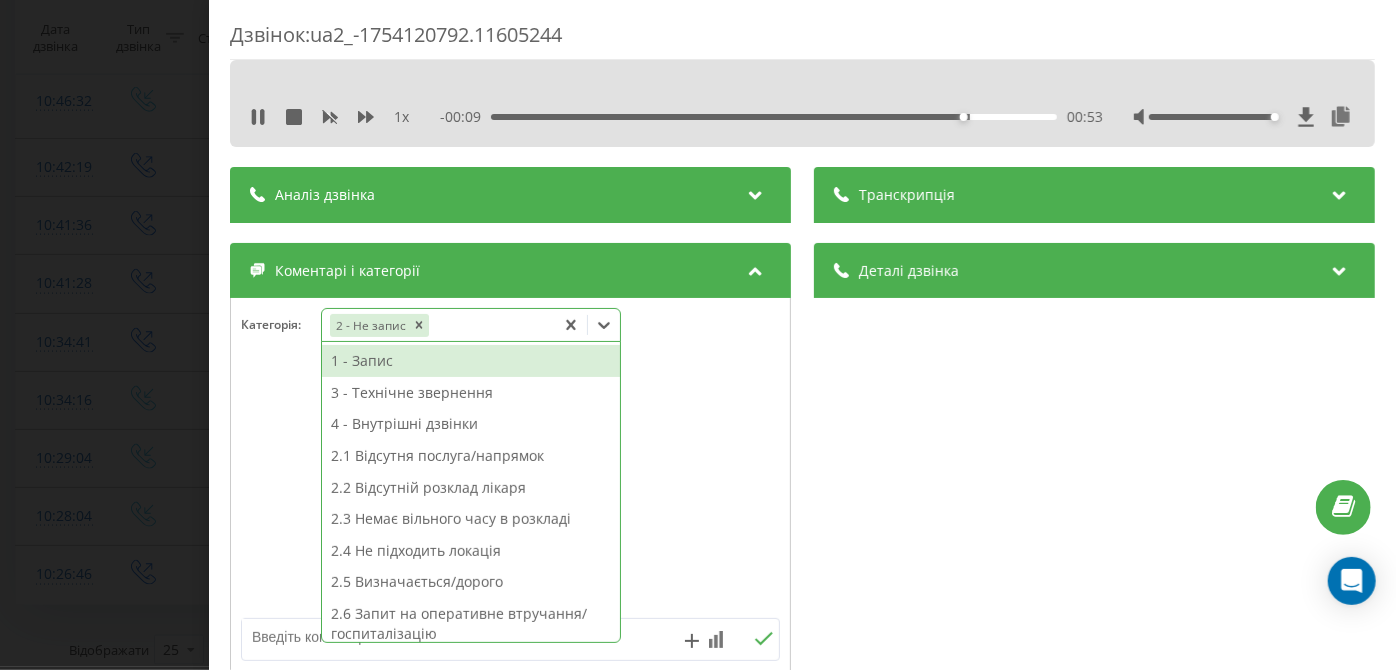 click on "2.4 Не підходить локація" at bounding box center [471, 551] 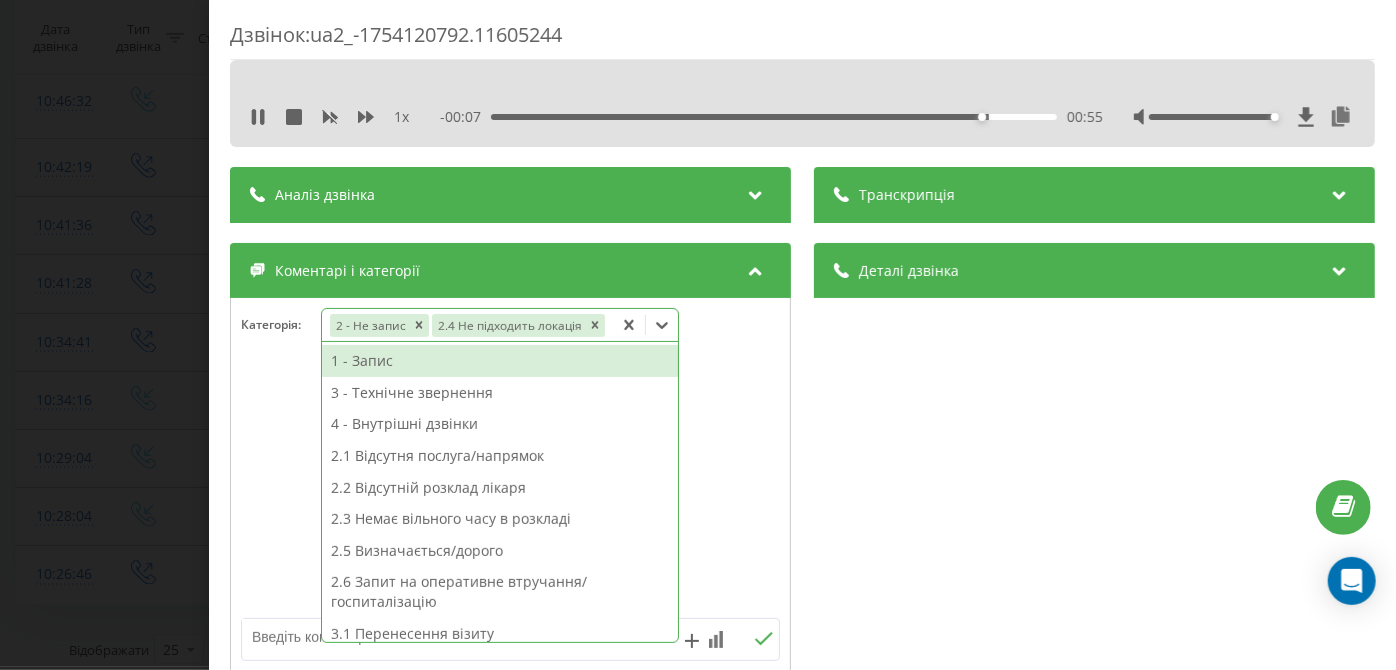 click on "Дзвінок :  ua2_-1754120792.11605244   1 x  - 00:07 00:55   00:55   Транскрипція Для AI-аналізу майбутніх дзвінків  налаштуйте та активуйте профіль на сторінці . Якщо профіль вже є і дзвінок відповідає його умовам, оновіть сторінку через 10 хвилин - AI аналізує поточний дзвінок. Аналіз дзвінка Для AI-аналізу майбутніх дзвінків  налаштуйте та активуйте профіль на сторінці . Якщо профіль вже є і дзвінок відповідає його умовам, оновіть сторінку через 10 хвилин - AI аналізує поточний дзвінок. Деталі дзвінка Загальне Дата дзвінка 2025-08-02 10:46:32 Тип дзвінка Вхідний Статус дзвінка Повторний 380442998395" at bounding box center [698, 335] 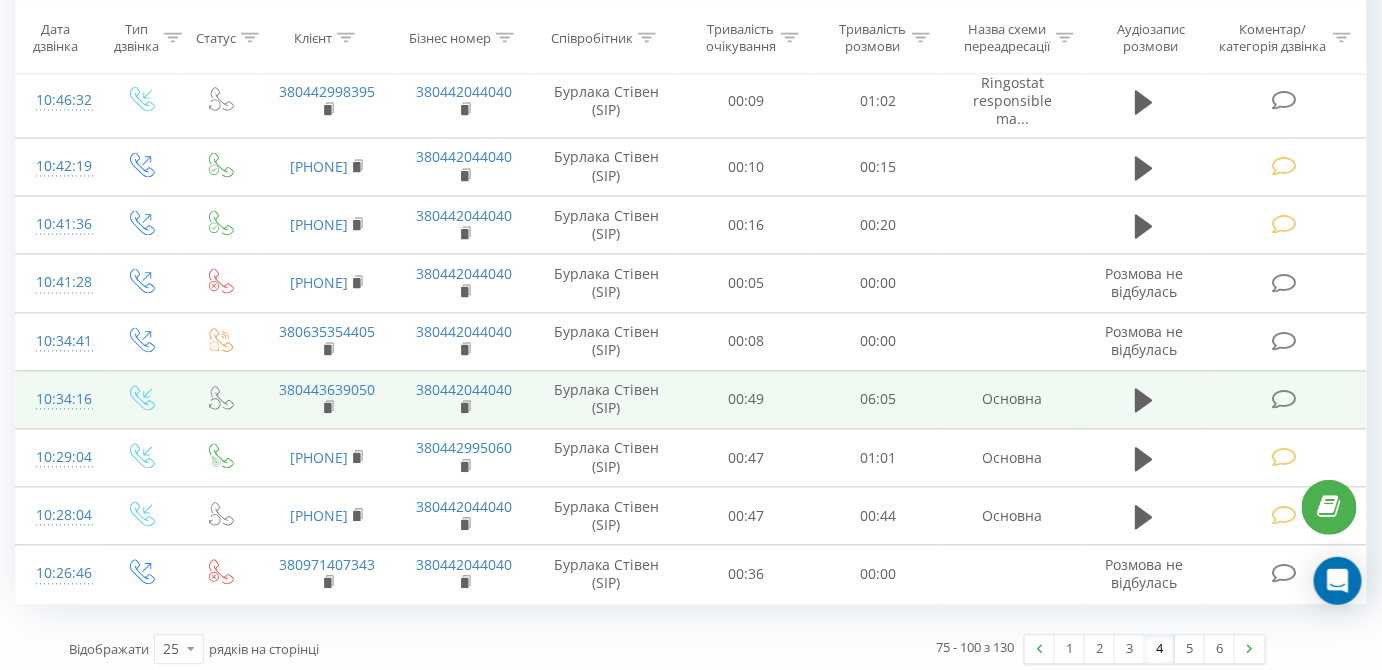 scroll, scrollTop: 0, scrollLeft: 0, axis: both 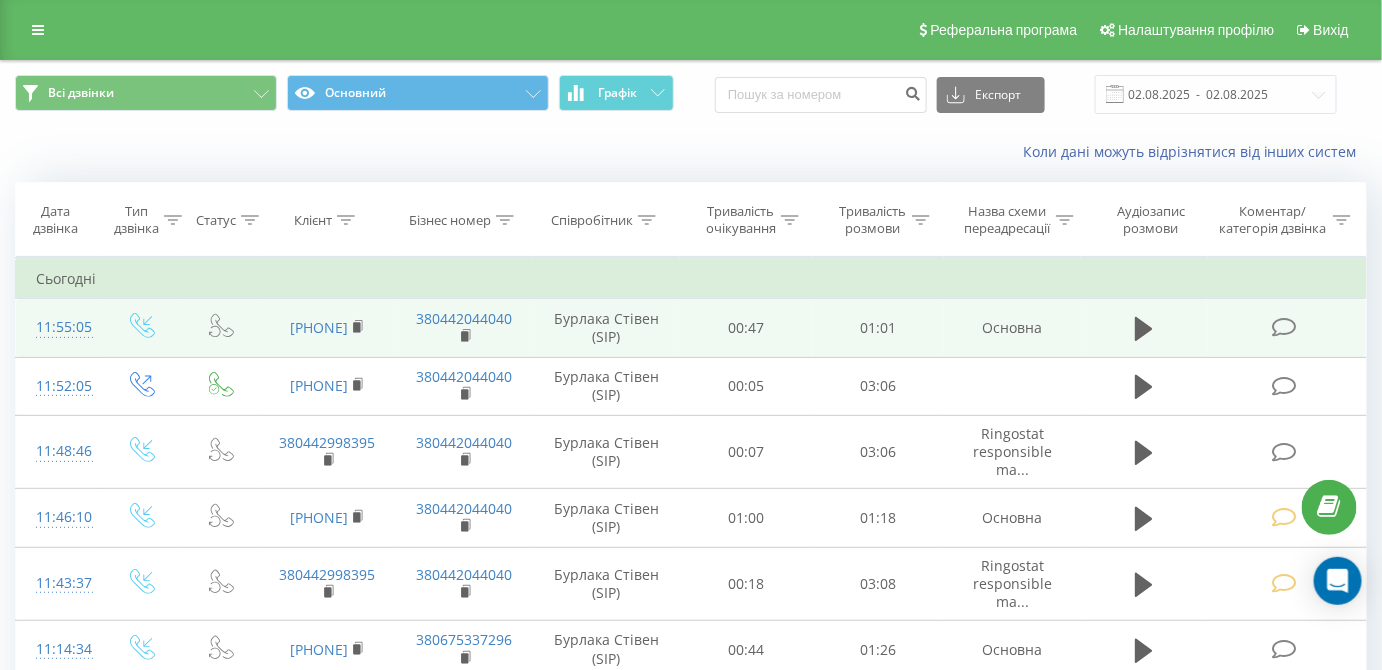 click at bounding box center (1284, 327) 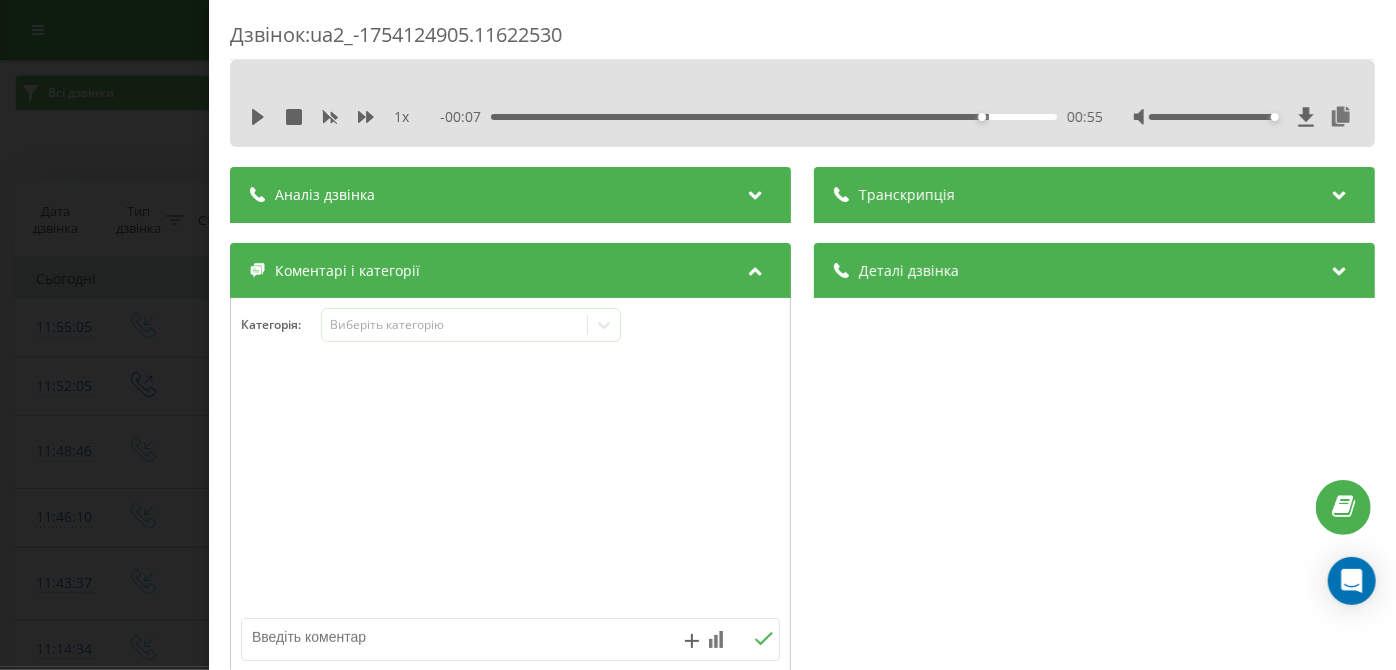 click 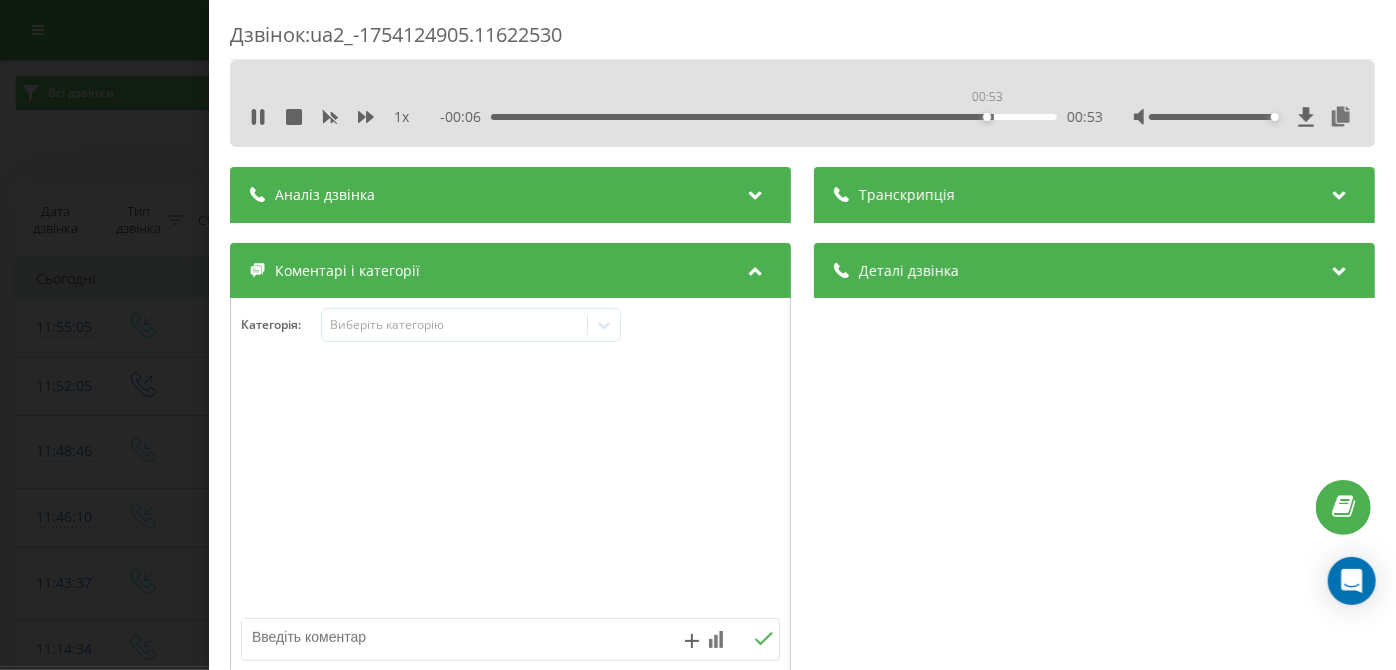 click on "00:53" at bounding box center [775, 117] 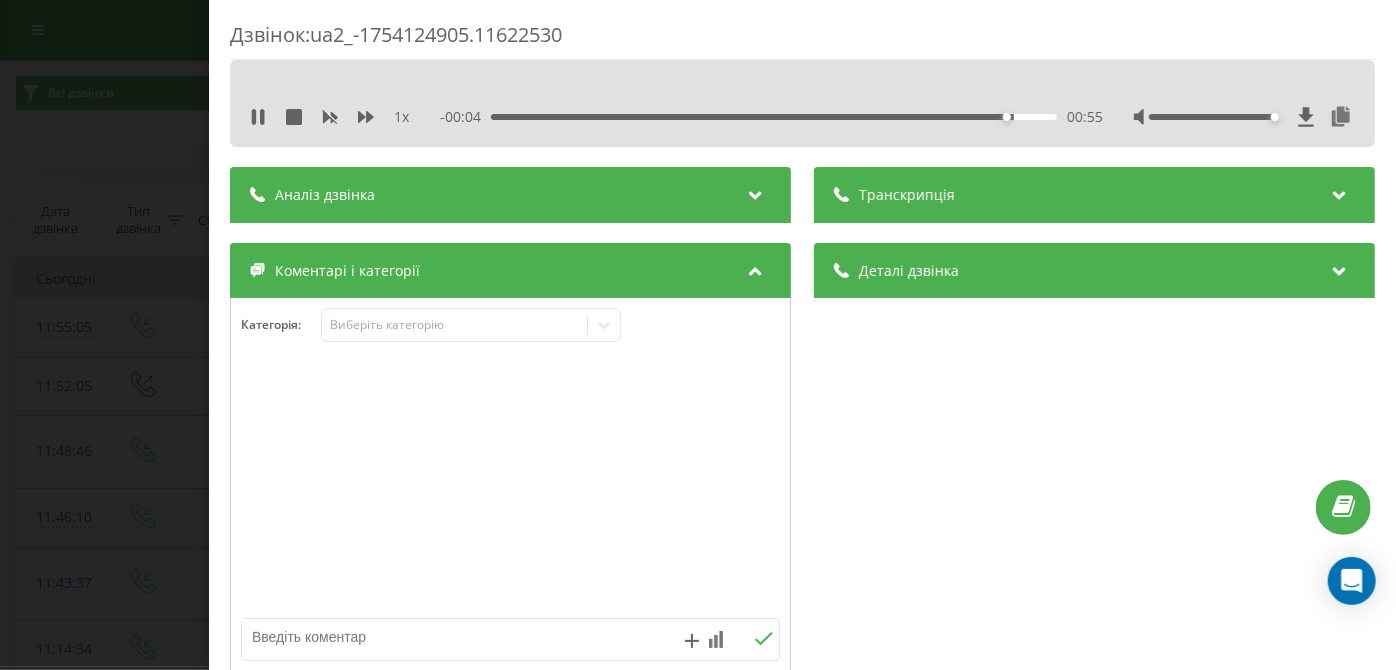 click on "00:55" at bounding box center [775, 117] 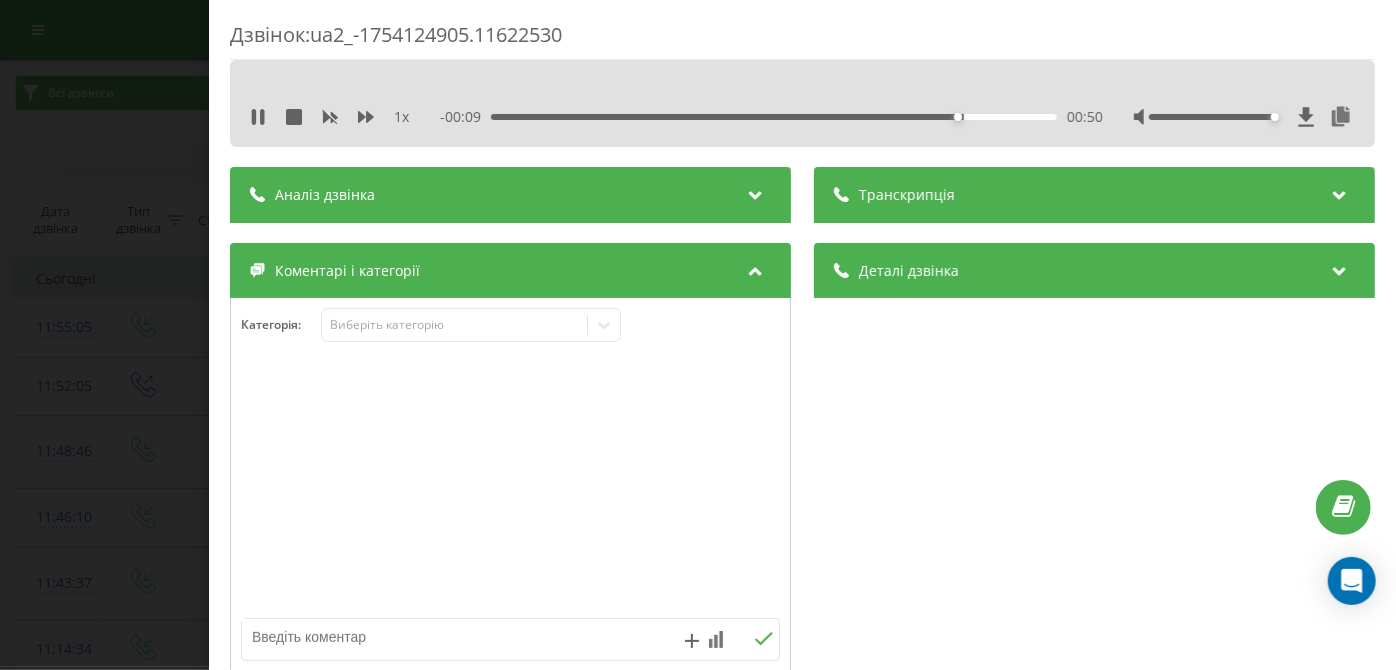 click on "00:50" at bounding box center [775, 117] 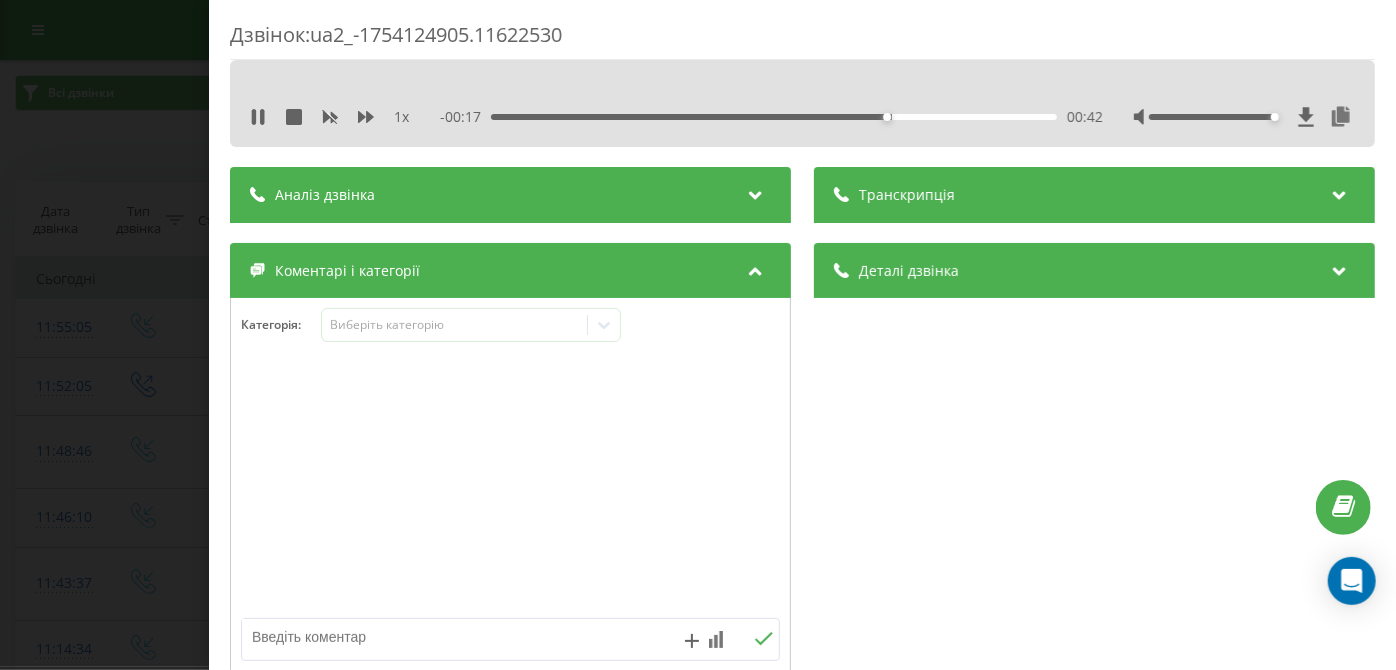 click on "- 00:17 00:42   00:42" at bounding box center (772, 117) 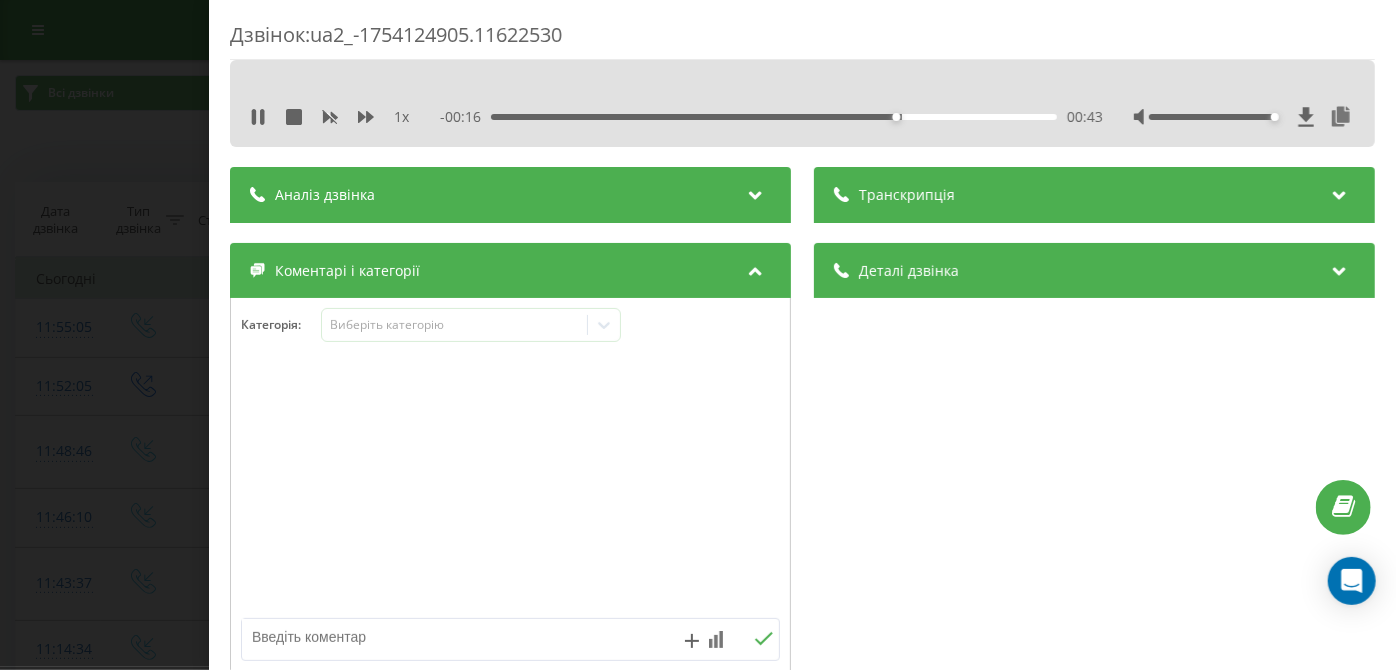 click on "00:43" at bounding box center [775, 117] 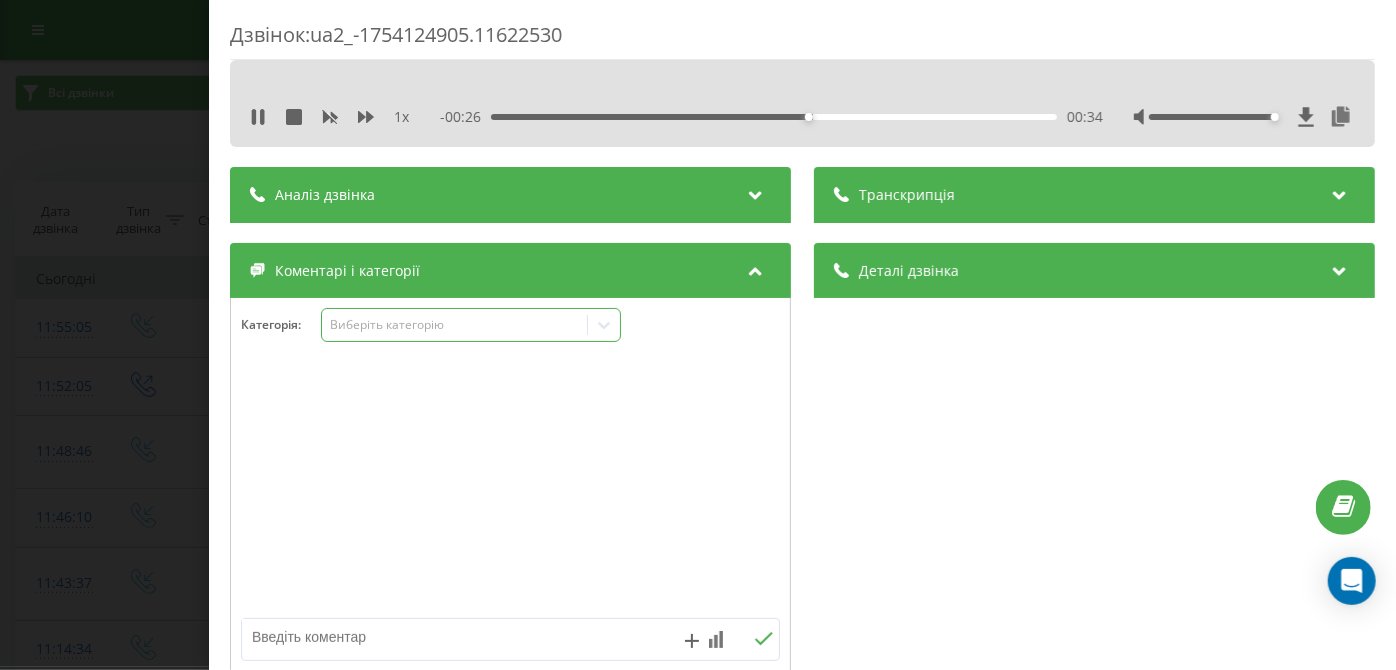 click on "Виберіть категорію" at bounding box center (455, 325) 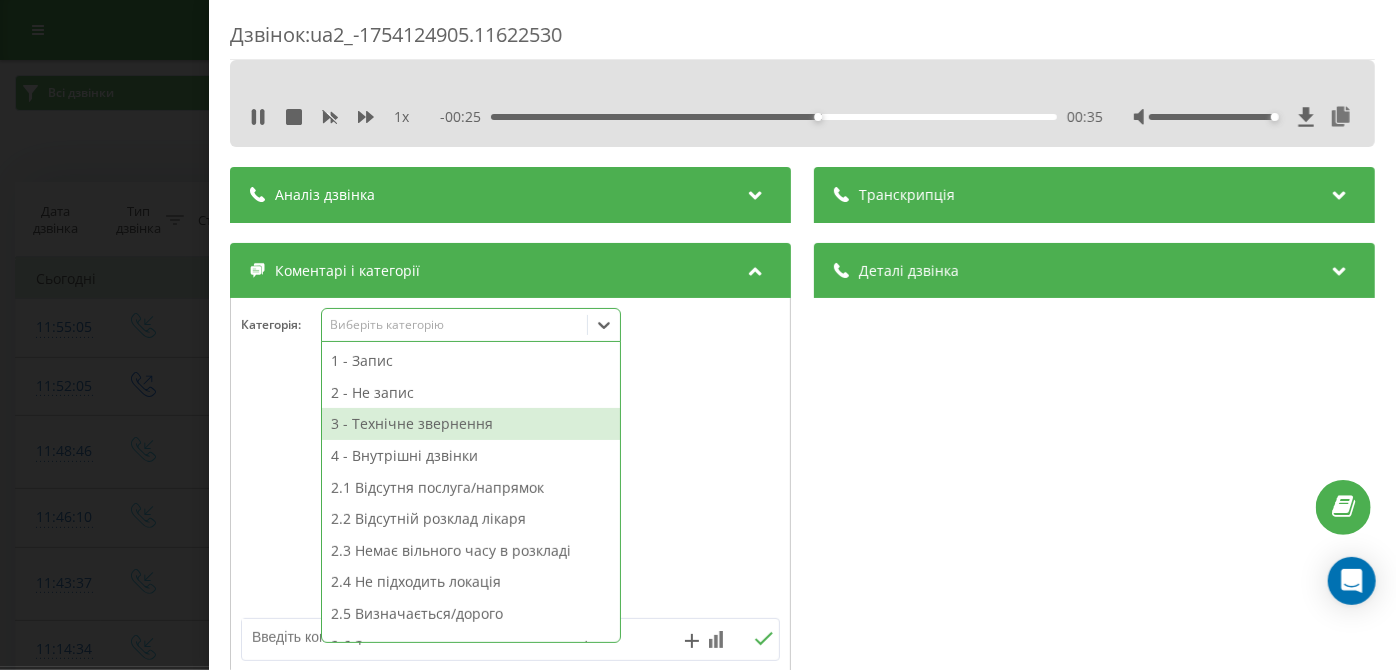 click on "3 - Технічне звернення" at bounding box center (471, 424) 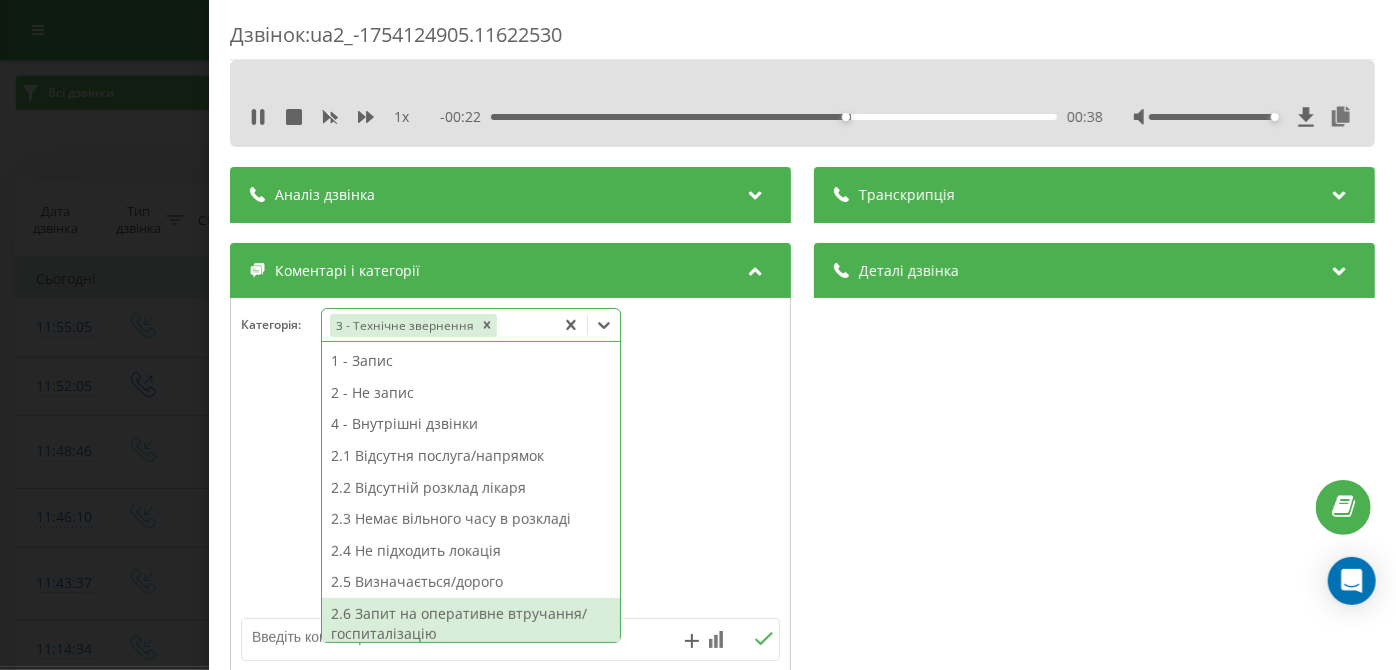click at bounding box center (456, 637) 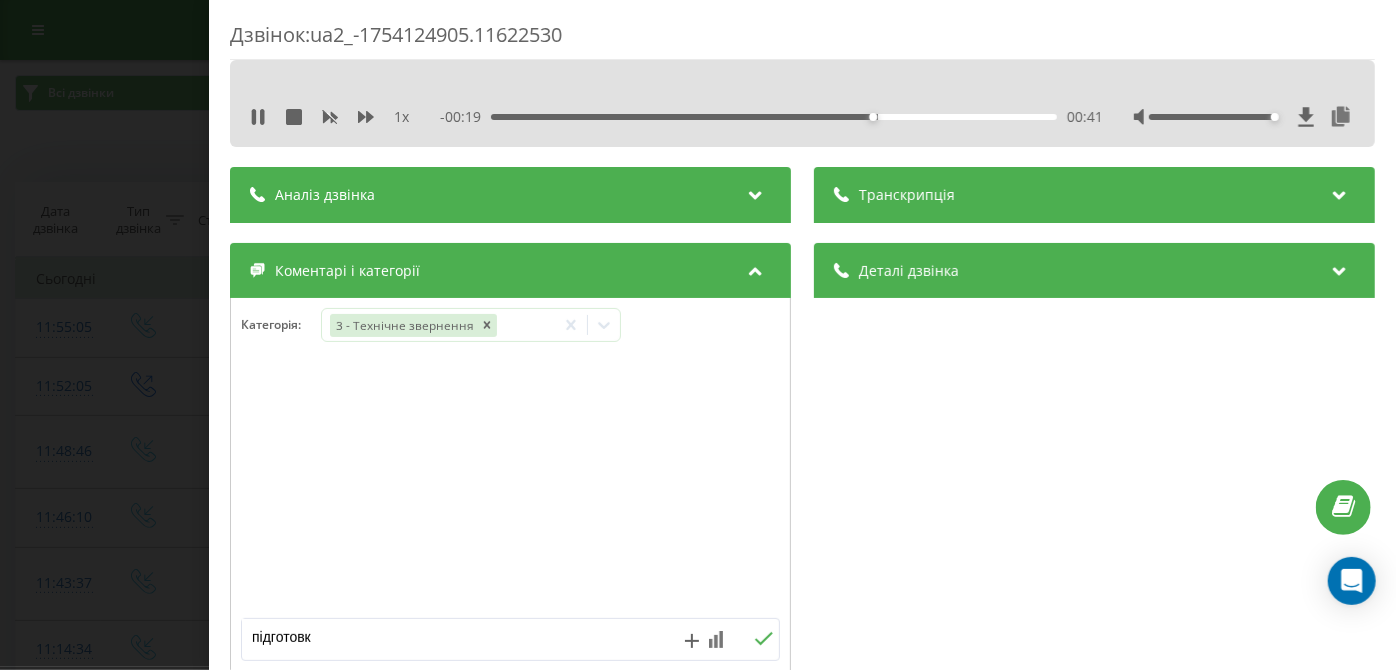 type on "підготовка" 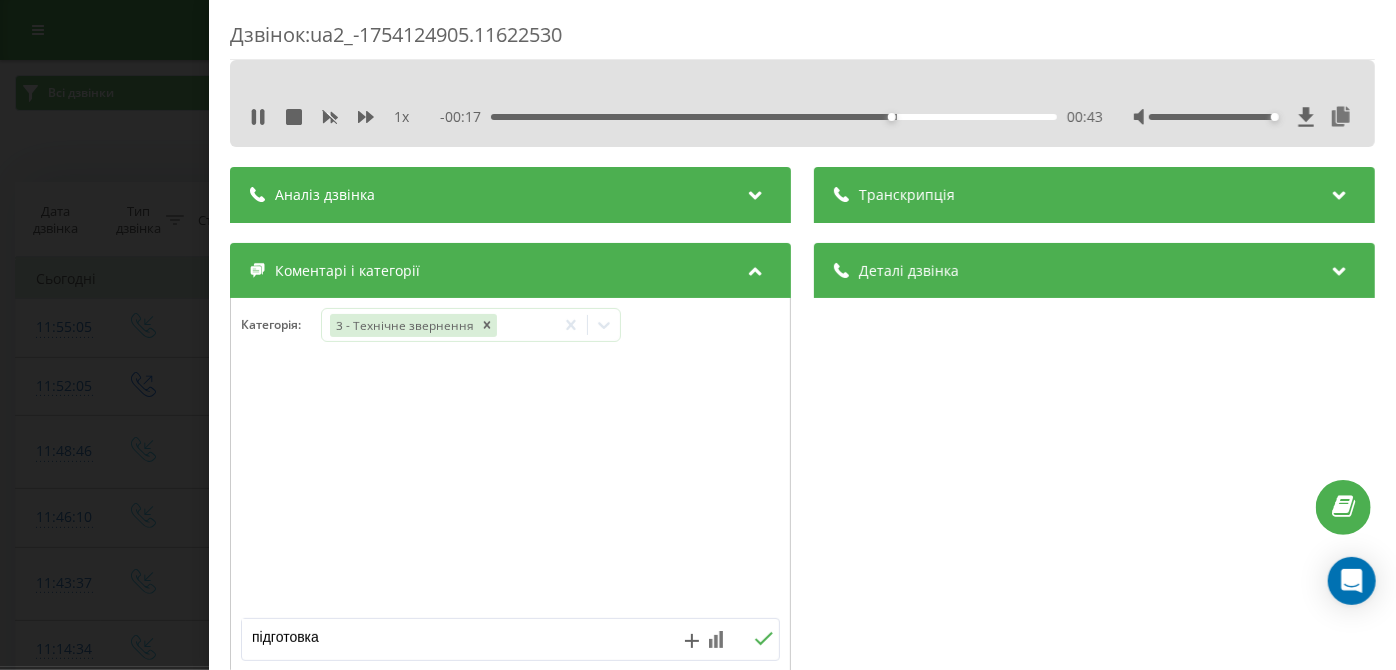 click 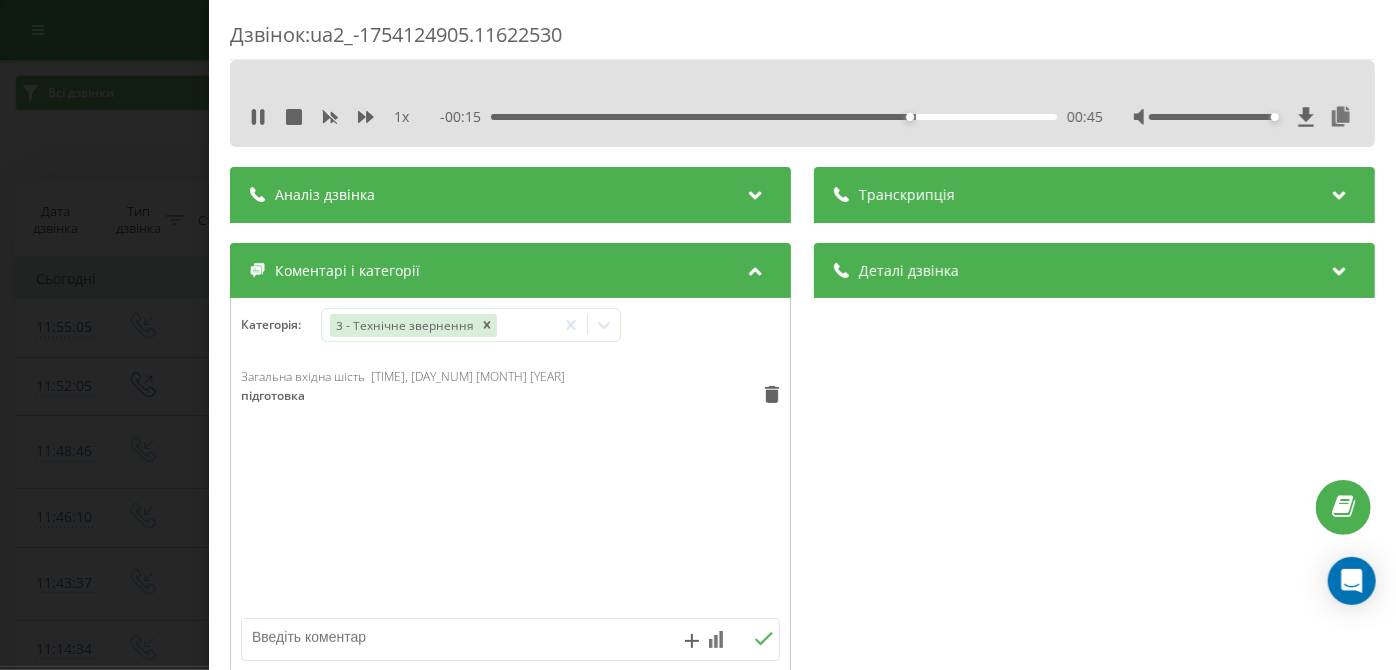 click on "Дзвінок :  ua2_-1754124905.11622530   1 x  - 00:15 00:45   00:45   Транскрипція Для AI-аналізу майбутніх дзвінків  налаштуйте та активуйте профіль на сторінці . Якщо профіль вже є і дзвінок відповідає його умовам, оновіть сторінку через 10 хвилин - AI аналізує поточний дзвінок. Аналіз дзвінка Для AI-аналізу майбутніх дзвінків  налаштуйте та активуйте профіль на сторінці . Якщо профіль вже є і дзвінок відповідає його умовам, оновіть сторінку через 10 хвилин - AI аналізує поточний дзвінок. Деталі дзвінка Загальне Дата дзвінка 2025-08-02 11:55:05 Тип дзвінка Вхідний Статус дзвінка Повторний 380509820552" at bounding box center (698, 335) 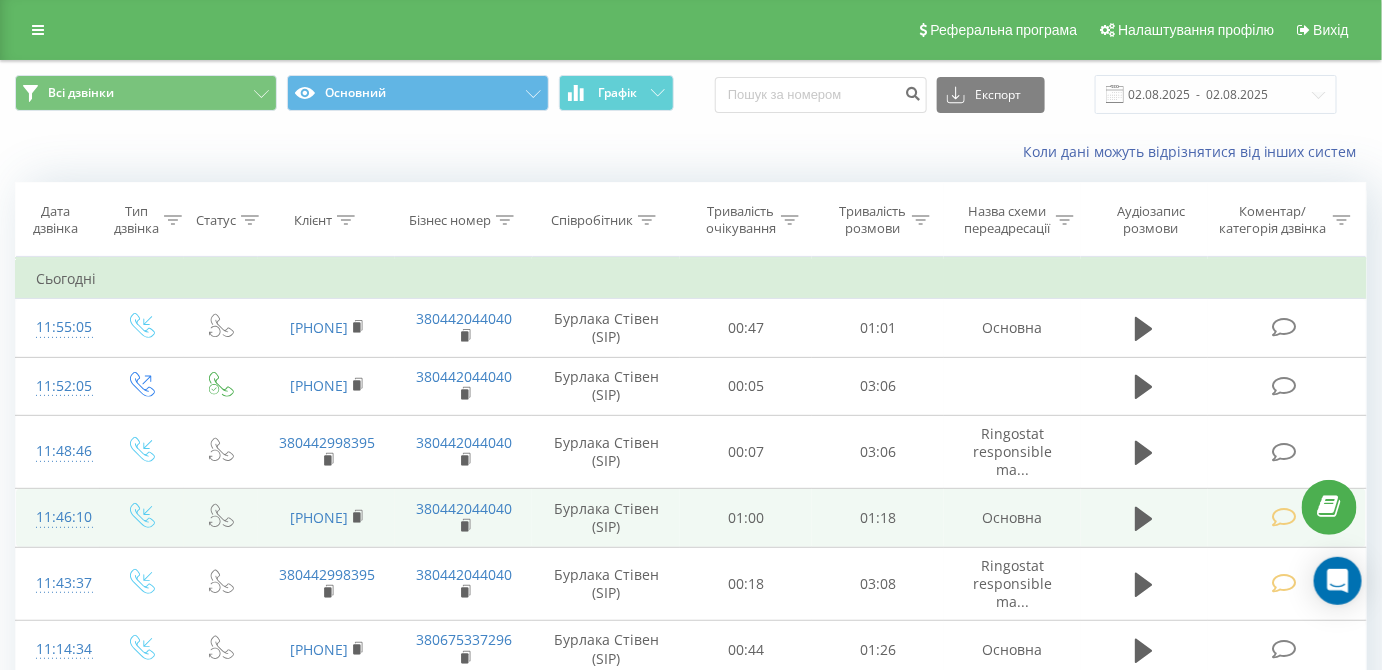 click at bounding box center [1144, 518] 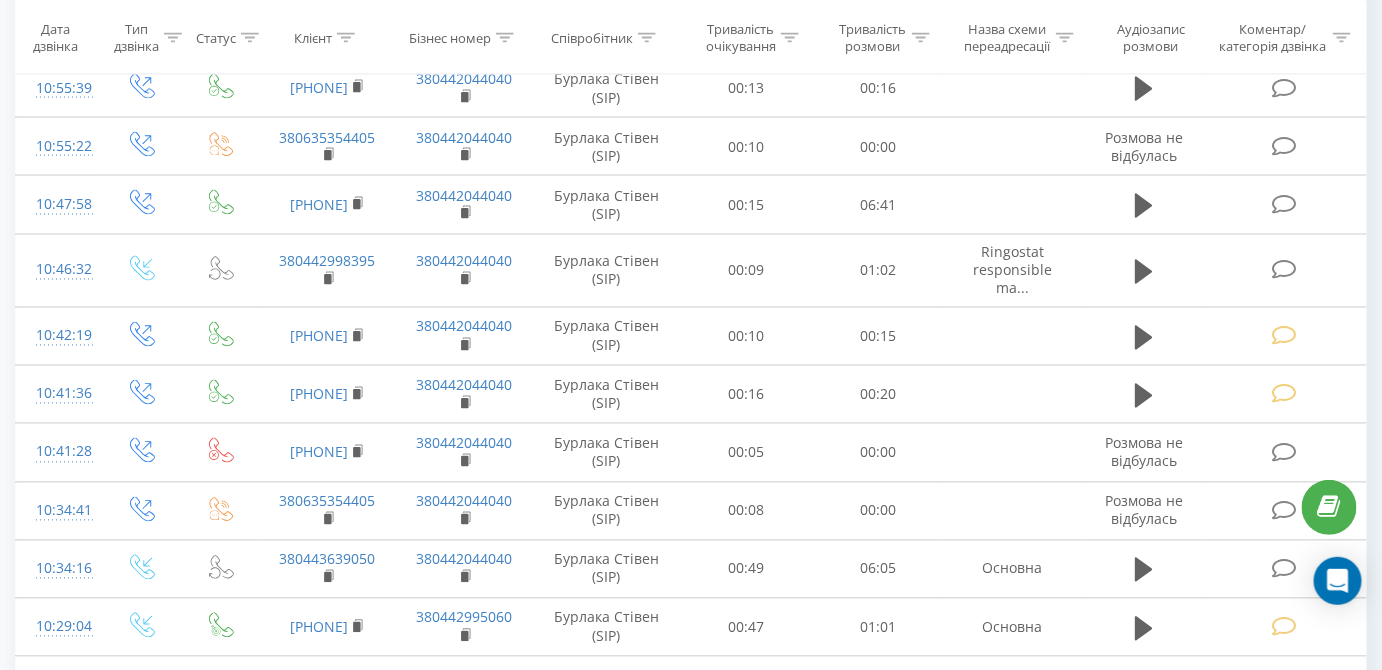 scroll, scrollTop: 1211, scrollLeft: 0, axis: vertical 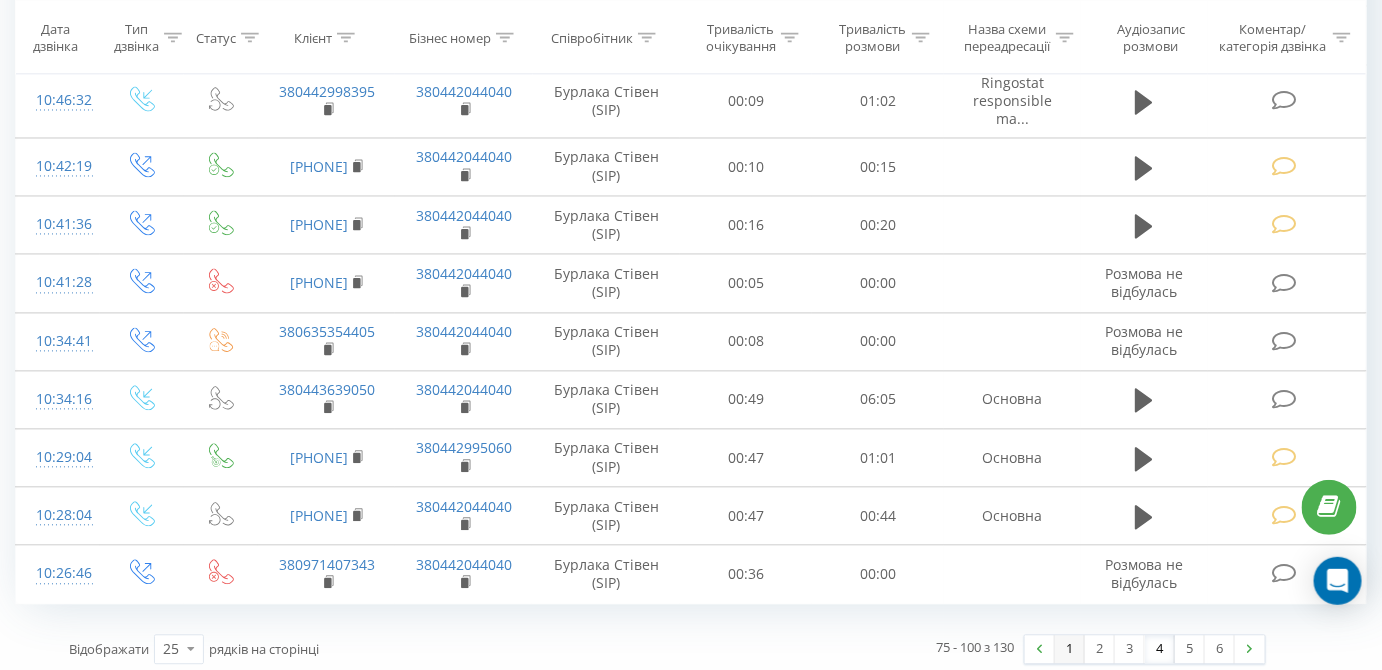 click on "1" at bounding box center (1070, 650) 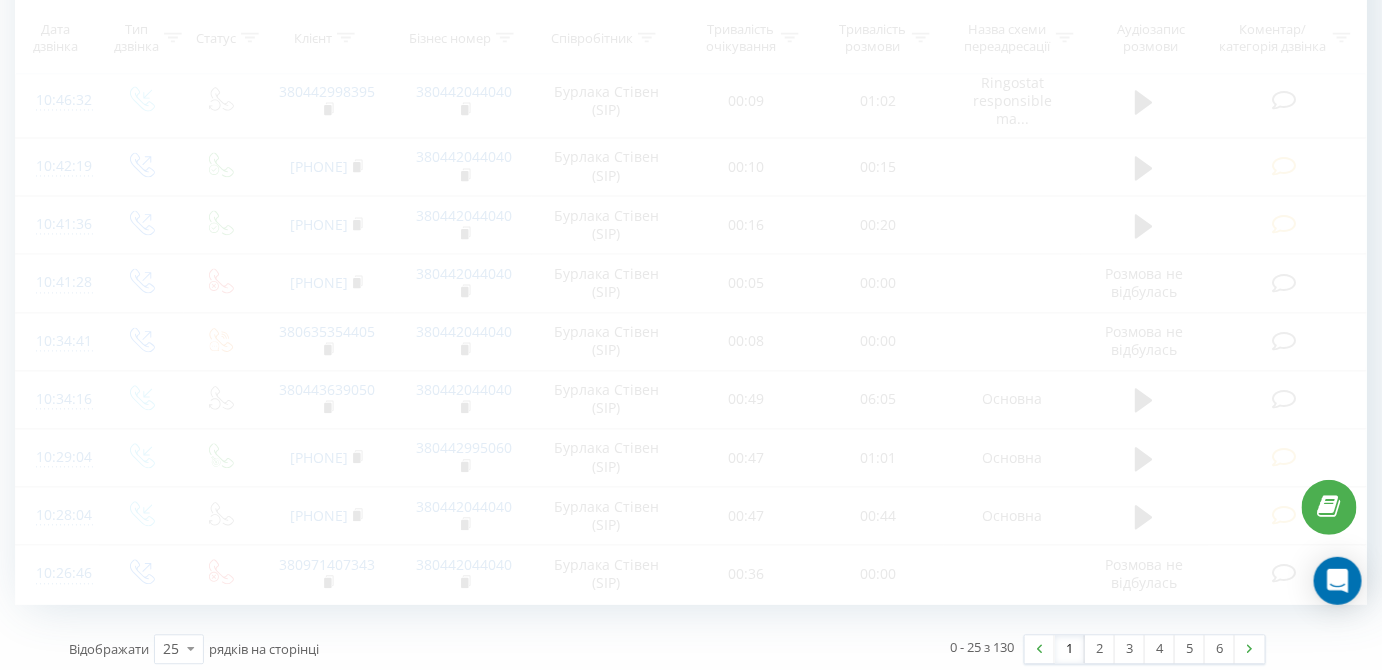 scroll, scrollTop: 131, scrollLeft: 0, axis: vertical 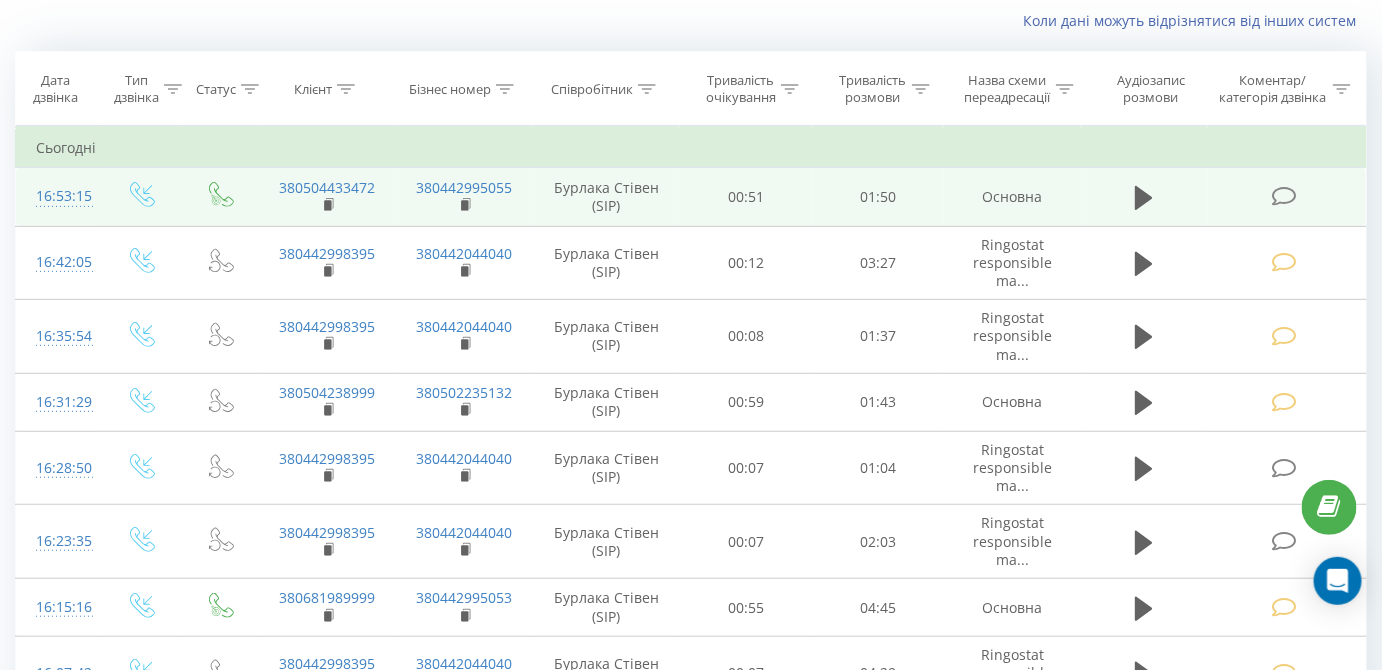 click at bounding box center (1284, 196) 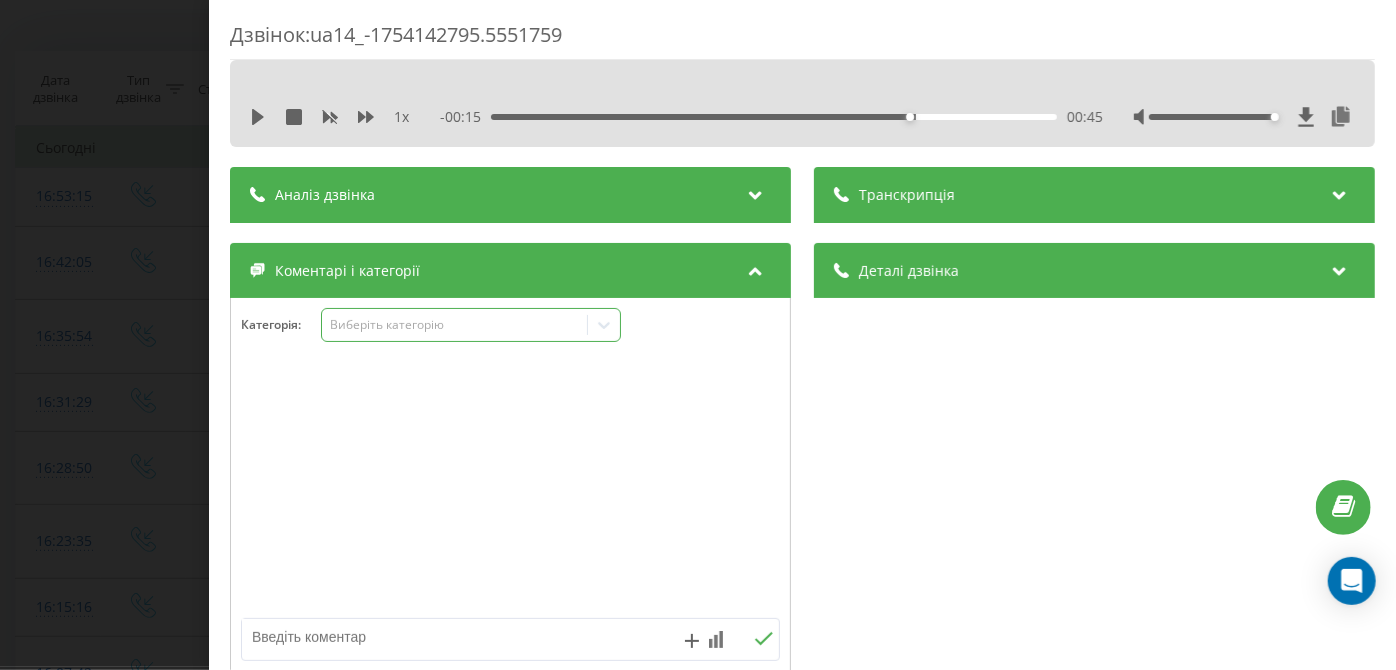 click on "Виберіть категорію" at bounding box center [455, 325] 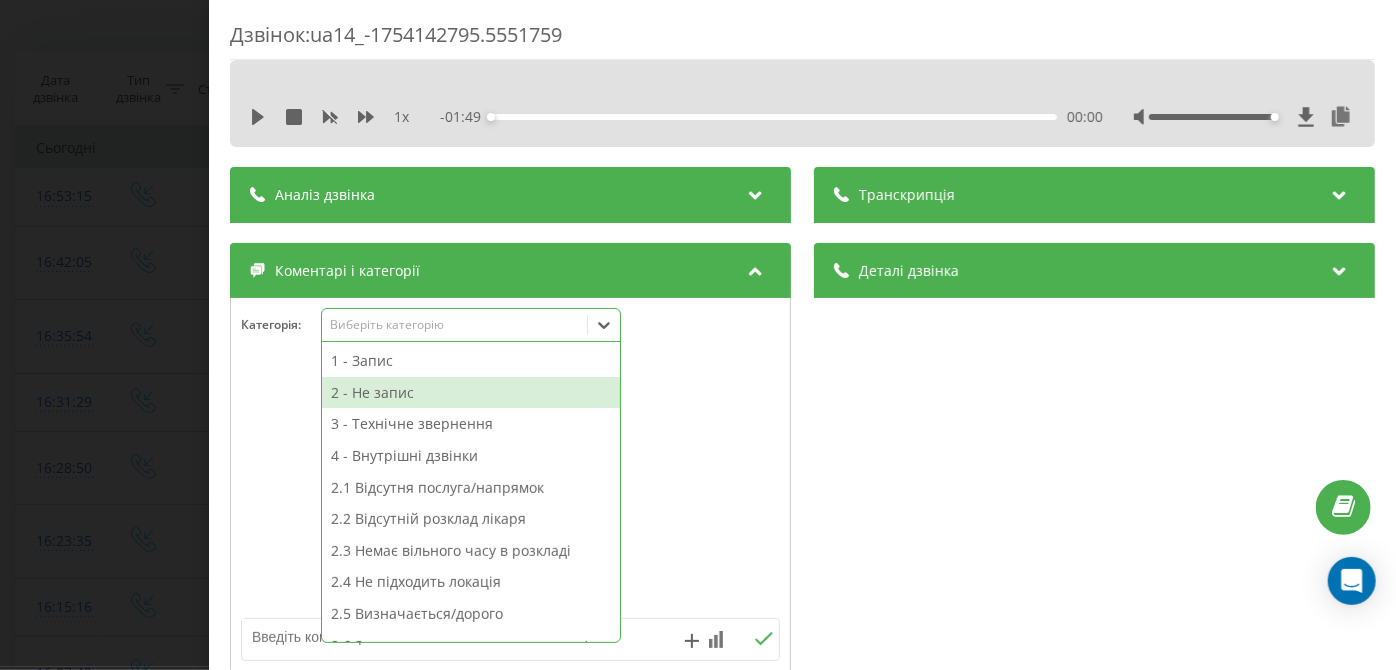 click on "2 - Не запис" at bounding box center (471, 393) 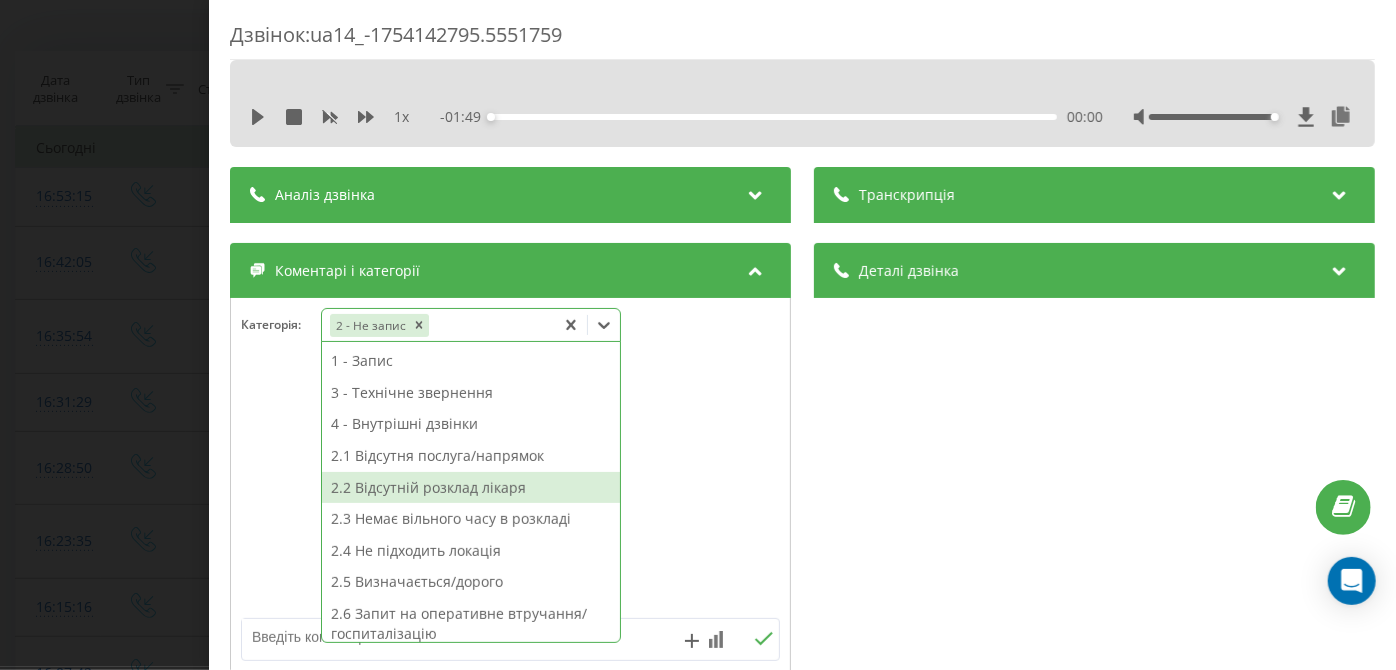 click on "2.2 Відсутній розклад лікаря" at bounding box center [471, 488] 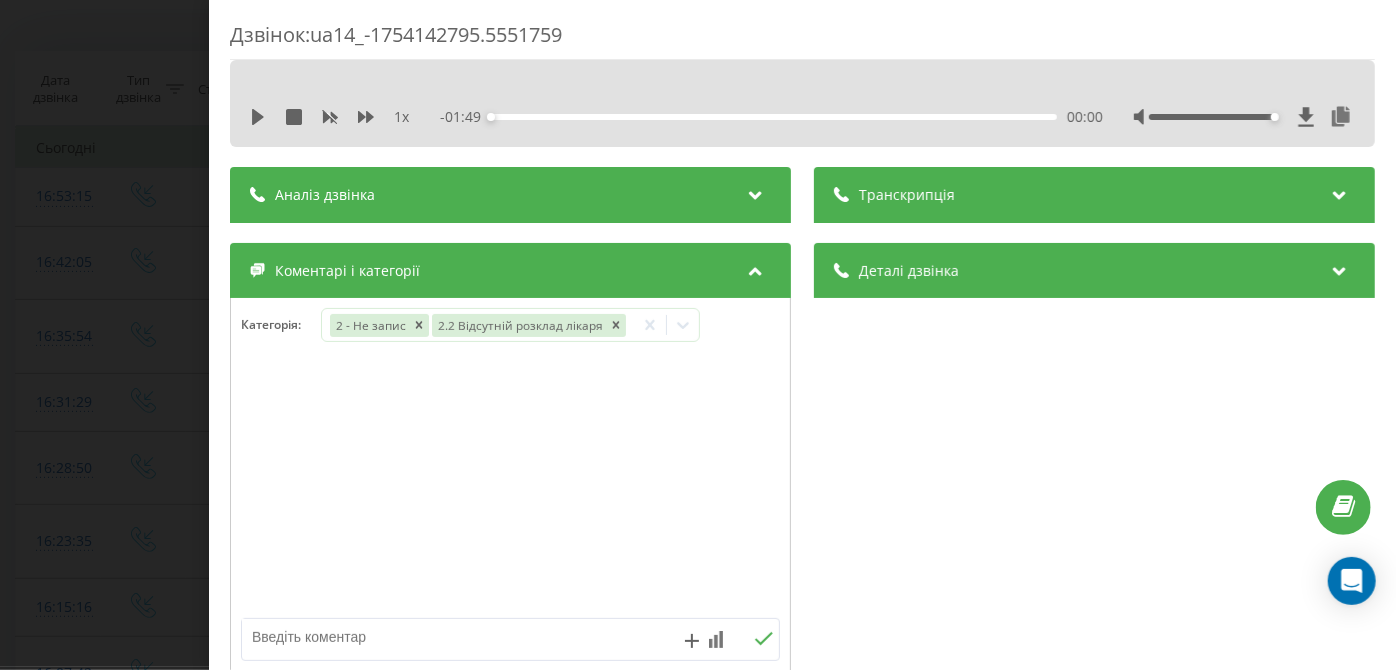 click on "Дзвінок :  ua14_-1754142795.5551759   1 x  - 01:49 00:00   00:00   Транскрипція Для AI-аналізу майбутніх дзвінків  налаштуйте та активуйте профіль на сторінці . Якщо профіль вже є і дзвінок відповідає його умовам, оновіть сторінку через 10 хвилин - AI аналізує поточний дзвінок. Аналіз дзвінка Для AI-аналізу майбутніх дзвінків  налаштуйте та активуйте профіль на сторінці . Якщо профіль вже є і дзвінок відповідає його умовам, оновіть сторінку через 10 хвилин - AI аналізує поточний дзвінок. Деталі дзвінка Загальне Дата дзвінка 2025-08-02 16:53:15 Тип дзвінка Вхідний Статус дзвінка Цільовий 380504433472 :" at bounding box center [698, 335] 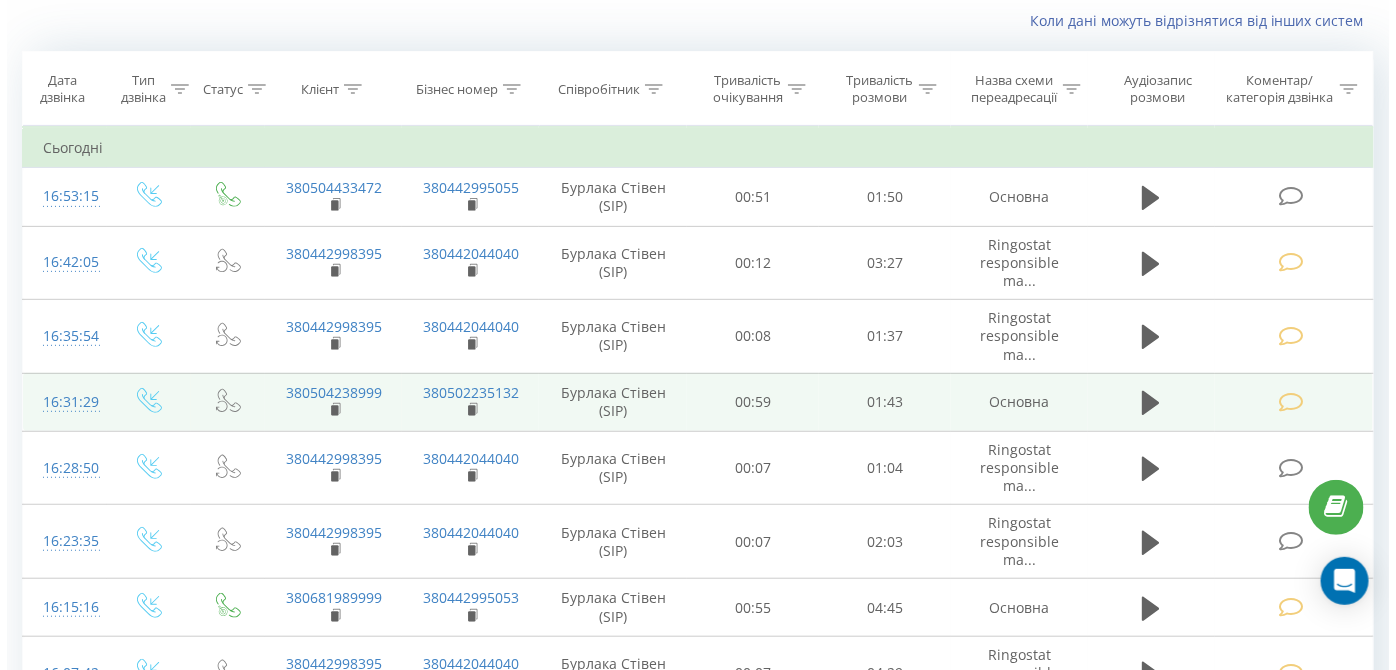 scroll, scrollTop: 338, scrollLeft: 0, axis: vertical 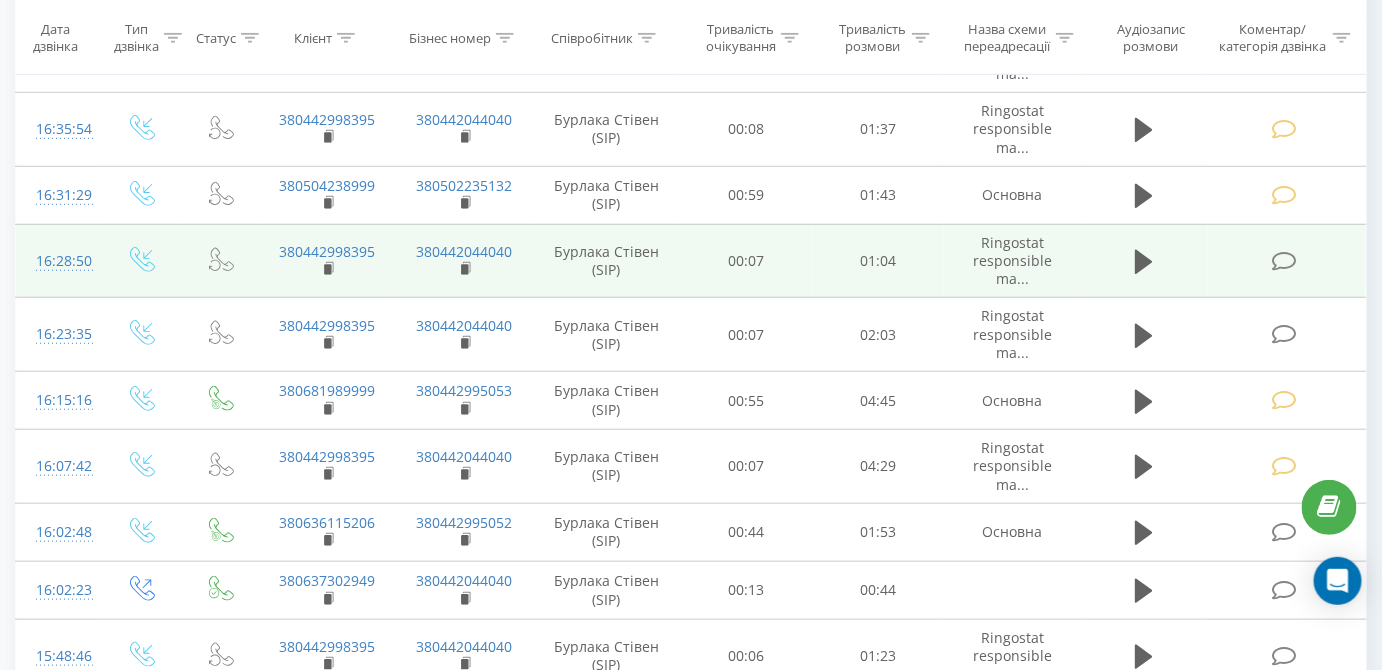 click at bounding box center [1284, 261] 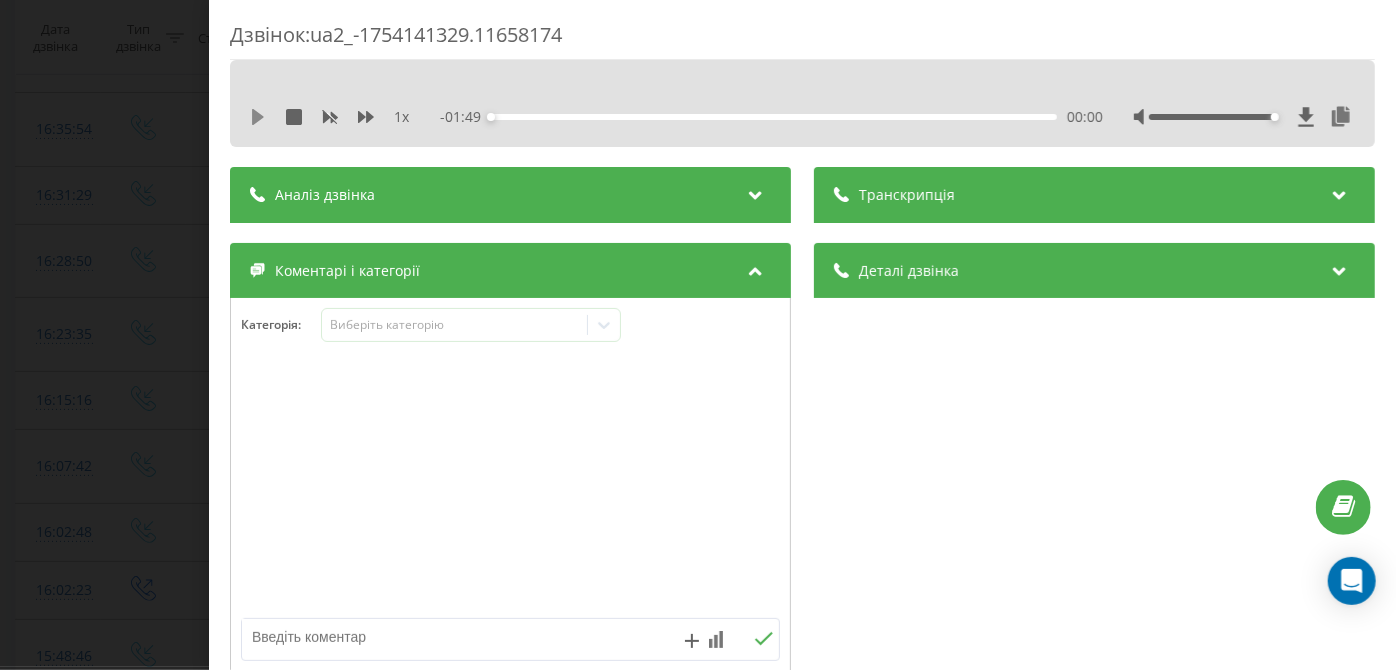 click 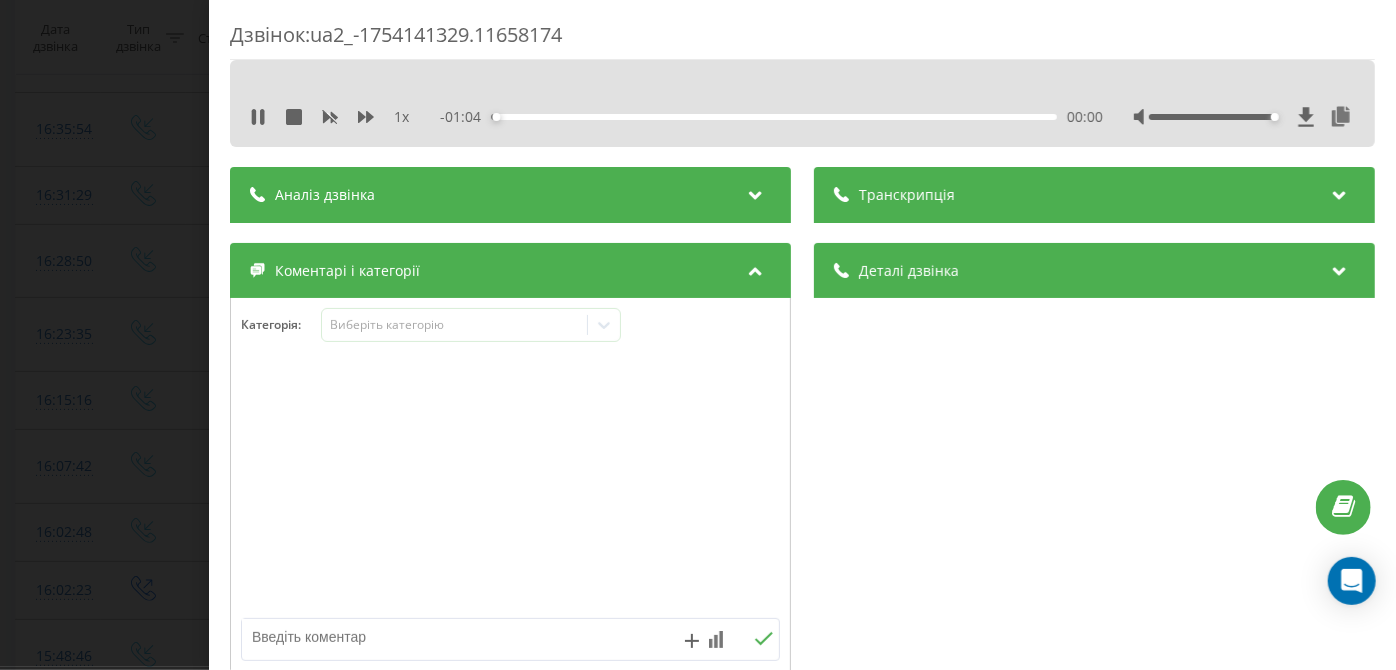click on "00:00" at bounding box center (775, 117) 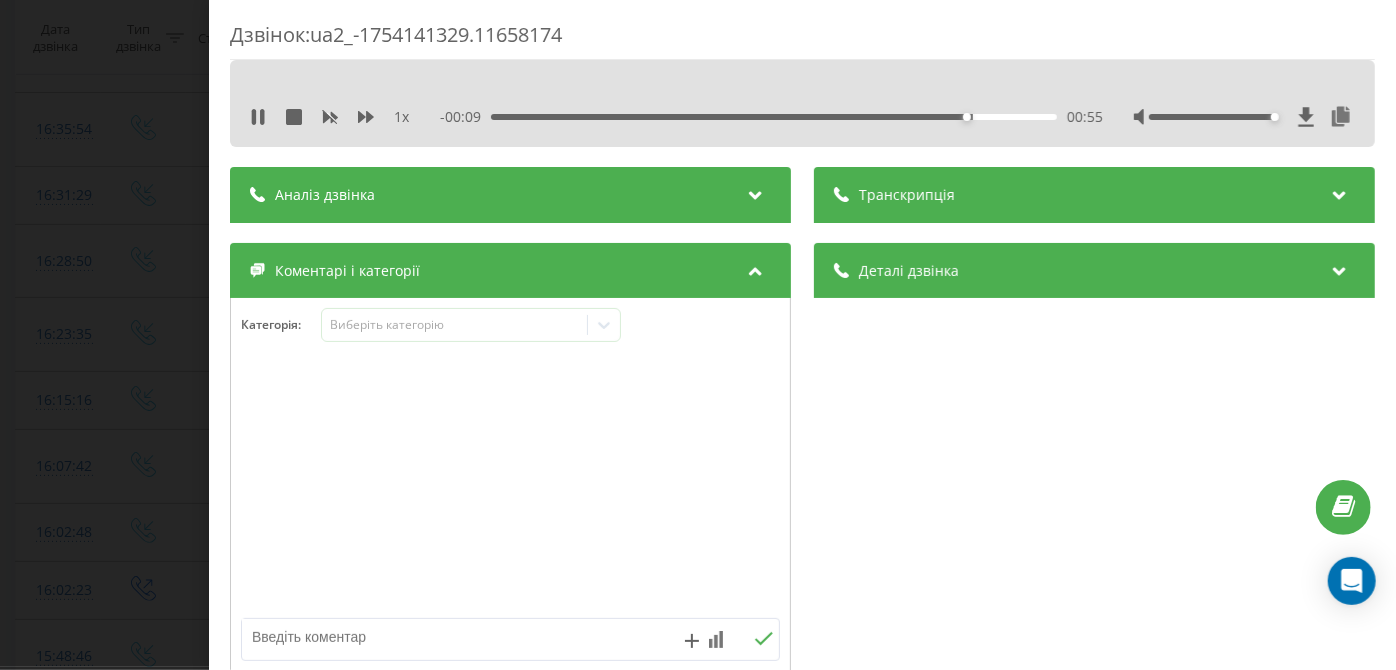 click on "00:55" at bounding box center [775, 117] 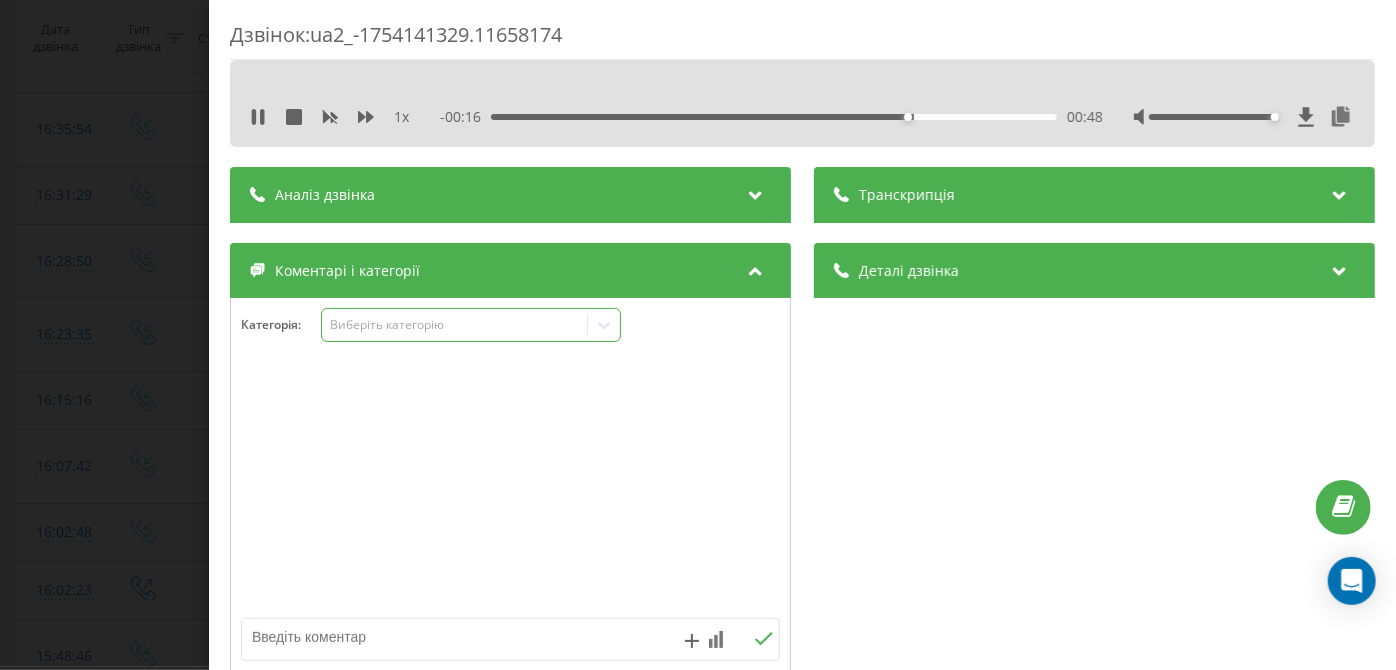 click on "Виберіть категорію" at bounding box center (455, 325) 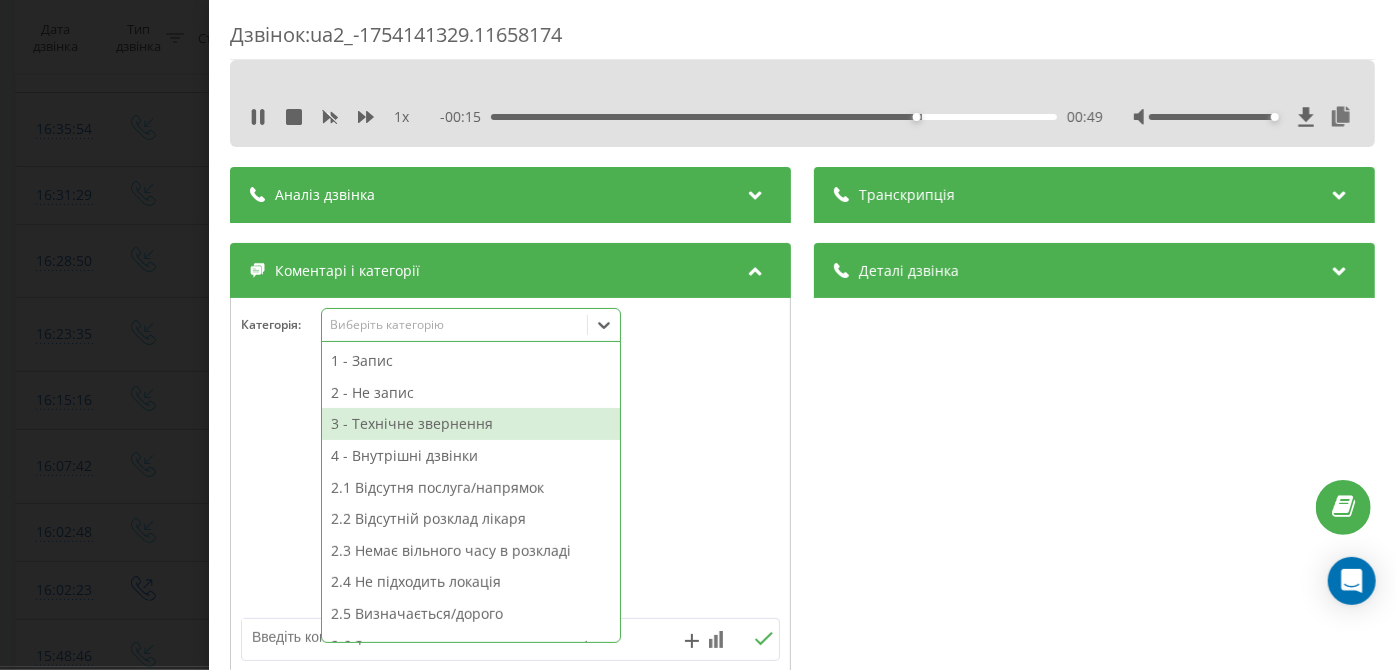 click on "3 - Технічне звернення" at bounding box center [471, 424] 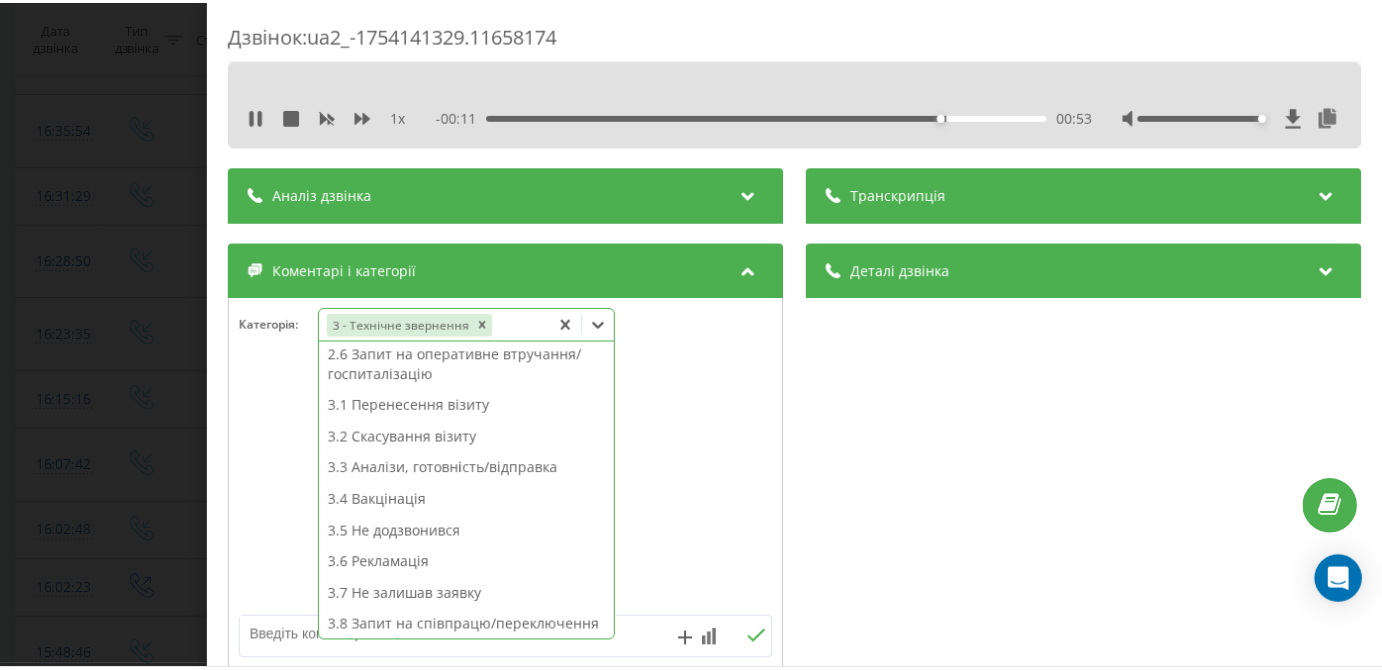 scroll, scrollTop: 313, scrollLeft: 0, axis: vertical 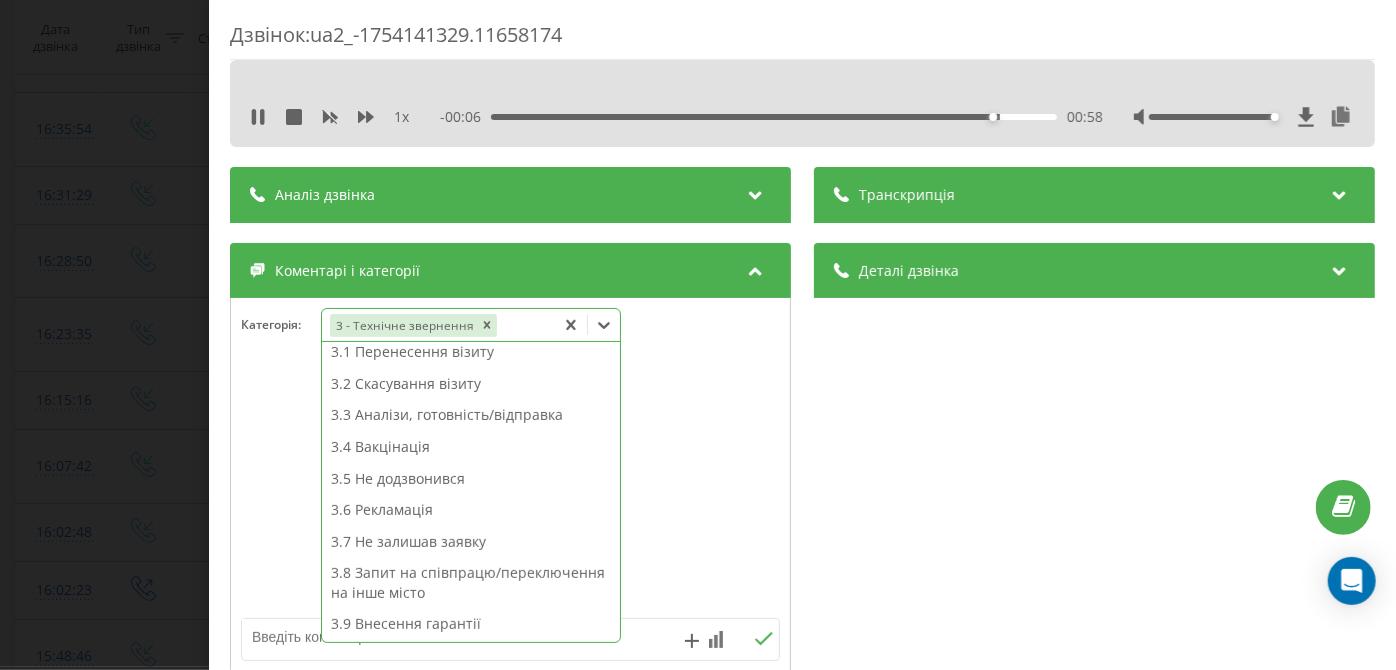 click at bounding box center [456, 637] 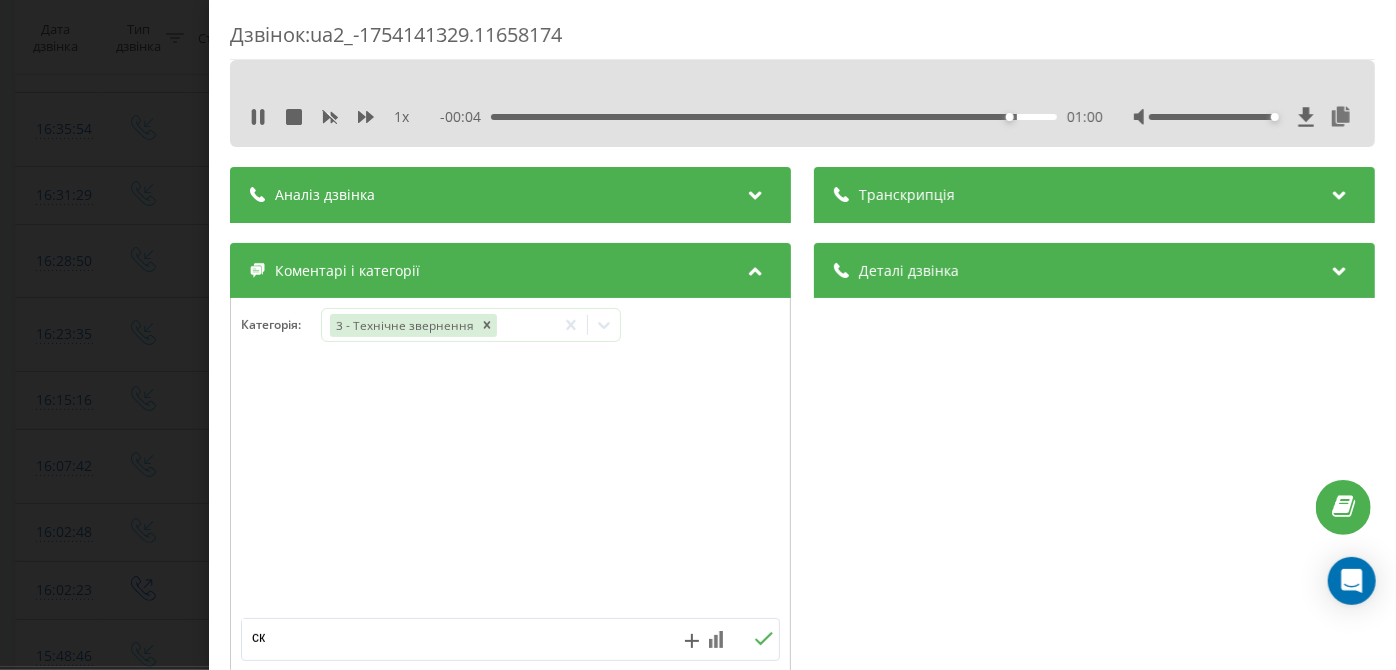type on "ск" 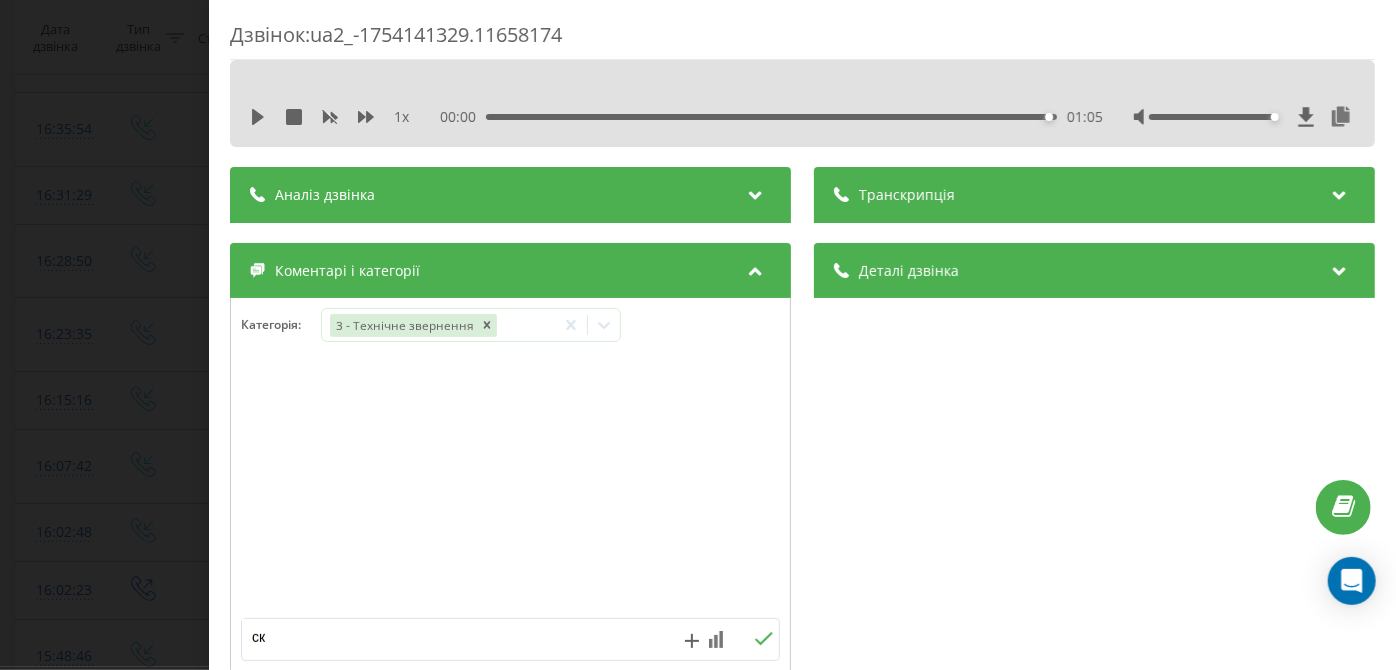 click 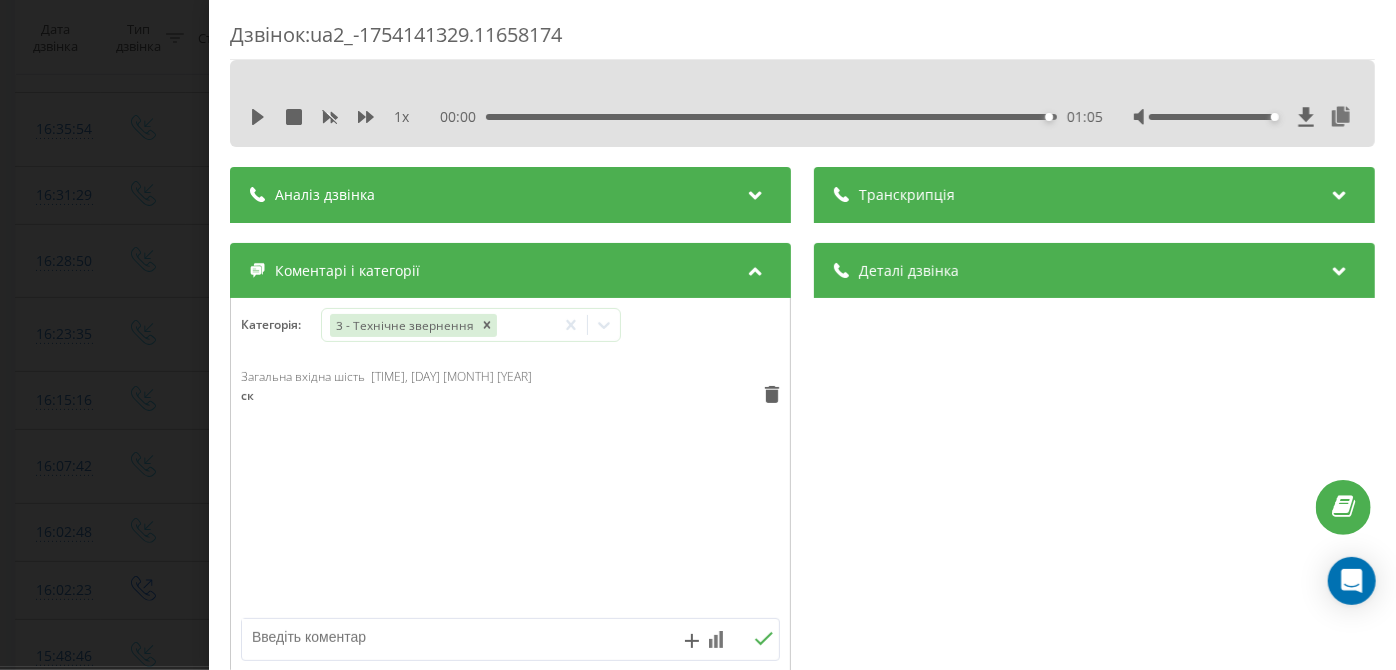 click on "Дзвінок :  ua2_-1754141329.11658174   1 x  00:00 01:05   01:05   Транскрипція Для AI-аналізу майбутніх дзвінків  налаштуйте та активуйте профіль на сторінці . Якщо профіль вже є і дзвінок відповідає його умовам, оновіть сторінку через 10 хвилин - AI аналізує поточний дзвінок. Аналіз дзвінка Для AI-аналізу майбутніх дзвінків  налаштуйте та активуйте профіль на сторінці . Якщо профіль вже є і дзвінок відповідає його умовам, оновіть сторінку через 10 хвилин - AI аналізує поточний дзвінок. Деталі дзвінка Загальне Дата дзвінка 2025-08-02 16:28:50 Тип дзвінка Вхідний Статус дзвінка Повторний 380442998395 /" at bounding box center [698, 335] 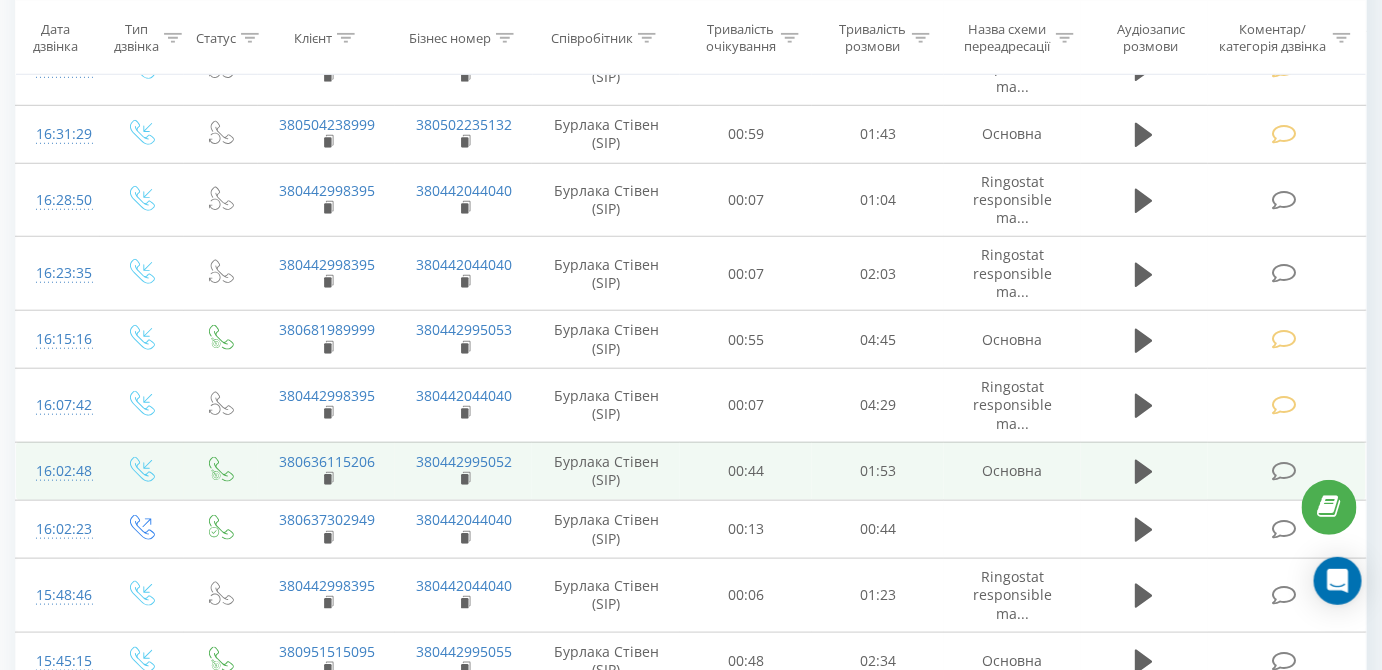 scroll, scrollTop: 537, scrollLeft: 0, axis: vertical 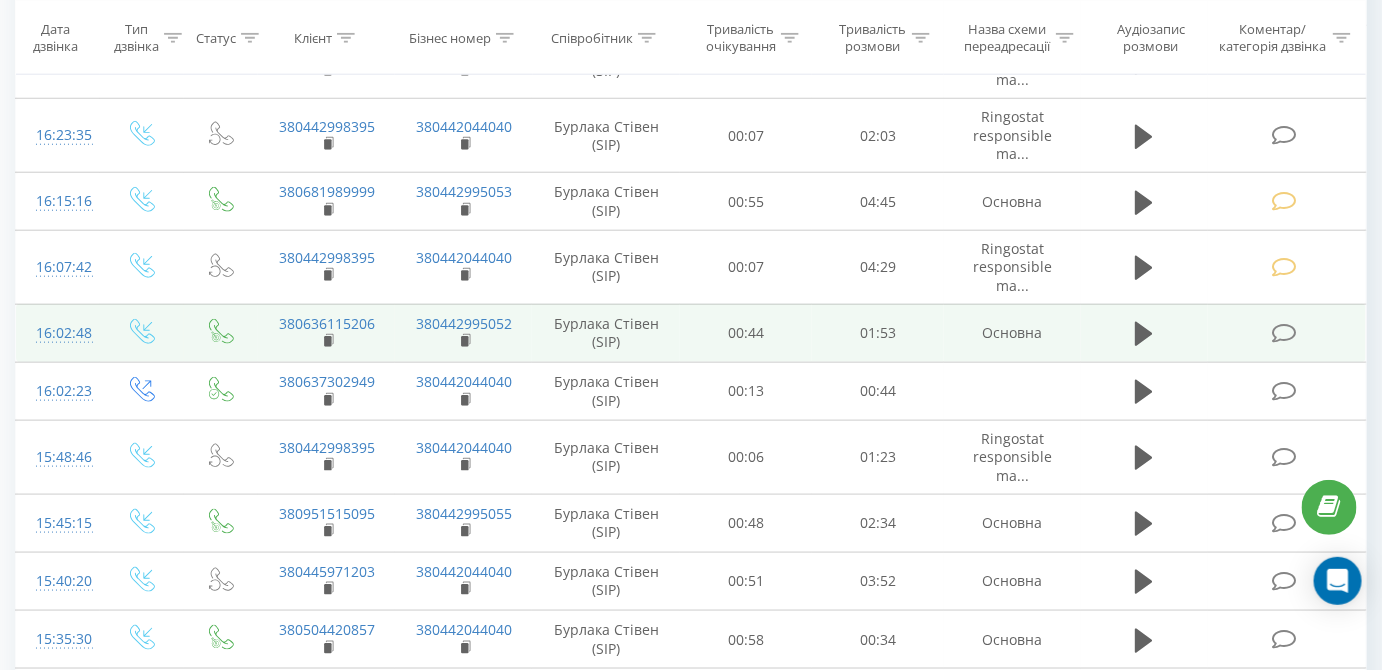 click at bounding box center [1284, 333] 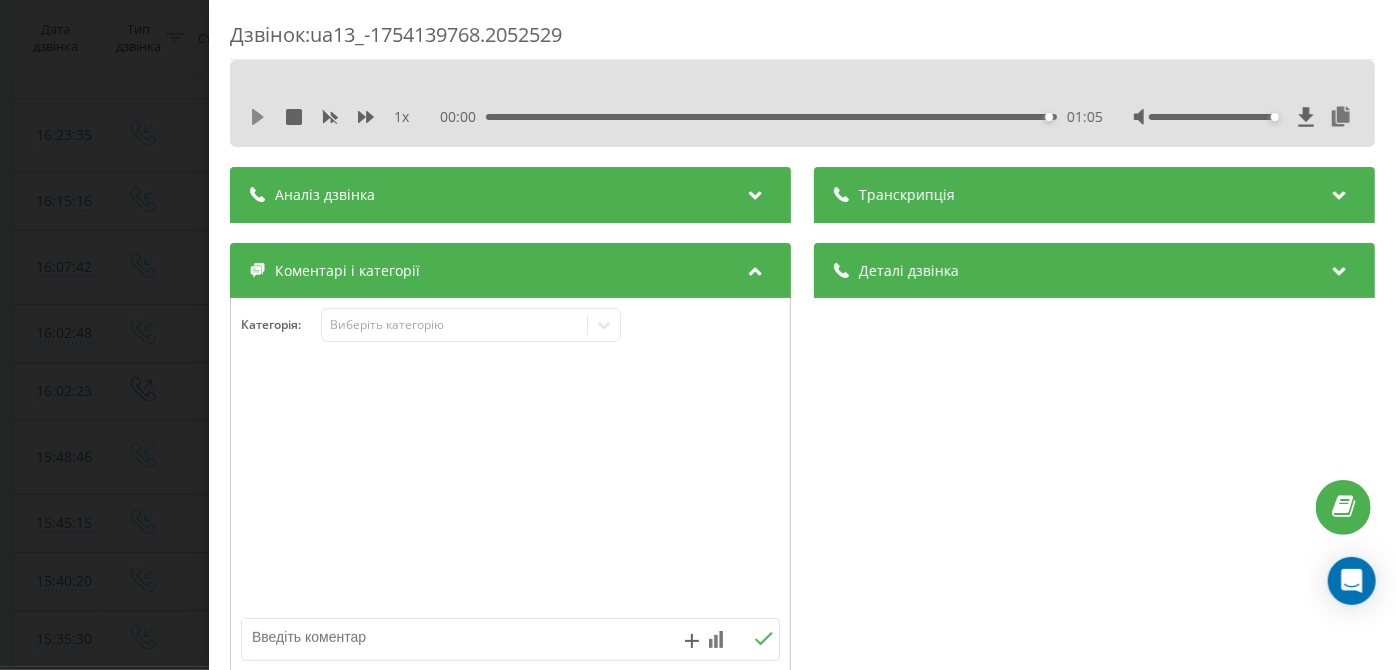 click 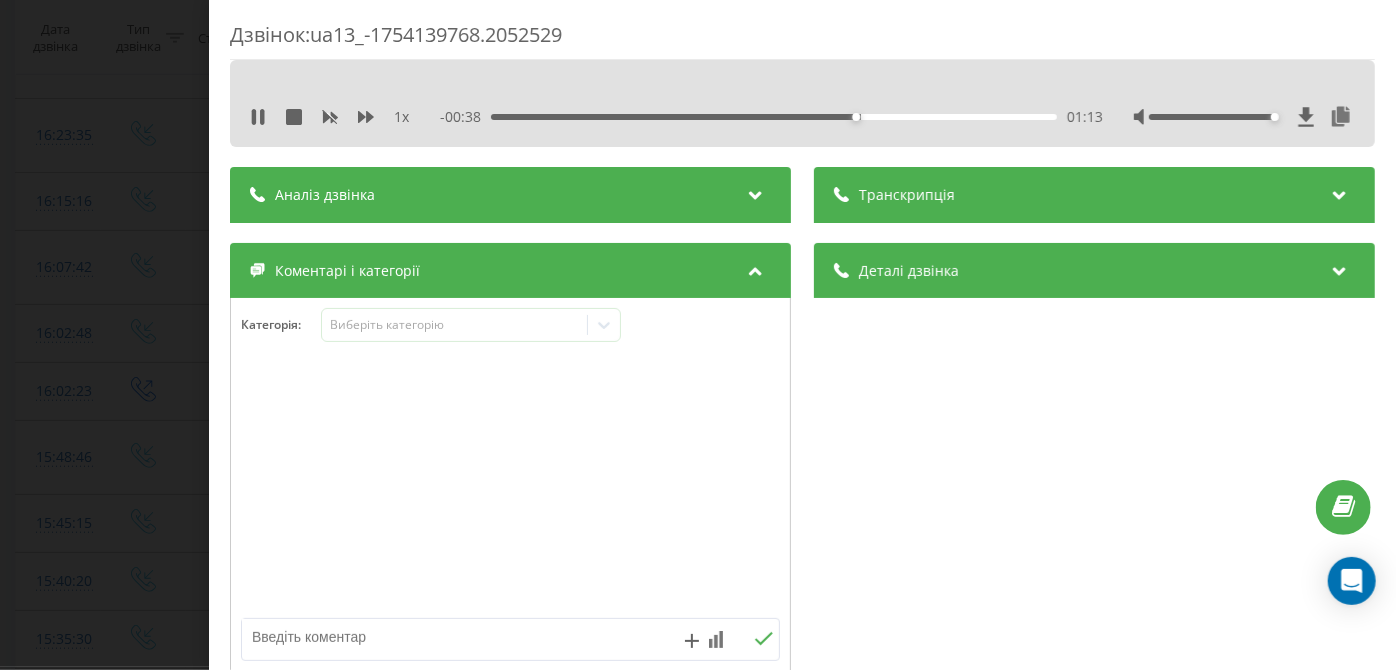 click on "01:13" at bounding box center (775, 117) 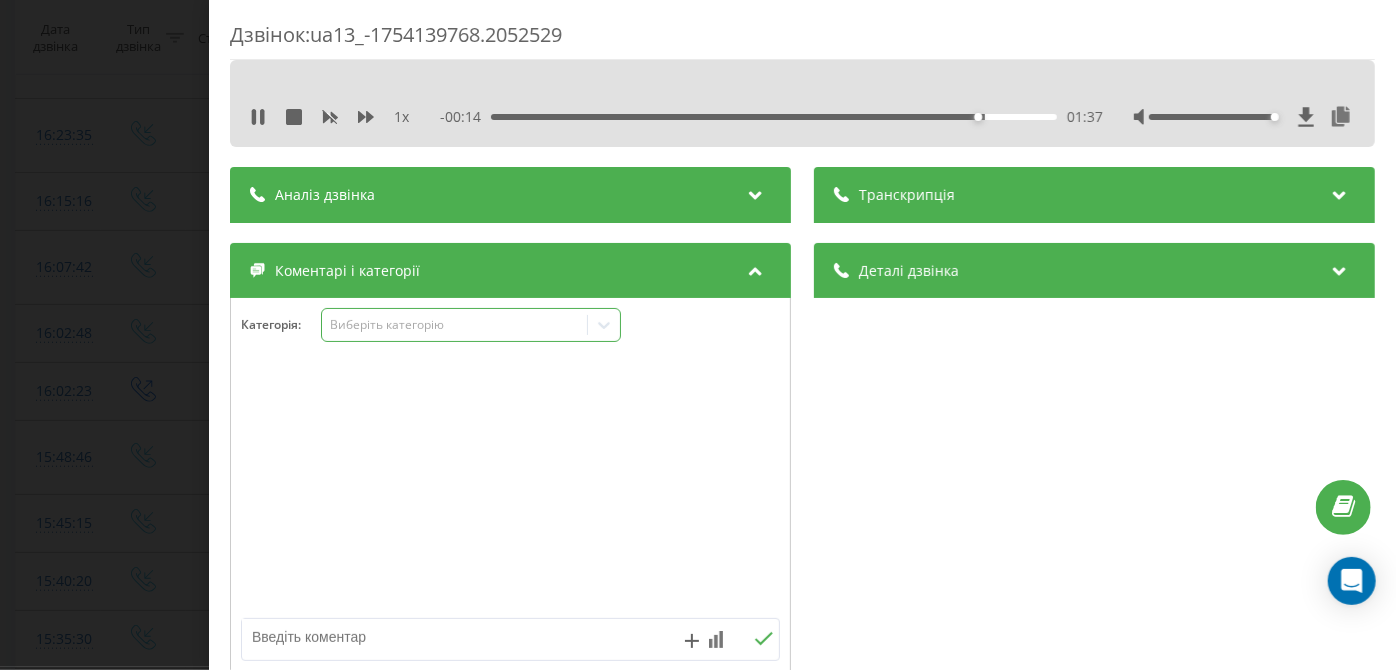 click on "Виберіть категорію" at bounding box center (455, 325) 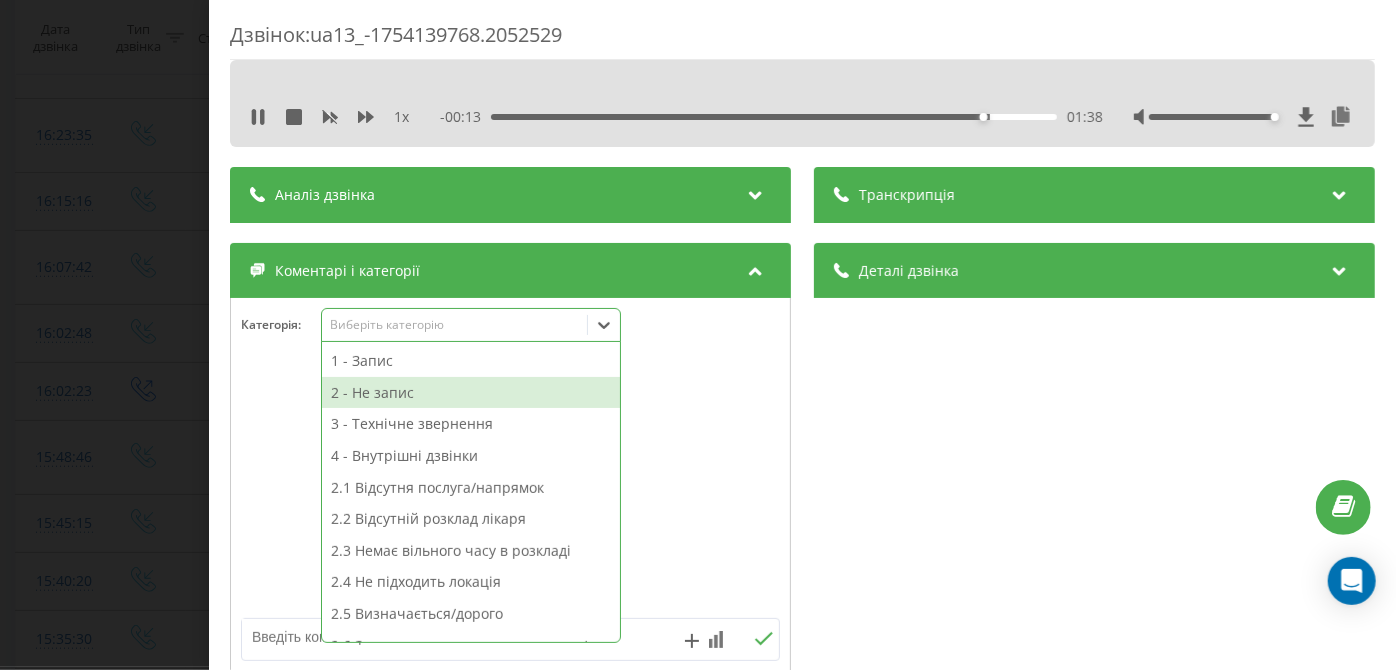 click on "2 - Не запис" at bounding box center [471, 393] 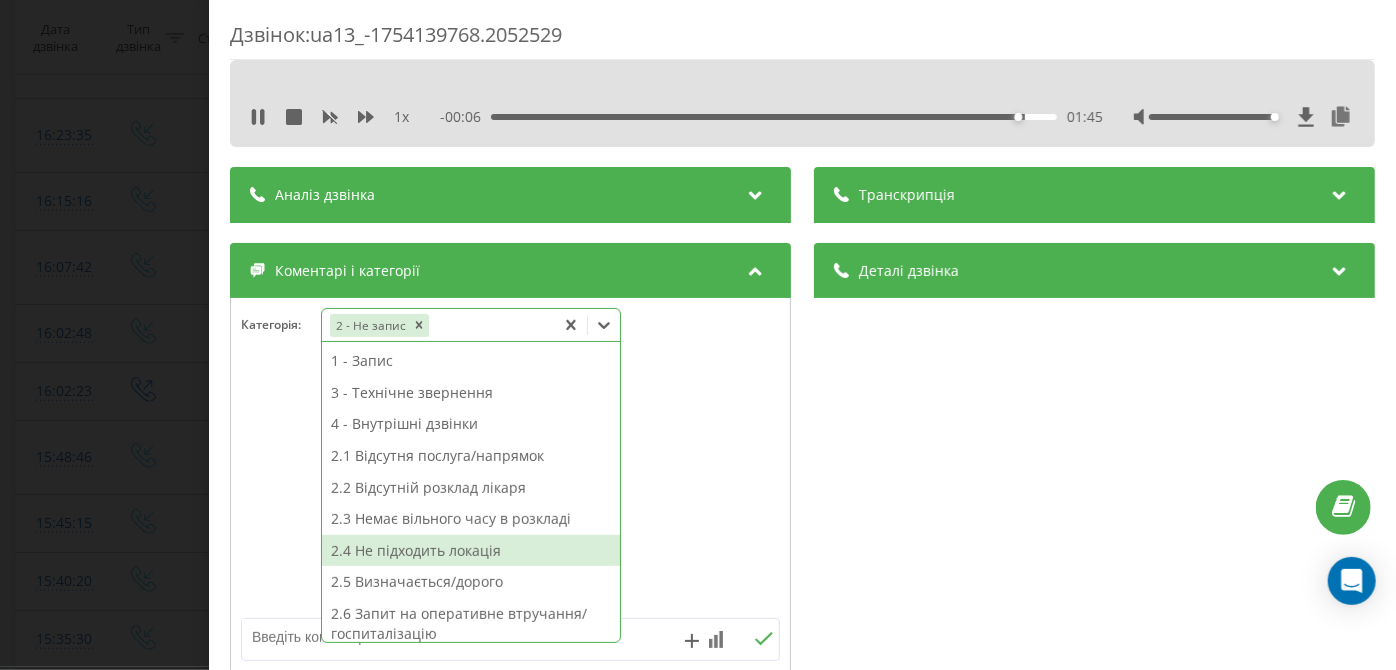 click on "2.4 Не підходить локація" at bounding box center [471, 551] 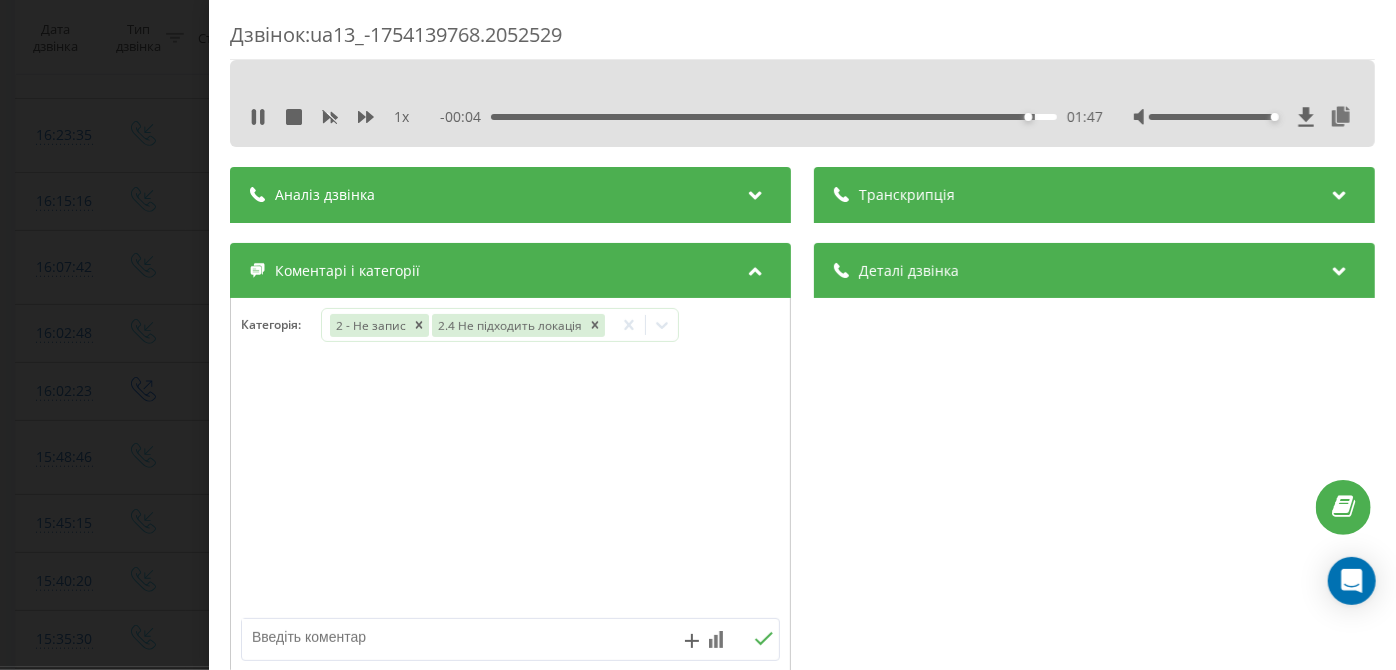 drag, startPoint x: 10, startPoint y: 472, endPoint x: 0, endPoint y: 467, distance: 11.18034 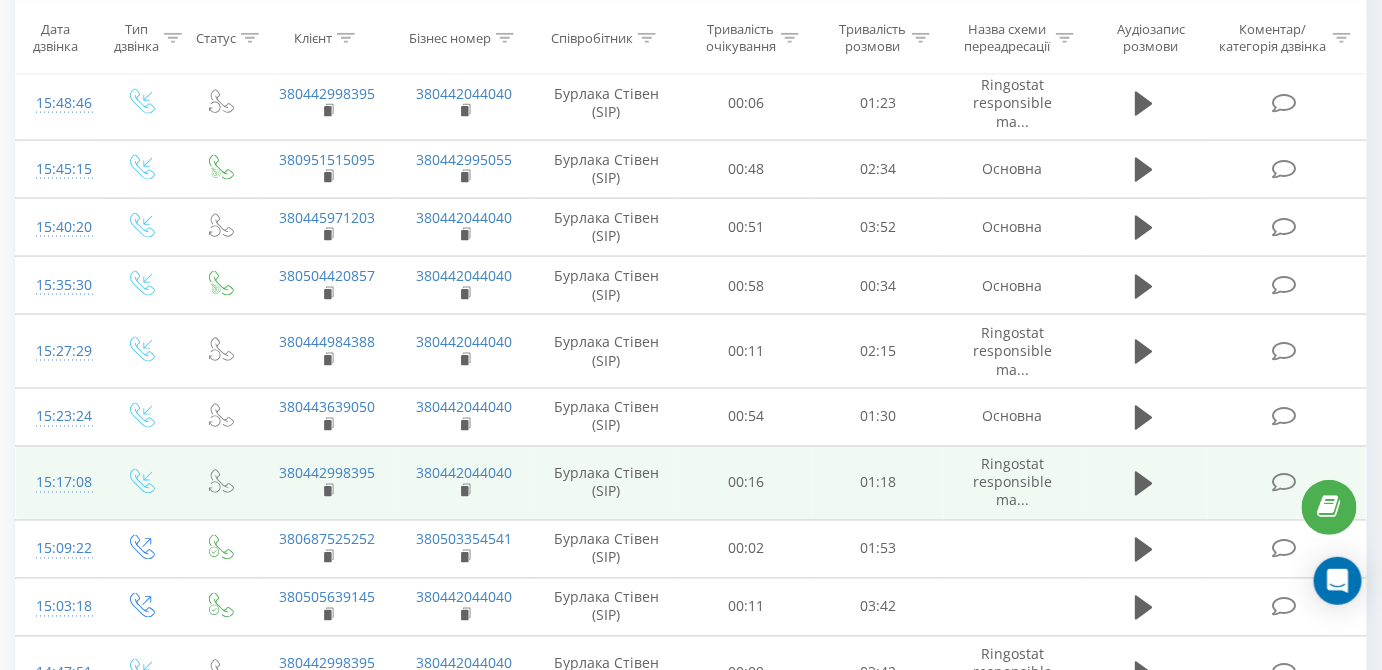 scroll, scrollTop: 938, scrollLeft: 0, axis: vertical 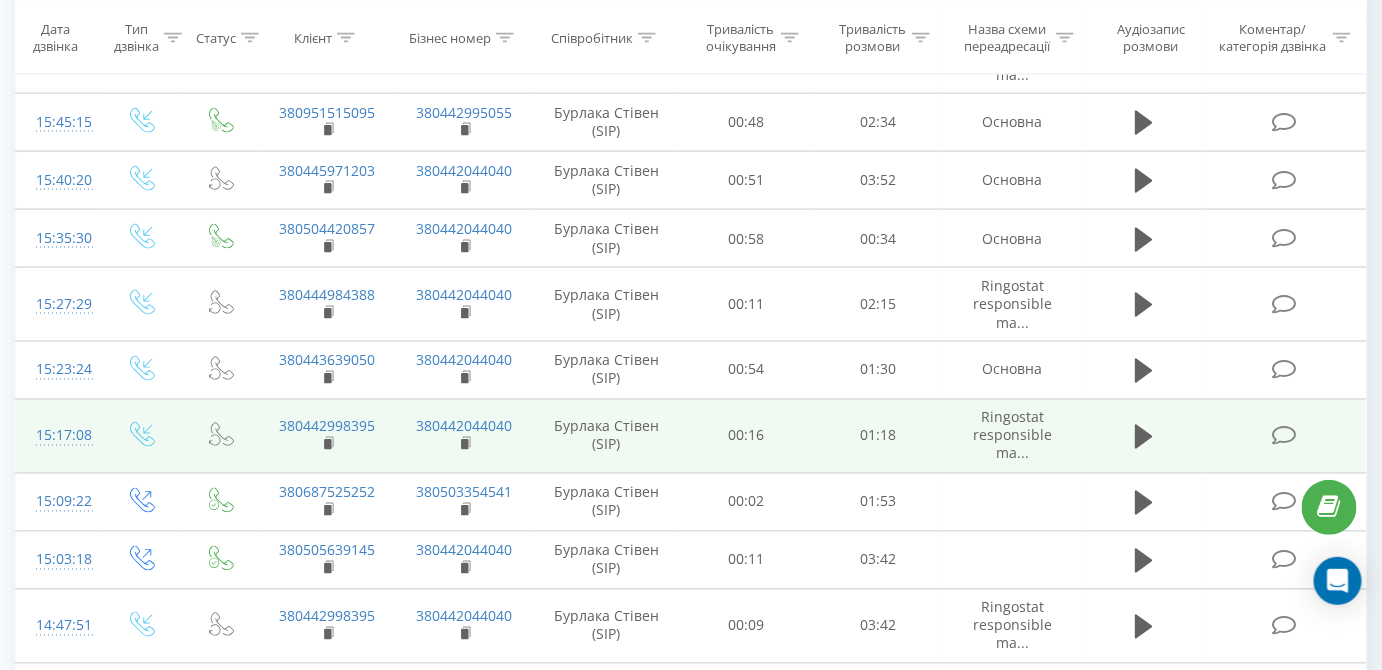 click at bounding box center (1284, 436) 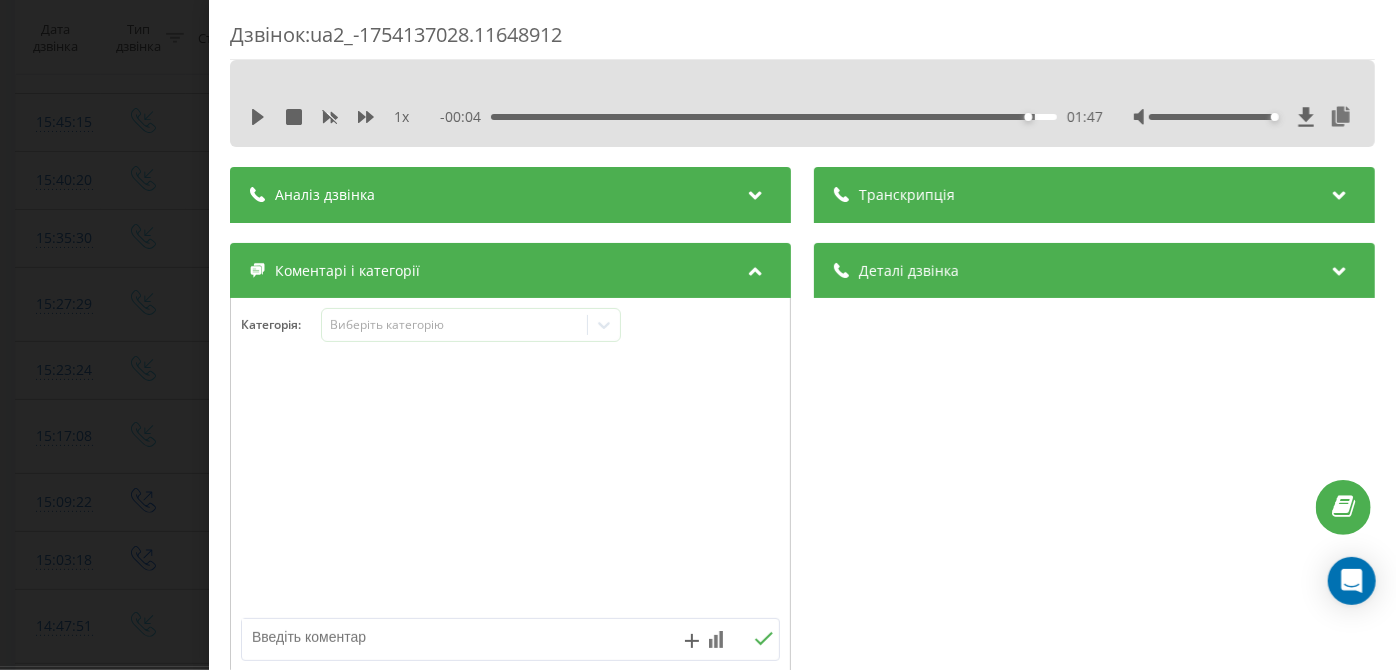 click on "1 x  - 00:04 01:47   01:47" at bounding box center [802, 117] 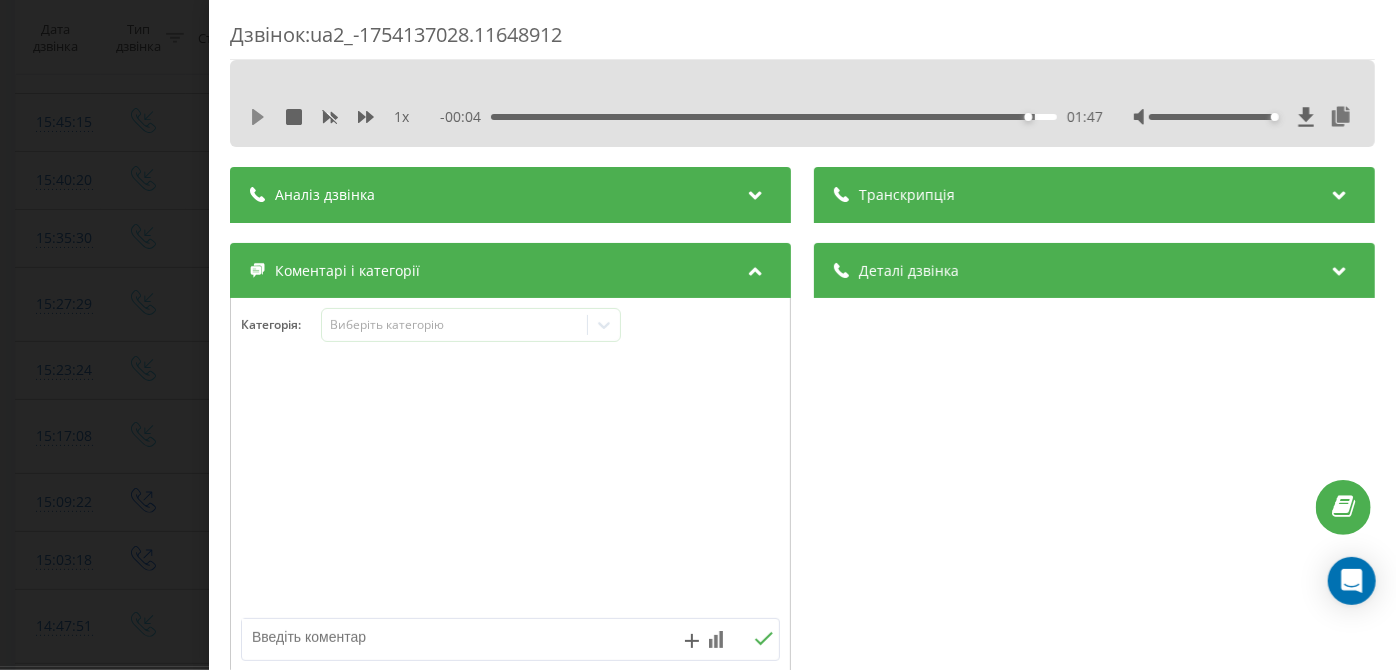 click 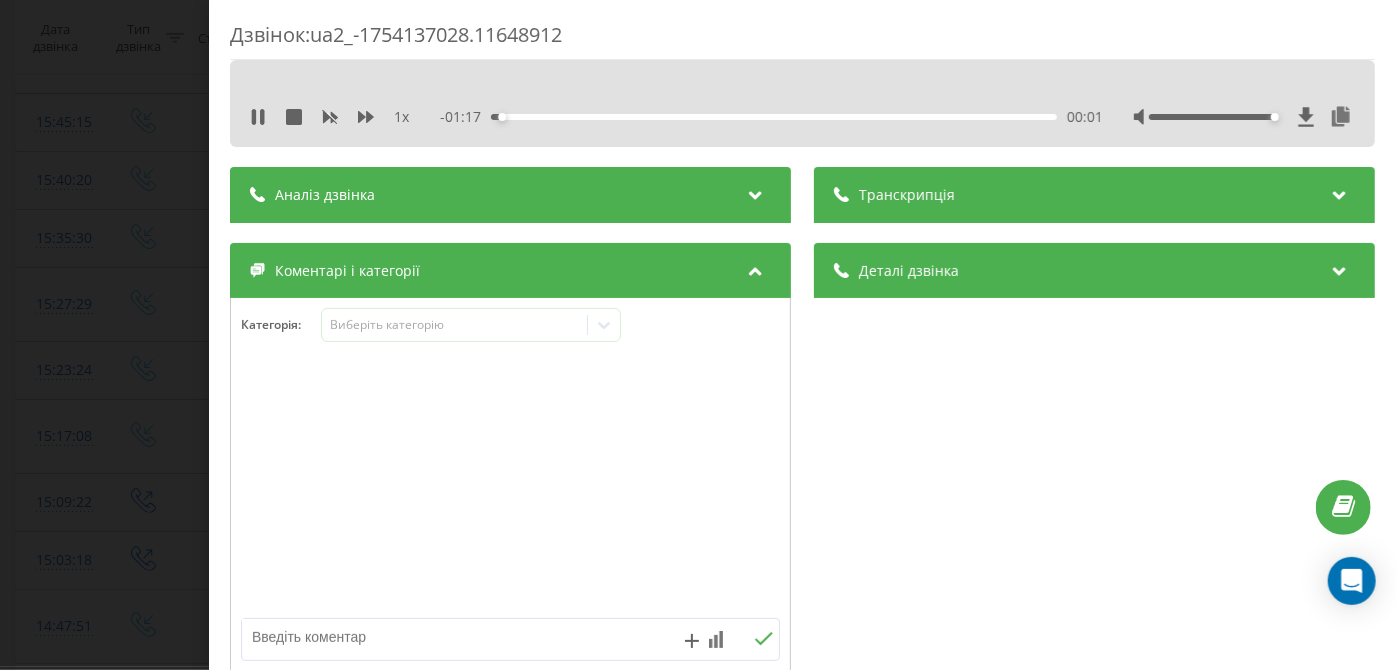 click on "00:01" at bounding box center [775, 117] 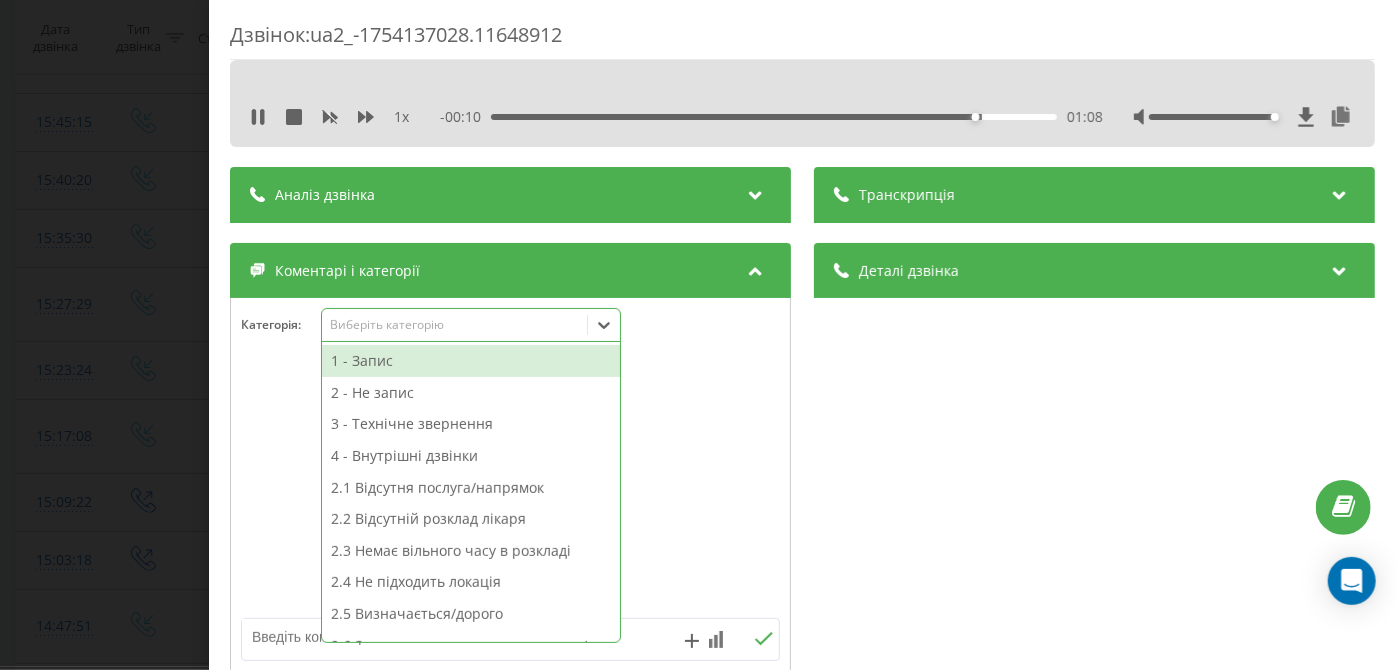 click on "Виберіть категорію" at bounding box center [471, 325] 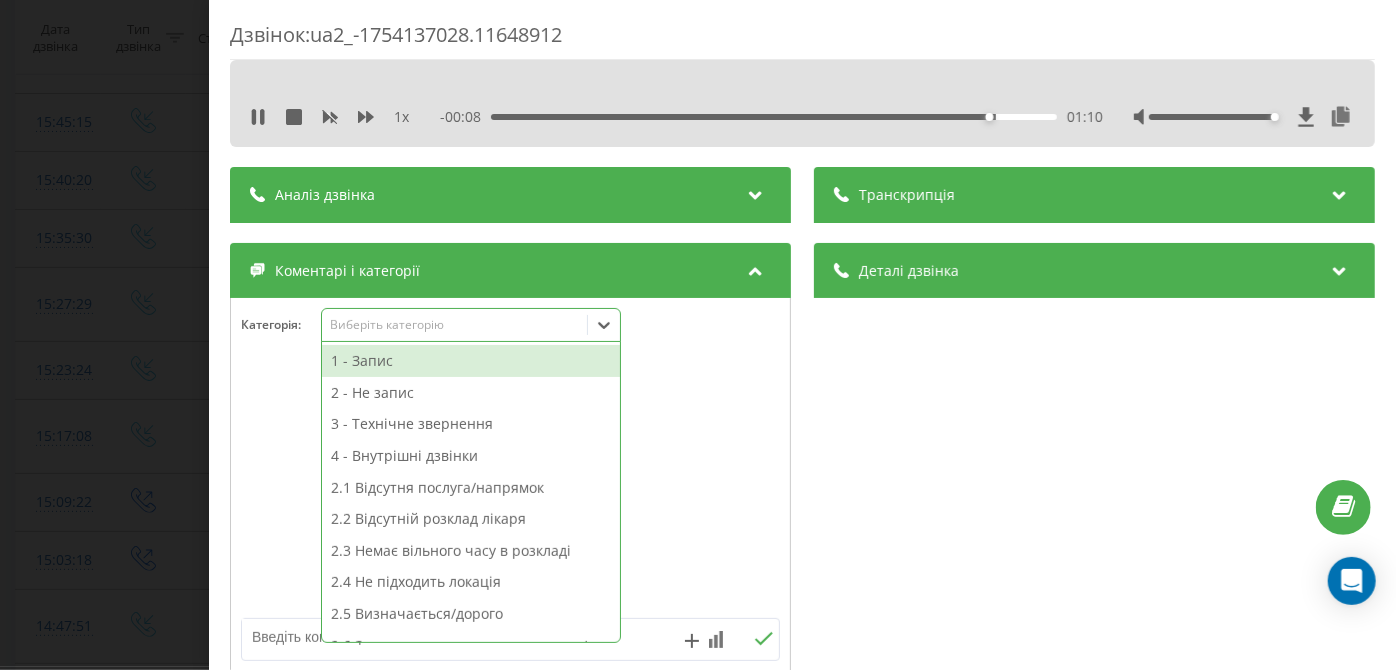 click on "2 - Не запис" at bounding box center [471, 393] 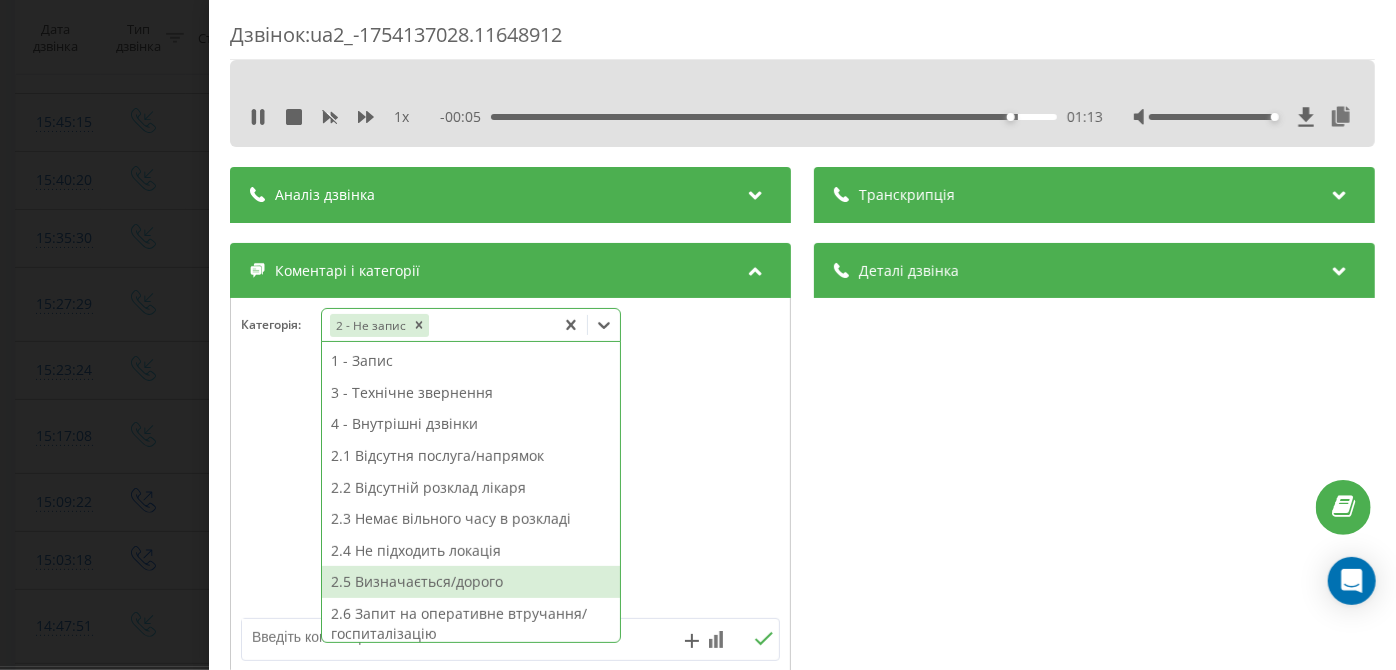 click on "2.5 Визначається/дорого" at bounding box center (471, 582) 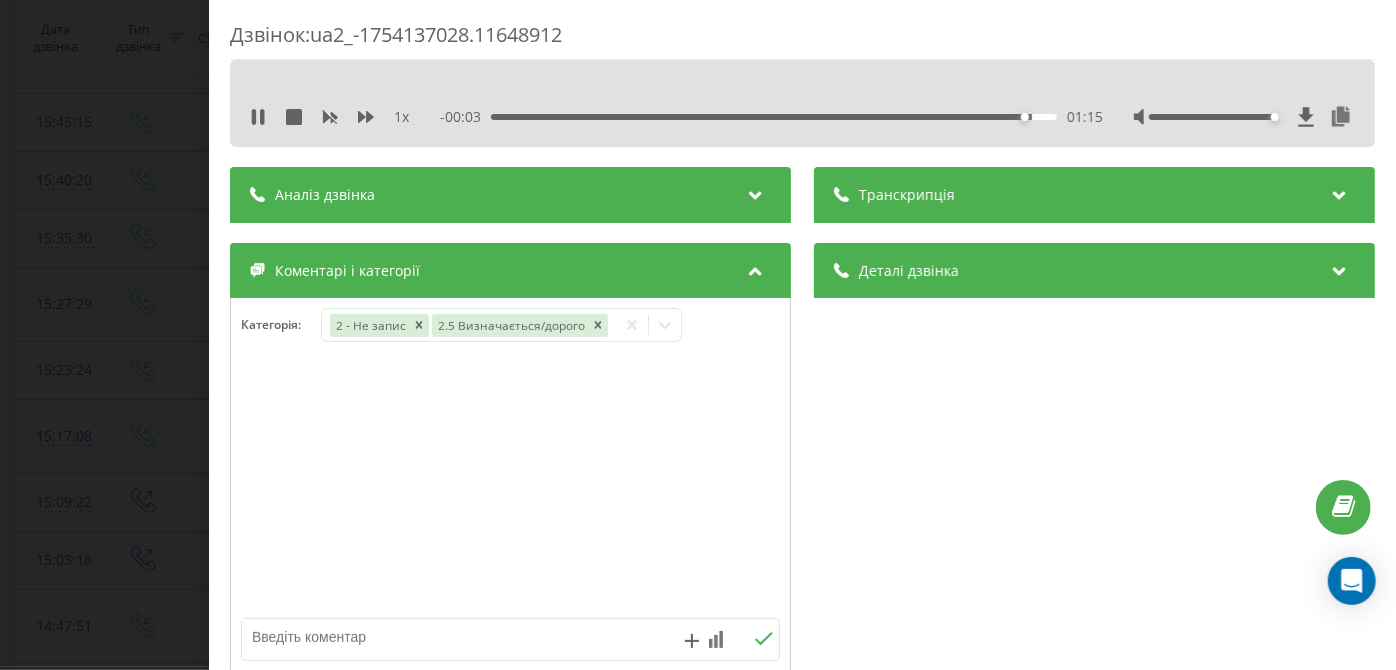 click on "Дзвінок :  ua2_-1754137028.11648912   1 x  - 00:03 01:15   01:15   Транскрипція Для AI-аналізу майбутніх дзвінків  налаштуйте та активуйте профіль на сторінці . Якщо профіль вже є і дзвінок відповідає його умовам, оновіть сторінку через 10 хвилин - AI аналізує поточний дзвінок. Аналіз дзвінка Для AI-аналізу майбутніх дзвінків  налаштуйте та активуйте профіль на сторінці . Якщо профіль вже є і дзвінок відповідає його умовам, оновіть сторінку через 10 хвилин - AI аналізує поточний дзвінок. Деталі дзвінка Загальне Дата дзвінка 2025-08-02 15:17:08 Тип дзвінка Вхідний Статус дзвінка Повторний 380442998395" at bounding box center [698, 335] 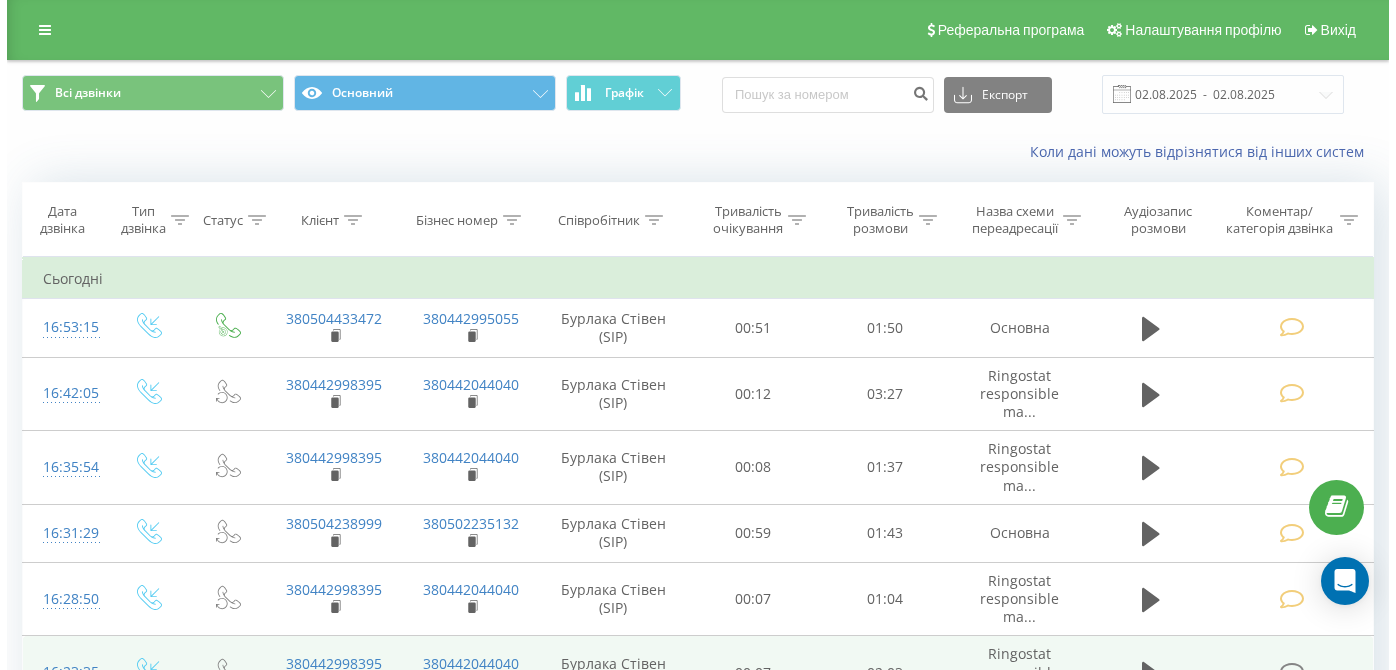 scroll, scrollTop: 293, scrollLeft: 0, axis: vertical 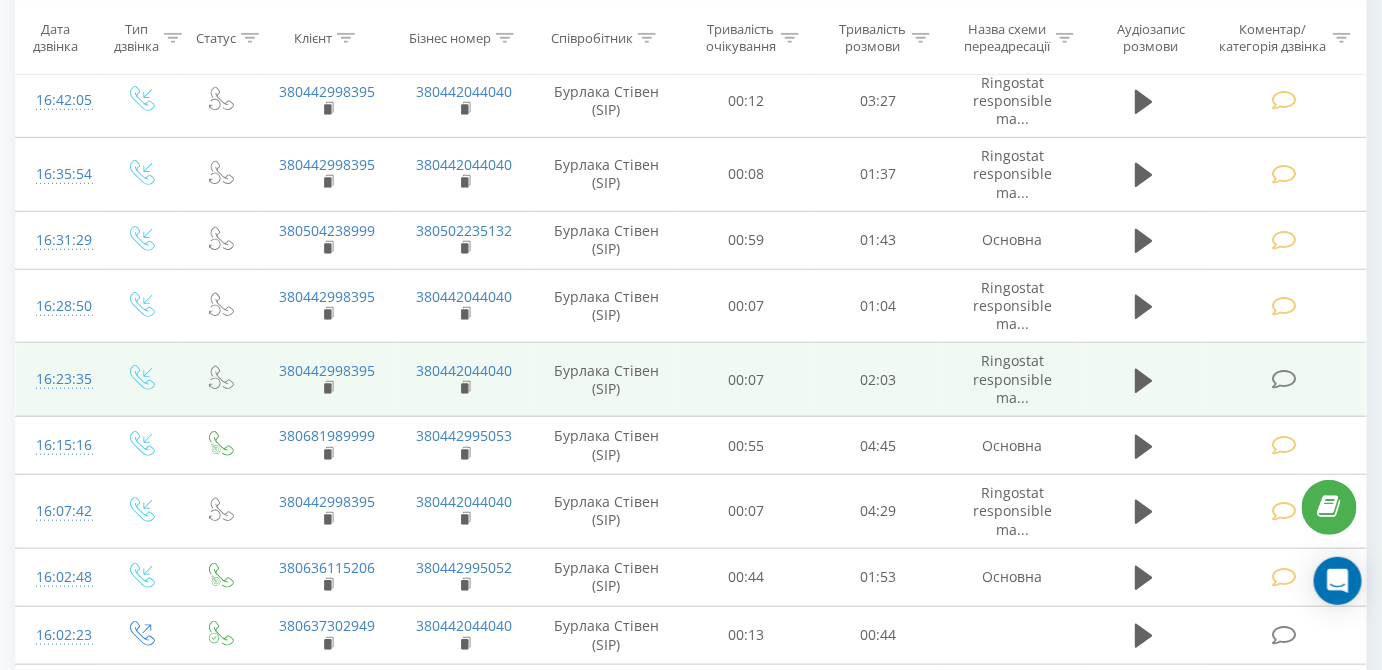 click at bounding box center (1284, 379) 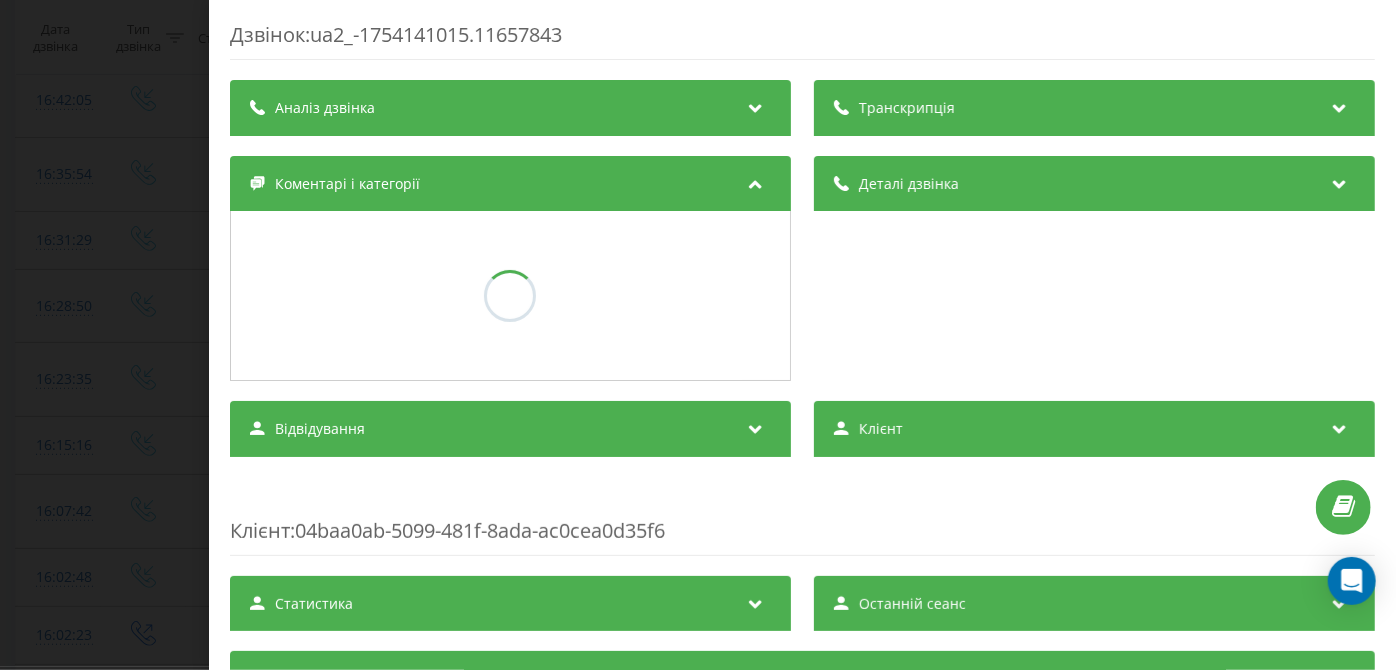 scroll, scrollTop: 293, scrollLeft: 0, axis: vertical 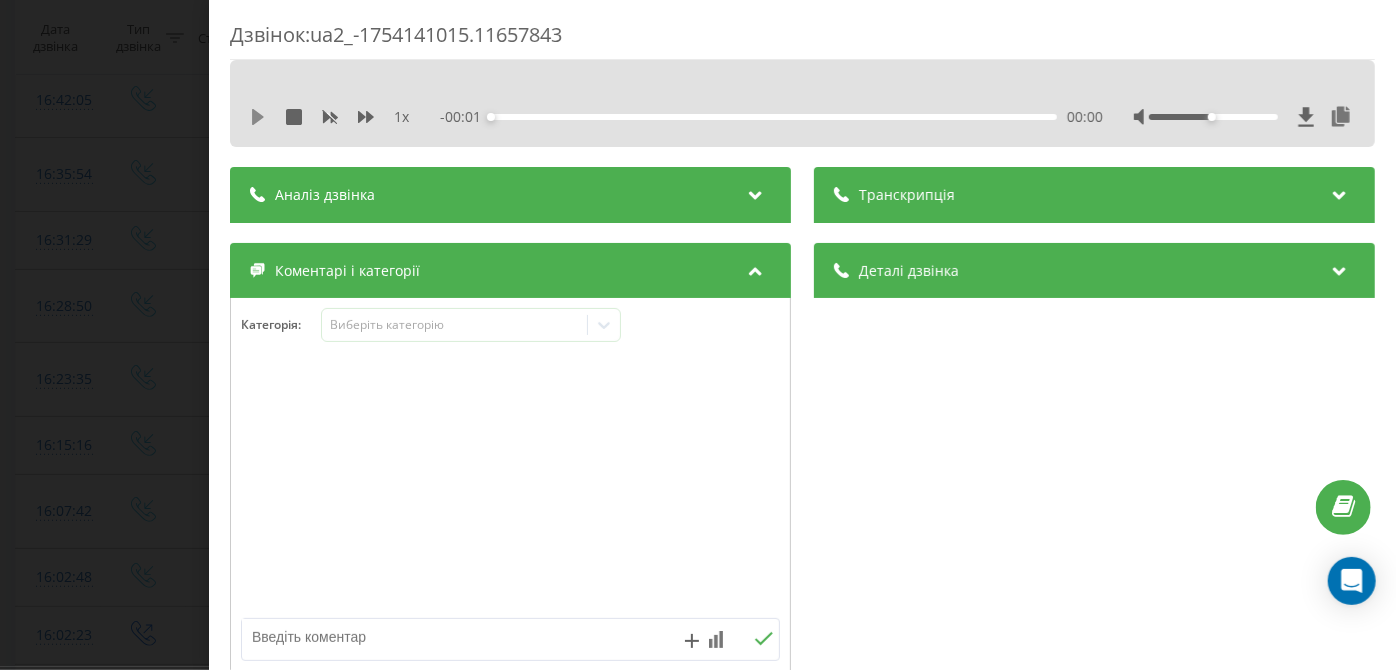 click 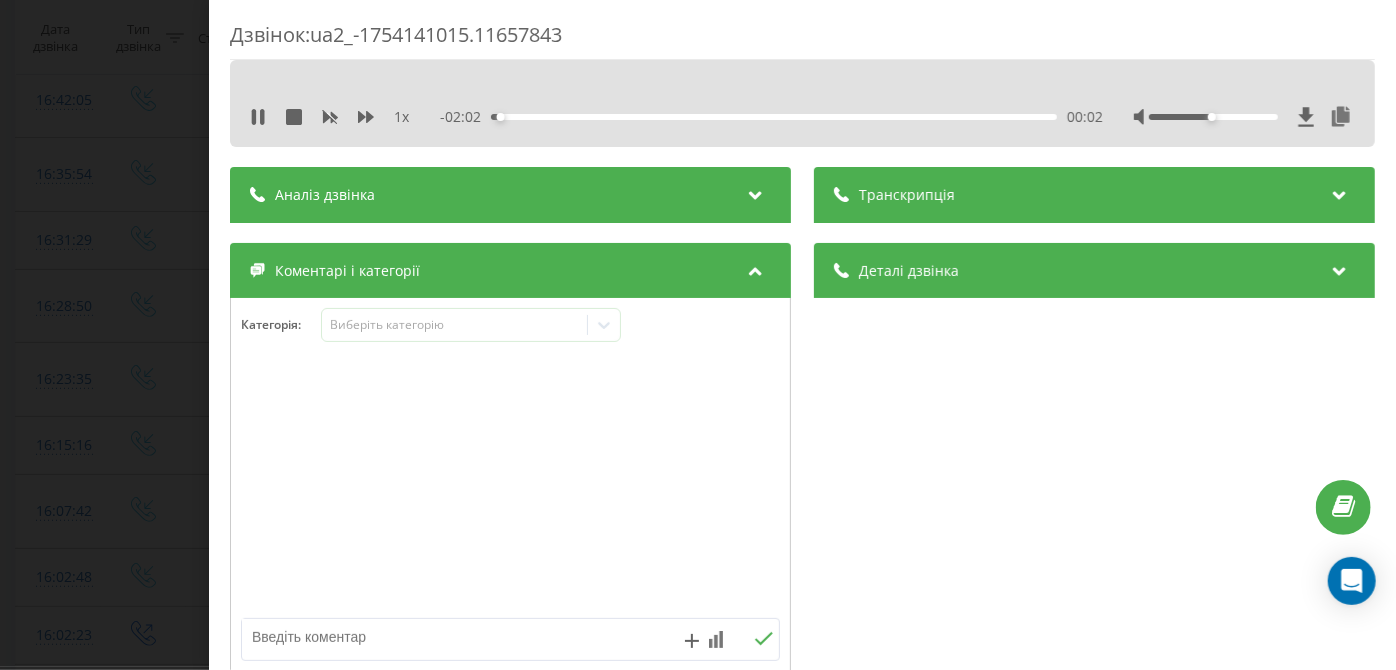 click on "00:02" at bounding box center (775, 117) 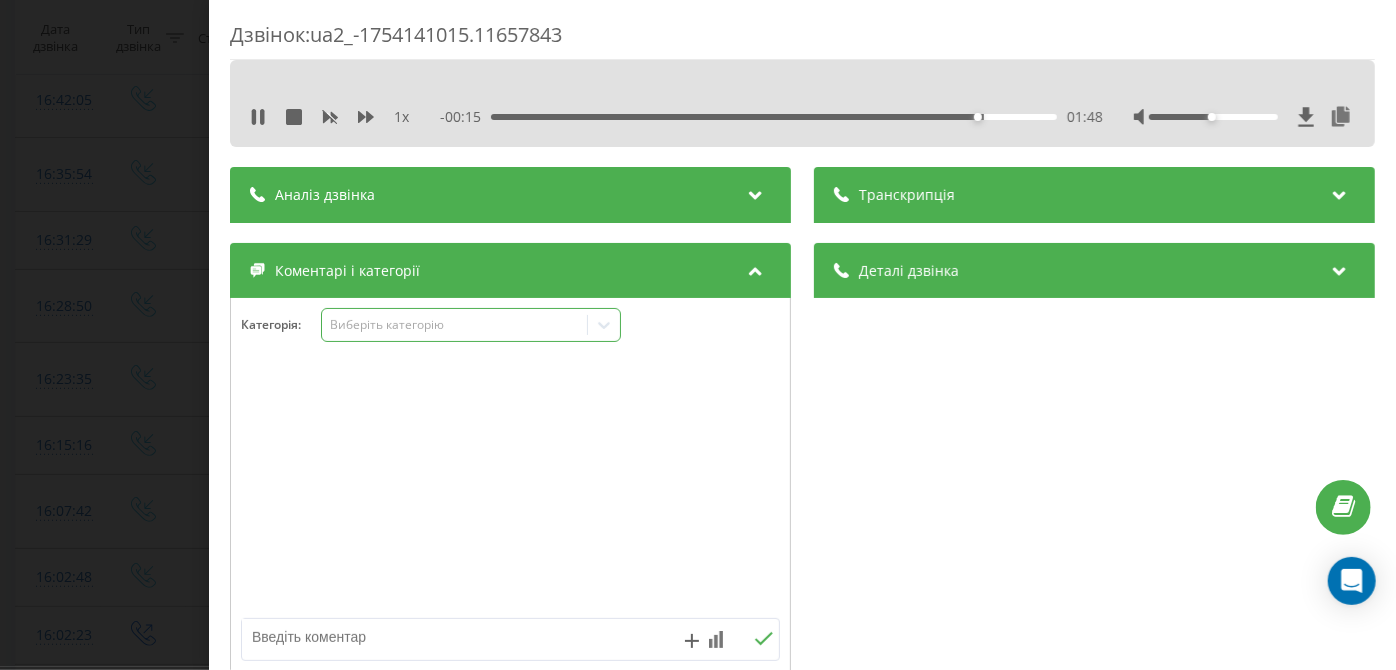 click on "Виберіть категорію" at bounding box center [455, 325] 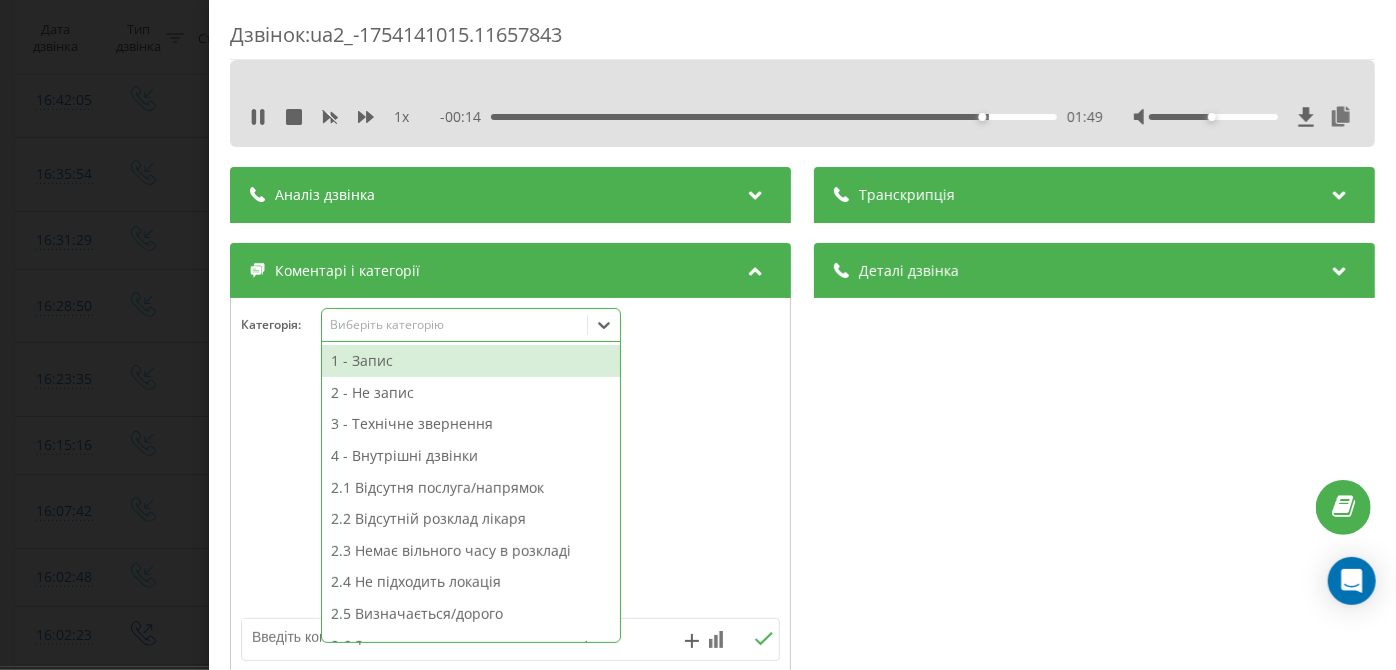click on "1 - Запис" at bounding box center [471, 361] 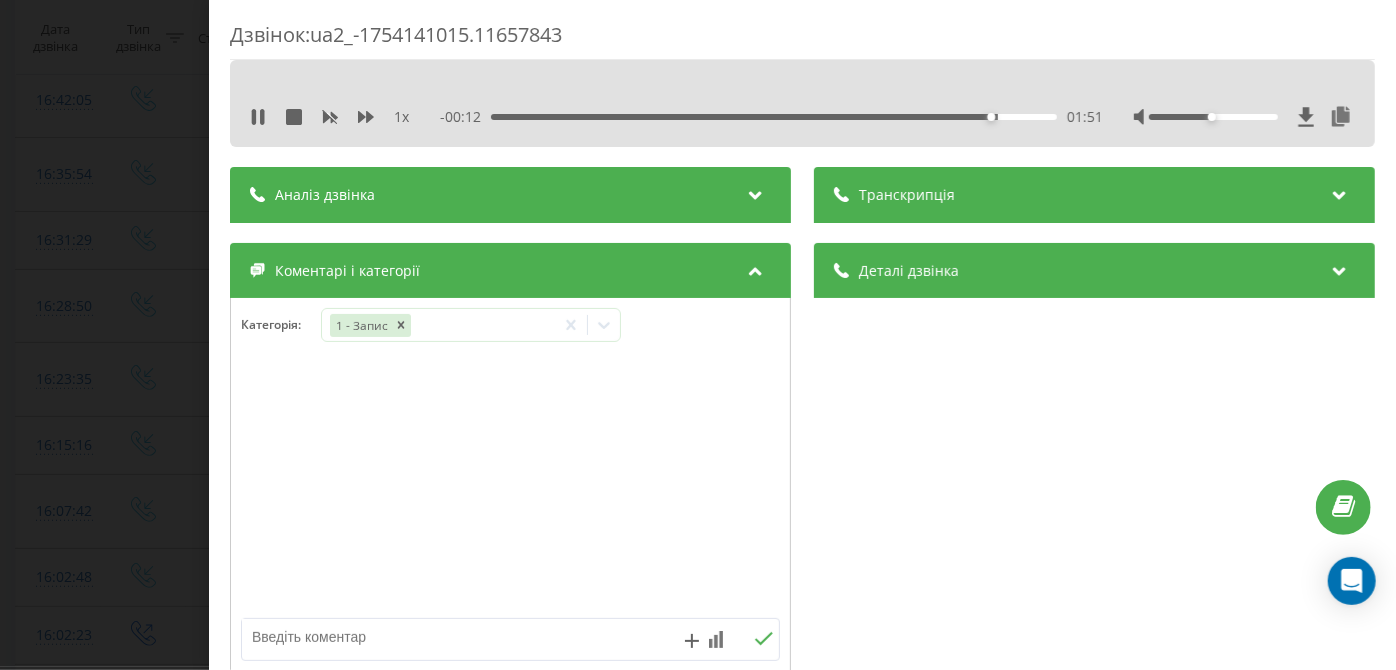 click on "Дзвінок :  ua2_-1754141015.11657843   1 x  - 00:12 01:51   01:51   Транскрипція Для AI-аналізу майбутніх дзвінків  налаштуйте та активуйте профіль на сторінці . Якщо профіль вже є і дзвінок відповідає його умовам, оновіть сторінку через 10 хвилин - AI аналізує поточний дзвінок. Аналіз дзвінка Для AI-аналізу майбутніх дзвінків  налаштуйте та активуйте профіль на сторінці . Якщо профіль вже є і дзвінок відповідає його умовам, оновіть сторінку через 10 хвилин - AI аналізує поточний дзвінок. Деталі дзвінка Загальне Дата дзвінка [YEAR]-[MONTH]-[NUMBER] [TIME] Тип дзвінка Вхідний Статус дзвінка Повторний [PHONE]" at bounding box center (698, 335) 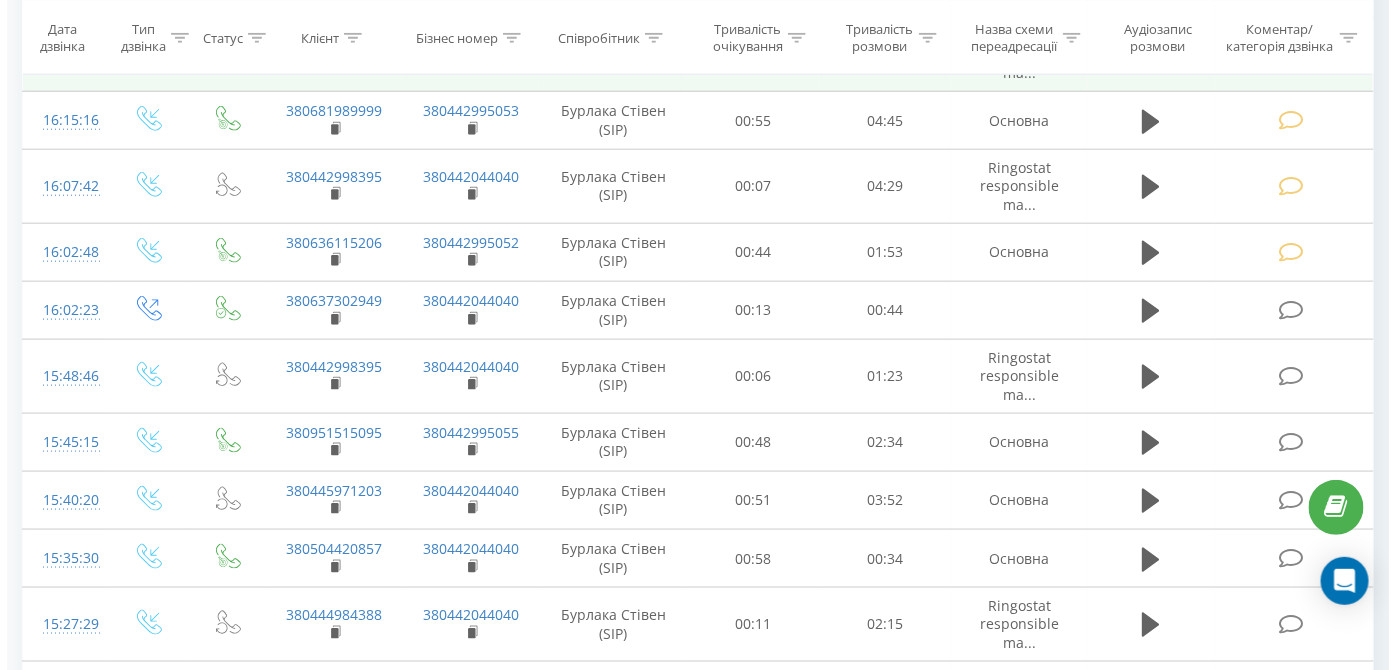 scroll, scrollTop: 621, scrollLeft: 0, axis: vertical 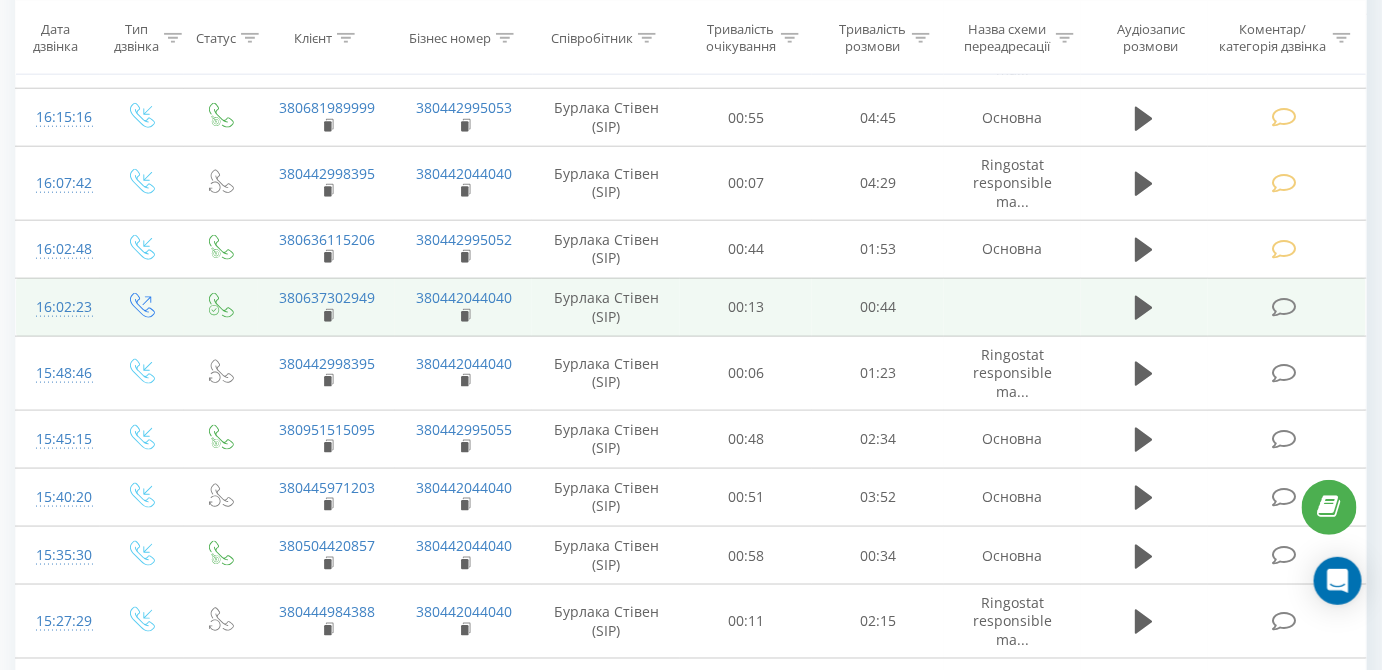 click at bounding box center (1284, 307) 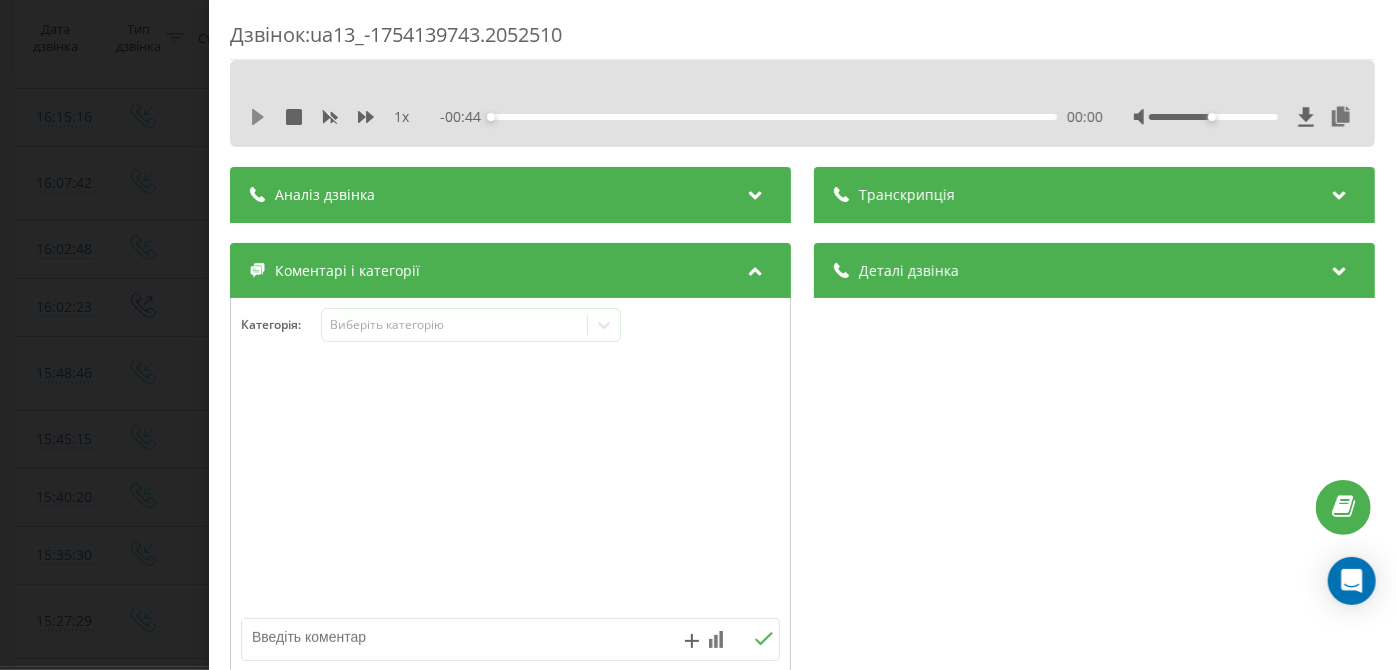 click 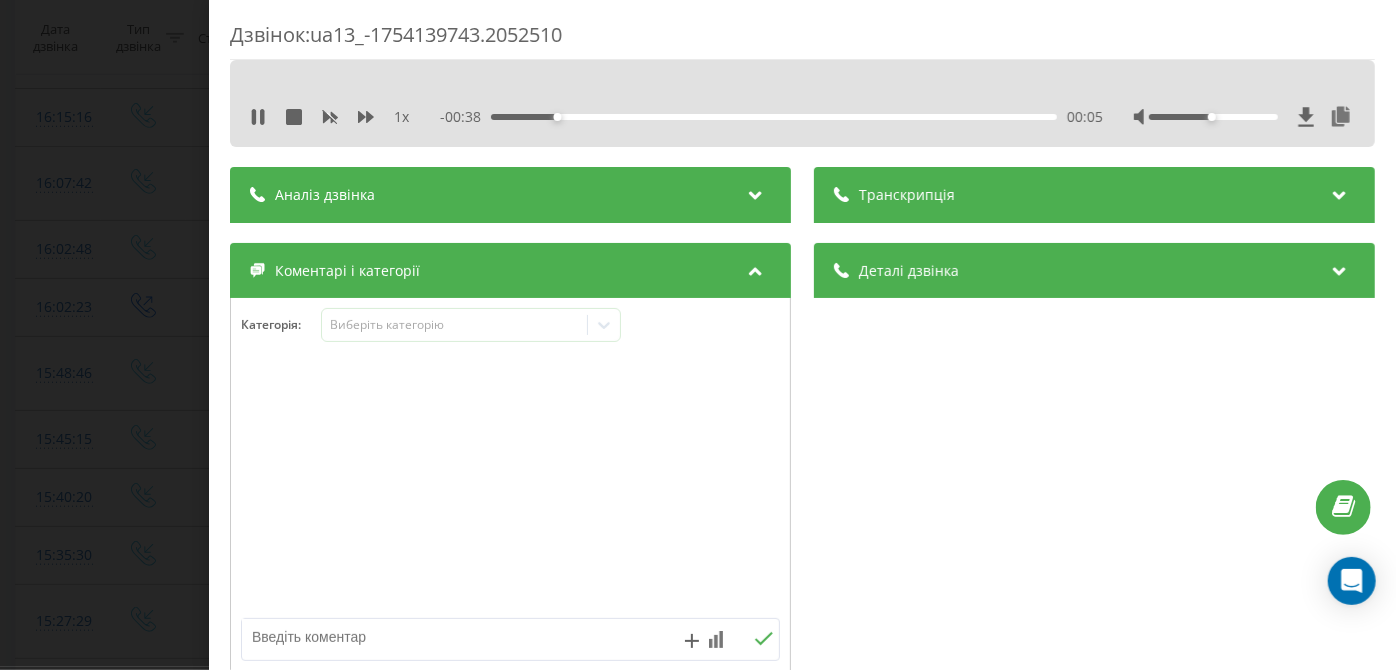 click on "00:05" at bounding box center [775, 117] 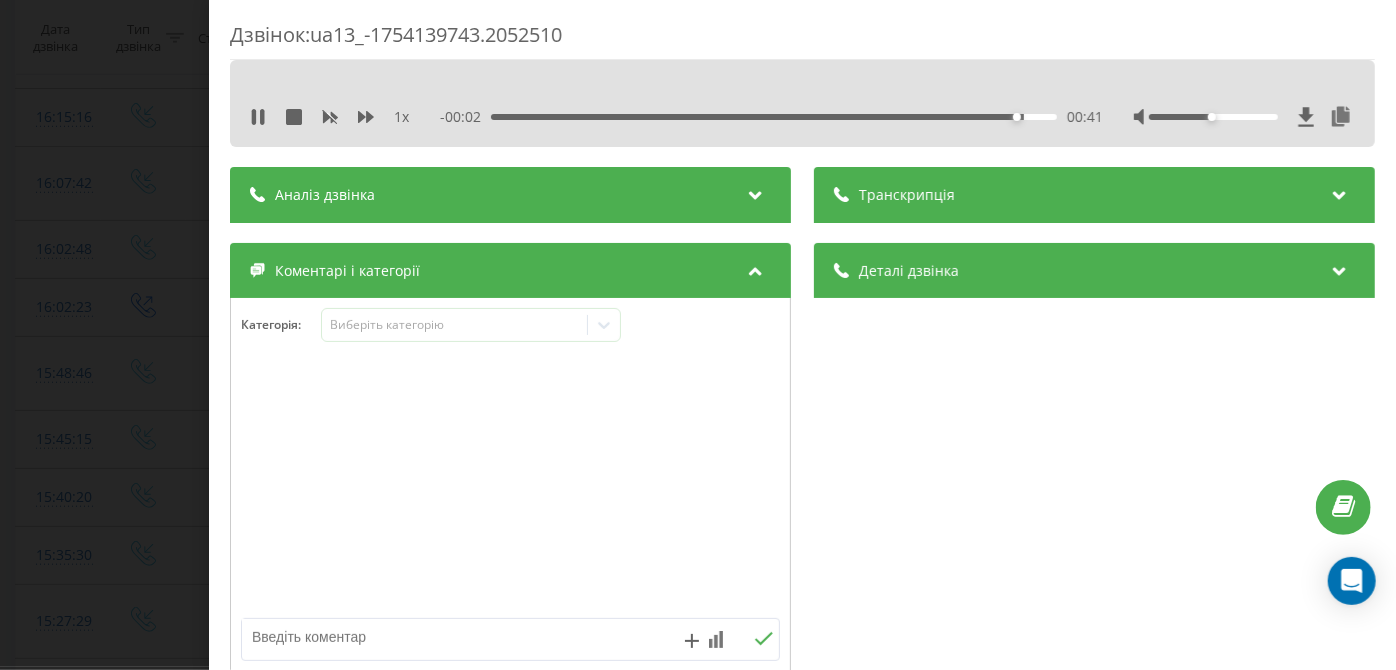 click on "00:41" at bounding box center (775, 117) 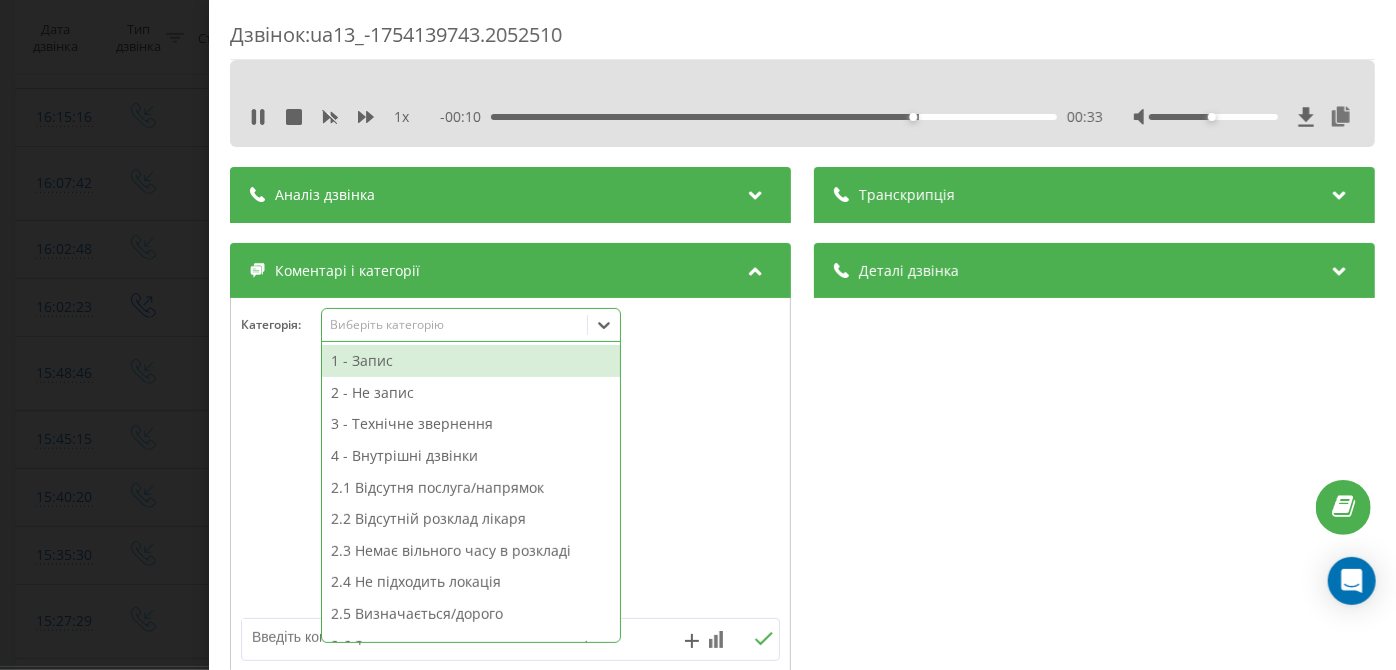 click on "Виберіть категорію" at bounding box center (454, 325) 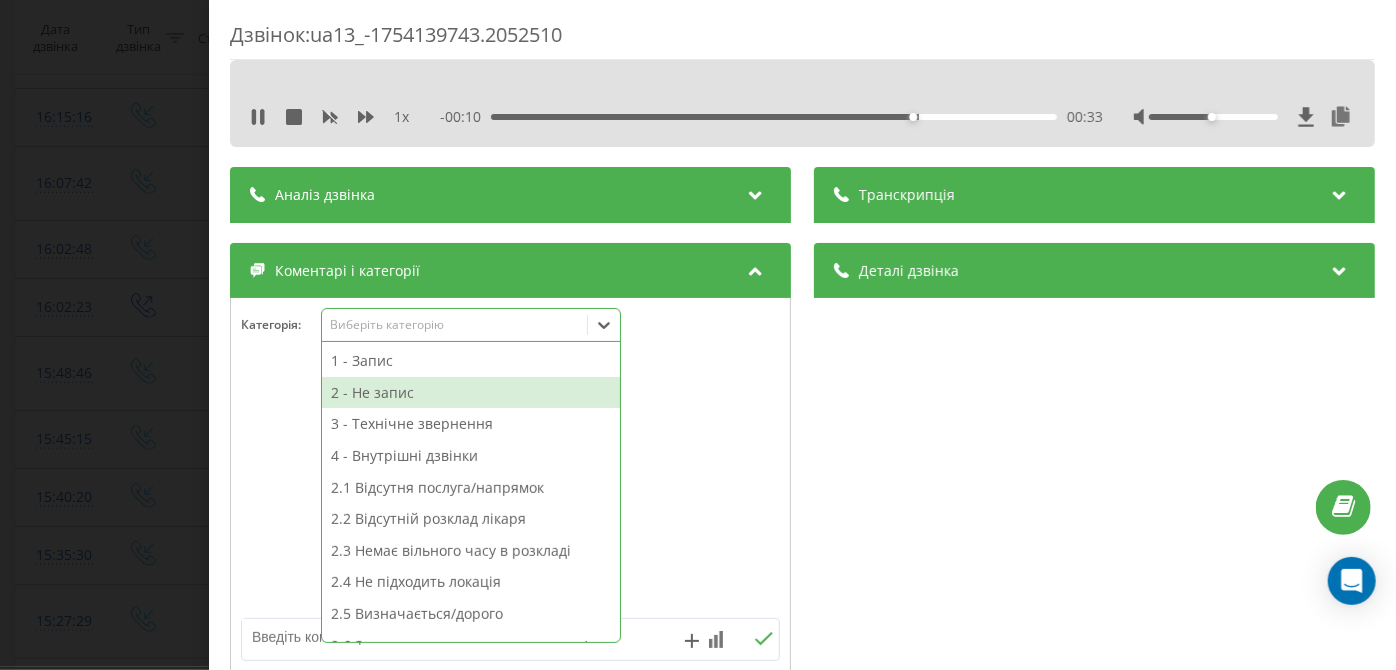 click on "2 - Не запис" at bounding box center [471, 393] 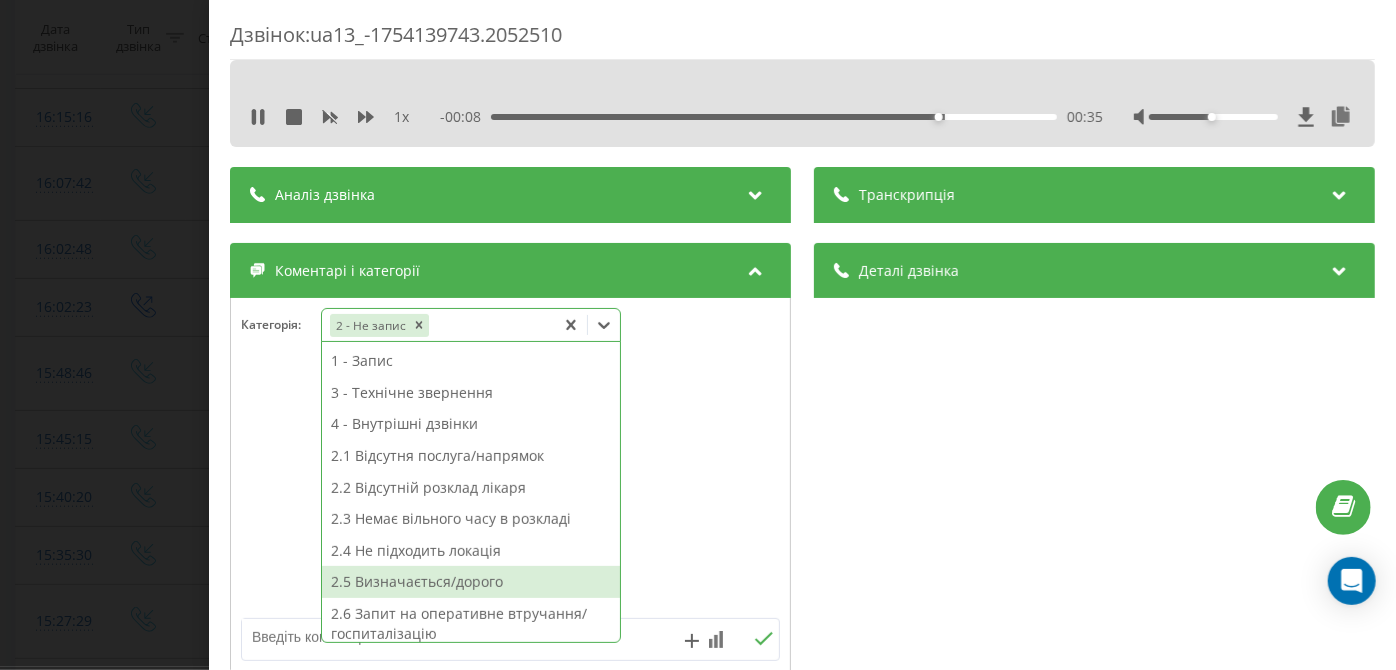 click on "2.5 Визначається/дорого" at bounding box center [471, 582] 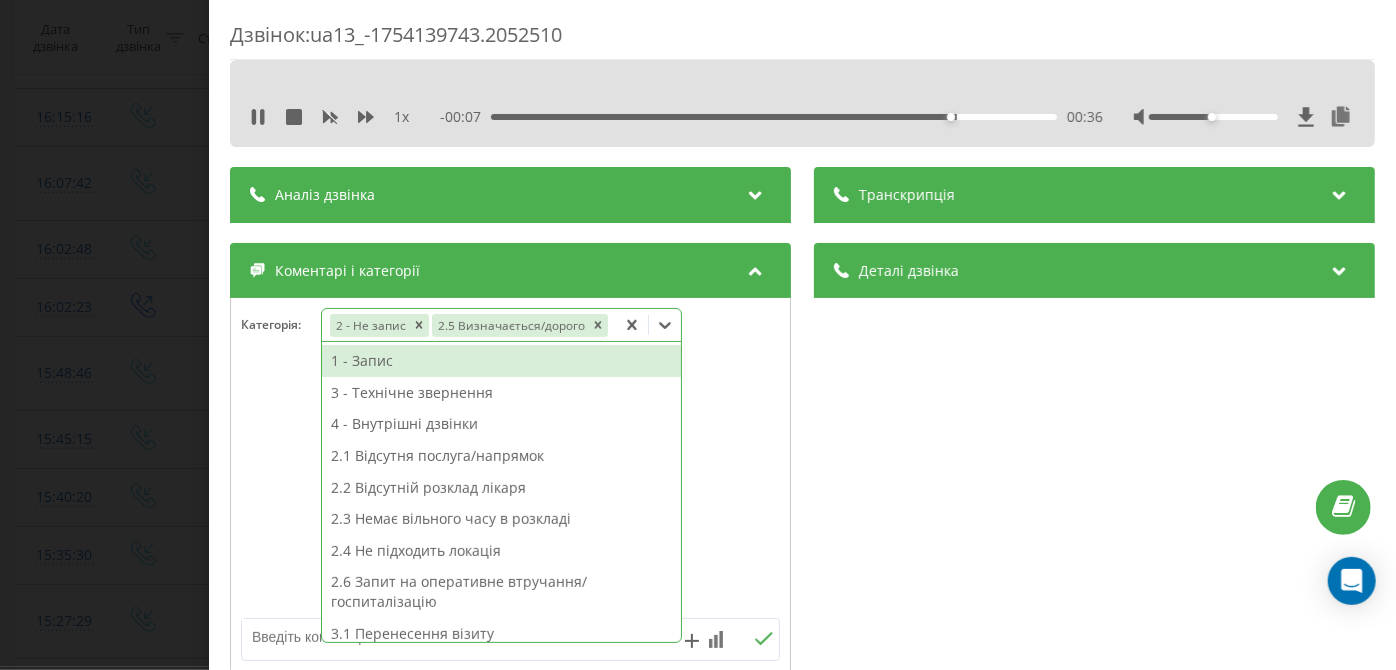 click on "Дзвінок :  ua13_-1754139743.2052510   1 x  - 00:07 00:36   00:36   Транскрипція Для AI-аналізу майбутніх дзвінків  налаштуйте та активуйте профіль на сторінці . Якщо профіль вже є і дзвінок відповідає його умовам, оновіть сторінку через 10 хвилин - AI аналізує поточний дзвінок. Аналіз дзвінка Для AI-аналізу майбутніх дзвінків  налаштуйте та активуйте профіль на сторінці . Якщо профіль вже є і дзвінок відповідає його умовам, оновіть сторінку через 10 хвилин - AI аналізує поточний дзвінок. Деталі дзвінка Загальне Дата дзвінка 2025-08-02 16:02:23 Тип дзвінка Вихідний Статус дзвінка Успішний 380442044040" at bounding box center [698, 335] 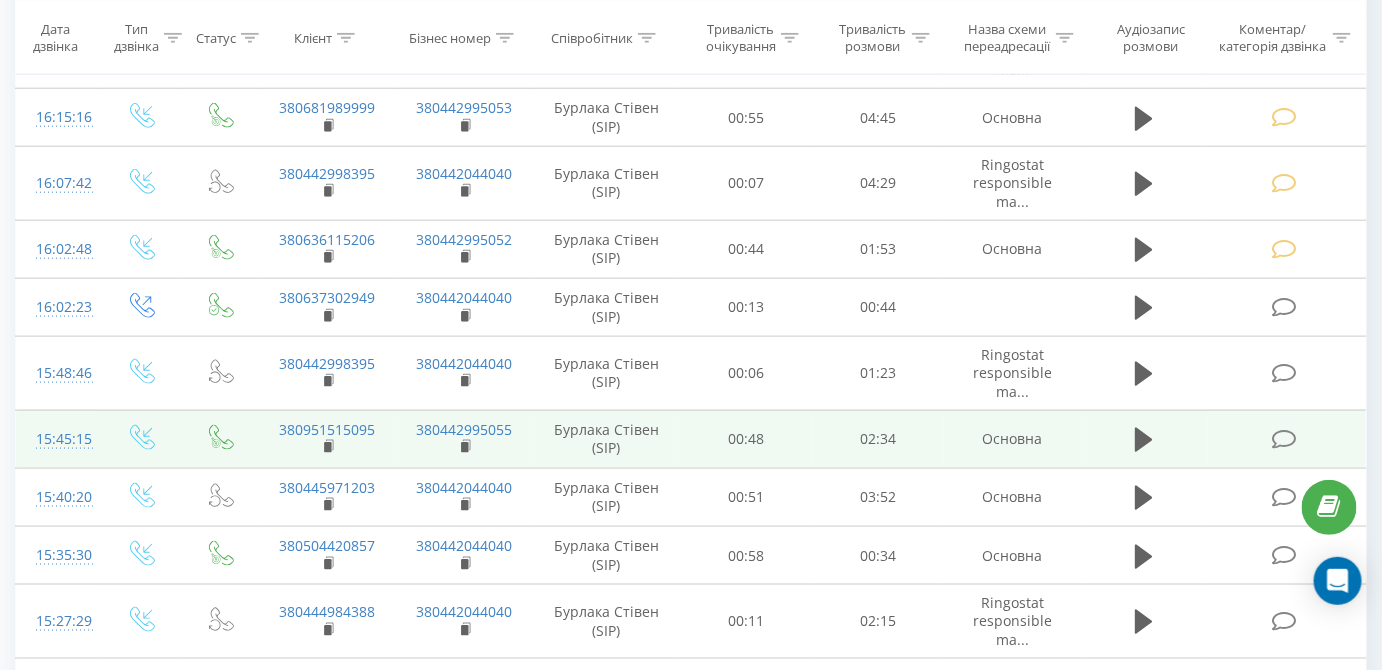 click at bounding box center [1284, 439] 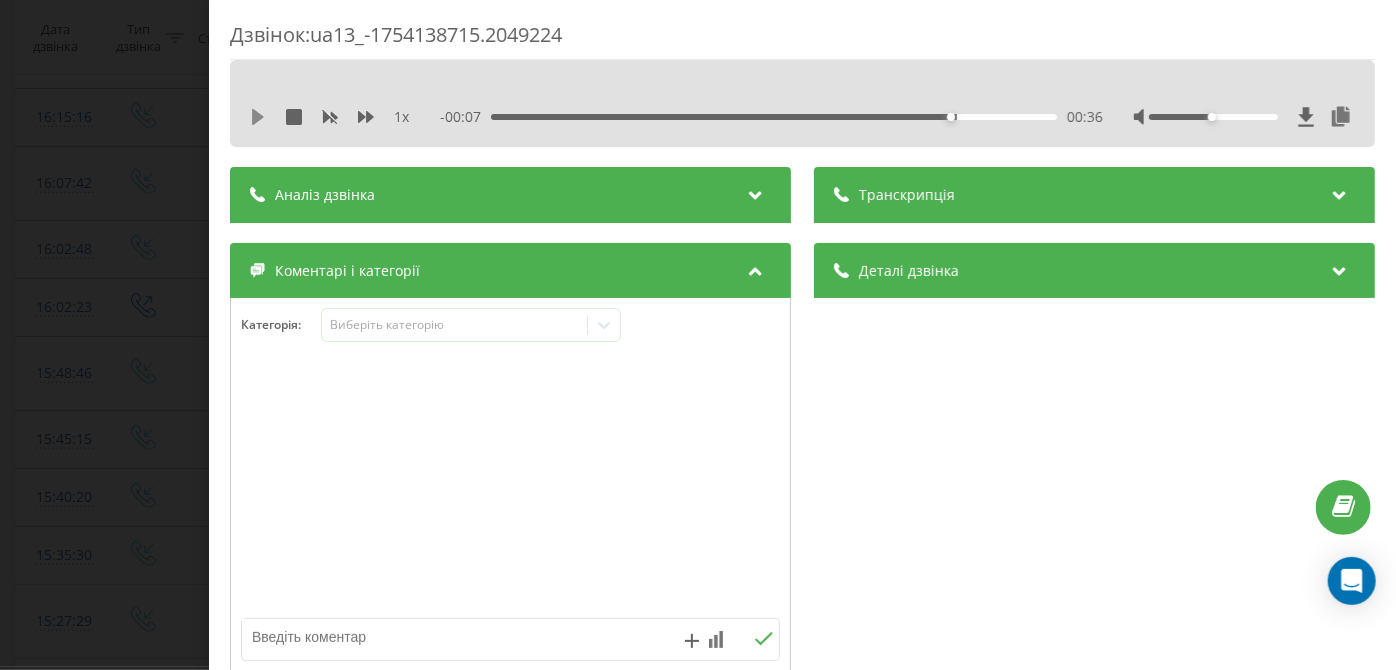 click 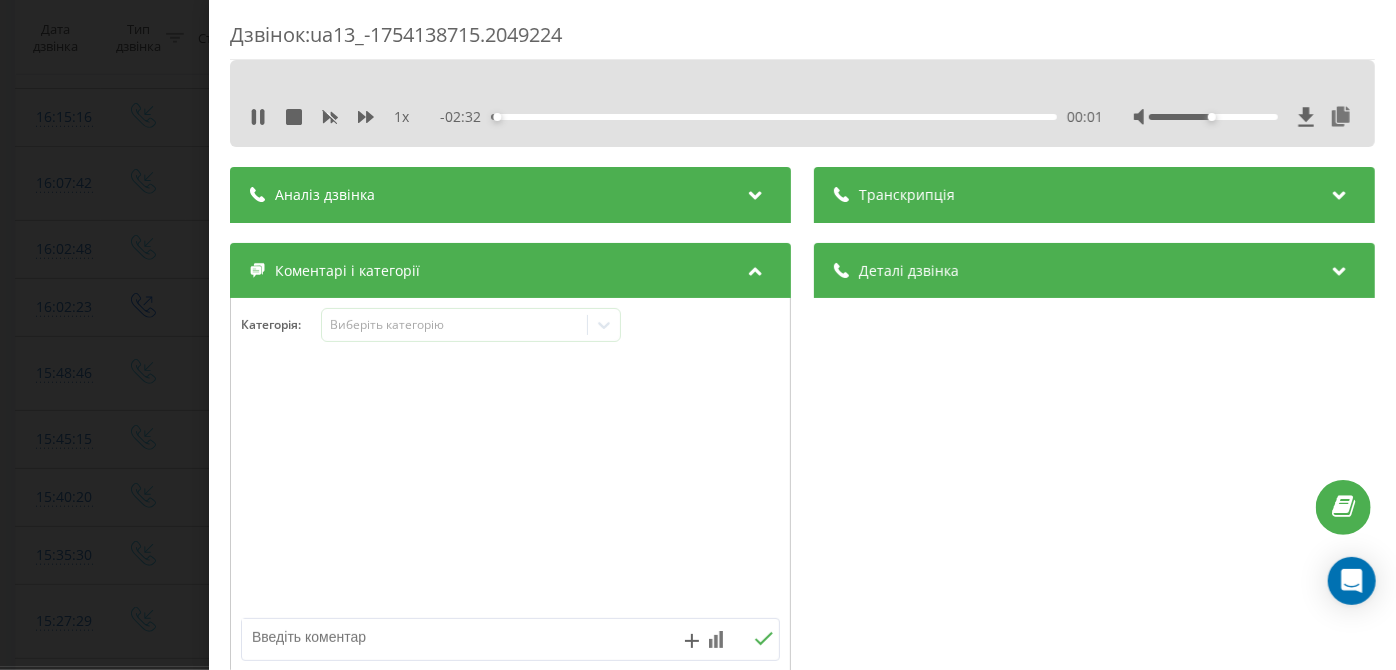 click on "00:01" at bounding box center [775, 117] 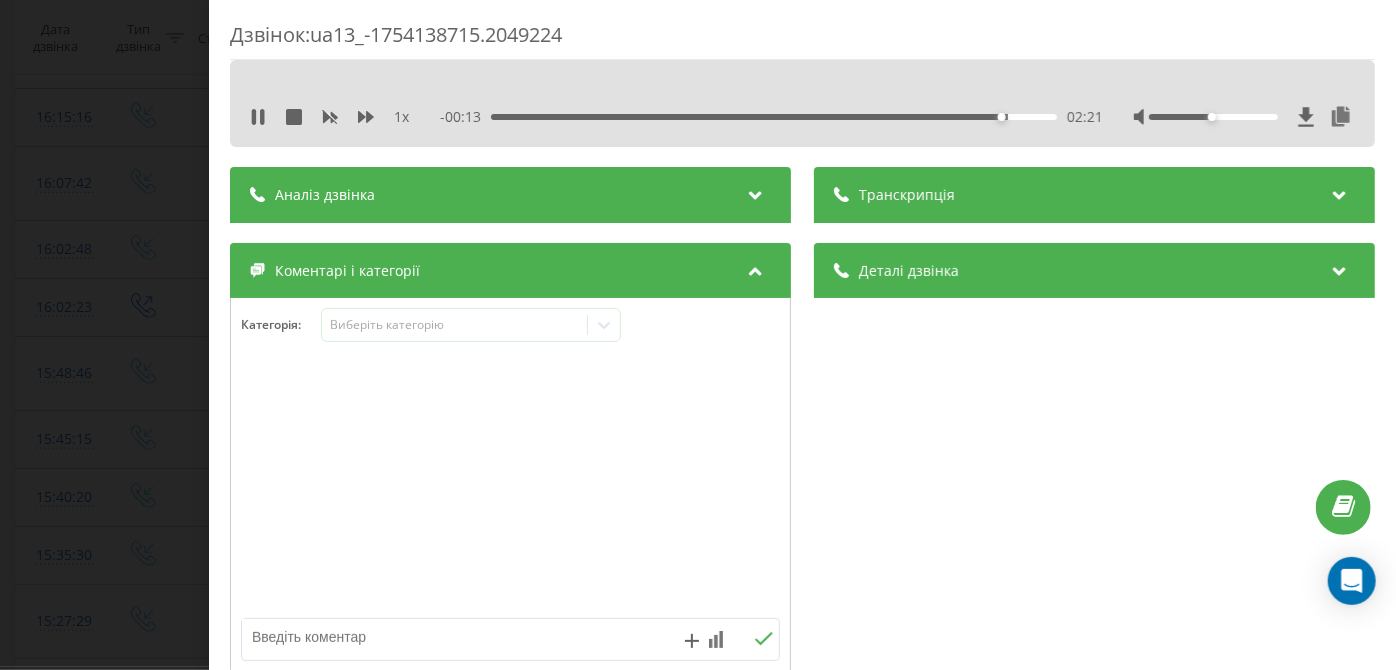 click on "02:21" at bounding box center (775, 117) 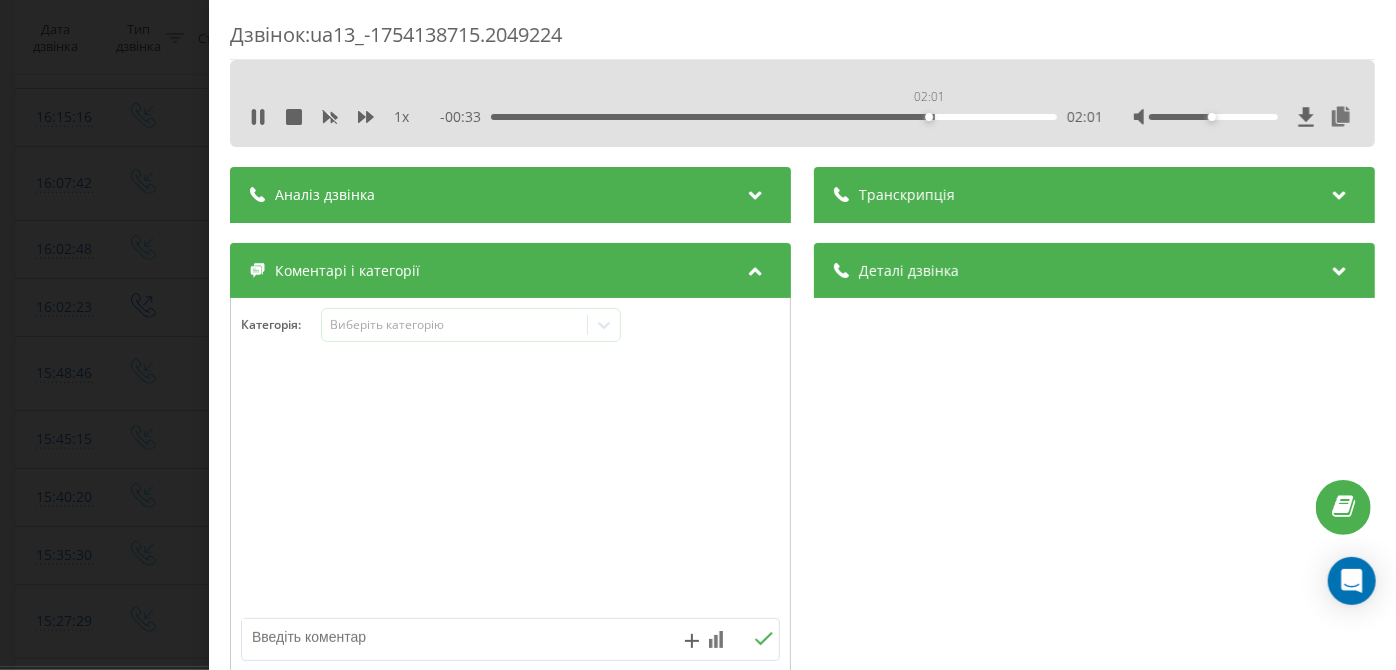 click on "02:01" at bounding box center [775, 117] 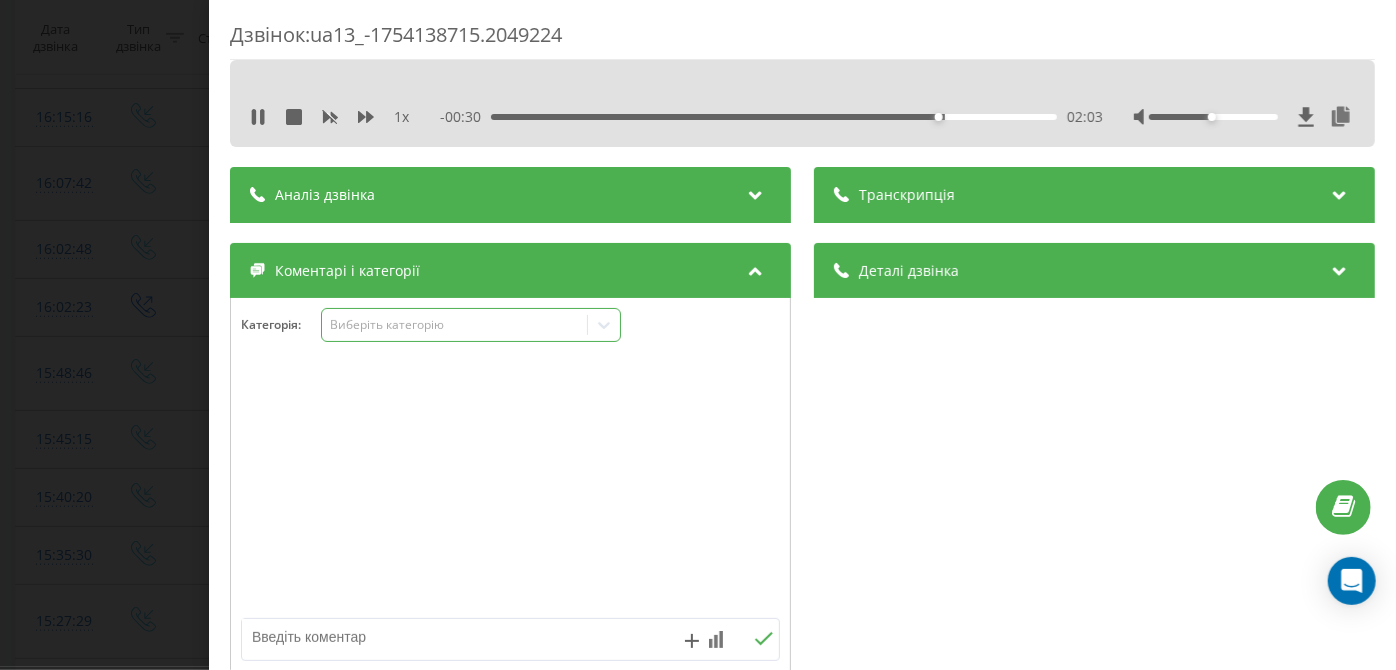 click on "Виберіть категорію" at bounding box center [455, 325] 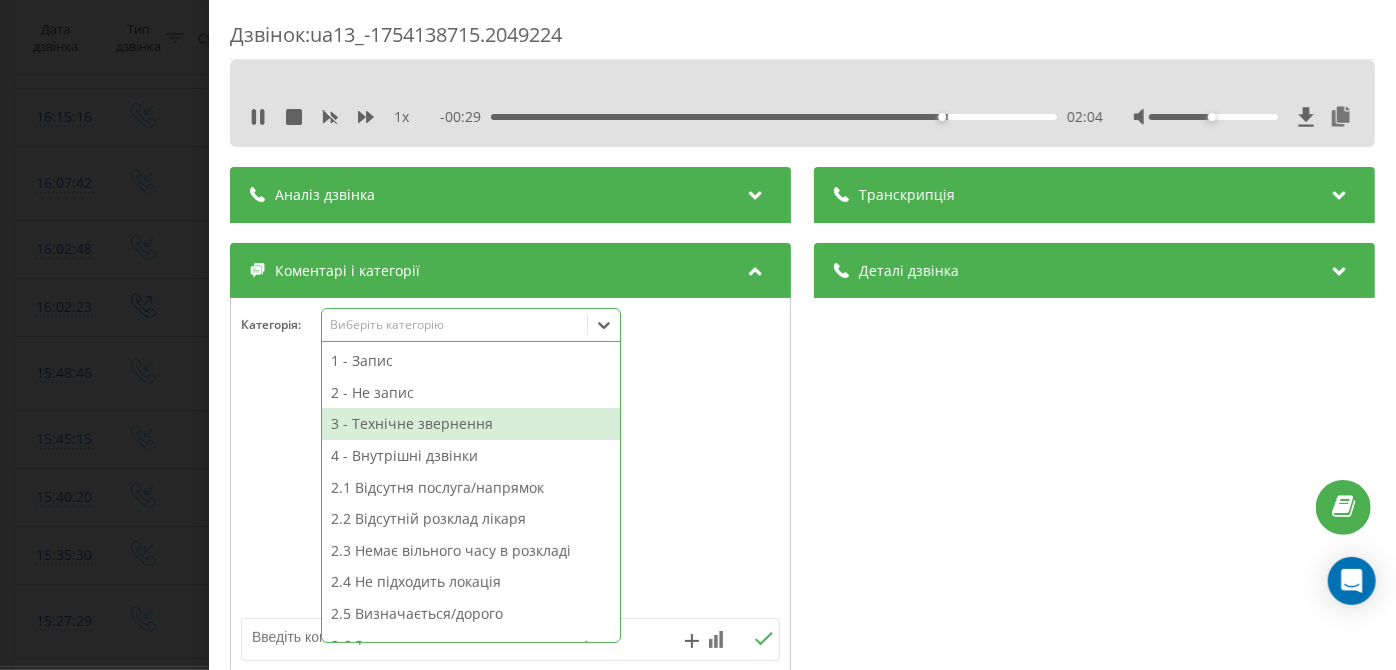 click on "3 - Технічне звернення" at bounding box center (471, 424) 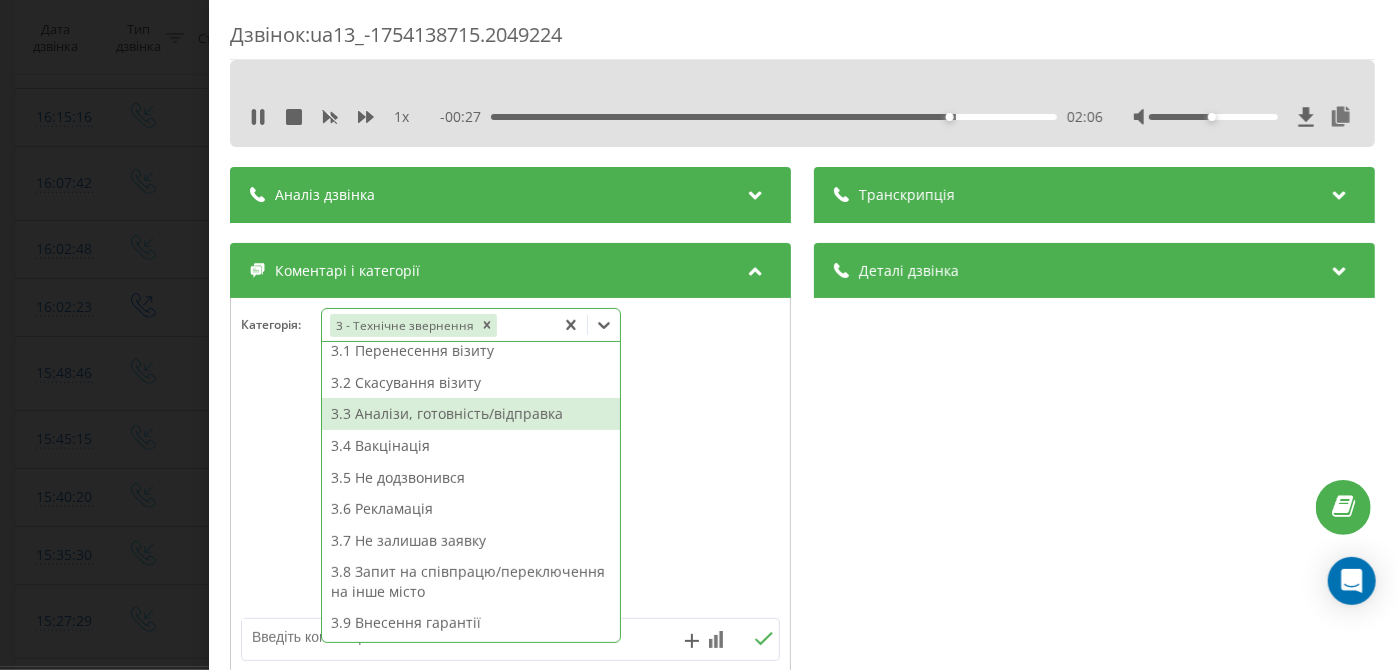 scroll, scrollTop: 312, scrollLeft: 0, axis: vertical 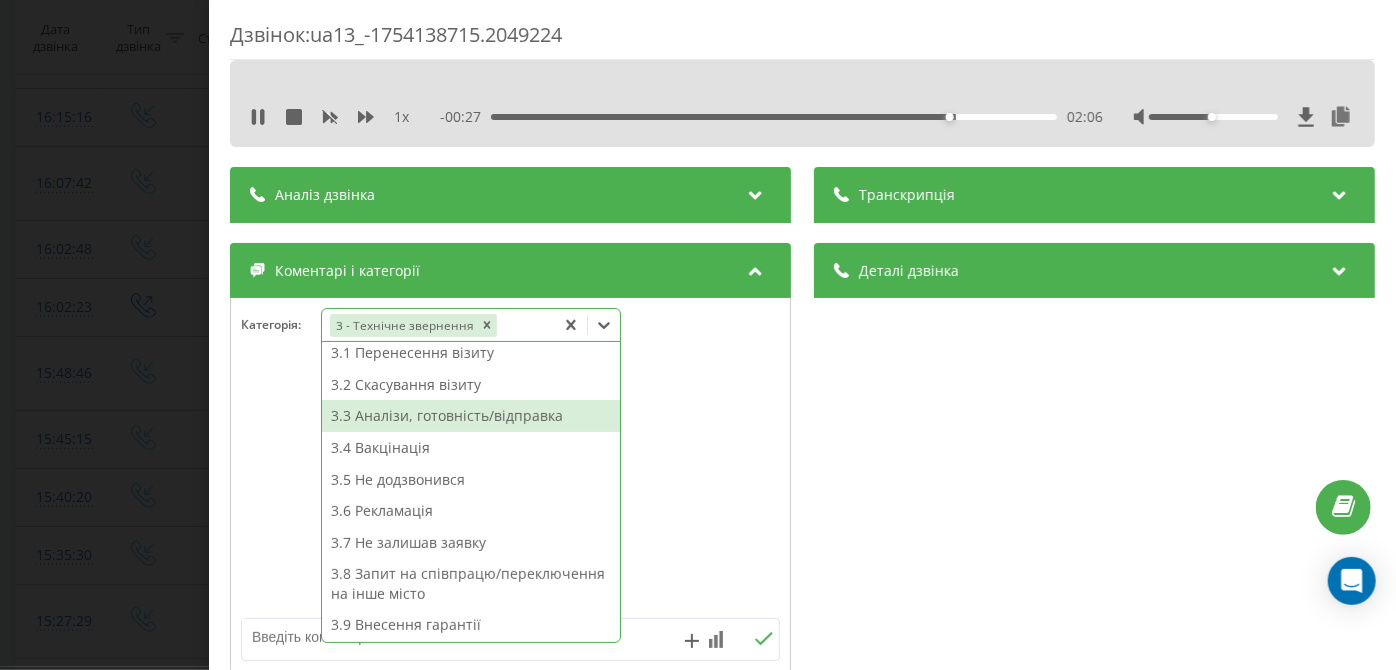 click on "3.3 Аналізи, готовність/відправка" at bounding box center [471, 416] 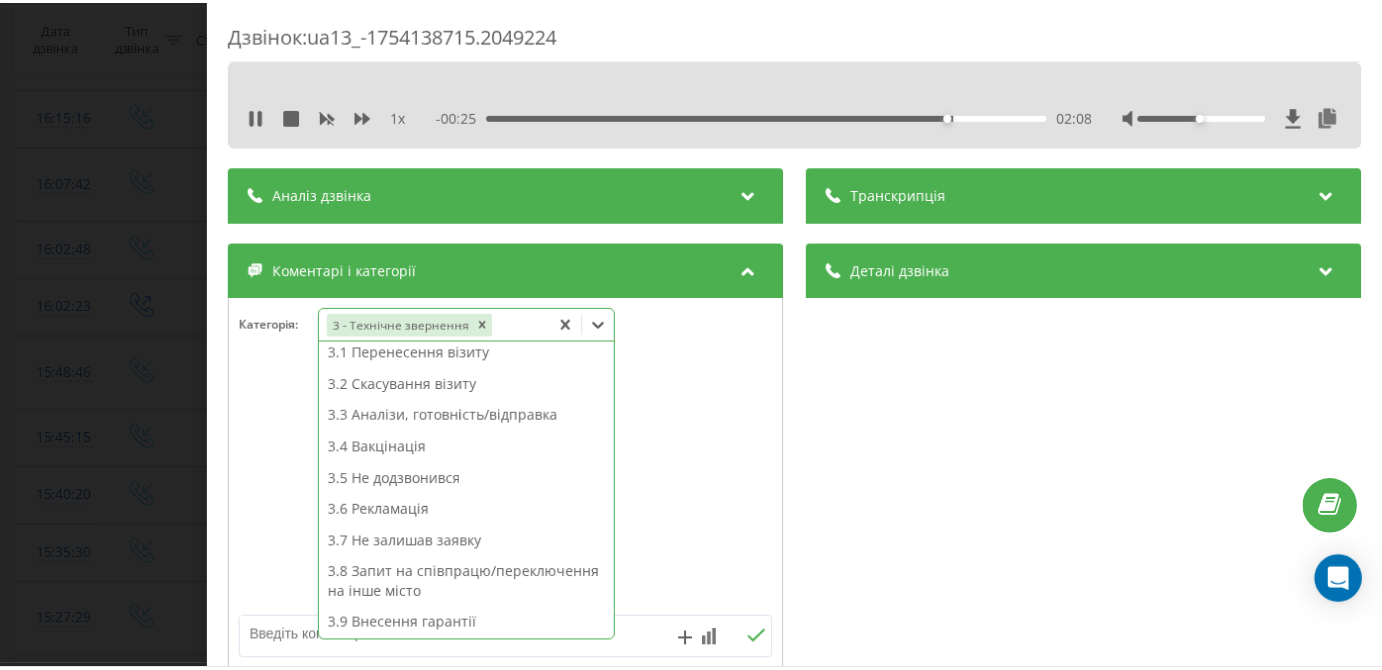 scroll, scrollTop: 242, scrollLeft: 0, axis: vertical 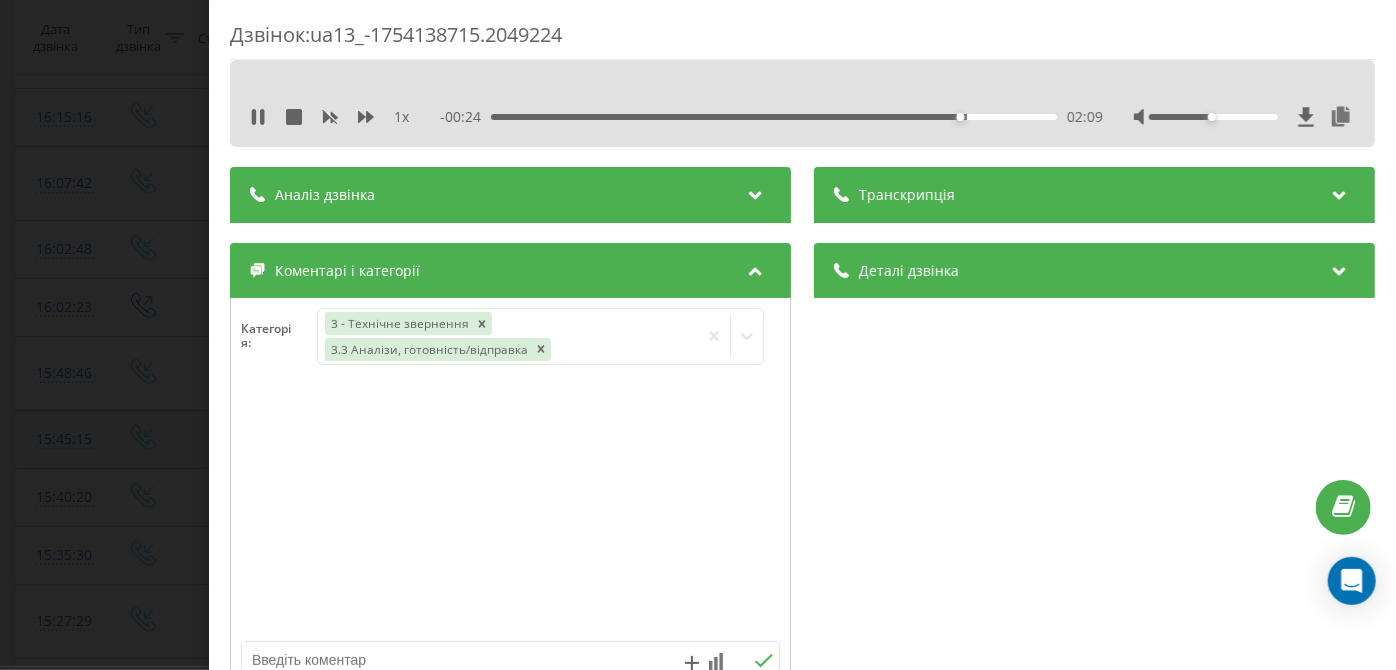 click on "Дзвінок :  ua13_-1754138715.2049224   1 x  - 00:24 02:09   02:09   Транскрипція Для AI-аналізу майбутніх дзвінків  налаштуйте та активуйте профіль на сторінці . Якщо профіль вже є і дзвінок відповідає його умовам, оновіть сторінку через 10 хвилин - AI аналізує поточний дзвінок. Аналіз дзвінка Для AI-аналізу майбутніх дзвінків  налаштуйте та активуйте профіль на сторінці . Якщо профіль вже є і дзвінок відповідає його умовам, оновіть сторінку через 10 хвилин - AI аналізує поточний дзвінок. Деталі дзвінка Загальне Дата дзвінка 2025-08-02 15:45:15 Тип дзвінка Вхідний Статус дзвінка Цільовий 380951515095 :" at bounding box center [698, 335] 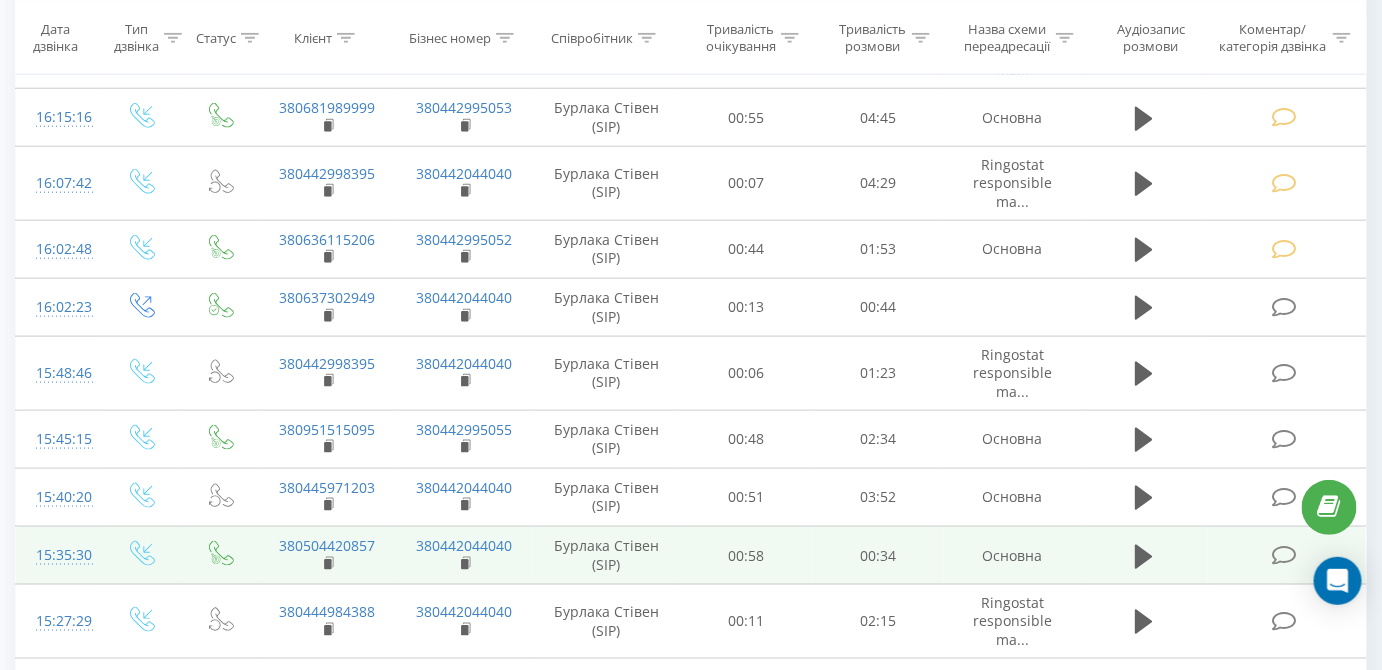 click at bounding box center (1284, 555) 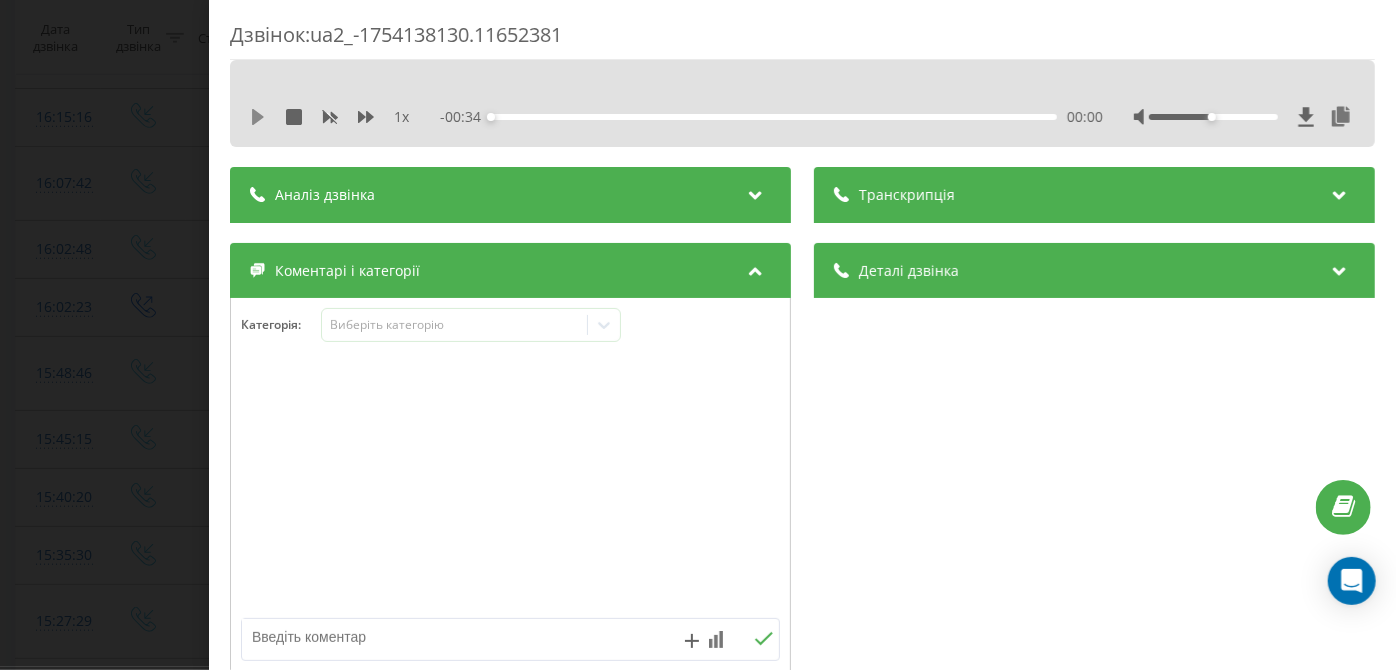 click 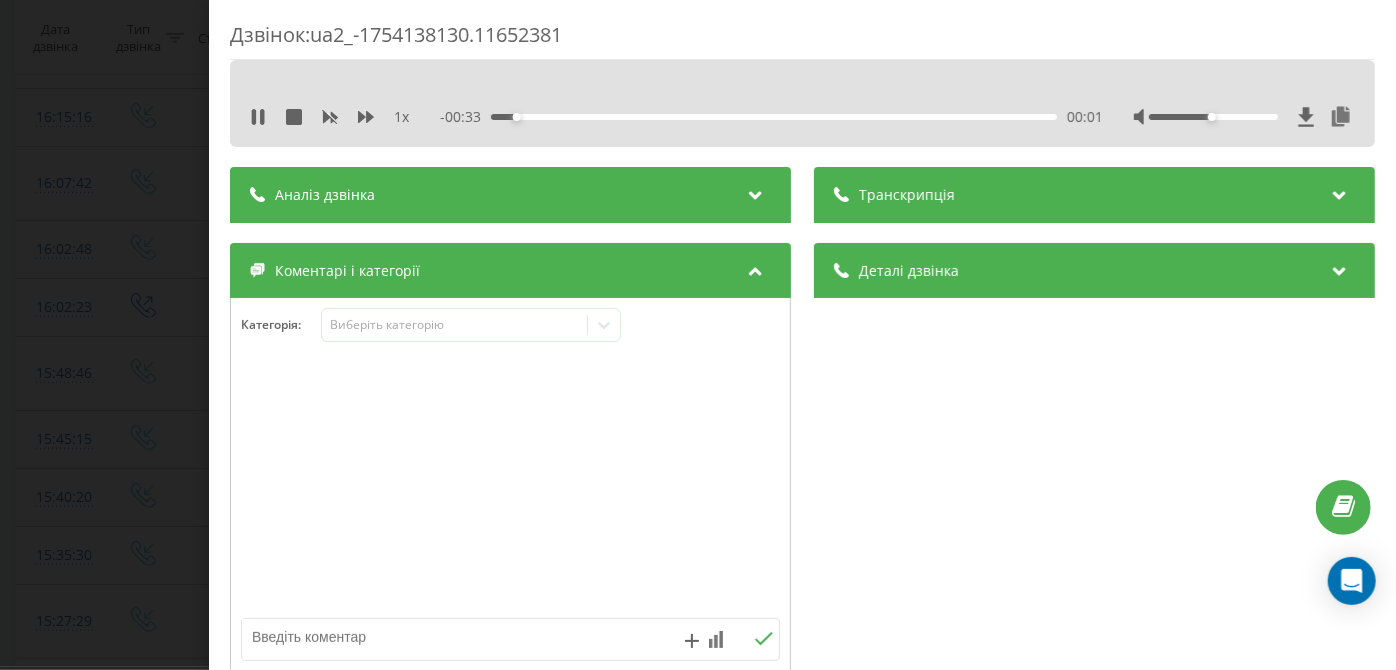 click on "00:01" at bounding box center [775, 117] 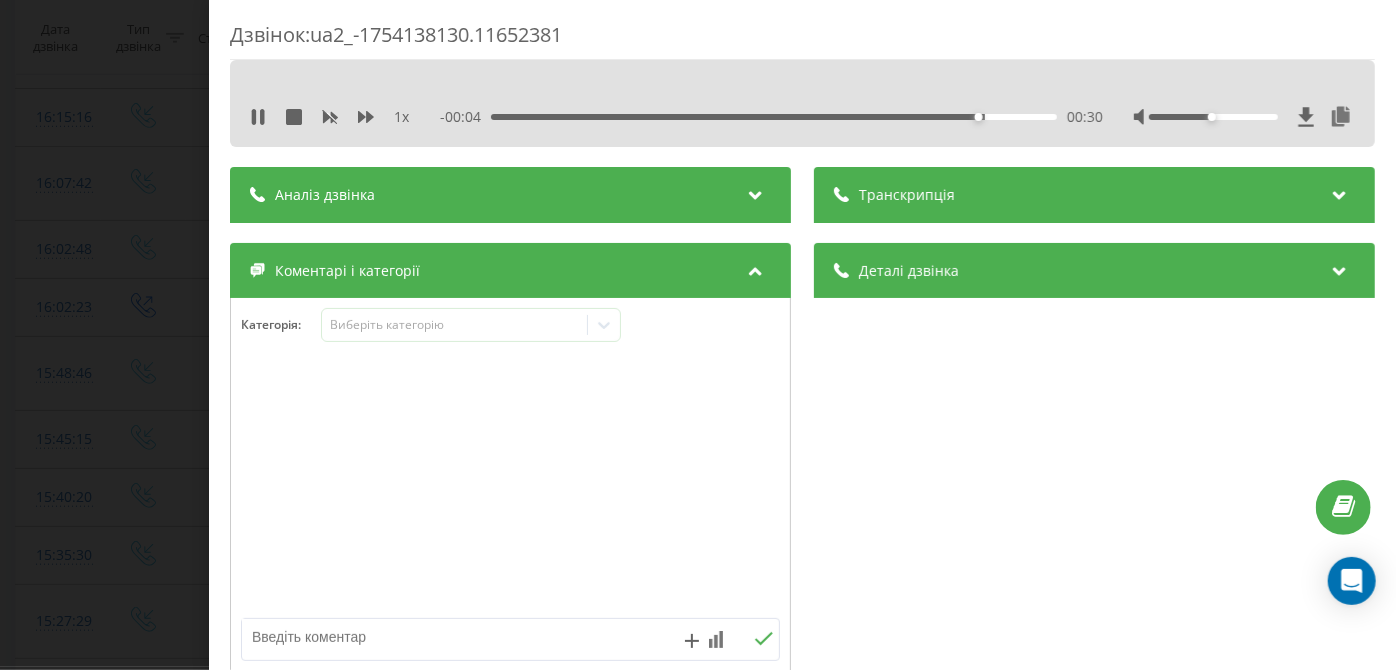 click on "00:30" at bounding box center [775, 117] 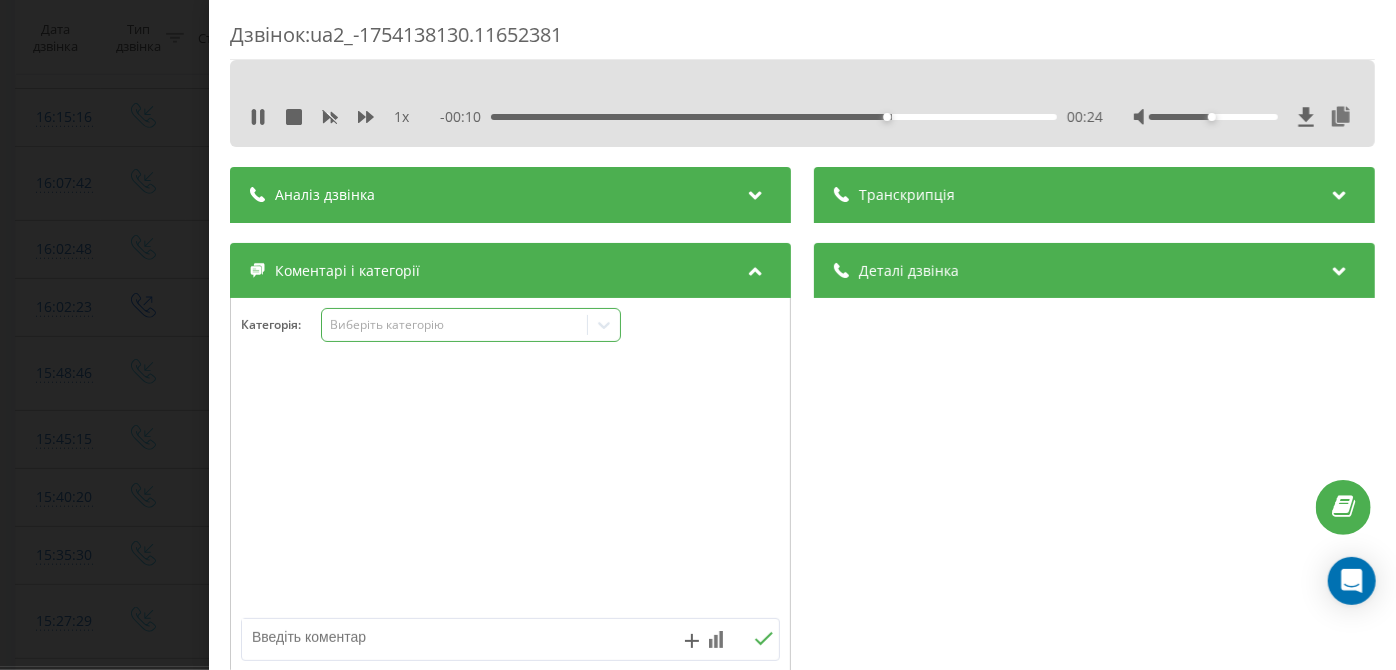 click on "Виберіть категорію" at bounding box center [455, 325] 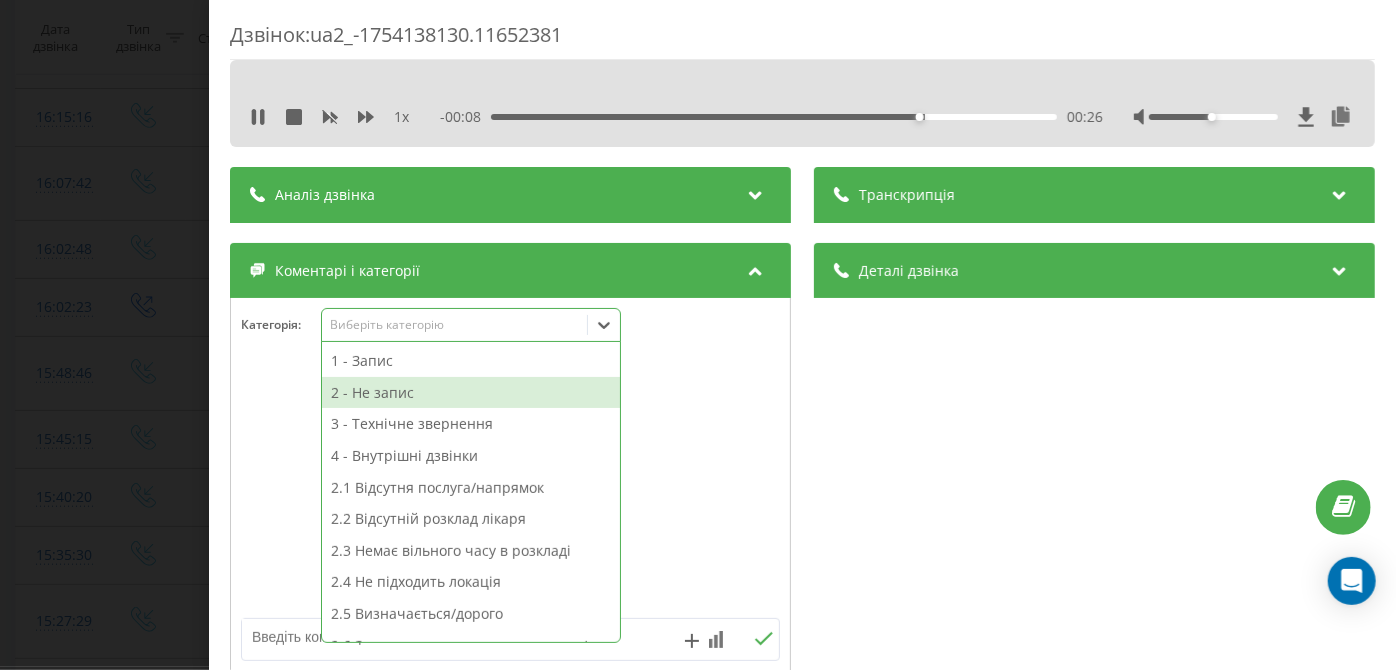 click on "2 - Не запис" at bounding box center [471, 393] 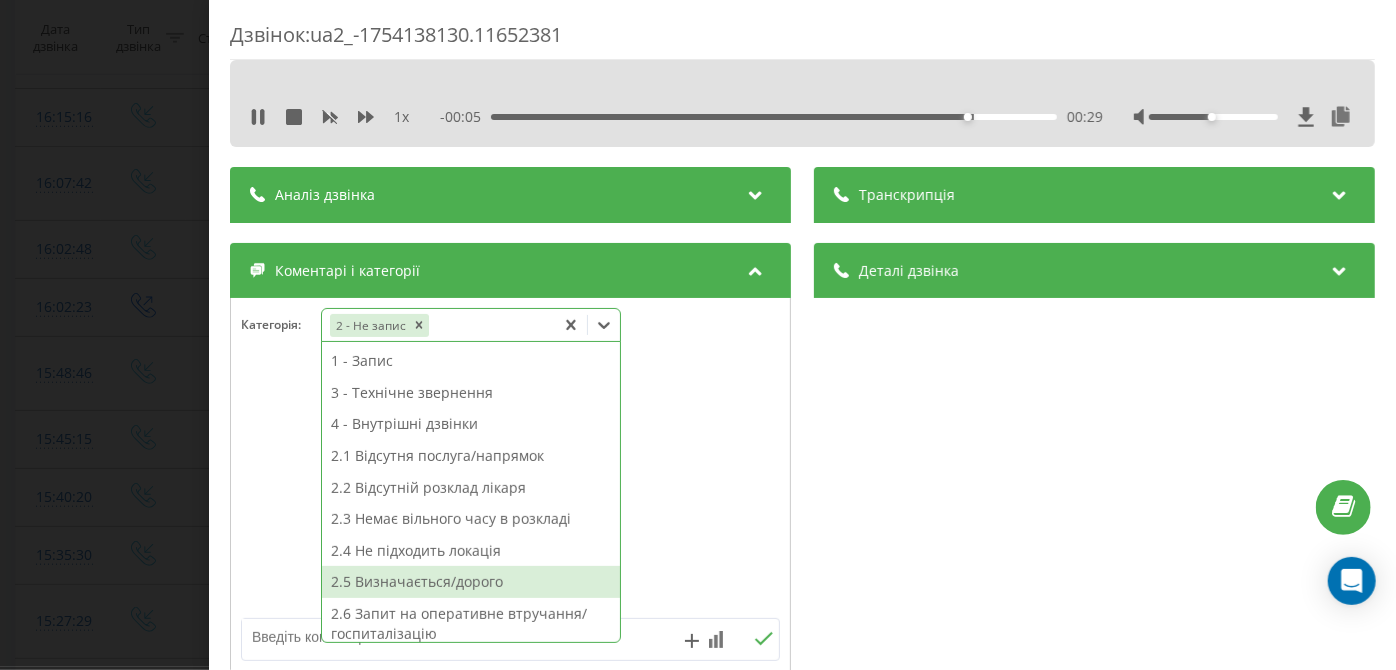click on "2.5 Визначається/дорого" at bounding box center [471, 582] 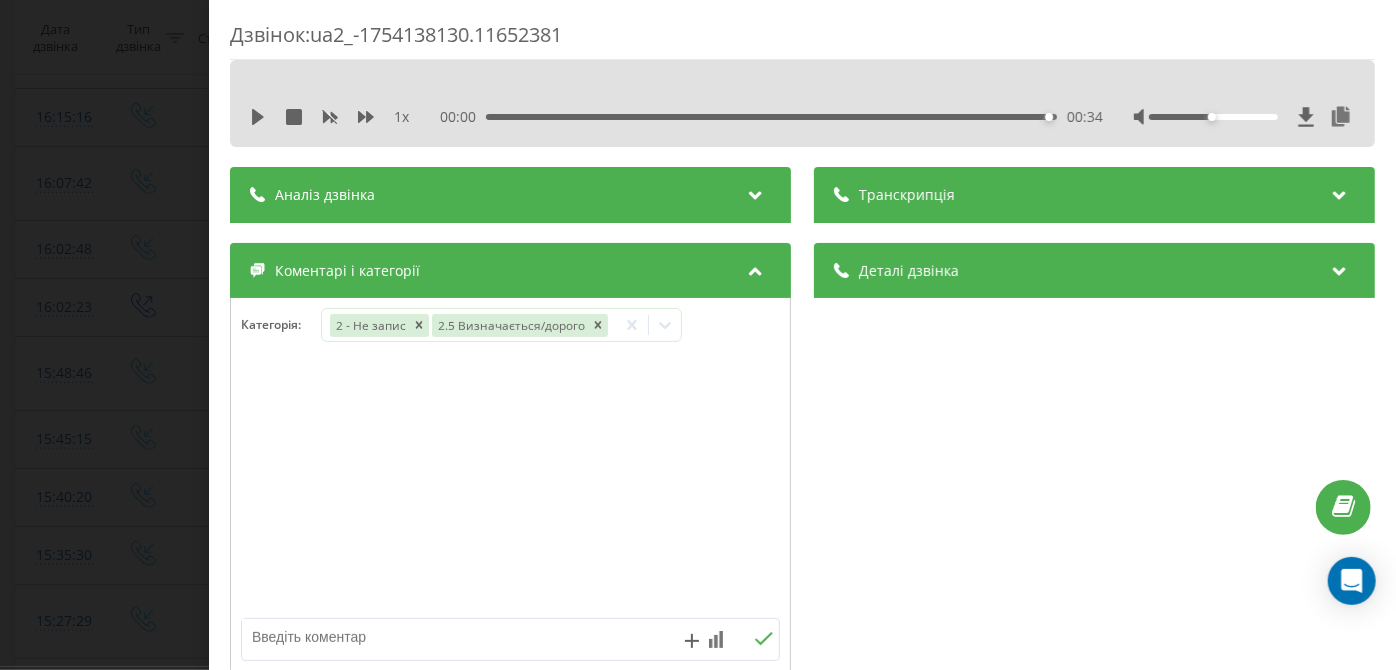 click on "Дзвінок :  ua2_-1754138130.11652381   1 x  00:00 00:34   00:34   Транскрипція Для AI-аналізу майбутніх дзвінків  налаштуйте та активуйте профіль на сторінці . Якщо профіль вже є і дзвінок відповідає його умовам, оновіть сторінку через 10 хвилин - AI аналізує поточний дзвінок. Аналіз дзвінка Для AI-аналізу майбутніх дзвінків  налаштуйте та активуйте профіль на сторінці . Якщо профіль вже є і дзвінок відповідає його умовам, оновіть сторінку через 10 хвилин - AI аналізує поточний дзвінок. Деталі дзвінка Загальне Дата дзвінка 2025-08-02 15:35:30 Тип дзвінка Вхідний Статус дзвінка Цільовий 380504420857 n/a" at bounding box center (698, 335) 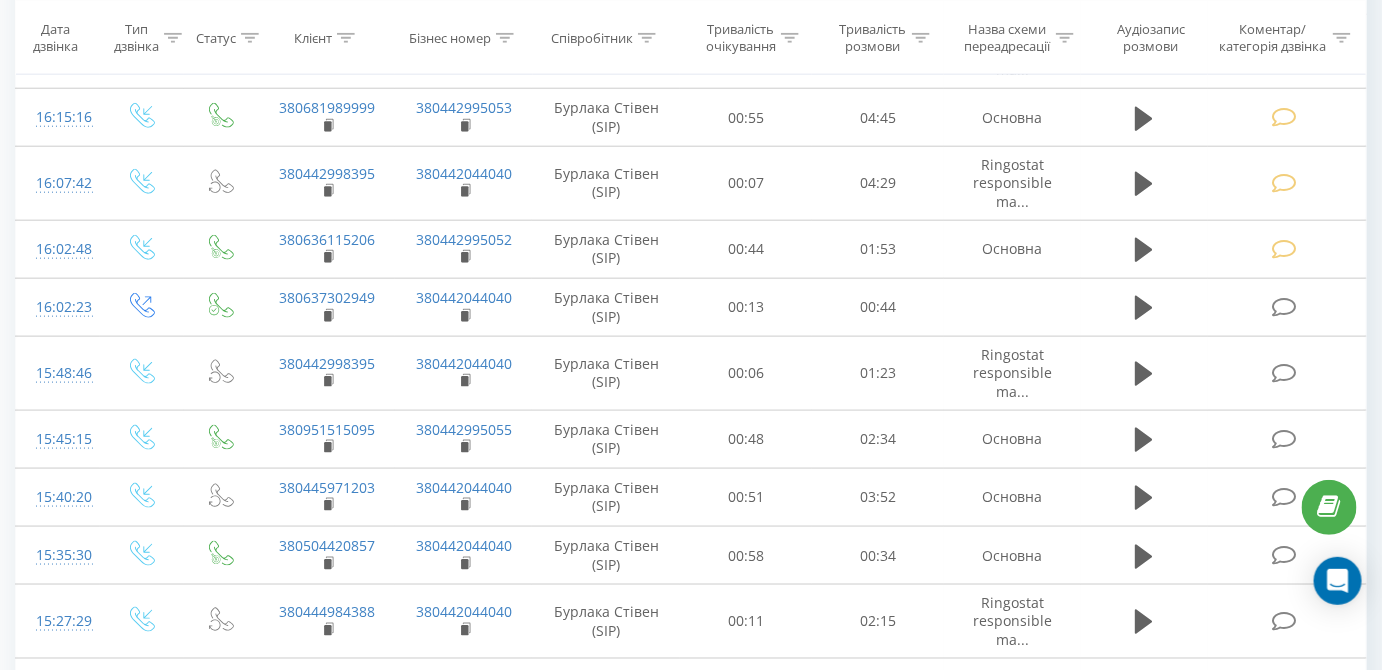 scroll, scrollTop: 1258, scrollLeft: 0, axis: vertical 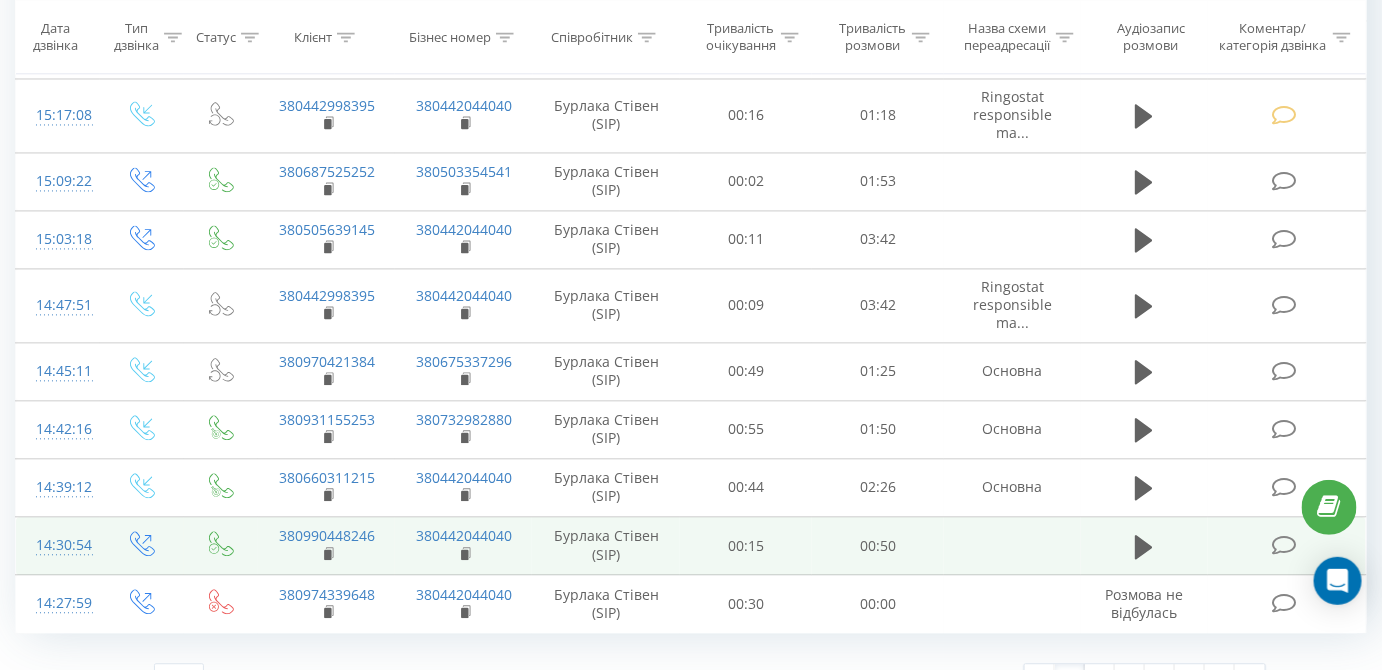 click at bounding box center [1284, 546] 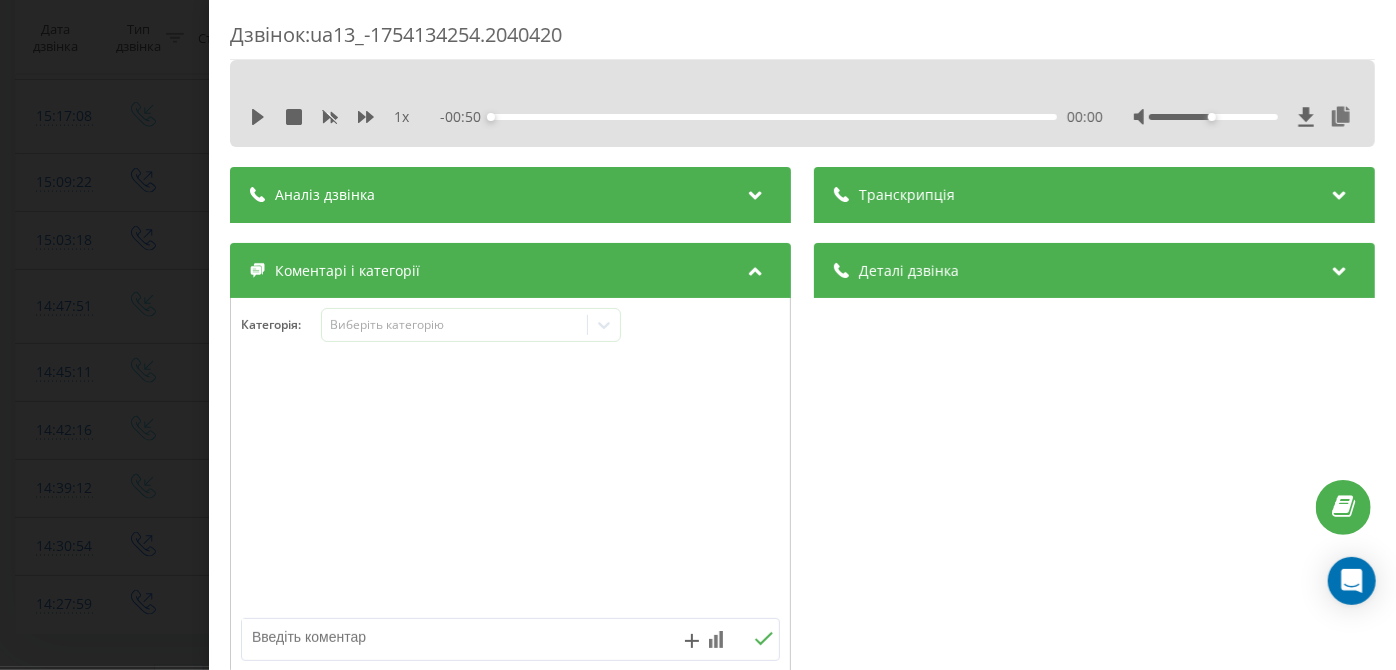 click on "1 x  - 00:50 00:00   00:00" at bounding box center (802, 117) 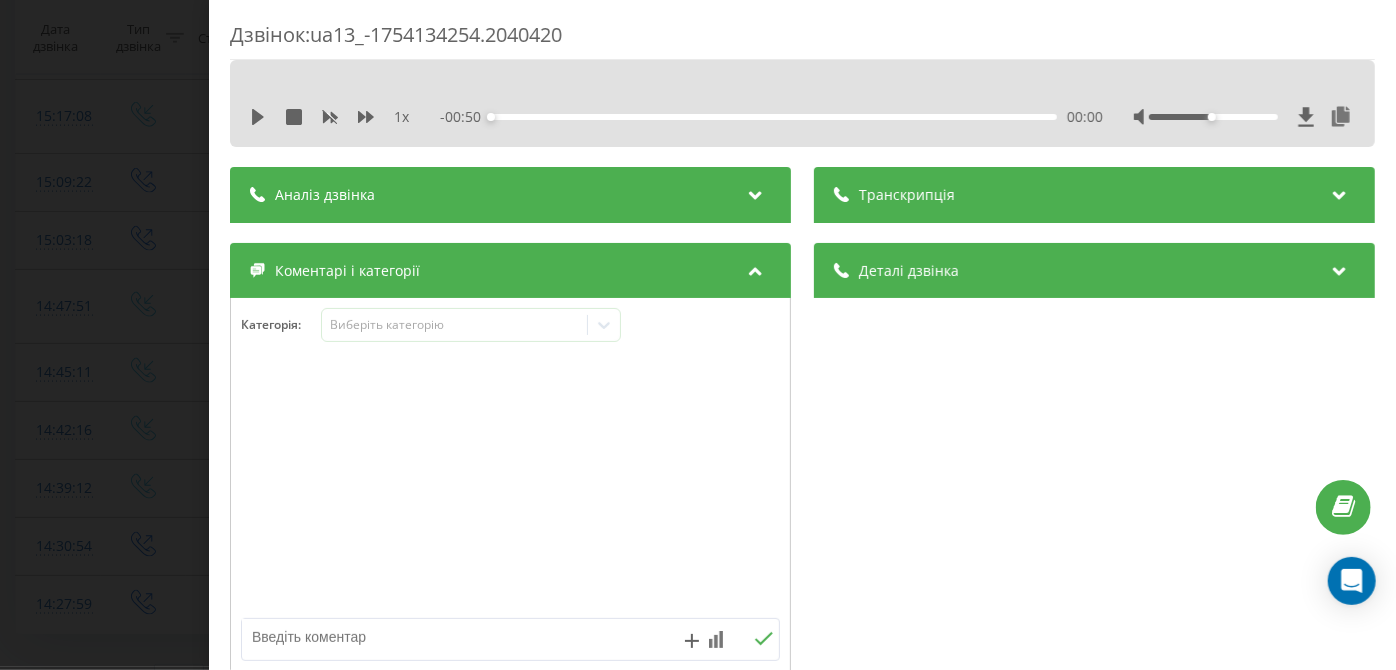 click on "1 x  - 00:50 00:00   00:00" at bounding box center [802, 117] 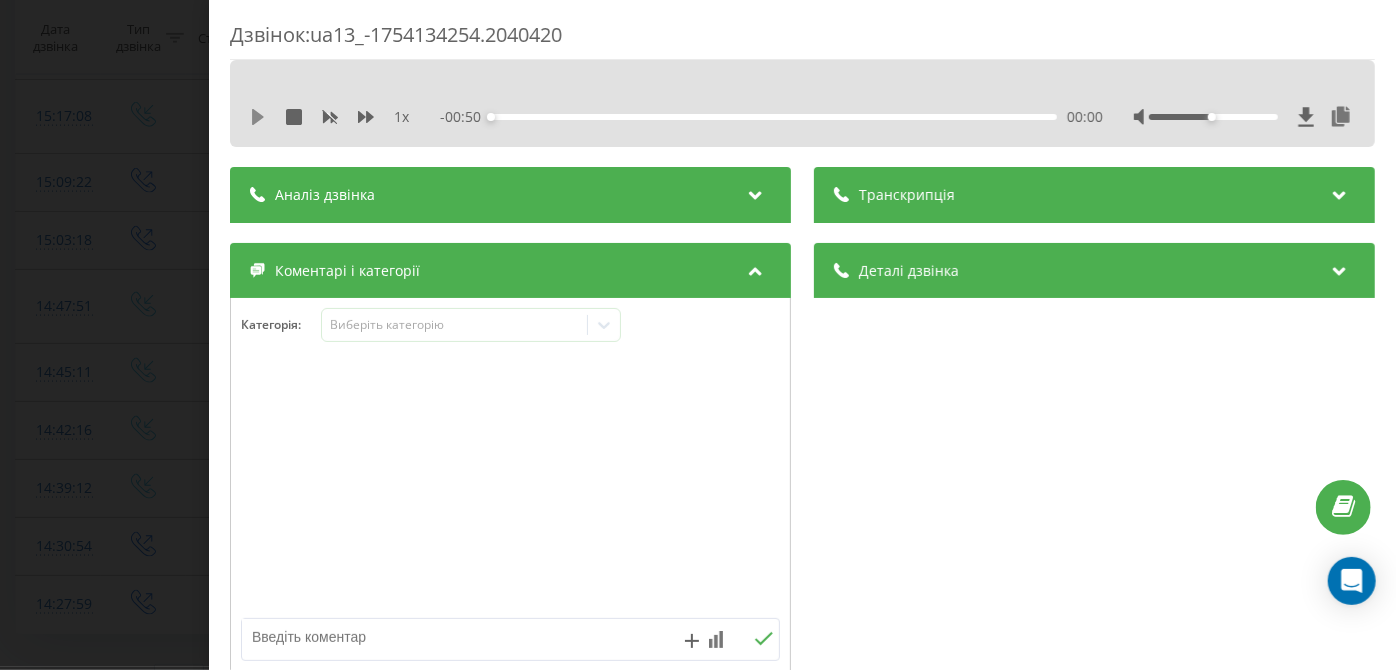 click 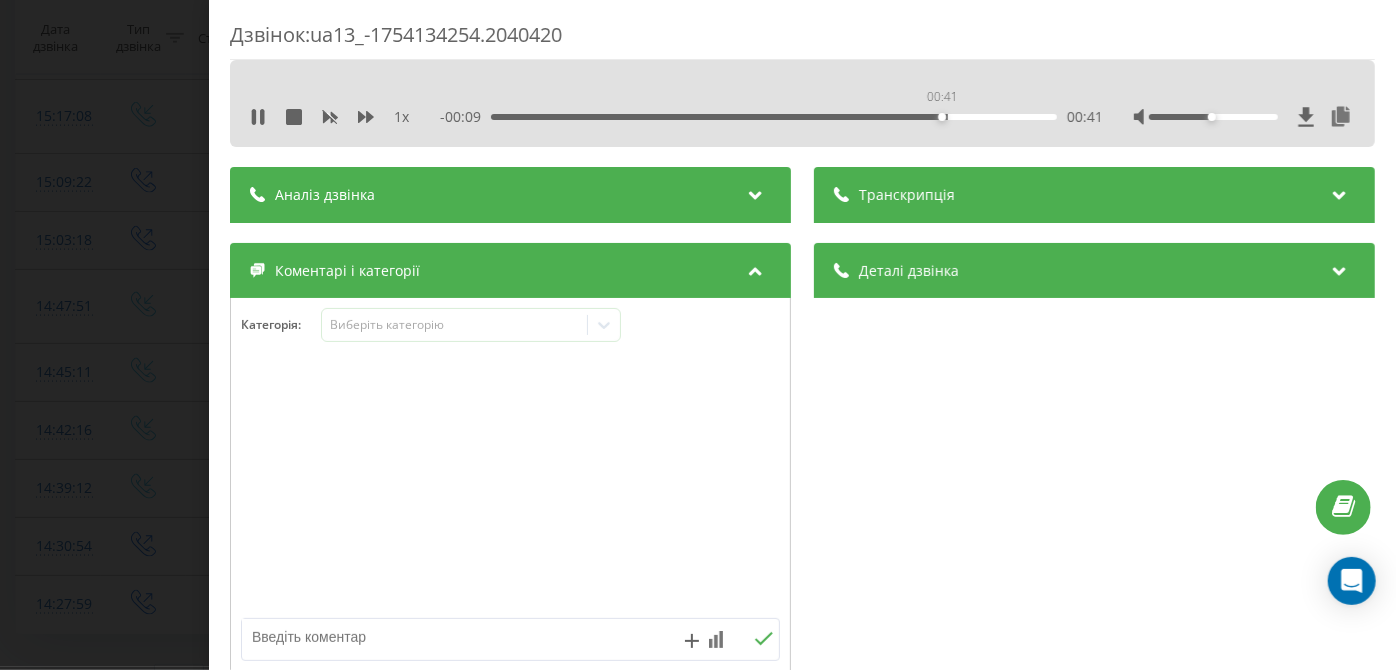 click on "00:41" at bounding box center [775, 117] 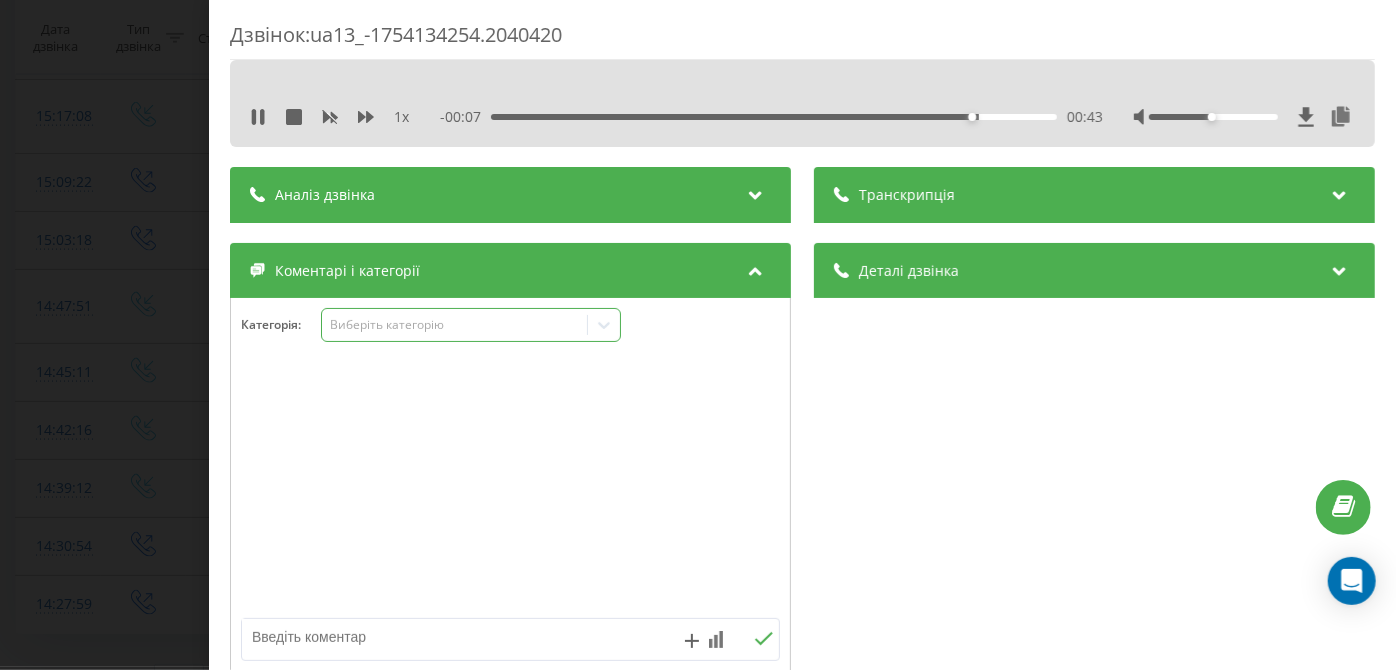 click on "Виберіть категорію" at bounding box center (471, 325) 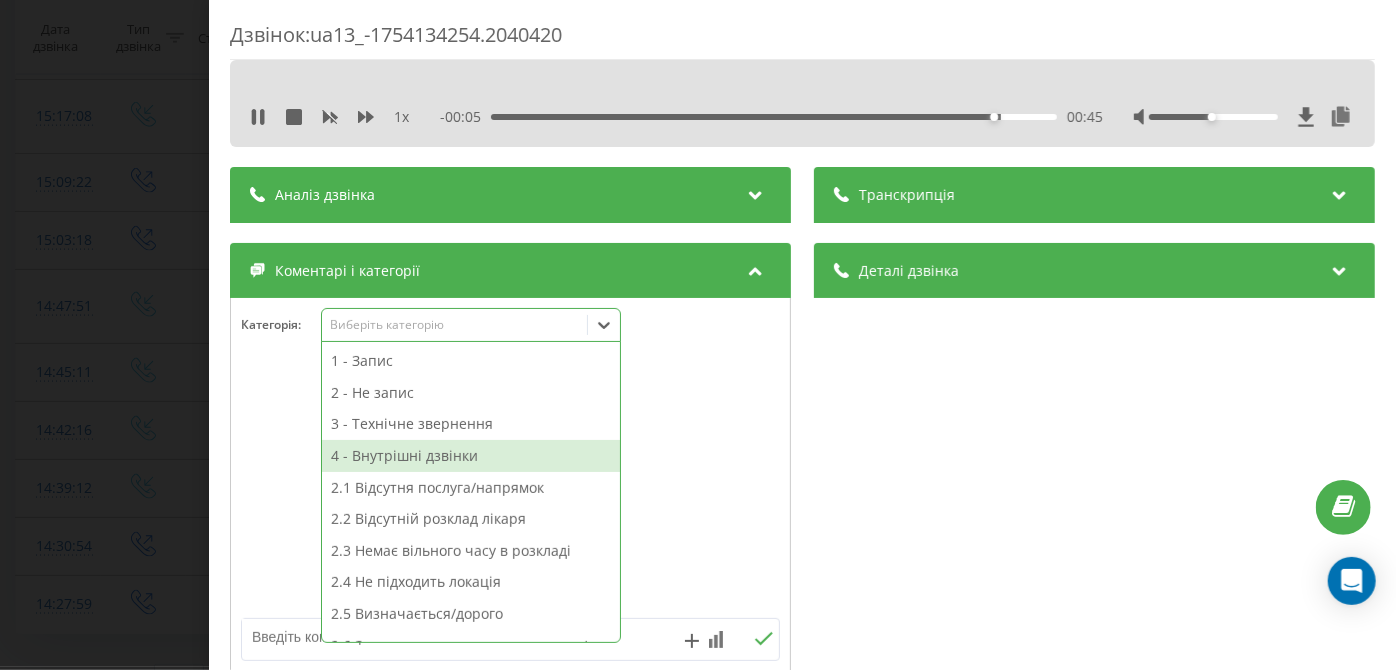 click on "4 - Внутрішні дзвінки" at bounding box center [471, 456] 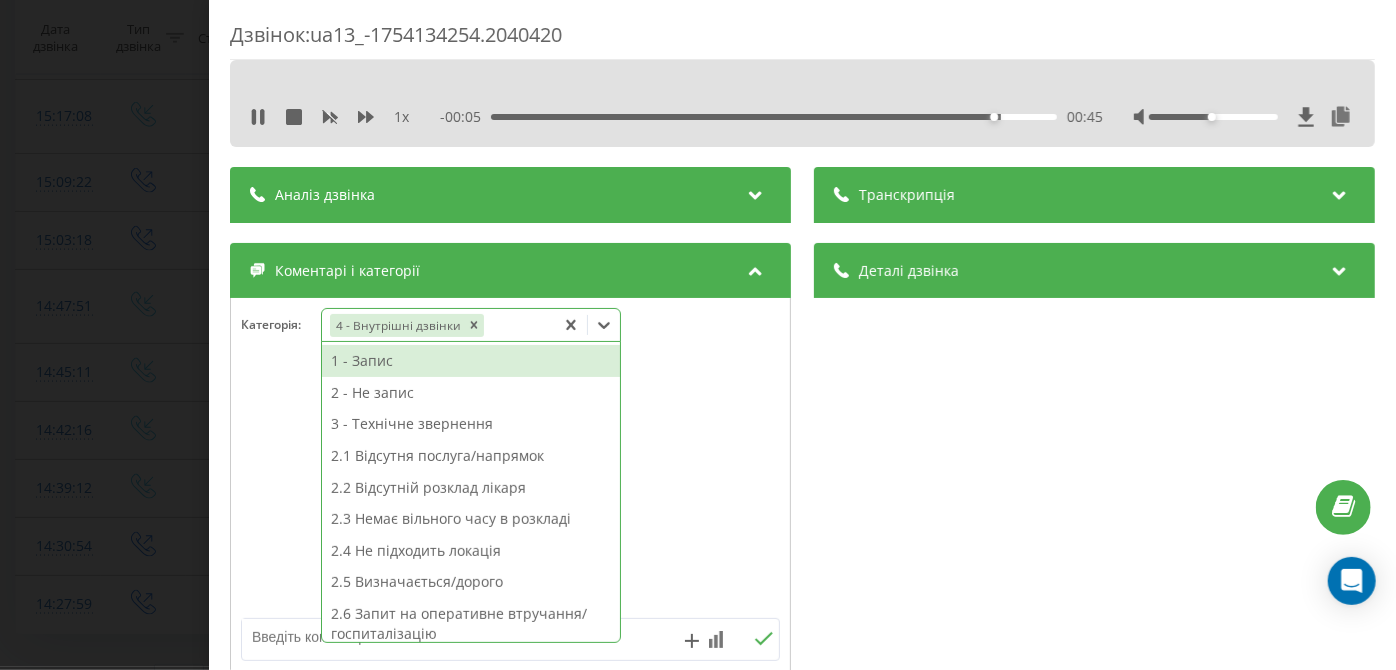 click on "Дзвінок :  ua13_-1754134254.2040420   1 x  - 00:05 00:45   00:45   Транскрипція Для AI-аналізу майбутніх дзвінків  налаштуйте та активуйте профіль на сторінці . Якщо профіль вже є і дзвінок відповідає його умовам, оновіть сторінку через 10 хвилин - AI аналізує поточний дзвінок. Аналіз дзвінка Для AI-аналізу майбутніх дзвінків  налаштуйте та активуйте профіль на сторінці . Якщо профіль вже є і дзвінок відповідає його умовам, оновіть сторінку через 10 хвилин - AI аналізує поточний дзвінок. Деталі дзвінка Загальне Дата дзвінка 2025-08-02 14:30:54 Тип дзвінка Вихідний Статус дзвінка Успішний 380442044040" at bounding box center [698, 335] 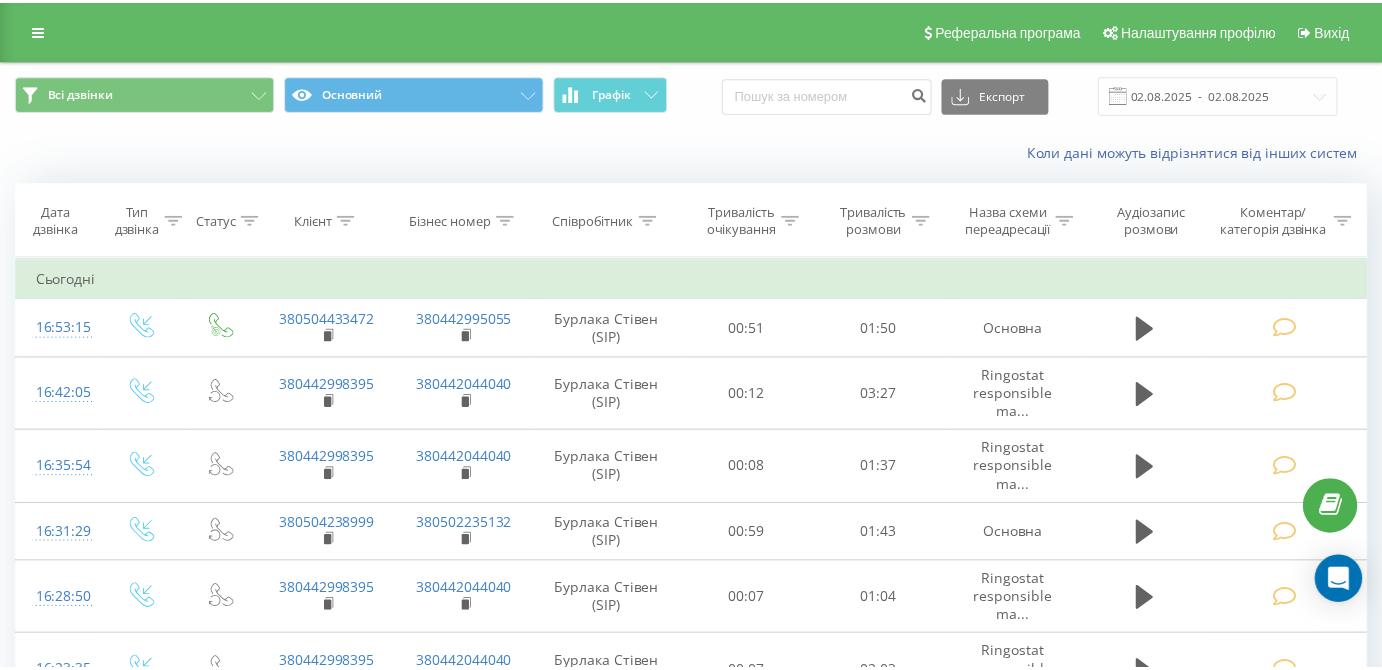 scroll, scrollTop: 0, scrollLeft: 0, axis: both 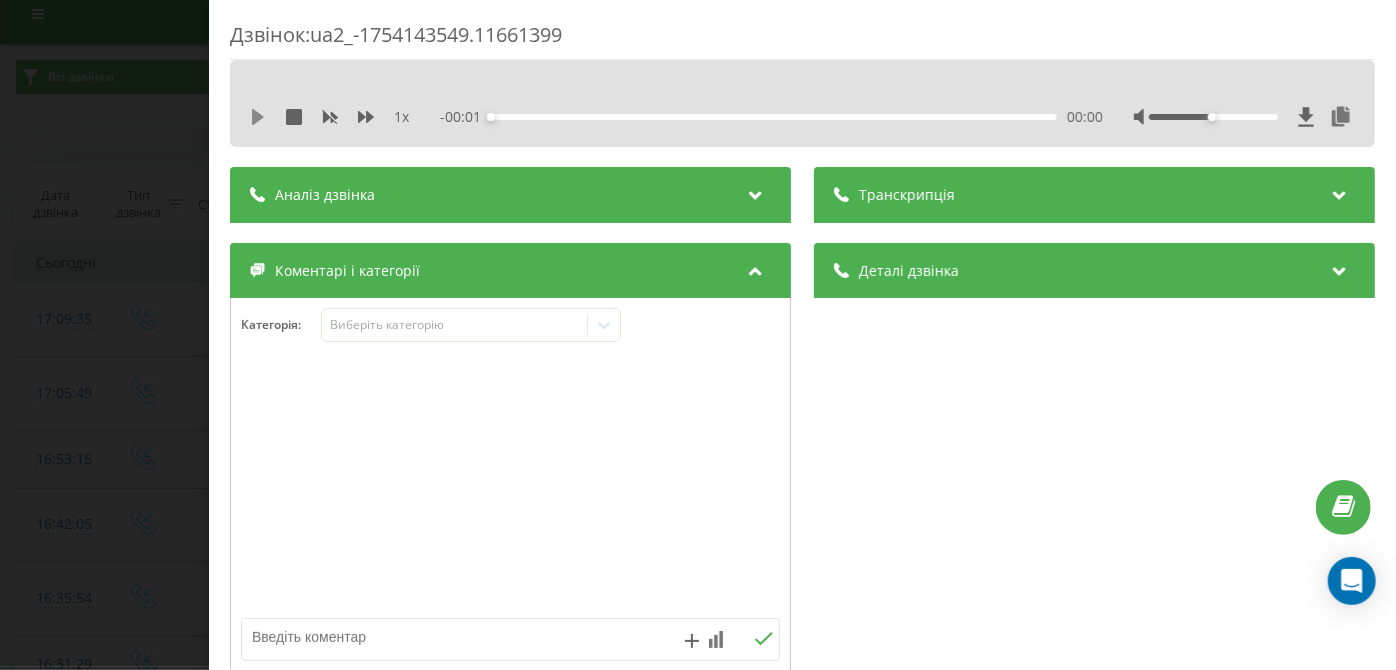 click 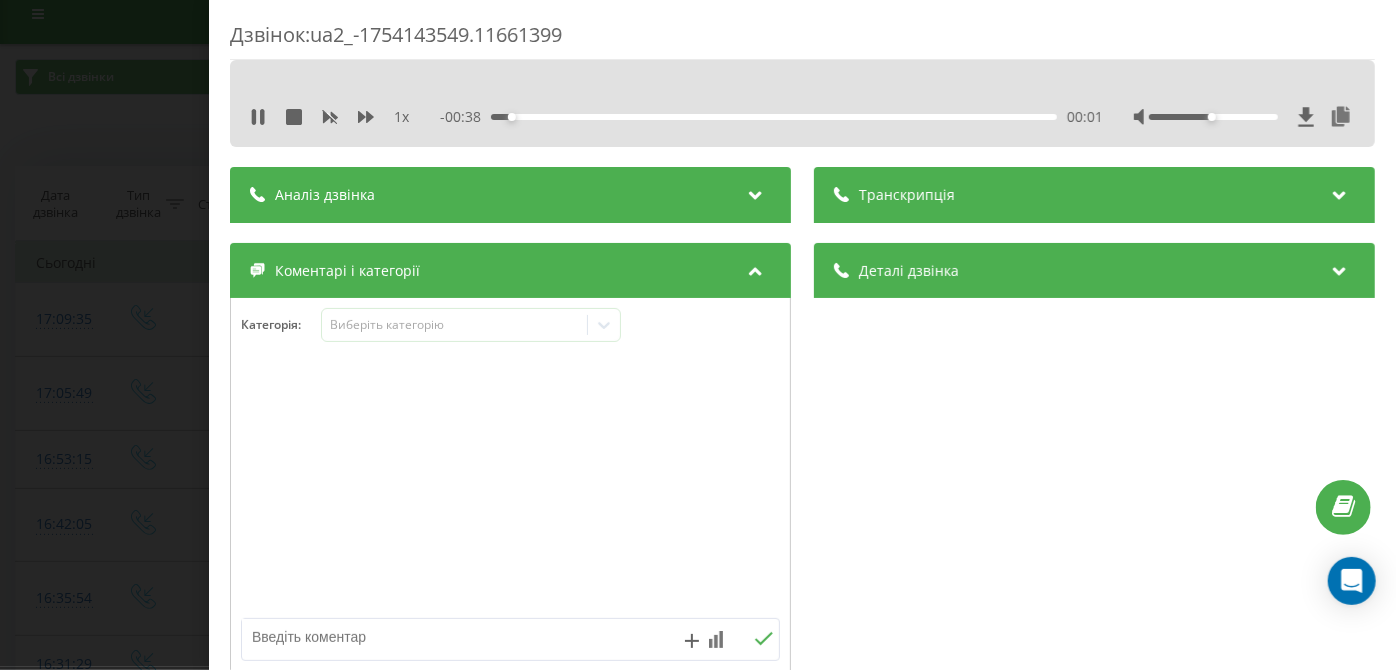 click on "- 00:38 00:01   00:01" at bounding box center (772, 117) 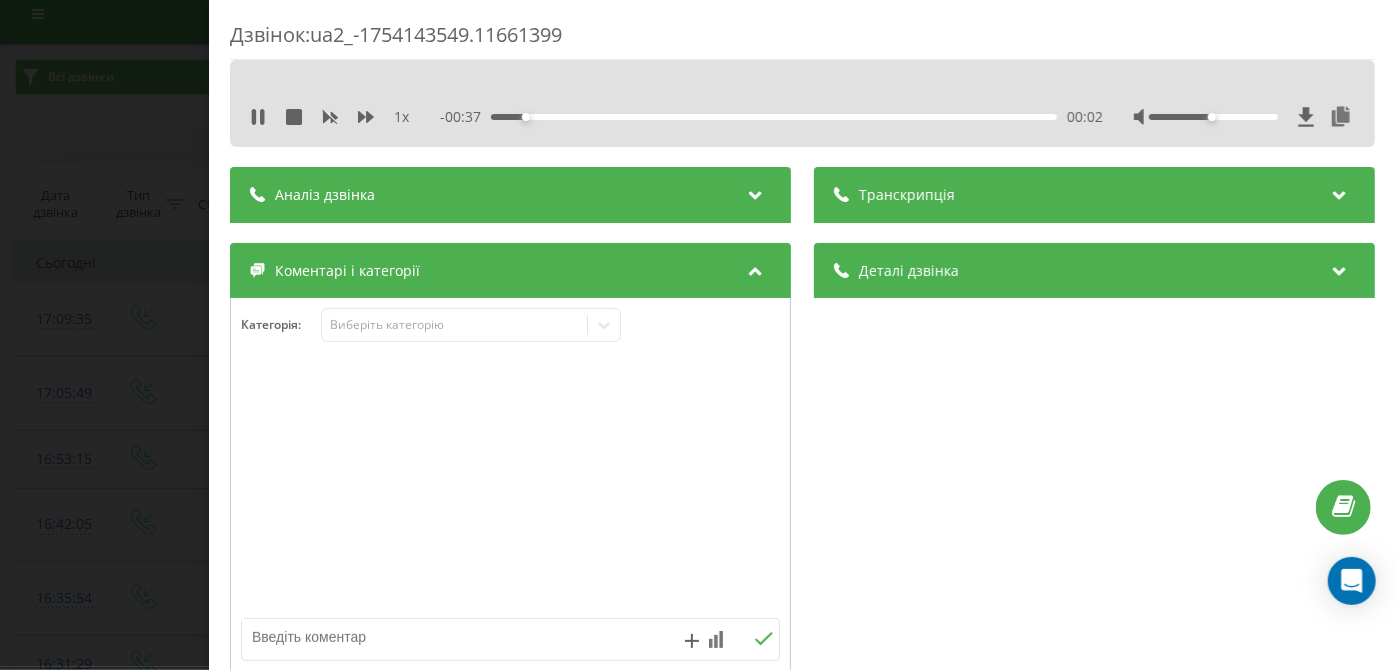 click on "00:02" at bounding box center (775, 117) 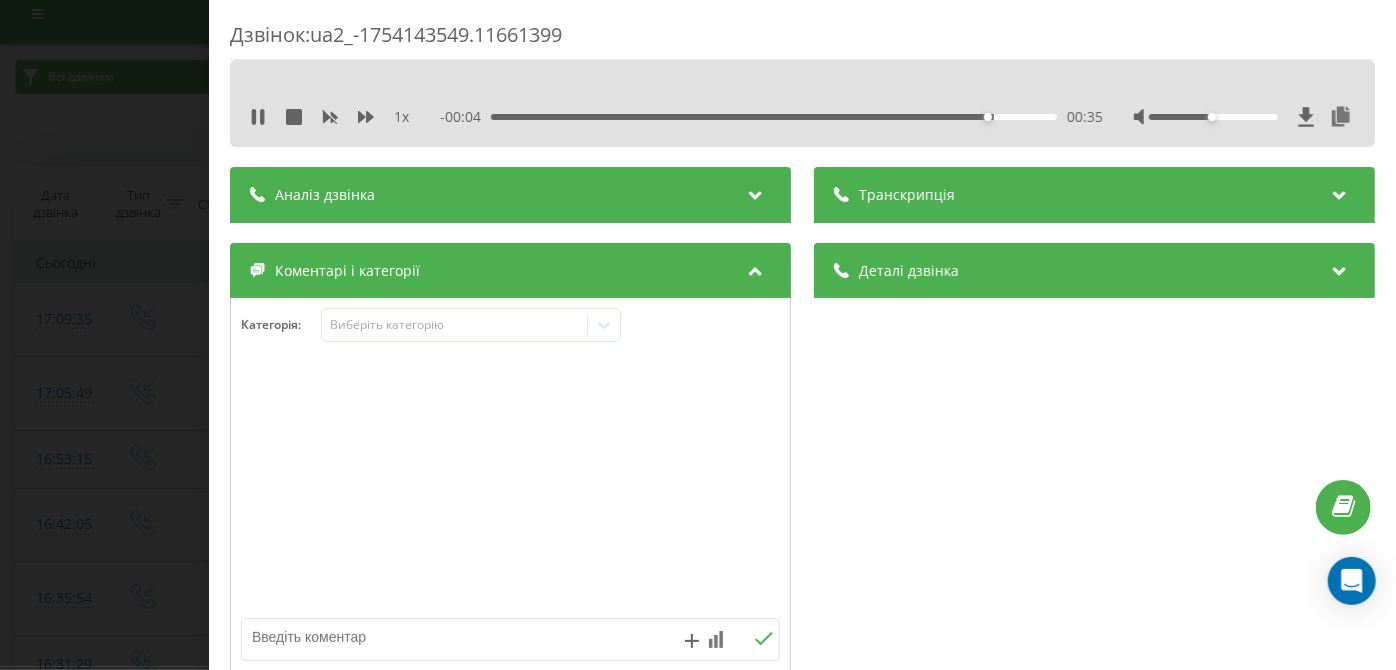 click on "00:35" at bounding box center (775, 117) 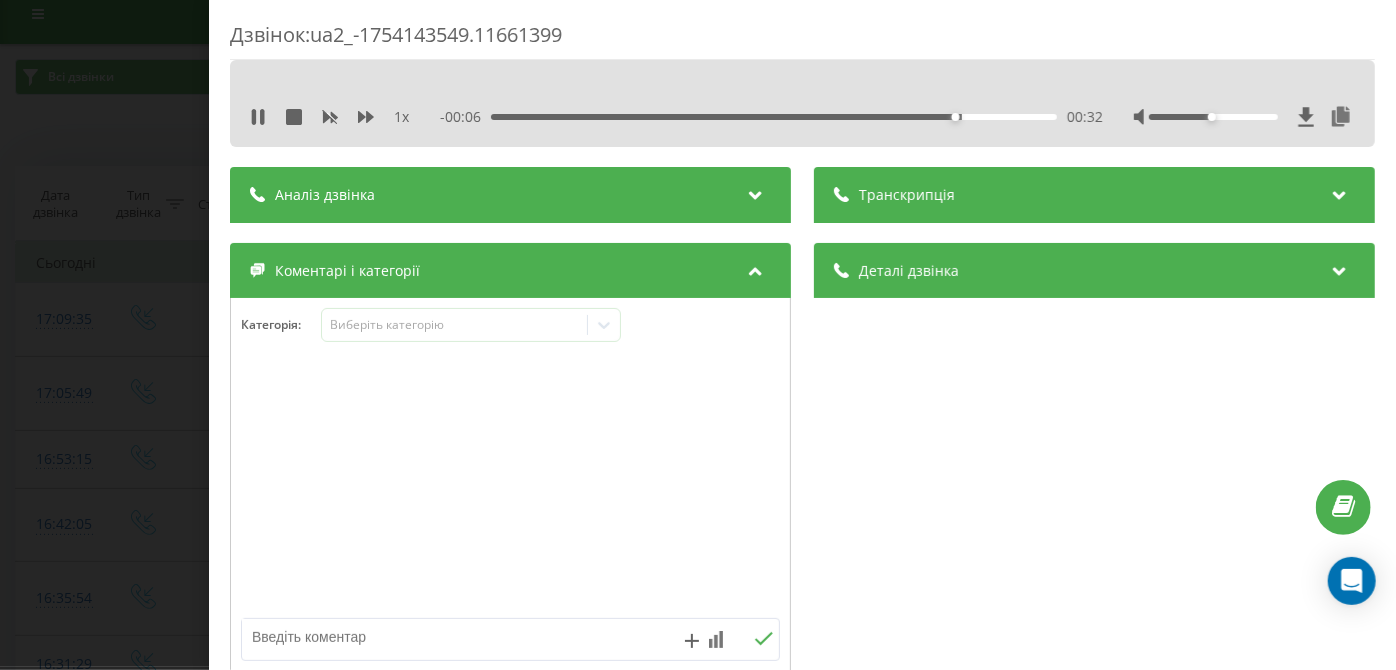 click on "00:32" at bounding box center [775, 117] 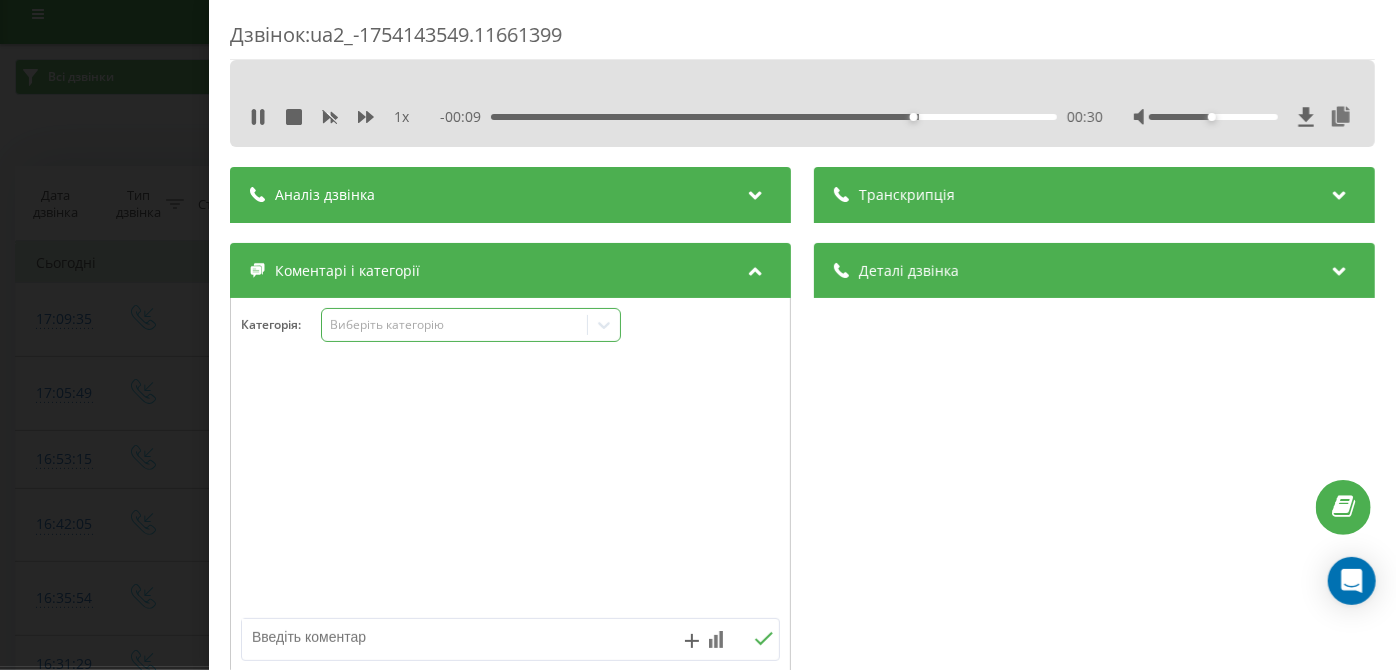 click on "Виберіть категорію" at bounding box center (455, 325) 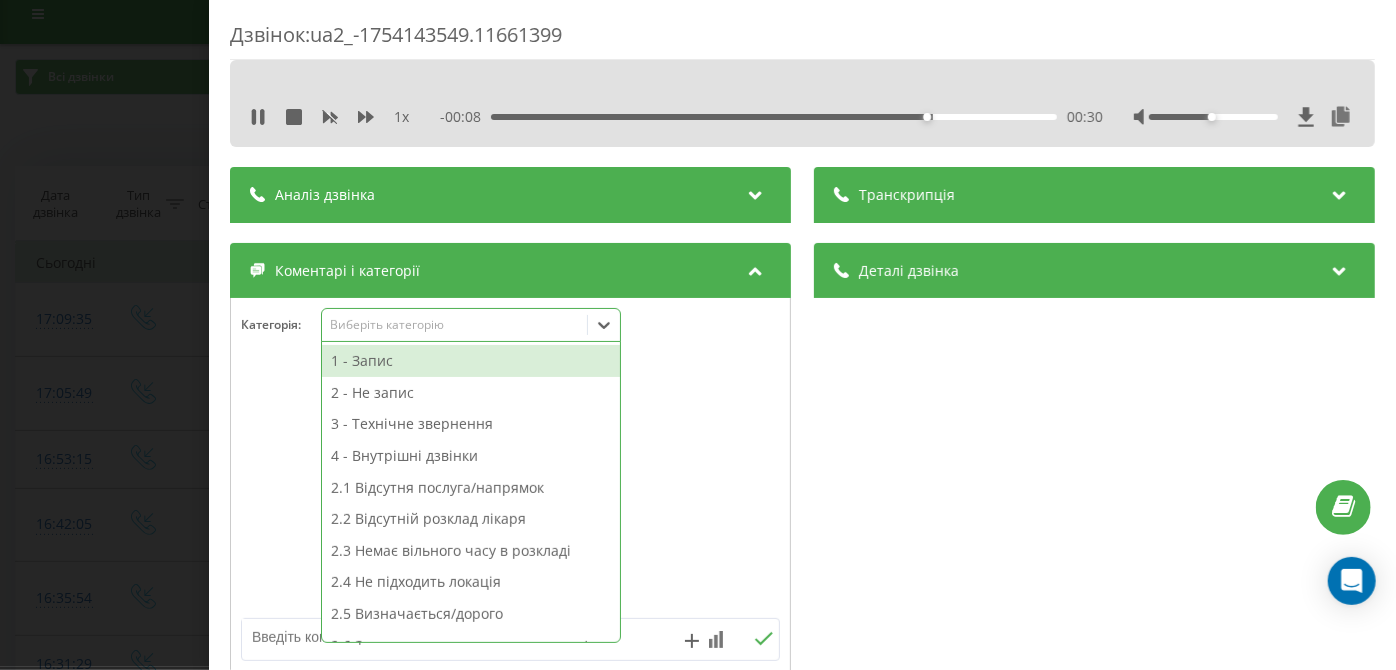 click on "2 - Не запис" at bounding box center (471, 393) 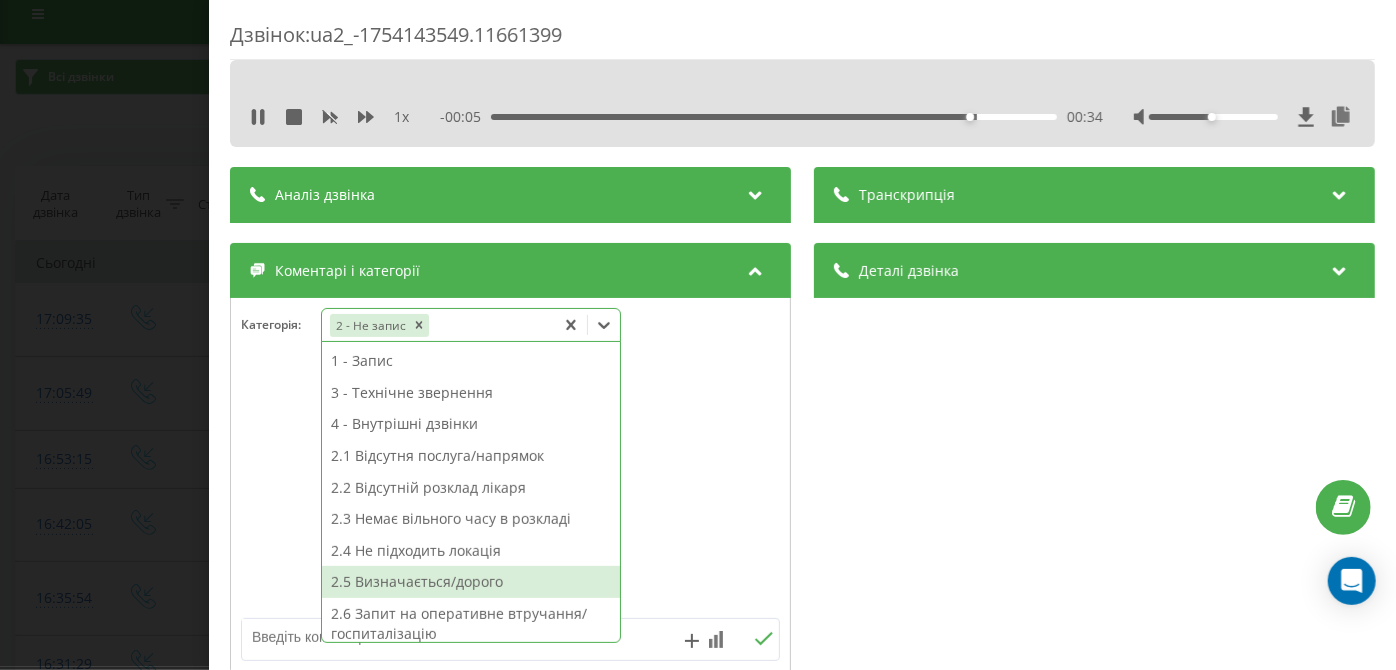 click on "2.5 Визначається/дорого" at bounding box center [471, 582] 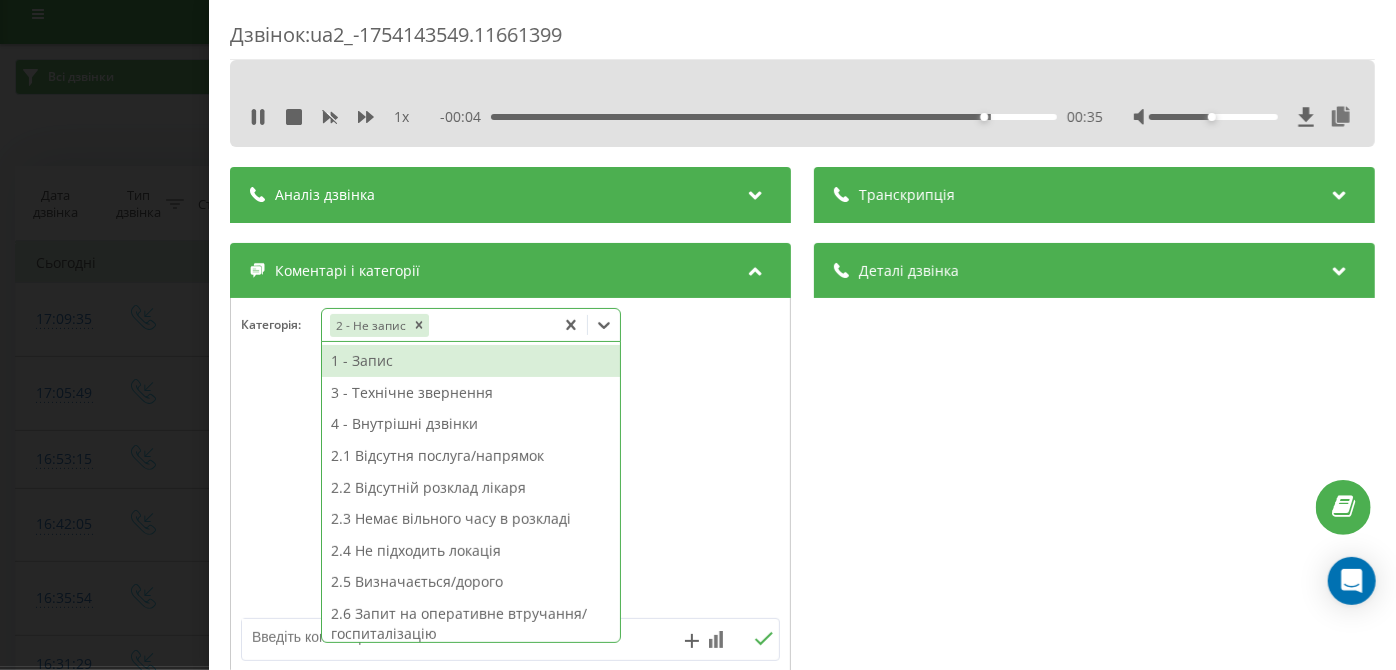 click on "Дзвінок : ua2_-1754143549.11661399 1 x - 00:04 00:35 00:35 Транскрипція Для AI-аналізу майбутніх дзвінків налаштуйте та активуйте профіль на сторінці . Якщо профіль вже є і дзвінок відповідає його умовам, оновіть сторінку через 10 хвилин - AI аналізує поточний дзвінок. Аналіз дзвінка Для AI-аналізу майбутніх дзвінків налаштуйте та активуйте профіль на сторінці . Якщо профіль вже є і дзвінок відповідає його умовам, оновіть сторінку через 10 хвилин - AI аналізує поточний дзвінок. Деталі дзвінка Загальне Дата дзвінка [DATE] [TIME] Тип дзвінка Вхідний Статус дзвінка Повторний [PHONE]" at bounding box center [698, 335] 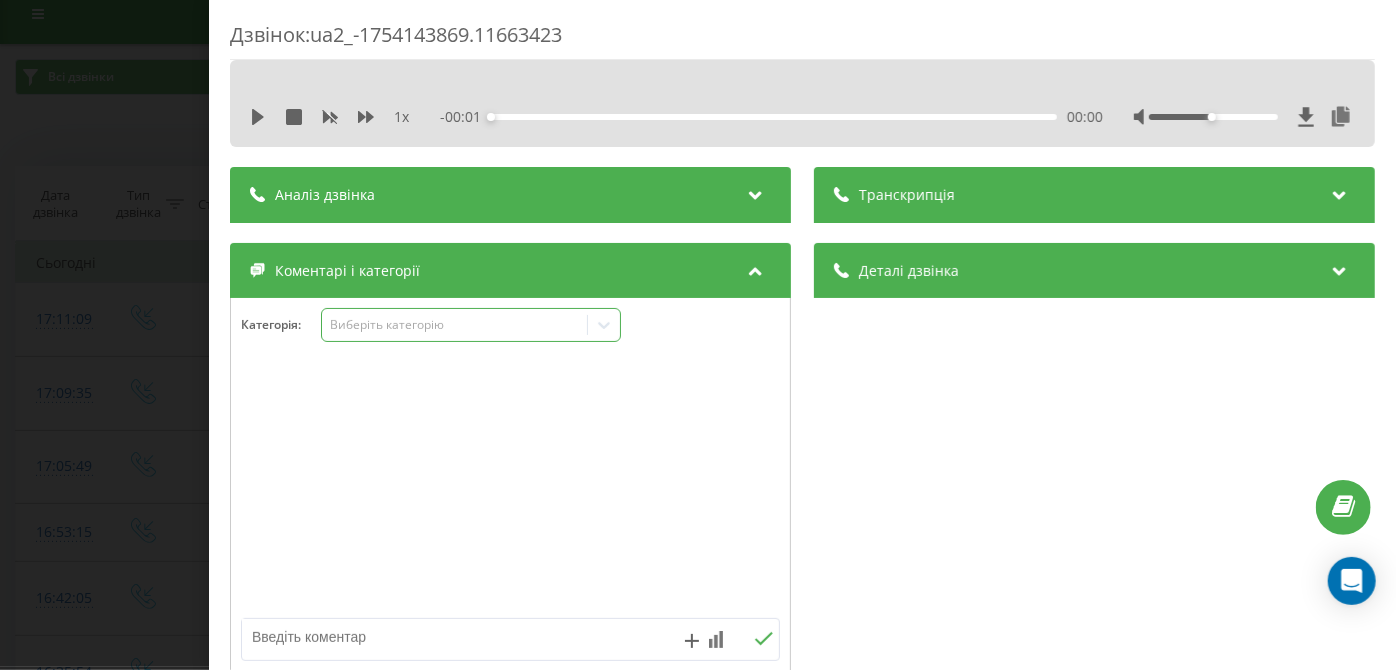 scroll, scrollTop: 16, scrollLeft: 0, axis: vertical 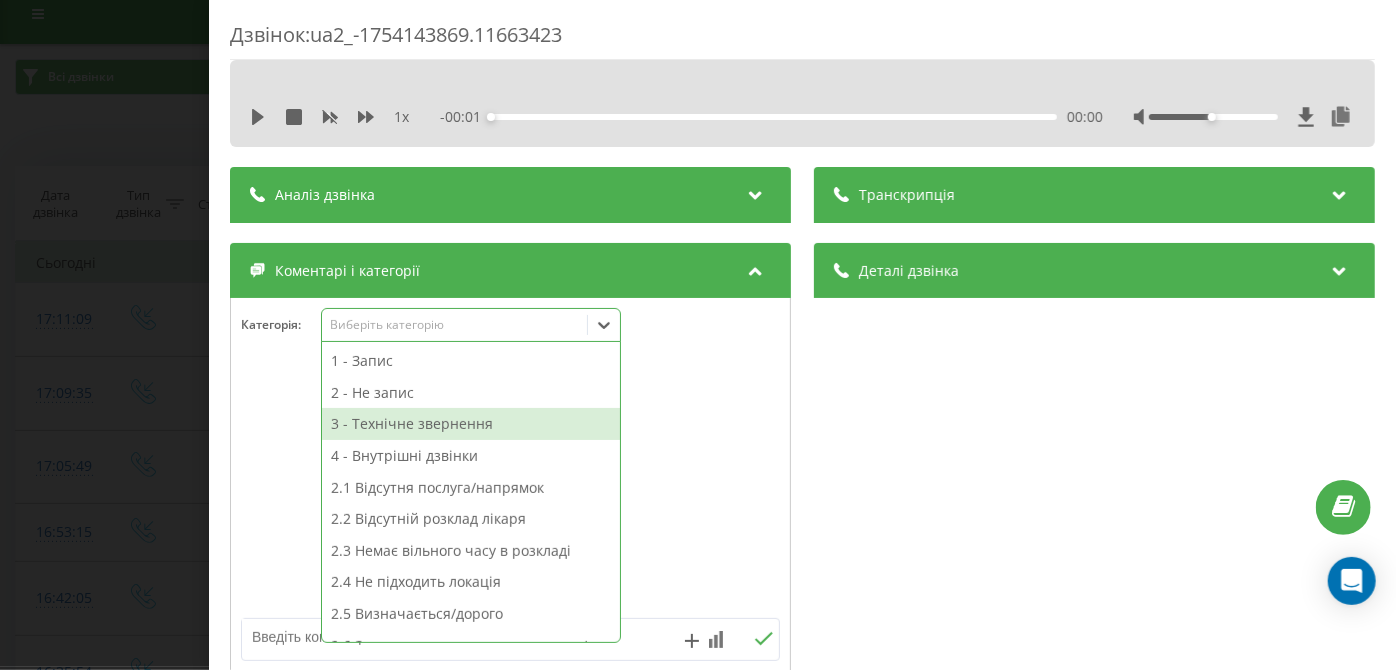 click on "3 - Технічне звернення" at bounding box center [471, 424] 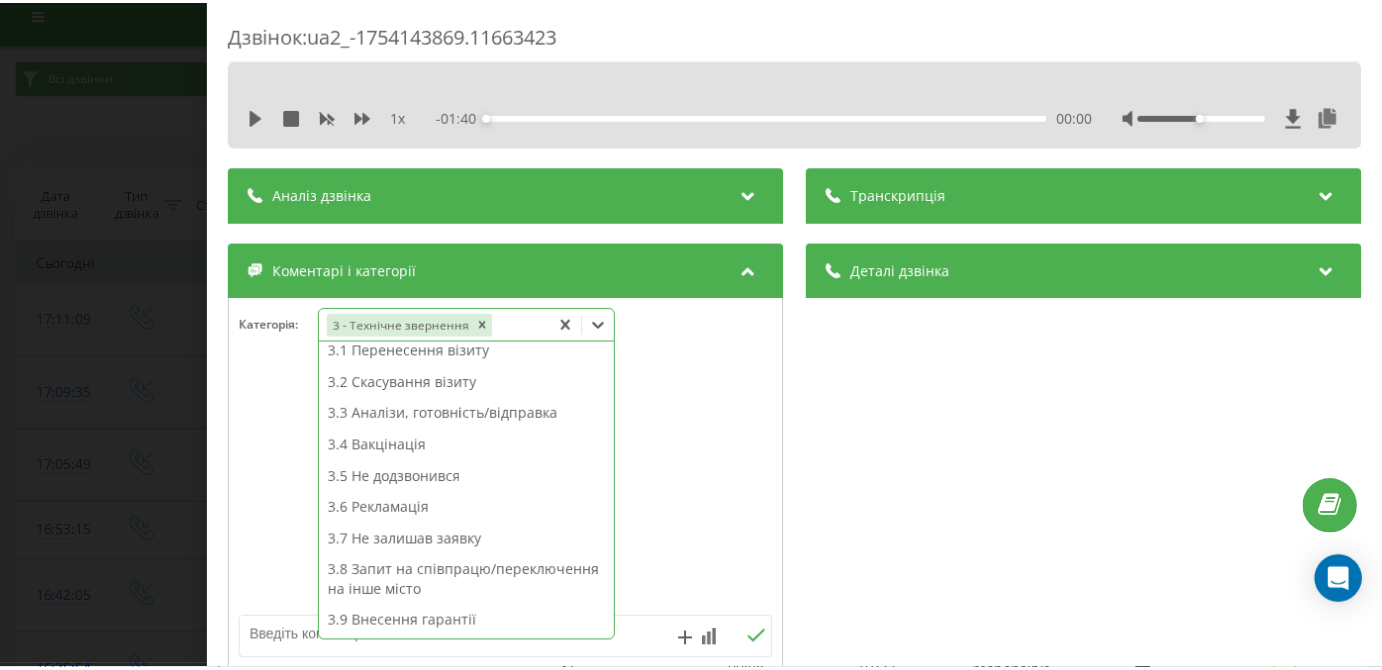 scroll, scrollTop: 312, scrollLeft: 0, axis: vertical 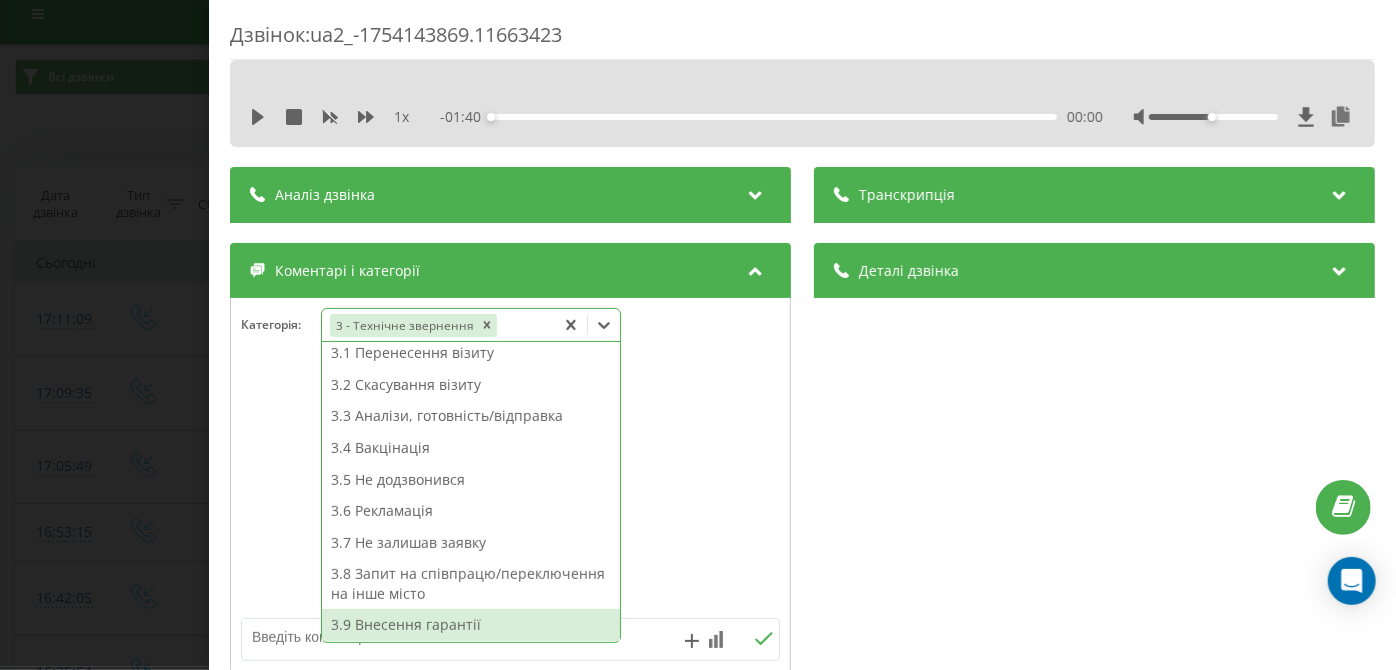 click on "3.9 Внесення гарантії" at bounding box center [471, 625] 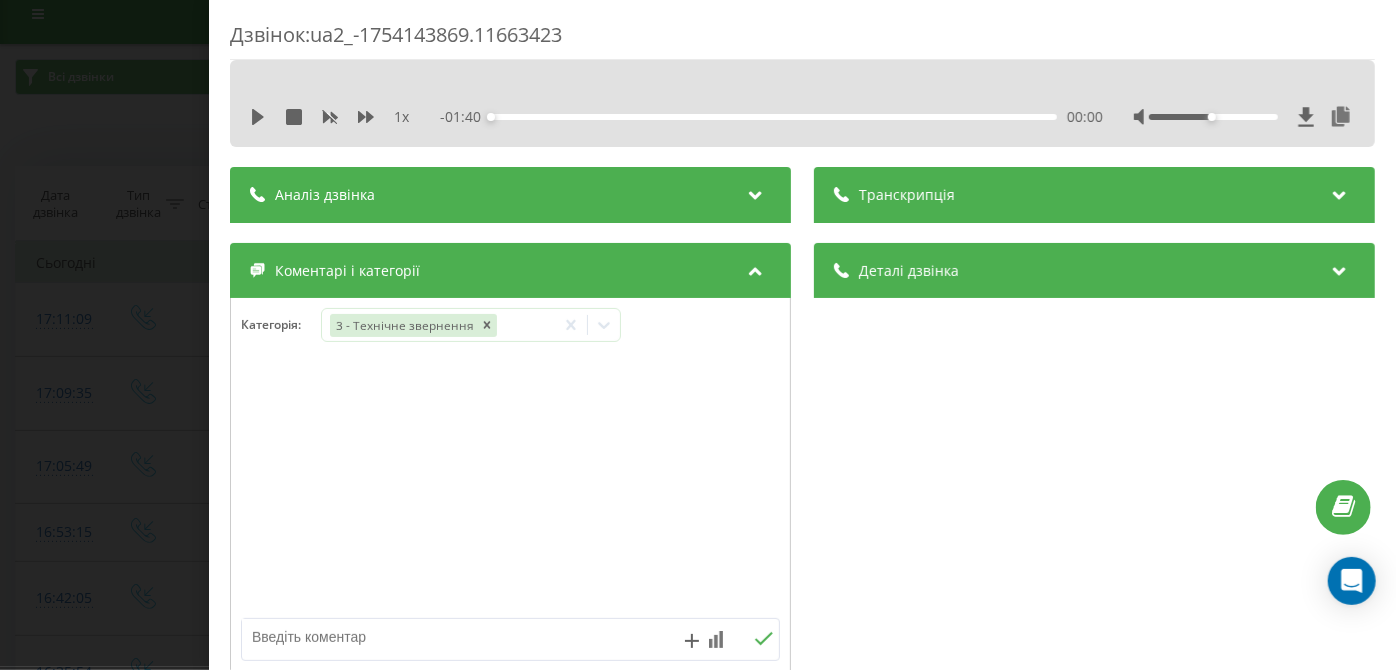 click on "Дзвінок :  ua2_-1754143869.11663423   1 x  - 01:40 00:00   00:00   Транскрипція Для AI-аналізу майбутніх дзвінків  налаштуйте та активуйте профіль на сторінці . Якщо профіль вже є і дзвінок відповідає його умовам, оновіть сторінку через 10 хвилин - AI аналізує поточний дзвінок. Аналіз дзвінка Для AI-аналізу майбутніх дзвінків  налаштуйте та активуйте профіль на сторінці . Якщо профіль вже є і дзвінок відповідає його умовам, оновіть сторінку через 10 хвилин - AI аналізує поточний дзвінок. Деталі дзвінка Загальне Дата дзвінка 2025-08-02 17:11:09 Тип дзвінка Вхідний Статус дзвінка Повторний [PHONE]" at bounding box center [698, 335] 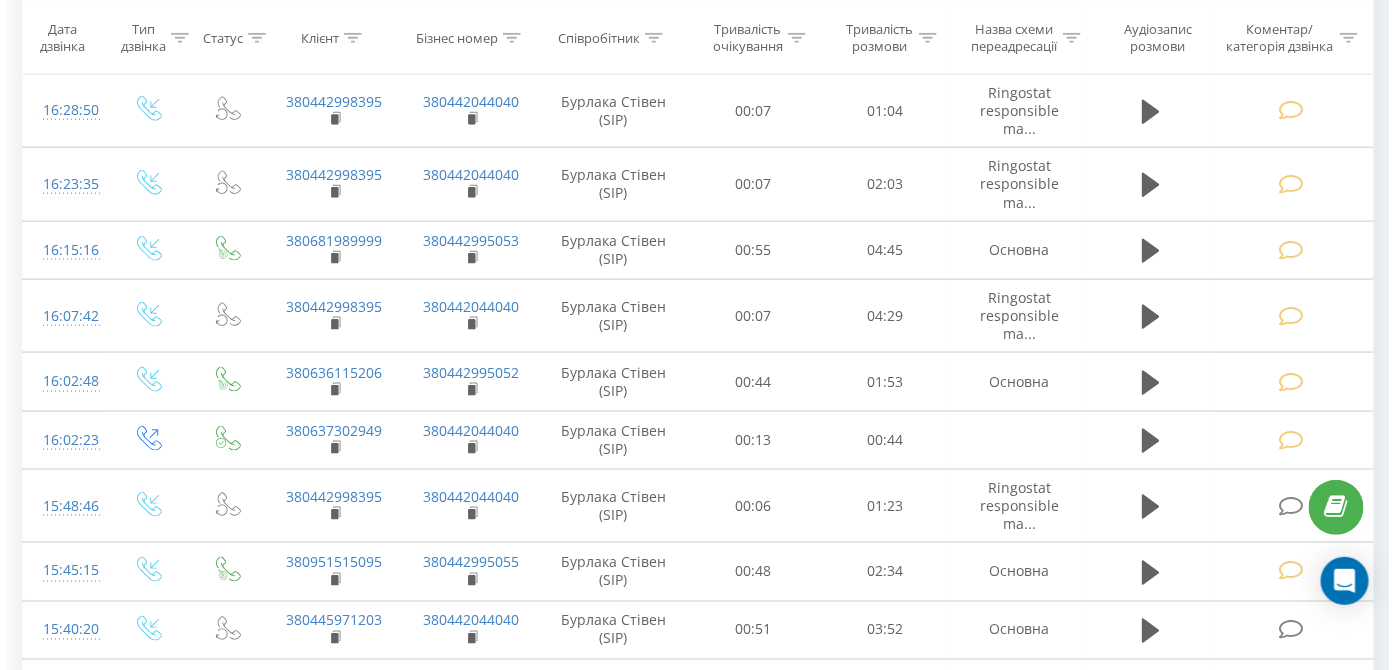 scroll, scrollTop: 714, scrollLeft: 0, axis: vertical 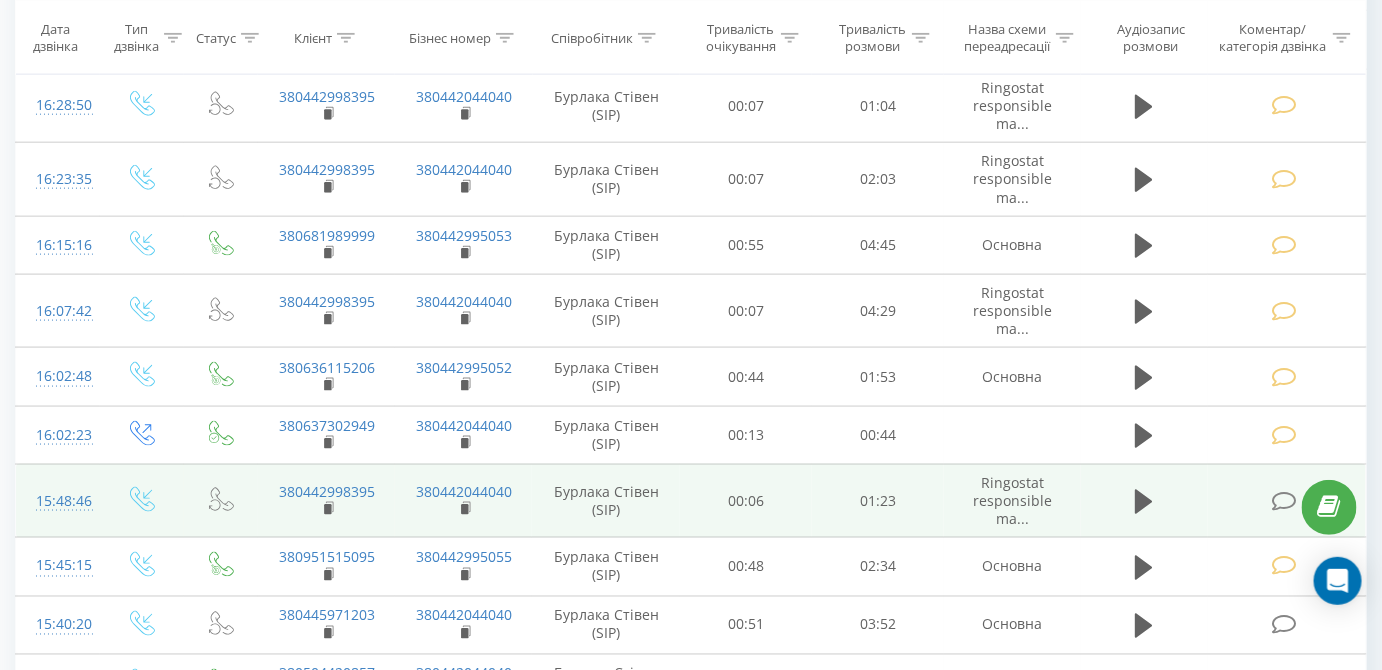 click at bounding box center (1284, 501) 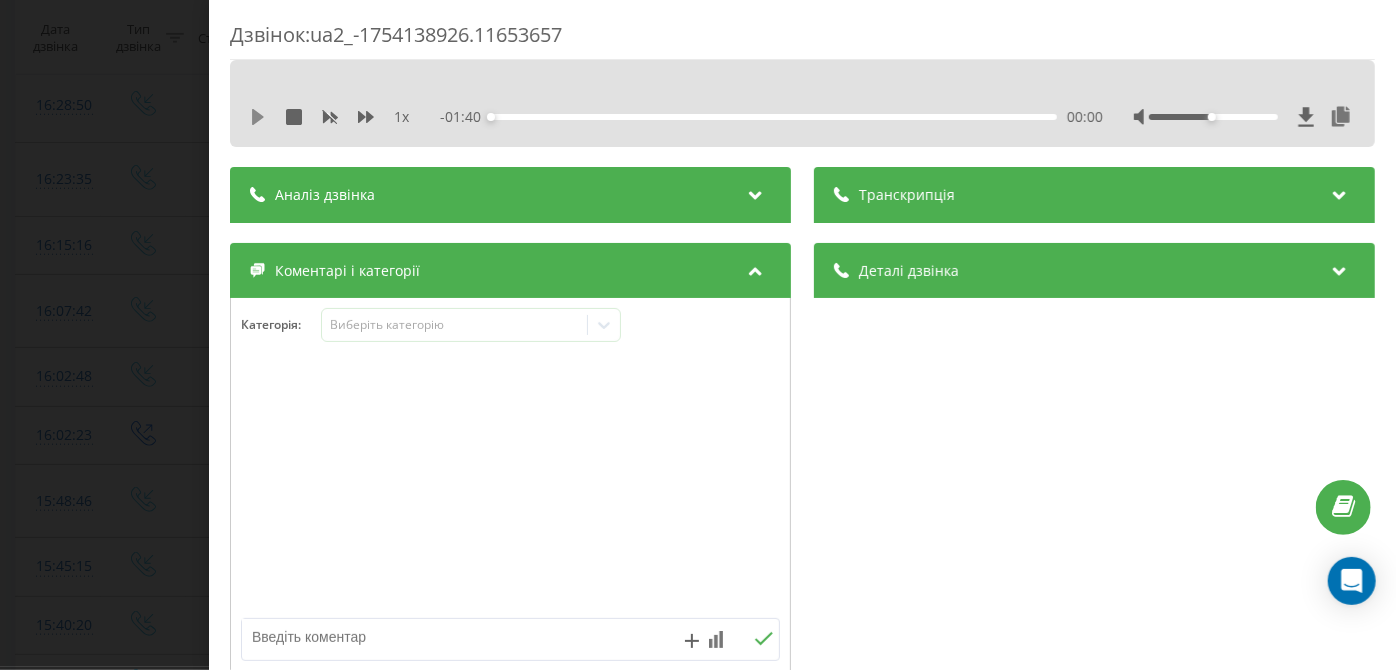 click 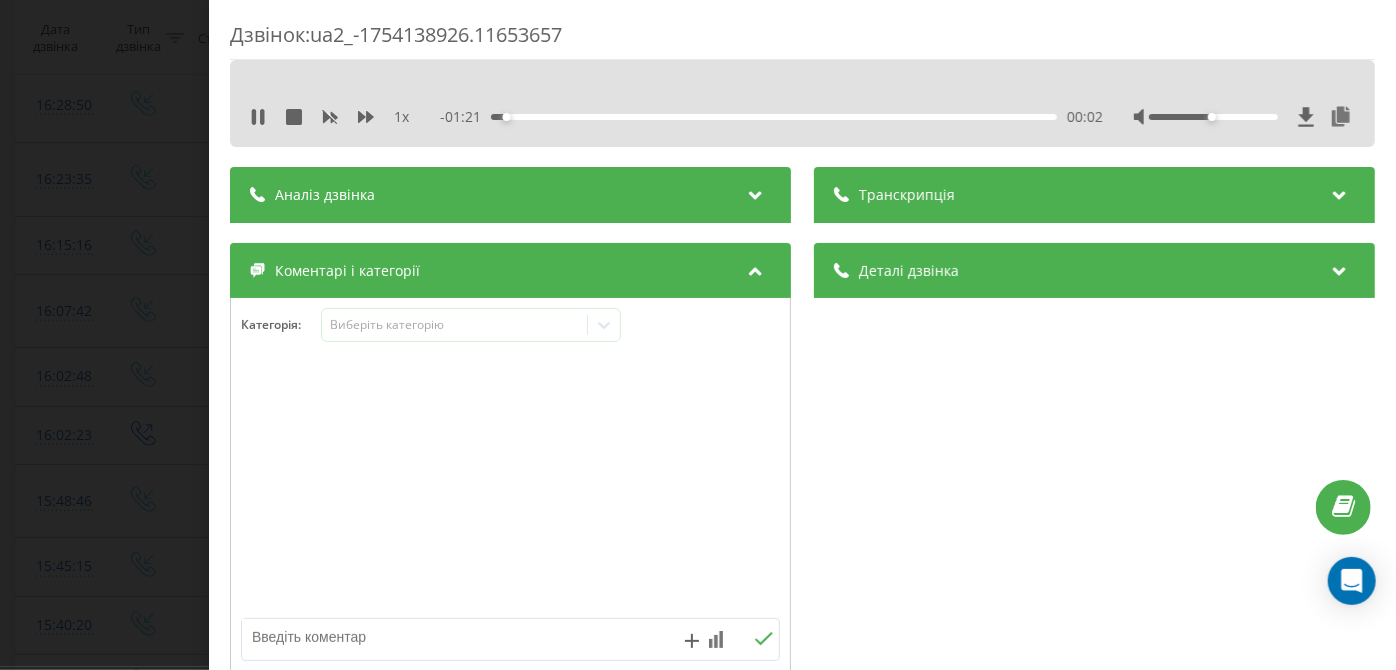 click on "- 01:21 00:02   00:02" at bounding box center (772, 117) 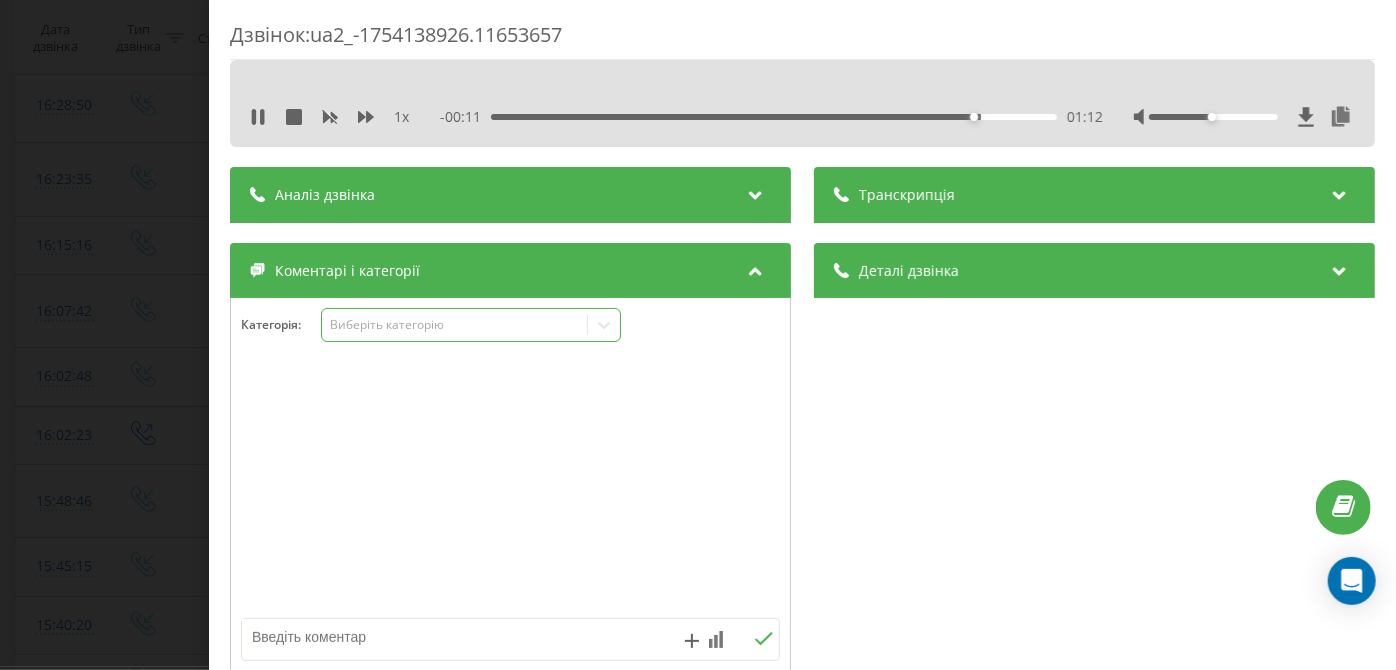 click on "Виберіть категорію" at bounding box center (471, 325) 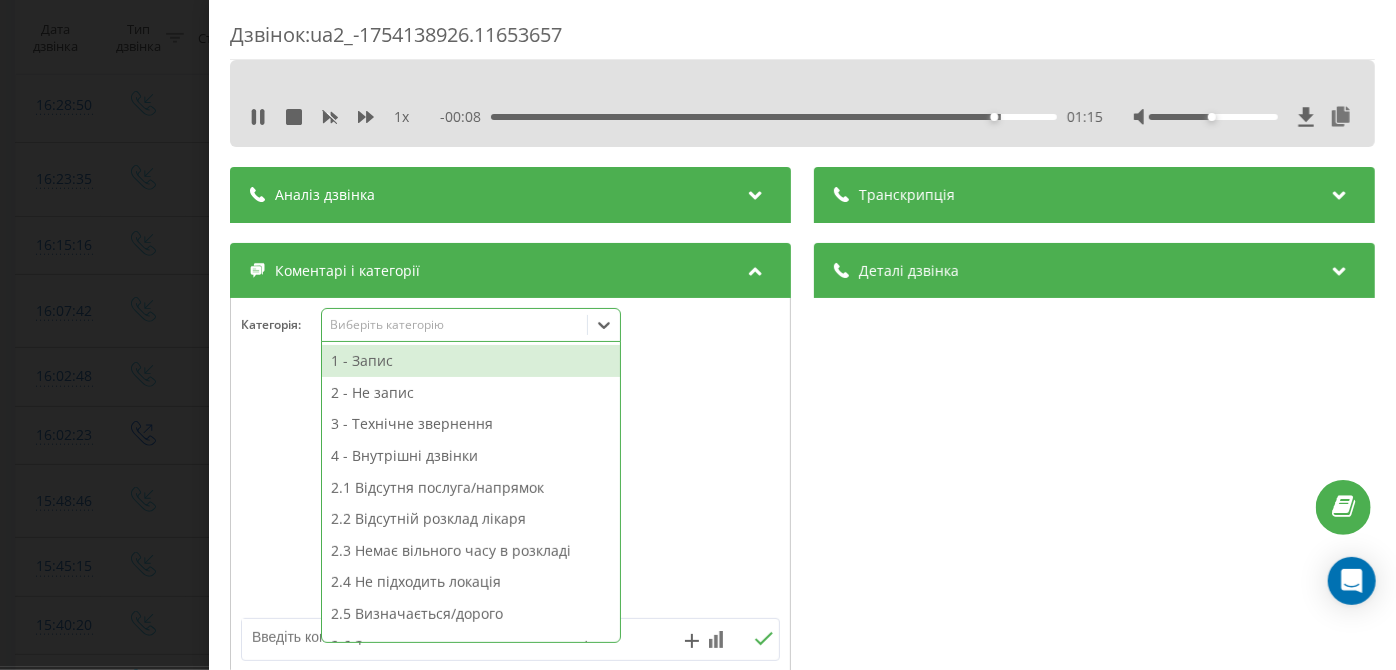 click on "3 - Технічне звернення" at bounding box center [471, 424] 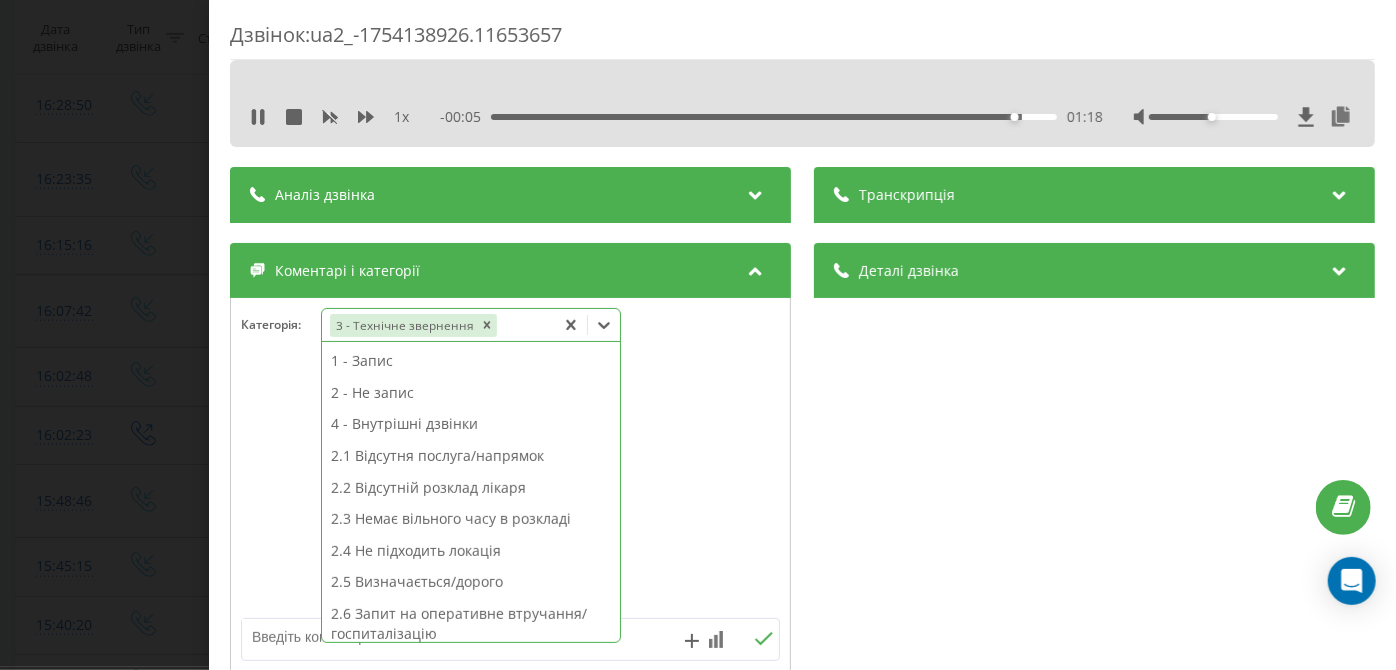 scroll, scrollTop: 313, scrollLeft: 0, axis: vertical 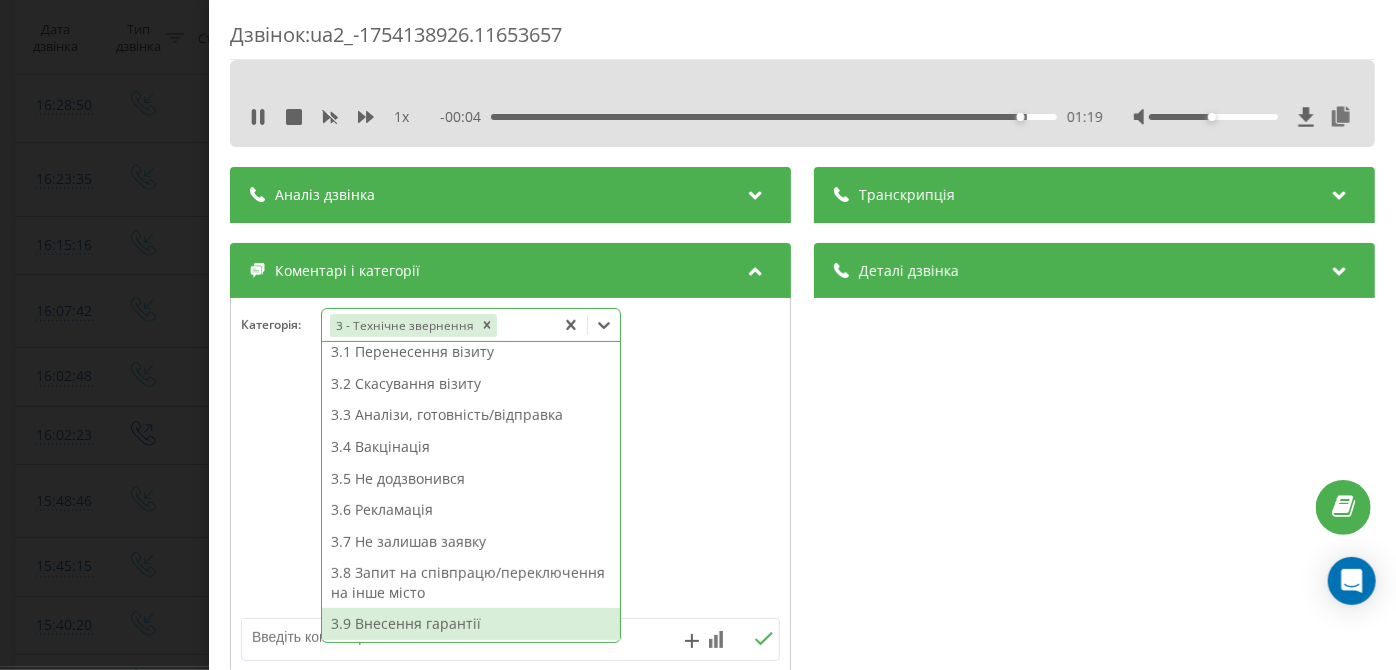click on "3.9 Внесення гарантії" at bounding box center [471, 624] 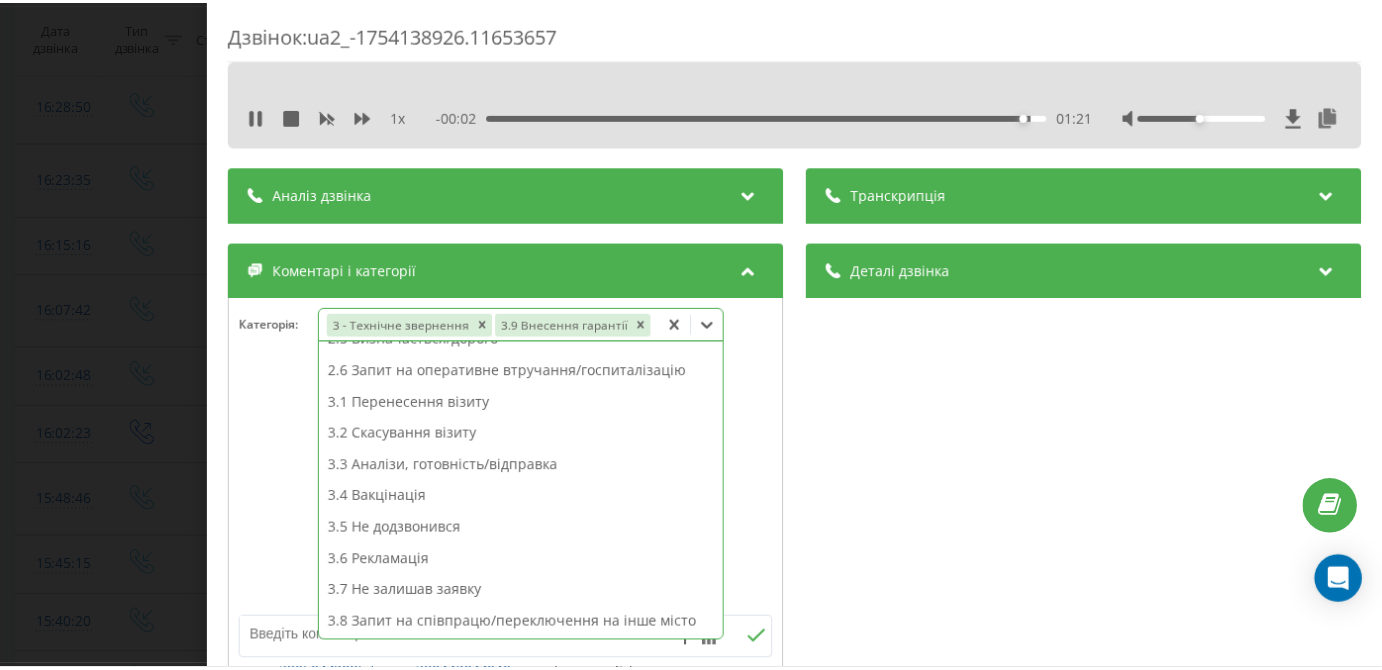 scroll, scrollTop: 242, scrollLeft: 0, axis: vertical 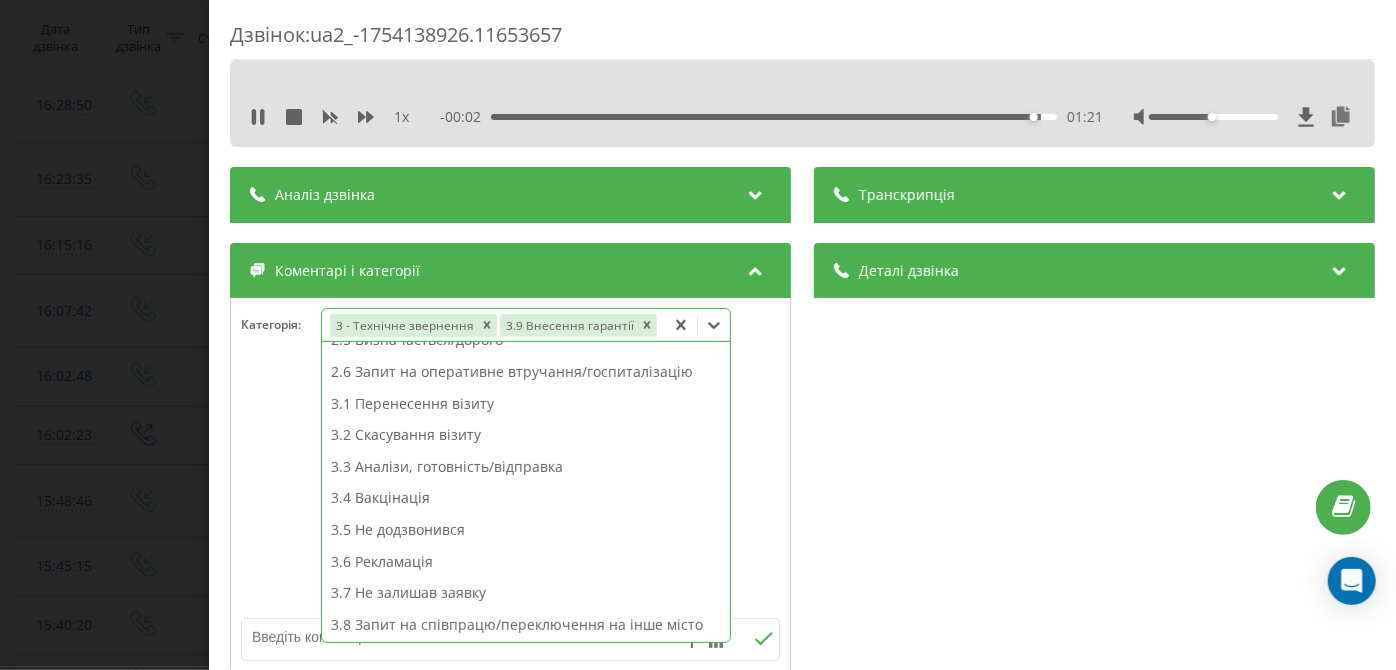 click on "Дзвінок :  ua2_-1754138926.11653657   1 x  - 00:02 01:21   01:21   Транскрипція Для AI-аналізу майбутніх дзвінків  налаштуйте та активуйте профіль на сторінці . Якщо профіль вже є і дзвінок відповідає його умовам, оновіть сторінку через 10 хвилин - AI аналізує поточний дзвінок. Аналіз дзвінка Для AI-аналізу майбутніх дзвінків  налаштуйте та активуйте профіль на сторінці . Якщо профіль вже є і дзвінок відповідає його умовам, оновіть сторінку через 10 хвилин - AI аналізує поточний дзвінок. Деталі дзвінка Загальне Дата дзвінка 2025-08-02 15:48:46 Тип дзвінка Вхідний Статус дзвінка Повторний [PHONE]" at bounding box center (698, 335) 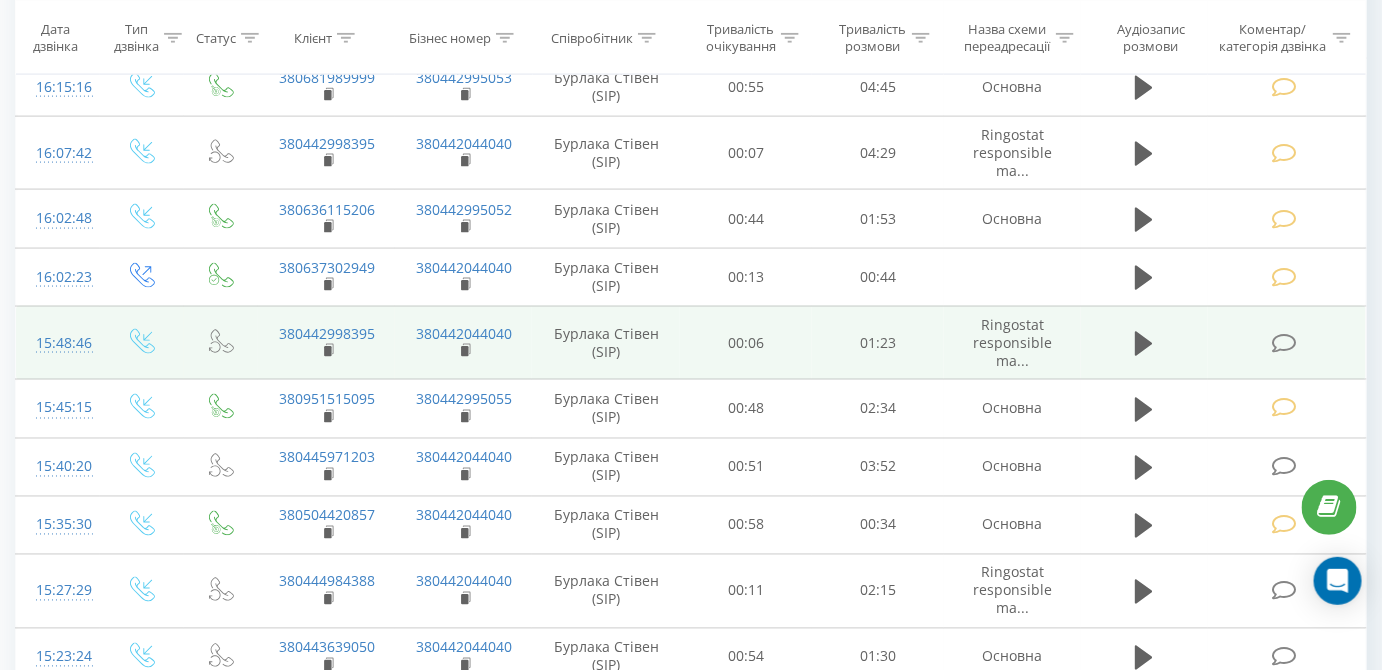 scroll, scrollTop: 895, scrollLeft: 0, axis: vertical 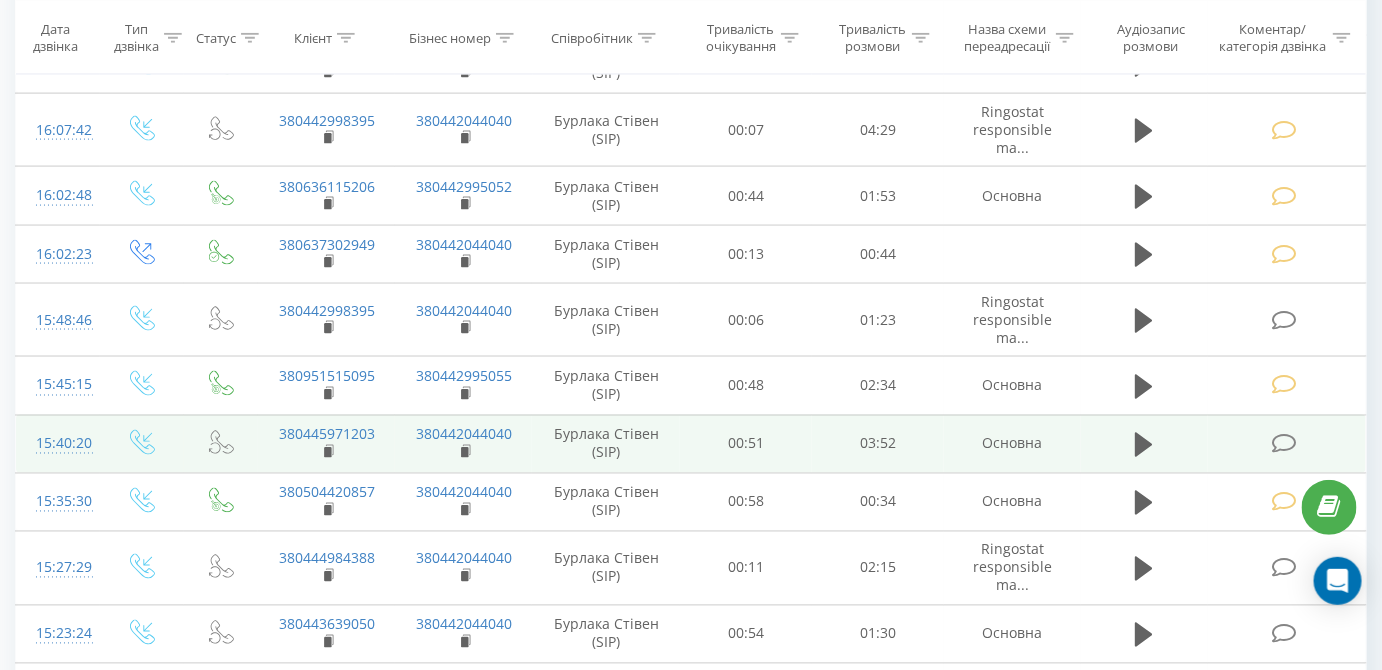click at bounding box center [1287, 444] 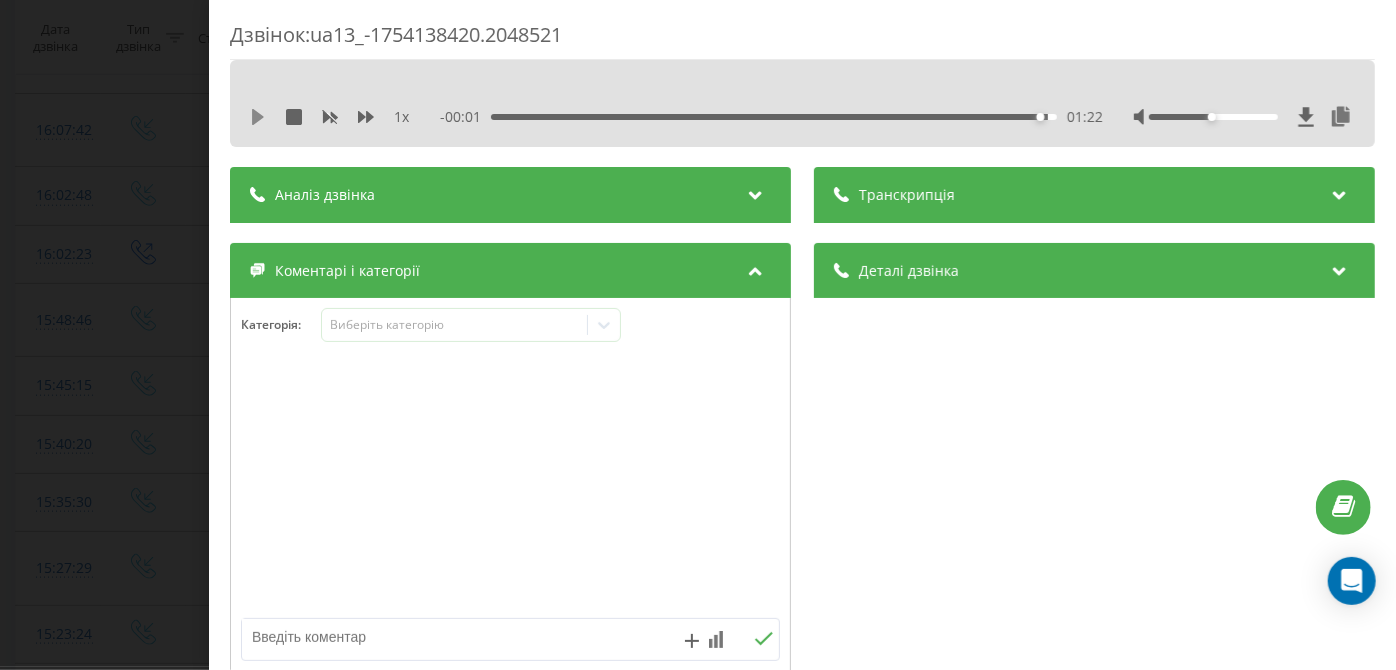 click 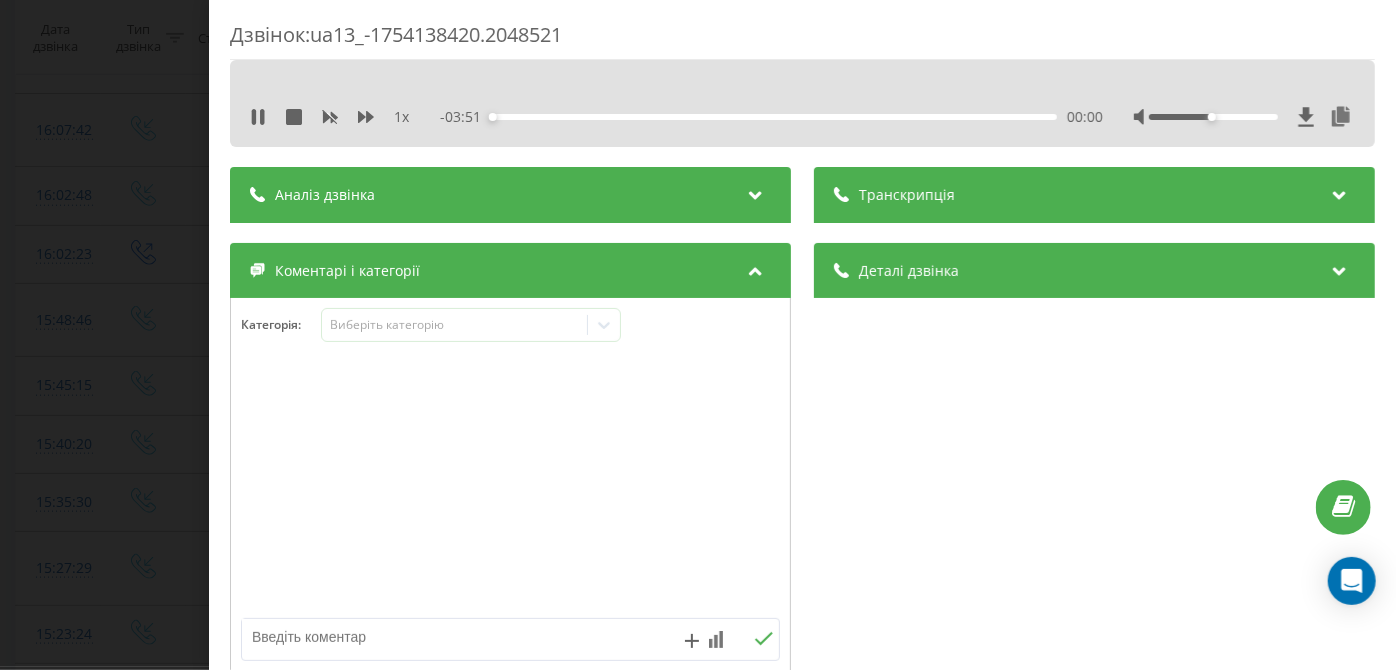 click on "00:00" at bounding box center (775, 117) 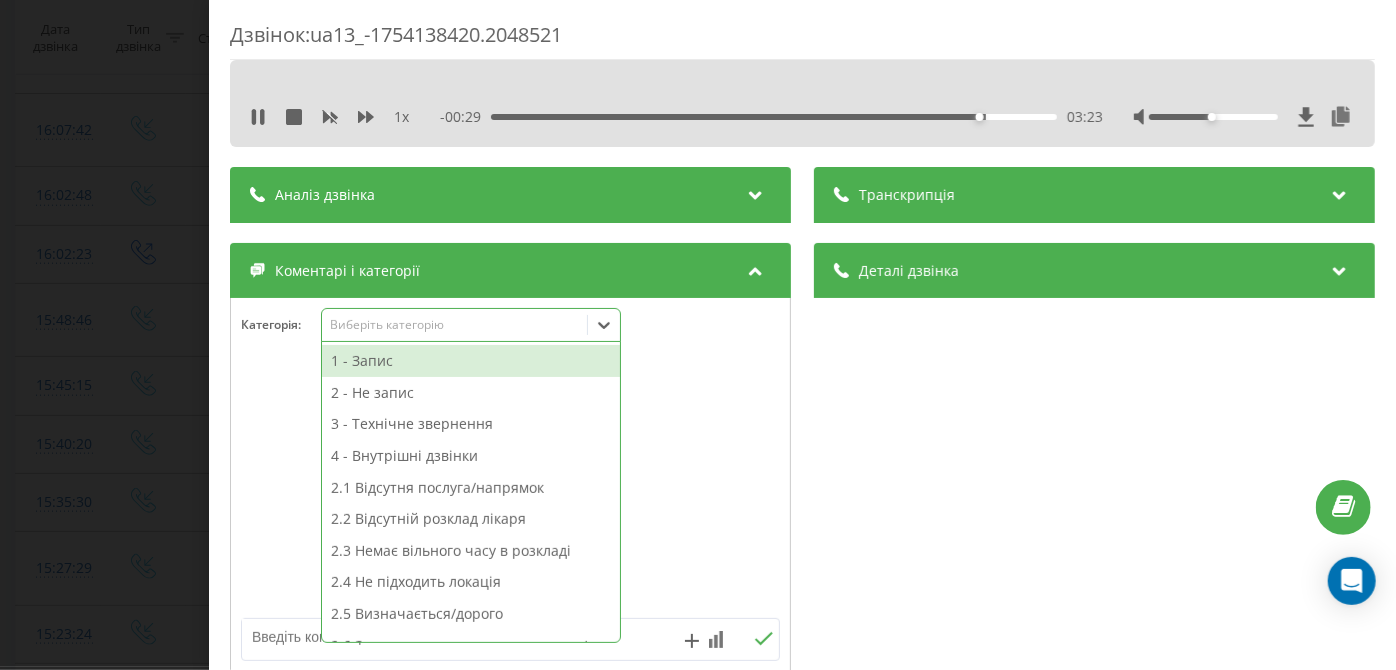 click on "Виберіть категорію" at bounding box center [455, 325] 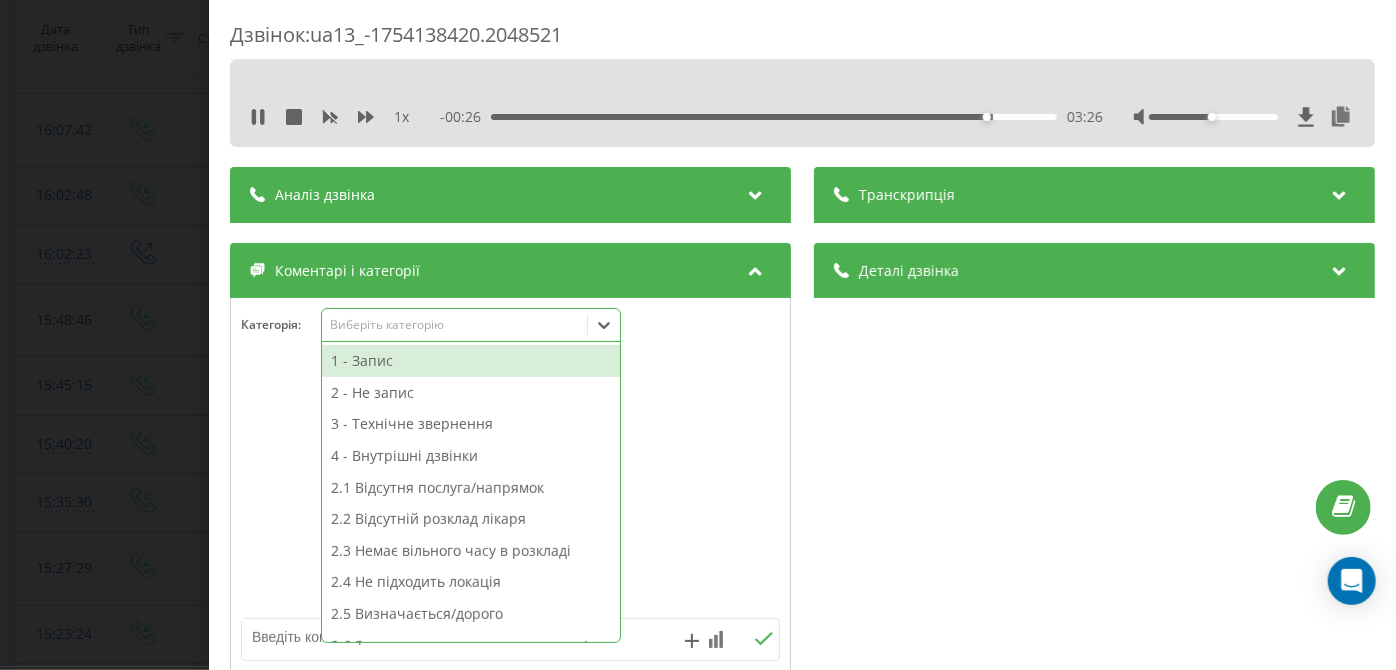 click on "1 - Запис" at bounding box center [471, 361] 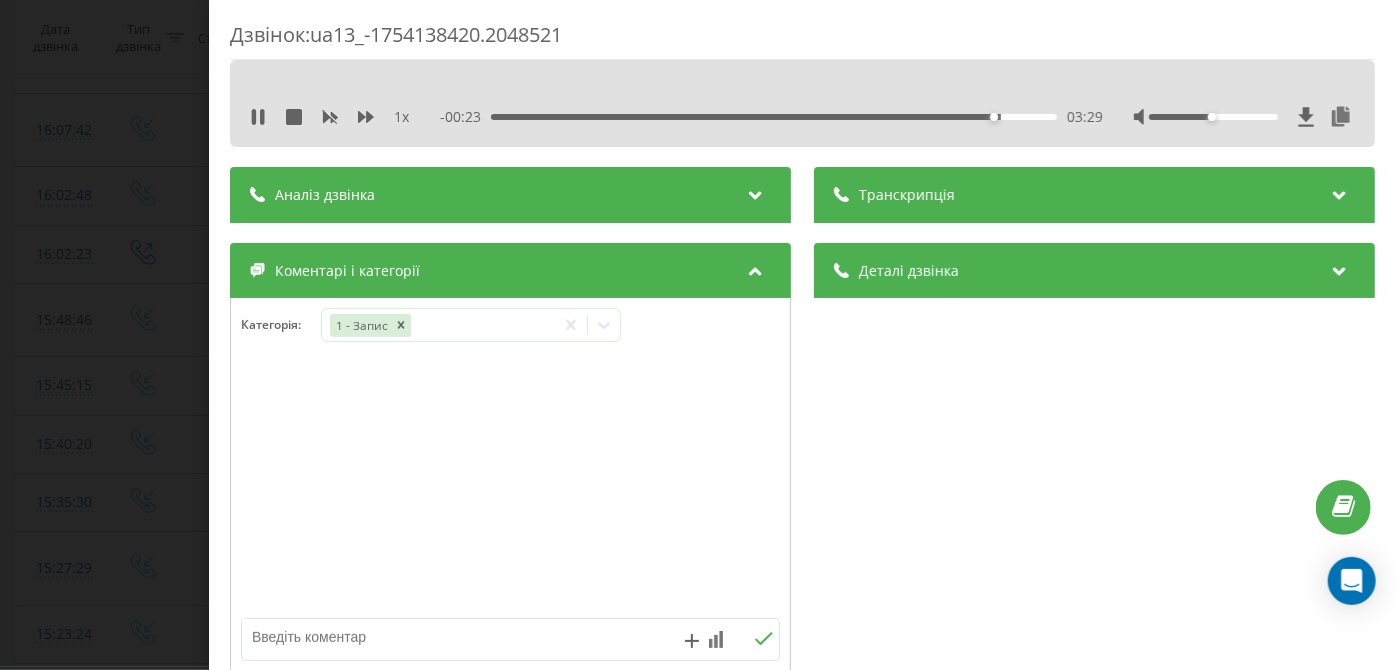 click on "Дзвінок :  ua13_-1754138420.2048521   1 x  - 00:23 03:29   03:29   Транскрипція Для AI-аналізу майбутніх дзвінків  налаштуйте та активуйте профіль на сторінці . Якщо профіль вже є і дзвінок відповідає його умовам, оновіть сторінку через 10 хвилин - AI аналізує поточний дзвінок. Аналіз дзвінка Для AI-аналізу майбутніх дзвінків  налаштуйте та активуйте профіль на сторінці . Якщо профіль вже є і дзвінок відповідає його умовам, оновіть сторінку через 10 хвилин - AI аналізує поточний дзвінок. Деталі дзвінка Загальне Дата дзвінка 2025-08-02 15:40:20 Тип дзвінка Вхідний Статус дзвінка Повторний 380445971203" at bounding box center (698, 335) 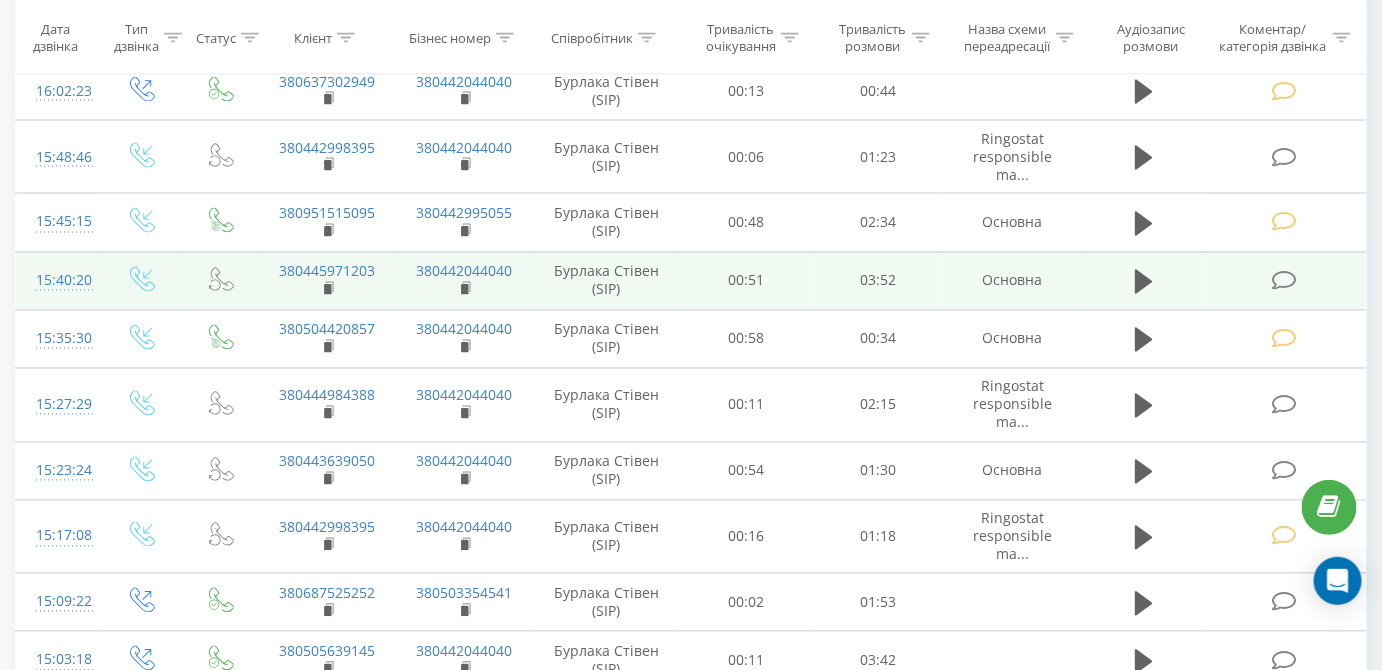 scroll, scrollTop: 1096, scrollLeft: 0, axis: vertical 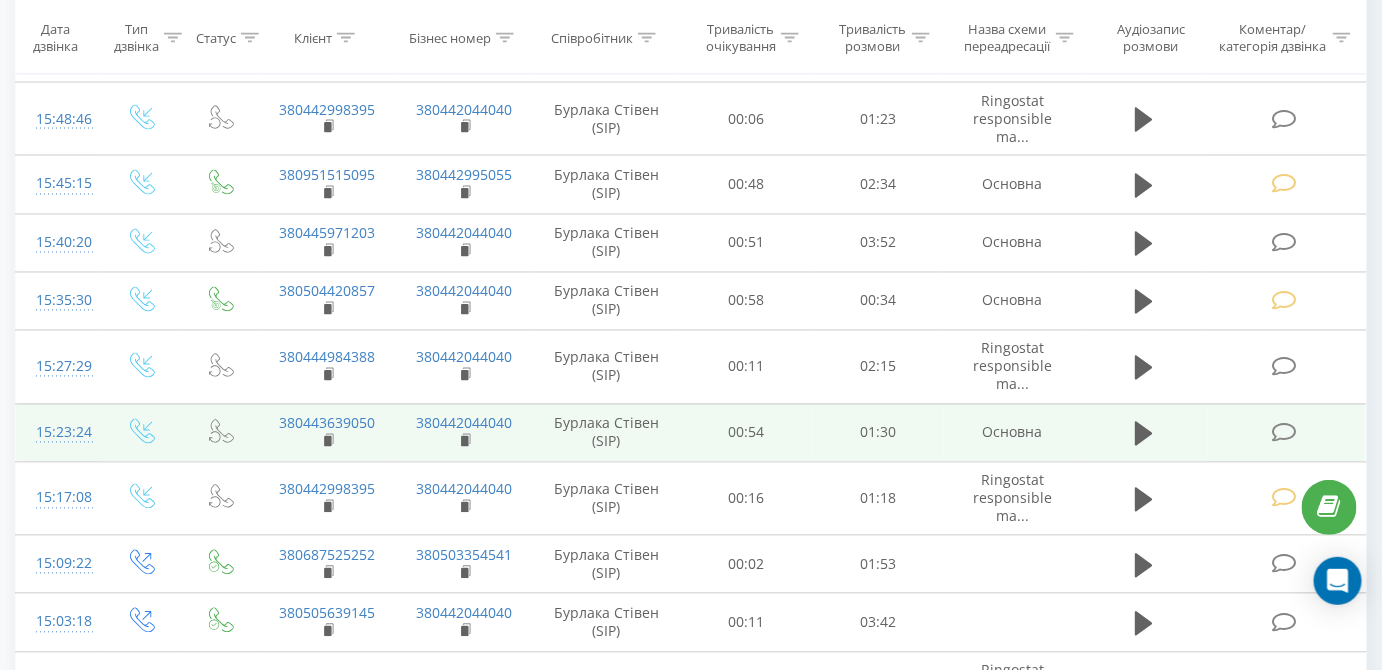 click at bounding box center (1284, 433) 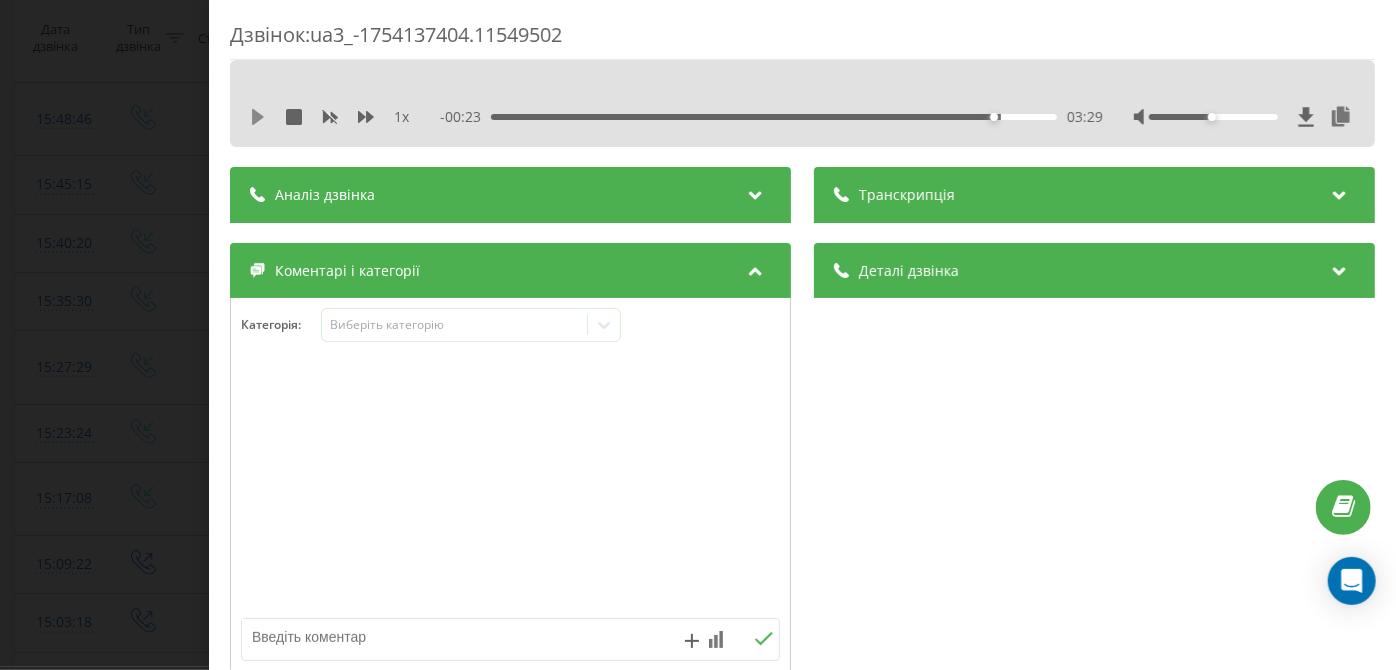 click 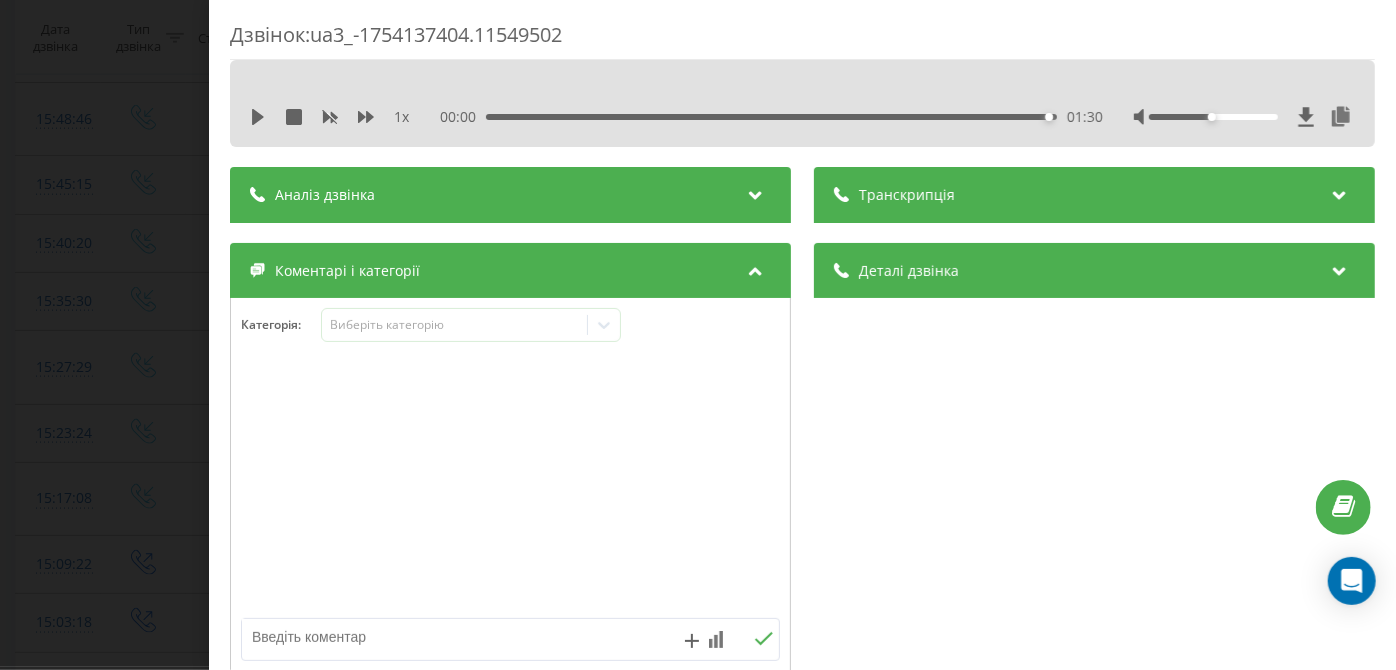 click on "1 x  00:00 01:30   01:30" at bounding box center (802, 117) 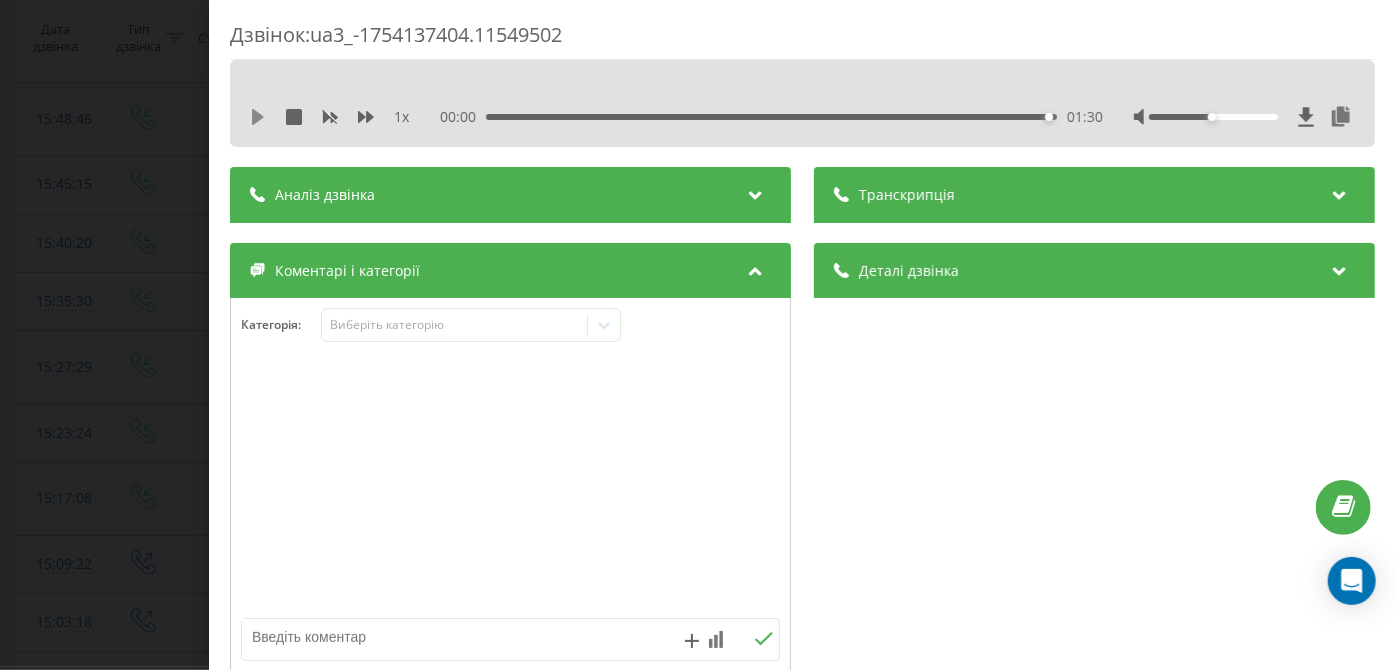 click 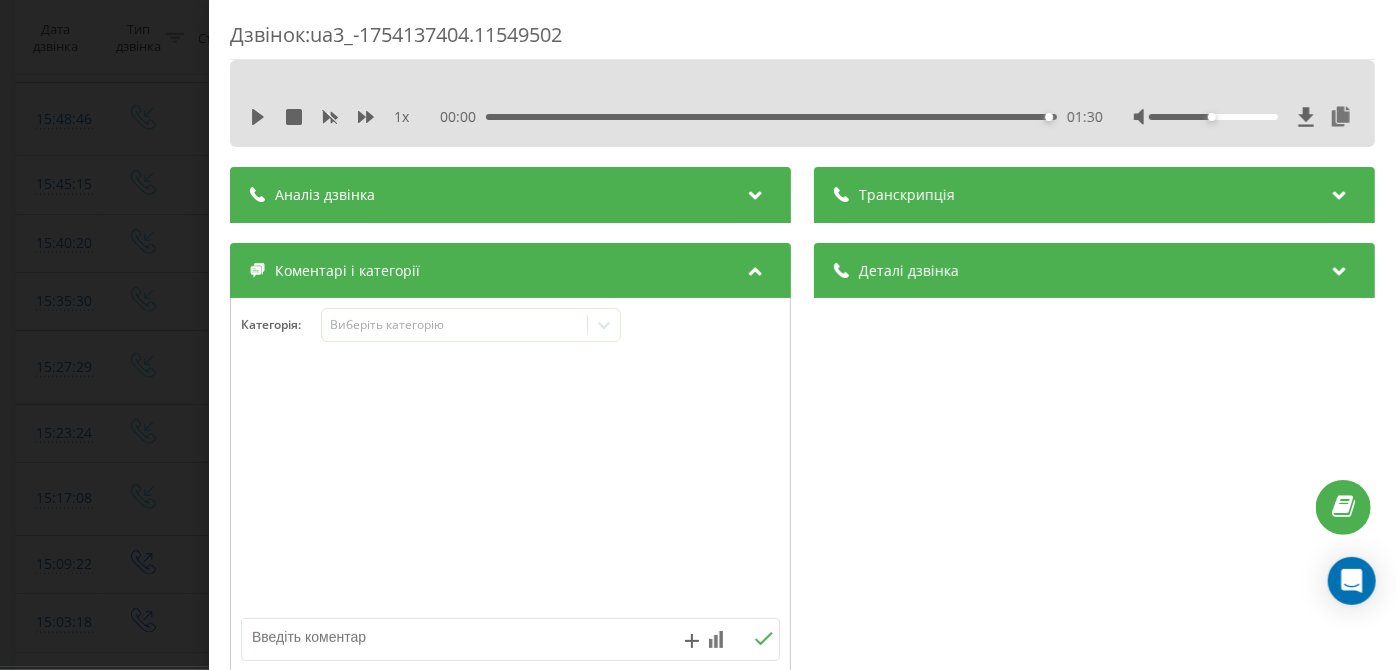 click on "00:00 01:30   01:30" at bounding box center [772, 117] 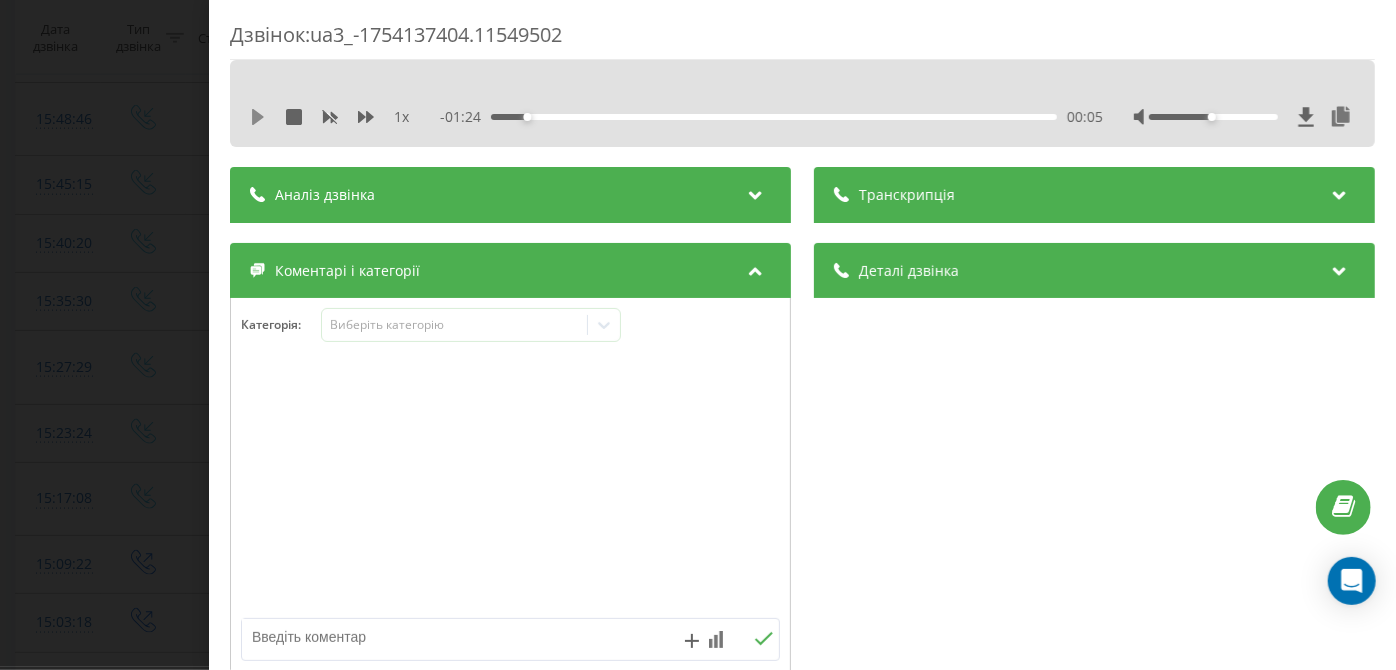click 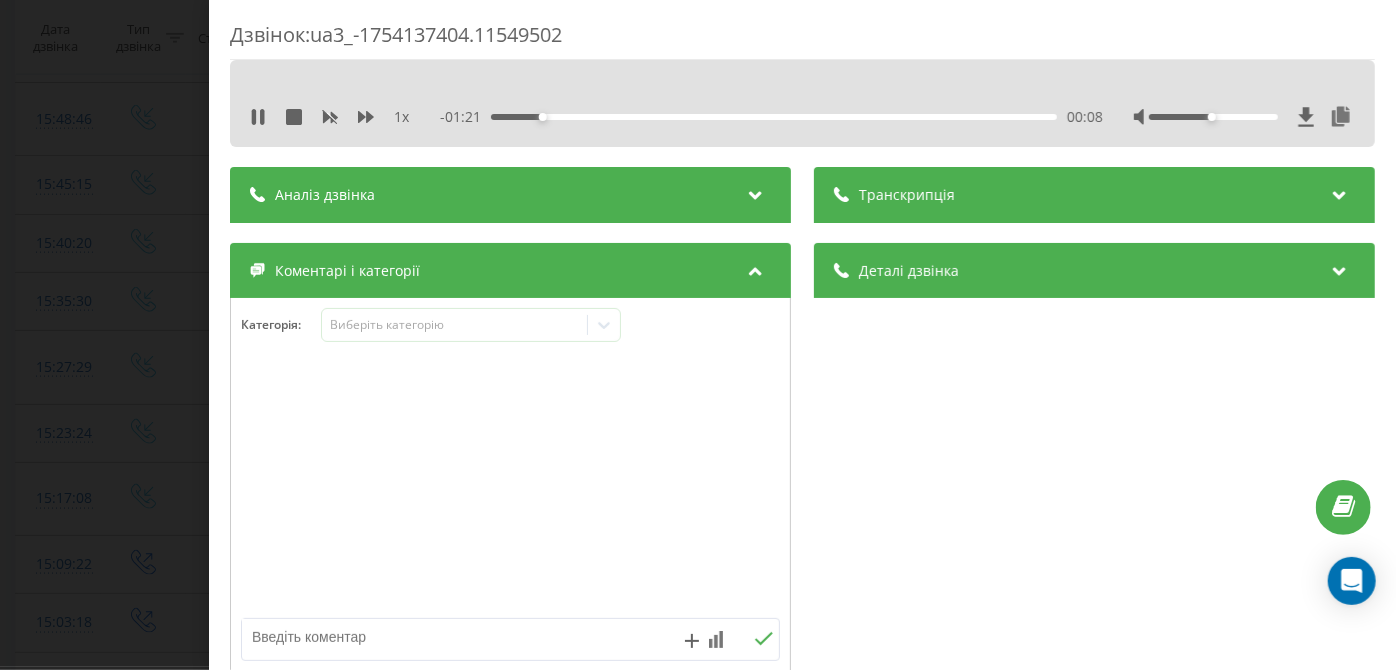 click on "00:08" at bounding box center (775, 117) 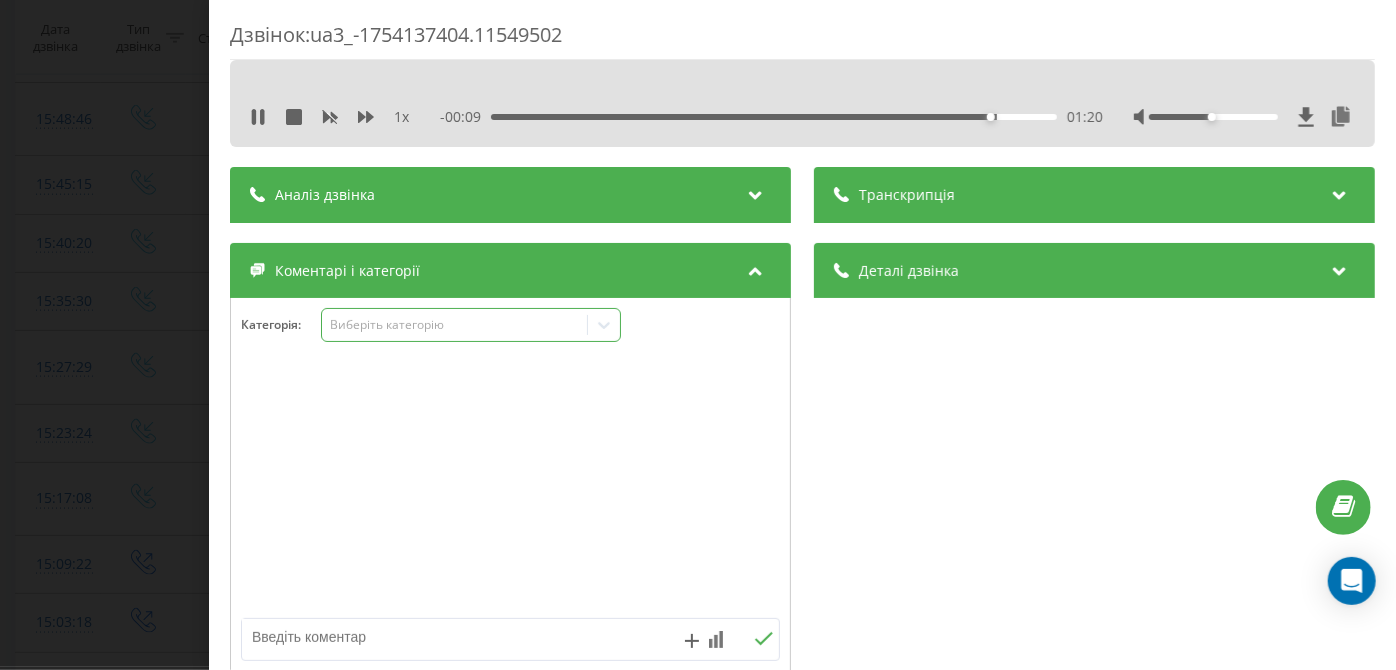 click on "Виберіть категорію" at bounding box center (455, 325) 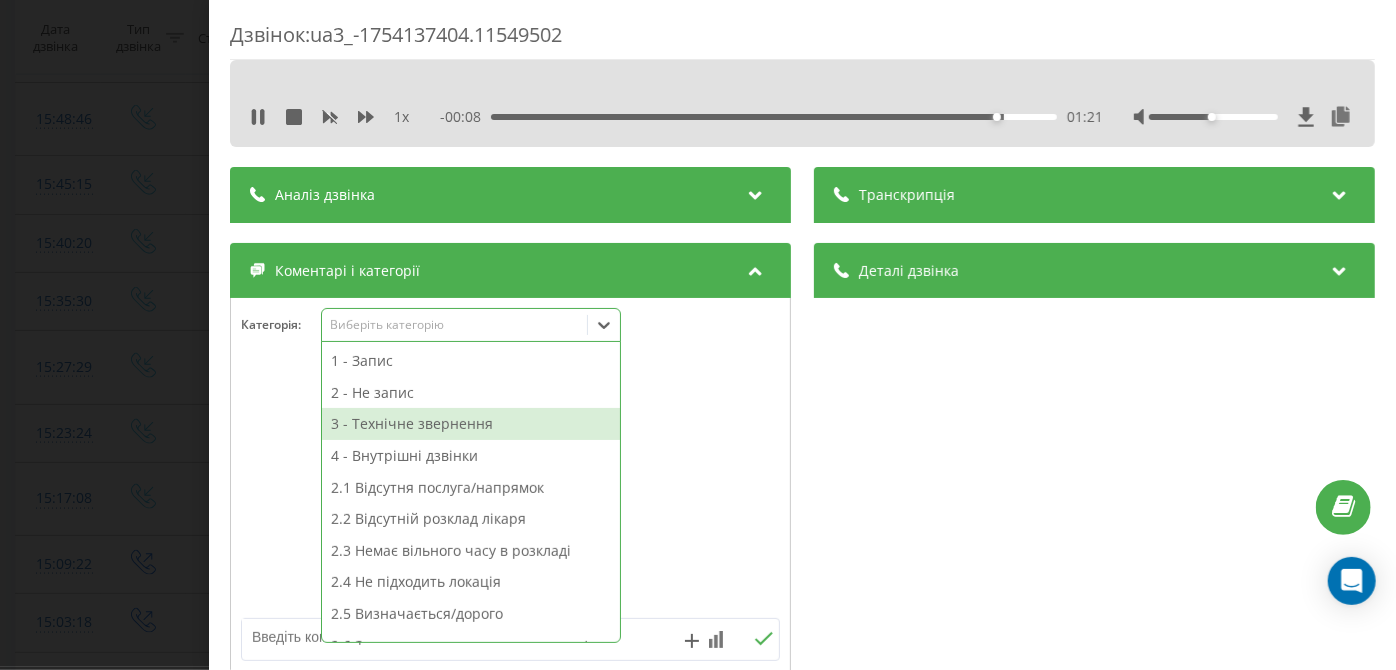 click on "3 - Технічне звернення" at bounding box center (471, 424) 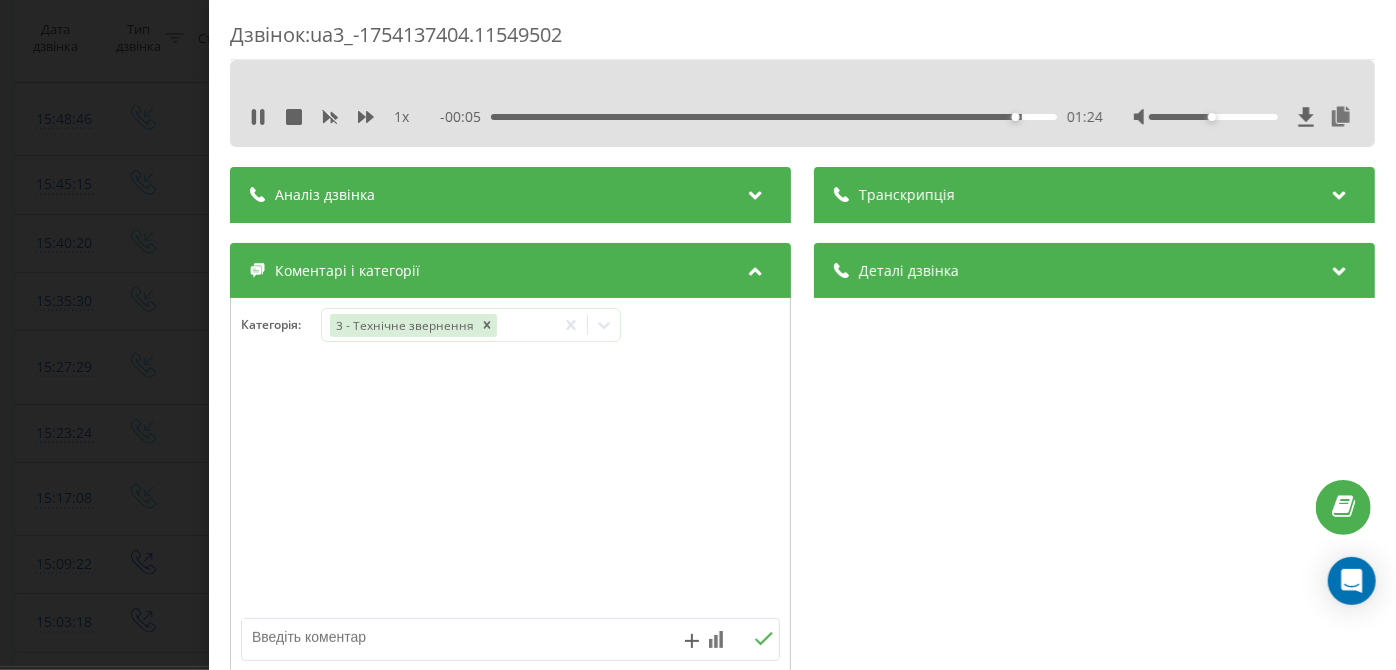 click at bounding box center [456, 637] 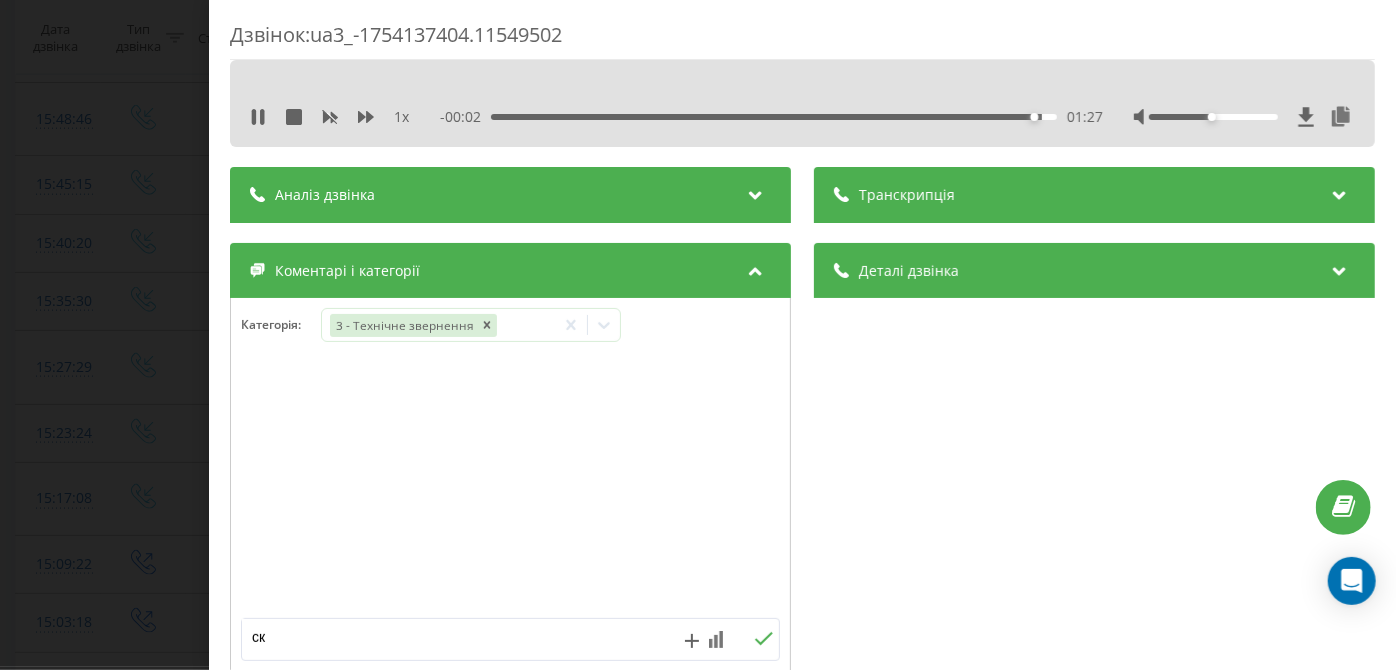 type on "ск" 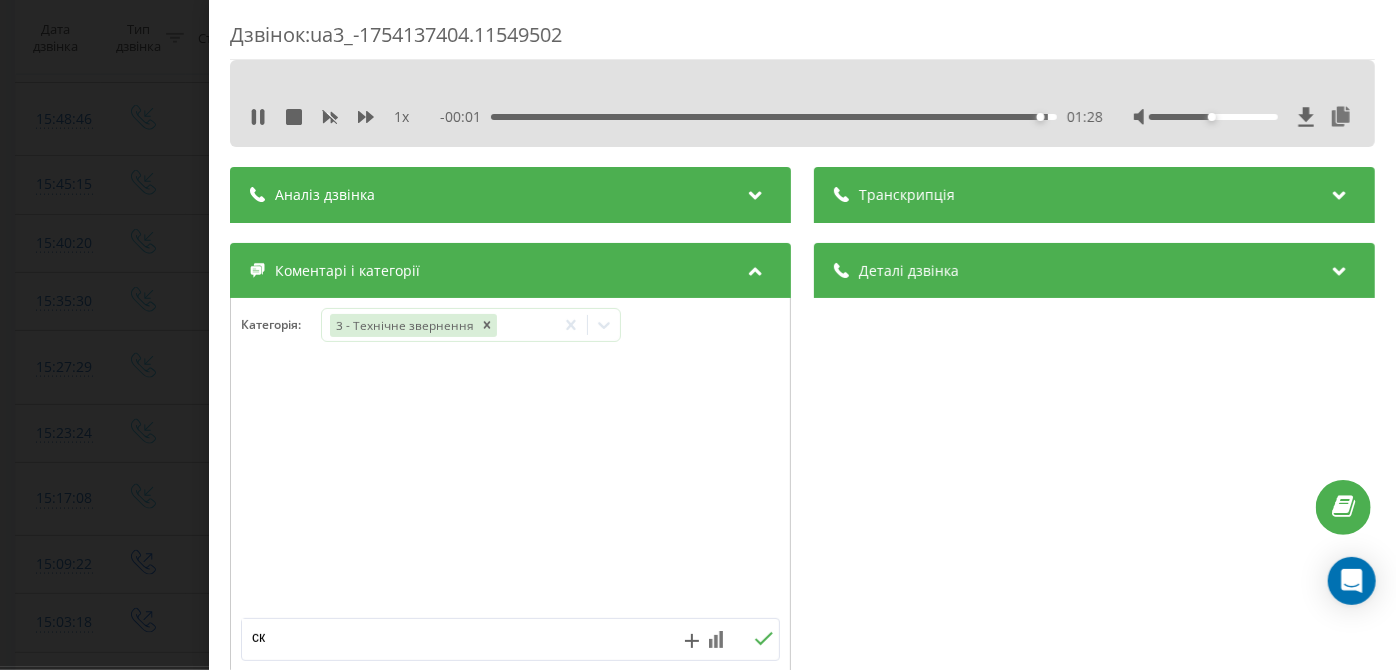 click at bounding box center (763, 639) 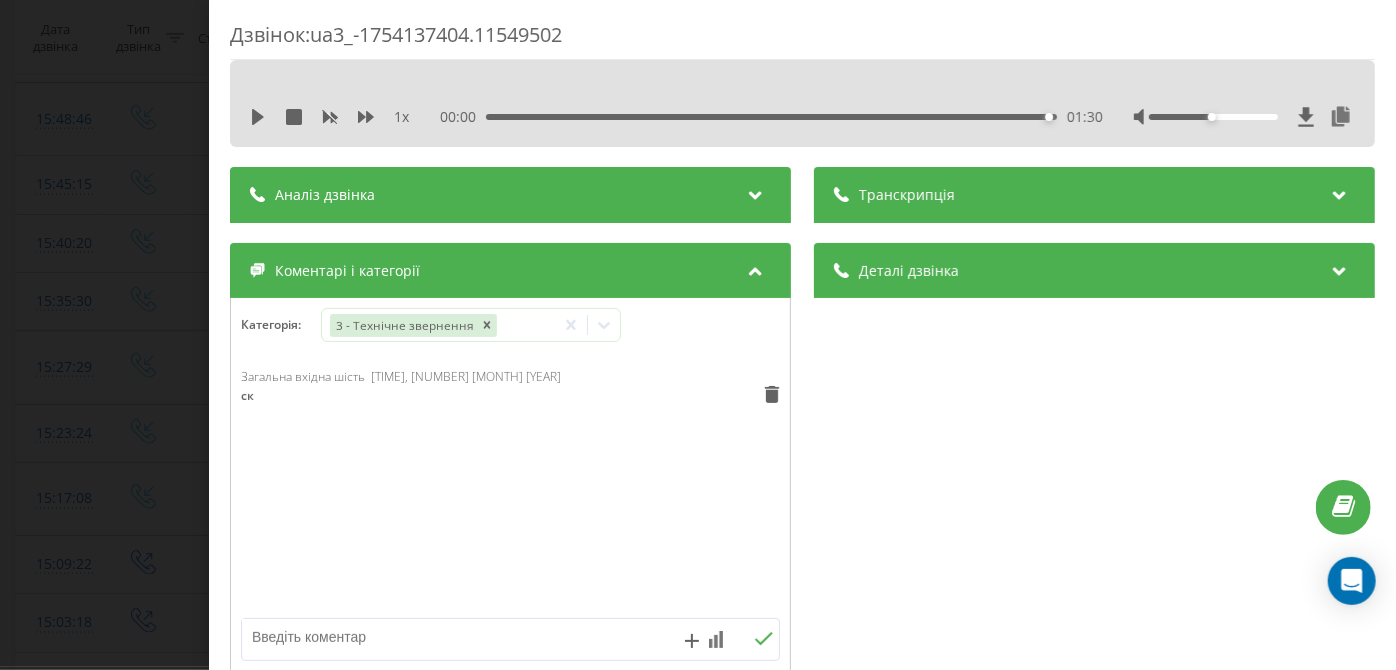 click on "Дзвінок :  ua3_-1754137404.11549502   1 x  00:00 01:30   01:30   Транскрипція Для AI-аналізу майбутніх дзвінків  налаштуйте та активуйте профіль на сторінці . Якщо профіль вже є і дзвінок відповідає його умовам, оновіть сторінку через 10 хвилин - AI аналізує поточний дзвінок. Аналіз дзвінка Для AI-аналізу майбутніх дзвінків  налаштуйте та активуйте профіль на сторінці . Якщо профіль вже є і дзвінок відповідає його умовам, оновіть сторінку через 10 хвилин - AI аналізує поточний дзвінок. Деталі дзвінка Загальне Дата дзвінка 2025-08-02 15:23:24 Тип дзвінка Вхідний Статус дзвінка Повторний 380443639050 /" at bounding box center (698, 335) 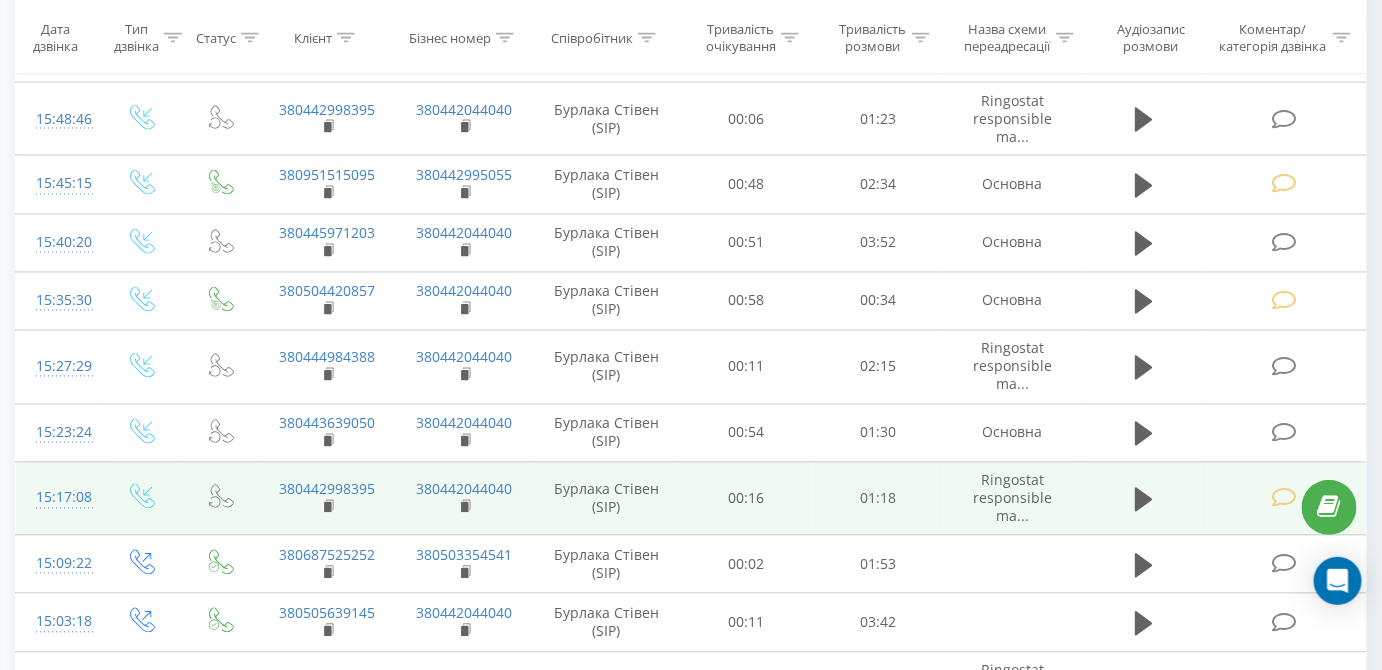 scroll, scrollTop: 1334, scrollLeft: 0, axis: vertical 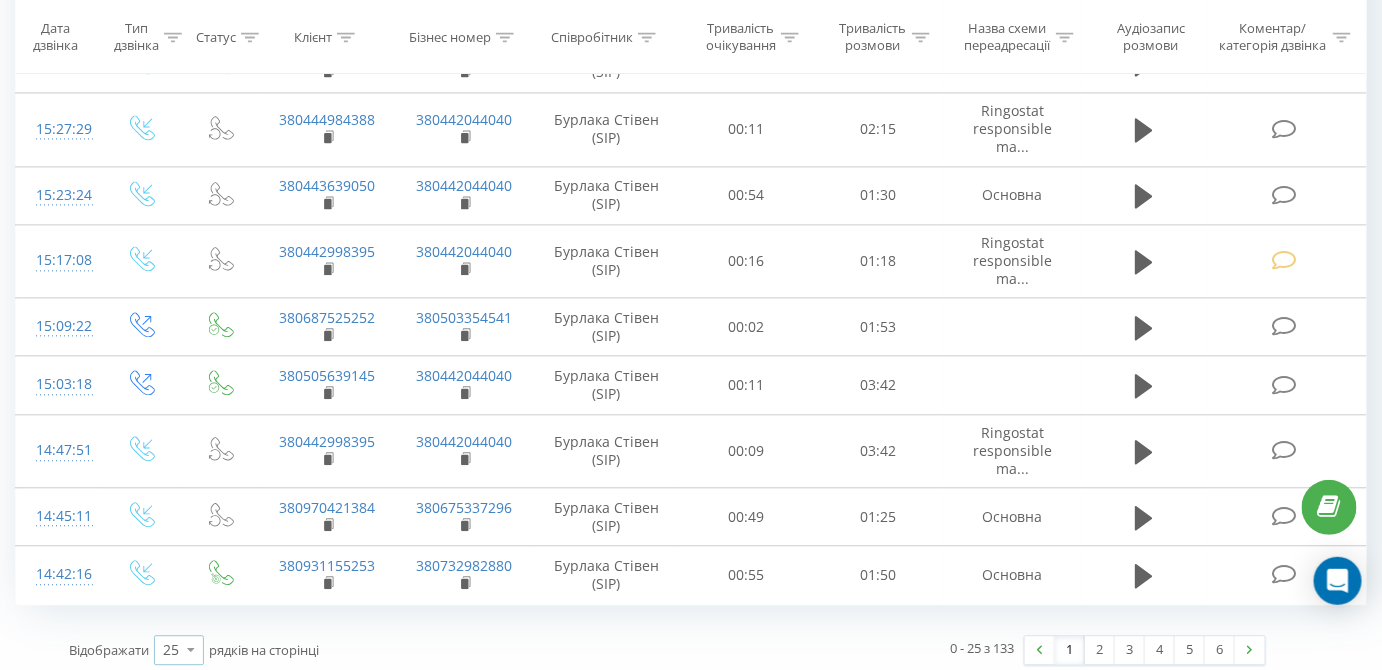 click at bounding box center (191, 649) 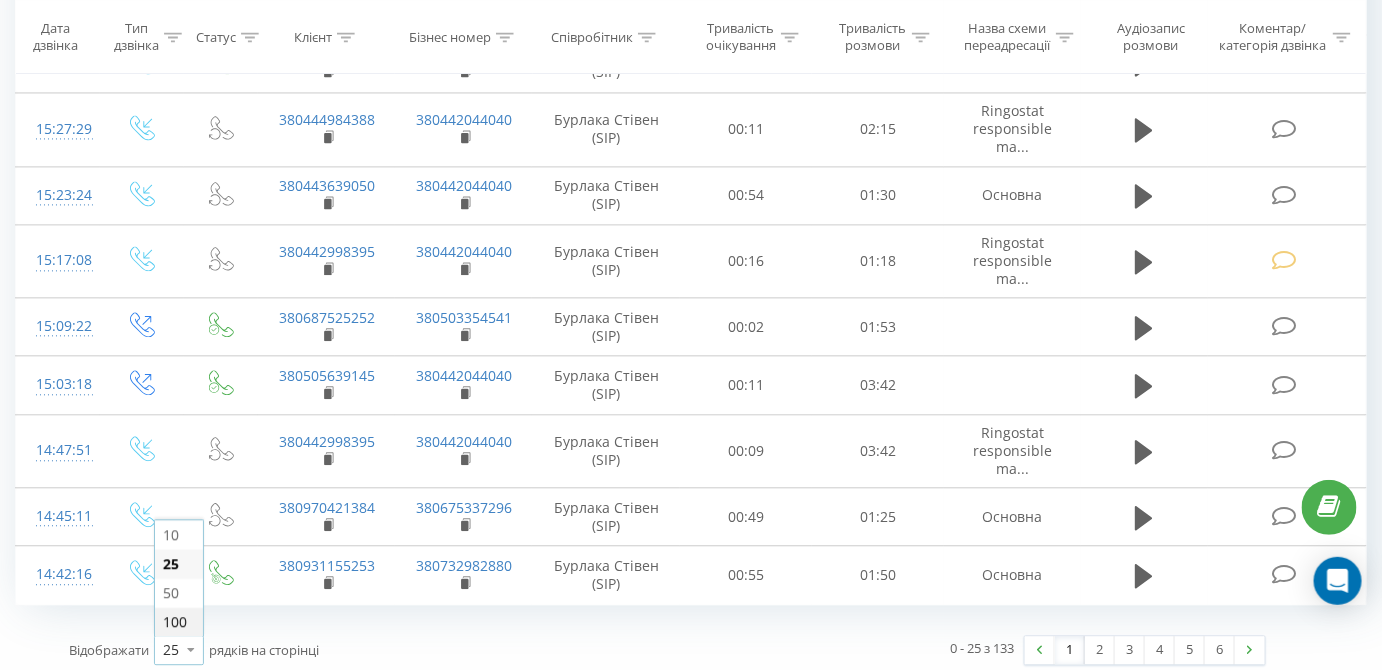click on "100" at bounding box center (175, 621) 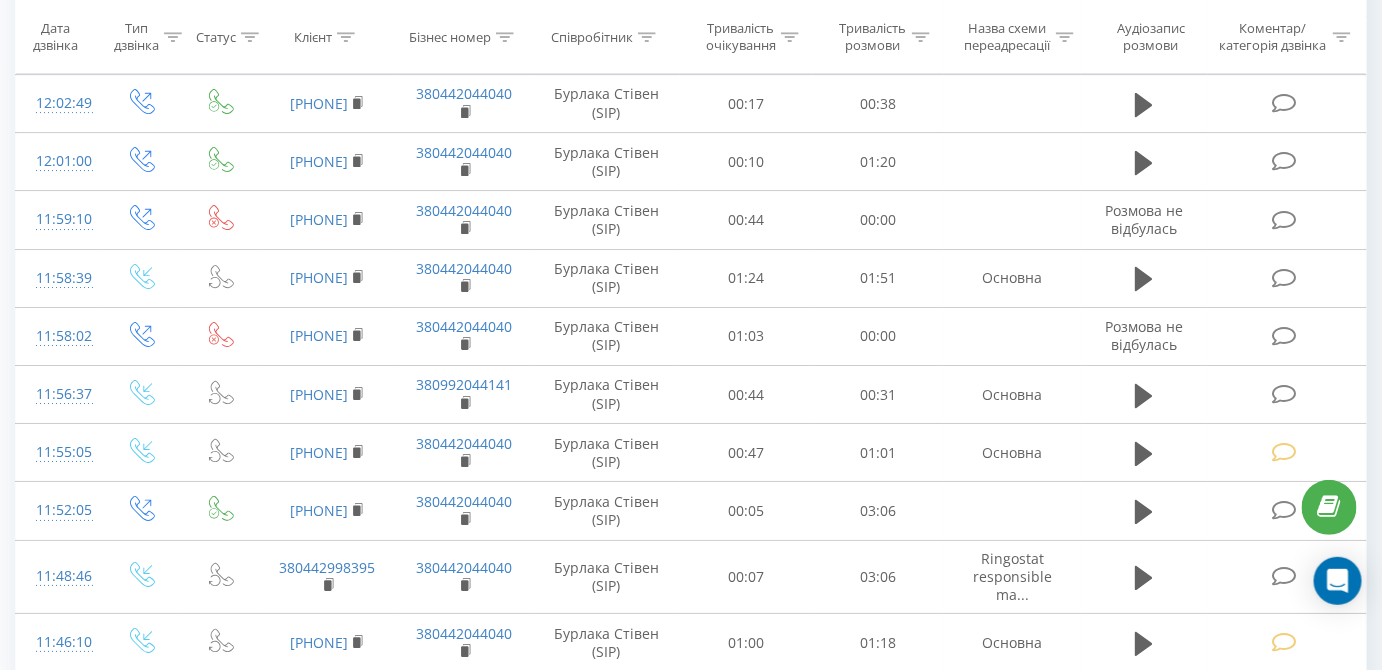 scroll, scrollTop: 5801, scrollLeft: 0, axis: vertical 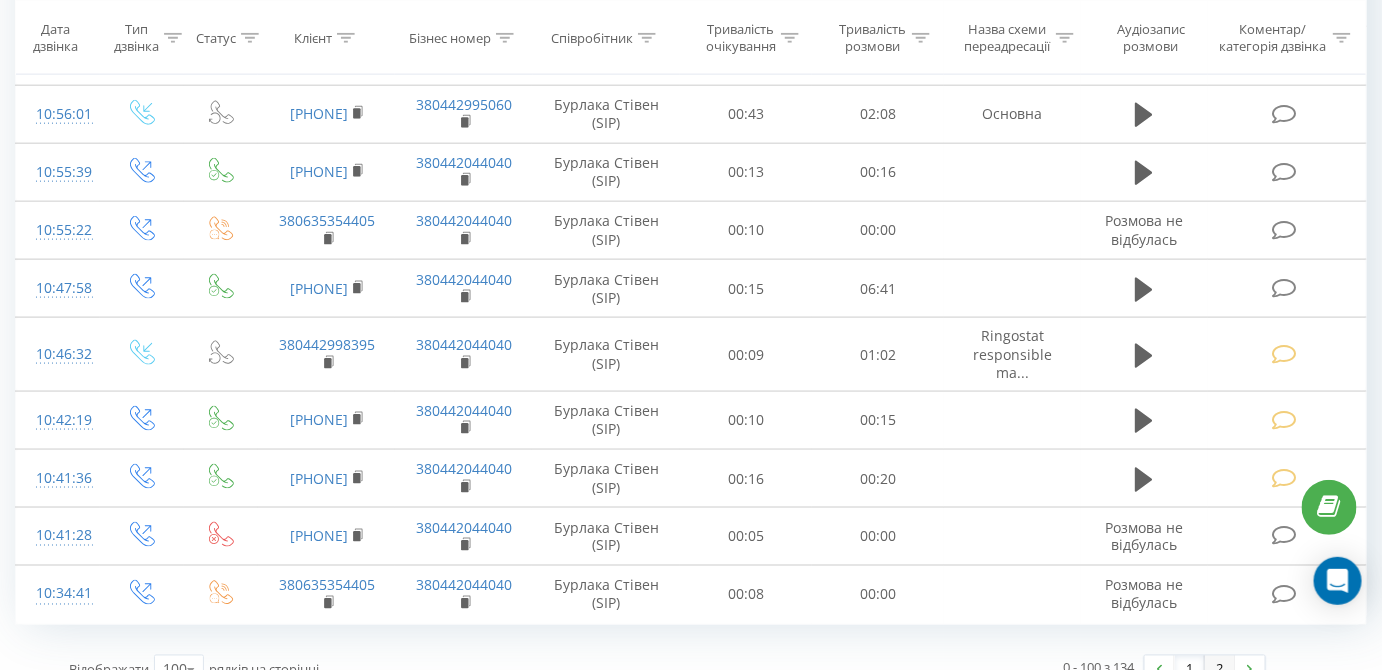 click on "2" at bounding box center [1220, 670] 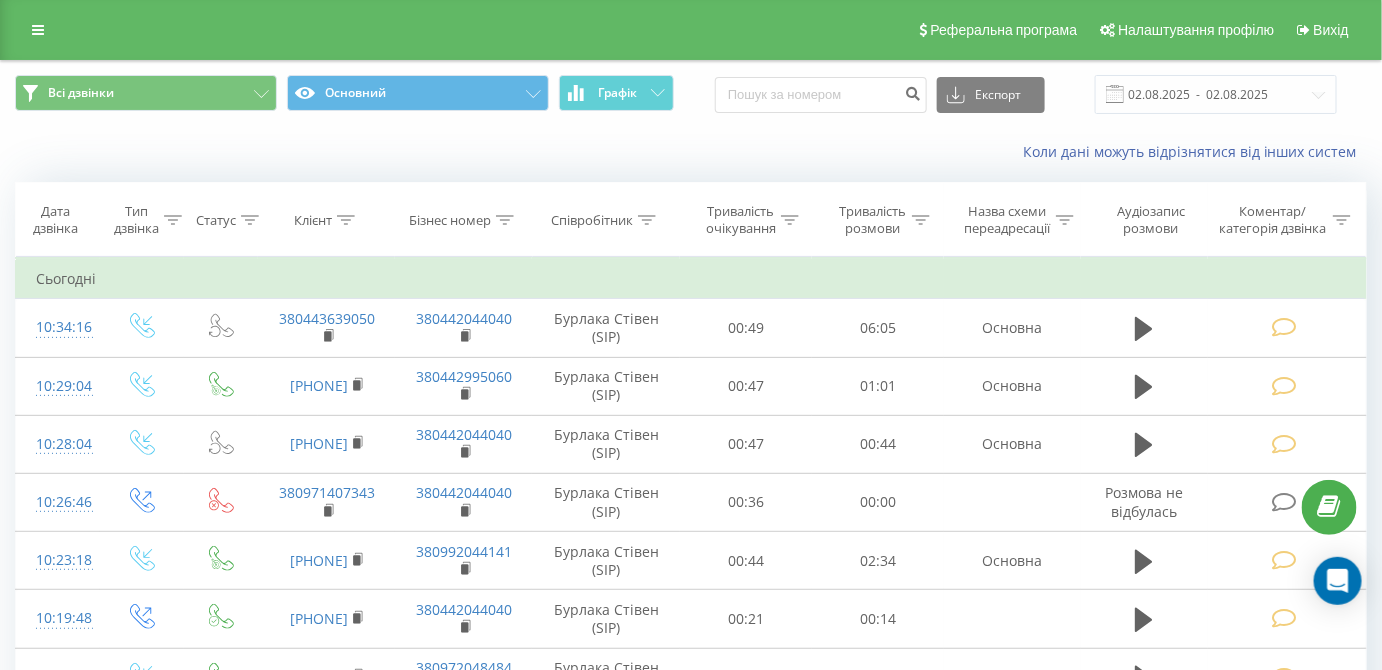 scroll, scrollTop: 1671, scrollLeft: 0, axis: vertical 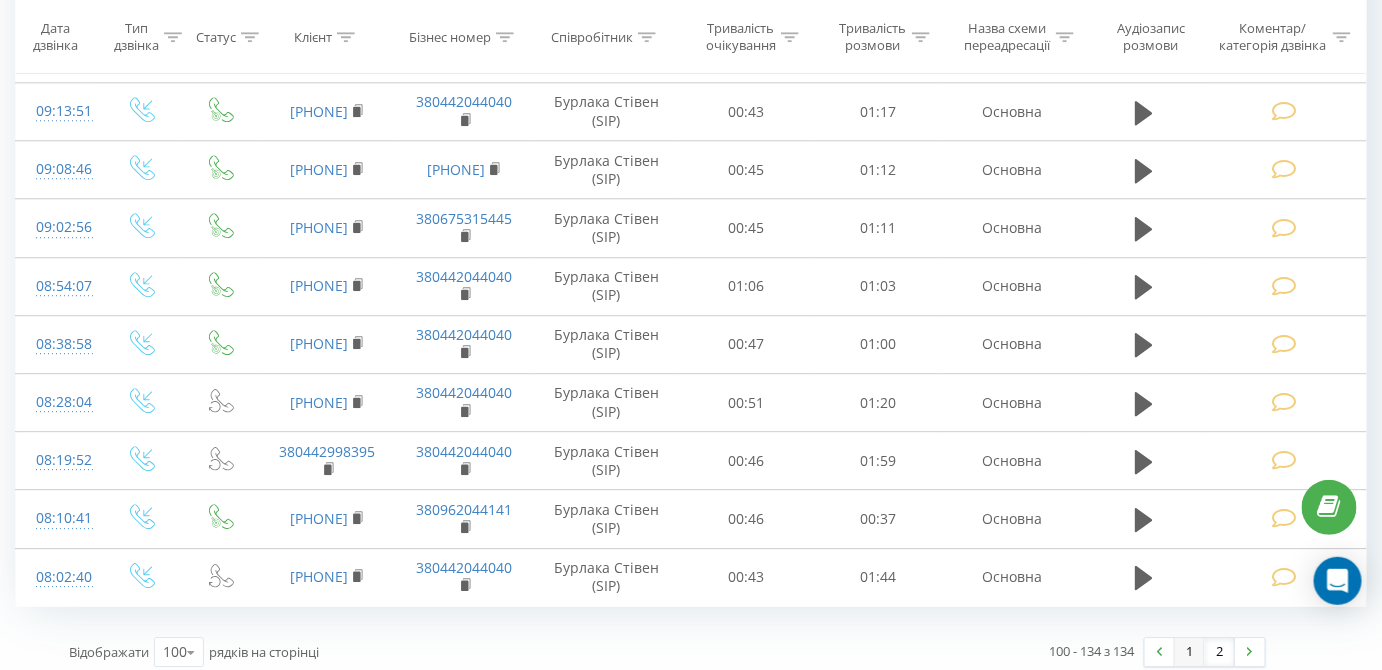 click on "1" at bounding box center (1190, 652) 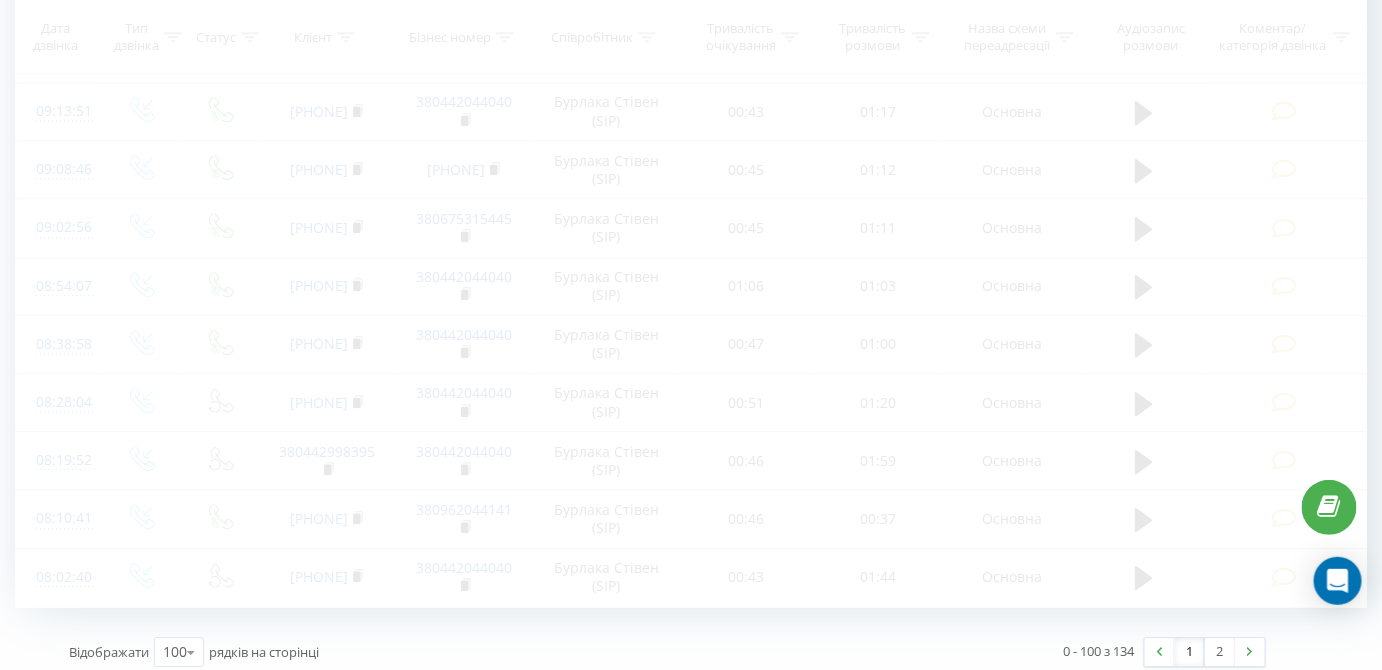 scroll, scrollTop: 131, scrollLeft: 0, axis: vertical 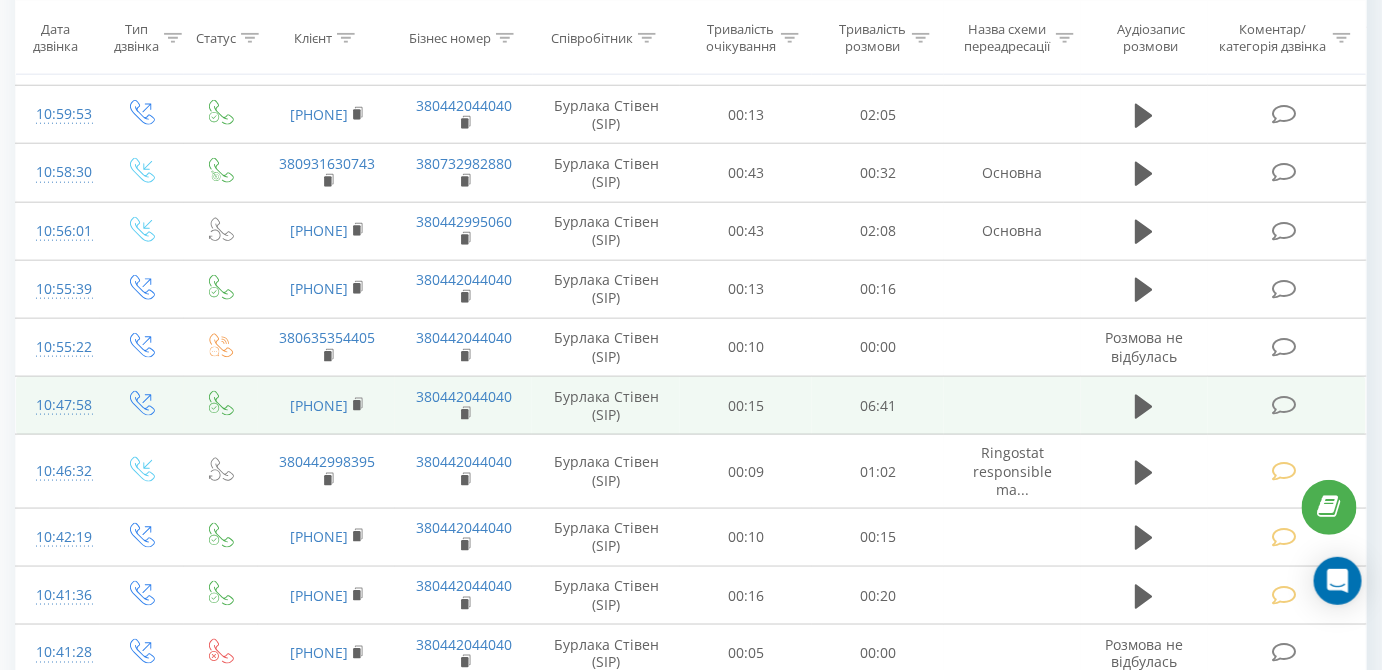 click at bounding box center (1284, 405) 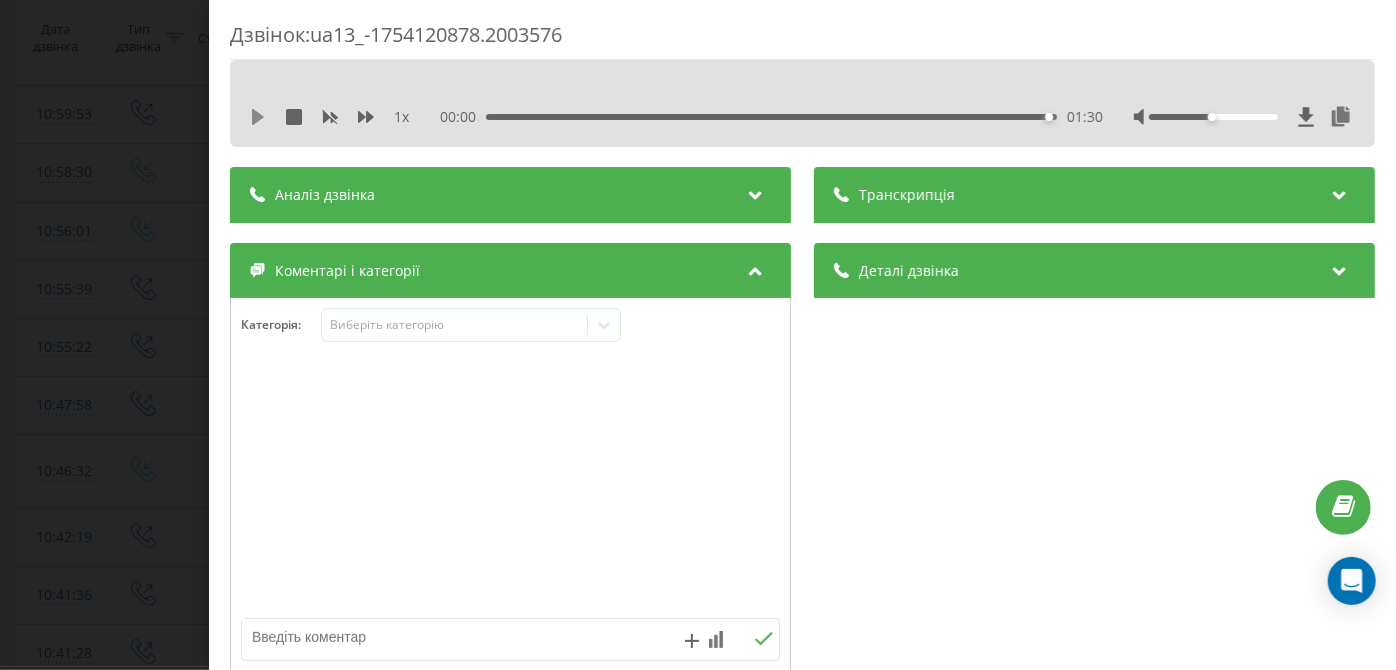 click 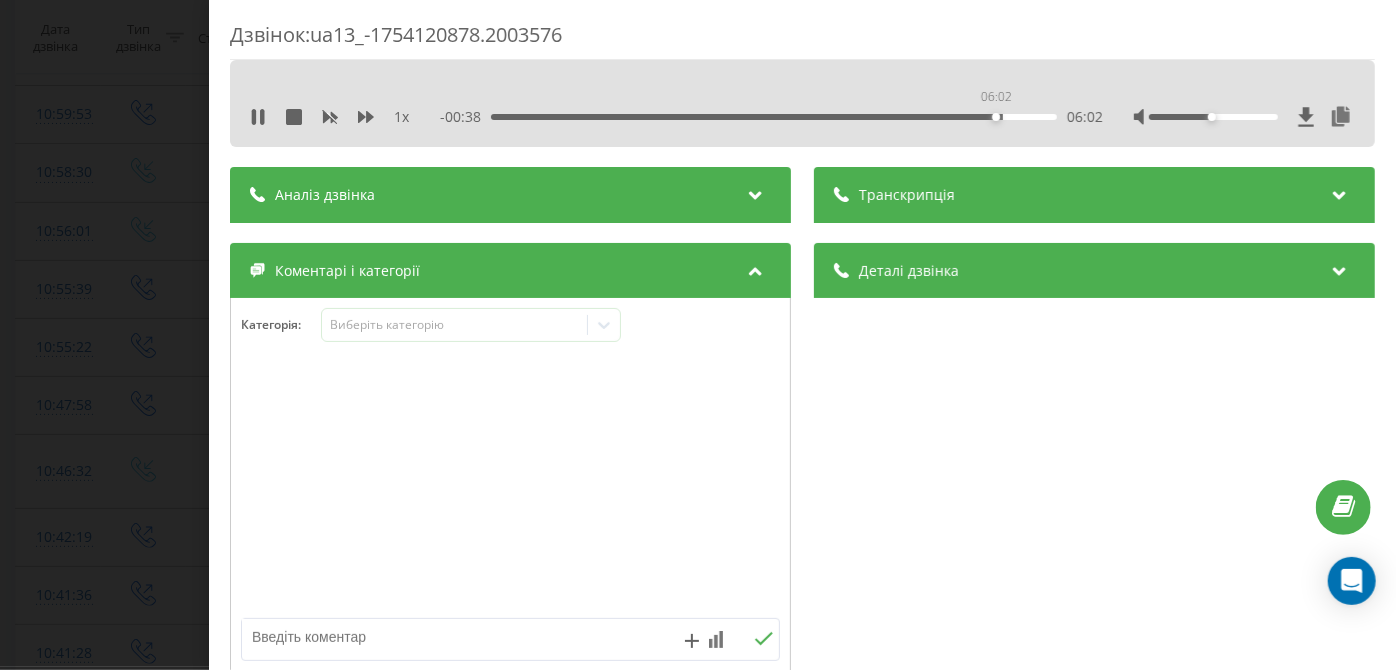 click on "06:02" at bounding box center [775, 117] 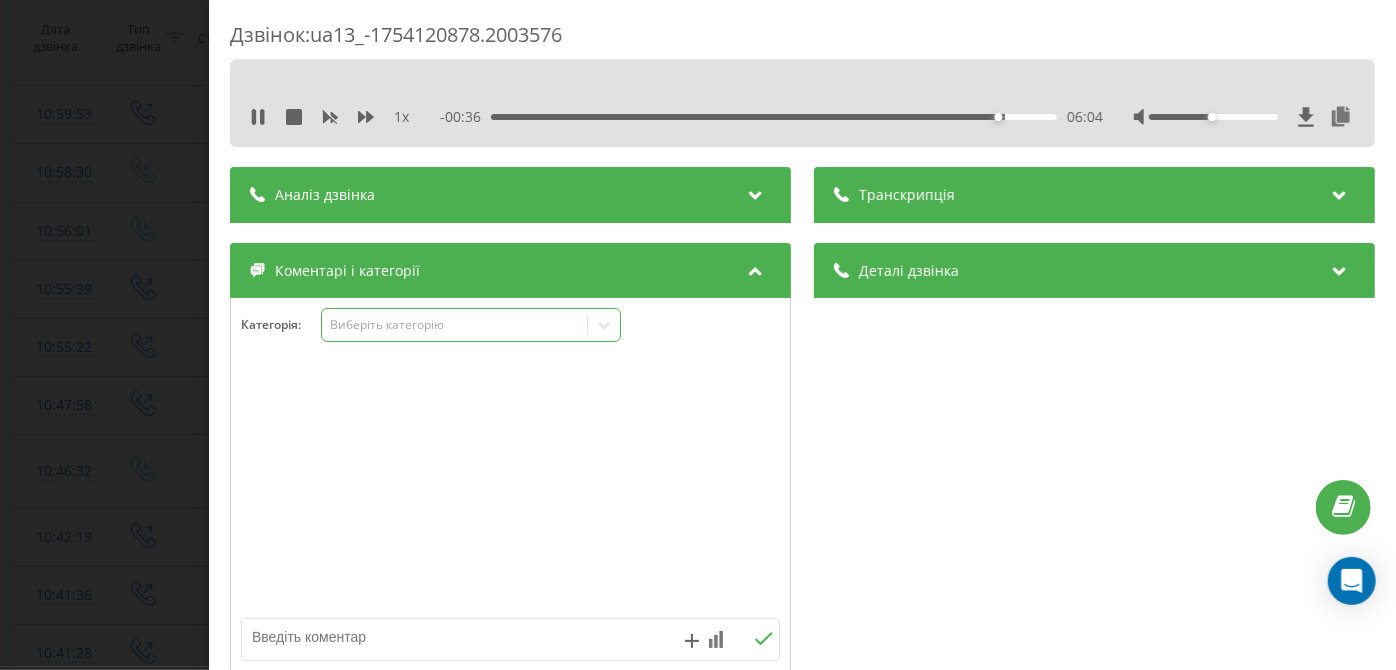 click on "Виберіть категорію" at bounding box center (455, 325) 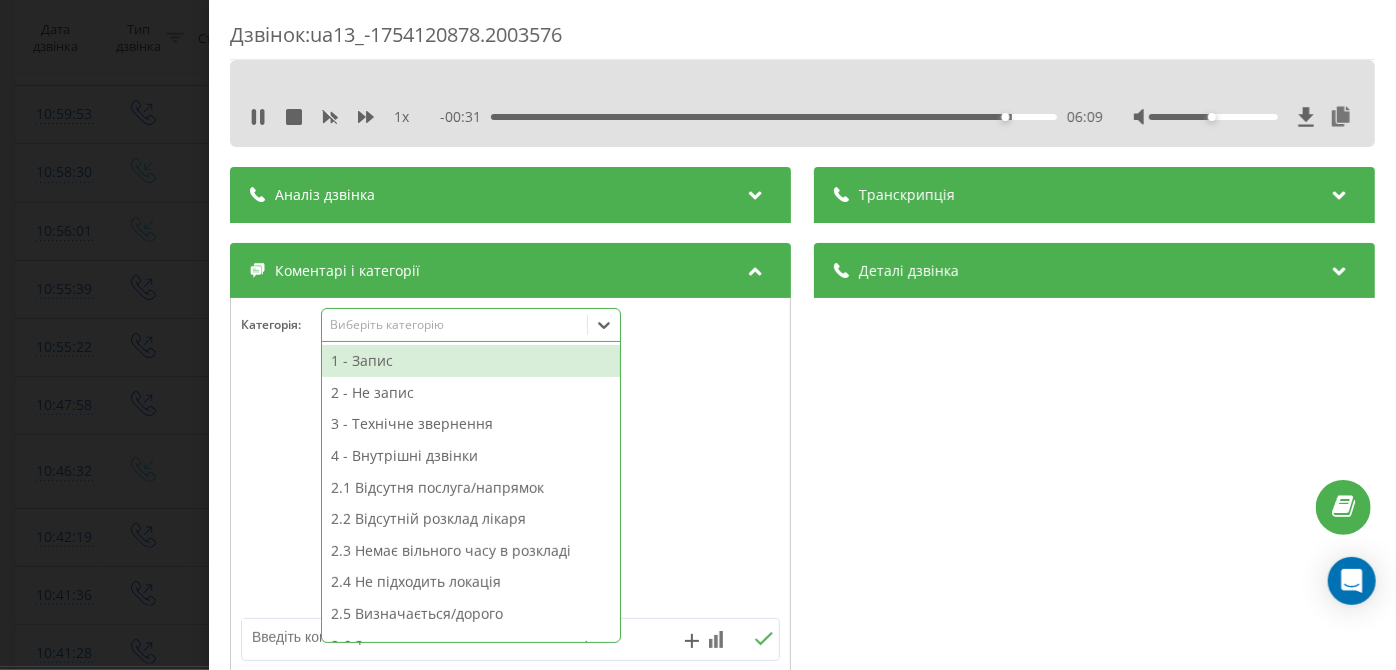 click on "1 - Запис" at bounding box center [471, 361] 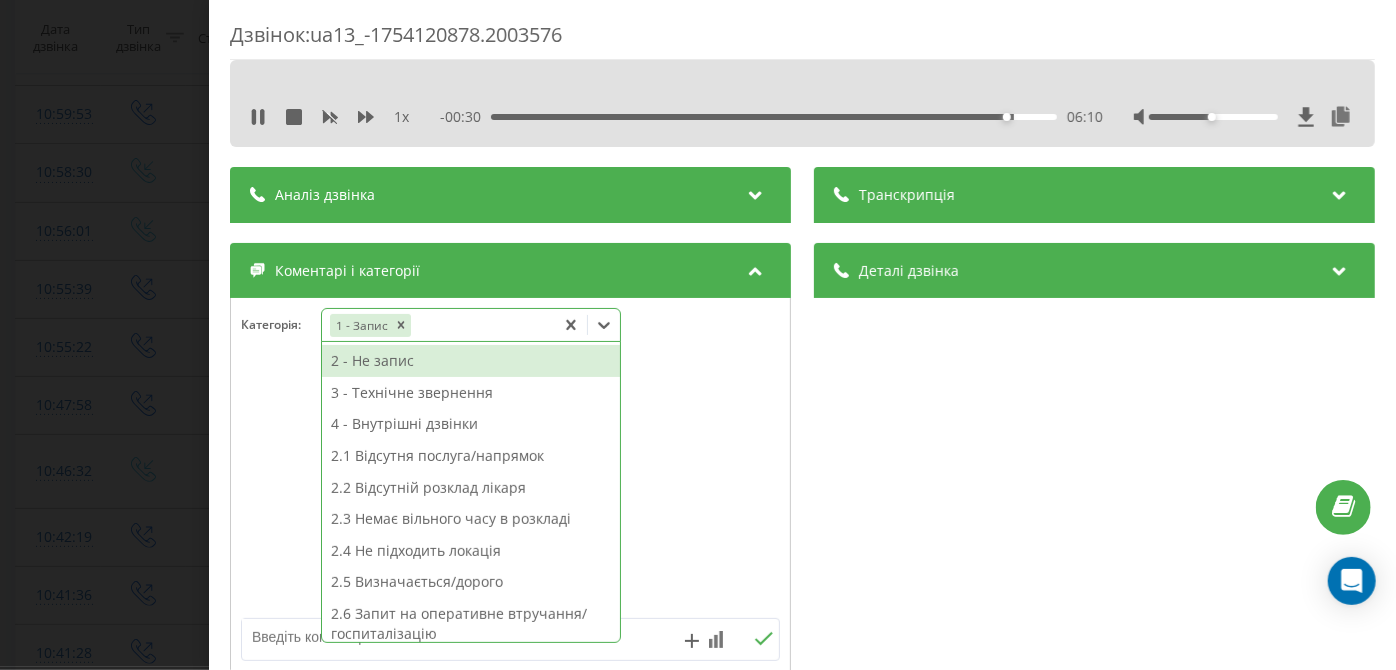 click on "Дзвінок :  ua13_-1754120878.2003576   1 x  - 00:30 06:10   06:10   Транскрипція Для AI-аналізу майбутніх дзвінків  налаштуйте та активуйте профіль на сторінці . Якщо профіль вже є і дзвінок відповідає його умовам, оновіть сторінку через 10 хвилин - AI аналізує поточний дзвінок. Аналіз дзвінка Для AI-аналізу майбутніх дзвінків  налаштуйте та активуйте профіль на сторінці . Якщо профіль вже є і дзвінок відповідає його умовам, оновіть сторінку через 10 хвилин - AI аналізує поточний дзвінок. Деталі дзвінка Загальне Дата дзвінка 2025-08-02 10:47:58 Тип дзвінка Вихідний Статус дзвінка Успішний 380442044040" at bounding box center [698, 335] 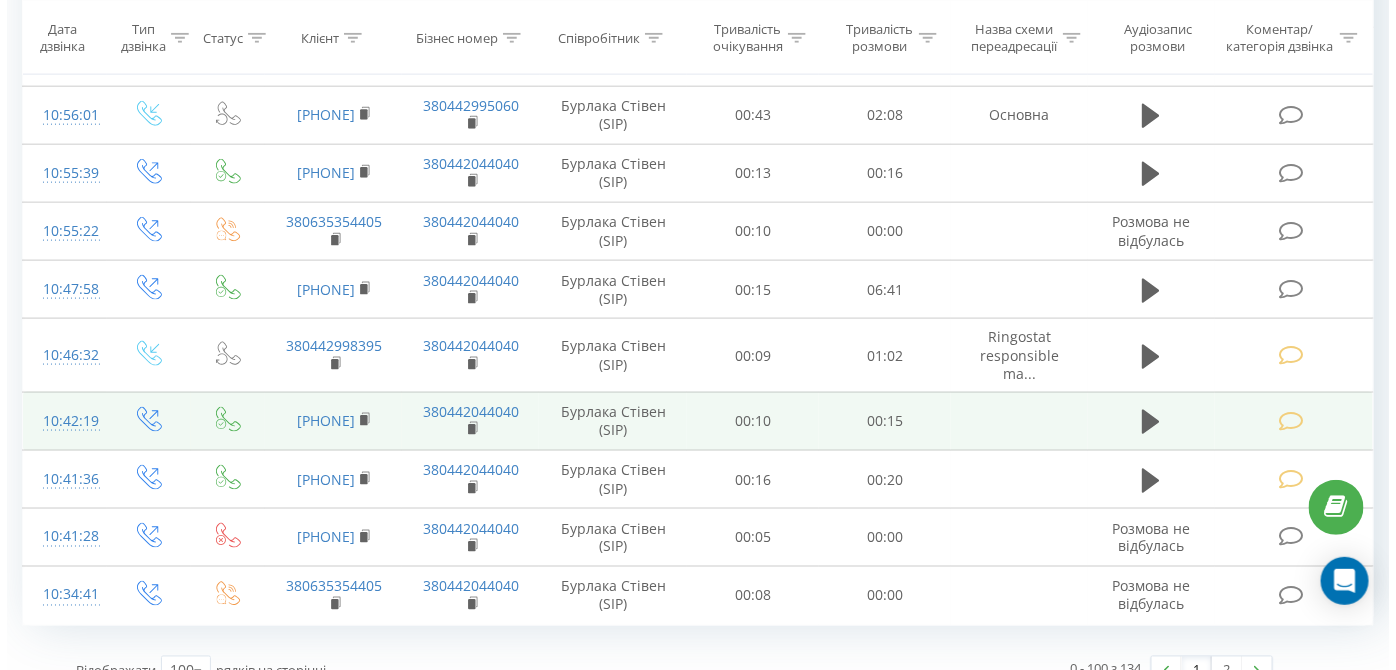 scroll, scrollTop: 5801, scrollLeft: 0, axis: vertical 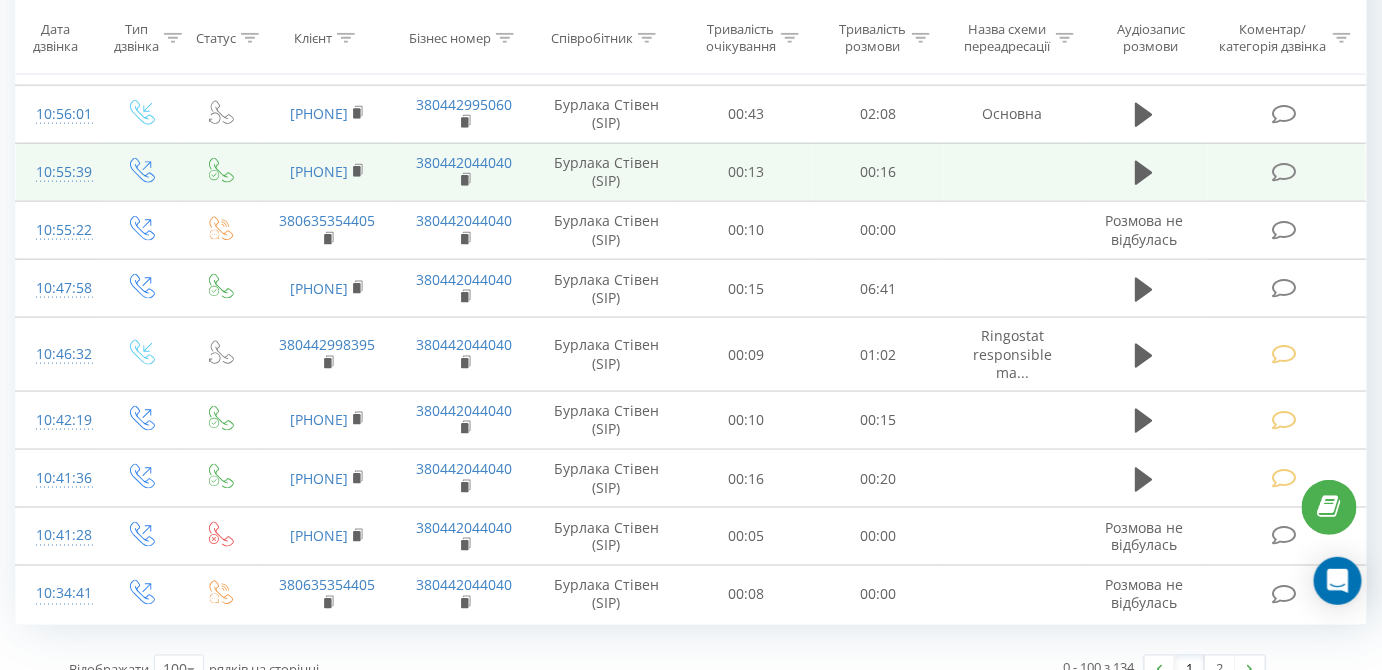 click at bounding box center [1284, 172] 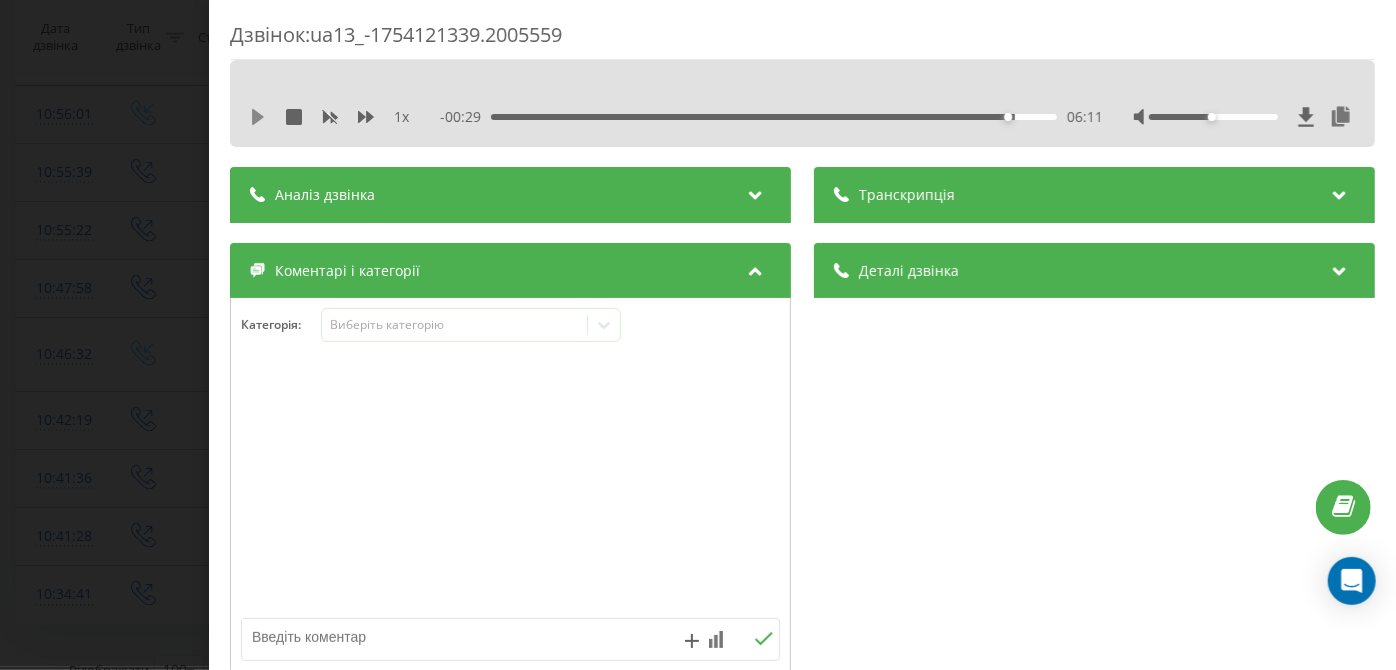 click 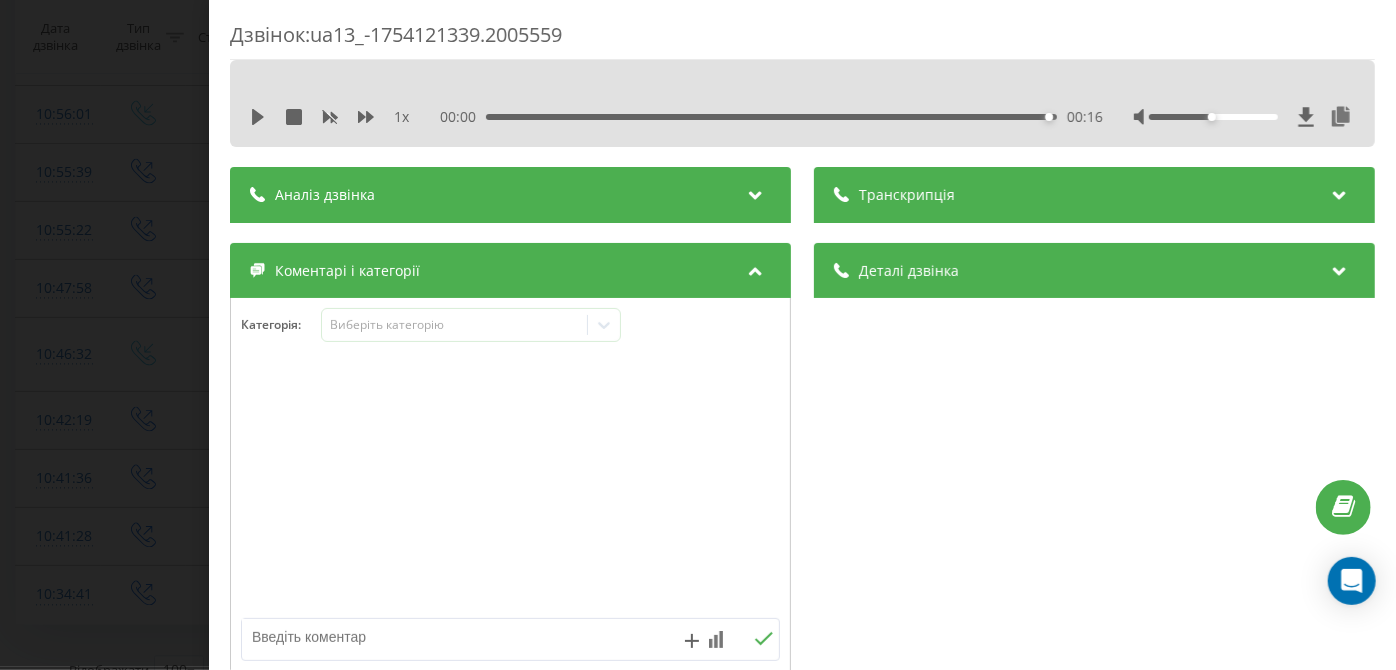 click on "00:16" at bounding box center [772, 117] 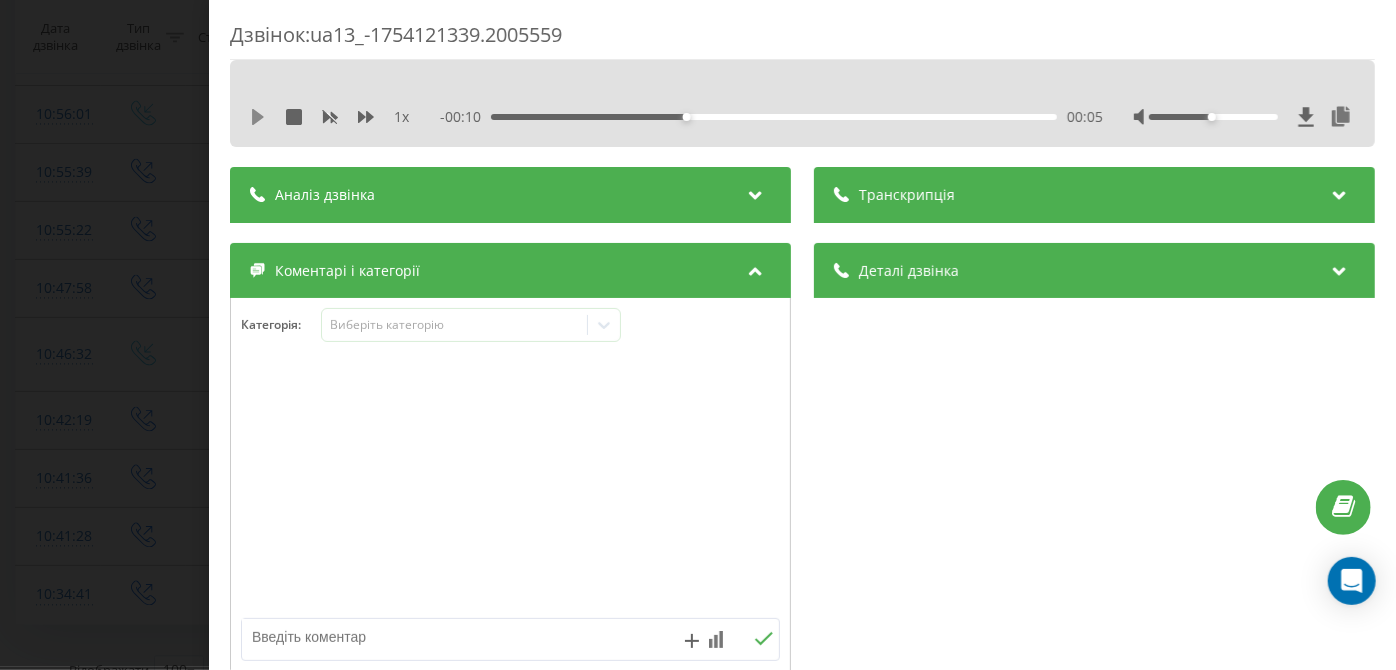 click 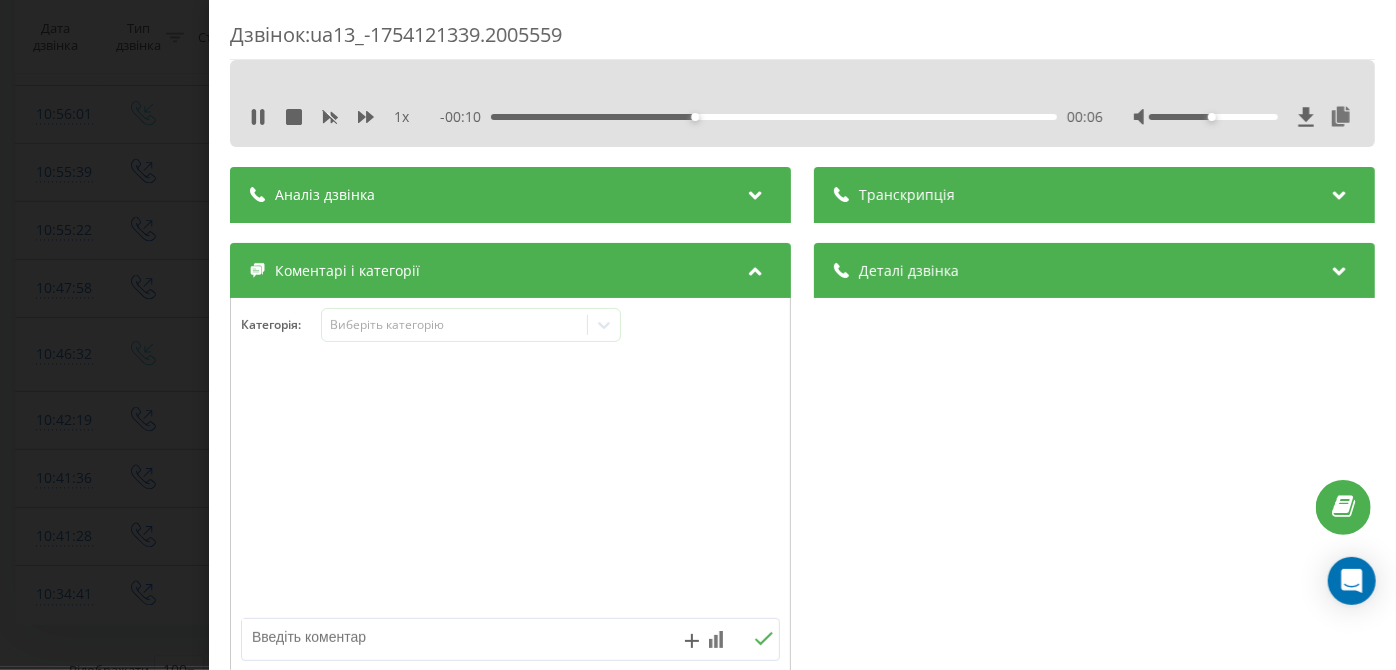 click on "- 00:10 00:06   00:06" at bounding box center [772, 117] 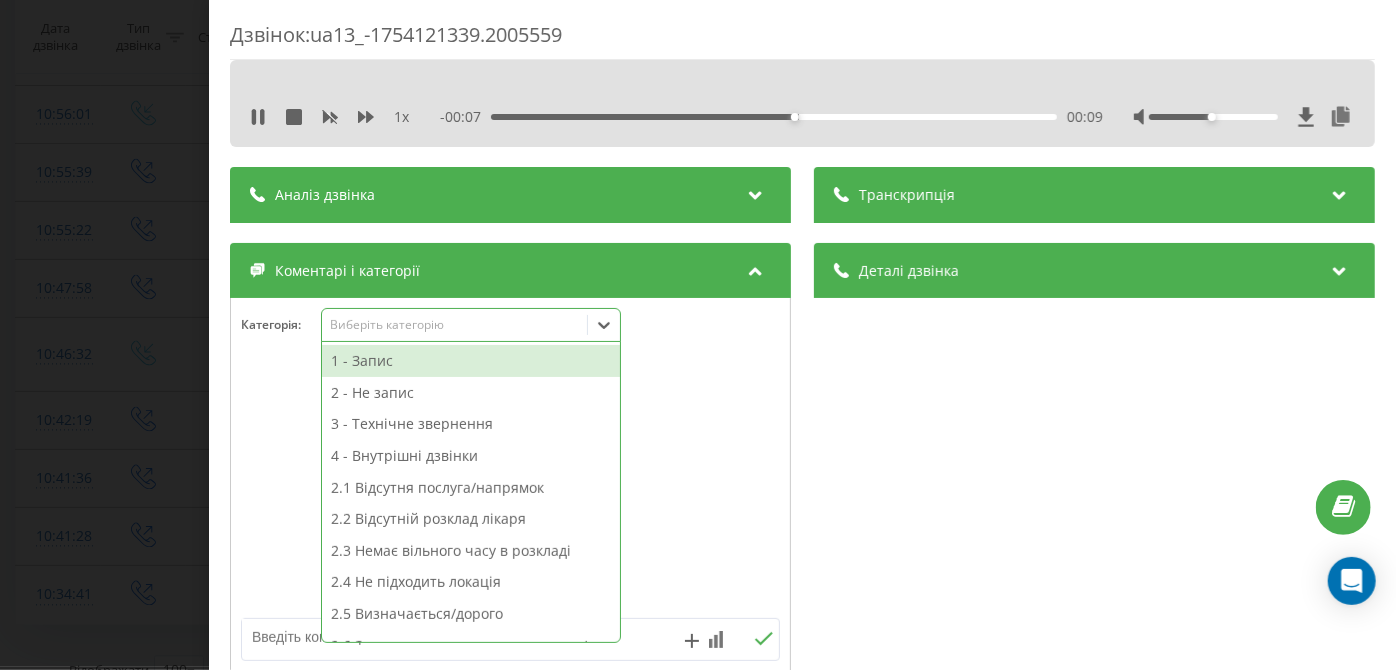 click on "Виберіть категорію" at bounding box center (471, 325) 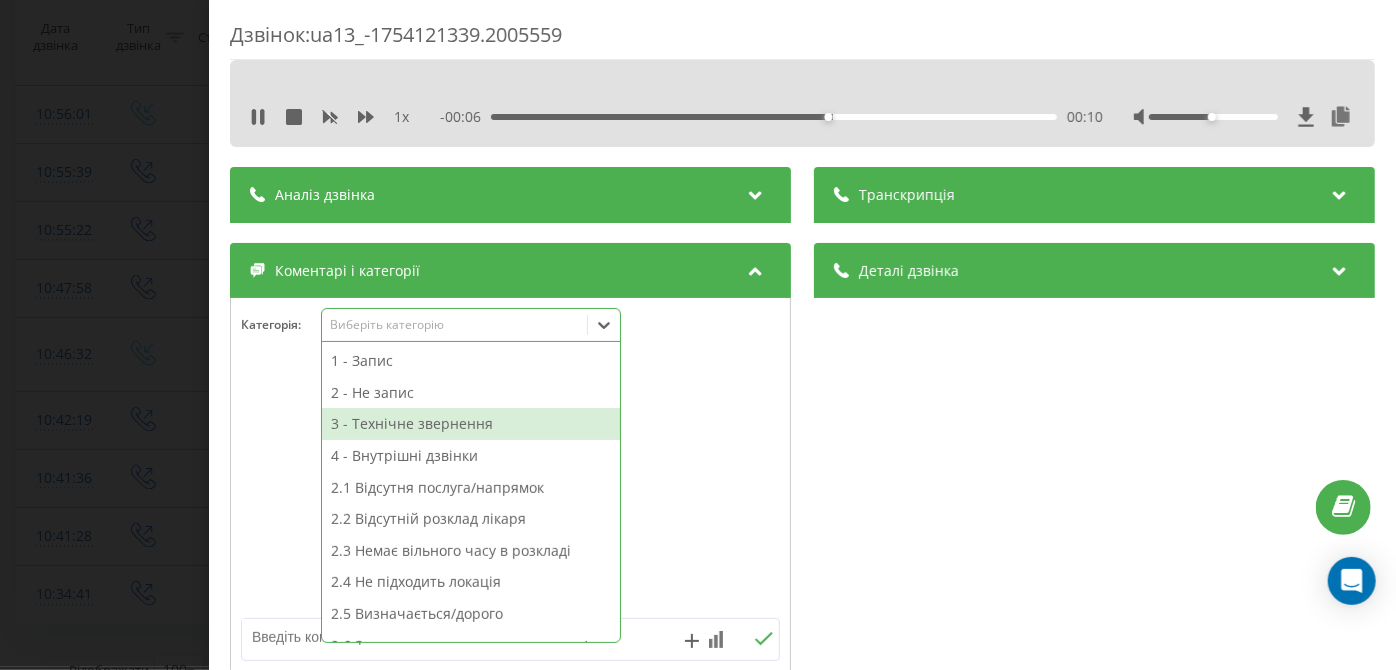 click on "3 - Технічне звернення" at bounding box center (471, 424) 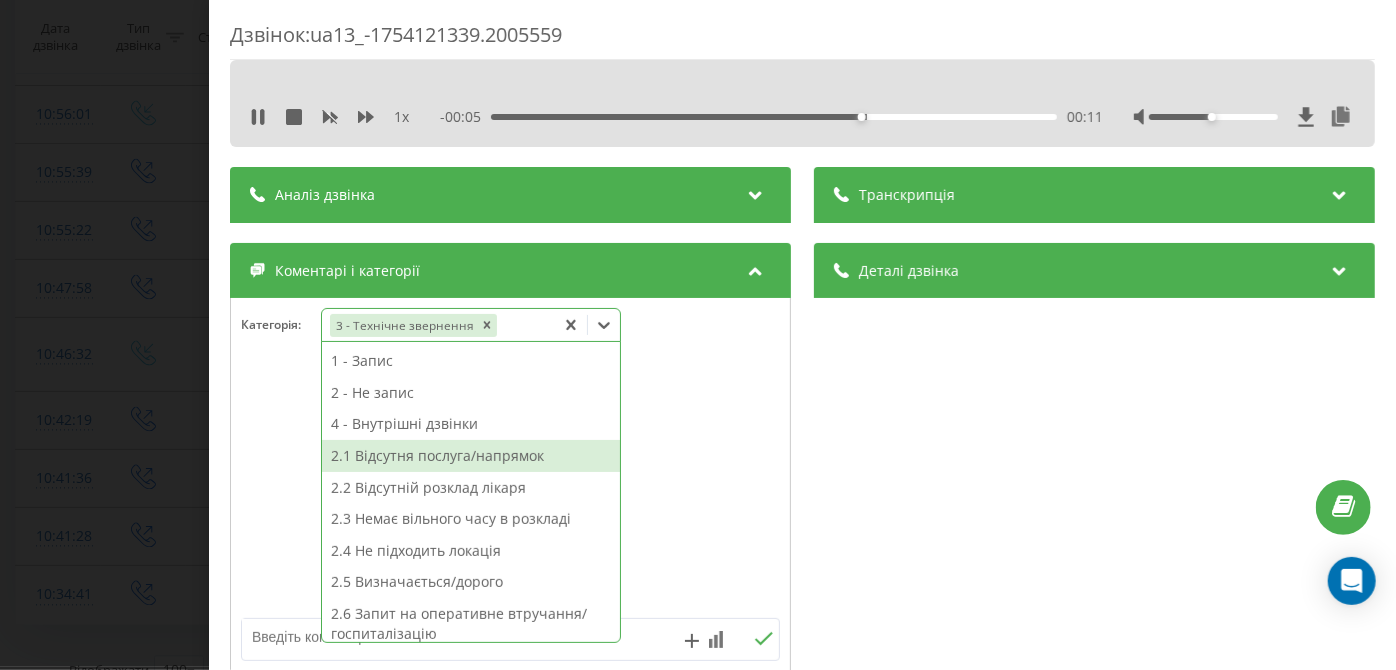scroll, scrollTop: 313, scrollLeft: 0, axis: vertical 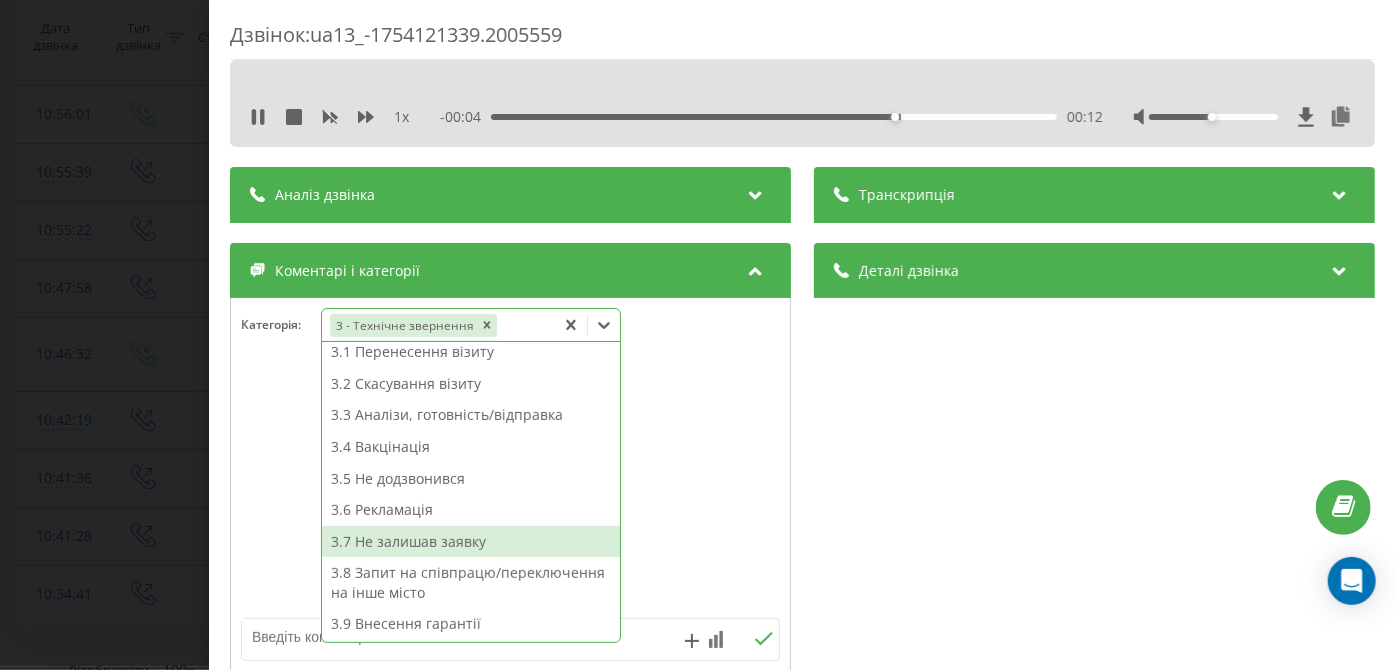 click on "3.7 Не залишав заявку" at bounding box center (471, 542) 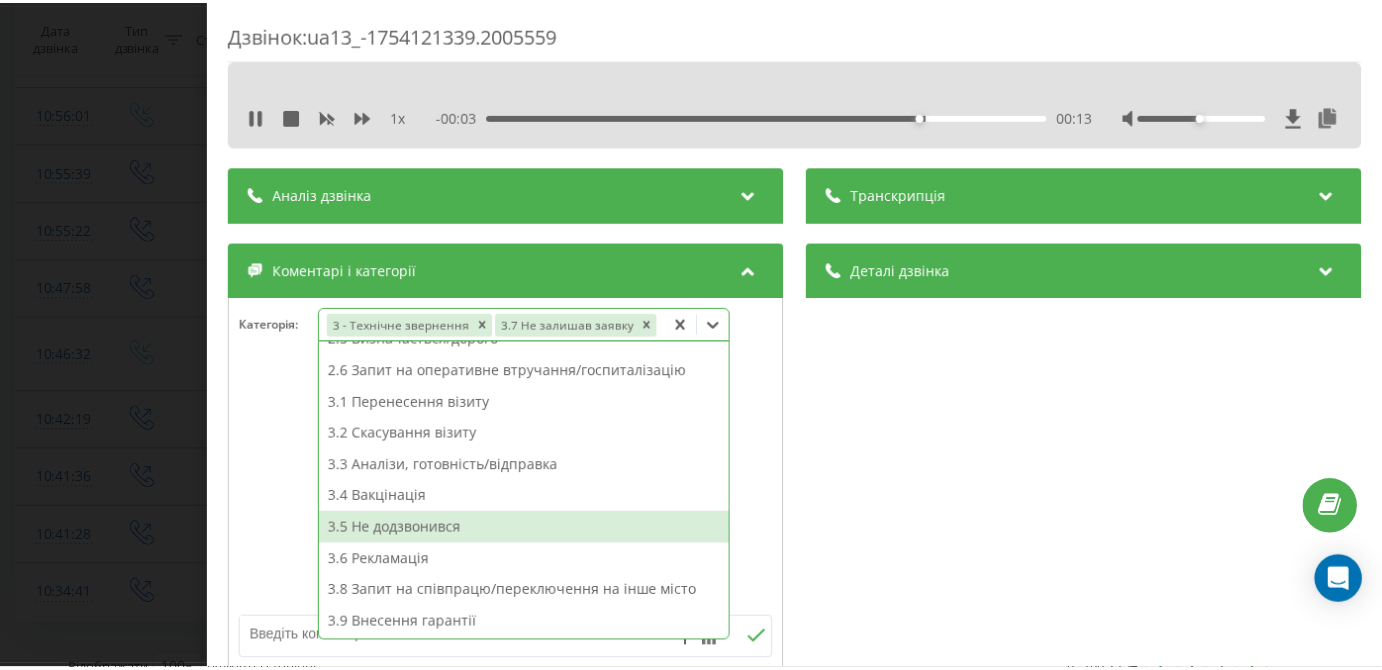 scroll, scrollTop: 242, scrollLeft: 0, axis: vertical 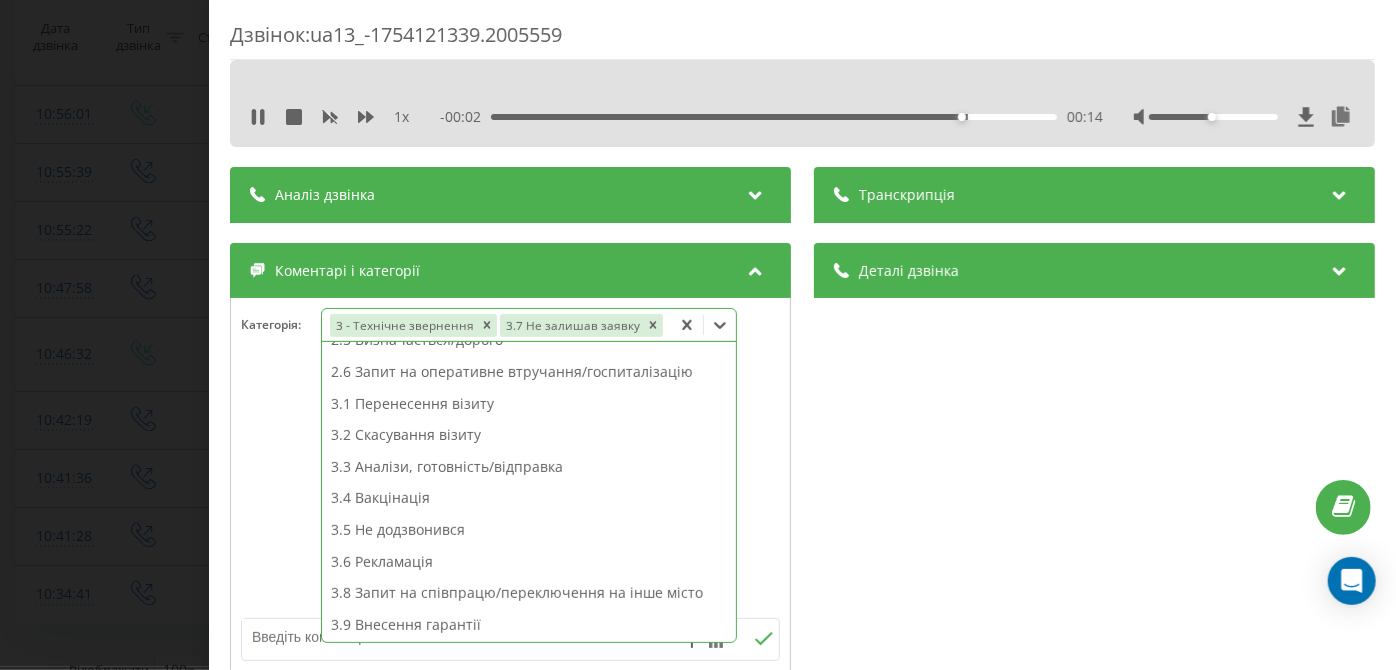 click on "Дзвінок :  ua13_-1754121339.2005559   1 x  - 00:02 00:14   00:14   Транскрипція Для AI-аналізу майбутніх дзвінків  налаштуйте та активуйте профіль на сторінці . Якщо профіль вже є і дзвінок відповідає його умовам, оновіть сторінку через 10 хвилин - AI аналізує поточний дзвінок. Аналіз дзвінка Для AI-аналізу майбутніх дзвінків  налаштуйте та активуйте профіль на сторінці . Якщо профіль вже є і дзвінок відповідає його умовам, оновіть сторінку через 10 хвилин - AI аналізує поточний дзвінок. Деталі дзвінка Загальне Дата дзвінка 2025-08-02 10:55:39 Тип дзвінка Вихідний Статус дзвінка Успішний 380442044040" at bounding box center [698, 335] 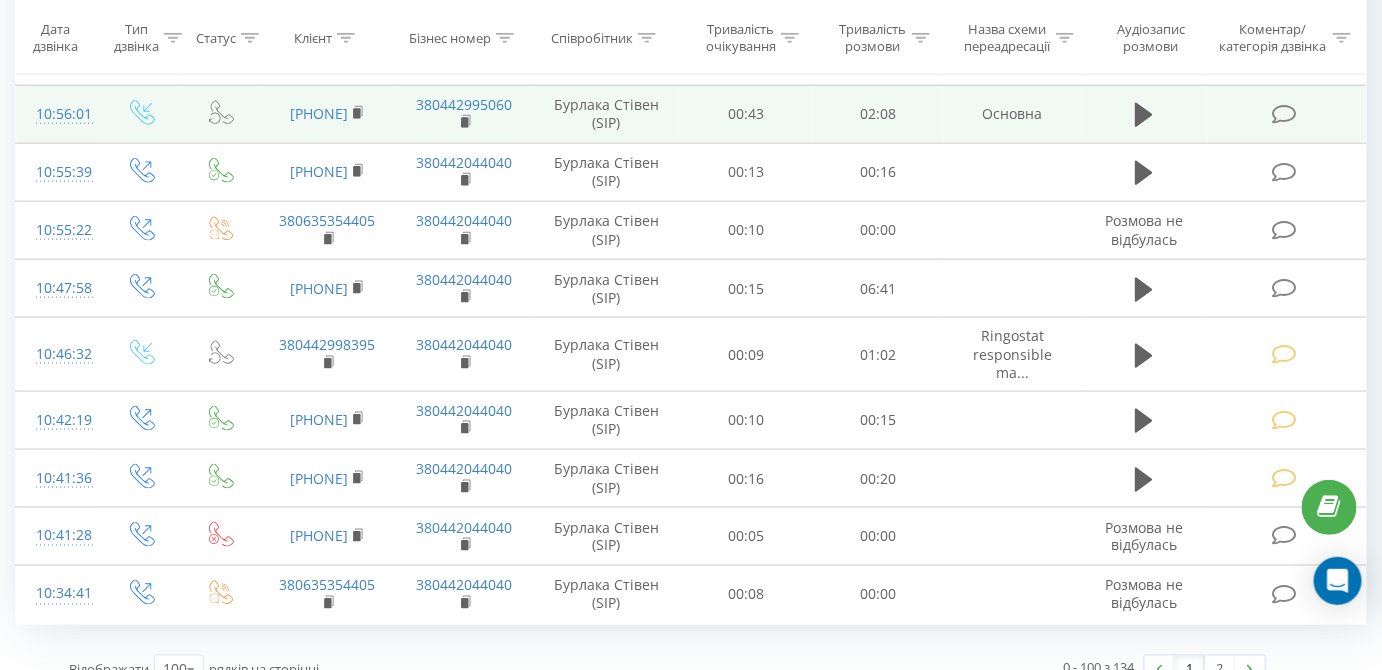 click at bounding box center [1284, 114] 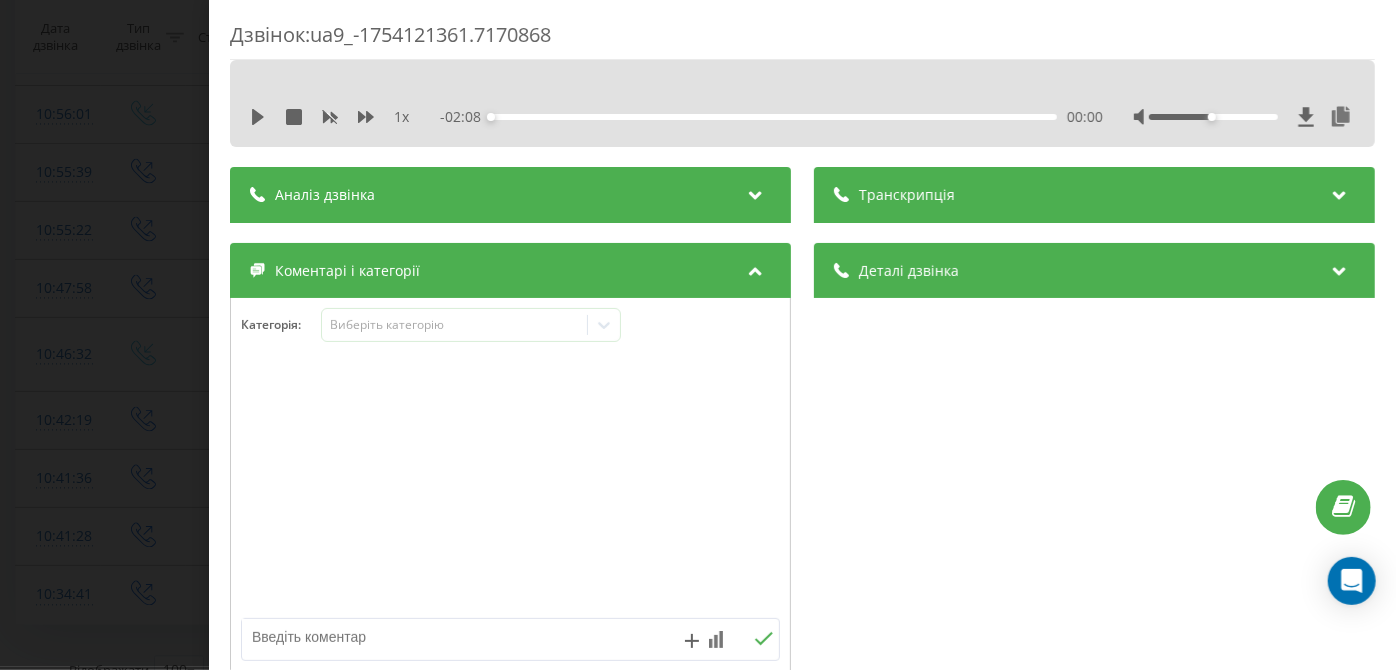 click on "1 x" at bounding box center (340, 117) 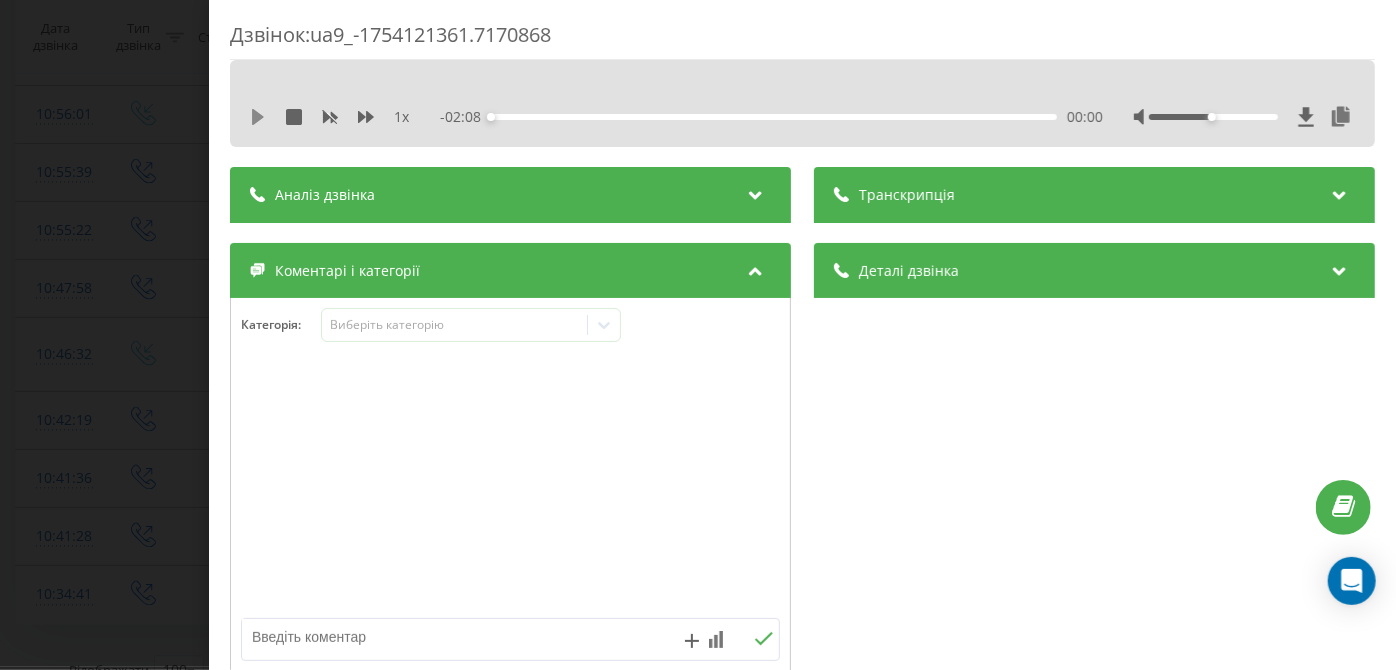 click 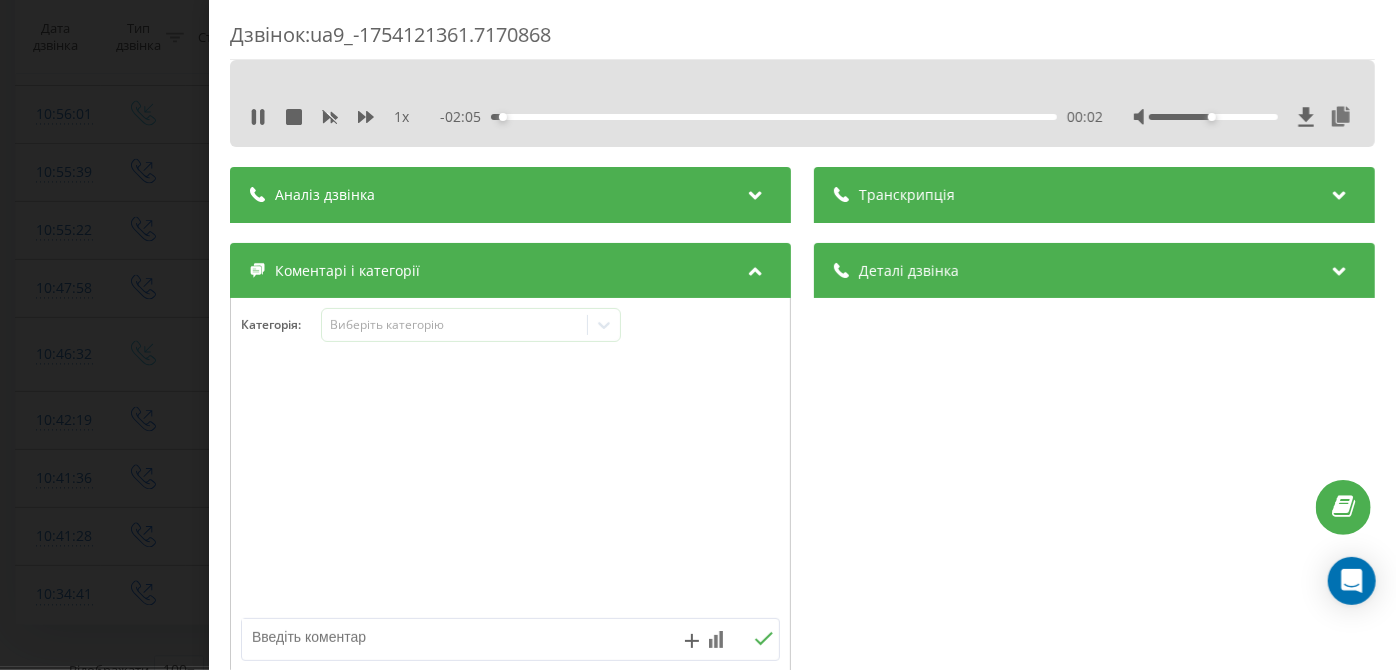click on "00:02" at bounding box center [775, 117] 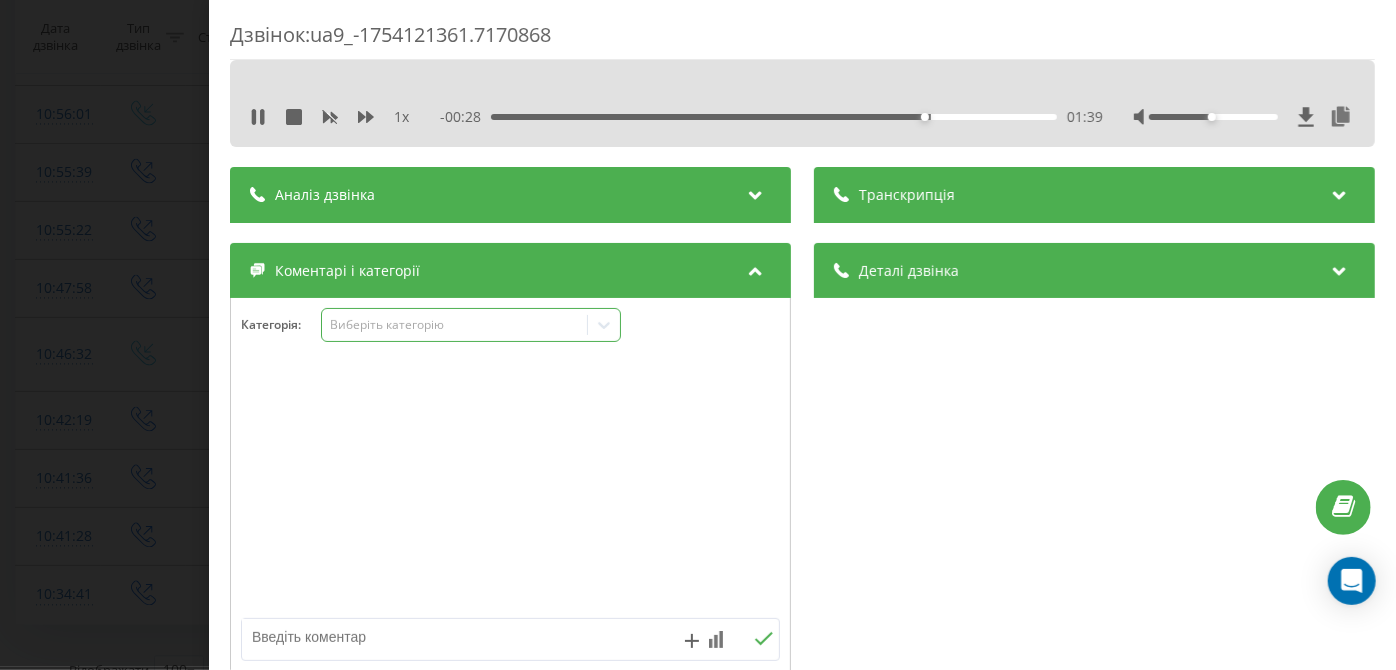 click on "Виберіть категорію" at bounding box center [471, 325] 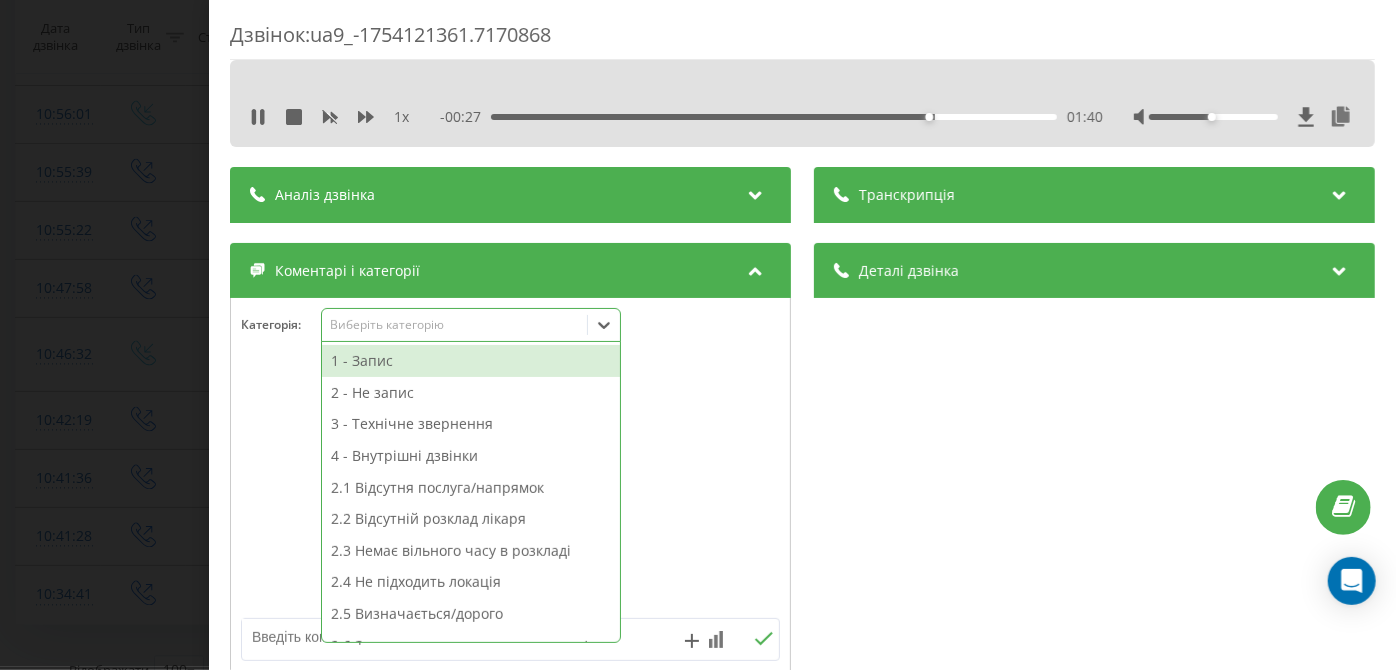 click on "1 - Запис" at bounding box center (471, 361) 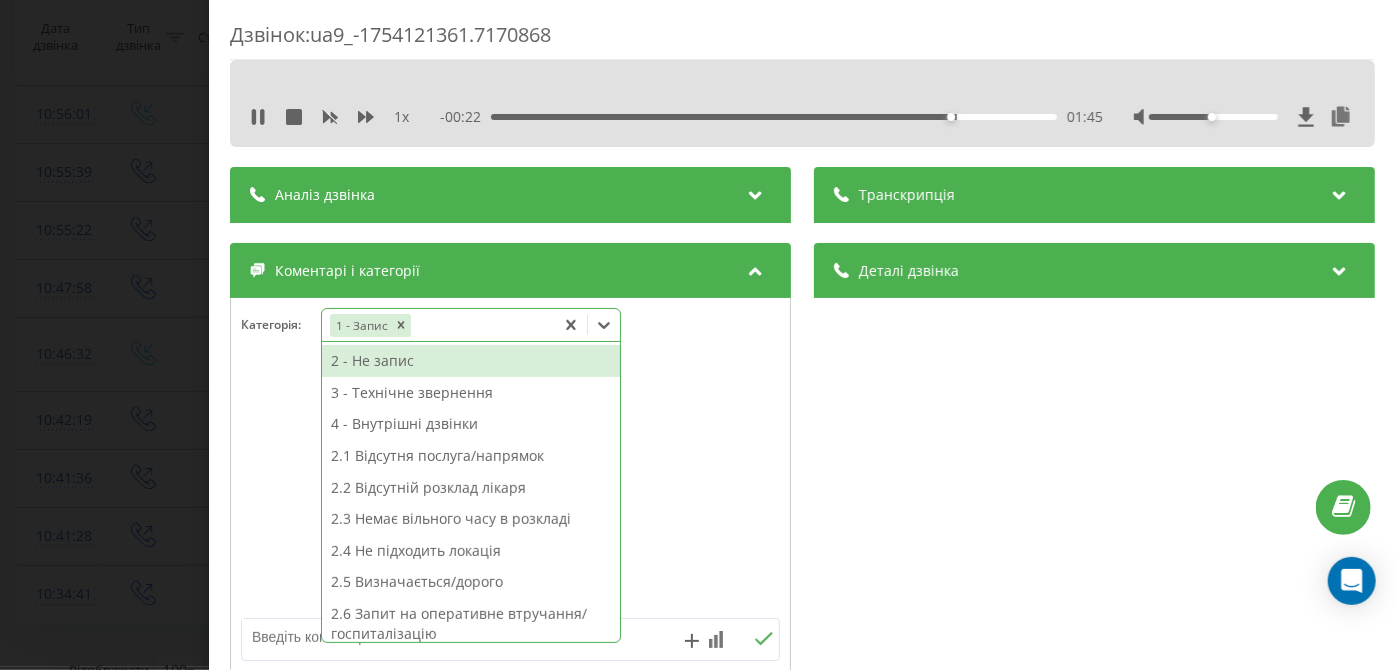 click on "Дзвінок :  ua9_-1754121361.7170868   1 x  - 00:22 01:45   01:45   Транскрипція Для AI-аналізу майбутніх дзвінків  налаштуйте та активуйте профіль на сторінці . Якщо профіль вже є і дзвінок відповідає його умовам, оновіть сторінку через 10 хвилин - AI аналізує поточний дзвінок. Аналіз дзвінка Для AI-аналізу майбутніх дзвінків  налаштуйте та активуйте профіль на сторінці . Якщо профіль вже є і дзвінок відповідає його умовам, оновіть сторінку через 10 хвилин - AI аналізує поточний дзвінок. Деталі дзвінка Загальне Дата дзвінка 2025-08-02 10:56:01 Тип дзвінка Вхідний Статус дзвінка Повторний 380679149091" at bounding box center [698, 335] 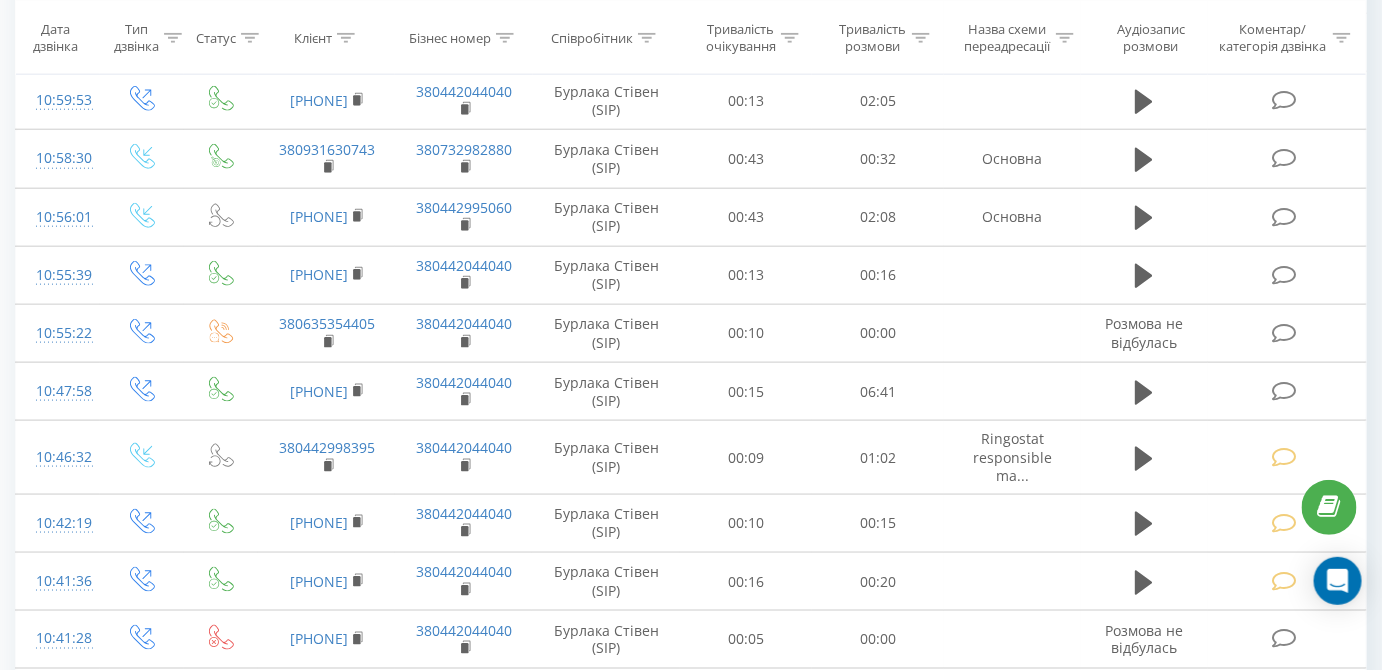 scroll, scrollTop: 5704, scrollLeft: 0, axis: vertical 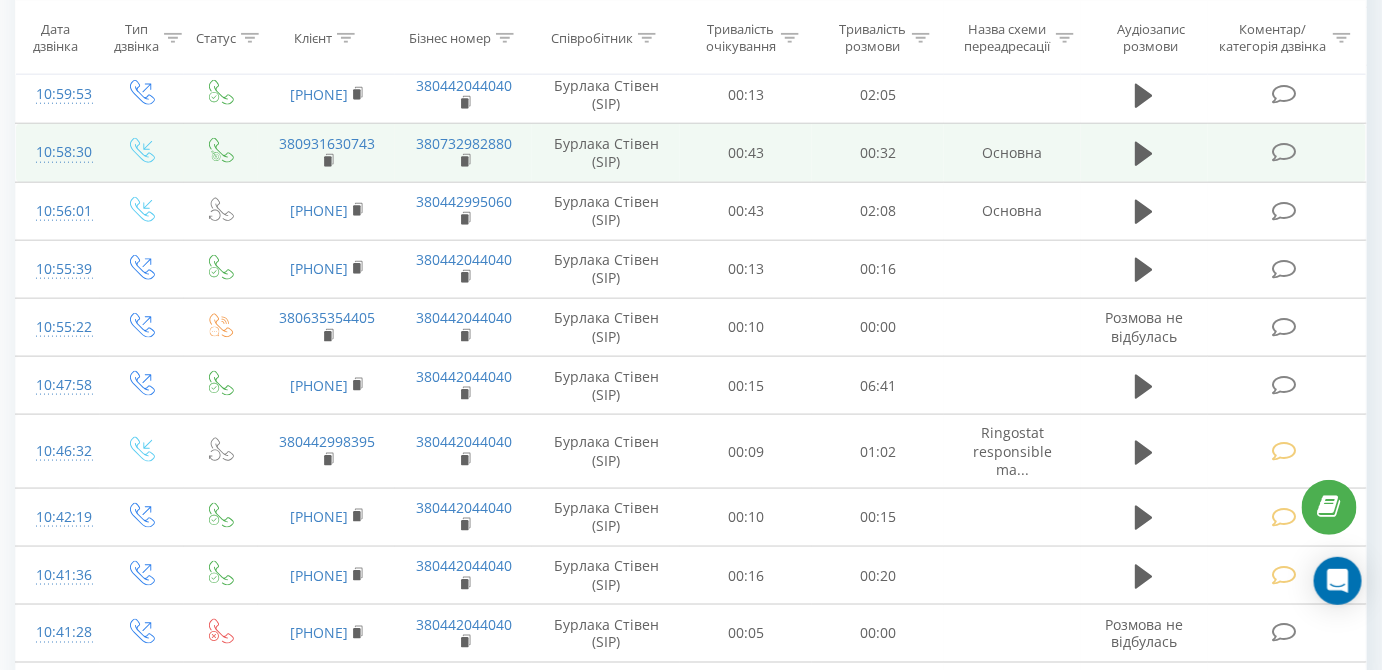 click at bounding box center (1284, 152) 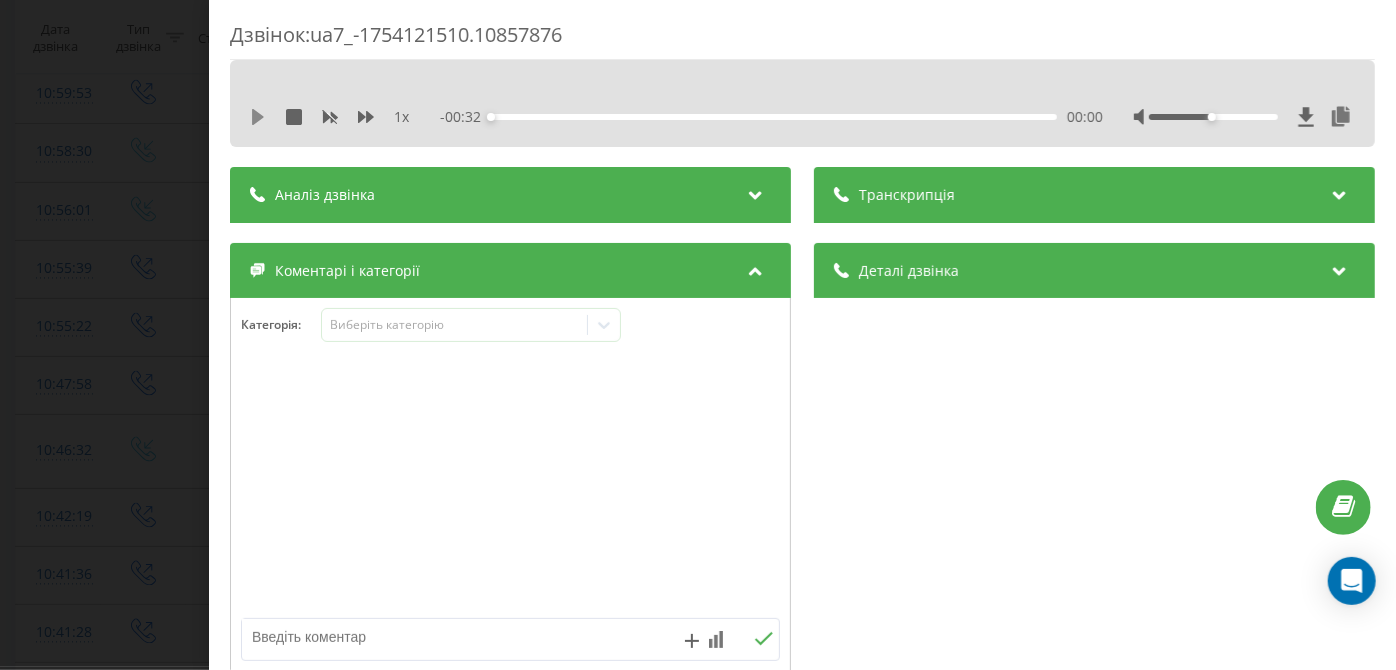 click 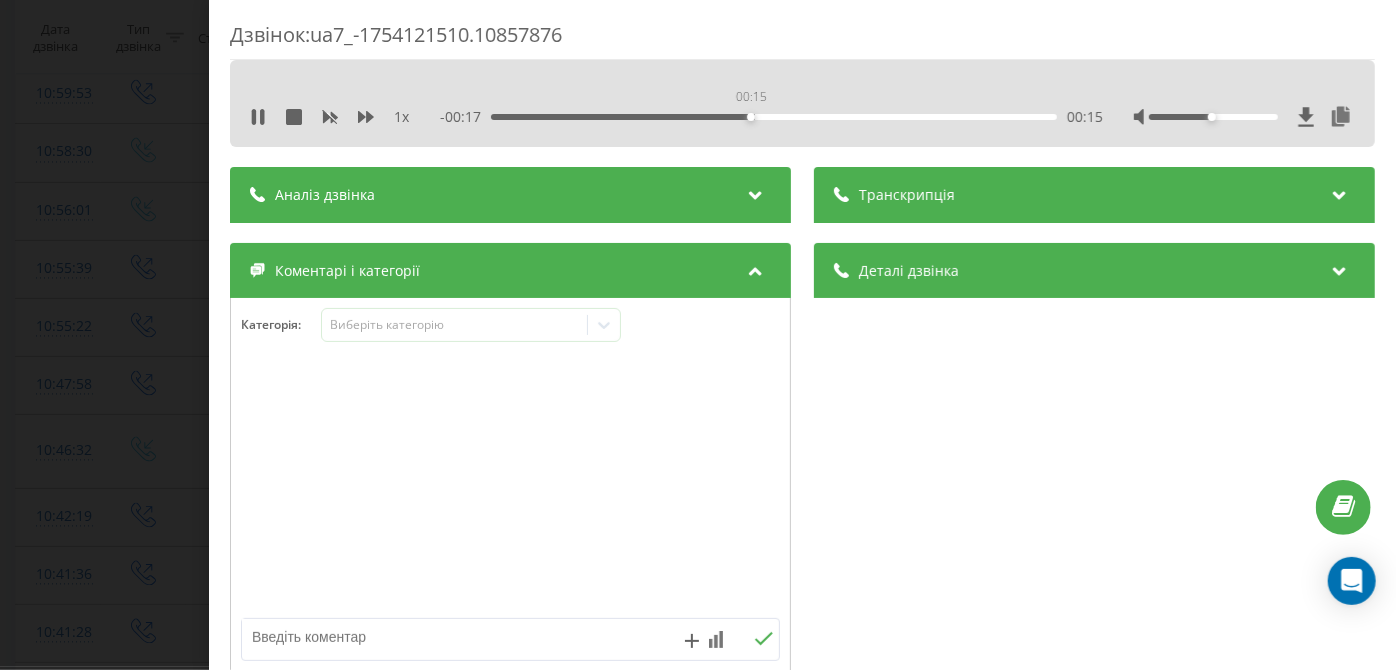 click on "00:15" at bounding box center (775, 117) 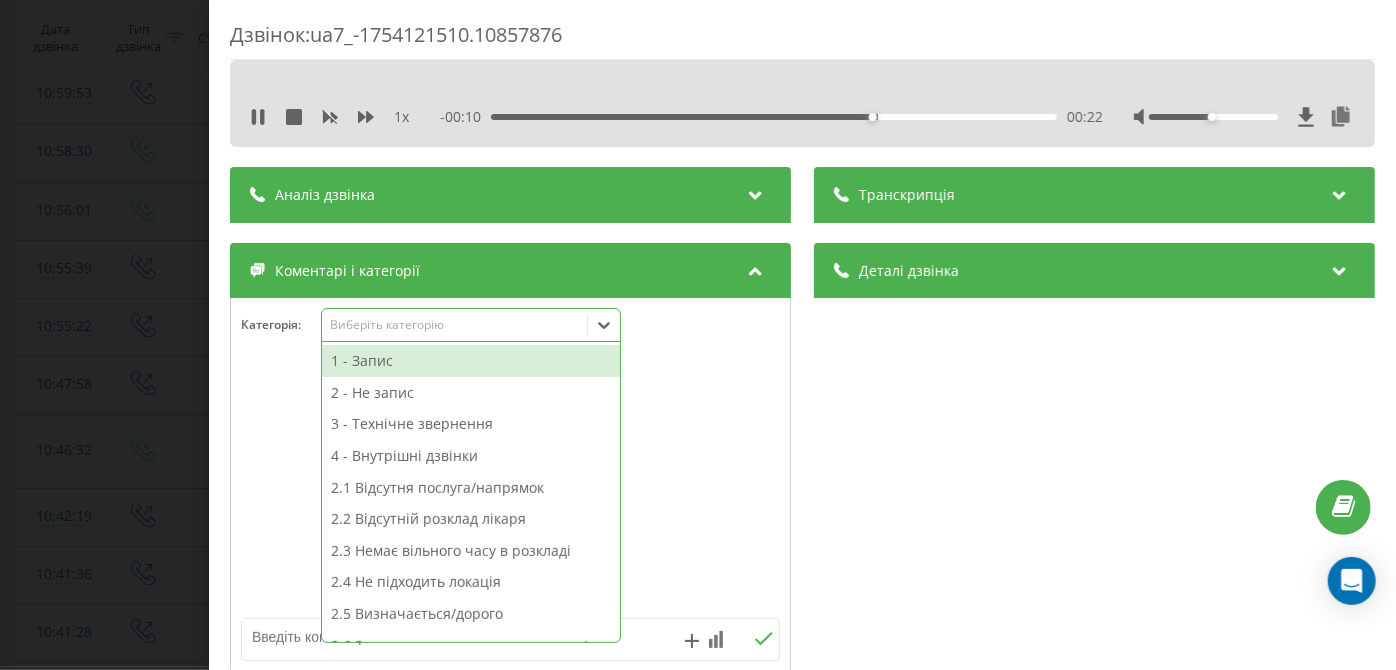 click on "Виберіть категорію" at bounding box center (455, 325) 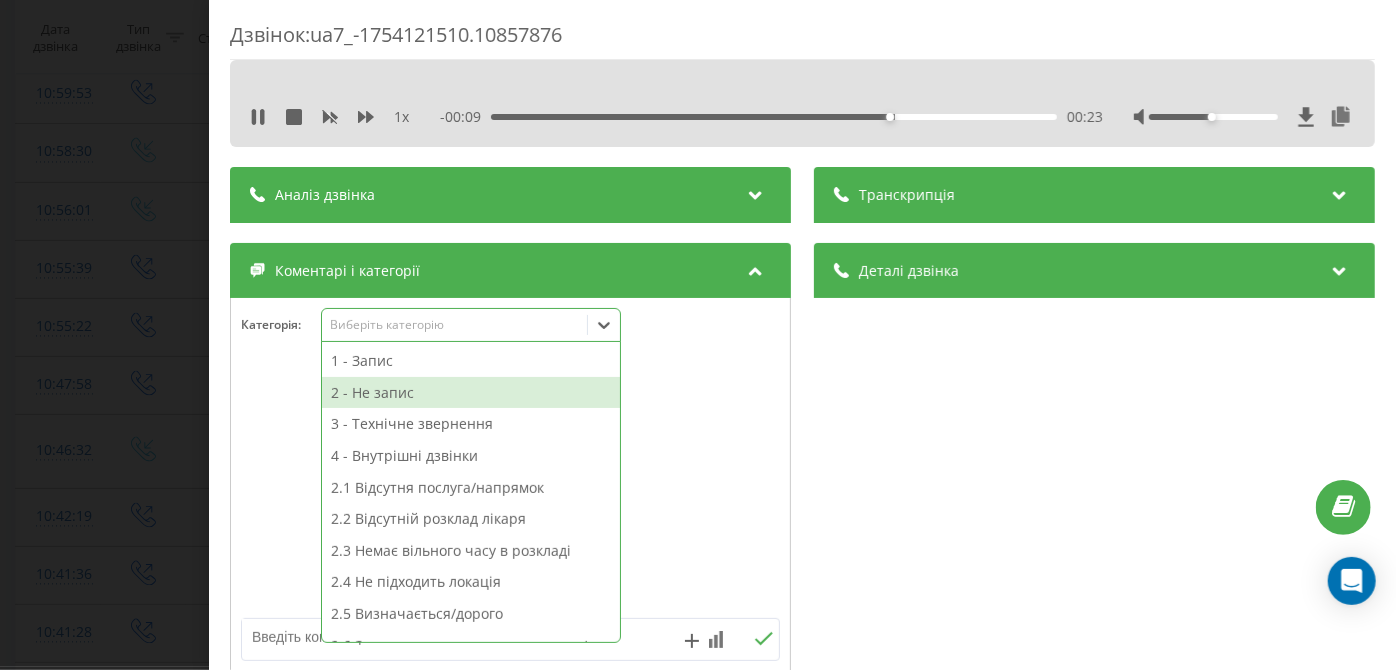 click on "2 - Не запис" at bounding box center (471, 393) 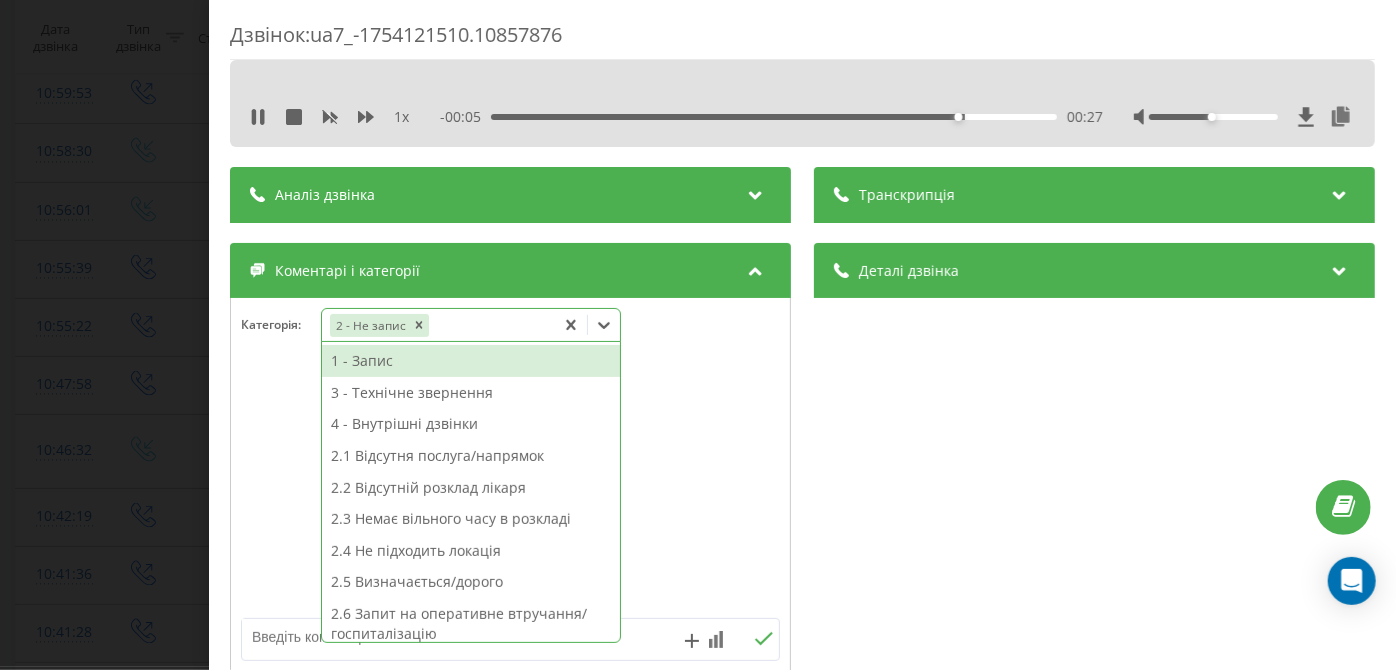 click on "2.5 Визначається/дорого" at bounding box center [471, 582] 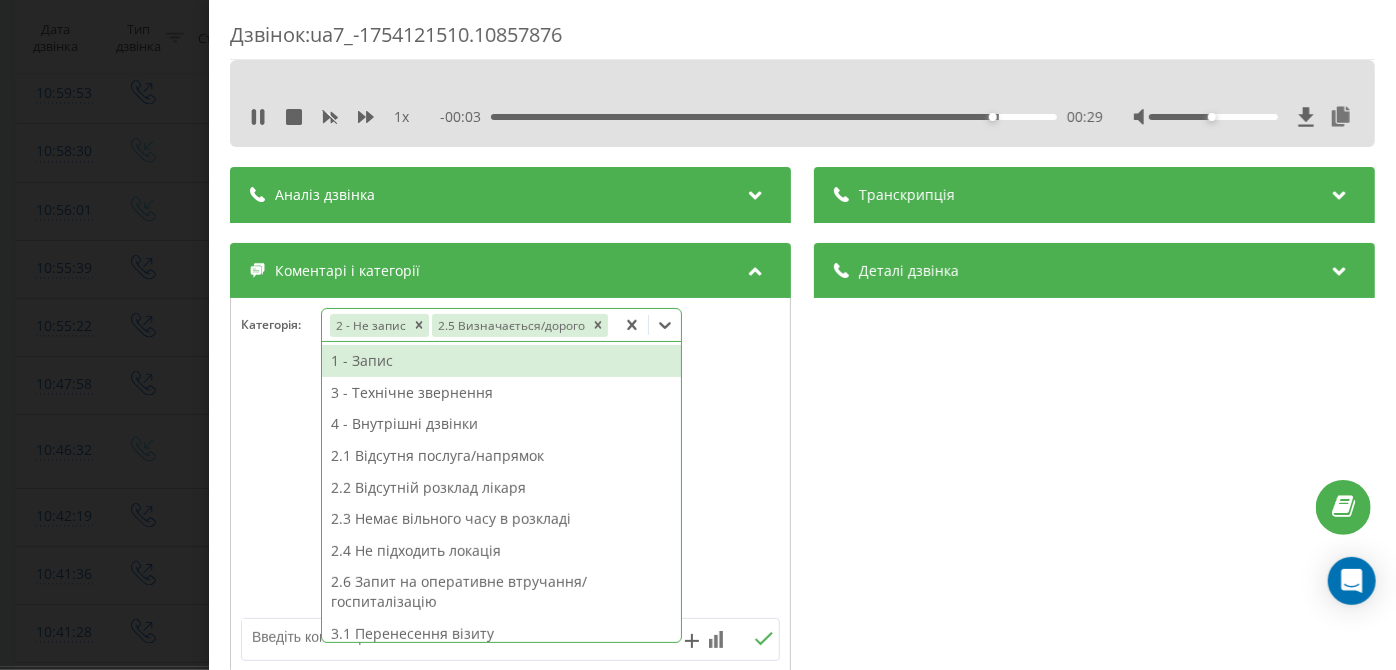 click on "Дзвінок :  ua7_-1754121510.10857876   1 x  - 00:03 00:29   00:29   Транскрипція Для AI-аналізу майбутніх дзвінків  налаштуйте та активуйте профіль на сторінці . Якщо профіль вже є і дзвінок відповідає його умовам, оновіть сторінку через 10 хвилин - AI аналізує поточний дзвінок. Аналіз дзвінка Для AI-аналізу майбутніх дзвінків  налаштуйте та активуйте профіль на сторінці . Якщо профіль вже є і дзвінок відповідає його умовам, оновіть сторінку через 10 хвилин - AI аналізує поточний дзвінок. Деталі дзвінка Загальне Дата дзвінка 2025-08-02 10:58:30 Тип дзвінка Вхідний Статус дзвінка Цільовий 380931630743 :" at bounding box center (698, 335) 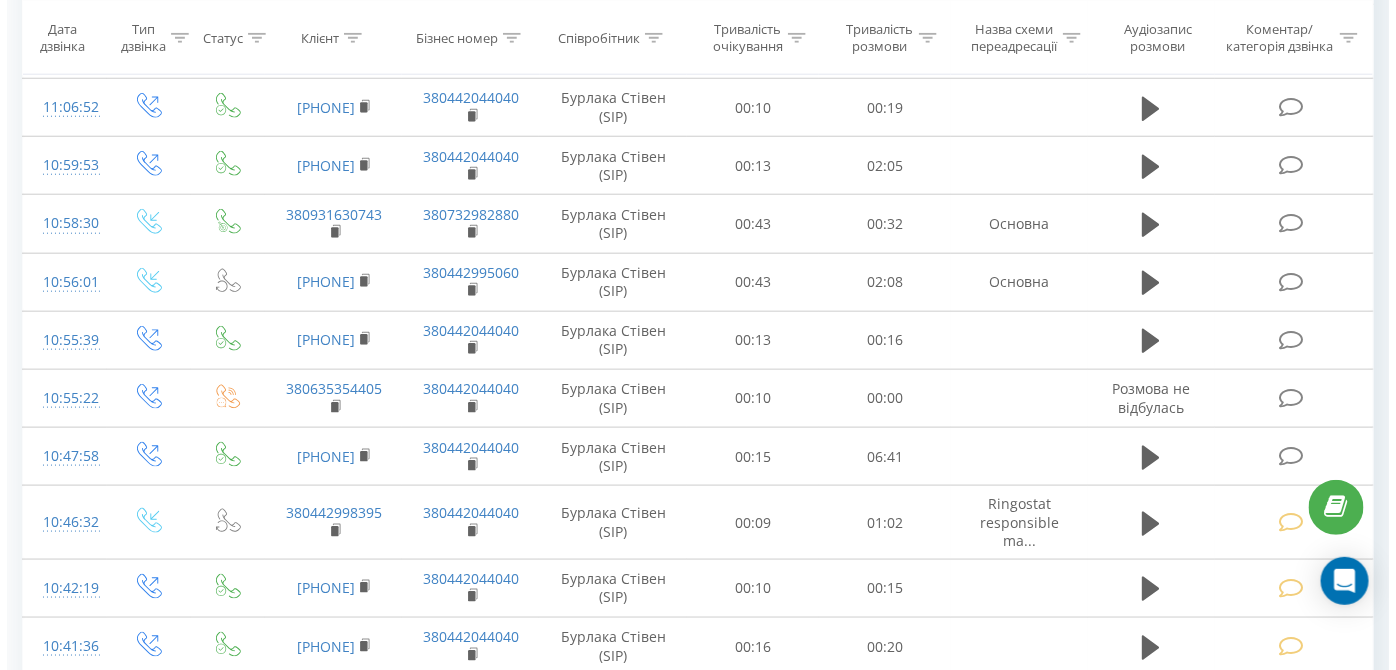 scroll, scrollTop: 5632, scrollLeft: 0, axis: vertical 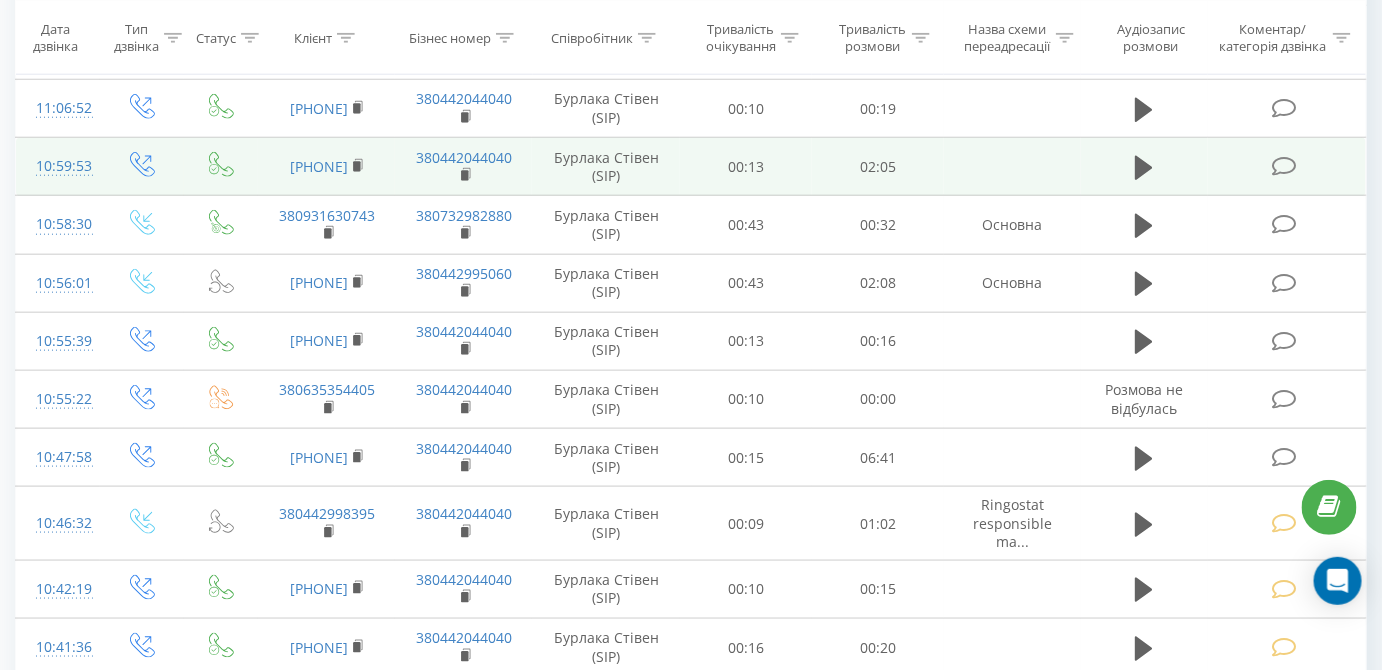 click at bounding box center [1284, 166] 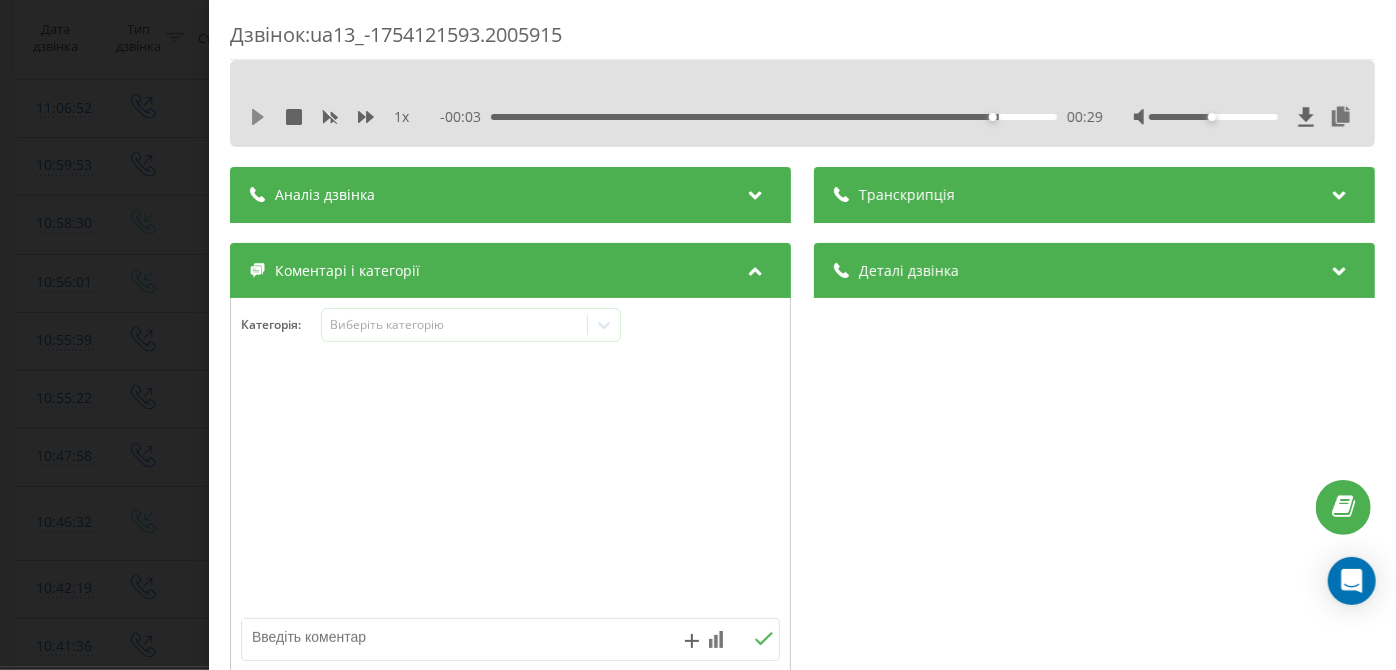 click 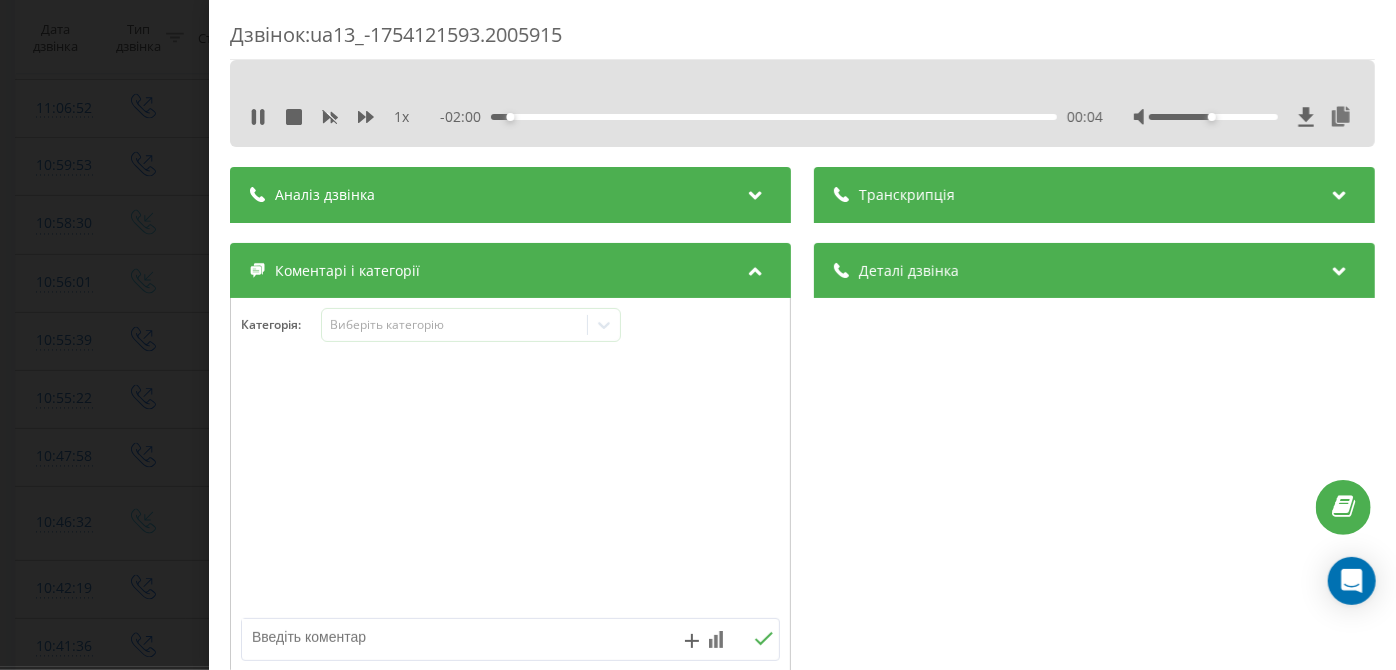 click on "00:04" at bounding box center (775, 117) 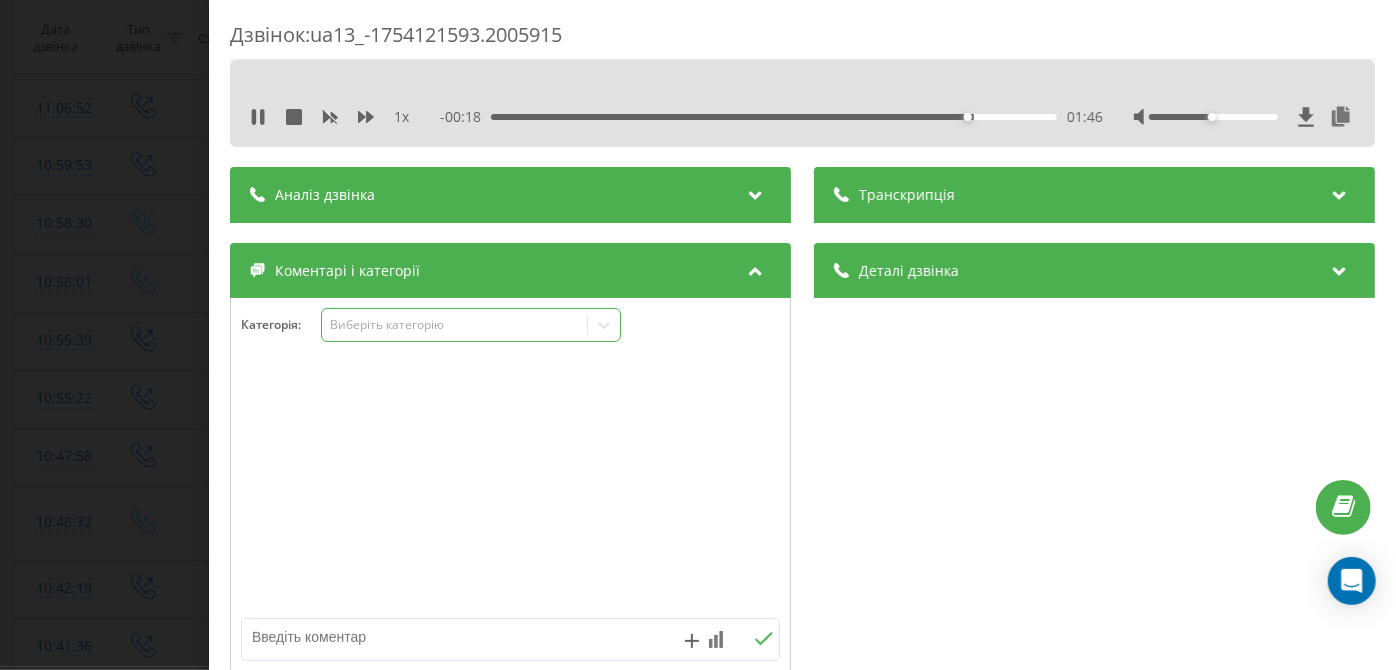 click on "Виберіть категорію" at bounding box center [454, 325] 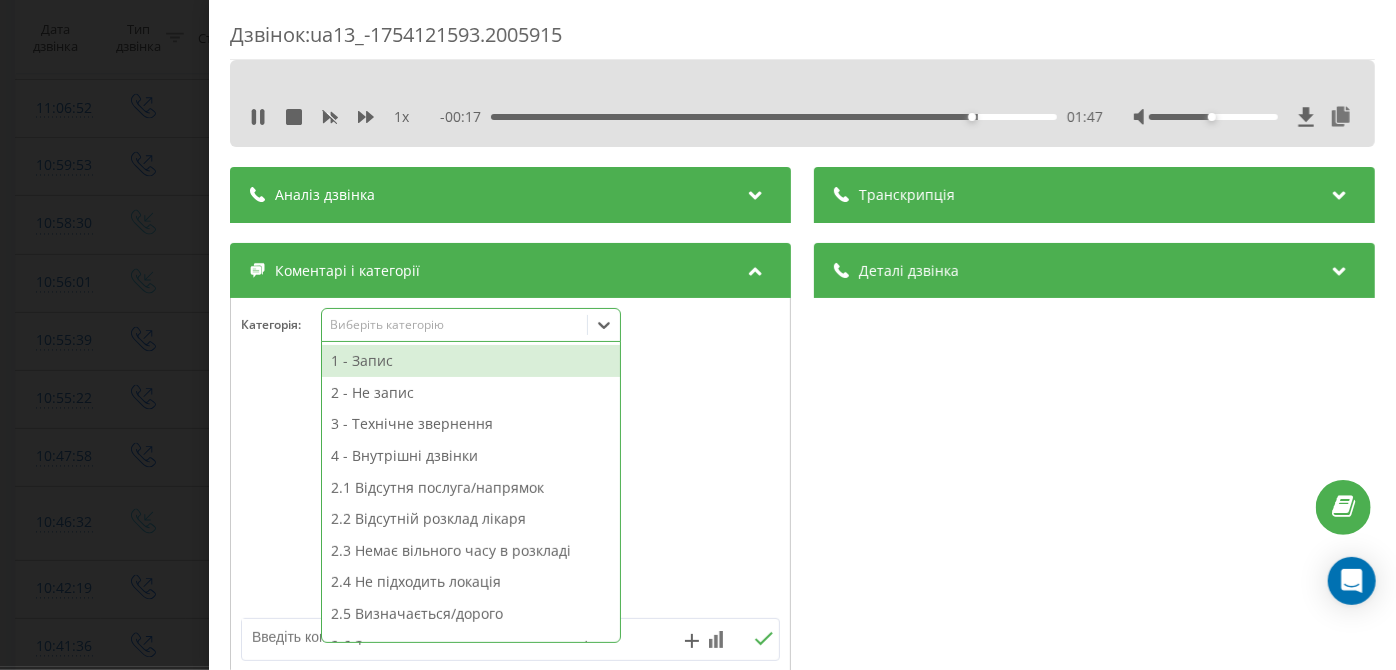 click on "1 - Запис" at bounding box center [471, 361] 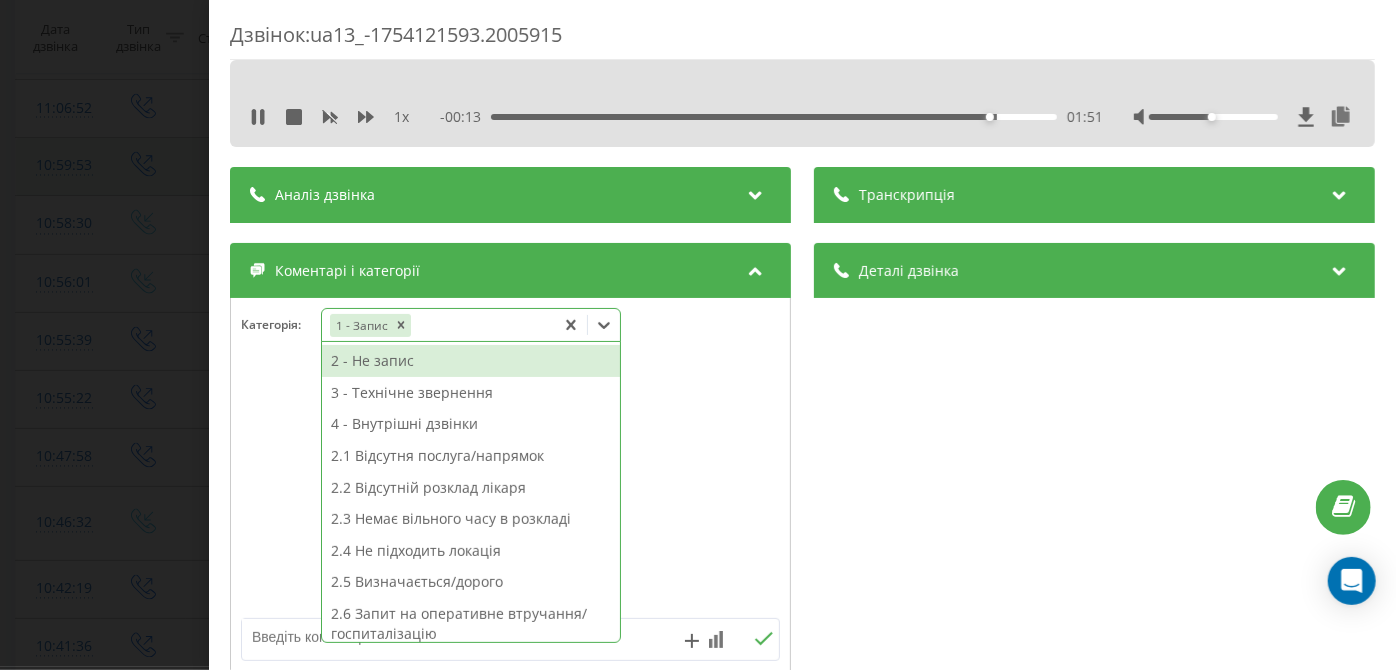 click on "Дзвінок :  ua13_-1754121593.2005915   1 x  - 00:13 01:51   01:51   Транскрипція Для AI-аналізу майбутніх дзвінків  налаштуйте та активуйте профіль на сторінці . Якщо профіль вже є і дзвінок відповідає його умовам, оновіть сторінку через 10 хвилин - AI аналізує поточний дзвінок. Аналіз дзвінка Для AI-аналізу майбутніх дзвінків  налаштуйте та активуйте профіль на сторінці . Якщо профіль вже є і дзвінок відповідає його умовам, оновіть сторінку через 10 хвилин - AI аналізує поточний дзвінок. Деталі дзвінка Загальне Дата дзвінка 2025-08-02 10:59:53 Тип дзвінка Вихідний Статус дзвінка Успішний 380442044040" at bounding box center [698, 335] 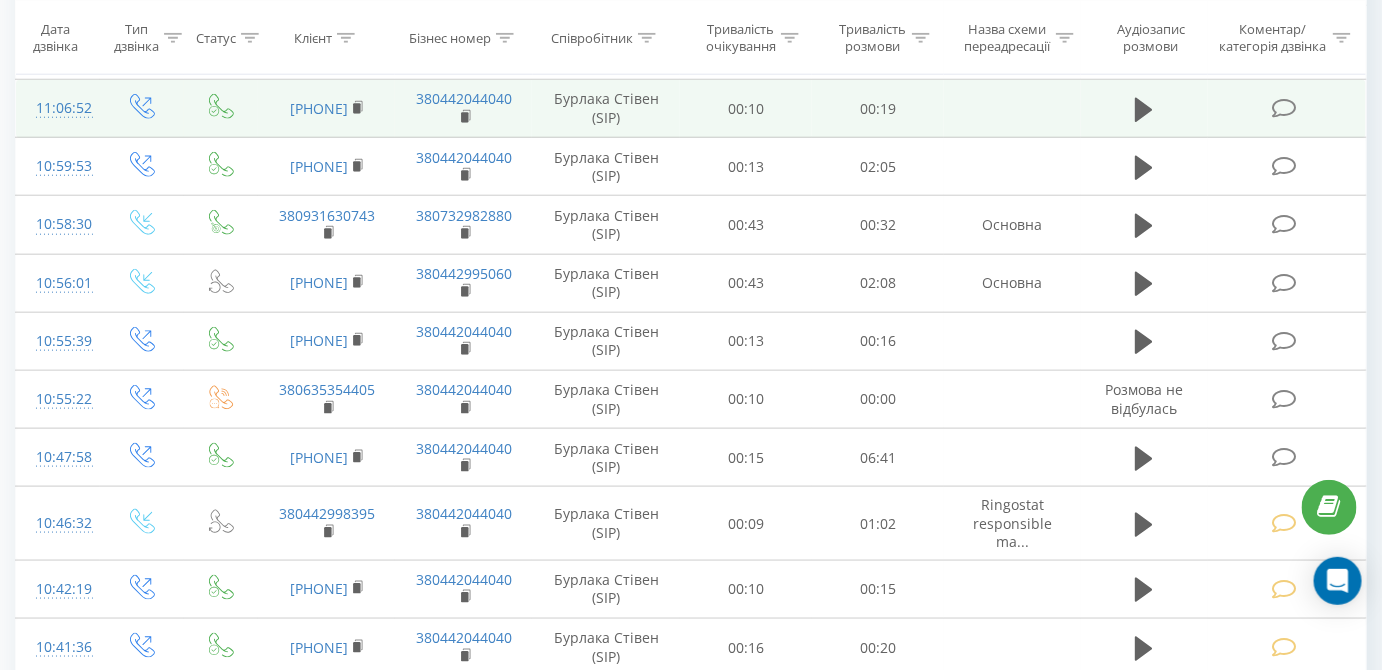 click at bounding box center [1284, 108] 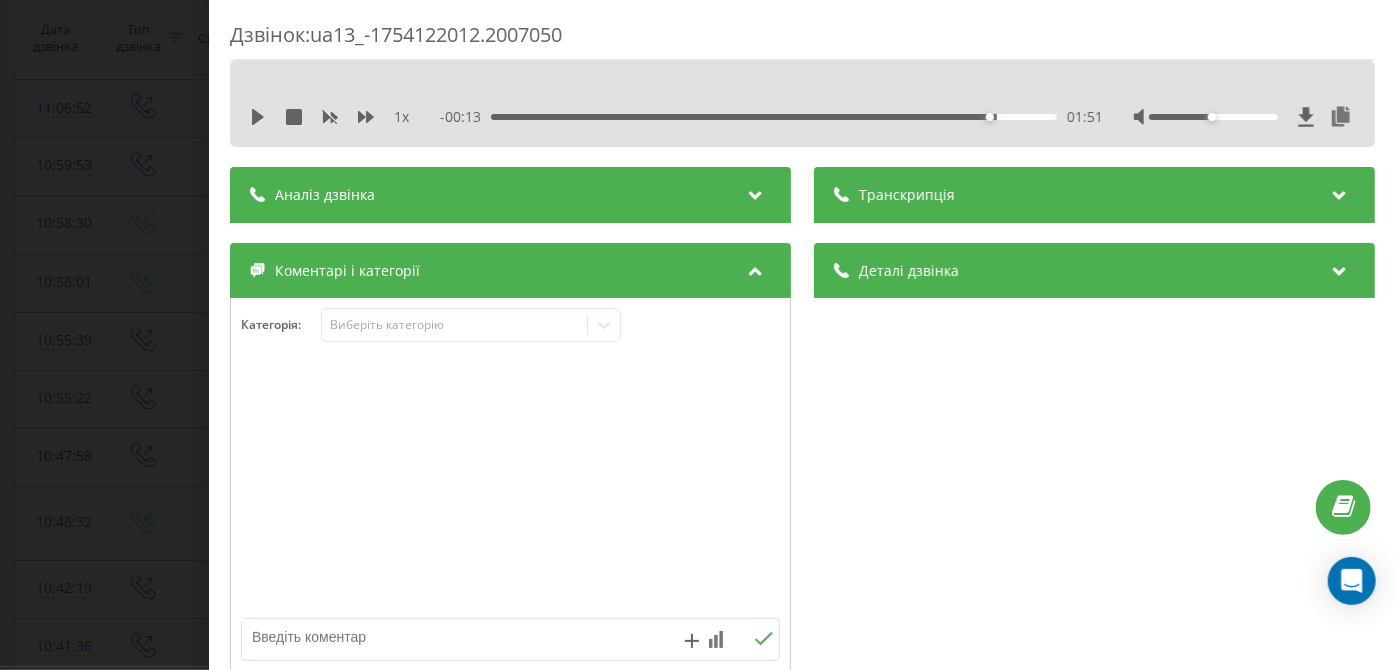 click on "1 x  - 00:13 01:51   01:51" at bounding box center (802, 117) 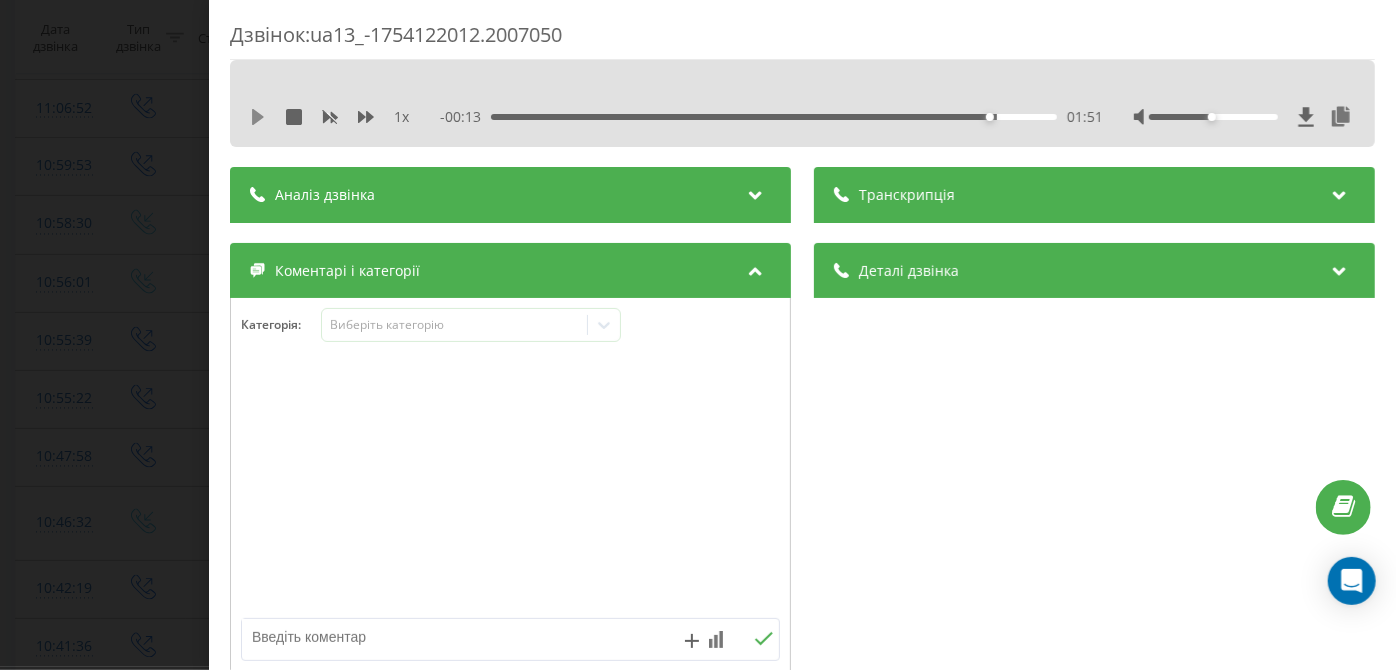 click 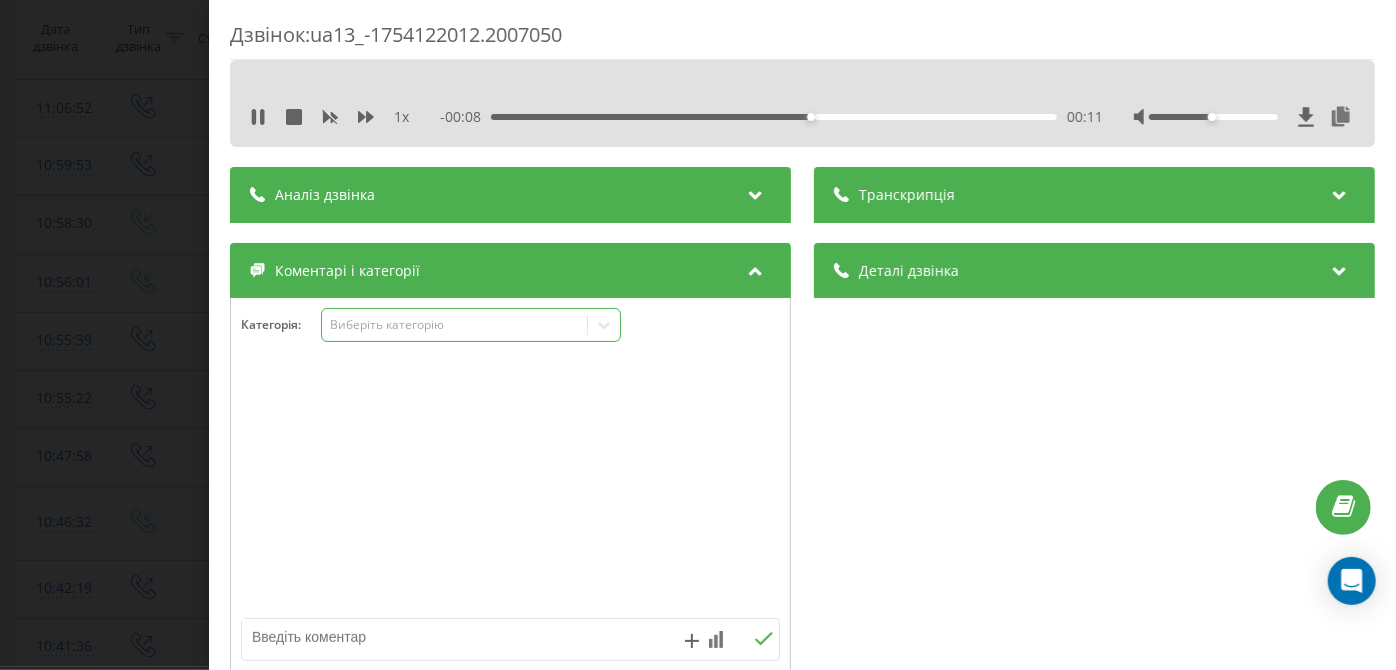 click on "Виберіть категорію" at bounding box center (455, 325) 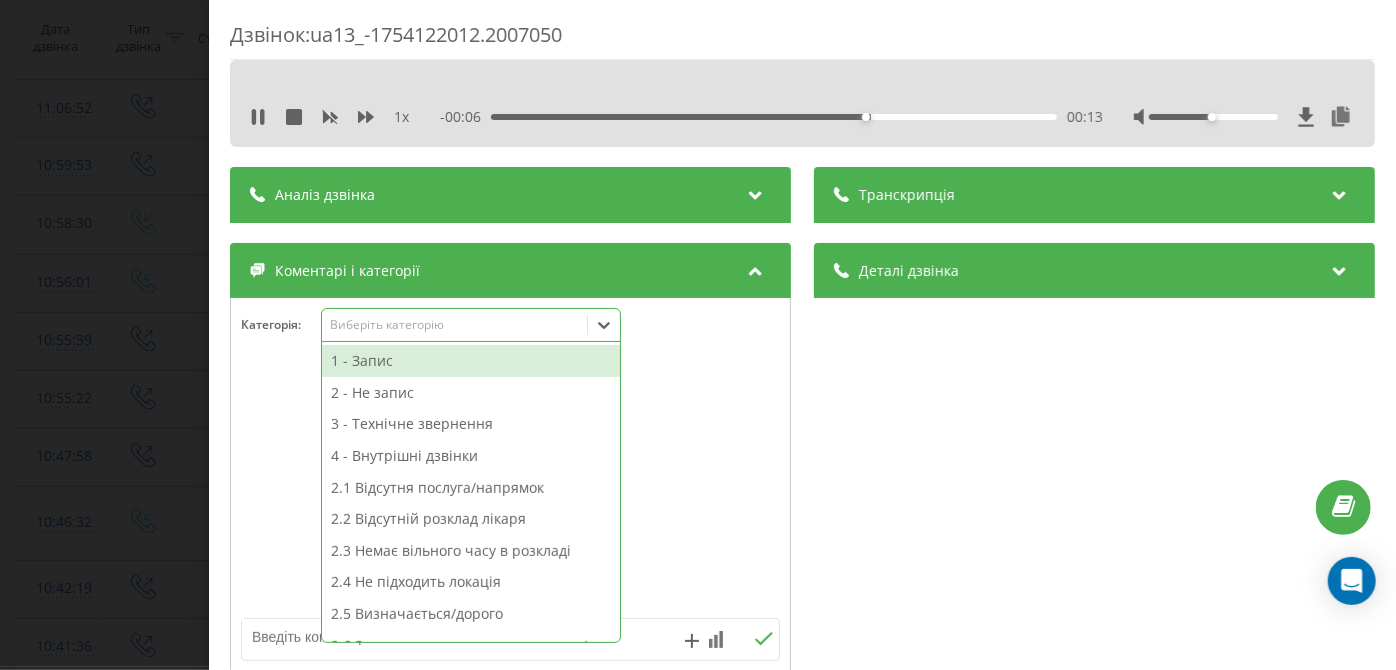 click on "2 - Не запис" at bounding box center (471, 393) 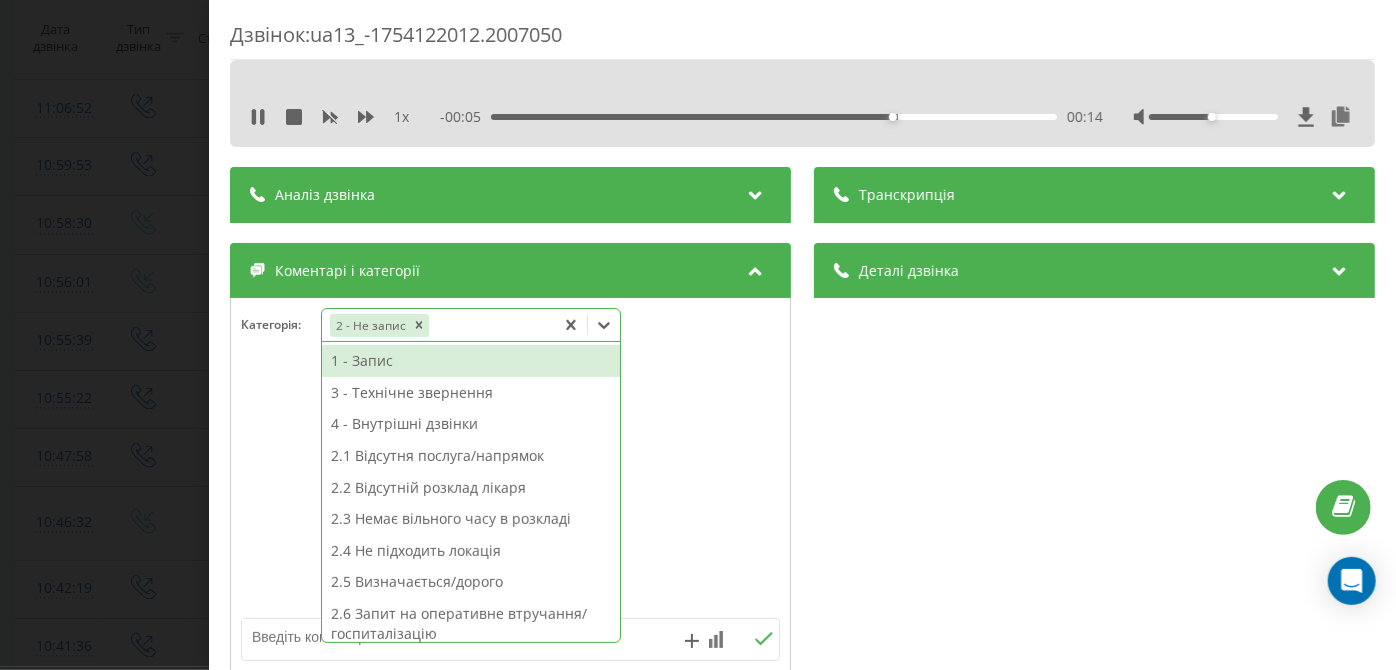 scroll, scrollTop: 313, scrollLeft: 0, axis: vertical 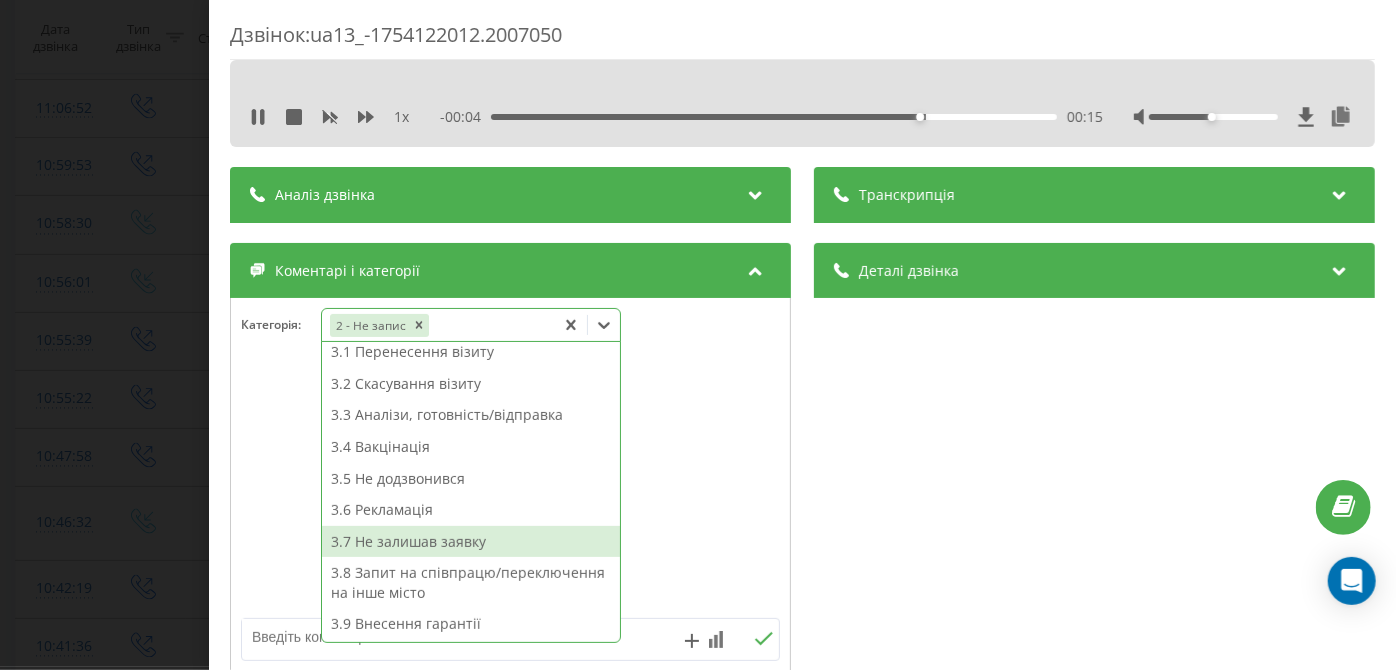 click on "3.7 Не залишав заявку" at bounding box center (471, 542) 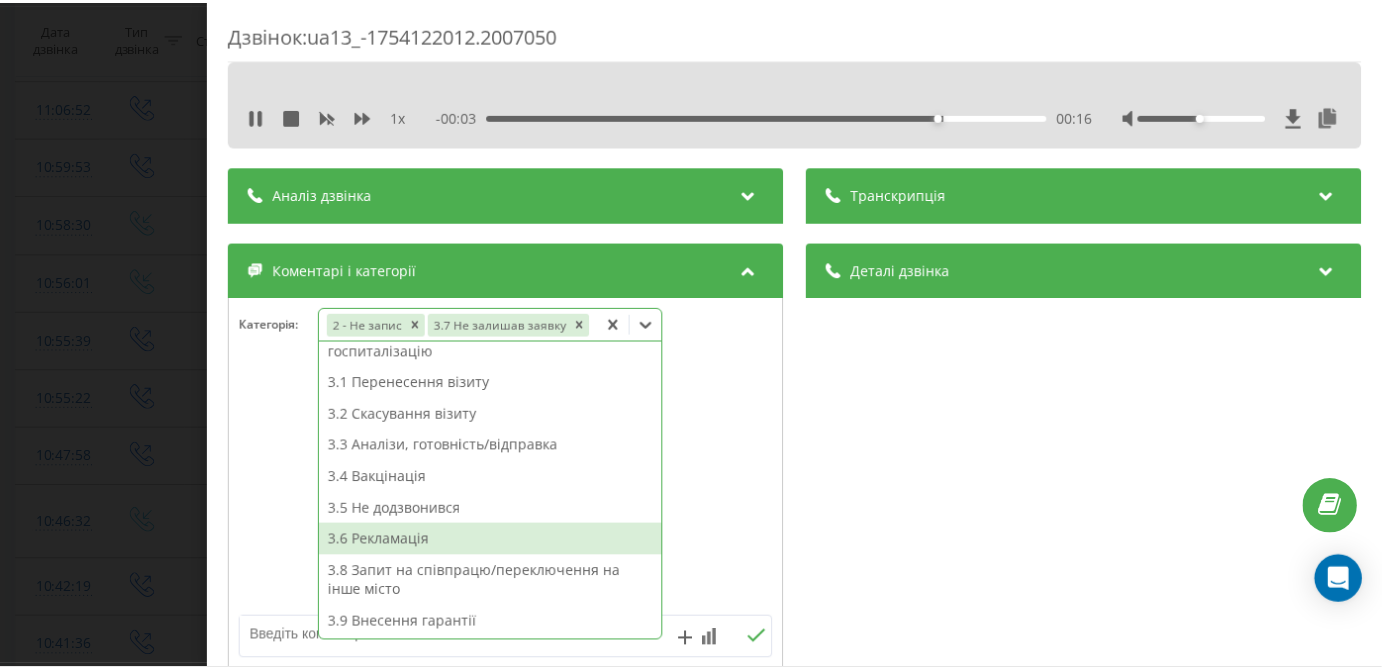 scroll, scrollTop: 282, scrollLeft: 0, axis: vertical 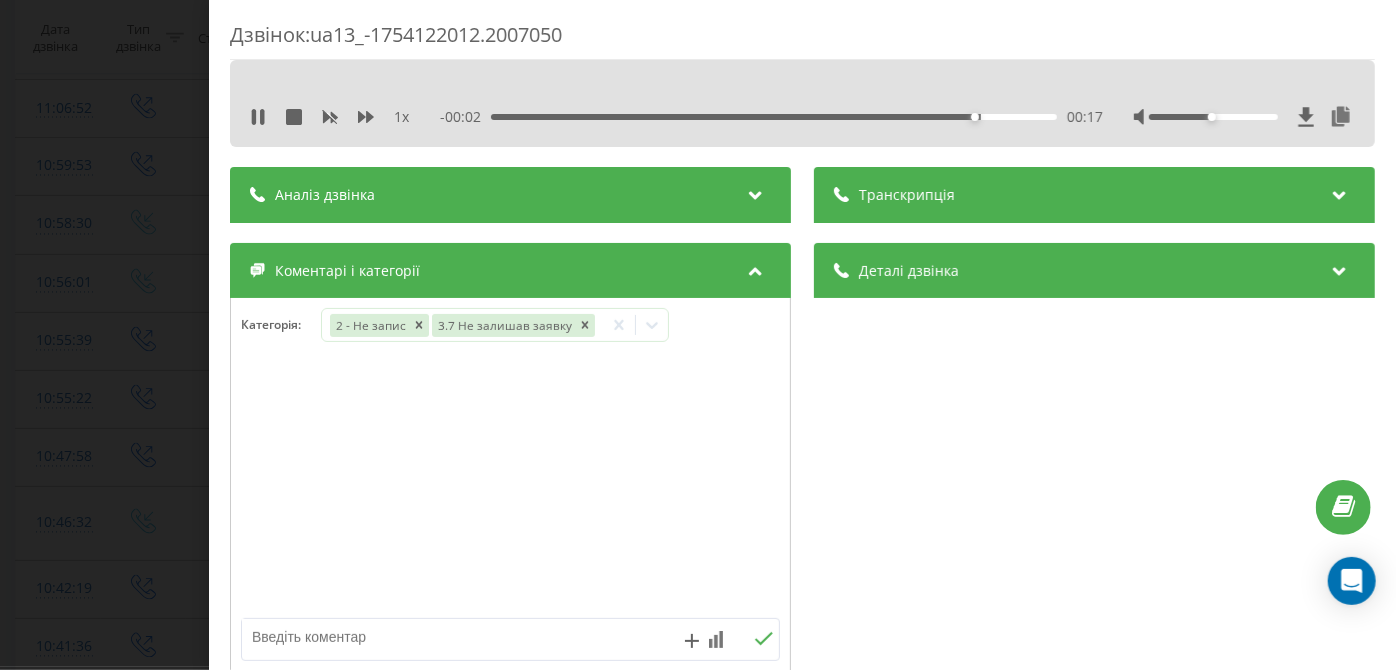 click on "Дзвінок :  ua13_-1754122012.2007050   1 x  - 00:02 00:17   00:17   Транскрипція Для AI-аналізу майбутніх дзвінків  налаштуйте та активуйте профіль на сторінці . Якщо профіль вже є і дзвінок відповідає його умовам, оновіть сторінку через 10 хвилин - AI аналізує поточний дзвінок. Аналіз дзвінка Для AI-аналізу майбутніх дзвінків  налаштуйте та активуйте профіль на сторінці . Якщо профіль вже є і дзвінок відповідає його умовам, оновіть сторінку через 10 хвилин - AI аналізує поточний дзвінок. Деталі дзвінка Загальне Дата дзвінка 2025-08-02 11:06:52 Тип дзвінка Вихідний Статус дзвінка Успішний 380442044040" at bounding box center [698, 335] 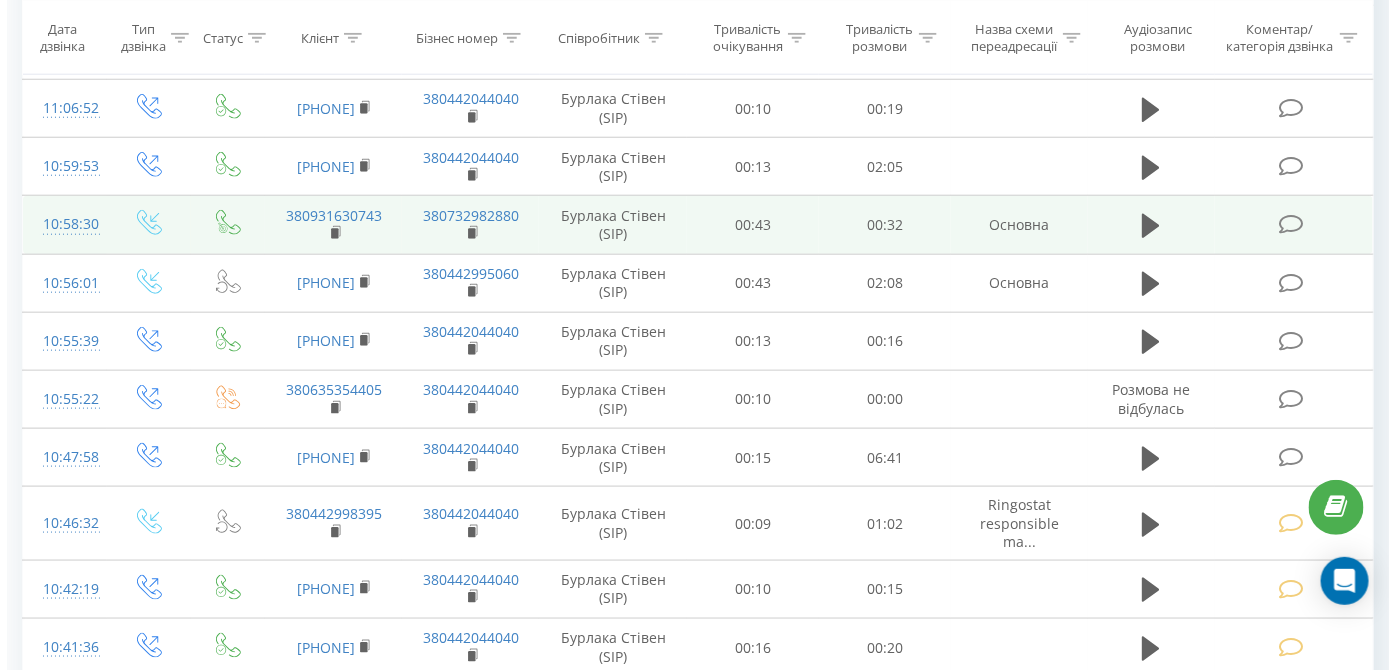 scroll, scrollTop: 5540, scrollLeft: 0, axis: vertical 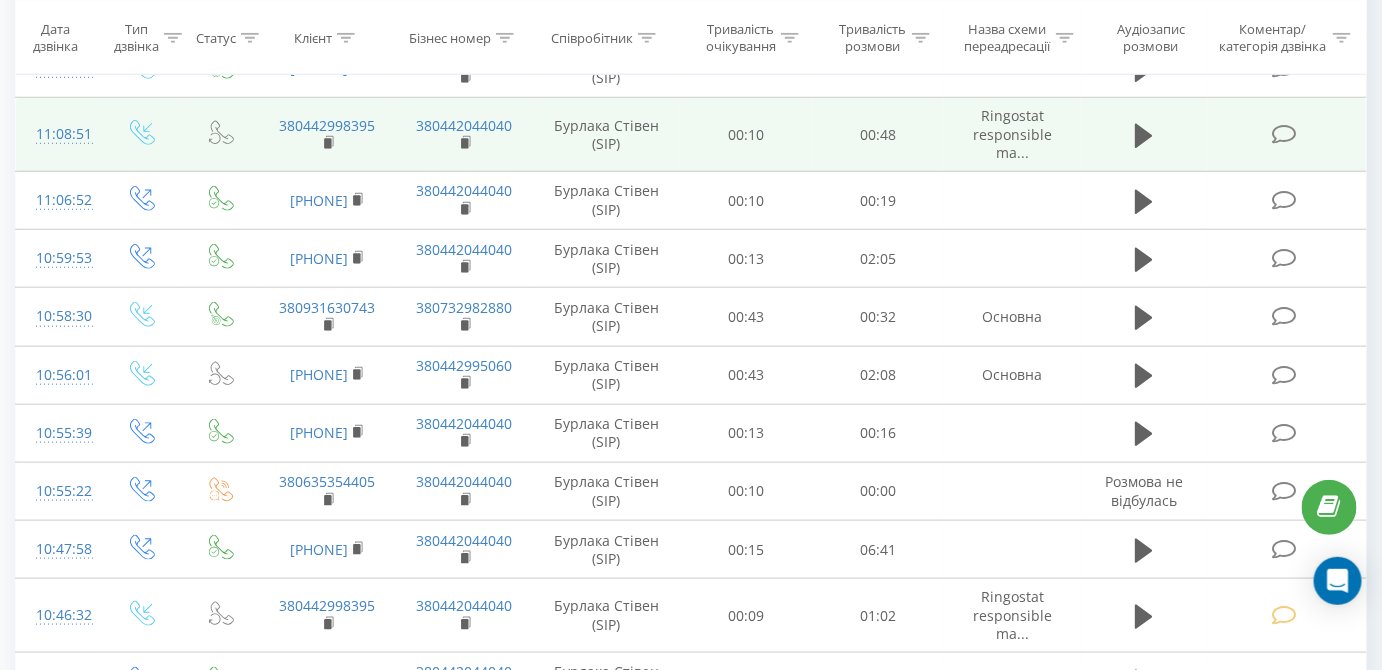 click at bounding box center (1284, 134) 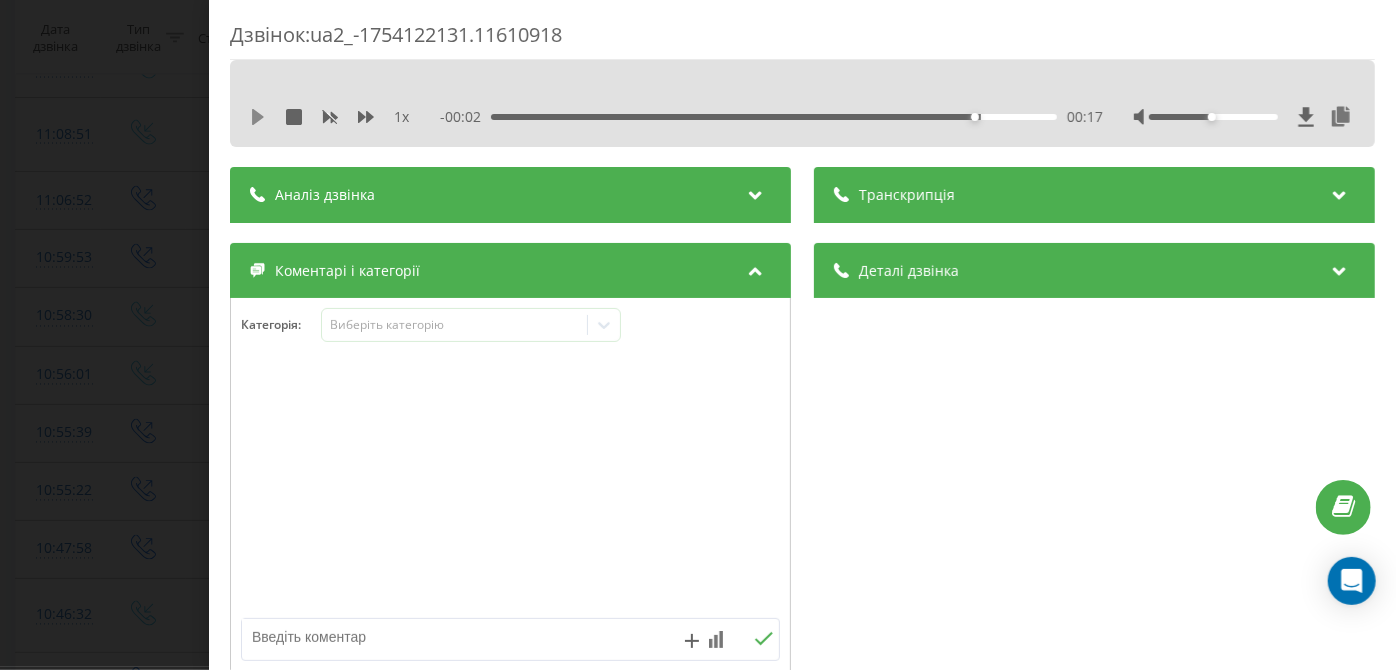 click 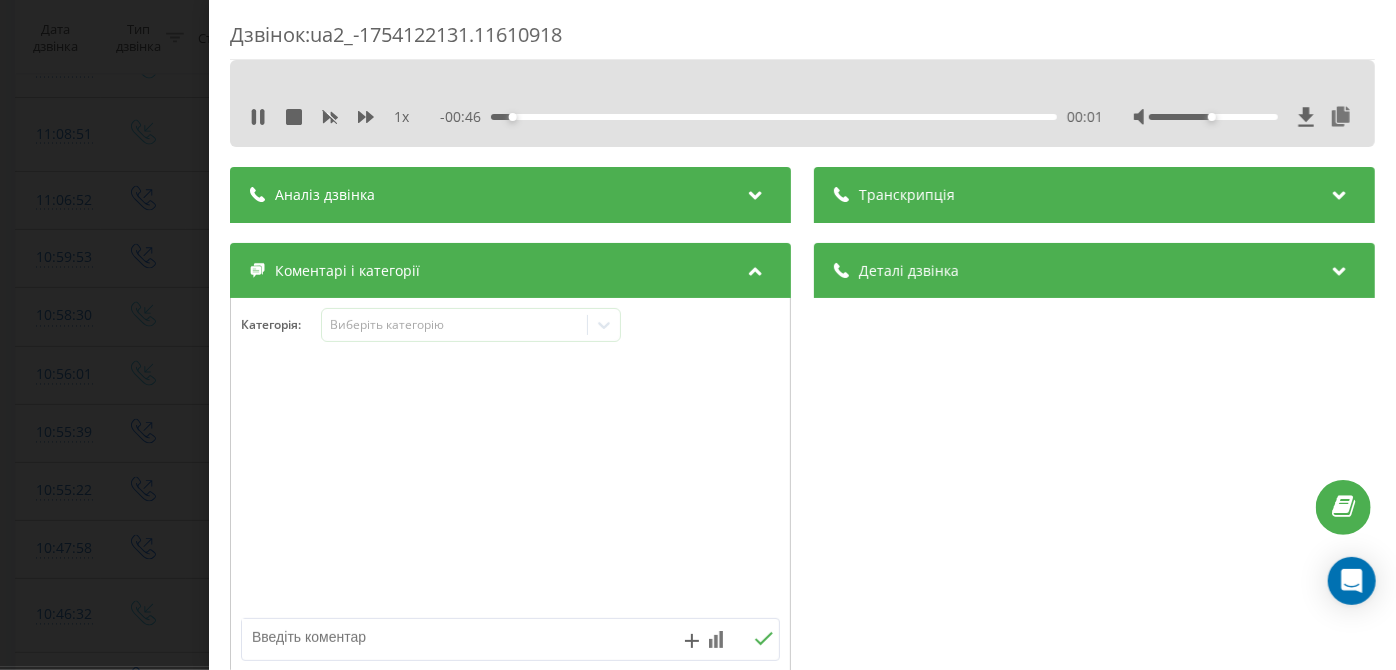 click on "- 00:46 00:01   00:01" at bounding box center [772, 117] 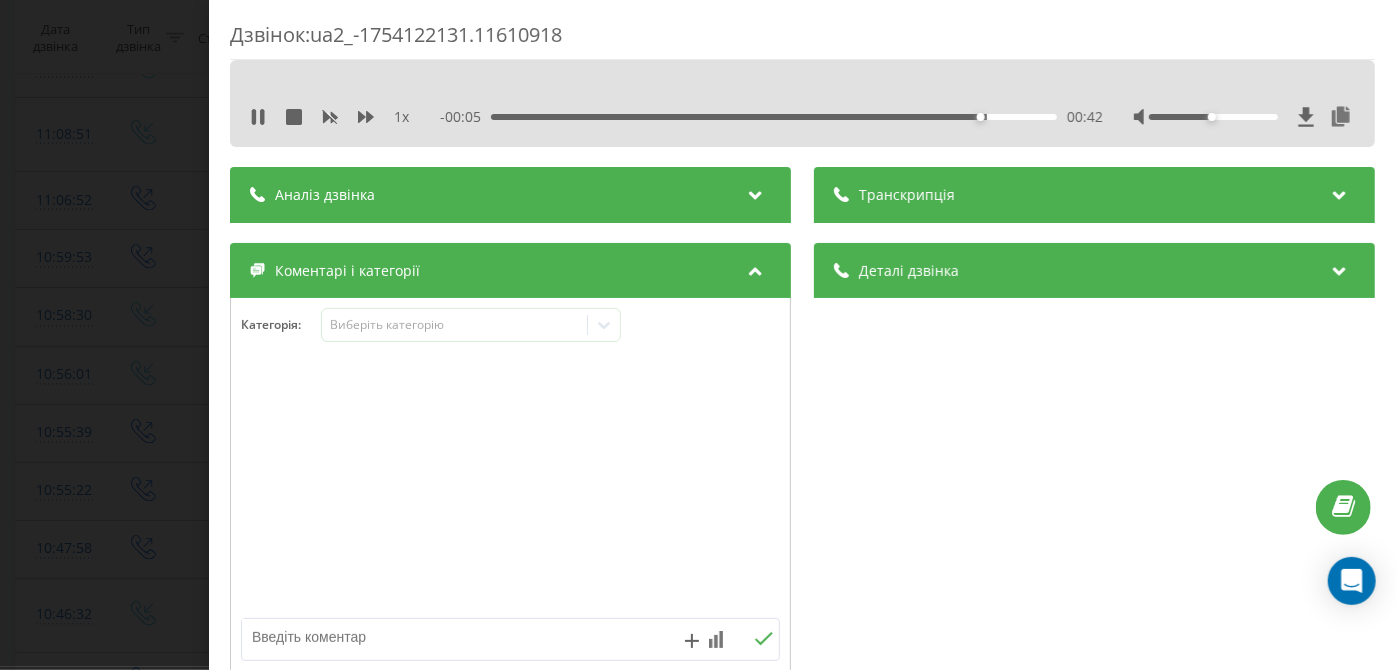 click on "00:42" at bounding box center (775, 117) 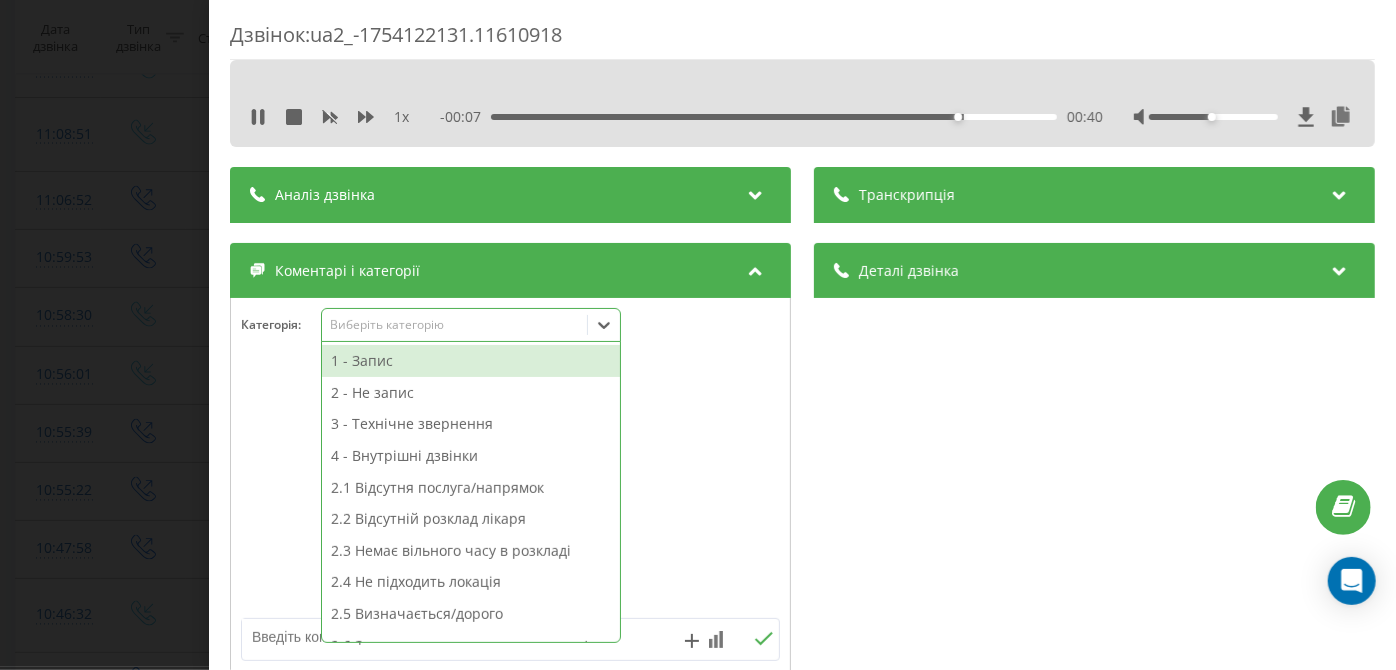 click on "Виберіть категорію" at bounding box center [455, 325] 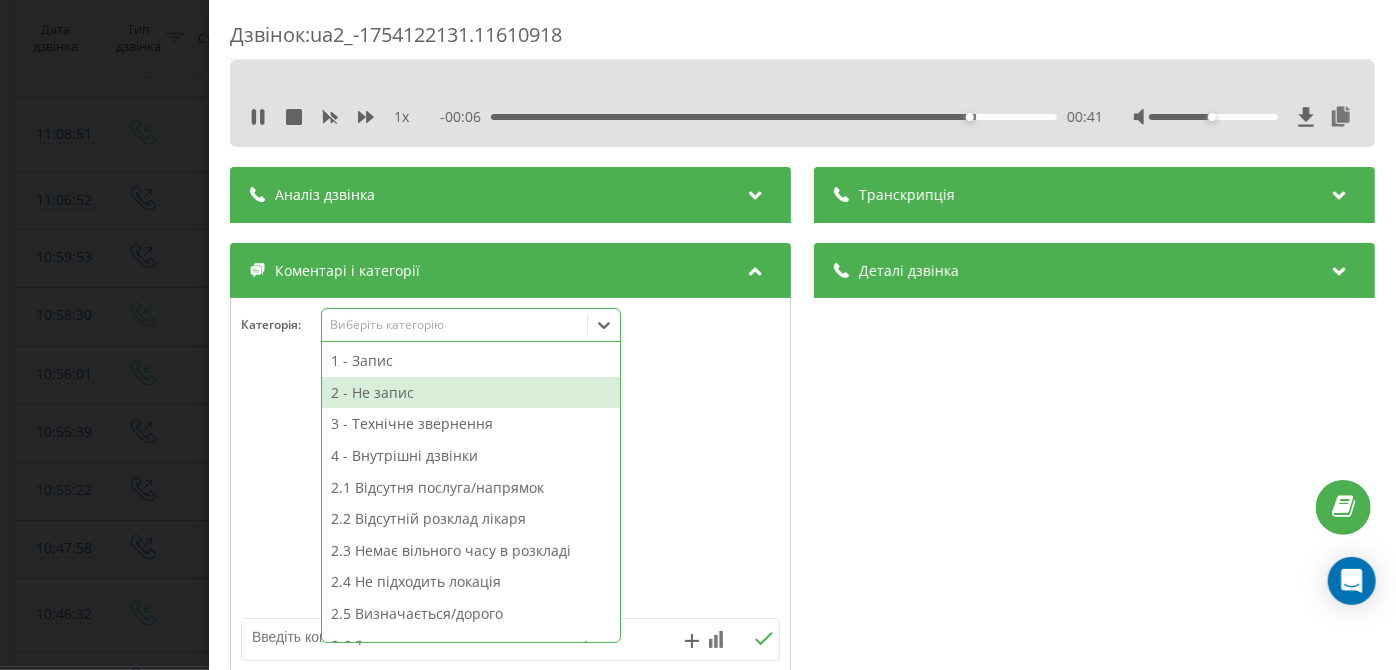 click on "2 - Не запис" at bounding box center [471, 393] 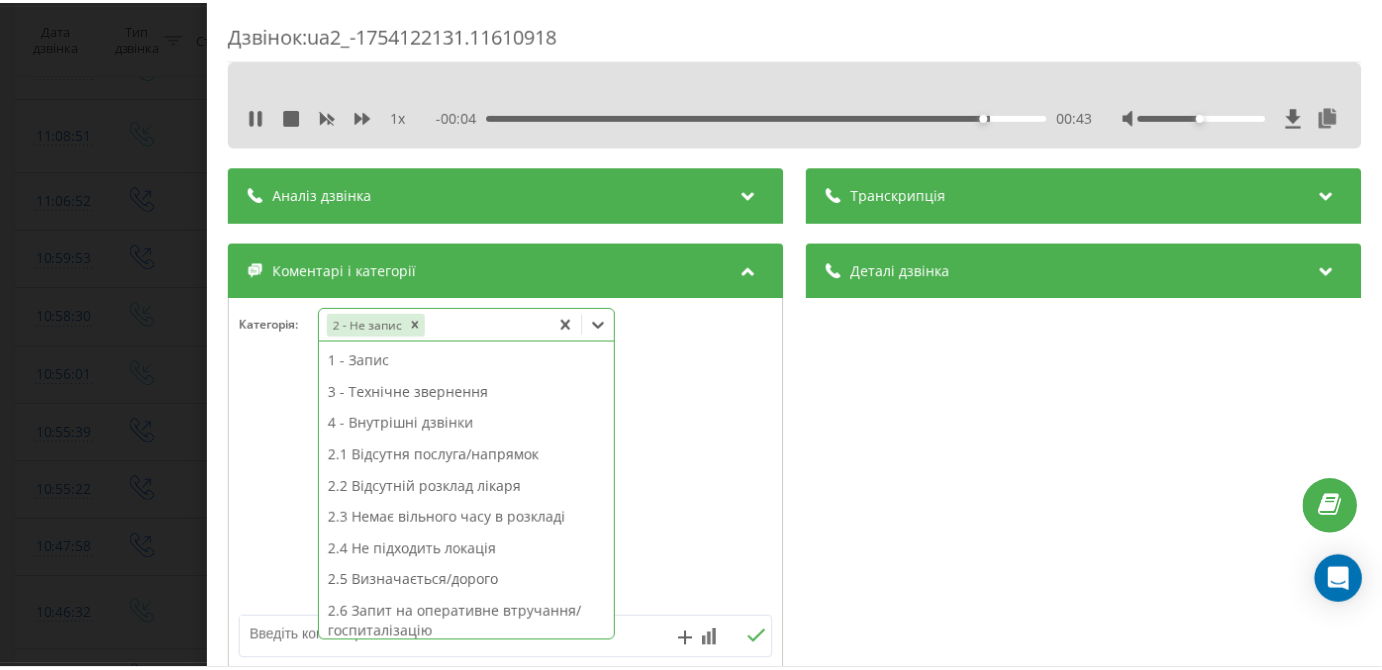scroll, scrollTop: 313, scrollLeft: 0, axis: vertical 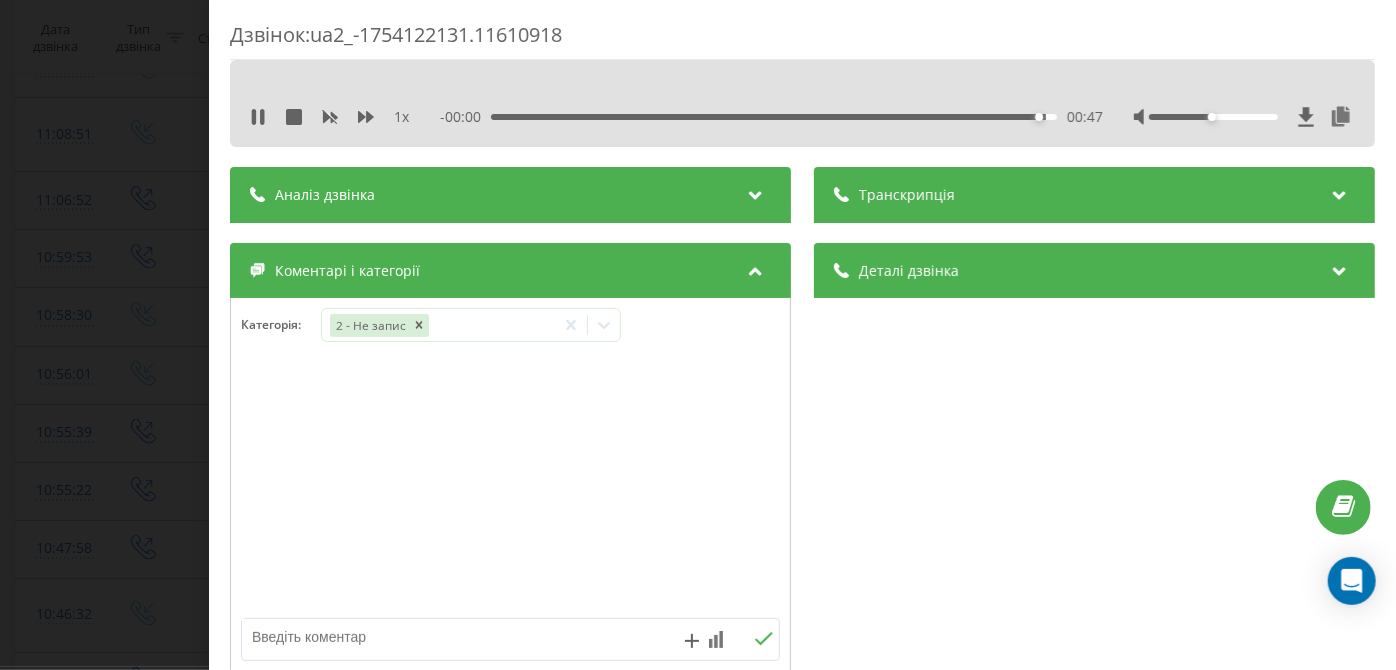 click at bounding box center (456, 637) 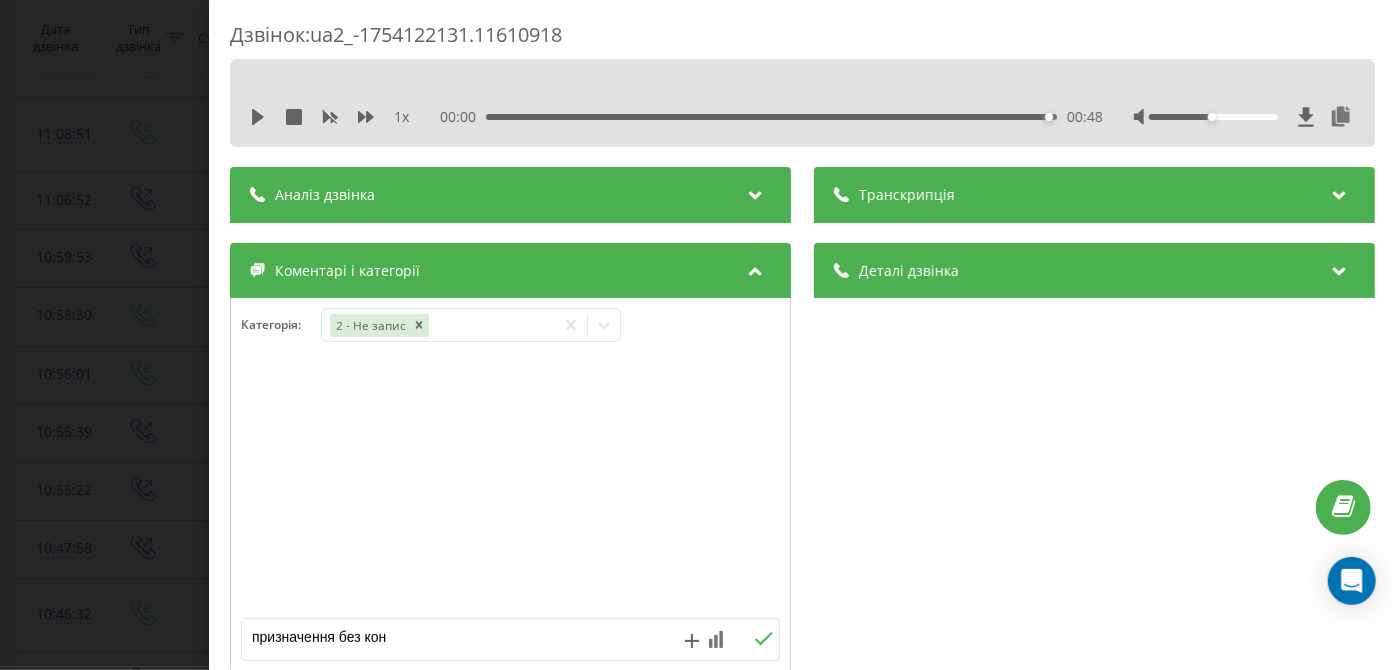 type on "призначення без конс" 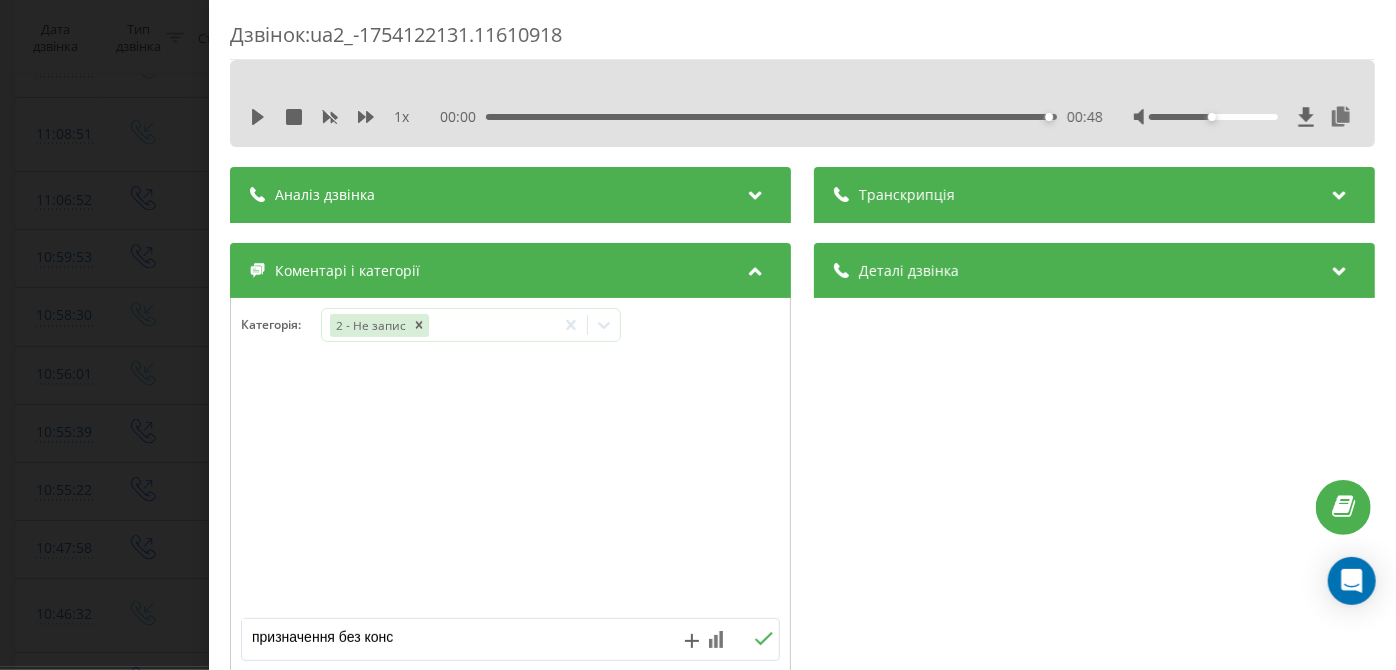 click 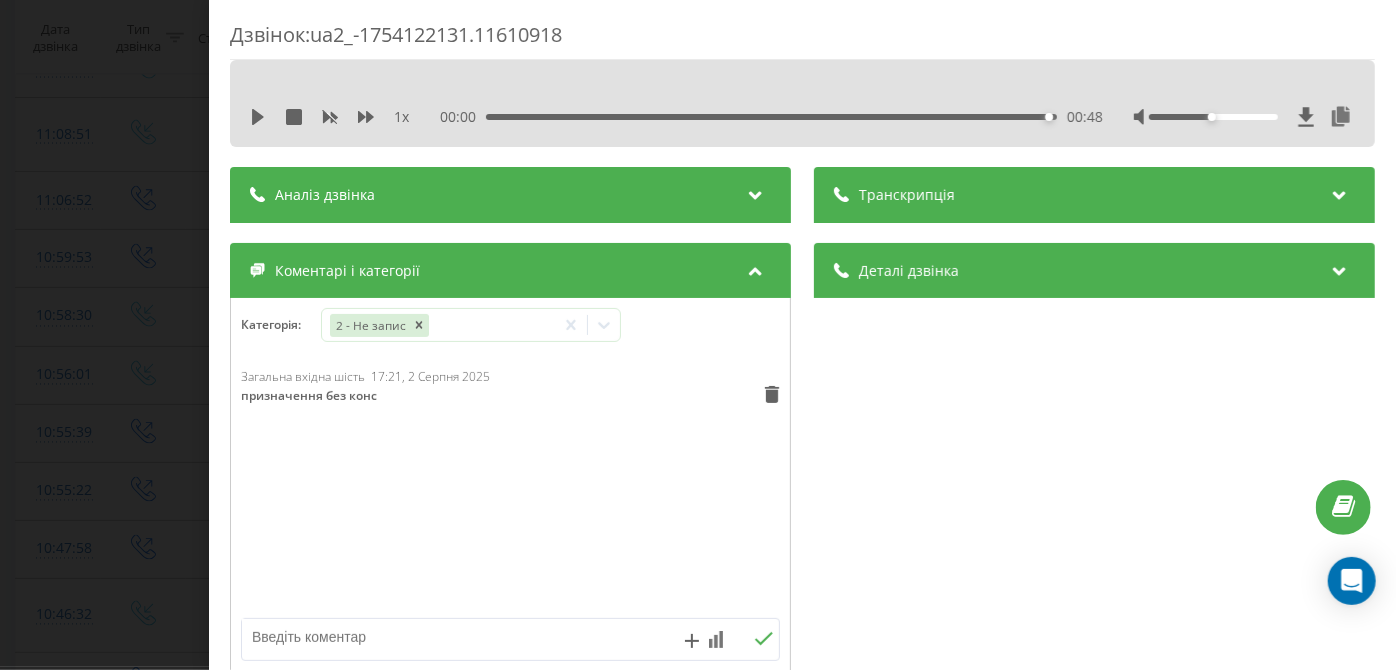 click on "Дзвінок :  ua2_-1754122131.11610918   1 x  00:00 00:48   00:48   Транскрипція Для AI-аналізу майбутніх дзвінків  налаштуйте та активуйте профіль на сторінці . Якщо профіль вже є і дзвінок відповідає його умовам, оновіть сторінку через 10 хвилин - AI аналізує поточний дзвінок. Аналіз дзвінка Для AI-аналізу майбутніх дзвінків  налаштуйте та активуйте профіль на сторінці . Якщо профіль вже є і дзвінок відповідає його умовам, оновіть сторінку через 10 хвилин - AI аналізує поточний дзвінок. Деталі дзвінка Загальне Дата дзвінка 2025-08-02 11:08:51 Тип дзвінка Вхідний Статус дзвінка Повторний 380442998395 /" at bounding box center (698, 335) 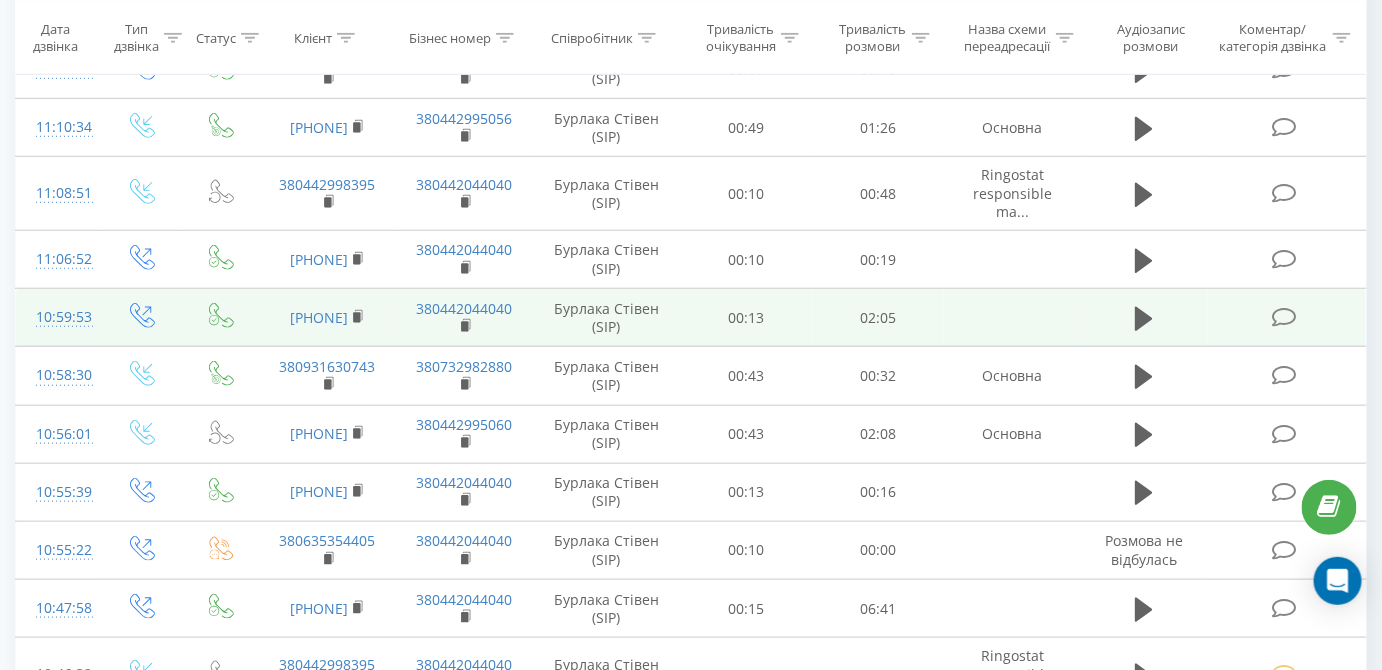scroll, scrollTop: 5476, scrollLeft: 0, axis: vertical 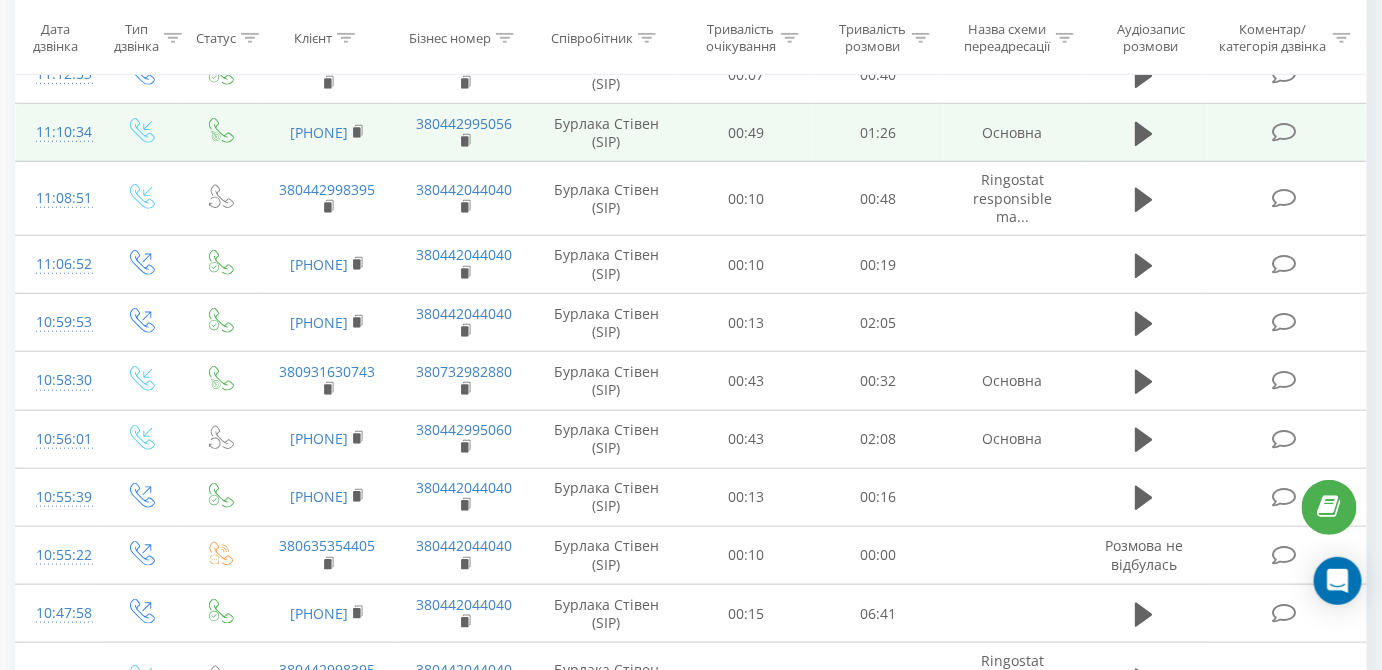 click at bounding box center [1284, 132] 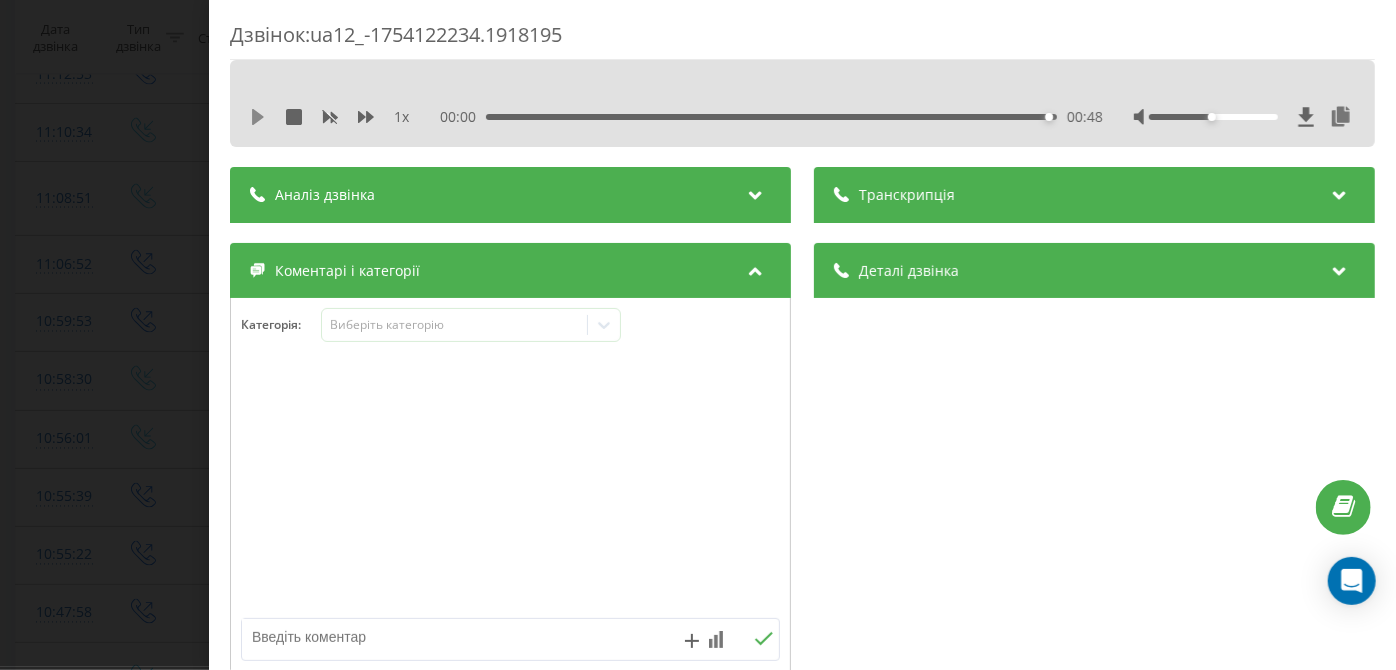 click 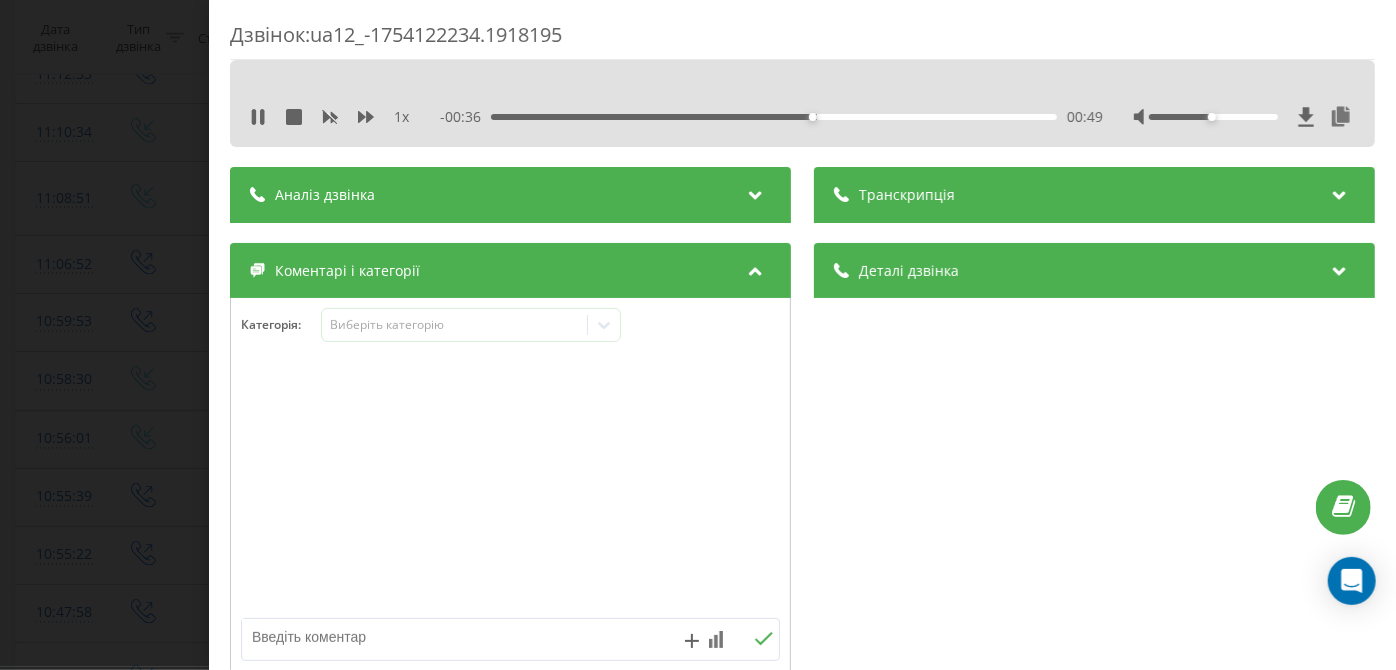 click on "00:49" at bounding box center [775, 117] 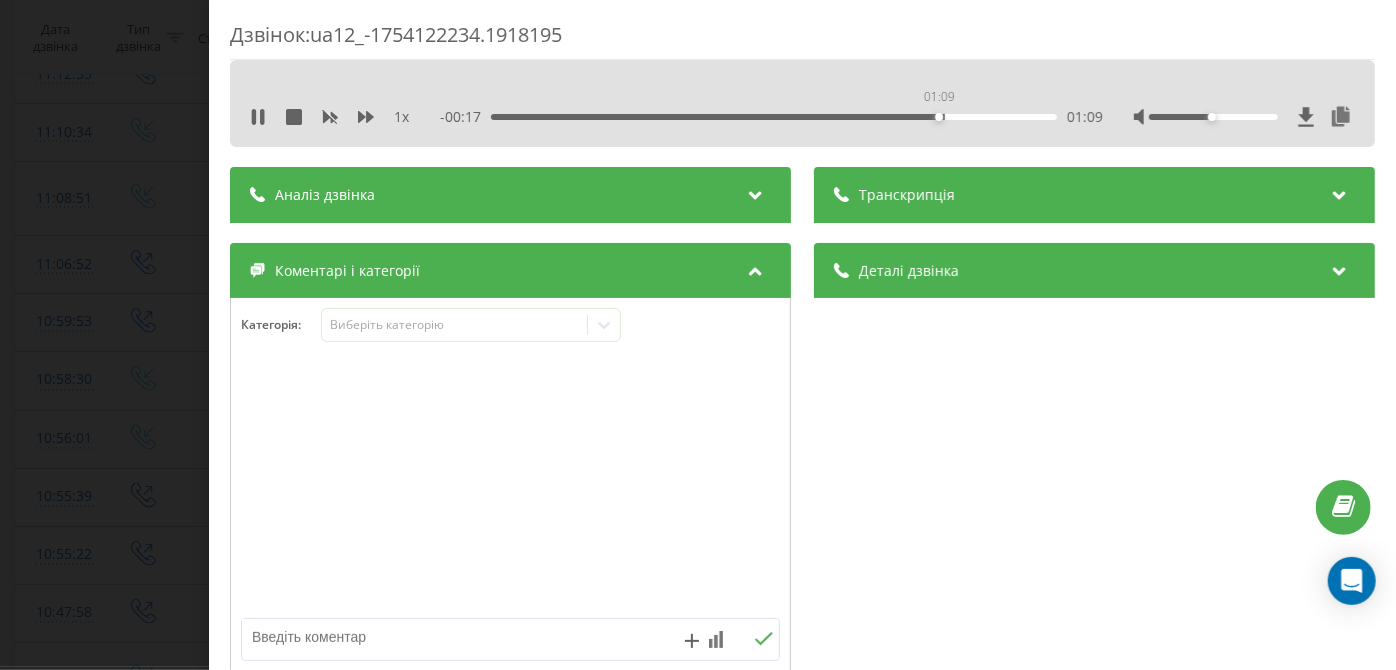 click on "01:09" at bounding box center (775, 117) 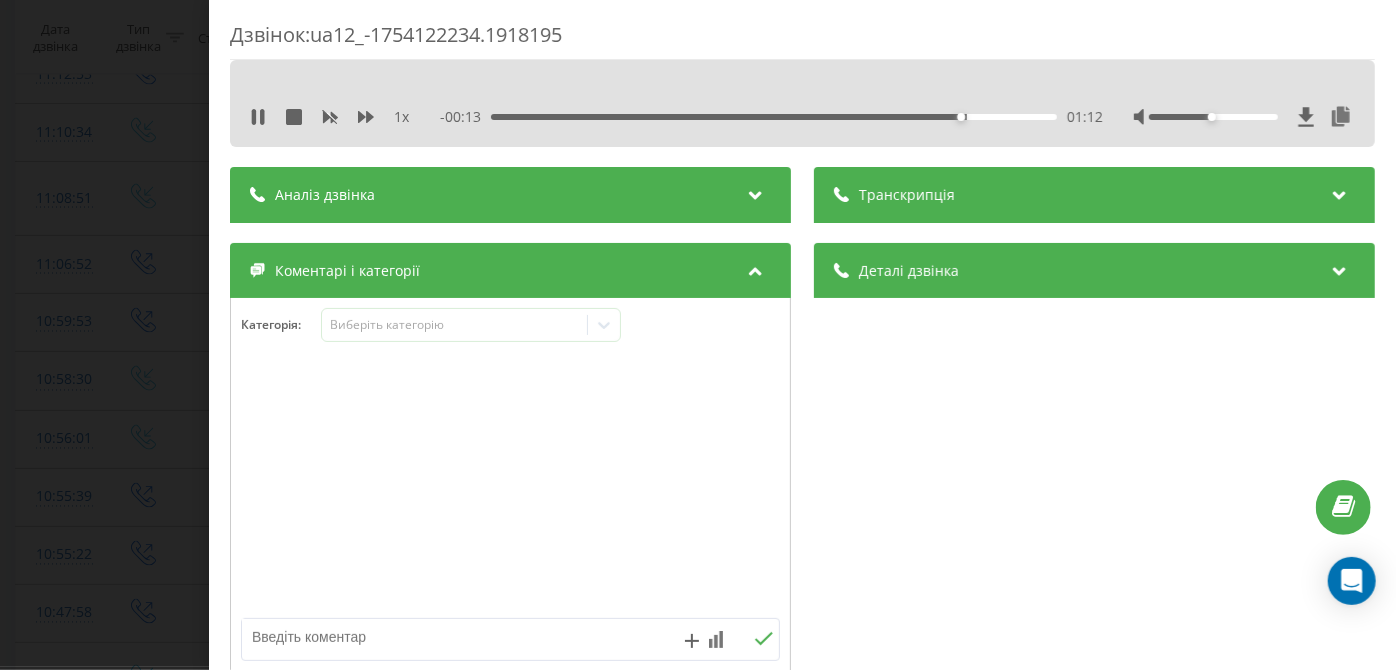 click on "01:12" at bounding box center (775, 117) 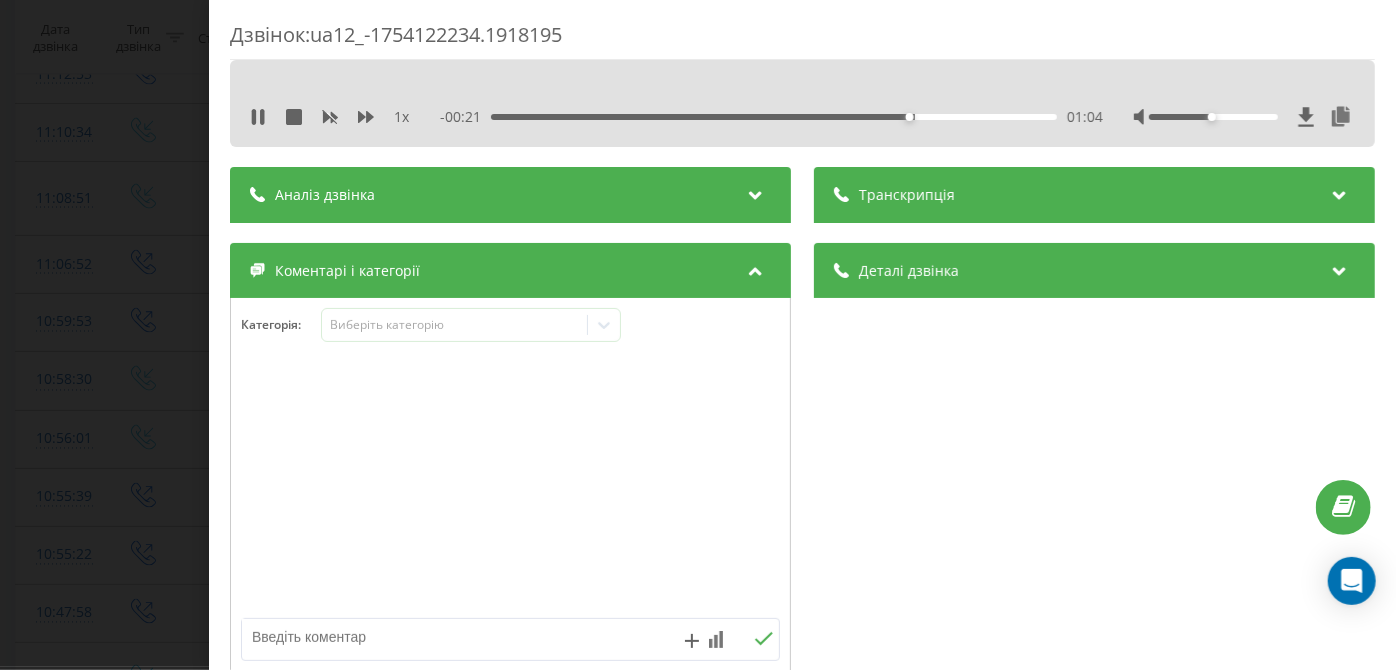click on "01:04" at bounding box center [775, 117] 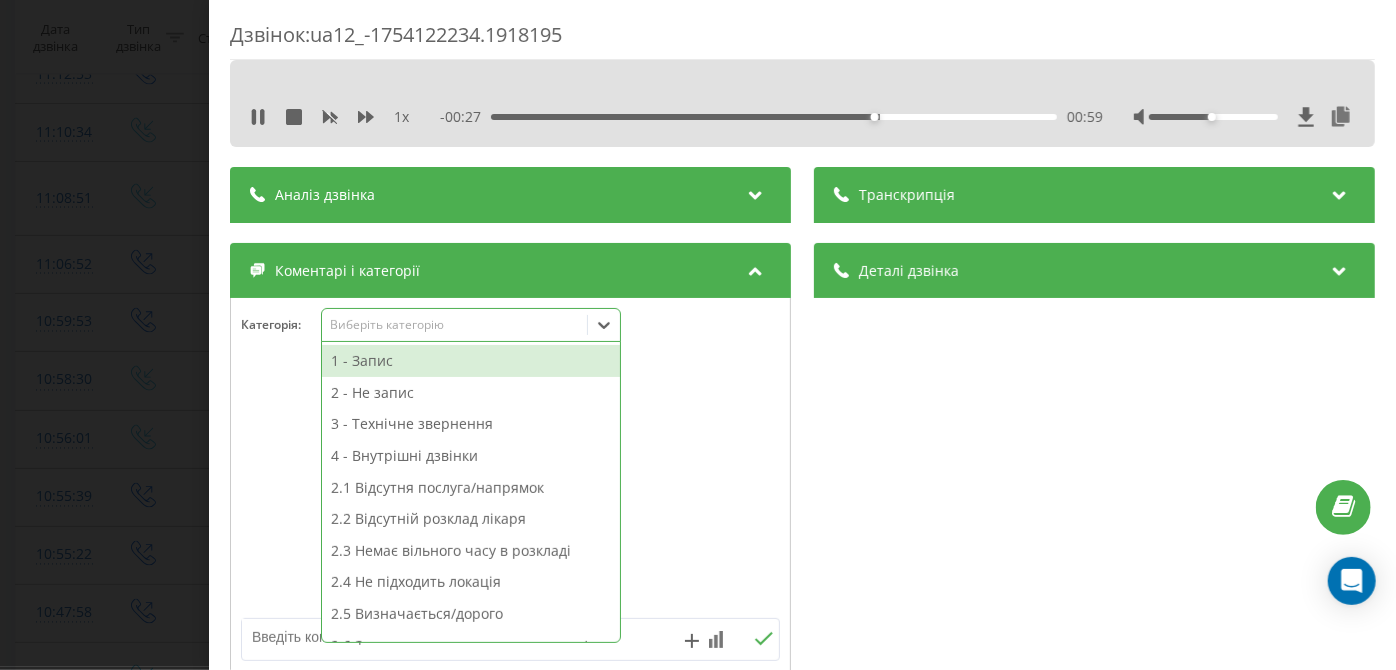 click on "Виберіть категорію" at bounding box center [471, 325] 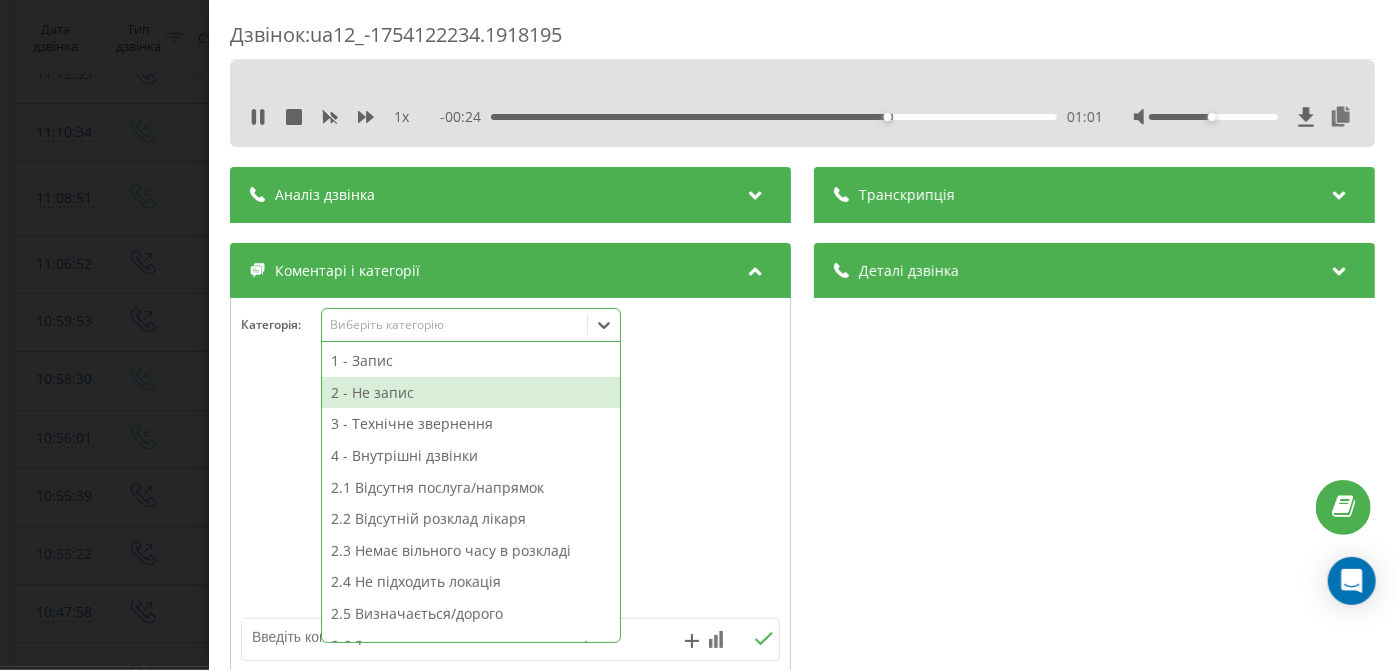 click on "2 - Не запис" at bounding box center [471, 393] 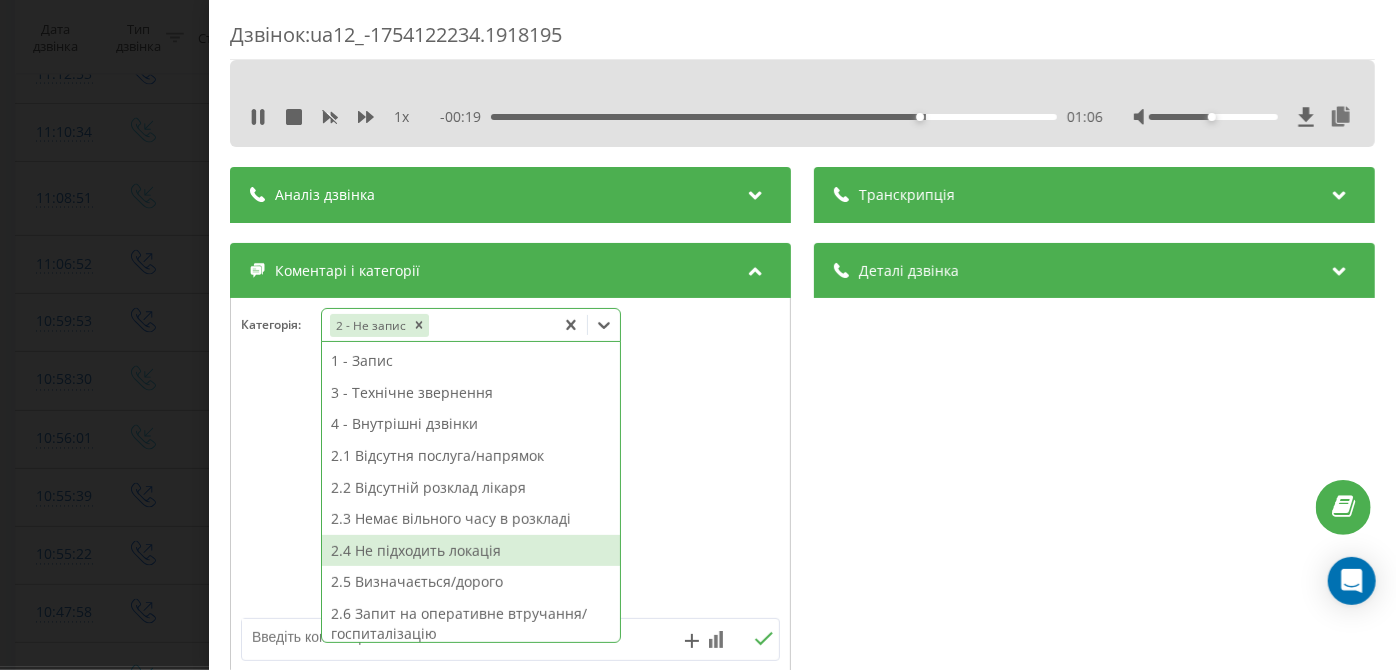click on "2.4 Не підходить локація" at bounding box center [471, 551] 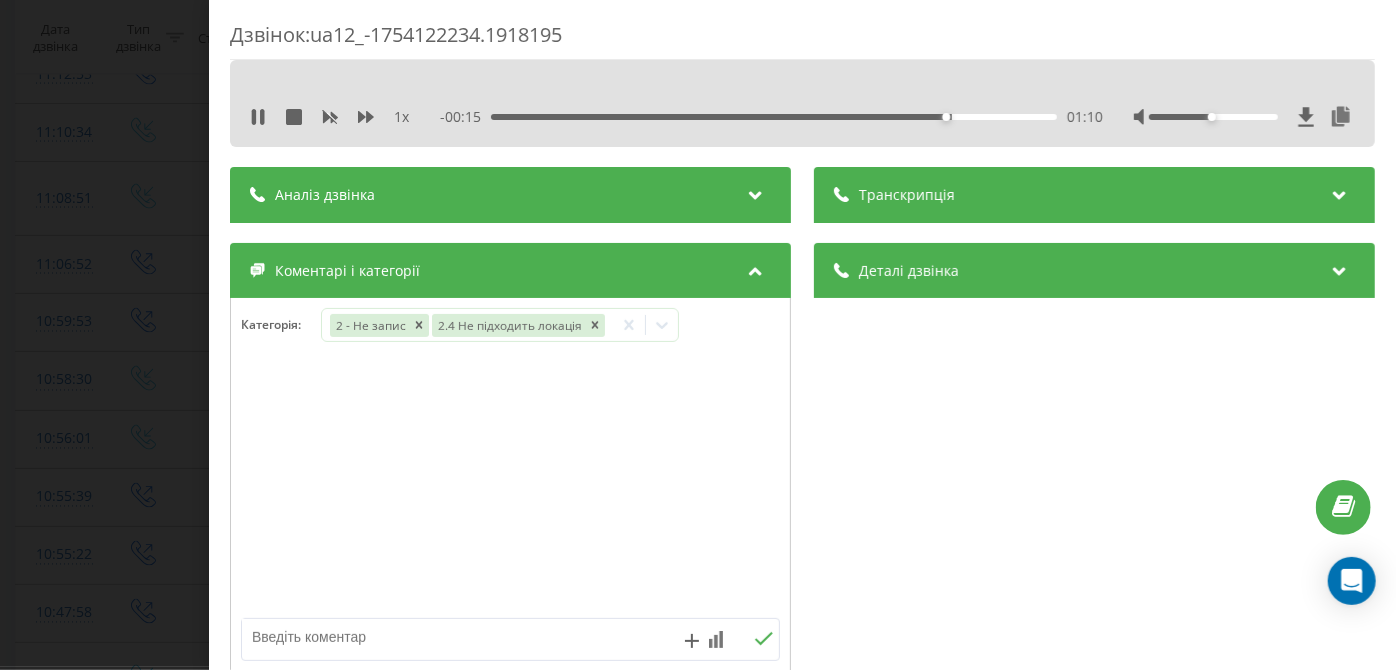 click on "Дзвінок :  ua12_-1754122234.1918195   1 x  - 00:15 01:10   01:10   Транскрипція Для AI-аналізу майбутніх дзвінків  налаштуйте та активуйте профіль на сторінці . Якщо профіль вже є і дзвінок відповідає його умовам, оновіть сторінку через 10 хвилин - AI аналізує поточний дзвінок. Аналіз дзвінка Для AI-аналізу майбутніх дзвінків  налаштуйте та активуйте профіль на сторінці . Якщо профіль вже є і дзвінок відповідає його умовам, оновіть сторінку через 10 хвилин - AI аналізує поточний дзвінок. Деталі дзвінка Загальне Дата дзвінка 2025-08-02 11:10:34 Тип дзвінка Вхідний Статус дзвінка Цільовий 380509510306 :" at bounding box center [698, 335] 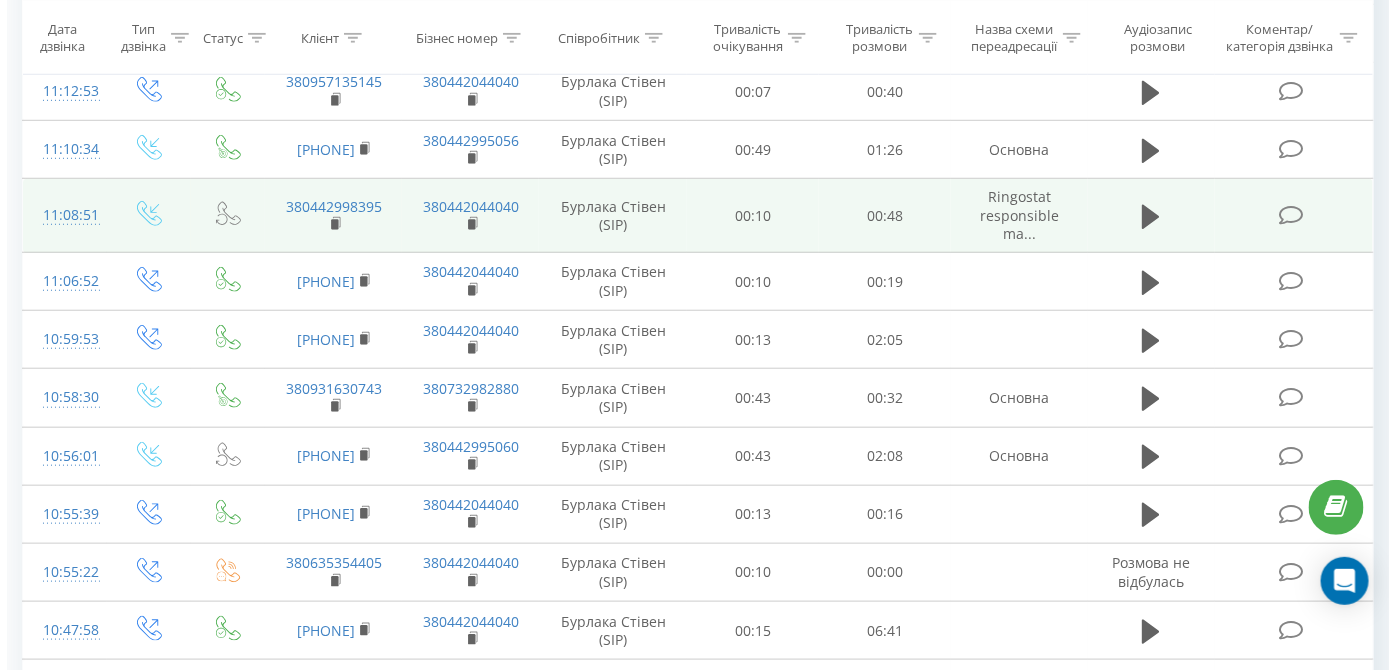 scroll, scrollTop: 5413, scrollLeft: 0, axis: vertical 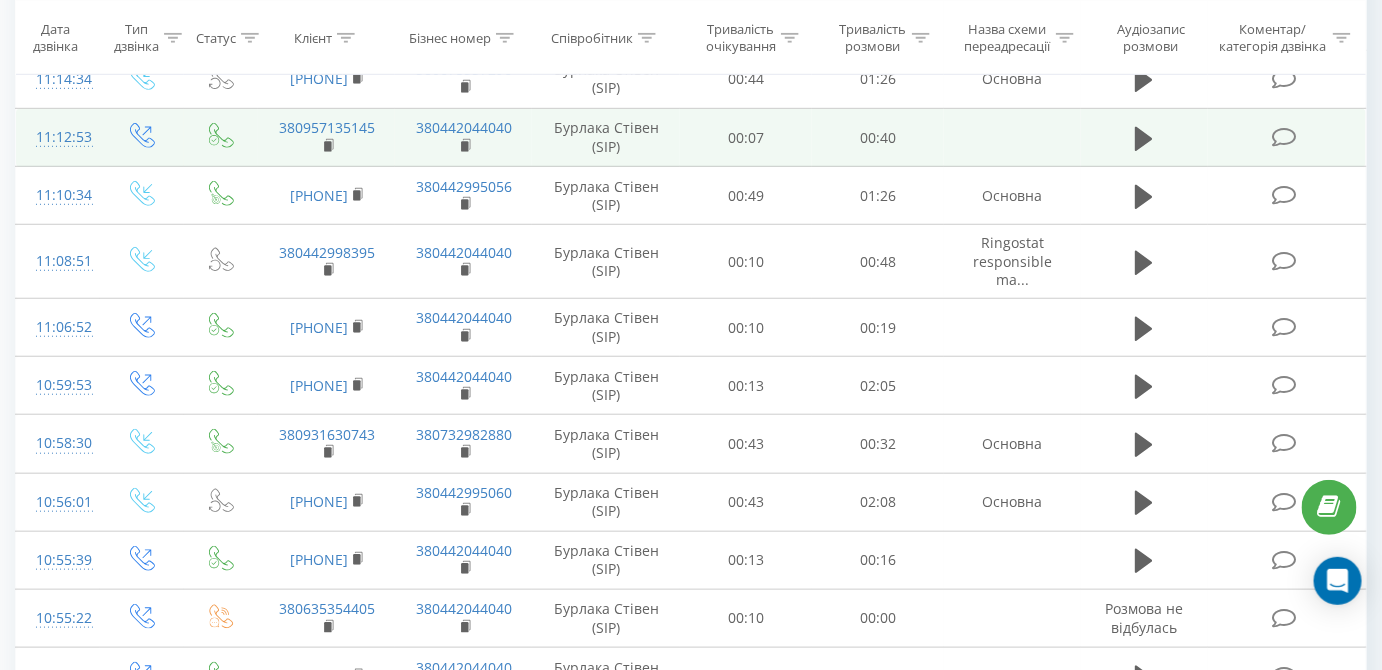 click at bounding box center [1284, 137] 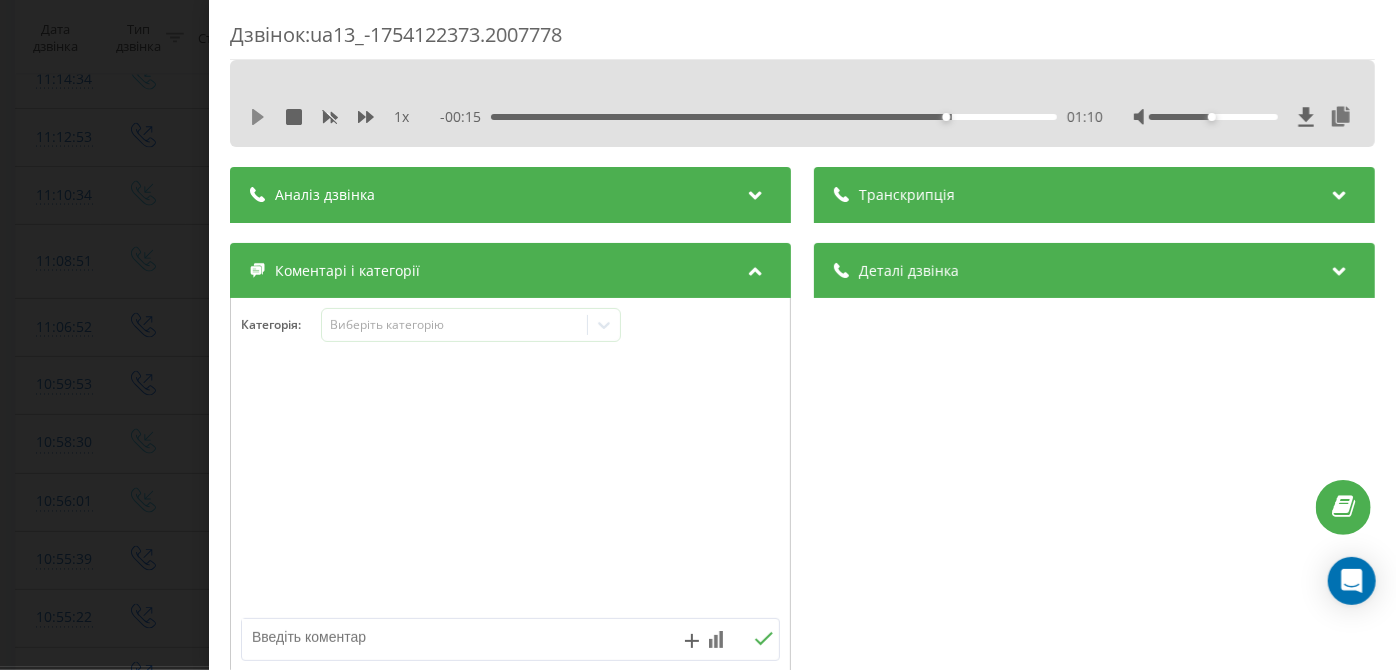 click 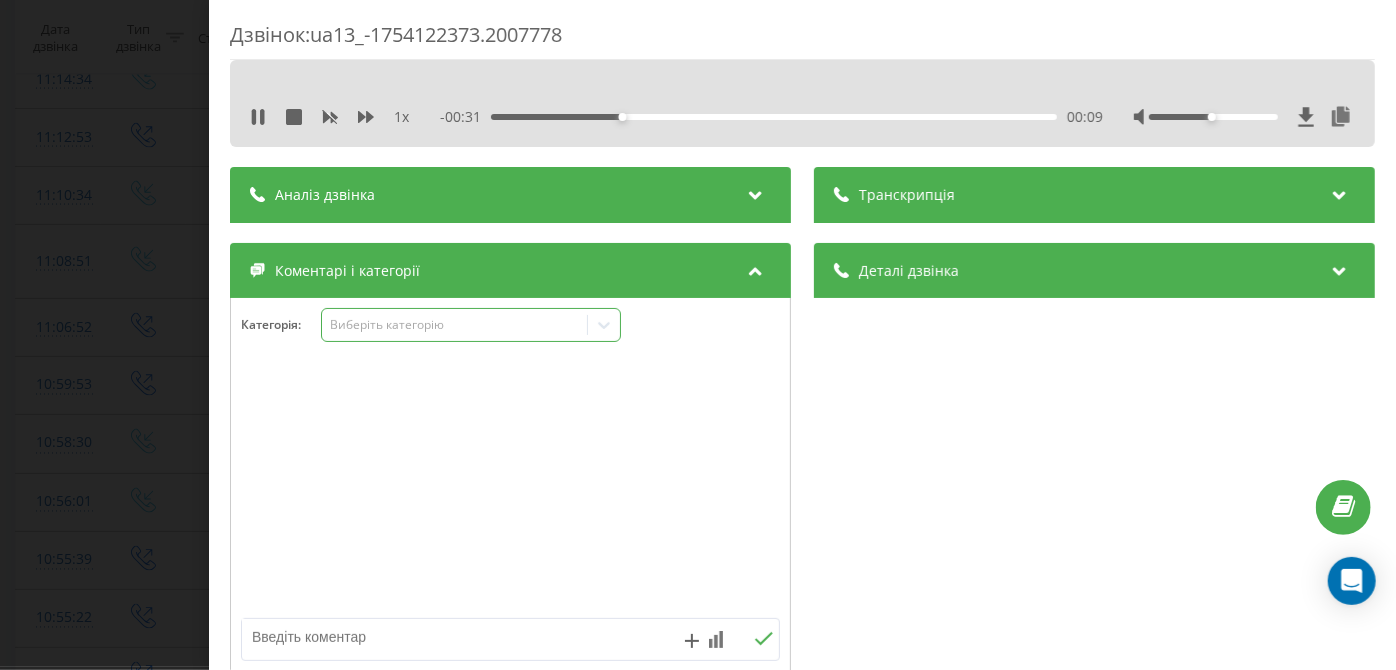 click on "Виберіть категорію" at bounding box center (455, 325) 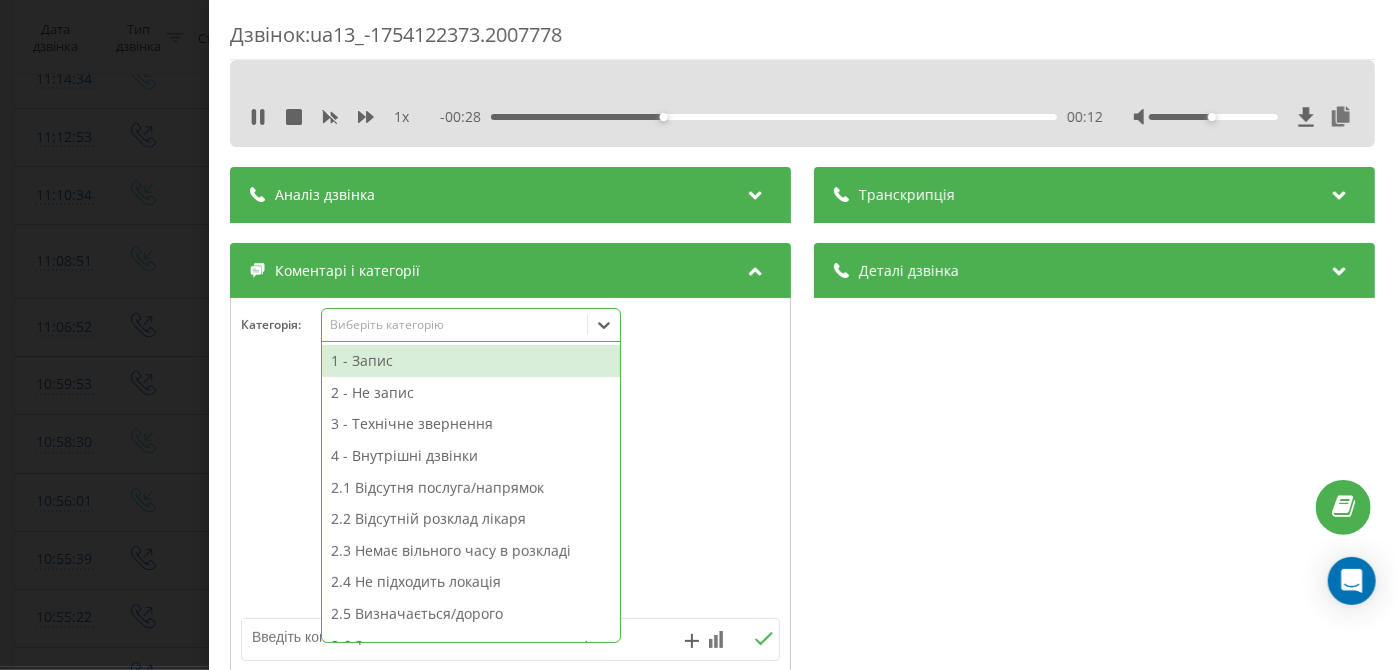 click on "3 - Технічне звернення" at bounding box center [471, 424] 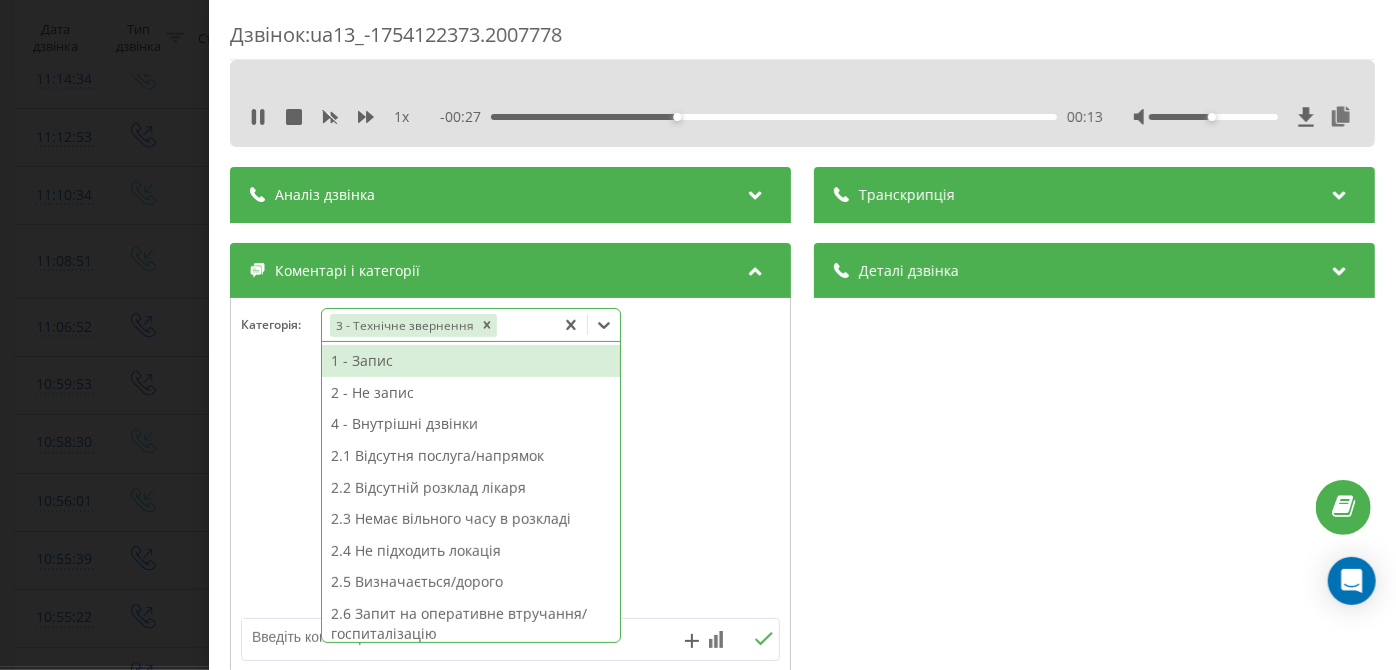 scroll, scrollTop: 313, scrollLeft: 0, axis: vertical 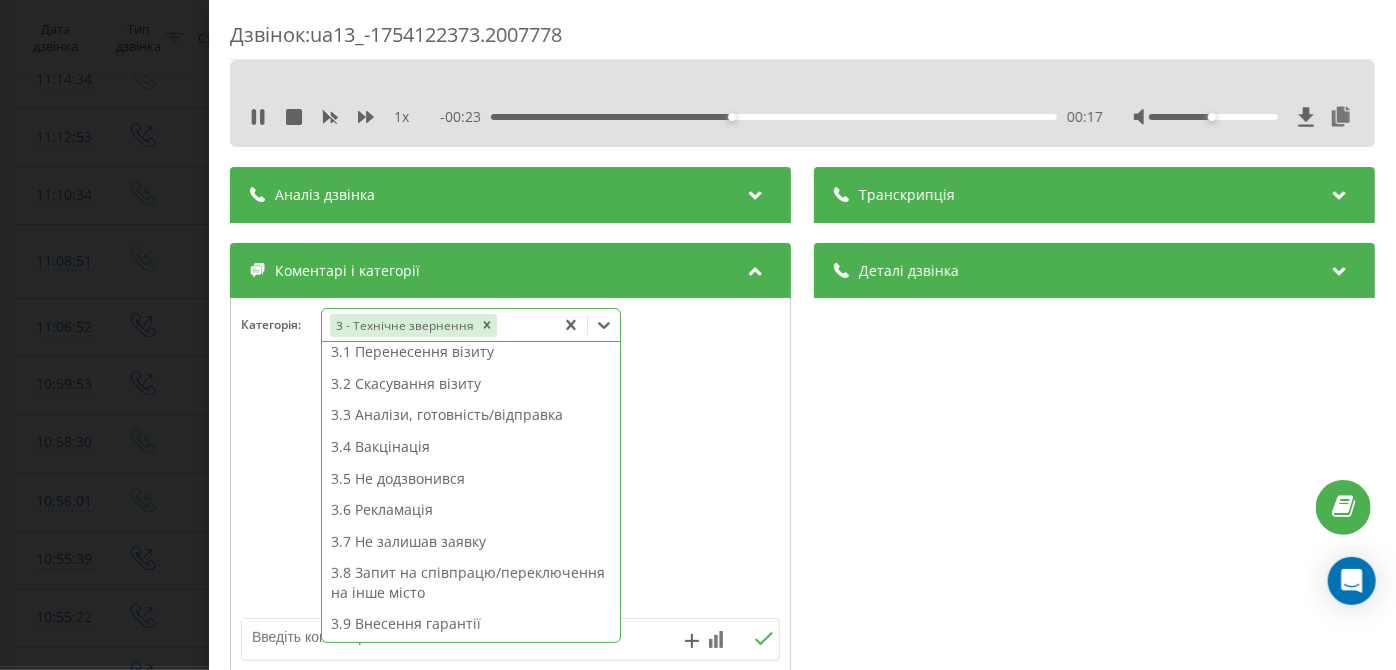 click on "3.2 Скасування візиту" at bounding box center (471, 384) 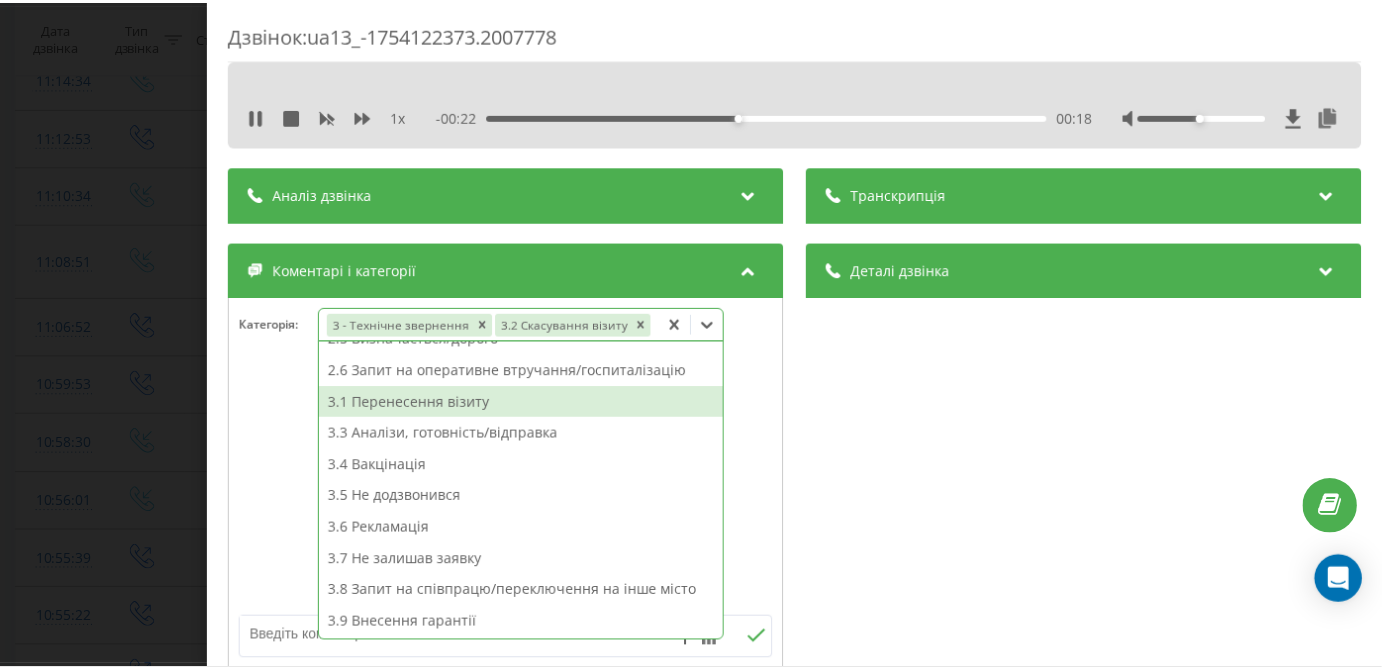 scroll, scrollTop: 242, scrollLeft: 0, axis: vertical 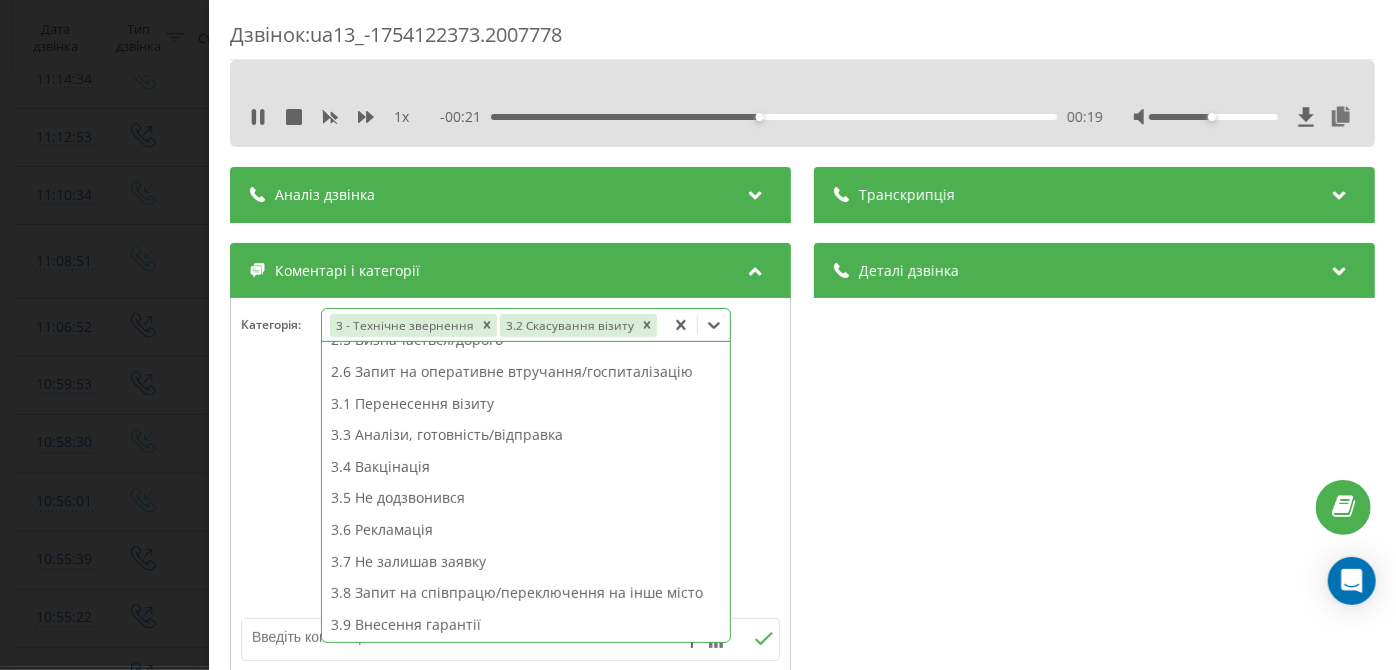 click on "Дзвінок :  ua13_-1754122373.2007778   1 x  - 00:21 00:19   00:19   Транскрипція Для AI-аналізу майбутніх дзвінків  налаштуйте та активуйте профіль на сторінці . Якщо профіль вже є і дзвінок відповідає його умовам, оновіть сторінку через 10 хвилин - AI аналізує поточний дзвінок. Аналіз дзвінка Для AI-аналізу майбутніх дзвінків  налаштуйте та активуйте профіль на сторінці . Якщо профіль вже є і дзвінок відповідає його умовам, оновіть сторінку через 10 хвилин - AI аналізує поточний дзвінок. Деталі дзвінка Загальне Дата дзвінка 2025-08-02 11:12:53 Тип дзвінка Вихідний Статус дзвінка Успішний 380442044040" at bounding box center [698, 335] 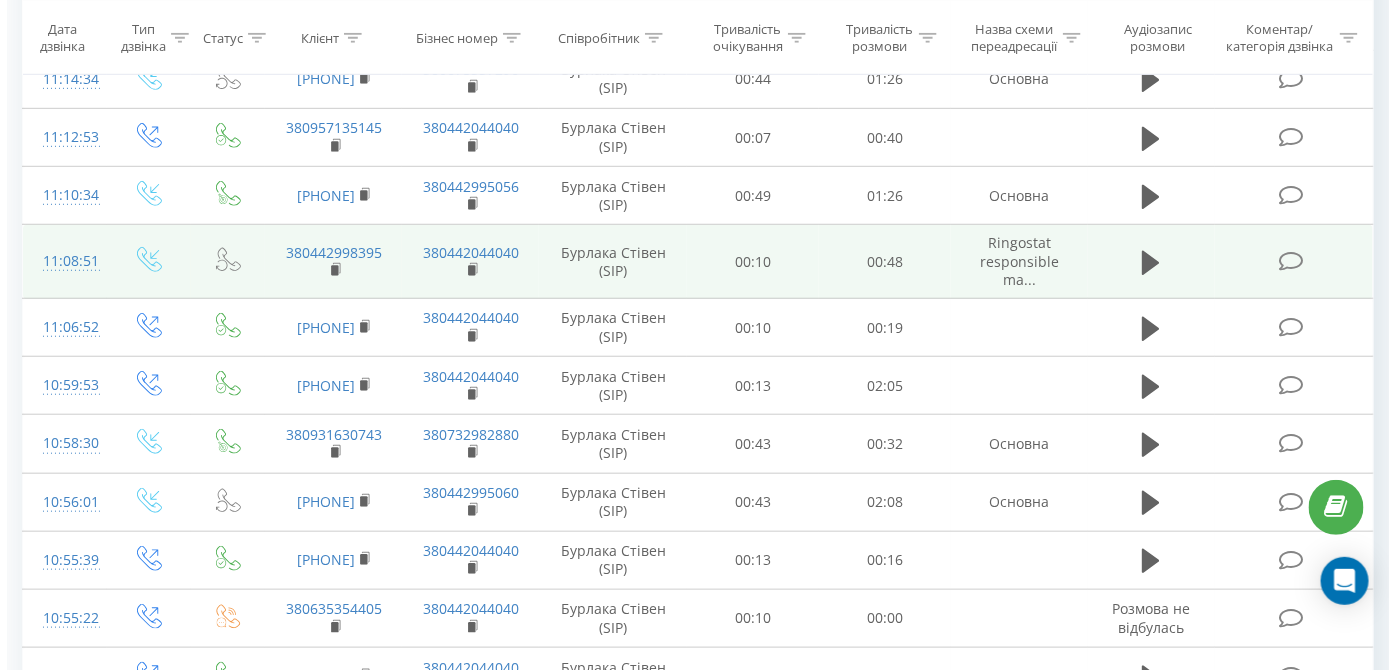 scroll, scrollTop: 5330, scrollLeft: 0, axis: vertical 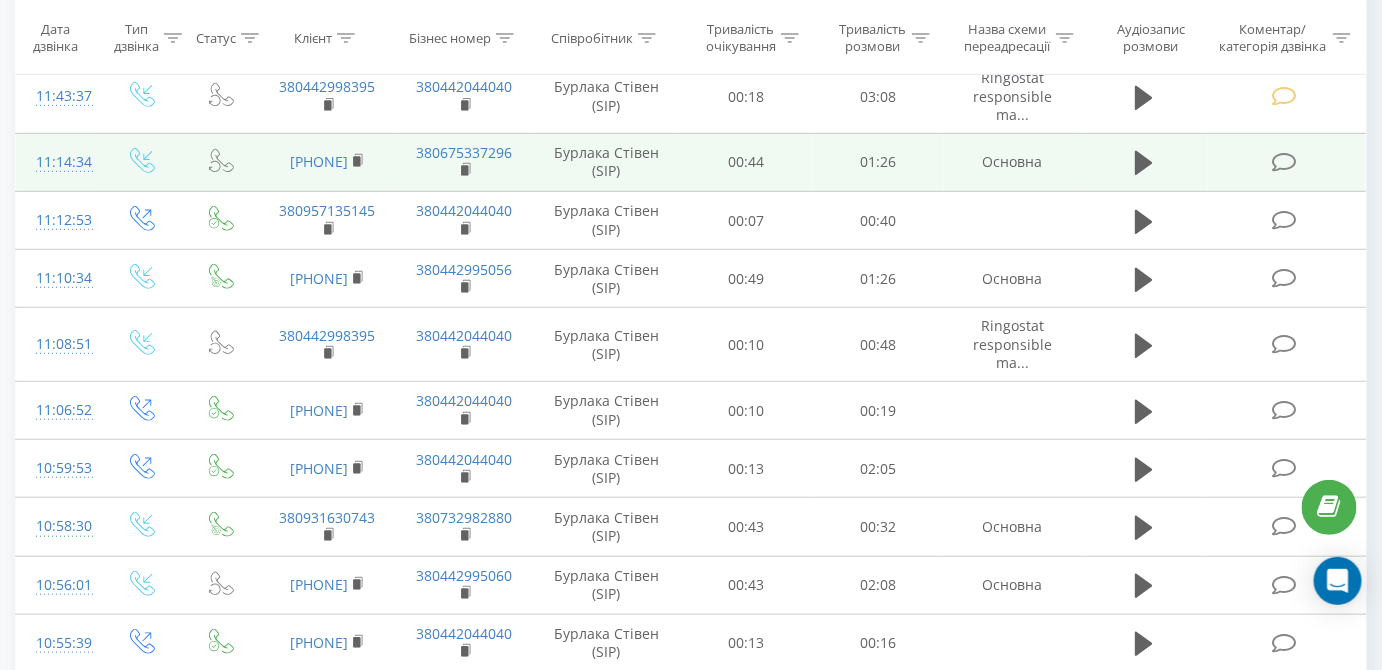 click at bounding box center (1284, 162) 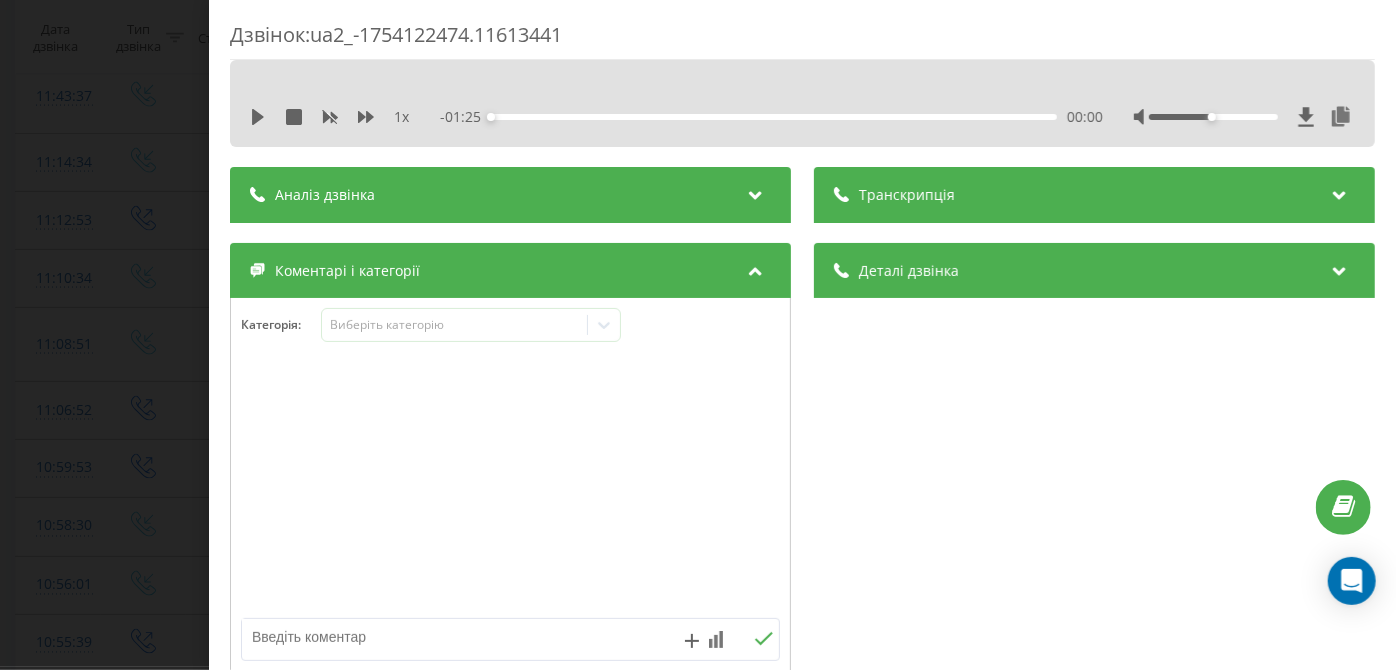 click on "1 x  - 01:25 00:00   00:00" at bounding box center [802, 117] 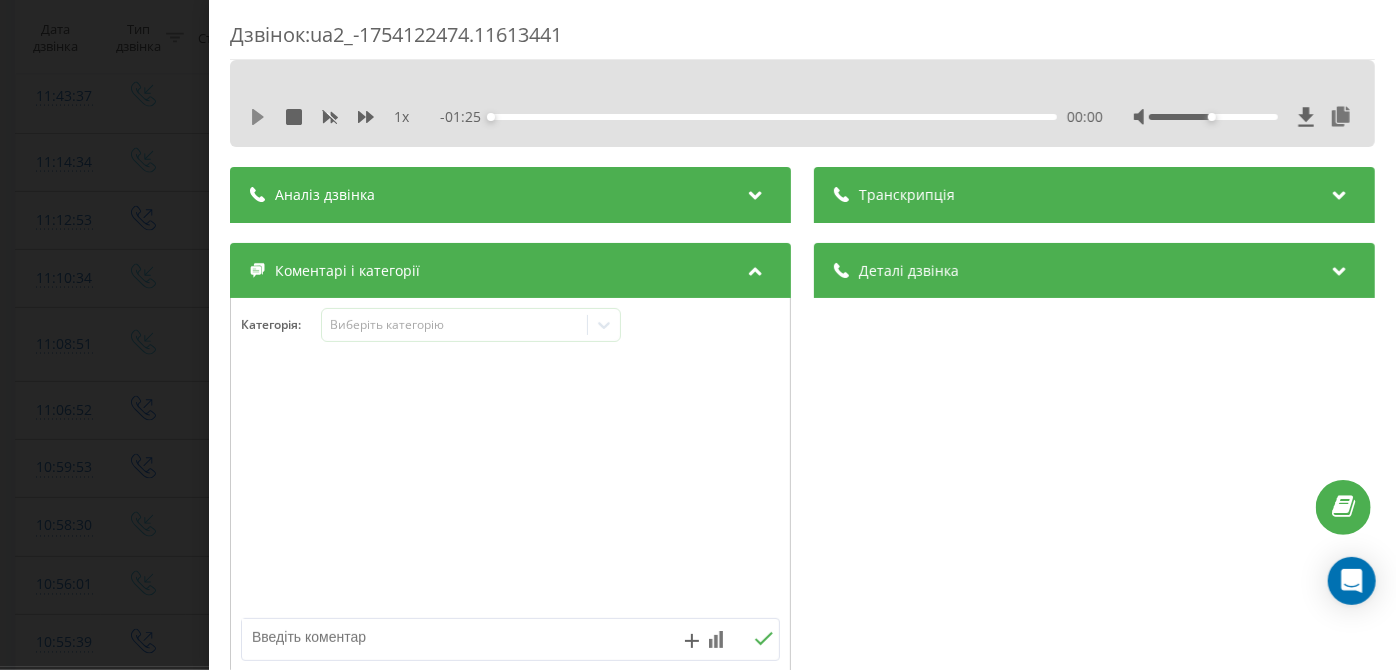 click 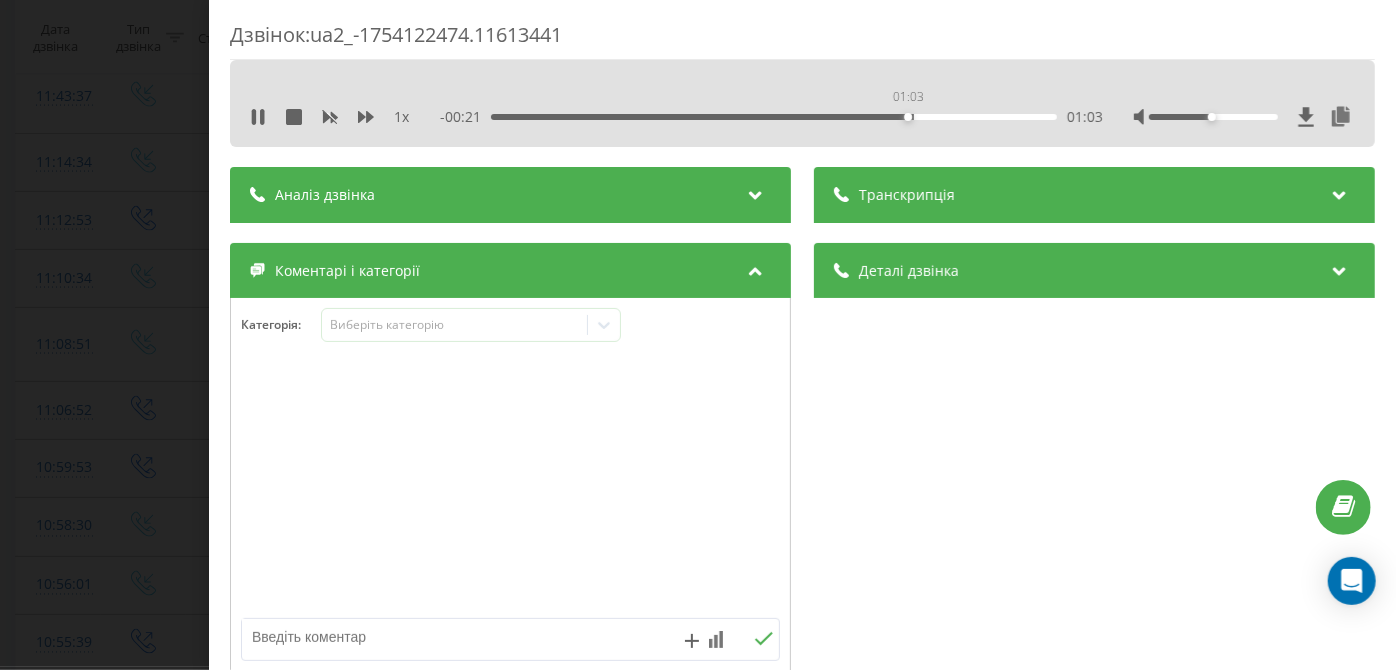 click on "01:03" at bounding box center [775, 117] 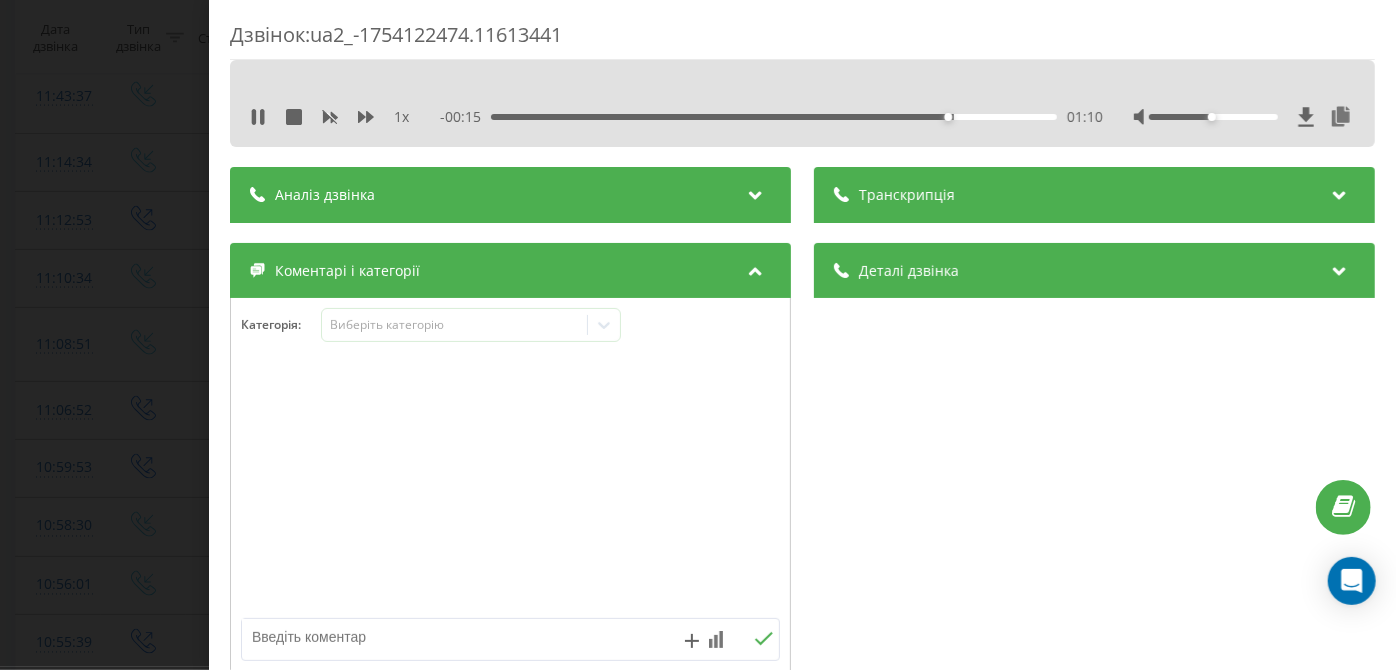 click on "Категорія : Виберіть категорію" at bounding box center (510, 338) 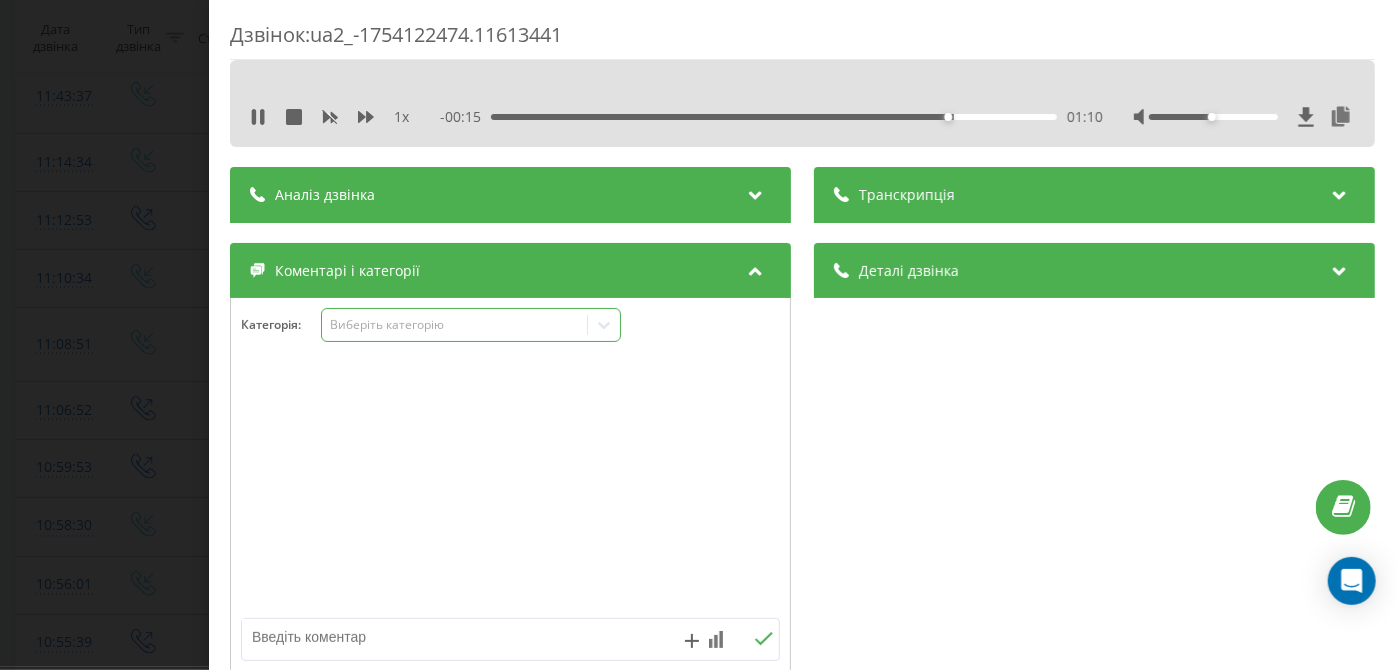 click on "Виберіть категорію" at bounding box center [471, 325] 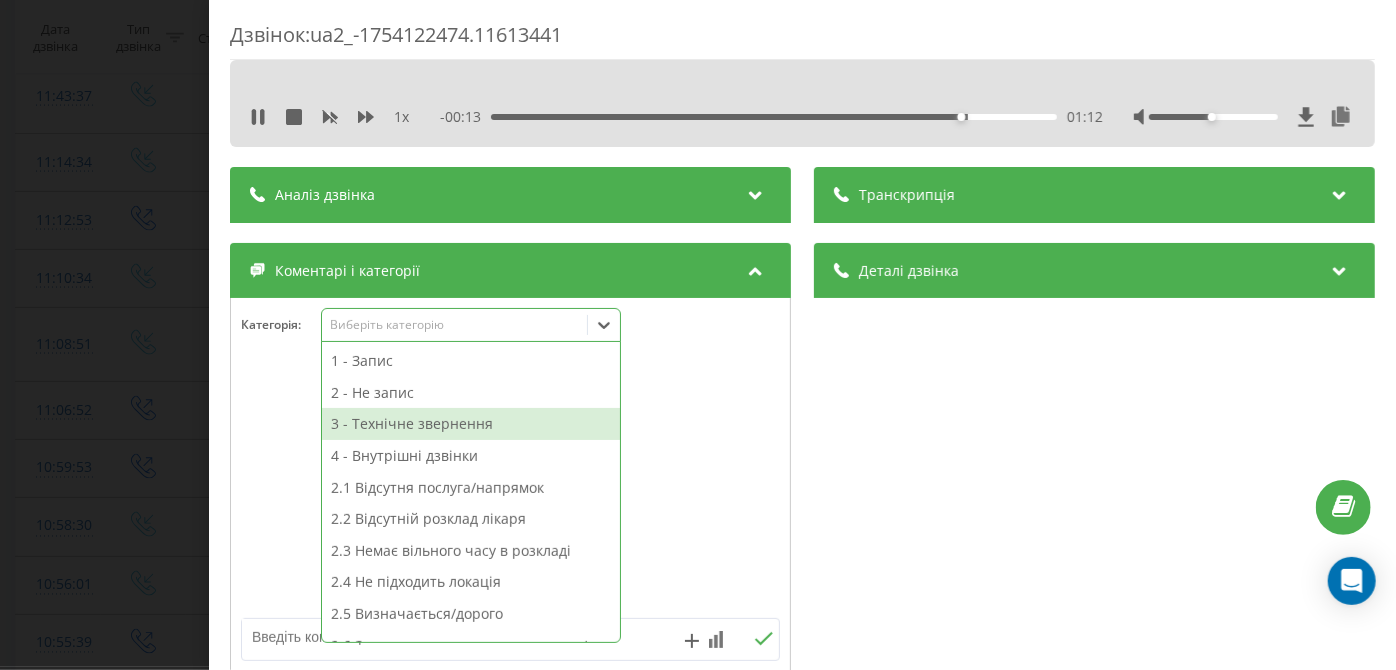 click on "3 - Технічне звернення" at bounding box center (471, 424) 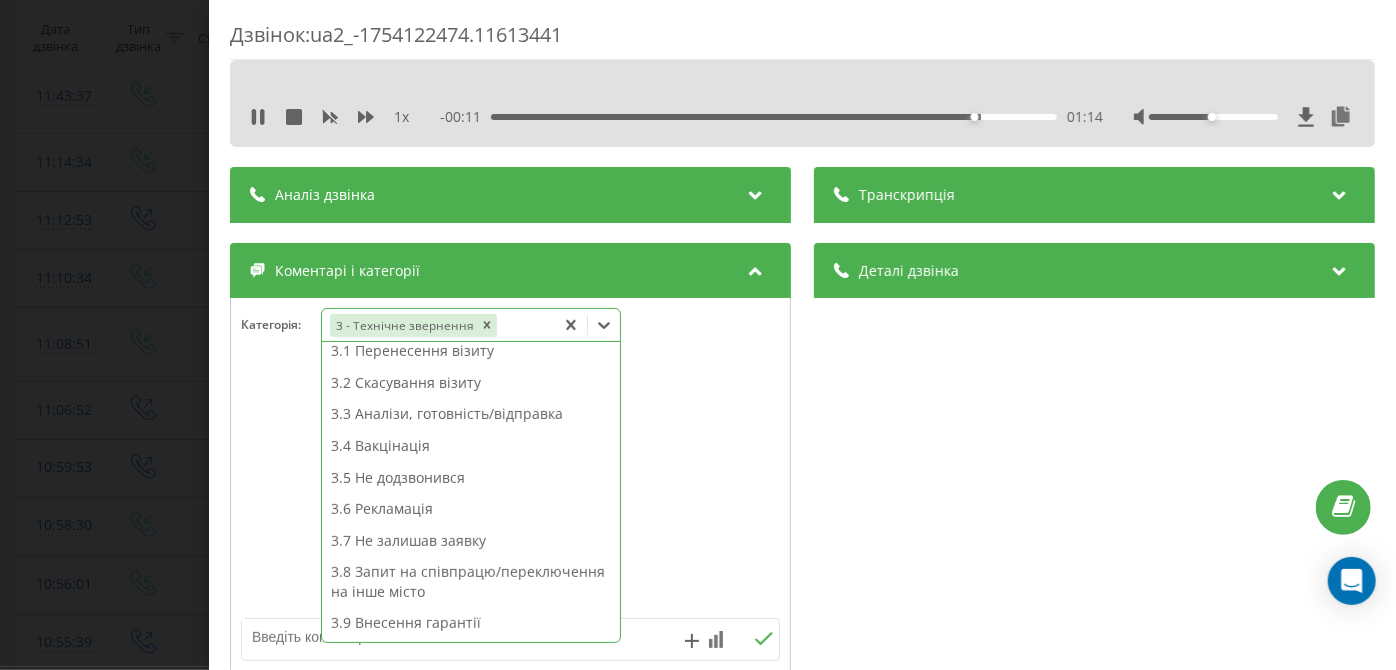 scroll, scrollTop: 312, scrollLeft: 0, axis: vertical 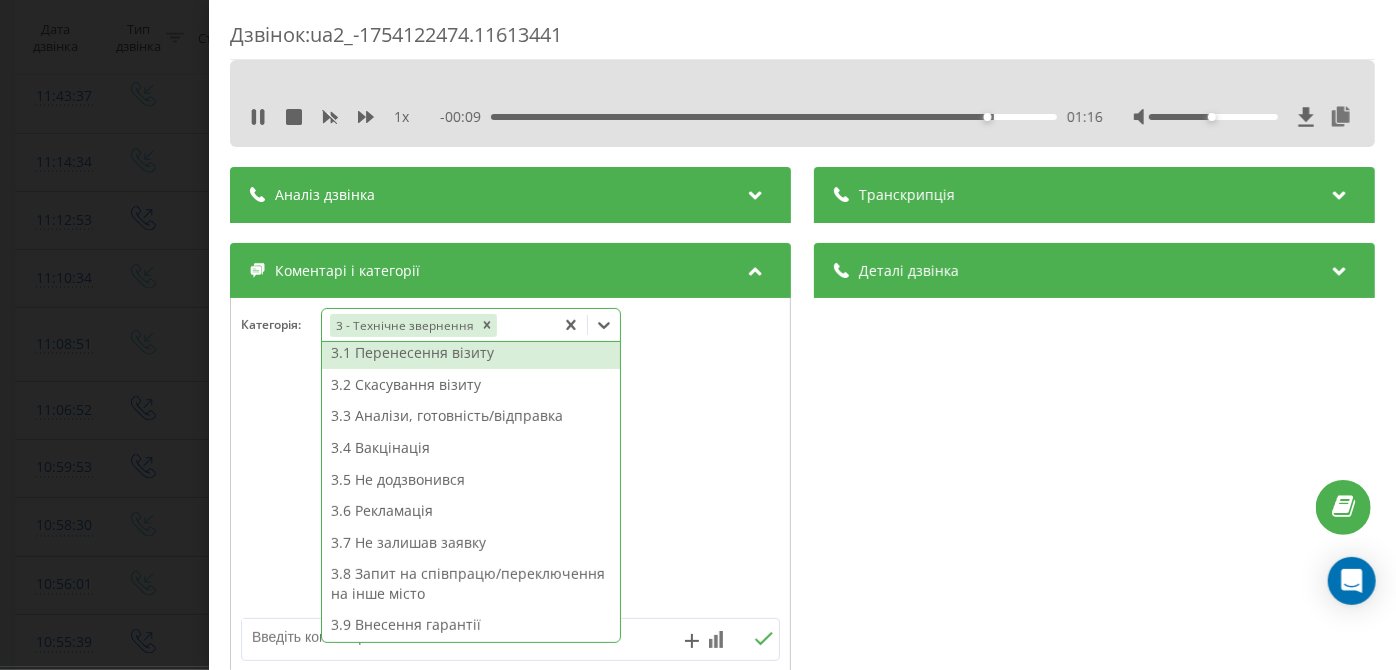 click on "3.1  Перенесення візиту" at bounding box center [471, 353] 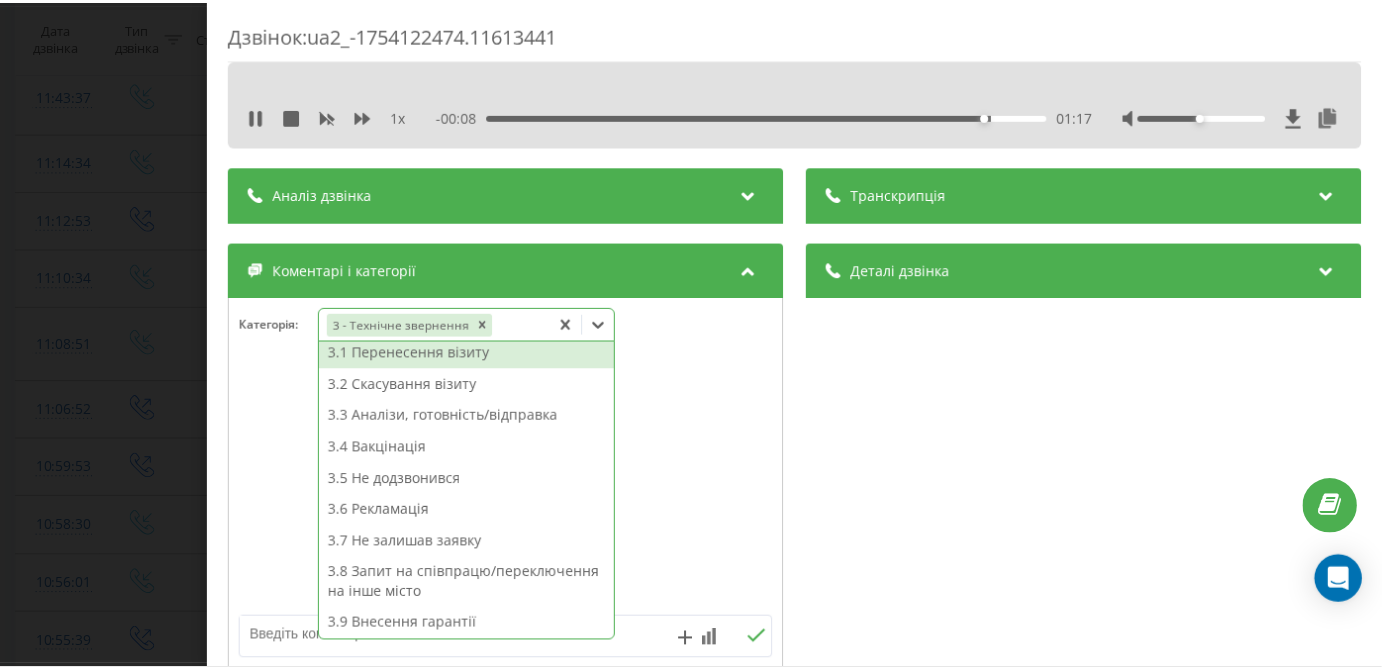 scroll, scrollTop: 242, scrollLeft: 0, axis: vertical 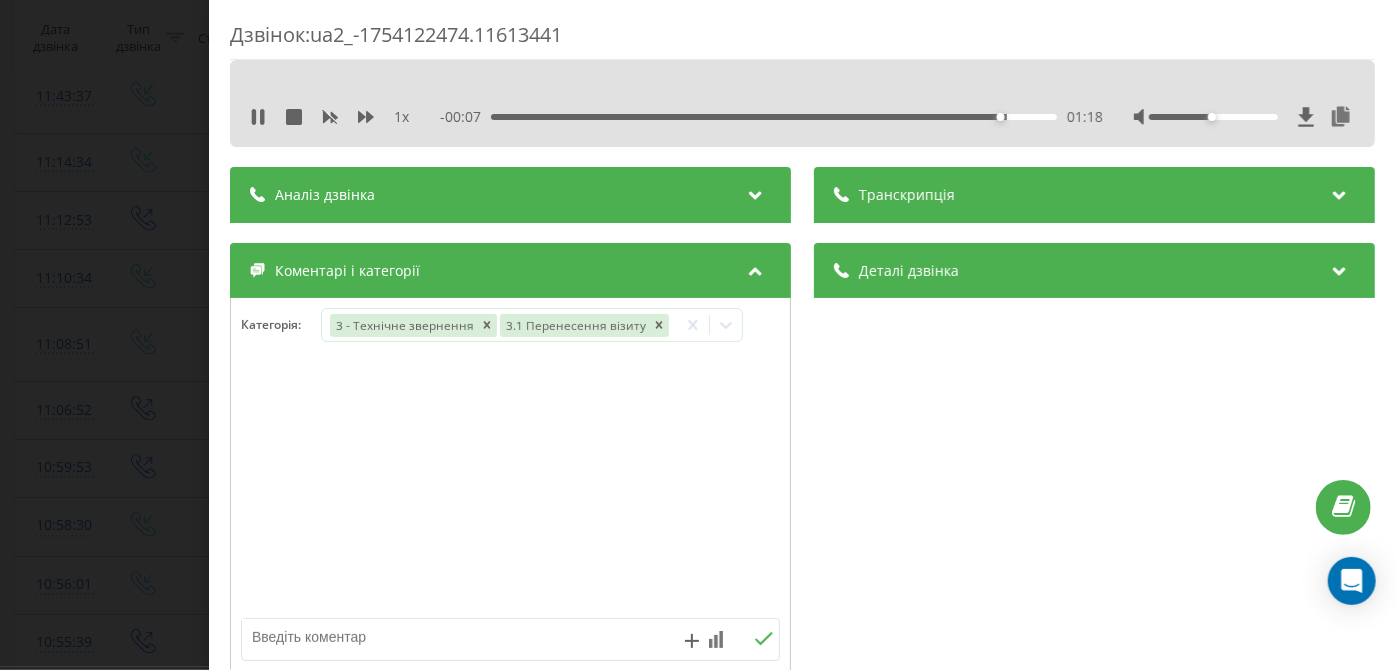 click on "Дзвінок :  ua2_-1754122474.11613441   1 x  - 00:07 01:18   01:18   Транскрипція Для AI-аналізу майбутніх дзвінків  налаштуйте та активуйте профіль на сторінці . Якщо профіль вже є і дзвінок відповідає його умовам, оновіть сторінку через 10 хвилин - AI аналізує поточний дзвінок. Аналіз дзвінка Для AI-аналізу майбутніх дзвінків  налаштуйте та активуйте профіль на сторінці . Якщо профіль вже є і дзвінок відповідає його умовам, оновіть сторінку через 10 хвилин - AI аналізує поточний дзвінок. Деталі дзвінка Загальне Дата дзвінка 2025-08-02 11:14:34 Тип дзвінка Вхідний Статус дзвінка Повторний 380974819370" at bounding box center [698, 335] 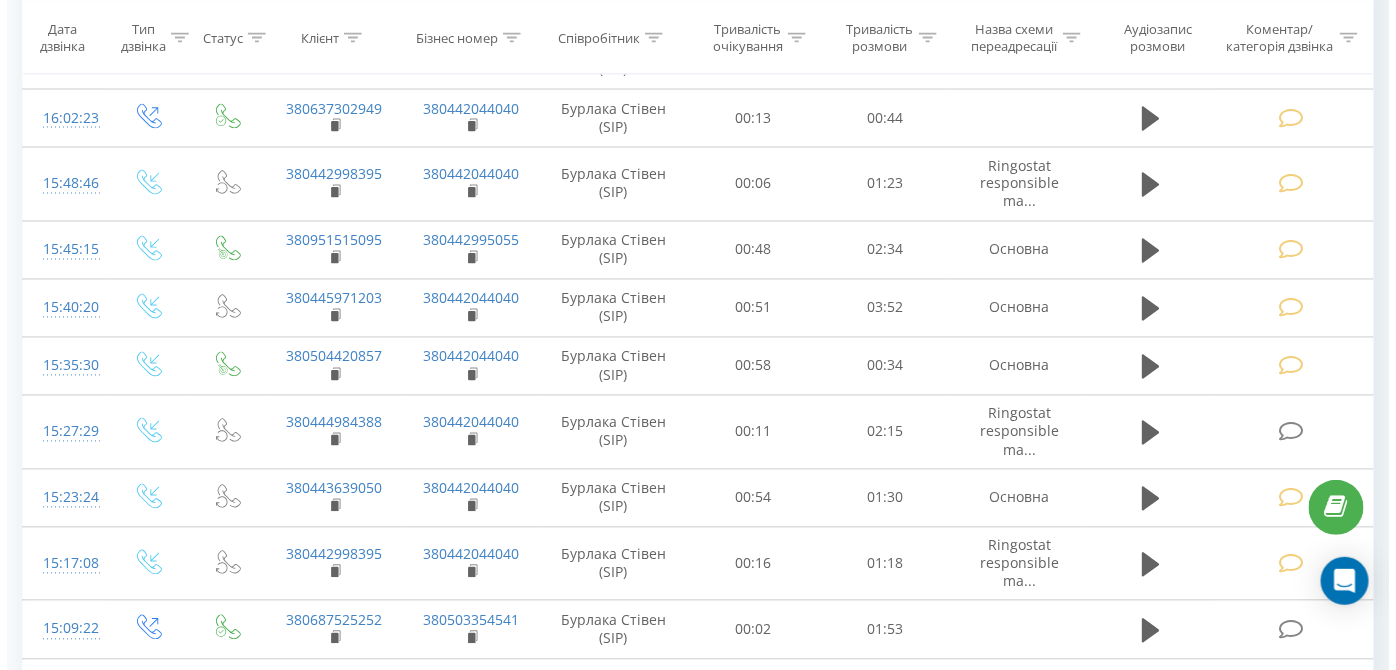 scroll, scrollTop: 1090, scrollLeft: 0, axis: vertical 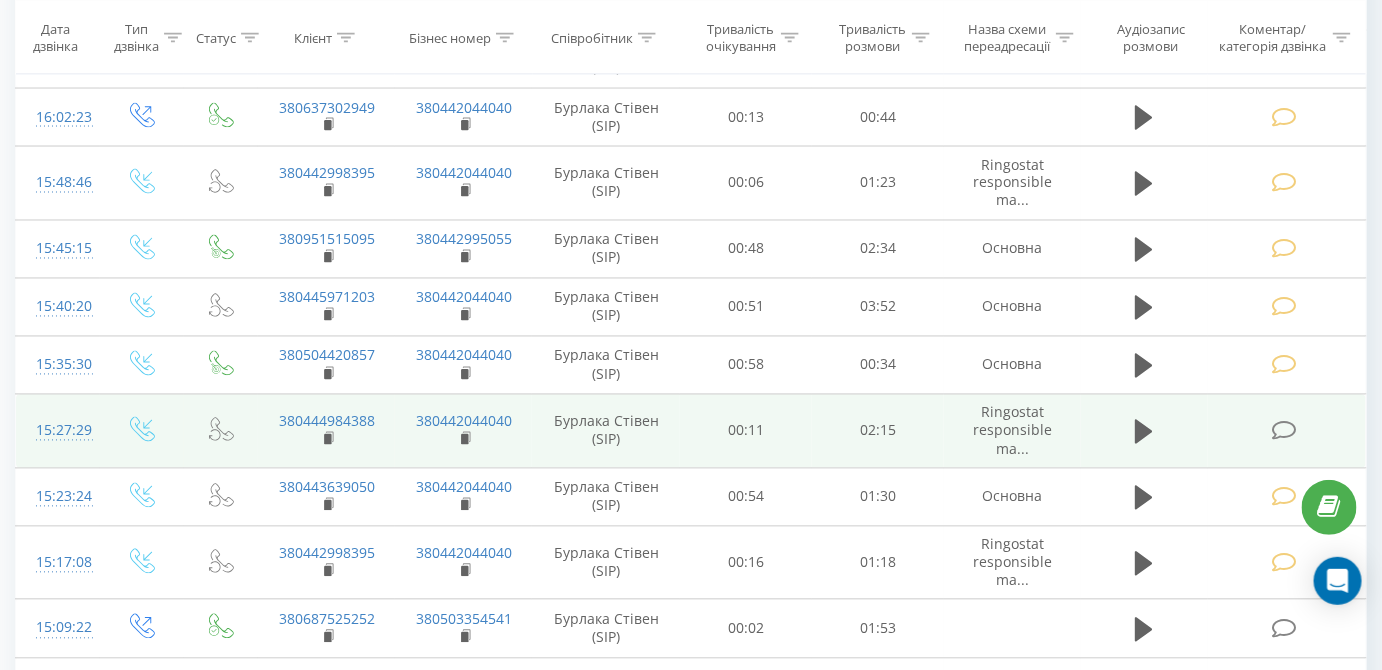 click at bounding box center (1284, 431) 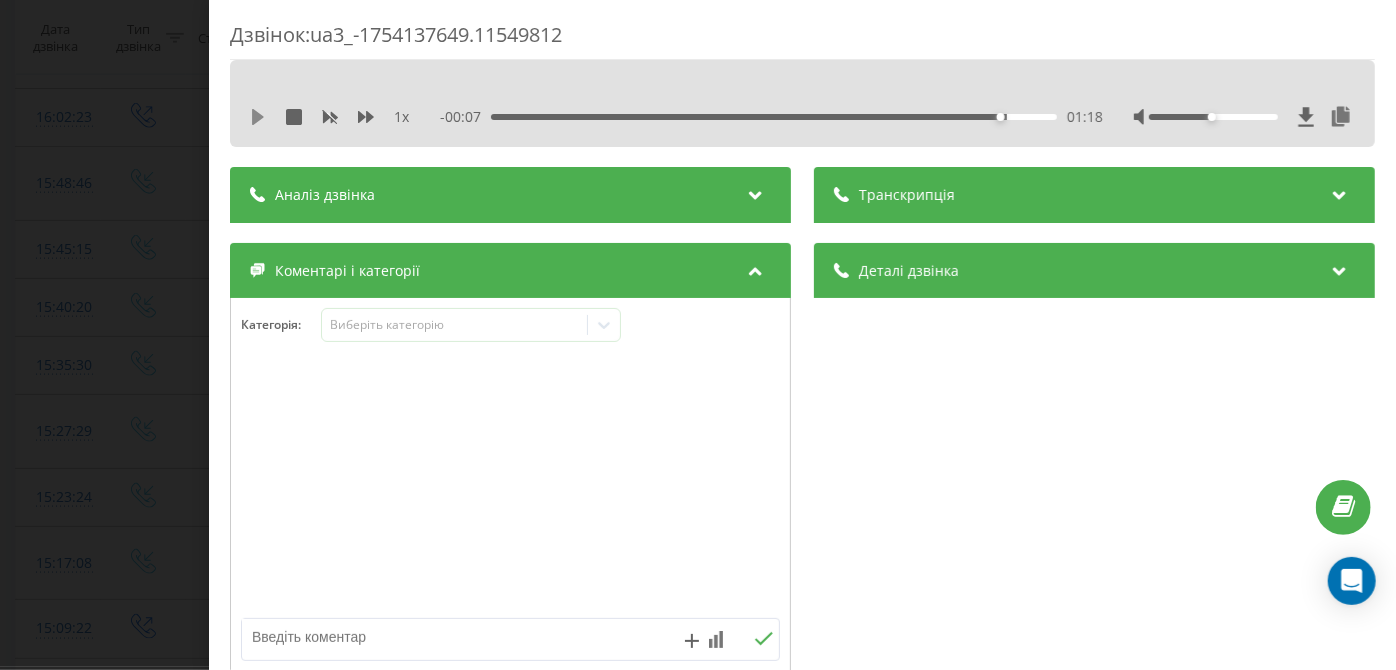 click 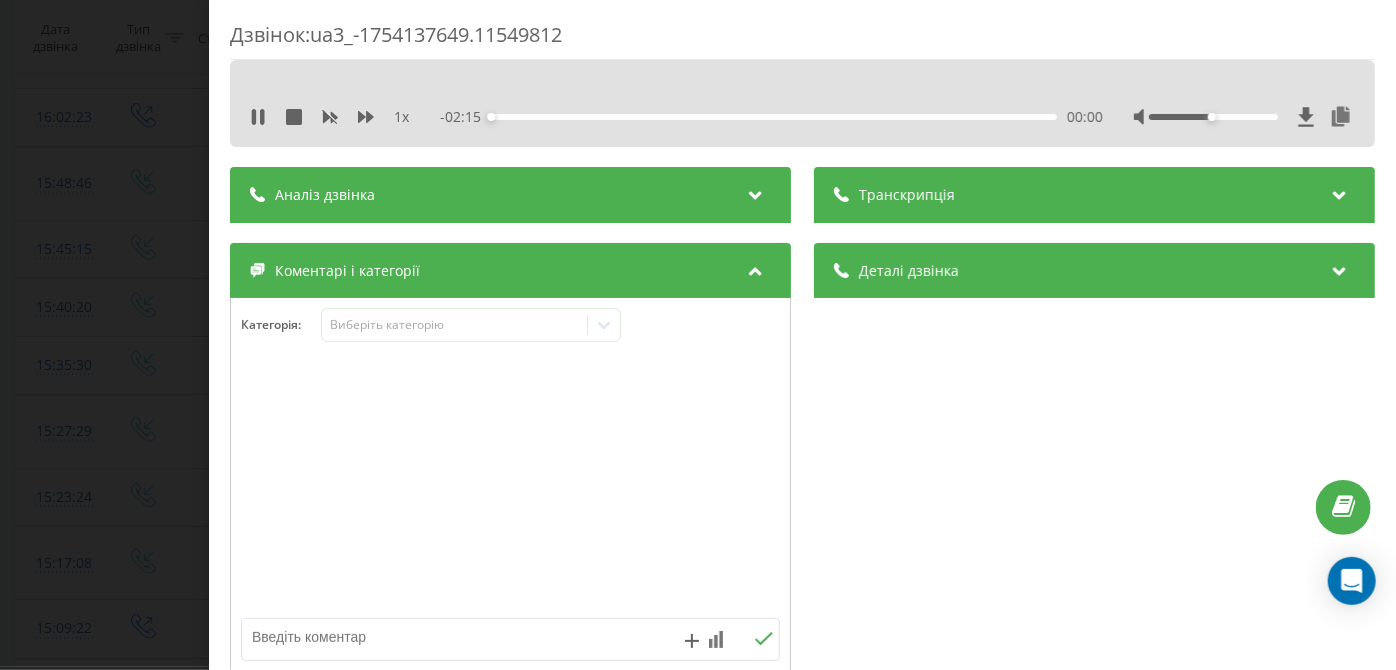 click on "00:00" at bounding box center [775, 117] 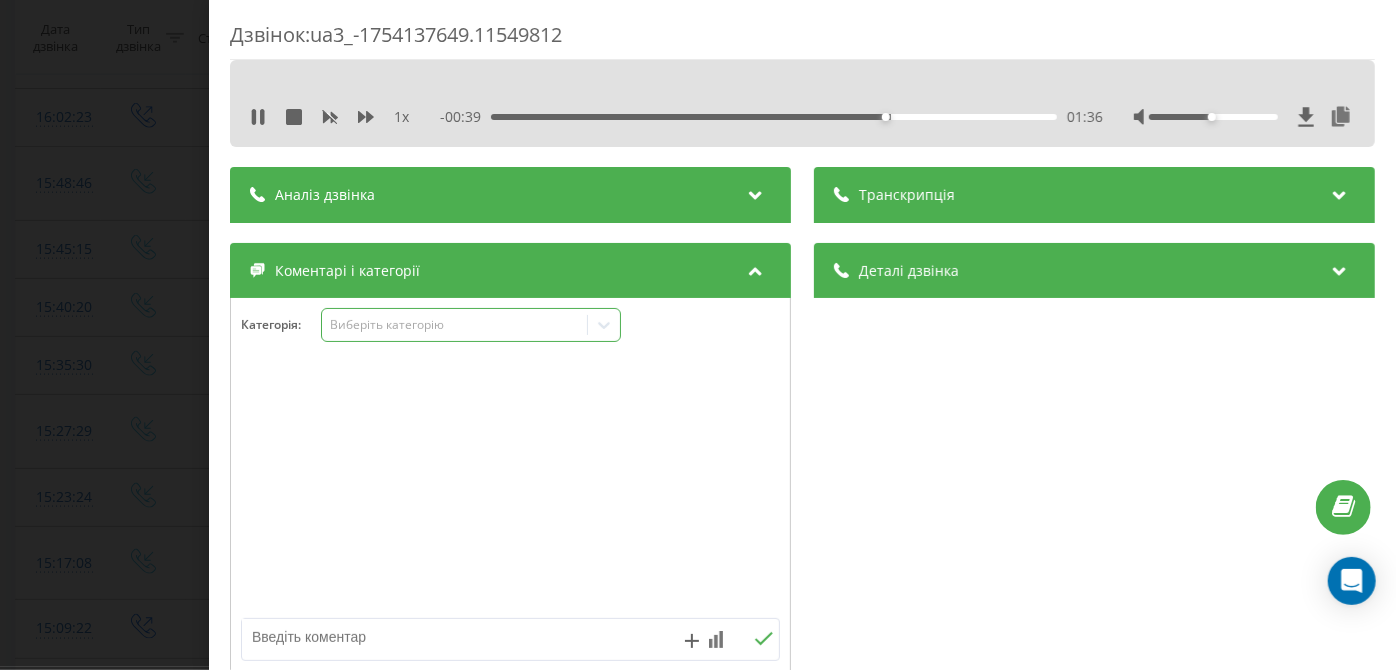 click on "Виберіть категорію" at bounding box center (455, 325) 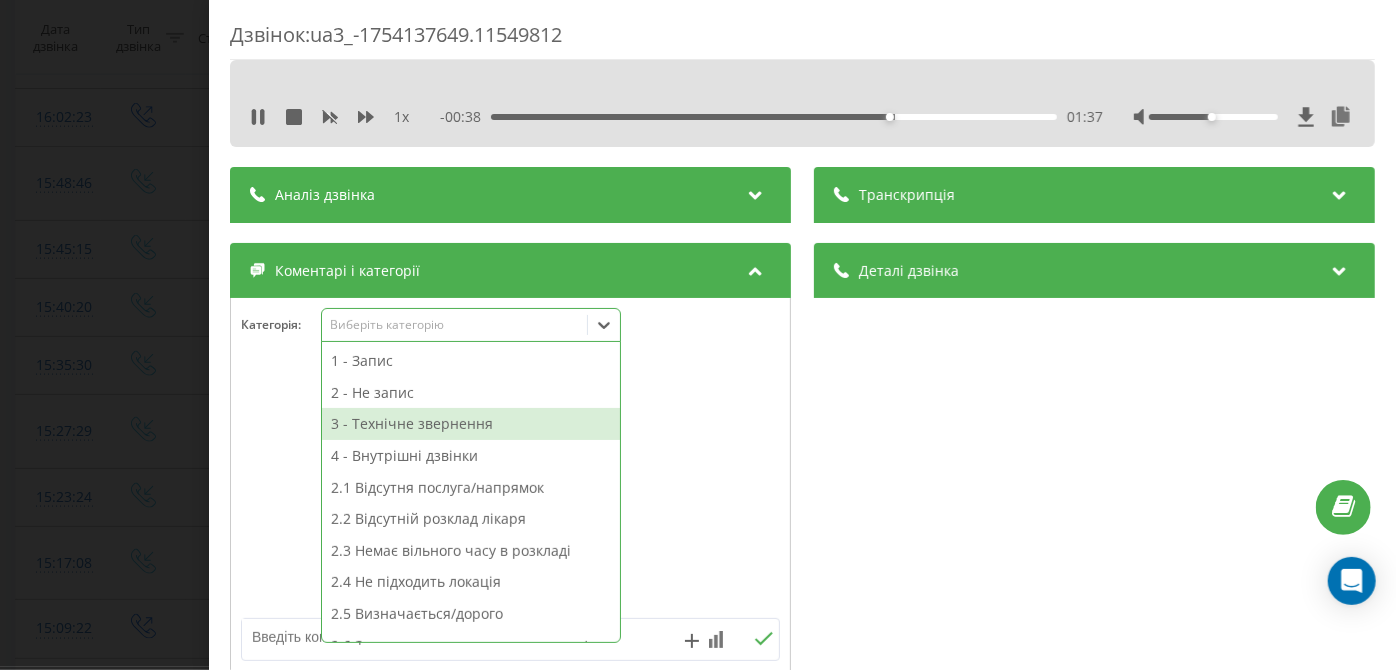 click on "3 - Технічне звернення" at bounding box center (471, 424) 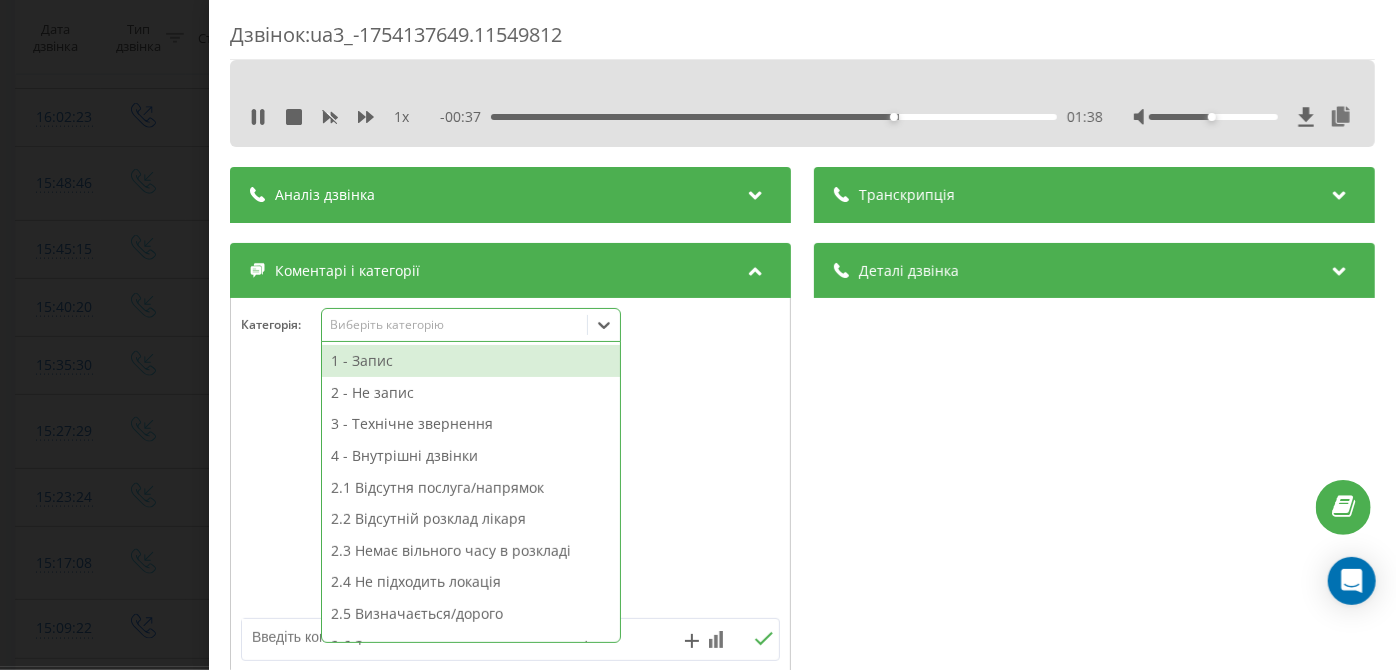 scroll, scrollTop: 344, scrollLeft: 0, axis: vertical 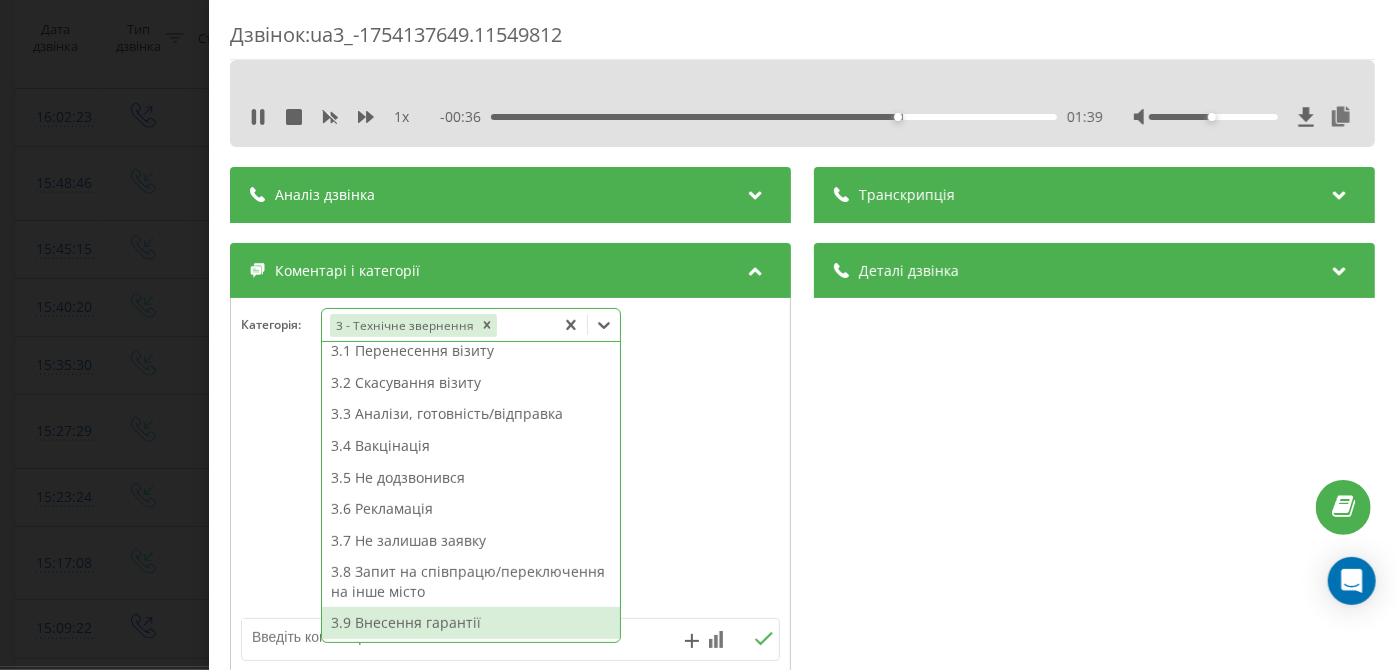 click on "3.9 Внесення гарантії" at bounding box center [471, 623] 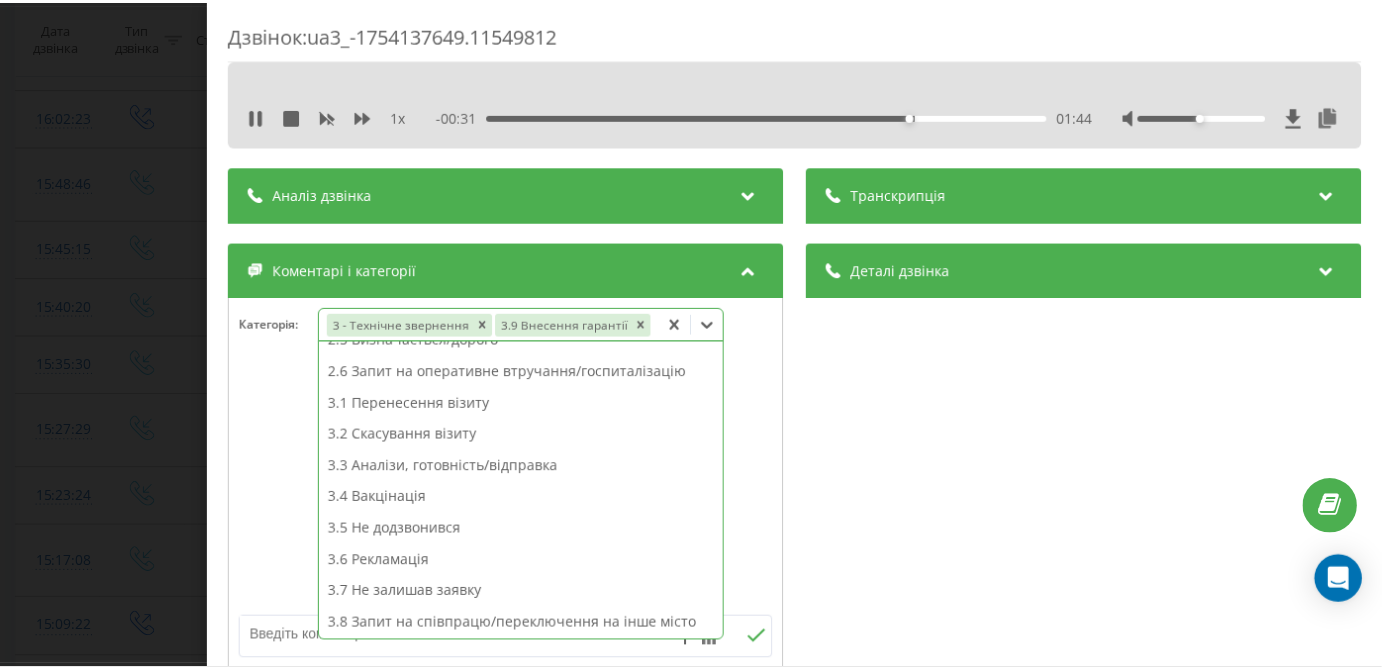 scroll, scrollTop: 0, scrollLeft: 0, axis: both 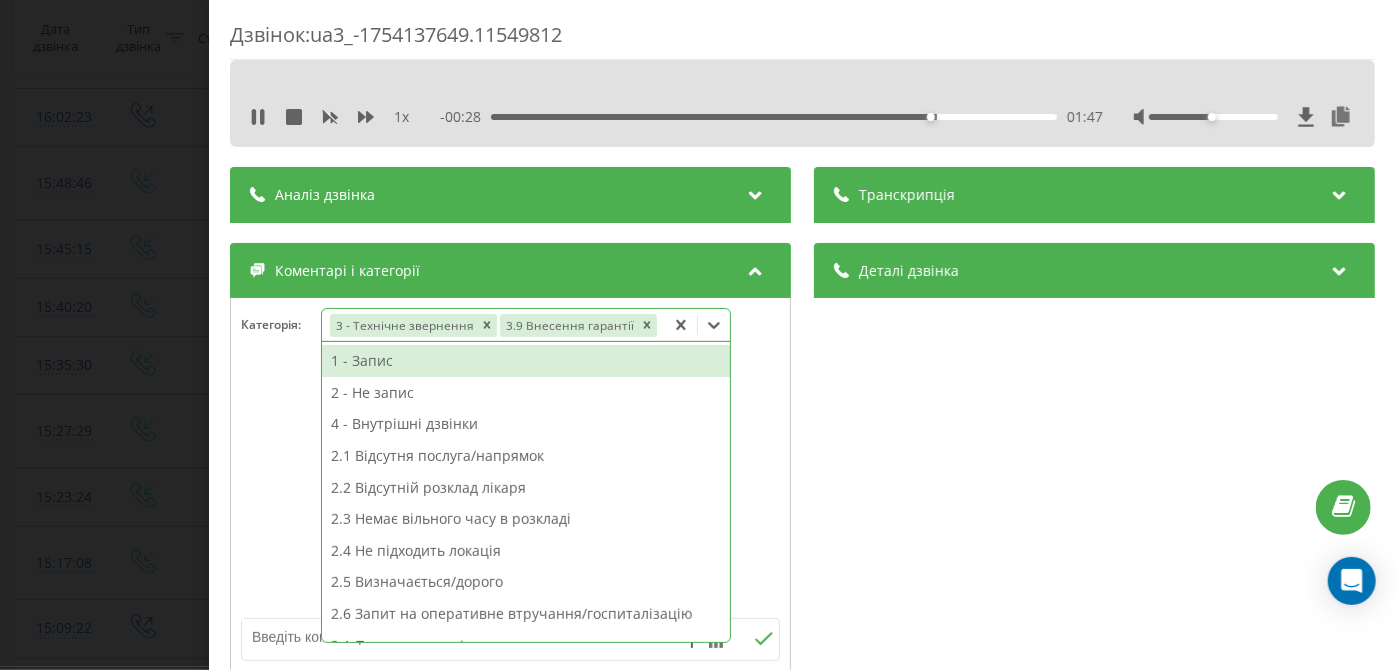 click on "Дзвінок :  ua3_-1754137649.11549812   1 x  - 00:28 01:47   01:47   Транскрипція Для AI-аналізу майбутніх дзвінків  налаштуйте та активуйте профіль на сторінці . Якщо профіль вже є і дзвінок відповідає його умовам, оновіть сторінку через 10 хвилин - AI аналізує поточний дзвінок. Аналіз дзвінка Для AI-аналізу майбутніх дзвінків  налаштуйте та активуйте профіль на сторінці . Якщо профіль вже є і дзвінок відповідає його умовам, оновіть сторінку через 10 хвилин - AI аналізує поточний дзвінок. Деталі дзвінка Загальне Дата дзвінка 2025-08-02 15:27:29 Тип дзвінка Вхідний Статус дзвінка Повторний 380444984388" at bounding box center (698, 335) 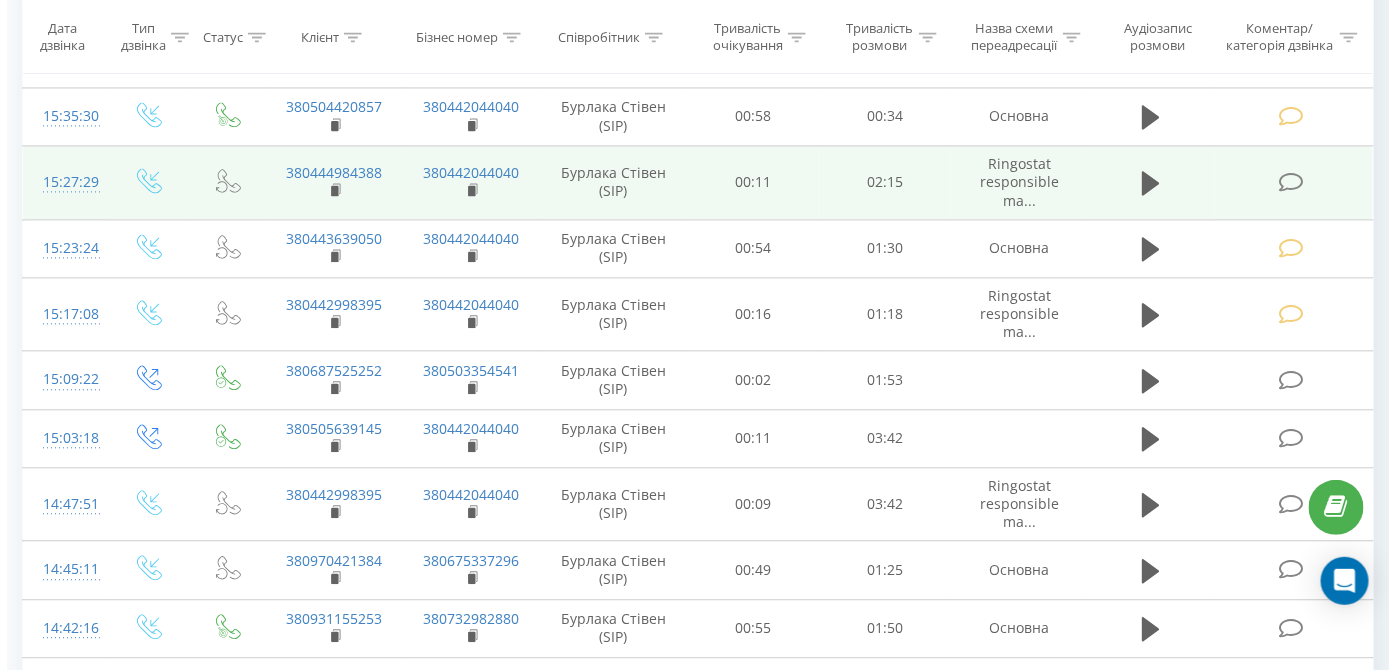 scroll, scrollTop: 1390, scrollLeft: 0, axis: vertical 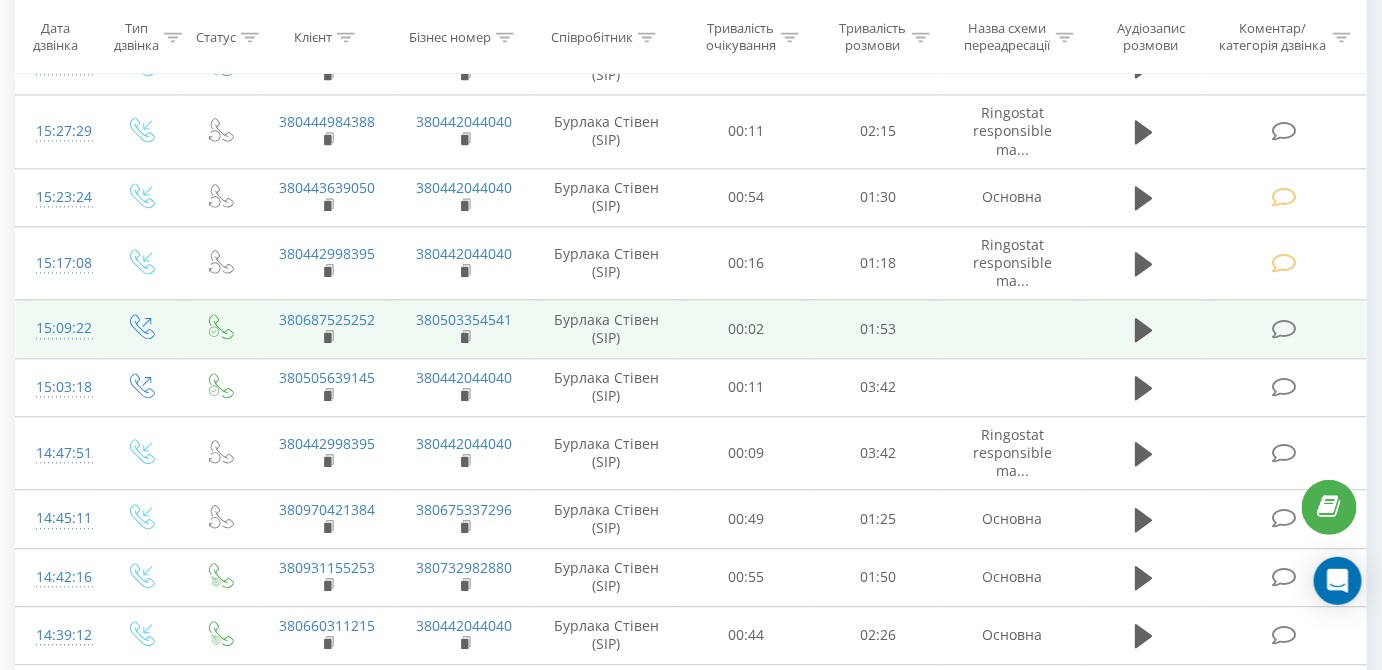 click at bounding box center (1284, 329) 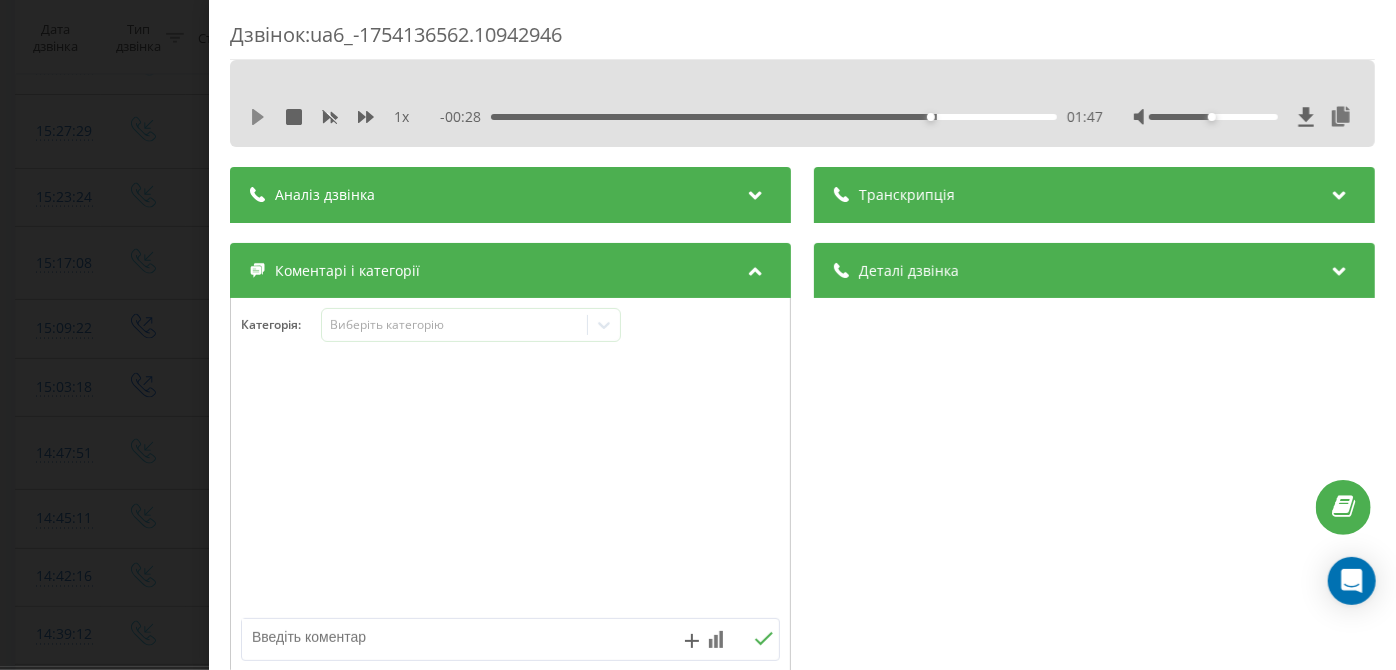 click 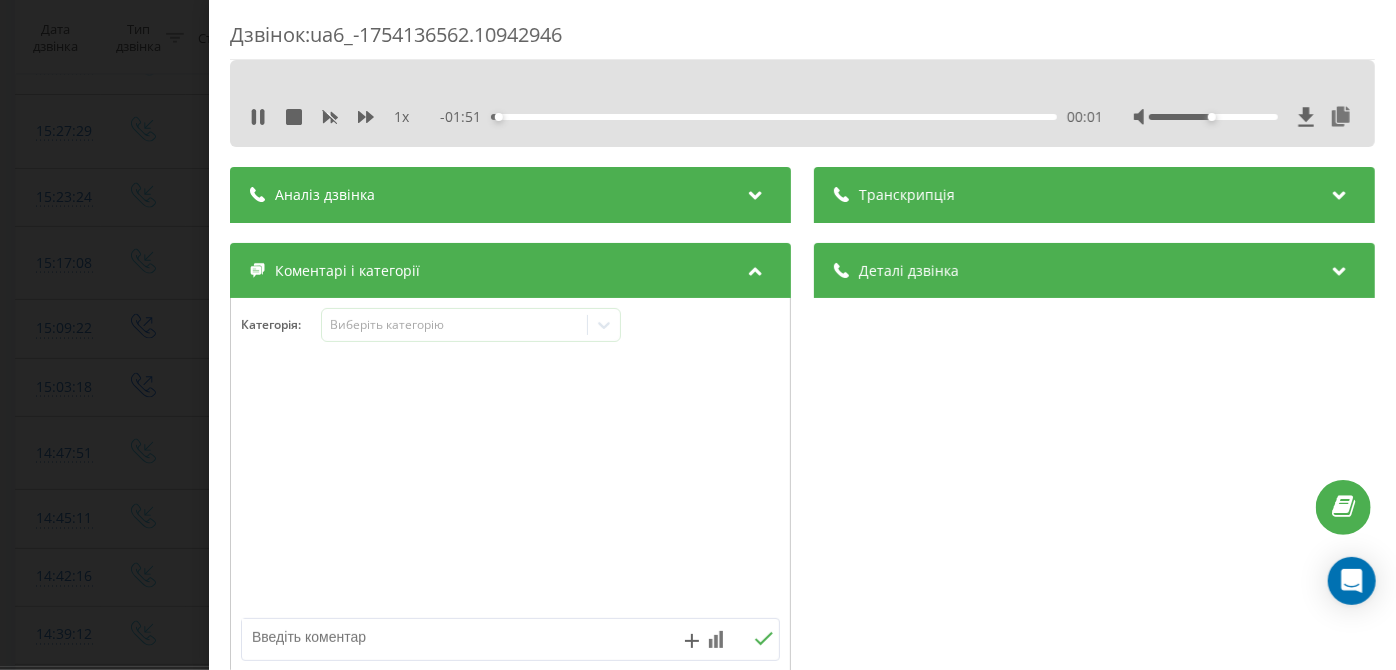 click on "00:01" at bounding box center (775, 117) 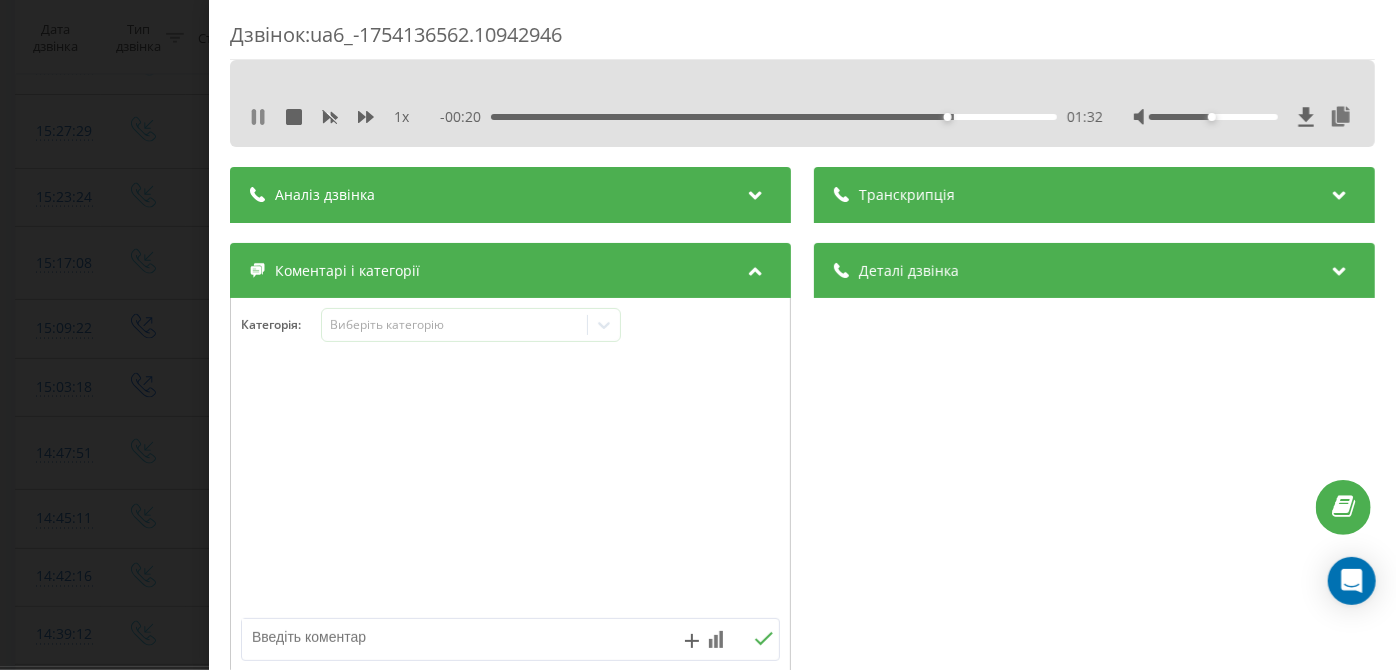 click 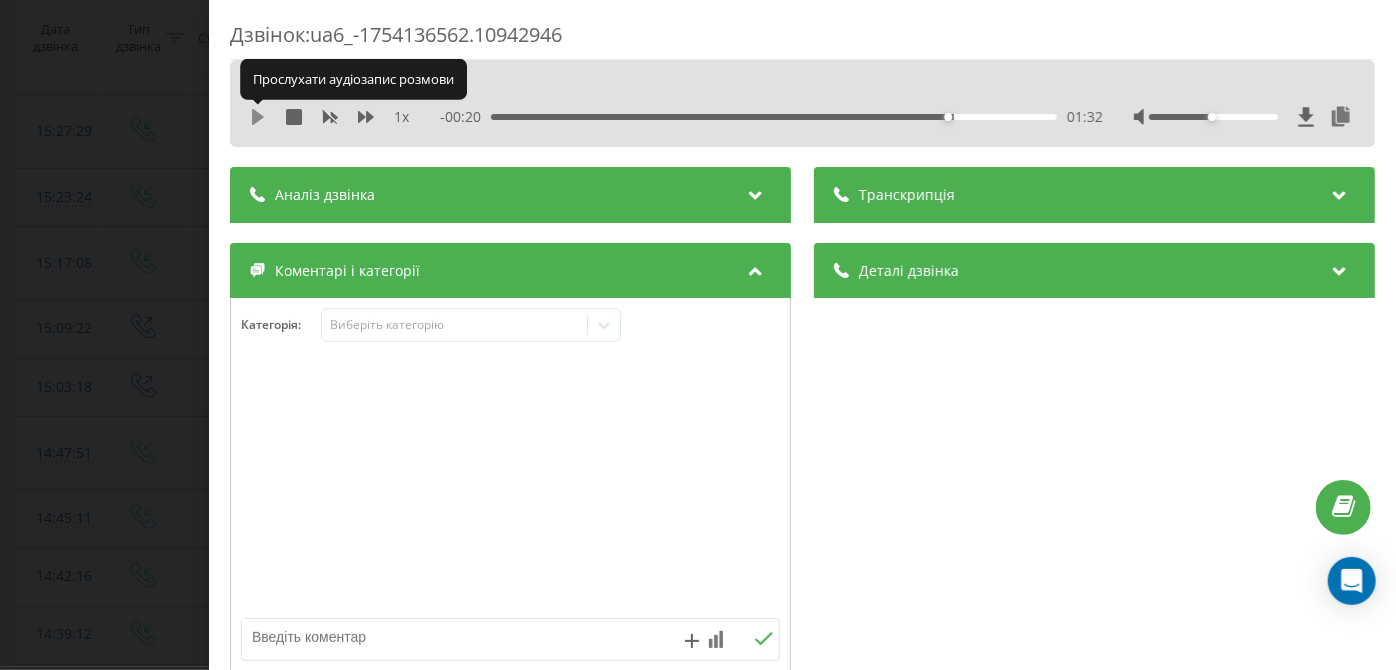 click 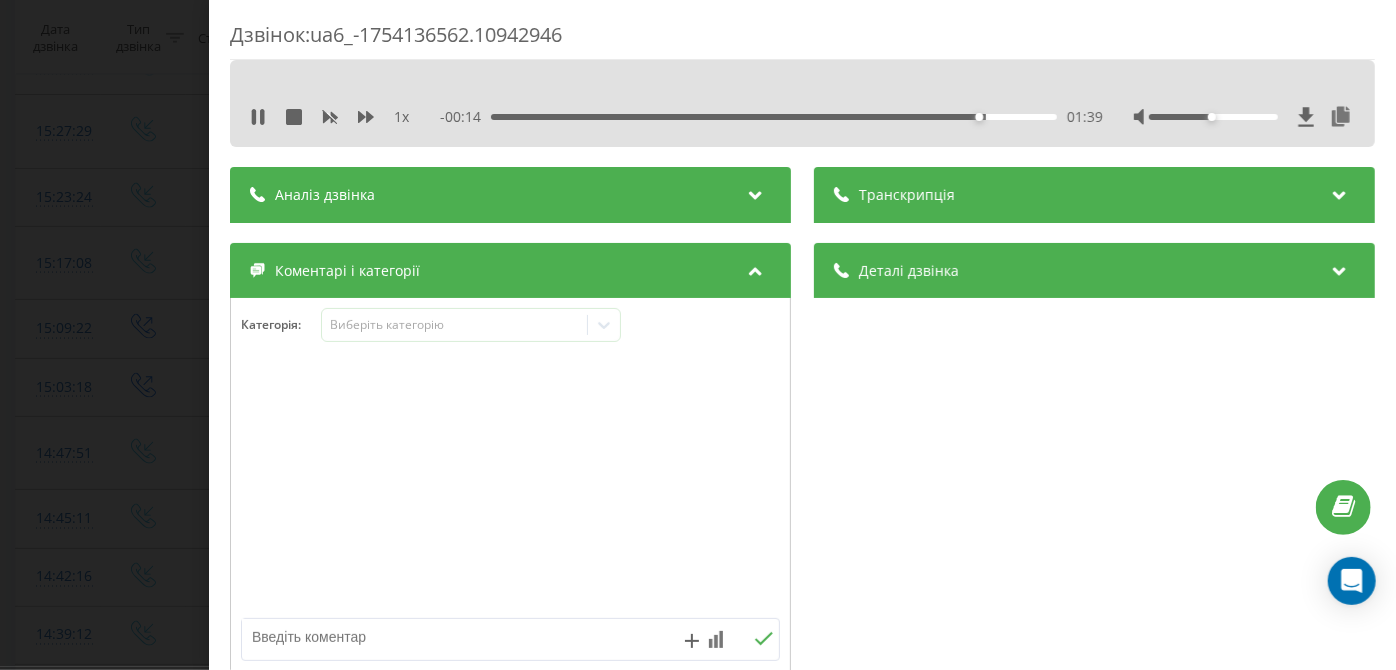 click on "01:39" at bounding box center (775, 117) 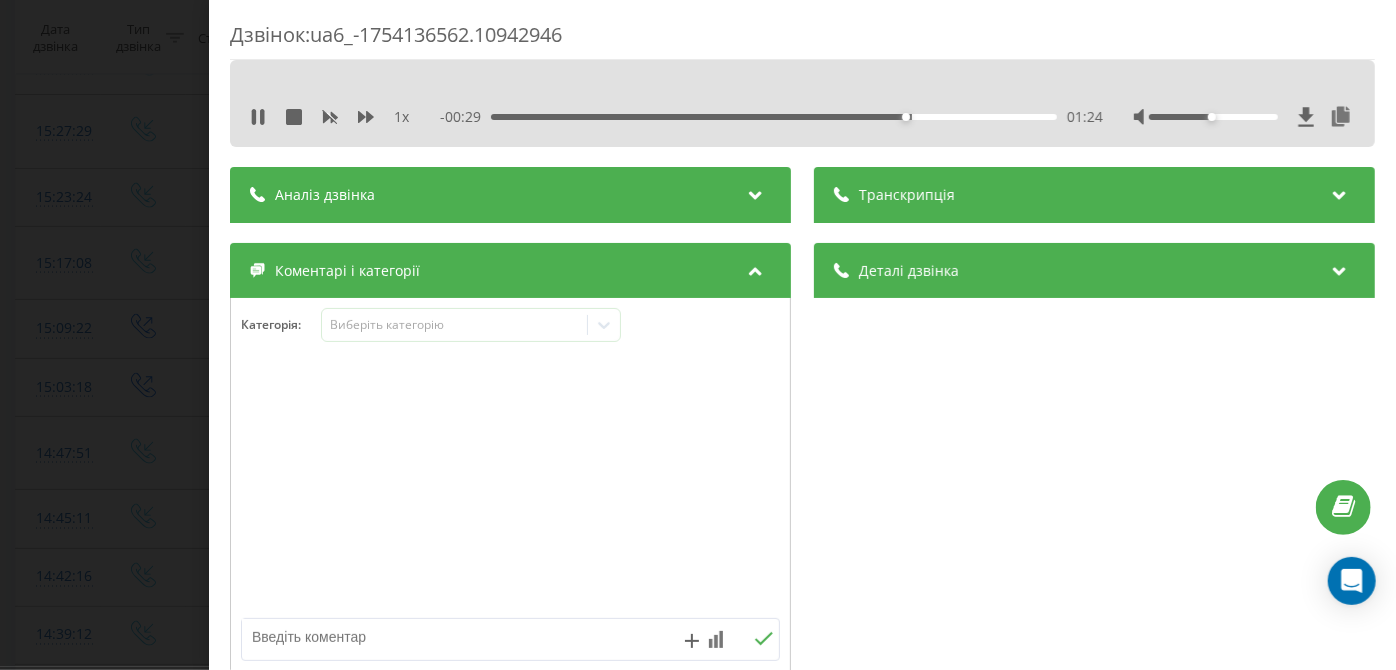 click on "- 00:29 01:24   01:24" at bounding box center [772, 117] 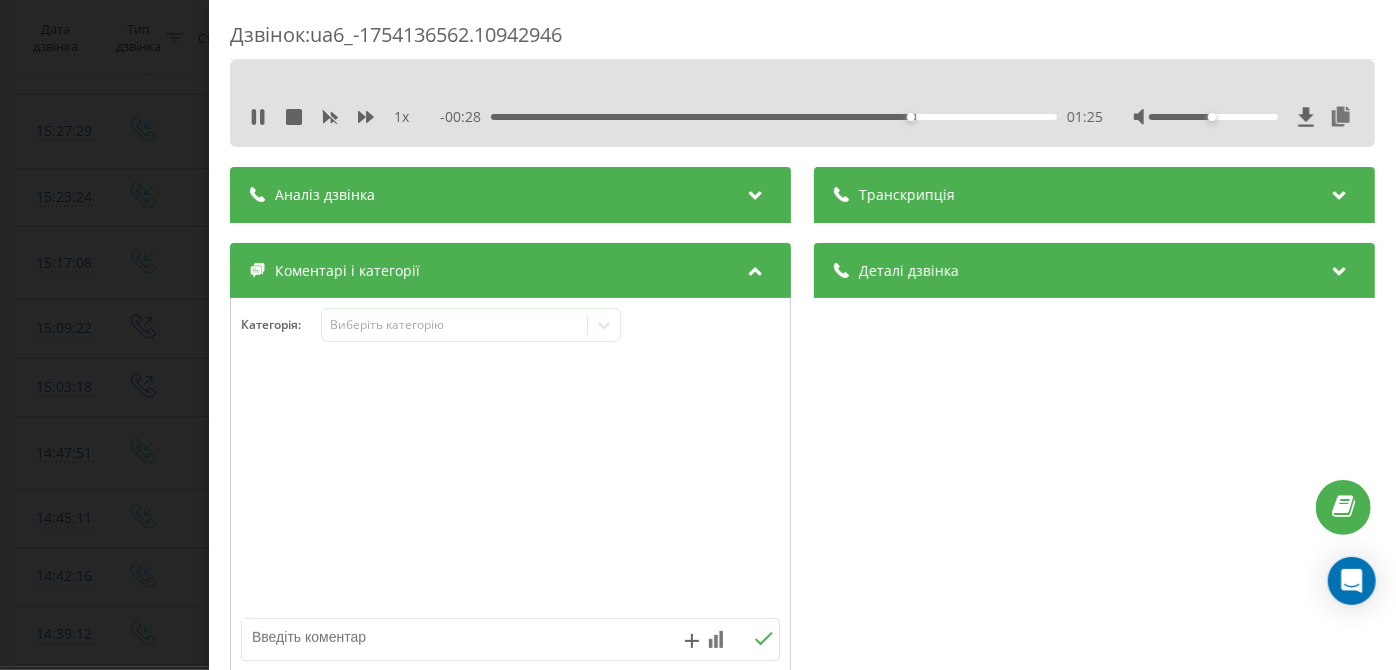 click on "01:25" at bounding box center (775, 117) 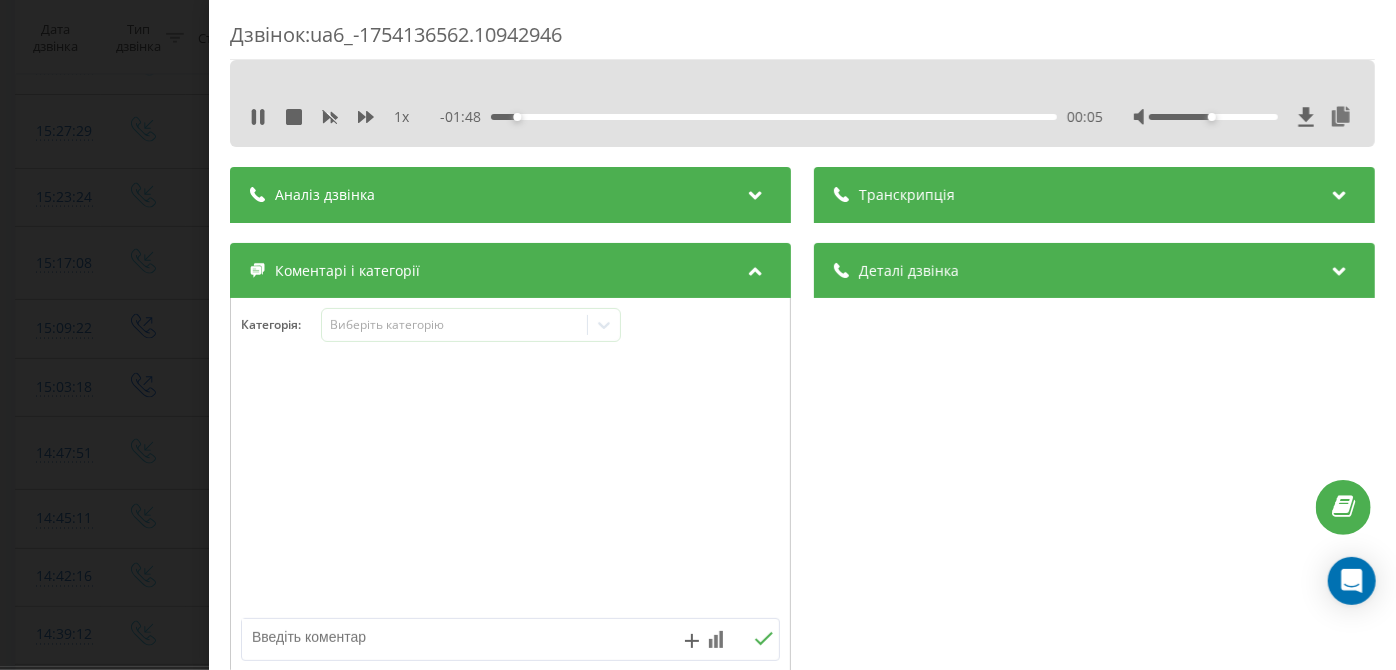 click on "00:05" at bounding box center (775, 117) 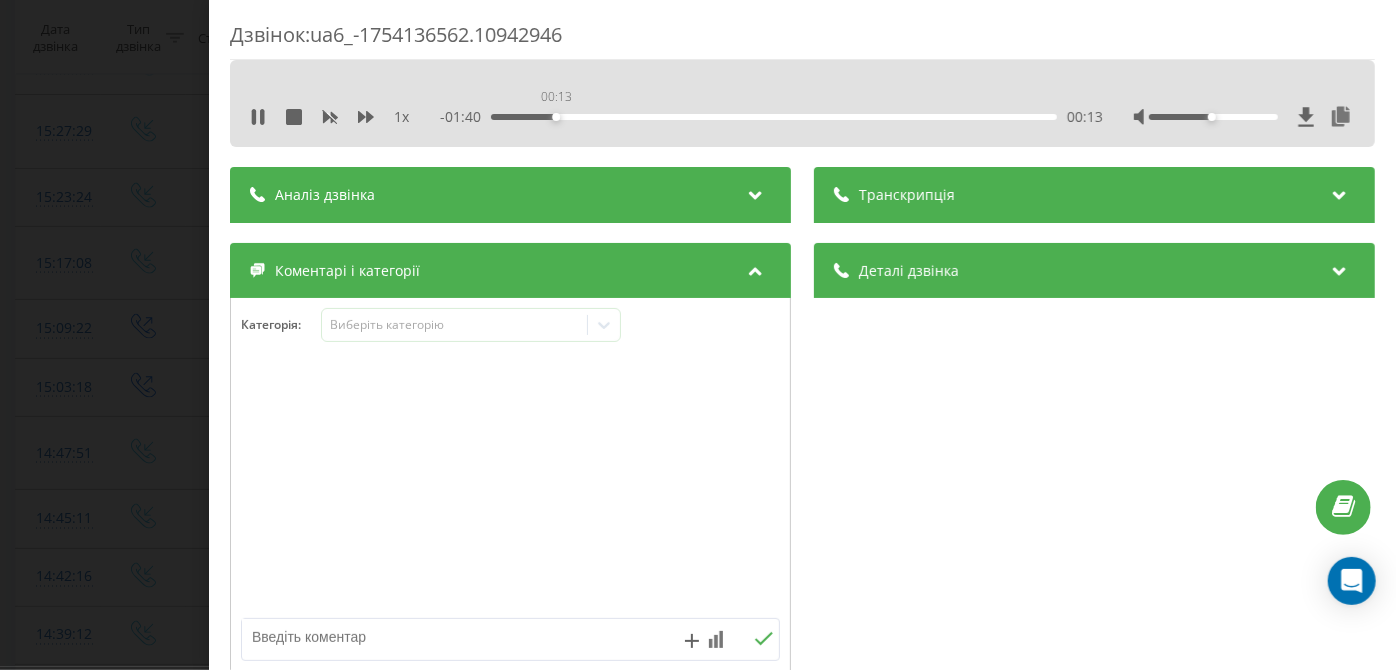 click on "00:13" at bounding box center [775, 117] 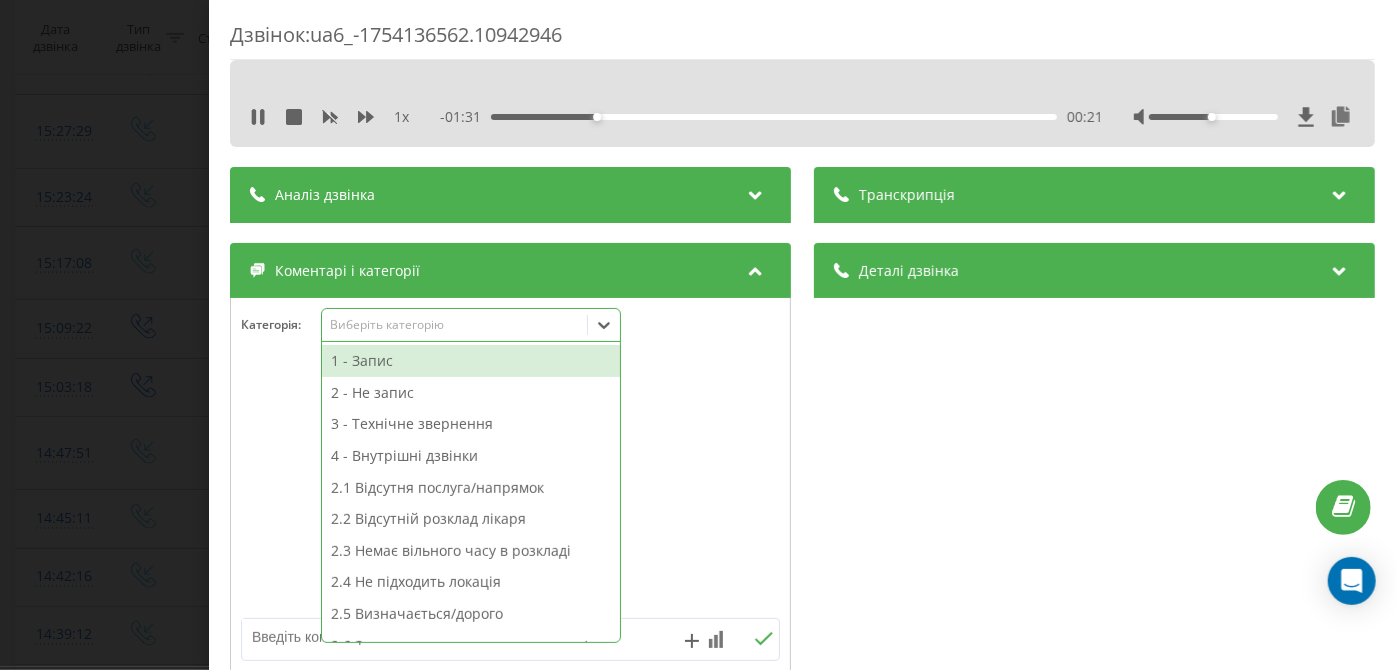 drag, startPoint x: 462, startPoint y: 318, endPoint x: 383, endPoint y: 424, distance: 132.2006 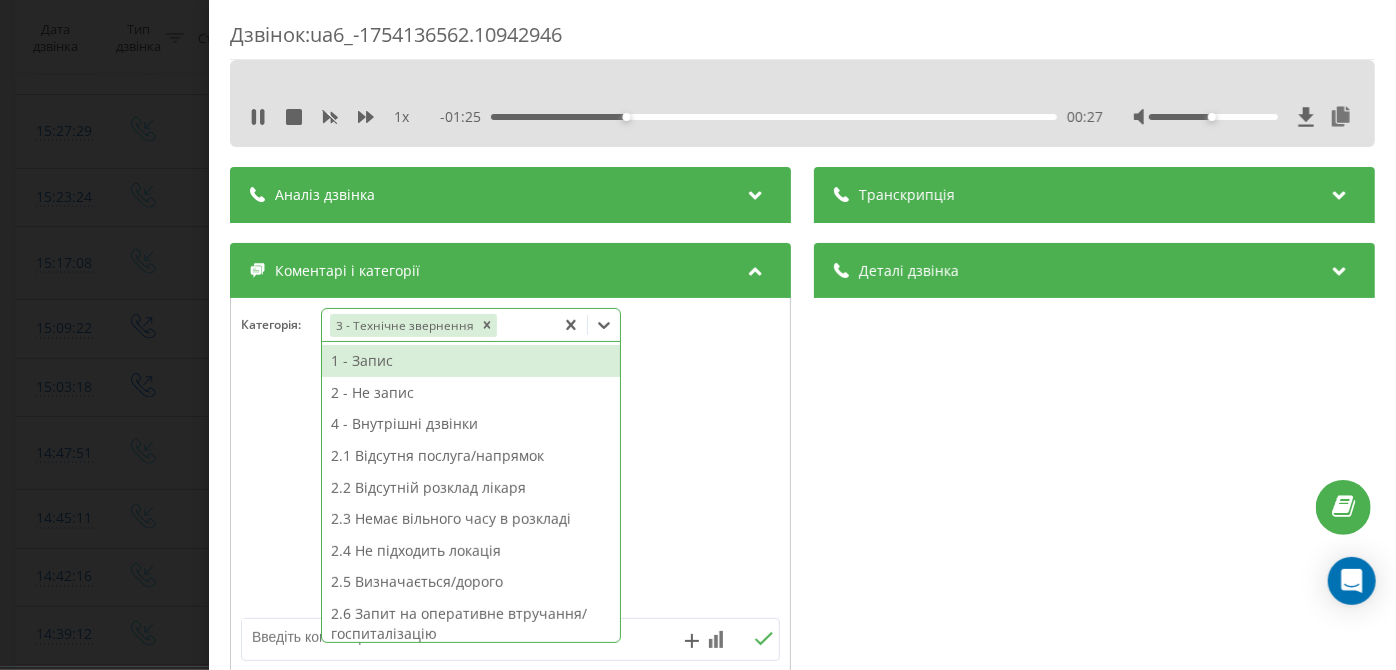 scroll, scrollTop: 313, scrollLeft: 0, axis: vertical 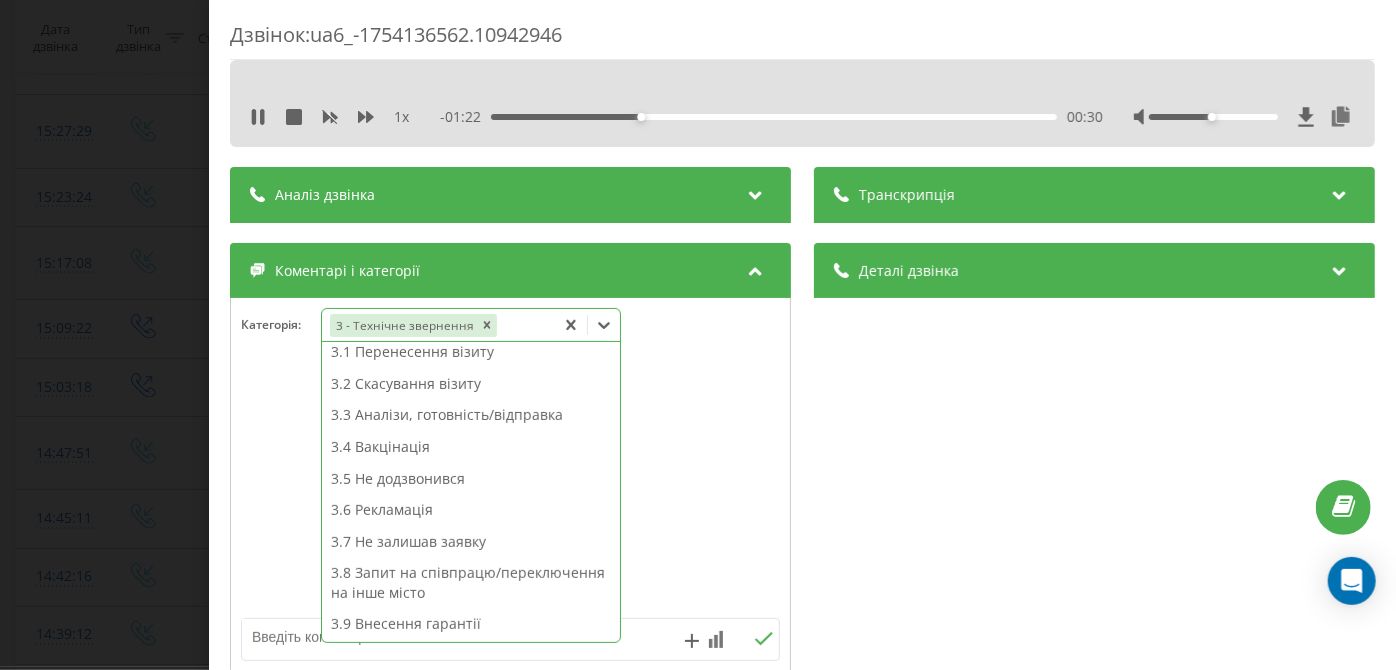 click on "3.8 Запит на співпрацю/переключення на інше місто" at bounding box center [471, 582] 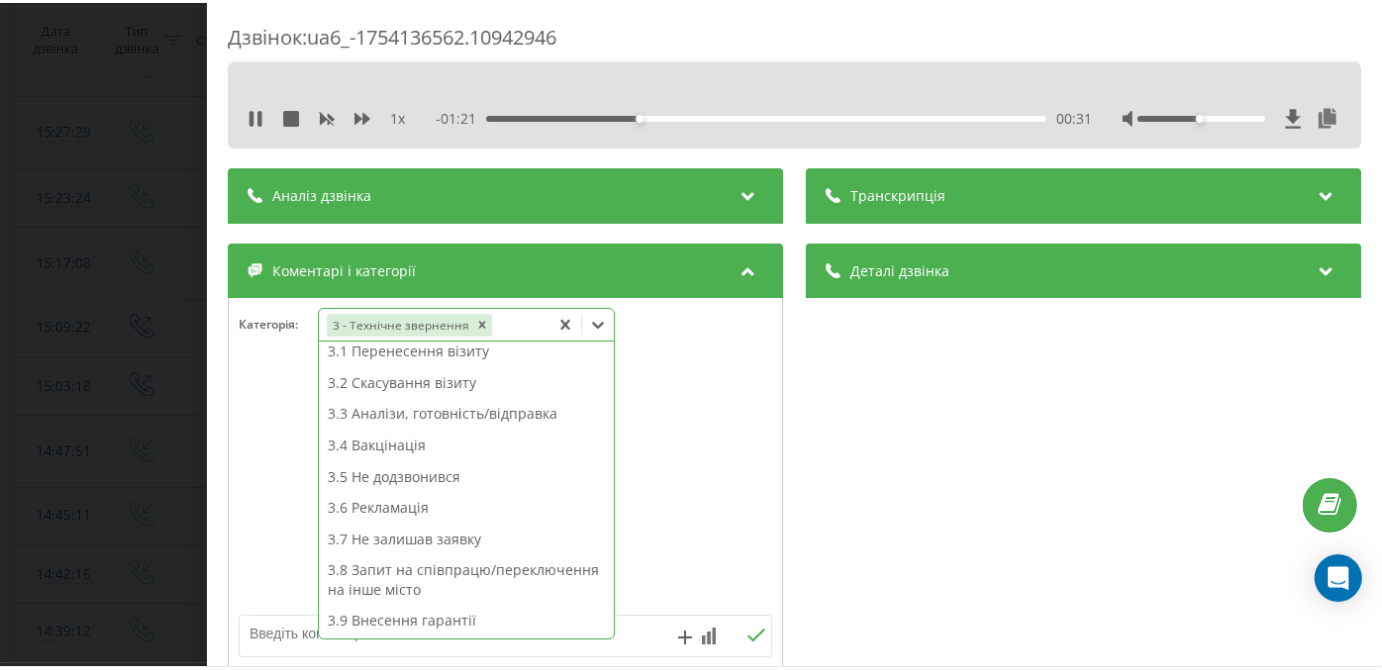 scroll, scrollTop: 242, scrollLeft: 0, axis: vertical 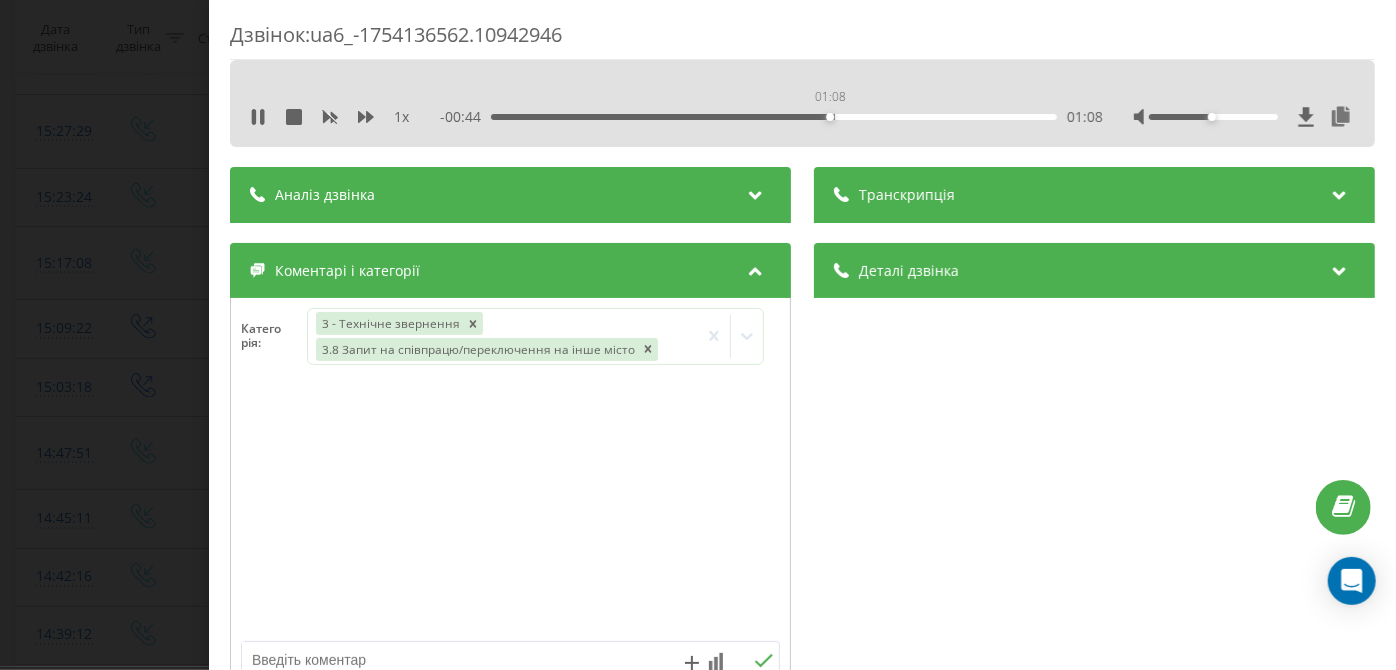 click on "01:08" at bounding box center (775, 117) 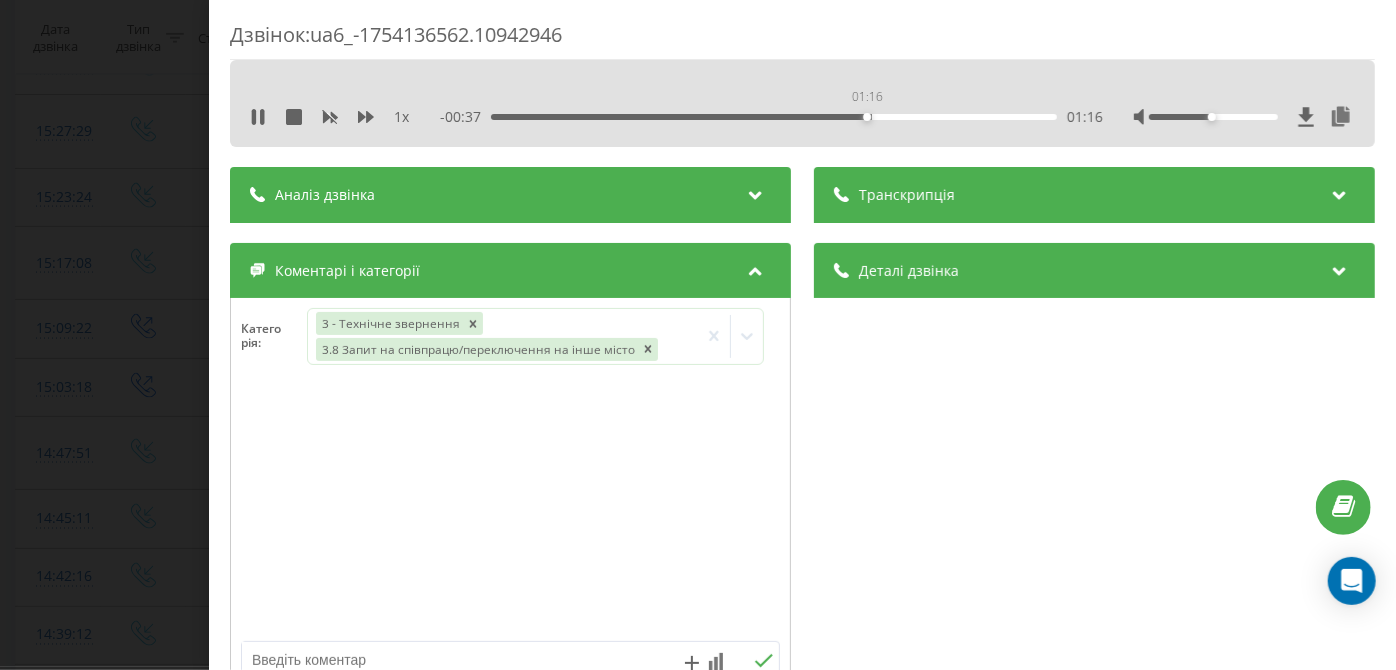 click on "01:16" at bounding box center [775, 117] 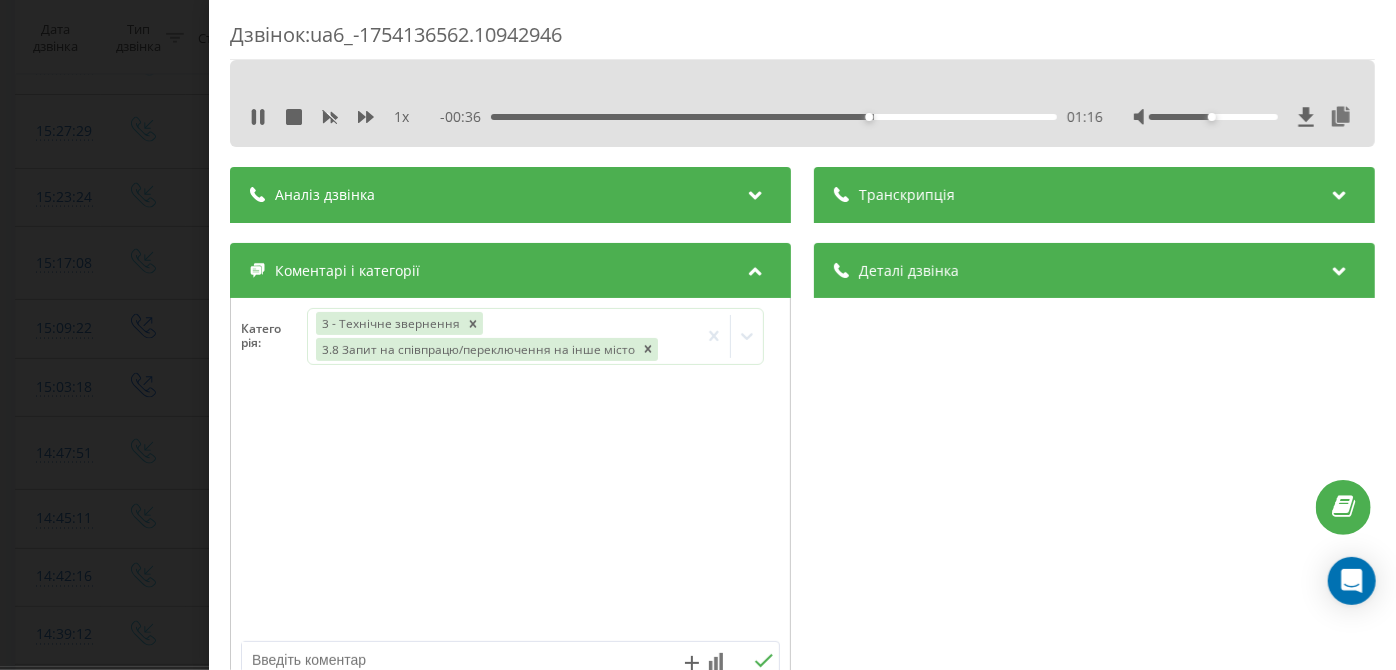 click on "01:16" at bounding box center (775, 117) 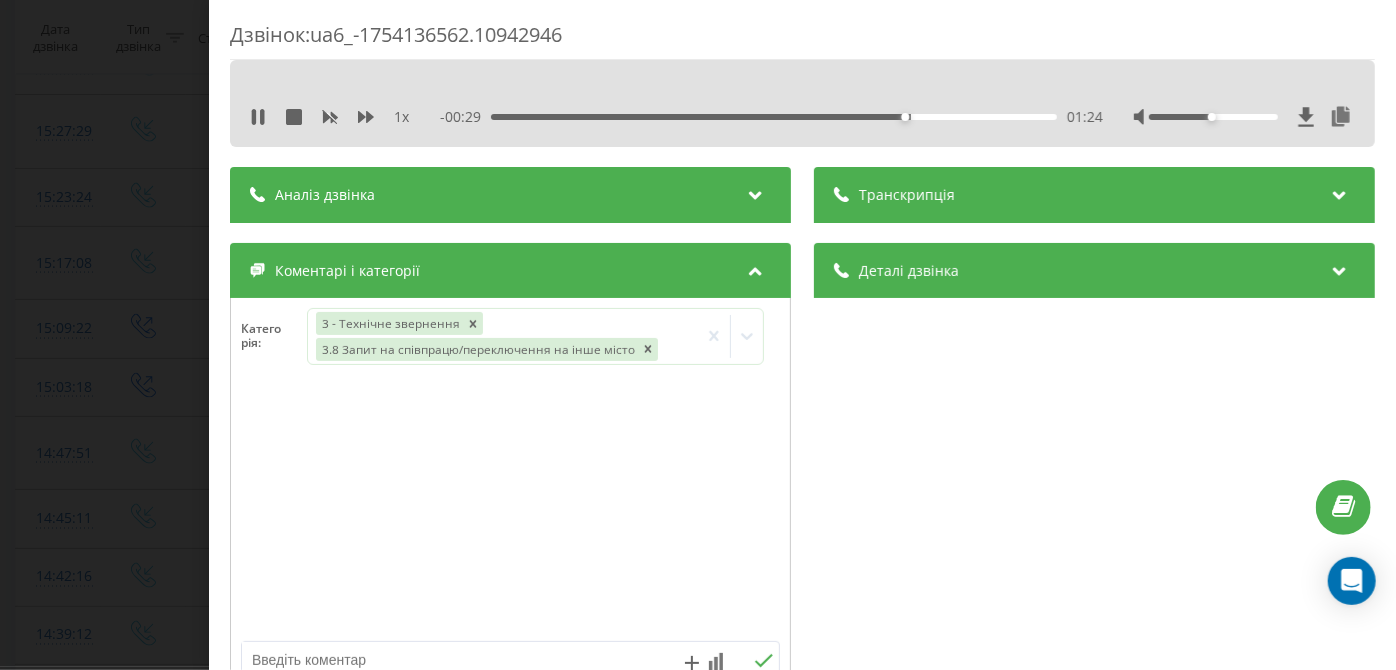 click on "01:24" at bounding box center (775, 117) 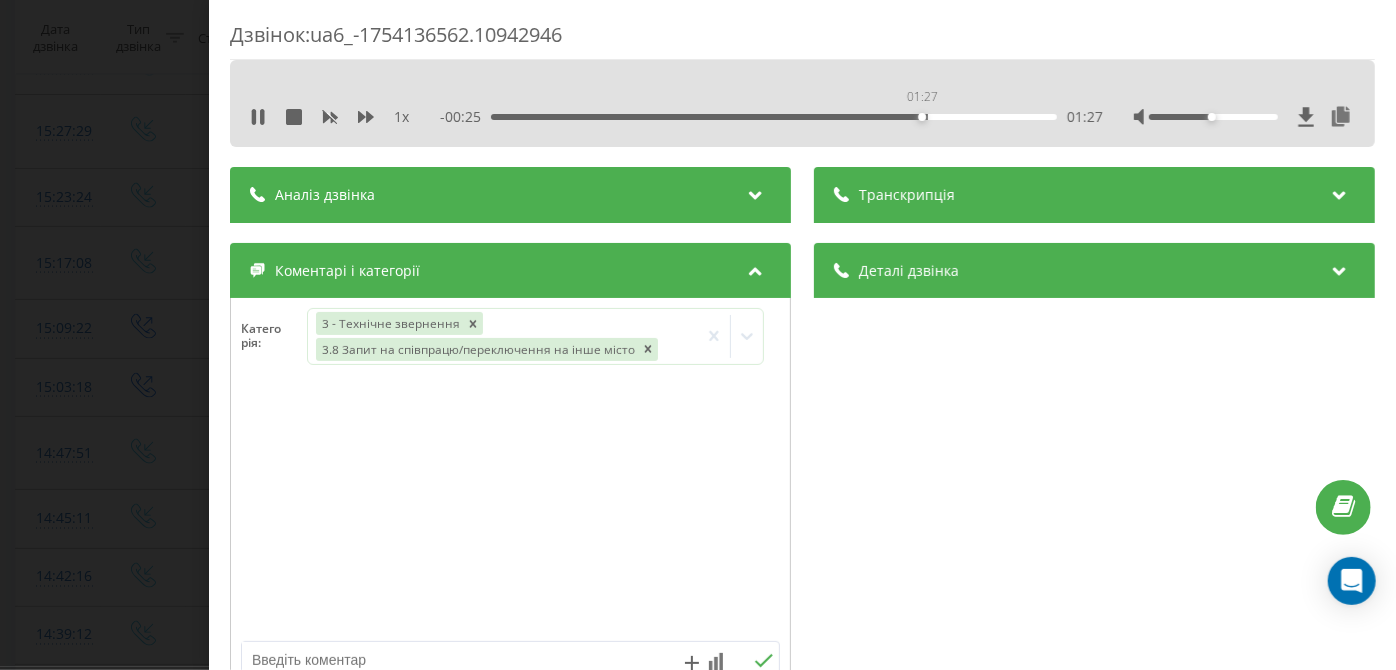 click on "01:27" at bounding box center [775, 117] 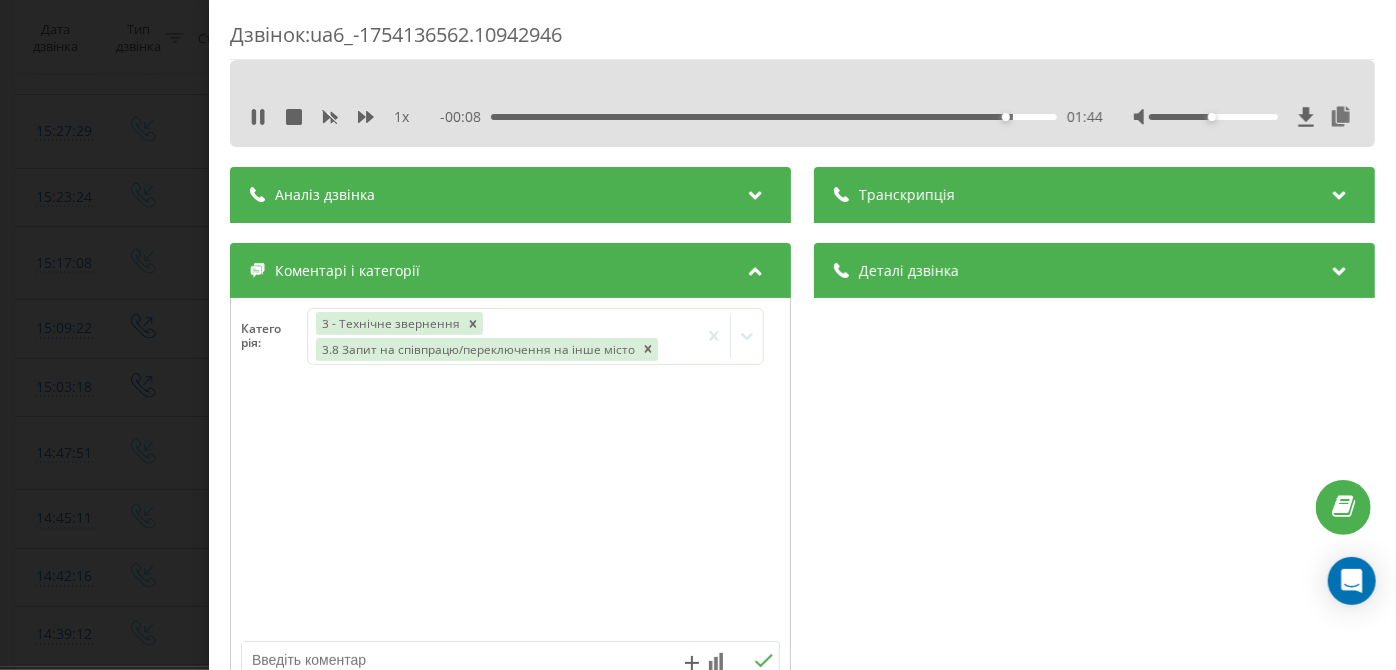 click on "Дзвінок :  ua6_-1754136562.10942946   1 x  - 00:08 01:44   01:44   Транскрипція Для AI-аналізу майбутніх дзвінків  налаштуйте та активуйте профіль на сторінці . Якщо профіль вже є і дзвінок відповідає його умовам, оновіть сторінку через 10 хвилин - AI аналізує поточний дзвінок. Аналіз дзвінка Для AI-аналізу майбутніх дзвінків  налаштуйте та активуйте профіль на сторінці . Якщо профіль вже є і дзвінок відповідає його умовам, оновіть сторінку через 10 хвилин - AI аналізує поточний дзвінок. Деталі дзвінка Загальне Дата дзвінка 2025-08-02 15:09:22 Тип дзвінка Вихідний Статус дзвінка Успішний 380503354541" at bounding box center [698, 335] 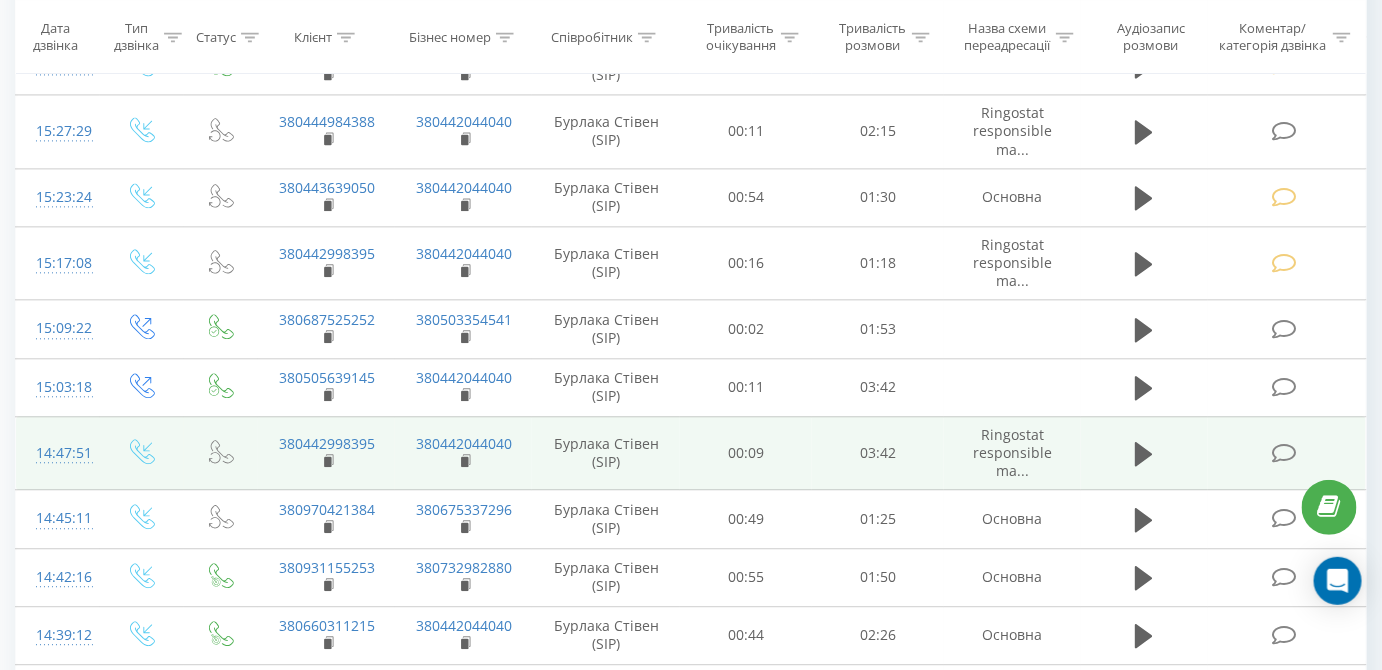 click at bounding box center (1284, 453) 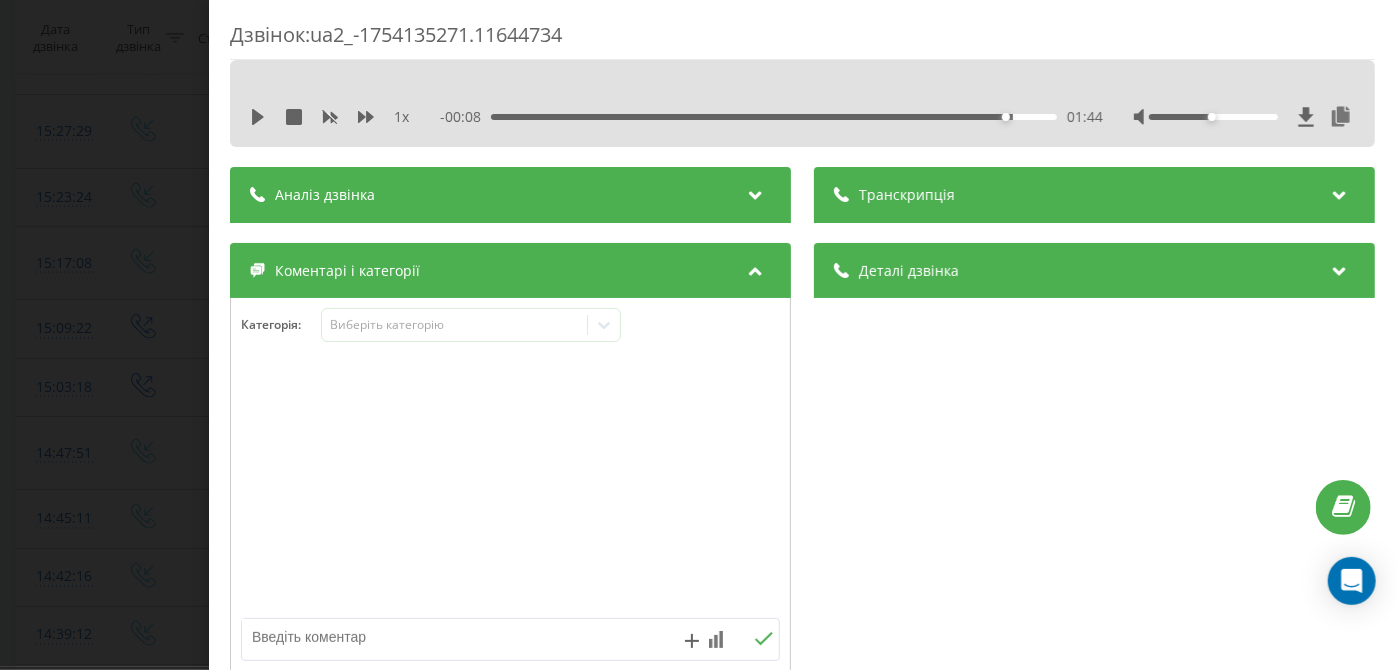 click 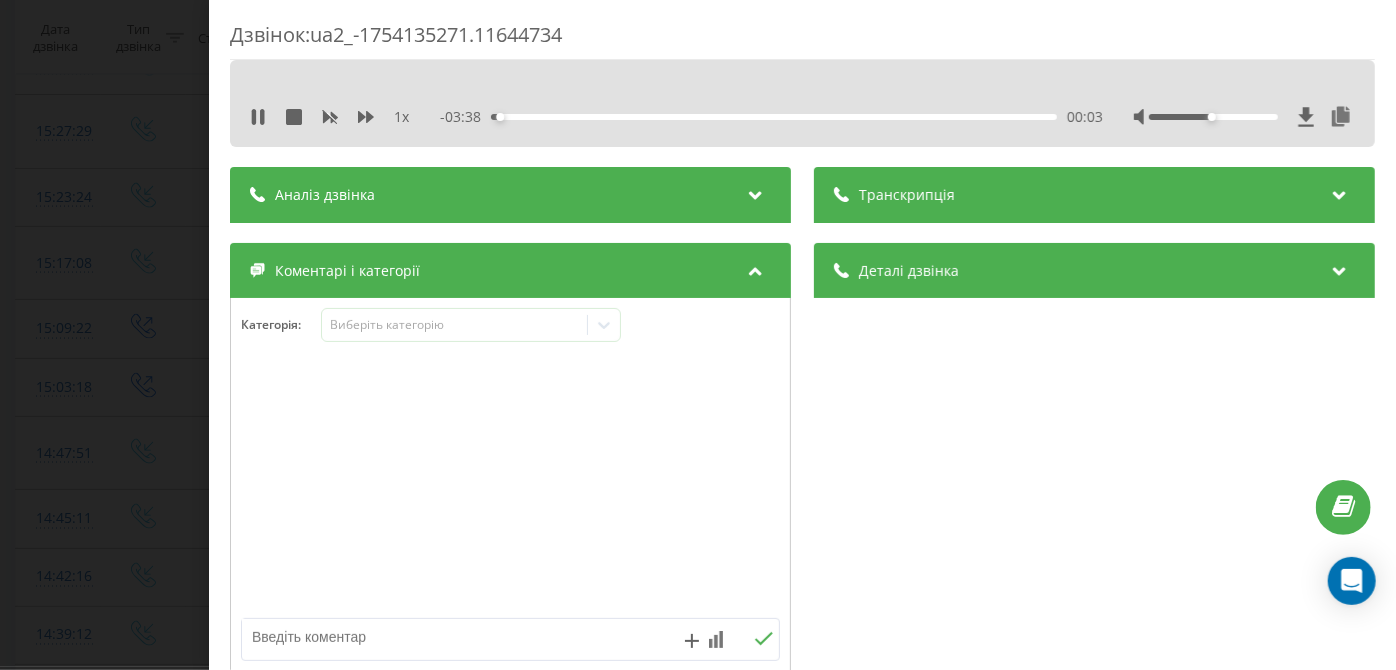 click on "Дзвінок :  ua2_-1754135271.11644734" at bounding box center (802, 40) 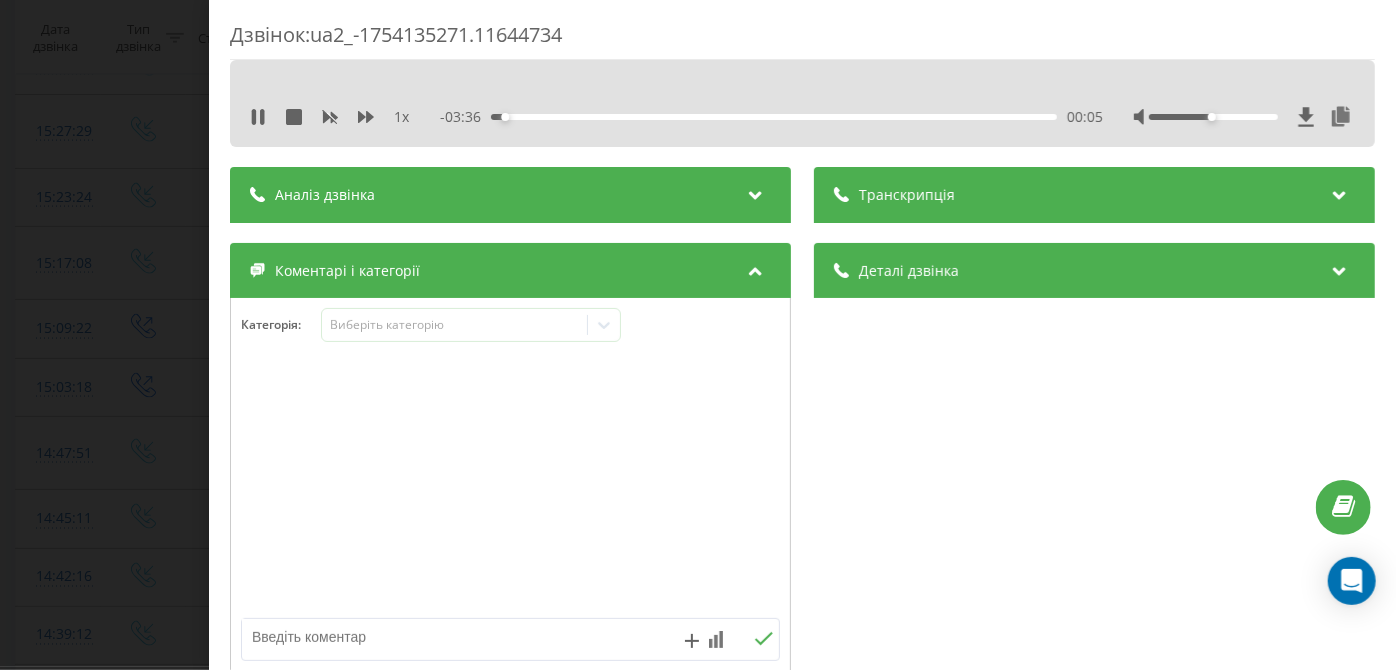click 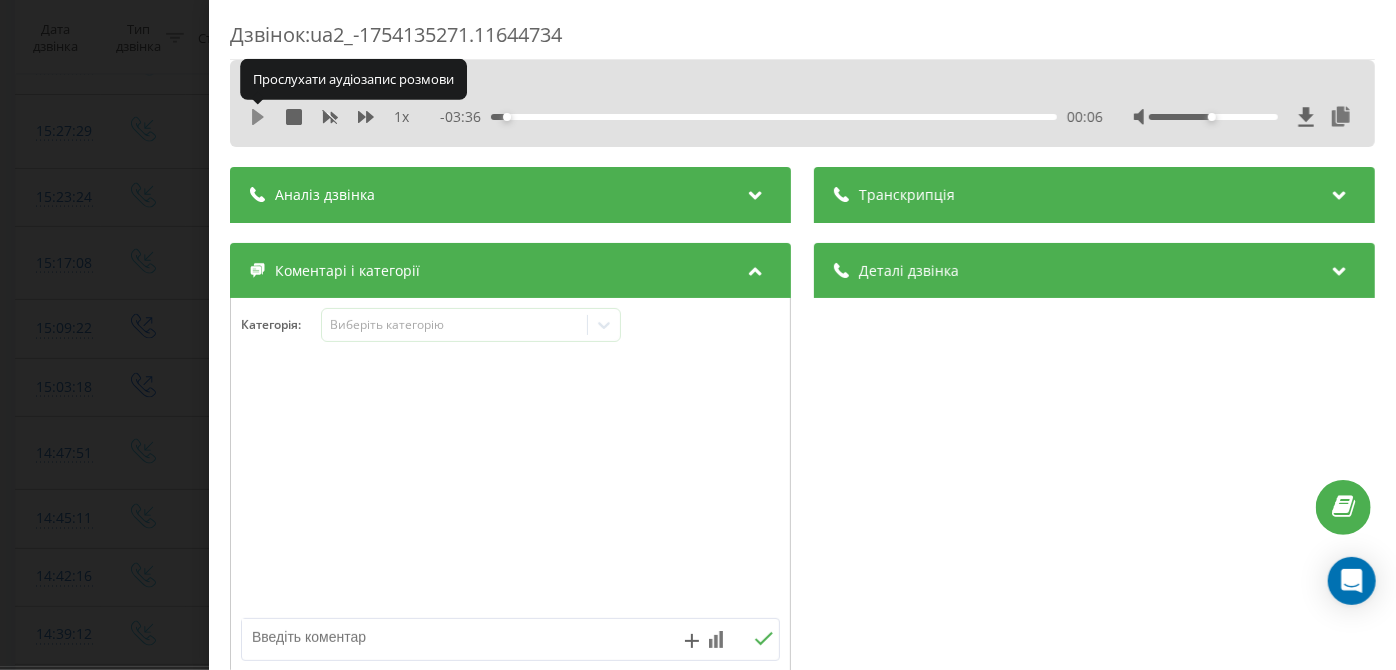 click 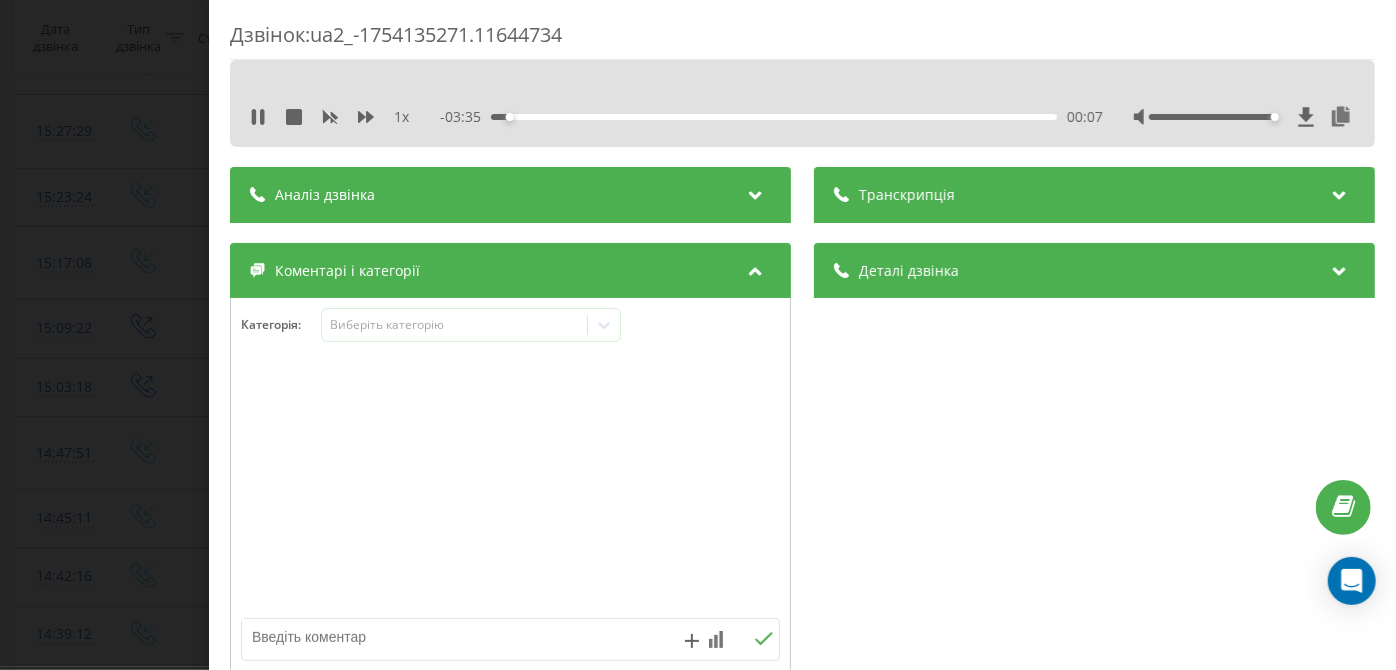 drag, startPoint x: 1233, startPoint y: 119, endPoint x: 1261, endPoint y: 116, distance: 28.160255 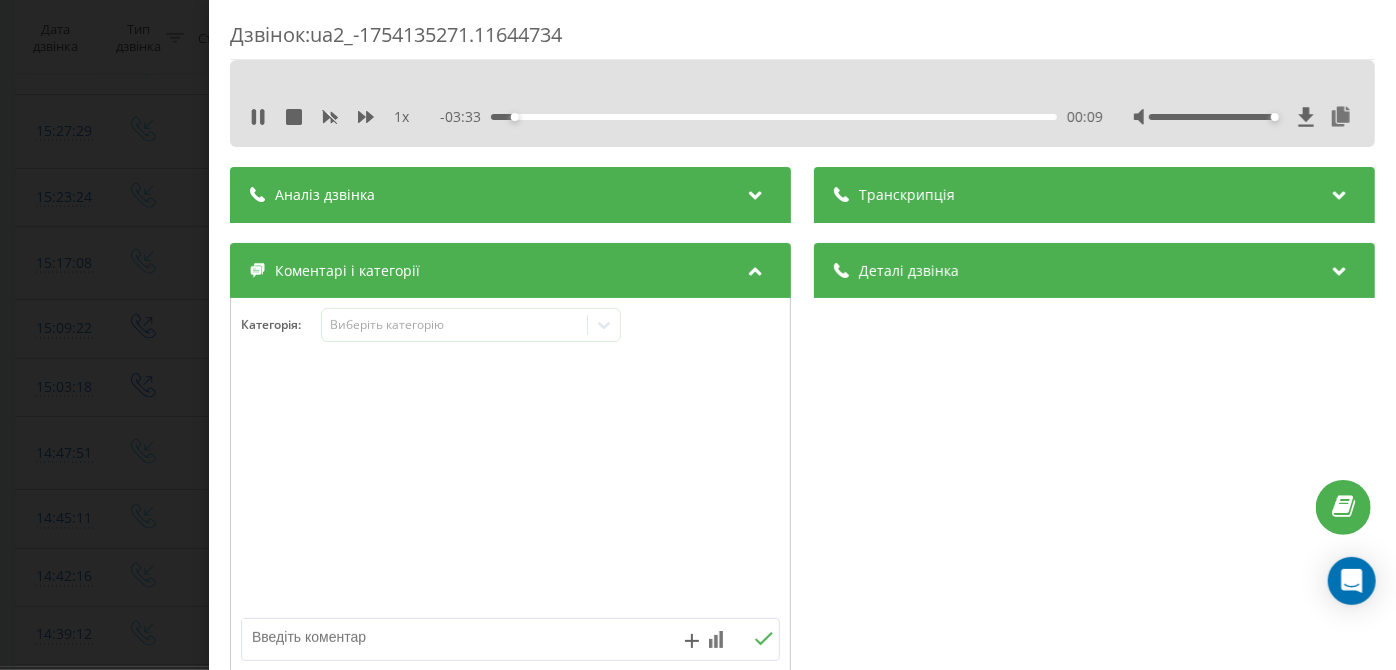 click on "00:09" at bounding box center (775, 117) 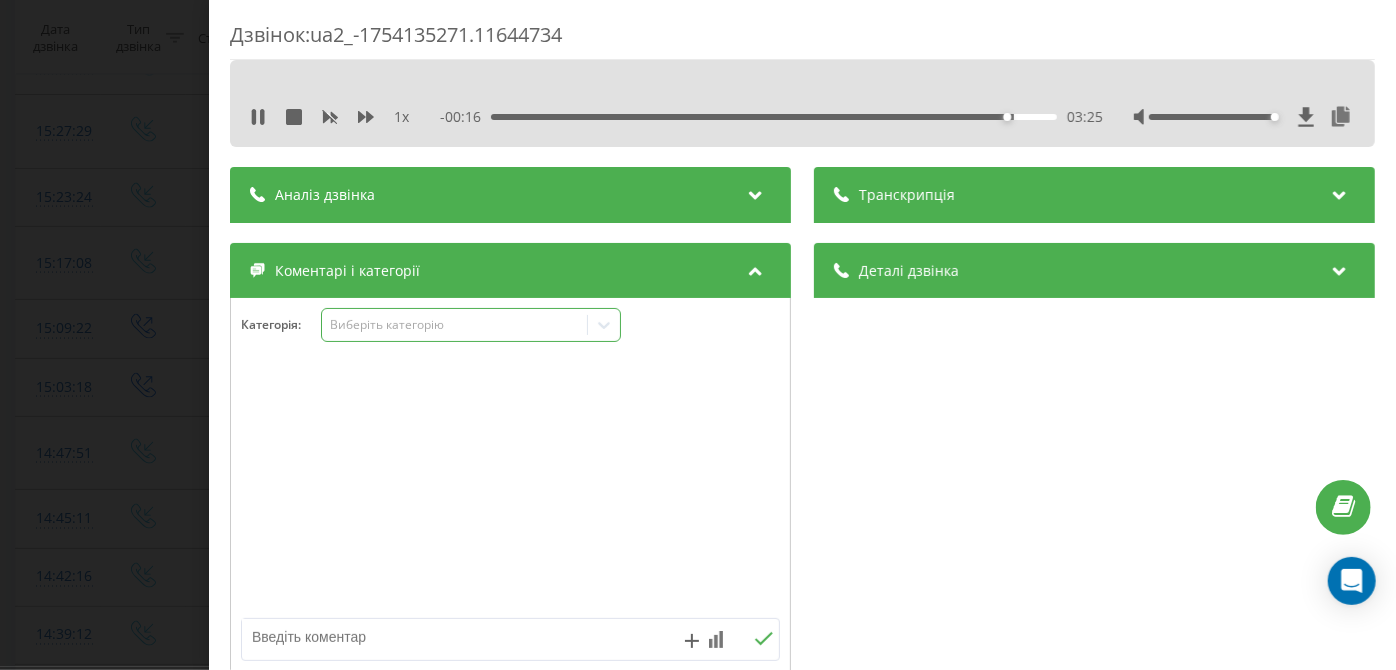 click on "Виберіть категорію" at bounding box center [454, 325] 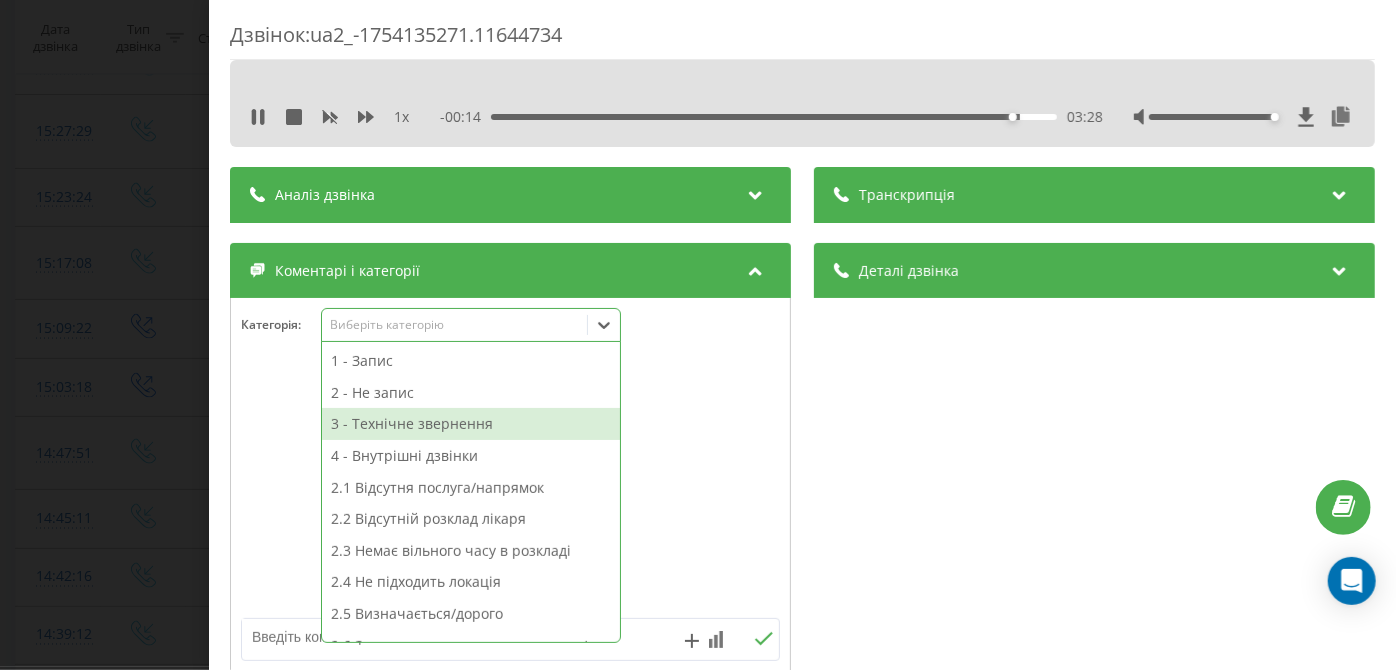 click on "3 - Технічне звернення" at bounding box center (471, 424) 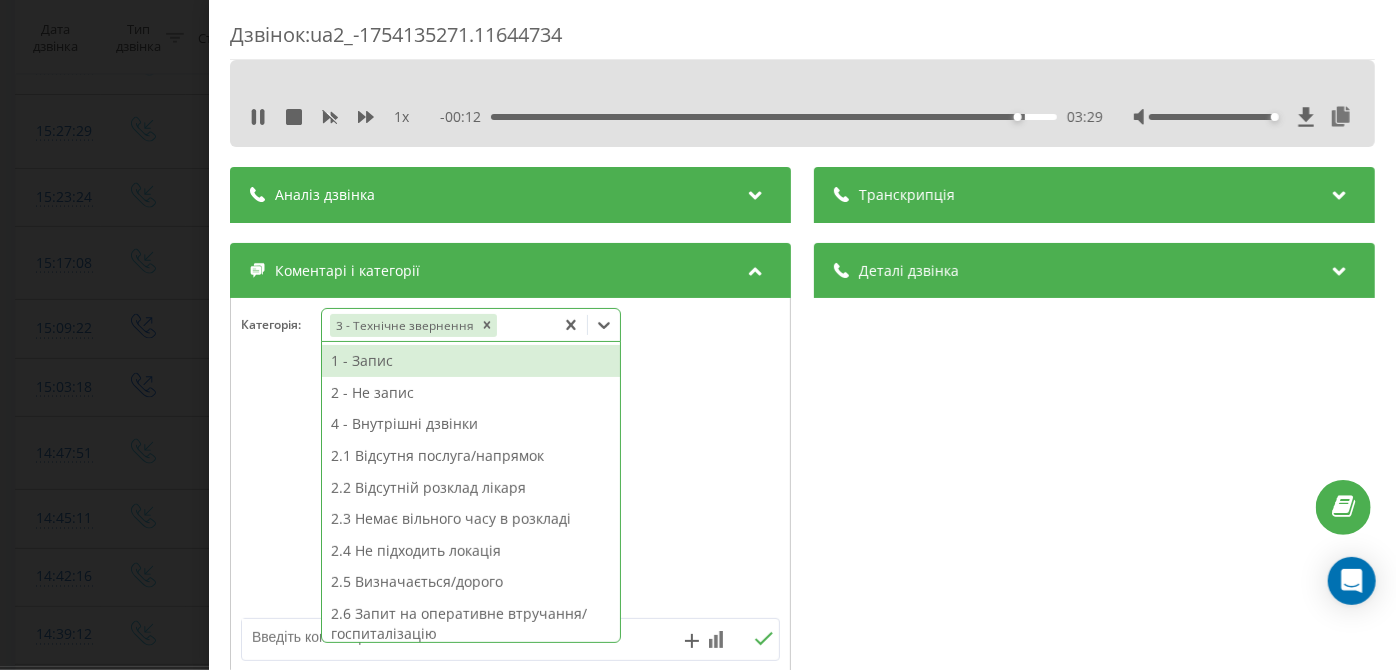 click at bounding box center [456, 637] 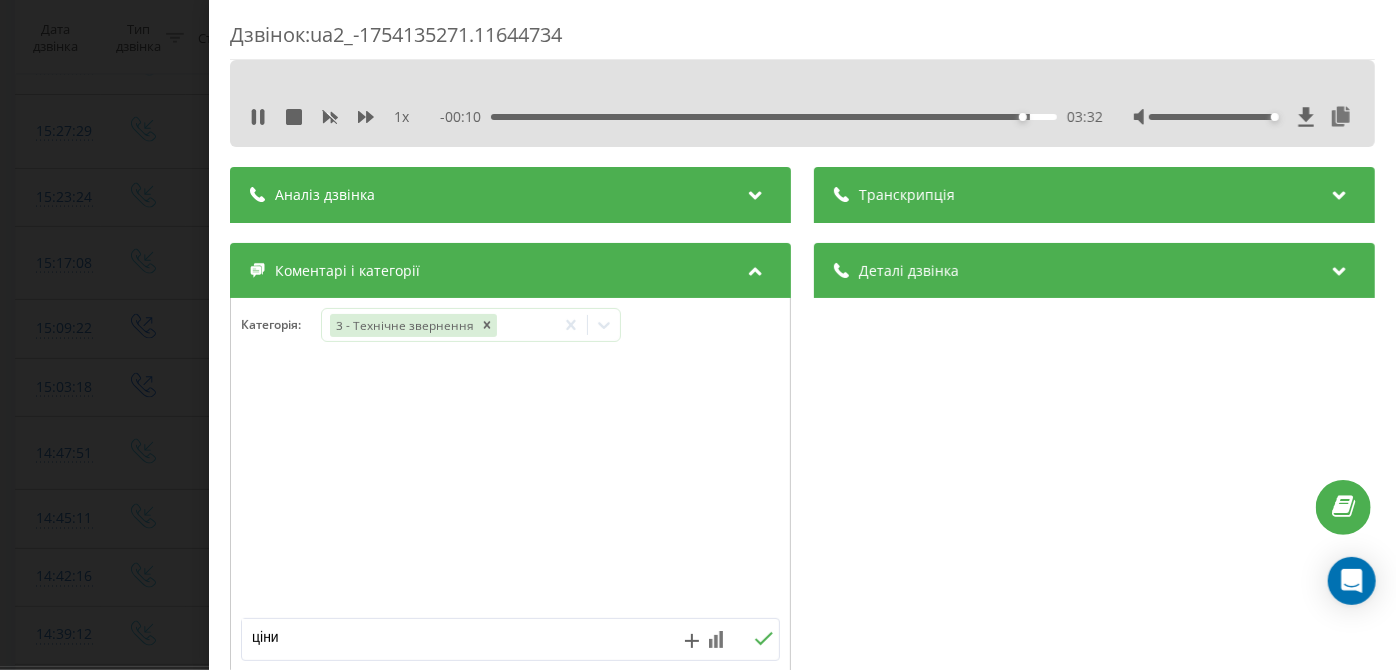 type on "ціни" 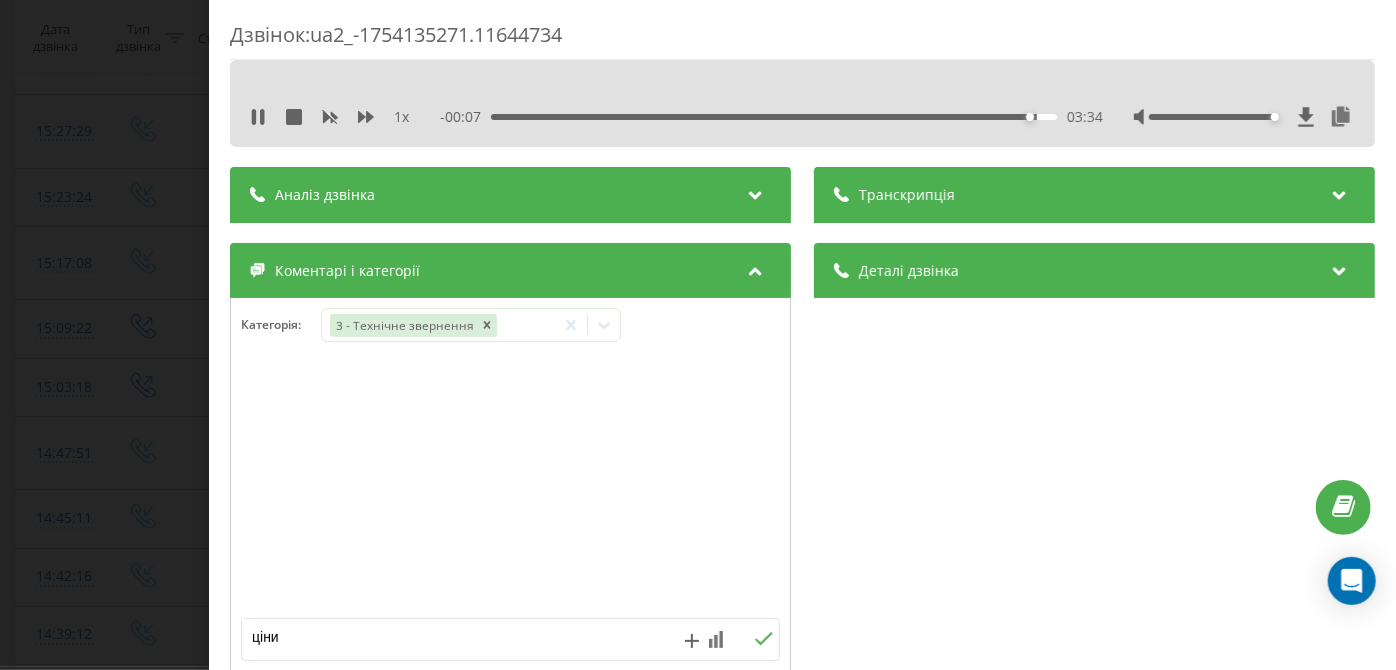 click 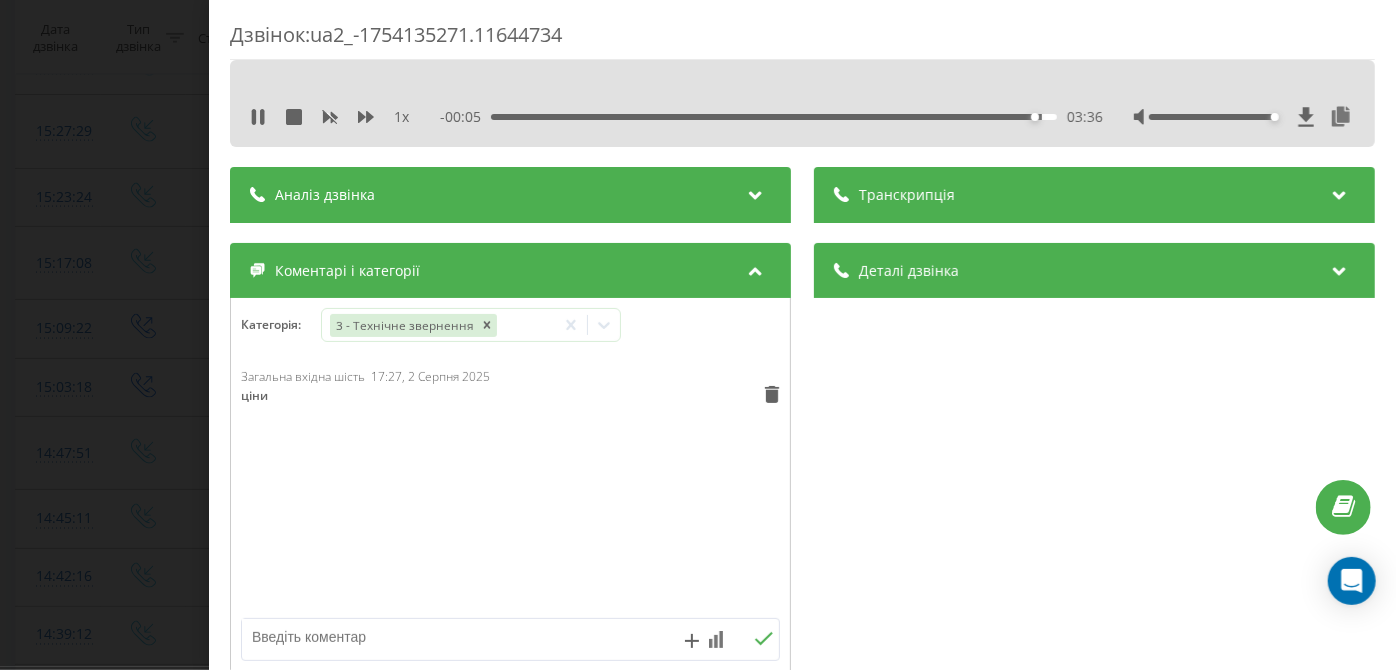 click on "Дзвінок :  ua2_-1754135271.11644734   1 x  - 00:05 03:36   03:36   Транскрипція Для AI-аналізу майбутніх дзвінків  налаштуйте та активуйте профіль на сторінці . Якщо профіль вже є і дзвінок відповідає його умовам, оновіть сторінку через 10 хвилин - AI аналізує поточний дзвінок. Аналіз дзвінка Для AI-аналізу майбутніх дзвінків  налаштуйте та активуйте профіль на сторінці . Якщо профіль вже є і дзвінок відповідає його умовам, оновіть сторінку через 10 хвилин - AI аналізує поточний дзвінок. Деталі дзвінка Загальне Дата дзвінка 2025-08-02 14:47:51 Тип дзвінка Вхідний Статус дзвінка Повторний 380442998395" at bounding box center (698, 335) 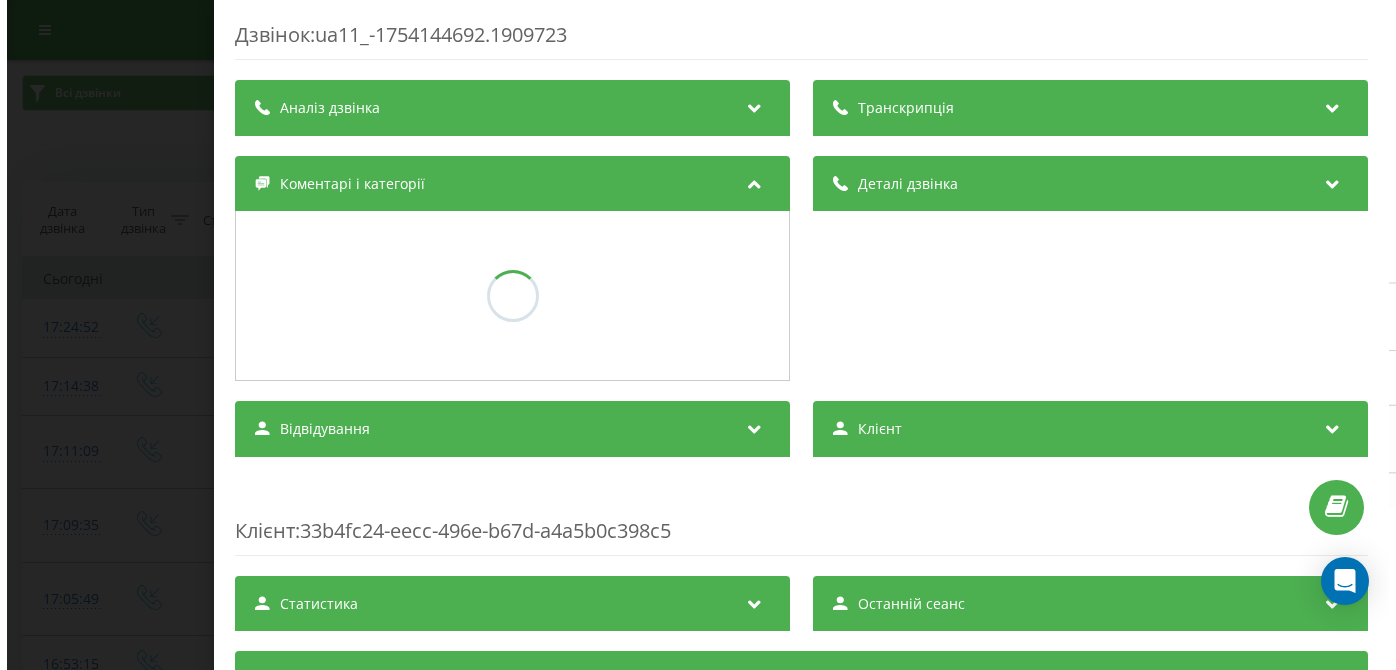 scroll, scrollTop: 0, scrollLeft: 0, axis: both 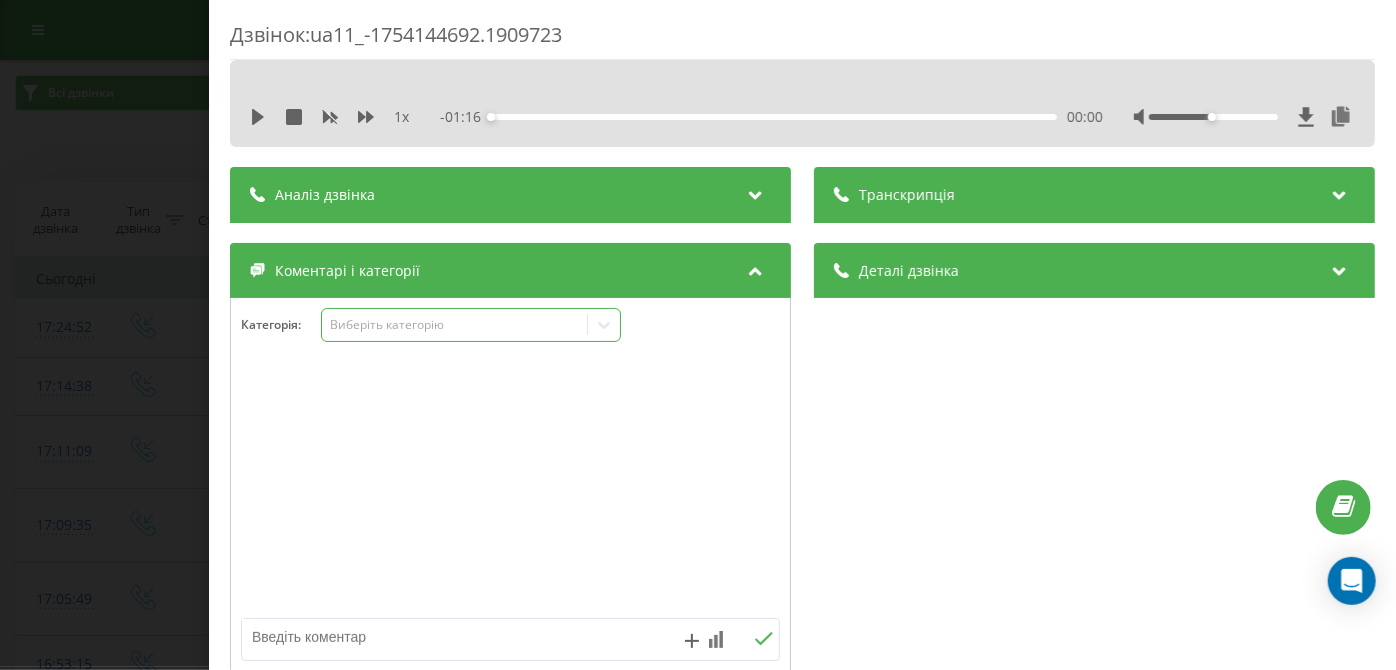 click on "Виберіть категорію" at bounding box center (471, 325) 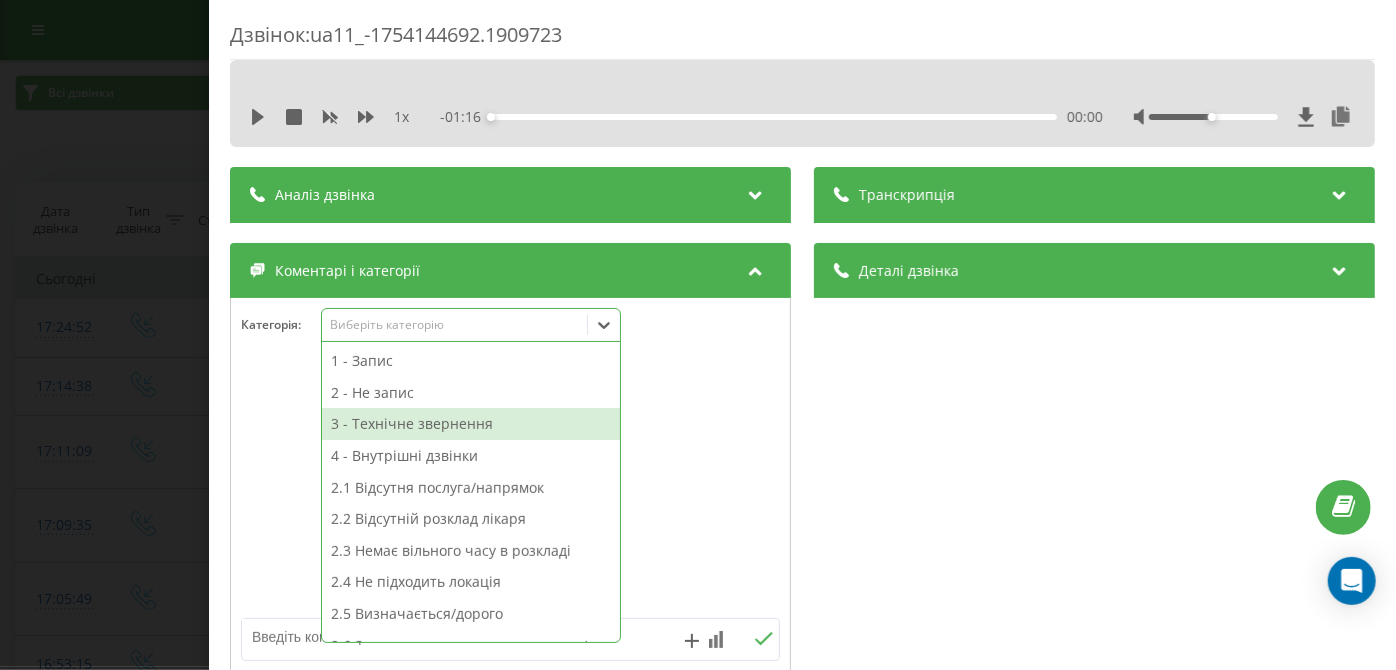 click on "3 - Технічне звернення" at bounding box center (471, 424) 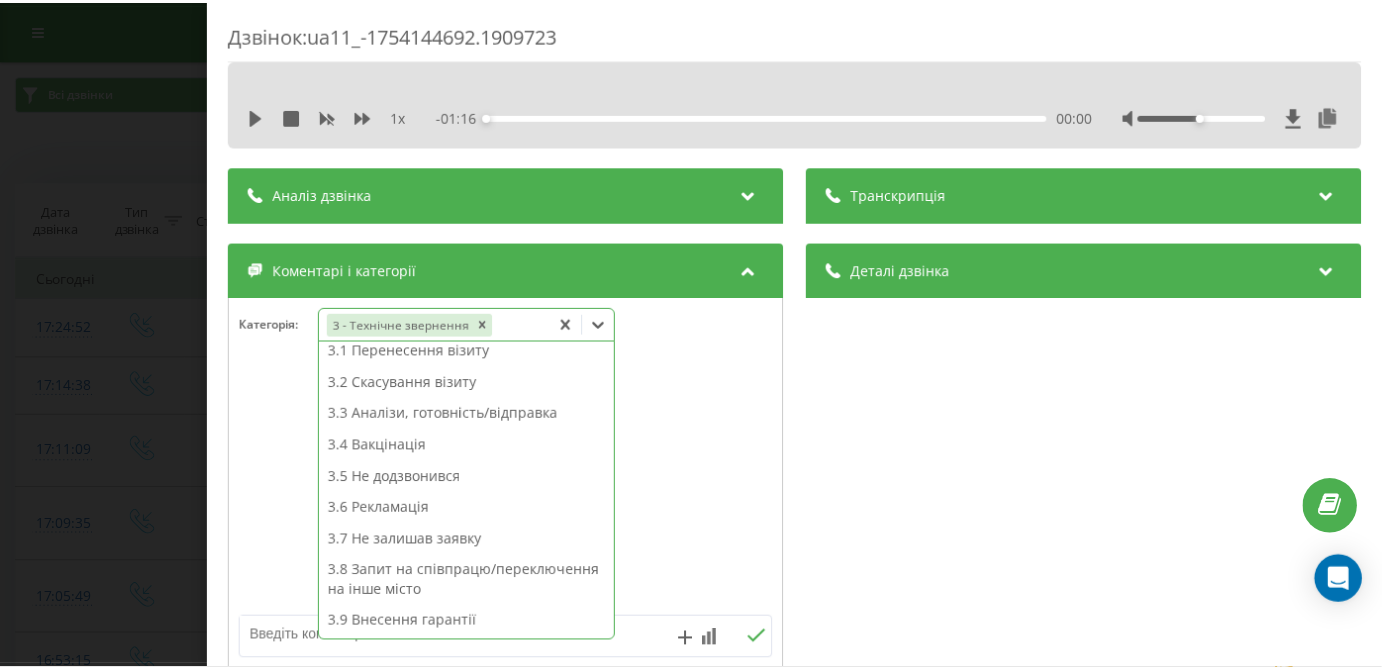 scroll, scrollTop: 312, scrollLeft: 0, axis: vertical 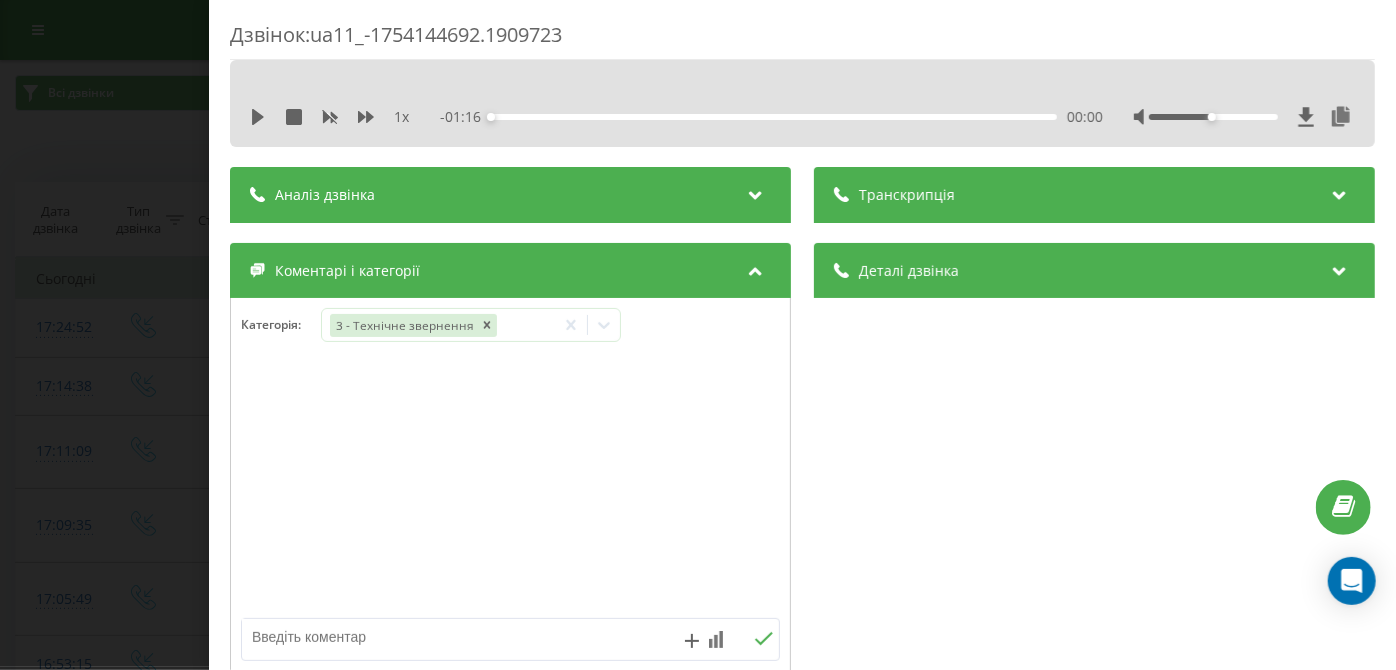 click at bounding box center (456, 637) 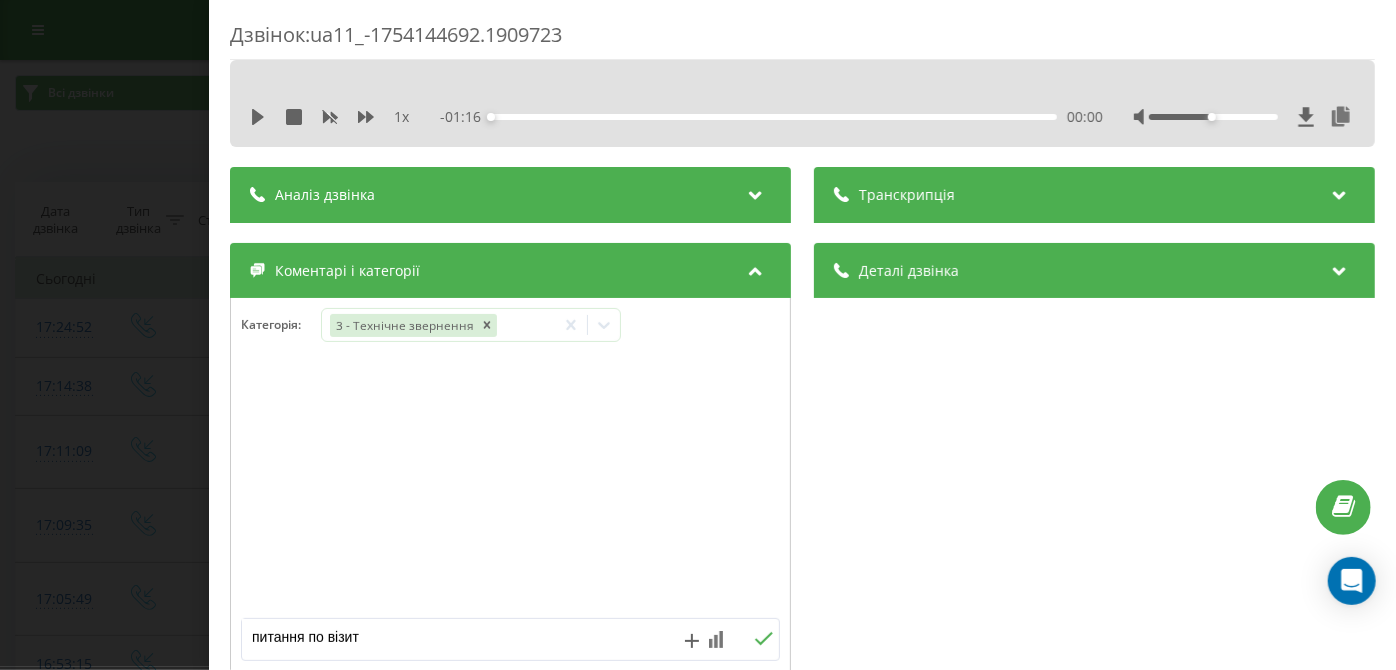 type on "питання по візиту" 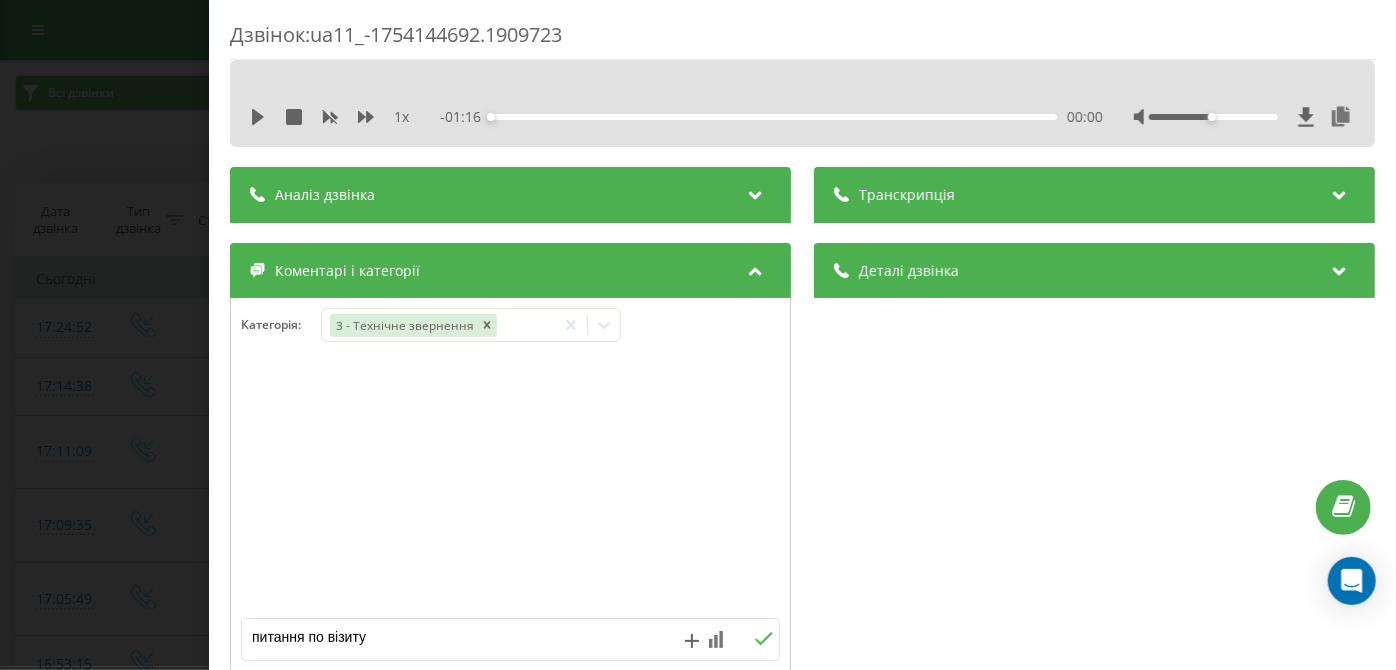 click 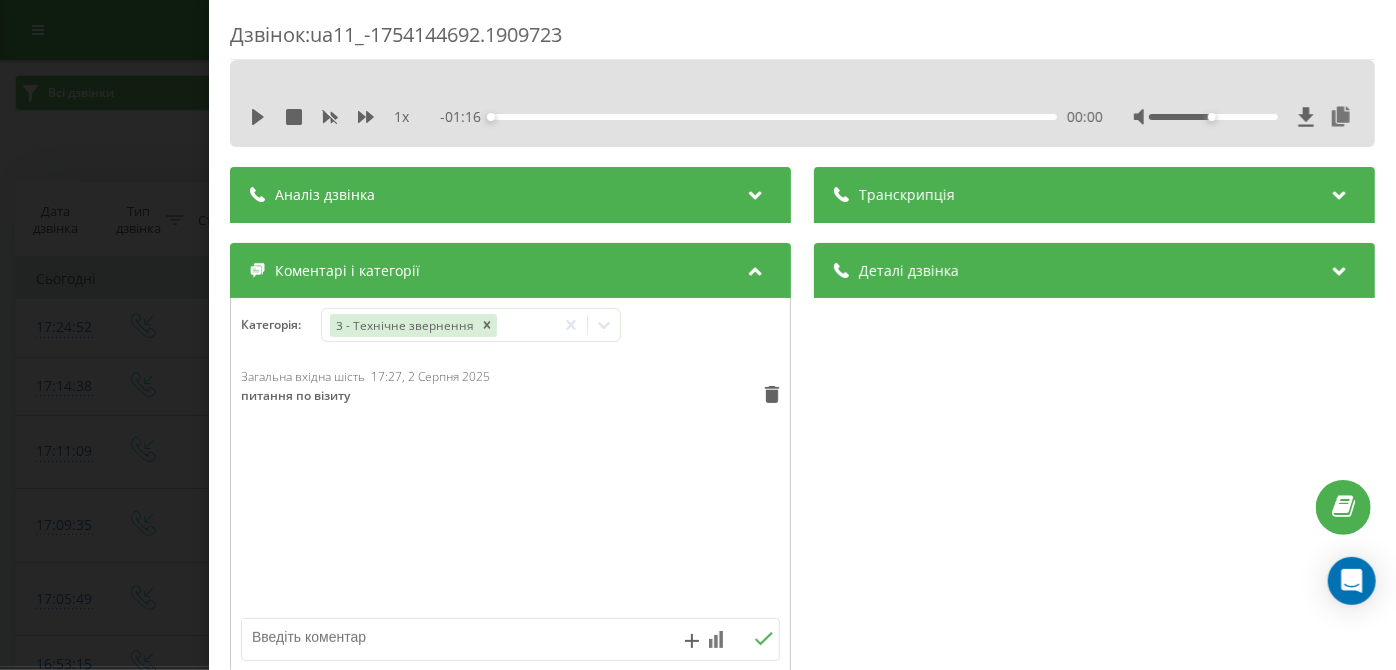 click on "Дзвінок :  ua11_-1754144692.1909723   1 x  - 01:16 00:00   00:00   Транскрипція Для AI-аналізу майбутніх дзвінків  налаштуйте та активуйте профіль на сторінці . Якщо профіль вже є і дзвінок відповідає його умовам, оновіть сторінку через 10 хвилин - AI аналізує поточний дзвінок. Аналіз дзвінка Для AI-аналізу майбутніх дзвінків  налаштуйте та активуйте профіль на сторінці . Якщо профіль вже є і дзвінок відповідає його умовам, оновіть сторінку через 10 хвилин - AI аналізує поточний дзвінок. Деталі дзвінка Загальне Дата дзвінка 2025-08-02 17:24:52 Тип дзвінка Вхідний Статус дзвінка Повторний 380633243296" at bounding box center [698, 335] 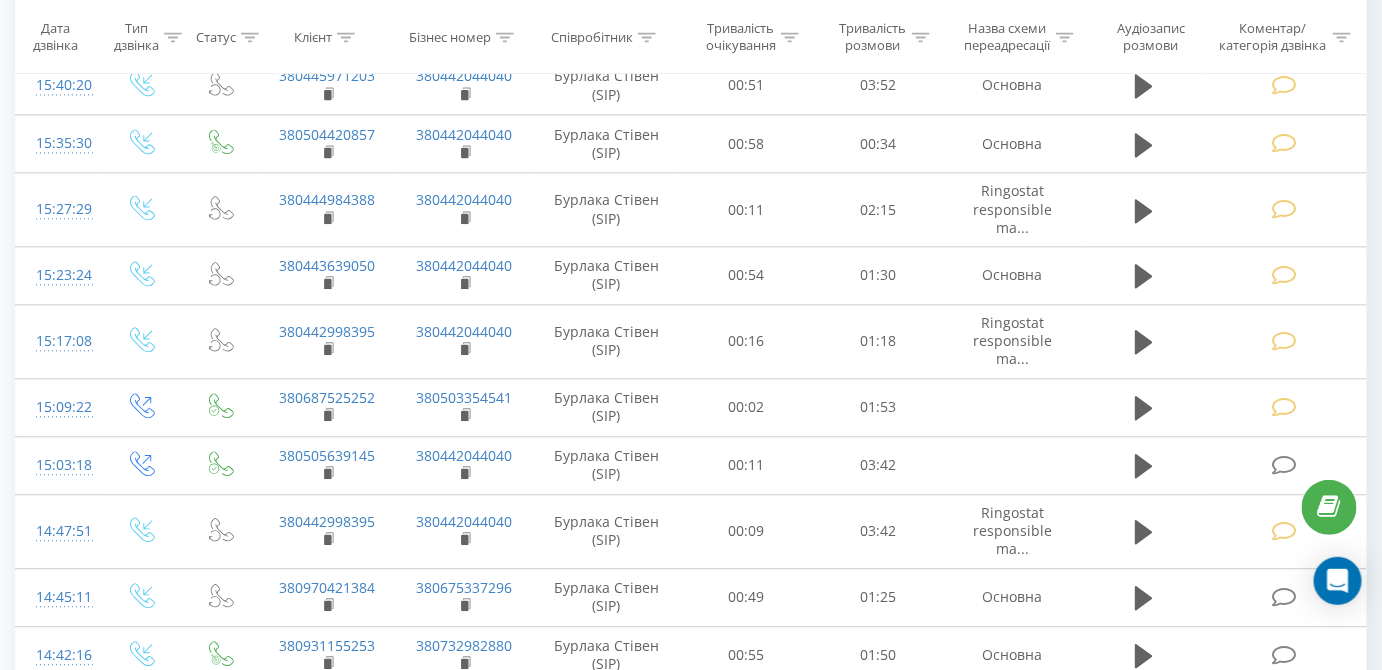 scroll, scrollTop: 1374, scrollLeft: 0, axis: vertical 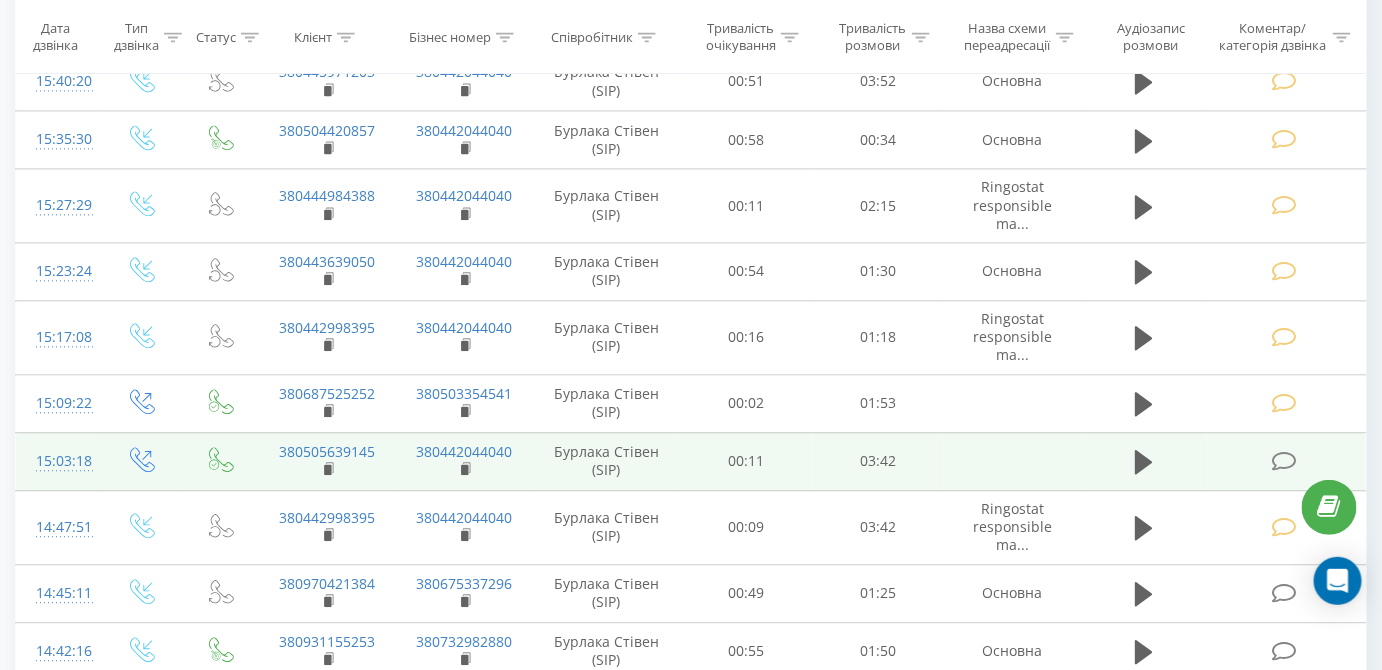 click at bounding box center [1284, 461] 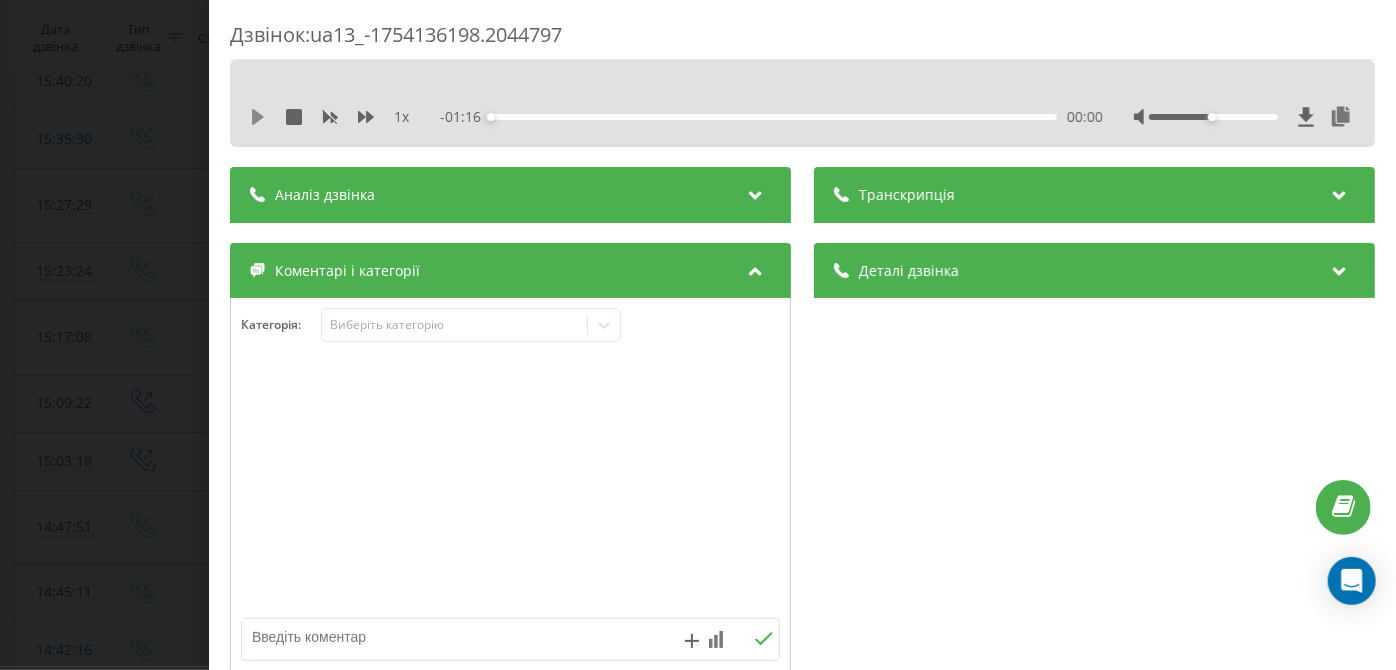 click 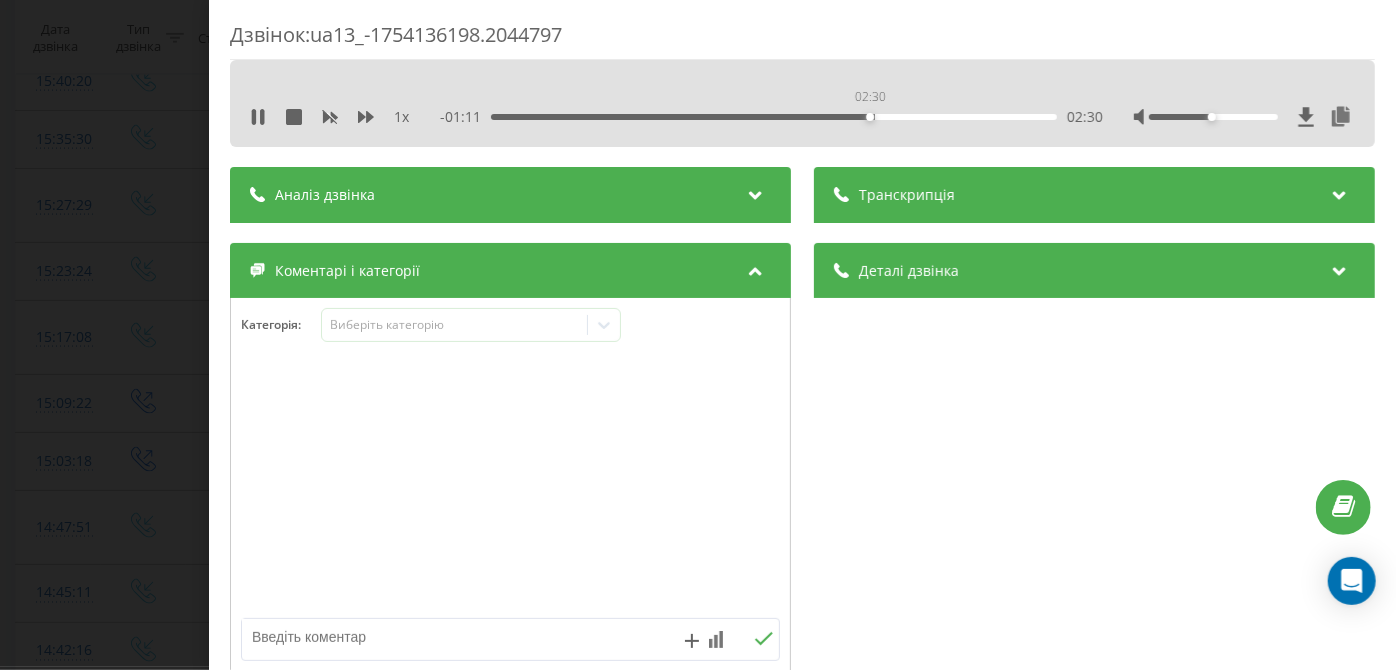 click on "02:30" at bounding box center [775, 117] 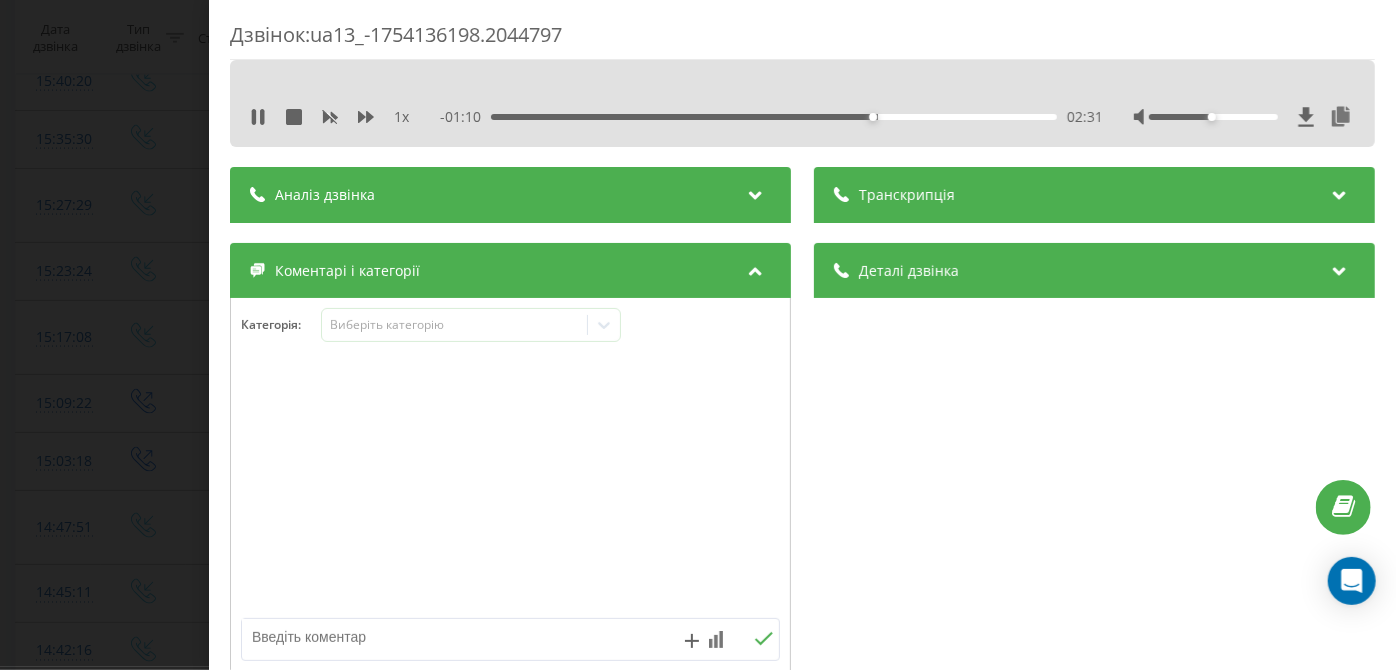 click on "02:31" at bounding box center [775, 117] 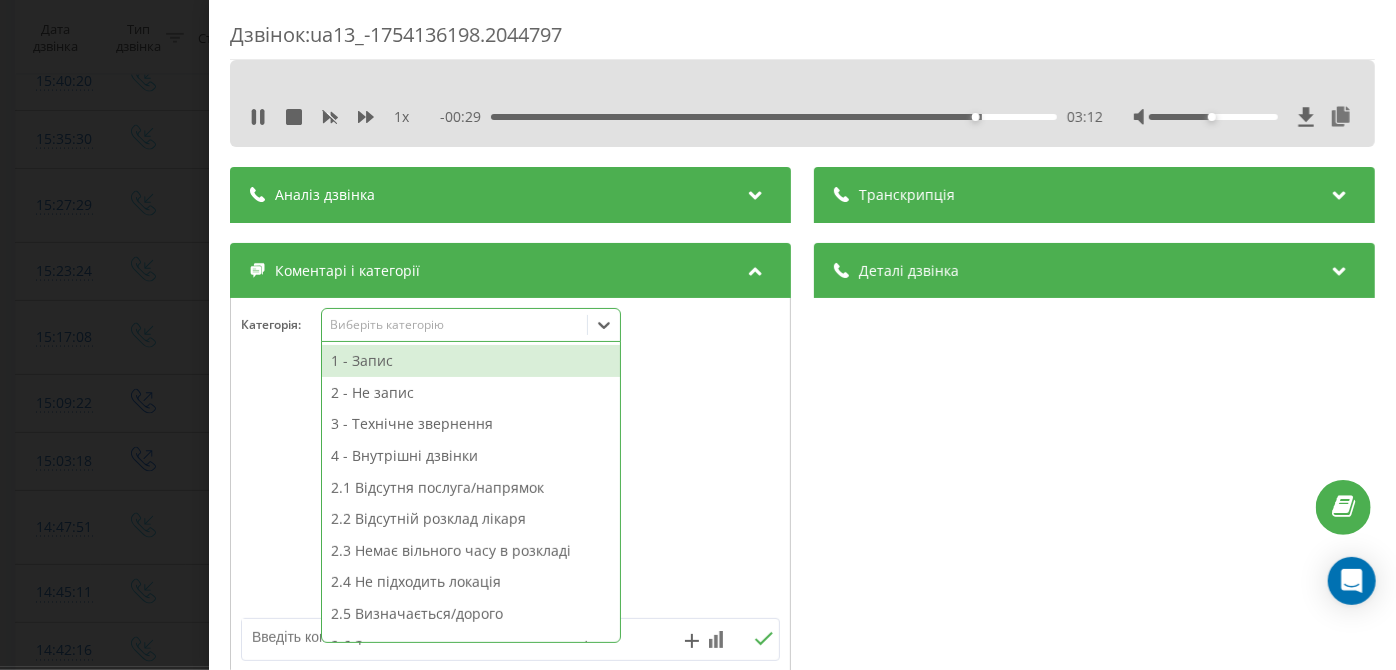 click on "Виберіть категорію" at bounding box center (471, 325) 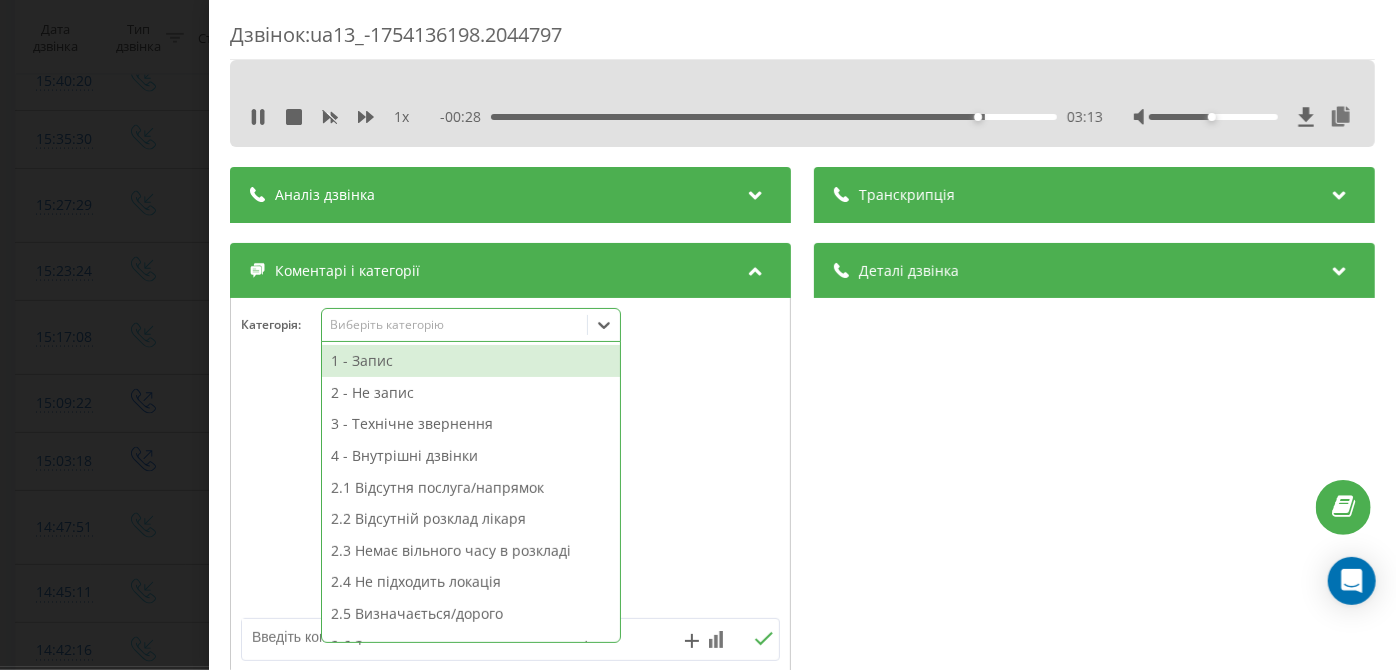 click on "1 - Запис" at bounding box center (471, 361) 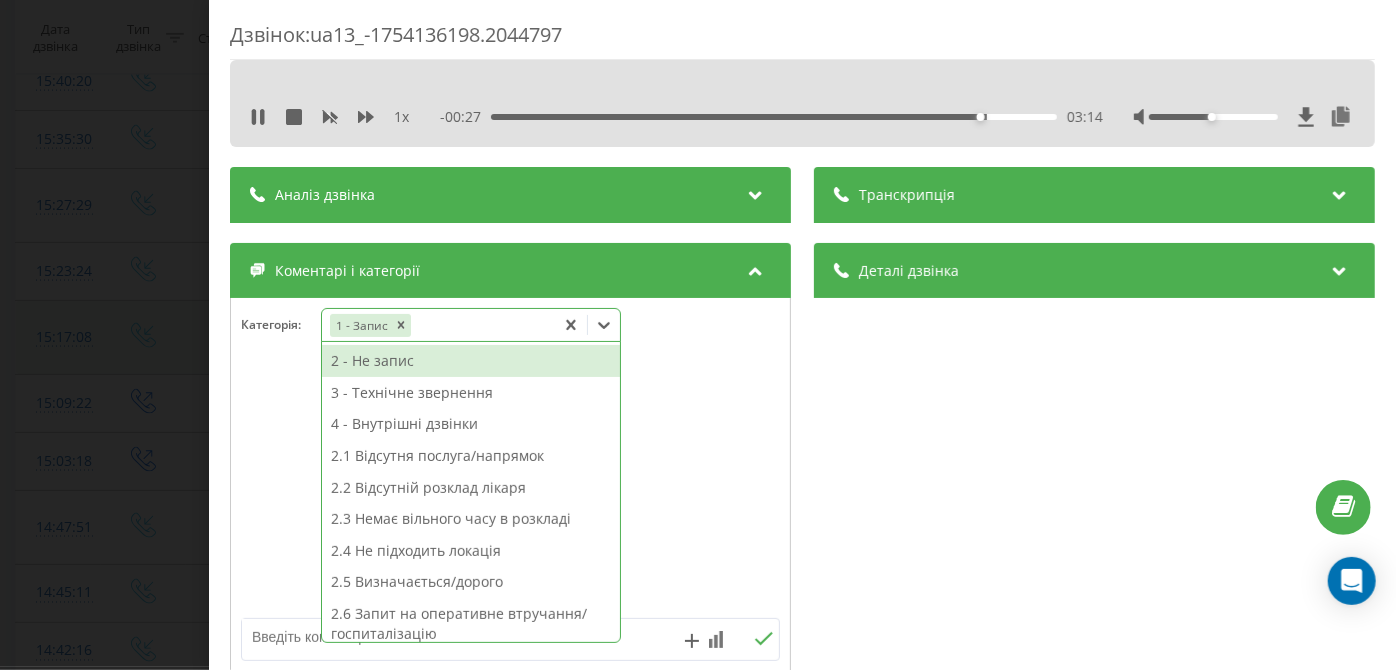 click on "Дзвінок :  ua13_-1754136198.2044797   1 x  - 00:27 03:14   03:14   Транскрипція Для AI-аналізу майбутніх дзвінків  налаштуйте та активуйте профіль на сторінці . Якщо профіль вже є і дзвінок відповідає його умовам, оновіть сторінку через 10 хвилин - AI аналізує поточний дзвінок. Аналіз дзвінка Для AI-аналізу майбутніх дзвінків  налаштуйте та активуйте профіль на сторінці . Якщо профіль вже є і дзвінок відповідає його умовам, оновіть сторінку через 10 хвилин - AI аналізує поточний дзвінок. Деталі дзвінка Загальне Дата дзвінка 2025-08-02 15:03:18 Тип дзвінка Вихідний Статус дзвінка Успішний 380442044040" at bounding box center (698, 335) 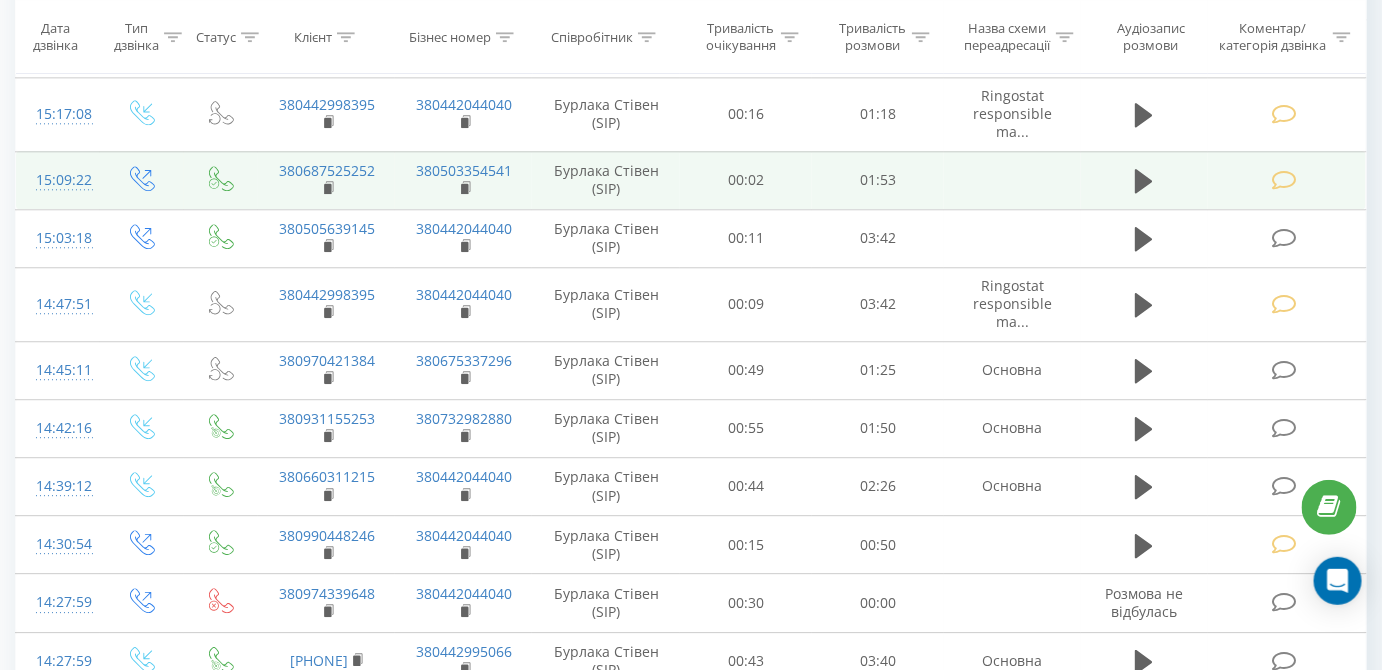 scroll, scrollTop: 1609, scrollLeft: 0, axis: vertical 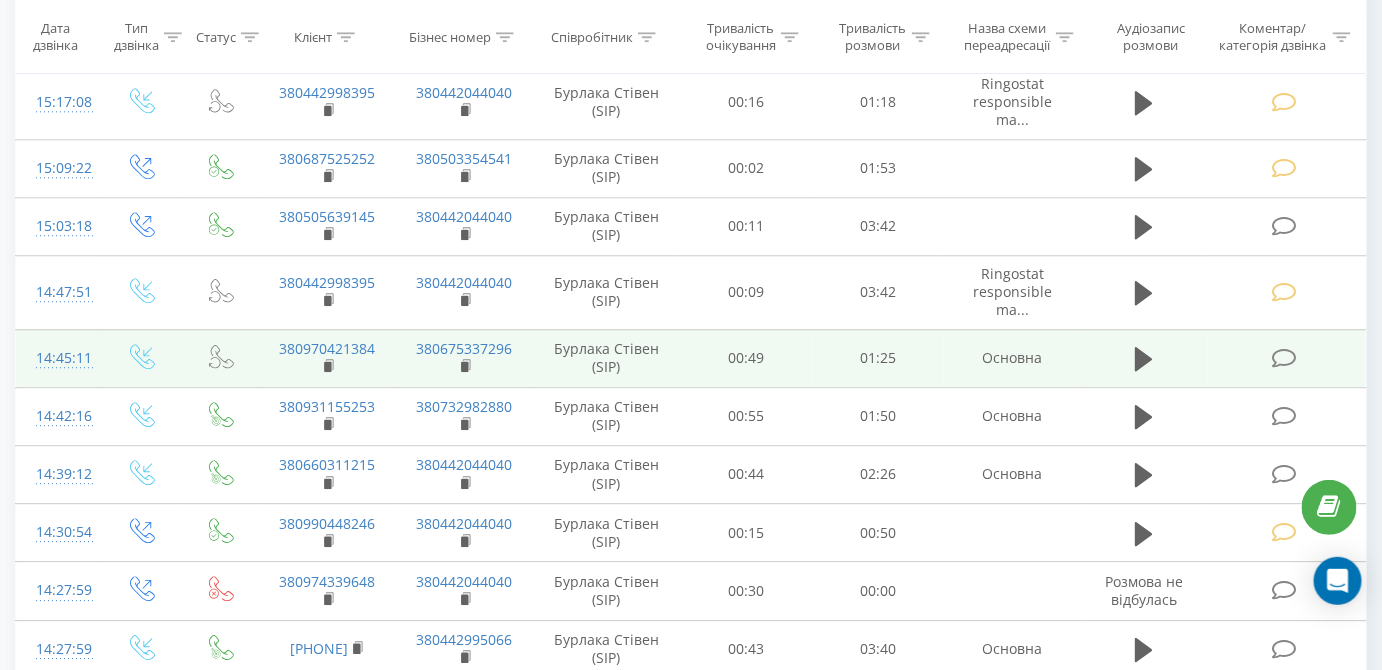 click at bounding box center [1284, 358] 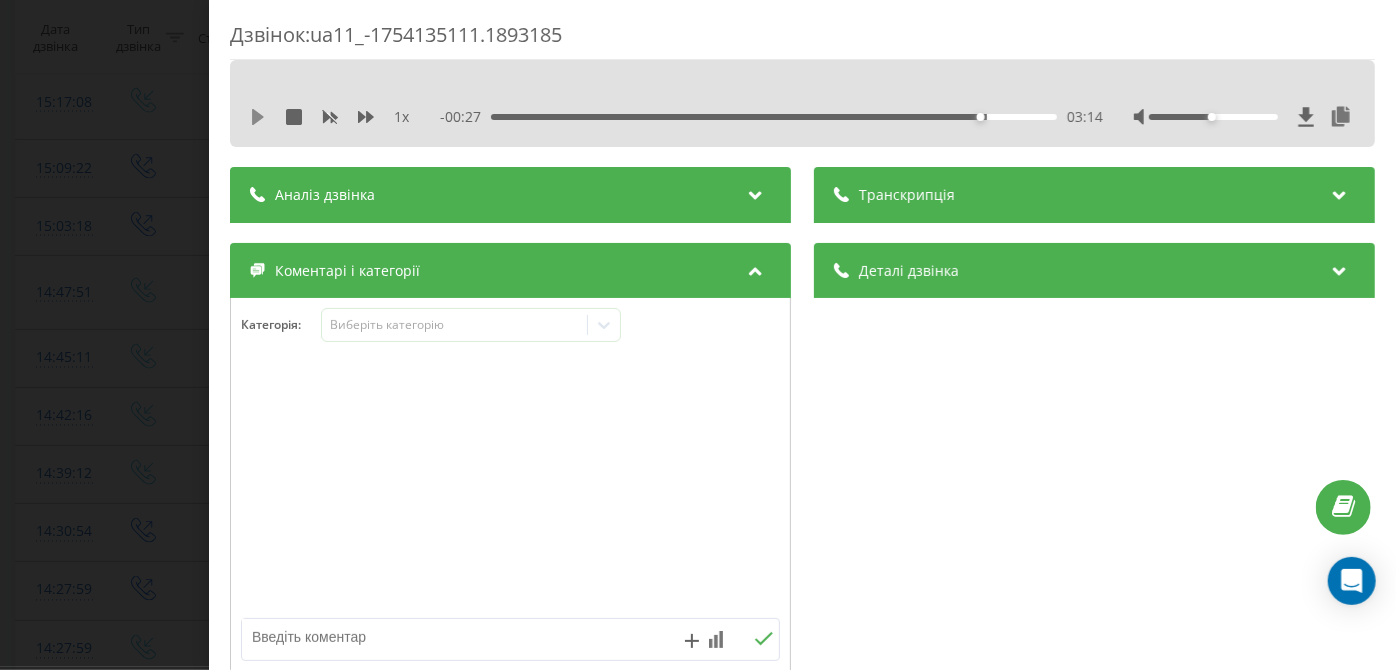 click 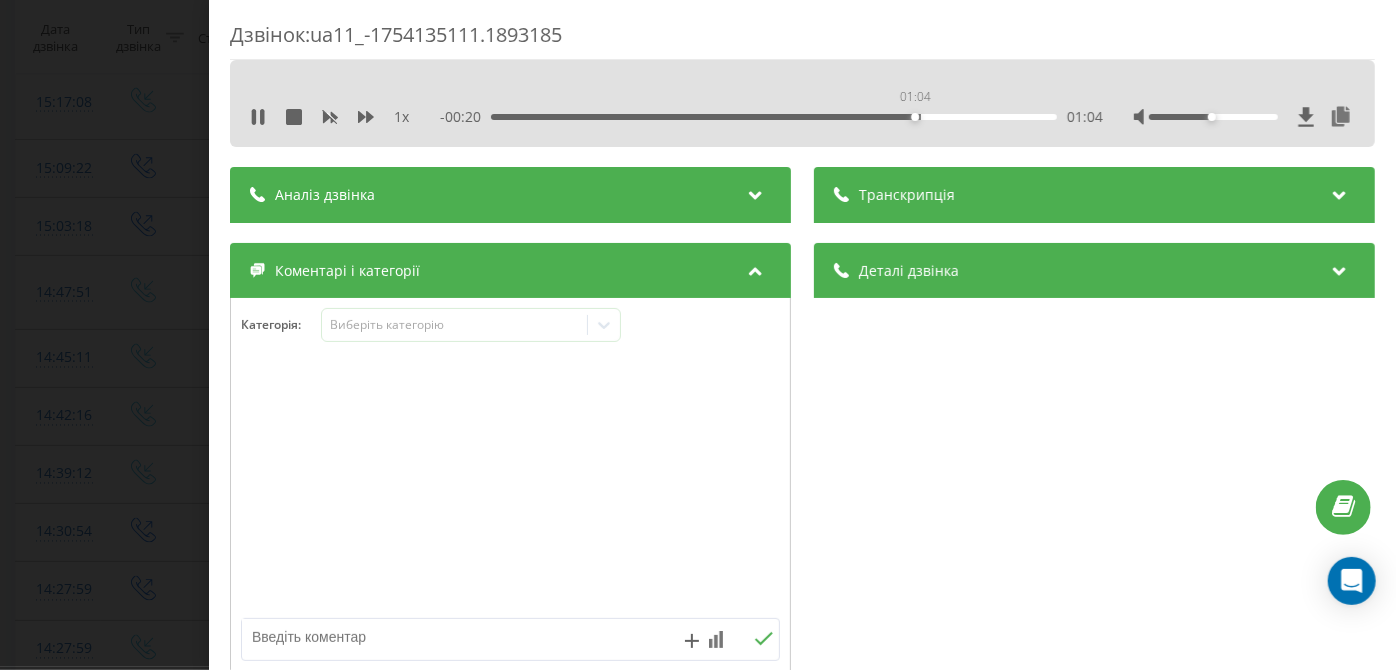 click on "01:04" at bounding box center [775, 117] 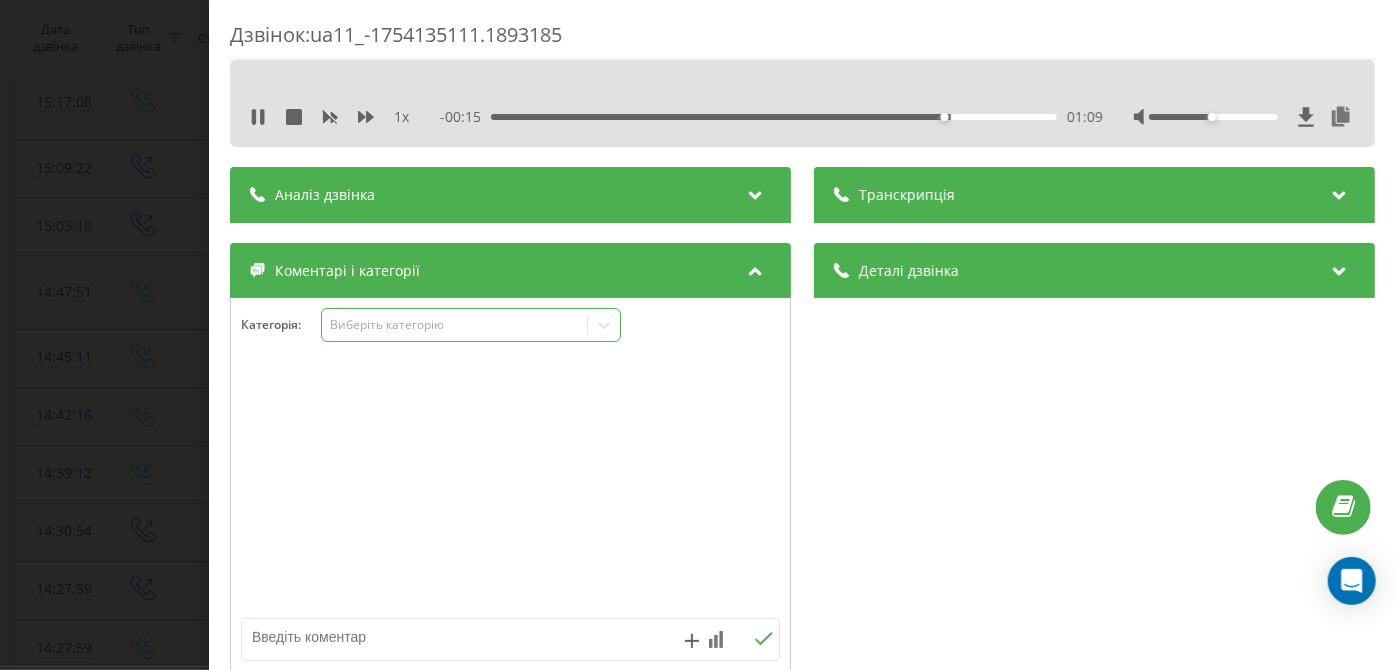click on "Виберіть категорію" at bounding box center (455, 325) 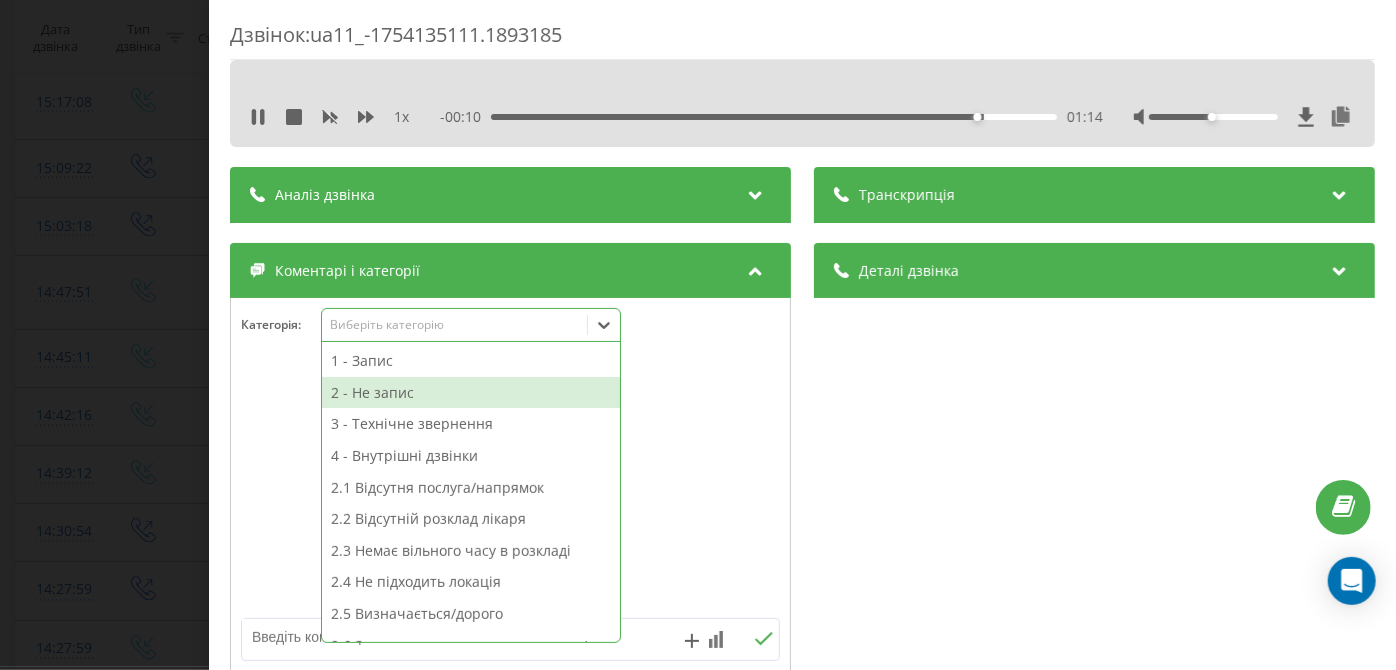 click on "2 - Не запис" at bounding box center [471, 393] 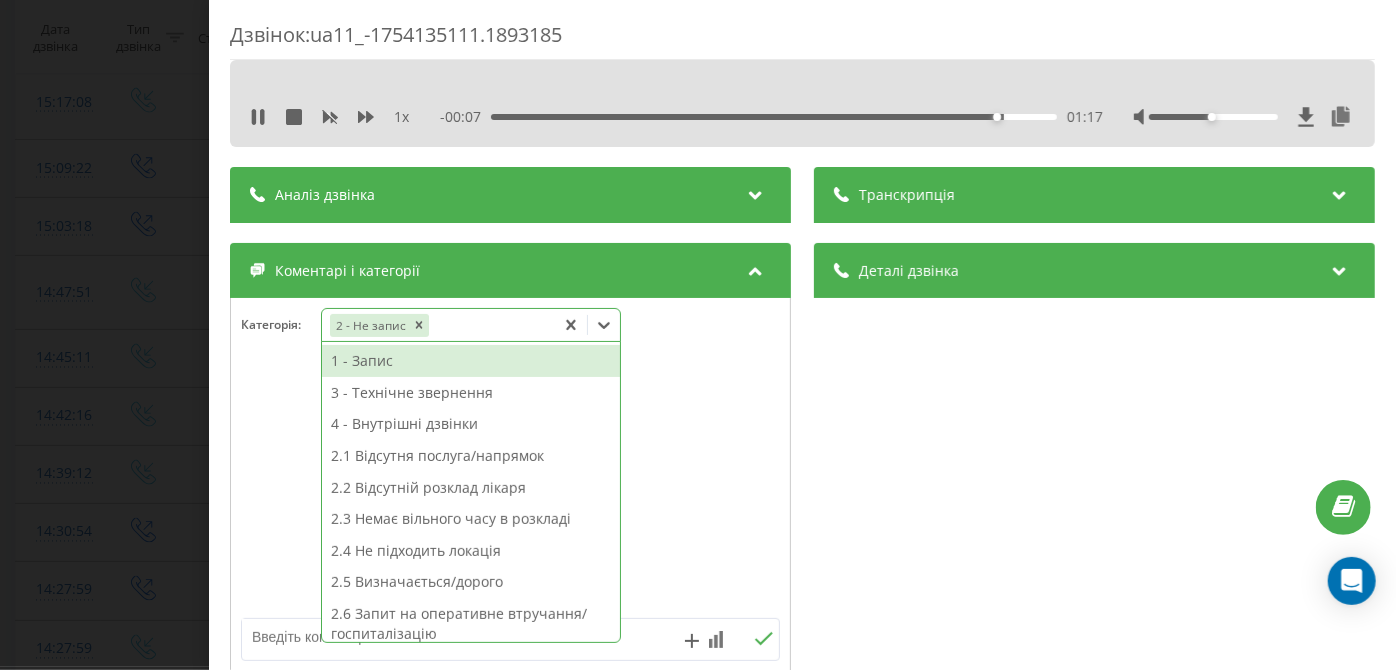 click on "2.6 Запит на оперативне втручання/госпиталізацію" at bounding box center (471, 623) 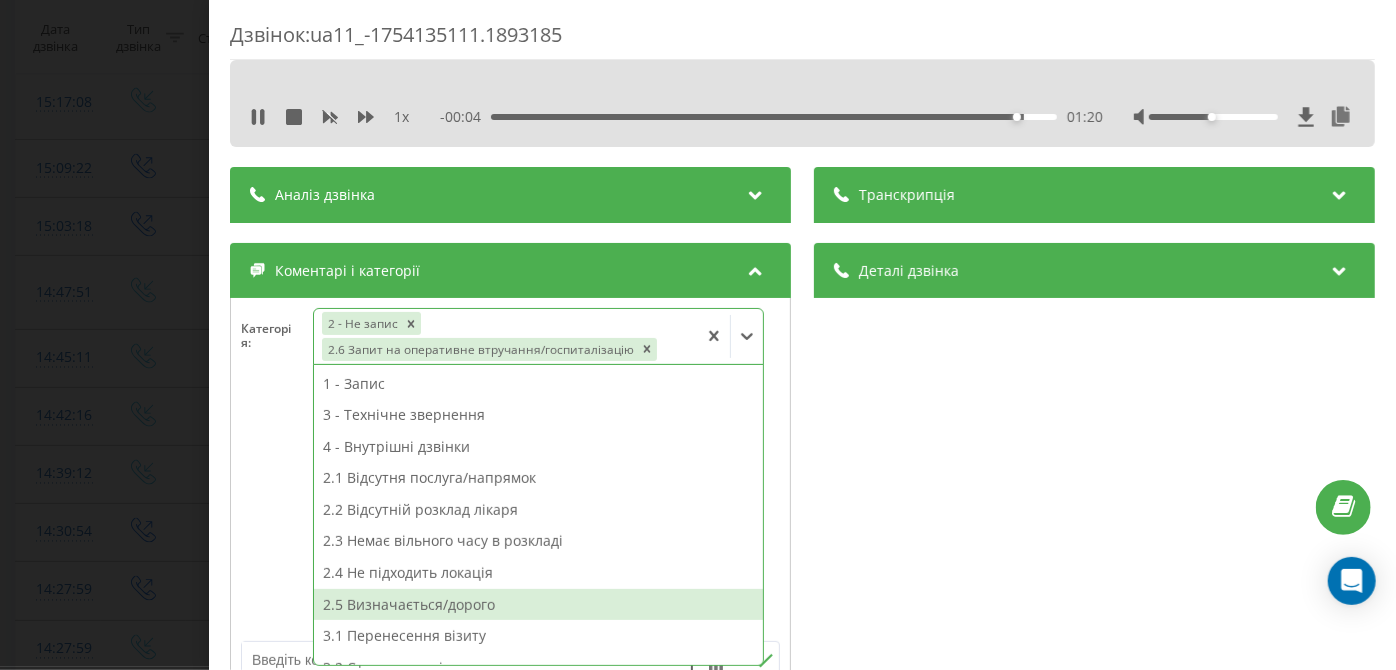 click on "2.5 Визначається/дорого" at bounding box center [538, 605] 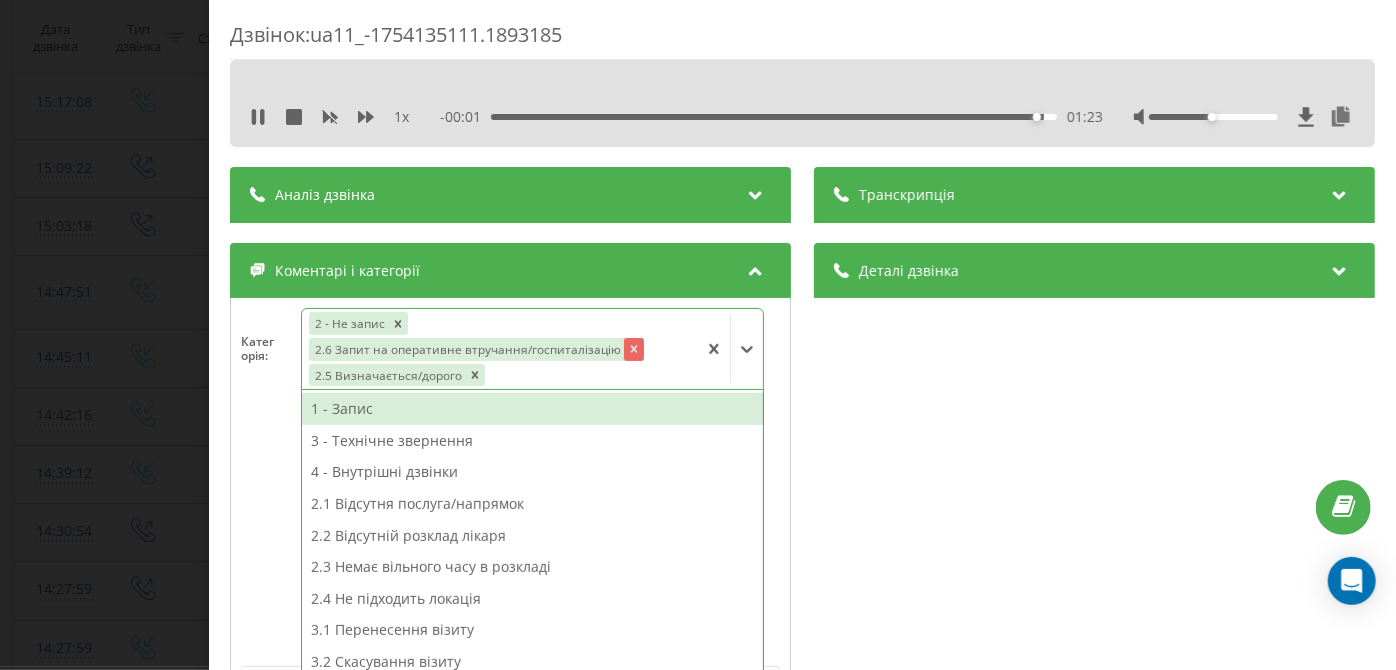 click 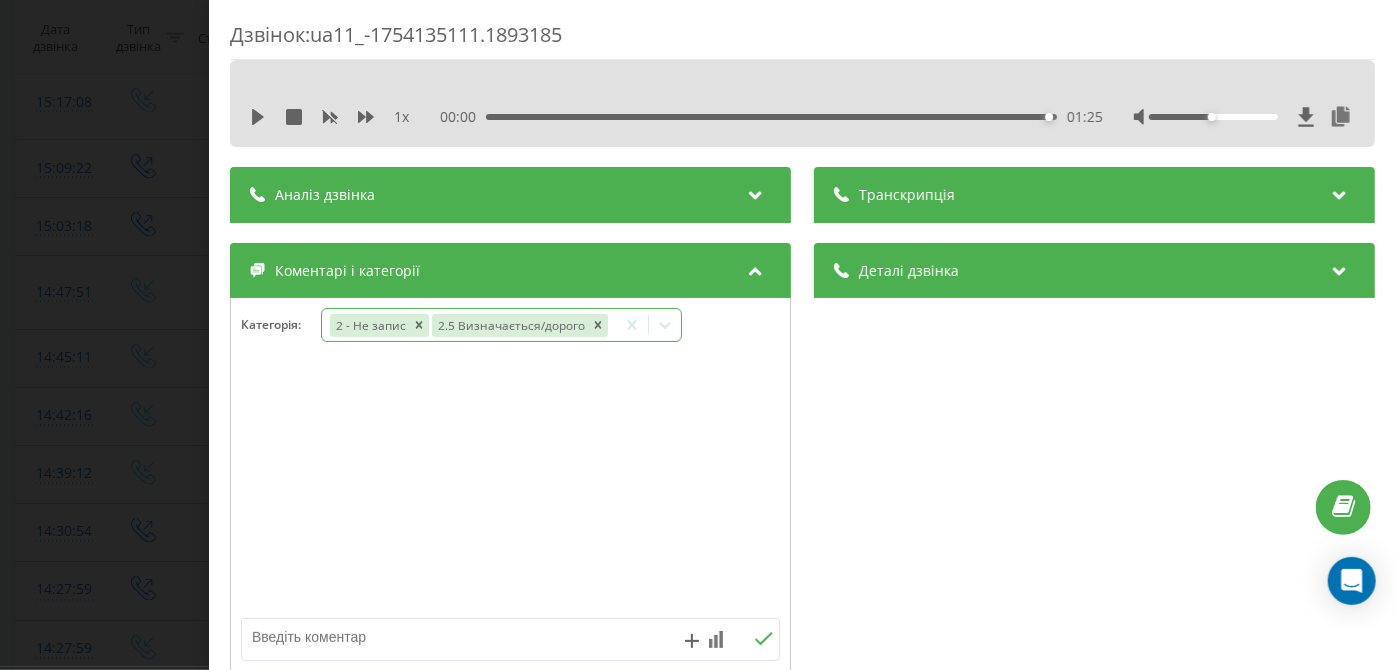click on "Дзвінок :  ua11_-1754135111.1893185   1 x  00:00 01:25   01:25   Транскрипція Для AI-аналізу майбутніх дзвінків  налаштуйте та активуйте профіль на сторінці . Якщо профіль вже є і дзвінок відповідає його умовам, оновіть сторінку через 10 хвилин - AI аналізує поточний дзвінок. Аналіз дзвінка Для AI-аналізу майбутніх дзвінків  налаштуйте та активуйте профіль на сторінці . Якщо профіль вже є і дзвінок відповідає його умовам, оновіть сторінку через 10 хвилин - AI аналізує поточний дзвінок. Деталі дзвінка Загальне Дата дзвінка 2025-08-02 14:45:11 Тип дзвінка Вхідний Статус дзвінка Повторний 380970421384 :" at bounding box center [698, 335] 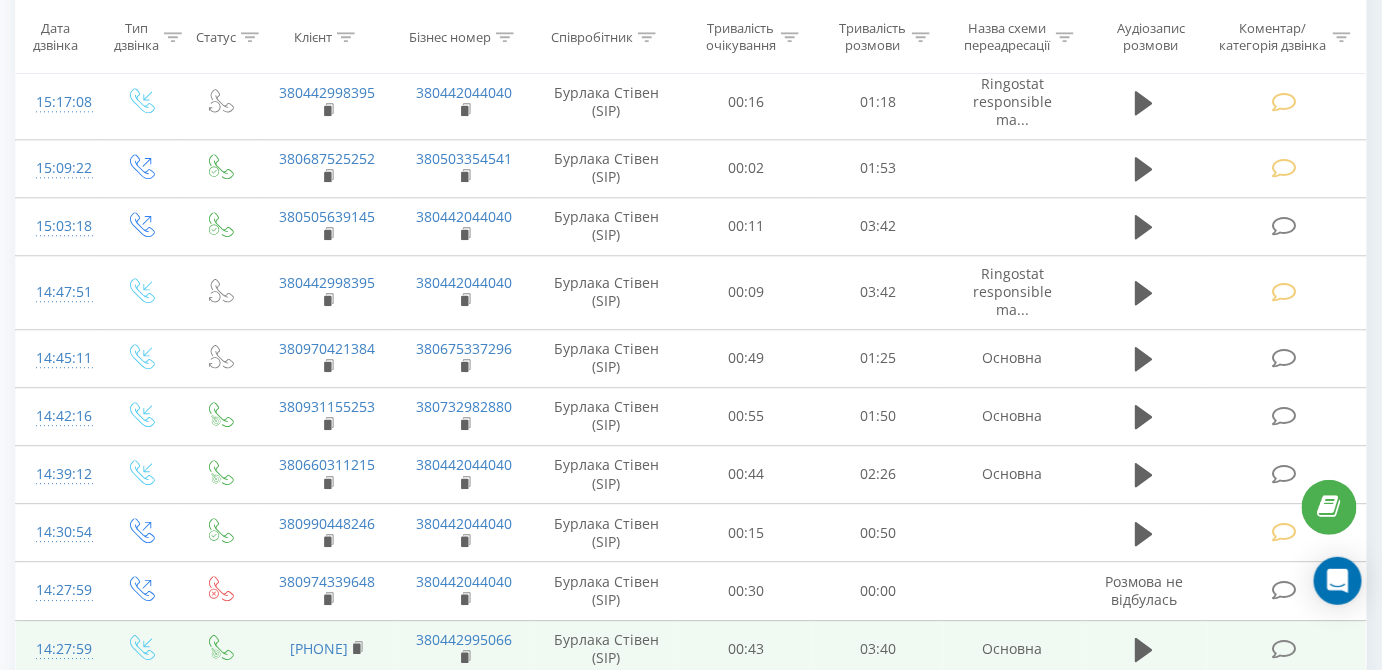 click at bounding box center (1284, 649) 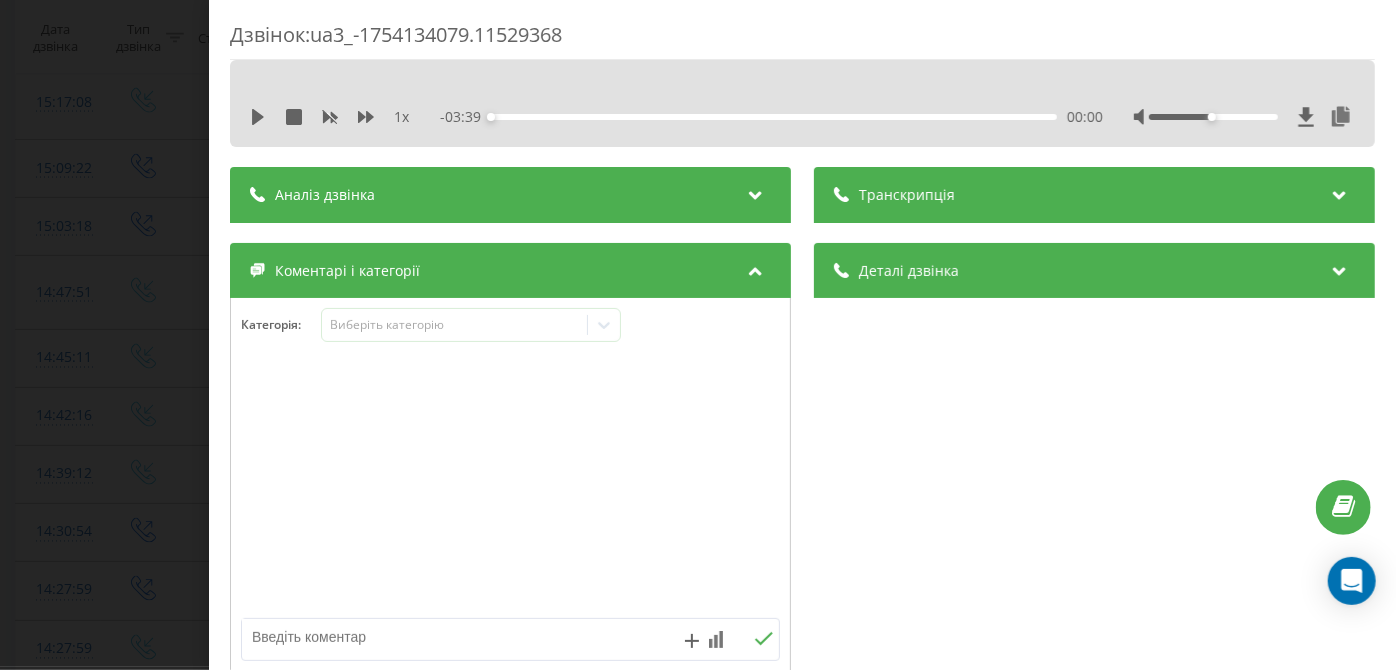 click on "1 x  - 03:39 00:00   00:00" at bounding box center [802, 117] 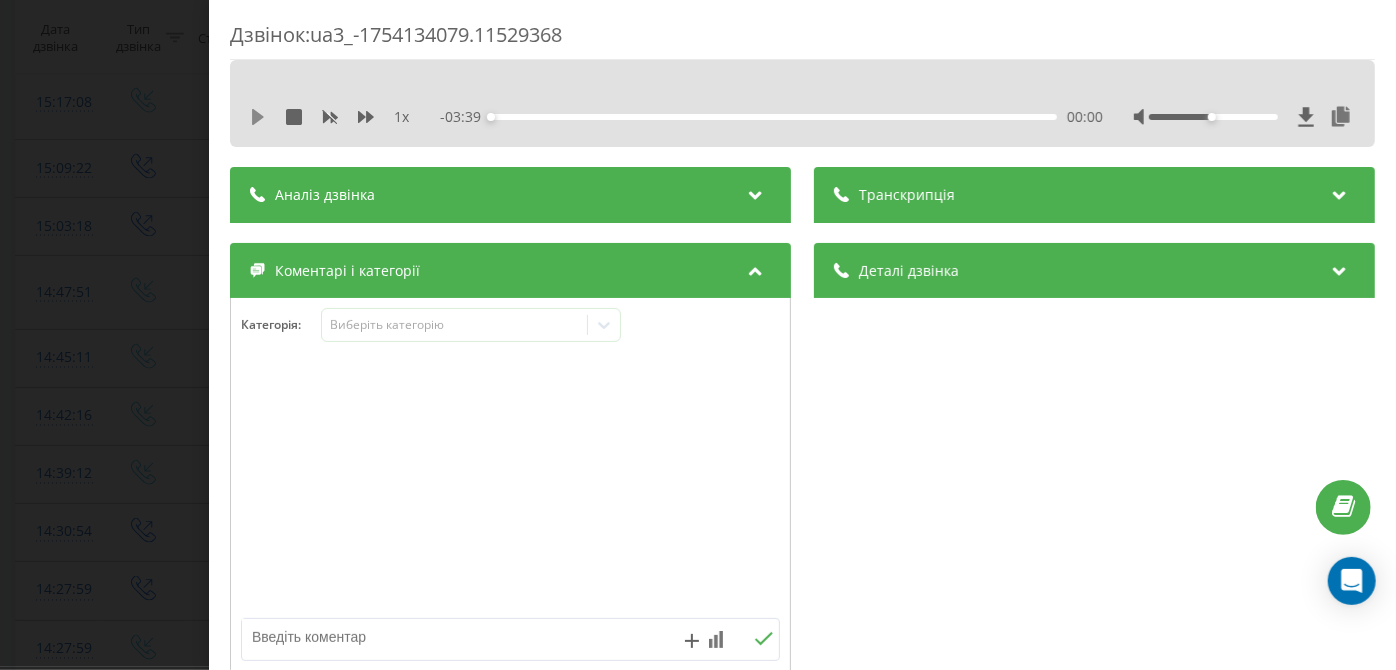 click 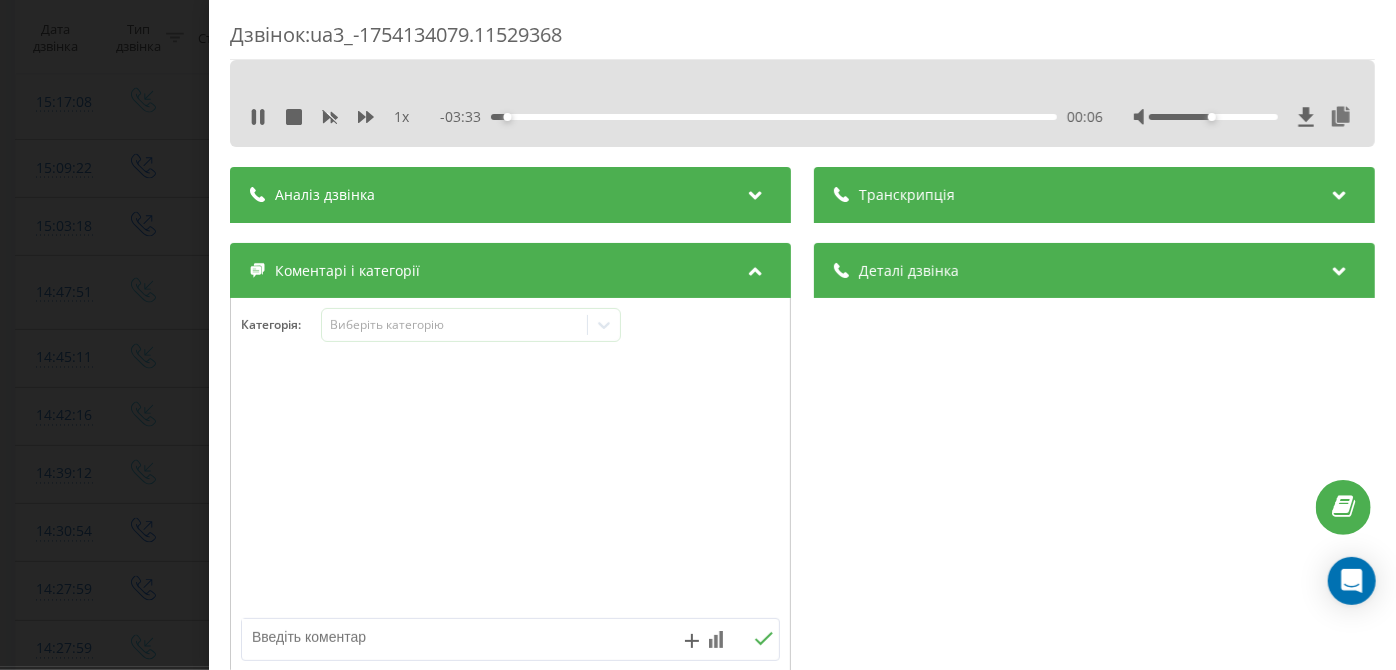 click on "00:06" at bounding box center (775, 117) 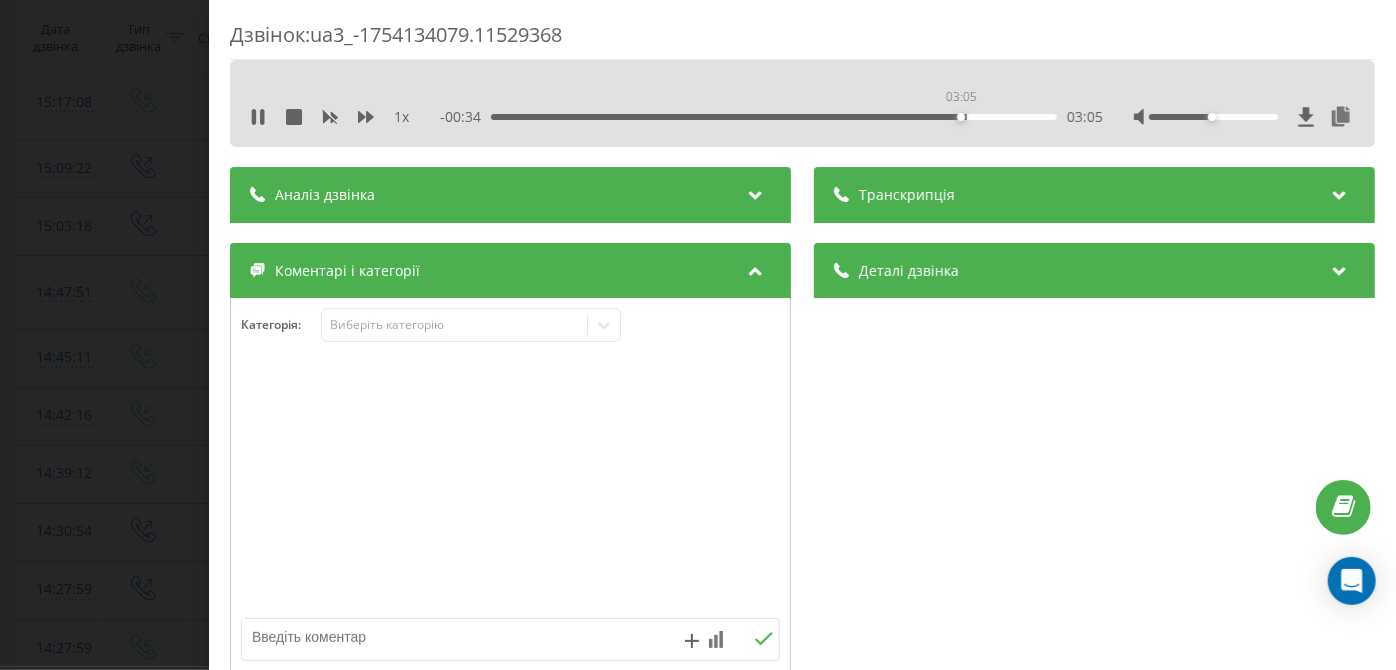 click on "03:05" at bounding box center [775, 117] 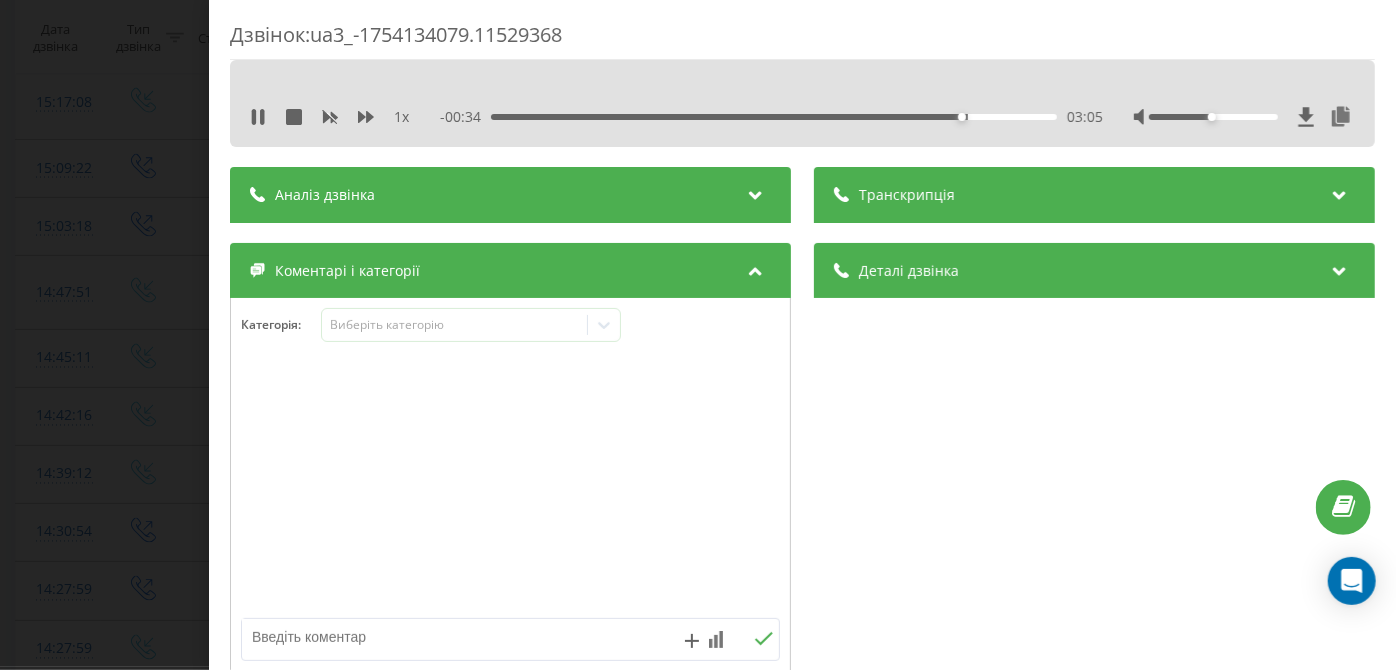 click on "- 00:34 03:05   03:05" at bounding box center (772, 117) 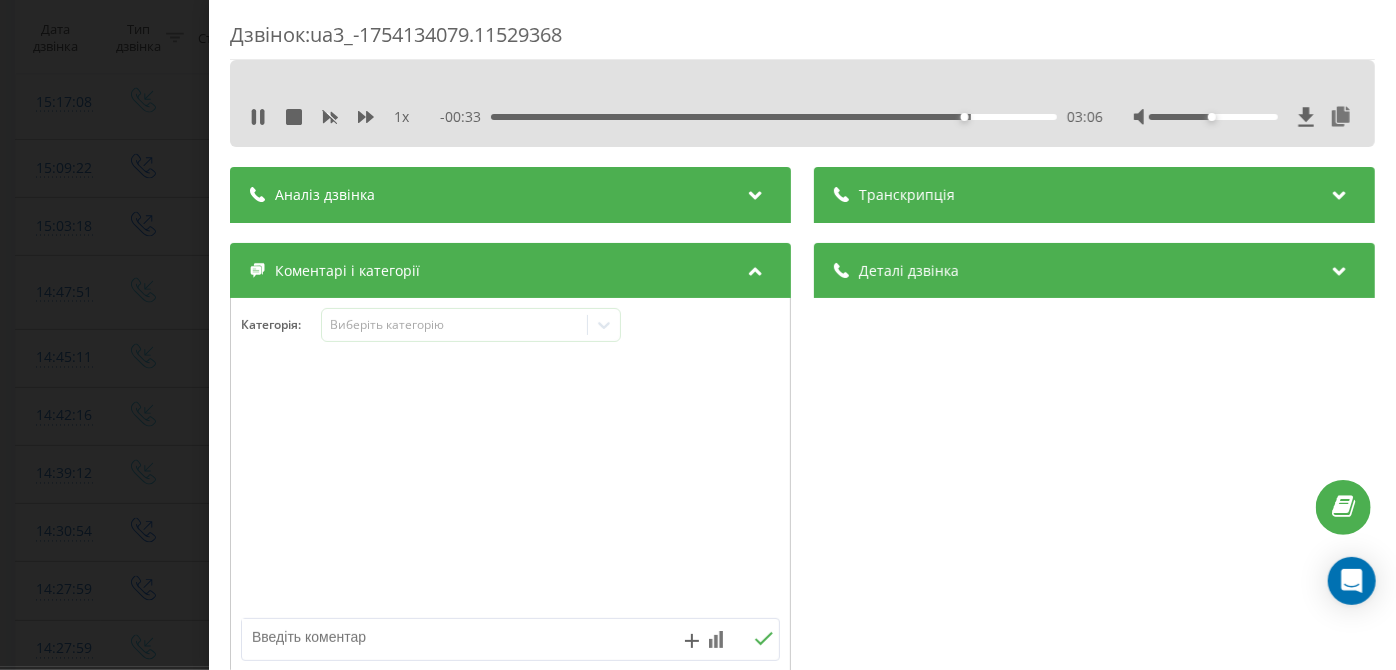 click on "03:06" at bounding box center (775, 117) 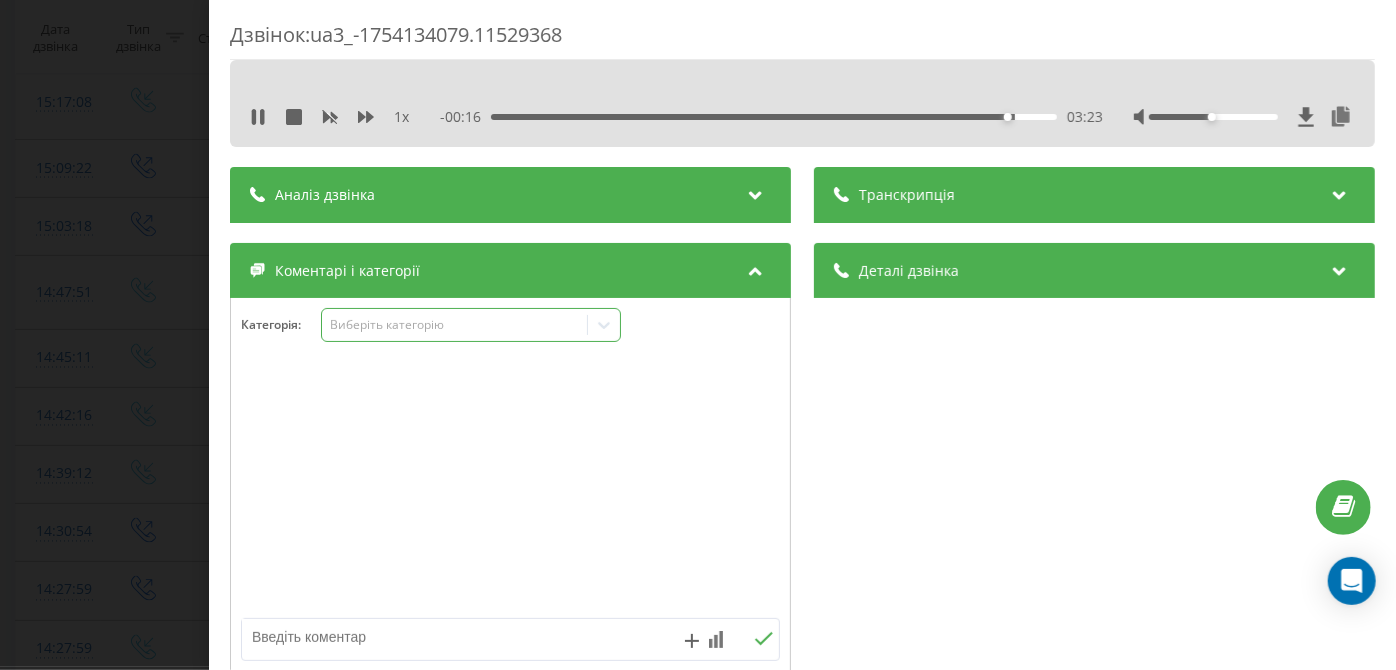 click on "Виберіть категорію" at bounding box center [455, 325] 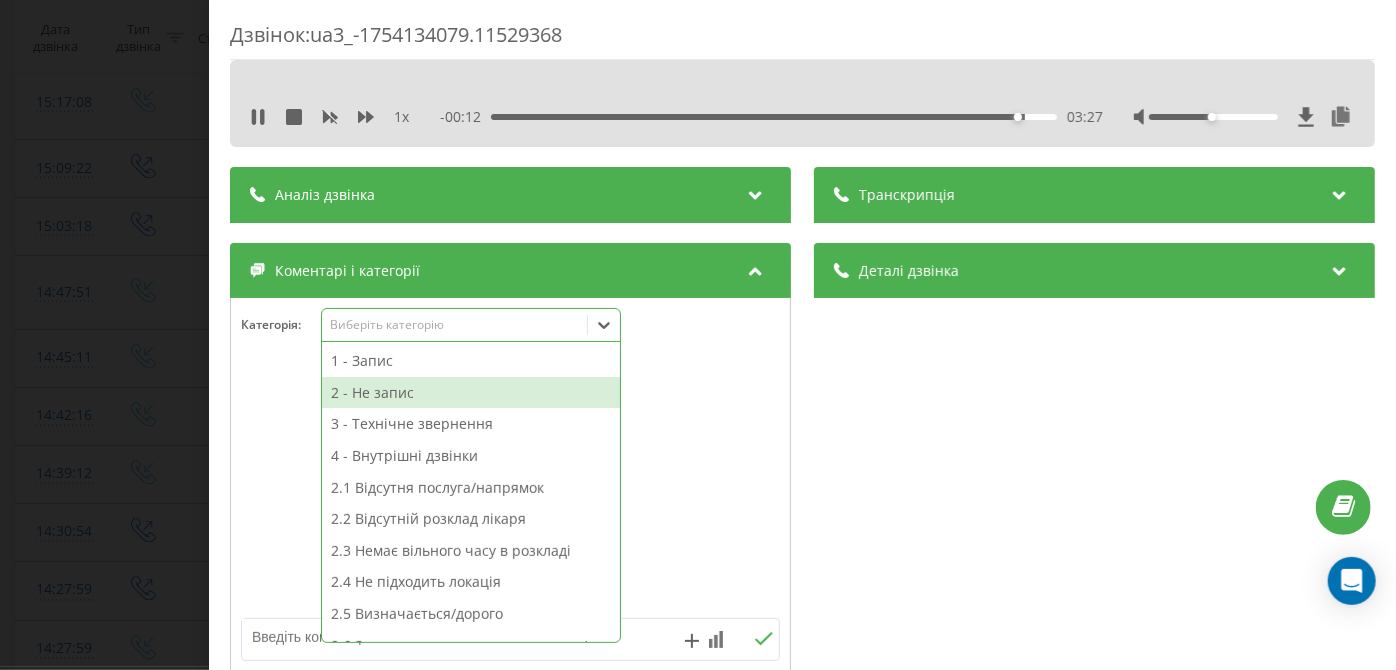 click on "2 - Не запис" at bounding box center [471, 393] 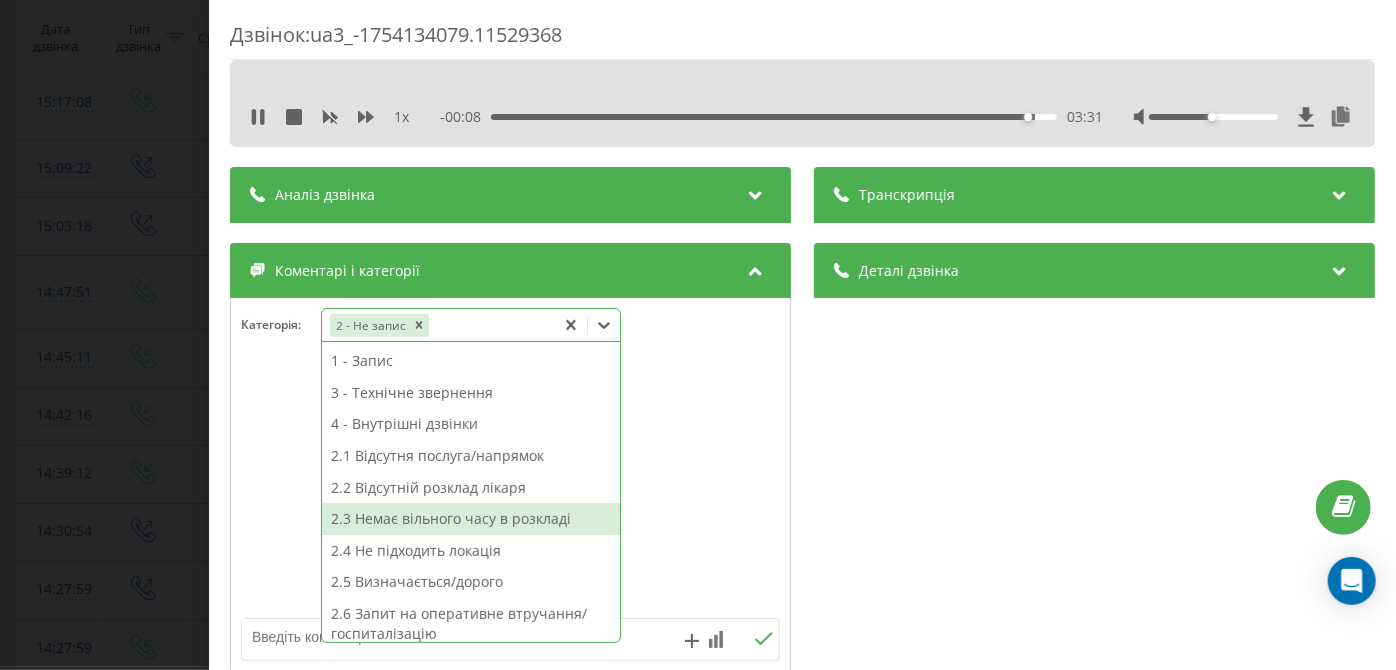 click on "2.3 Немає вільного часу в розкладі" at bounding box center [471, 519] 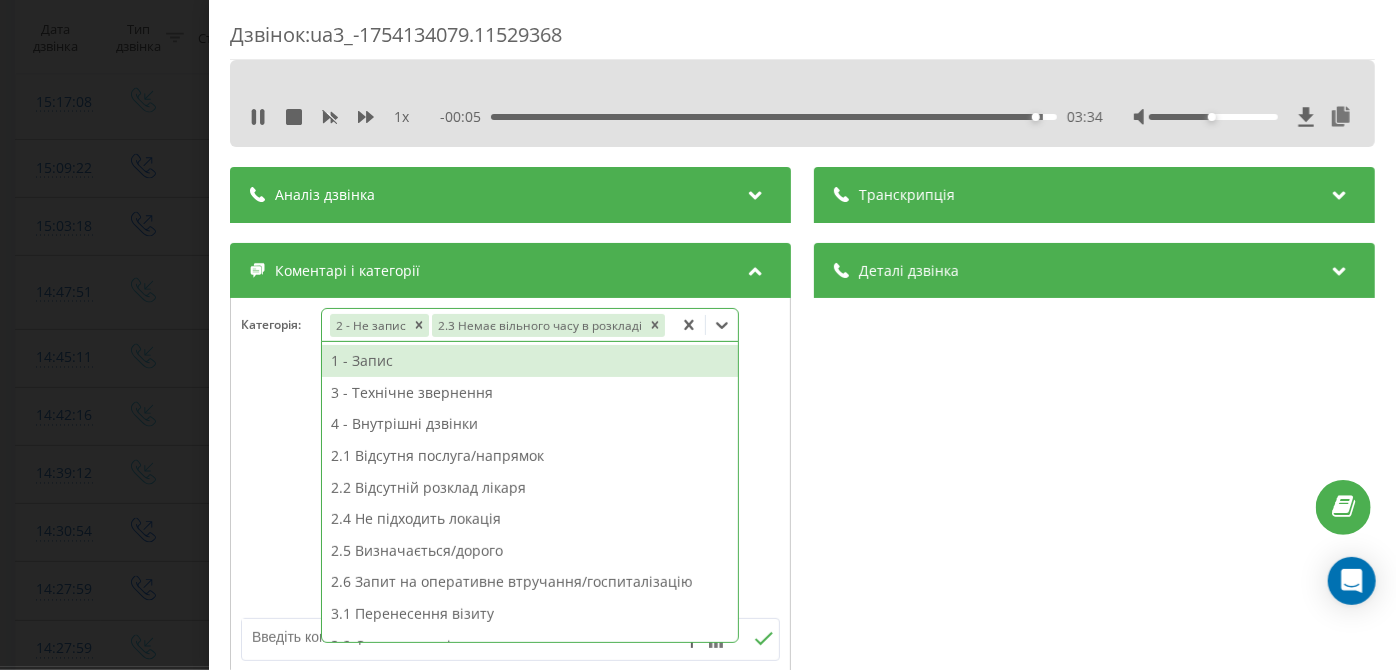 click on "Дзвінок :  ua3_-1754134079.11529368   1 x  - 00:05 03:34   03:34   Транскрипція Для AI-аналізу майбутніх дзвінків  налаштуйте та активуйте профіль на сторінці . Якщо профіль вже є і дзвінок відповідає його умовам, оновіть сторінку через 10 хвилин - AI аналізує поточний дзвінок. Аналіз дзвінка Для AI-аналізу майбутніх дзвінків  налаштуйте та активуйте профіль на сторінці . Якщо профіль вже є і дзвінок відповідає його умовам, оновіть сторінку через 10 хвилин - AI аналізує поточний дзвінок. Деталі дзвінка Загальне Дата дзвінка 2025-08-02 14:27:59 Тип дзвінка Вхідний Статус дзвінка Цільовий 380685378303 :" at bounding box center [698, 335] 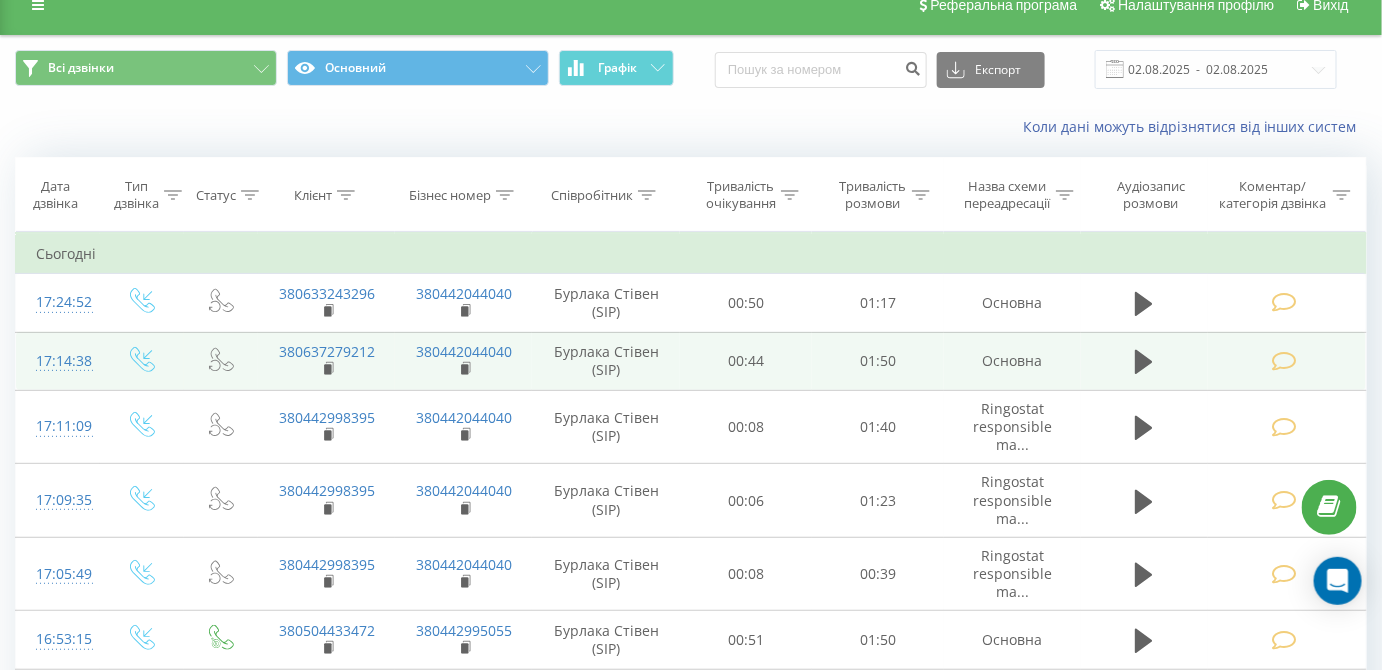 scroll, scrollTop: 25, scrollLeft: 0, axis: vertical 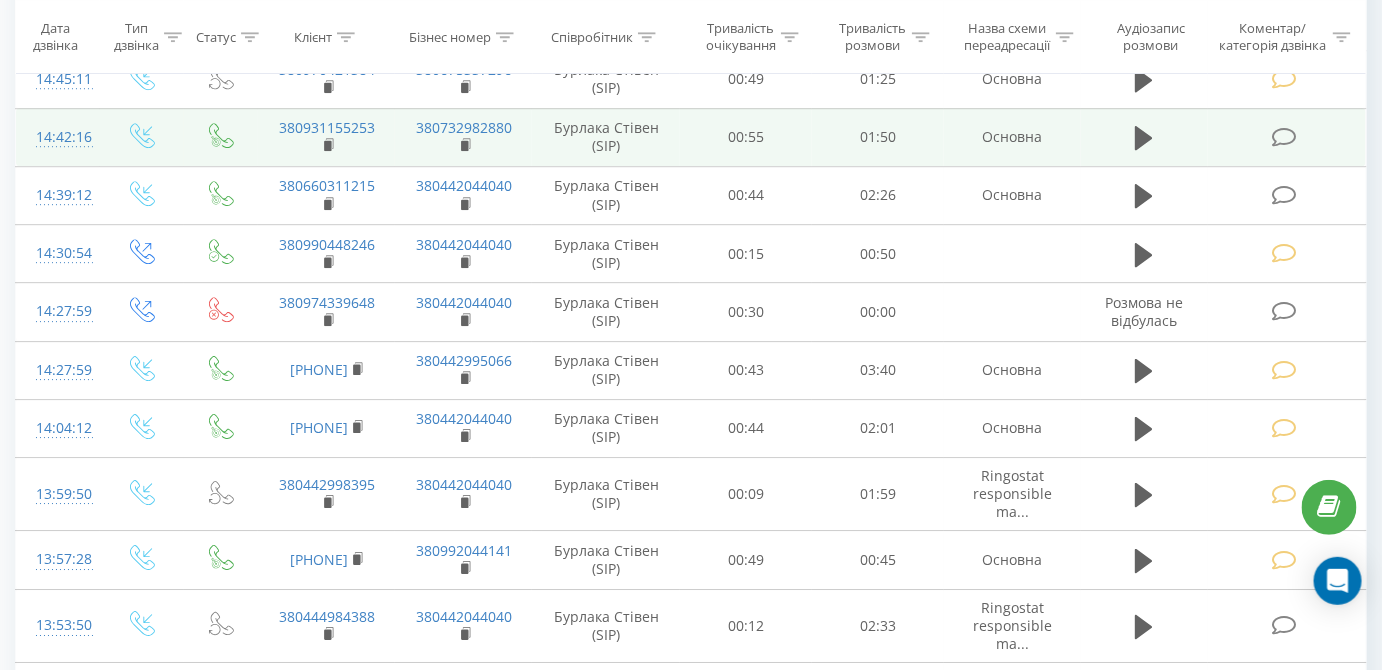 click at bounding box center (1287, 137) 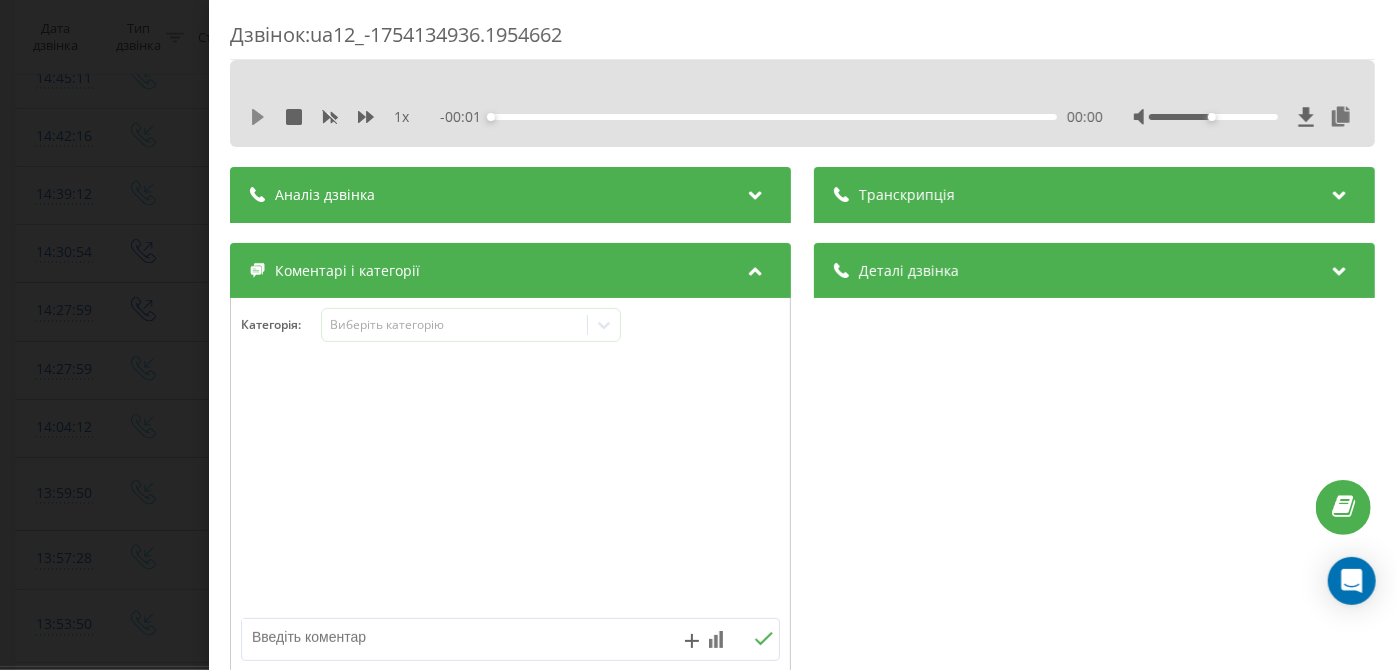 click 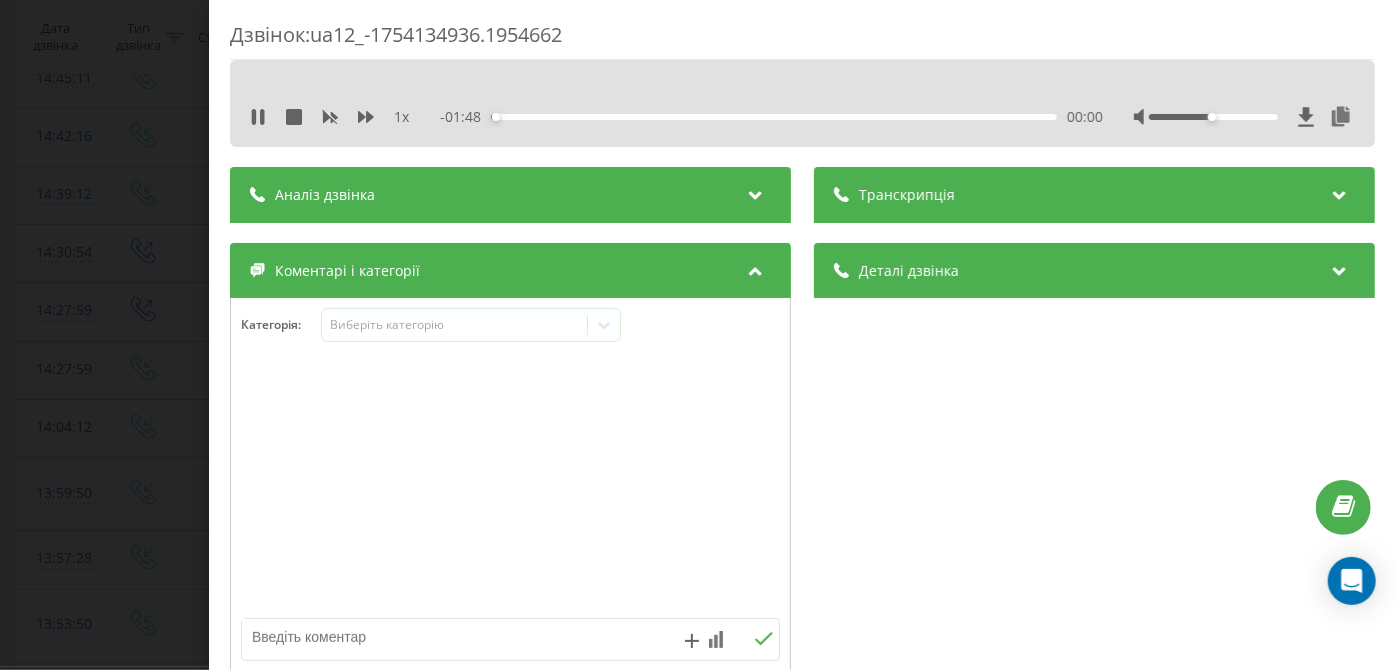click on "00:00" at bounding box center [775, 117] 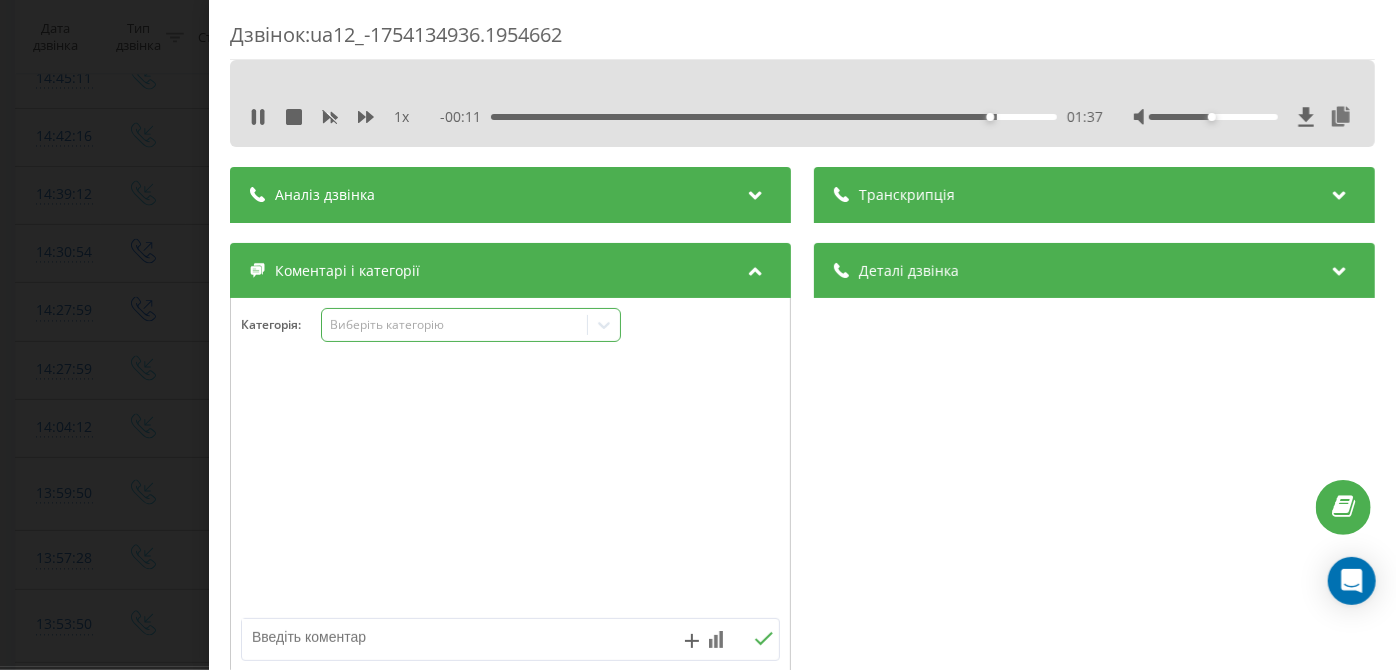 click on "Виберіть категорію" at bounding box center (455, 325) 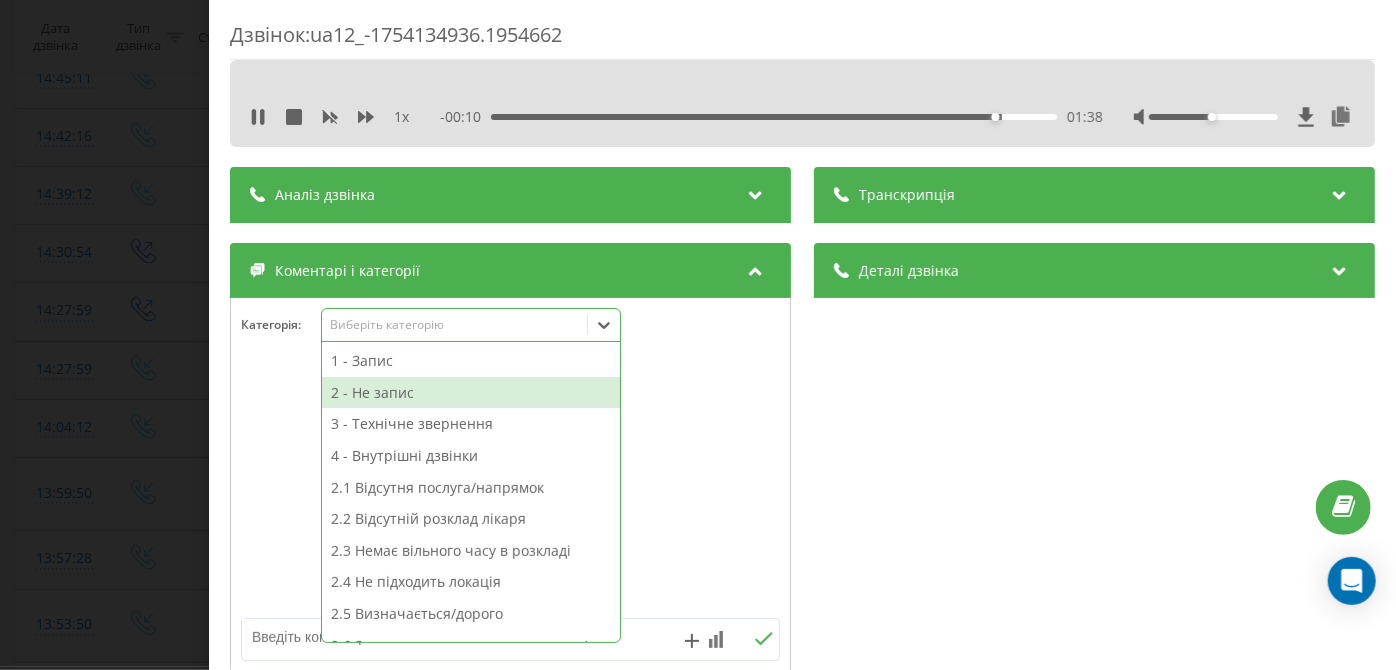 click on "2 - Не запис" at bounding box center (471, 393) 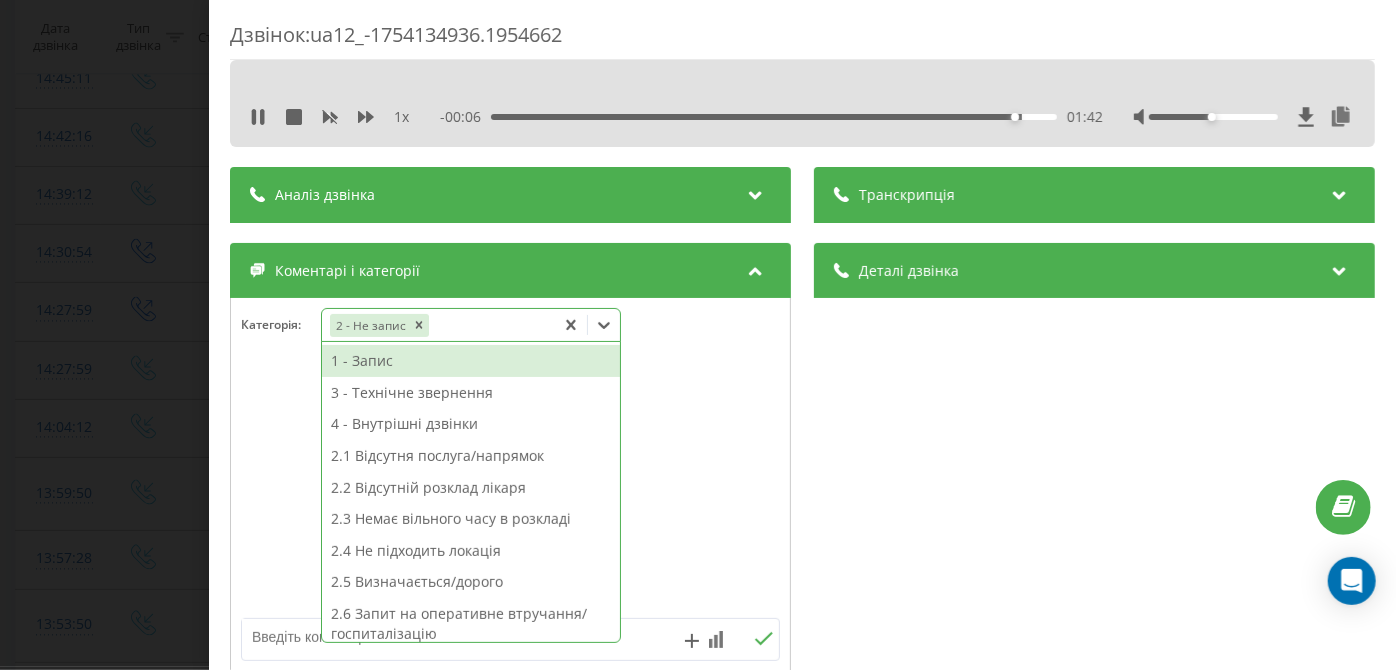 click on "2.5 Визначається/дорого" at bounding box center [471, 582] 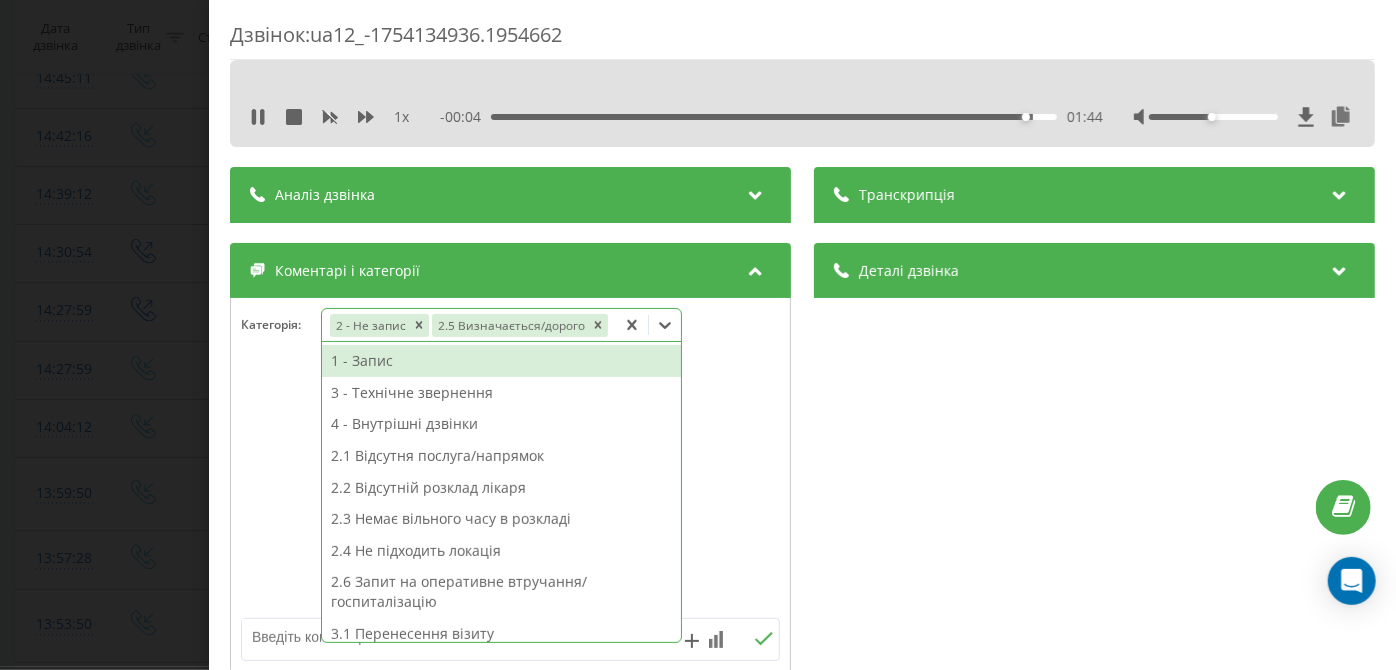 click on "Дзвінок :  ua12_-1754134936.1954662   1 x  - 00:04 01:44   01:44   Транскрипція Для AI-аналізу майбутніх дзвінків  налаштуйте та активуйте профіль на сторінці . Якщо профіль вже є і дзвінок відповідає його умовам, оновіть сторінку через 10 хвилин - AI аналізує поточний дзвінок. Аналіз дзвінка Для AI-аналізу майбутніх дзвінків  налаштуйте та активуйте профіль на сторінці . Якщо профіль вже є і дзвінок відповідає його умовам, оновіть сторінку через 10 хвилин - AI аналізує поточний дзвінок. Деталі дзвінка Загальне Дата дзвінка 2025-08-02 14:42:16 Тип дзвінка Вхідний Статус дзвінка Цільовий [PHONE] /" at bounding box center (698, 335) 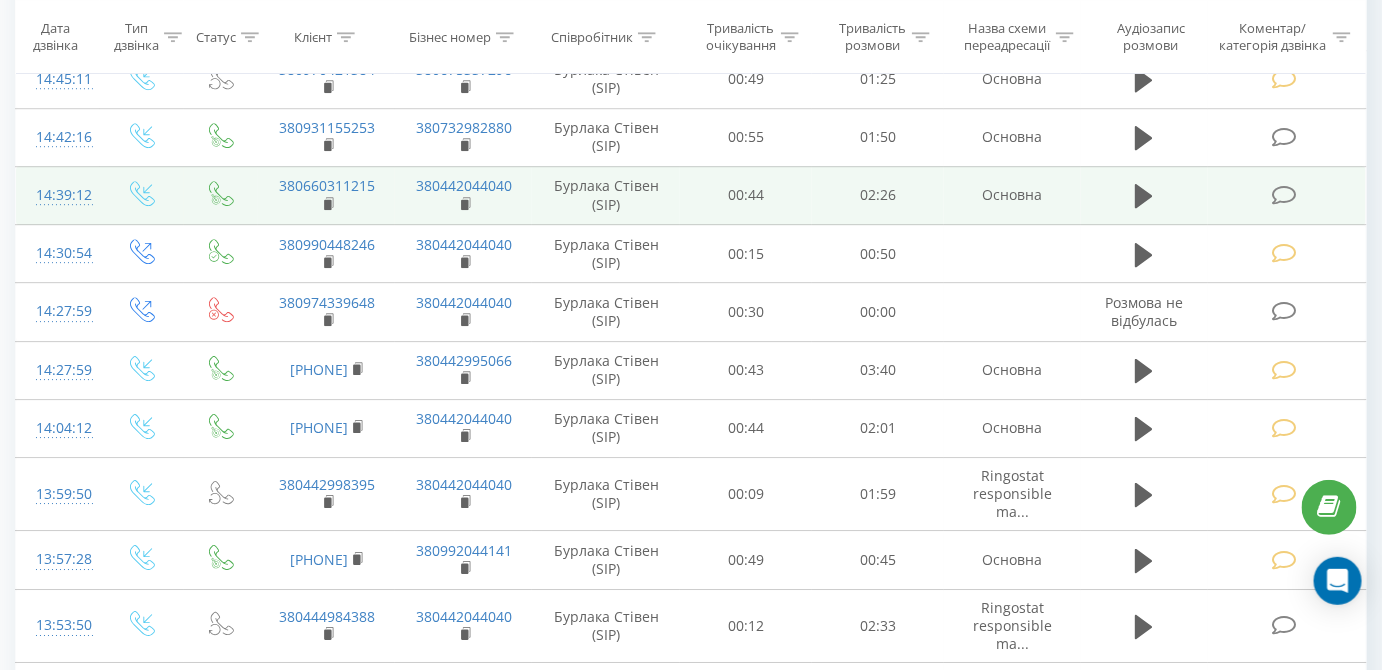 click at bounding box center [1284, 195] 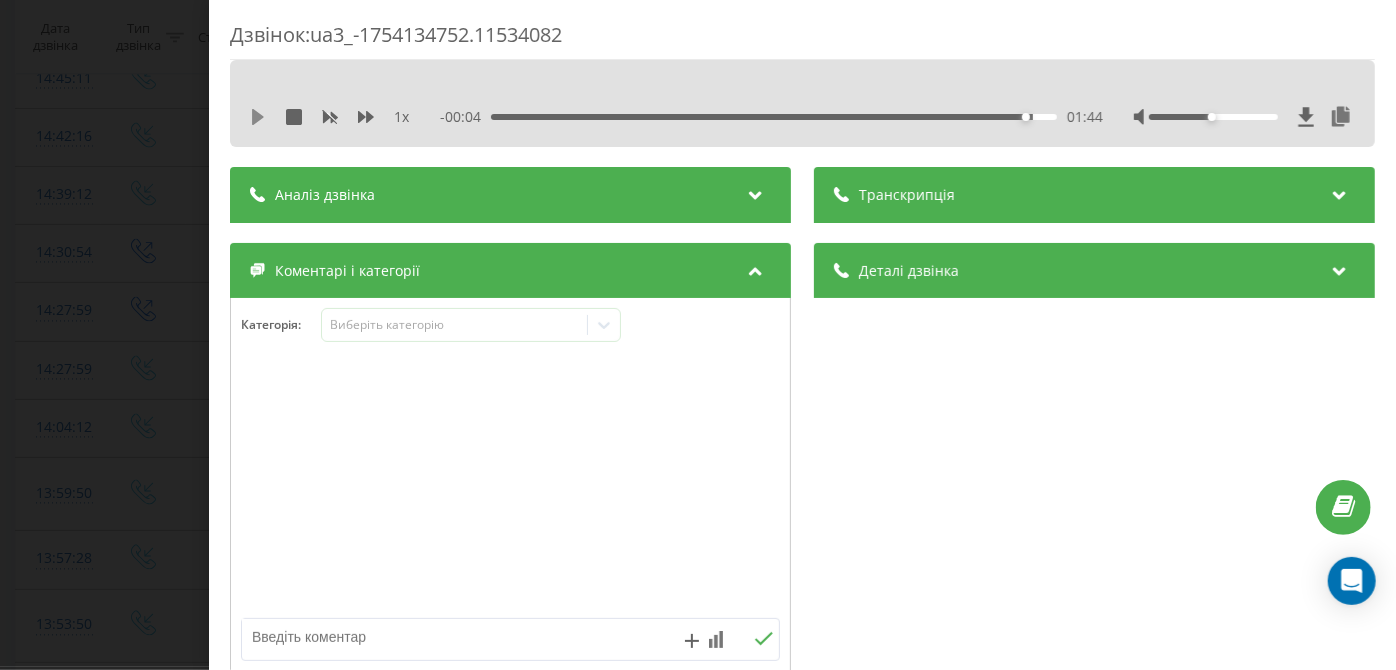 click 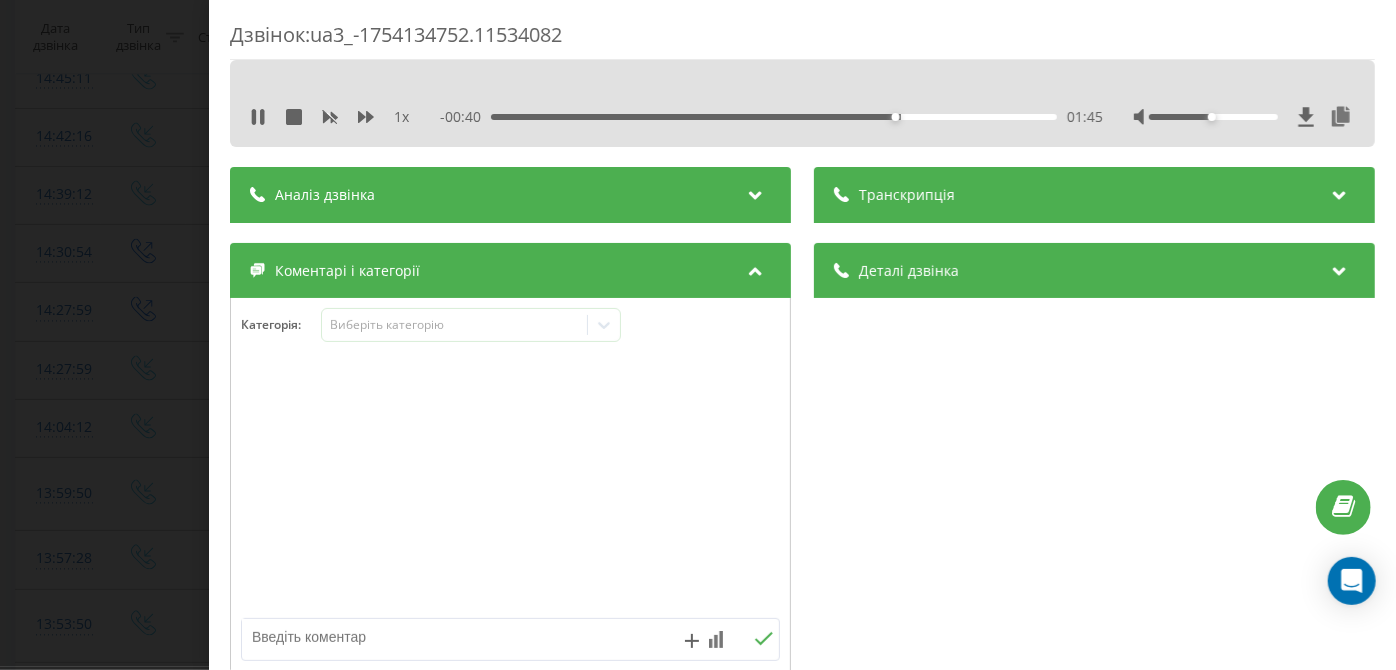 click on "01:45" at bounding box center (775, 117) 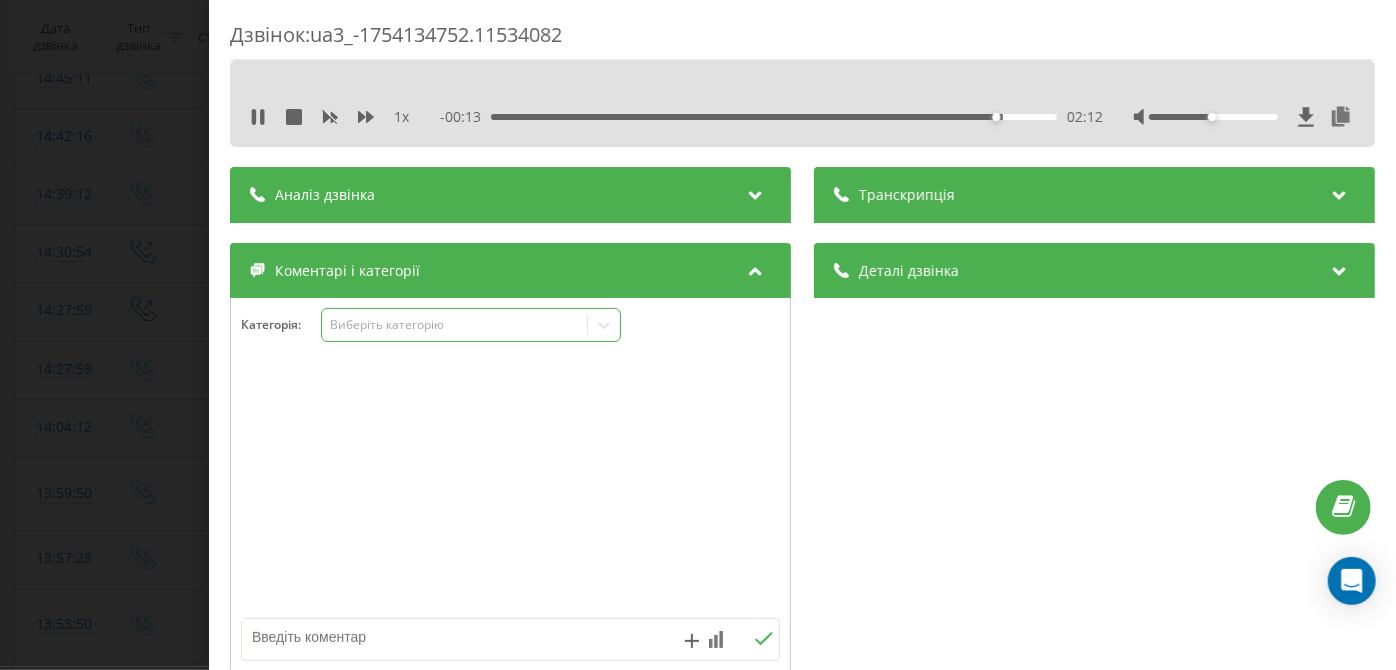 click on "Виберіть категорію" at bounding box center [455, 325] 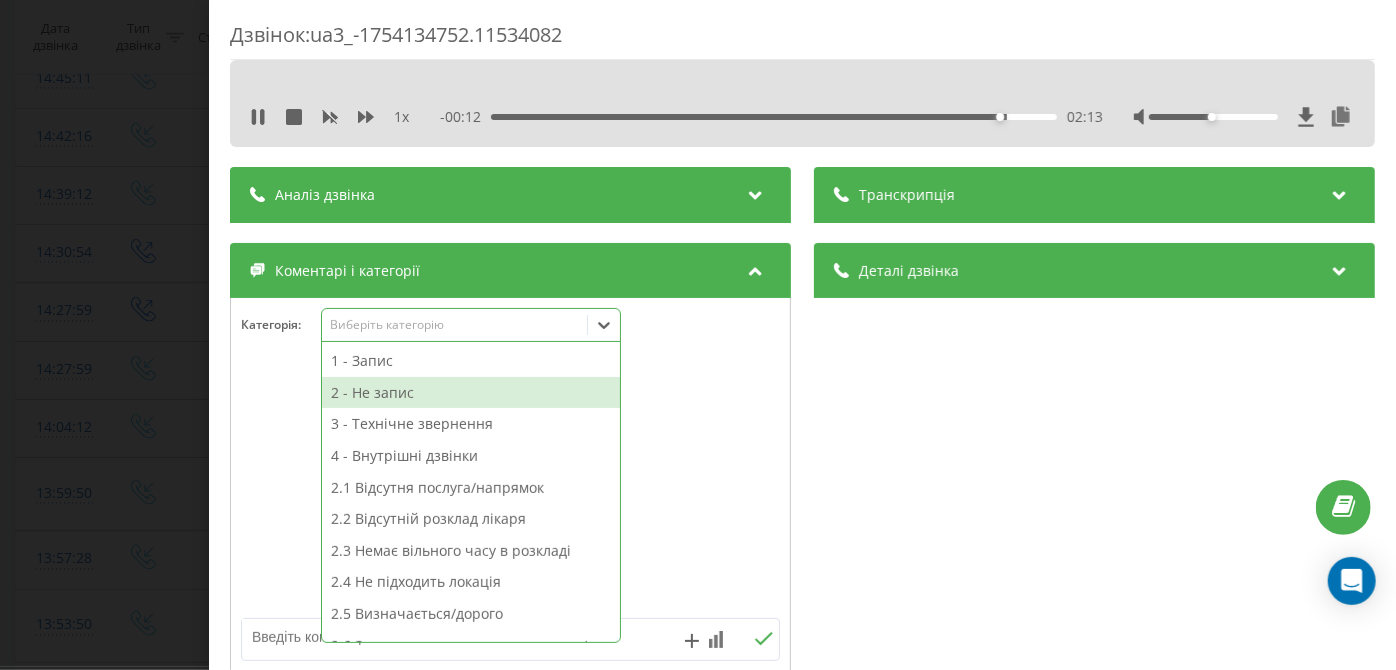 click on "2 - Не запис" at bounding box center [471, 393] 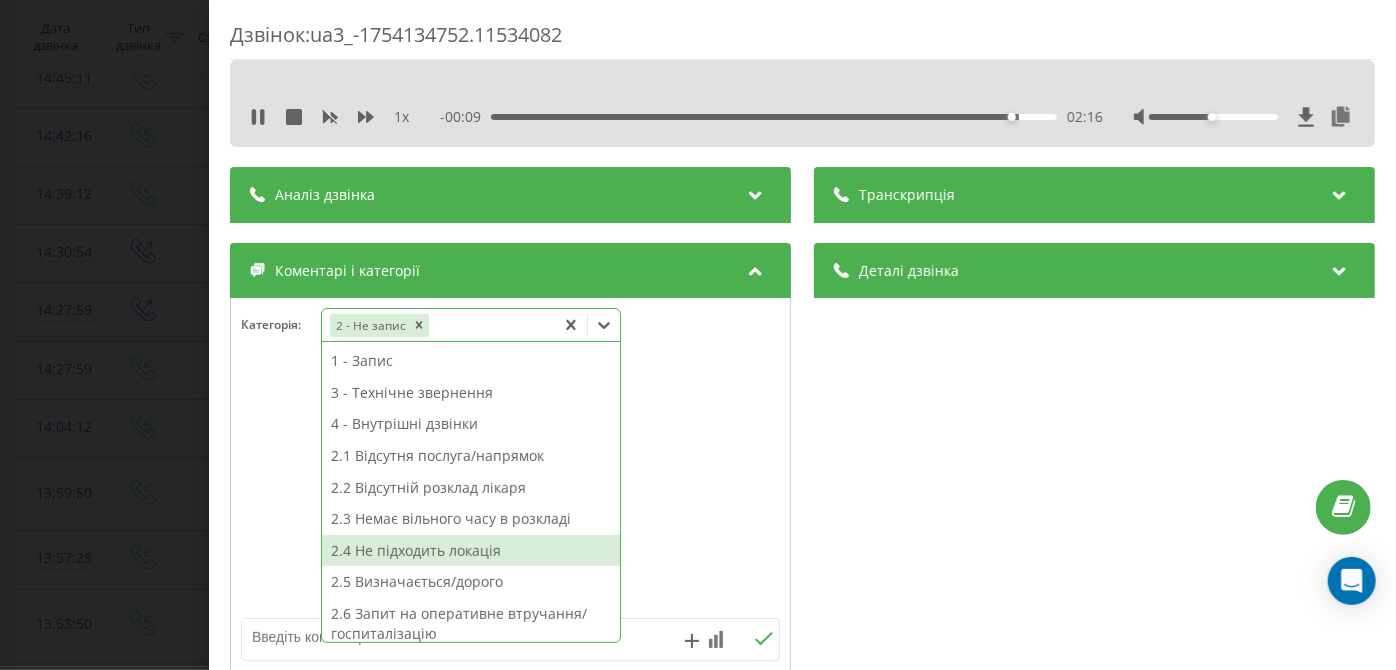 click on "2.4 Не підходить локація" at bounding box center [471, 551] 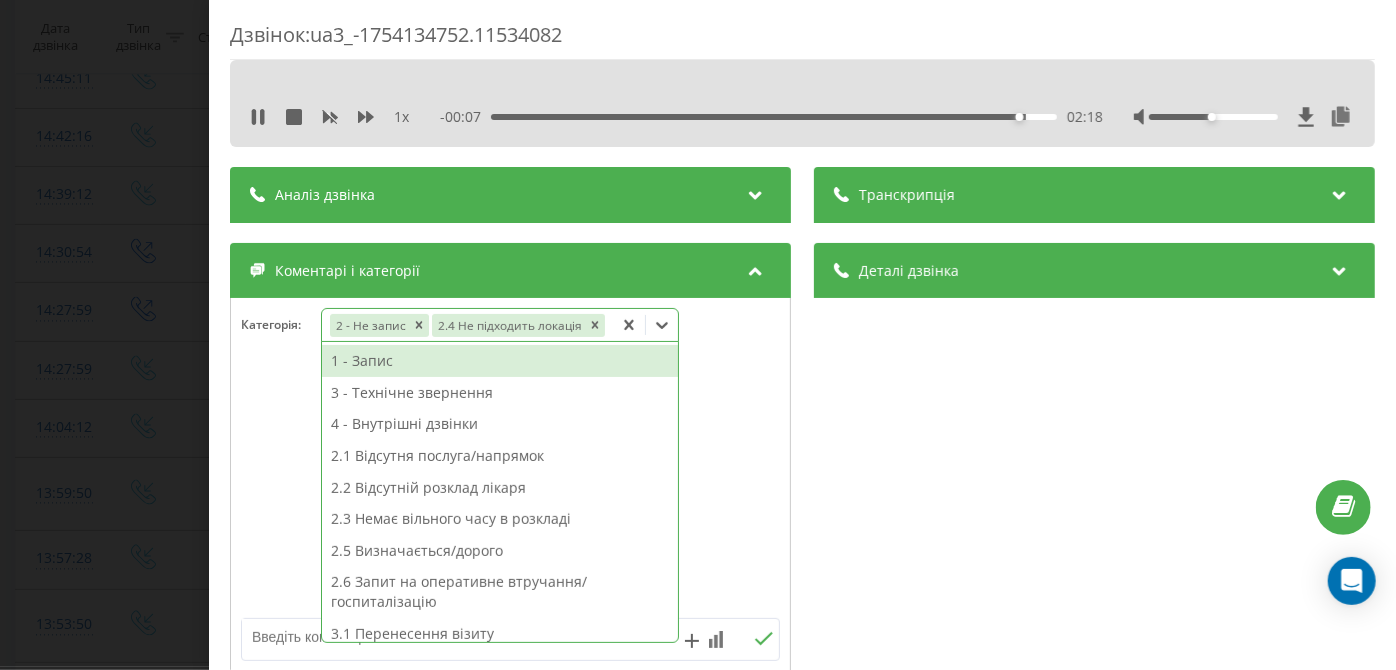 click on "Дзвінок :  ua3_-1754134752.11534082   1 x  - 00:07 02:18   02:18   Транскрипція Для AI-аналізу майбутніх дзвінків  налаштуйте та активуйте профіль на сторінці . Якщо профіль вже є і дзвінок відповідає його умовам, оновіть сторінку через 10 хвилин - AI аналізує поточний дзвінок. Аналіз дзвінка Для AI-аналізу майбутніх дзвінків  налаштуйте та активуйте профіль на сторінці . Якщо профіль вже є і дзвінок відповідає його умовам, оновіть сторінку через 10 хвилин - AI аналізує поточний дзвінок. Деталі дзвінка Загальне Дата дзвінка 2025-08-02 14:39:12 Тип дзвінка Вхідний Статус дзвінка Цільовий [PHONE] :" at bounding box center (698, 335) 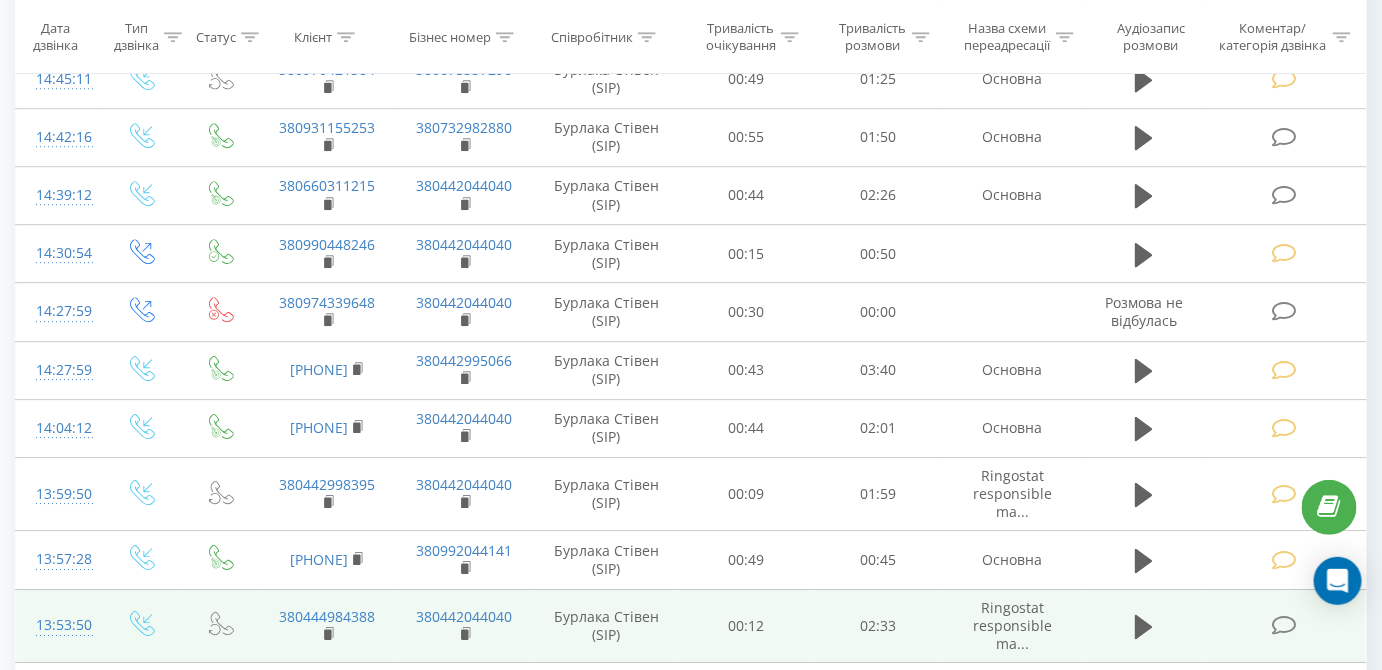 click at bounding box center [1284, 625] 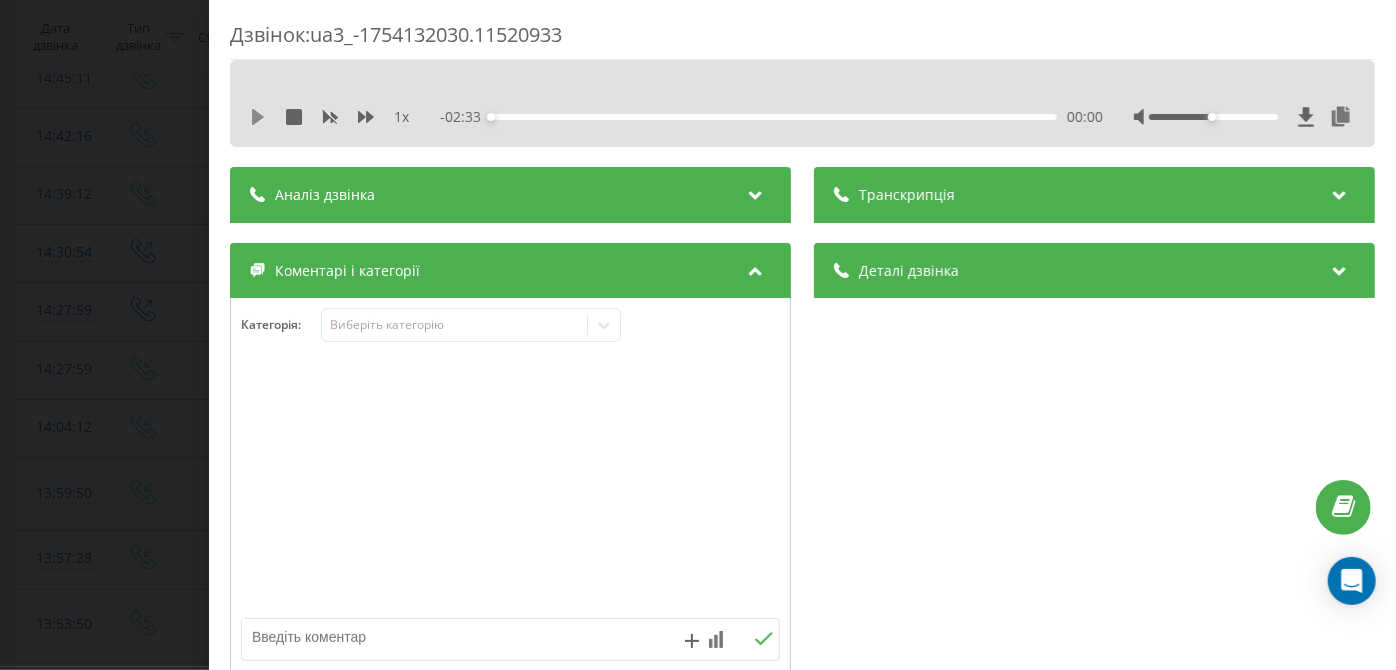 click 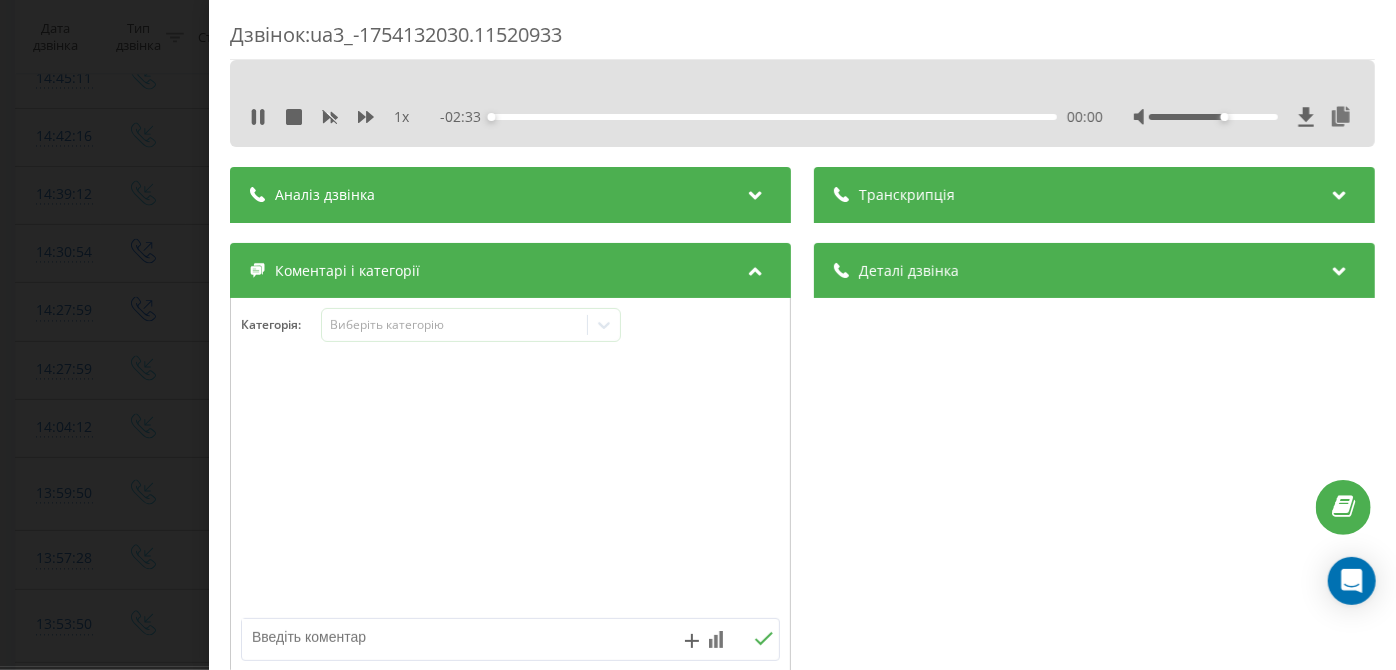 drag, startPoint x: 1208, startPoint y: 118, endPoint x: 1309, endPoint y: 121, distance: 101.04455 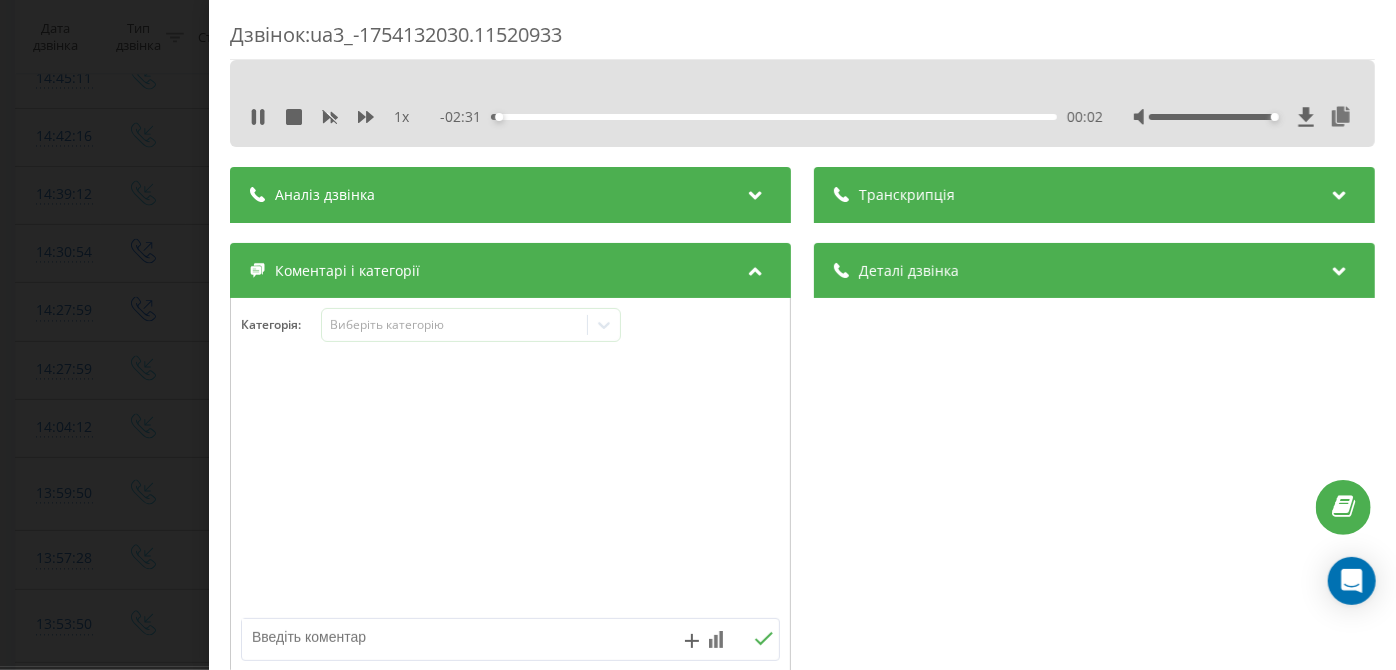 click on "- 02:31 00:02   00:02" at bounding box center [772, 117] 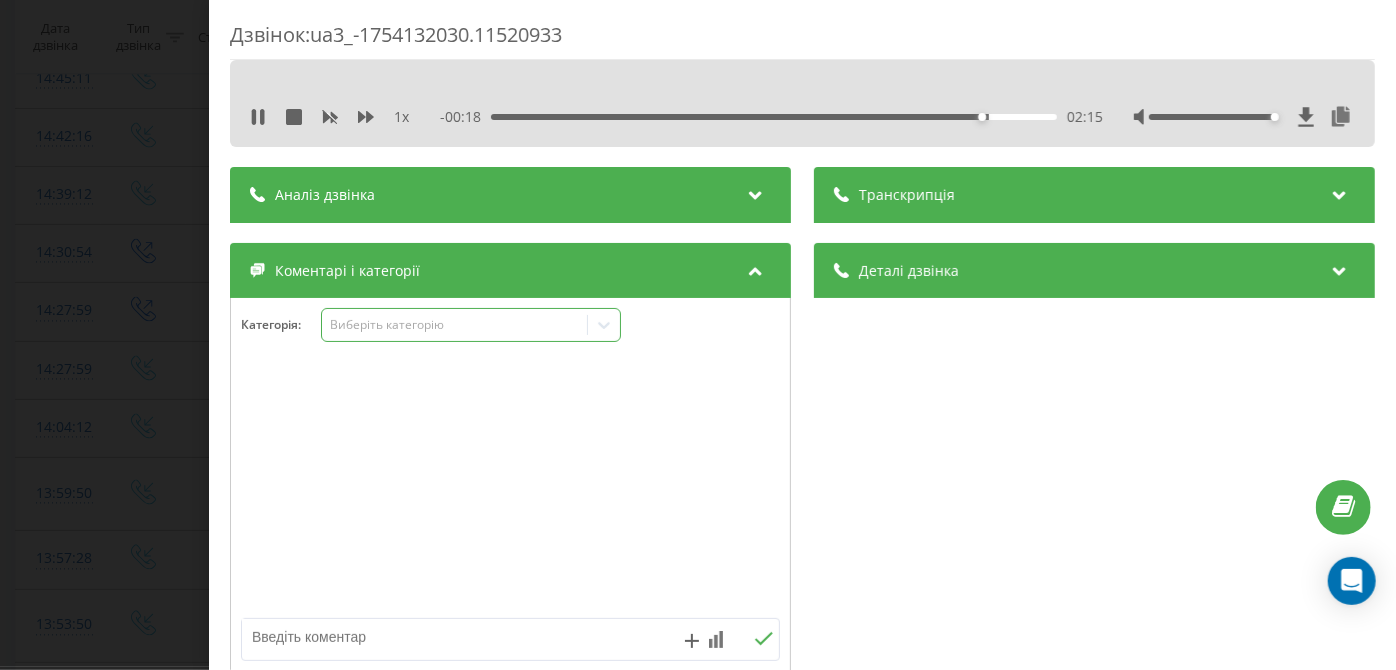 click on "Виберіть категорію" at bounding box center (471, 325) 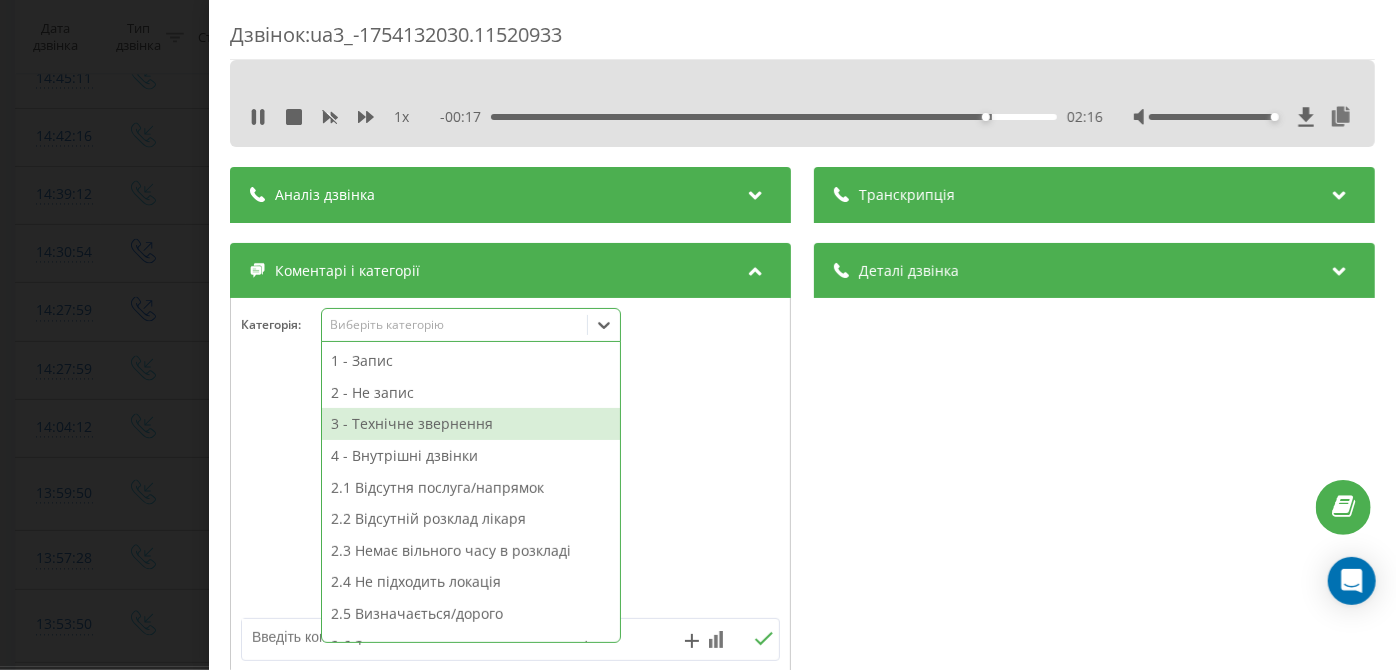 click on "3 - Технічне звернення" at bounding box center (471, 424) 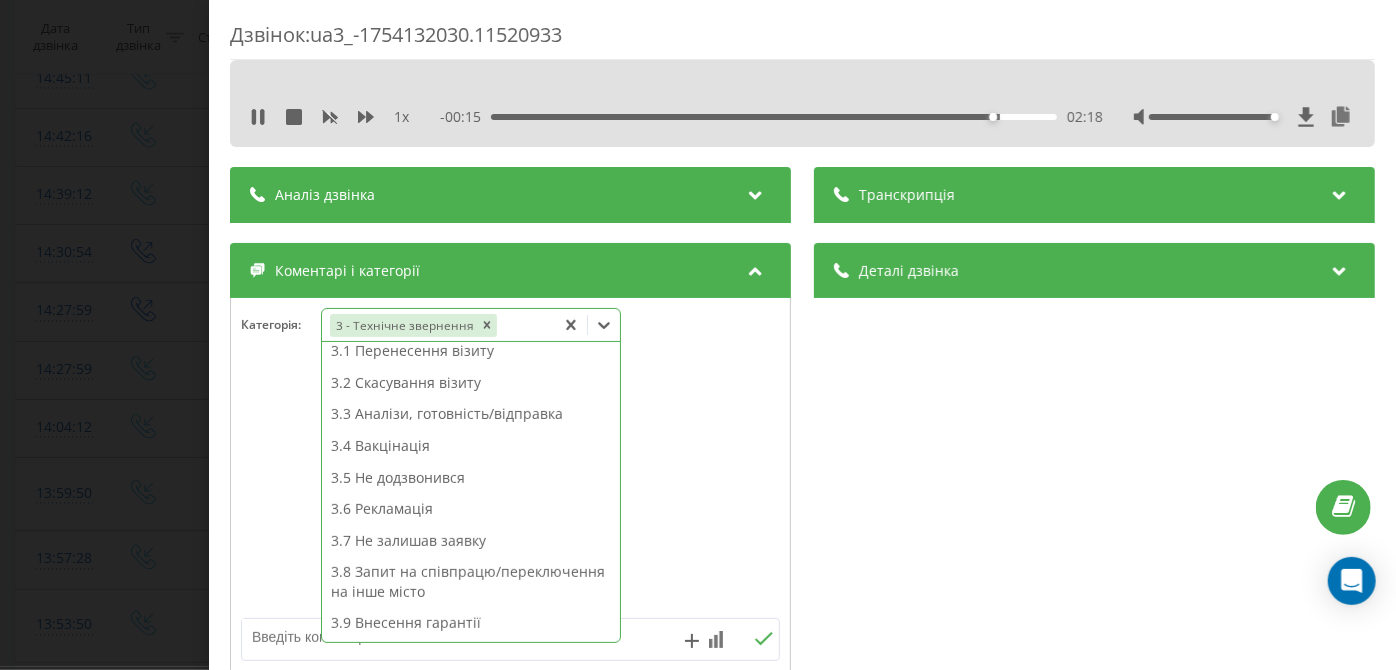 scroll, scrollTop: 312, scrollLeft: 0, axis: vertical 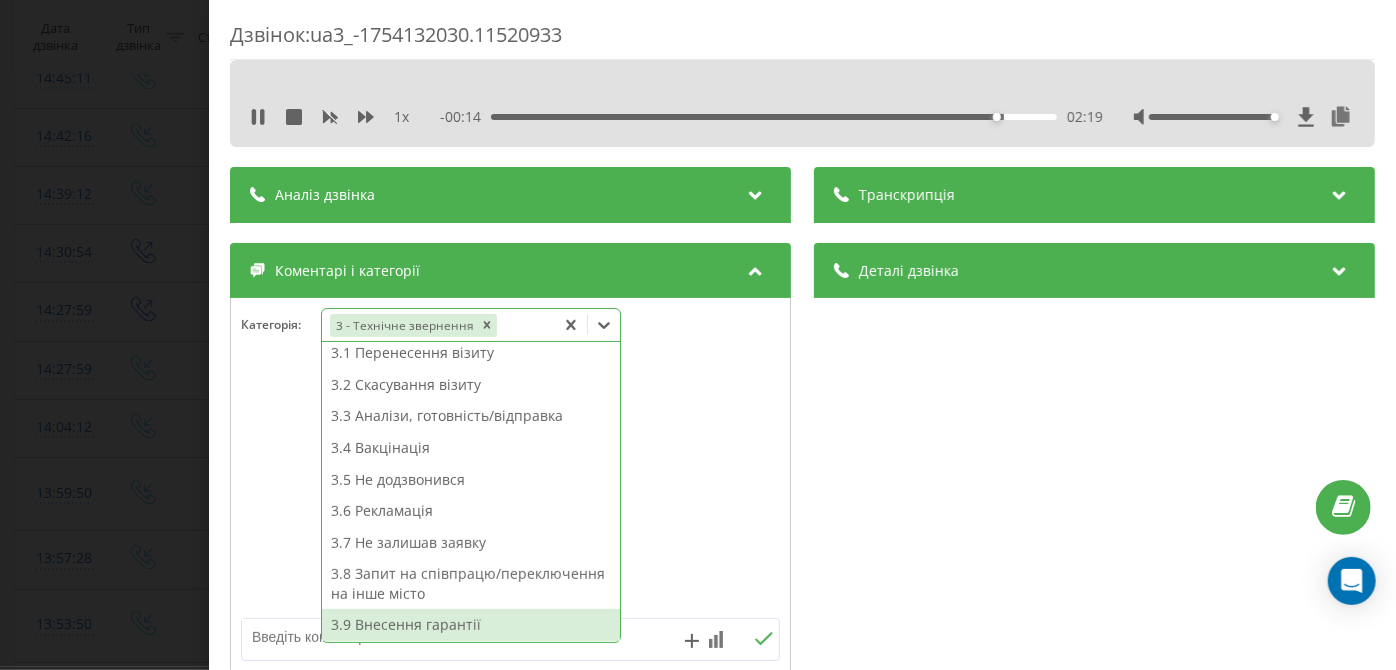 click on "3.9 Внесення гарантії" at bounding box center [471, 625] 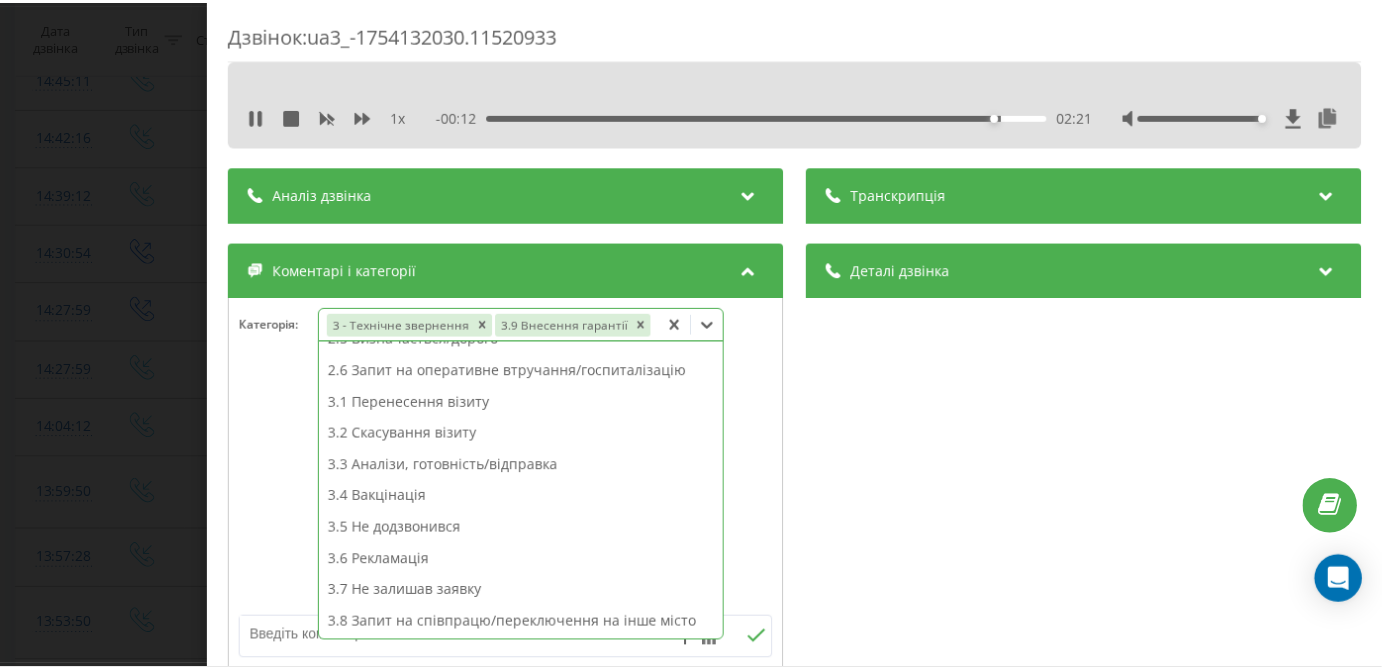 scroll, scrollTop: 242, scrollLeft: 0, axis: vertical 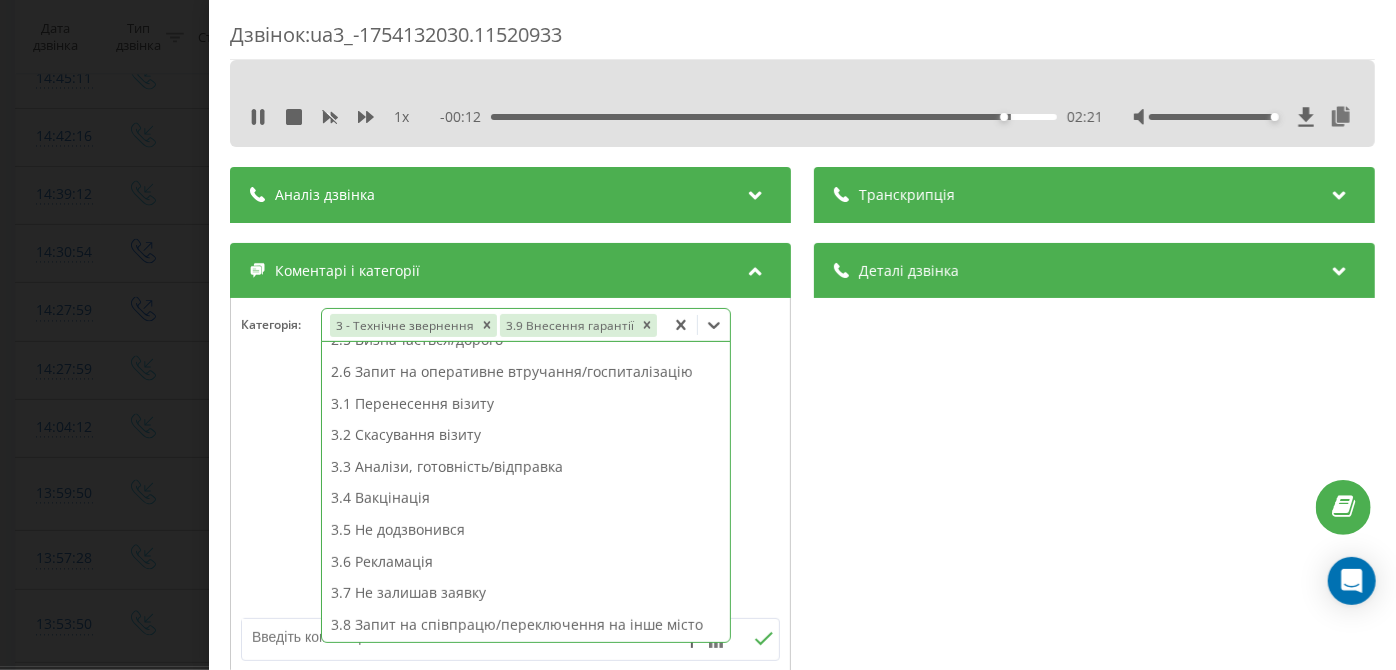 click on "Дзвінок :  ua3_-1754132030.11520933   1 x  - 00:12 02:21   02:21   Транскрипція Для AI-аналізу майбутніх дзвінків  налаштуйте та активуйте профіль на сторінці . Якщо профіль вже є і дзвінок відповідає його умовам, оновіть сторінку через 10 хвилин - AI аналізує поточний дзвінок. Аналіз дзвінка Для AI-аналізу майбутніх дзвінків  налаштуйте та активуйте профіль на сторінці . Якщо профіль вже є і дзвінок відповідає його умовам, оновіть сторінку через 10 хвилин - AI аналізує поточний дзвінок. Деталі дзвінка Загальне Дата дзвінка 2025-08-02 13:53:50 Тип дзвінка Вхідний Статус дзвінка Повторний 380444984388" at bounding box center [698, 335] 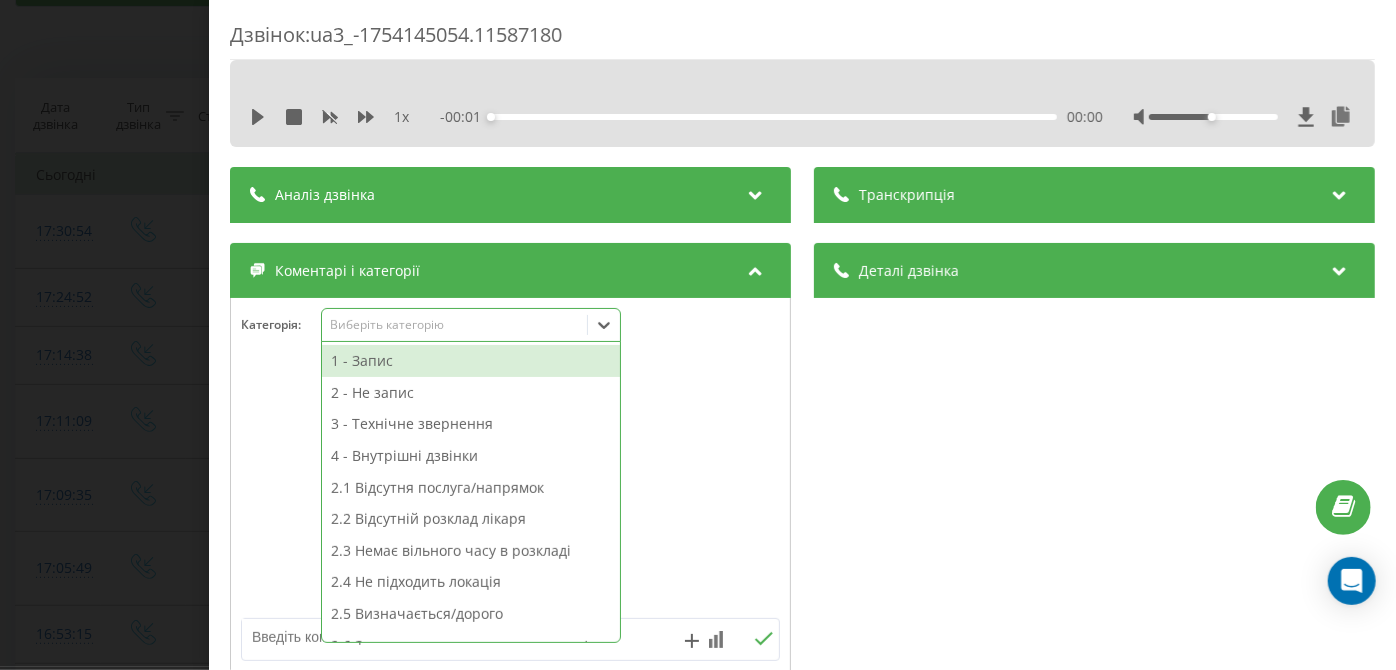 scroll, scrollTop: 104, scrollLeft: 0, axis: vertical 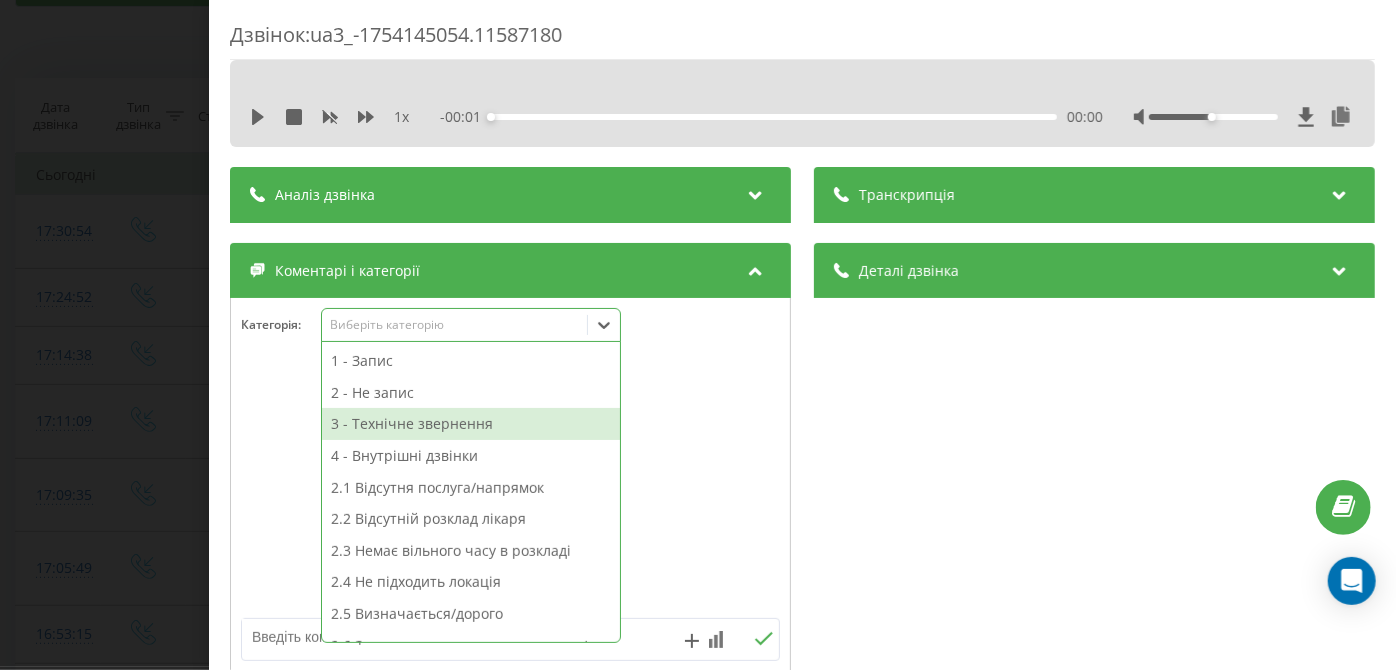 click on "3 - Технічне звернення" at bounding box center [471, 424] 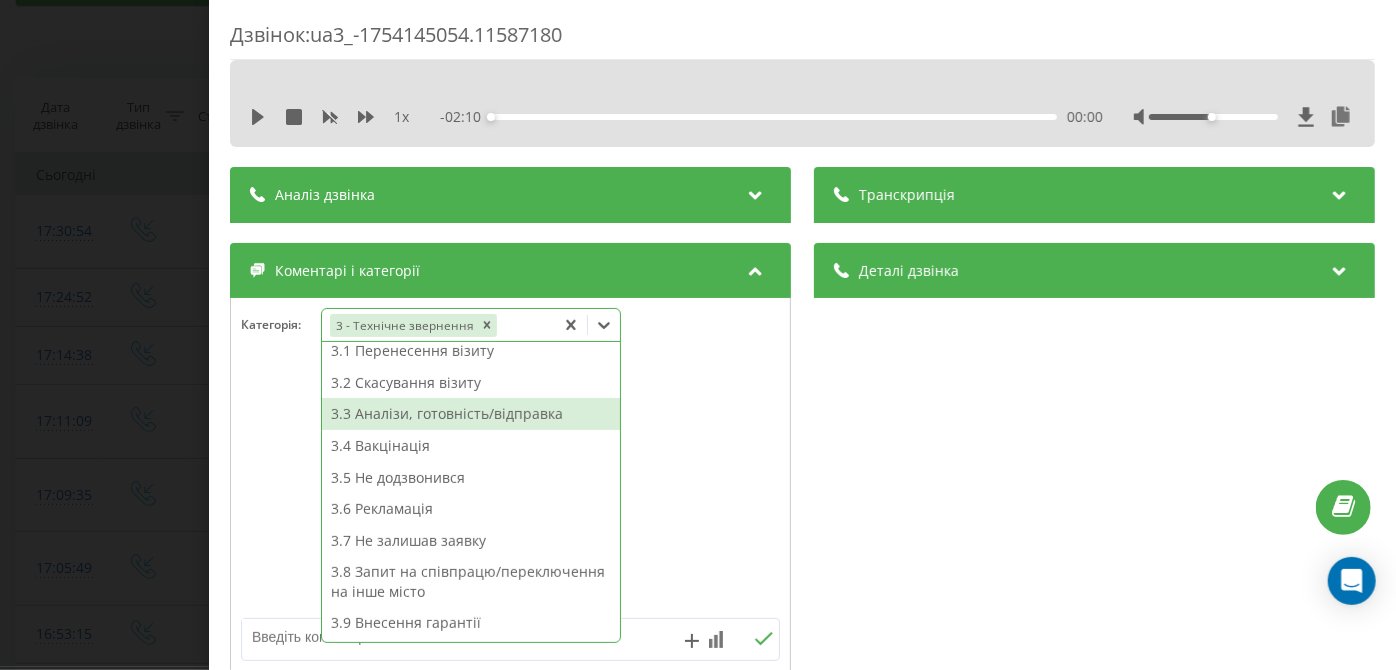 scroll, scrollTop: 312, scrollLeft: 0, axis: vertical 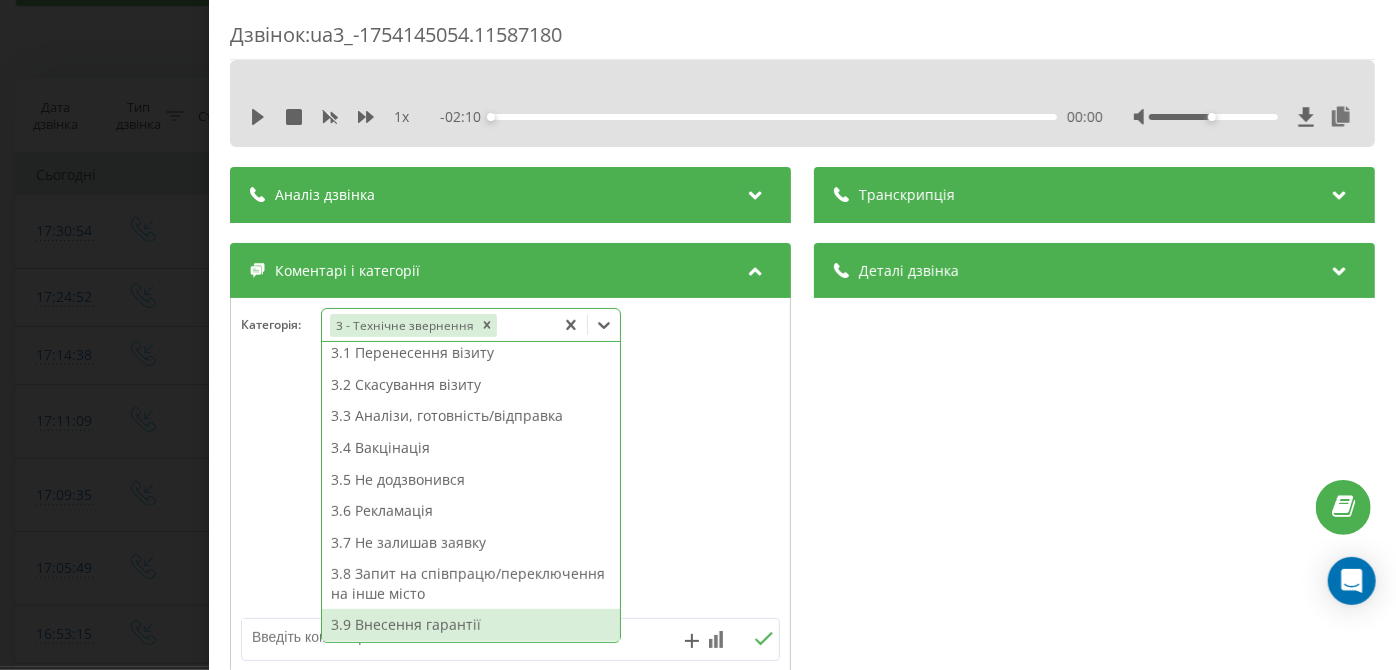 click on "3.9 Внесення гарантії" at bounding box center [471, 625] 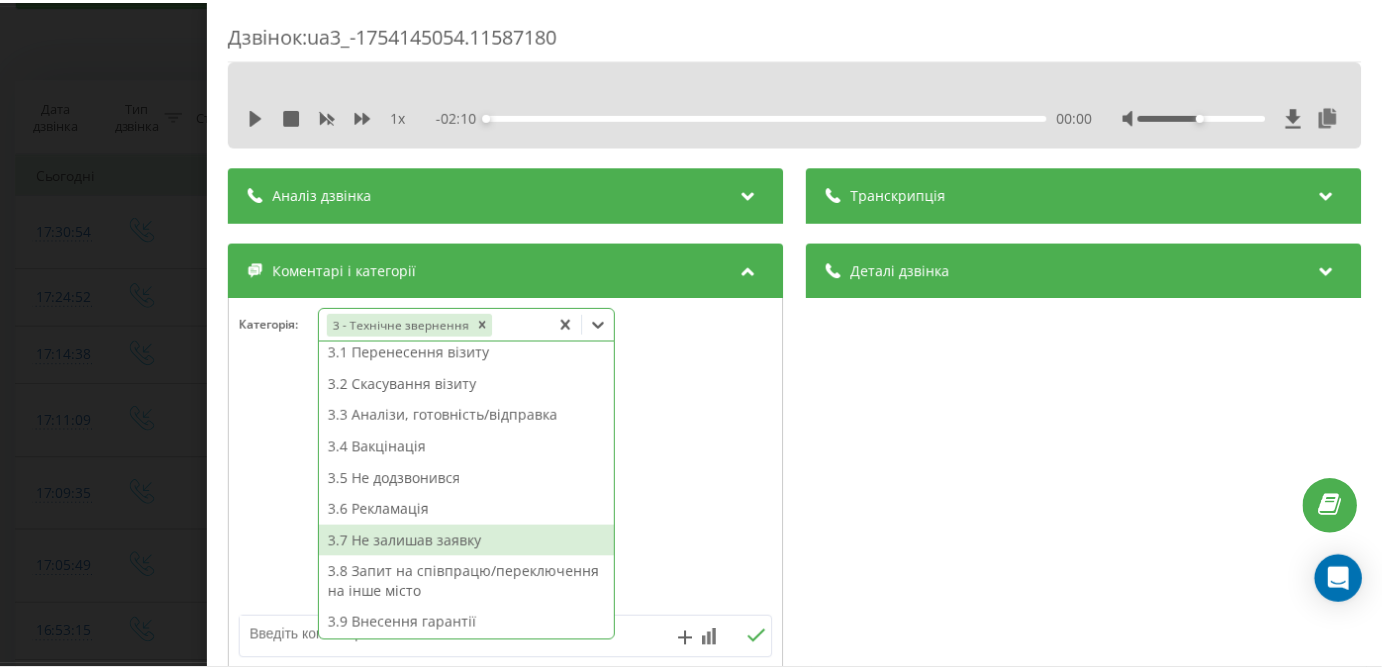 scroll, scrollTop: 242, scrollLeft: 0, axis: vertical 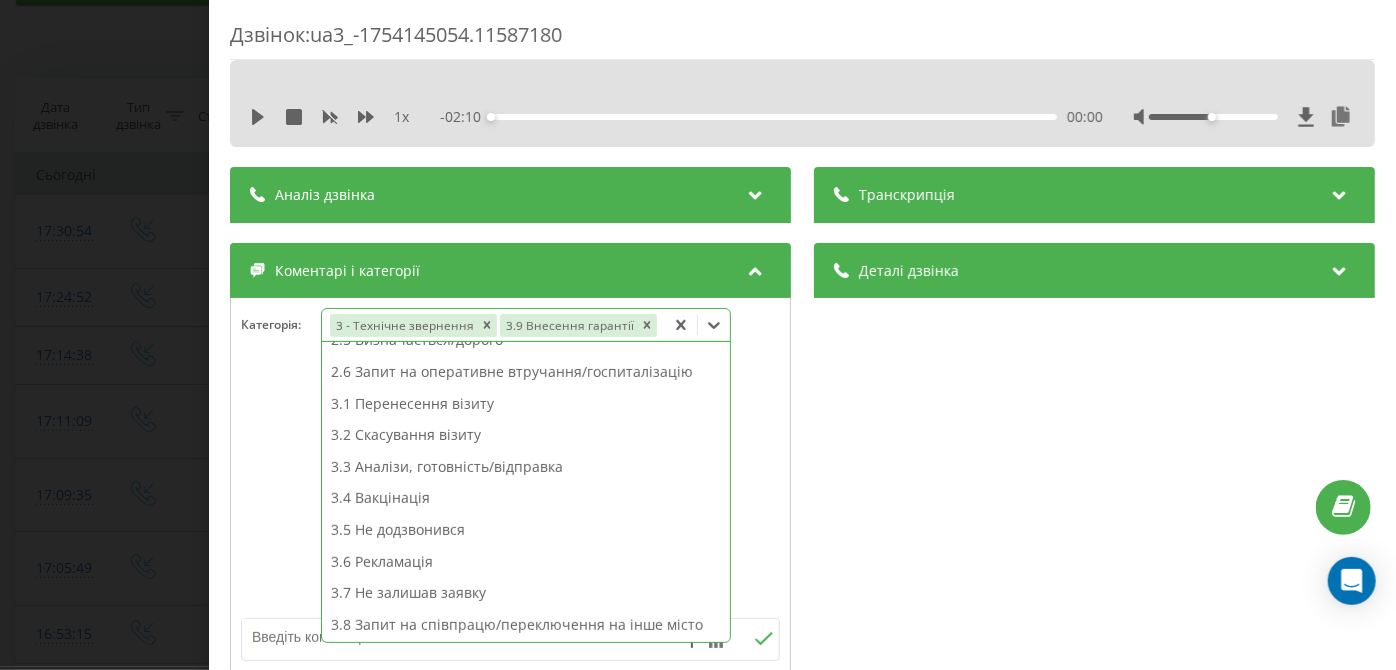 click on "Дзвінок :  ua3_-1754145054.11587180   1 x  - 02:10 00:00   00:00   Транскрипція Для AI-аналізу майбутніх дзвінків  налаштуйте та активуйте профіль на сторінці . Якщо профіль вже є і дзвінок відповідає його умовам, оновіть сторінку через 10 хвилин - AI аналізує поточний дзвінок. Аналіз дзвінка Для AI-аналізу майбутніх дзвінків  налаштуйте та активуйте профіль на сторінці . Якщо профіль вже є і дзвінок відповідає його умовам, оновіть сторінку через 10 хвилин - AI аналізує поточний дзвінок. Деталі дзвінка Загальне Дата дзвінка [DATE] [TIME] Тип дзвінка Вхідний Статус дзвінка Повторний [PHONE]" at bounding box center [698, 335] 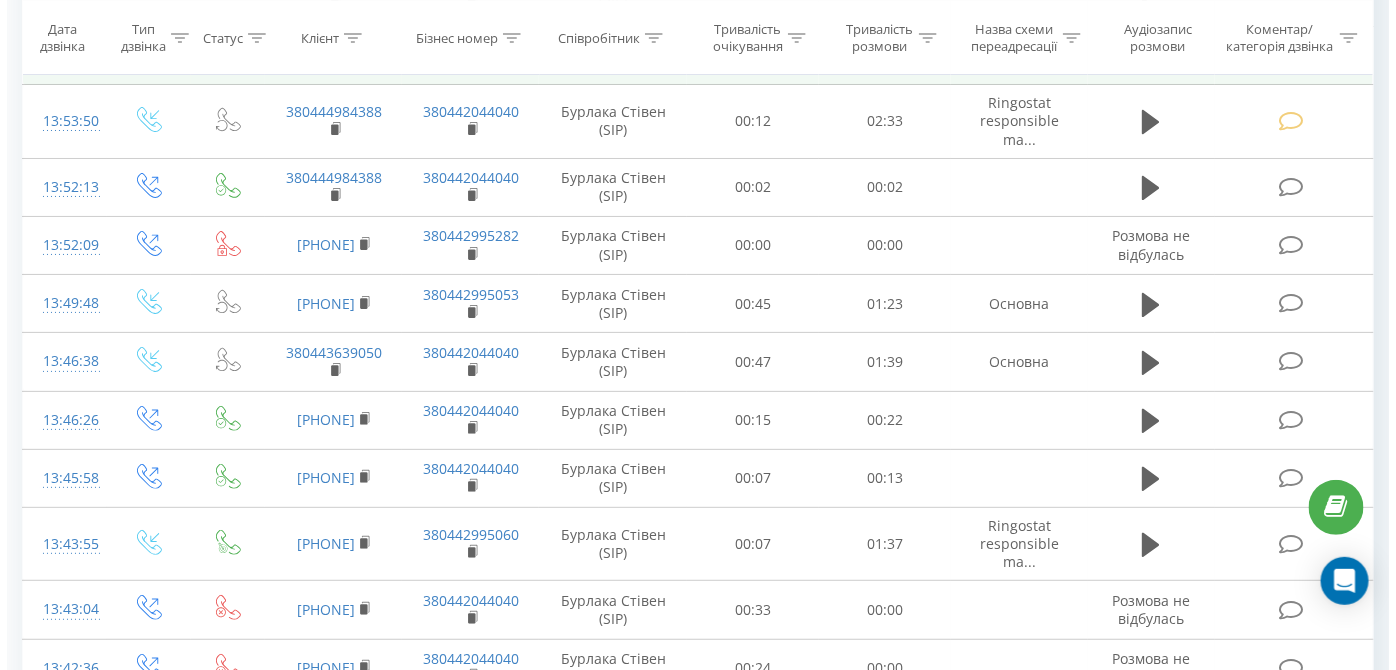 scroll, scrollTop: 2522, scrollLeft: 0, axis: vertical 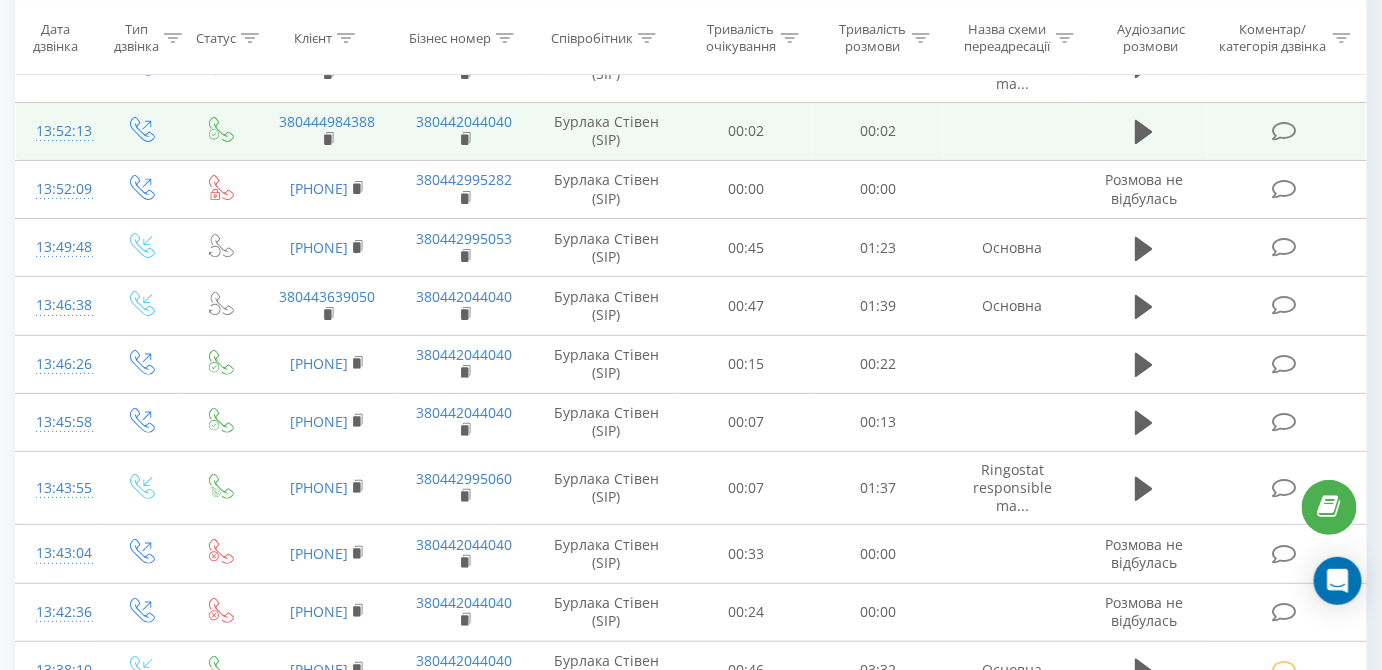 click at bounding box center (1284, 131) 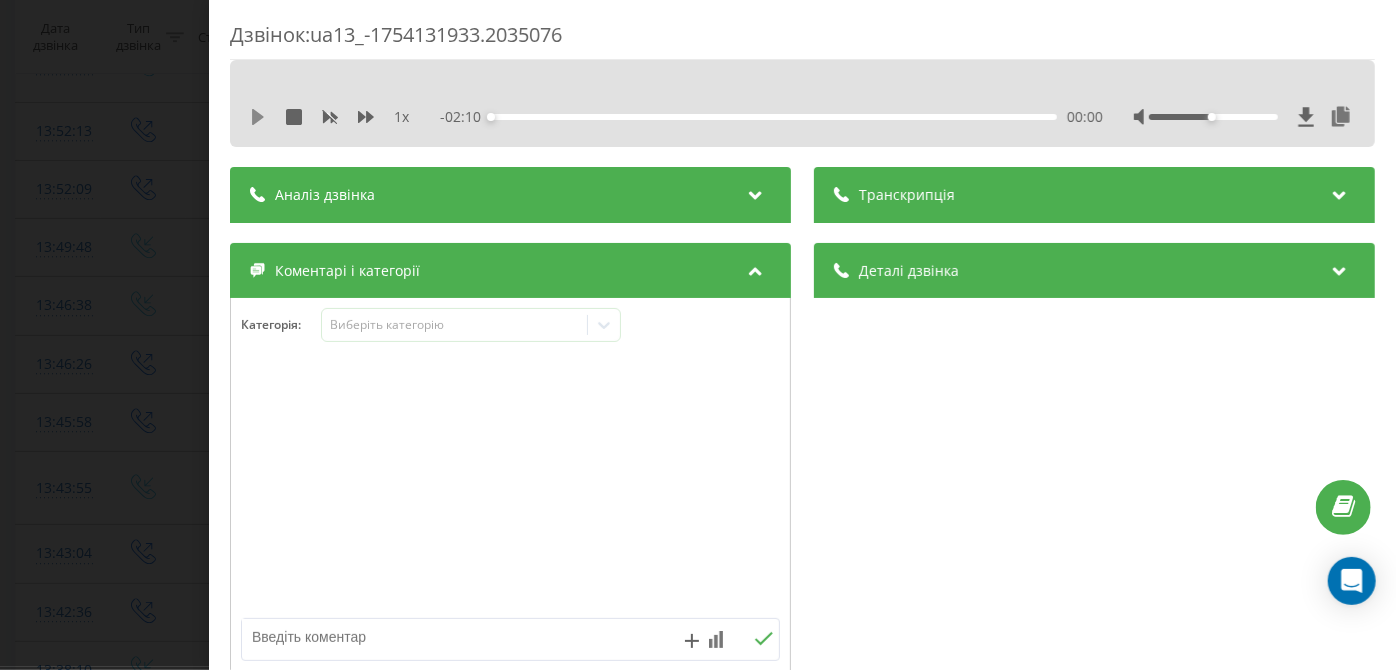 click 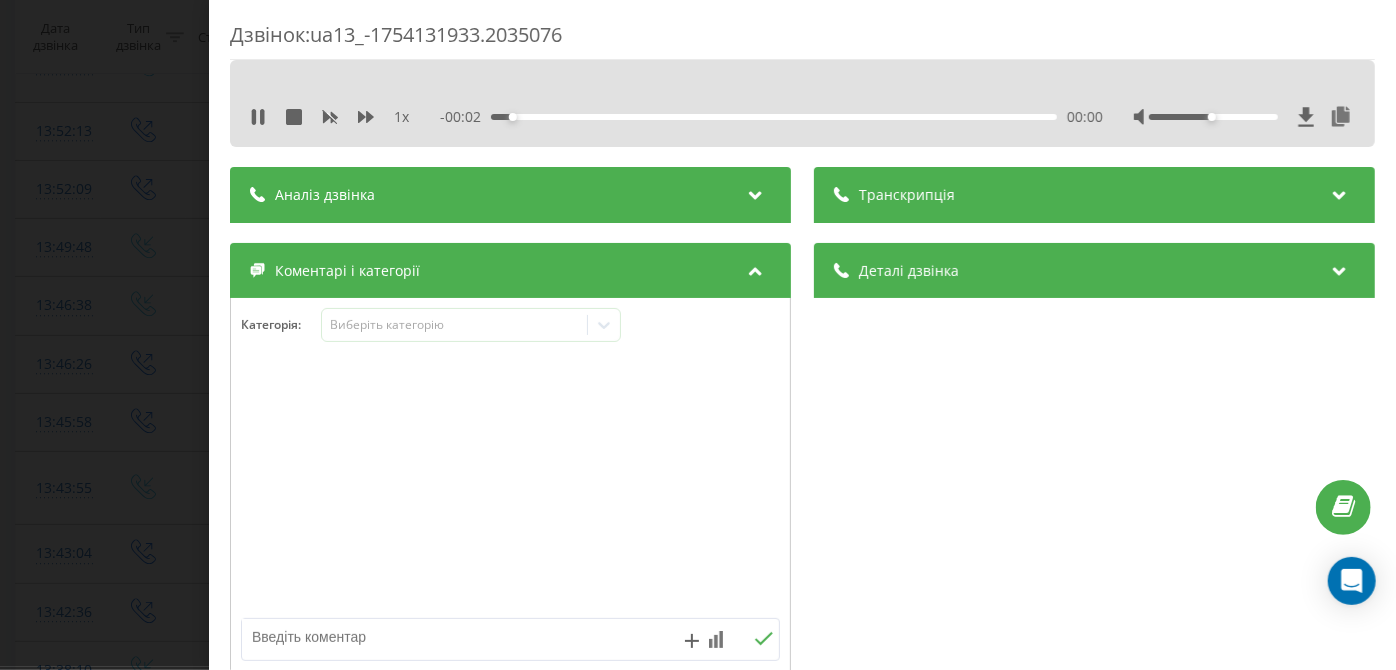 click on "- 00:02 00:00   00:00" at bounding box center (772, 117) 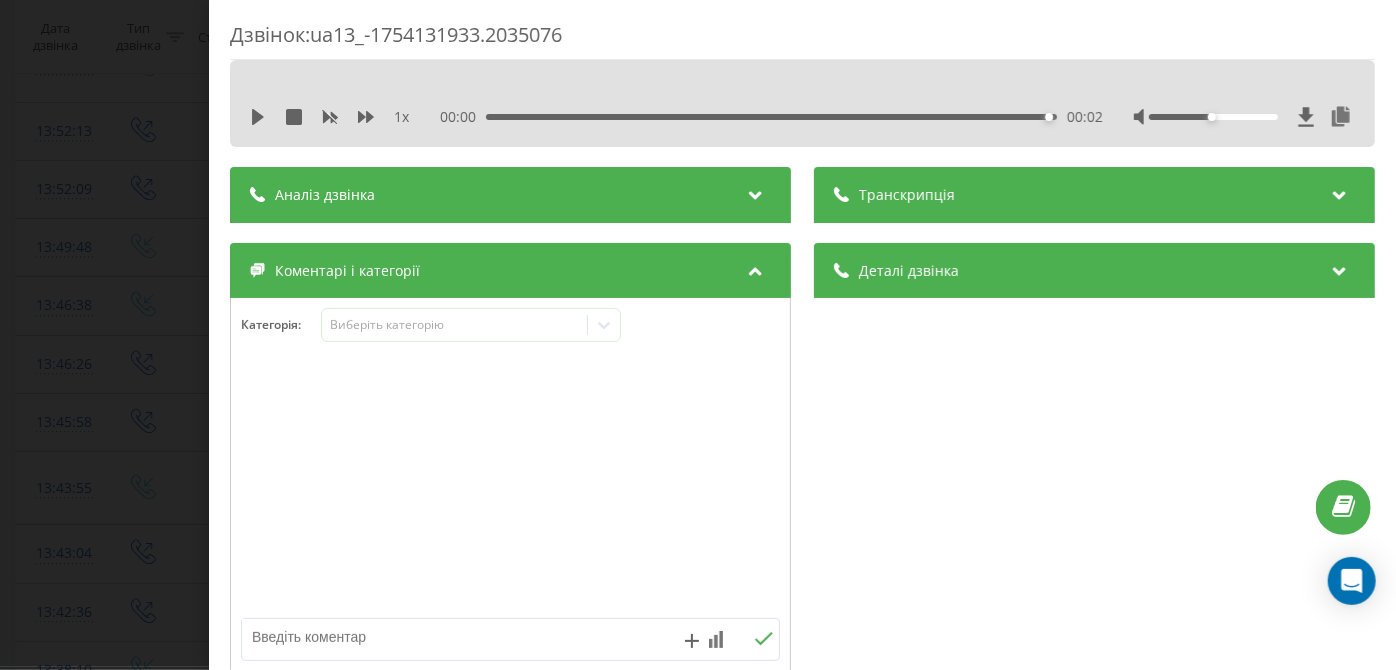 click on "00:02" at bounding box center [772, 117] 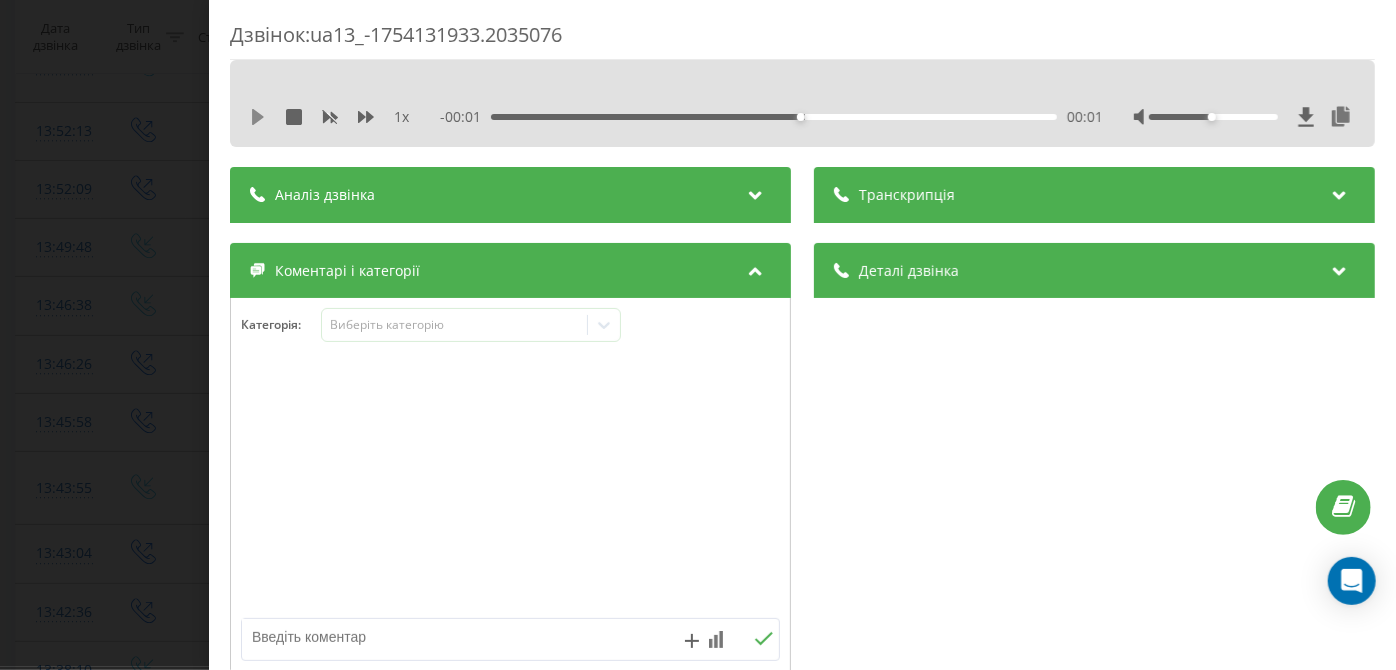 click 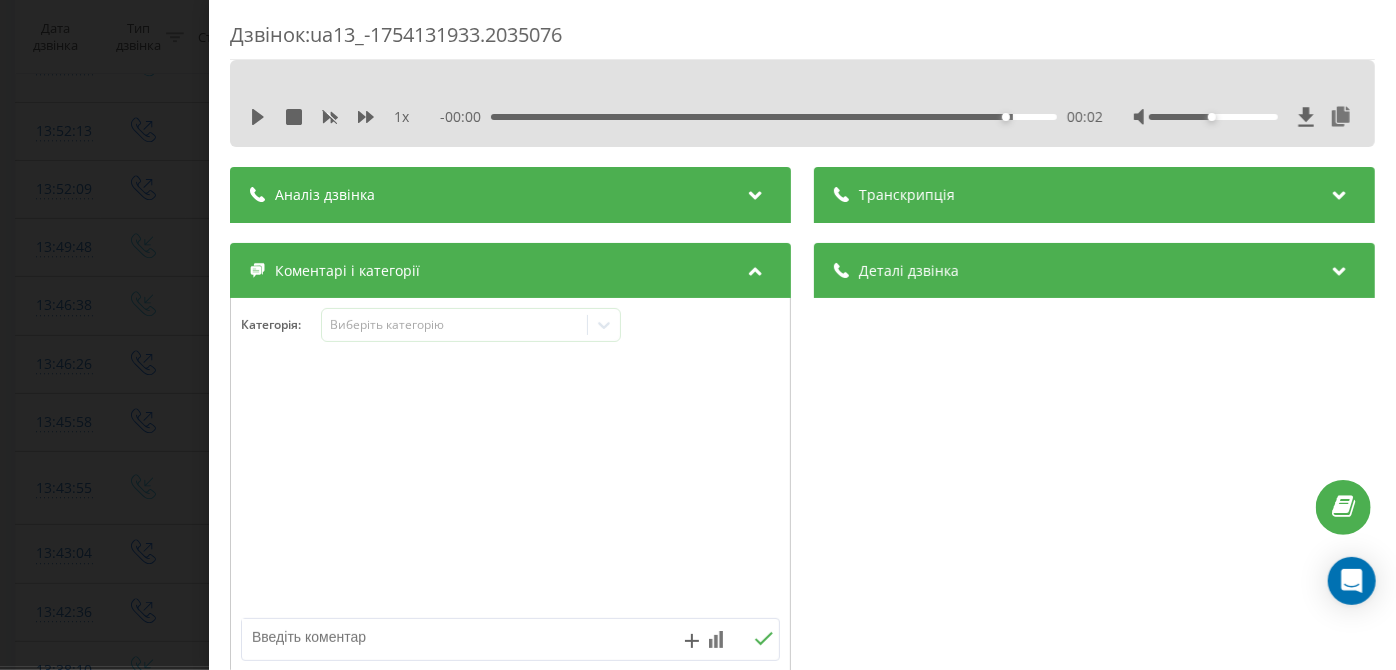 click on "Дзвінок :  ua13_-1754131933.2035076   1 x  - 00:00 00:02   00:02   Транскрипція Для AI-аналізу майбутніх дзвінків  налаштуйте та активуйте профіль на сторінці . Якщо профіль вже є і дзвінок відповідає його умовам, оновіть сторінку через 10 хвилин - AI аналізує поточний дзвінок. Аналіз дзвінка Для AI-аналізу майбутніх дзвінків  налаштуйте та активуйте профіль на сторінці . Якщо профіль вже є і дзвінок відповідає його умовам, оновіть сторінку через 10 хвилин - AI аналізує поточний дзвінок. Деталі дзвінка Загальне Дата дзвінка 2025-08-02 13:52:13 Тип дзвінка Вихідний Статус дзвінка Успішний 380442044040" at bounding box center (698, 335) 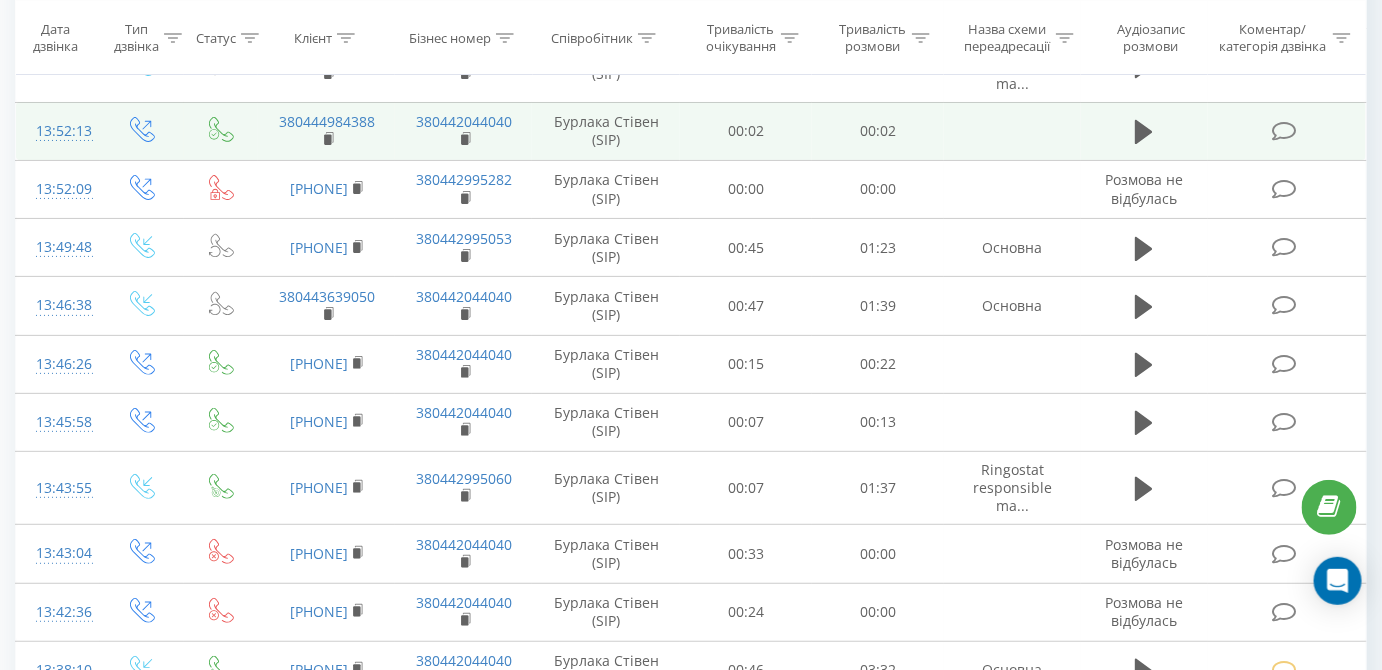 click at bounding box center (1284, 131) 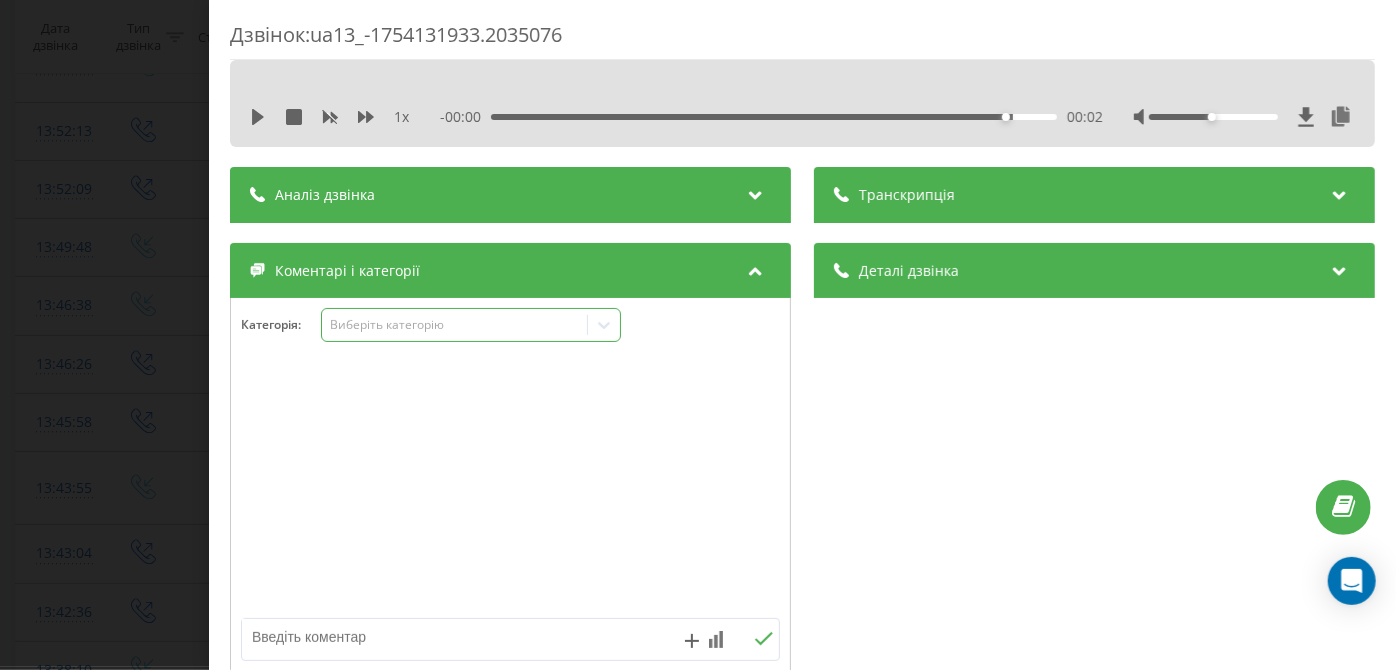 click on "Виберіть категорію" at bounding box center (455, 325) 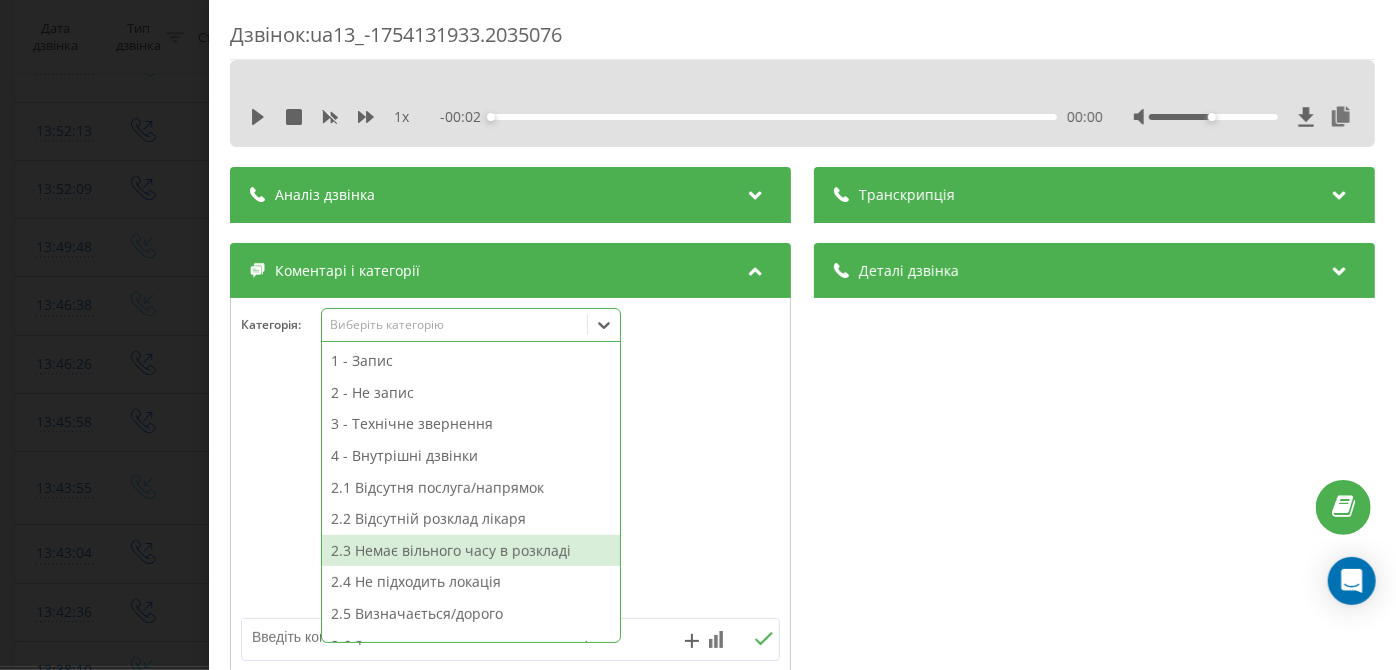 scroll, scrollTop: 344, scrollLeft: 0, axis: vertical 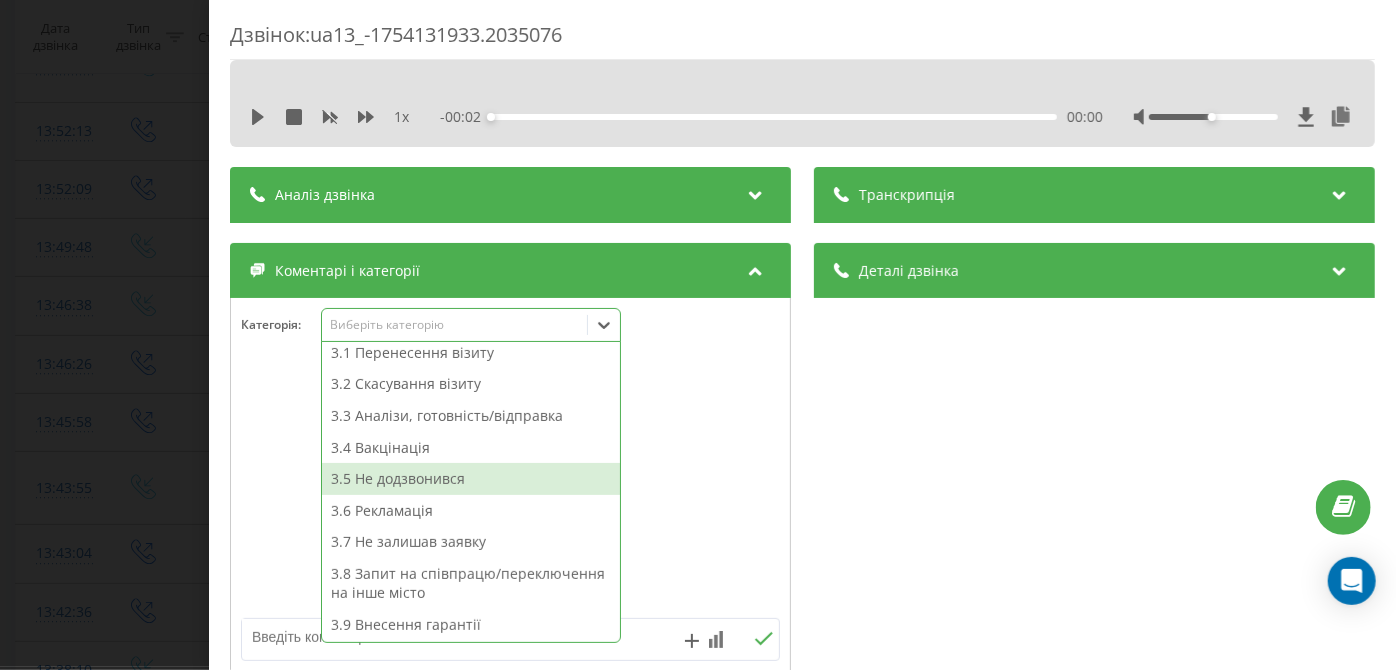 click on "3.5 Не додзвонився" at bounding box center [471, 479] 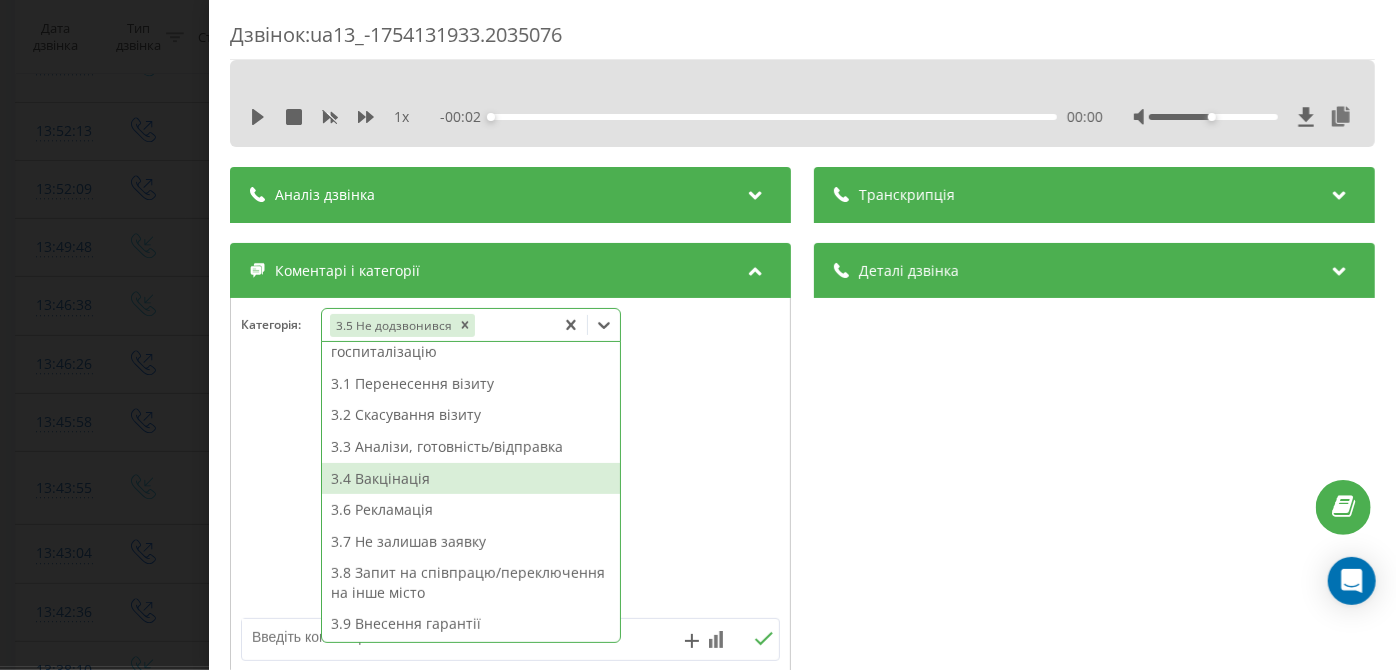 scroll, scrollTop: 0, scrollLeft: 0, axis: both 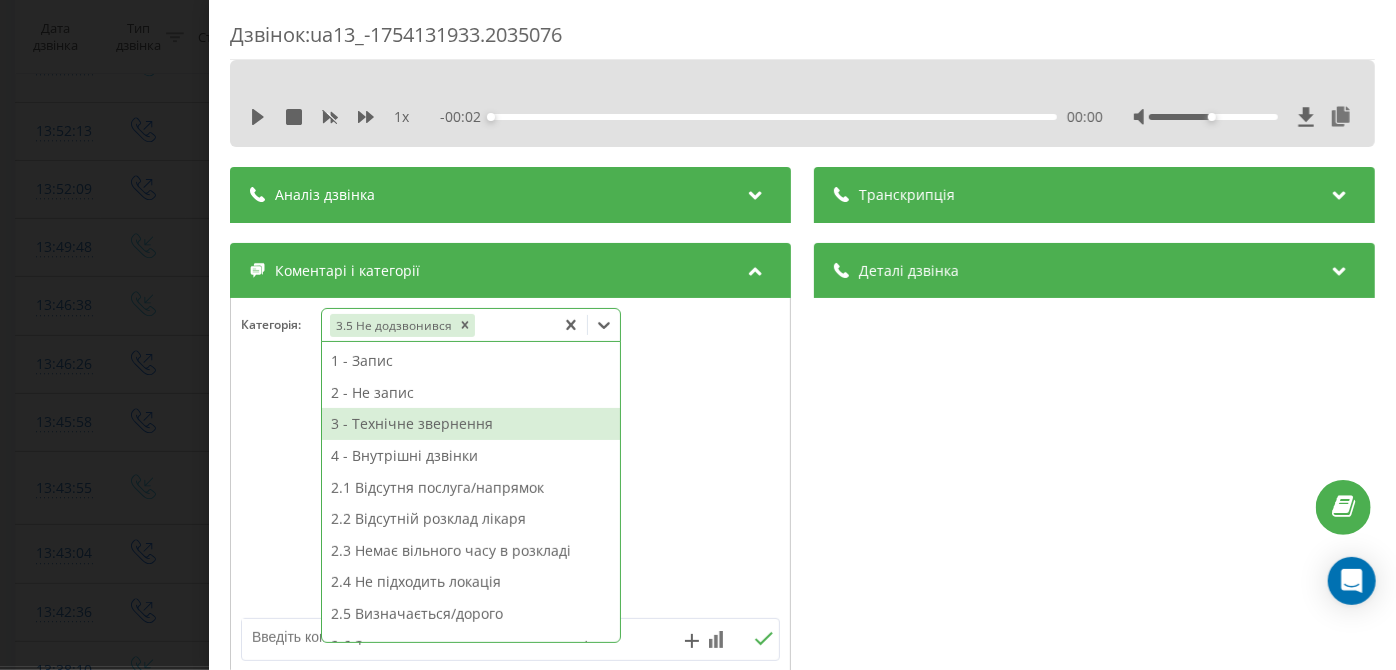 click on "3 - Технічне звернення" at bounding box center (471, 424) 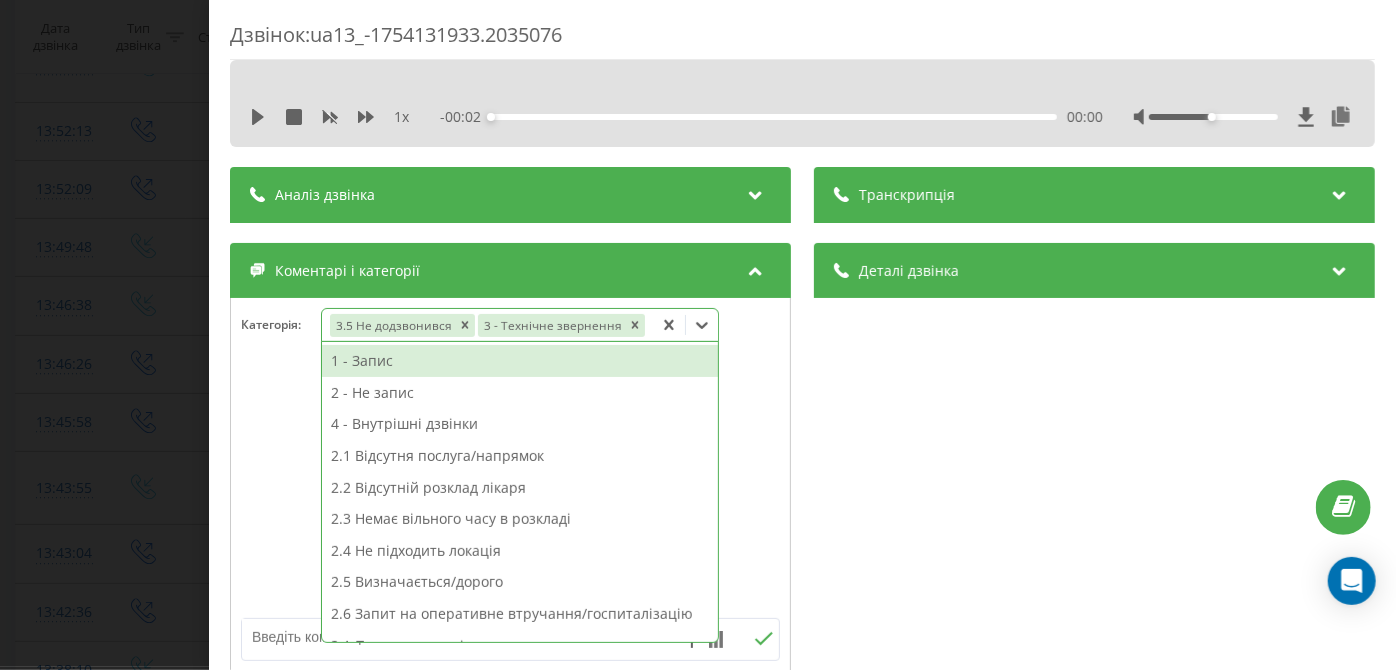 click on "Дзвінок :  ua13_-1754131933.2035076   1 x  - 00:02 00:00   00:00   Транскрипція Для AI-аналізу майбутніх дзвінків  налаштуйте та активуйте профіль на сторінці . Якщо профіль вже є і дзвінок відповідає його умовам, оновіть сторінку через 10 хвилин - AI аналізує поточний дзвінок. Аналіз дзвінка Для AI-аналізу майбутніх дзвінків  налаштуйте та активуйте профіль на сторінці . Якщо профіль вже є і дзвінок відповідає його умовам, оновіть сторінку через 10 хвилин - AI аналізує поточний дзвінок. Деталі дзвінка Загальне Дата дзвінка 2025-08-02 13:52:13 Тип дзвінка Вихідний Статус дзвінка Успішний 380442044040" at bounding box center [698, 335] 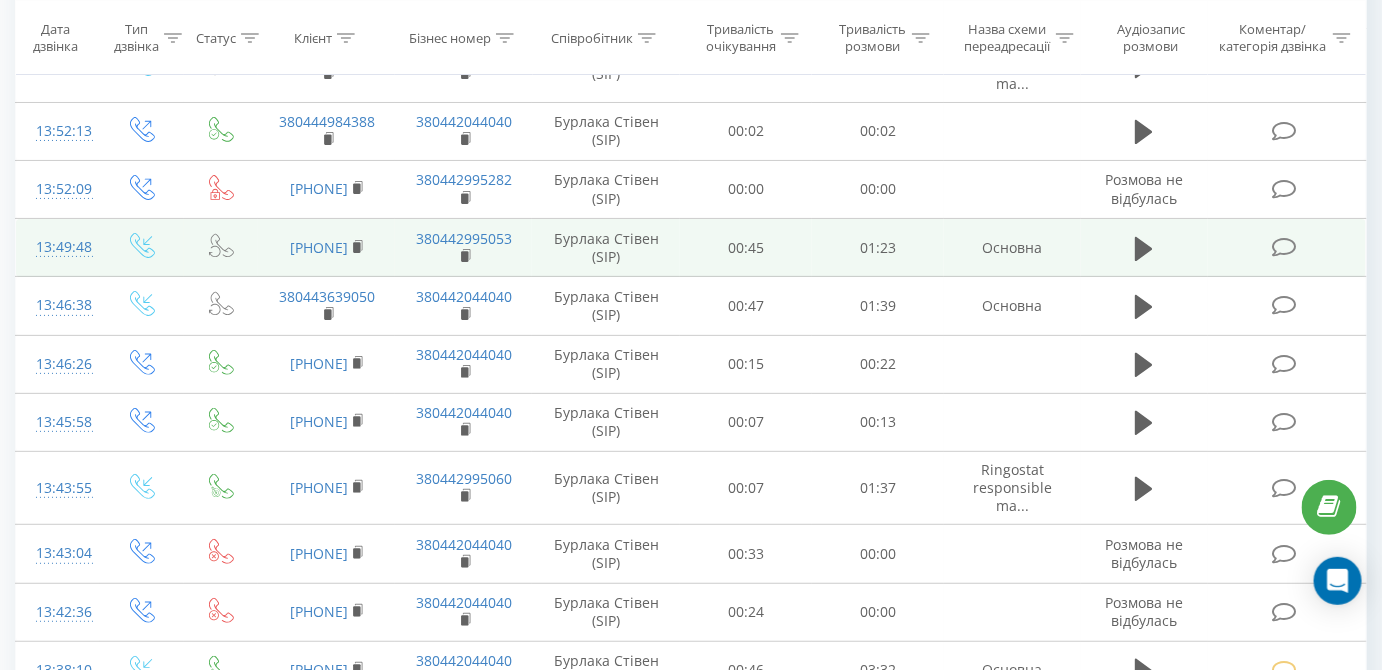 click at bounding box center (1284, 247) 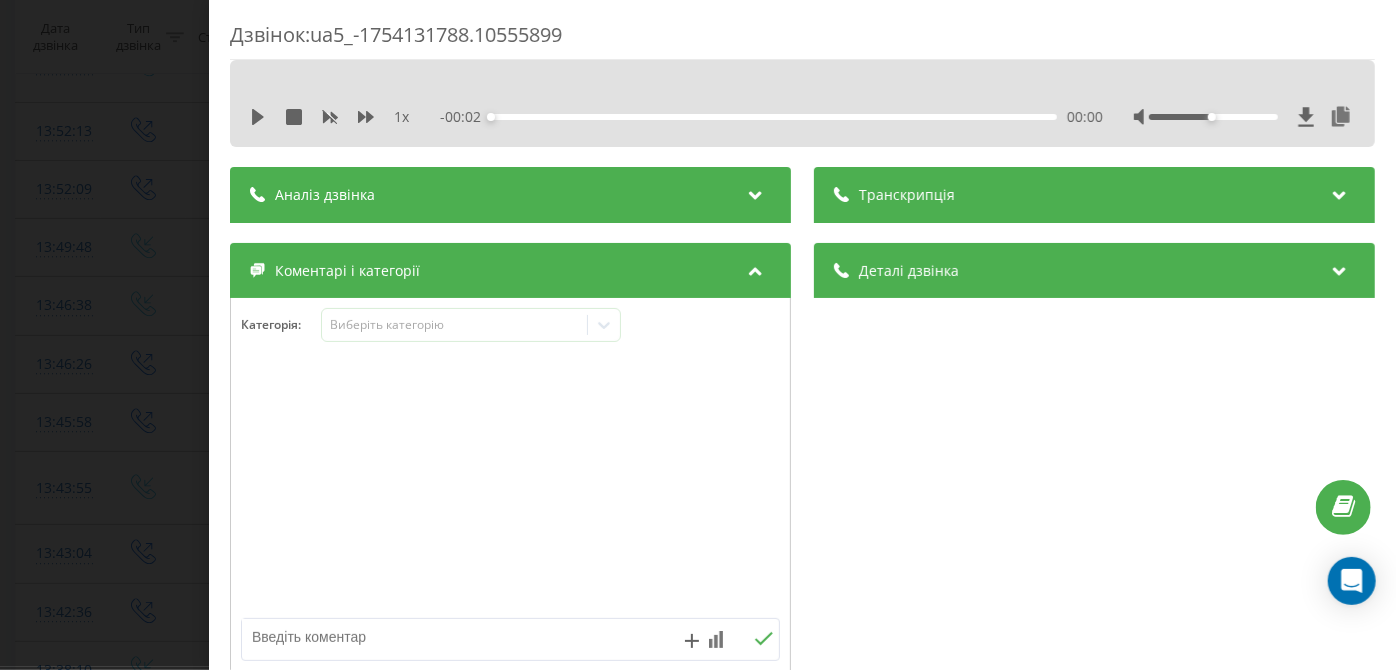 click on "1 x  - 00:02 00:00   00:00" at bounding box center [802, 117] 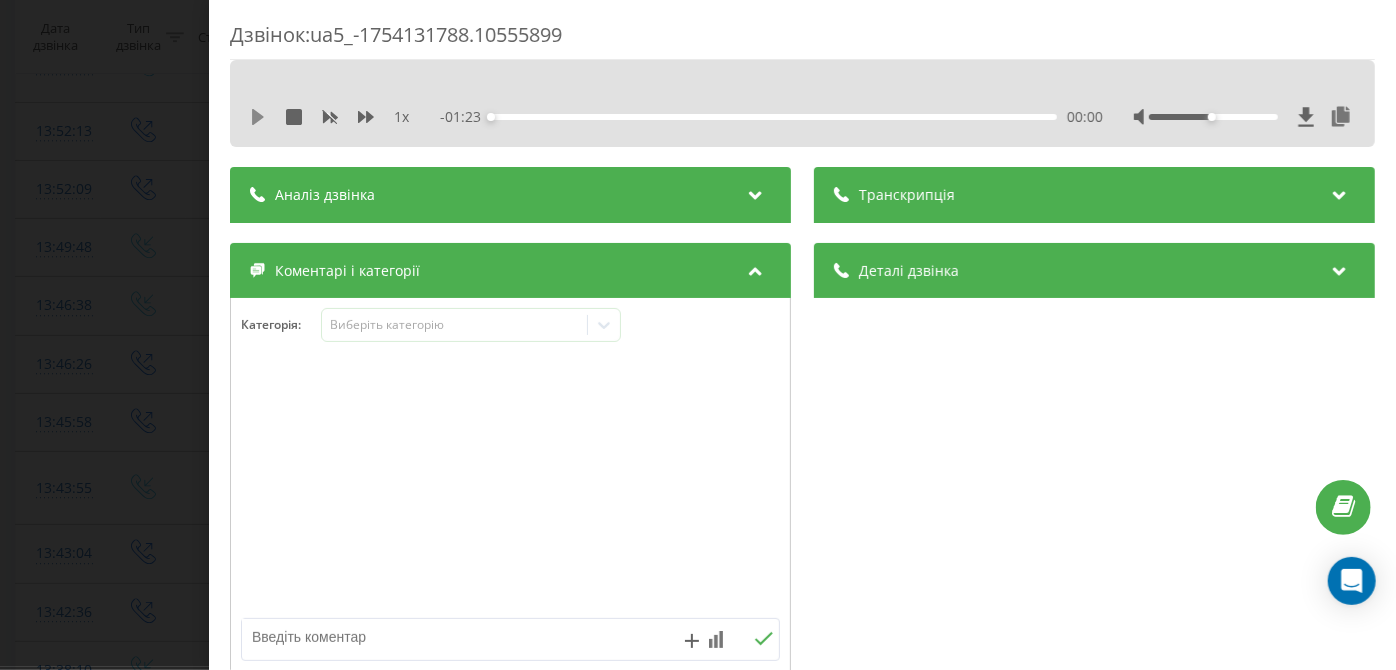 click 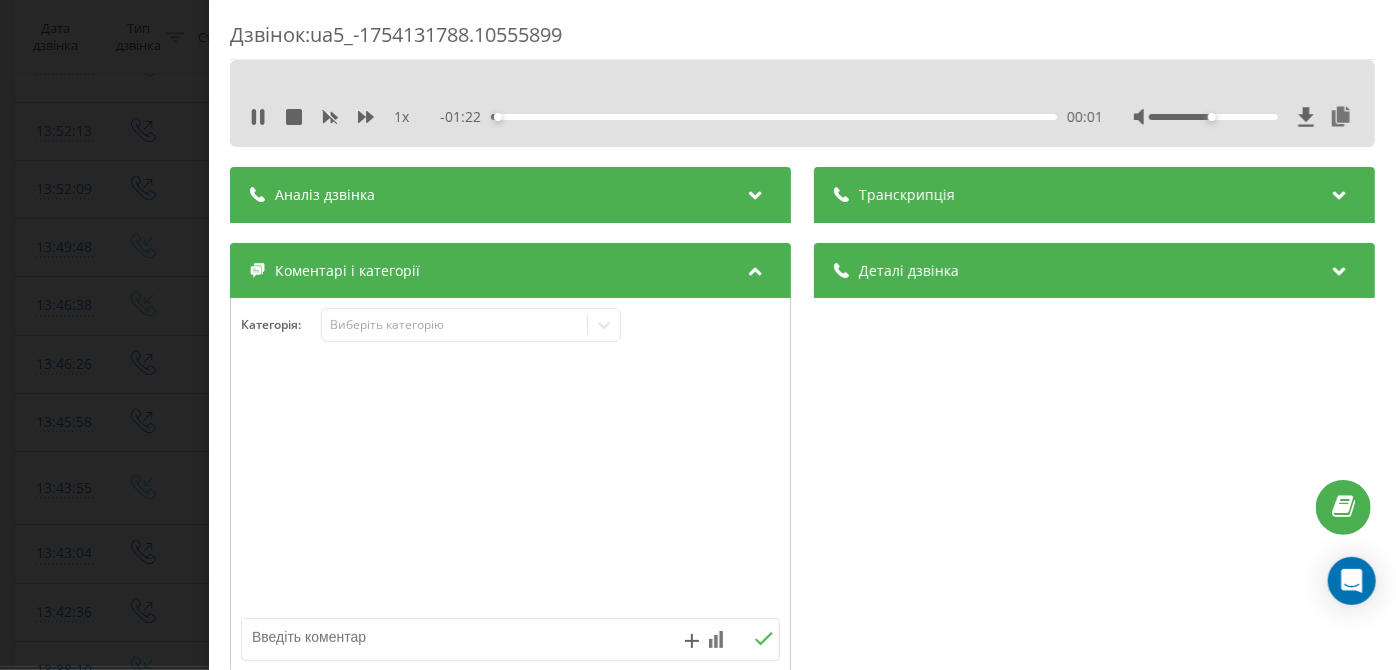 click on "- 01:22 00:01   00:01" at bounding box center (772, 117) 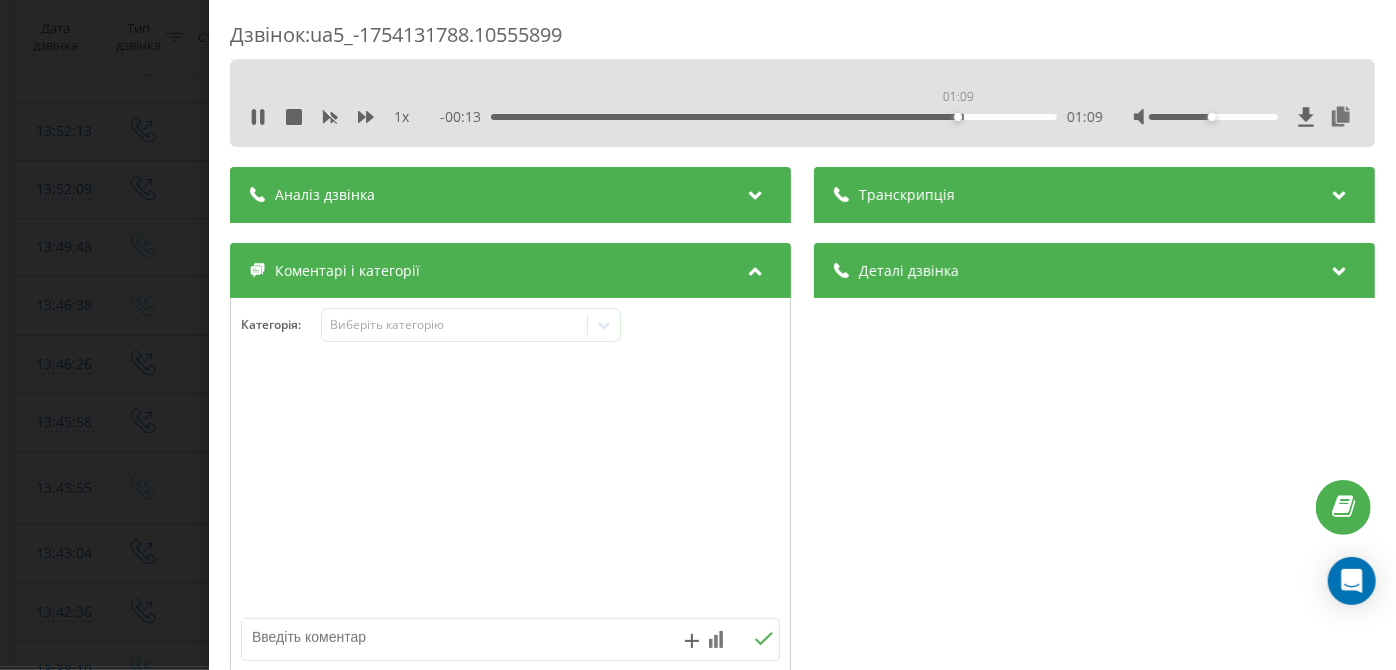 click on "01:09" at bounding box center [775, 117] 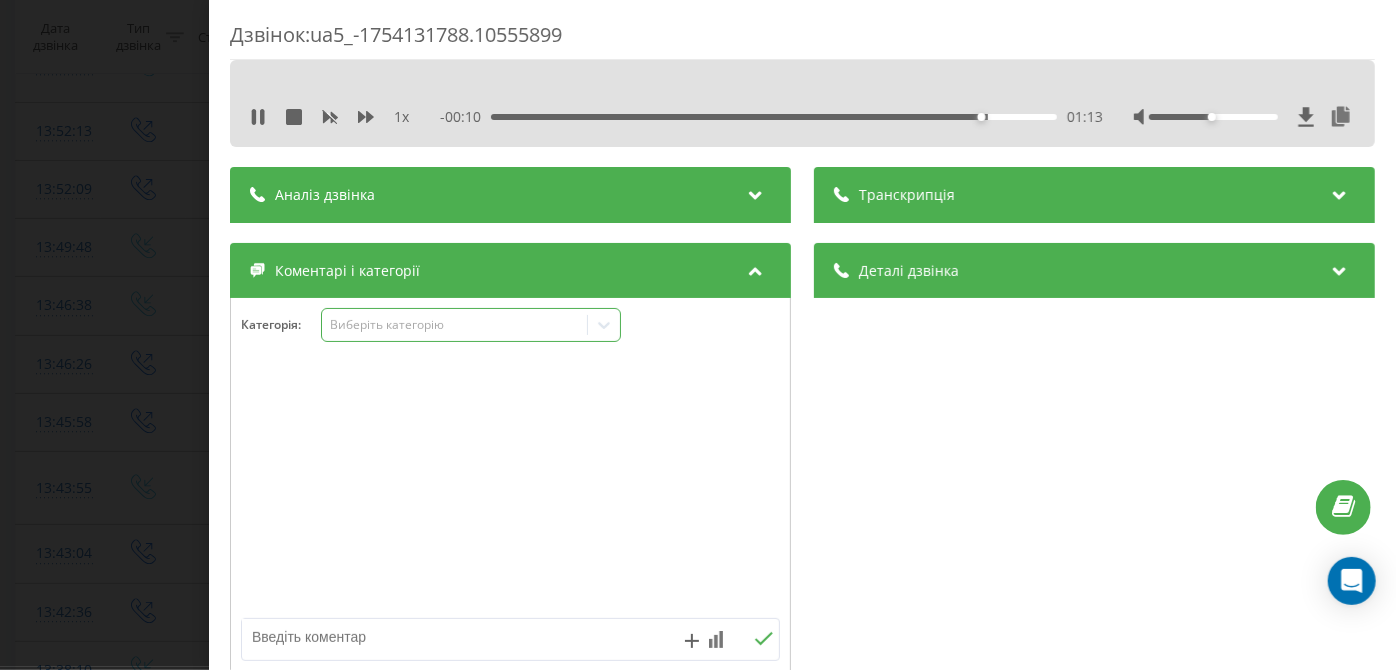 click on "Виберіть категорію" at bounding box center [455, 325] 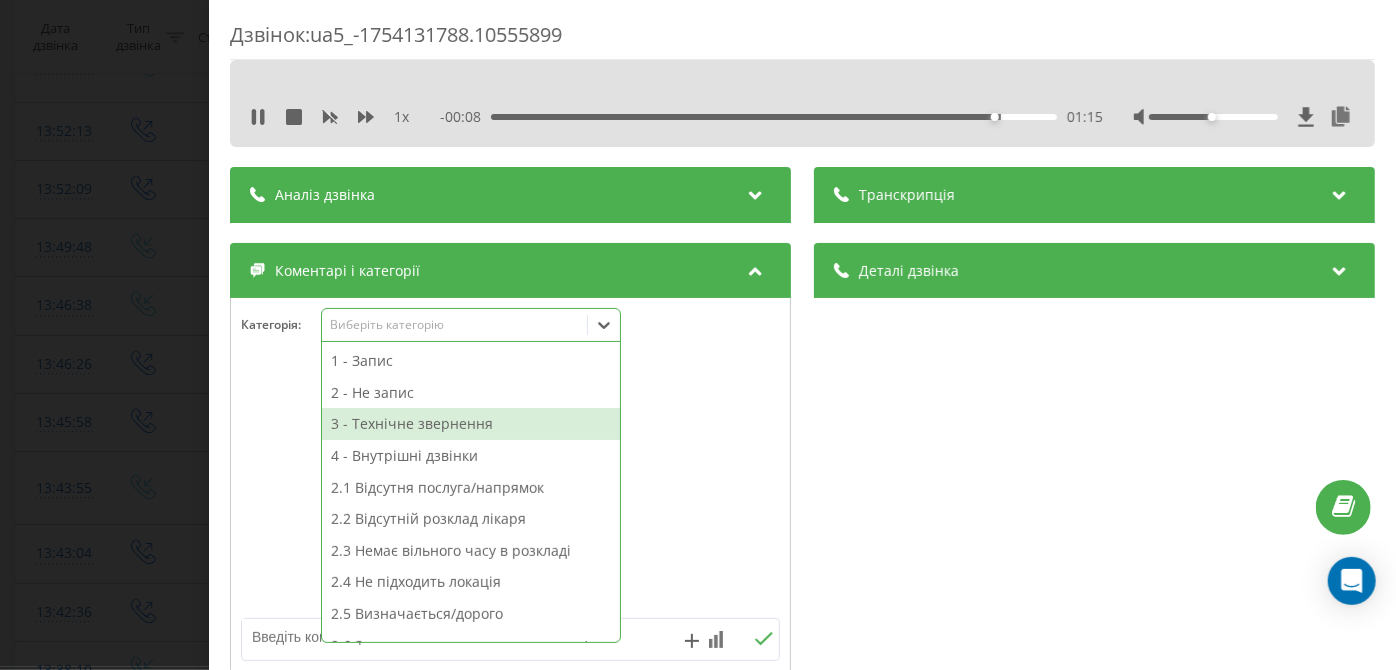 click on "3 - Технічне звернення" at bounding box center (471, 424) 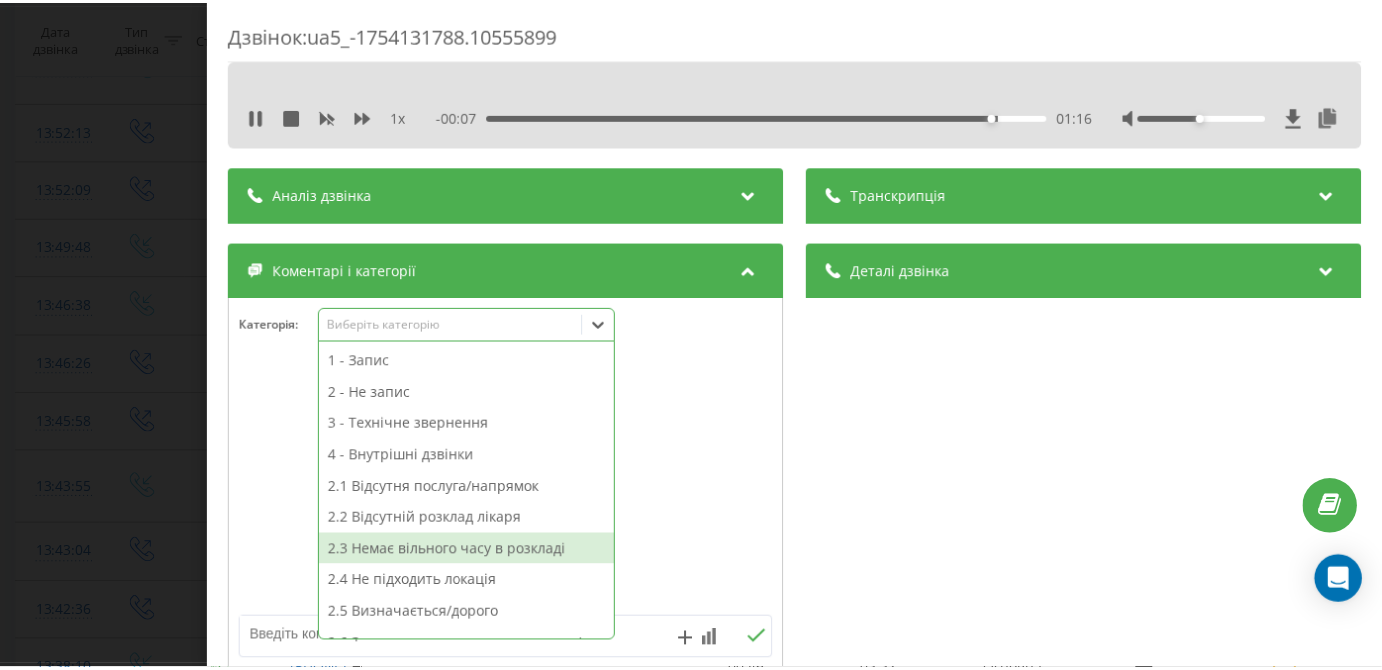 scroll, scrollTop: 344, scrollLeft: 0, axis: vertical 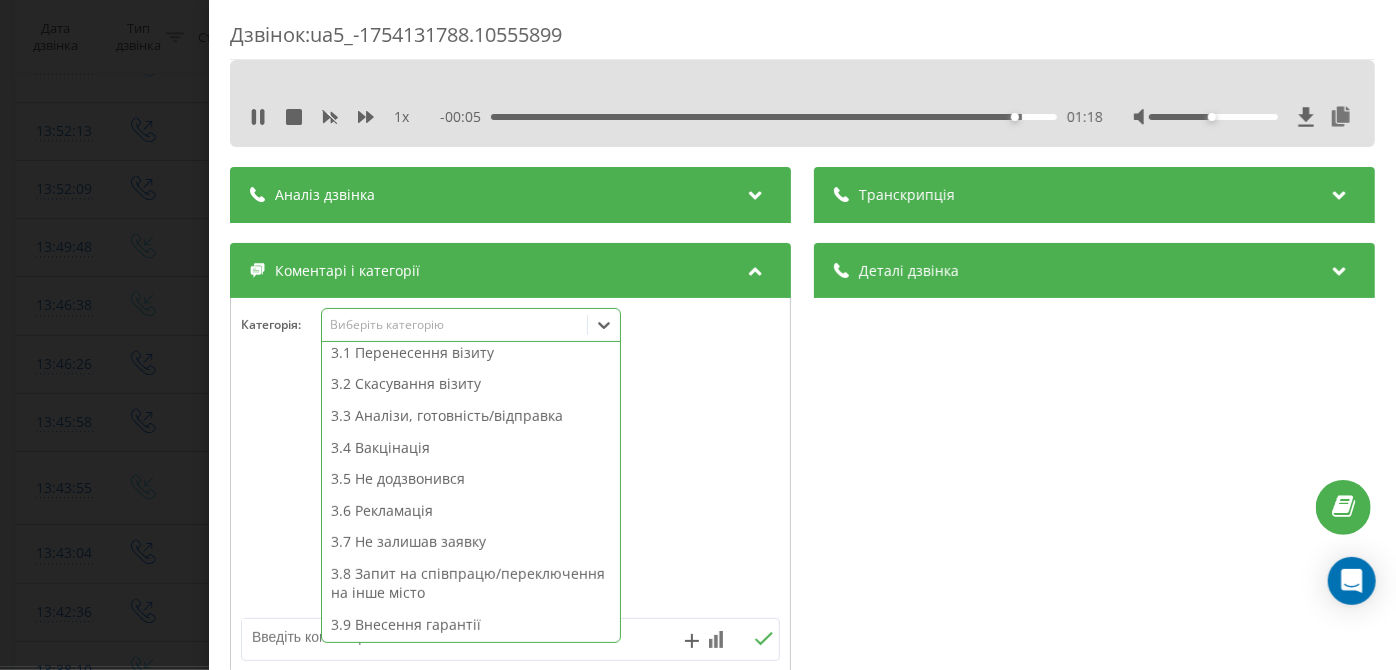 click at bounding box center (456, 637) 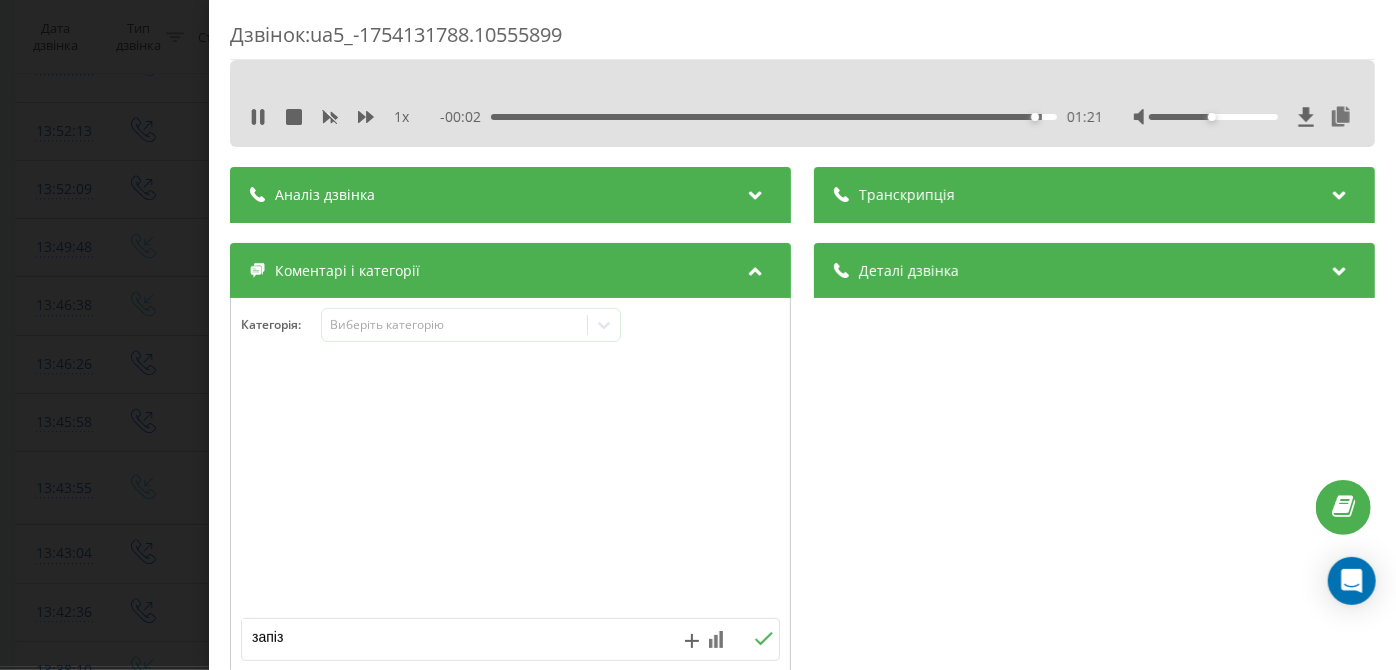 type on "запізн" 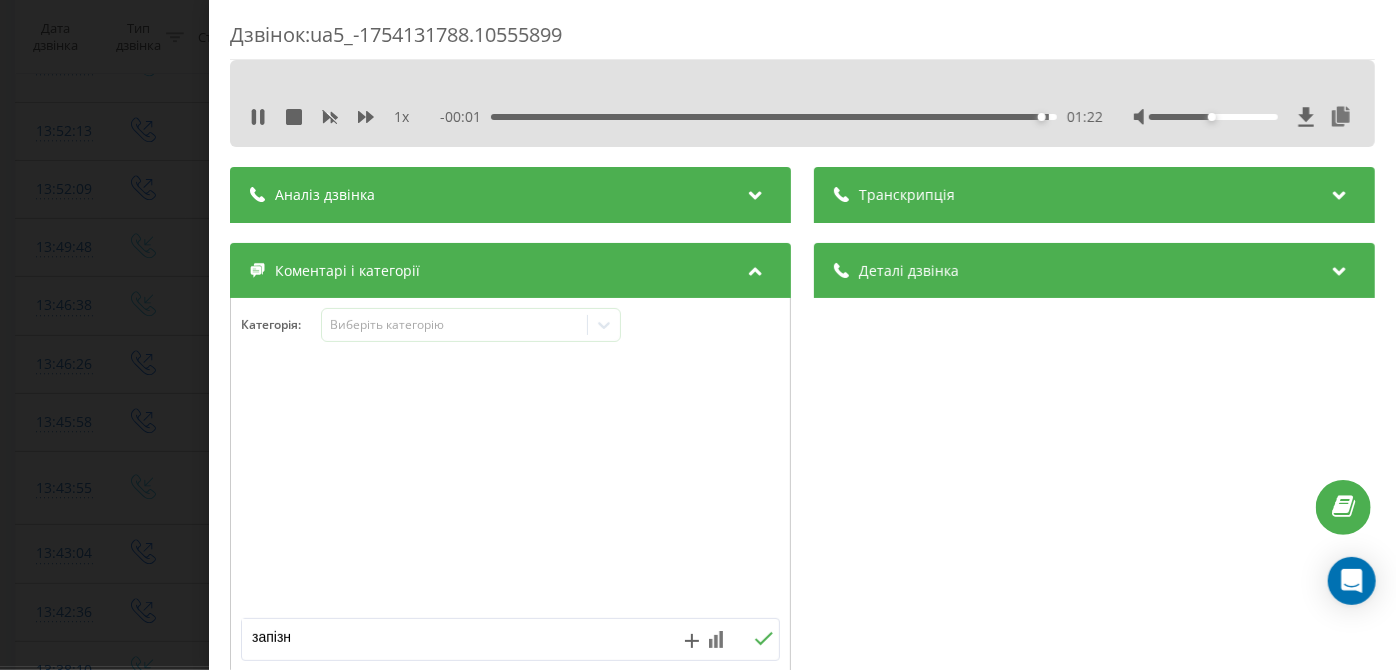 click at bounding box center (763, 639) 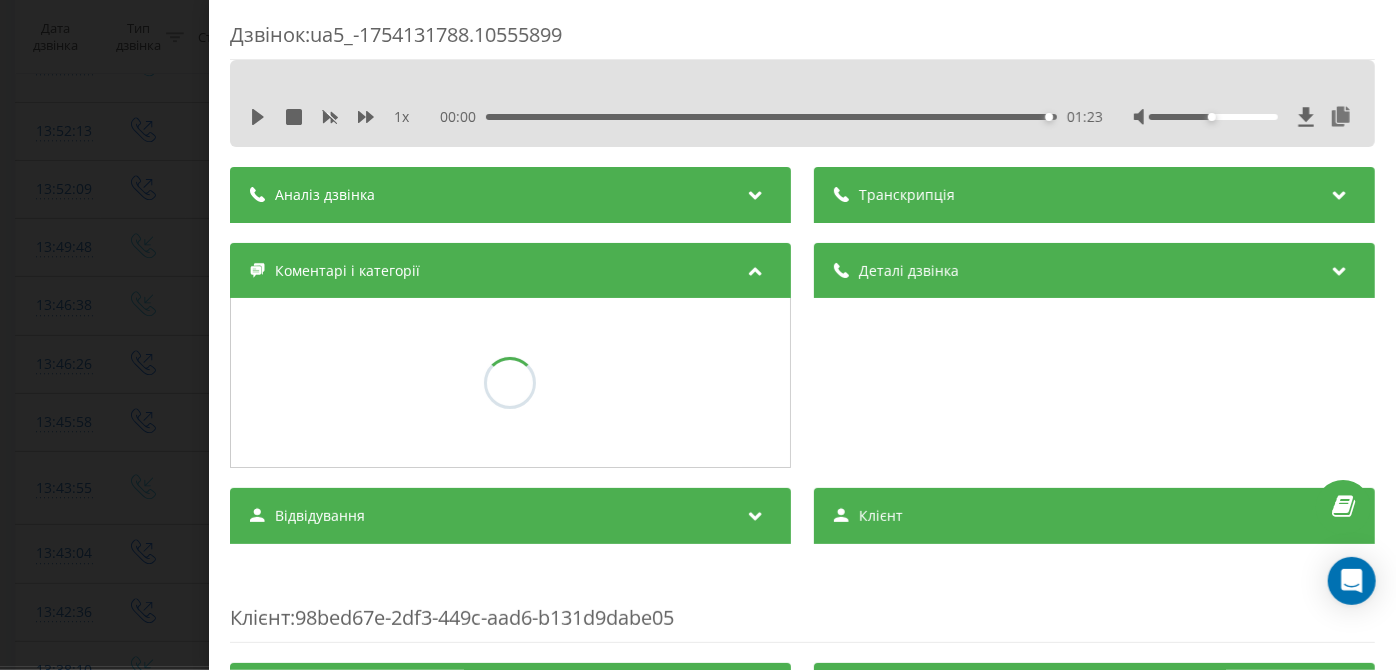 click on "Дзвінок :  ua5_-1754131788.10555899   1 x  00:00 01:23   01:23   Транскрипція Для AI-аналізу майбутніх дзвінків  налаштуйте та активуйте профіль на сторінці . Якщо профіль вже є і дзвінок відповідає його умовам, оновіть сторінку через 10 хвилин - AI аналізує поточний дзвінок. Аналіз дзвінка Для AI-аналізу майбутніх дзвінків  налаштуйте та активуйте профіль на сторінці . Якщо профіль вже є і дзвінок відповідає його умовам, оновіть сторінку через 10 хвилин - AI аналізує поточний дзвінок. Деталі дзвінка Загальне Дата дзвінка 2025-08-02 13:49:48 Тип дзвінка Вхідний Статус дзвінка Повторний 380977174349 3" at bounding box center [698, 335] 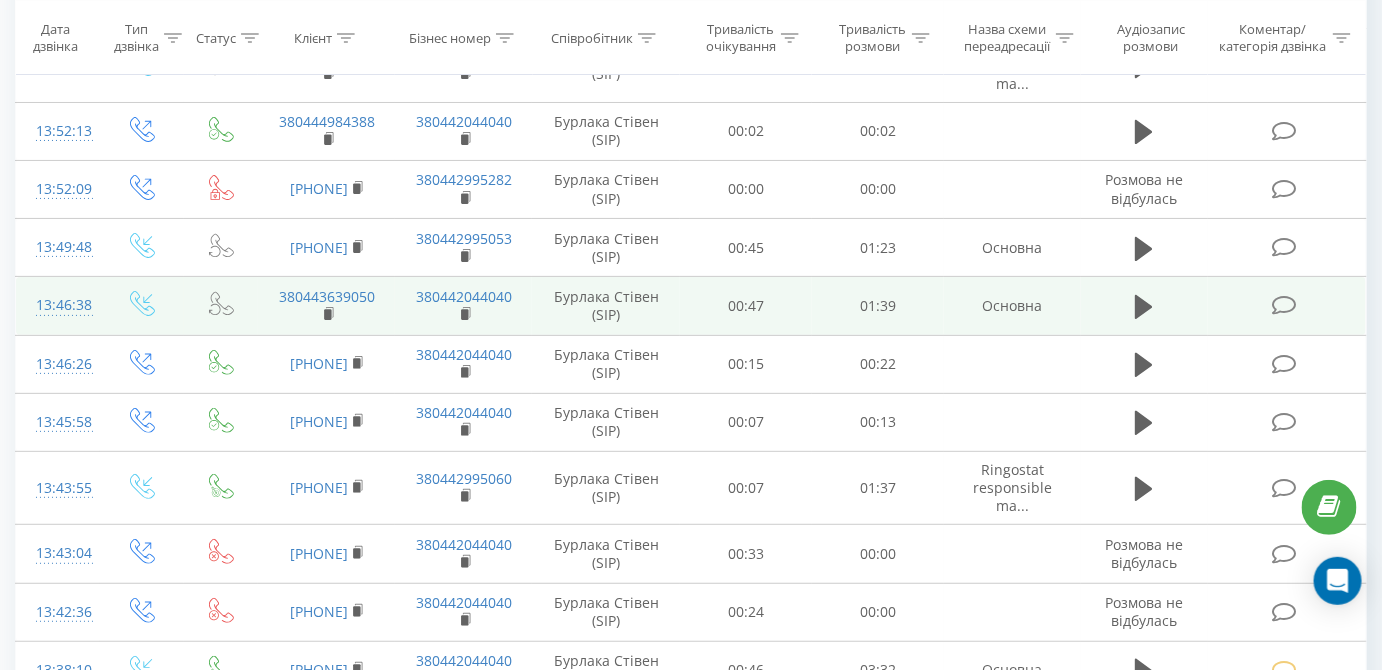 click at bounding box center (1284, 305) 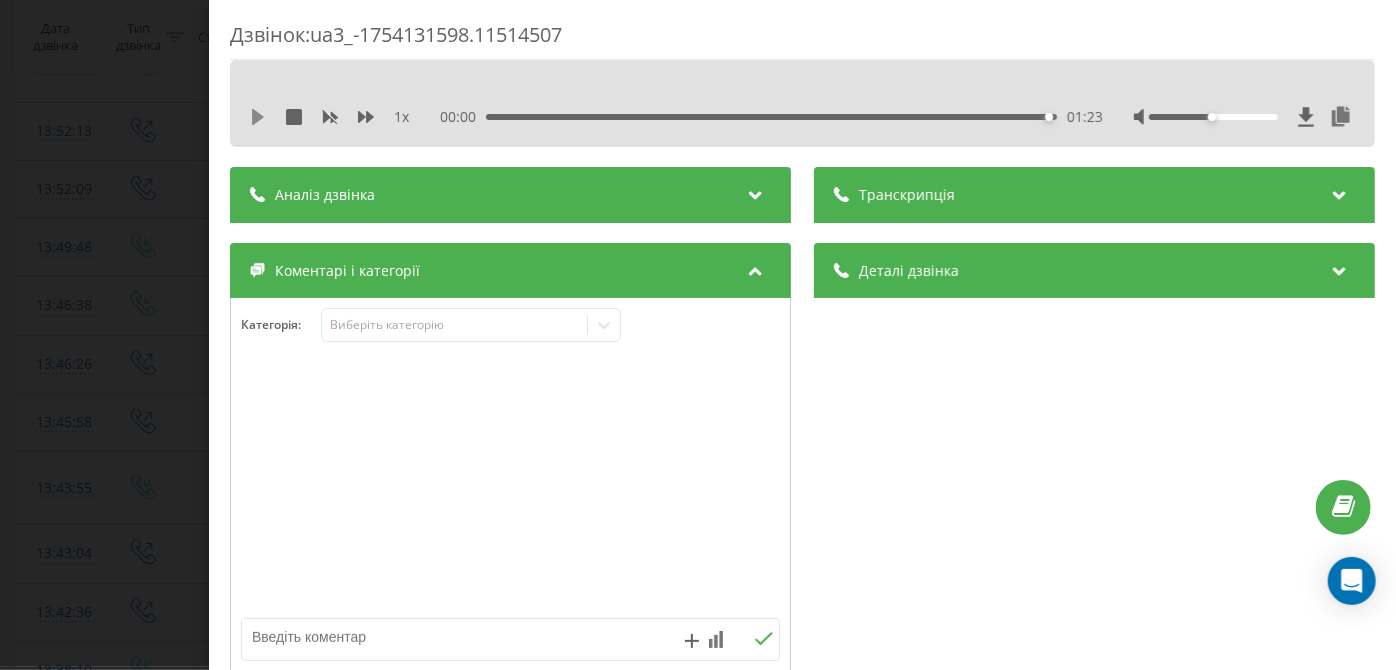 click 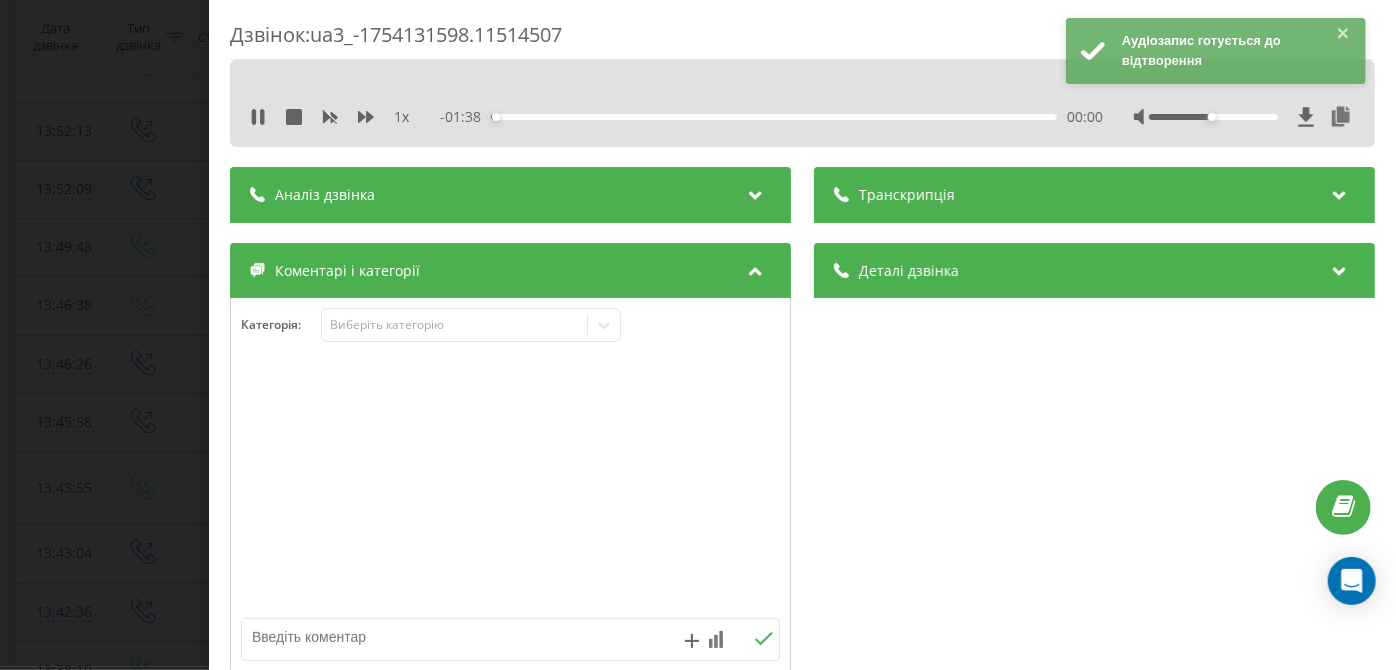click on "00:00" at bounding box center [775, 117] 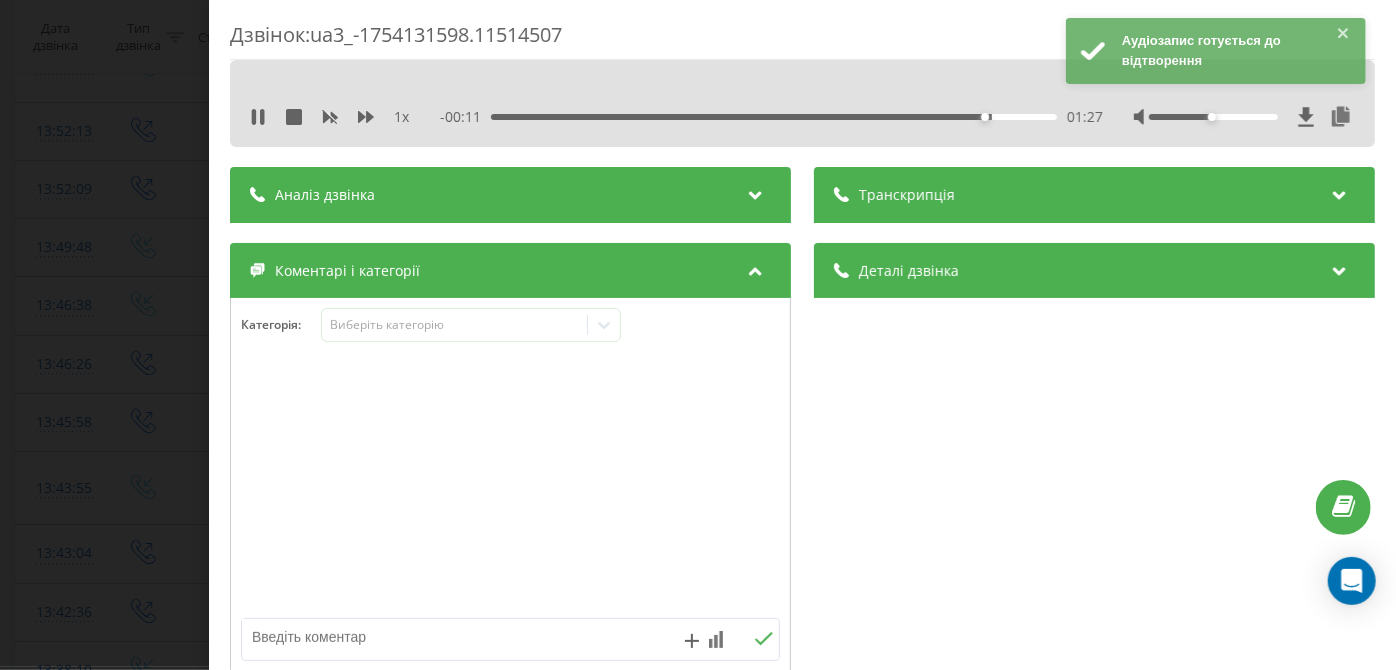 click on "01:27" at bounding box center [986, 117] 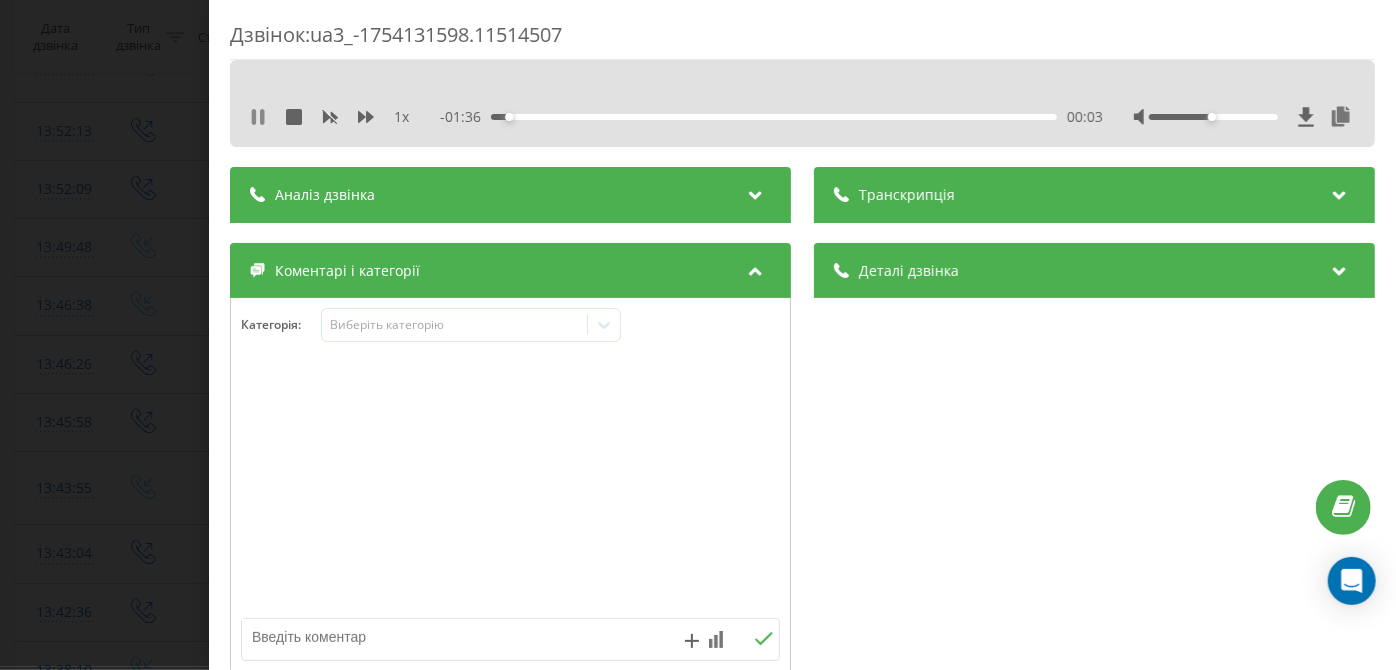 click 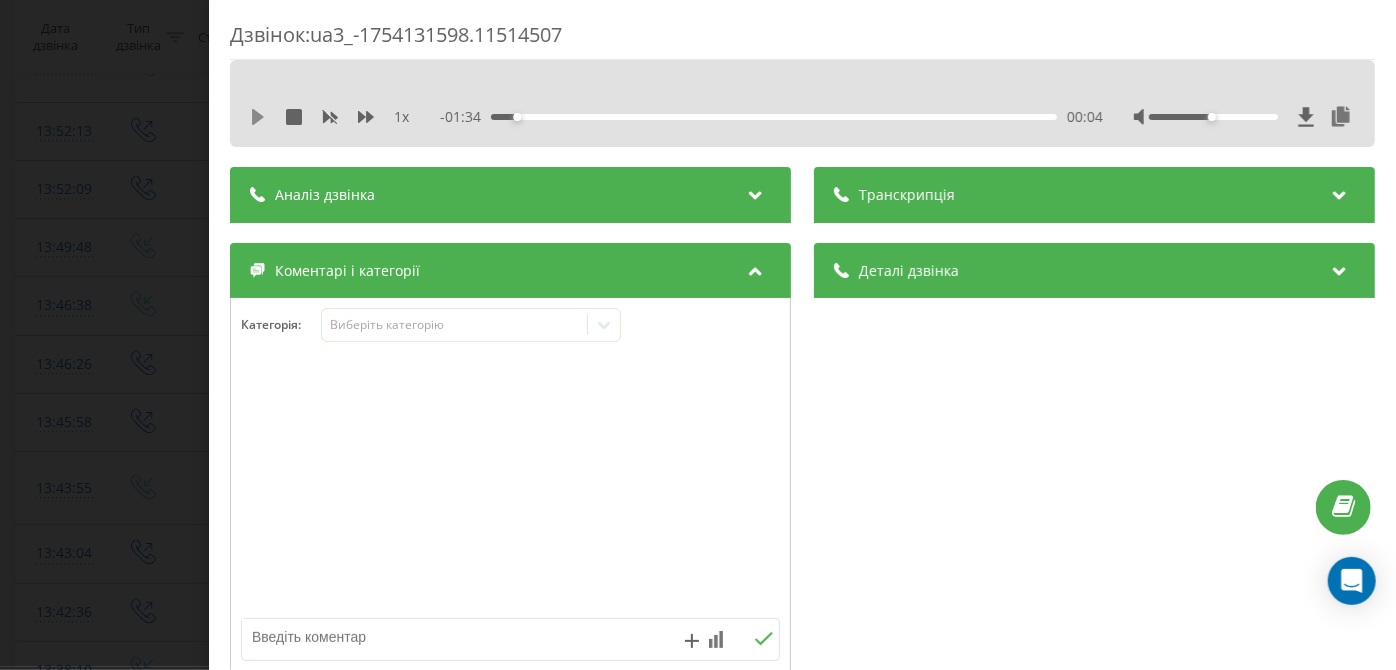 click 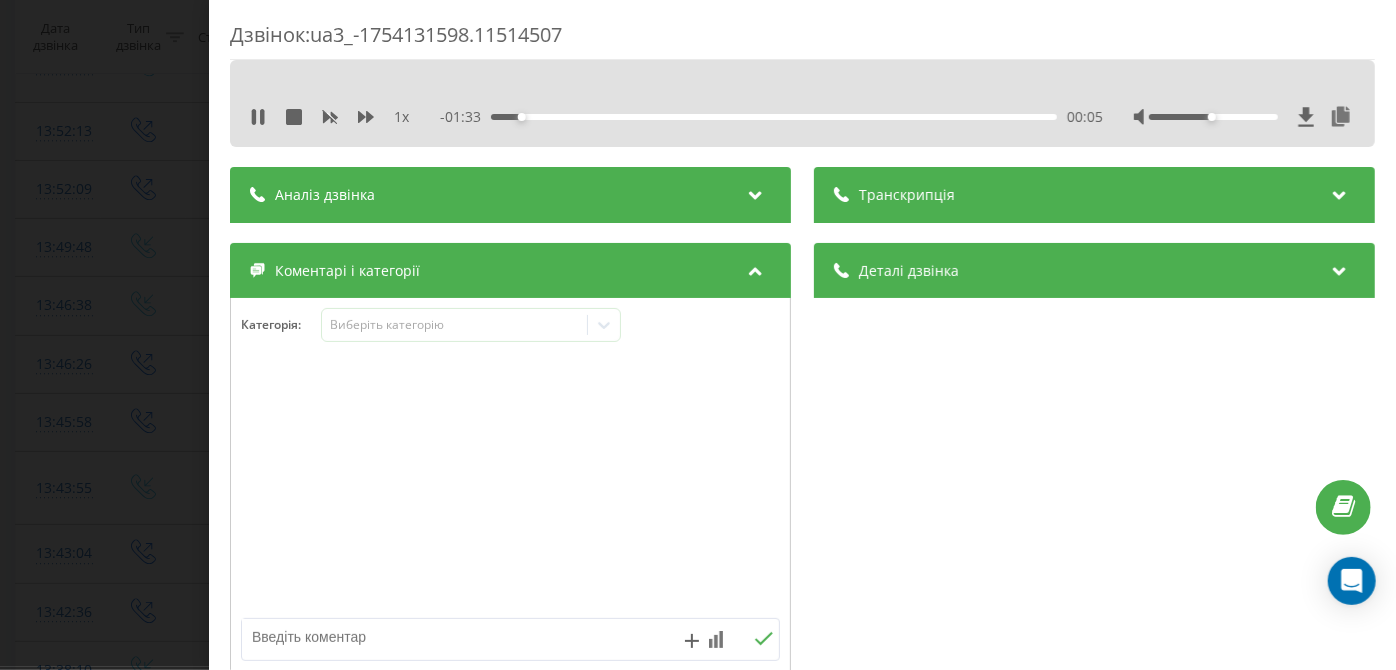 click on "00:05" at bounding box center [775, 117] 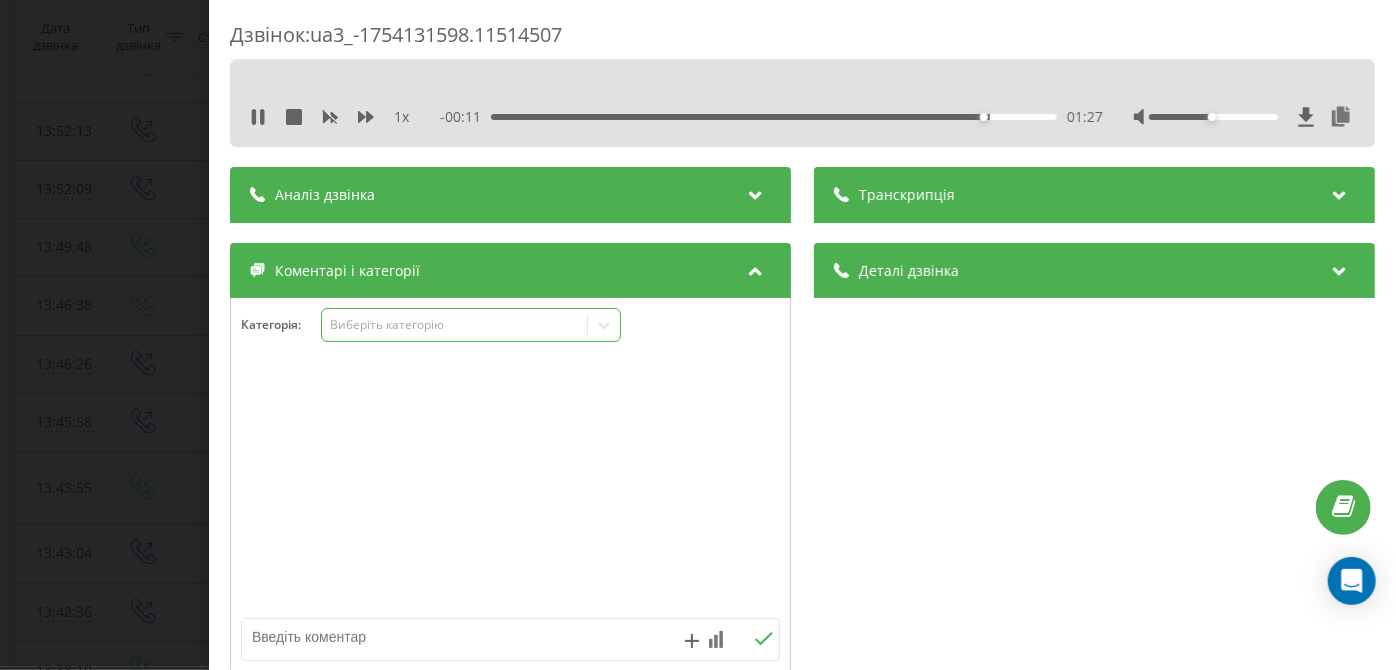 click on "Виберіть категорію" at bounding box center [455, 325] 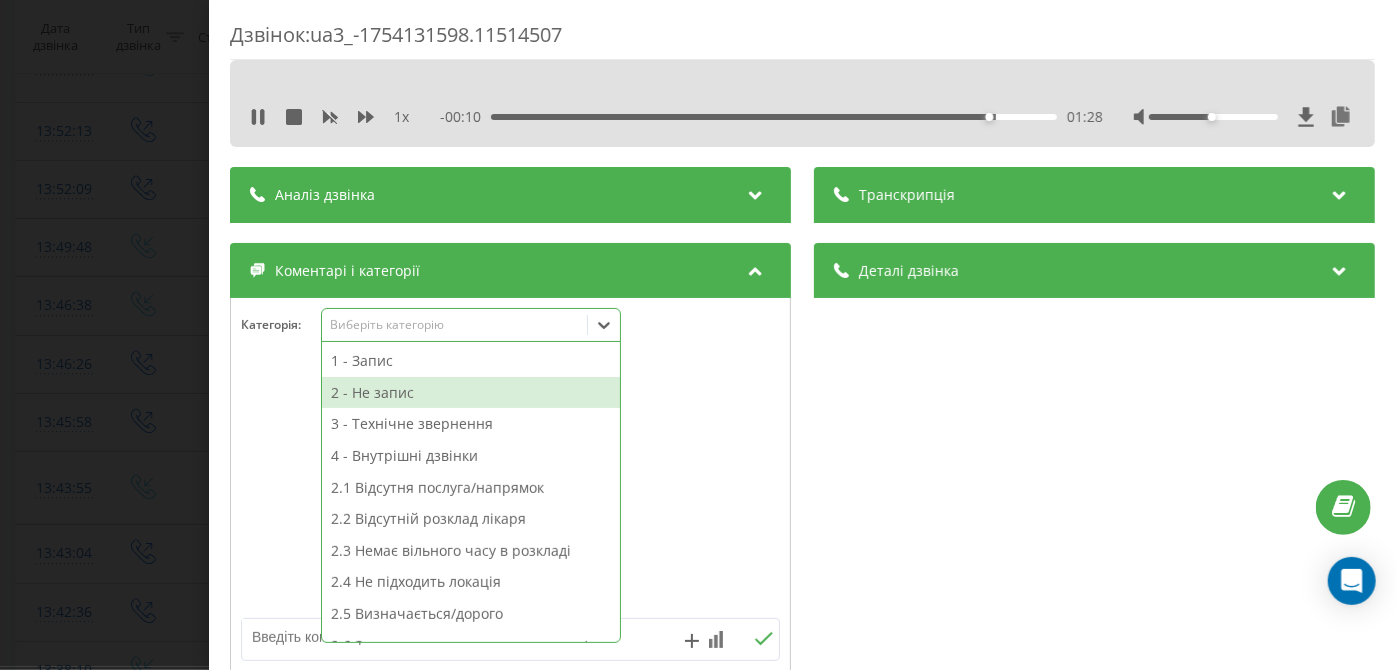 click on "2 - Не запис" at bounding box center [471, 393] 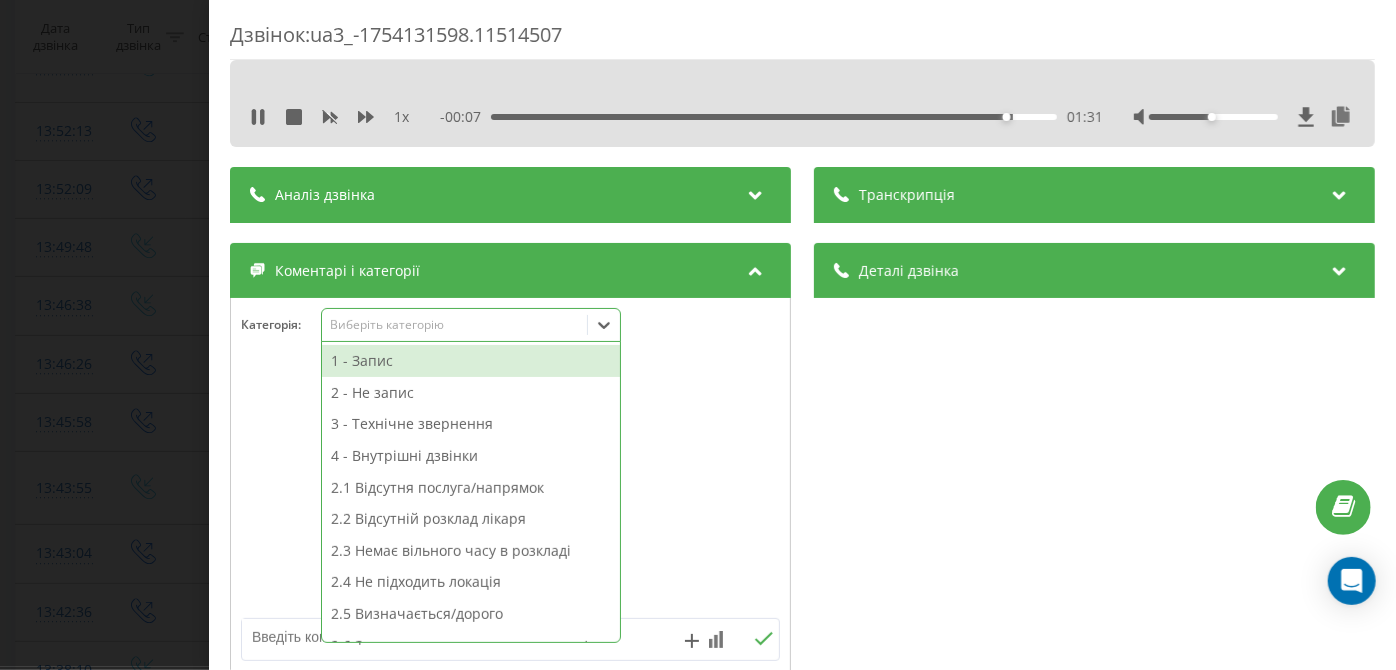 click on "2.5 Визначається/дорого" at bounding box center [471, 614] 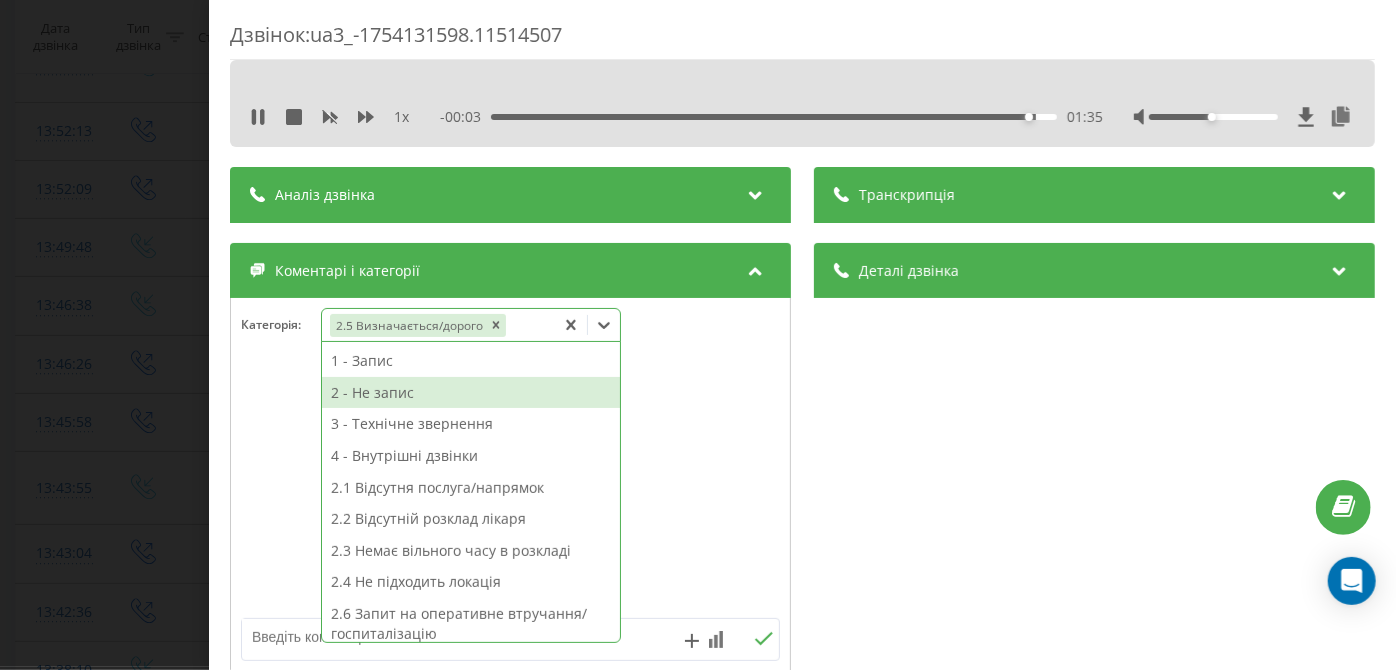 click on "2 - Не запис" at bounding box center (471, 393) 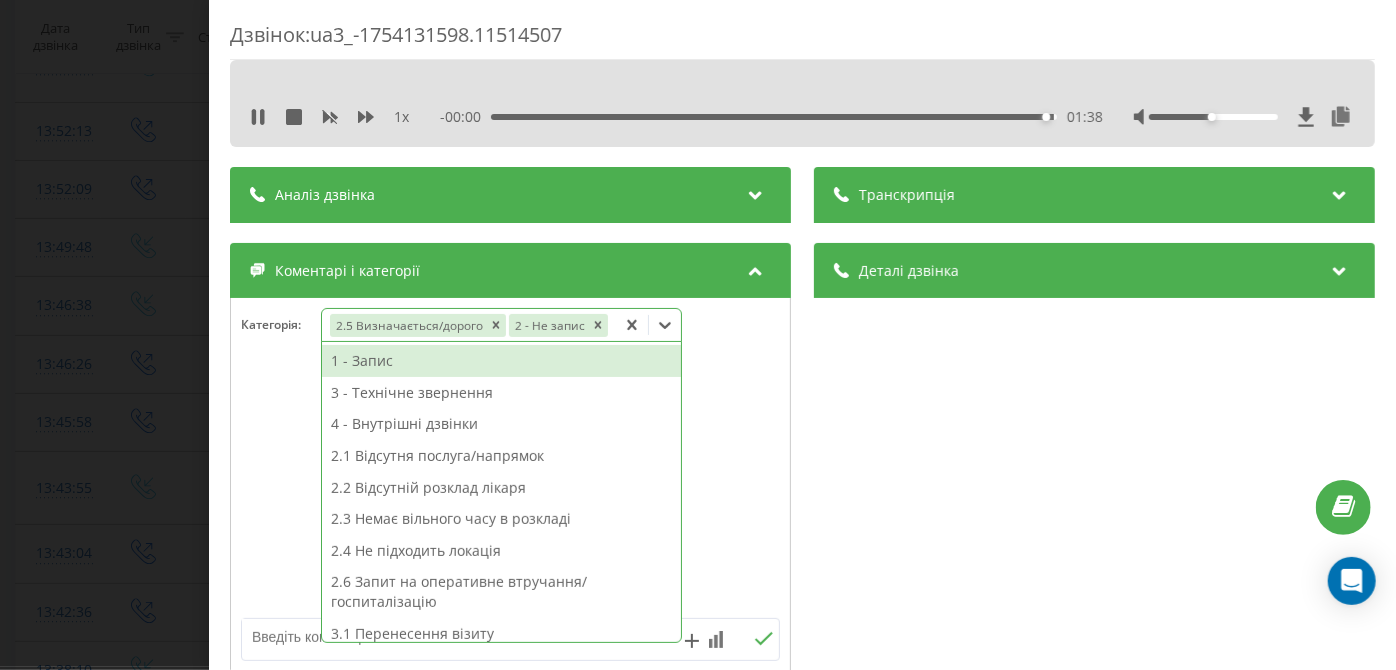 click on "Дзвінок :  ua3_-1754131598.11514507   1 x  - 00:00 01:38   01:38   Транскрипція Для AI-аналізу майбутніх дзвінків  налаштуйте та активуйте профіль на сторінці . Якщо профіль вже є і дзвінок відповідає його умовам, оновіть сторінку через 10 хвилин - AI аналізує поточний дзвінок. Аналіз дзвінка Для AI-аналізу майбутніх дзвінків  налаштуйте та активуйте профіль на сторінці . Якщо профіль вже є і дзвінок відповідає його умовам, оновіть сторінку через 10 хвилин - AI аналізує поточний дзвінок. Деталі дзвінка Загальне Дата дзвінка 2025-08-02 13:46:38 Тип дзвінка Вхідний Статус дзвінка Повторний 380443639050" at bounding box center [698, 335] 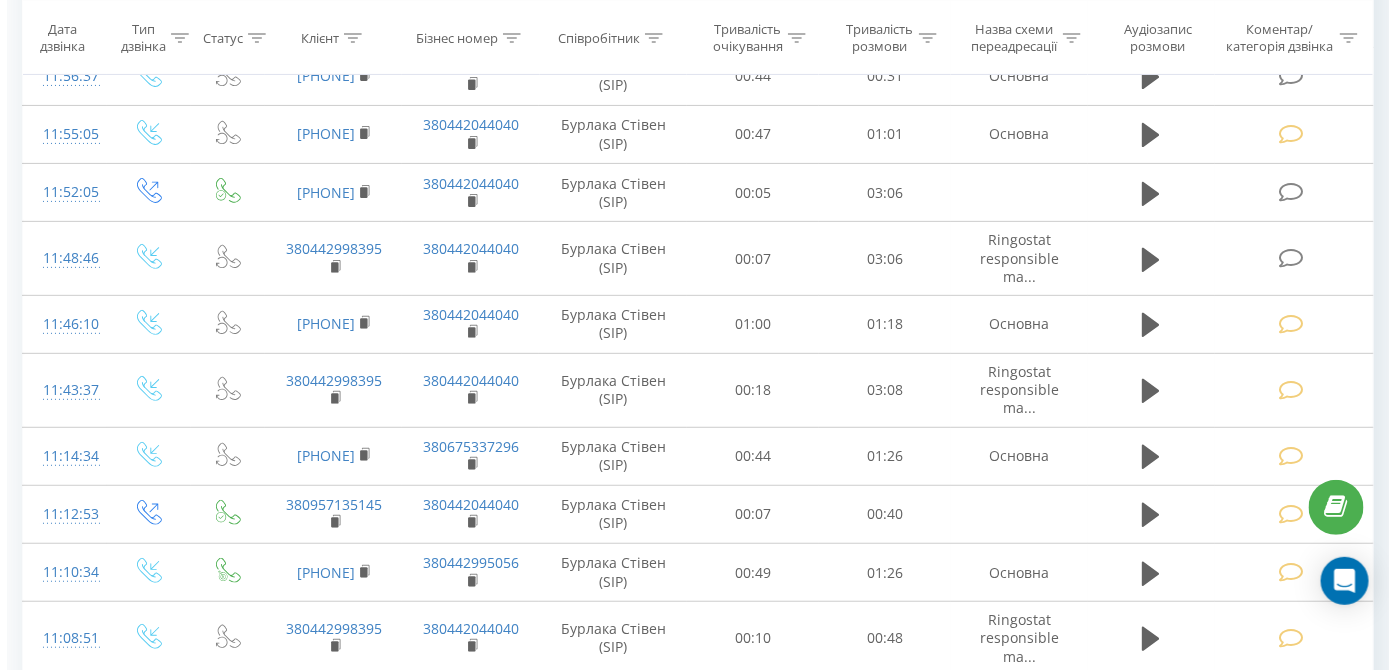 scroll, scrollTop: 5162, scrollLeft: 0, axis: vertical 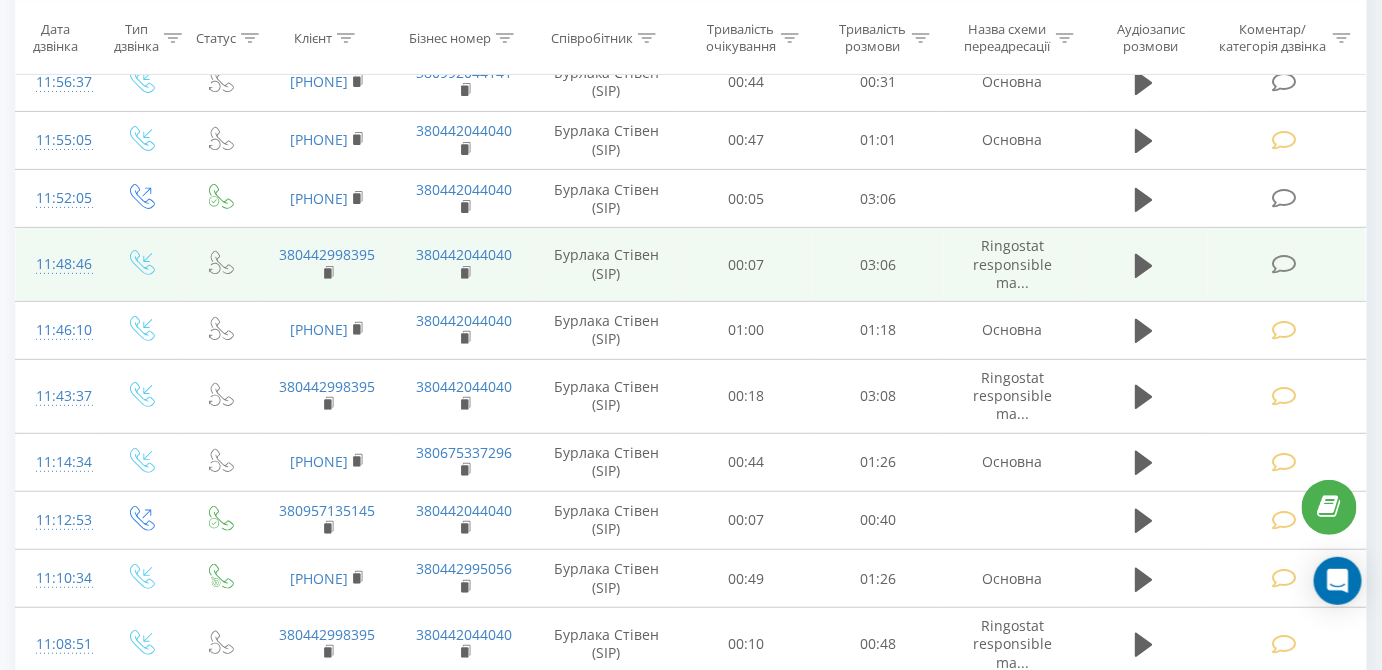 click at bounding box center (1284, 264) 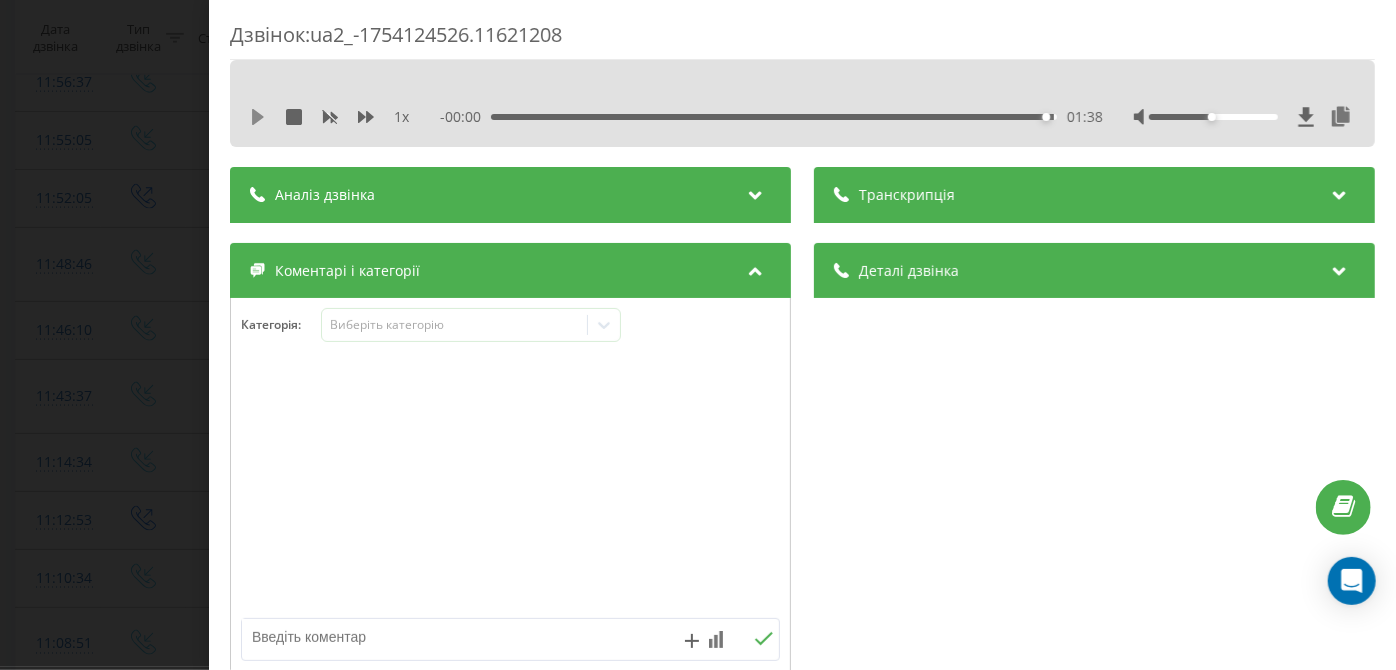 click 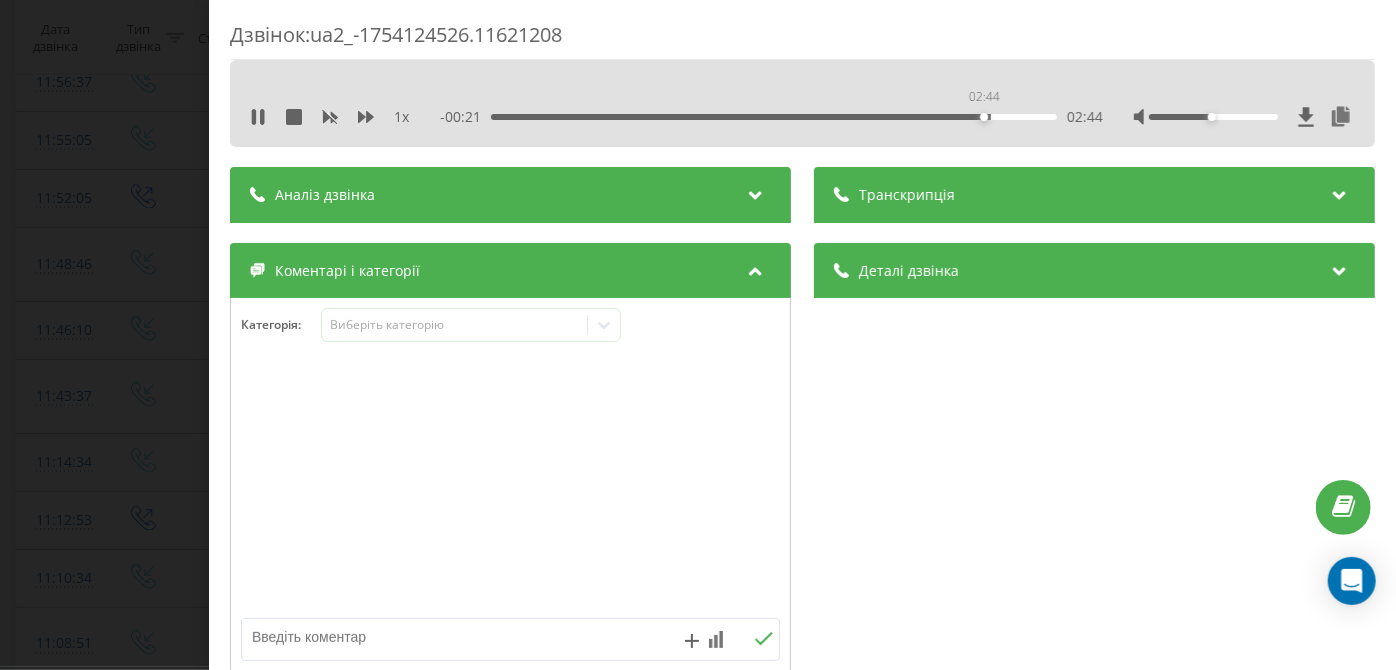 click on "02:44" at bounding box center (775, 117) 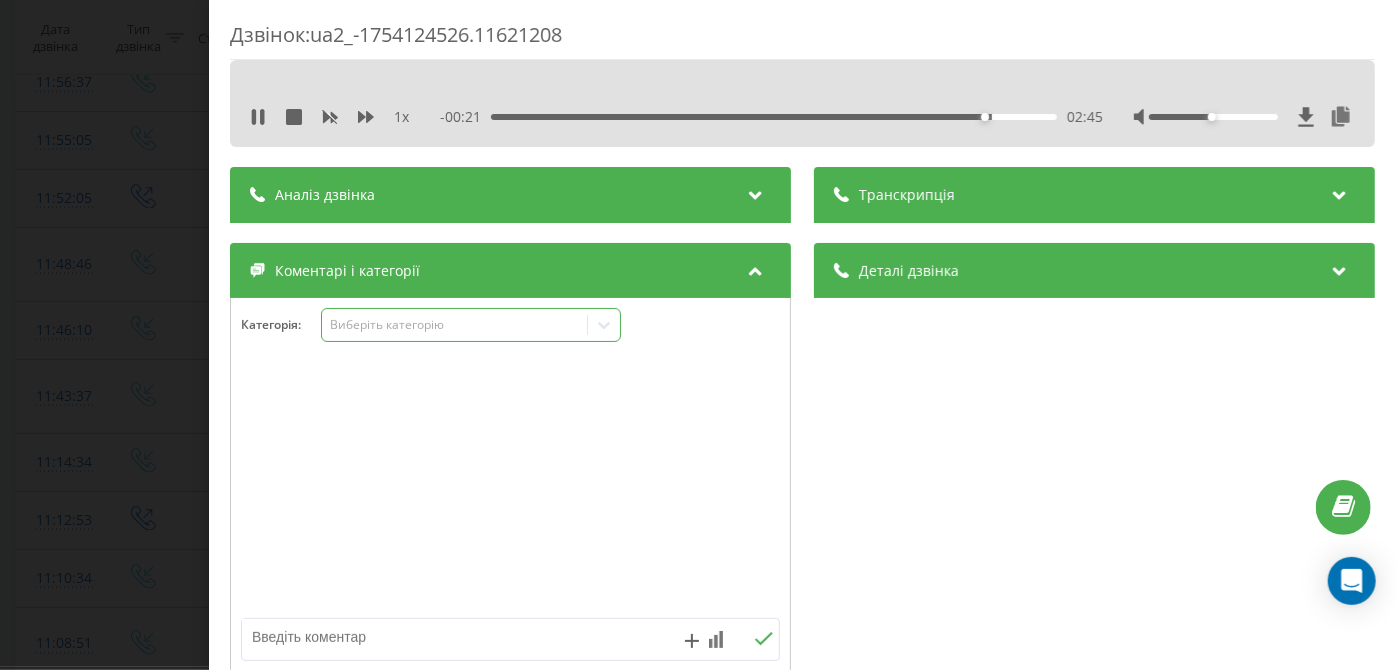 click on "Виберіть категорію" at bounding box center (471, 325) 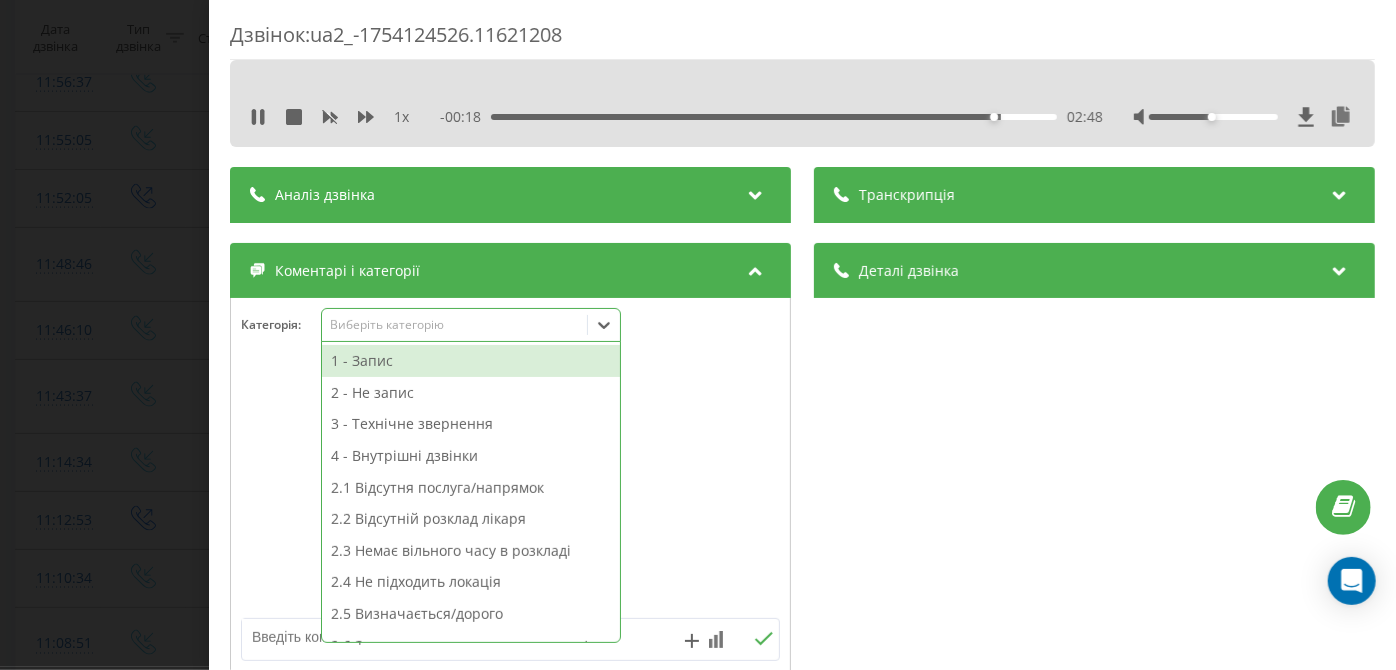 click on "3 - Технічне звернення" at bounding box center [471, 424] 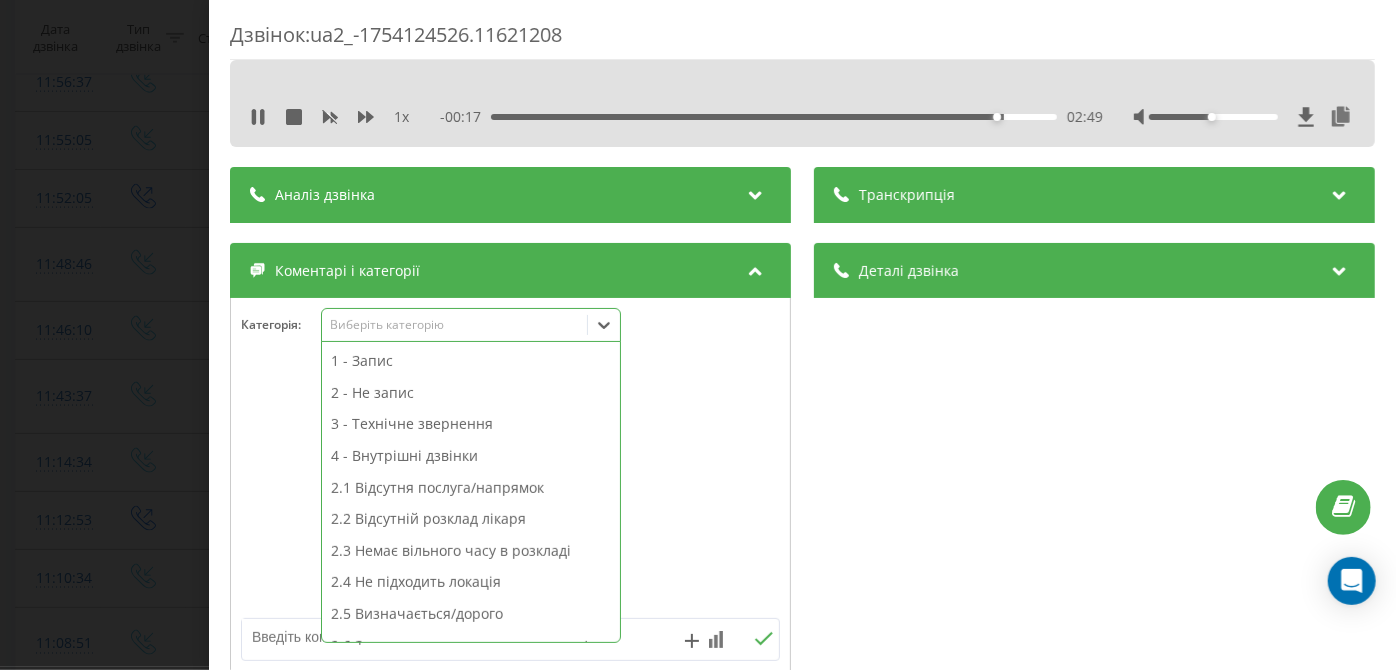 scroll, scrollTop: 344, scrollLeft: 0, axis: vertical 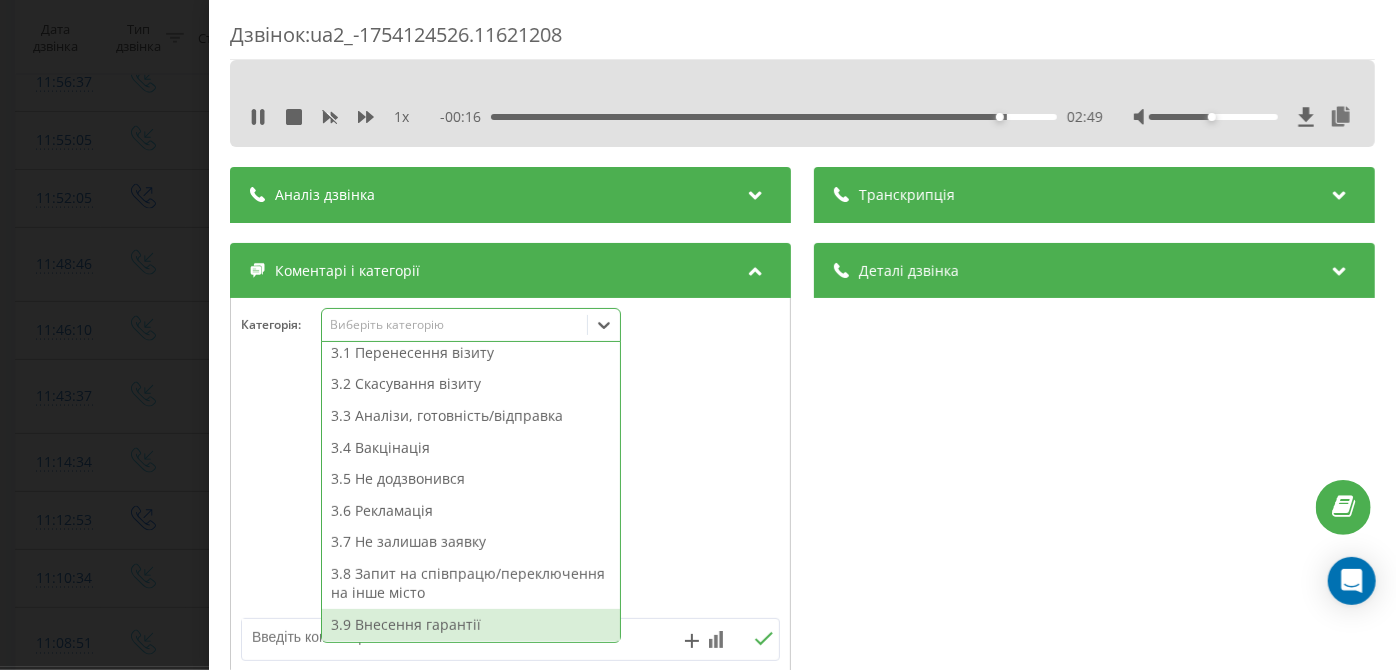 click on "3.9 Внесення гарантії" at bounding box center (471, 625) 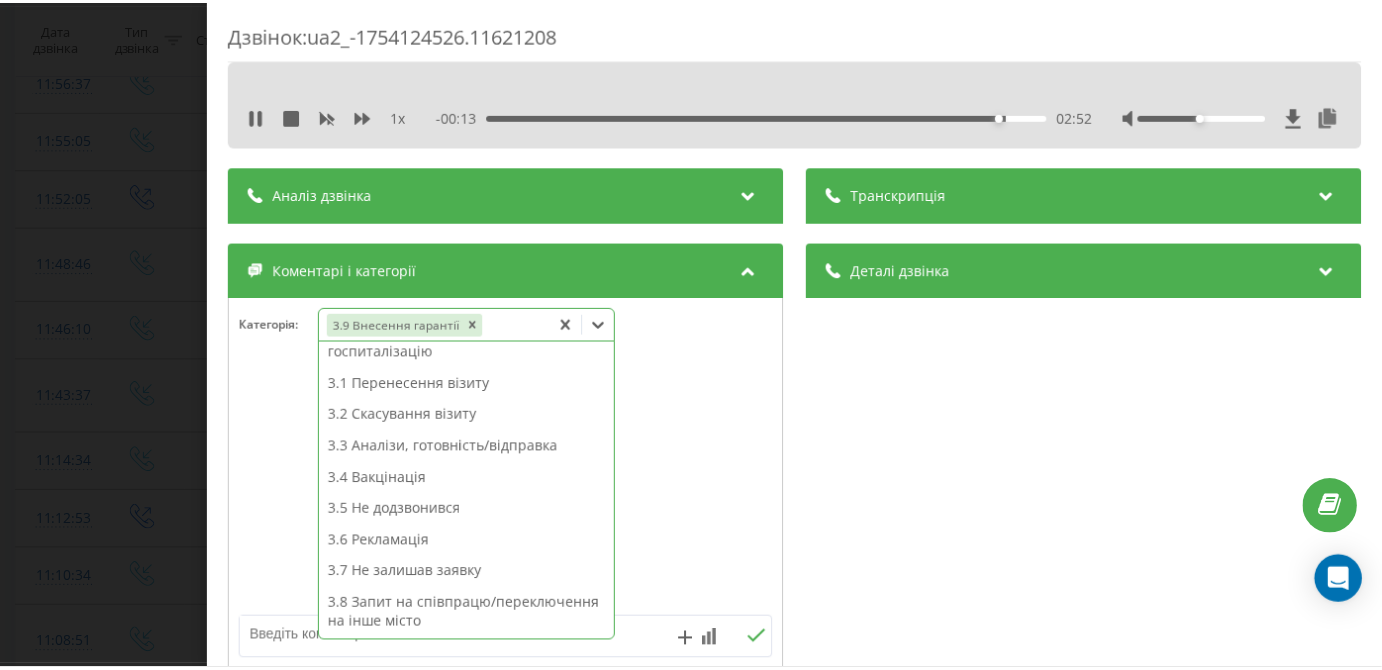 scroll, scrollTop: 0, scrollLeft: 0, axis: both 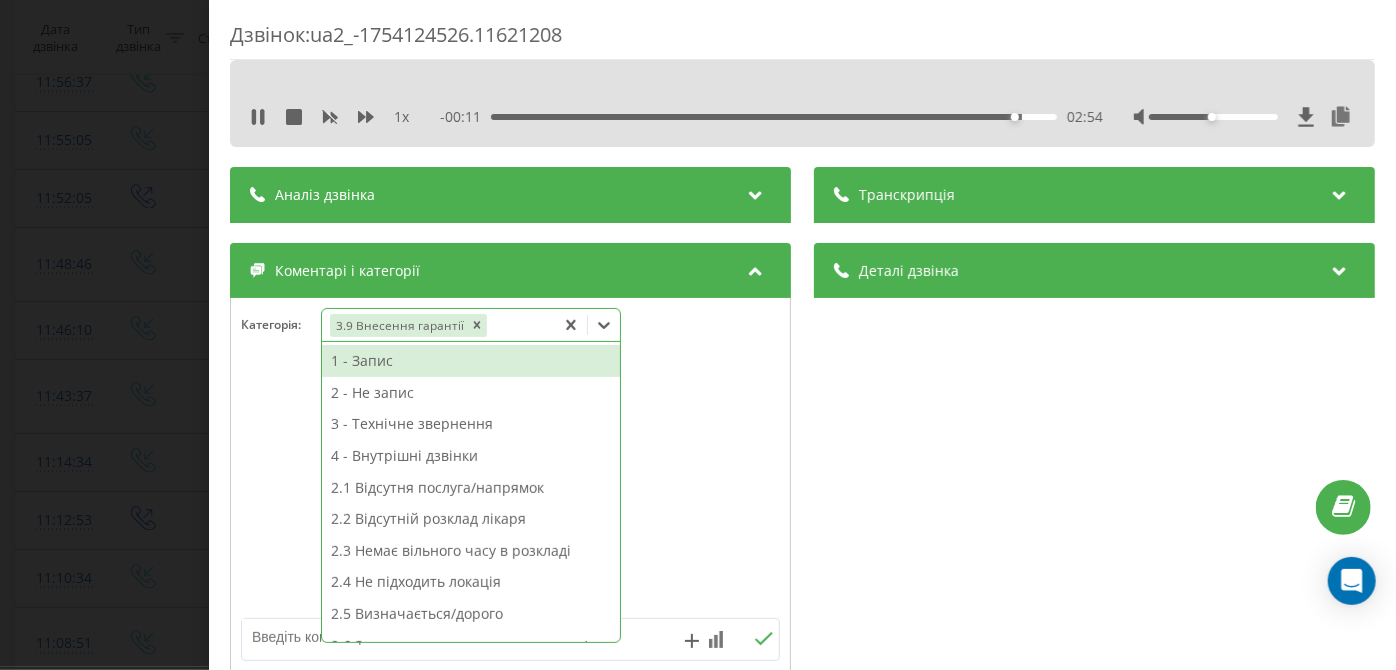 click on "3 - Технічне звернення" at bounding box center [471, 424] 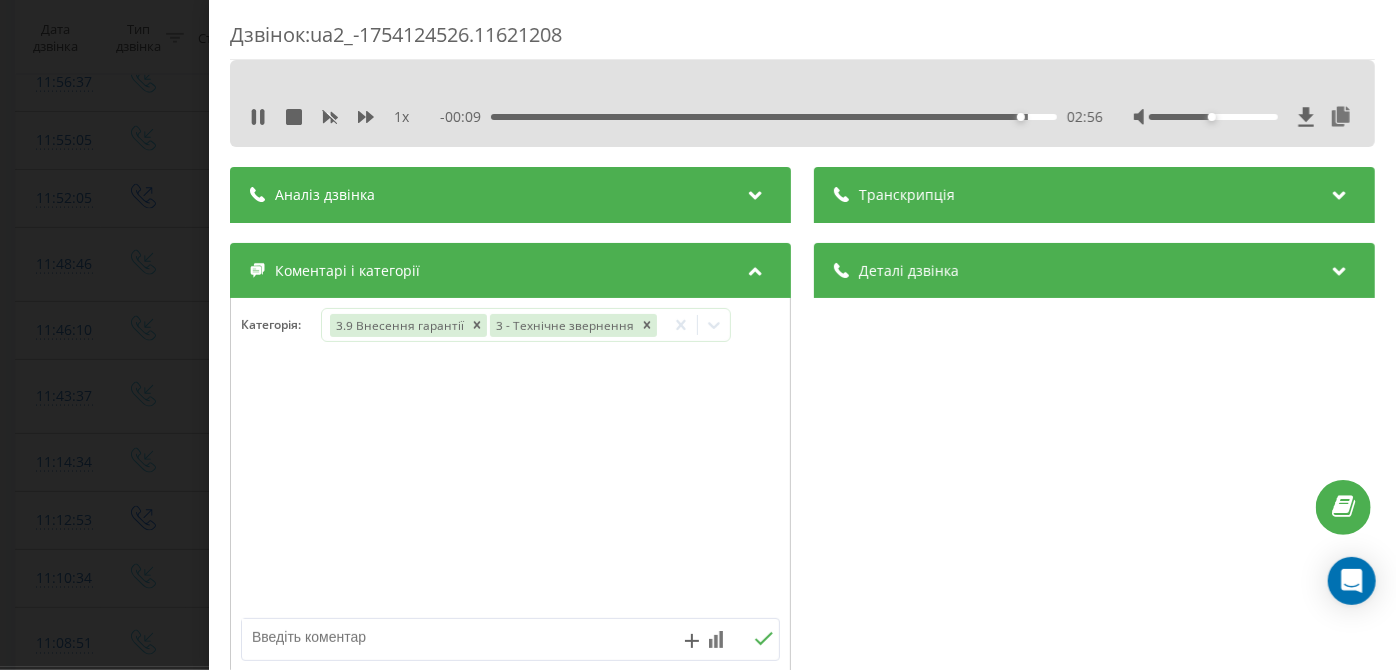 click on "Дзвінок :  ua2_-1754124526.11621208   1 x  - 00:09 02:56   02:56   Транскрипція Для AI-аналізу майбутніх дзвінків  налаштуйте та активуйте профіль на сторінці . Якщо профіль вже є і дзвінок відповідає його умовам, оновіть сторінку через 10 хвилин - AI аналізує поточний дзвінок. Аналіз дзвінка Для AI-аналізу майбутніх дзвінків  налаштуйте та активуйте профіль на сторінці . Якщо профіль вже є і дзвінок відповідає його умовам, оновіть сторінку через 10 хвилин - AI аналізує поточний дзвінок. Деталі дзвінка Загальне Дата дзвінка 2025-08-02 11:48:46 Тип дзвінка Вхідний Статус дзвінка Повторний 380442998395" at bounding box center (698, 335) 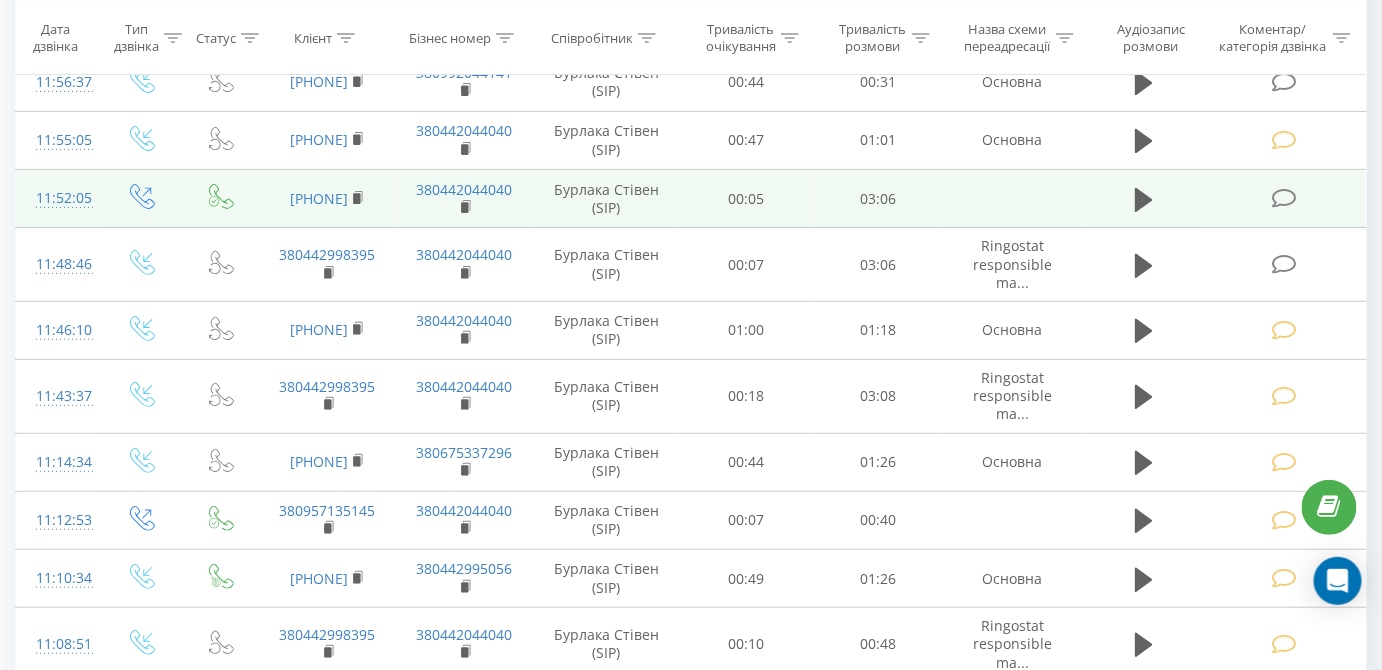 click at bounding box center [1284, 198] 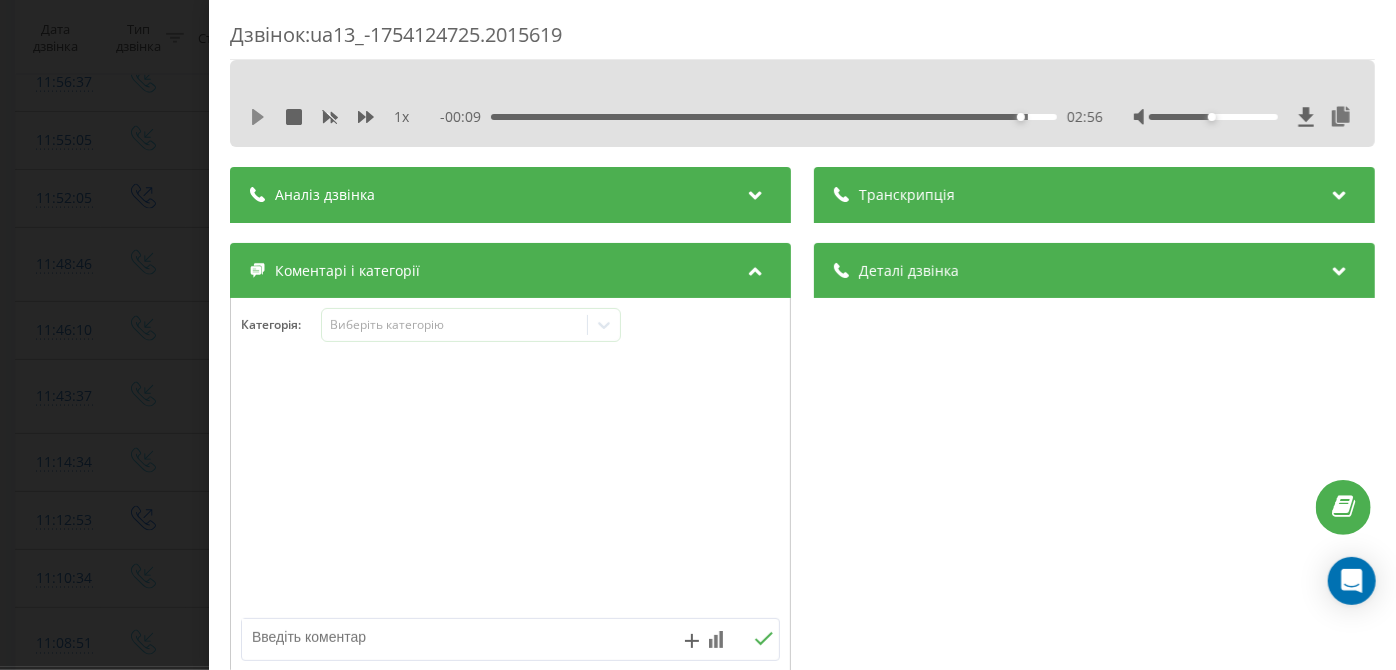 click 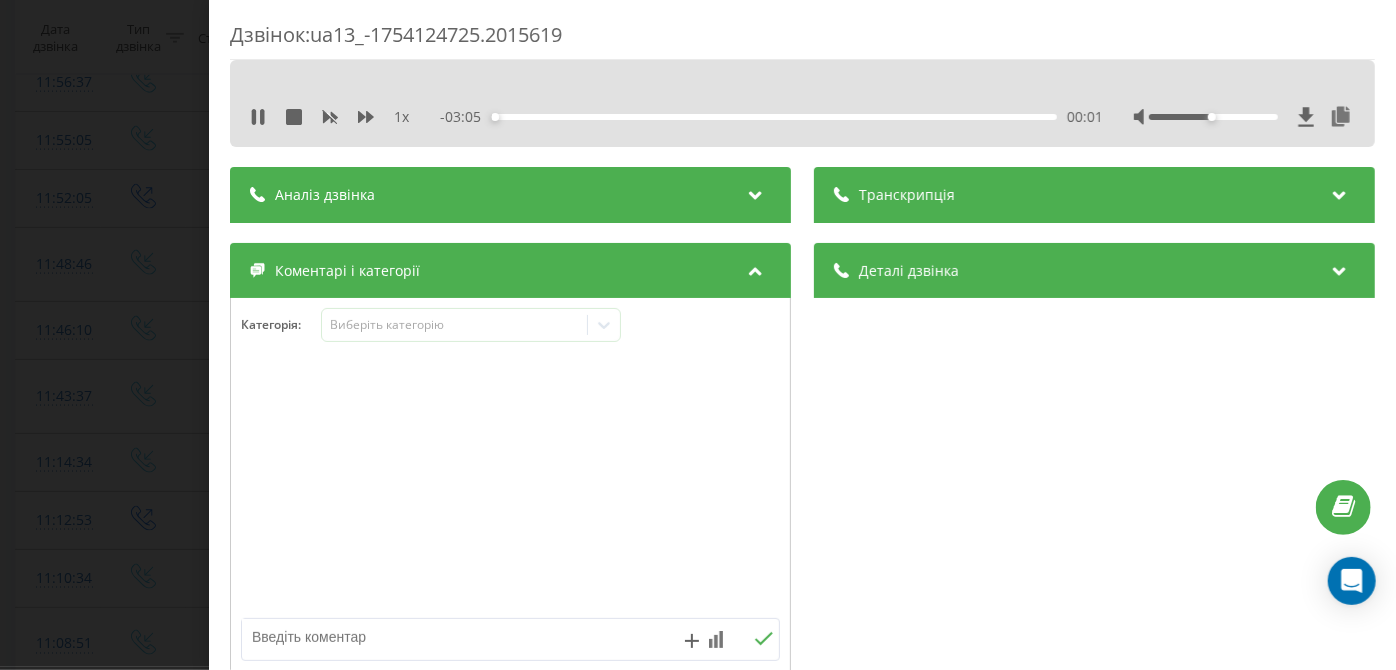 click on "00:01" at bounding box center (775, 117) 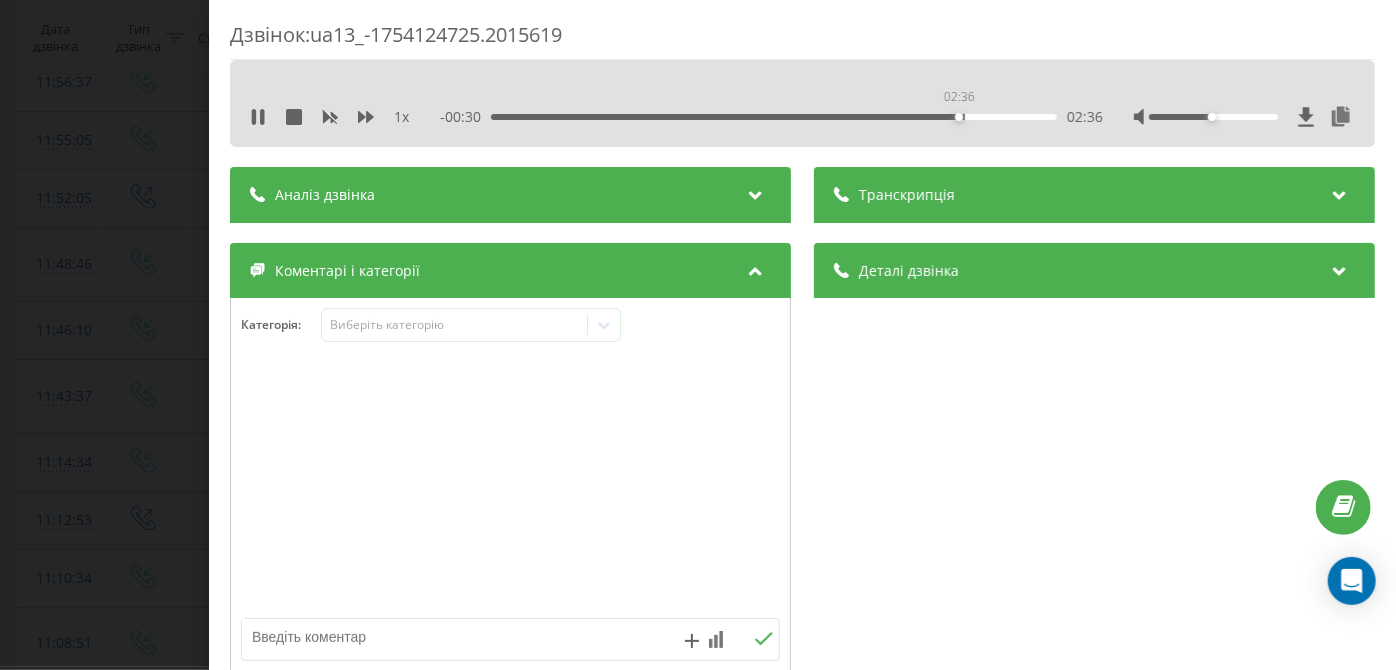 click on "02:36" at bounding box center [775, 117] 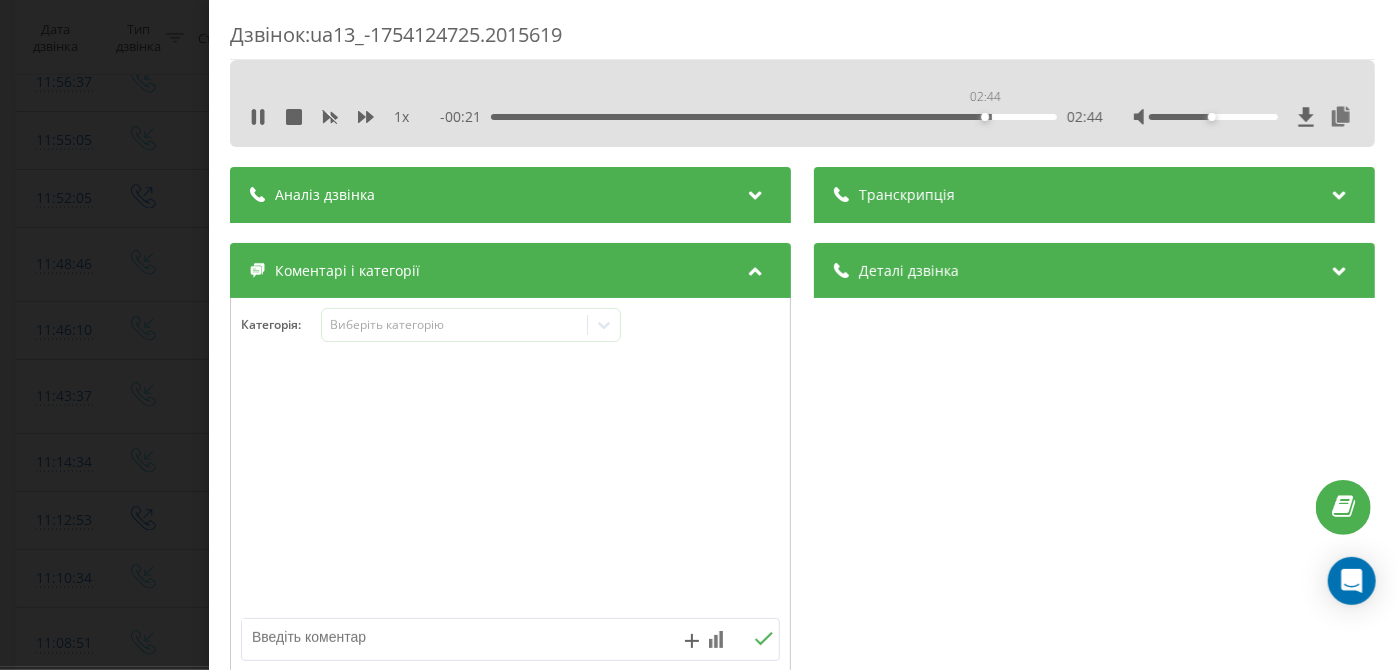 click on "02:44" at bounding box center (775, 117) 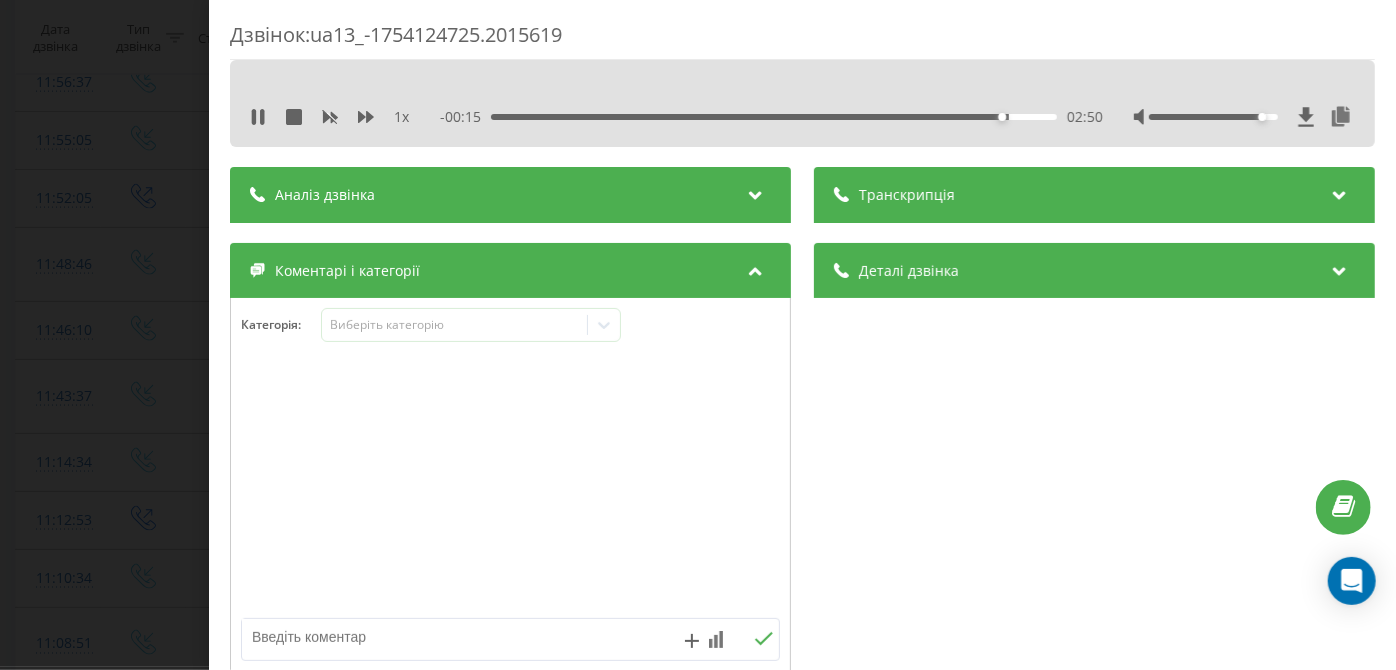 click at bounding box center [1213, 117] 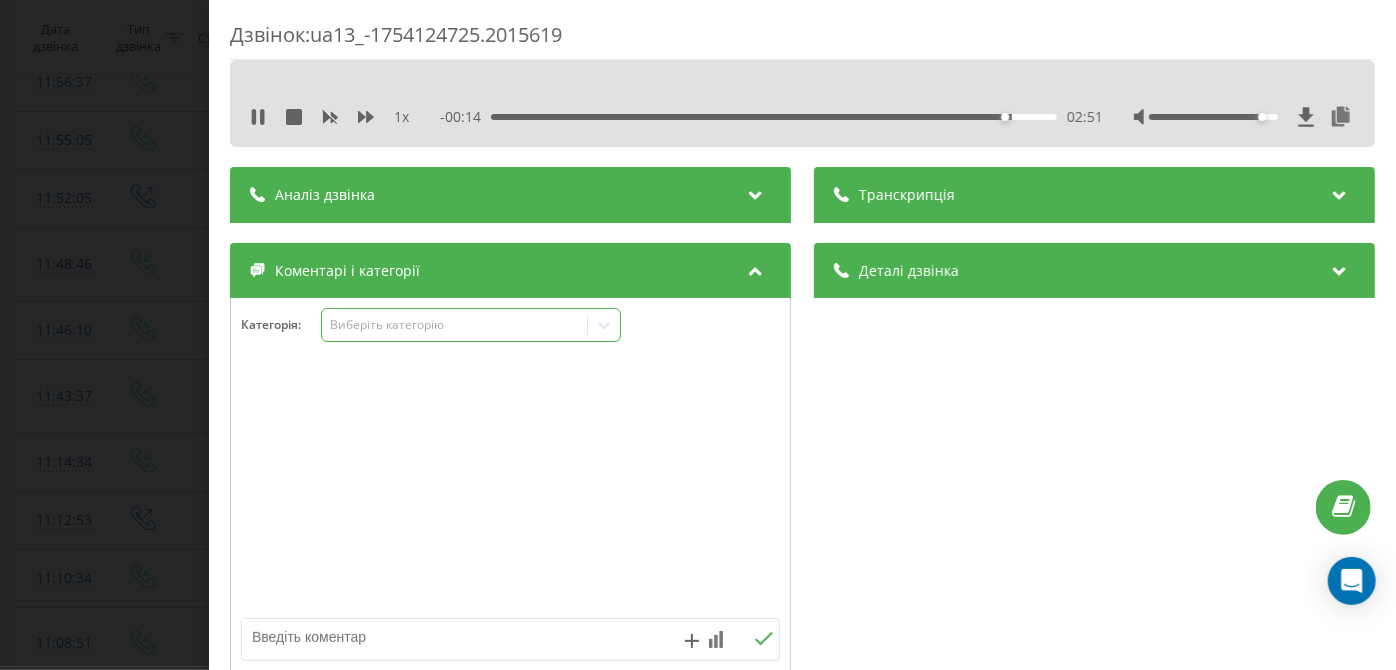 click on "Виберіть категорію" at bounding box center [471, 325] 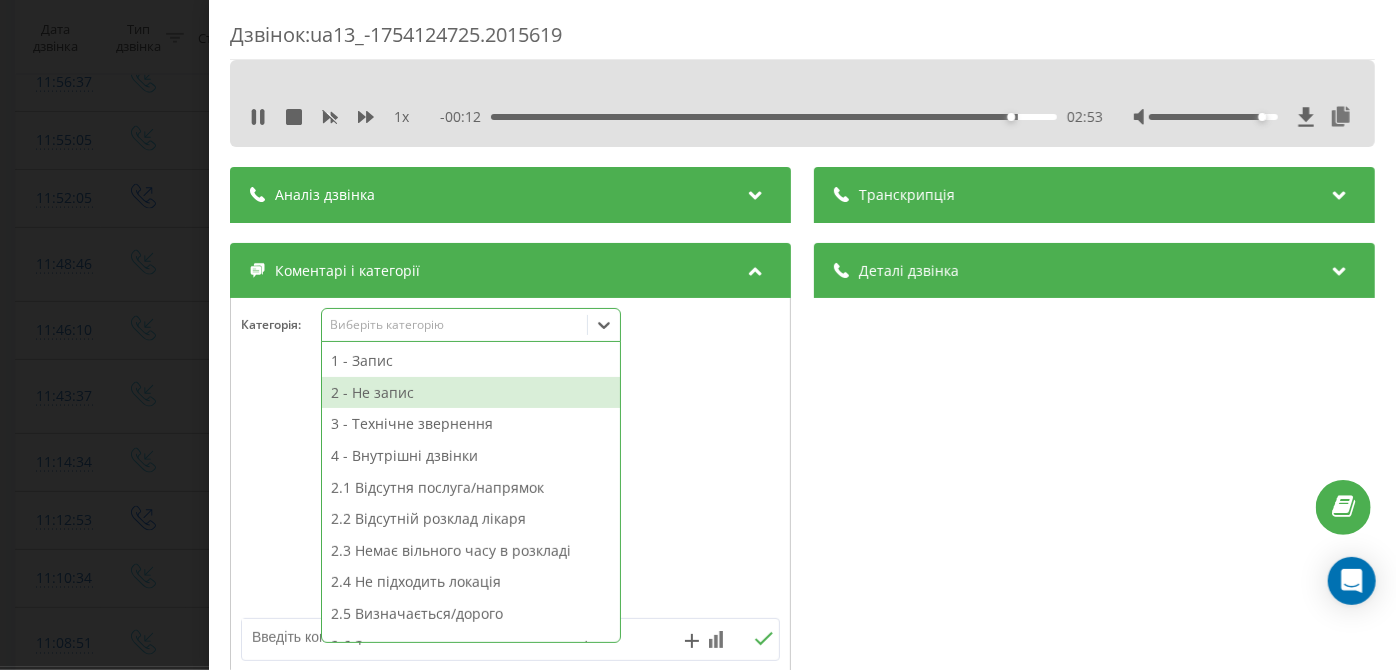 click on "2 - Не запис" at bounding box center [471, 393] 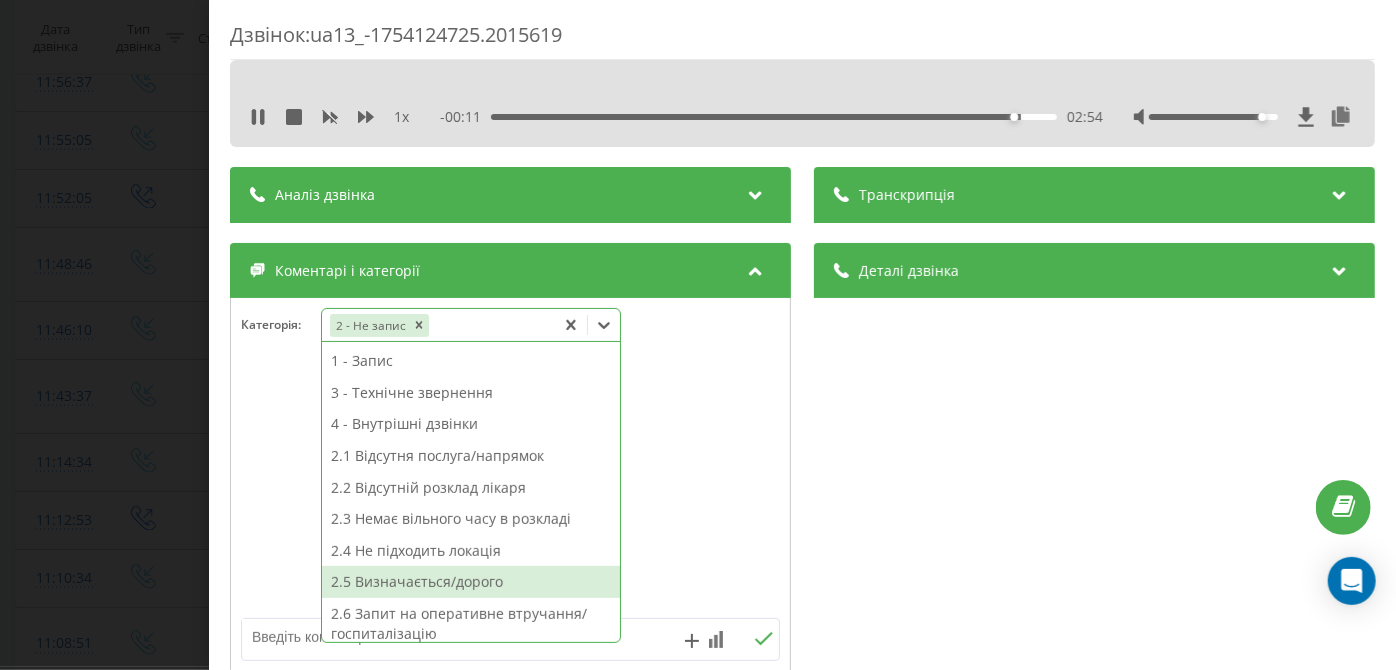 click on "2.5 Визначається/дорого" at bounding box center [471, 582] 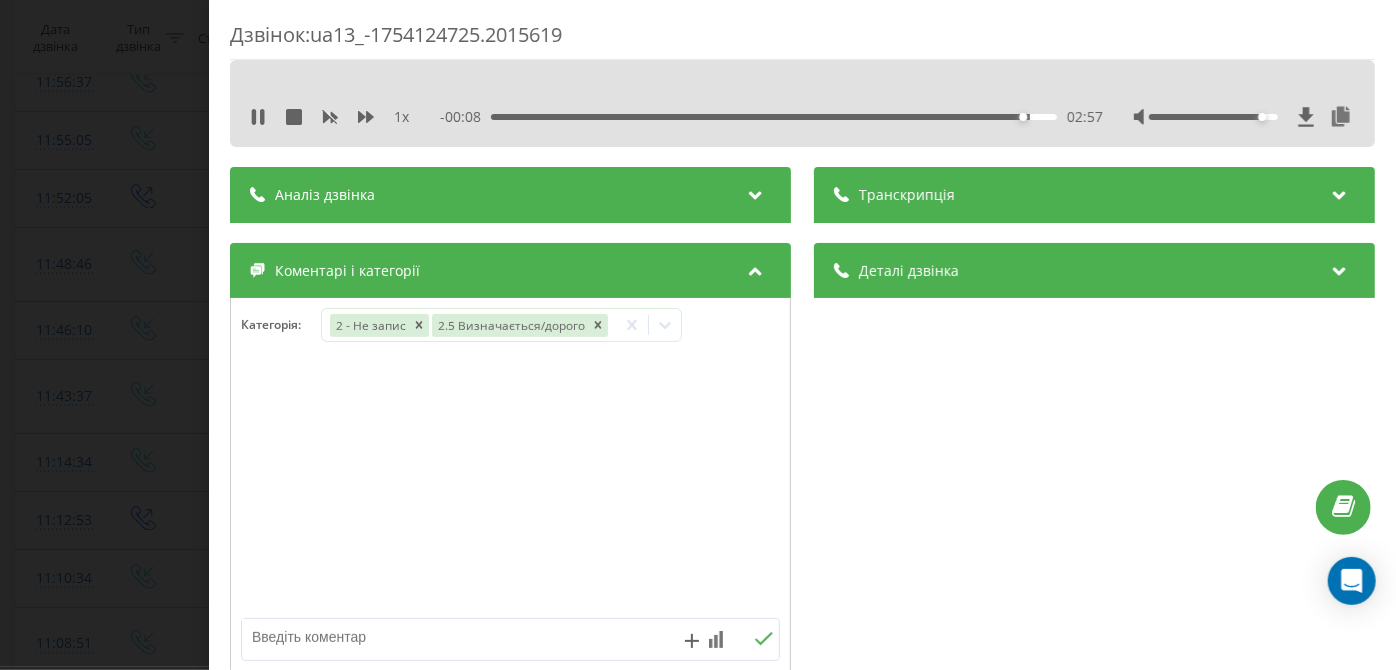 click on "Дзвінок :  ua13_-1754124725.2015619   1 x  - 00:08 02:57   02:57   Транскрипція Для AI-аналізу майбутніх дзвінків  налаштуйте та активуйте профіль на сторінці . Якщо профіль вже є і дзвінок відповідає його умовам, оновіть сторінку через 10 хвилин - AI аналізує поточний дзвінок. Аналіз дзвінка Для AI-аналізу майбутніх дзвінків  налаштуйте та активуйте профіль на сторінці . Якщо профіль вже є і дзвінок відповідає його умовам, оновіть сторінку через 10 хвилин - AI аналізує поточний дзвінок. Деталі дзвінка Загальне Дата дзвінка 2025-08-02 11:52:05 Тип дзвінка Вихідний Статус дзвінка Успішний 380442044040" at bounding box center [698, 335] 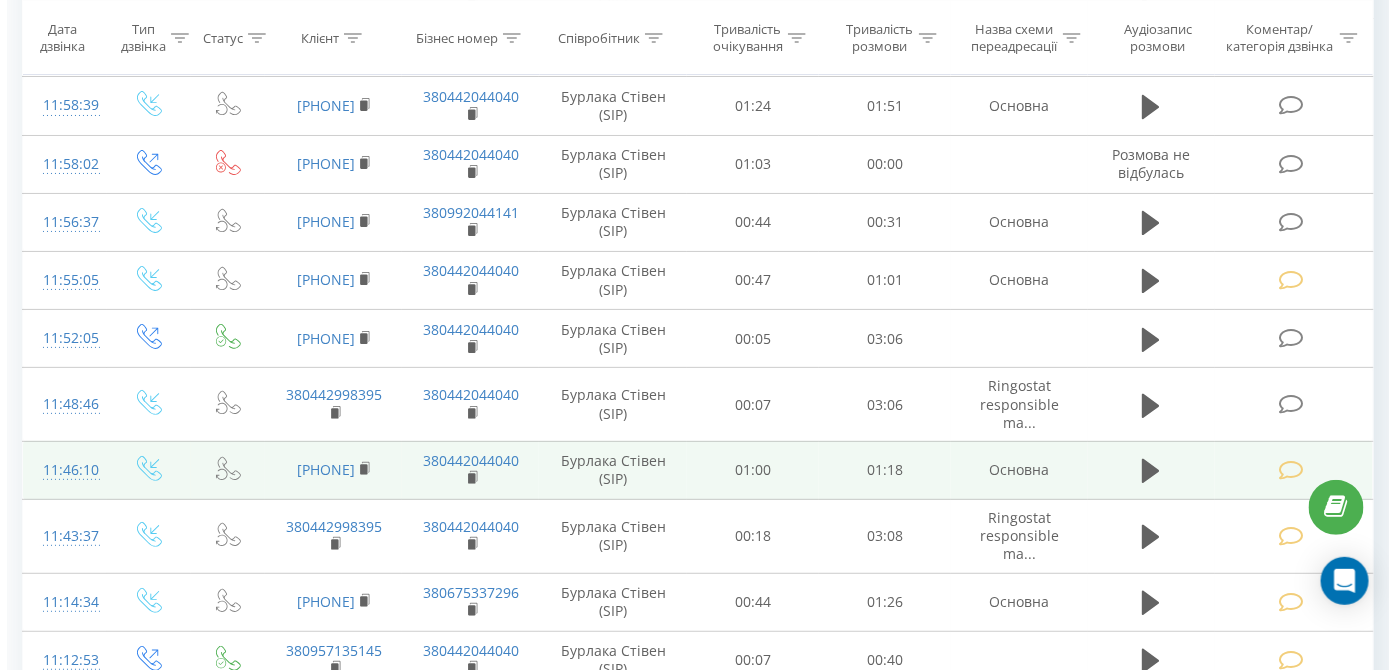 scroll, scrollTop: 5010, scrollLeft: 0, axis: vertical 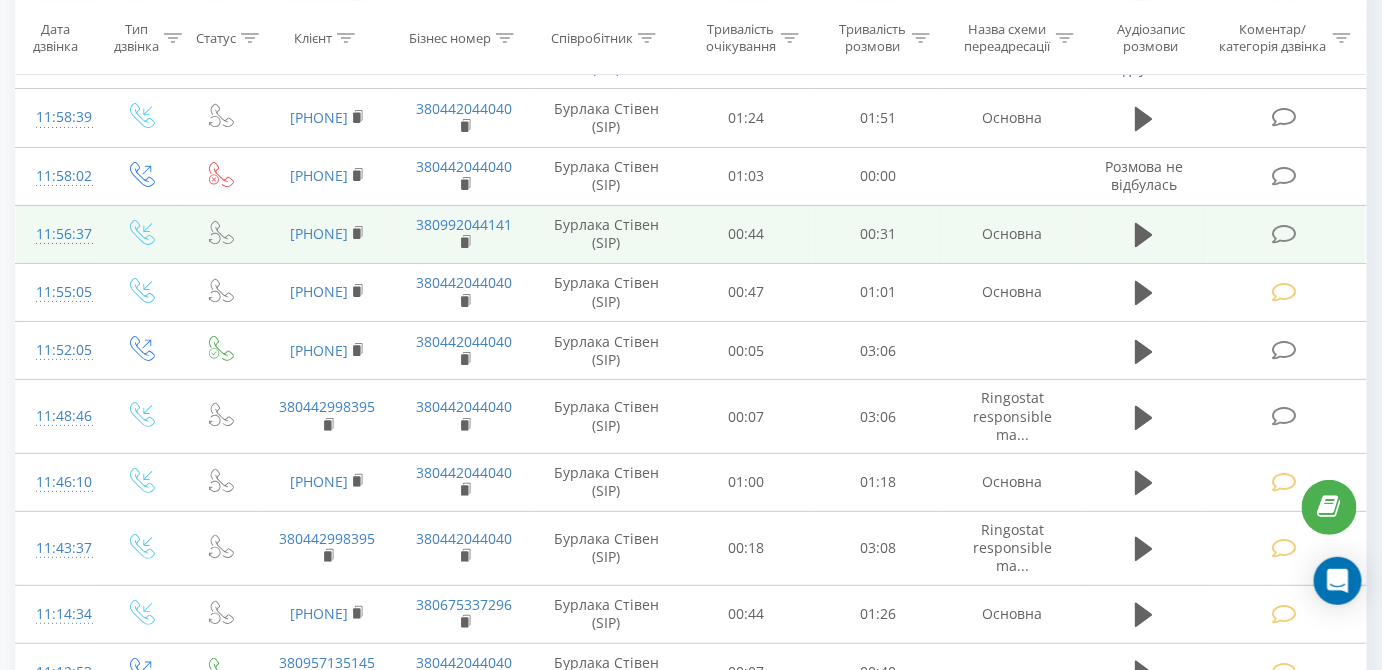 click at bounding box center (1287, 234) 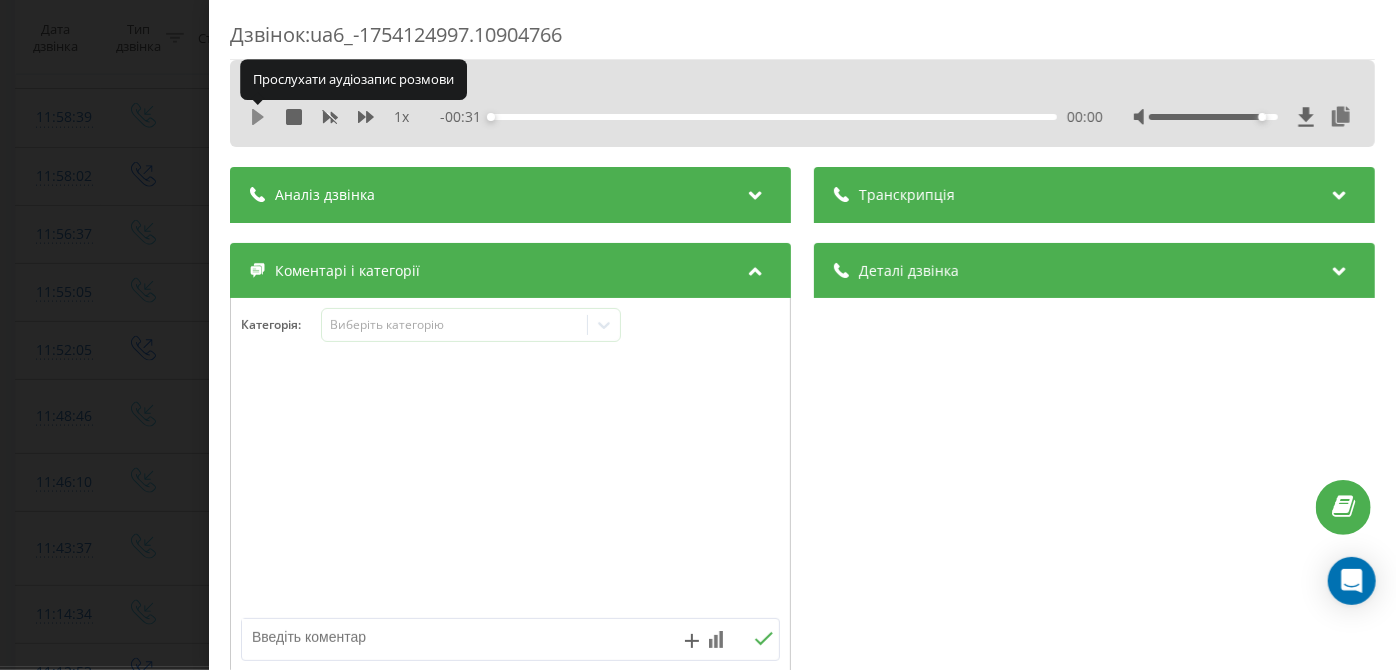 click 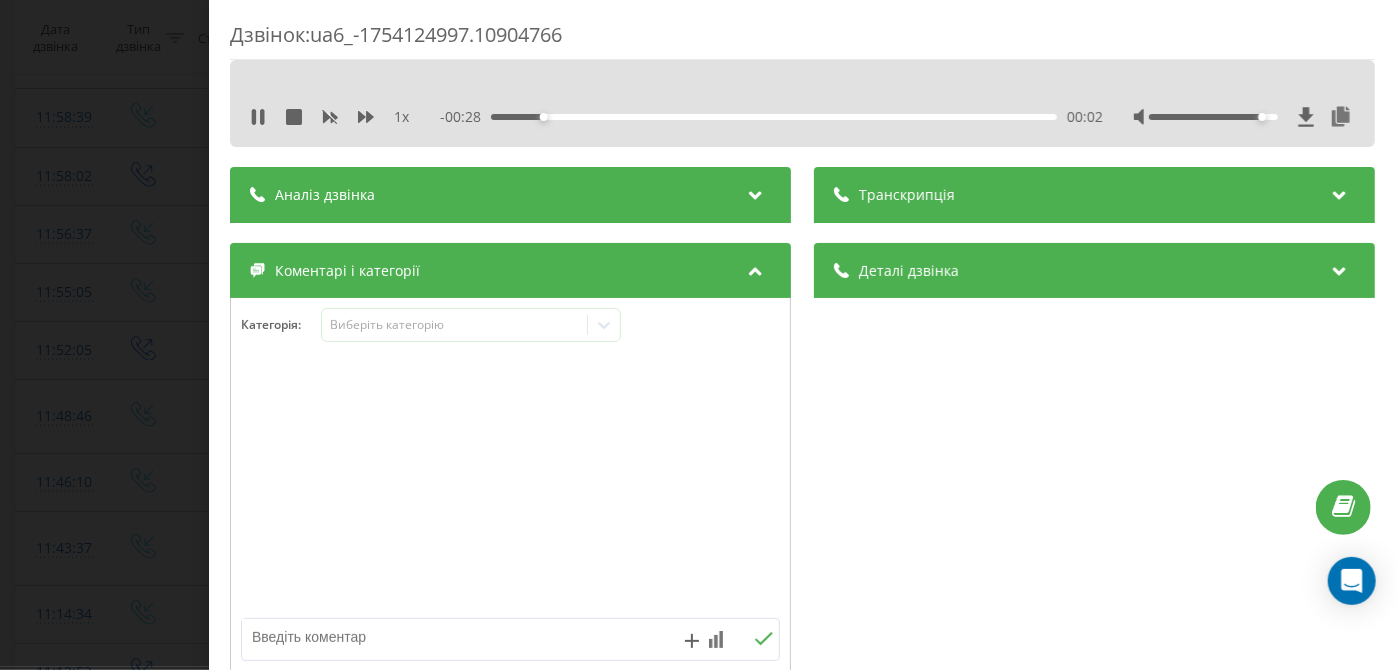 click on "00:02" at bounding box center [775, 117] 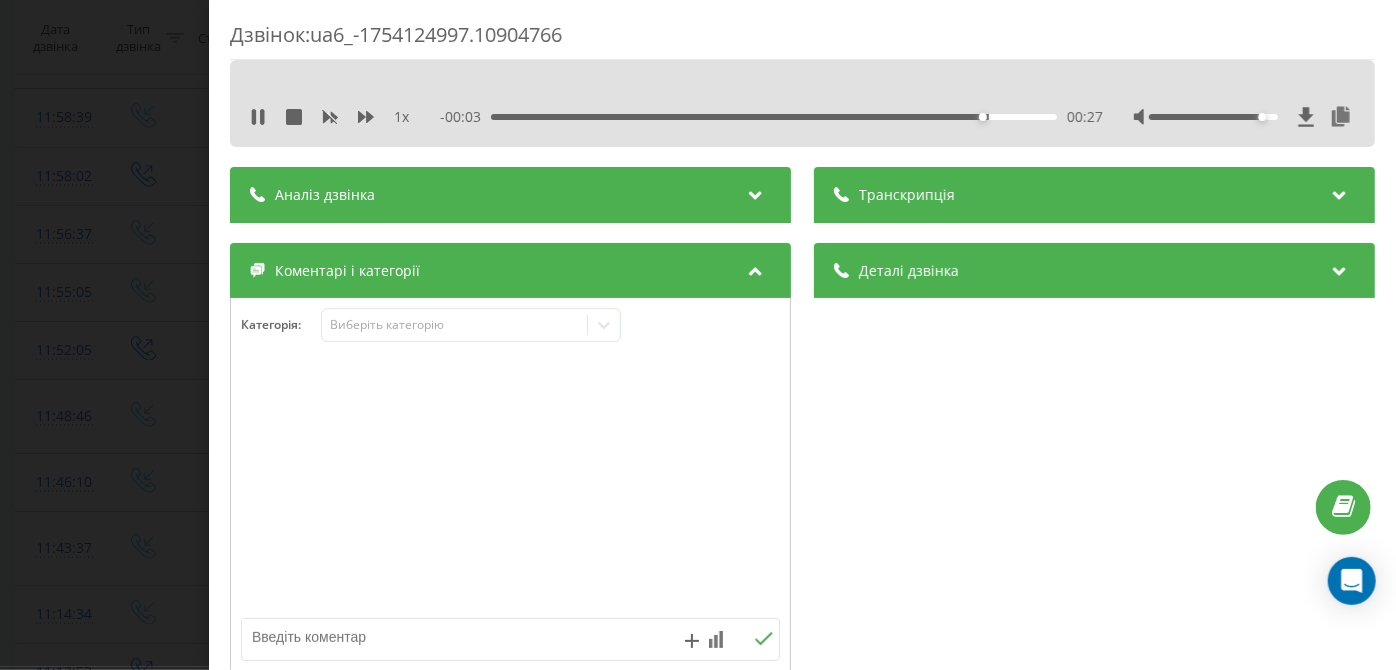 click on "- 00:03 00:27   00:27" at bounding box center (772, 117) 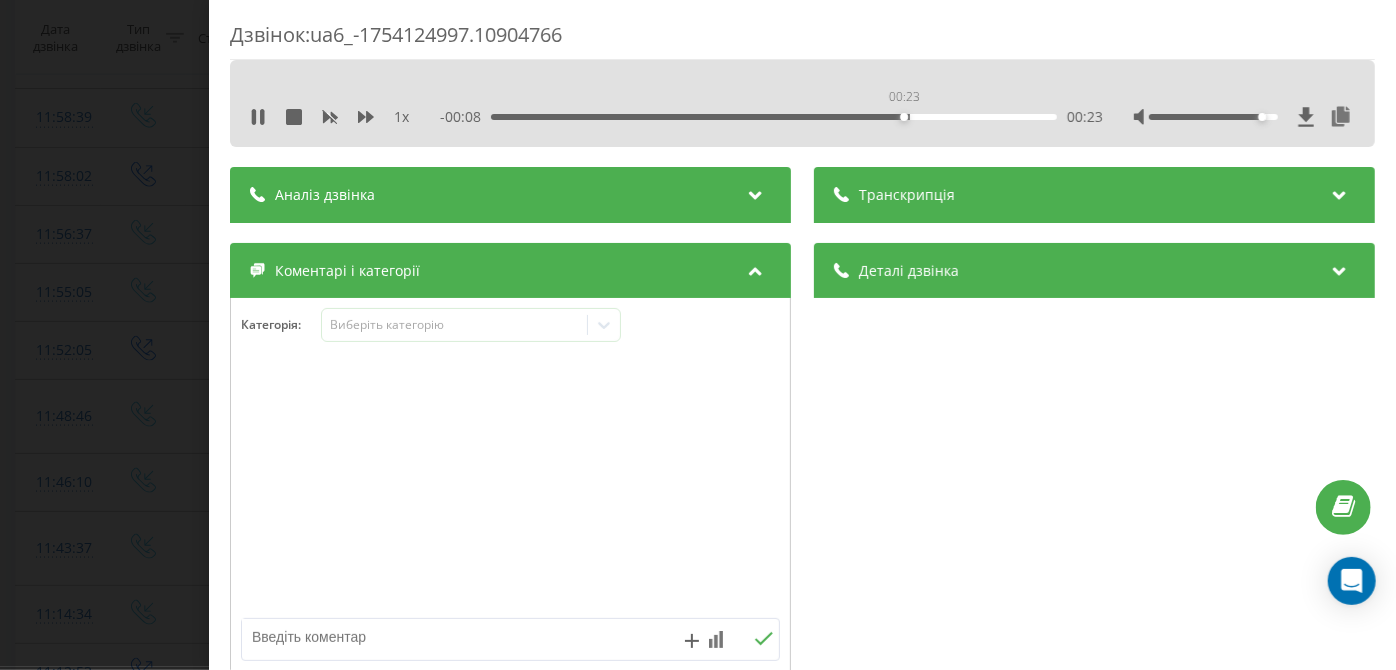 click on "00:23" at bounding box center [775, 117] 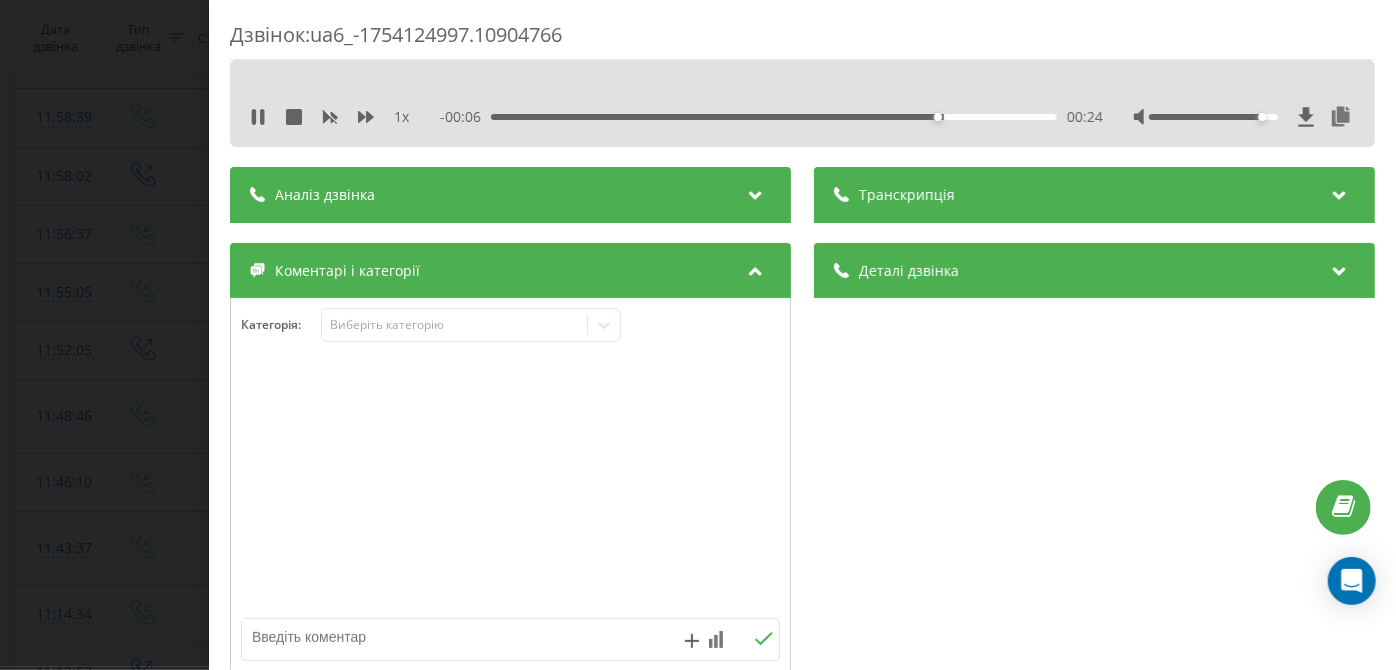 click on "- 00:06 00:24   00:24" at bounding box center (772, 117) 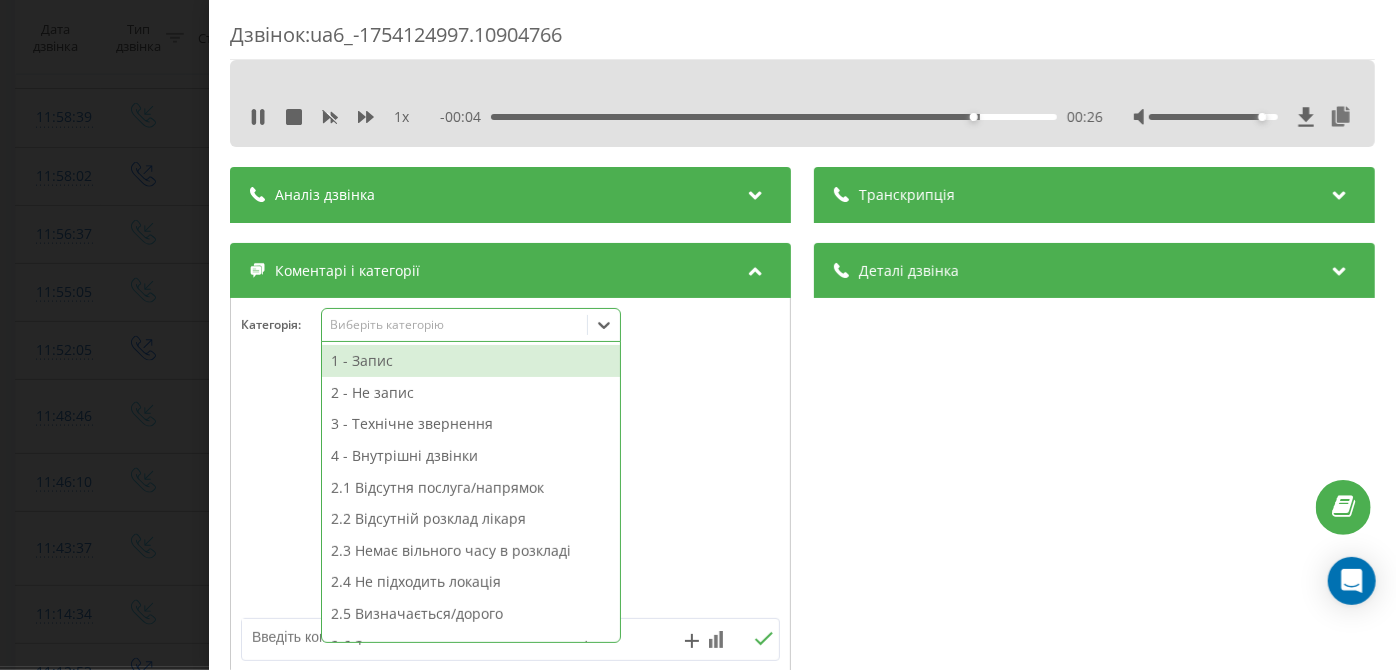 click on "option 1 - Запис focused, 1 of 19. 19 results available. Use Up and Down to choose options, press Enter to select the currently focused option, press Escape to exit the menu, press Tab to select the option and exit the menu. Виберіть категорію 1 - Запис 2 - Не запис 3 - Технічне звернення 4 - Внутрішні дзвінки 2.1 Відсутня послуга/напрямок 2.2 Відсутній розклад лікаря 2.3 Немає вільного часу в розкладі 2.4 Не підходить локація 2.5 Визначається/дорого 2.6 Запит на оперативне втручання/госпиталізацію 3.1  Перенесення візиту 3.2 Скасування візиту 3.3 Аналізи, готовність/відправка 3.4 Вакцінація 3.5 Не додзвонився  3.6 Рекламація 3.7 Не залишав заявку  3.9 Внесення гарантії" at bounding box center [471, 325] 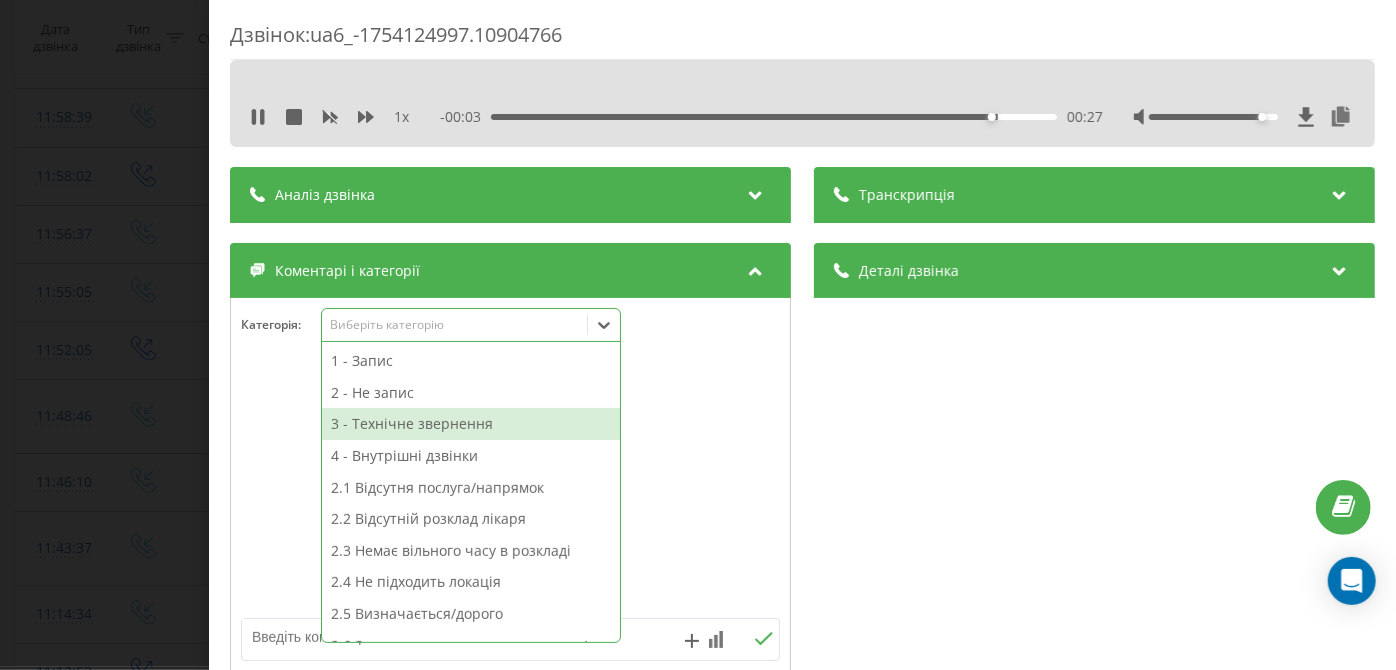 click on "3 - Технічне звернення" at bounding box center (471, 424) 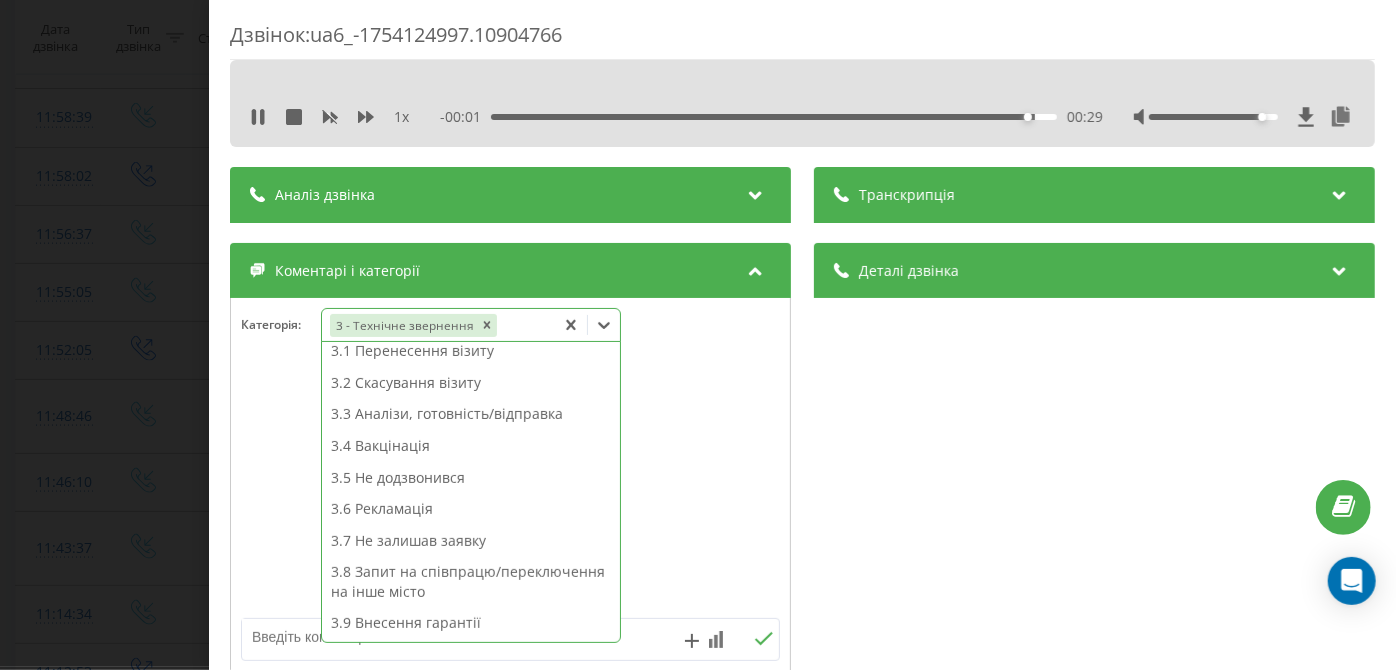 click on "3.2 Скасування візиту" at bounding box center [471, 383] 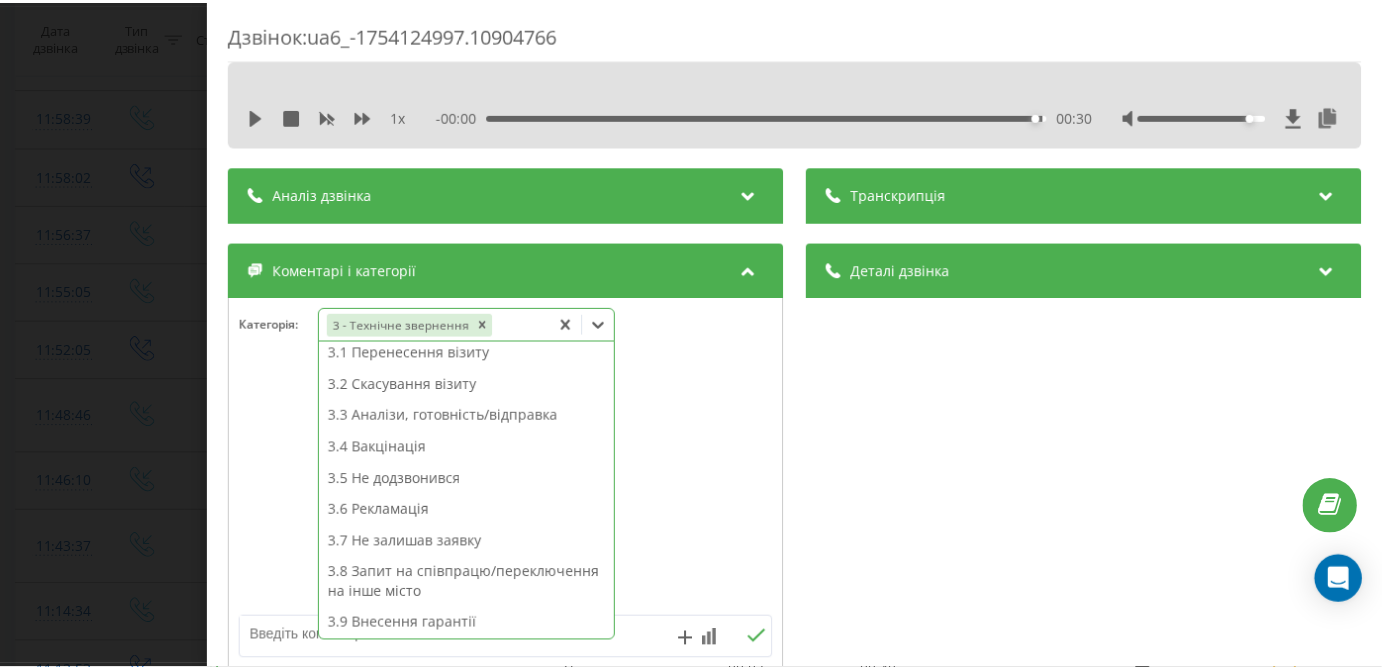 scroll, scrollTop: 242, scrollLeft: 0, axis: vertical 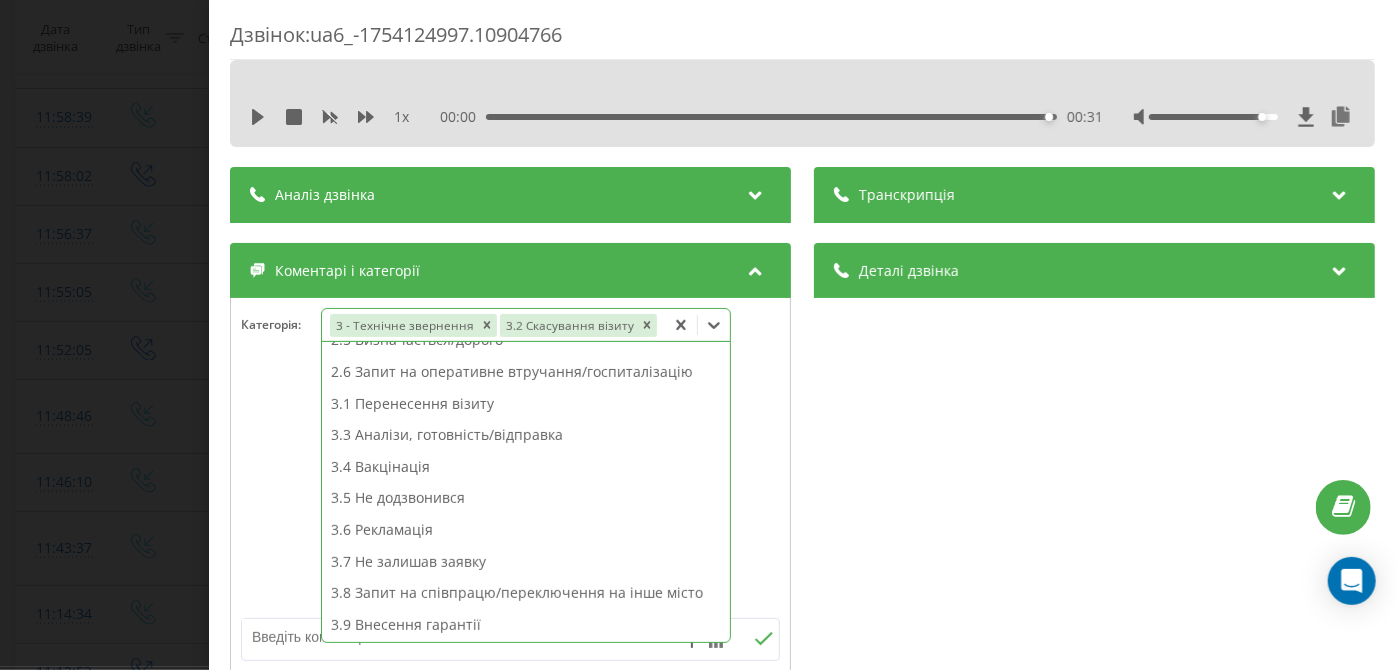 click on "Дзвінок :  ua6_-1754124997.10904766   1 x  00:00 00:31   00:31   Транскрипція Для AI-аналізу майбутніх дзвінків  налаштуйте та активуйте профіль на сторінці . Якщо профіль вже є і дзвінок відповідає його умовам, оновіть сторінку через 10 хвилин - AI аналізує поточний дзвінок. Аналіз дзвінка Для AI-аналізу майбутніх дзвінків  налаштуйте та активуйте профіль на сторінці . Якщо профіль вже є і дзвінок відповідає його умовам, оновіть сторінку через 10 хвилин - AI аналізує поточний дзвінок. Деталі дзвінка Загальне Дата дзвінка 2025-08-02 11:56:37 Тип дзвінка Вхідний Статус дзвінка Повторний 380965808738 /" at bounding box center [698, 335] 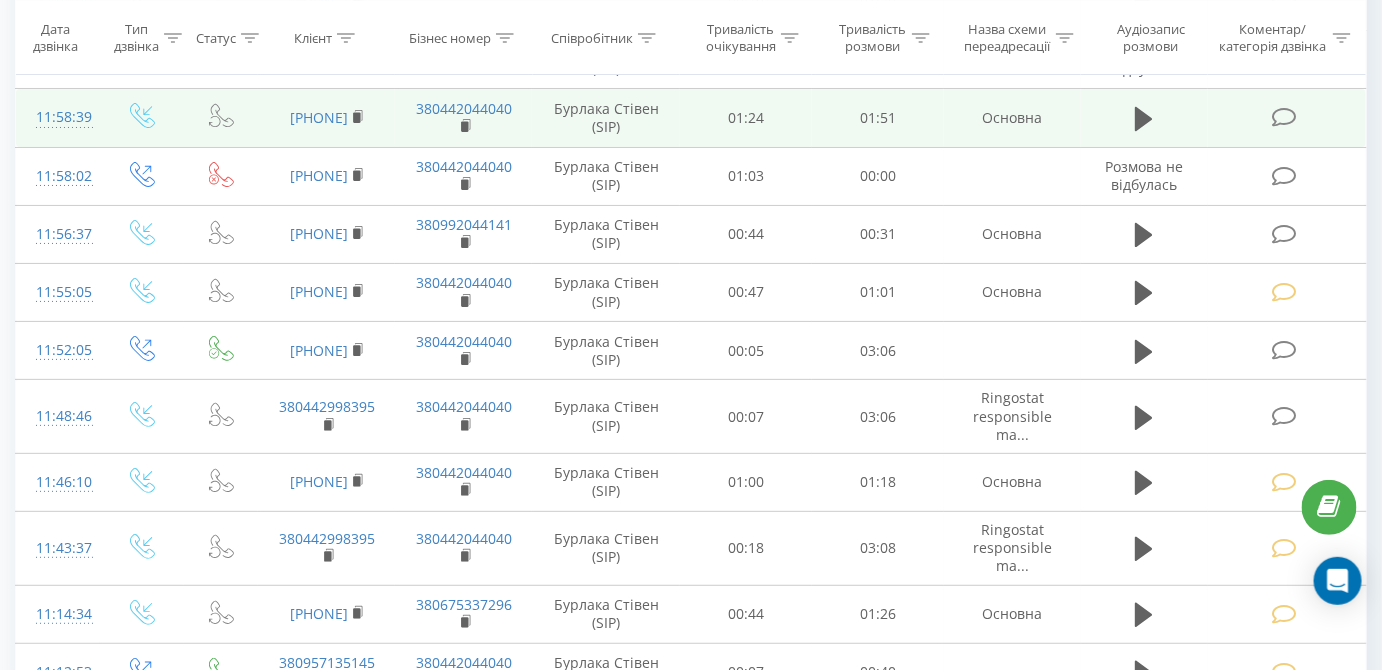 click at bounding box center [1284, 117] 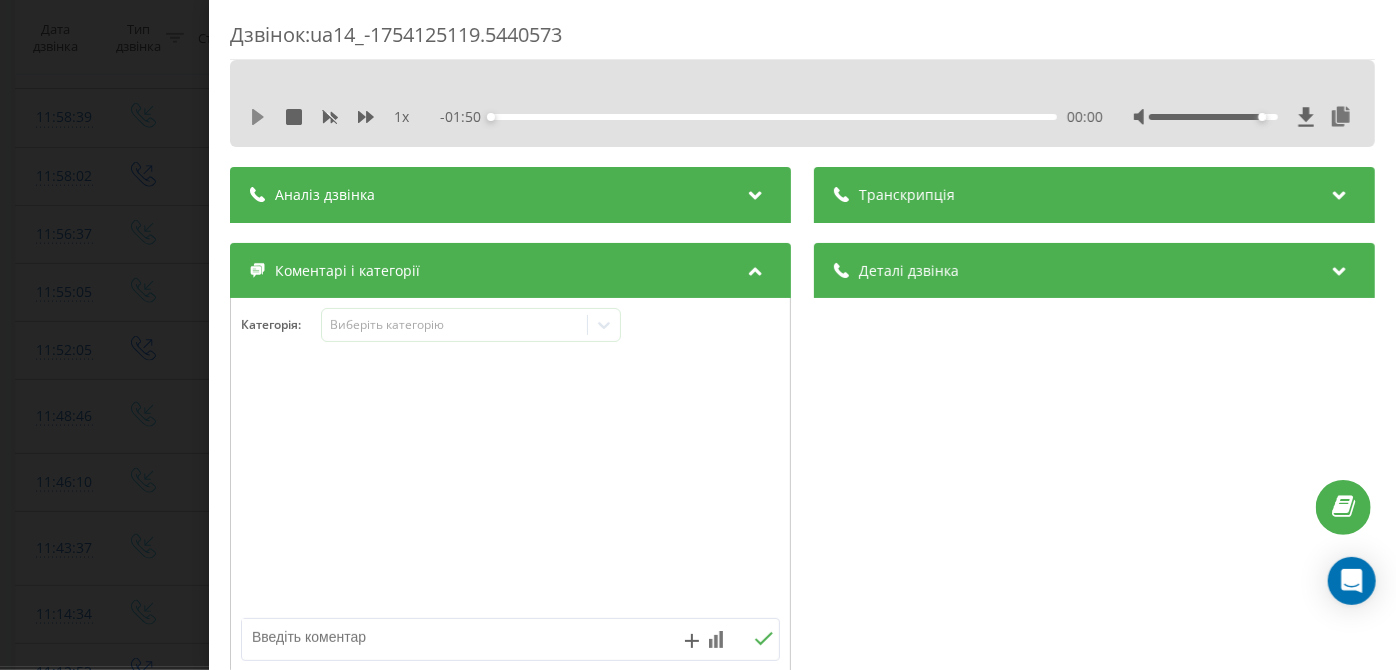 click 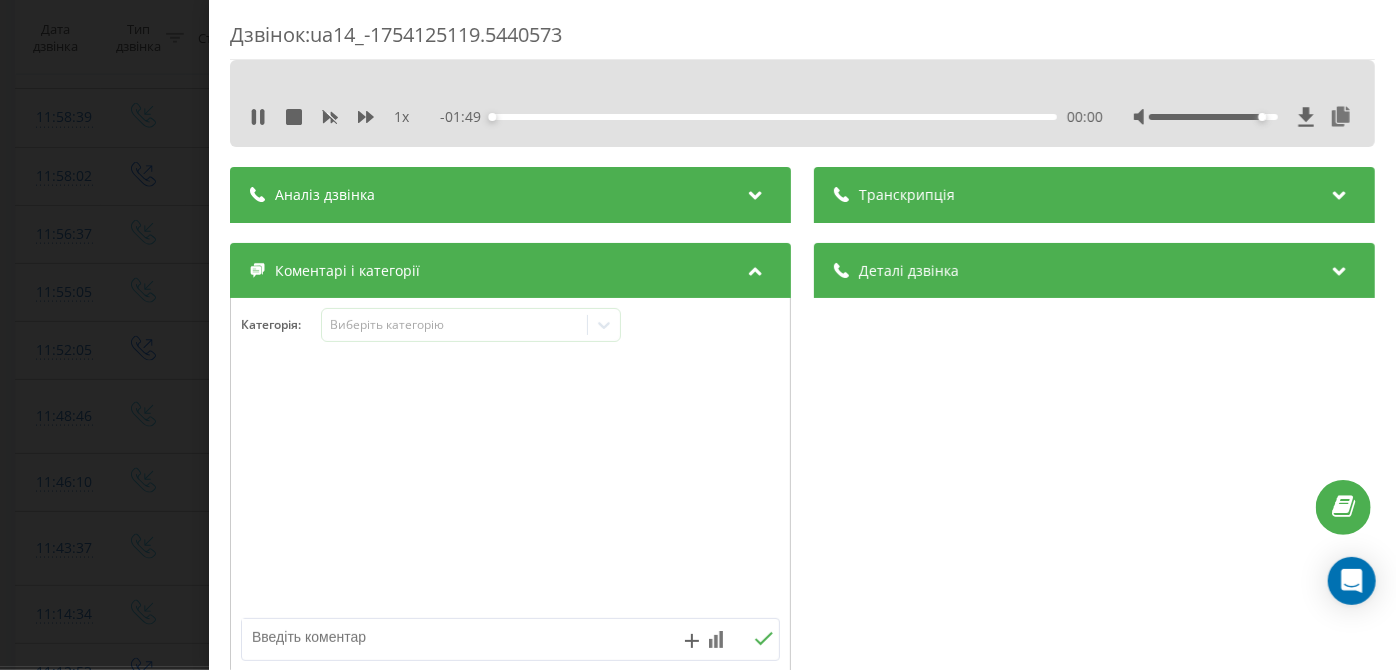 click on "00:00" at bounding box center (775, 117) 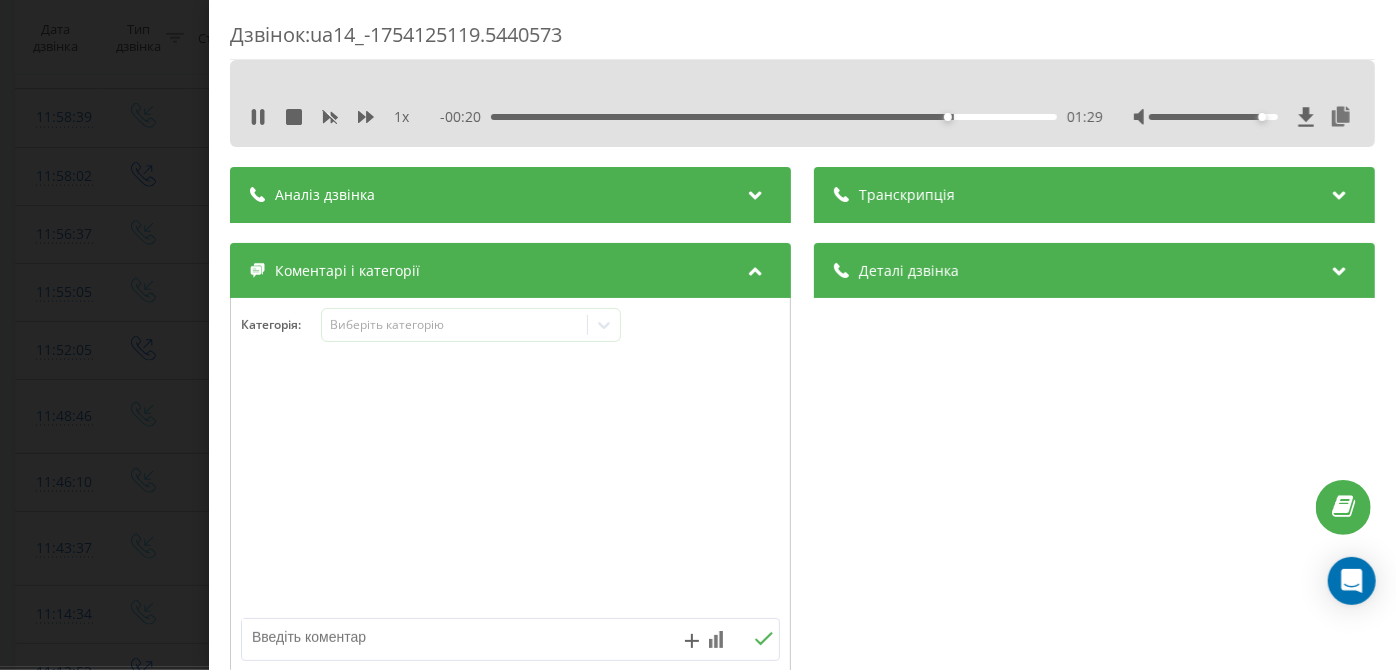 click on "01:29" at bounding box center (775, 117) 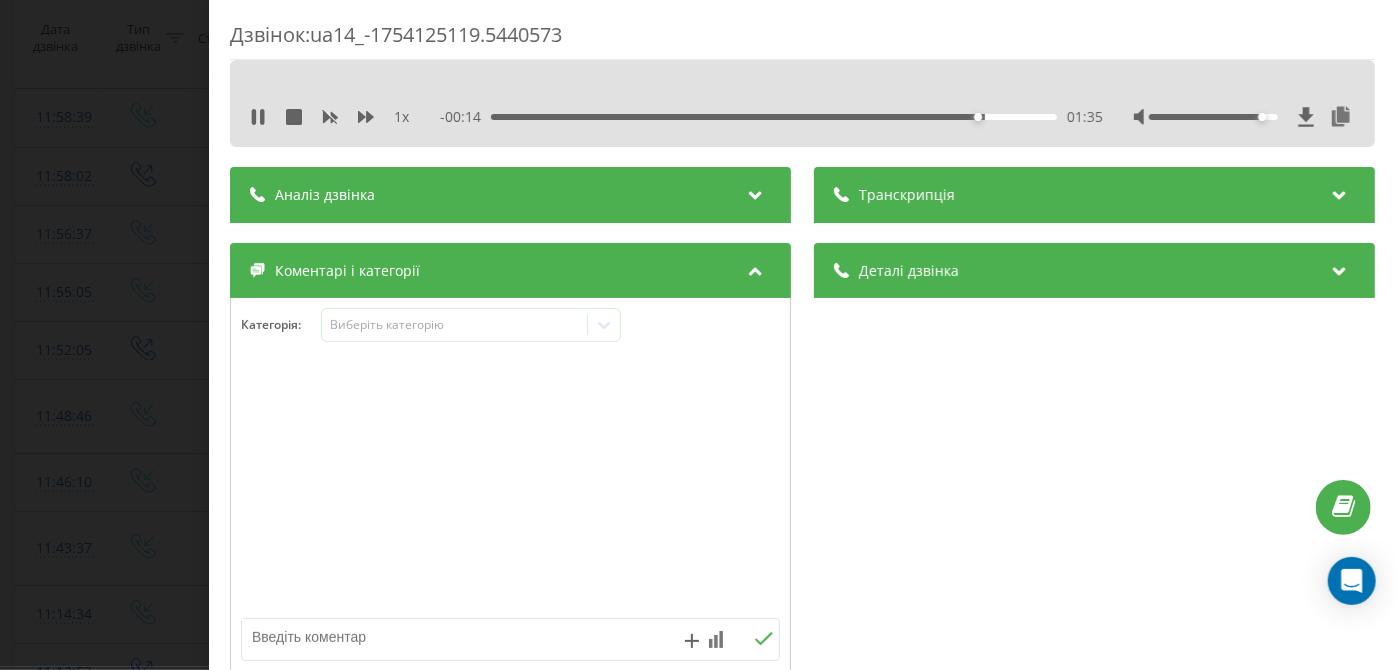 click on "01:35" at bounding box center [775, 117] 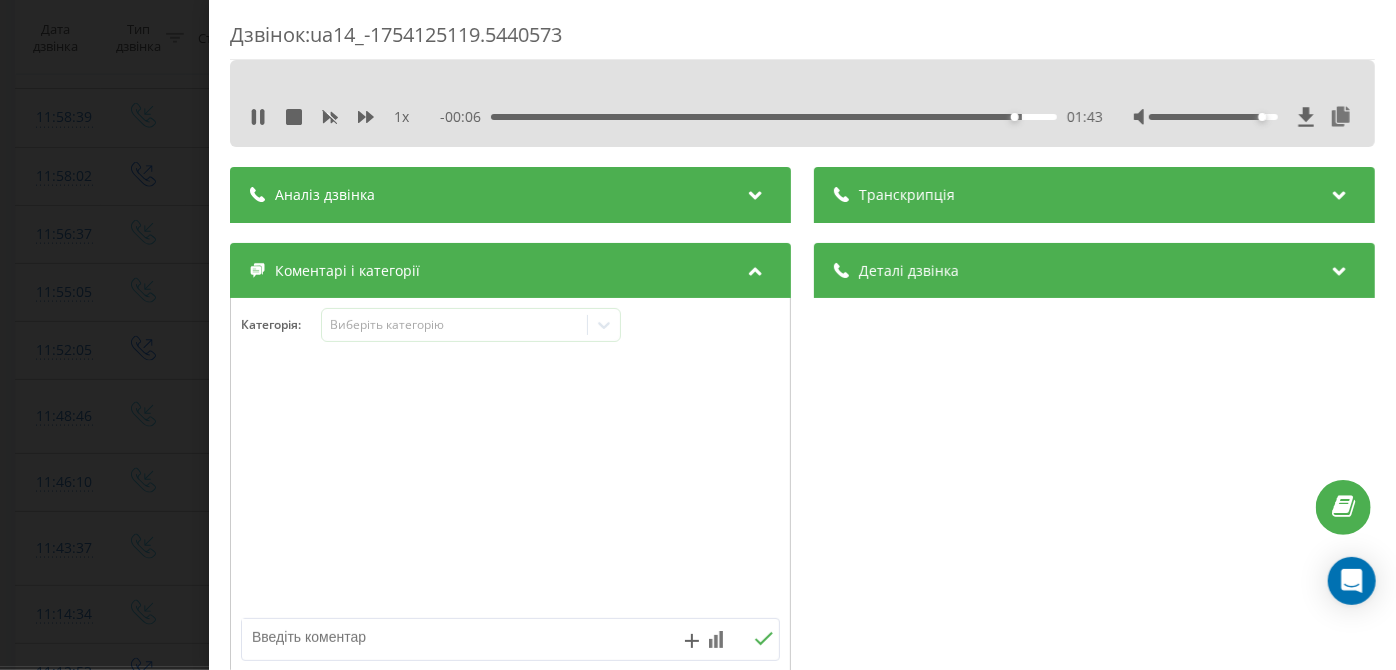 click on "01:43" at bounding box center [775, 117] 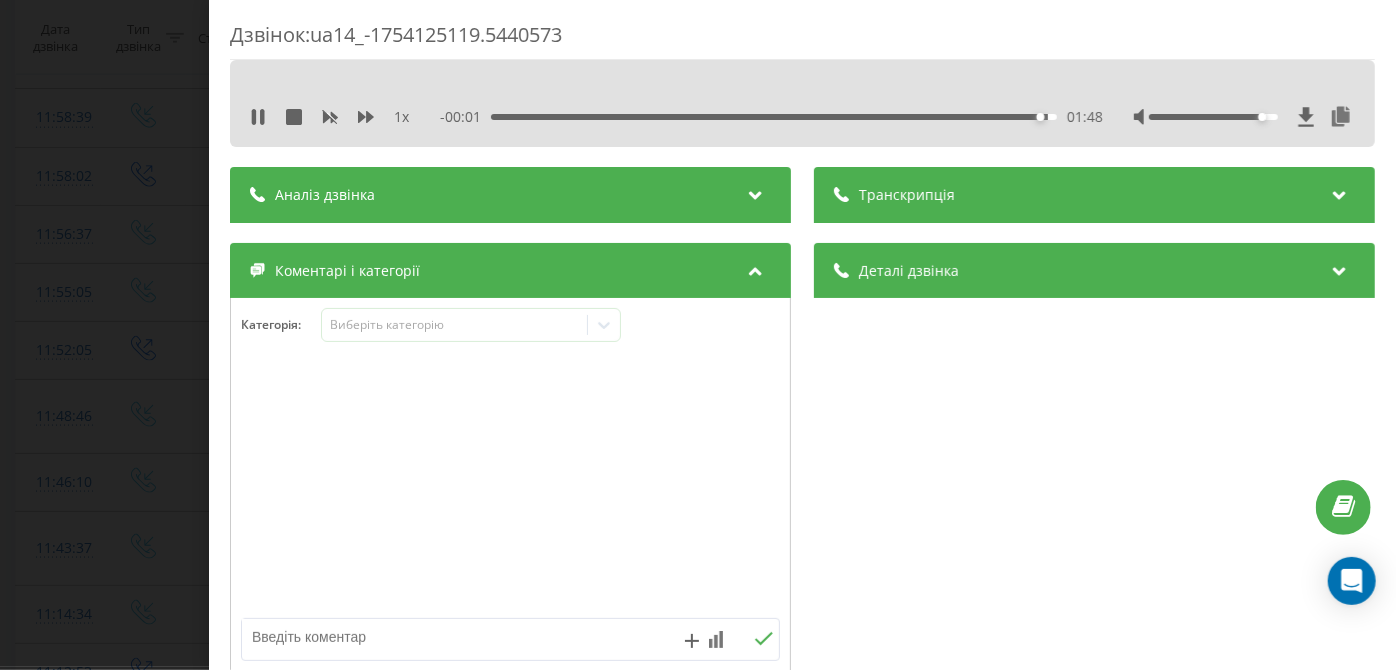 click on "01:48" at bounding box center (775, 117) 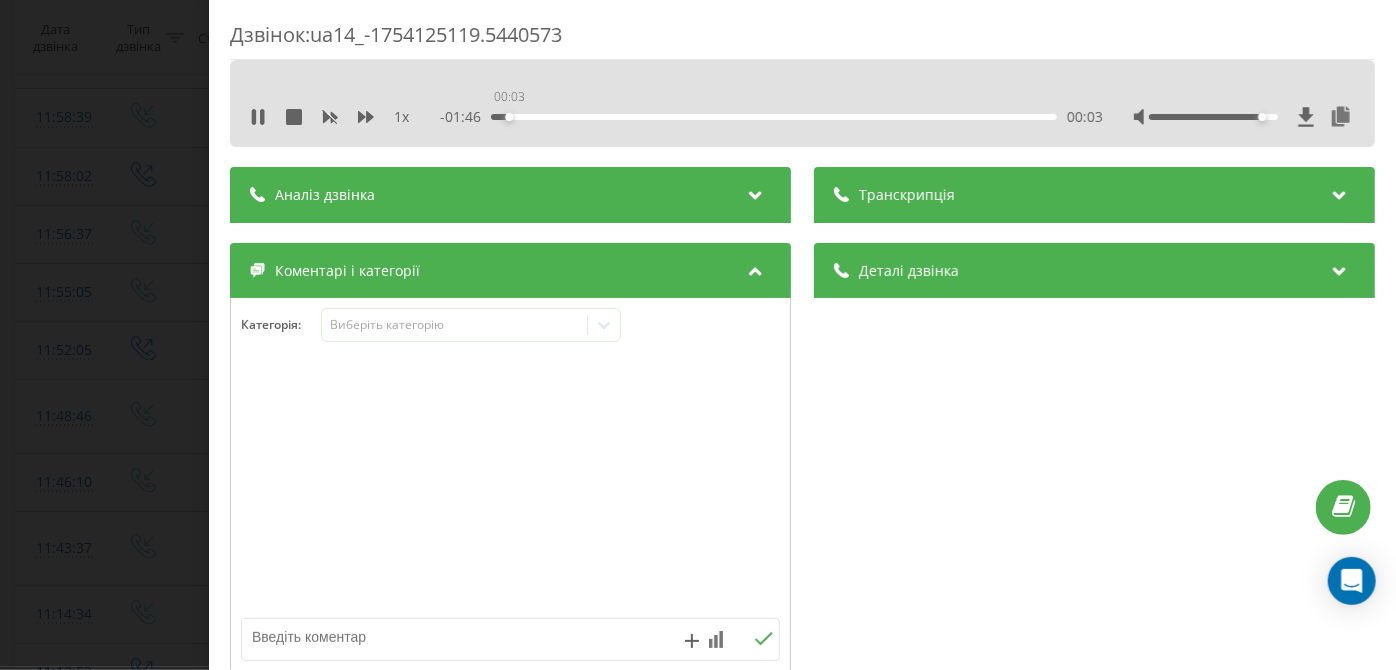 click on "00:03" at bounding box center (775, 117) 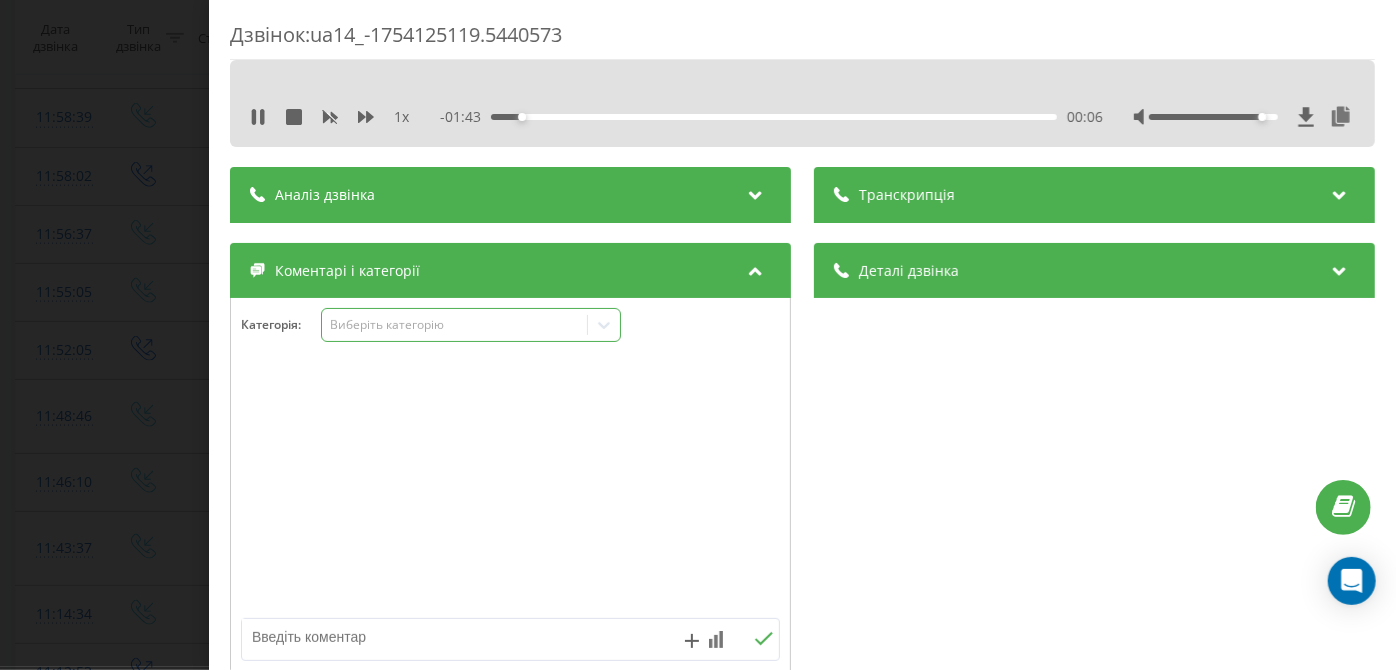 click on "Виберіть категорію" at bounding box center (455, 325) 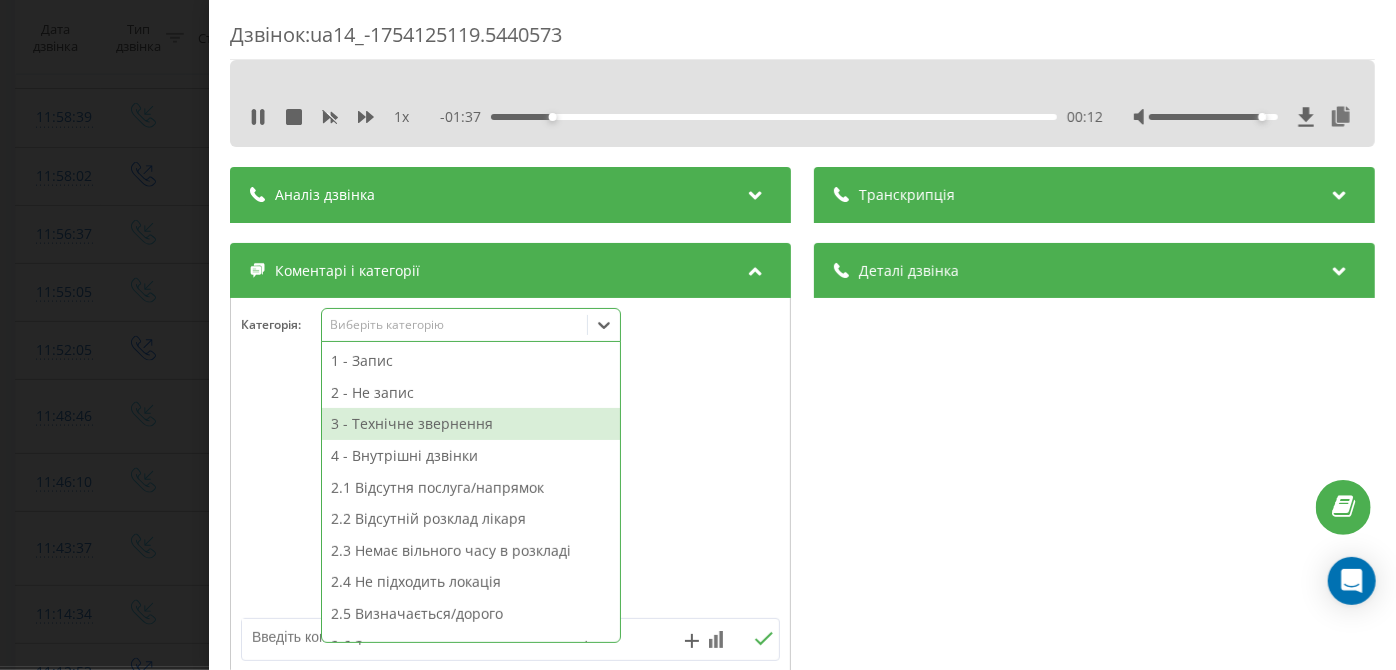 click on "3 - Технічне звернення" at bounding box center [471, 424] 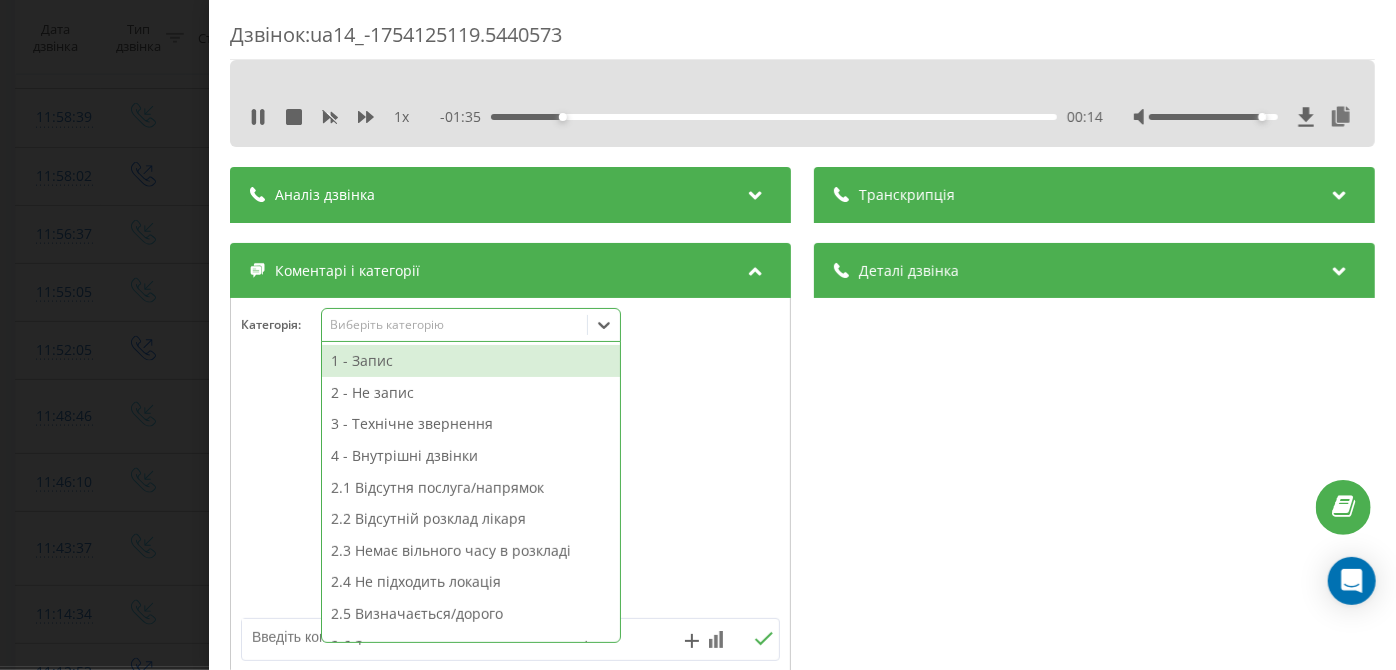 click at bounding box center [456, 637] 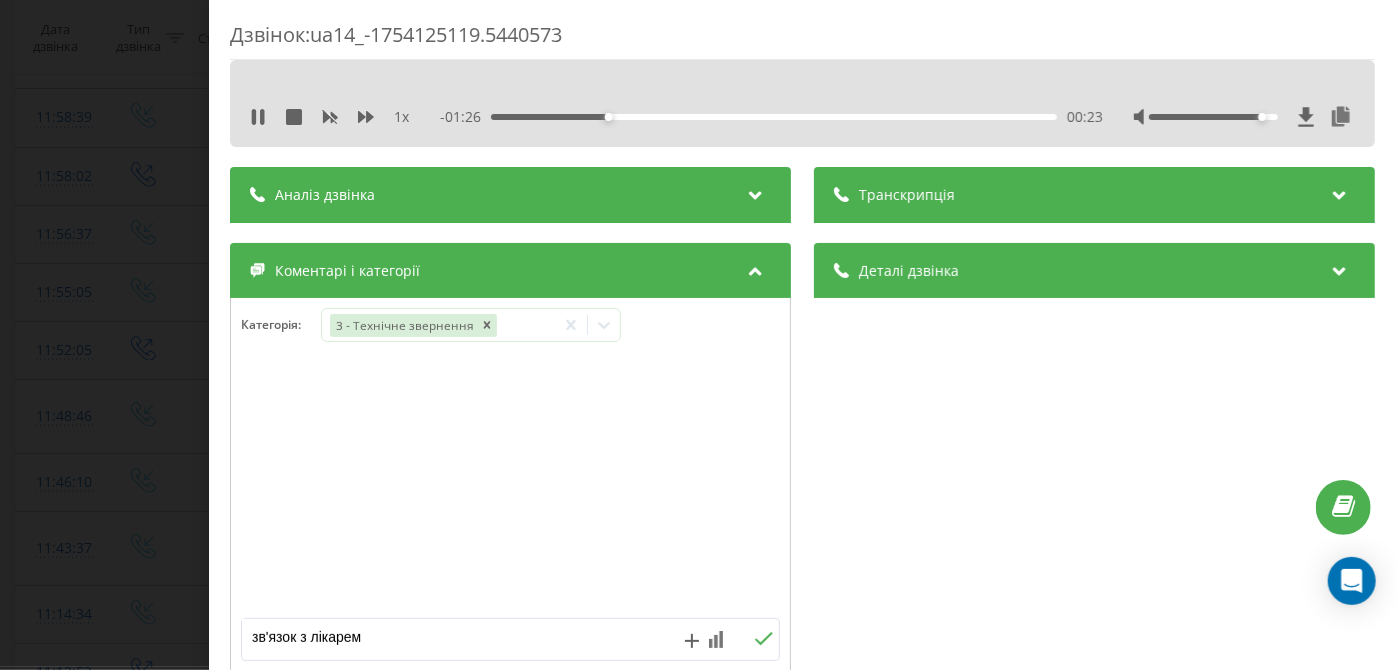 type on "зв'язок з лікарем" 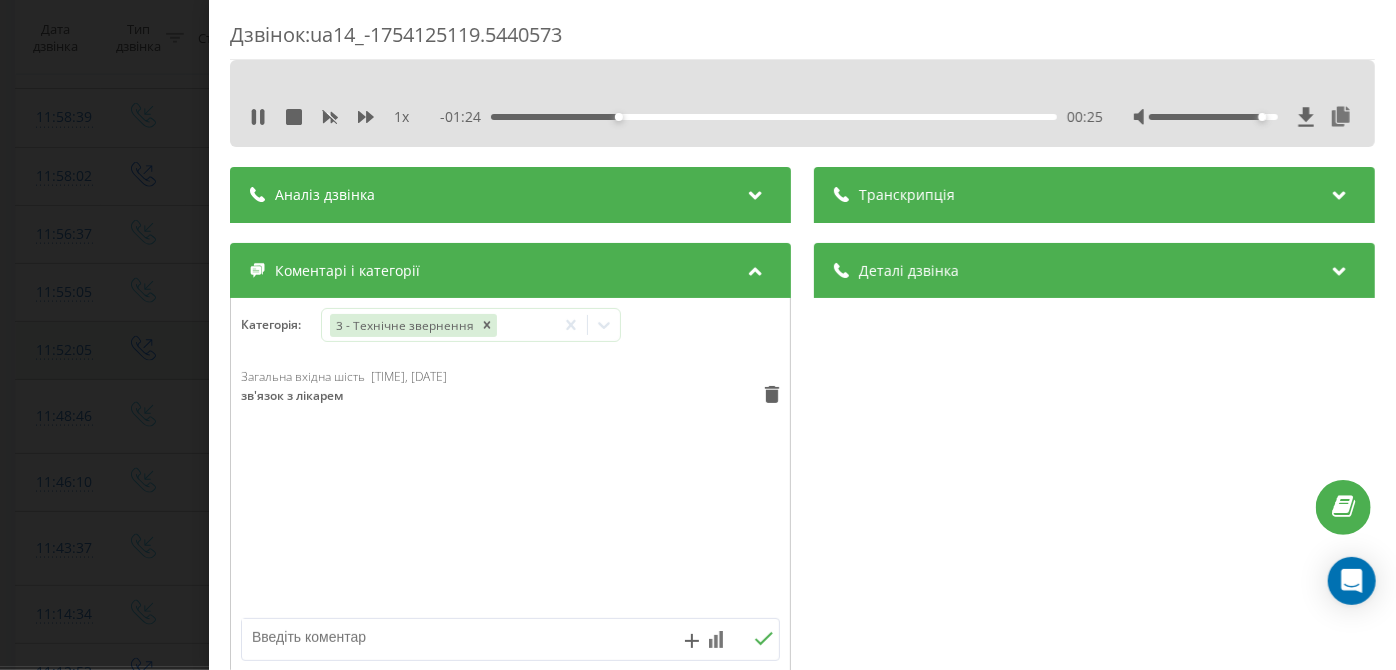 click on "Дзвінок :  ua14_-1754125119.5440573   1 x  - 01:24 00:25   00:25   Транскрипція Для AI-аналізу майбутніх дзвінків  налаштуйте та активуйте профіль на сторінці . Якщо профіль вже є і дзвінок відповідає його умовам, оновіть сторінку через 10 хвилин - AI аналізує поточний дзвінок. Аналіз дзвінка Для AI-аналізу майбутніх дзвінків  налаштуйте та активуйте профіль на сторінці . Якщо профіль вже є і дзвінок відповідає його умовам, оновіть сторінку через 10 хвилин - AI аналізує поточний дзвінок. Деталі дзвінка Загальне Дата дзвінка 2025-08-02 11:58:39 Тип дзвінка Вхідний Статус дзвінка Повторний 380635390766" at bounding box center [698, 335] 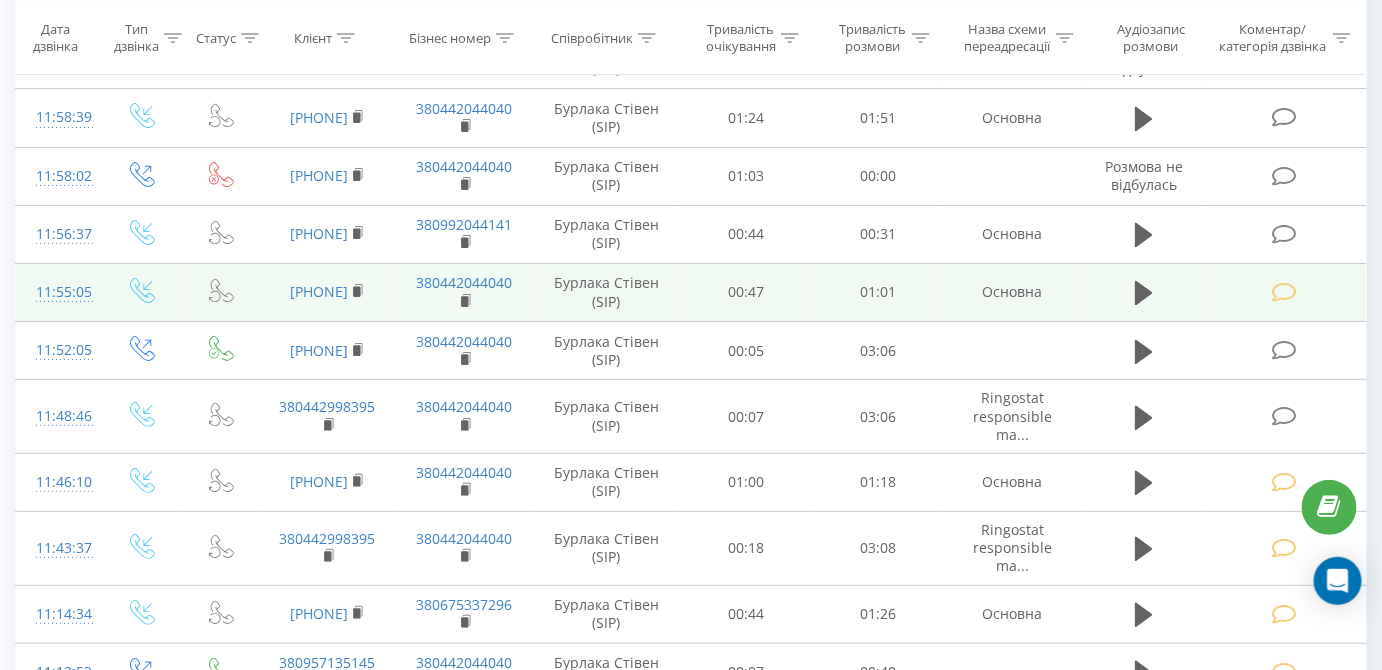 scroll, scrollTop: 434, scrollLeft: 0, axis: vertical 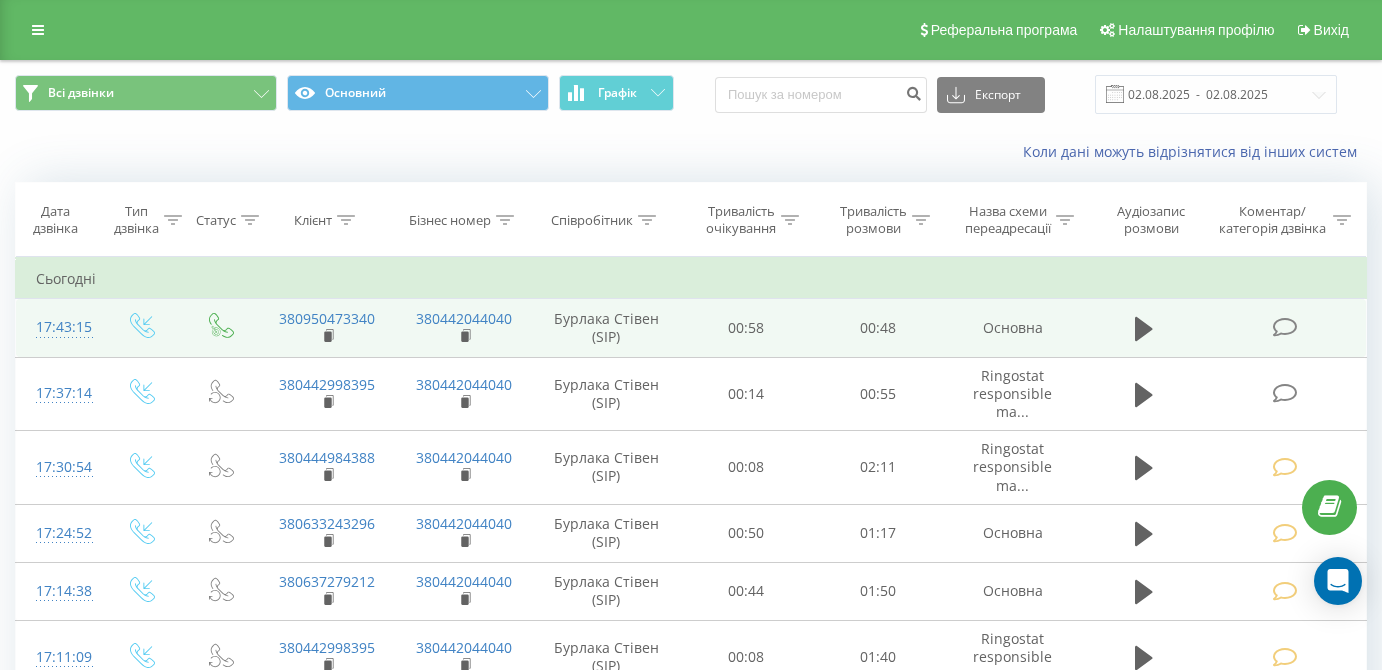 click at bounding box center (1284, 327) 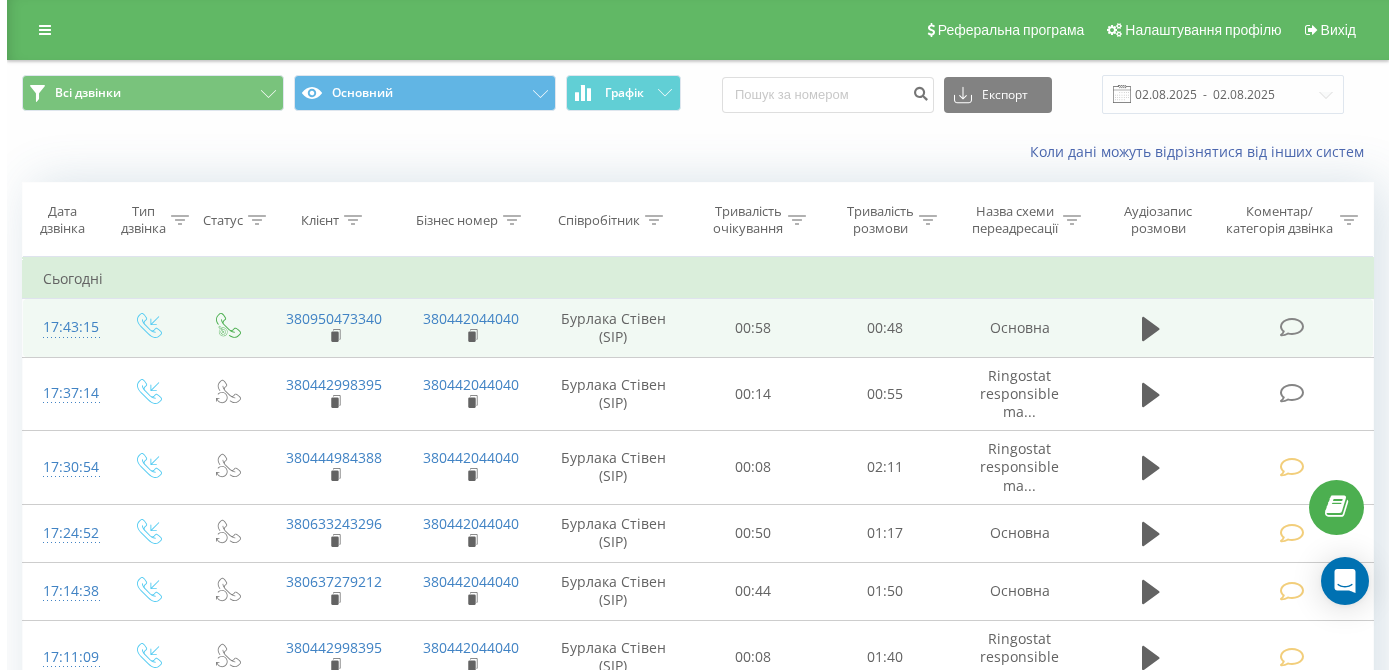 scroll, scrollTop: 0, scrollLeft: 0, axis: both 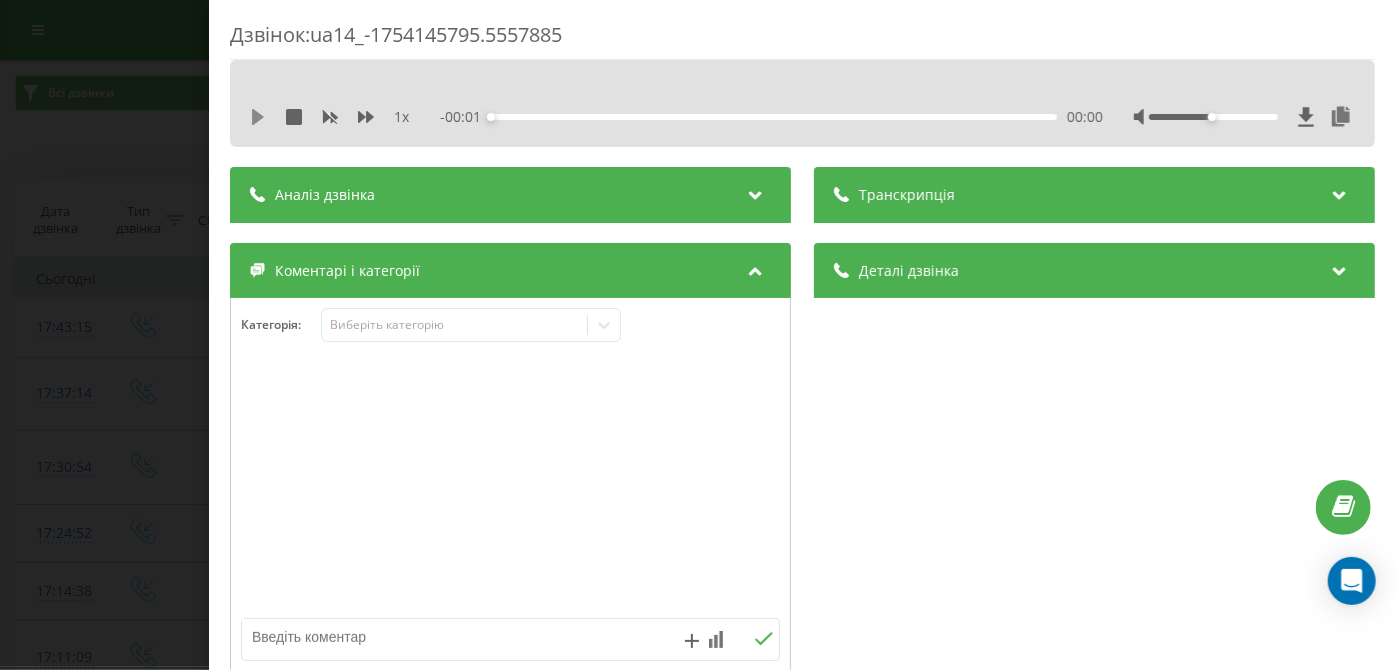 click 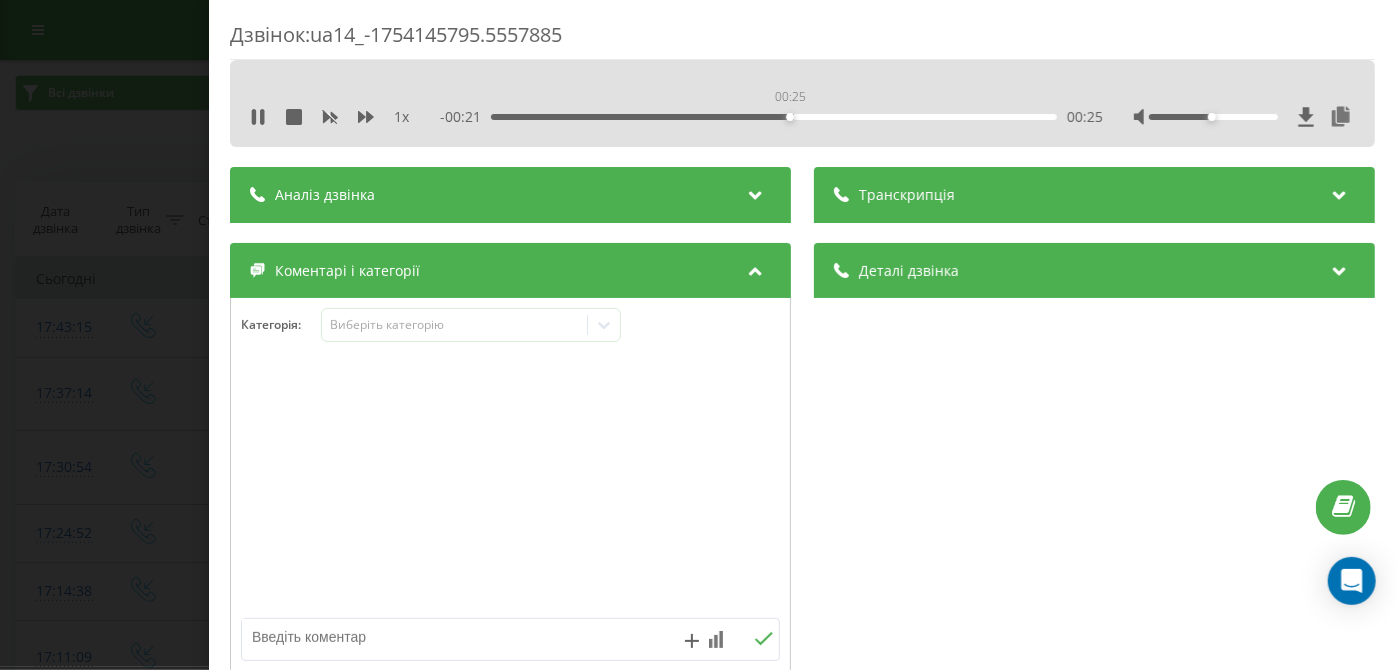click on "00:25" at bounding box center (775, 117) 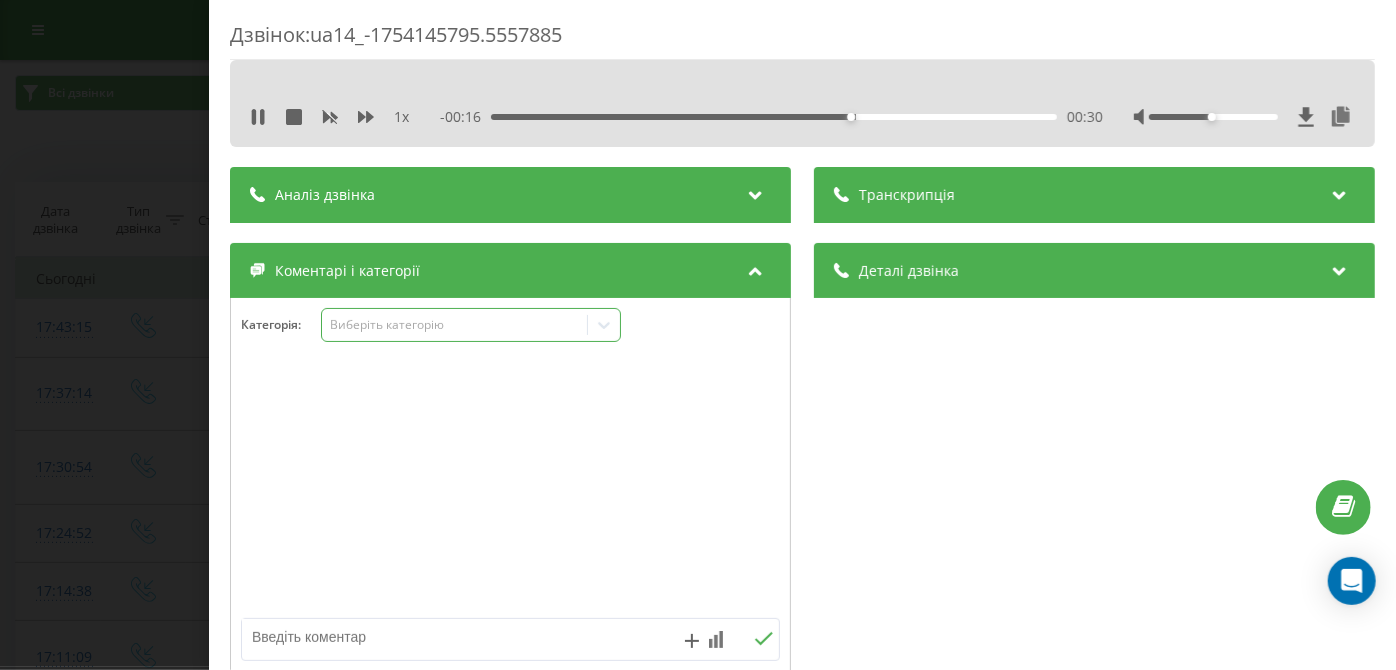click on "Виберіть категорію" at bounding box center [455, 325] 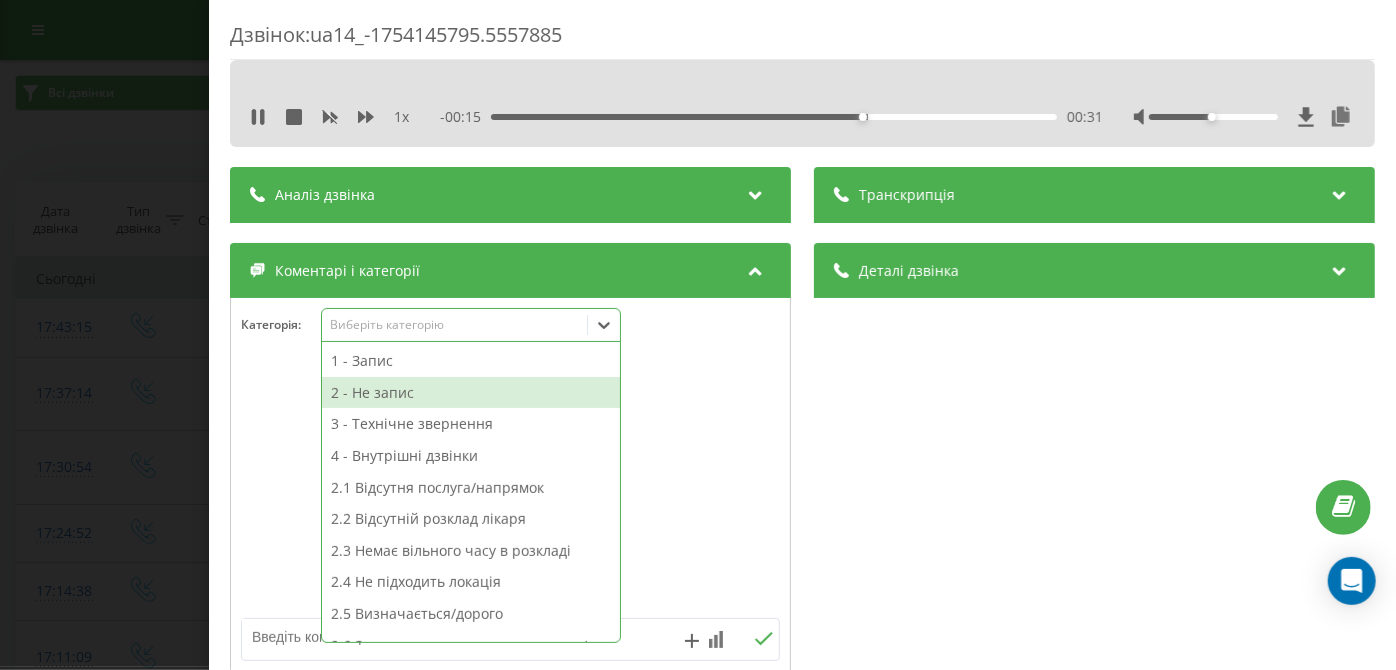 click on "2 - Не запис" at bounding box center (471, 393) 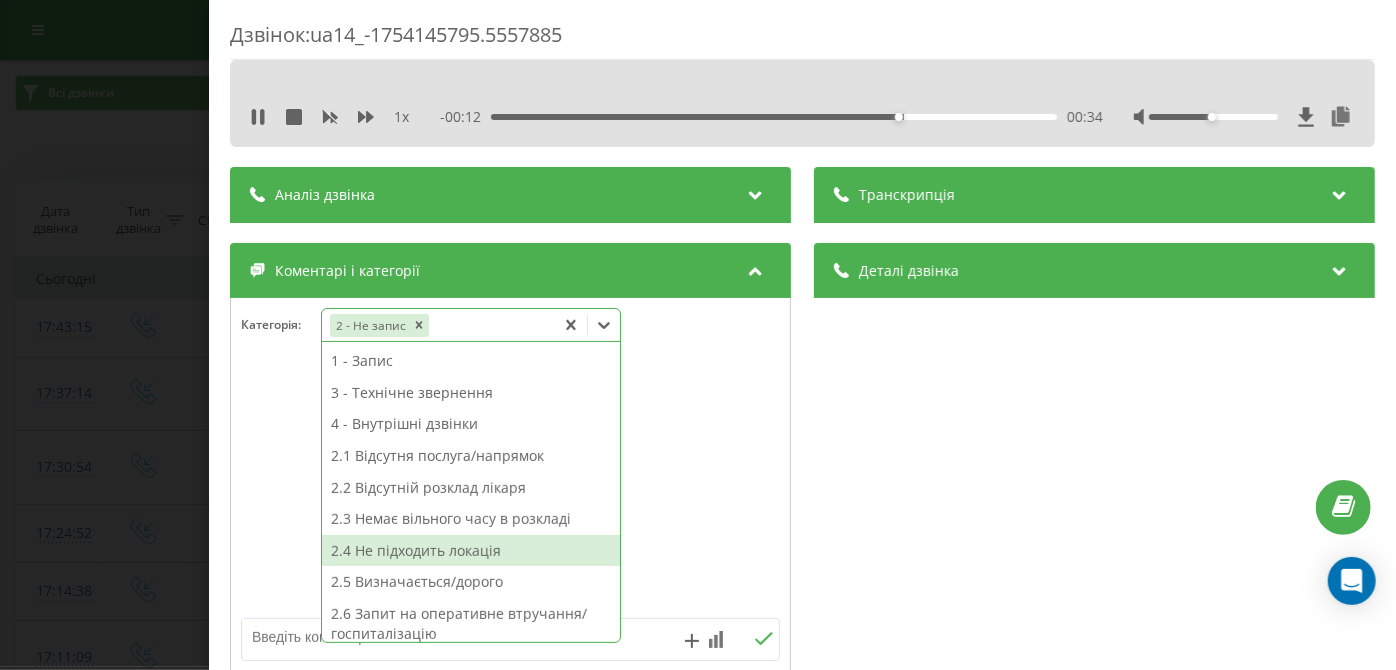 click on "2.4 Не підходить локація" at bounding box center (471, 551) 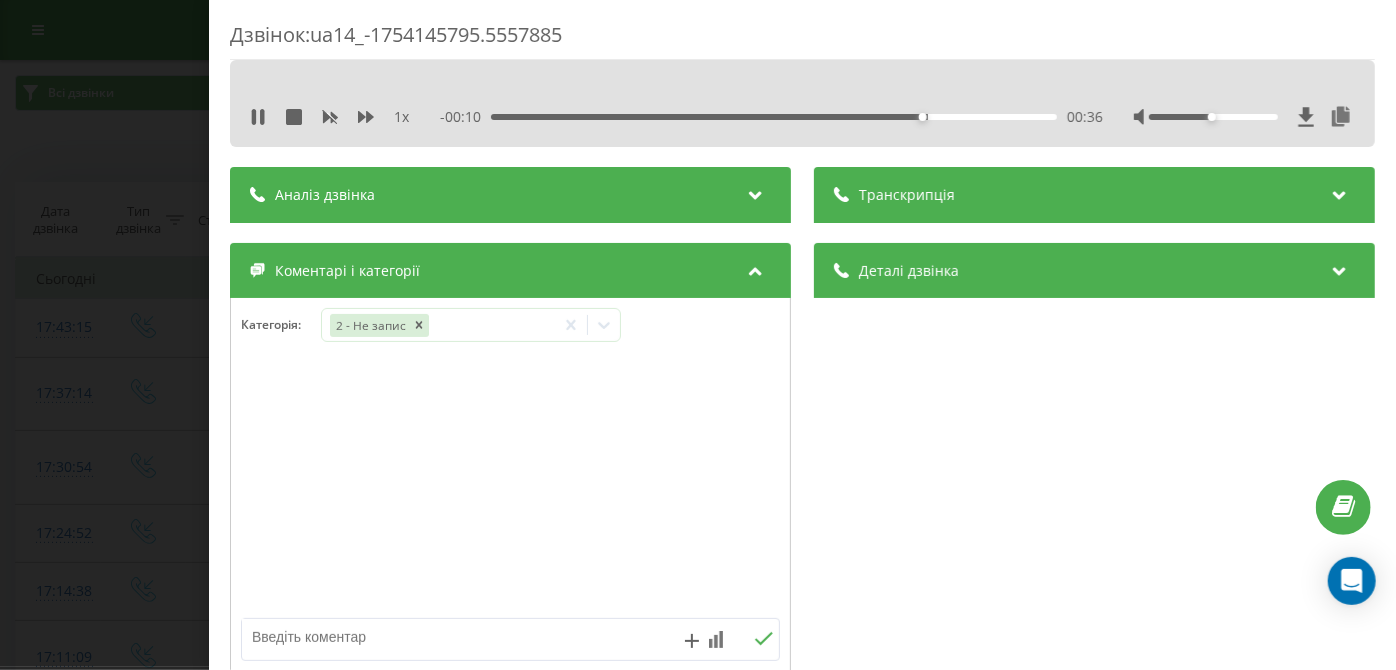 click on "Дзвінок :  ua14_-1754145795.5557885   1 x  - 00:10 00:36   00:36   Транскрипція Для AI-аналізу майбутніх дзвінків  налаштуйте та активуйте профіль на сторінці . Якщо профіль вже є і дзвінок відповідає його умовам, оновіть сторінку через 10 хвилин - AI аналізує поточний дзвінок. Аналіз дзвінка Для AI-аналізу майбутніх дзвінків  налаштуйте та активуйте профіль на сторінці . Якщо профіль вже є і дзвінок відповідає його умовам, оновіть сторінку через 10 хвилин - AI аналізує поточний дзвінок. Деталі дзвінка Загальне Дата дзвінка [DATE] [TIME] Тип дзвінка Вхідний Статус дзвінка Цільовий [PHONE] :" at bounding box center [698, 335] 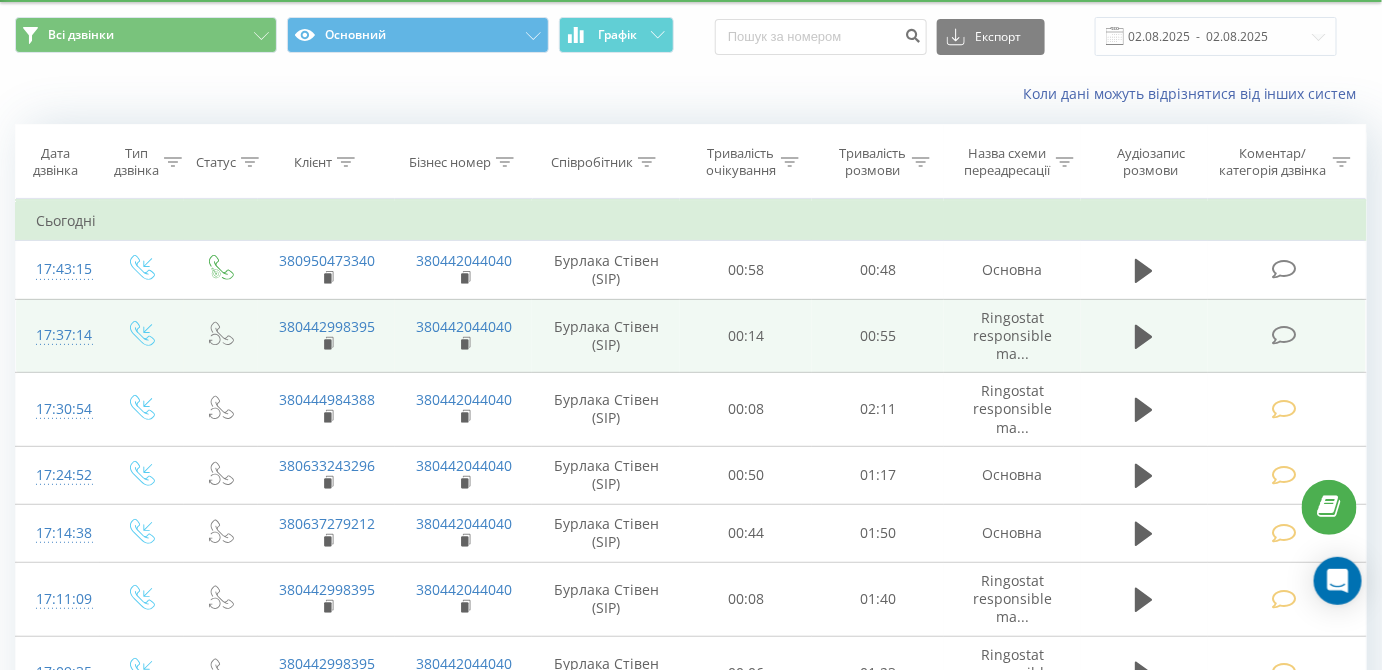 scroll, scrollTop: 0, scrollLeft: 0, axis: both 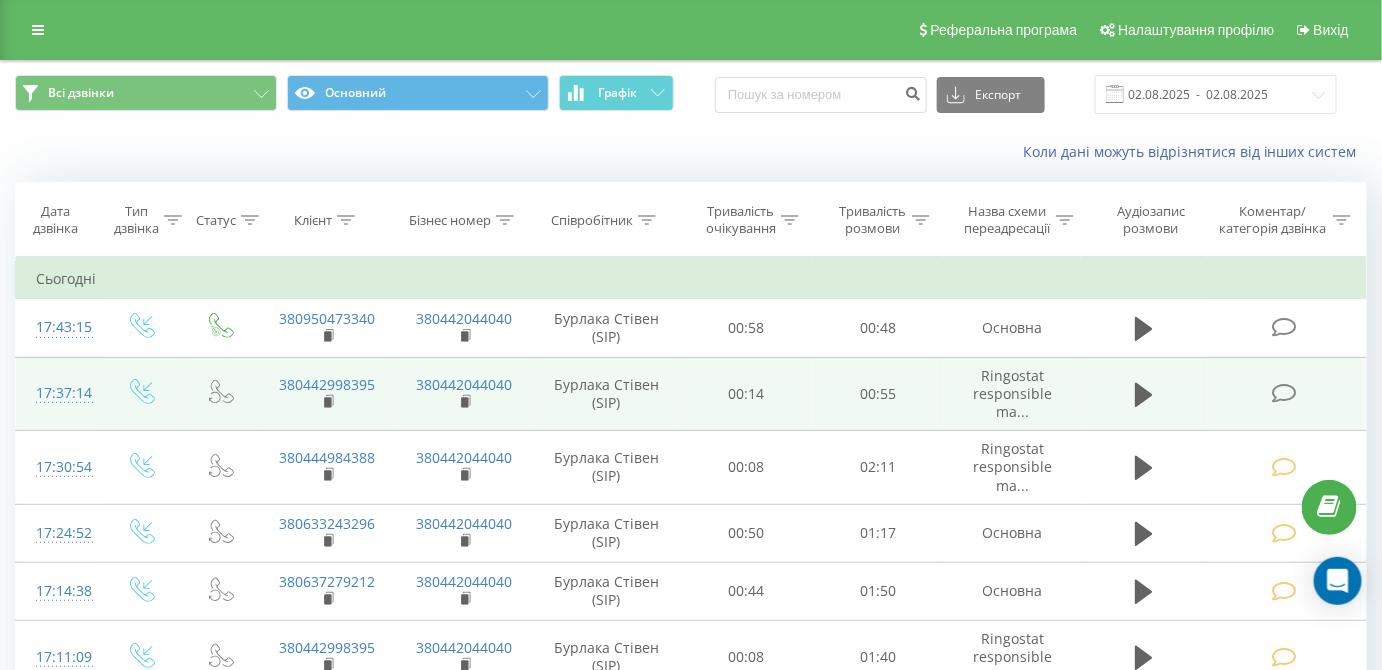 click at bounding box center [1284, 393] 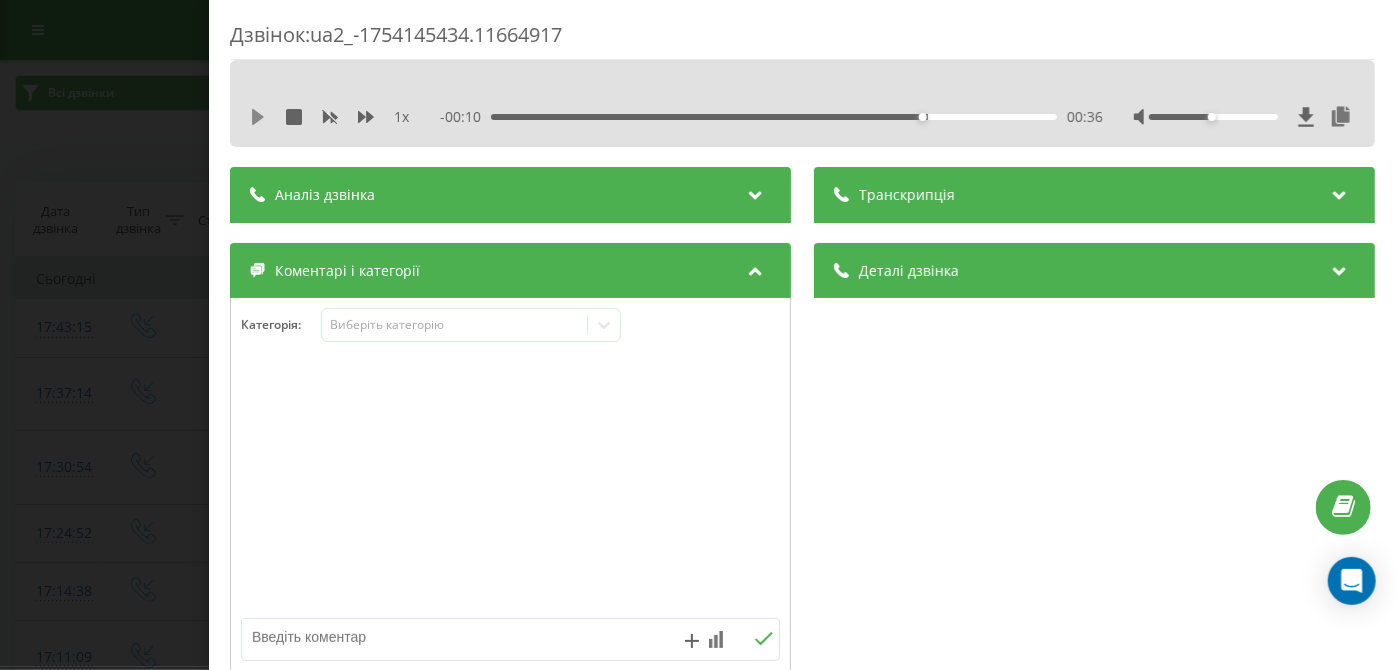click 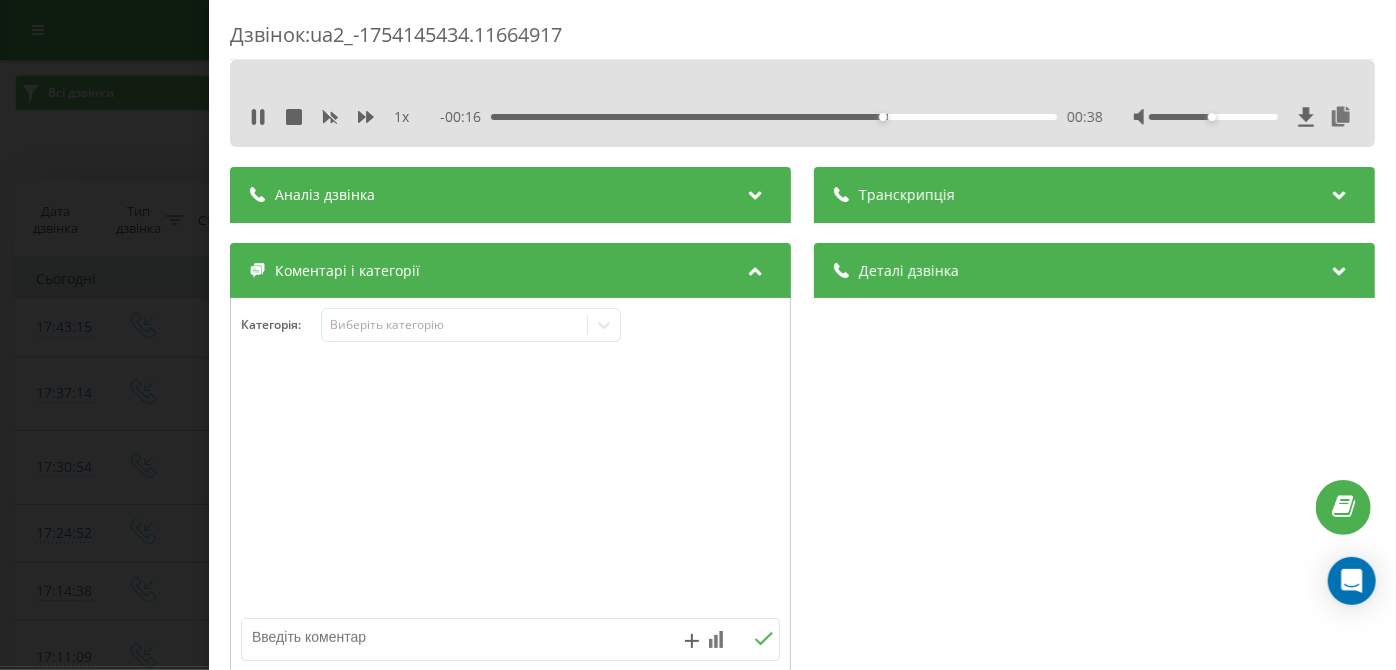 click on "00:38" at bounding box center [775, 117] 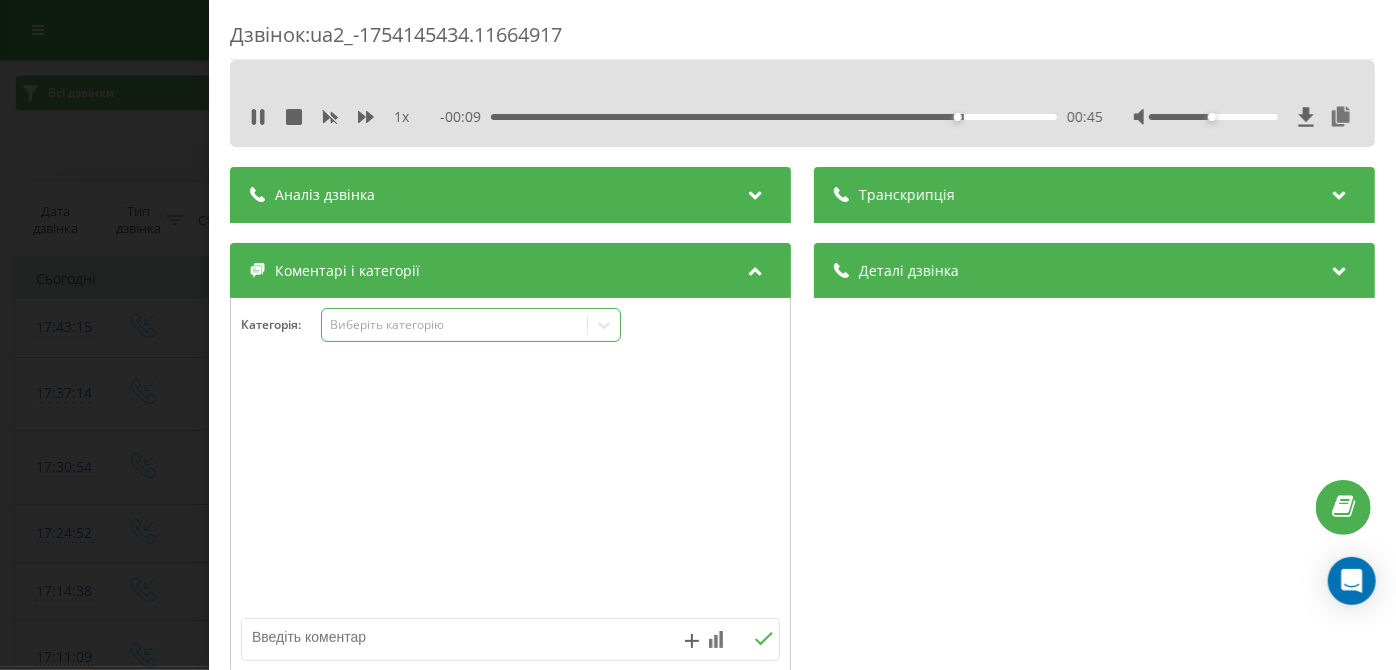 click on "Виберіть категорію" at bounding box center [454, 325] 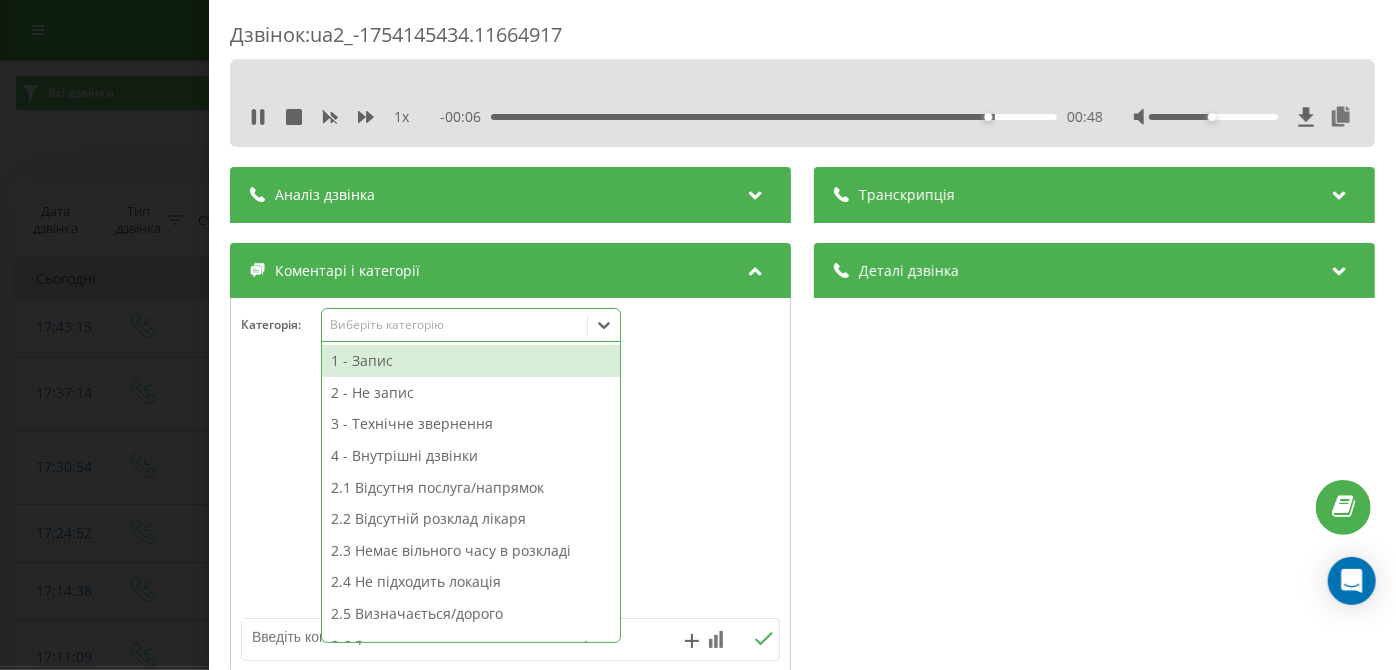 click on "2 - Не запис" at bounding box center (471, 393) 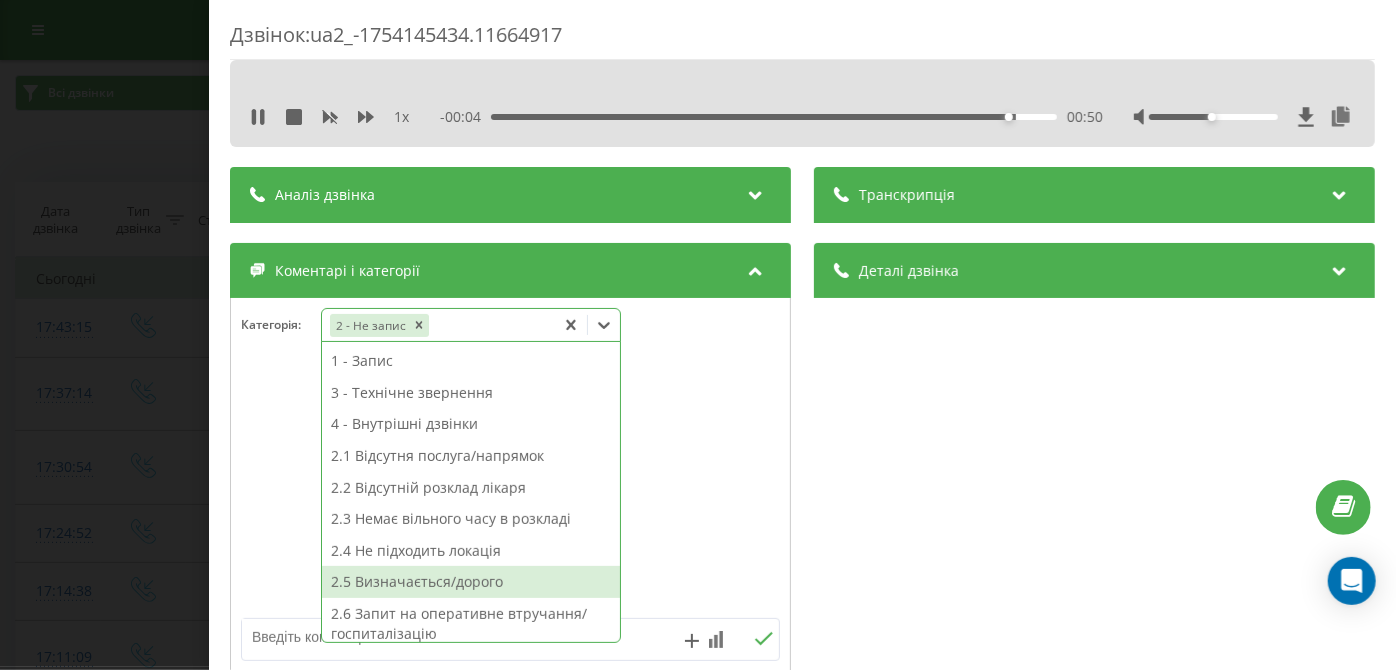 click on "2.5 Визначається/дорого" at bounding box center (471, 582) 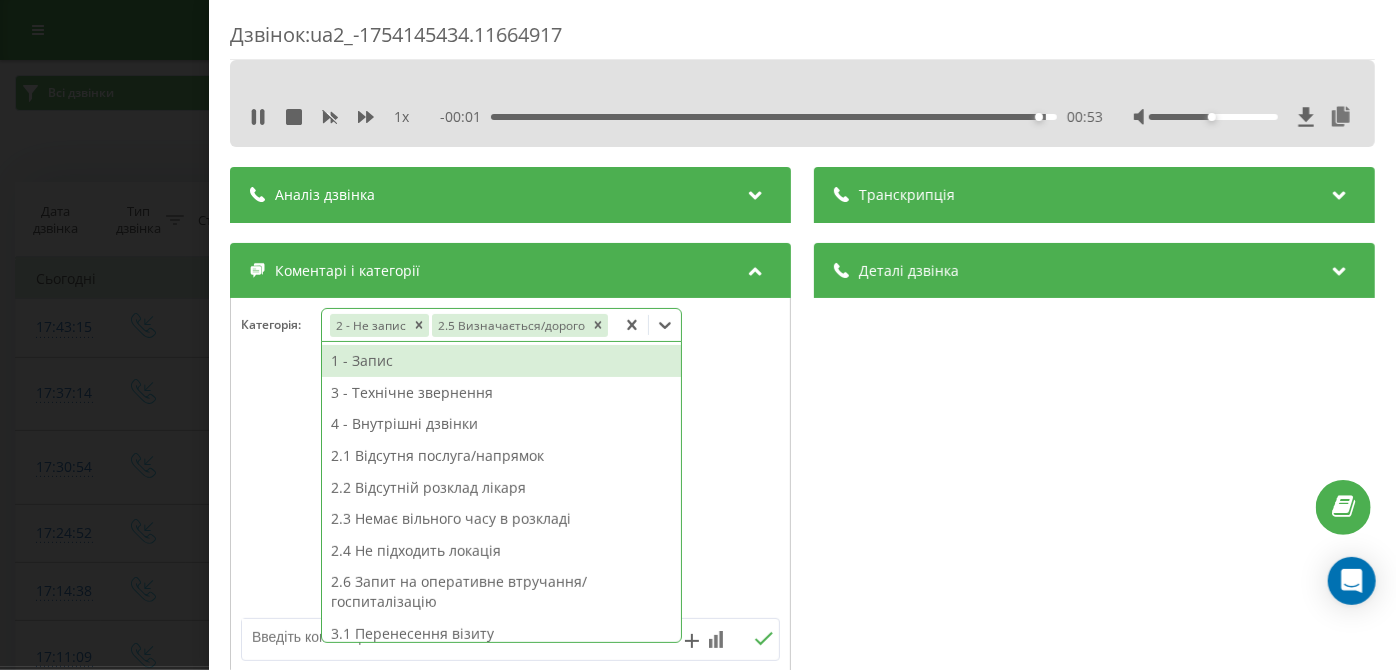 click on "Дзвінок :  ua2_-1754145434.11664917   1 x  - 00:01 00:53   00:53   Транскрипція Для AI-аналізу майбутніх дзвінків  налаштуйте та активуйте профіль на сторінці . Якщо профіль вже є і дзвінок відповідає його умовам, оновіть сторінку через 10 хвилин - AI аналізує поточний дзвінок. Аналіз дзвінка Для AI-аналізу майбутніх дзвінків  налаштуйте та активуйте профіль на сторінці . Якщо профіль вже є і дзвінок відповідає його умовам, оновіть сторінку через 10 хвилин - AI аналізує поточний дзвінок. Деталі дзвінка Загальне Дата дзвінка [YEAR]-[MONTH]-[DAY] [TIME] Тип дзвінка Вхідний Статус дзвінка Повторний [PHONE]" at bounding box center [698, 335] 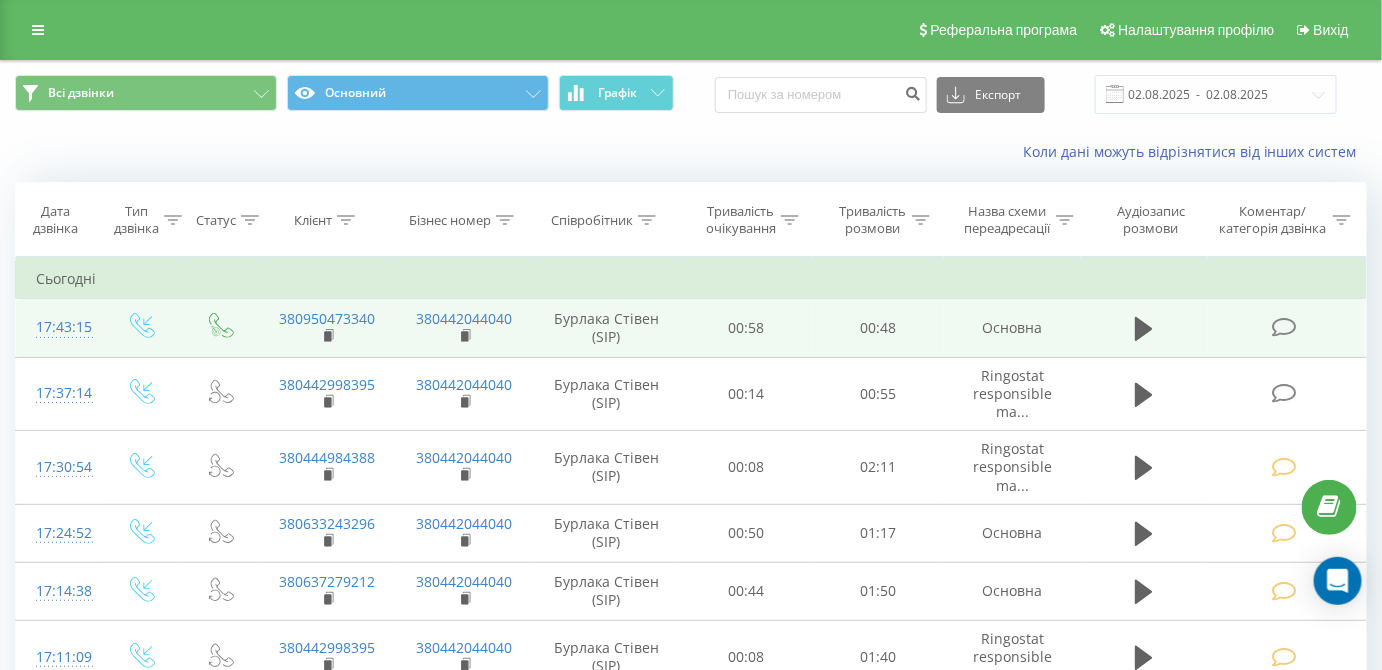 click at bounding box center (1287, 328) 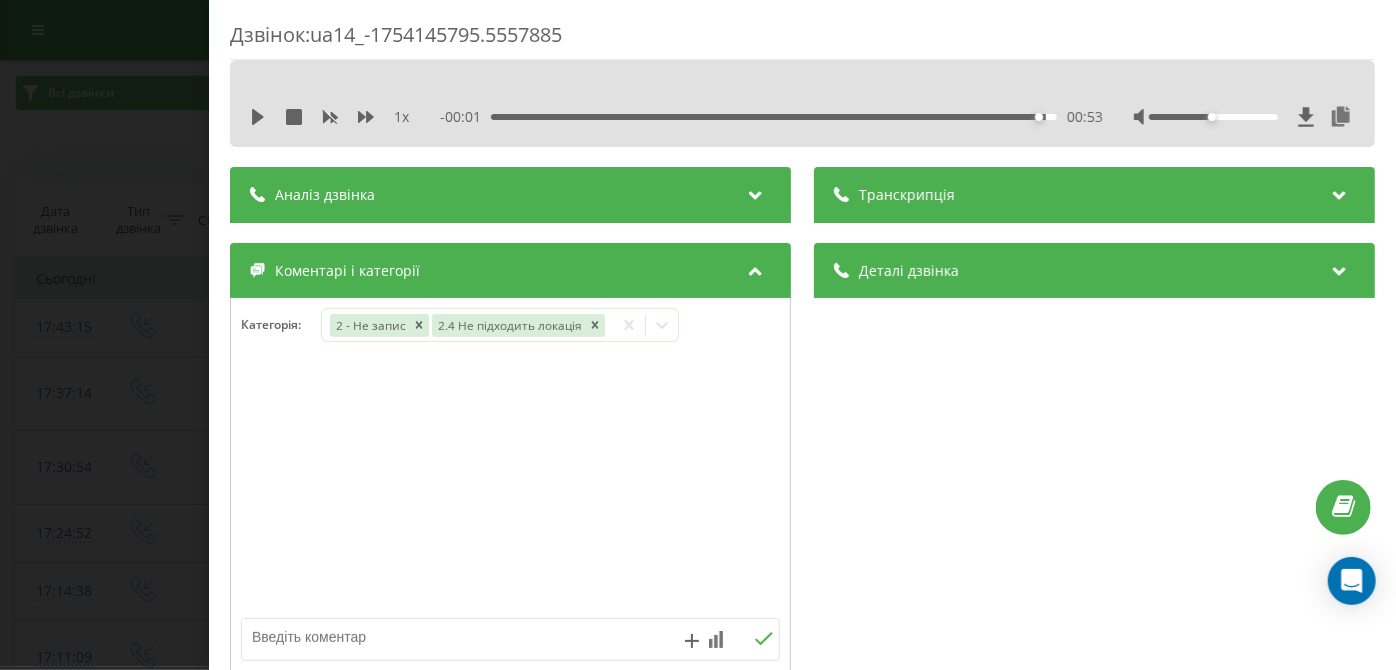 click on "Дзвінок :  ua14_-1754145795.5557885   1 x  - 00:01 00:53   00:53   Транскрипція Для AI-аналізу майбутніх дзвінків  налаштуйте та активуйте профіль на сторінці . Якщо профіль вже є і дзвінок відповідає його умовам, оновіть сторінку через 10 хвилин - AI аналізує поточний дзвінок. Аналіз дзвінка Для AI-аналізу майбутніх дзвінків  налаштуйте та активуйте профіль на сторінці . Якщо профіль вже є і дзвінок відповідає його умовам, оновіть сторінку через 10 хвилин - AI аналізує поточний дзвінок. Деталі дзвінка Загальне Дата дзвінка [YEAR]-[MONTH]-[DAY] [TIME] Тип дзвінка Вхідний Статус дзвінка Цільовий [PHONE] :" at bounding box center (698, 335) 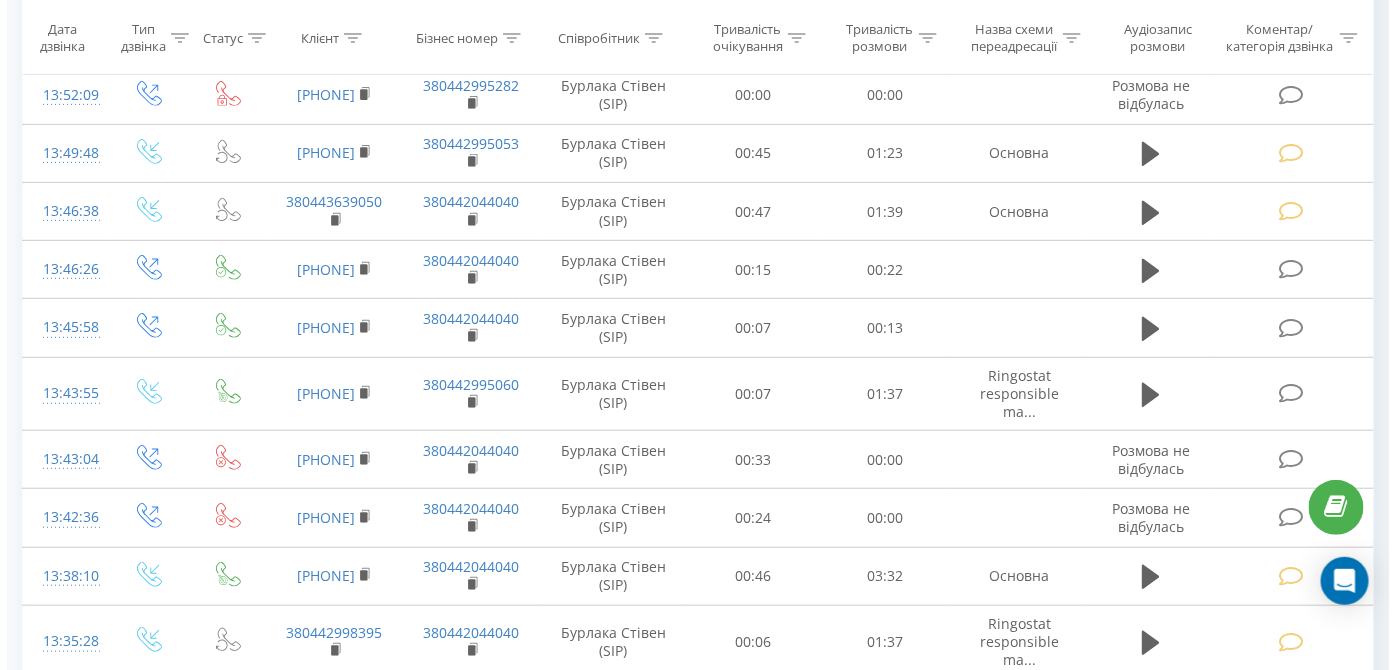 scroll, scrollTop: 2752, scrollLeft: 0, axis: vertical 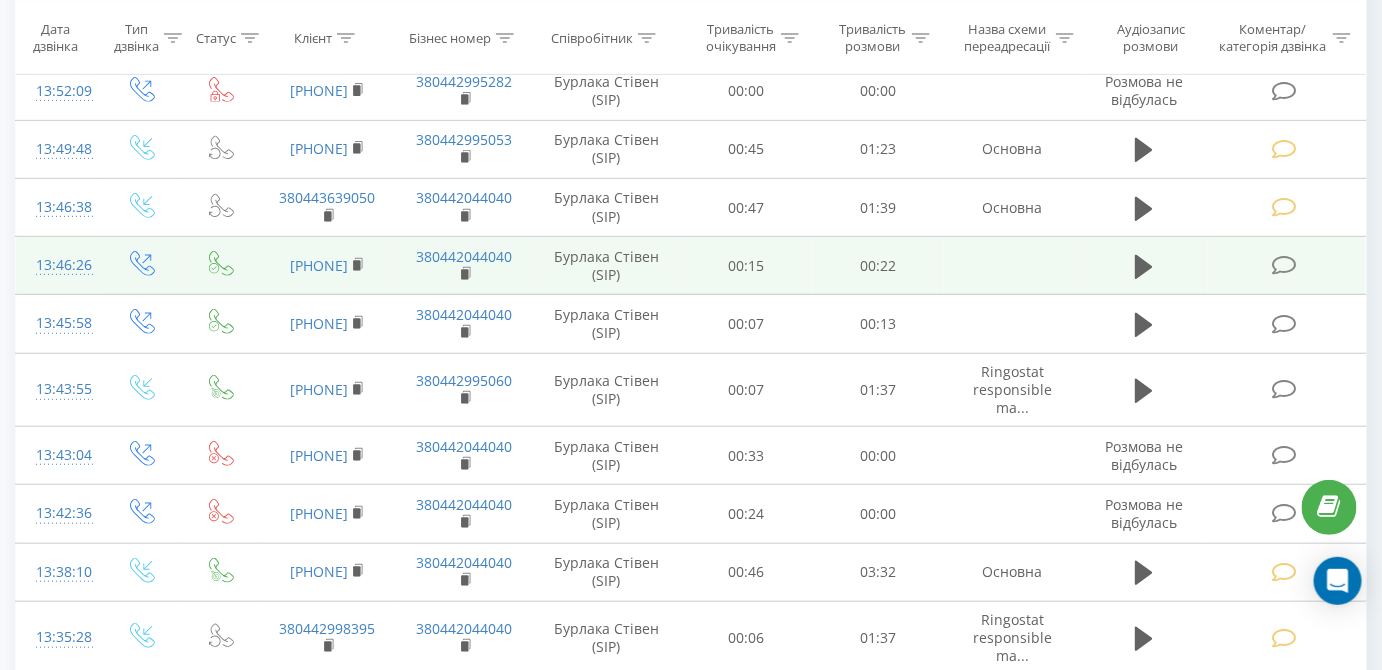 click at bounding box center [1284, 265] 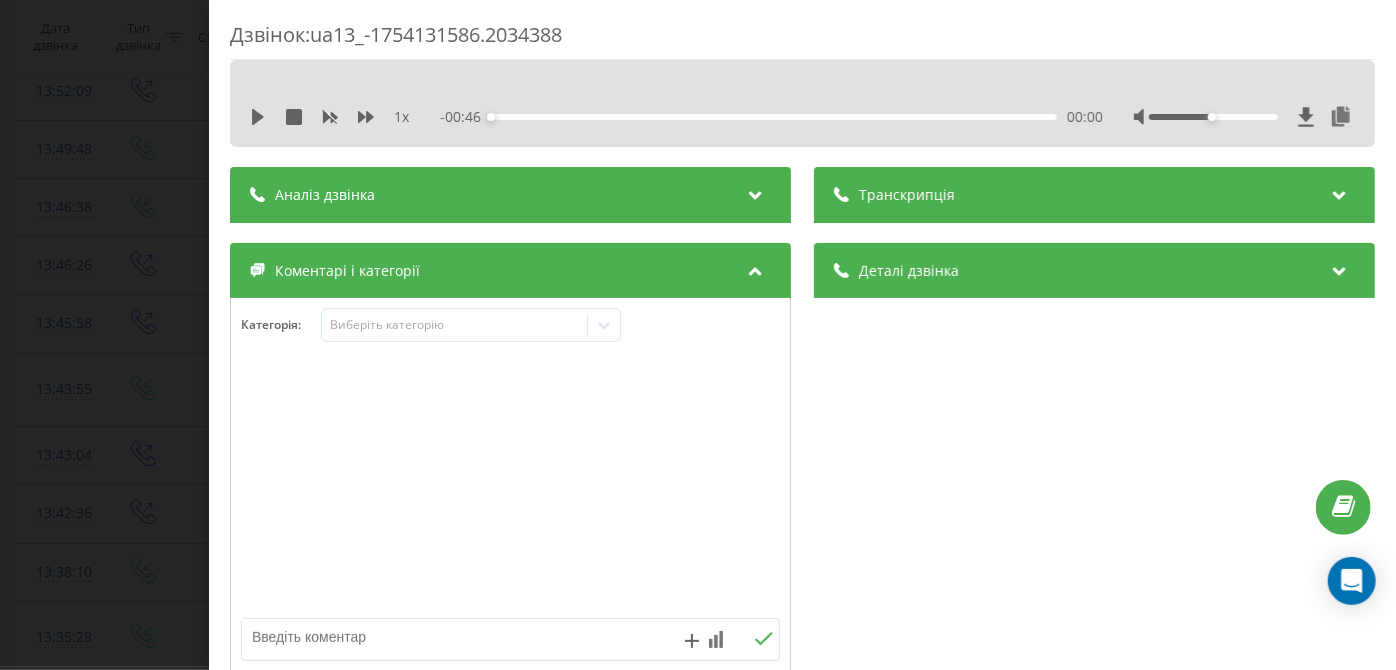 click on "1 x  - 00:46 00:00   00:00" at bounding box center [802, 117] 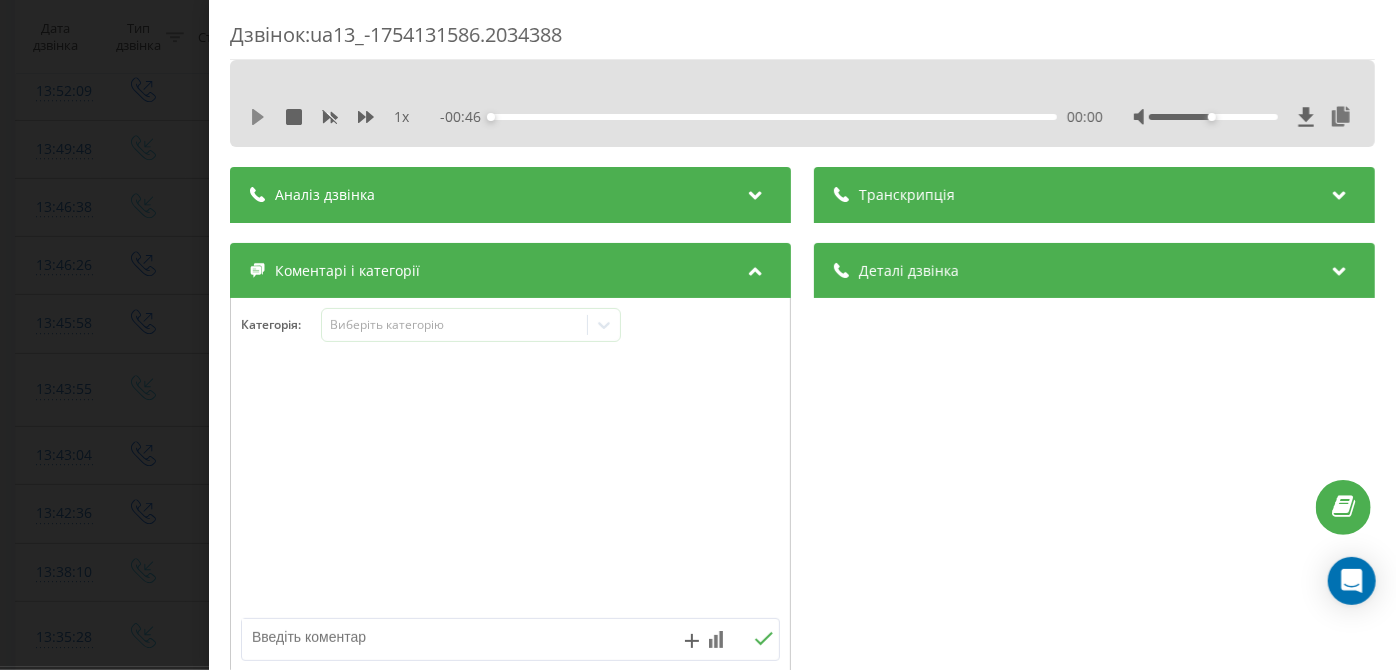 click 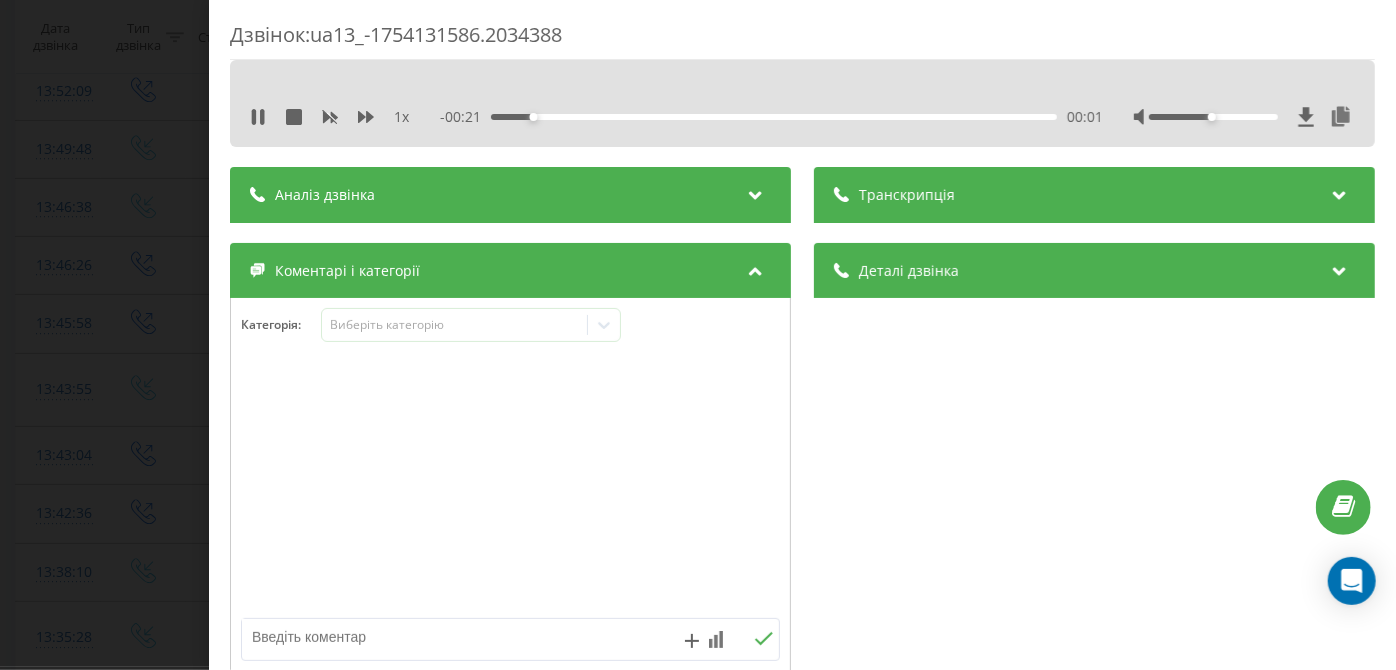 click on "00:01" at bounding box center (775, 117) 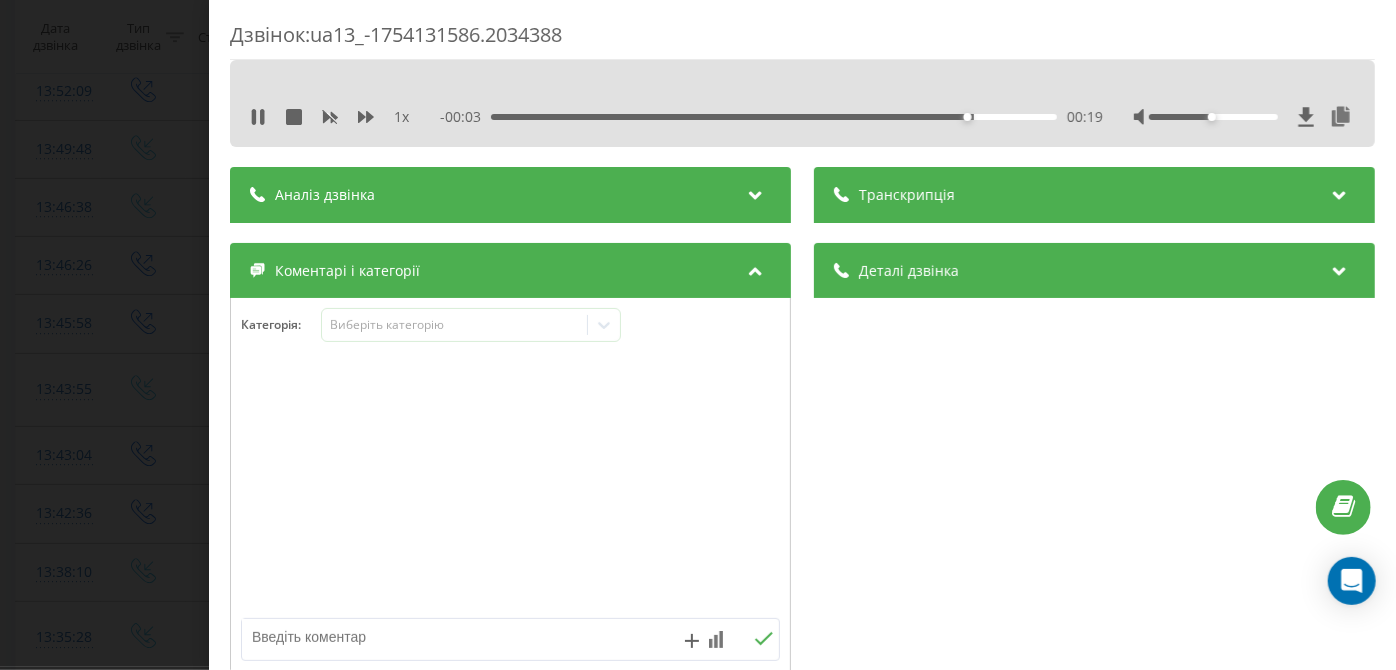 click on "00:19" at bounding box center (775, 117) 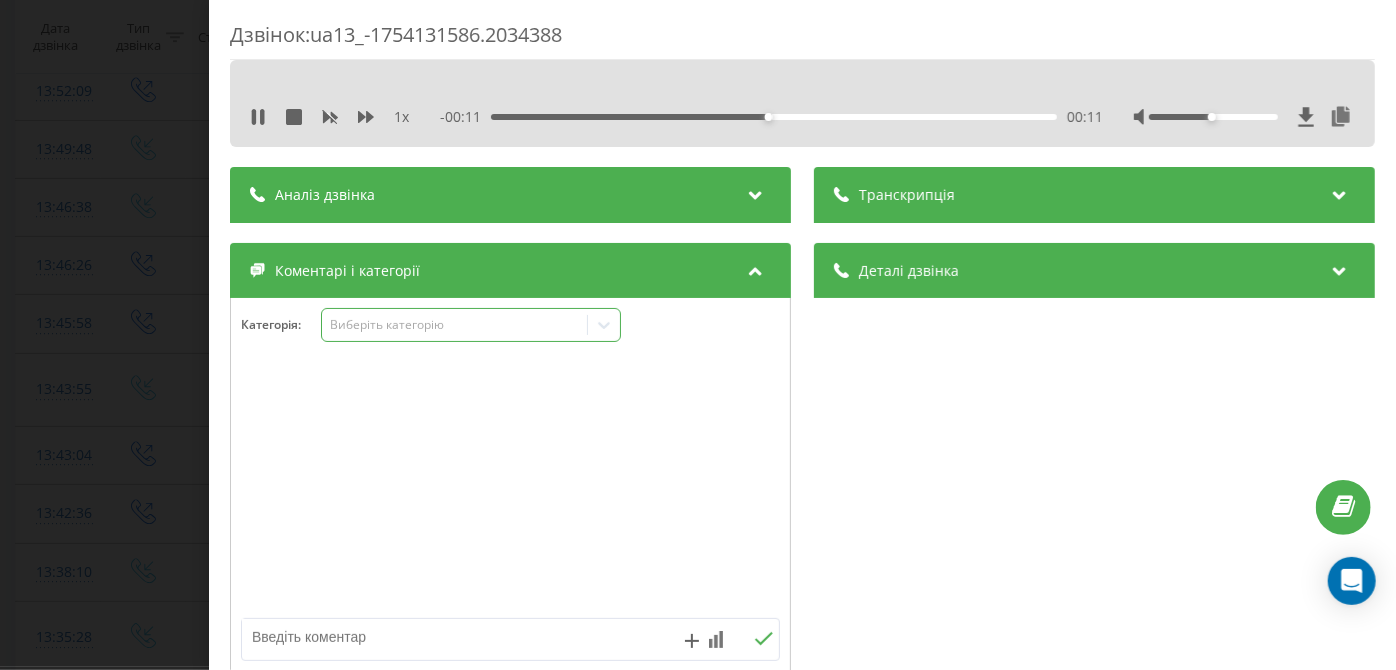 click on "Виберіть категорію" at bounding box center (455, 325) 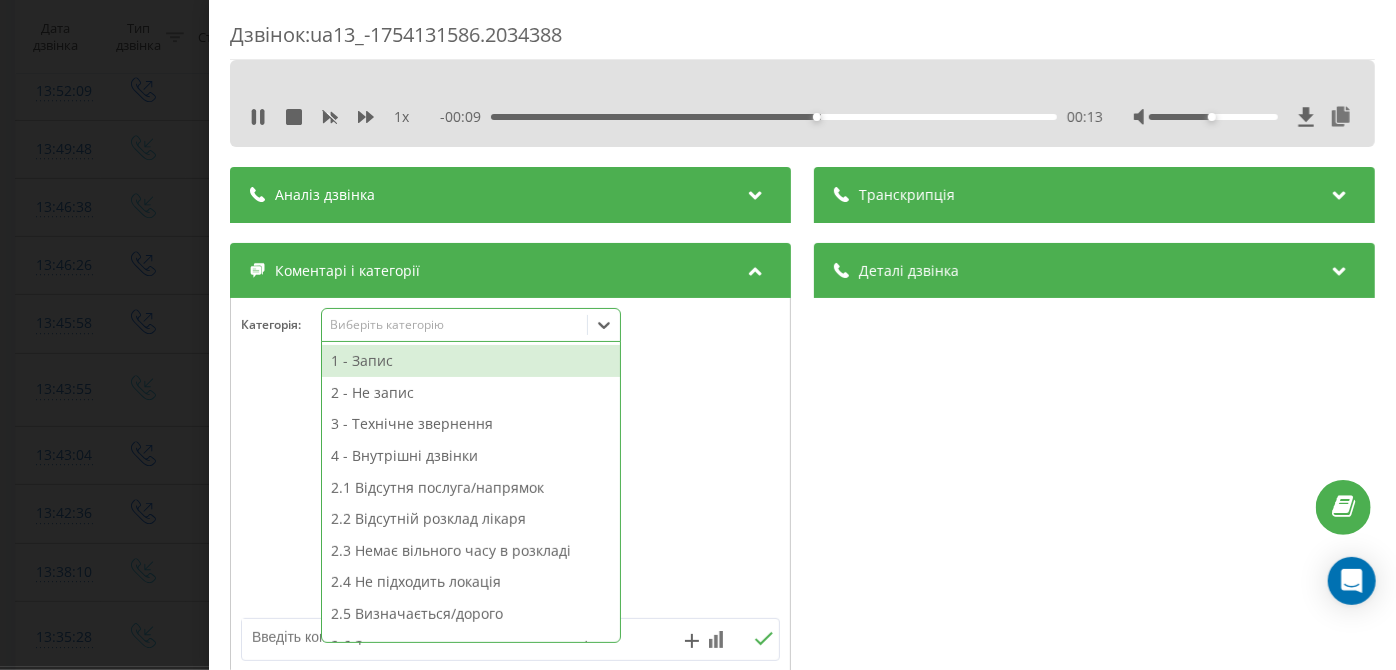 click on "3 - Технічне звернення" at bounding box center (471, 424) 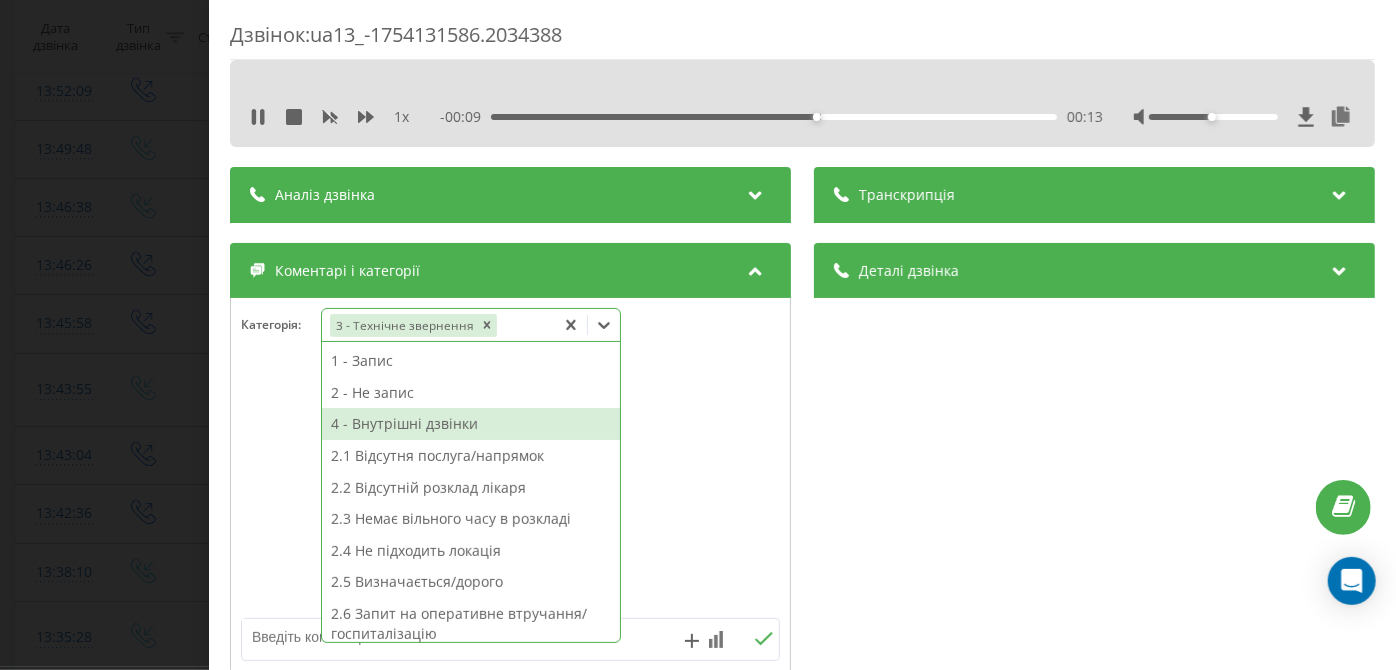 scroll, scrollTop: 313, scrollLeft: 0, axis: vertical 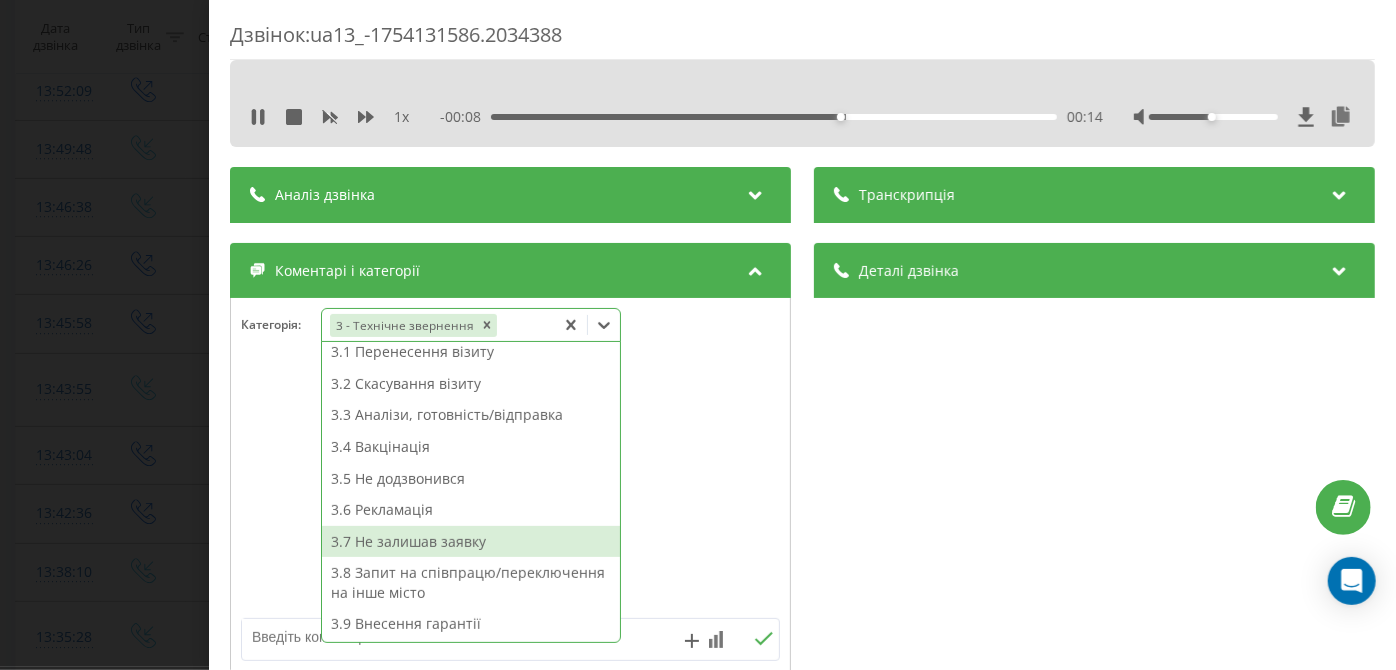 click on "3.7 Не залишав заявку" at bounding box center [471, 542] 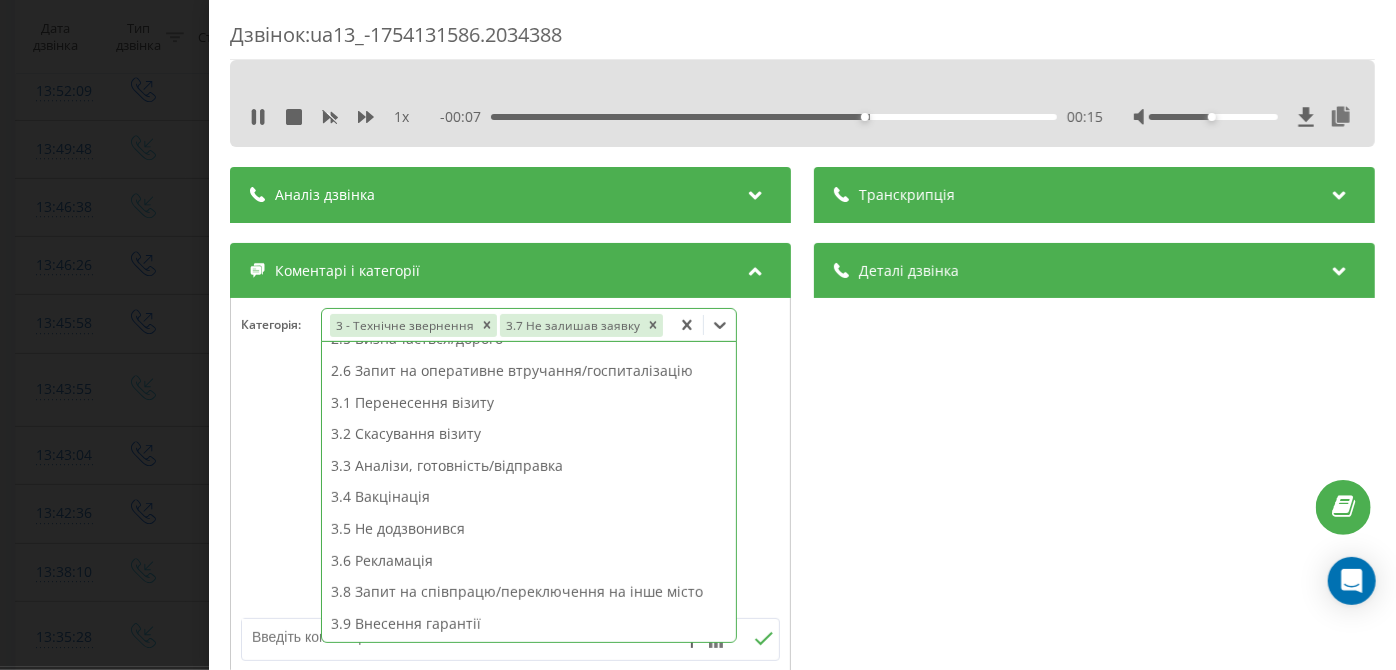 scroll, scrollTop: 242, scrollLeft: 0, axis: vertical 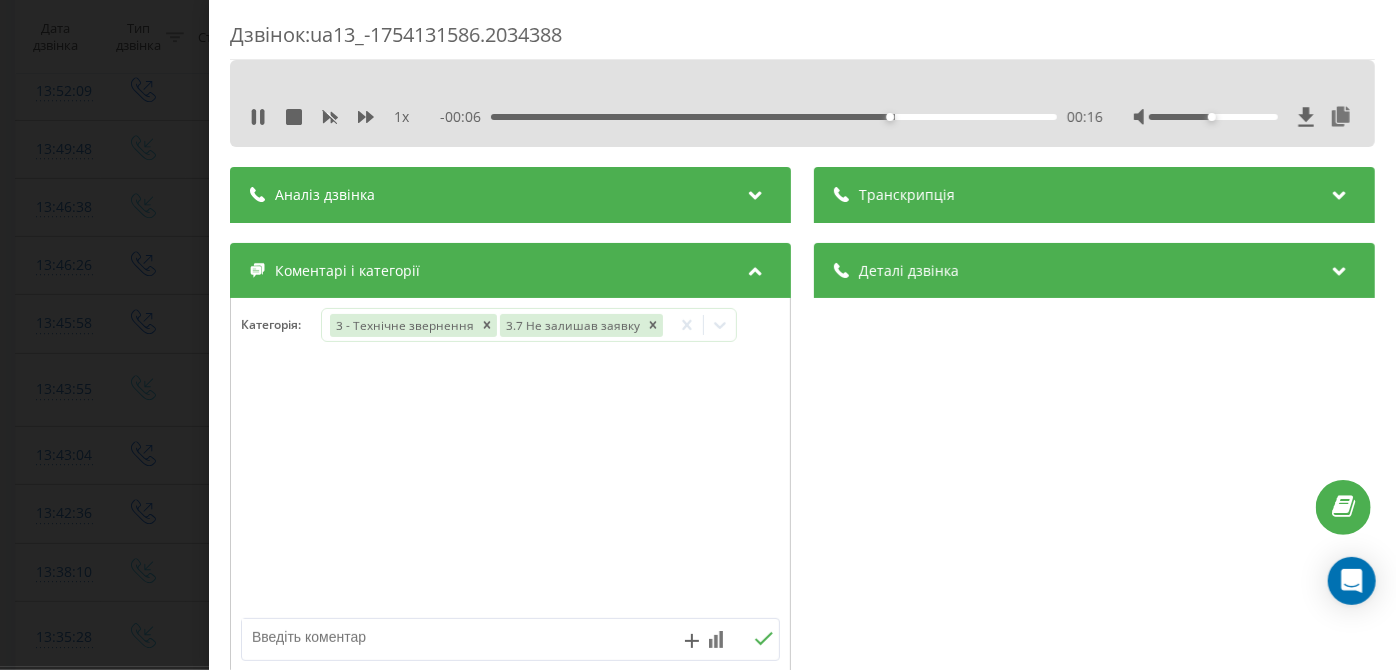 click on "Дзвінок :  ua13_-1754131586.2034388   1 x  - 00:06 00:16   00:16   Транскрипція Для AI-аналізу майбутніх дзвінків  налаштуйте та активуйте профіль на сторінці . Якщо профіль вже є і дзвінок відповідає його умовам, оновіть сторінку через 10 хвилин - AI аналізує поточний дзвінок. Аналіз дзвінка Для AI-аналізу майбутніх дзвінків  налаштуйте та активуйте профіль на сторінці . Якщо профіль вже є і дзвінок відповідає його умовам, оновіть сторінку через 10 хвилин - AI аналізує поточний дзвінок. Деталі дзвінка Загальне Дата дзвінка [DATE] [TIME] Тип дзвінка Вихідний Статус дзвінка Успішний [PHONE]" at bounding box center [698, 335] 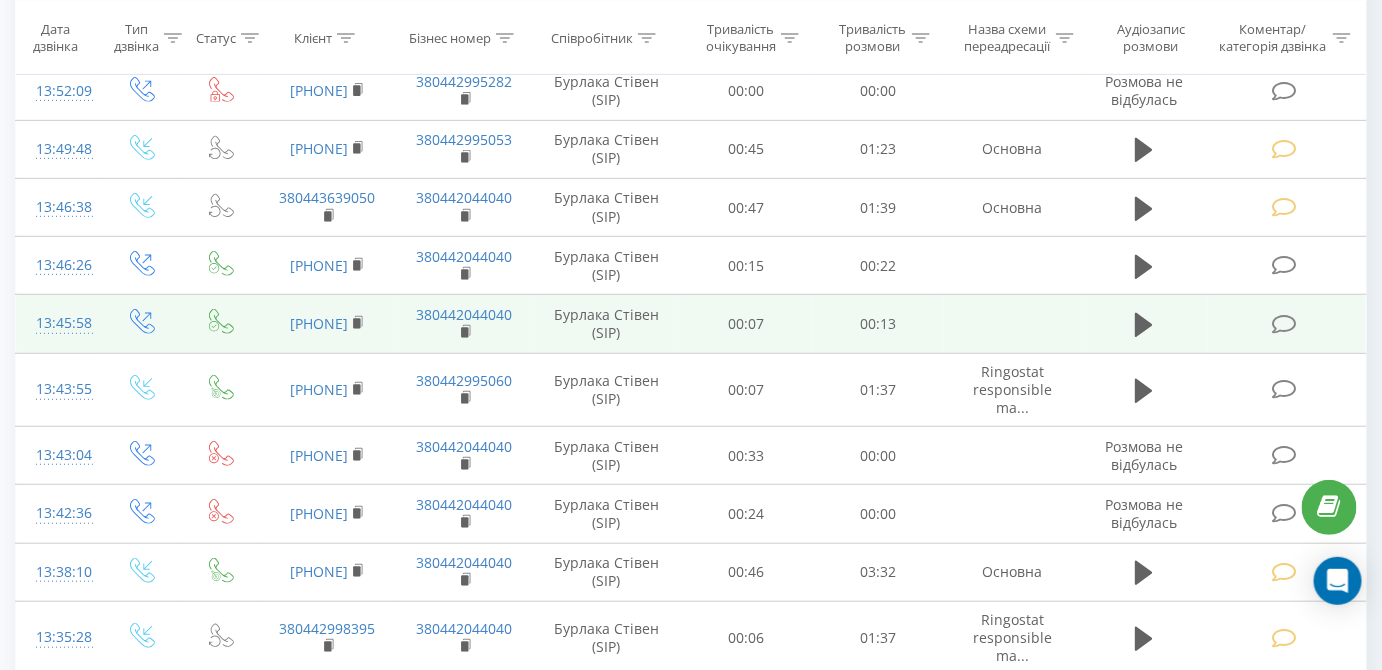 click at bounding box center [1284, 324] 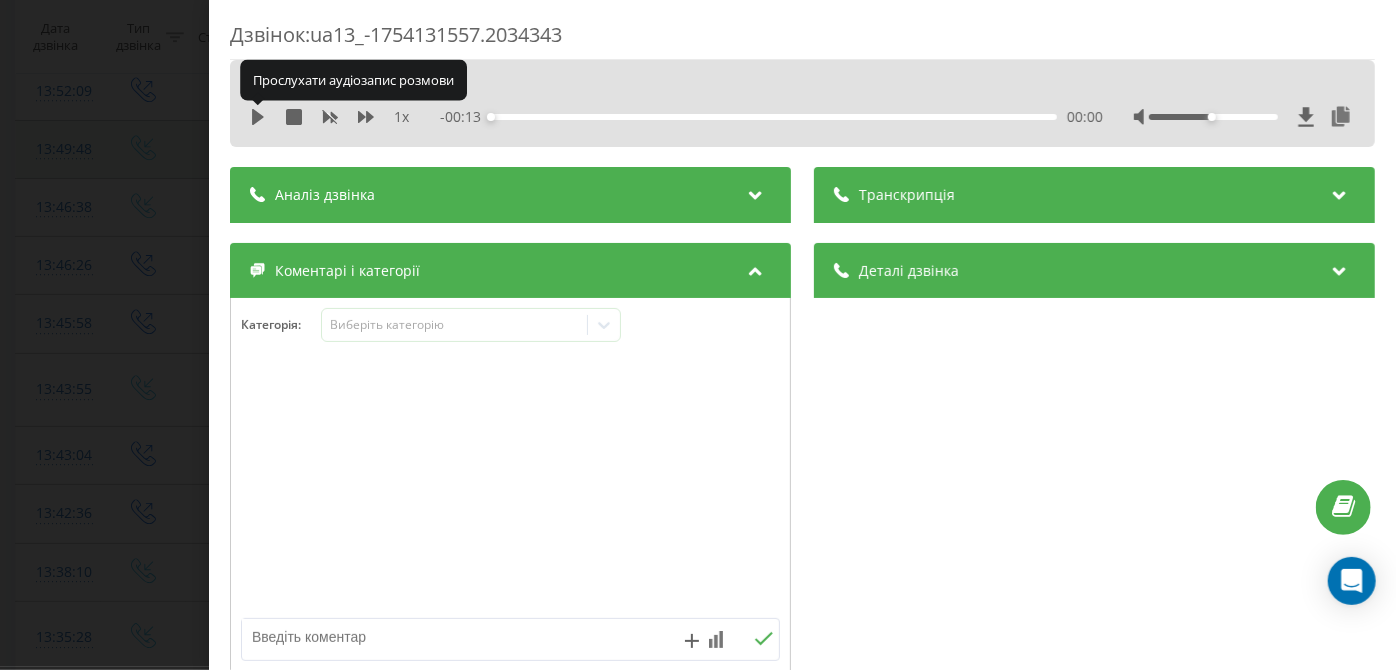 drag, startPoint x: 252, startPoint y: 110, endPoint x: 255, endPoint y: 120, distance: 10.440307 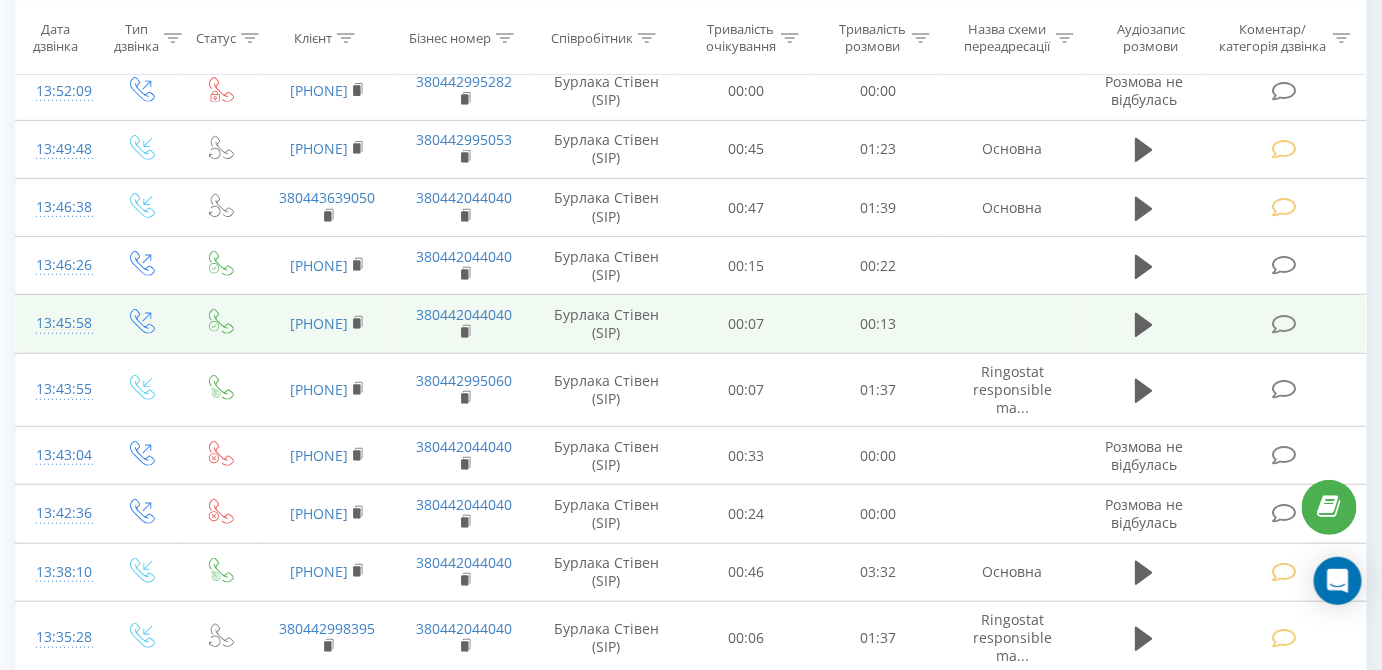 click at bounding box center [1284, 324] 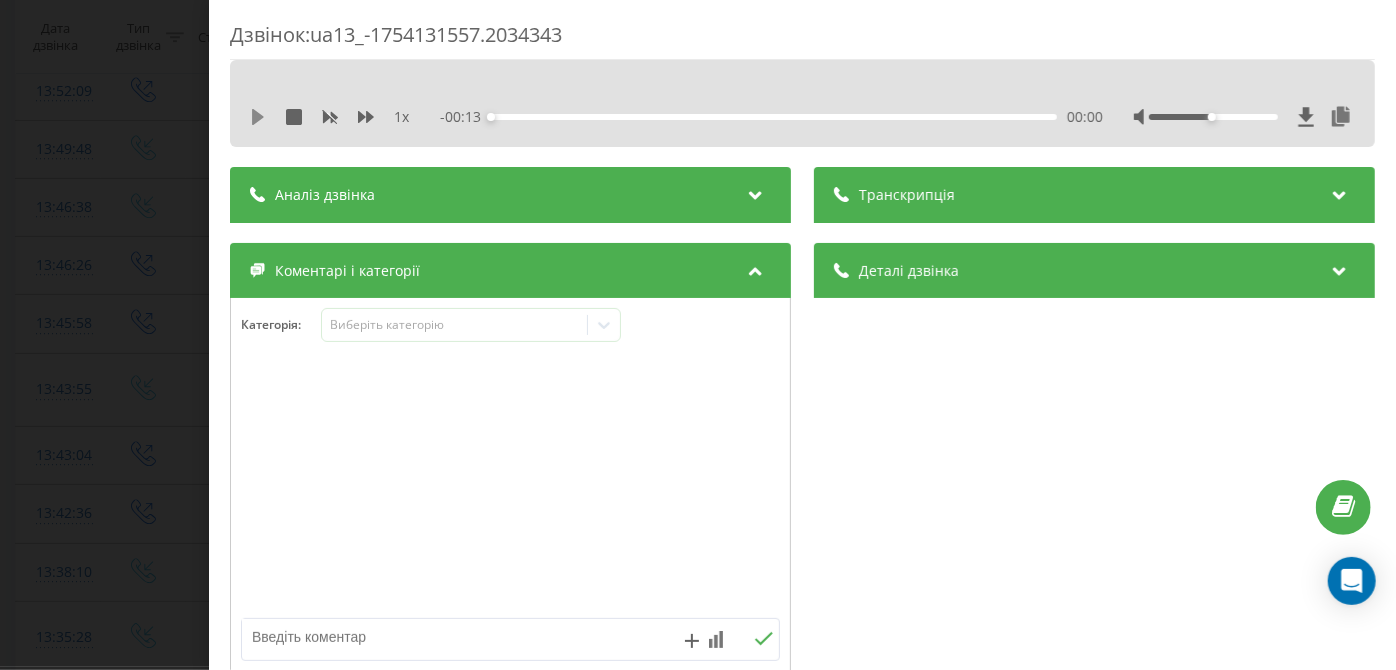 click 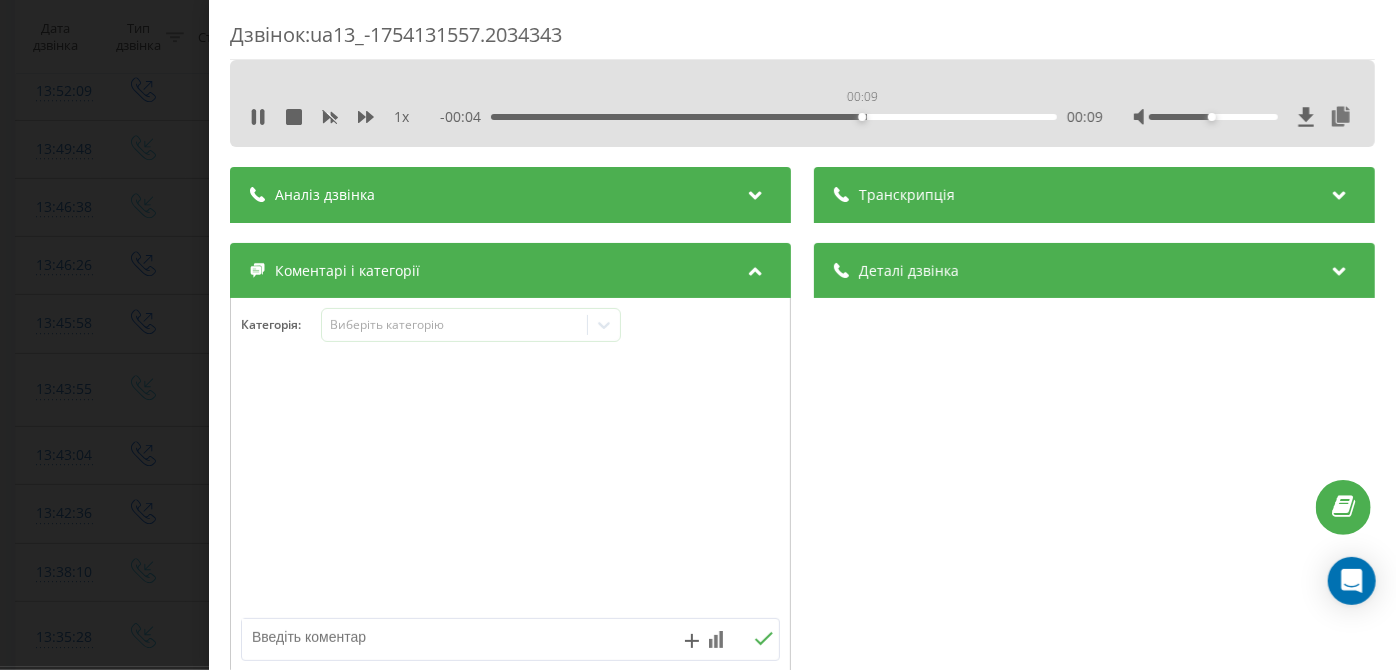 click on "00:09" at bounding box center (775, 117) 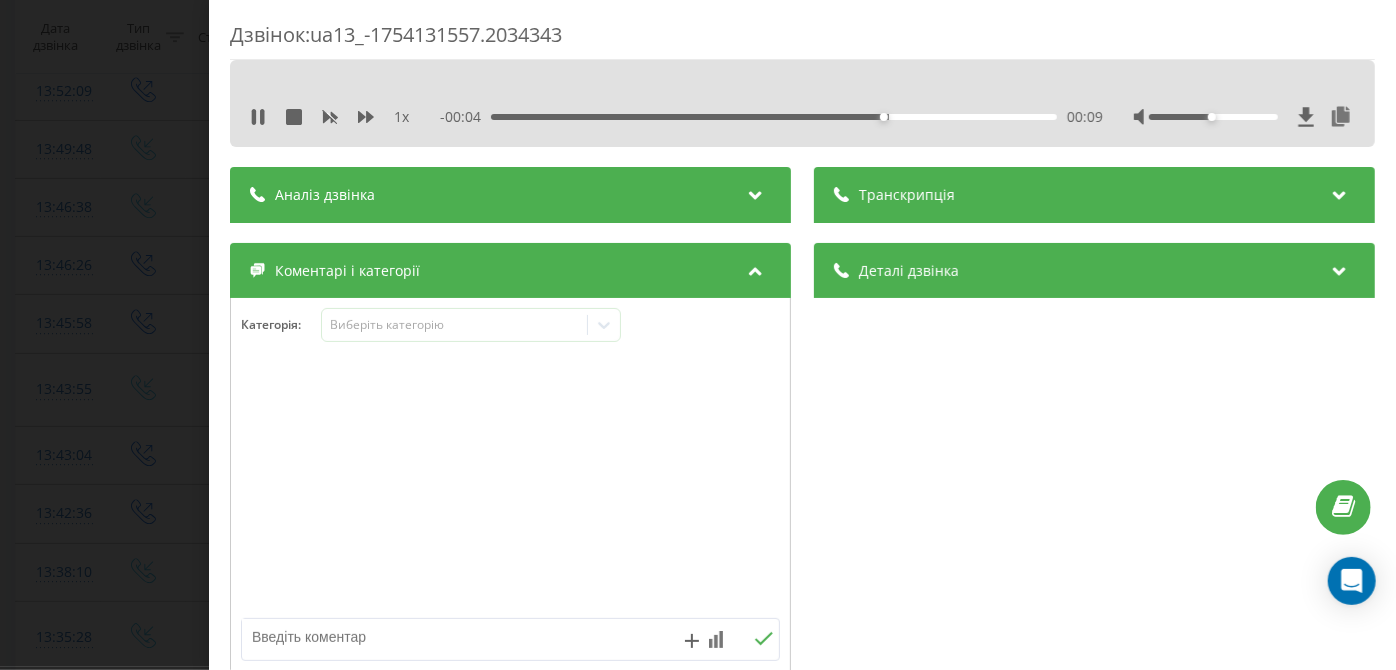 click on "- 00:04 00:09   00:09" at bounding box center (772, 117) 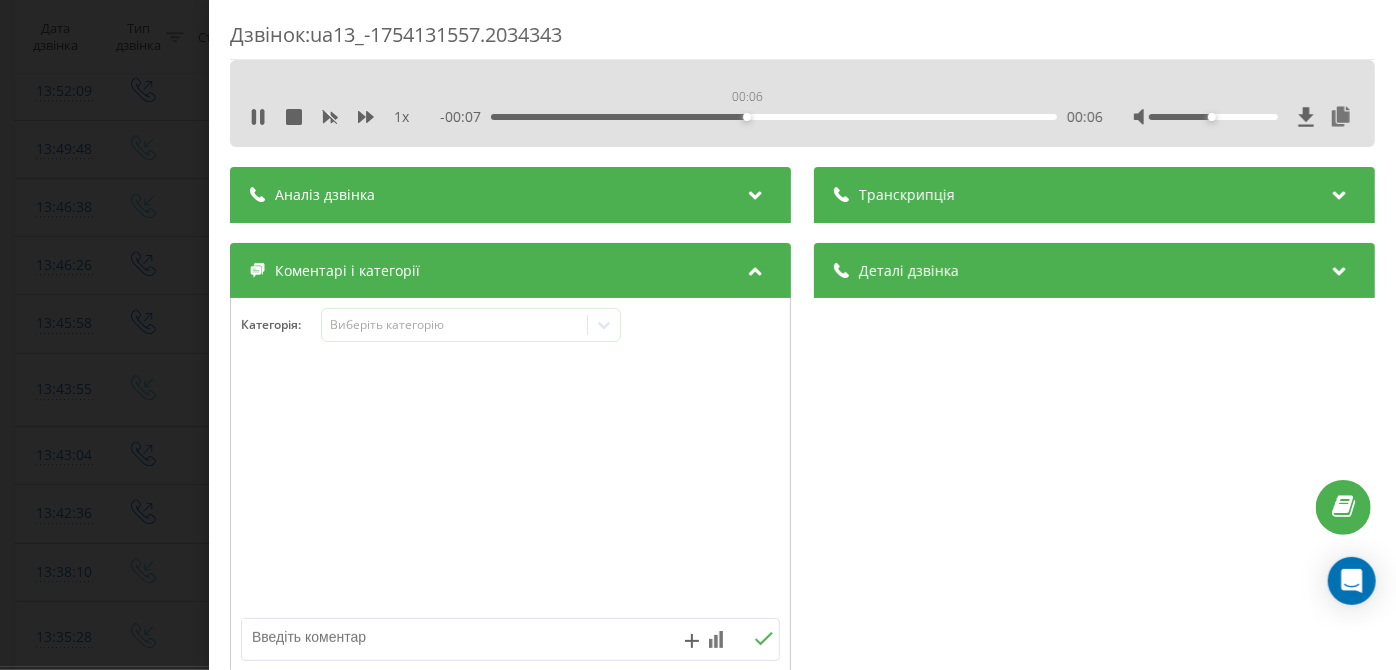 click on "00:06" at bounding box center (775, 117) 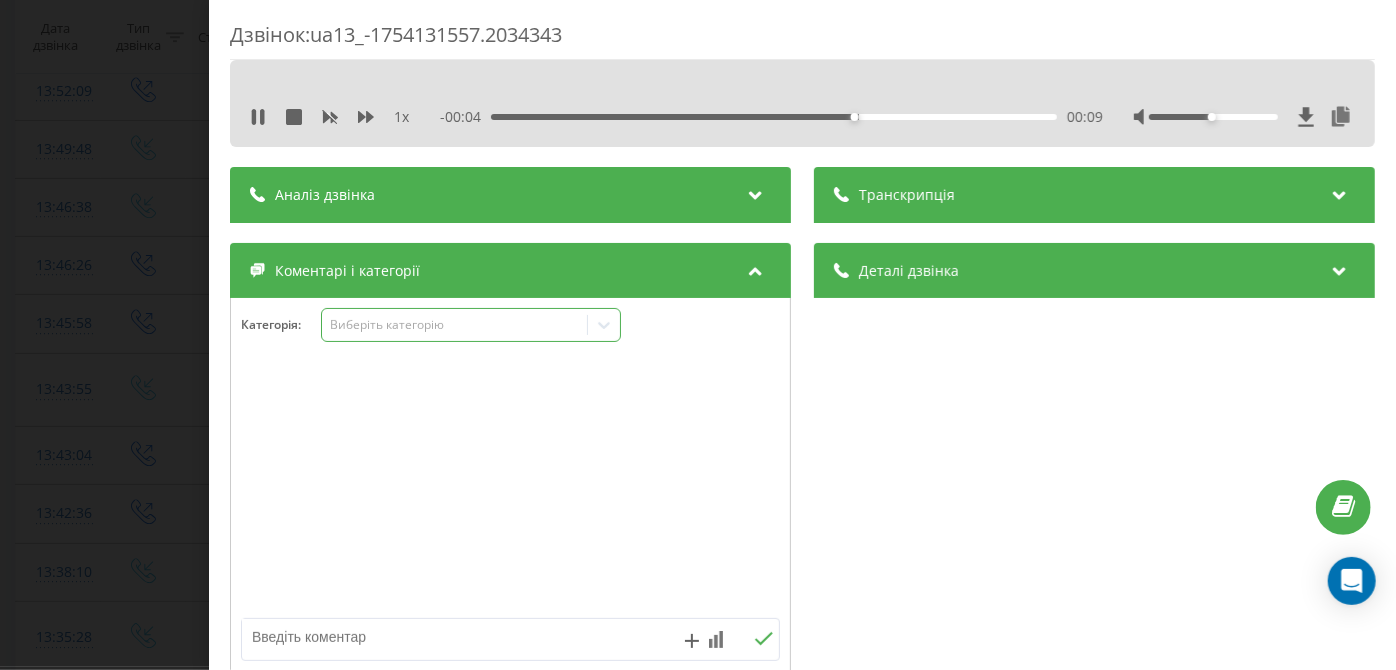 click on "Виберіть категорію" at bounding box center (471, 325) 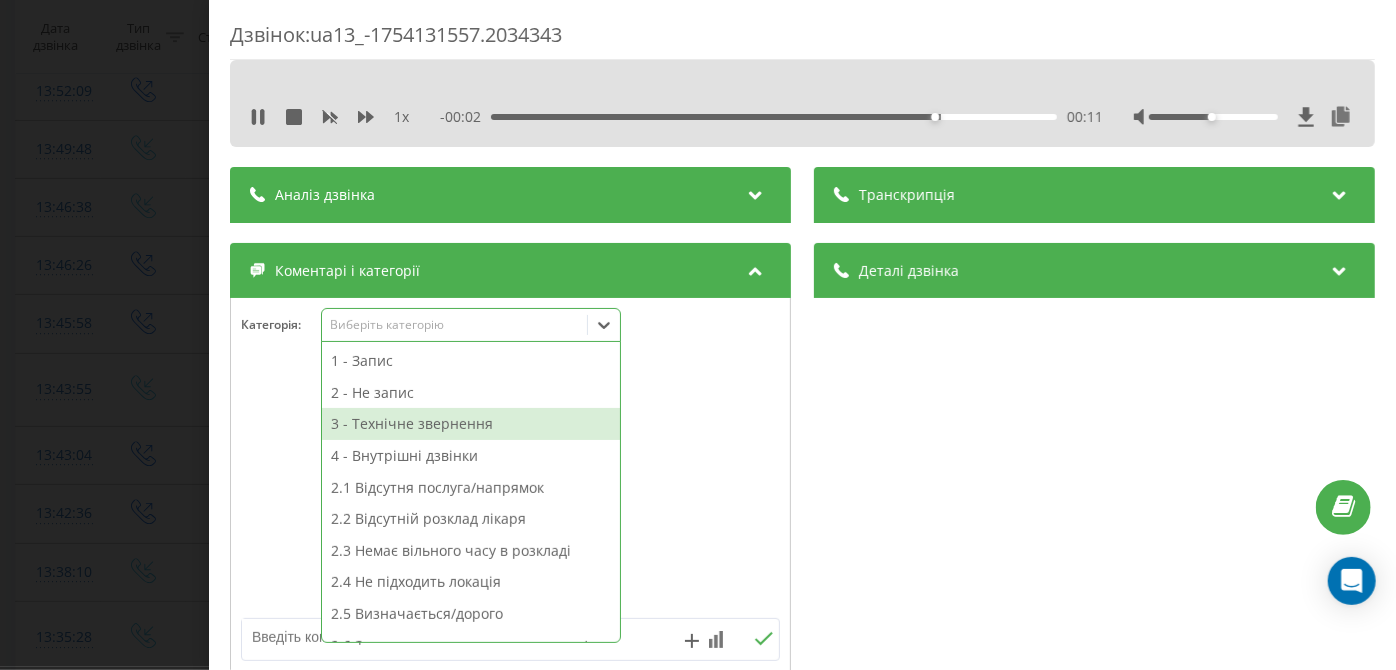 click on "3 - Технічне звернення" at bounding box center (471, 424) 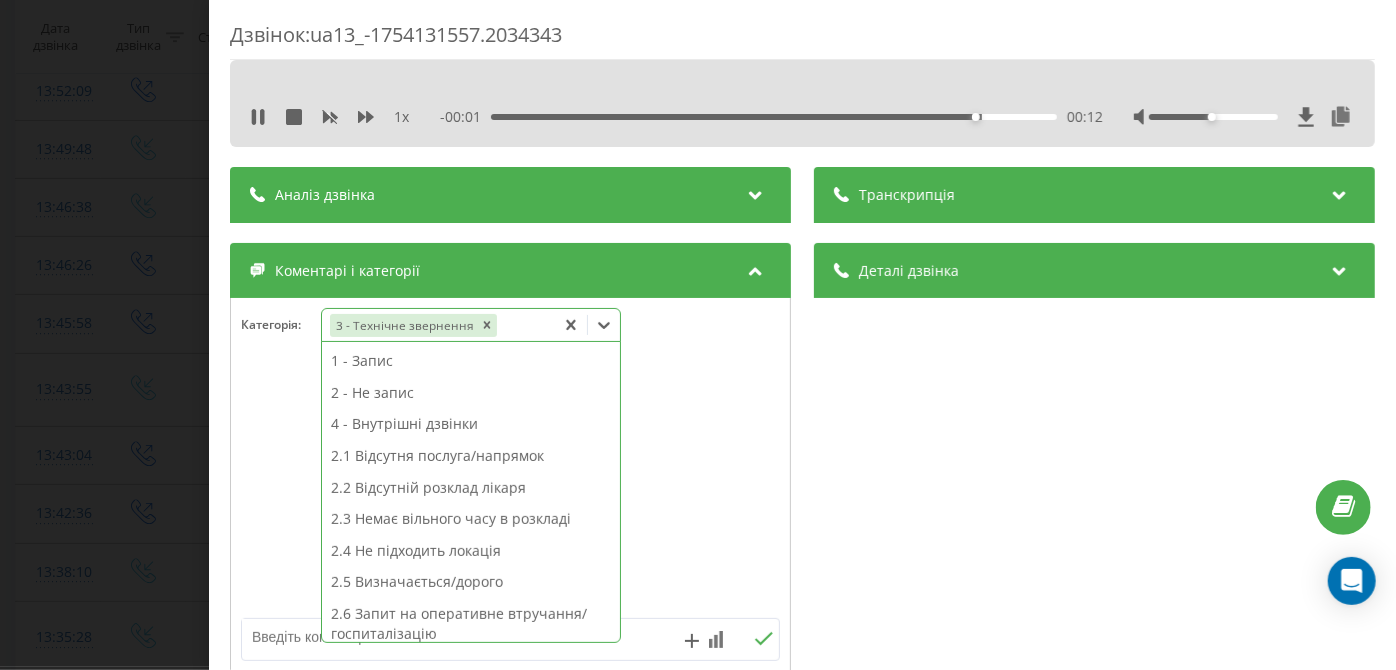 scroll, scrollTop: 313, scrollLeft: 0, axis: vertical 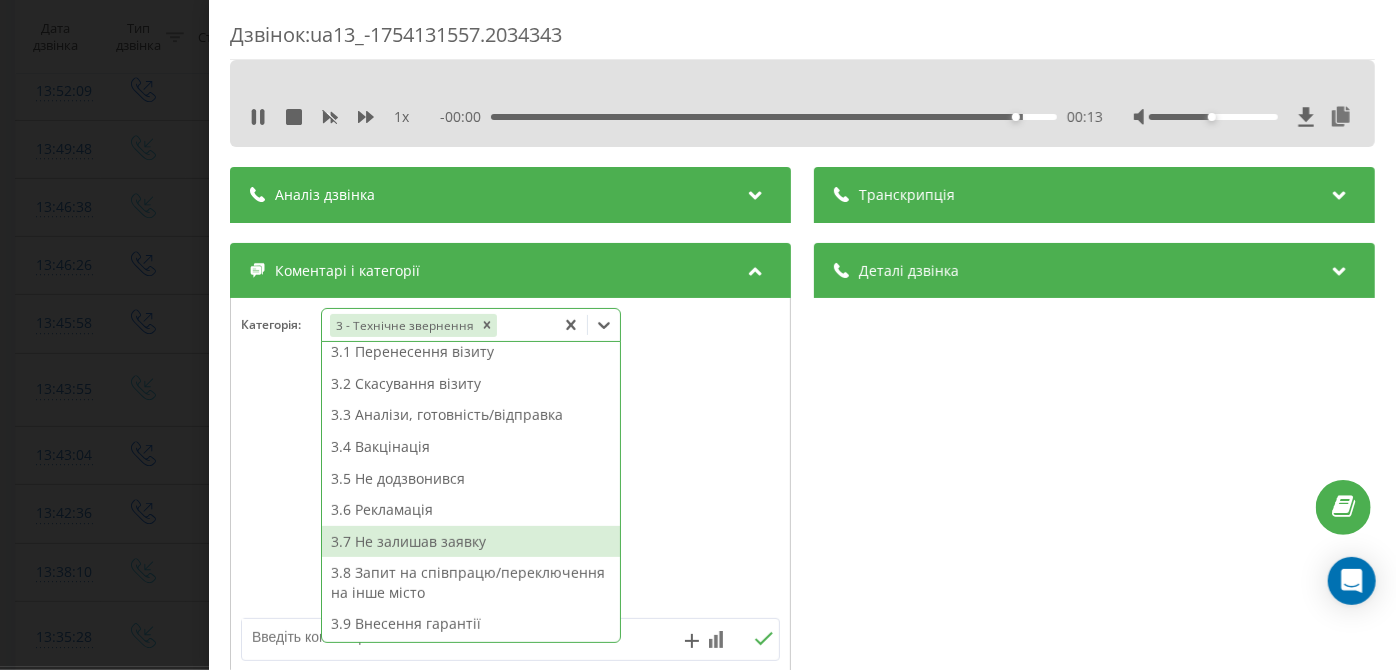 click on "3.7 Не залишав заявку" at bounding box center (471, 542) 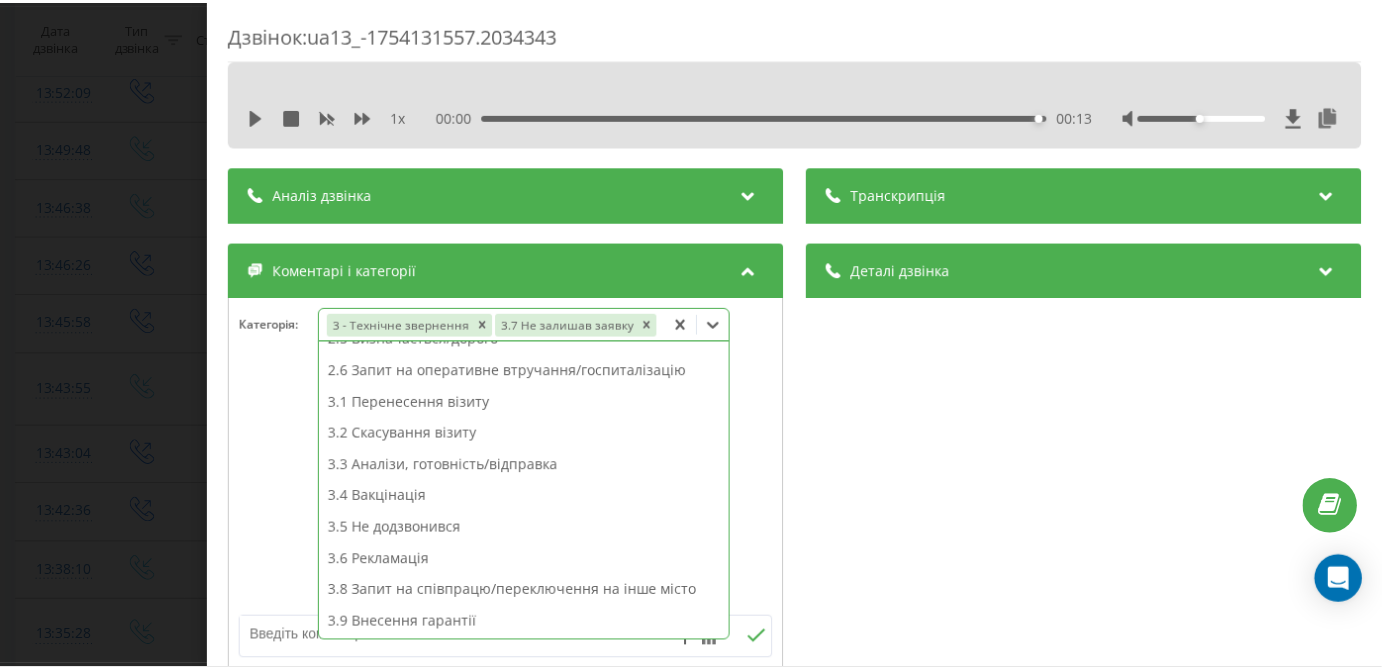 scroll, scrollTop: 242, scrollLeft: 0, axis: vertical 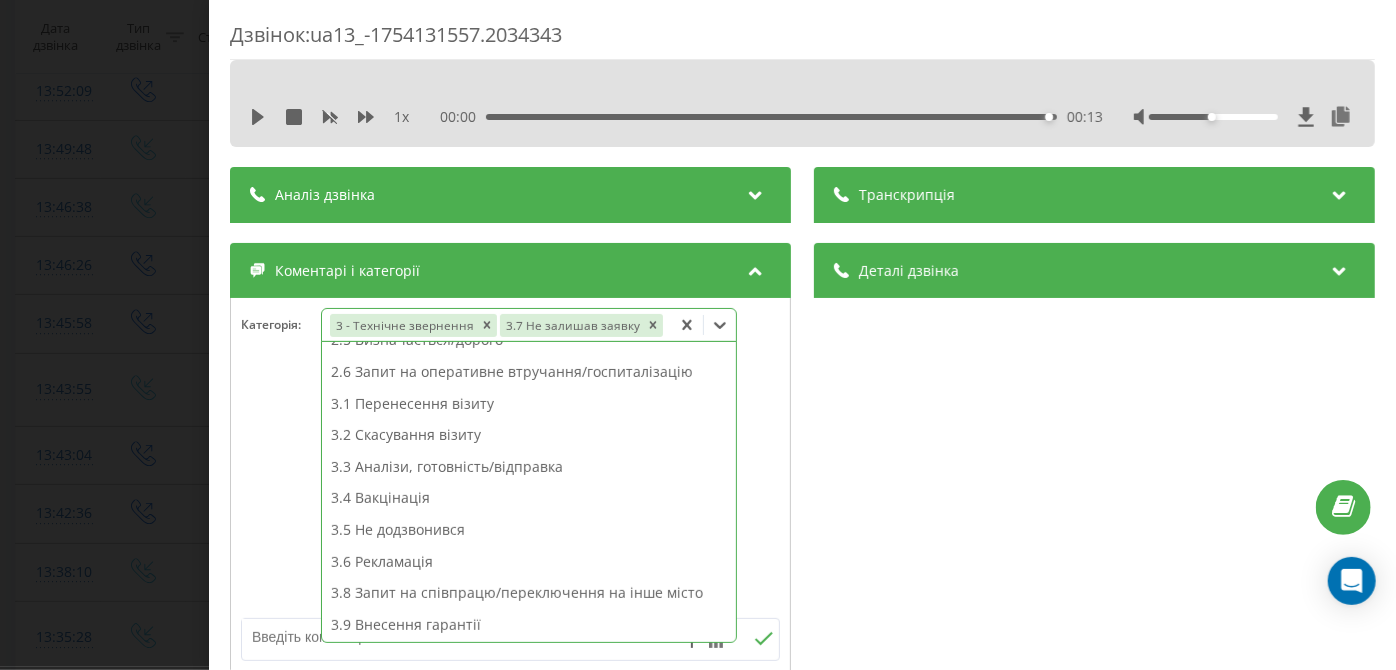 click on "Дзвінок :  ua13_-1754131557.2034343   1 x  00:00 00:13   00:13   Транскрипція Для AI-аналізу майбутніх дзвінків  налаштуйте та активуйте профіль на сторінці . Якщо профіль вже є і дзвінок відповідає його умовам, оновіть сторінку через 10 хвилин - AI аналізує поточний дзвінок. Аналіз дзвінка Для AI-аналізу майбутніх дзвінків  налаштуйте та активуйте профіль на сторінці . Якщо профіль вже є і дзвінок відповідає його умовам, оновіть сторінку через 10 хвилин - AI аналізує поточний дзвінок. Деталі дзвінка Загальне Дата дзвінка 2025-08-02 13:45:58 Тип дзвінка Вихідний Статус дзвінка Успішний 380442044040 :" at bounding box center [698, 335] 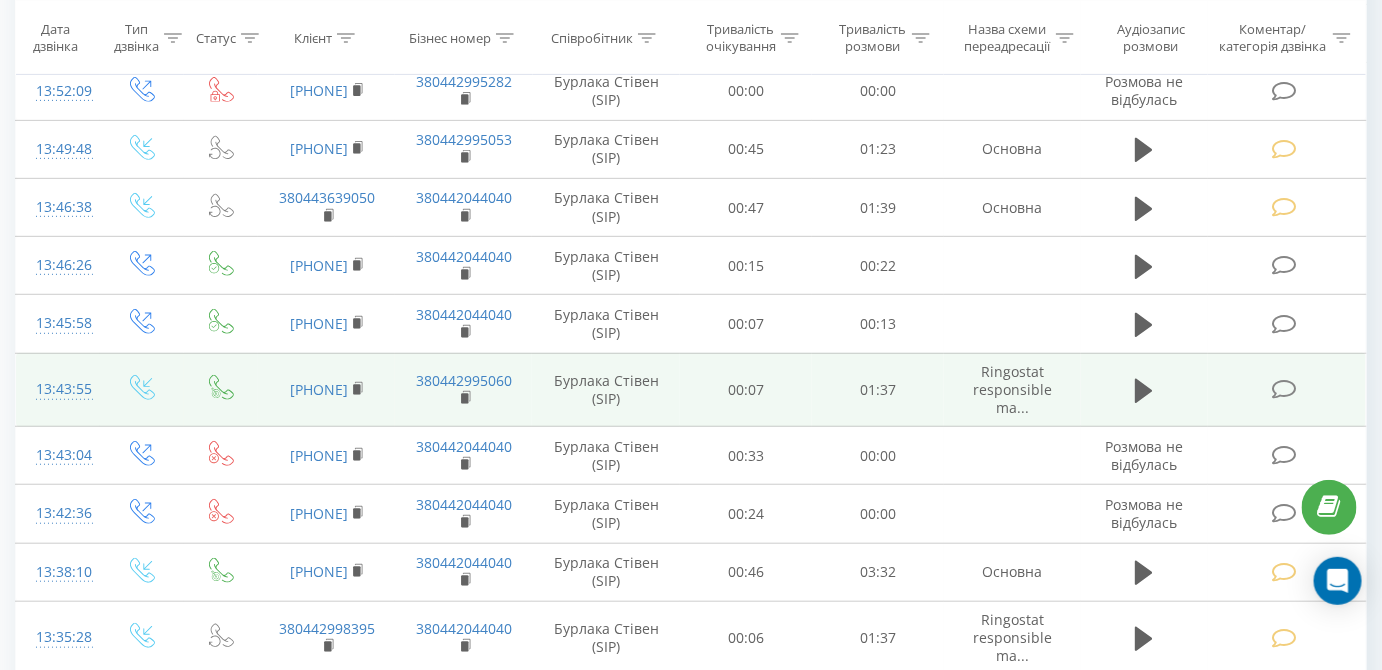 click at bounding box center [1284, 389] 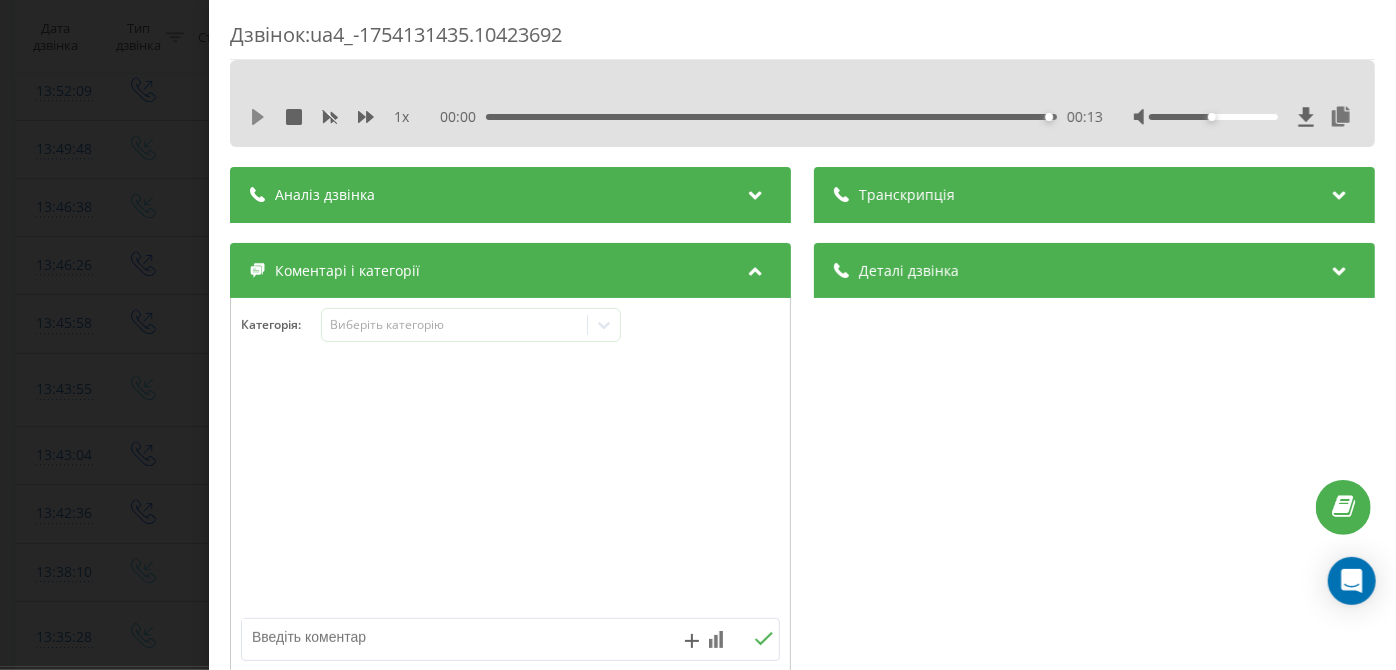 click 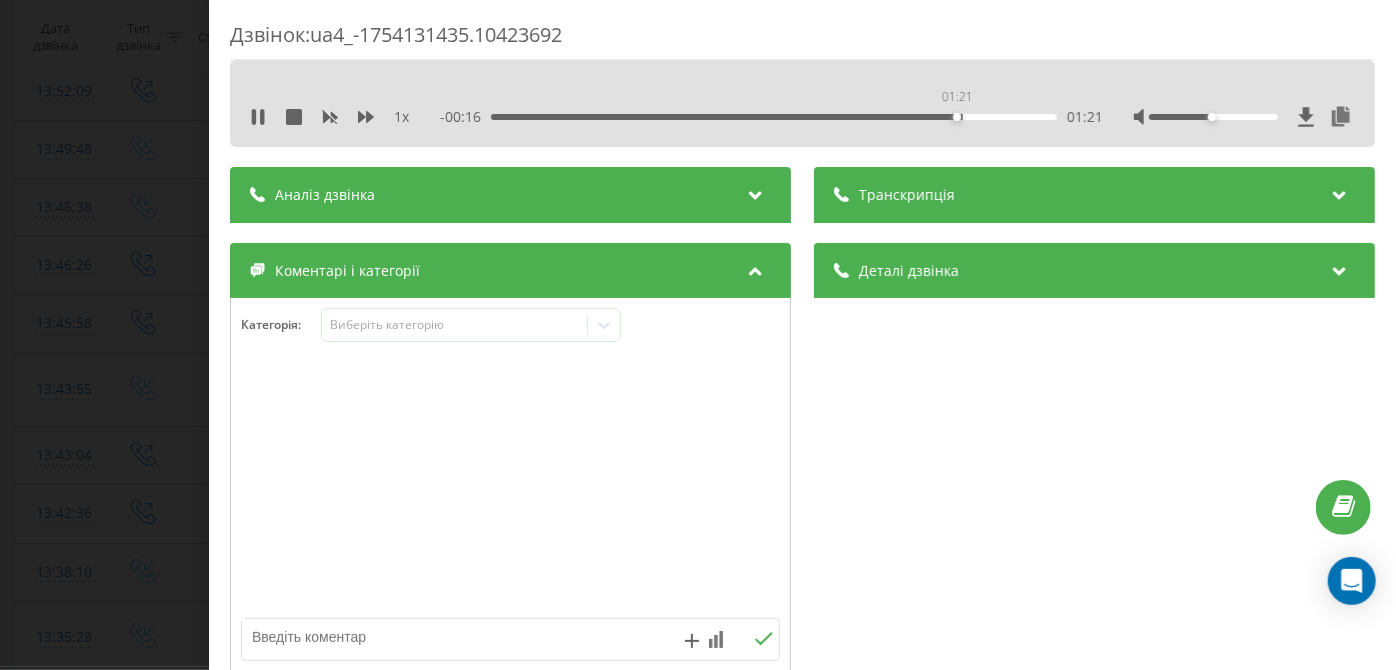 click on "01:21" at bounding box center [775, 117] 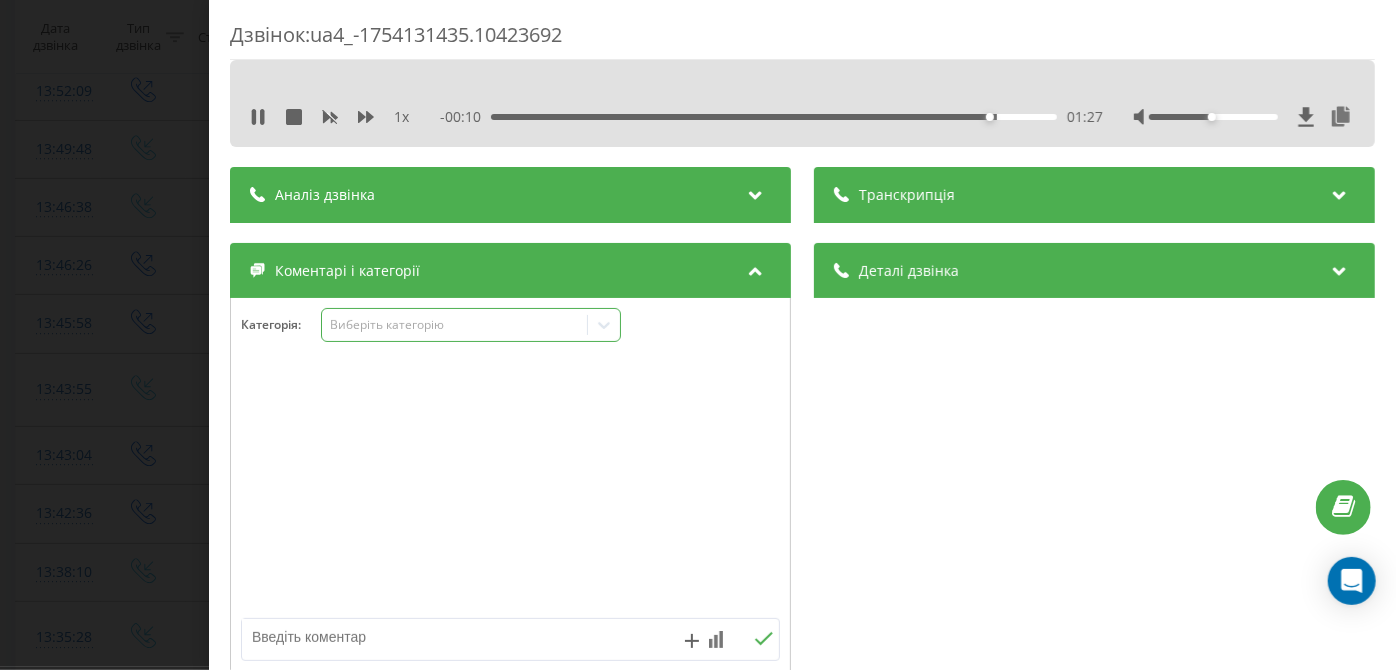 click on "Виберіть категорію" at bounding box center (455, 325) 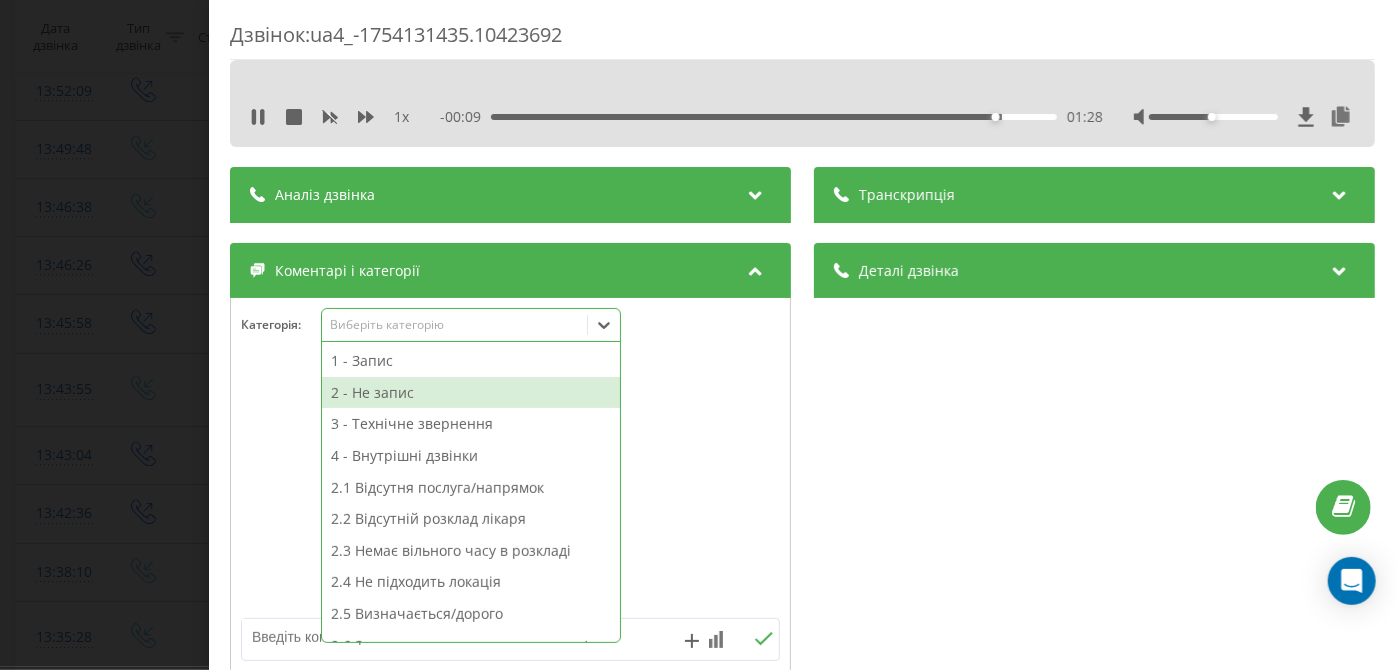 click on "2 - Не запис" at bounding box center [471, 393] 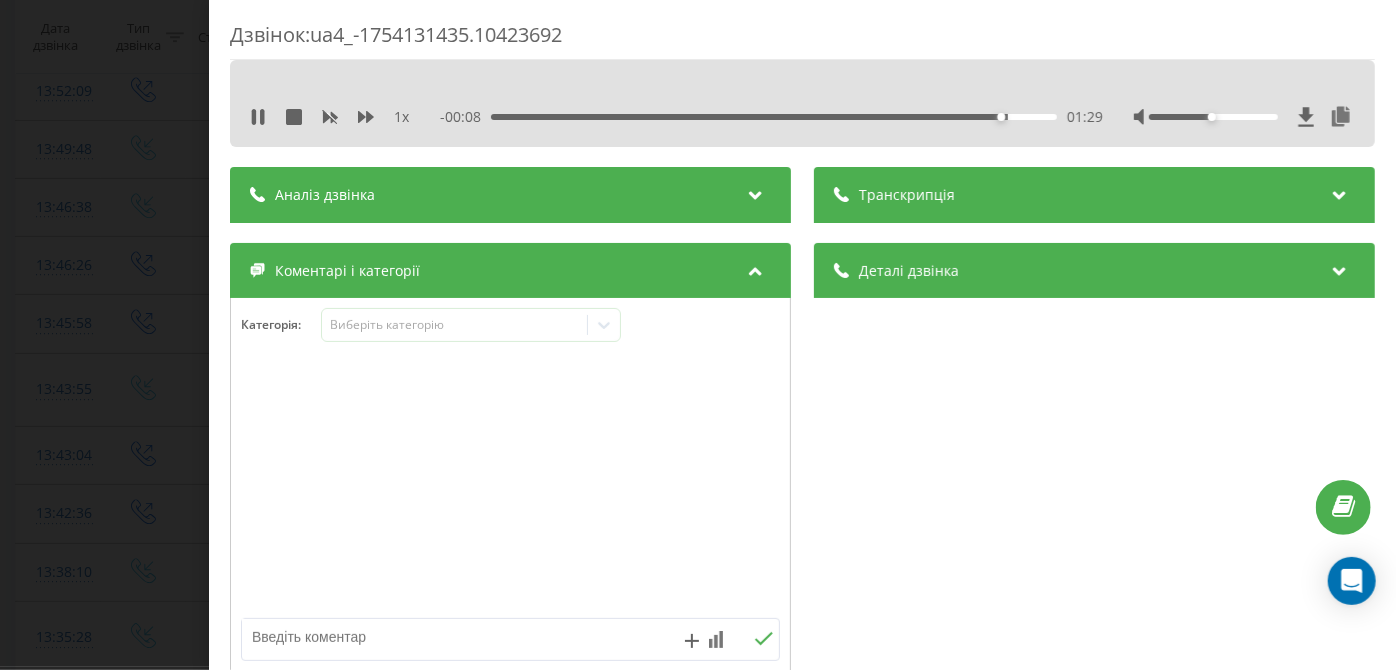 click at bounding box center [456, 637] 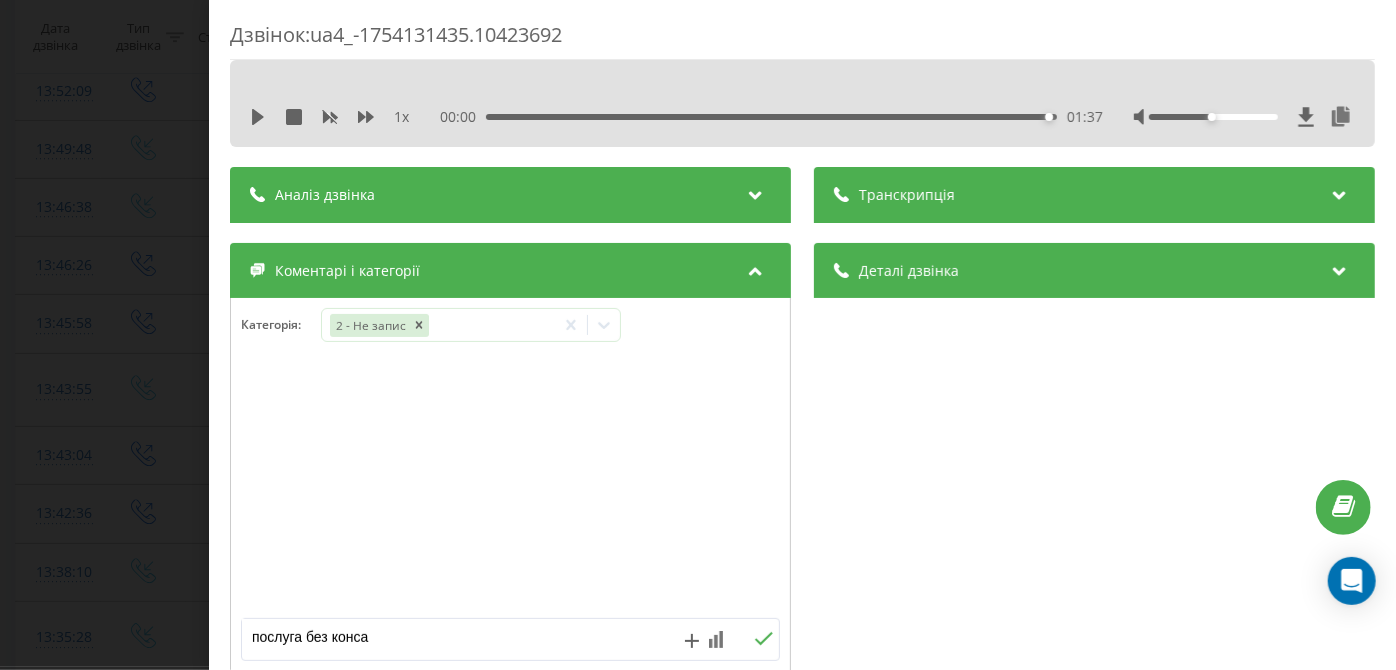 type on "послуга без конс" 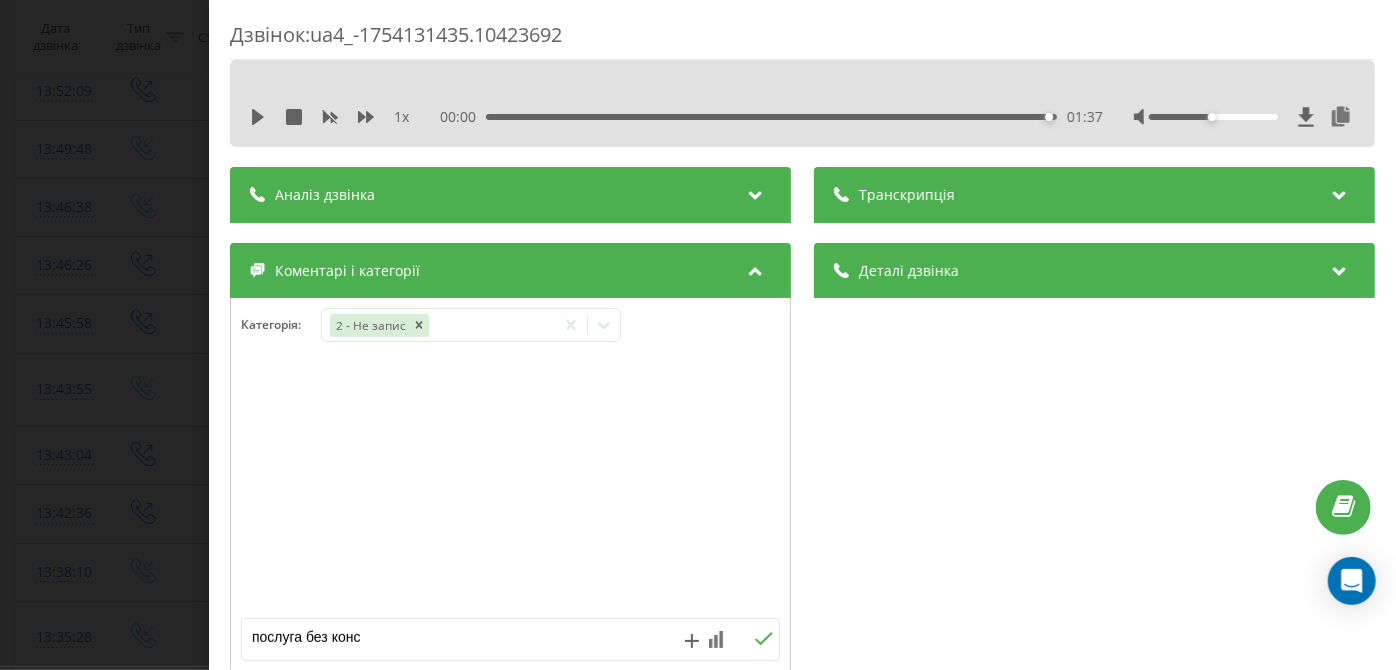 click 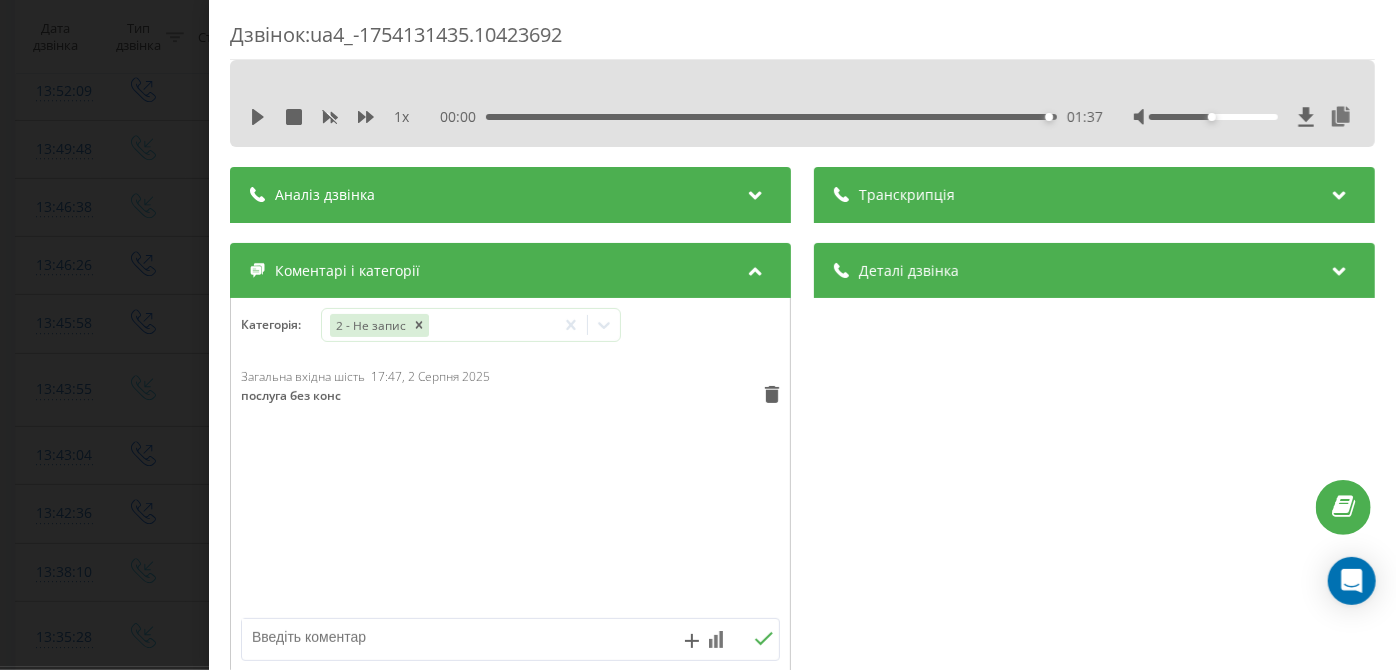 click on "Дзвінок :  ua4_-1754131435.10423692   1 x  00:00 01:37   01:37   Транскрипція Для AI-аналізу майбутніх дзвінків  налаштуйте та активуйте профіль на сторінці . Якщо профіль вже є і дзвінок відповідає його умовам, оновіть сторінку через 10 хвилин - AI аналізує поточний дзвінок. Аналіз дзвінка Для AI-аналізу майбутніх дзвінків  налаштуйте та активуйте профіль на сторінці . Якщо профіль вже є і дзвінок відповідає його умовам, оновіть сторінку через 10 хвилин - AI аналізує поточний дзвінок. Деталі дзвінка Загальне Дата дзвінка 2025-08-02 13:43:55 Тип дзвінка Вхідний Статус дзвінка Цільовий 380937749970 / :" at bounding box center (698, 335) 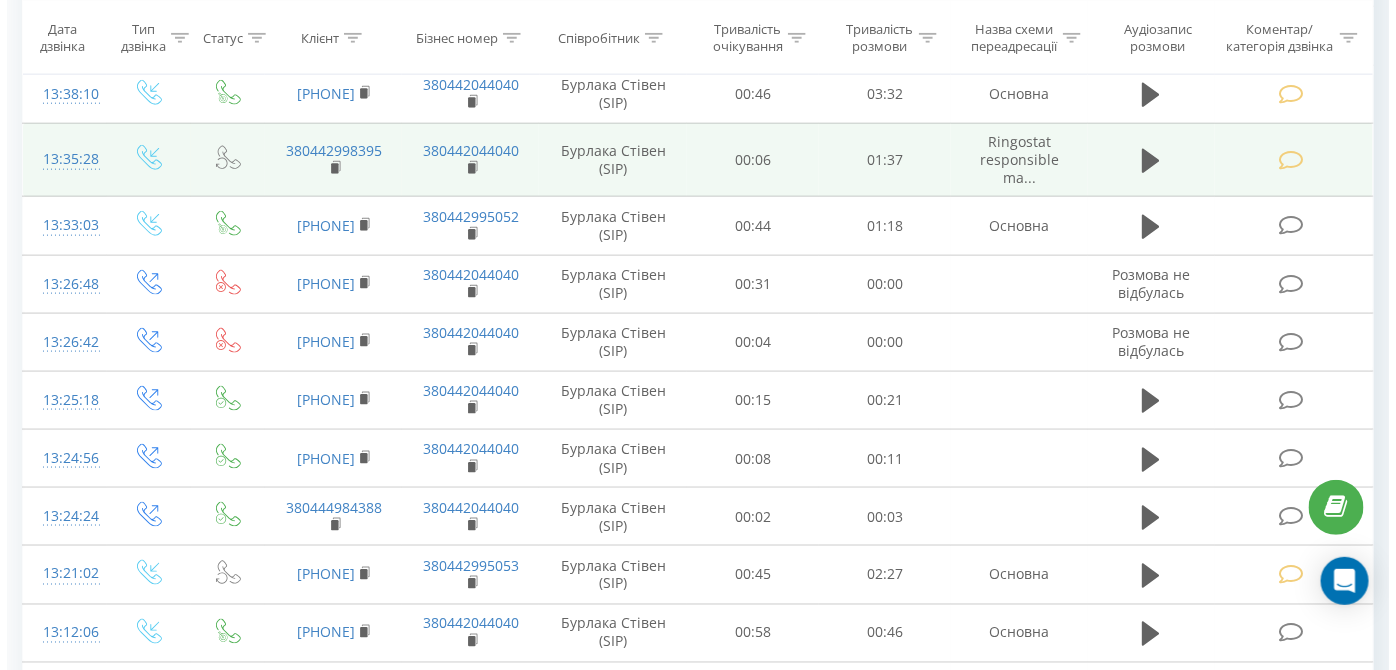 scroll, scrollTop: 3231, scrollLeft: 0, axis: vertical 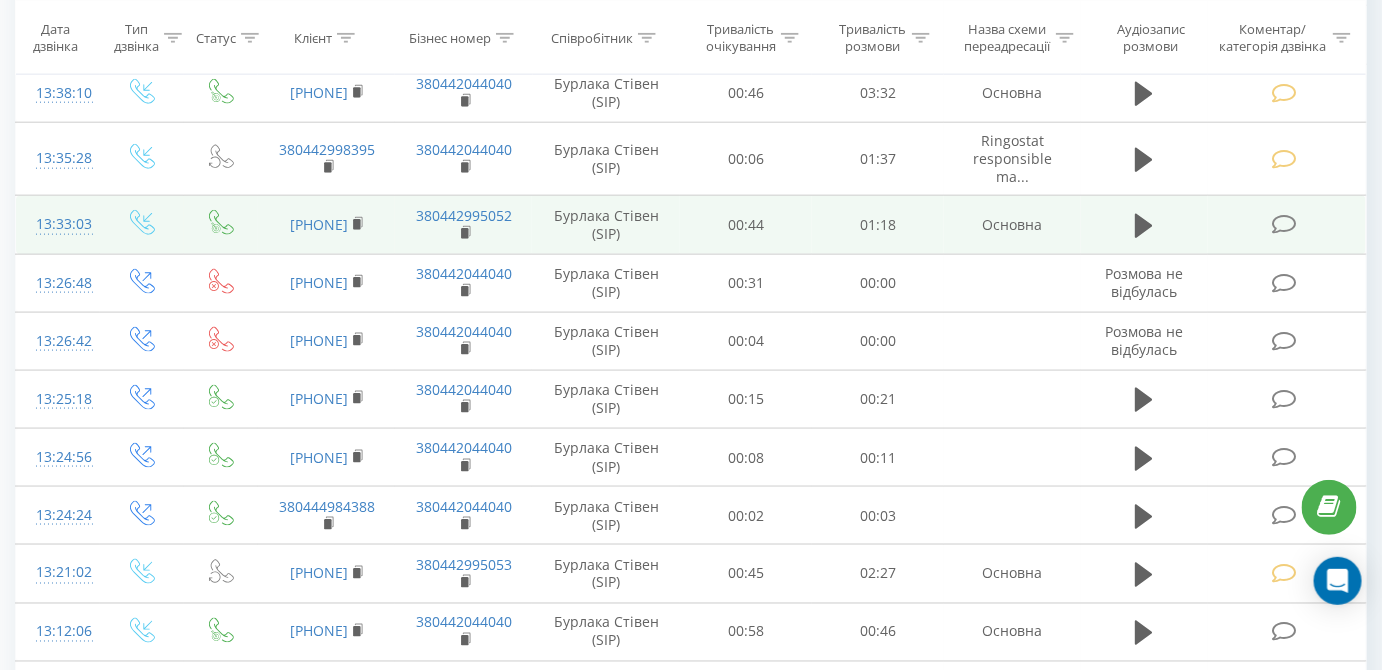 click at bounding box center [1284, 224] 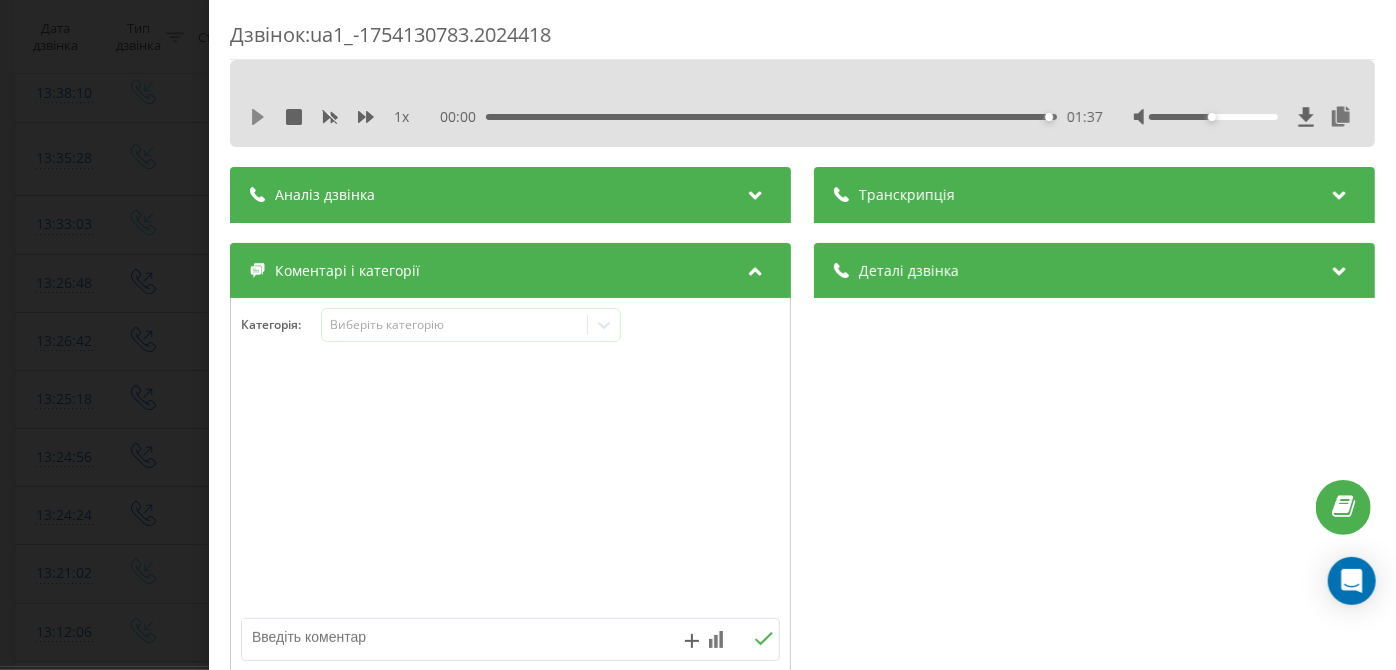 click 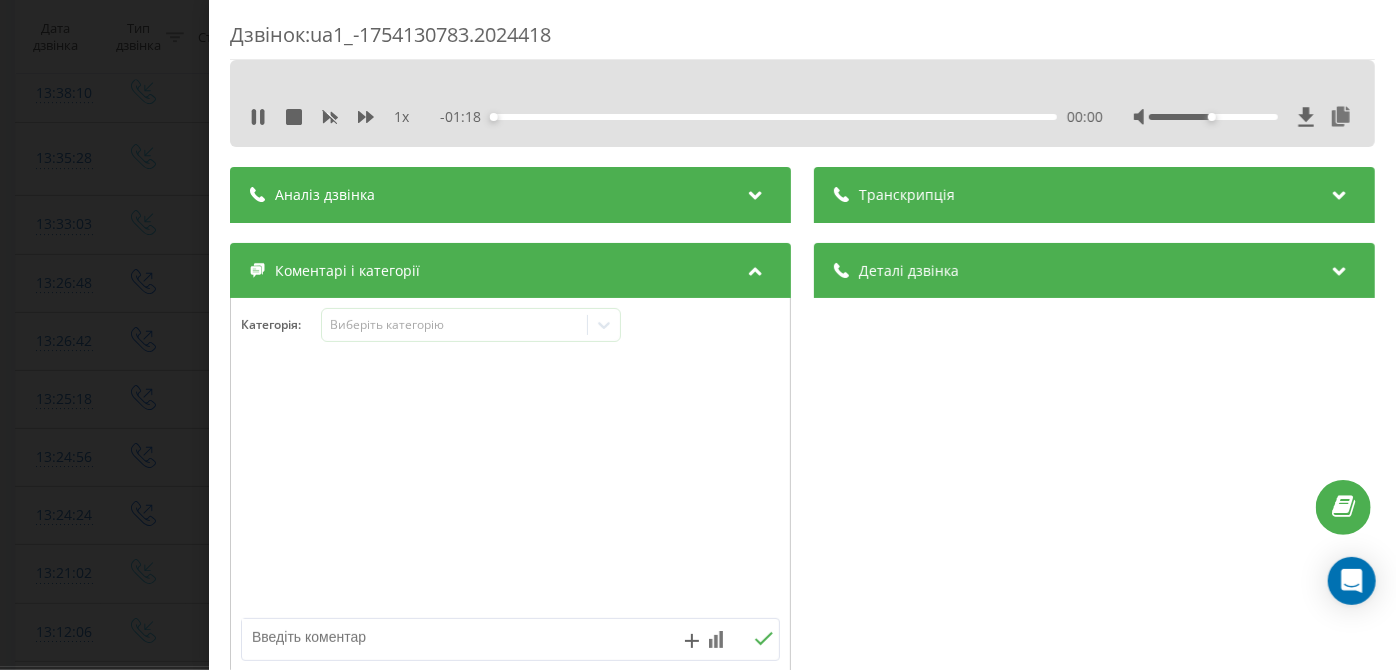 click on "- 01:18 00:00   00:00" at bounding box center (772, 117) 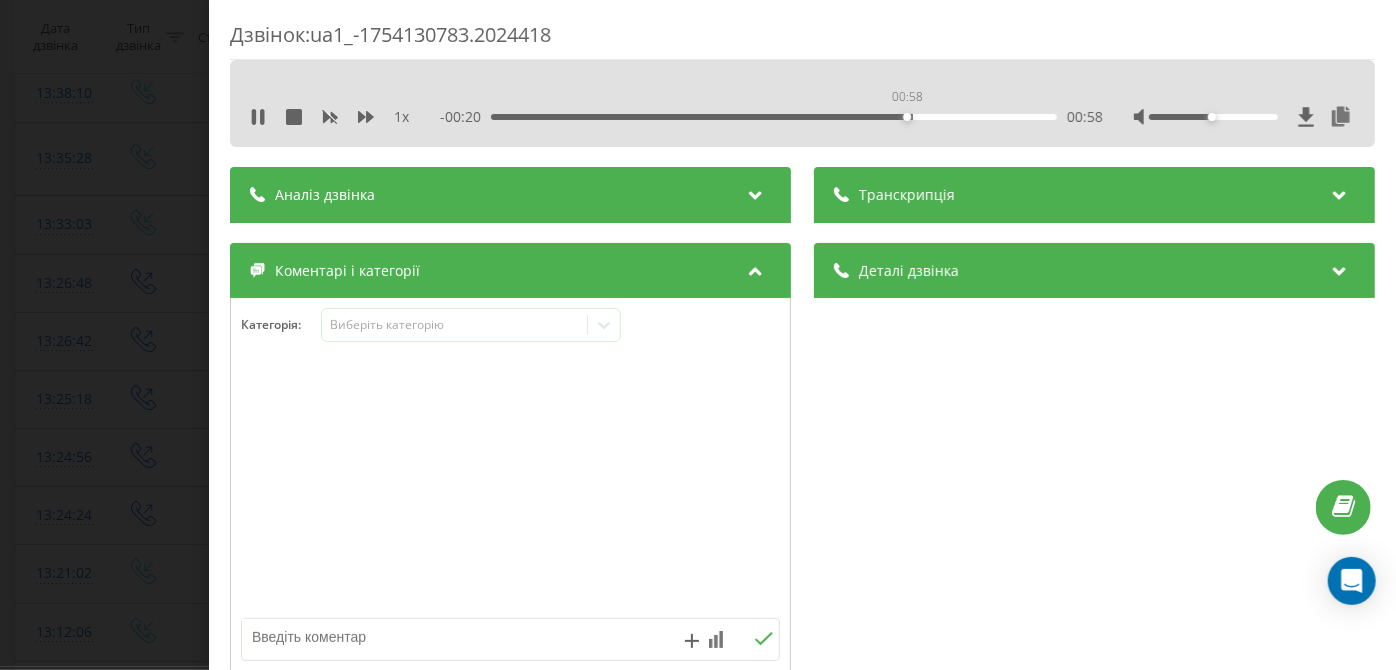click on "00:58" at bounding box center (775, 117) 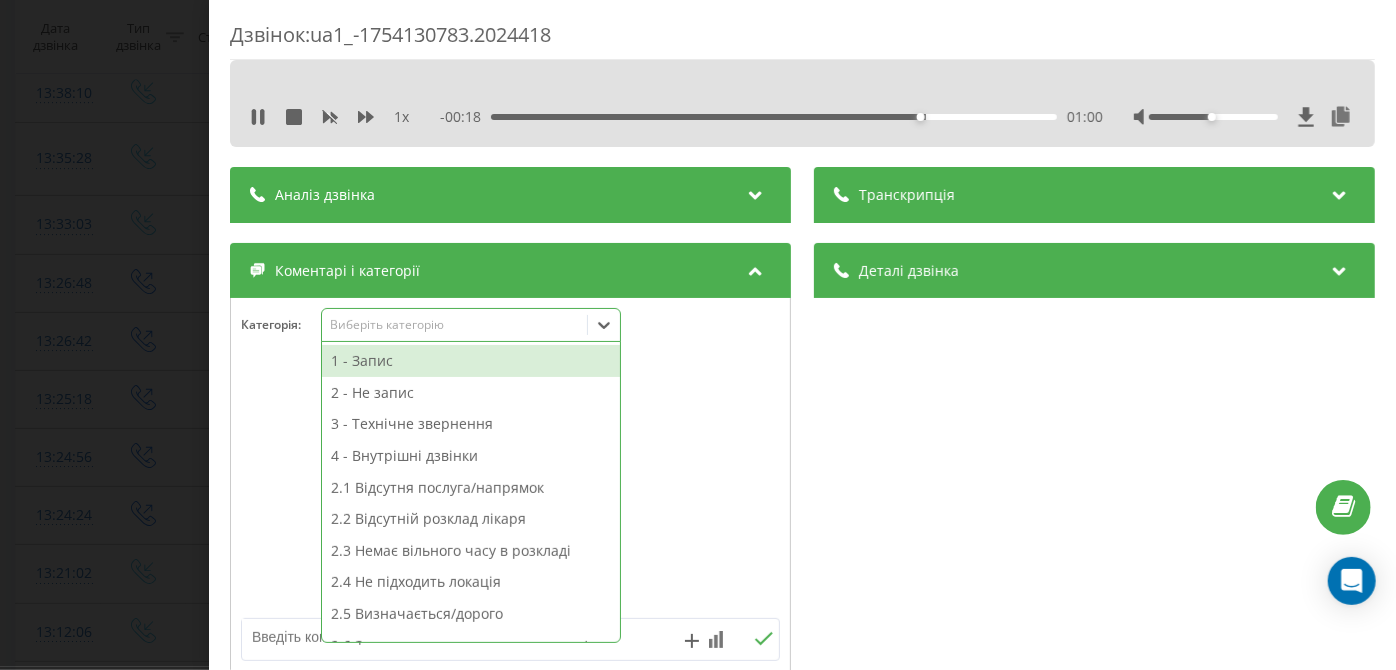 click on "Виберіть категорію" at bounding box center (455, 325) 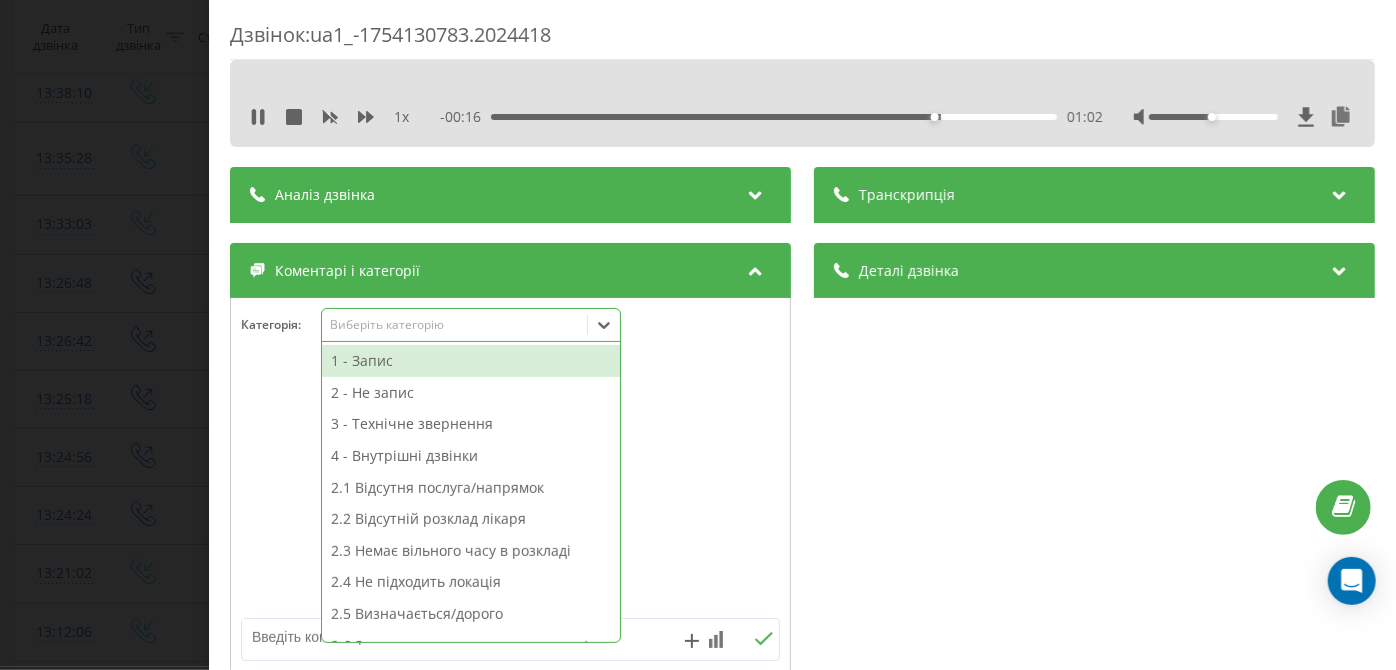 click on "2 - Не запис" at bounding box center (471, 393) 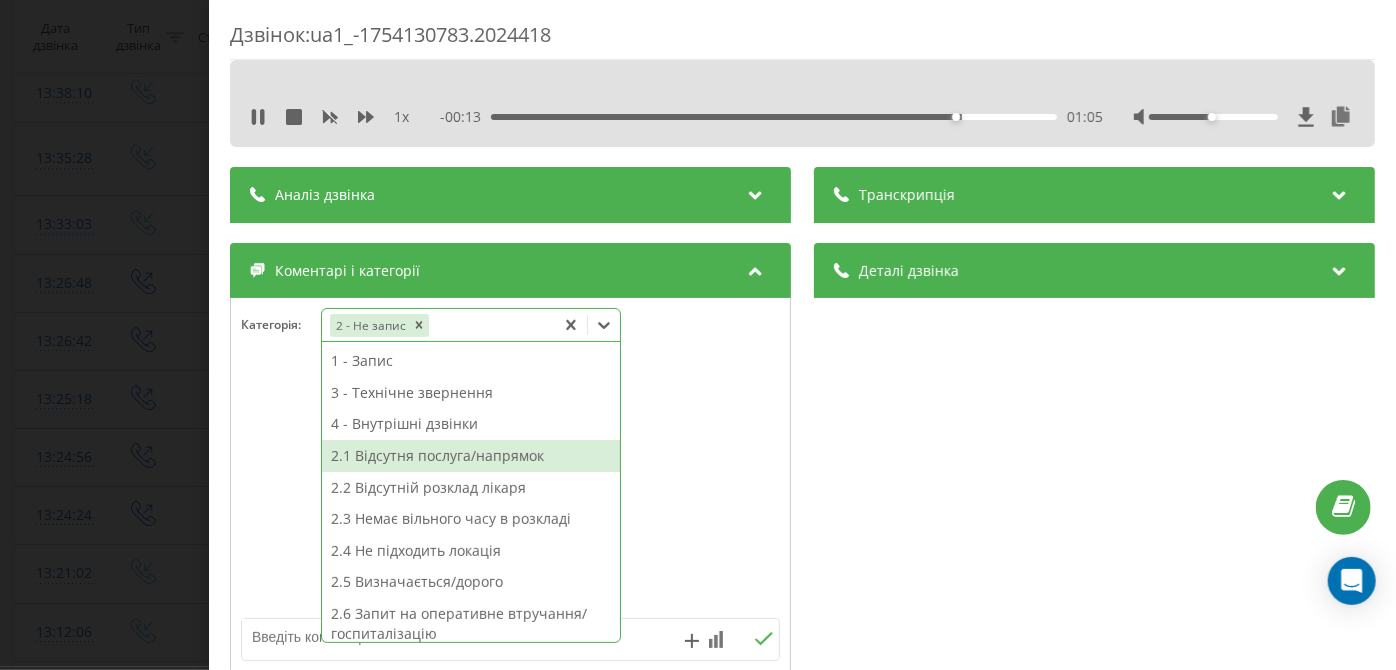 click on "2.1 Відсутня послуга/напрямок" at bounding box center [471, 456] 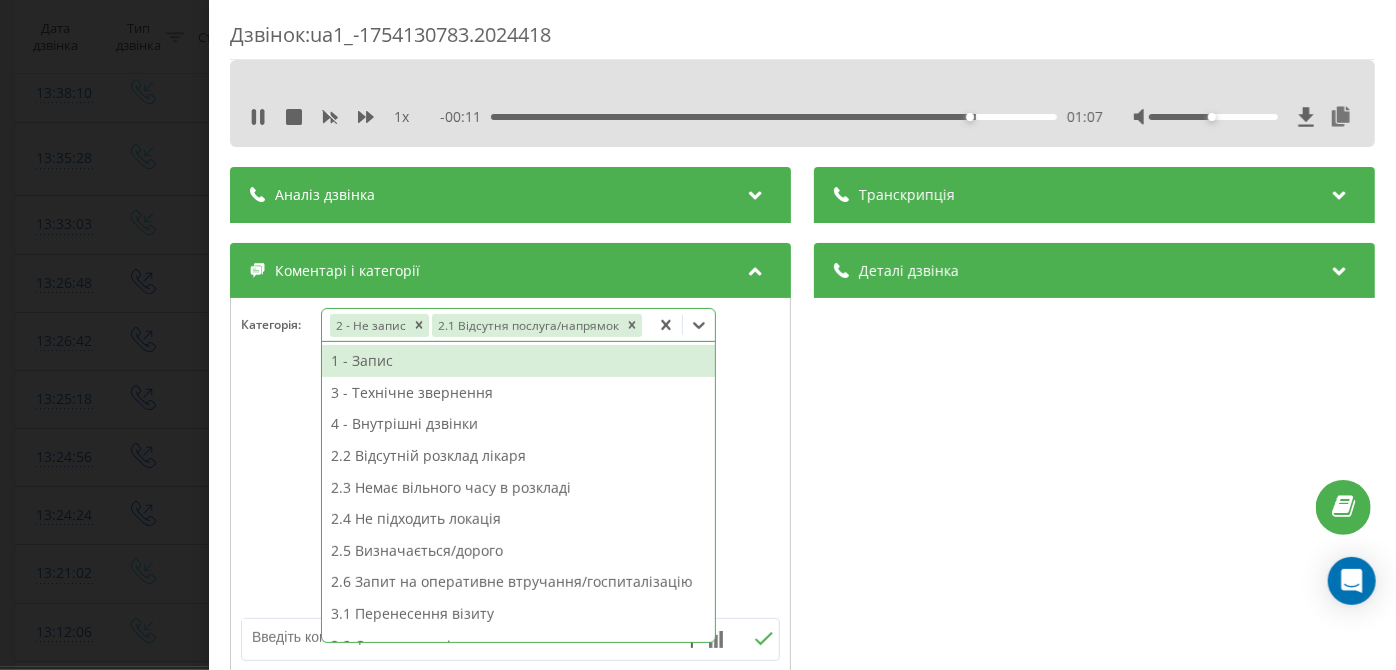 click on "Дзвінок :  ua1_-1754130783.2024418   1 x  - 00:11 01:07   01:07   Транскрипція Для AI-аналізу майбутніх дзвінків  налаштуйте та активуйте профіль на сторінці . Якщо профіль вже є і дзвінок відповідає його умовам, оновіть сторінку через 10 хвилин - AI аналізує поточний дзвінок. Аналіз дзвінка Для AI-аналізу майбутніх дзвінків  налаштуйте та активуйте профіль на сторінці . Якщо профіль вже є і дзвінок відповідає його умовам, оновіть сторінку через 10 хвилин - AI аналізує поточний дзвінок. Деталі дзвінка Загальне Дата дзвінка 2025-08-02 13:33:03 Тип дзвінка Вхідний Статус дзвінка Цільовий 380507707500 :" at bounding box center [698, 335] 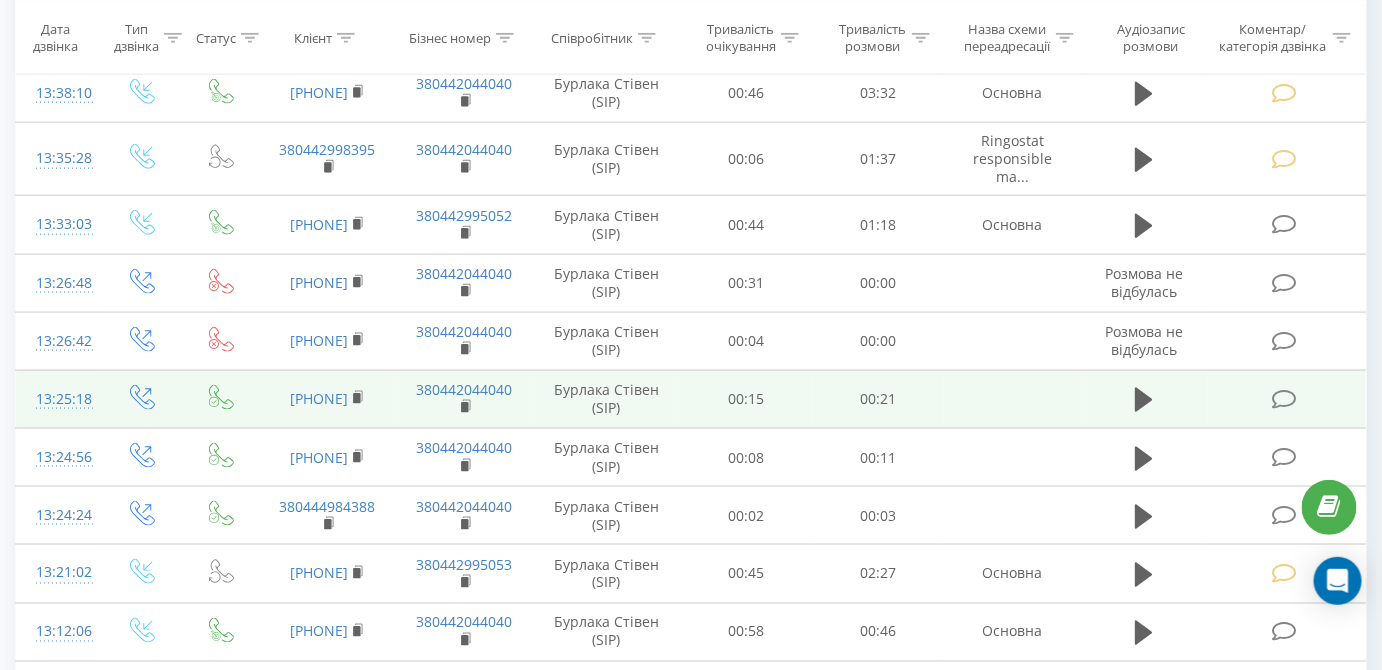 click at bounding box center [1284, 399] 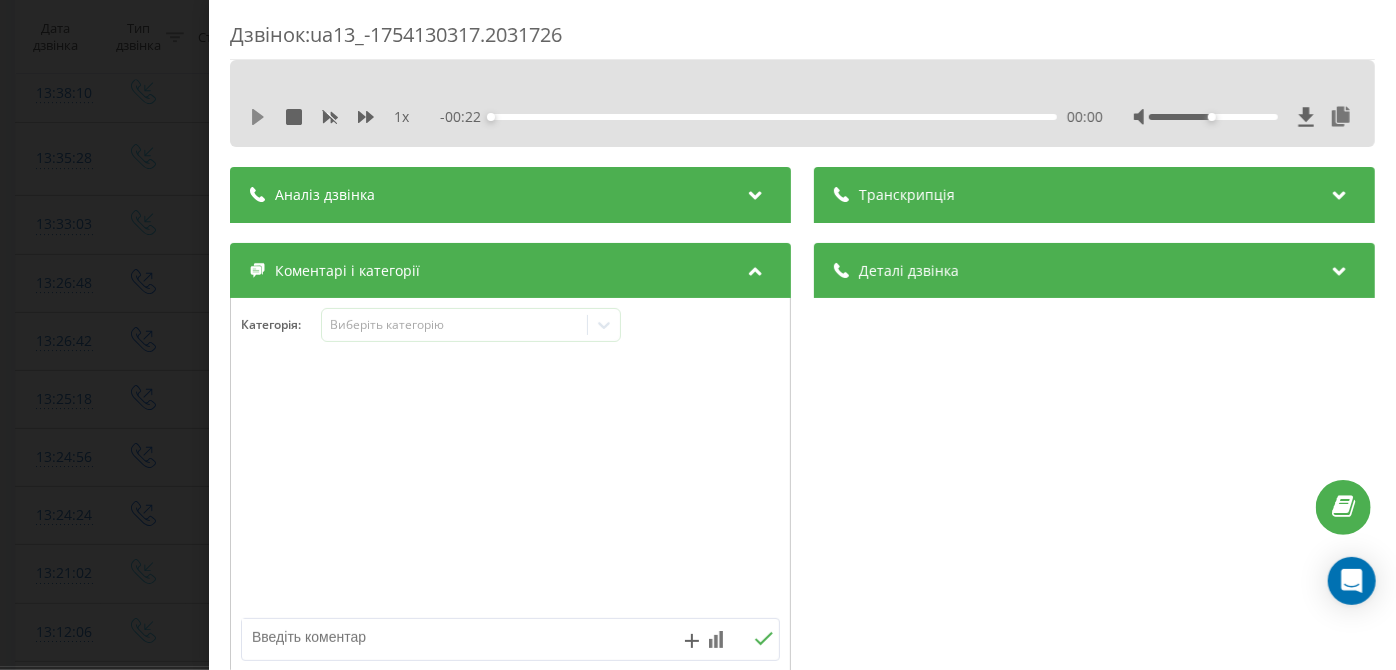 click 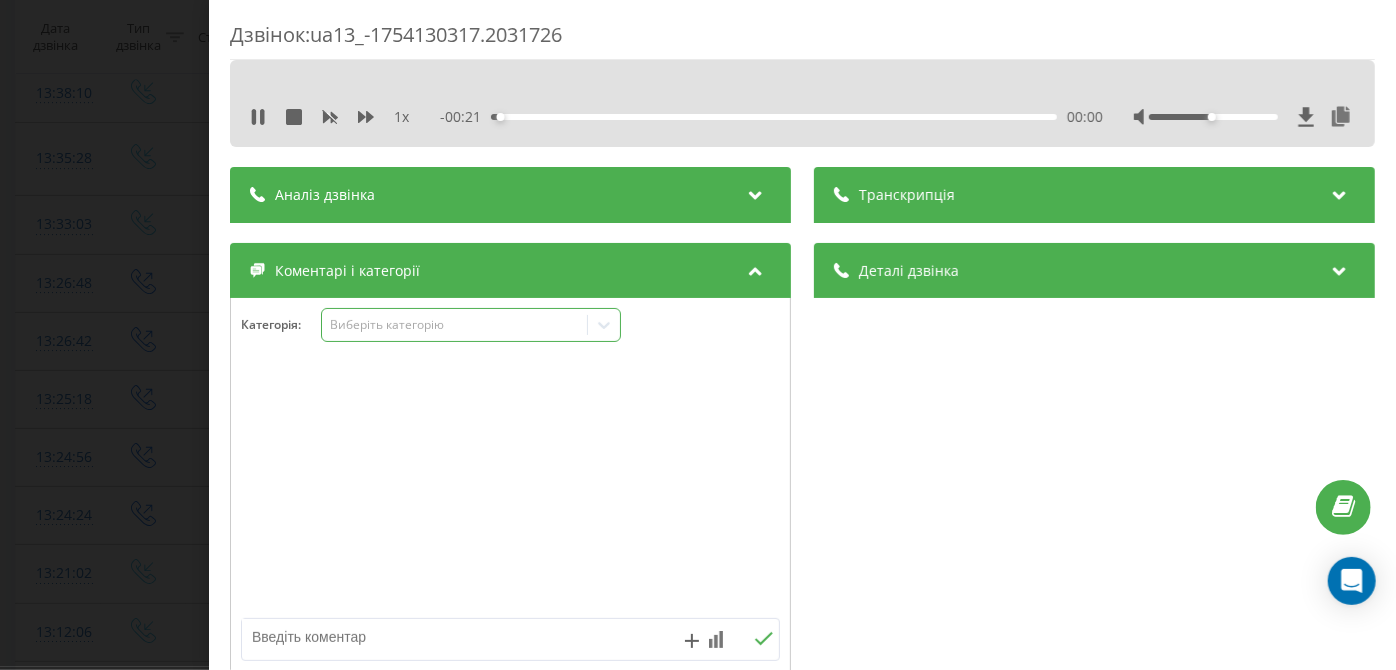click on "Виберіть категорію" at bounding box center [454, 325] 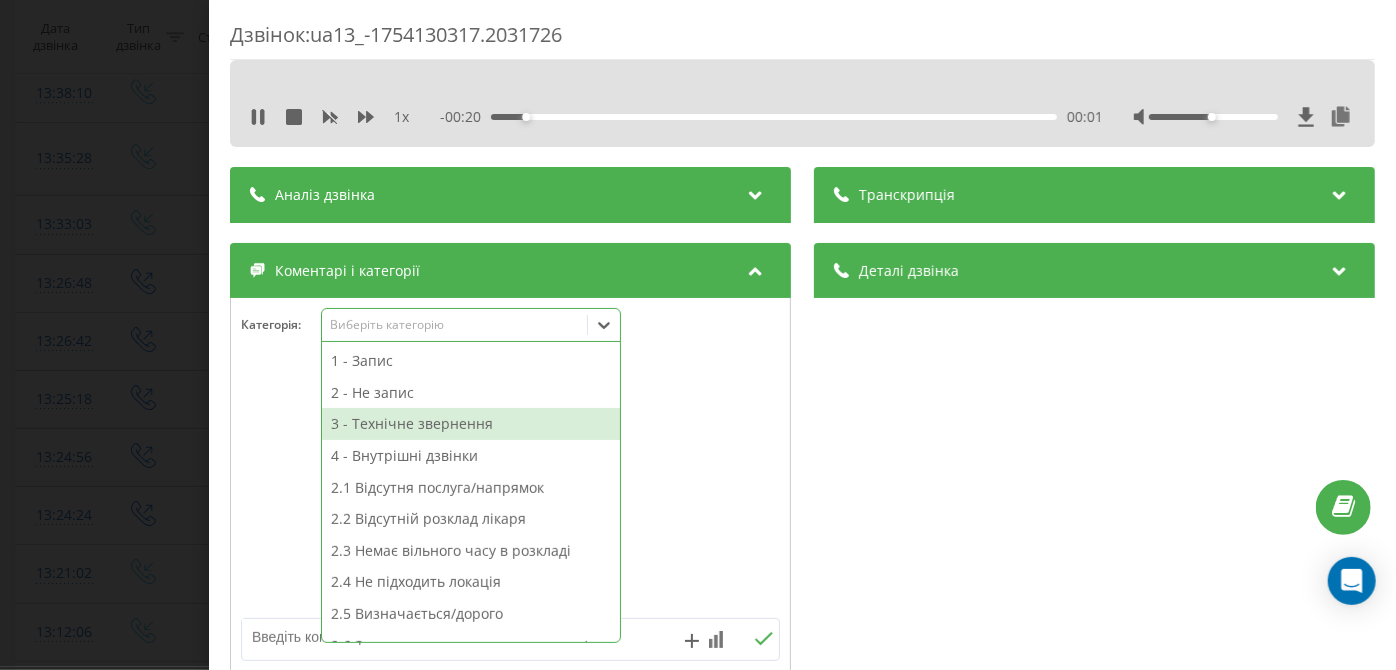 click on "3 - Технічне звернення" at bounding box center [471, 424] 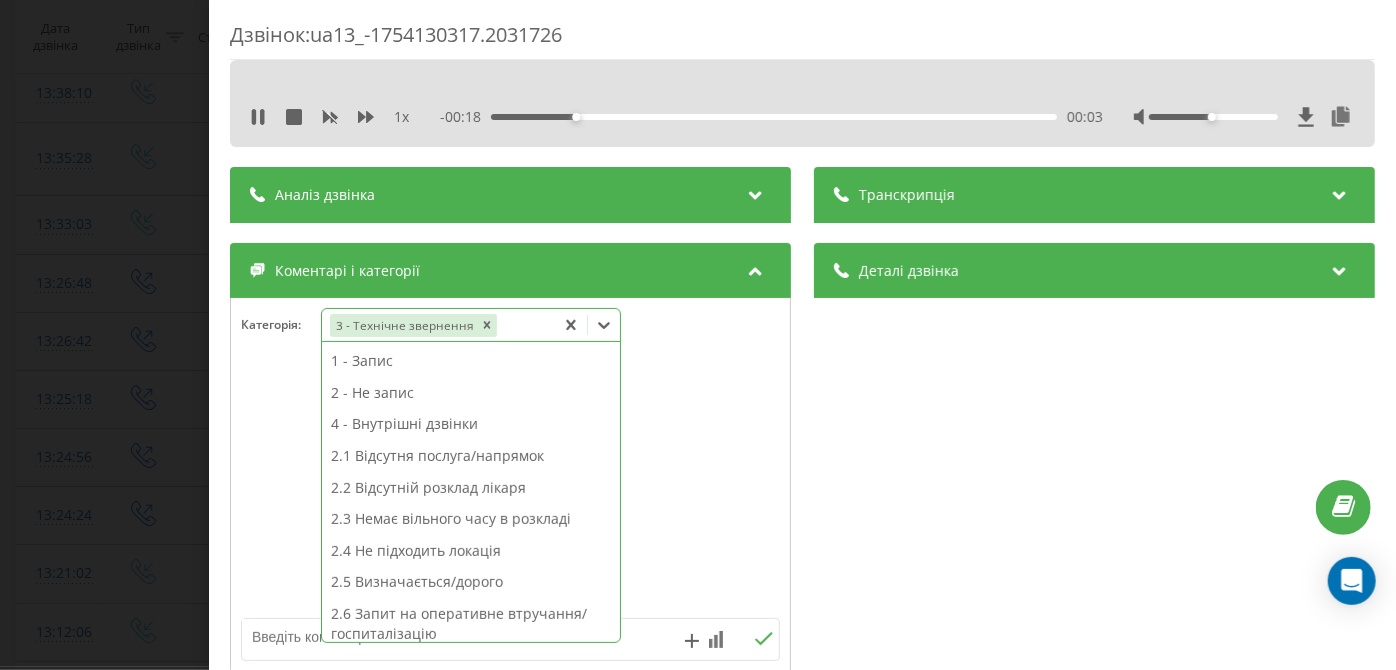 scroll, scrollTop: 313, scrollLeft: 0, axis: vertical 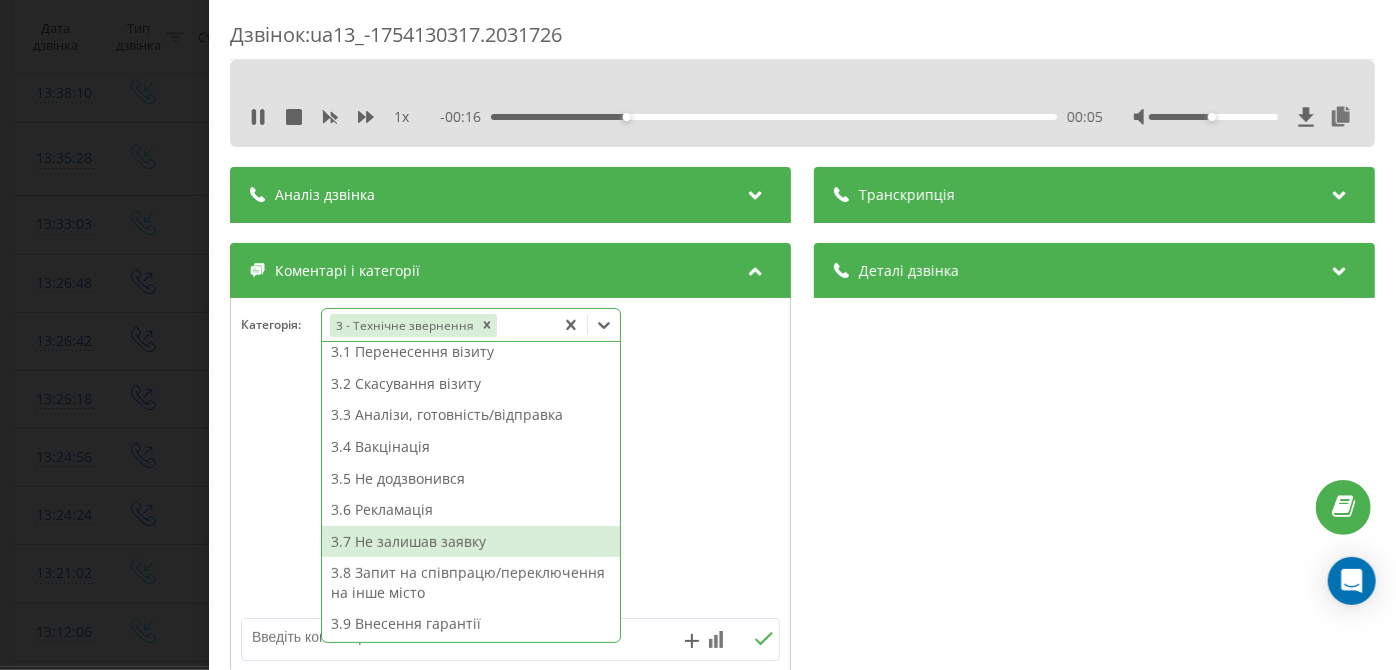 click on "3.7 Не залишав заявку" at bounding box center [471, 542] 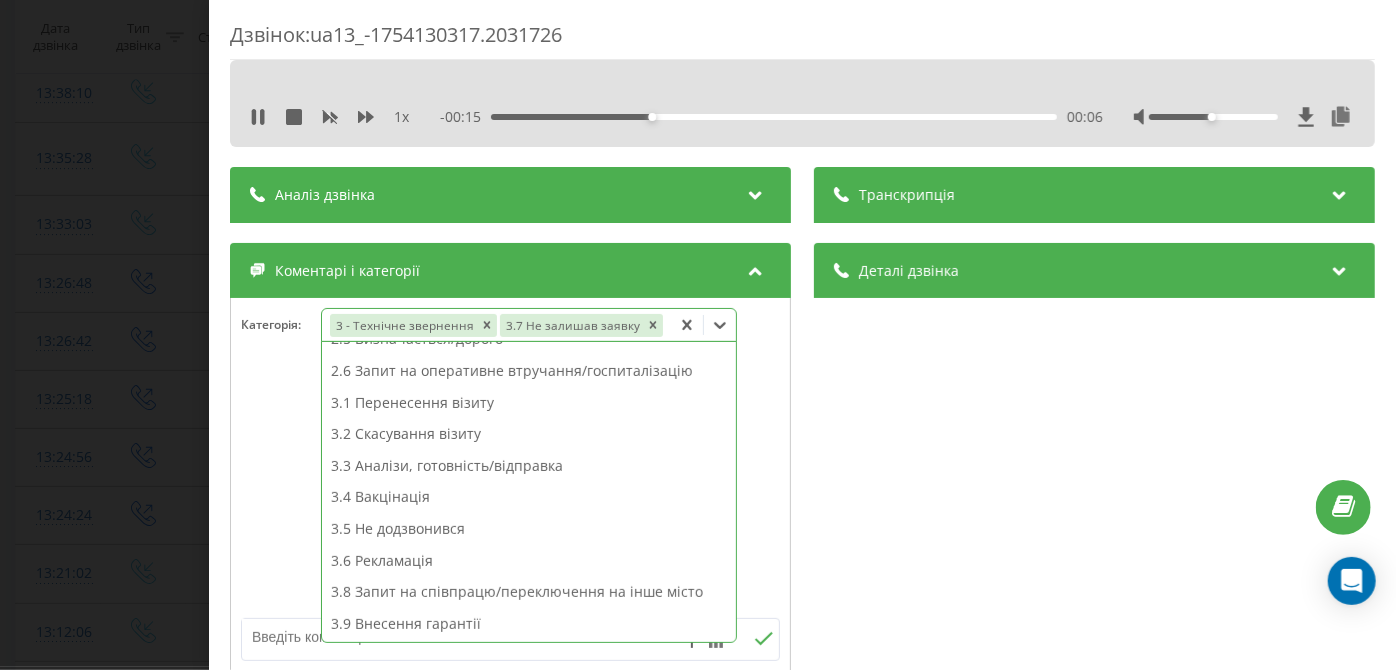 scroll, scrollTop: 242, scrollLeft: 0, axis: vertical 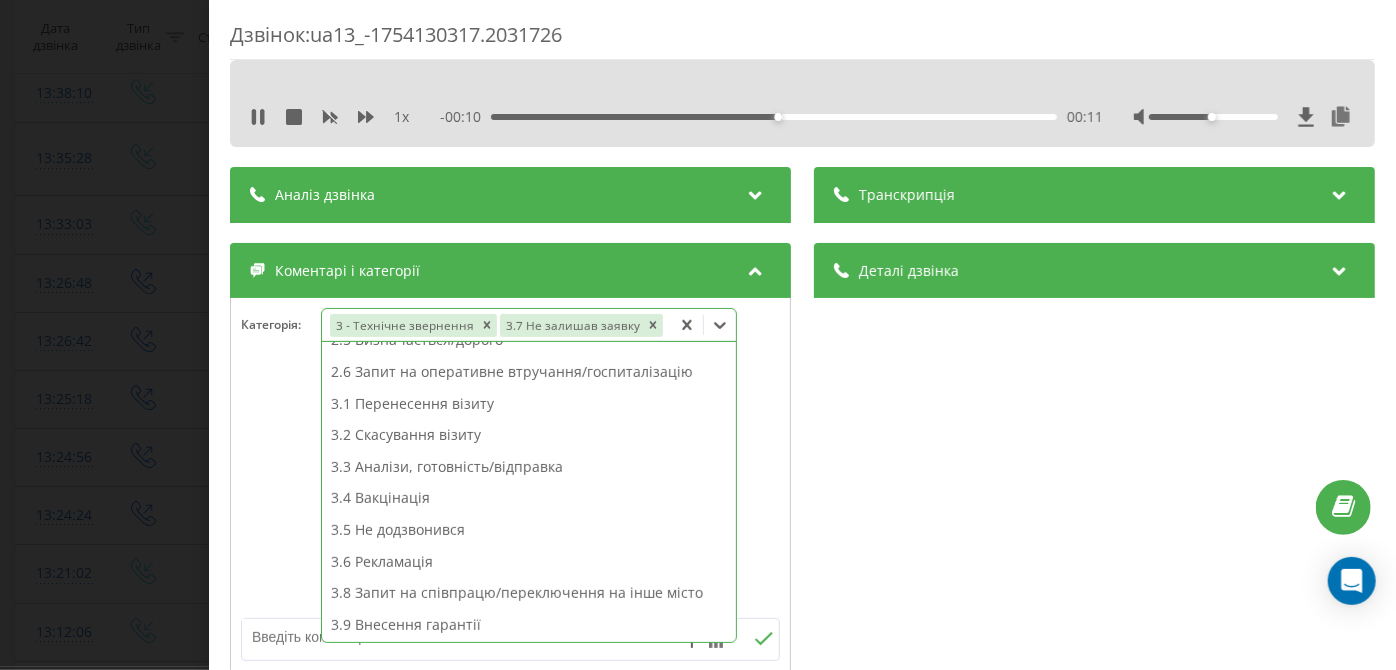 click on "Дзвінок :  ua13_-1754130317.2031726   1 x  - 00:10 00:11   00:11   Транскрипція Для AI-аналізу майбутніх дзвінків  налаштуйте та активуйте профіль на сторінці . Якщо профіль вже є і дзвінок відповідає його умовам, оновіть сторінку через 10 хвилин - AI аналізує поточний дзвінок. Аналіз дзвінка Для AI-аналізу майбутніх дзвінків  налаштуйте та активуйте профіль на сторінці . Якщо профіль вже є і дзвінок відповідає його умовам, оновіть сторінку через 10 хвилин - AI аналізує поточний дзвінок. Деталі дзвінка Загальне Дата дзвінка 2025-08-02 13:25:18 Тип дзвінка Вихідний Статус дзвінка Успішний 380442044040" at bounding box center (698, 335) 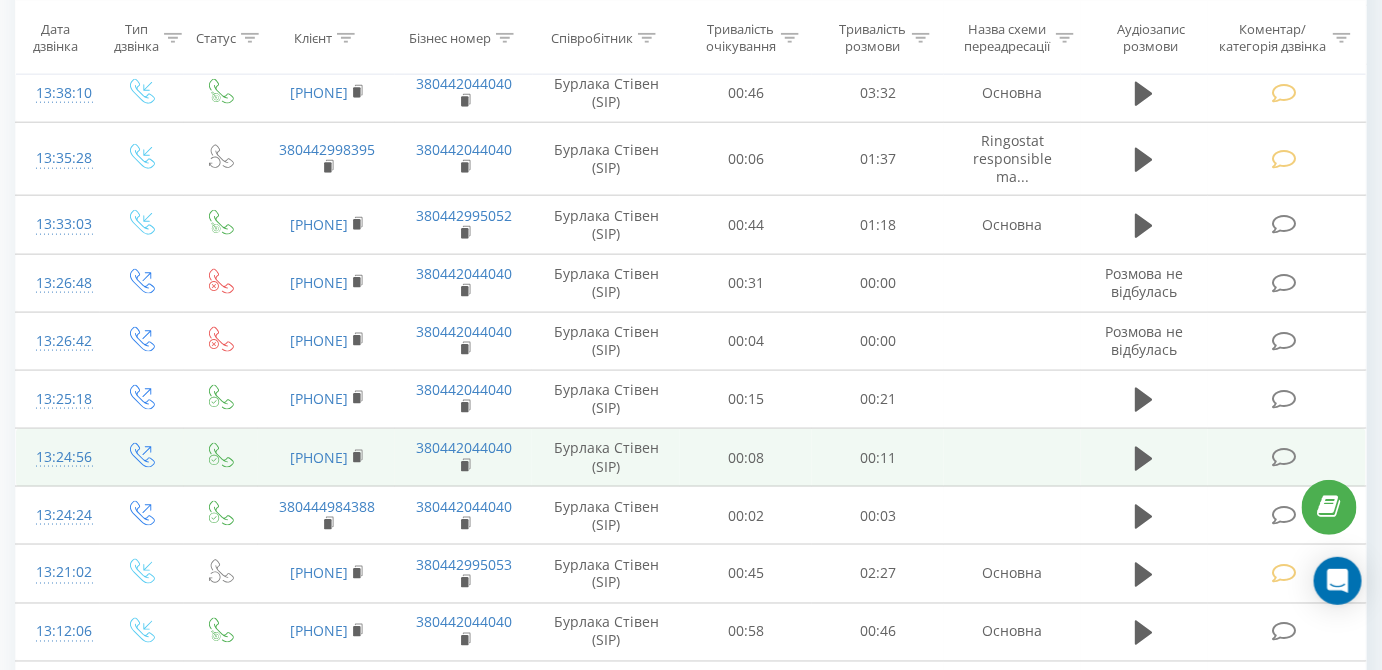 click at bounding box center [1284, 457] 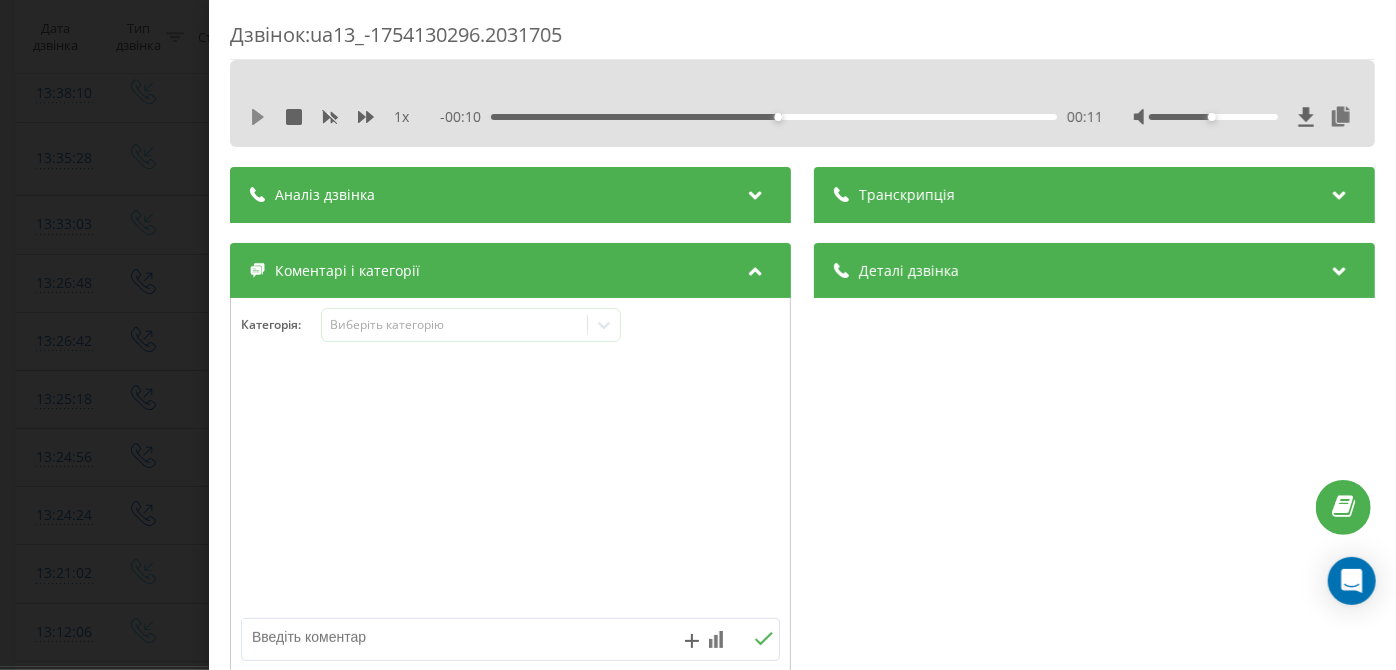 click 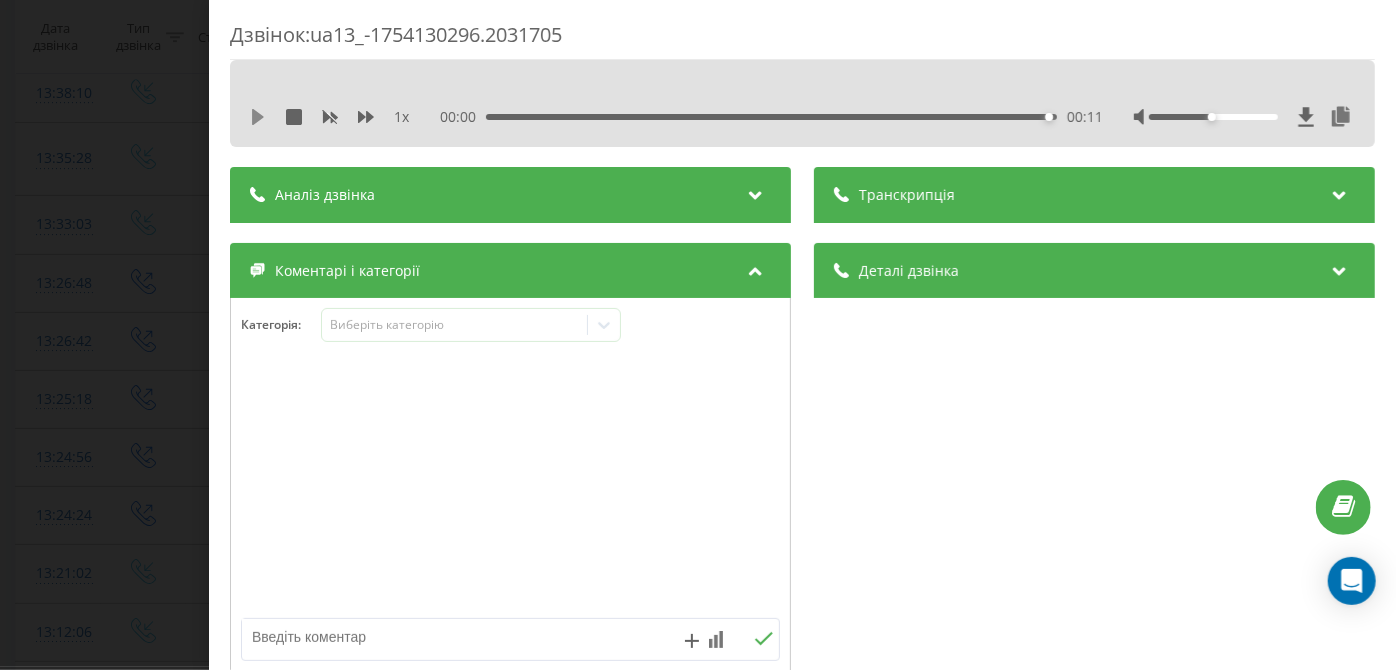 click 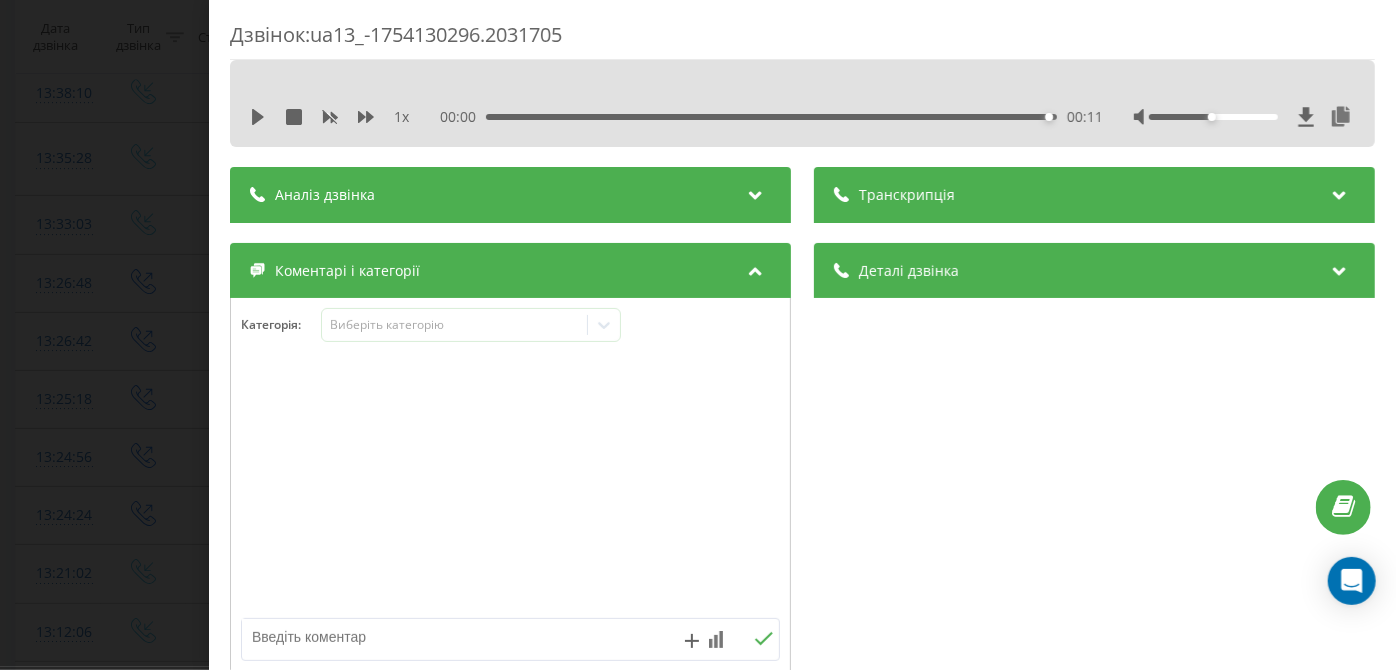 click on "00:11" at bounding box center (772, 117) 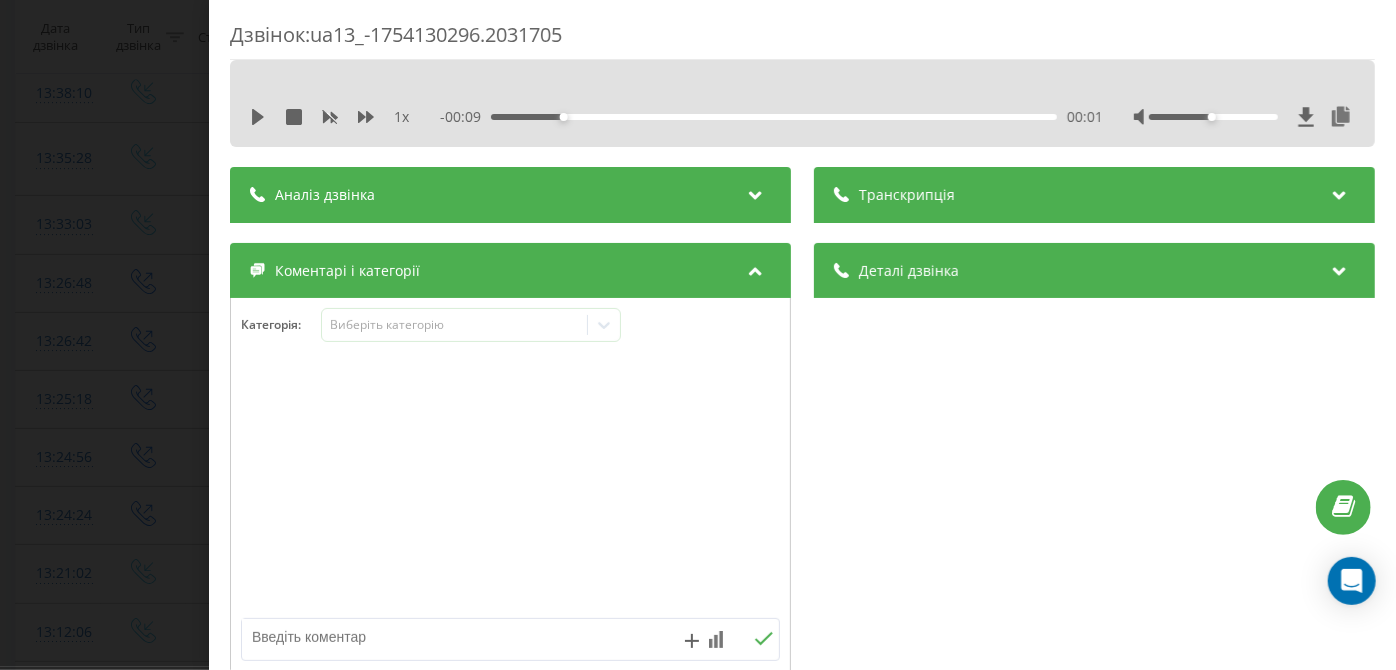 click on "1 x  - 00:09 00:01   00:01" at bounding box center (802, 103) 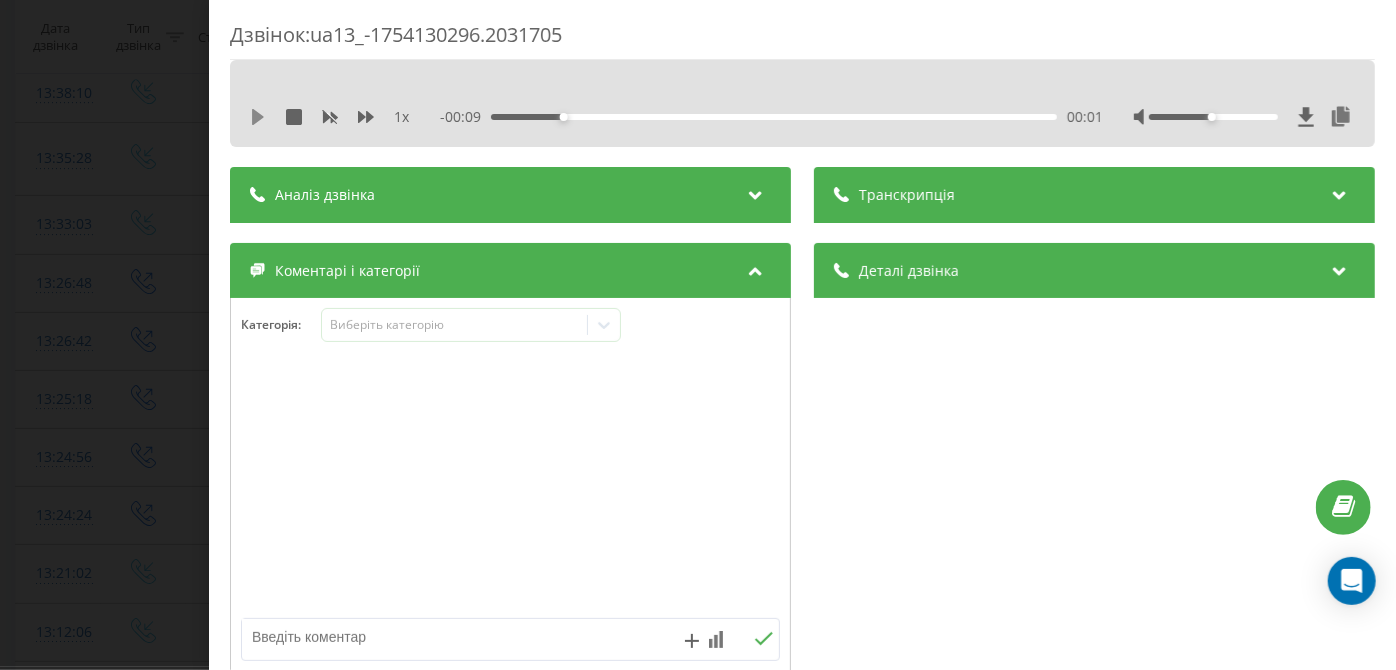 click 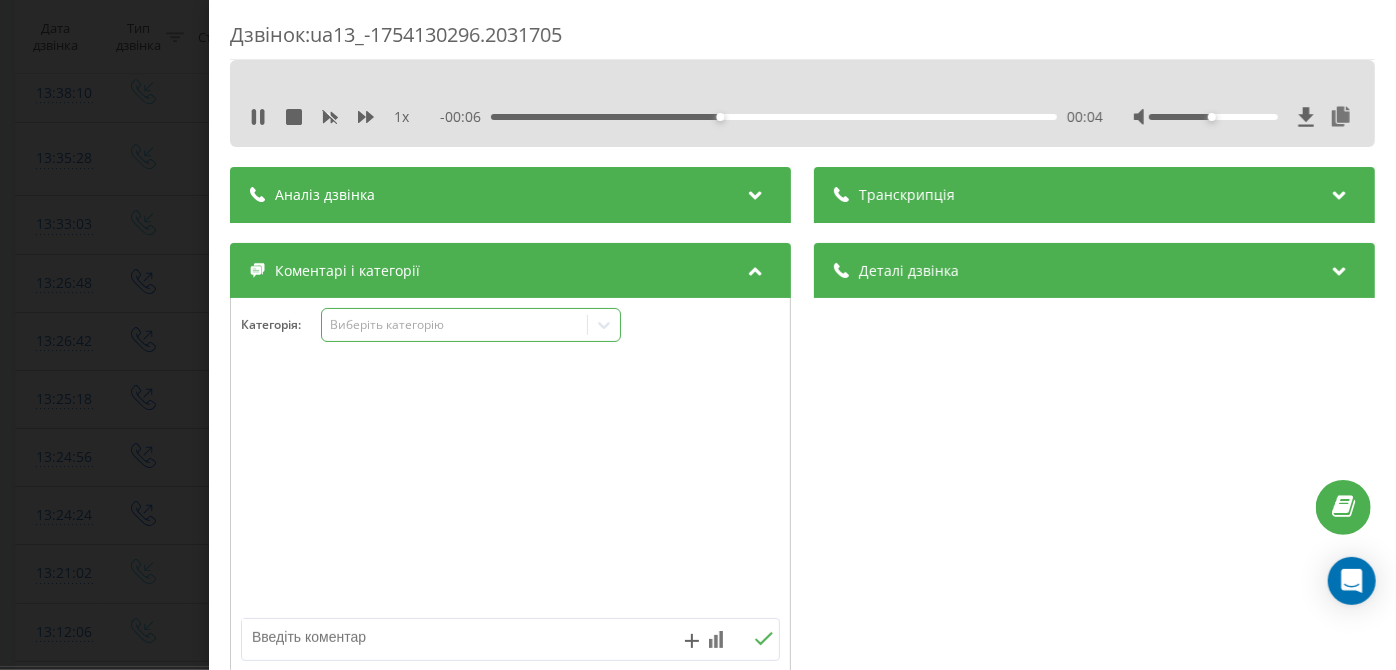 click on "Виберіть категорію" at bounding box center (455, 325) 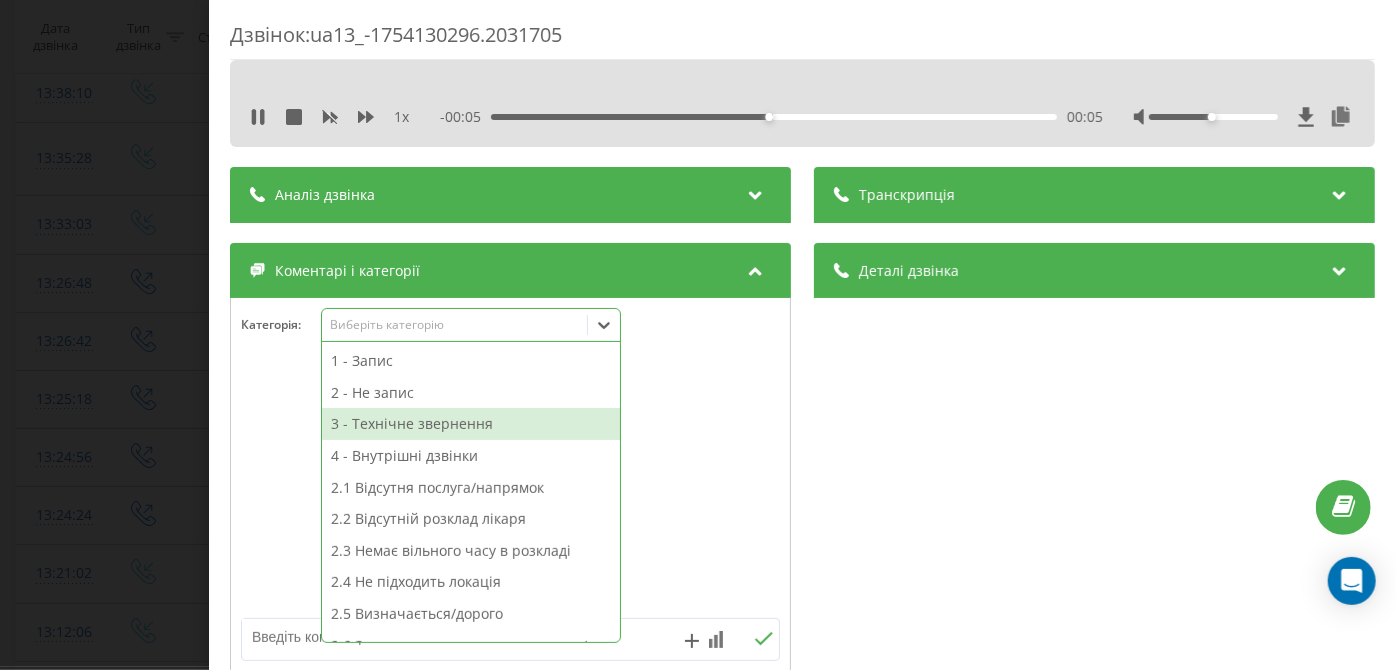 click on "3 - Технічне звернення" at bounding box center [471, 424] 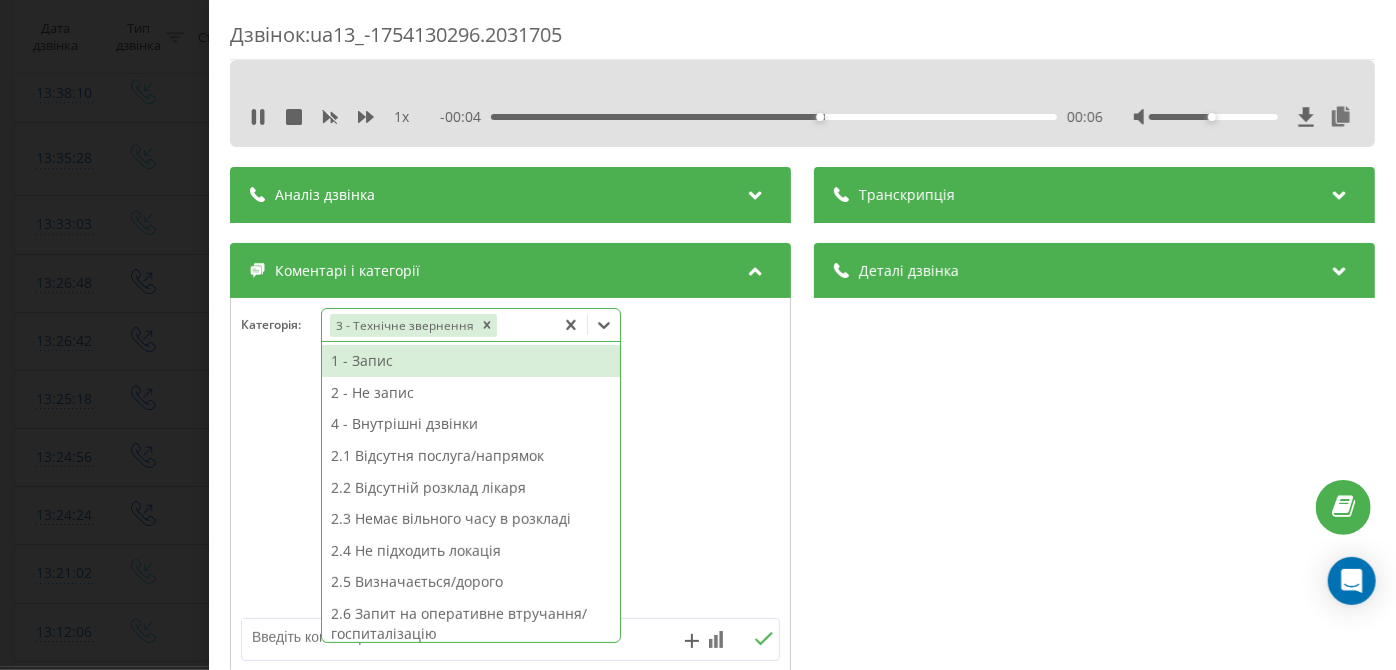 scroll, scrollTop: 313, scrollLeft: 0, axis: vertical 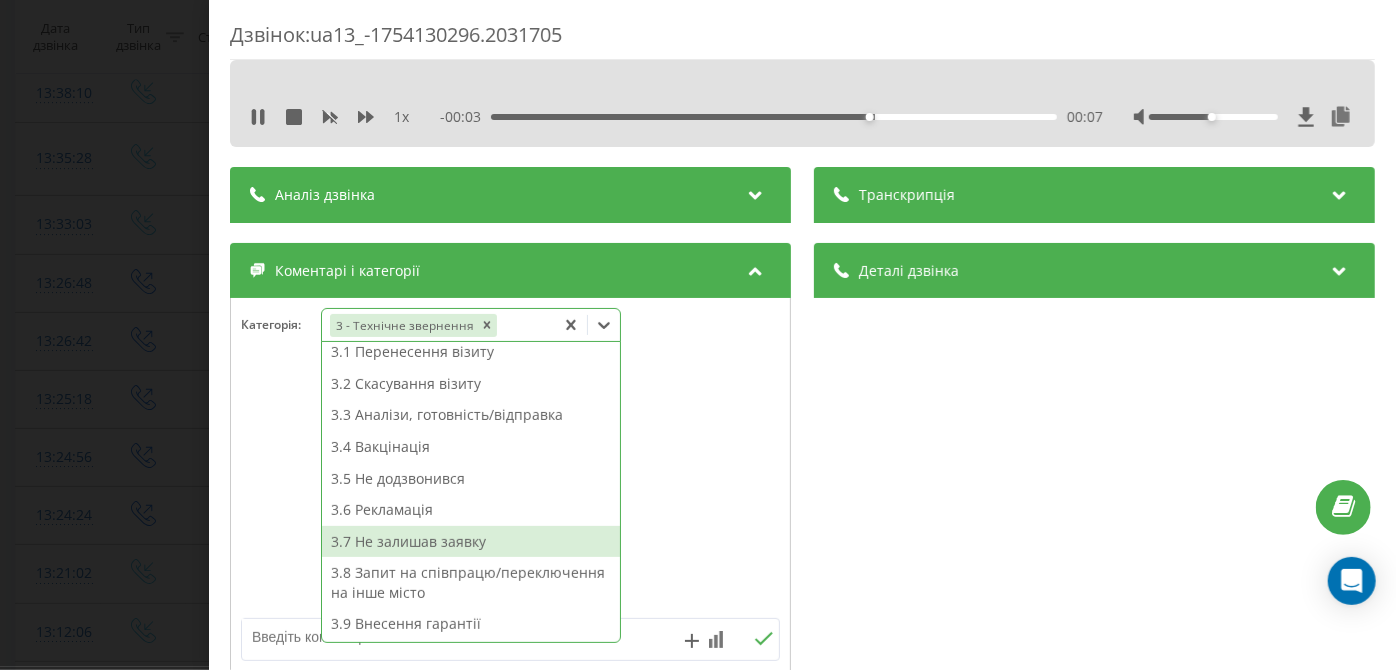 click on "3.7 Не залишав заявку" at bounding box center [471, 542] 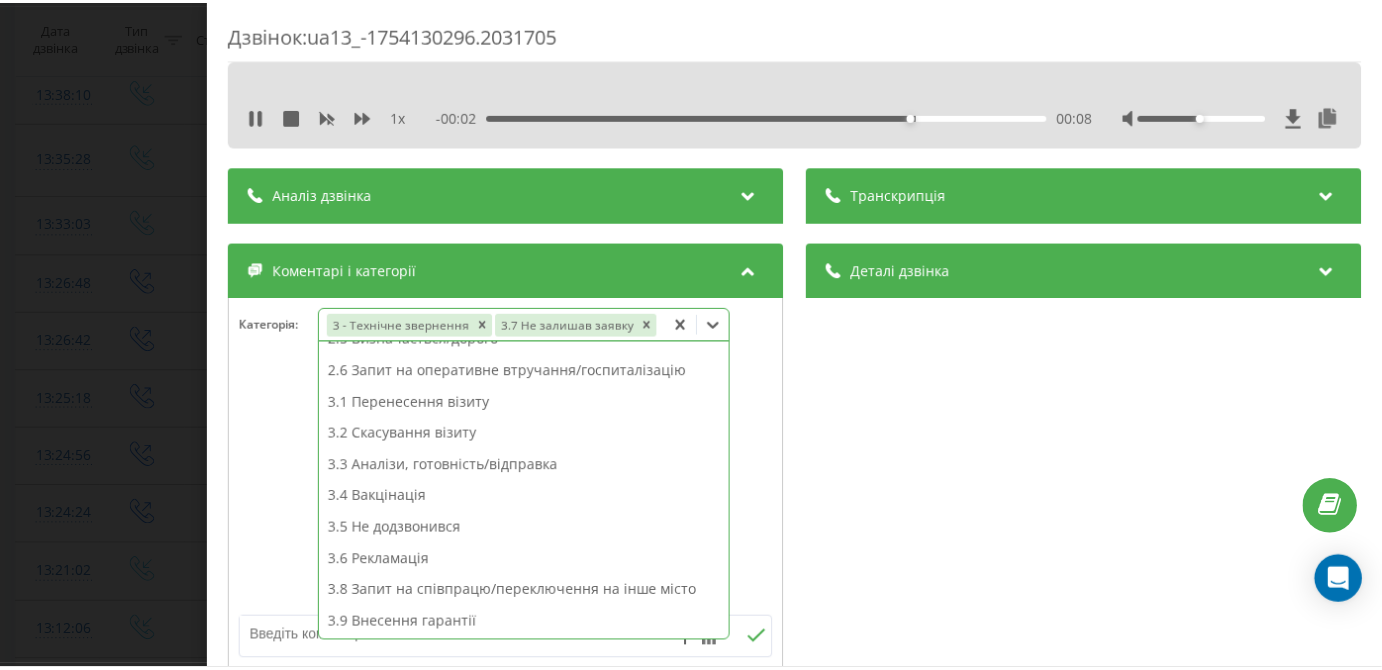 scroll, scrollTop: 242, scrollLeft: 0, axis: vertical 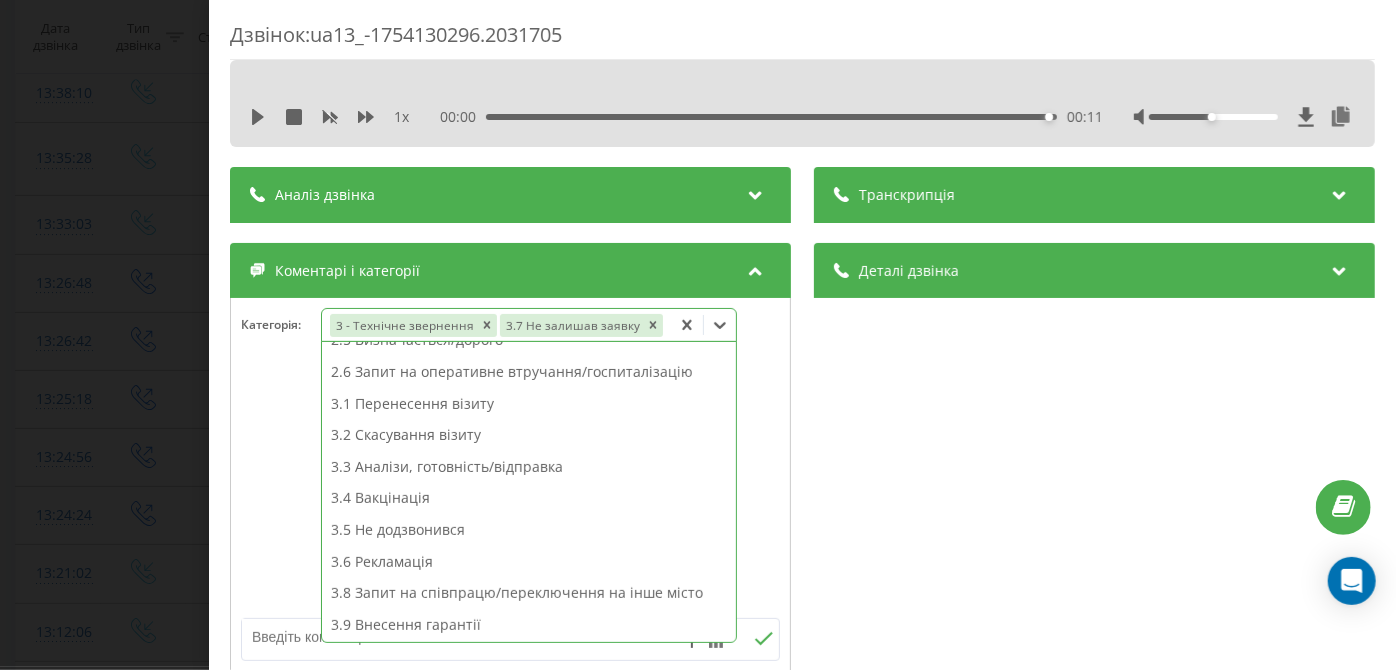 click on "00:11" at bounding box center [772, 117] 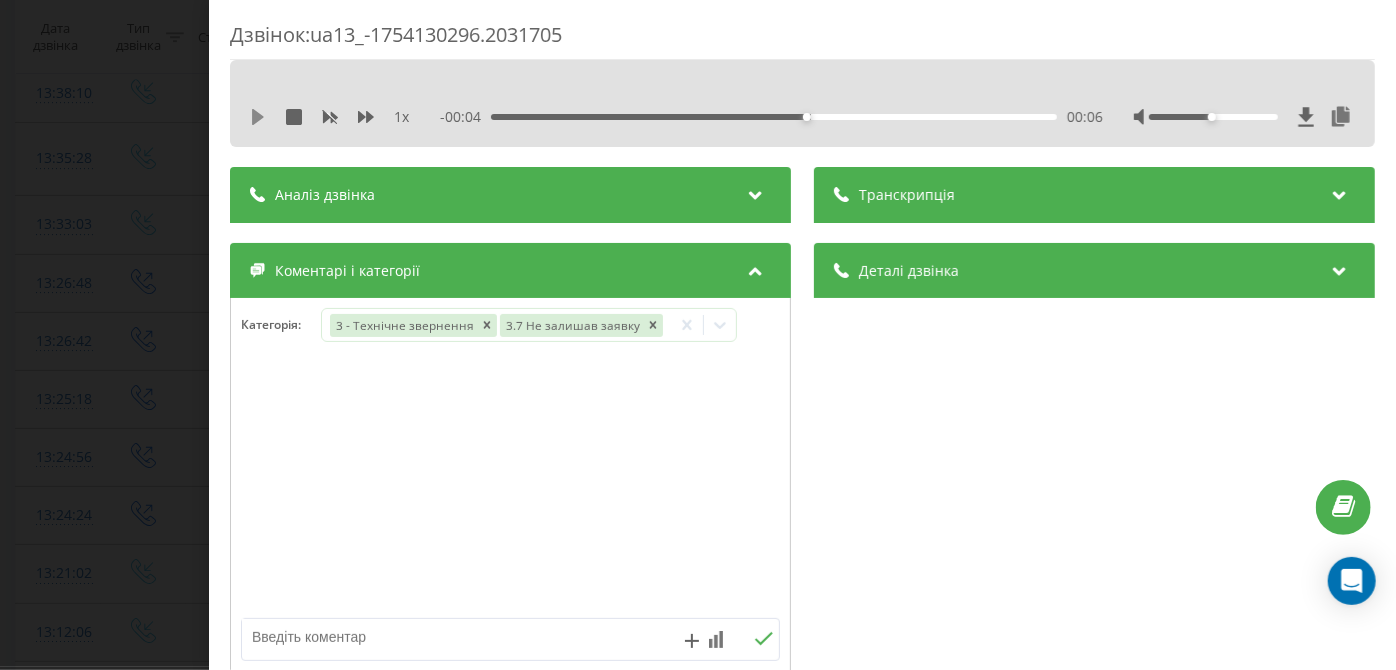 click 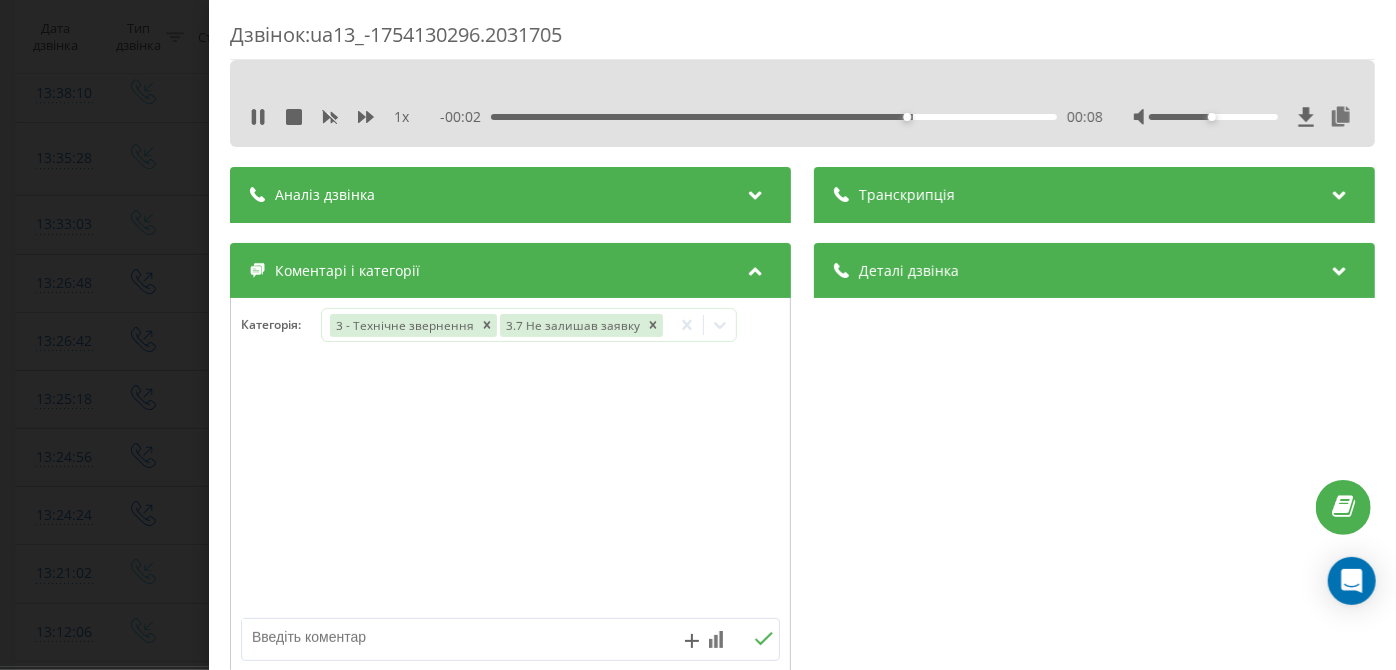 click at bounding box center [1213, 117] 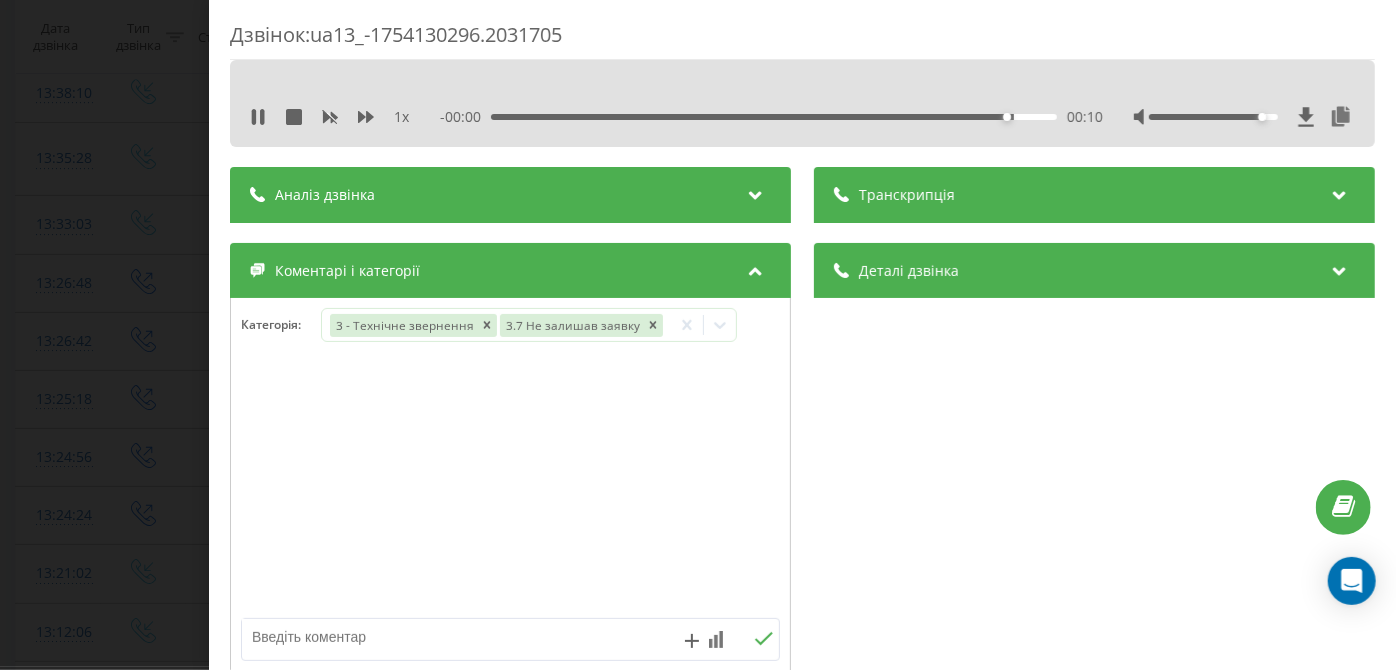 click on "Дзвінок :  ua13_-1754130296.2031705   1 x  - 00:00 00:10   00:10   Транскрипція Для AI-аналізу майбутніх дзвінків  налаштуйте та активуйте профіль на сторінці . Якщо профіль вже є і дзвінок відповідає його умовам, оновіть сторінку через 10 хвилин - AI аналізує поточний дзвінок. Аналіз дзвінка Для AI-аналізу майбутніх дзвінків  налаштуйте та активуйте профіль на сторінці . Якщо профіль вже є і дзвінок відповідає його умовам, оновіть сторінку через 10 хвилин - AI аналізує поточний дзвінок. Деталі дзвінка Загальне Дата дзвінка 2025-08-02 13:24:56 Тип дзвінка Вихідний Статус дзвінка Успішний 380442044040" at bounding box center [698, 335] 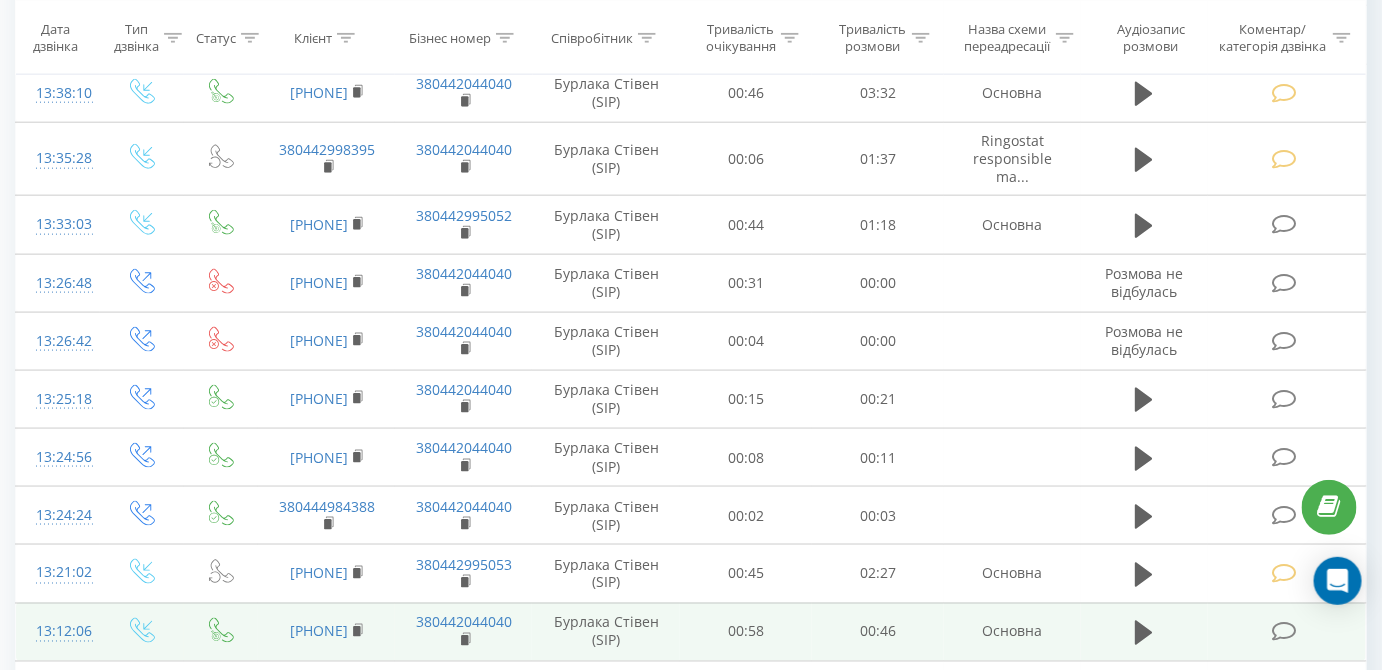 click at bounding box center [1284, 632] 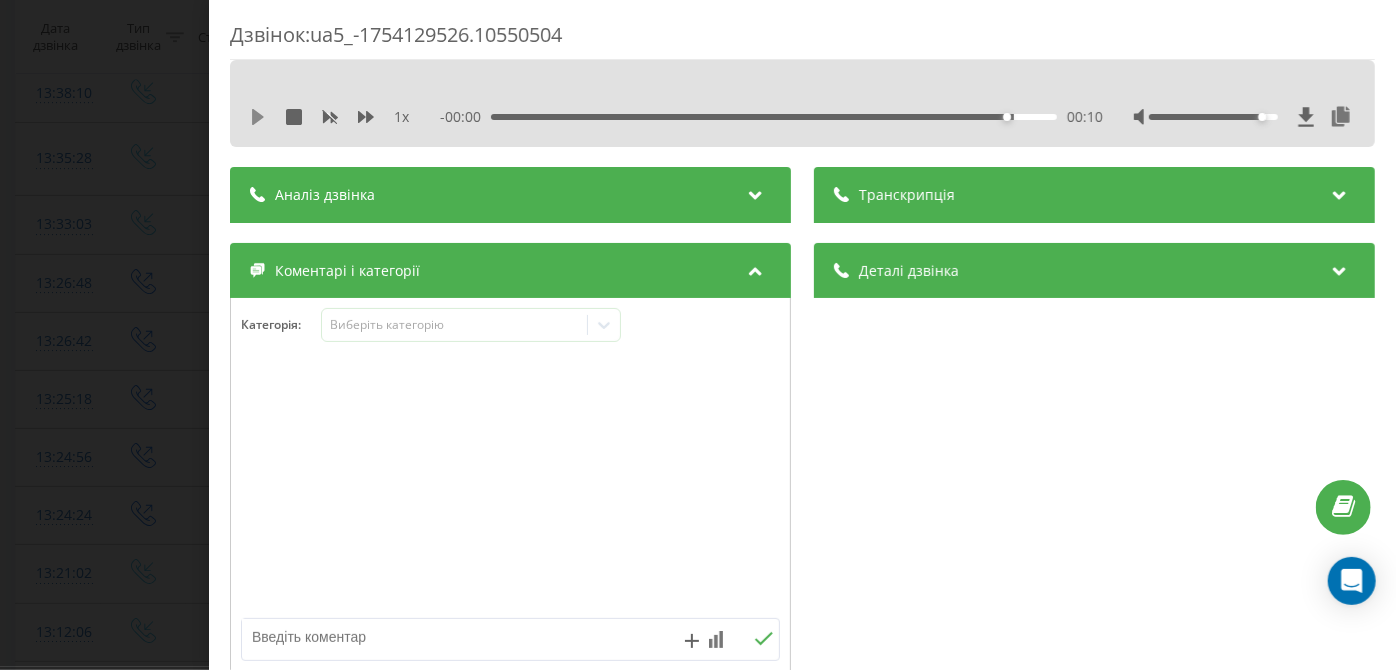 click 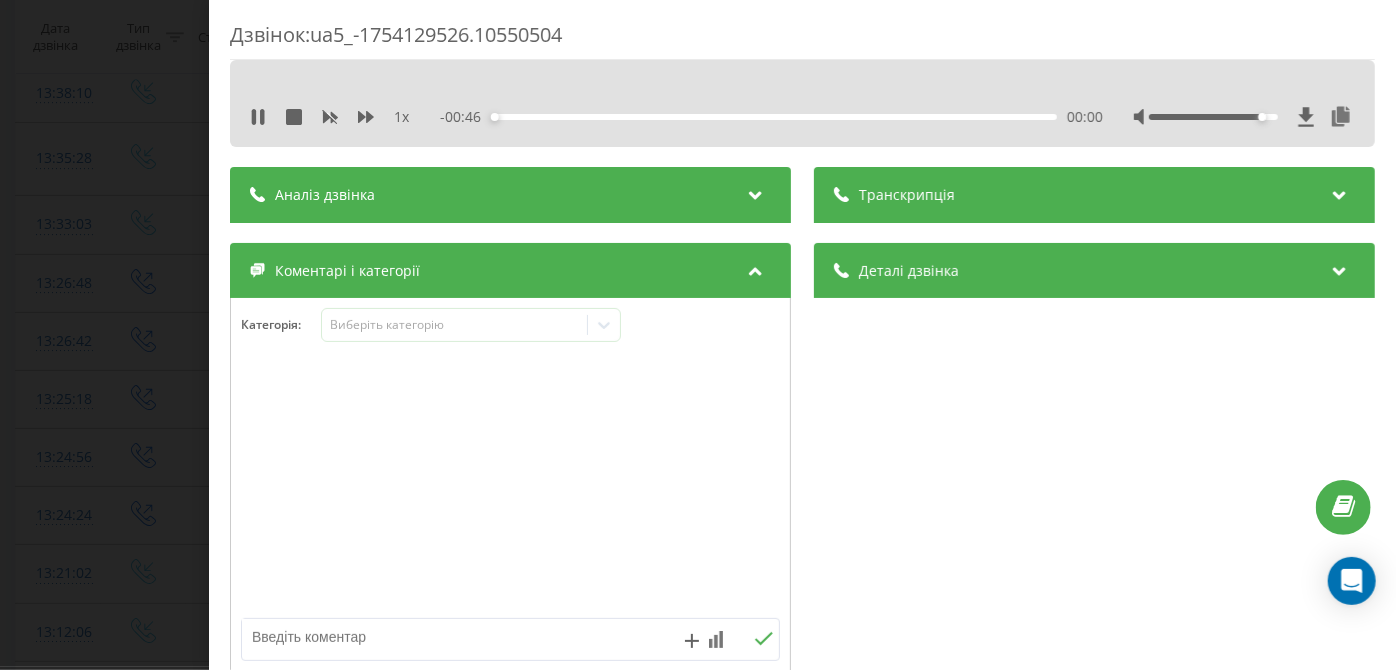 click on "00:00" at bounding box center (775, 117) 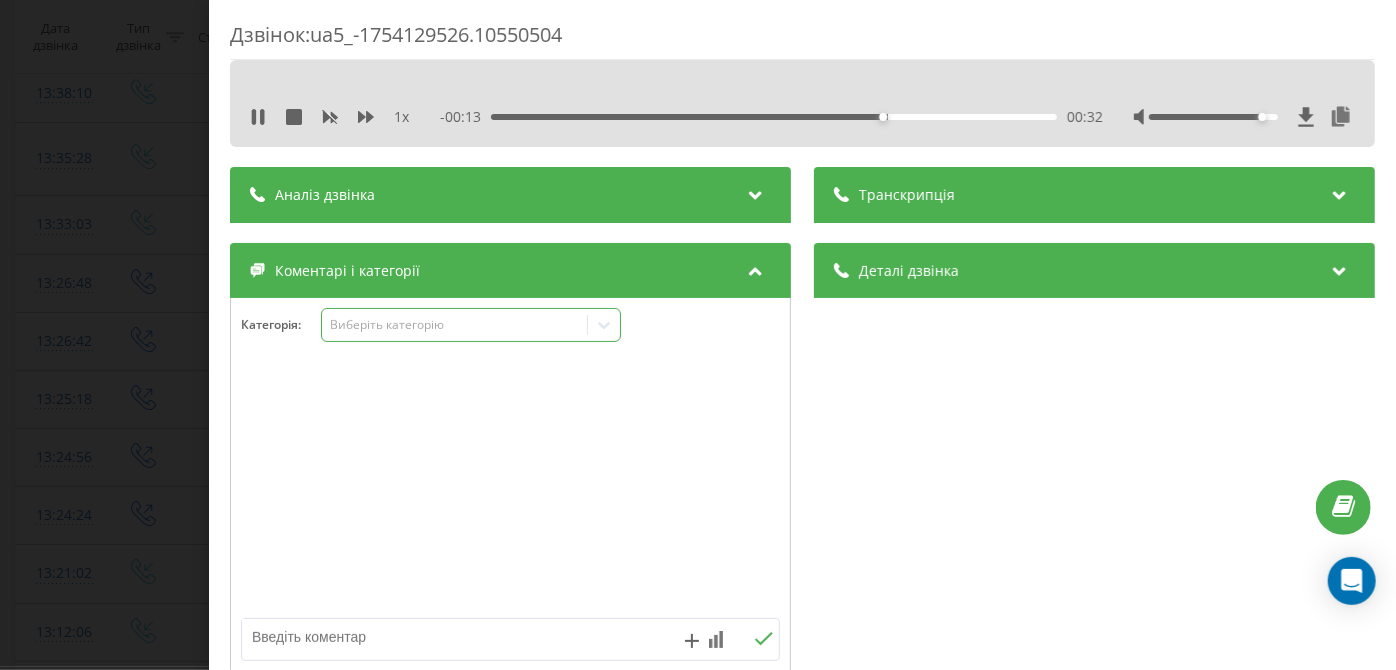 click on "Виберіть категорію" at bounding box center (455, 325) 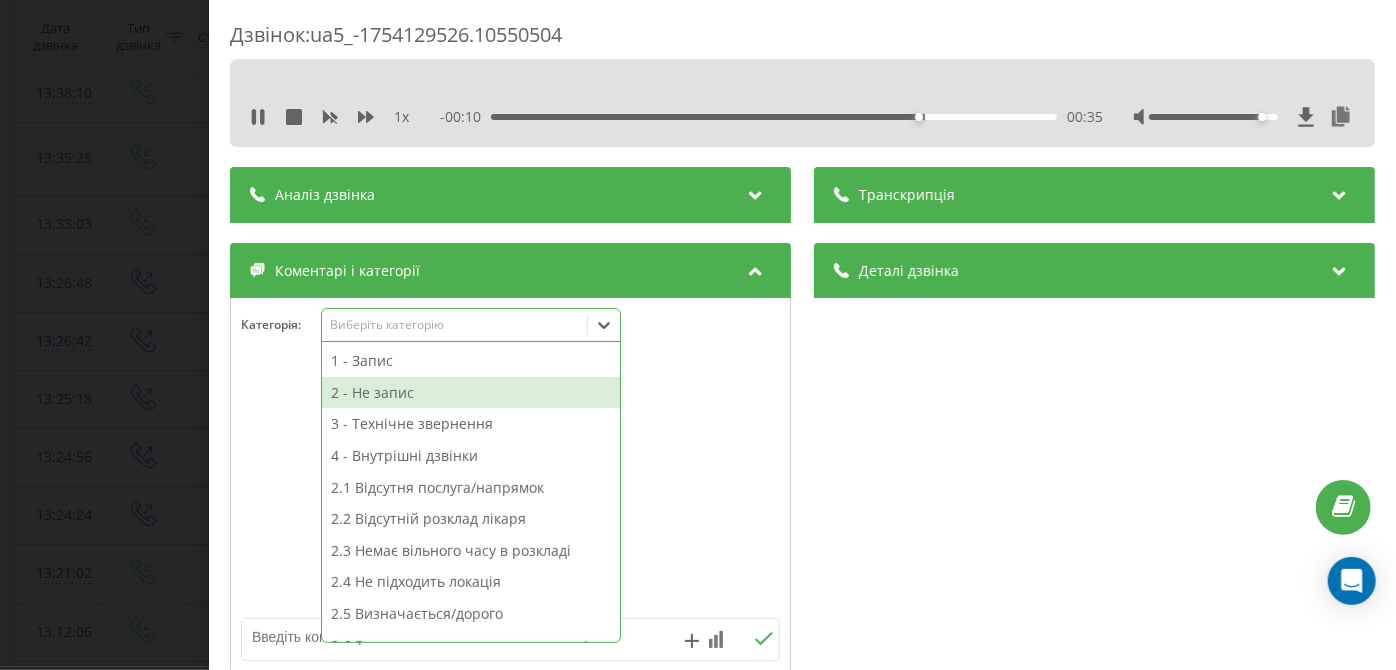 click on "2 - Не запис" at bounding box center (471, 393) 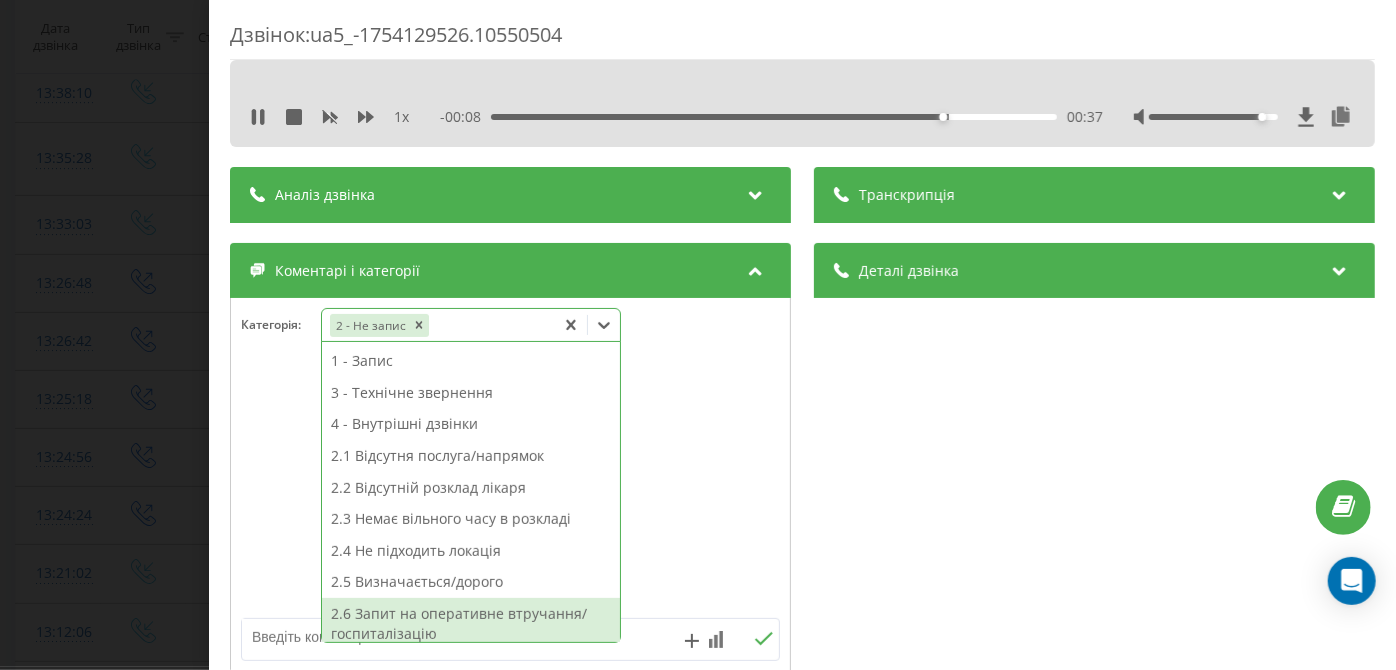 click on "2.6 Запит на оперативне втручання/госпиталізацію" at bounding box center (471, 623) 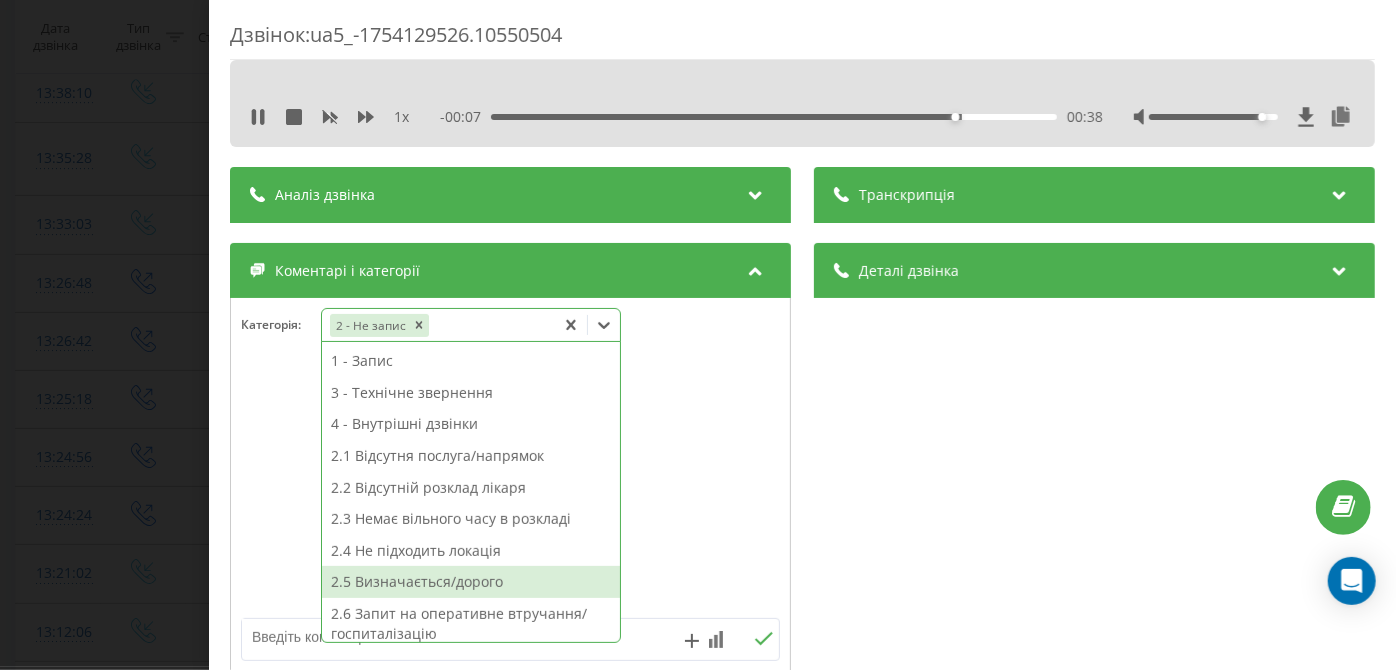 click on "2.5 Визначається/дорого" at bounding box center [471, 582] 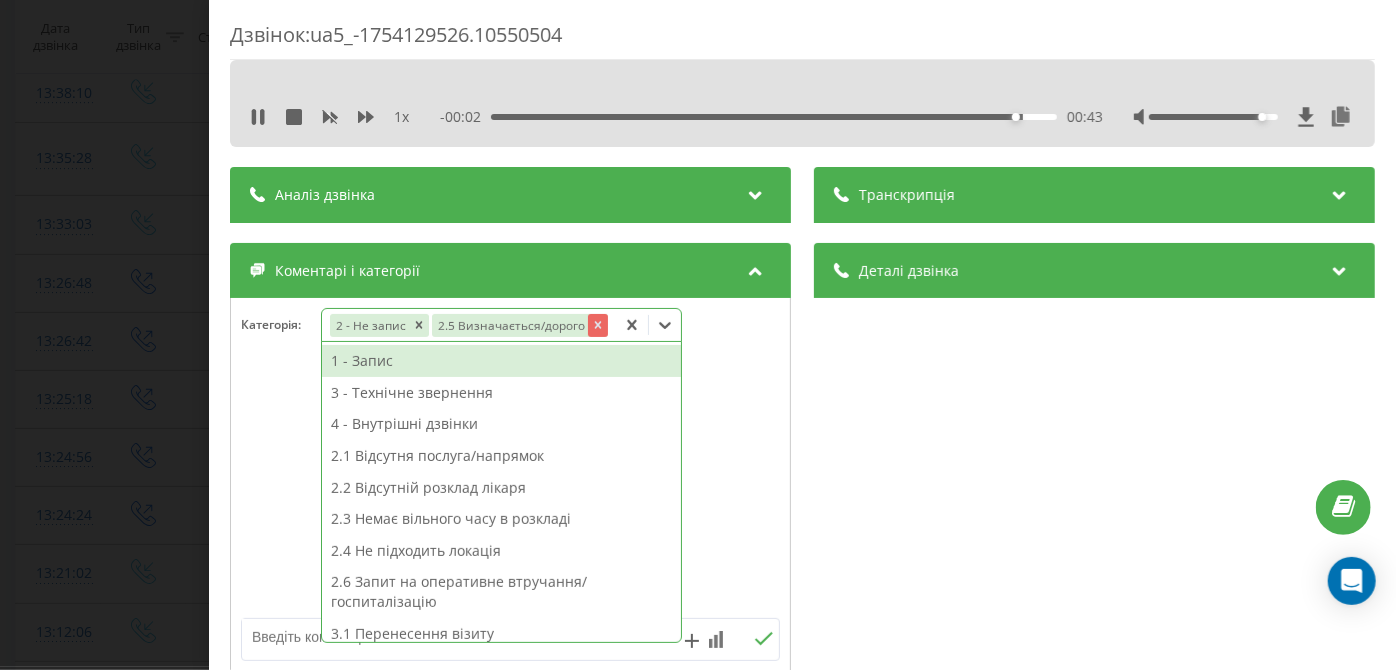 click 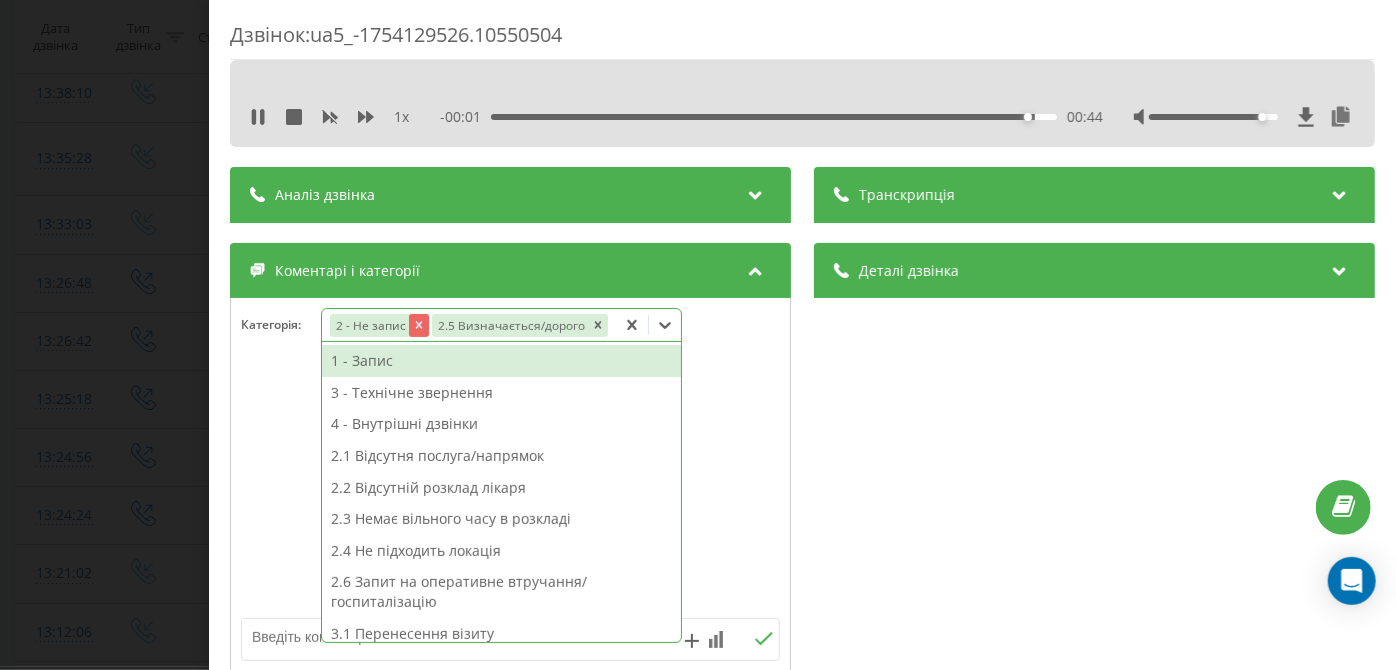 click 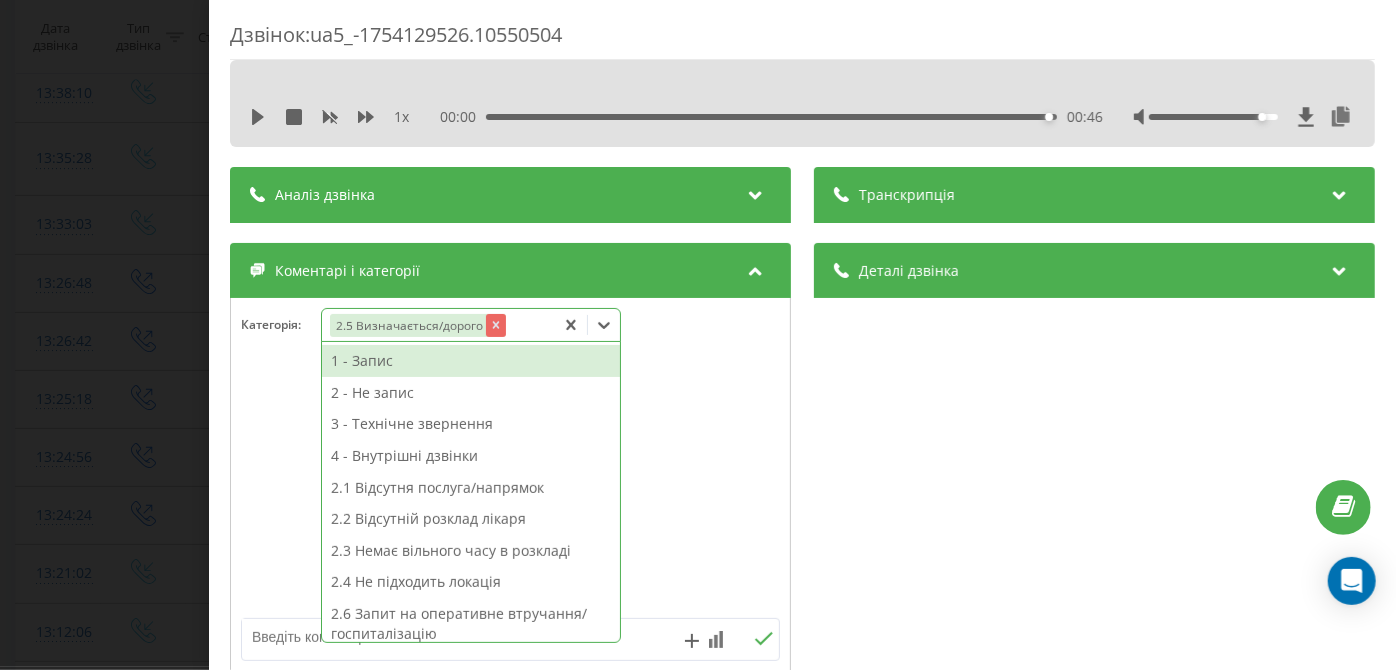 click 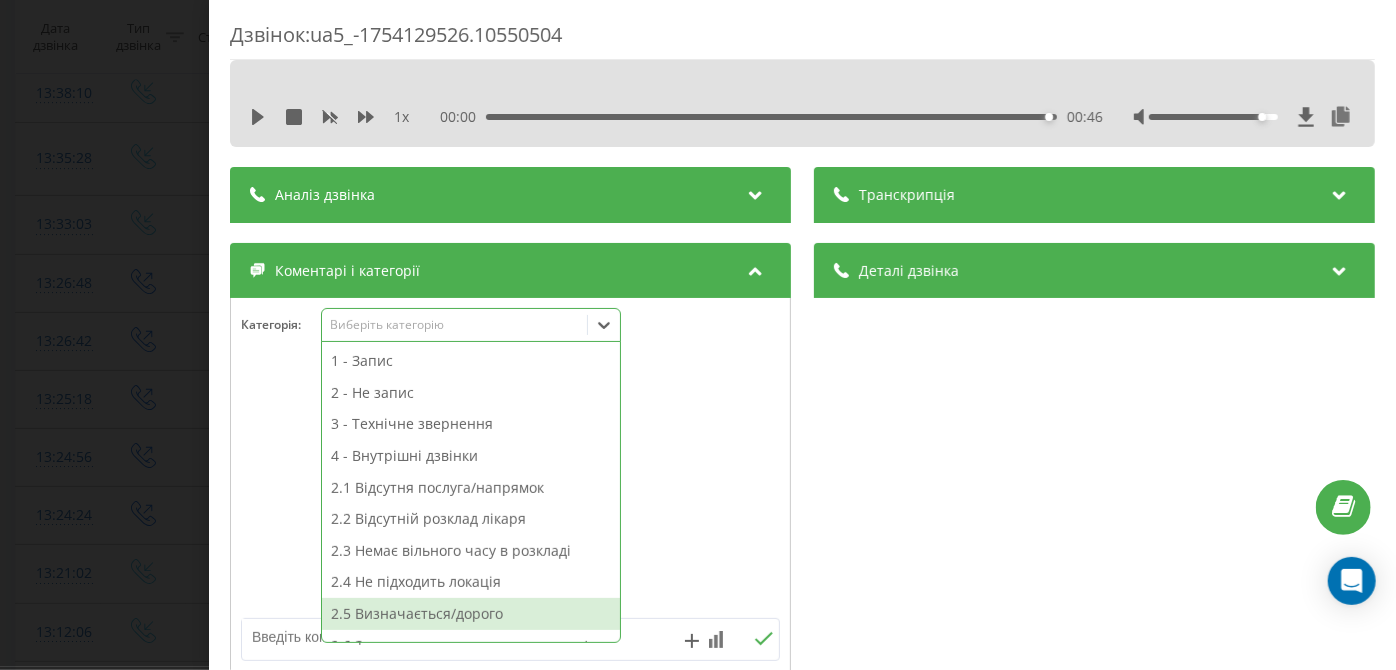 click on "2.5 Визначається/дорого" at bounding box center (471, 614) 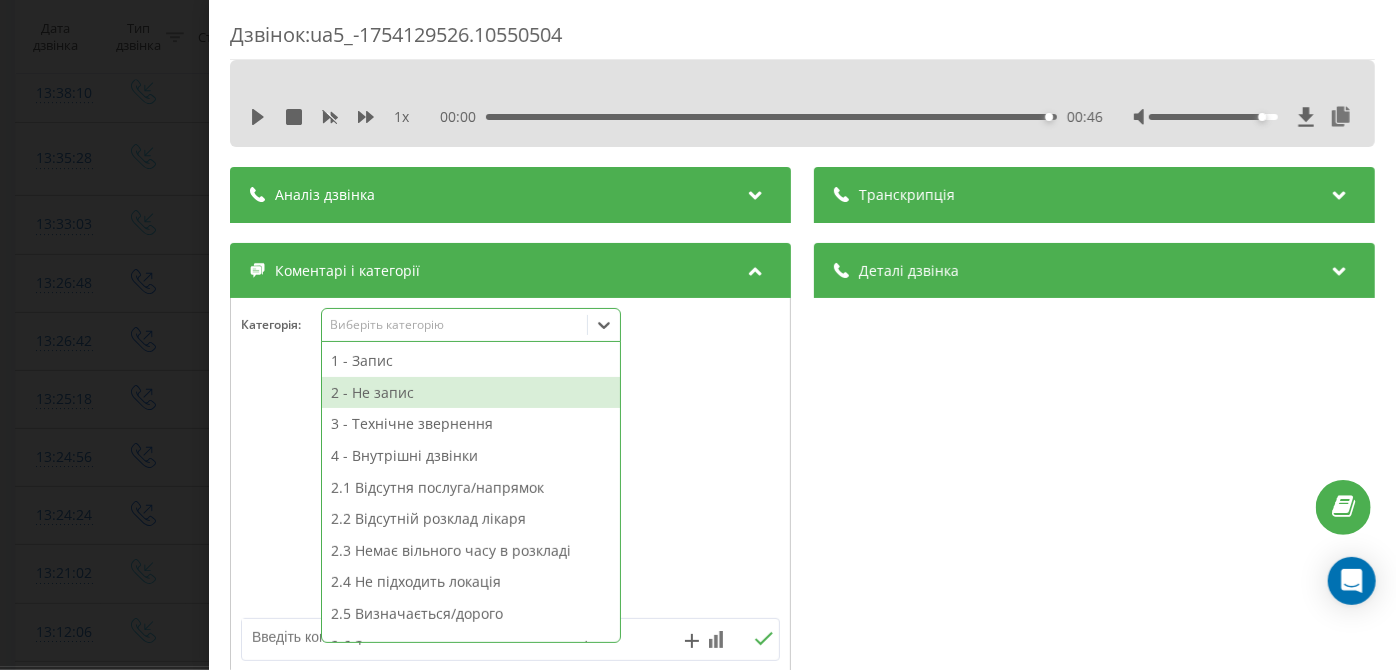 click on "2 - Не запис" at bounding box center (471, 393) 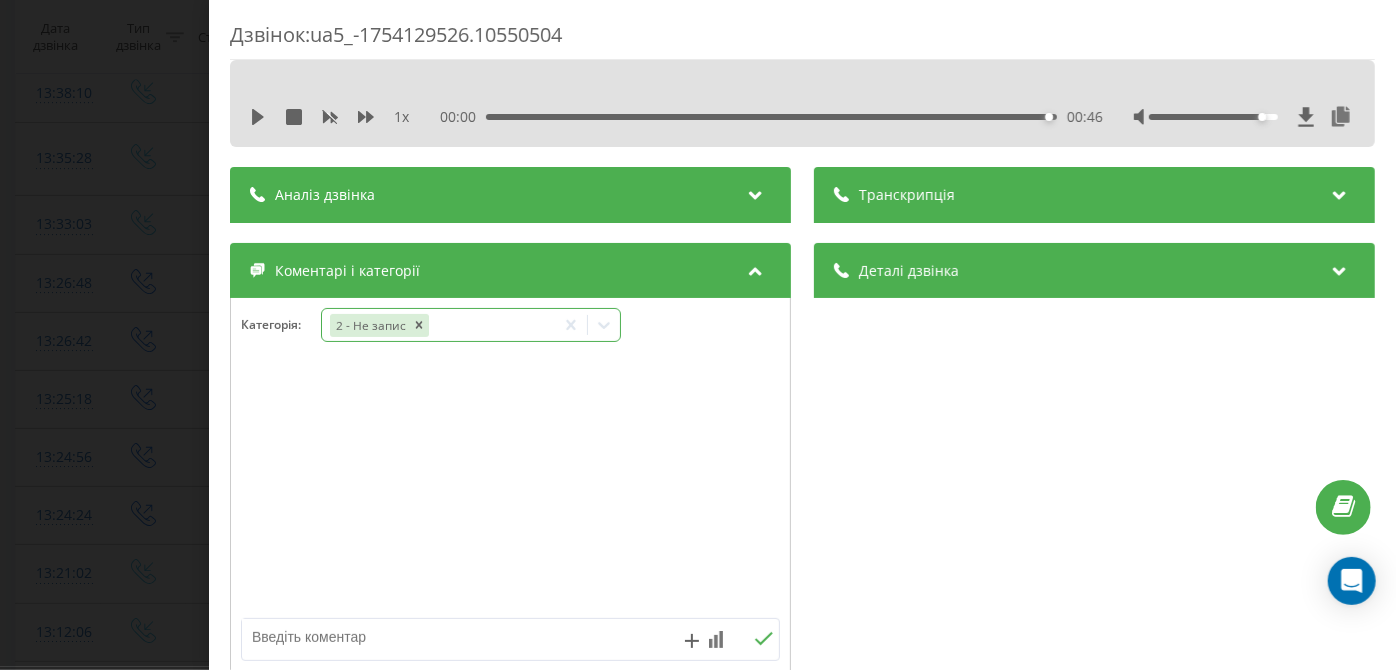 click on "Дзвінок :  ua5_-1754129526.10550504   1 x  00:00 00:46   00:46   Транскрипція Для AI-аналізу майбутніх дзвінків  налаштуйте та активуйте профіль на сторінці . Якщо профіль вже є і дзвінок відповідає його умовам, оновіть сторінку через 10 хвилин - AI аналізує поточний дзвінок. Аналіз дзвінка Для AI-аналізу майбутніх дзвінків  налаштуйте та активуйте профіль на сторінці . Якщо профіль вже є і дзвінок відповідає його умовам, оновіть сторінку через 10 хвилин - AI аналізує поточний дзвінок. Деталі дзвінка Загальне Дата дзвінка 2025-08-02 13:12:06 Тип дзвінка Вхідний Статус дзвінка Цільовий 380934001316 n/a" at bounding box center (698, 335) 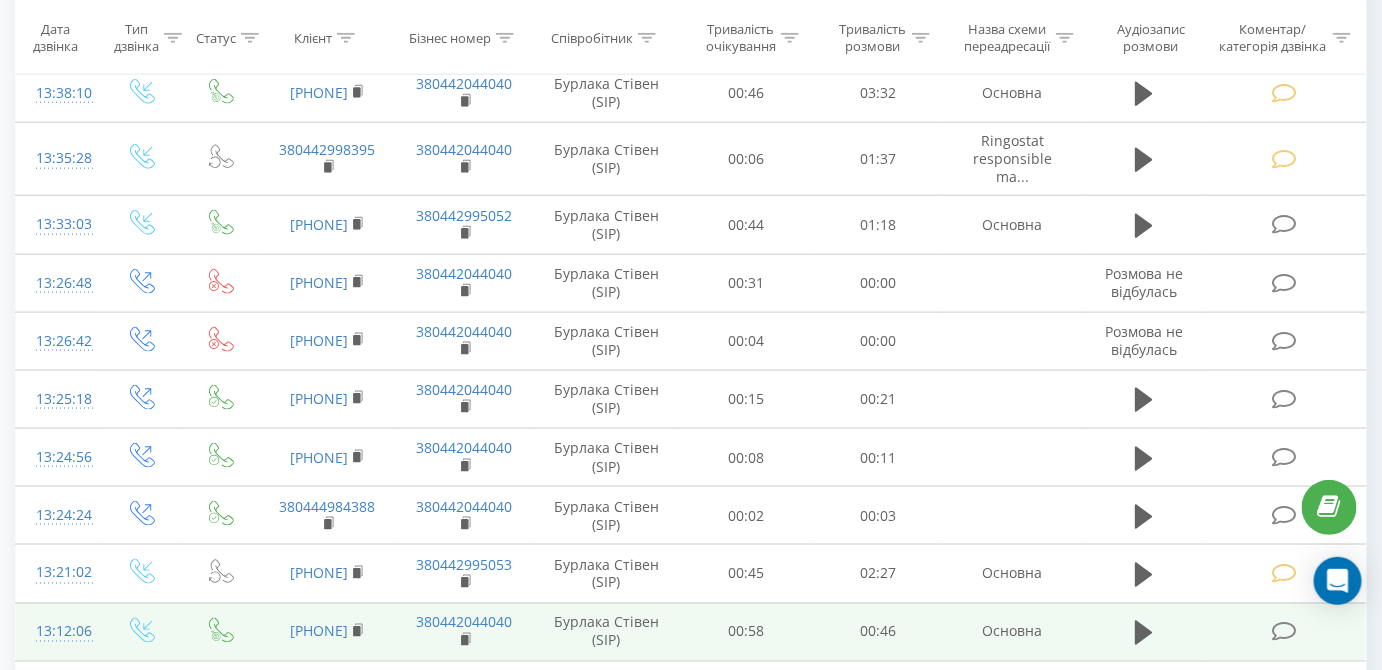 click at bounding box center [1284, 632] 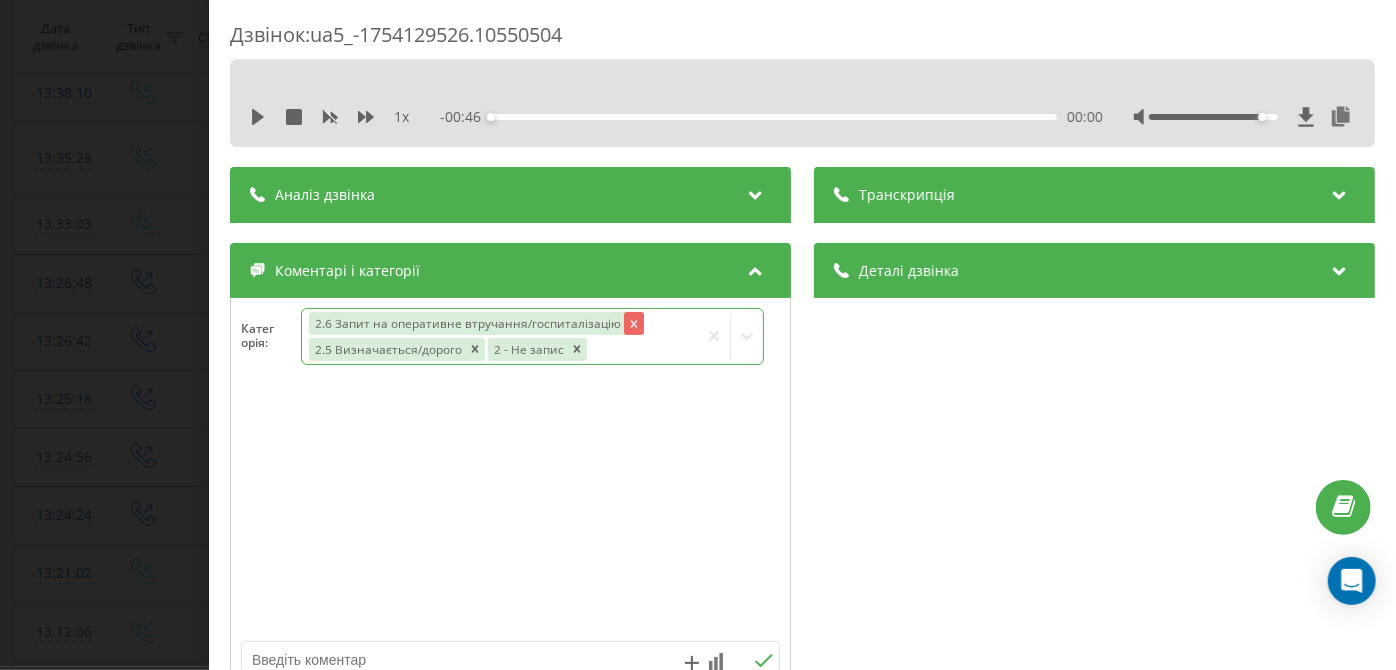 click 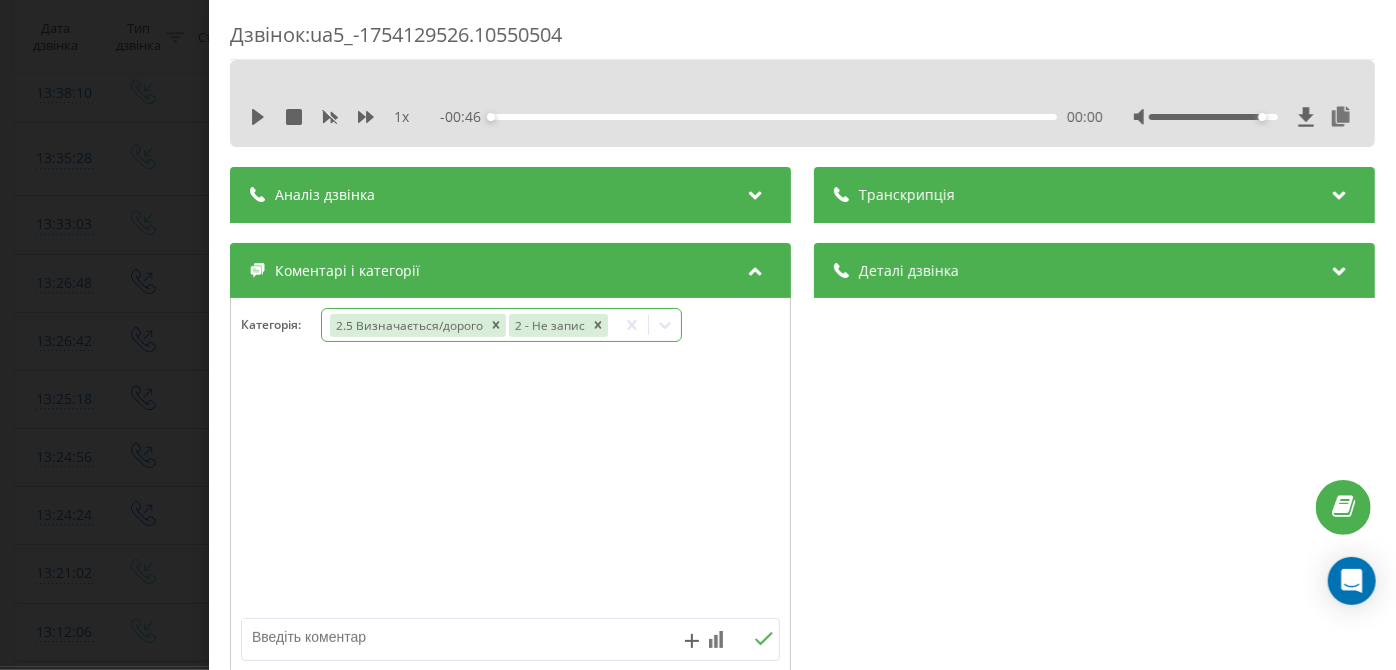 click on "Дзвінок :  ua5_-1754129526.10550504   1 x  - 00:46 00:00   00:00   Транскрипція Для AI-аналізу майбутніх дзвінків  налаштуйте та активуйте профіль на сторінці . Якщо профіль вже є і дзвінок відповідає його умовам, оновіть сторінку через 10 хвилин - AI аналізує поточний дзвінок. Аналіз дзвінка Для AI-аналізу майбутніх дзвінків  налаштуйте та активуйте профіль на сторінці . Якщо профіль вже є і дзвінок відповідає його умовам, оновіть сторінку через 10 хвилин - AI аналізує поточний дзвінок. Деталі дзвінка Загальне Дата дзвінка 2025-08-02 13:12:06 Тип дзвінка Вхідний Статус дзвінка Цільовий 380934001316 :" at bounding box center [698, 335] 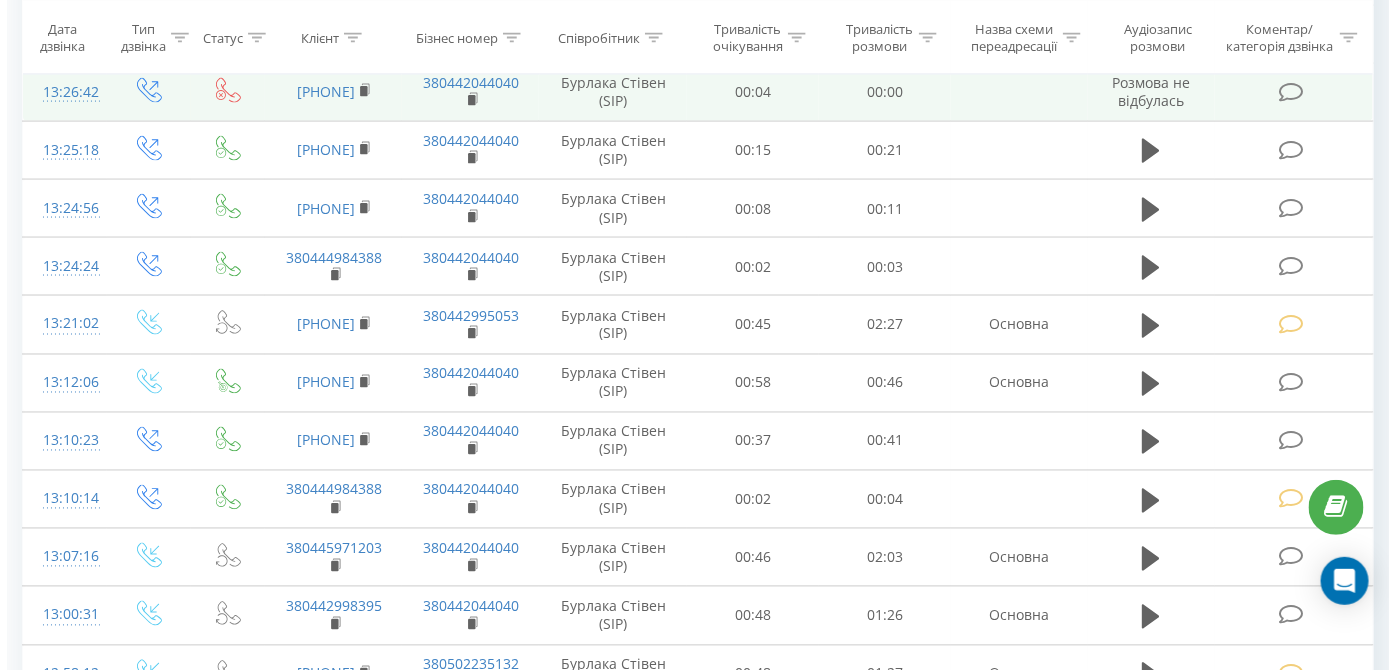 scroll, scrollTop: 3485, scrollLeft: 0, axis: vertical 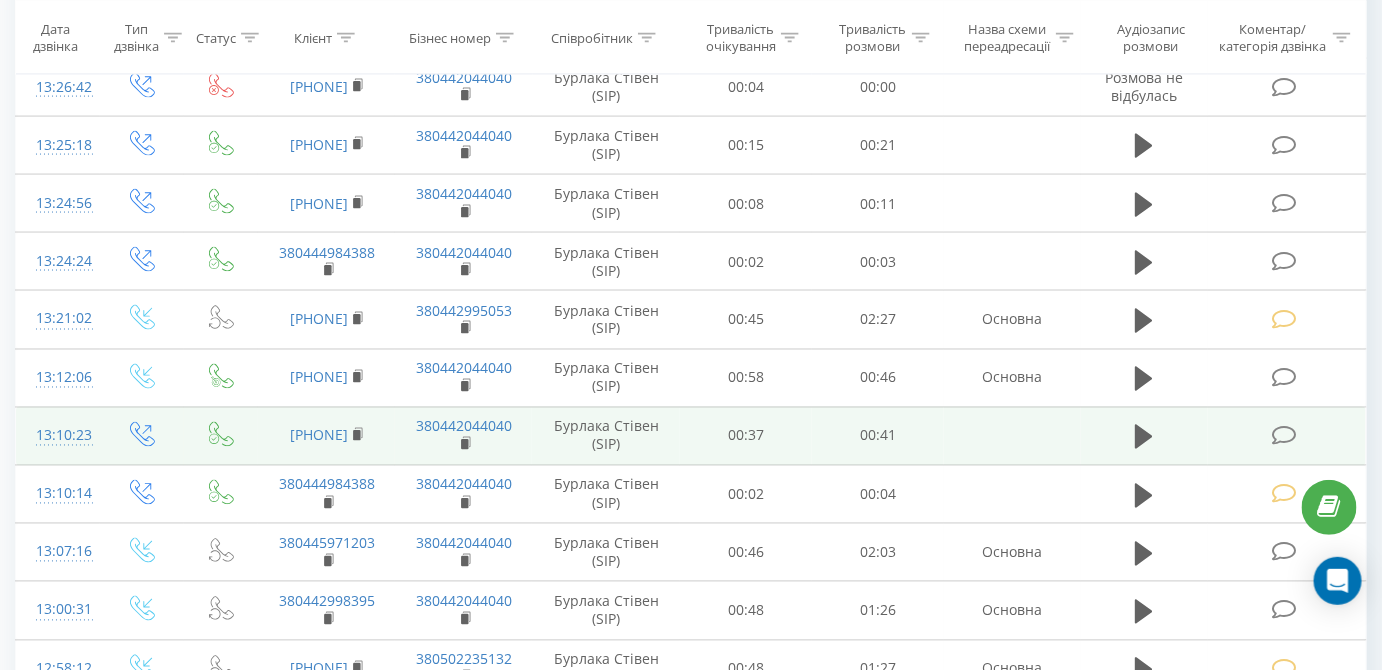 click at bounding box center [1284, 436] 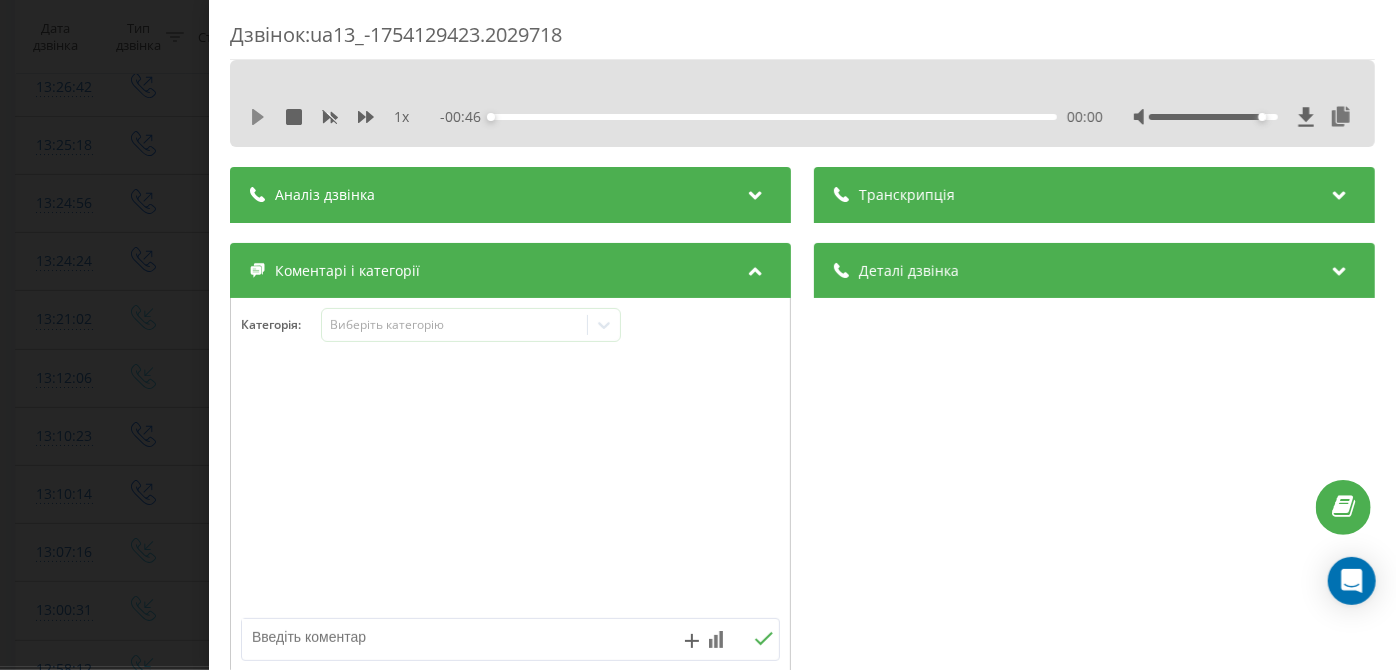 click 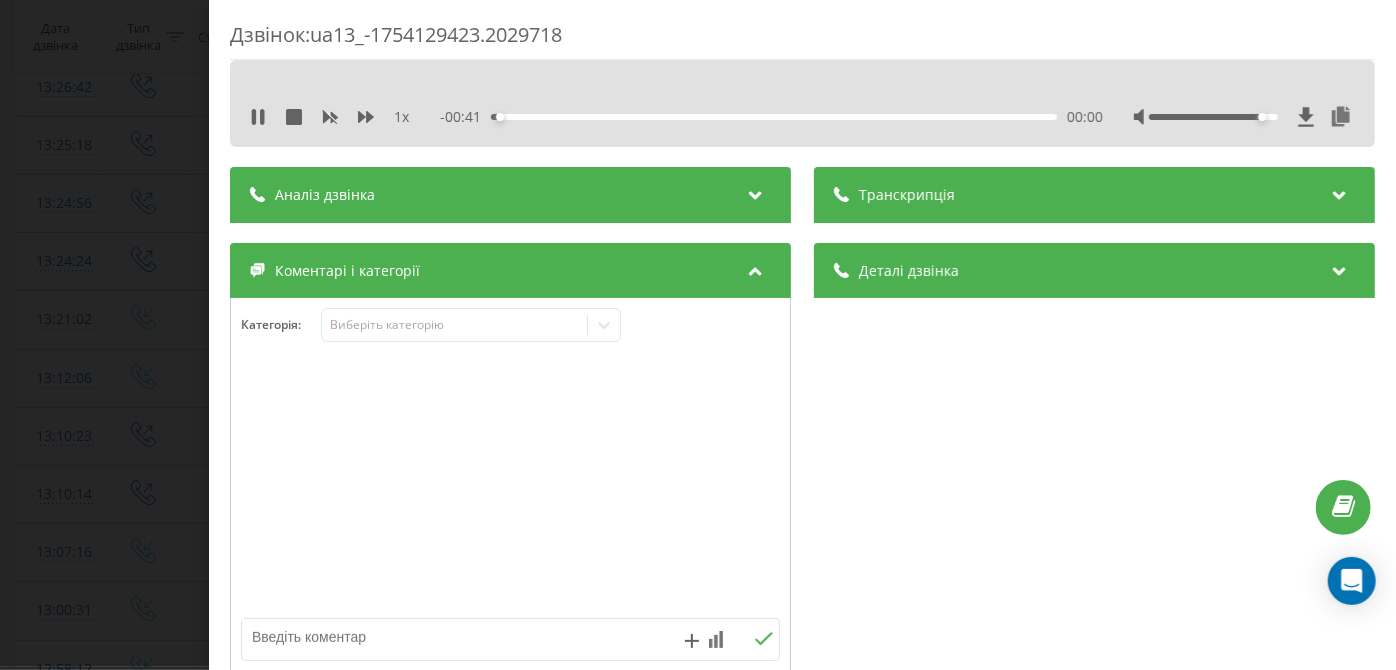 click on "- 00:41 00:00   00:00" at bounding box center (772, 117) 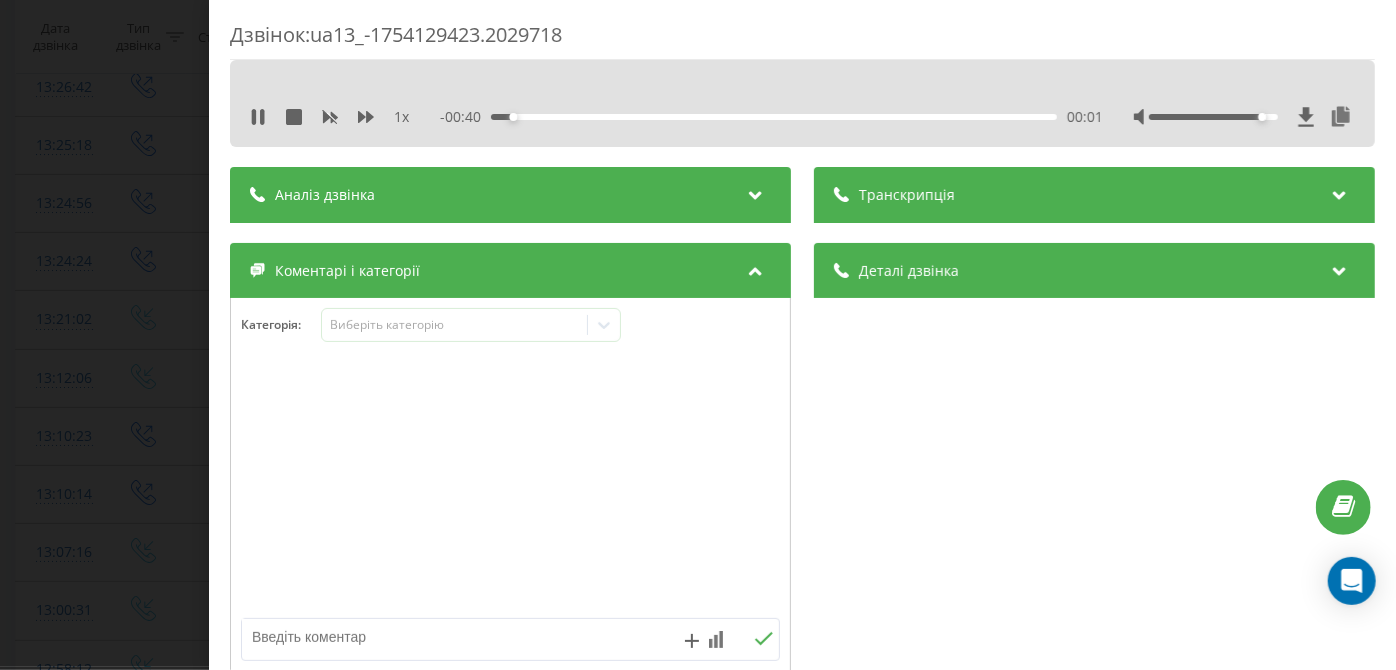 click on "00:01" at bounding box center [775, 117] 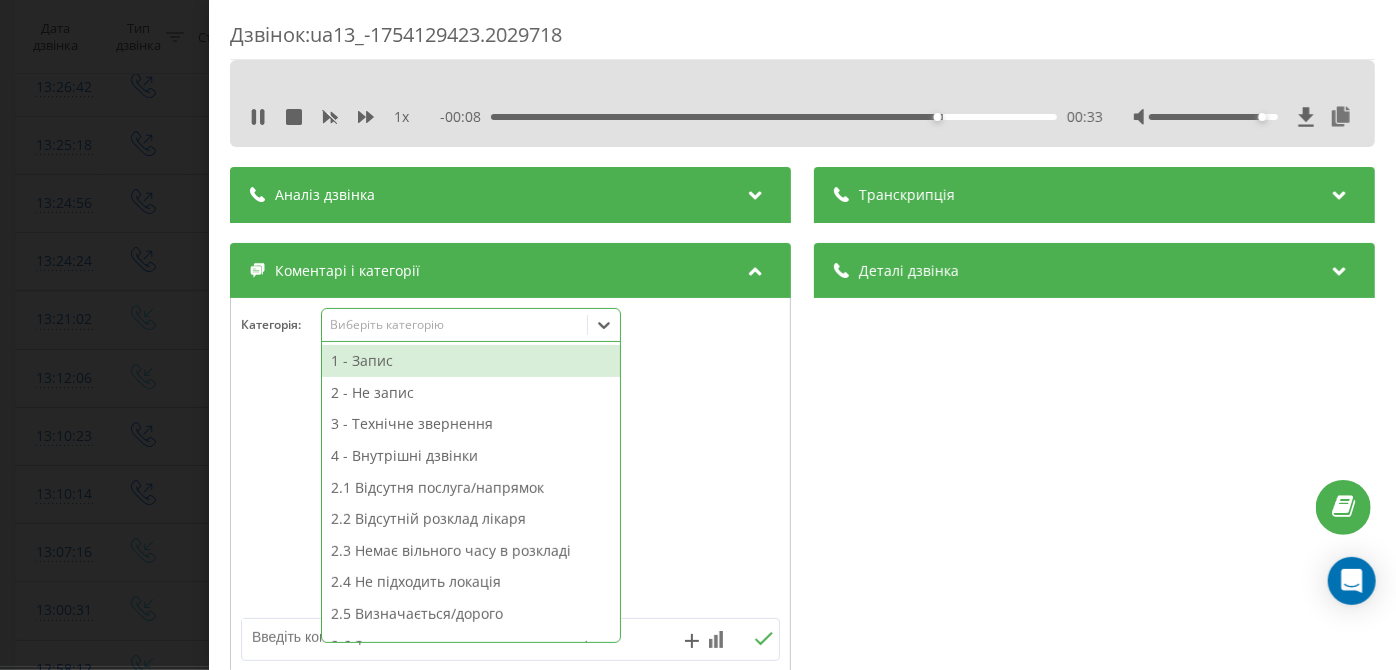 click on "Виберіть категорію" at bounding box center (455, 325) 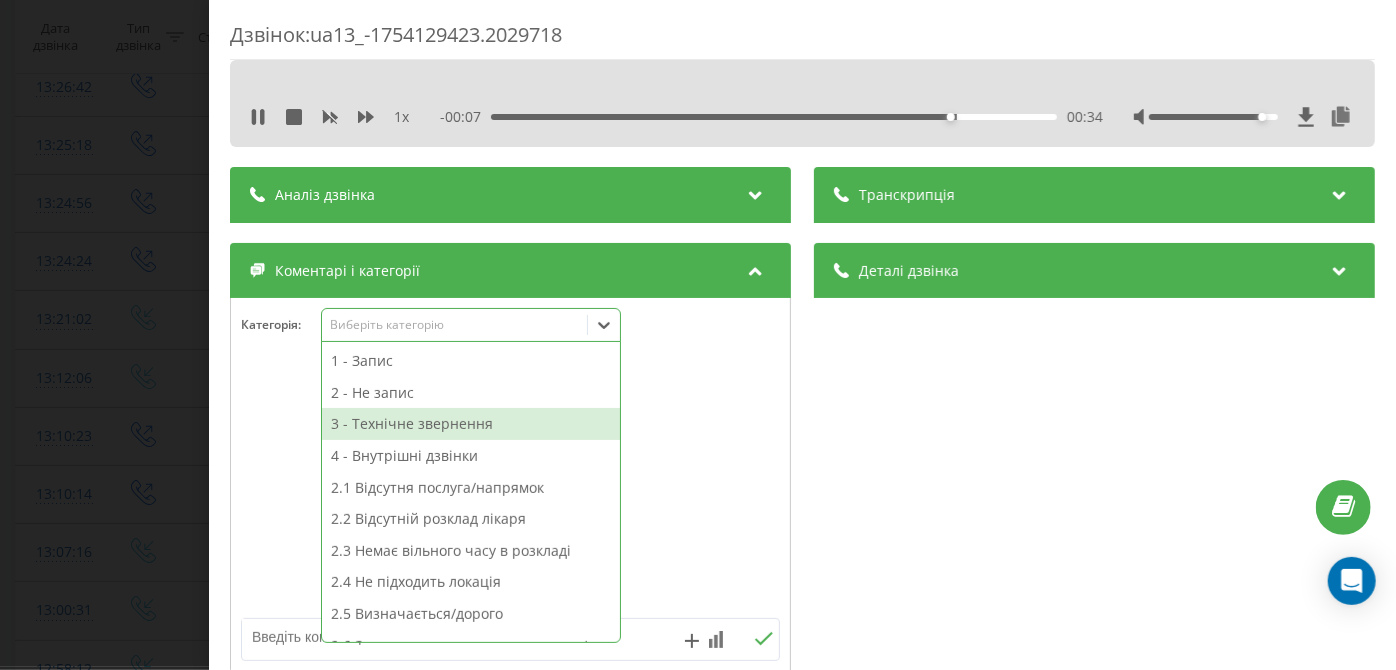 click on "3 - Технічне звернення" at bounding box center (471, 424) 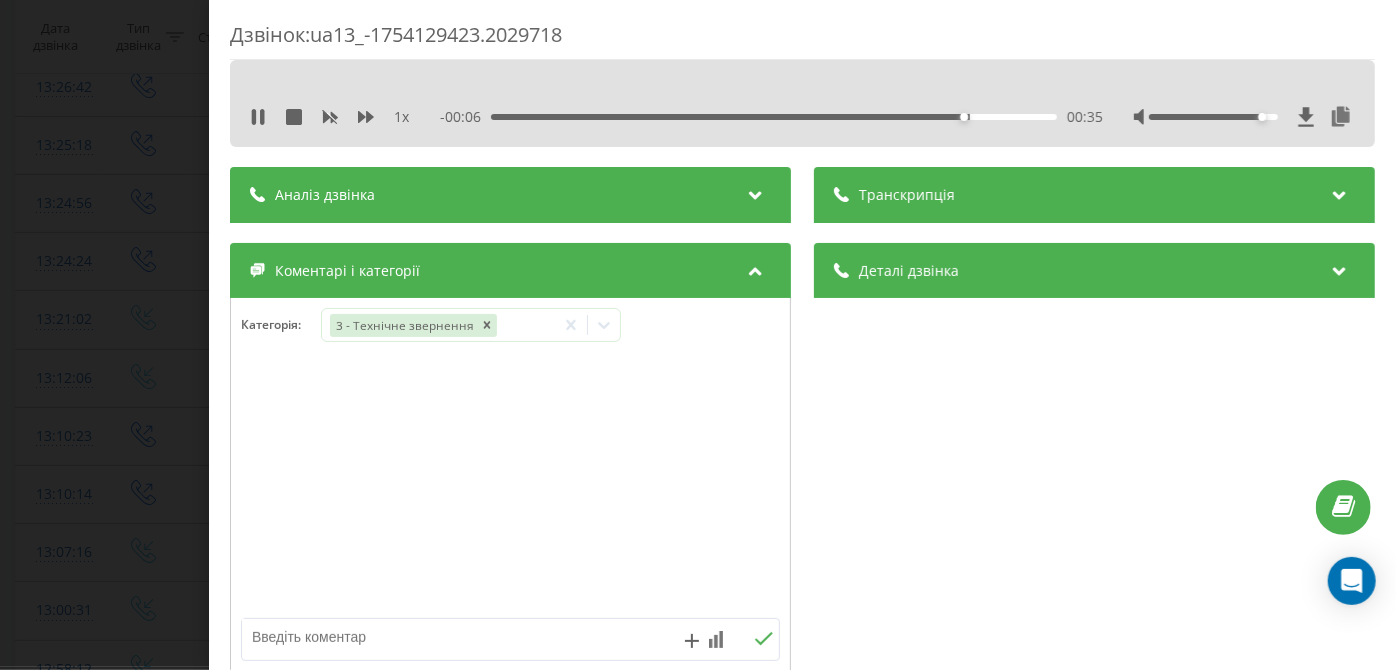 click at bounding box center [456, 637] 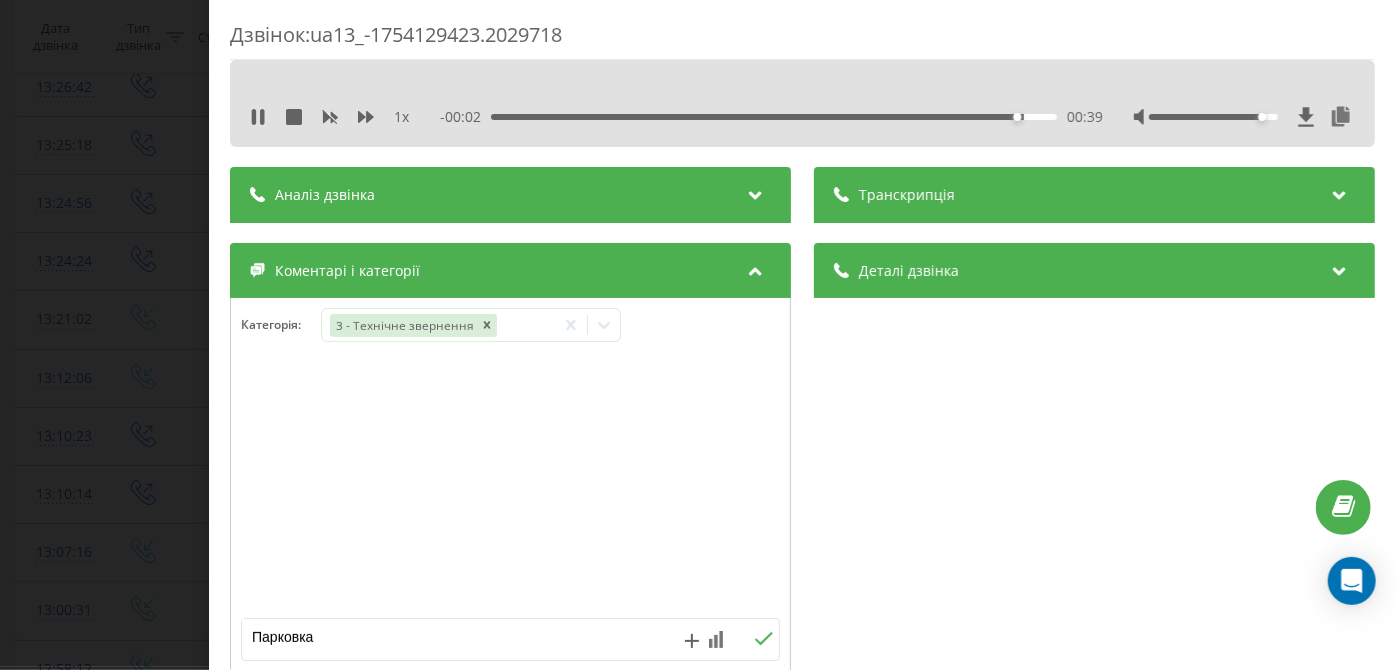 type on "Парковка" 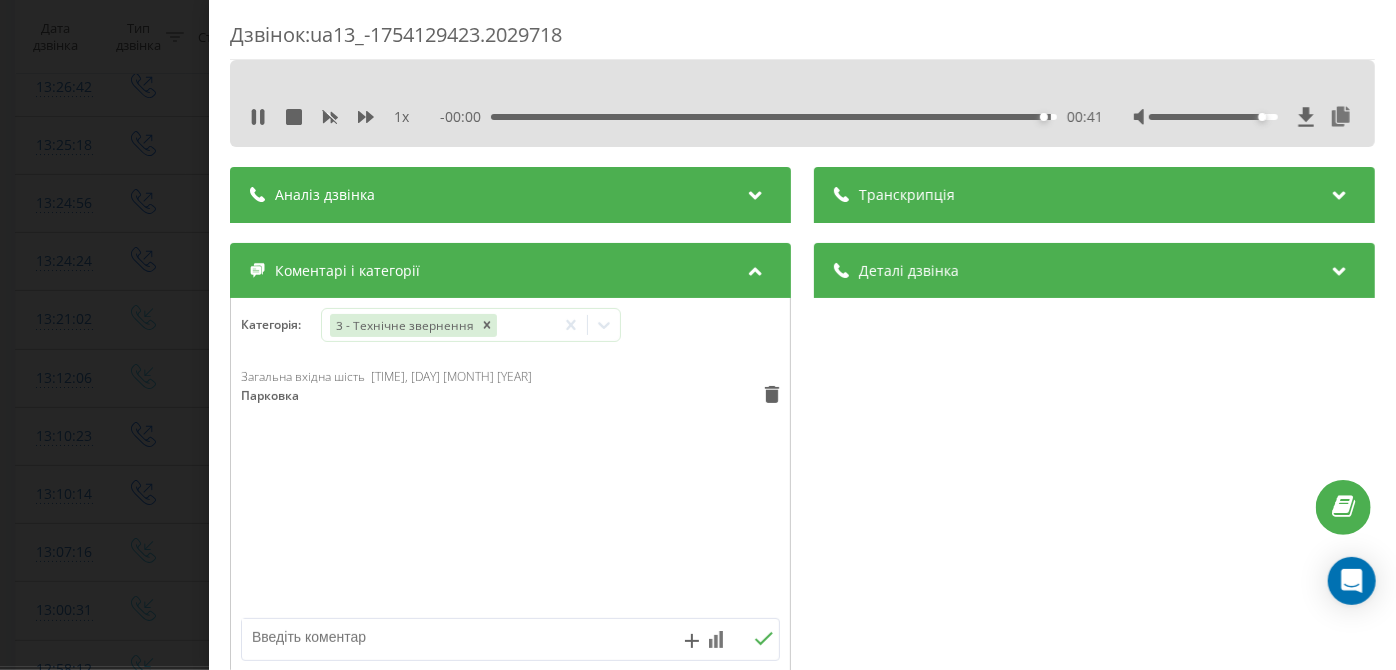 click on "Дзвінок :  ua13_-1754129423.2029718   1 x  - 00:00 00:41   00:41   Транскрипція Для AI-аналізу майбутніх дзвінків  налаштуйте та активуйте профіль на сторінці . Якщо профіль вже є і дзвінок відповідає його умовам, оновіть сторінку через 10 хвилин - AI аналізує поточний дзвінок. Аналіз дзвінка Для AI-аналізу майбутніх дзвінків  налаштуйте та активуйте профіль на сторінці . Якщо профіль вже є і дзвінок відповідає його умовам, оновіть сторінку через 10 хвилин - AI аналізує поточний дзвінок. Деталі дзвінка Загальне Дата дзвінка 2025-08-02 13:10:23 Тип дзвінка Вихідний Статус дзвінка Успішний 380442044040" at bounding box center [698, 335] 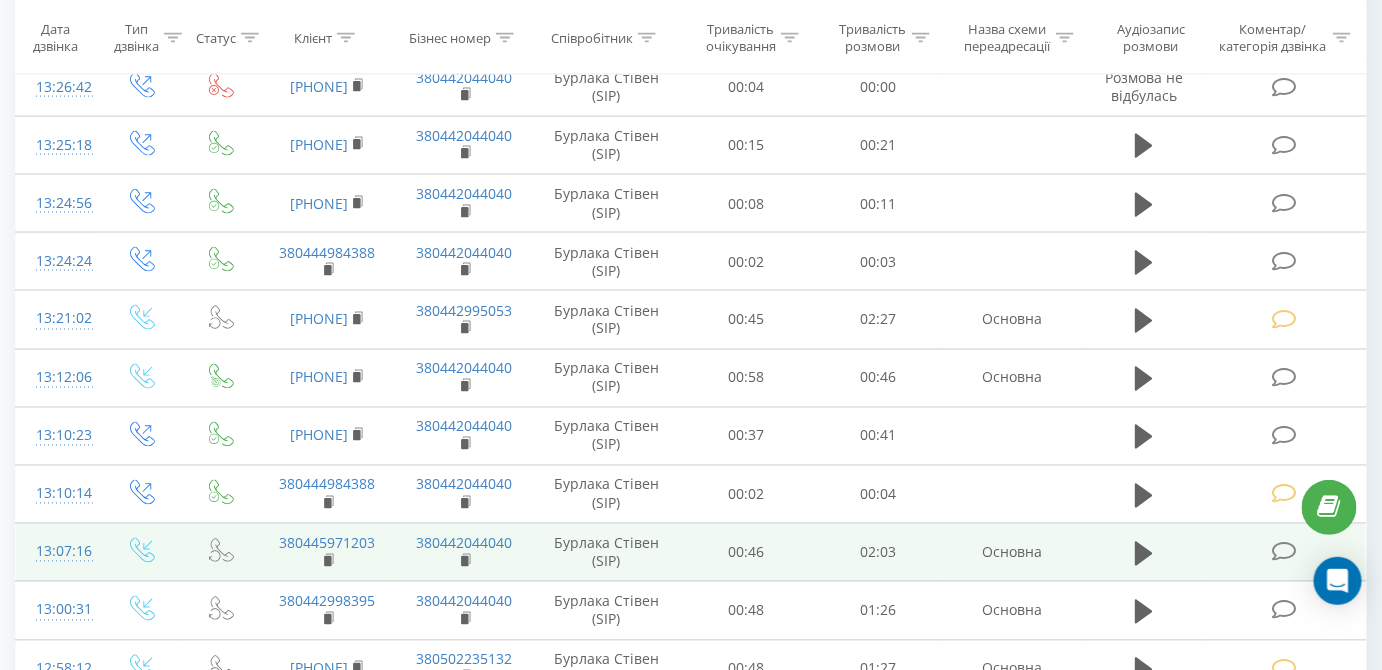 click at bounding box center [1284, 552] 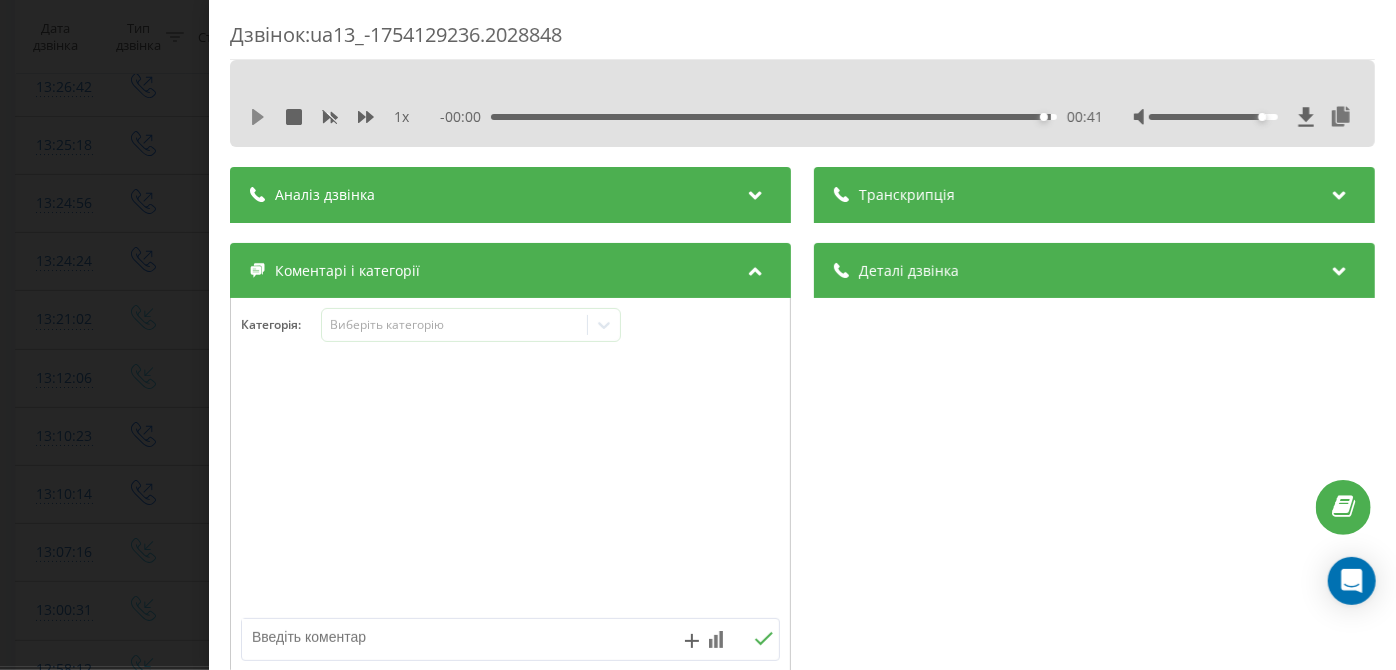 click 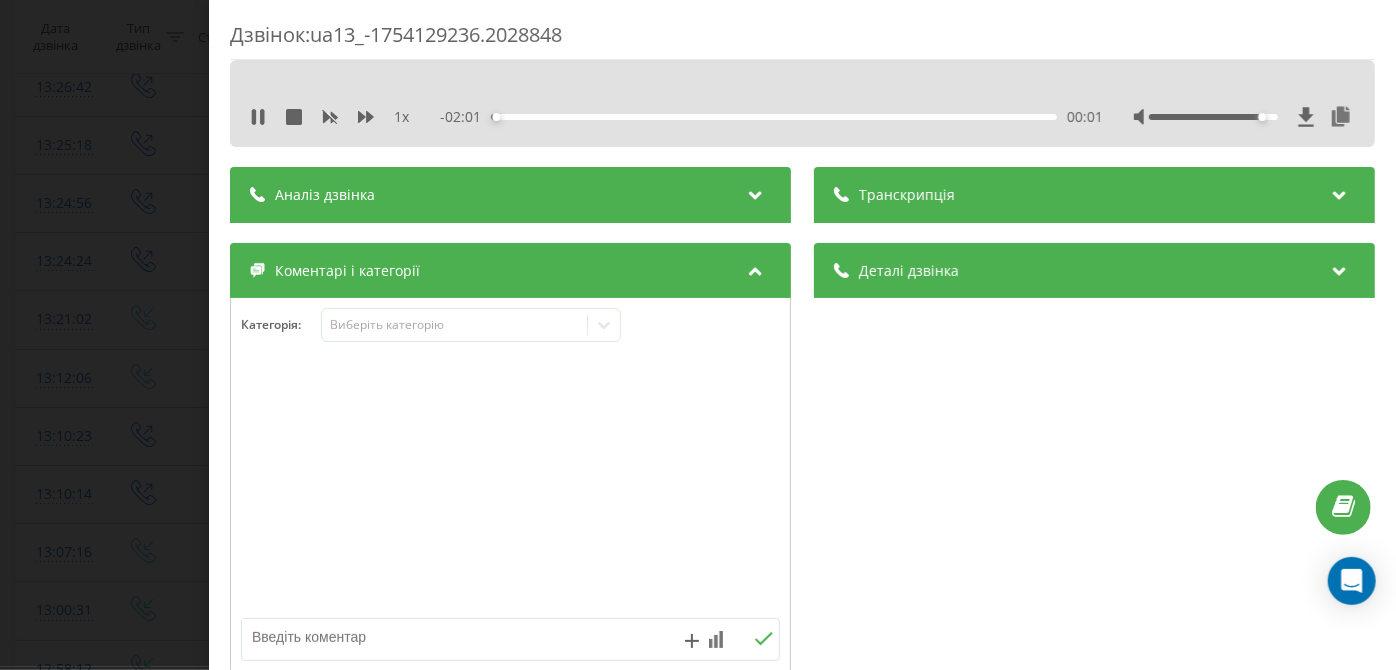 click on "- 02:01 00:01   00:01" at bounding box center (772, 117) 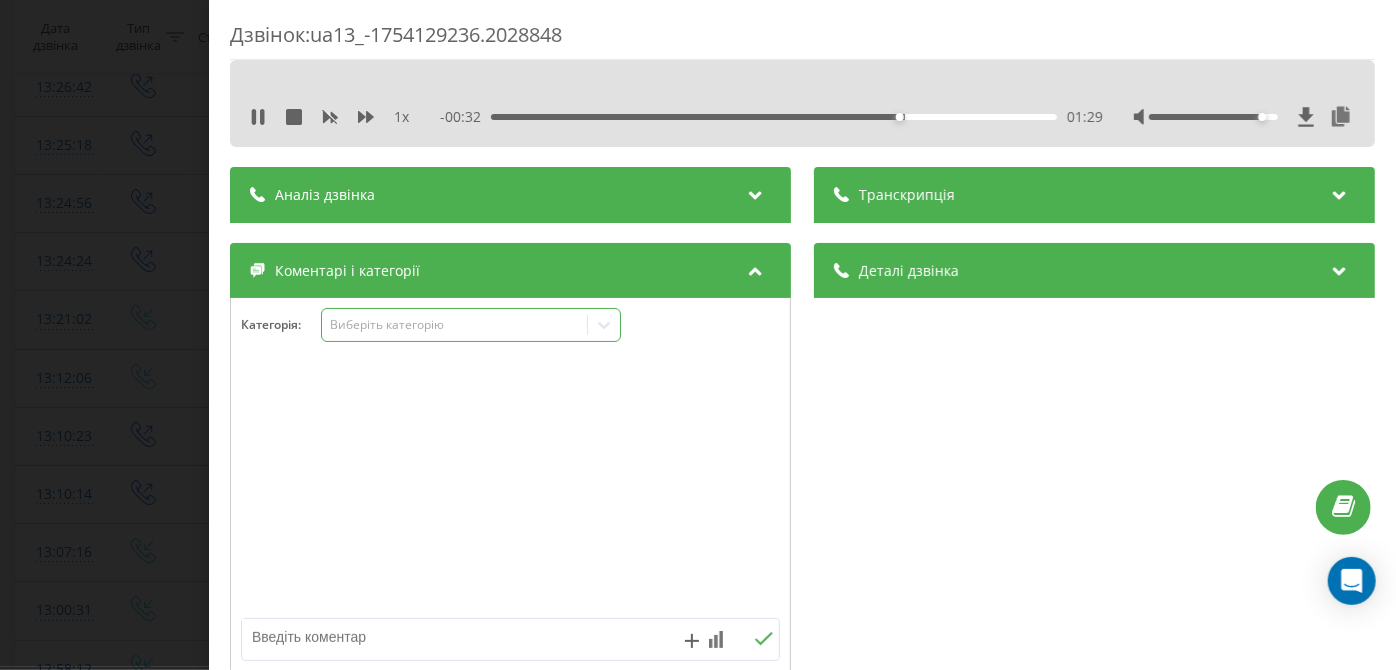 click on "Виберіть категорію" at bounding box center [455, 325] 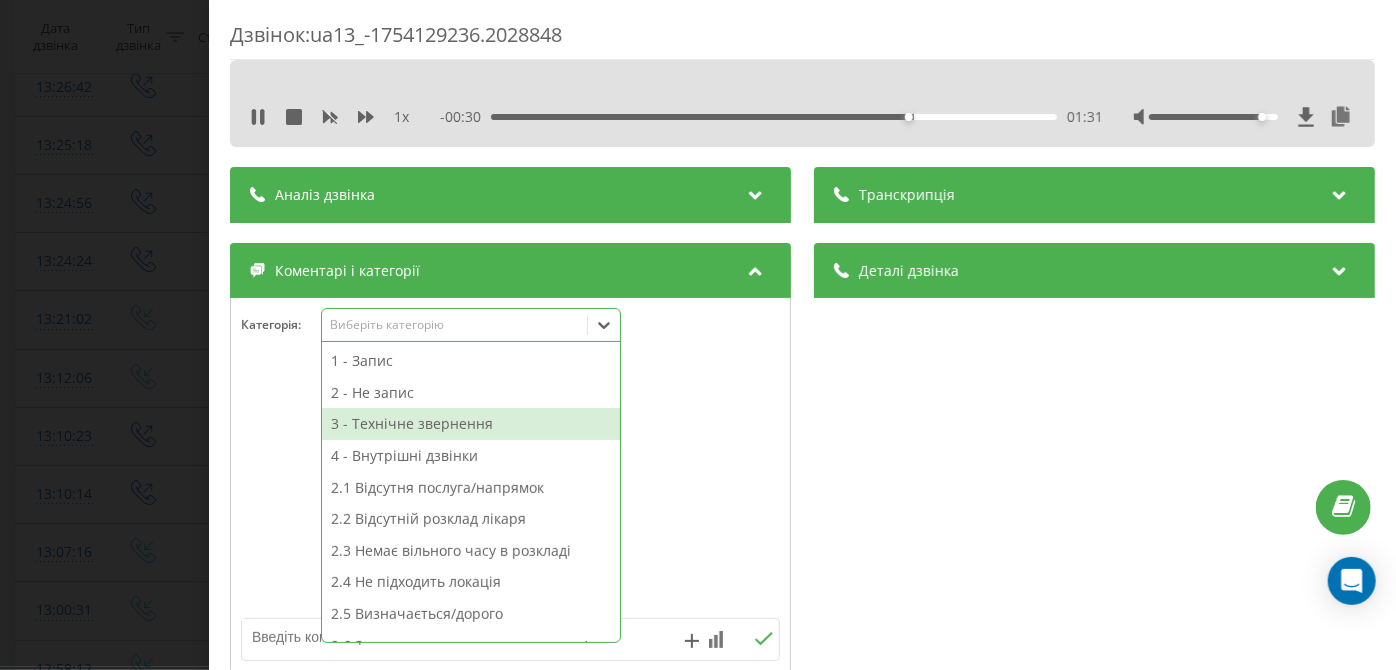 click on "3 - Технічне звернення" at bounding box center (471, 424) 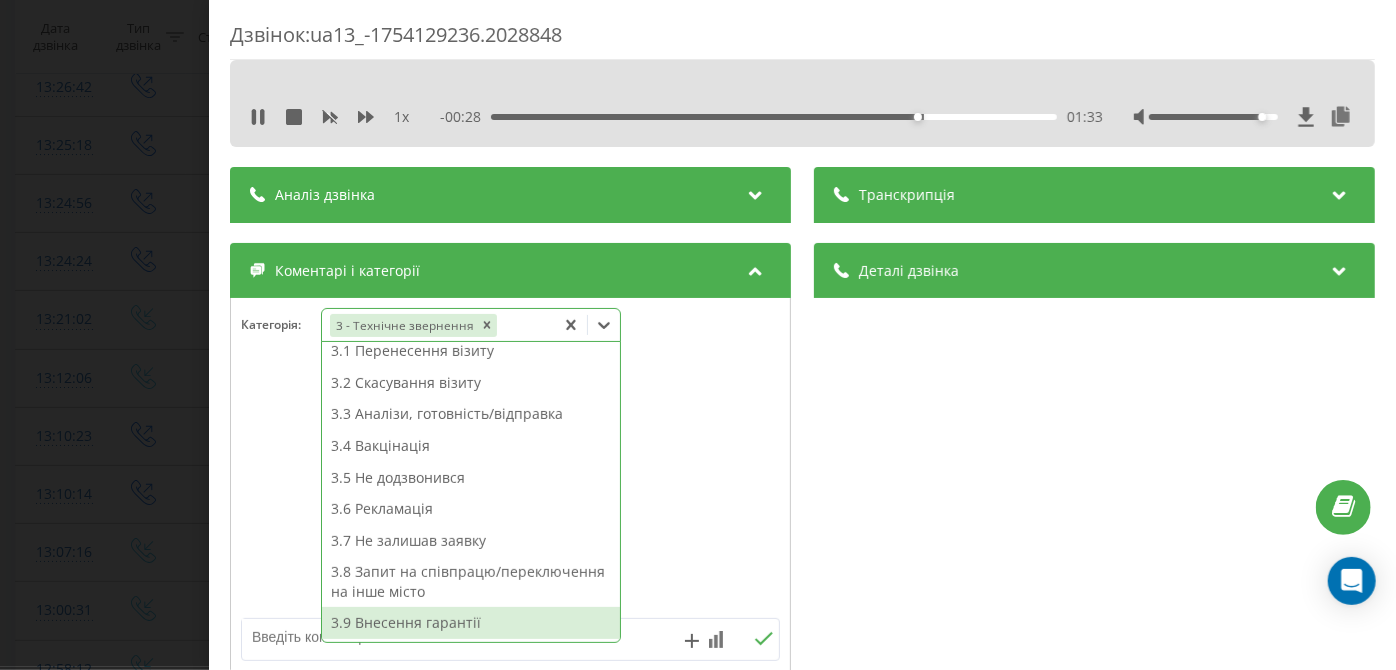 scroll, scrollTop: 312, scrollLeft: 0, axis: vertical 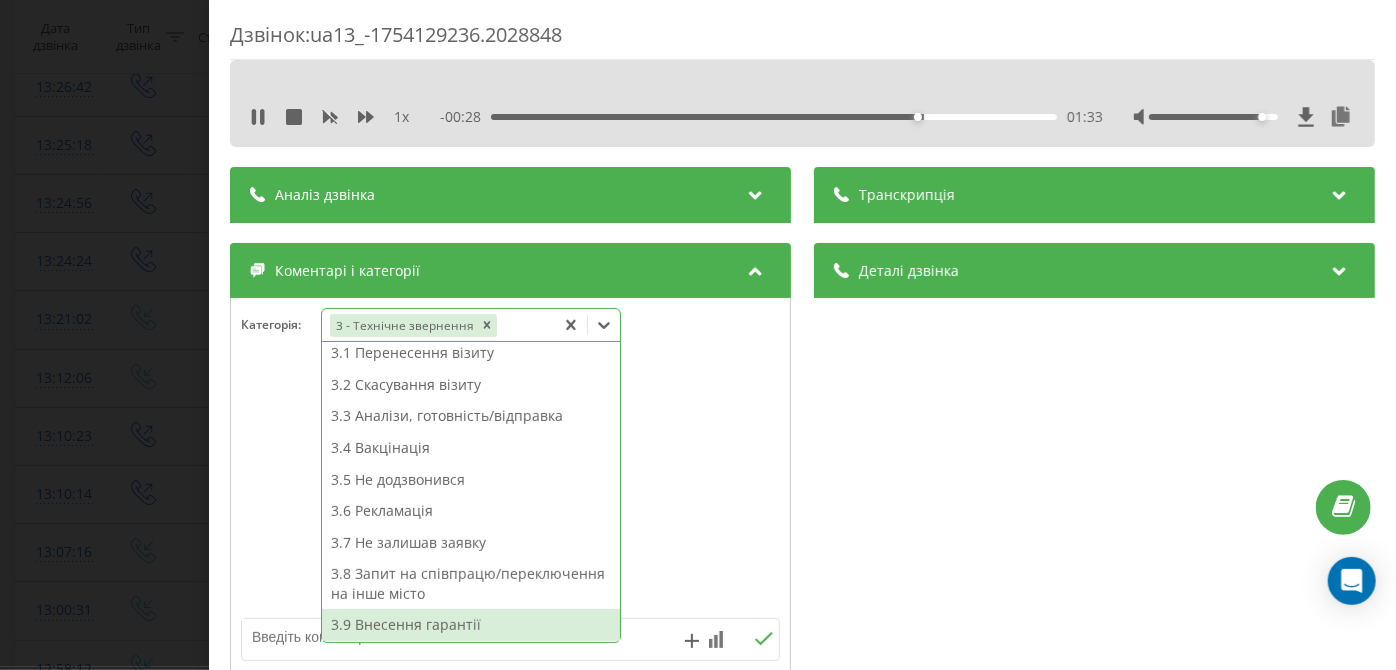 click on "3.9 Внесення гарантії" at bounding box center (471, 625) 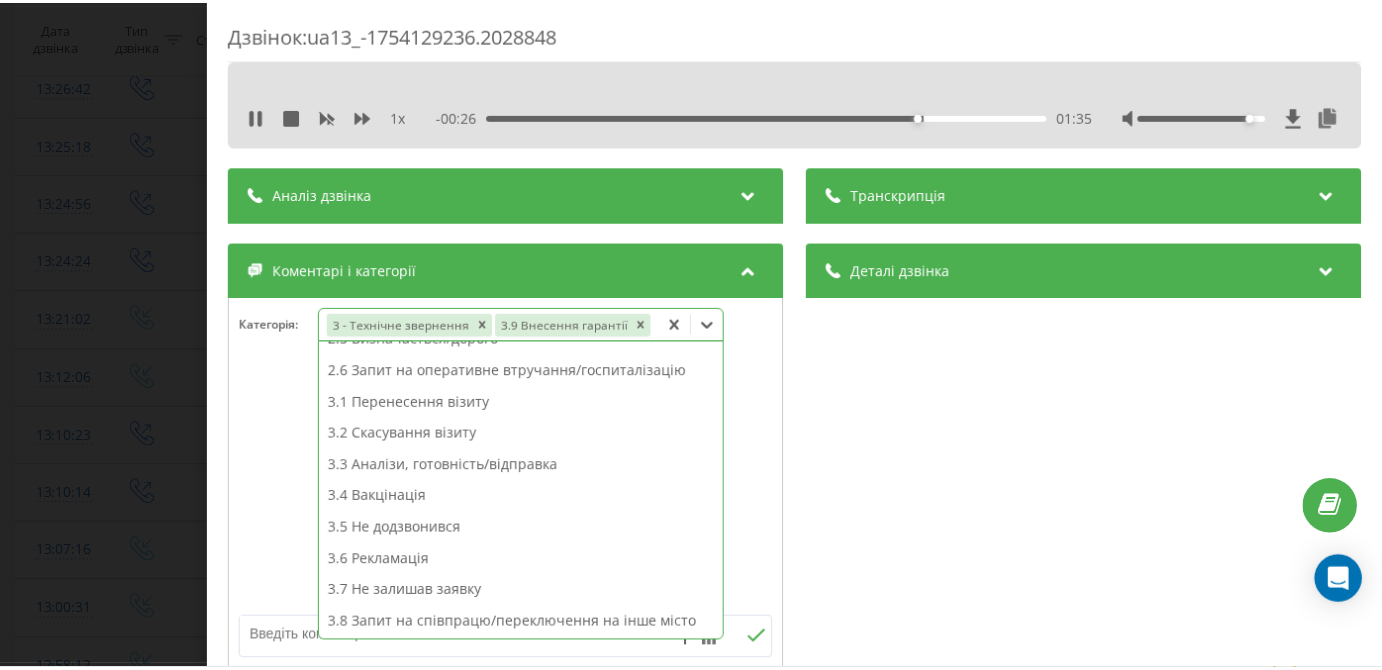 scroll, scrollTop: 242, scrollLeft: 0, axis: vertical 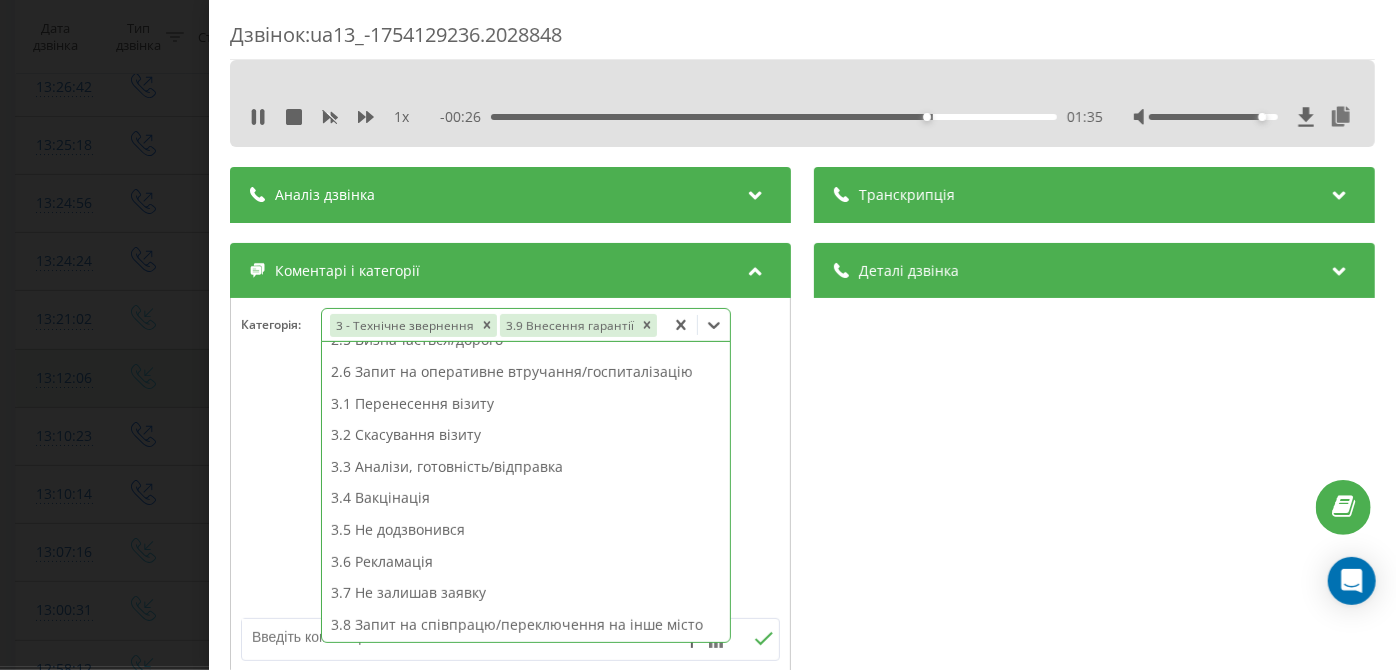 click on "Дзвінок :  ua13_-1754129236.2028848   1 x  - 00:26 01:35   01:35   Транскрипція Для AI-аналізу майбутніх дзвінків  налаштуйте та активуйте профіль на сторінці . Якщо профіль вже є і дзвінок відповідає його умовам, оновіть сторінку через 10 хвилин - AI аналізує поточний дзвінок. Аналіз дзвінка Для AI-аналізу майбутніх дзвінків  налаштуйте та активуйте профіль на сторінці . Якщо профіль вже є і дзвінок відповідає його умовам, оновіть сторінку через 10 хвилин - AI аналізує поточний дзвінок. Деталі дзвінка Загальне Дата дзвінка 2025-08-02 13:07:16 Тип дзвінка Вхідний Статус дзвінка Повторний 380445971203" at bounding box center (698, 335) 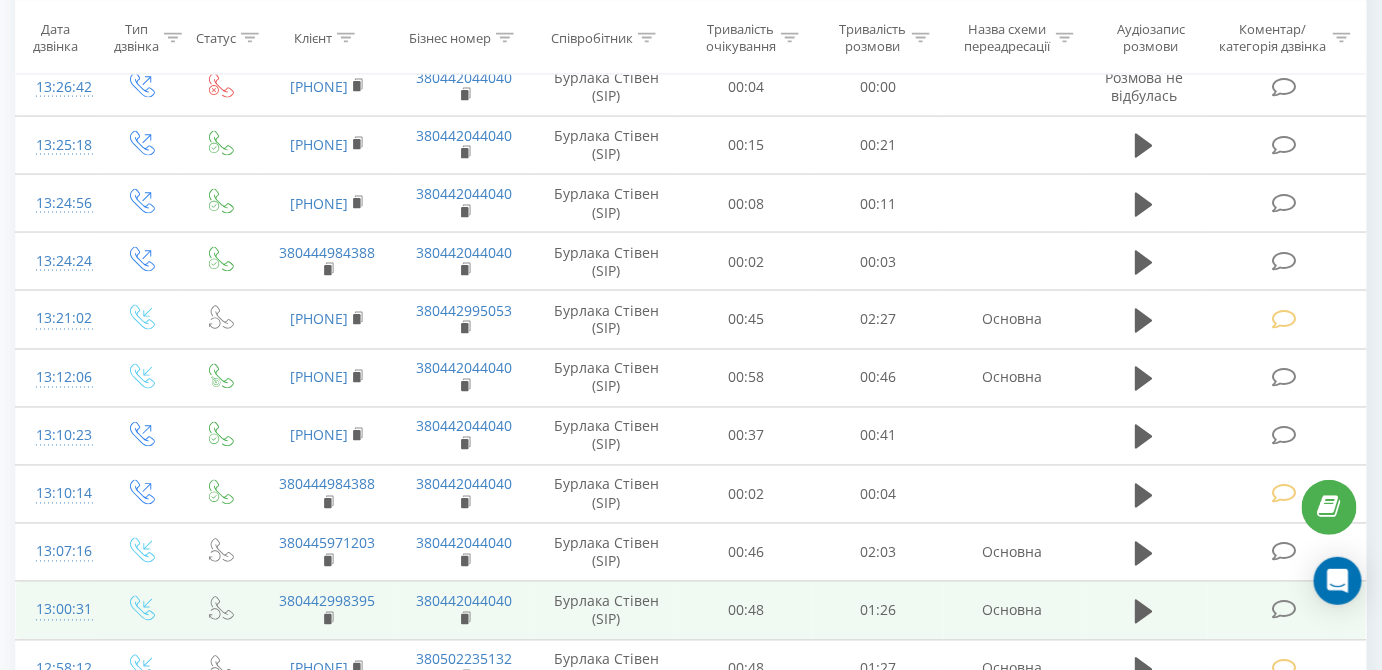 click at bounding box center [1284, 610] 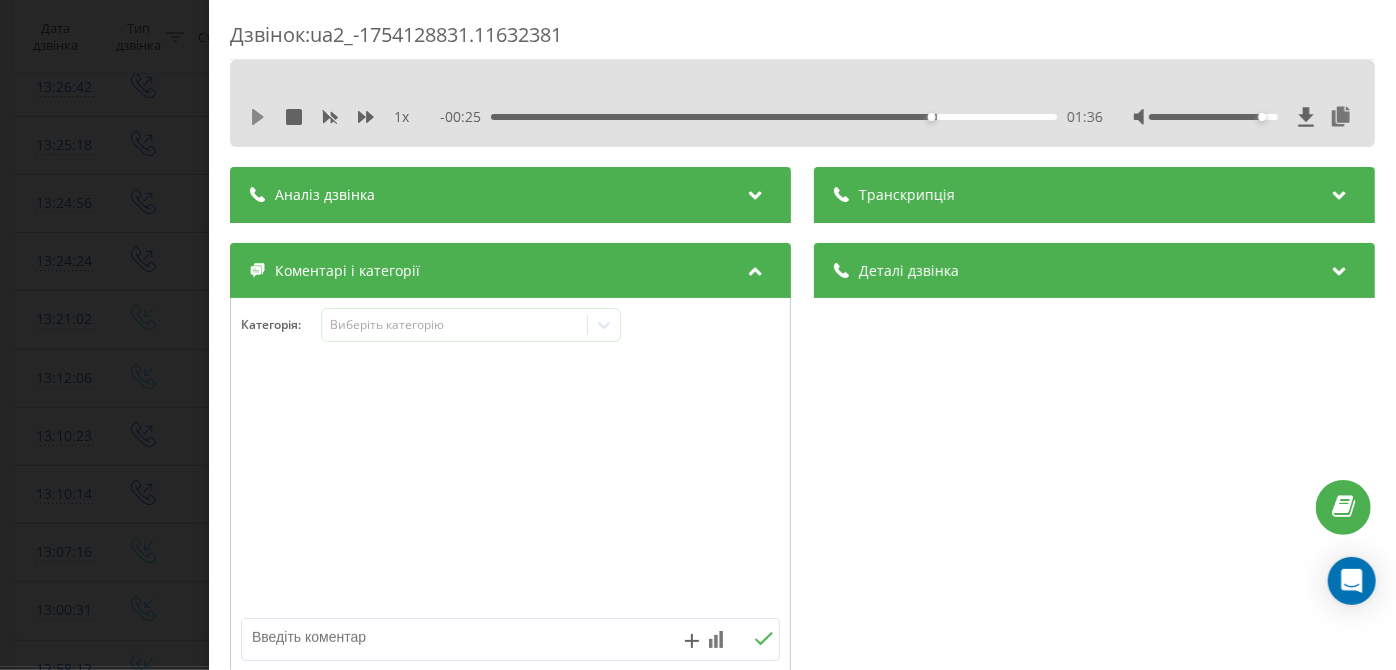 click 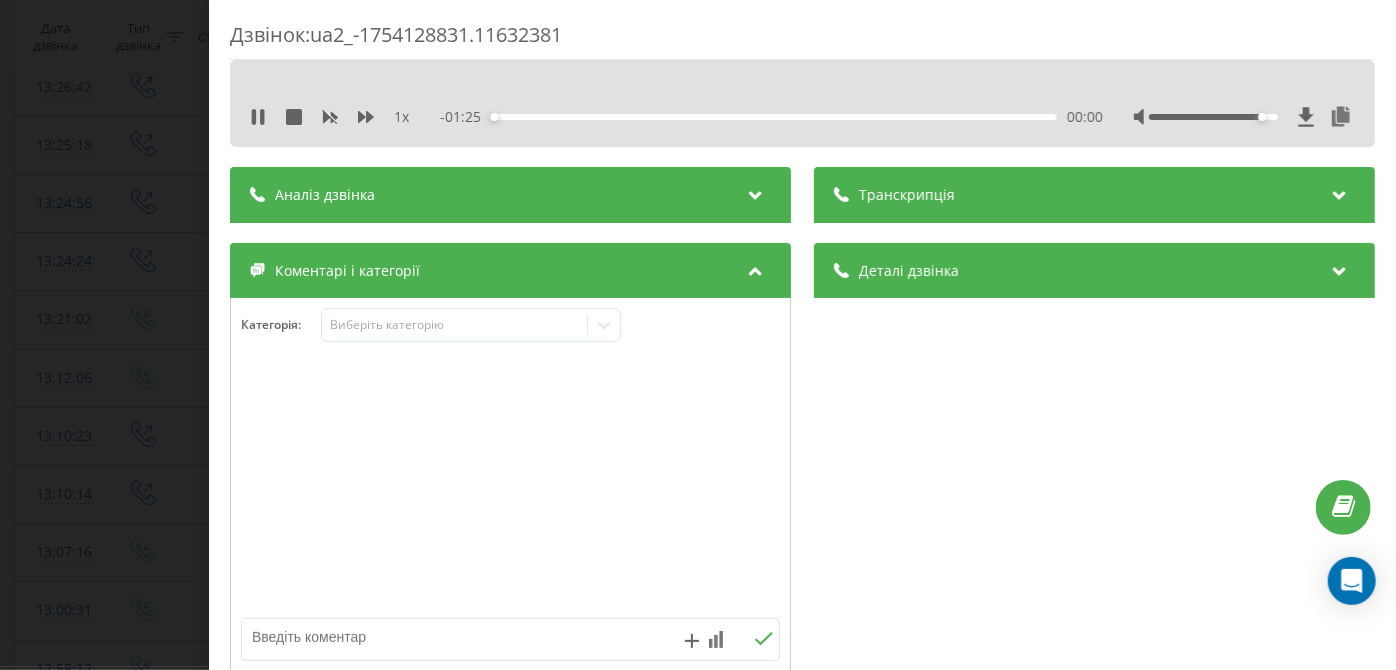 click on "00:00" at bounding box center (775, 117) 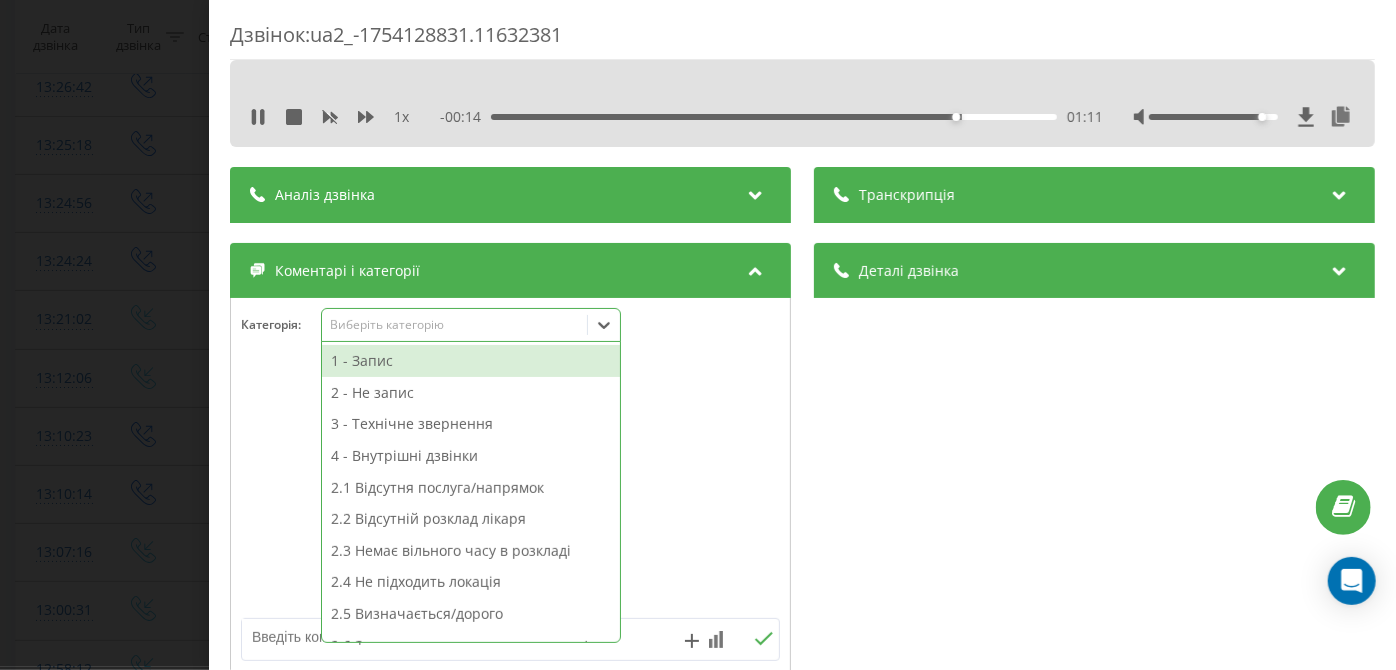 click on "Виберіть категорію" at bounding box center [471, 325] 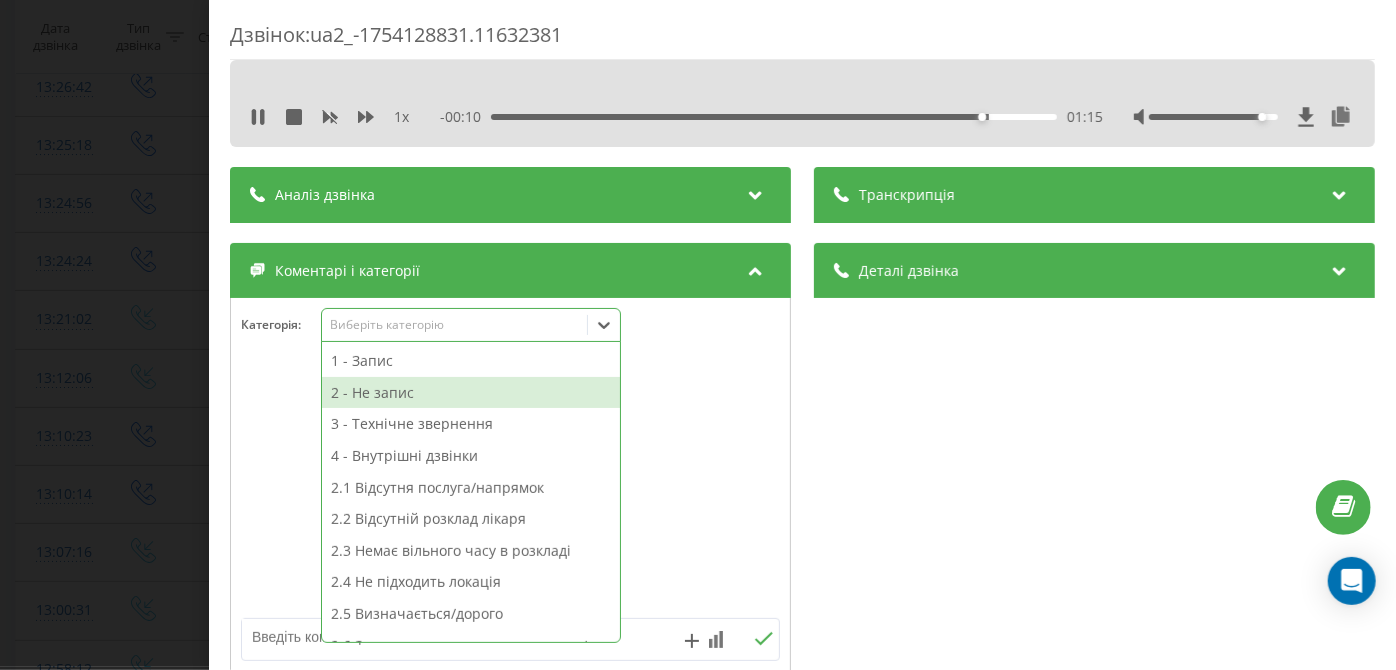 click on "2 - Не запис" at bounding box center (471, 393) 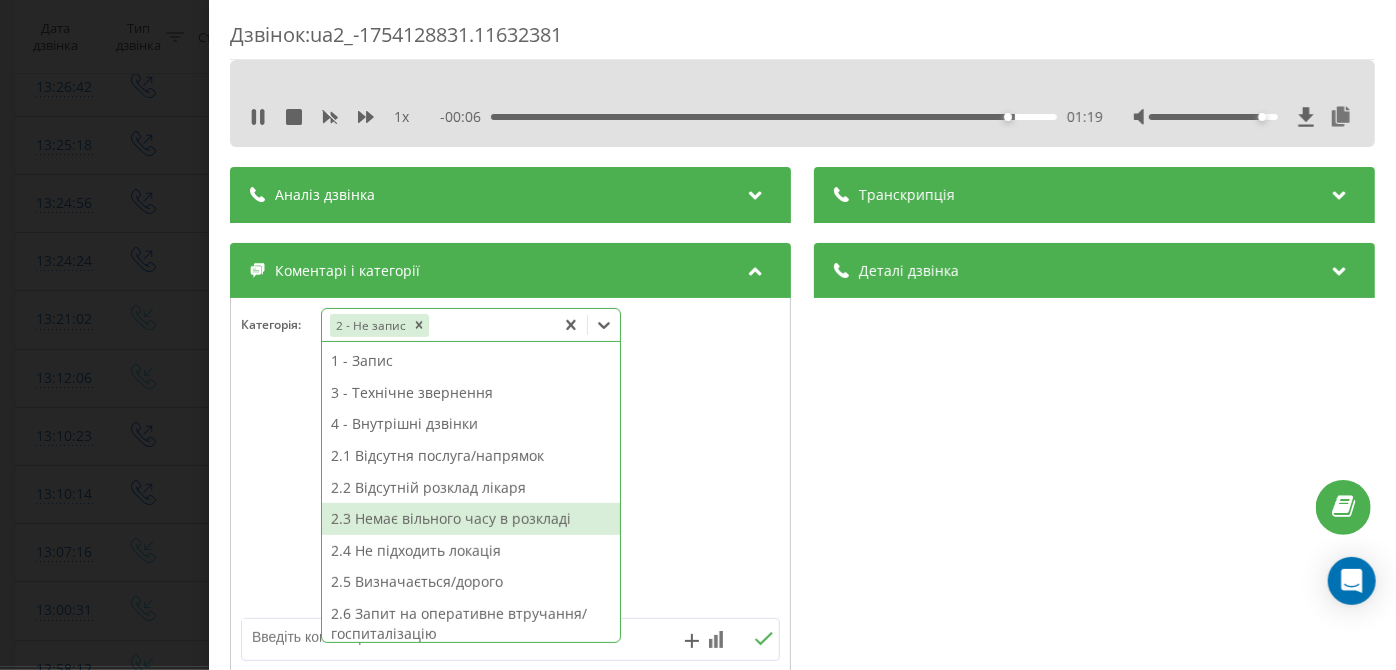 click on "2.3 Немає вільного часу в розкладі" at bounding box center [471, 519] 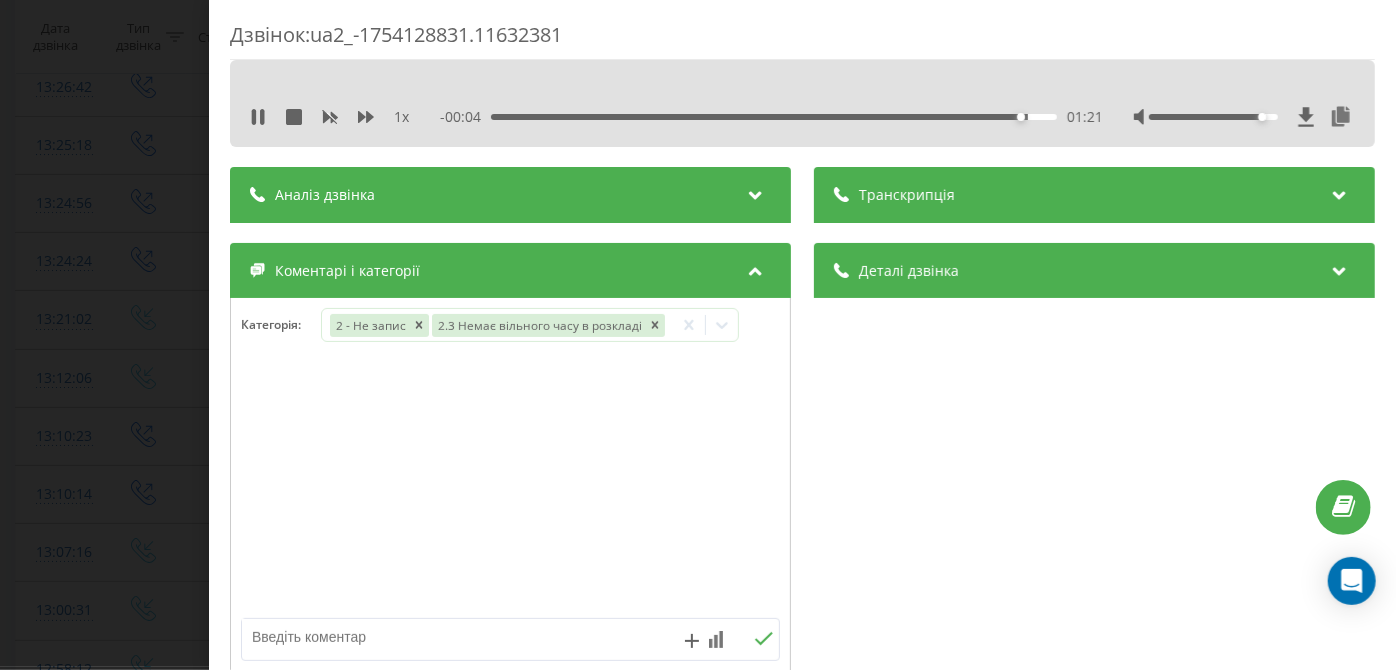 click on "Дзвінок :  ua2_-1754128831.11632381   1 x  - 00:04 01:21   01:21   Транскрипція Для AI-аналізу майбутніх дзвінків  налаштуйте та активуйте профіль на сторінці . Якщо профіль вже є і дзвінок відповідає його умовам, оновіть сторінку через 10 хвилин - AI аналізує поточний дзвінок. Аналіз дзвінка Для AI-аналізу майбутніх дзвінків  налаштуйте та активуйте профіль на сторінці . Якщо профіль вже є і дзвінок відповідає його умовам, оновіть сторінку через 10 хвилин - AI аналізує поточний дзвінок. Деталі дзвінка Загальне Дата дзвінка 2025-08-02 13:00:31 Тип дзвінка Вхідний Статус дзвінка Повторний 380442998395" at bounding box center (698, 335) 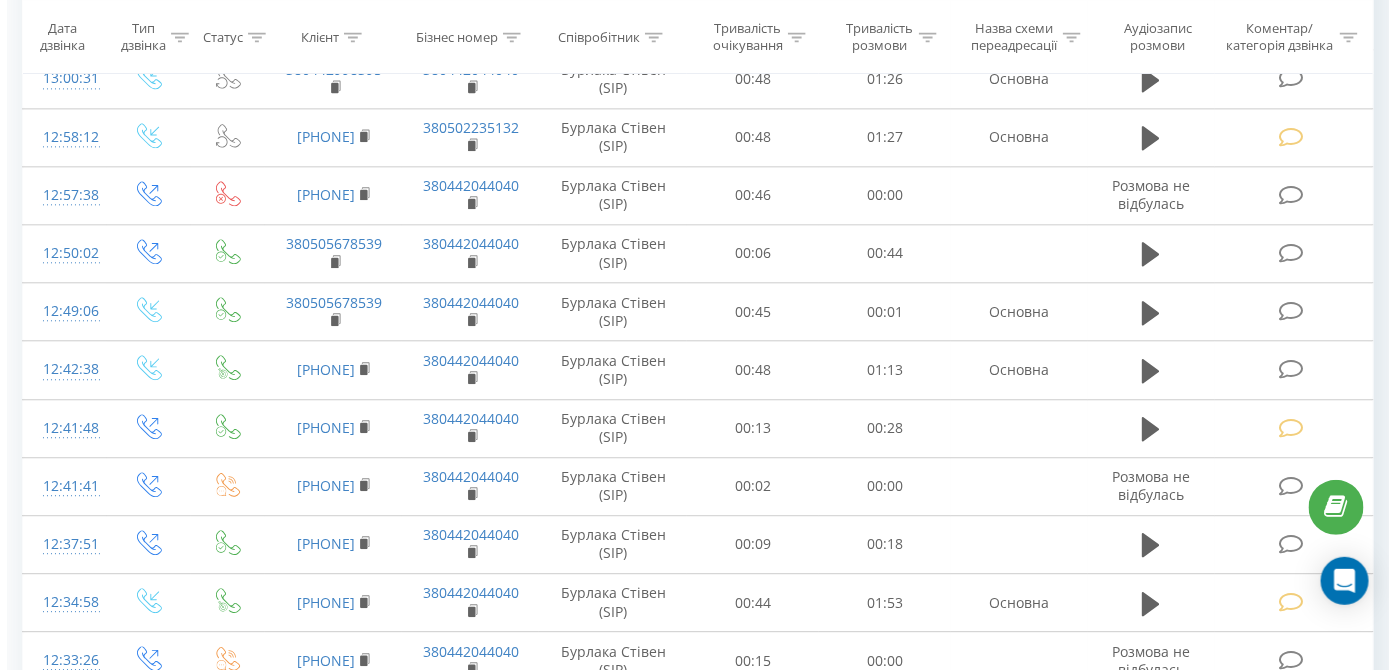 scroll, scrollTop: 4018, scrollLeft: 0, axis: vertical 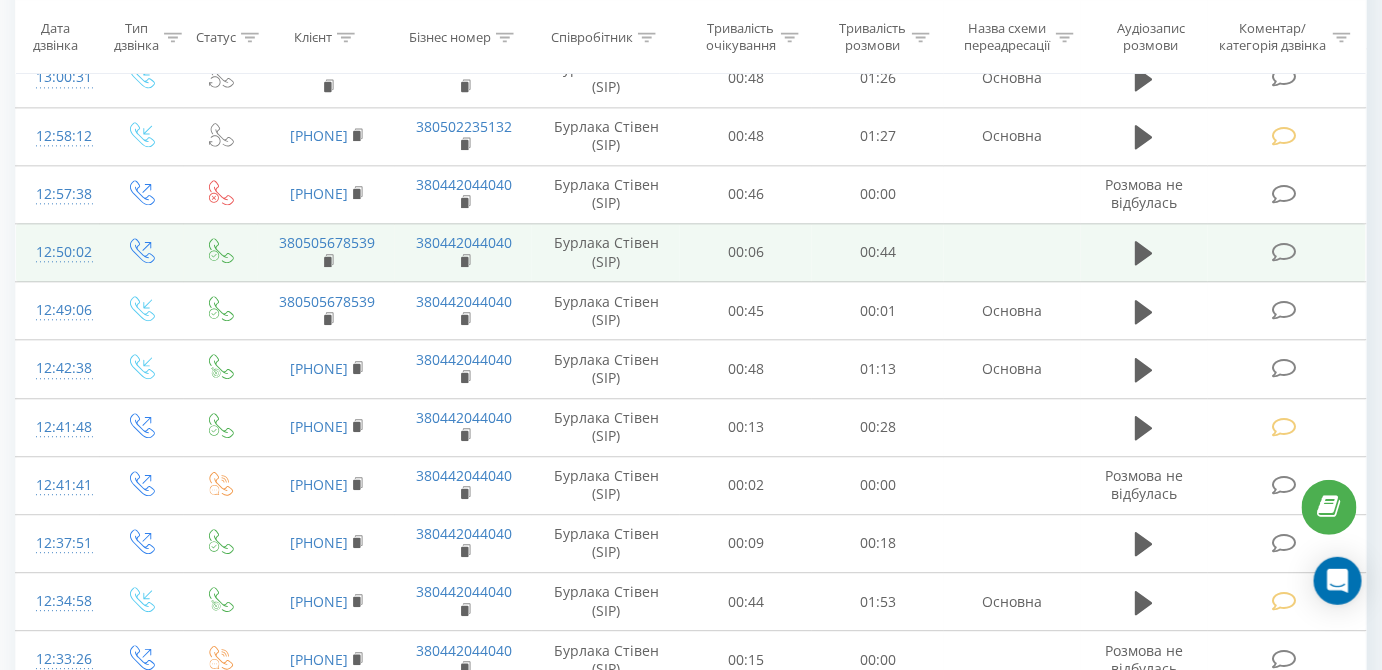 click at bounding box center [1284, 252] 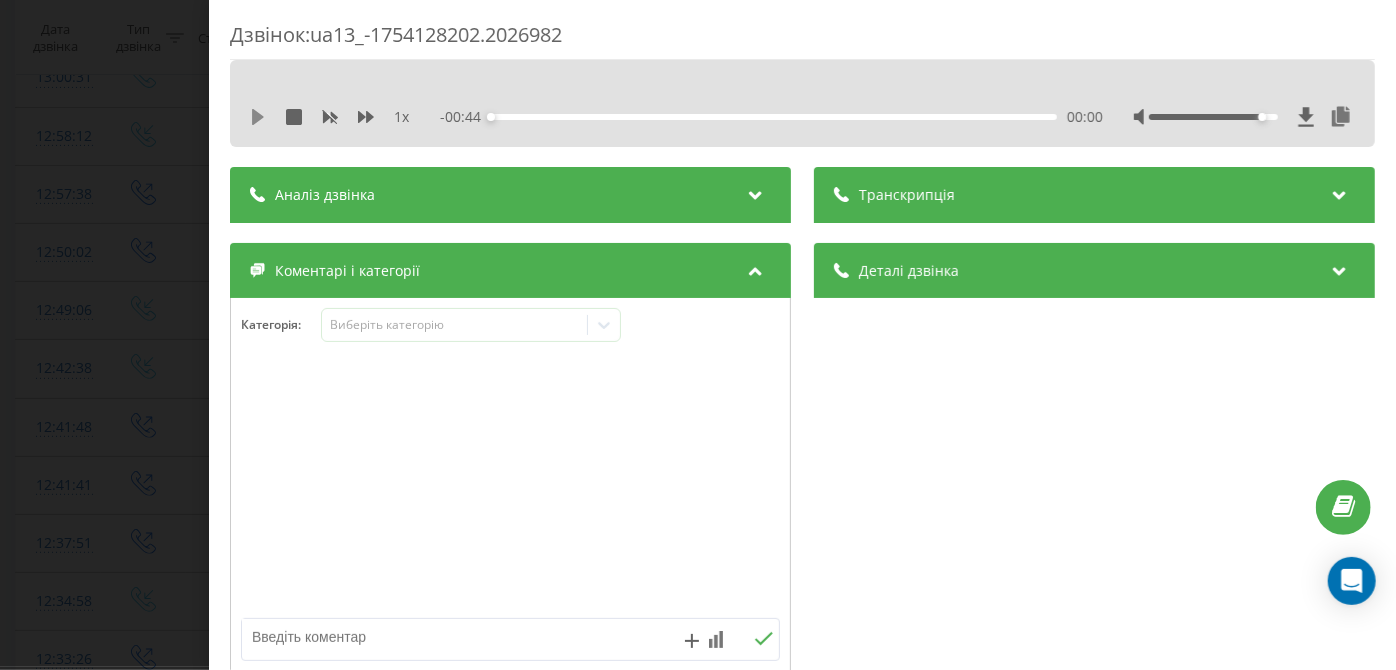 click 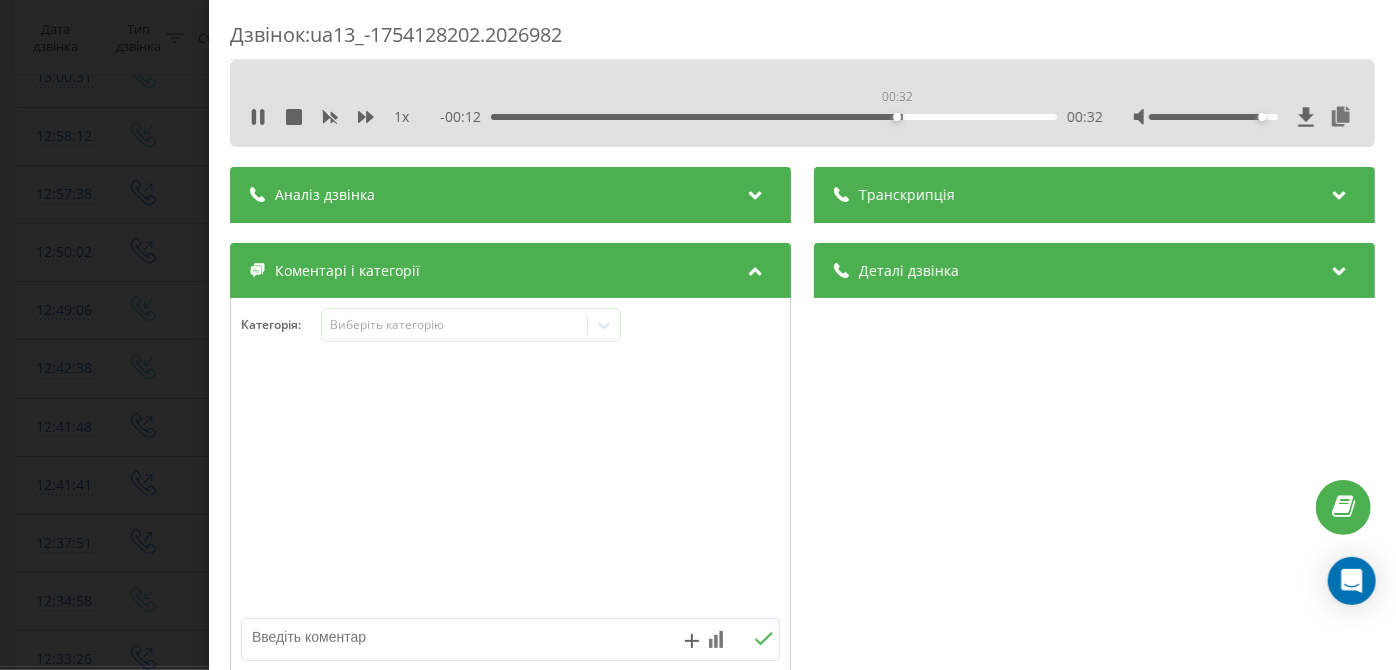 click on "00:32" at bounding box center (775, 117) 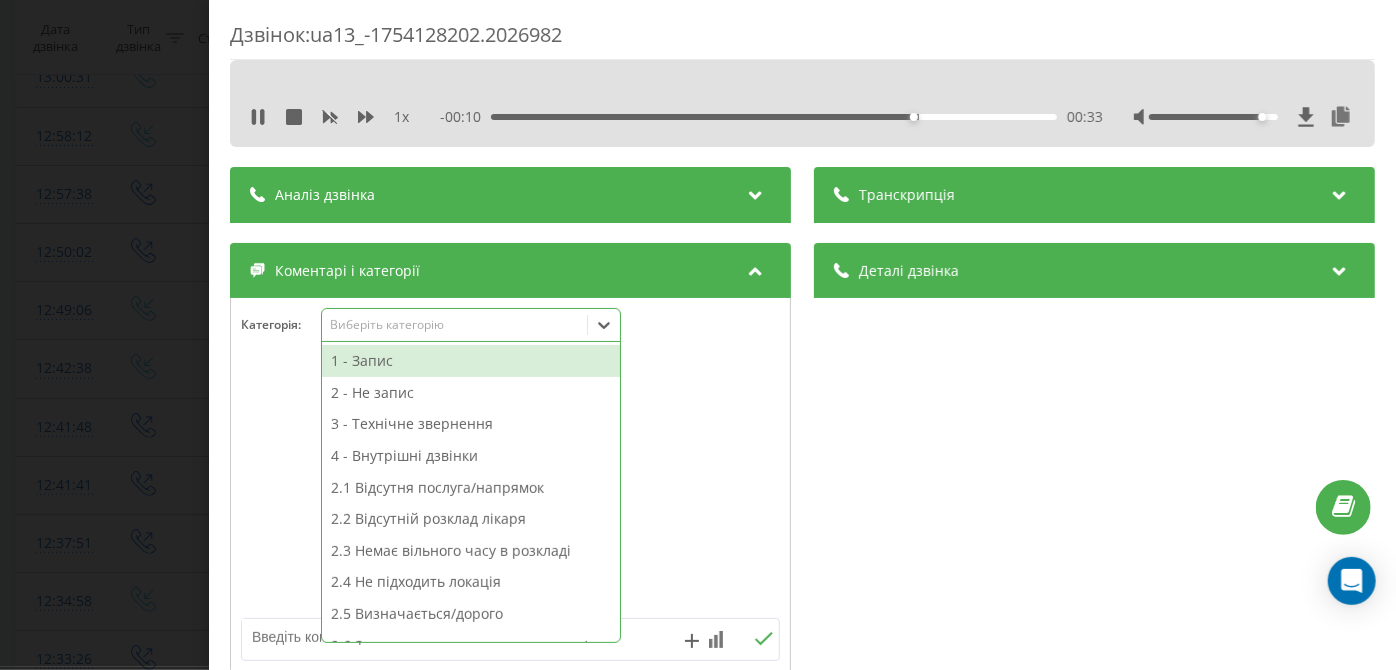 click on "Виберіть категорію" at bounding box center (455, 325) 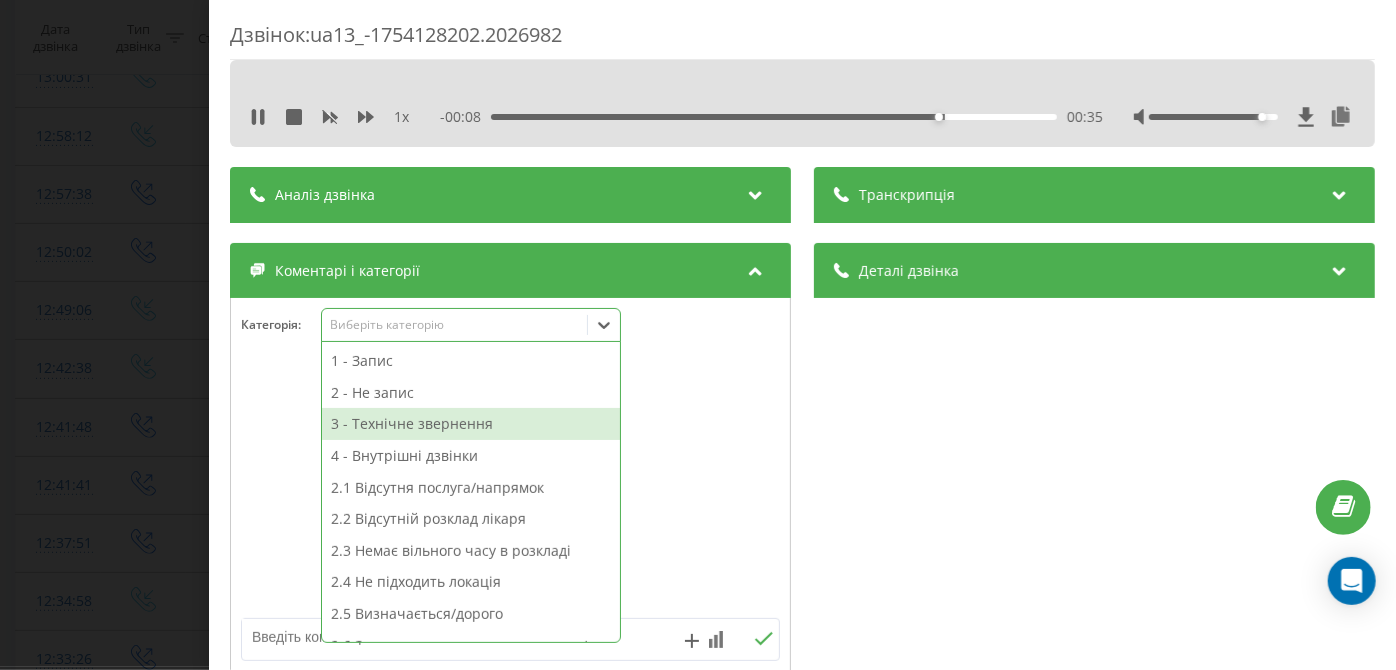 click on "3 - Технічне звернення" at bounding box center [471, 424] 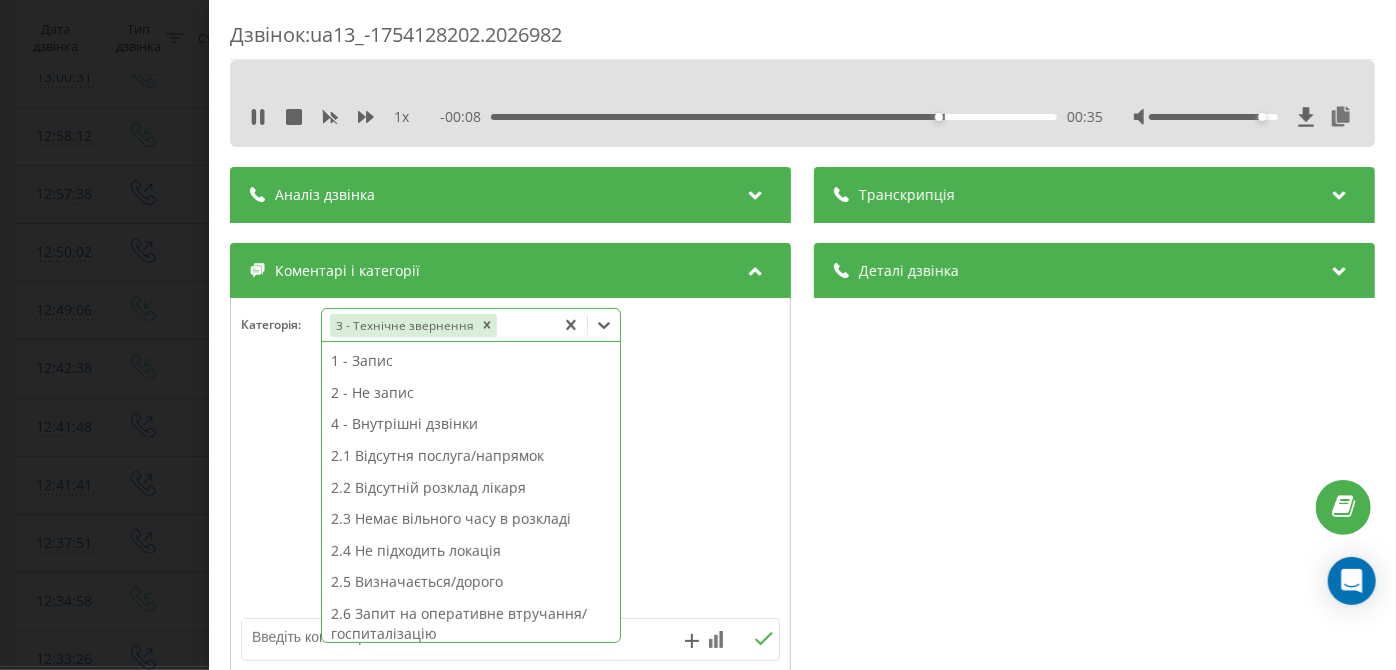 scroll, scrollTop: 313, scrollLeft: 0, axis: vertical 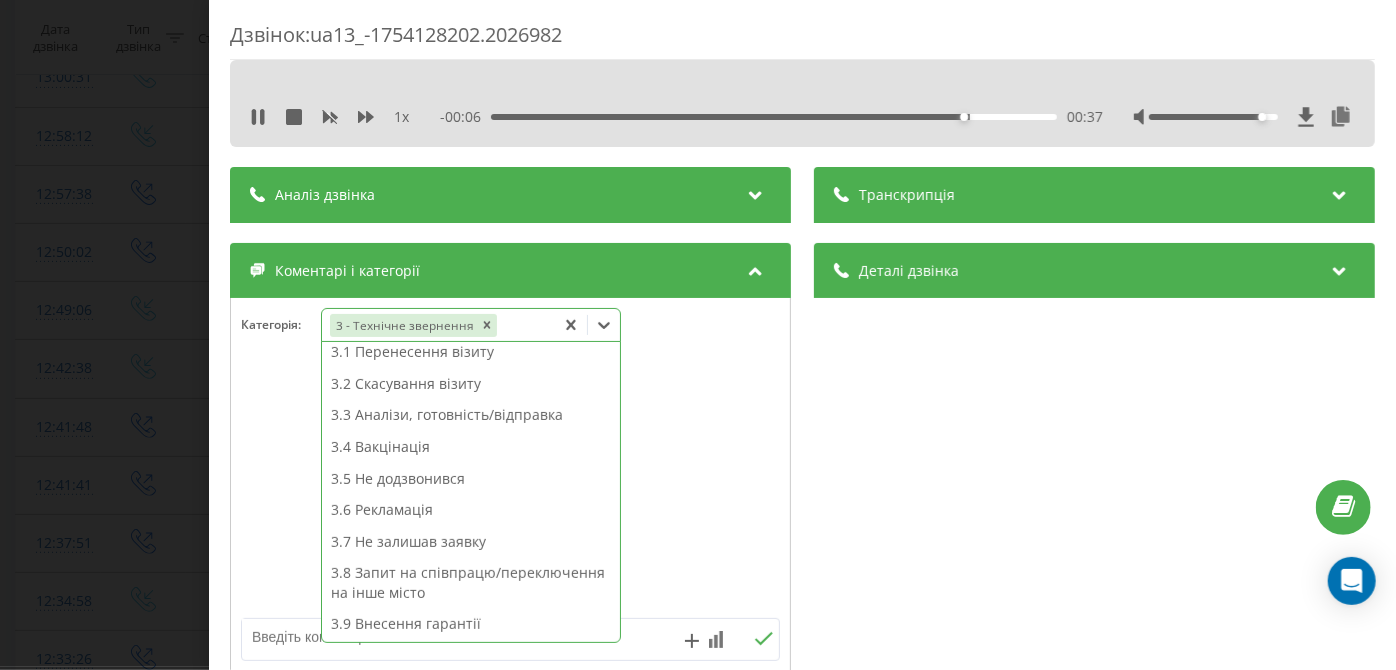 click on "3.3 Аналізи, готовність/відправка" at bounding box center [471, 415] 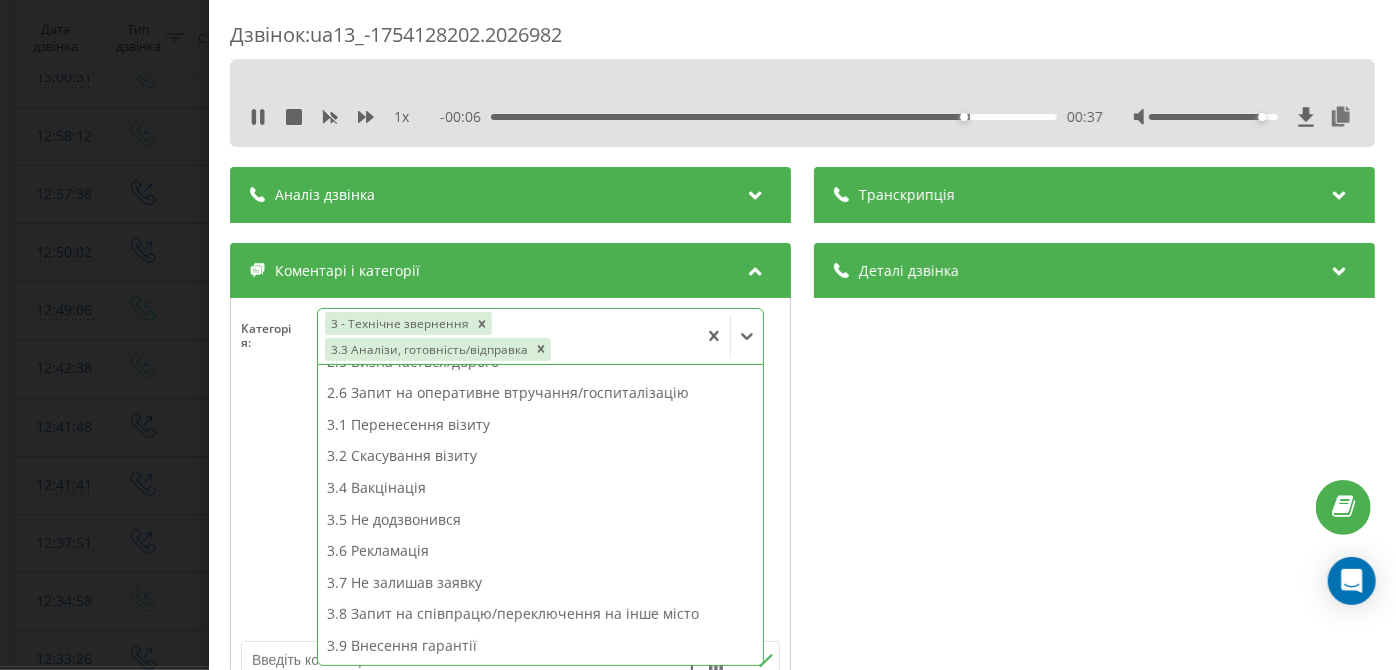 scroll, scrollTop: 242, scrollLeft: 0, axis: vertical 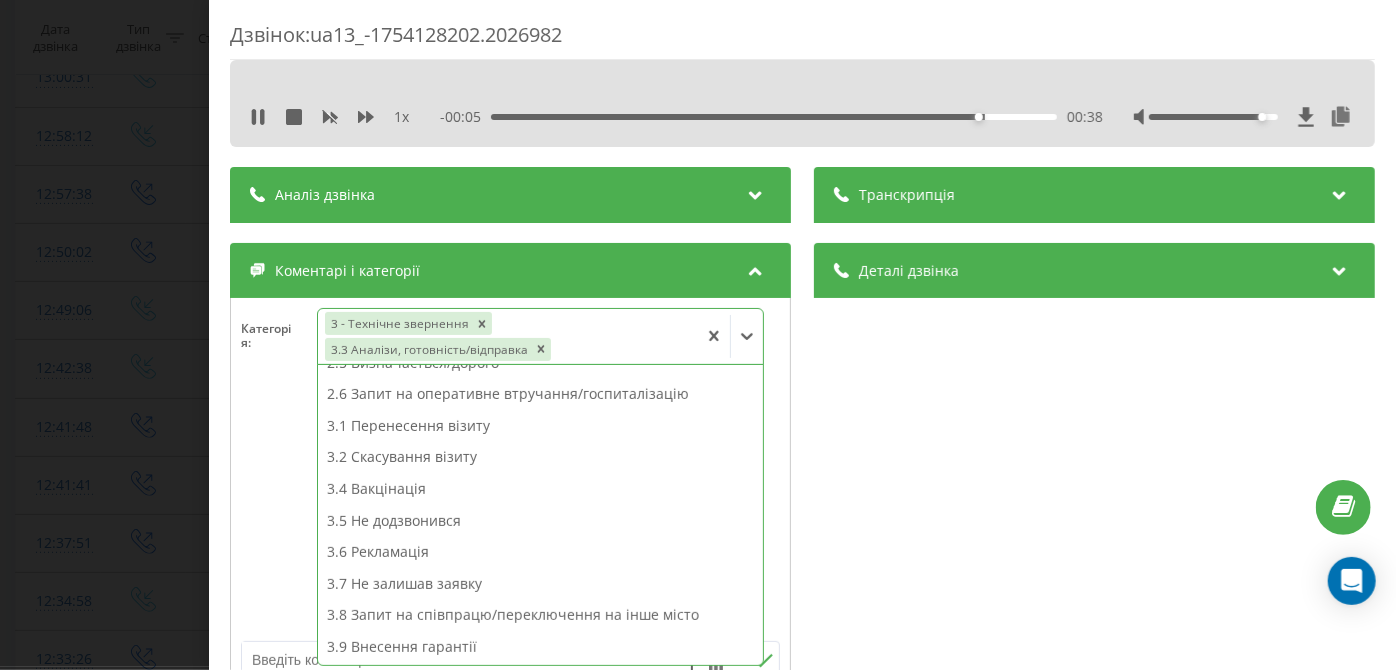click on "00:38" at bounding box center [775, 117] 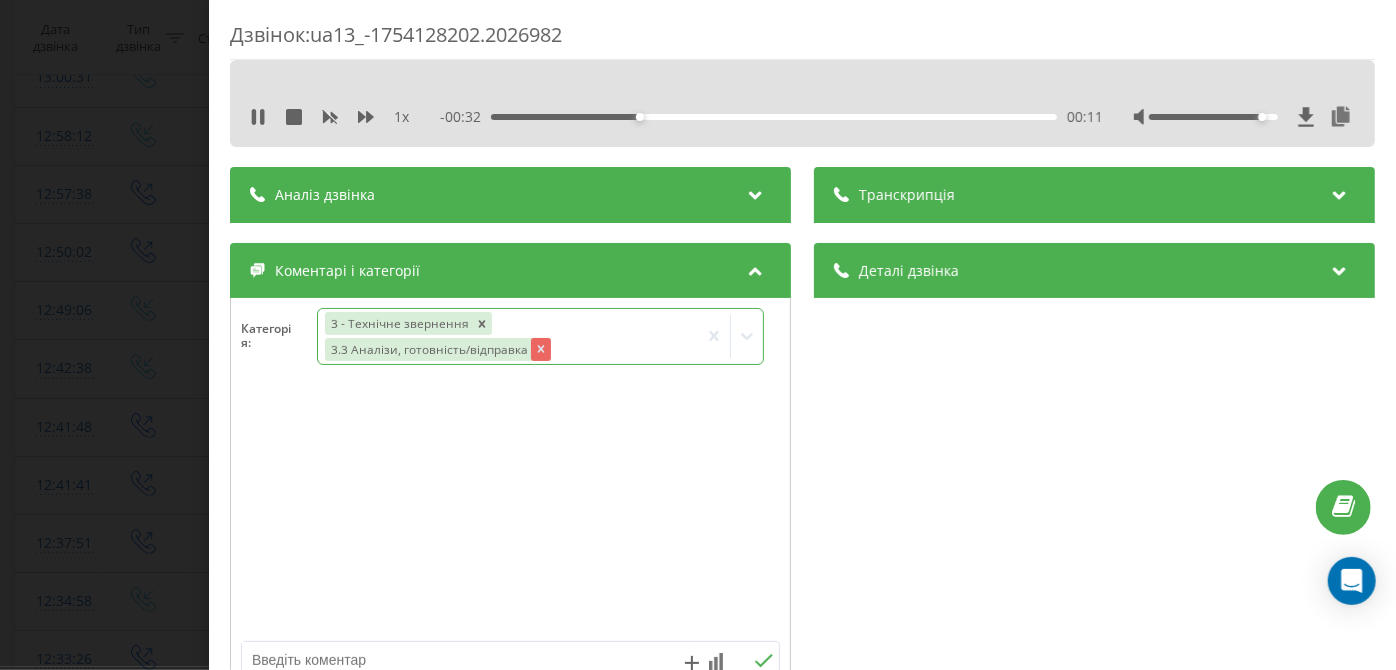 click 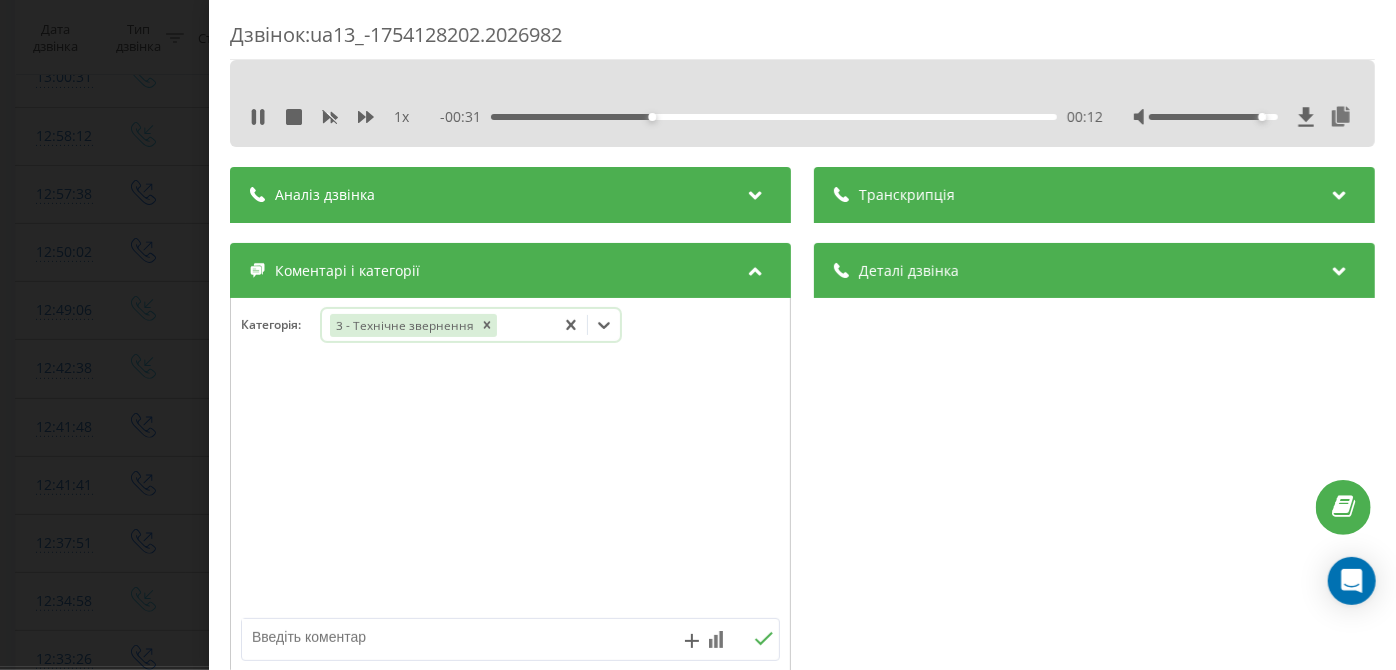 click at bounding box center (456, 637) 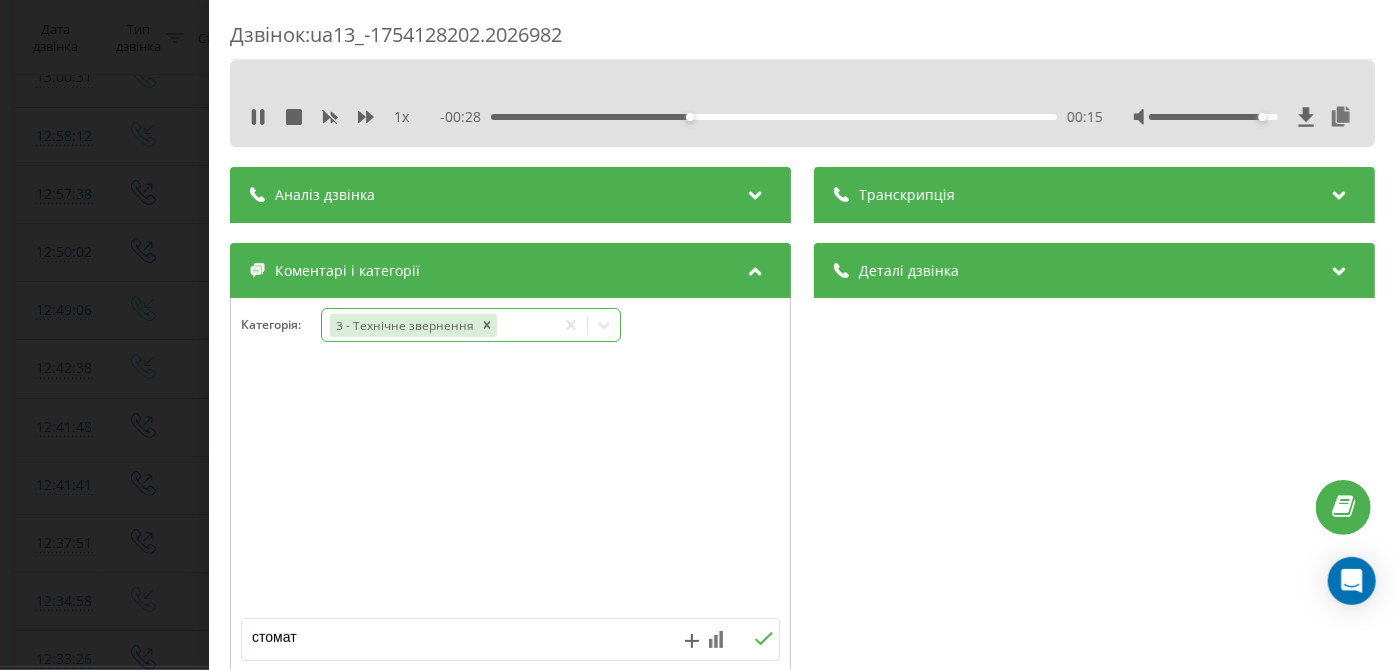 type on "стомат" 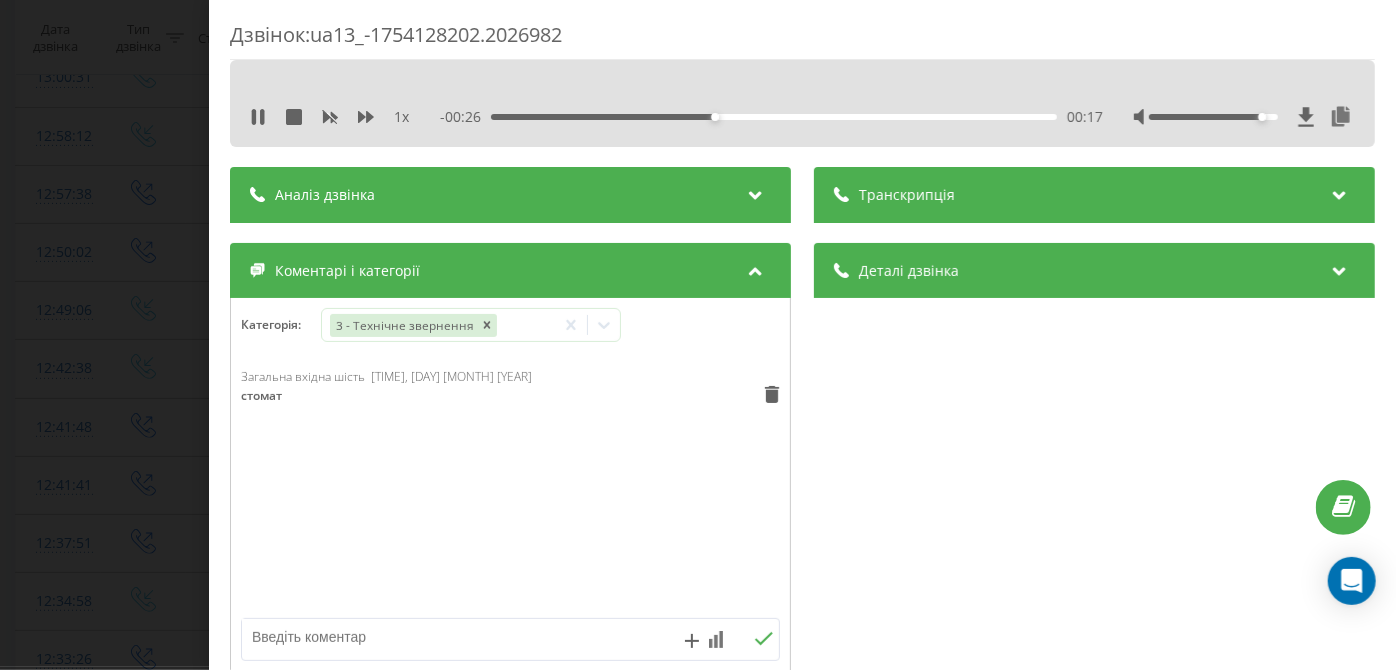 click on "Дзвінок :  ua13_-1754128202.2026982   1 x  - 00:26 00:17   00:17   Транскрипція Для AI-аналізу майбутніх дзвінків  налаштуйте та активуйте профіль на сторінці . Якщо профіль вже є і дзвінок відповідає його умовам, оновіть сторінку через 10 хвилин - AI аналізує поточний дзвінок. Аналіз дзвінка Для AI-аналізу майбутніх дзвінків  налаштуйте та активуйте профіль на сторінці . Якщо профіль вже є і дзвінок відповідає його умовам, оновіть сторінку через 10 хвилин - AI аналізує поточний дзвінок. Деталі дзвінка Загальне Дата дзвінка 2025-08-02 12:50:02 Тип дзвінка Вихідний Статус дзвінка Успішний 380442044040" at bounding box center [698, 335] 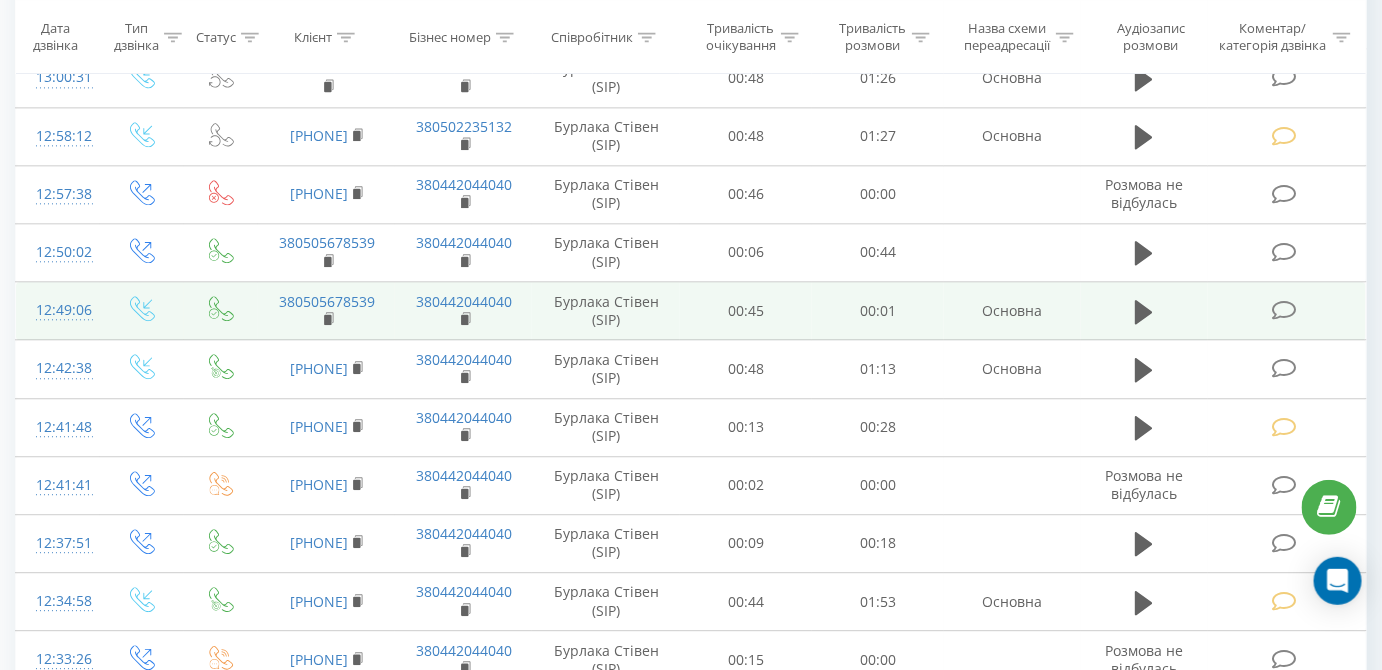 click at bounding box center (1284, 310) 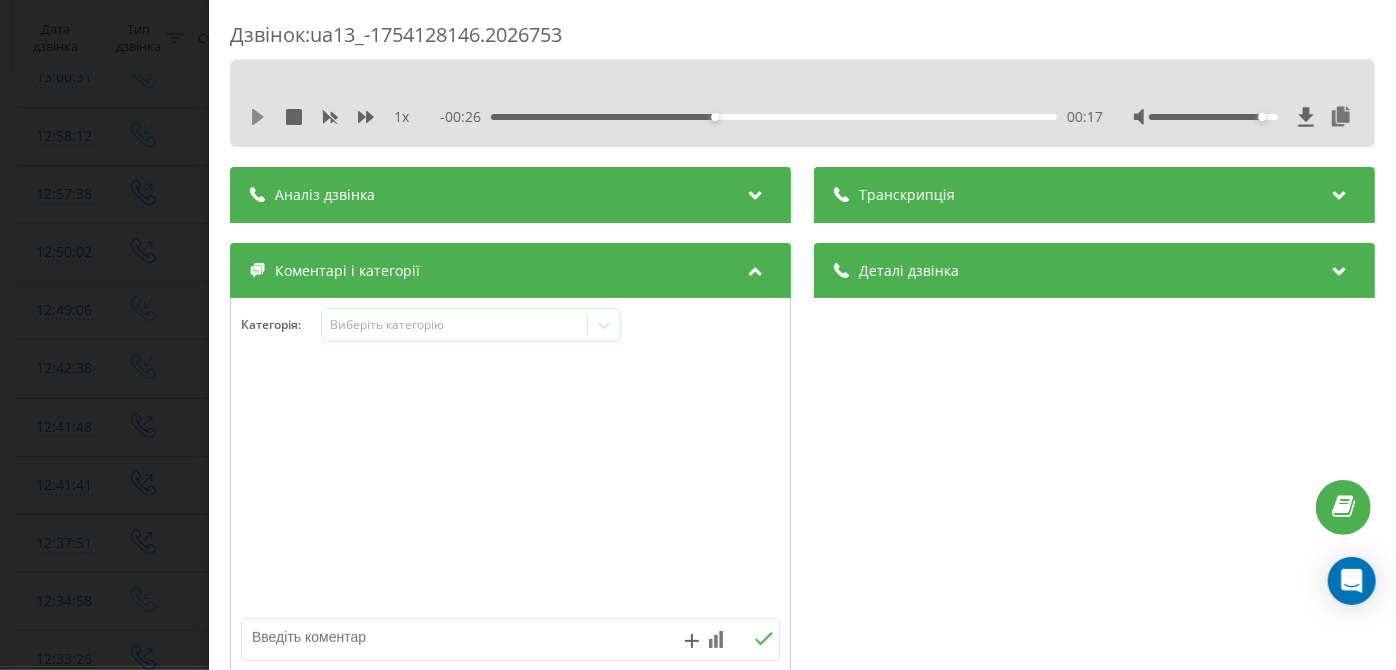 click 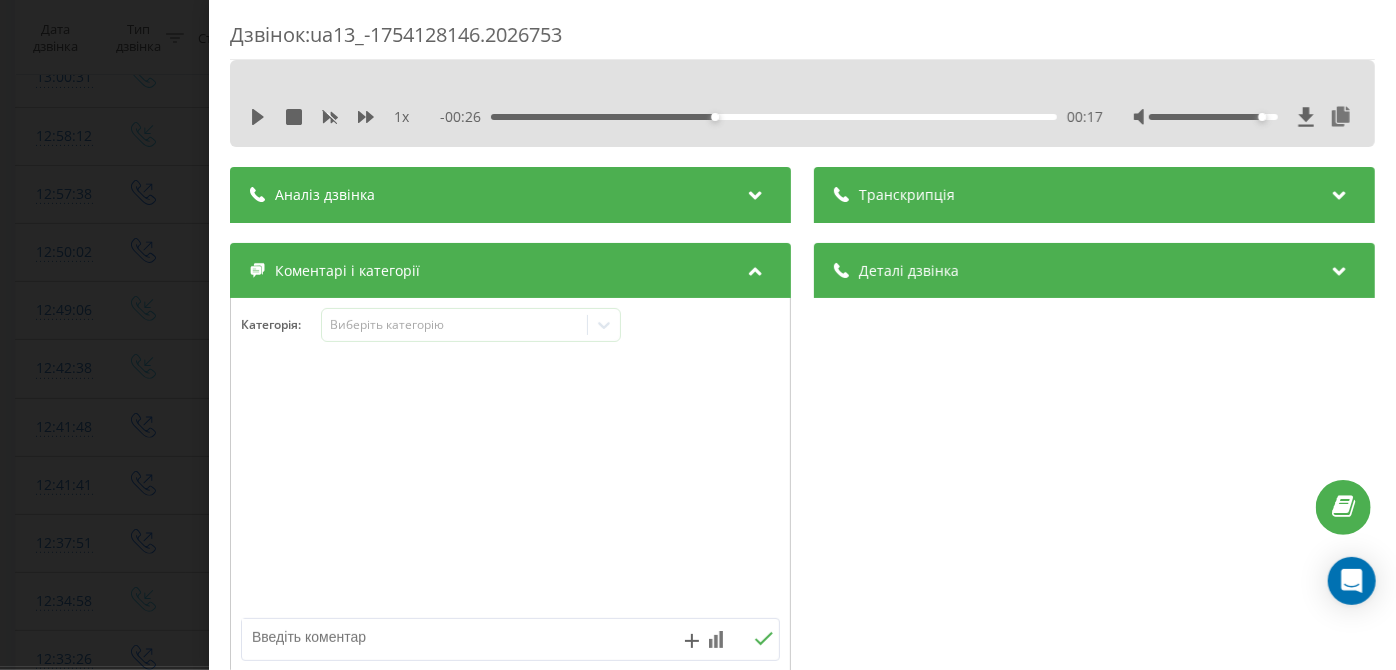 click 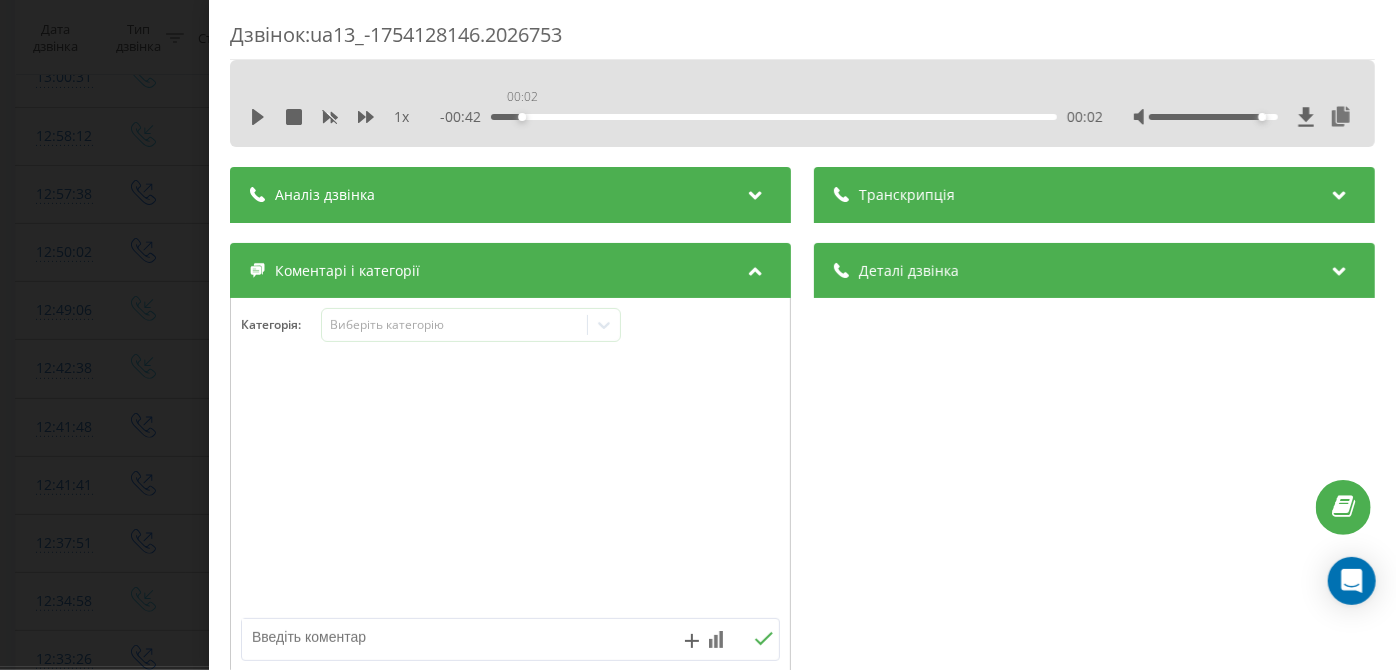 click on "00:02" at bounding box center [775, 117] 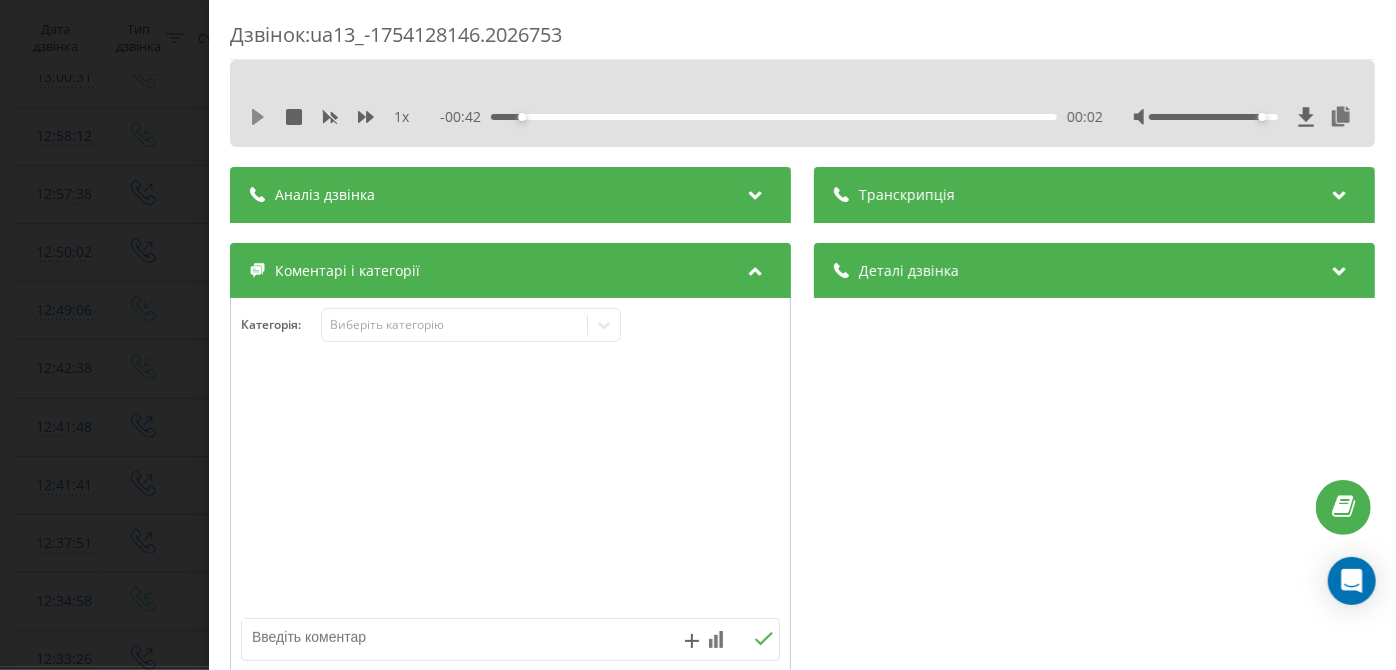 click 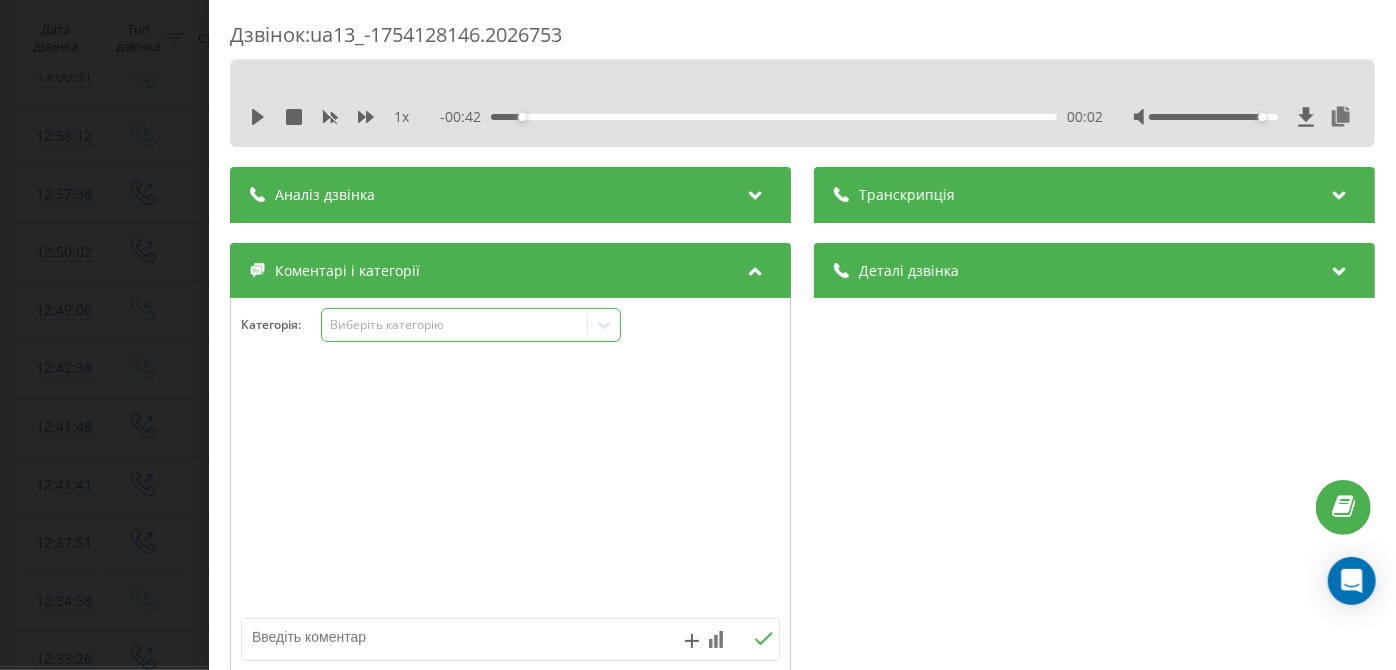 click on "Виберіть категорію" at bounding box center (471, 325) 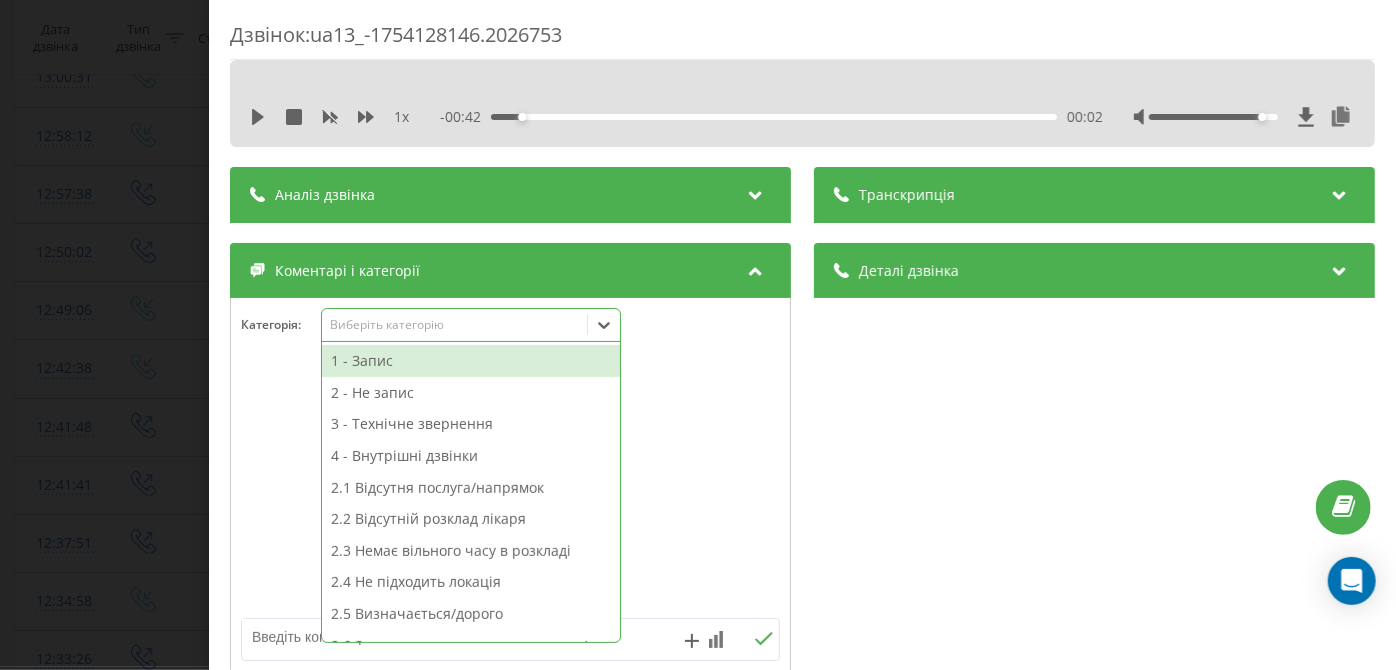 click on "Виберіть категорію" at bounding box center [455, 325] 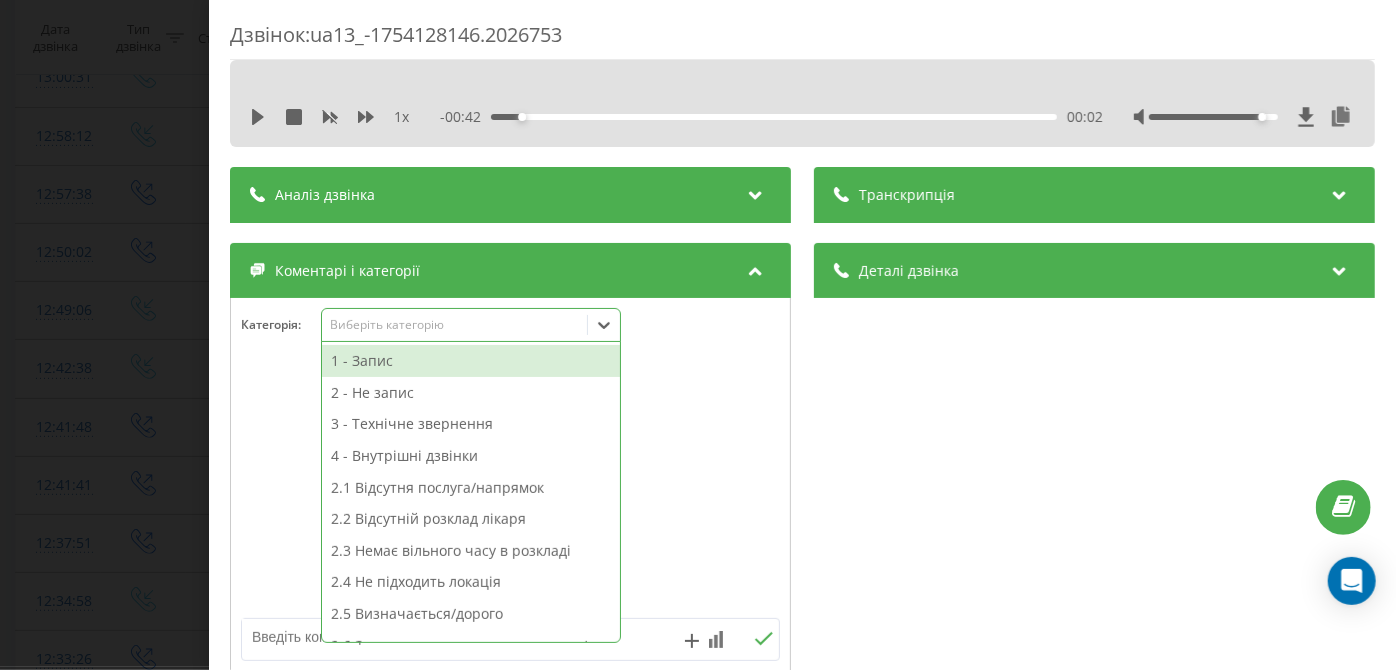 click on "Виберіть категорію" at bounding box center (455, 325) 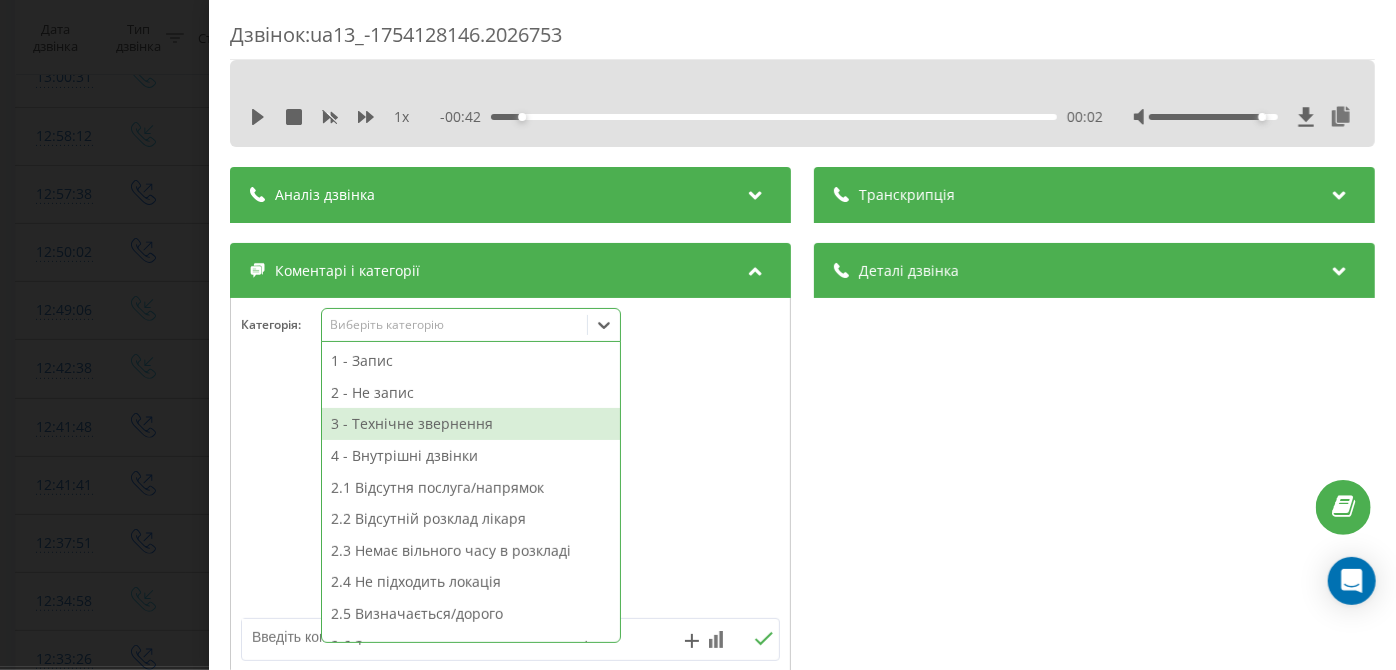click on "3 - Технічне звернення" at bounding box center (471, 424) 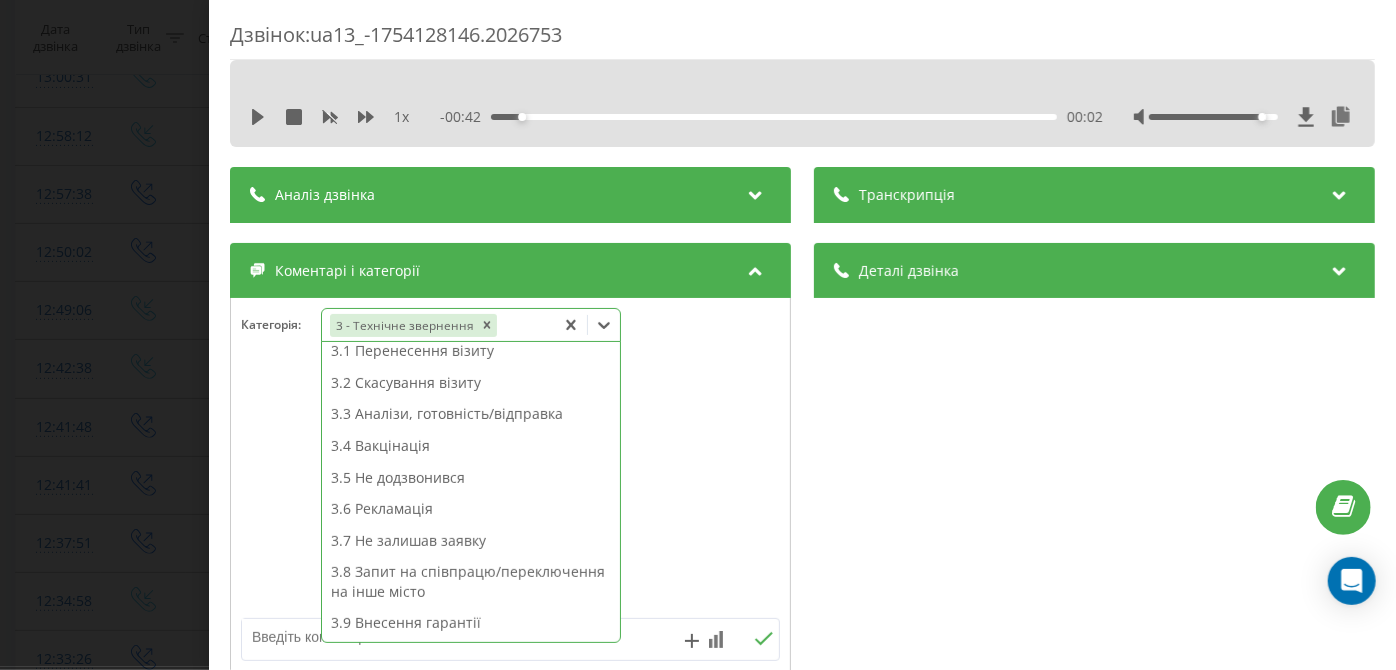 scroll, scrollTop: 312, scrollLeft: 0, axis: vertical 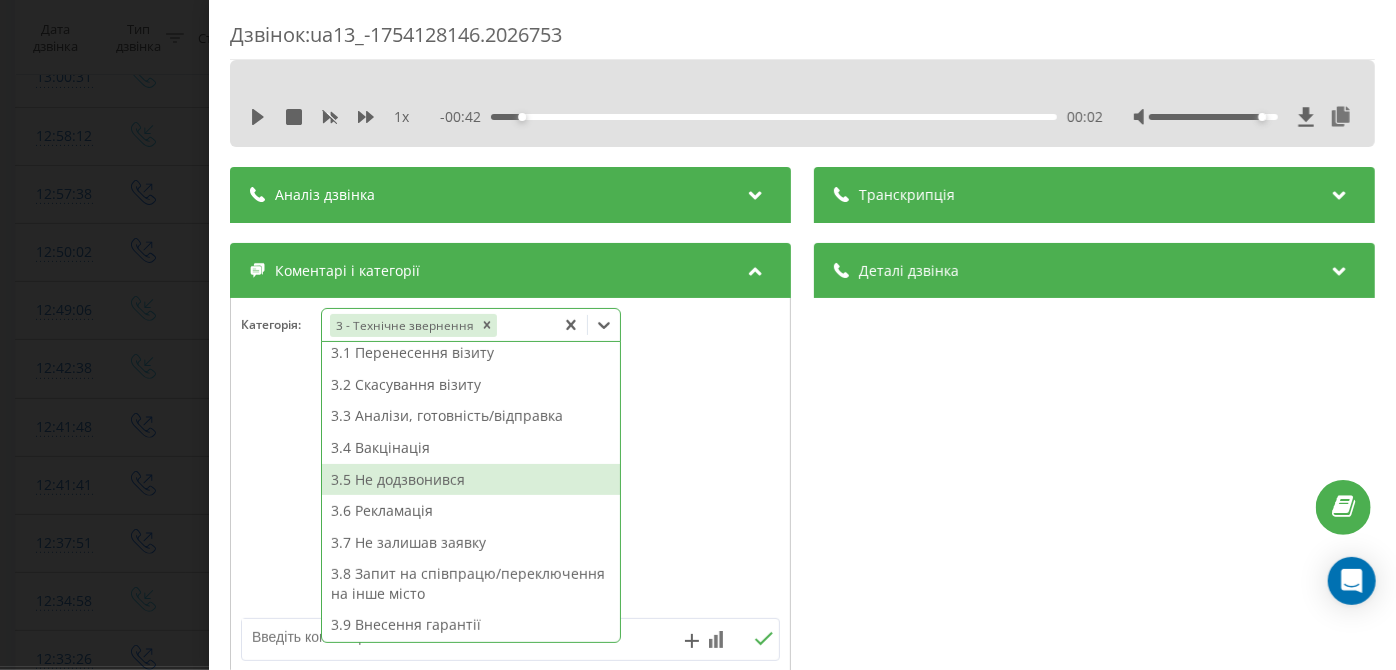 click on "3.5 Не додзвонився" at bounding box center [471, 480] 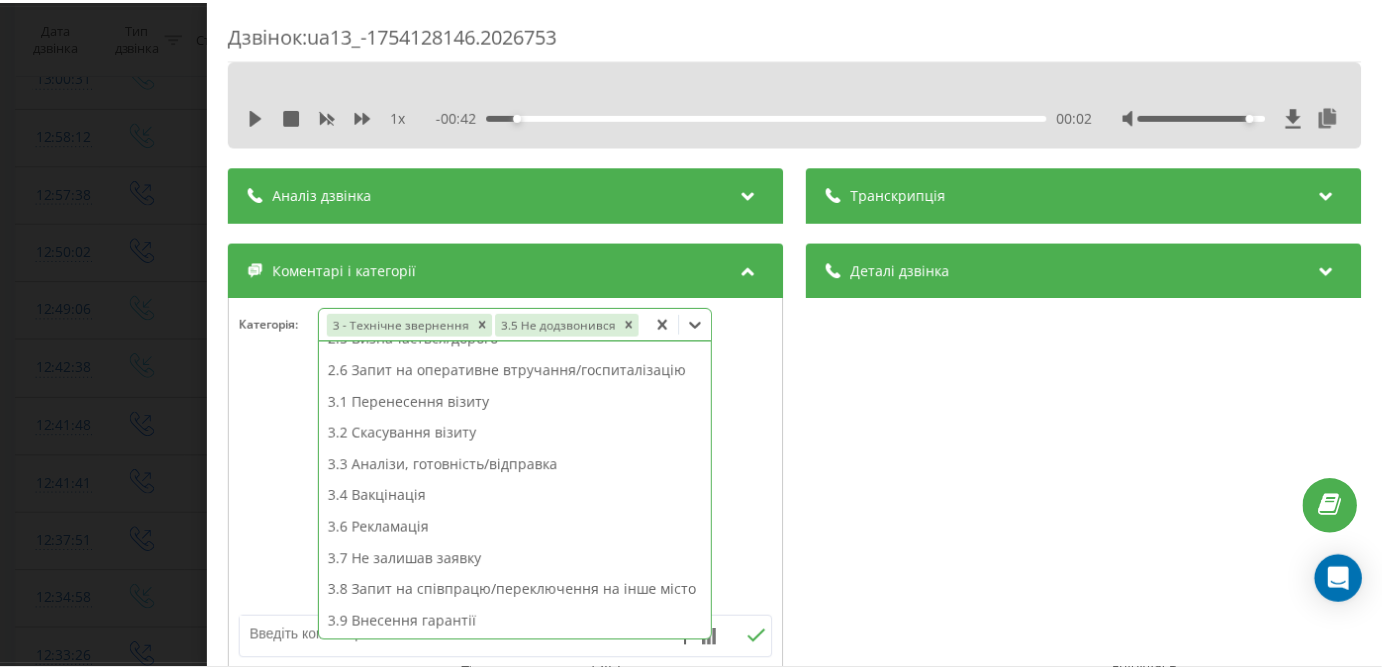 scroll, scrollTop: 262, scrollLeft: 0, axis: vertical 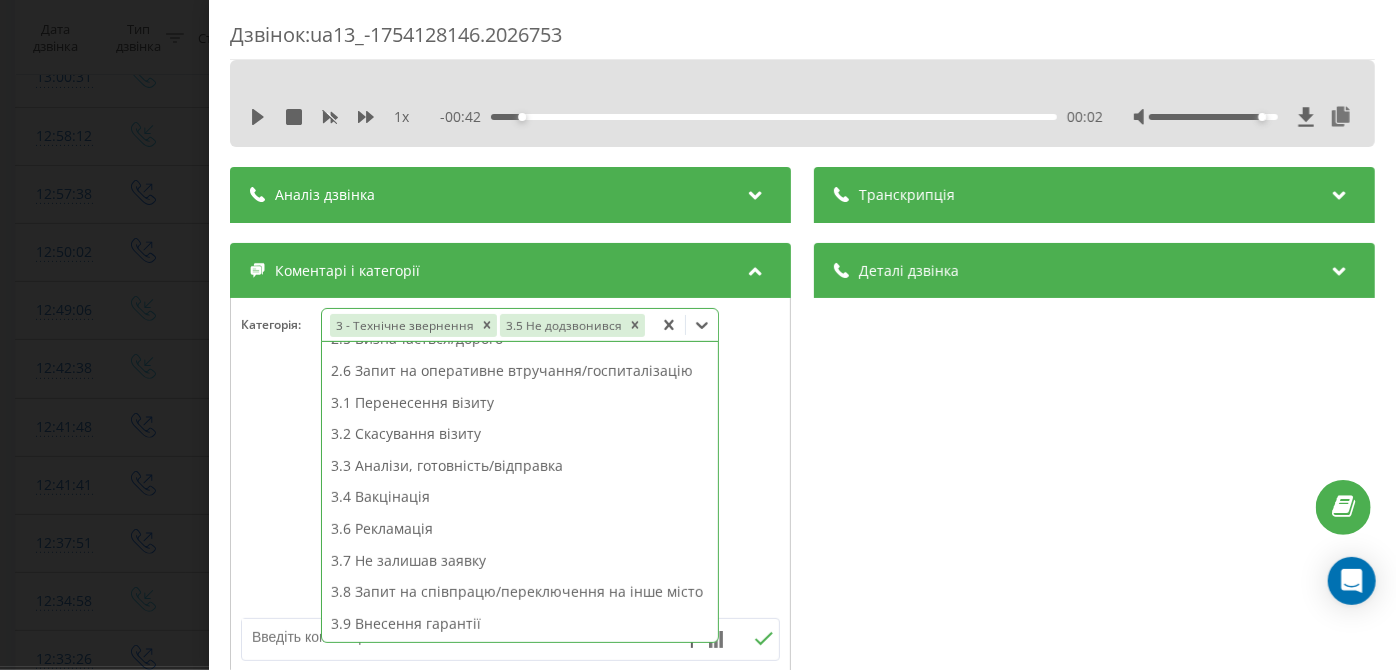 click on "Дзвінок :  ua13_-1754128146.2026753   1 x  - 00:42 00:02   00:02   Транскрипція Для AI-аналізу майбутніх дзвінків  налаштуйте та активуйте профіль на сторінці . Якщо профіль вже є і дзвінок відповідає його умовам, оновіть сторінку через 10 хвилин - AI аналізує поточний дзвінок. Аналіз дзвінка Для AI-аналізу майбутніх дзвінків  налаштуйте та активуйте профіль на сторінці . Якщо профіль вже є і дзвінок відповідає його умовам, оновіть сторінку через 10 хвилин - AI аналізує поточний дзвінок. Деталі дзвінка Загальне Дата дзвінка 2025-08-02 12:49:06 Тип дзвінка Вхідний Статус дзвінка Успішний 380505678539 :" at bounding box center [698, 335] 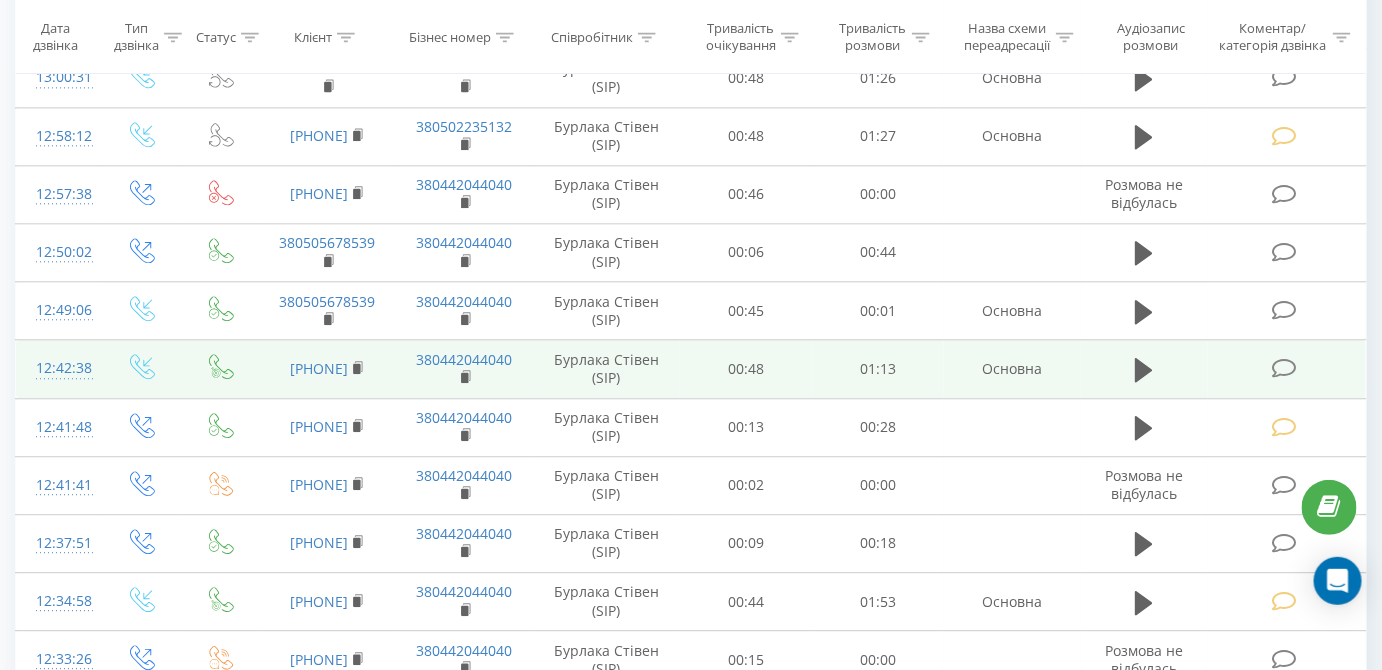 click at bounding box center [1284, 368] 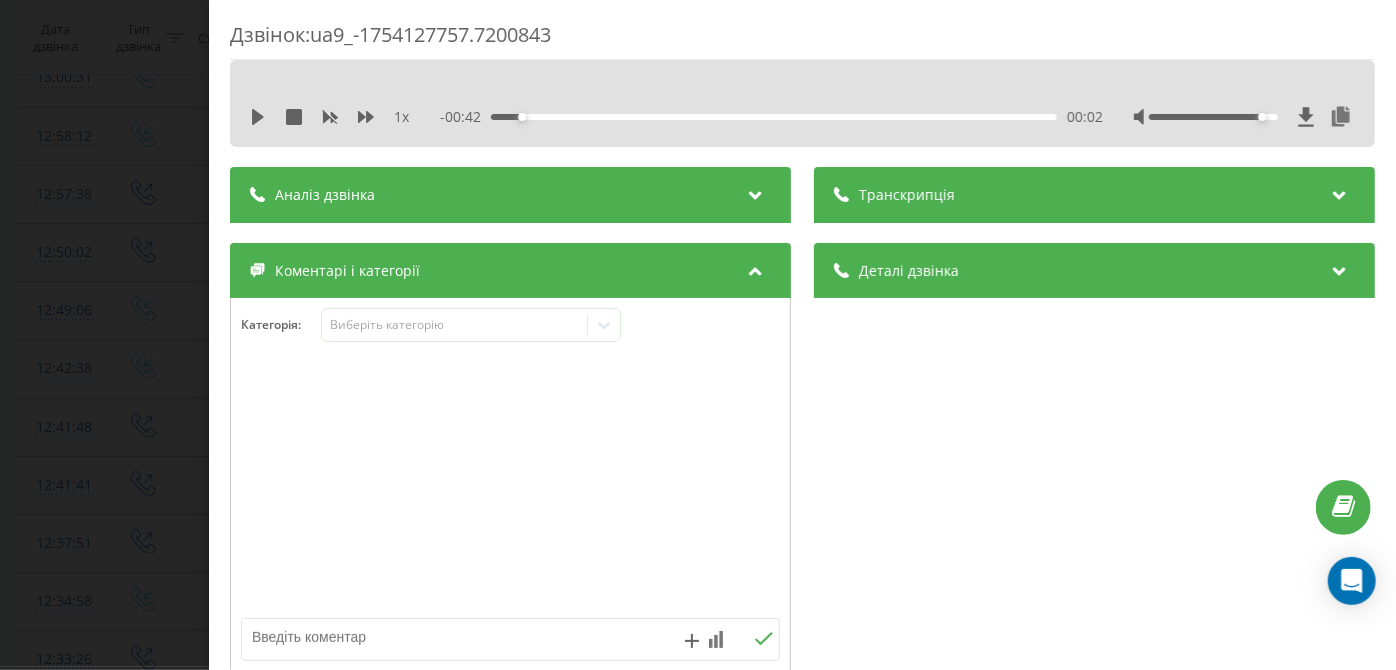 click 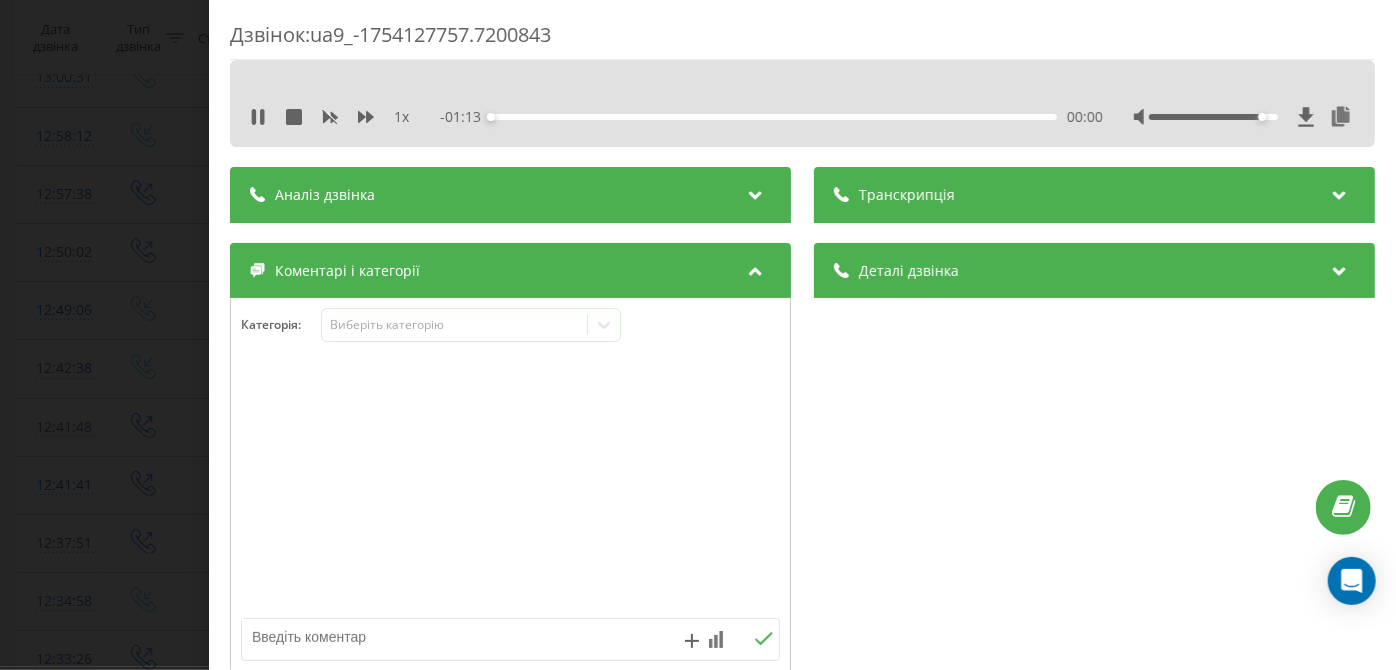 click on "00:00" at bounding box center (775, 117) 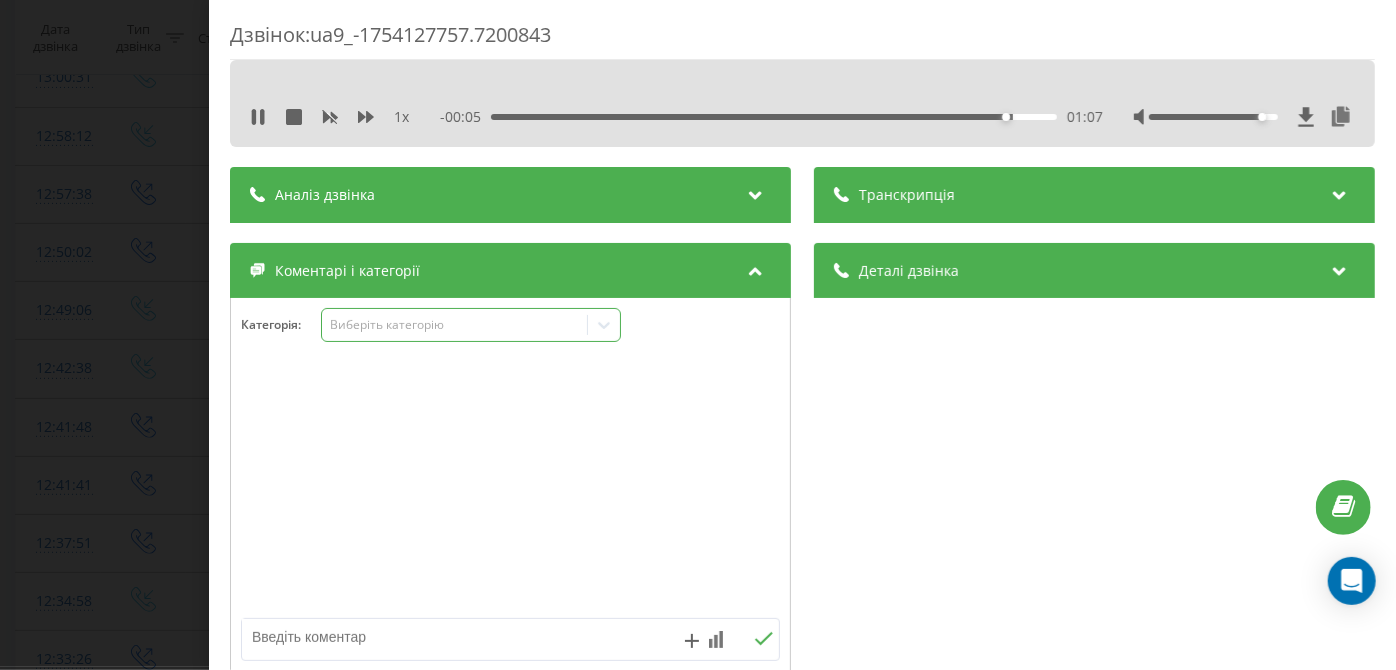 click on "Виберіть категорію" at bounding box center [471, 325] 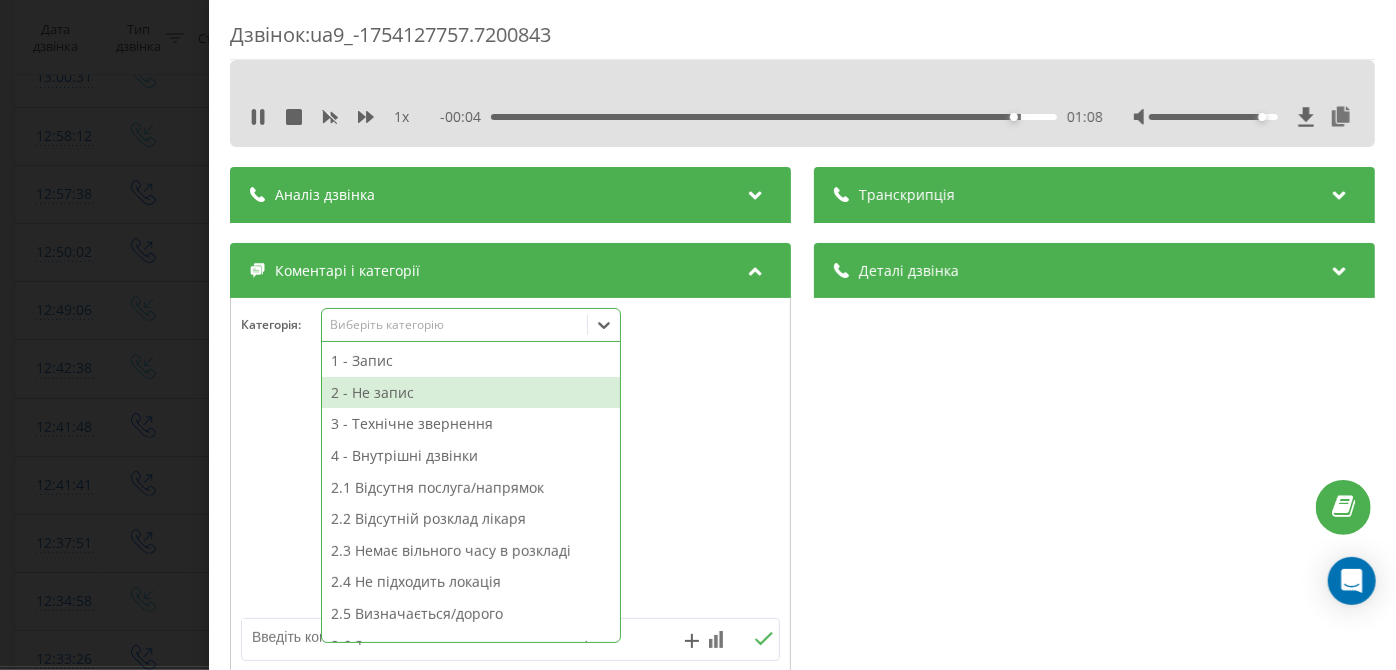 click on "2 - Не запис" at bounding box center [471, 393] 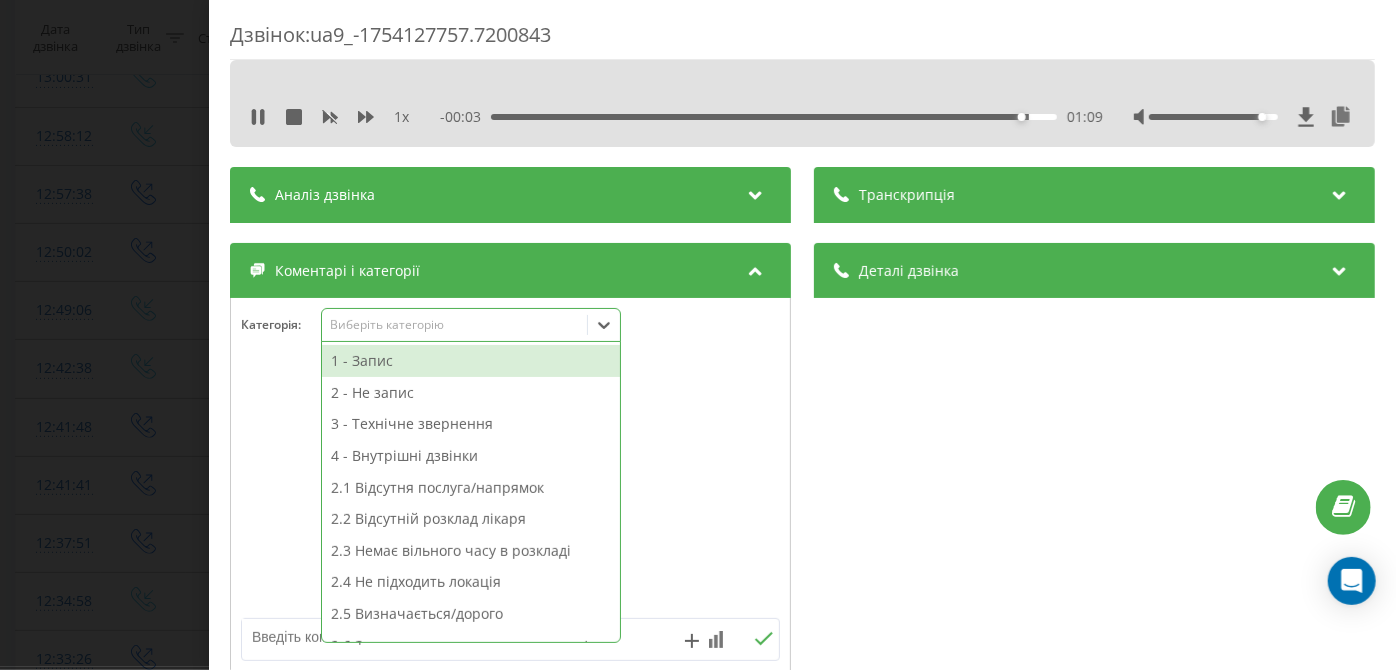 click on "01:09" at bounding box center [775, 117] 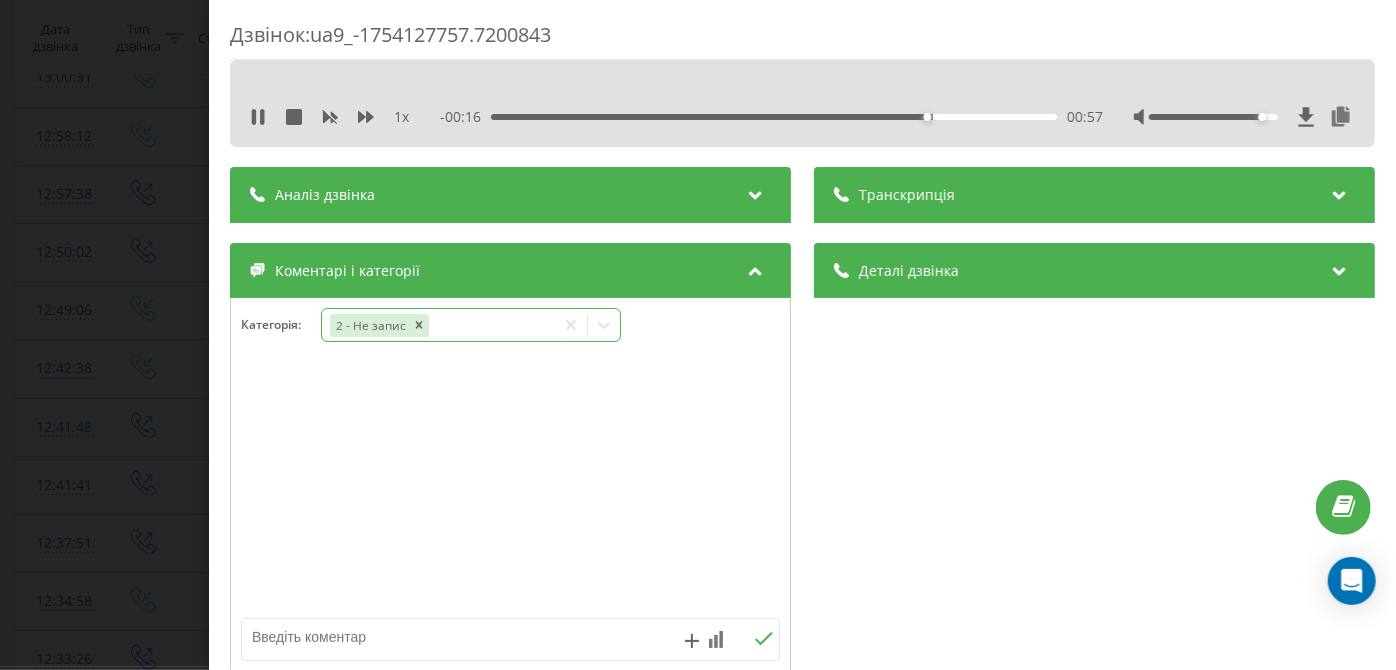 click on "2 - Не запис" at bounding box center [438, 325] 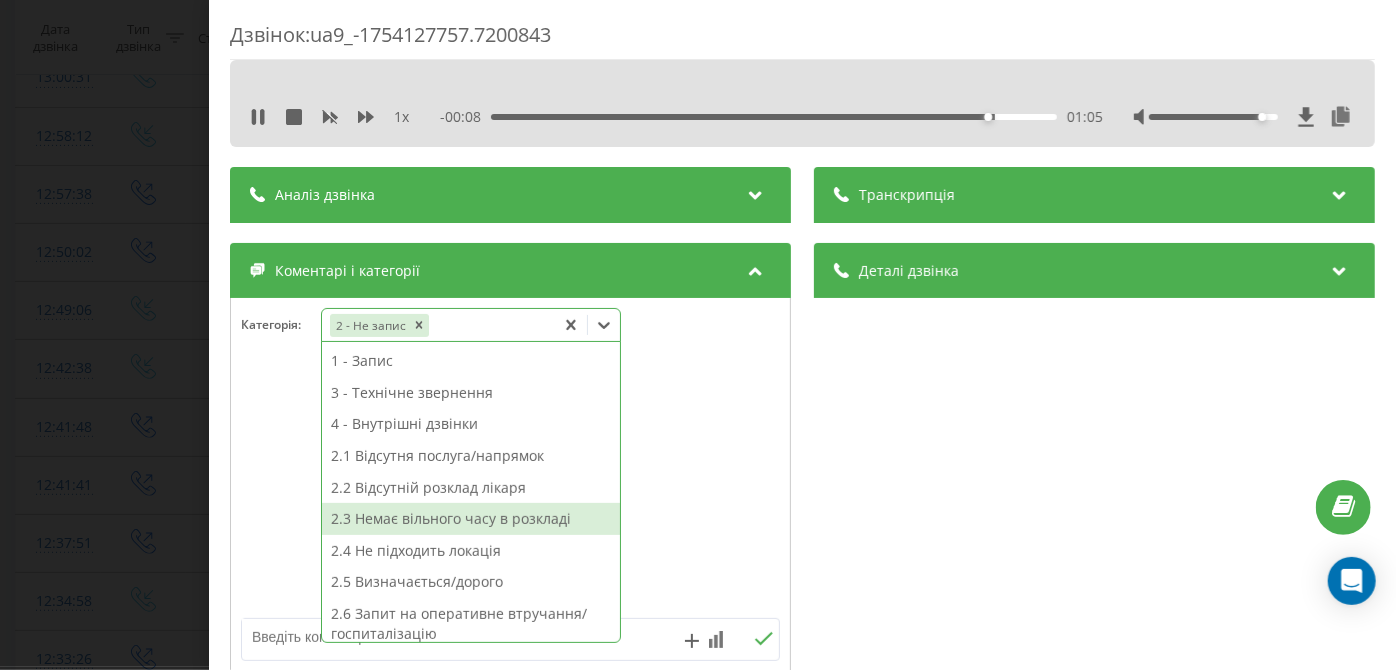 click on "2.3 Немає вільного часу в розкладі" at bounding box center (471, 519) 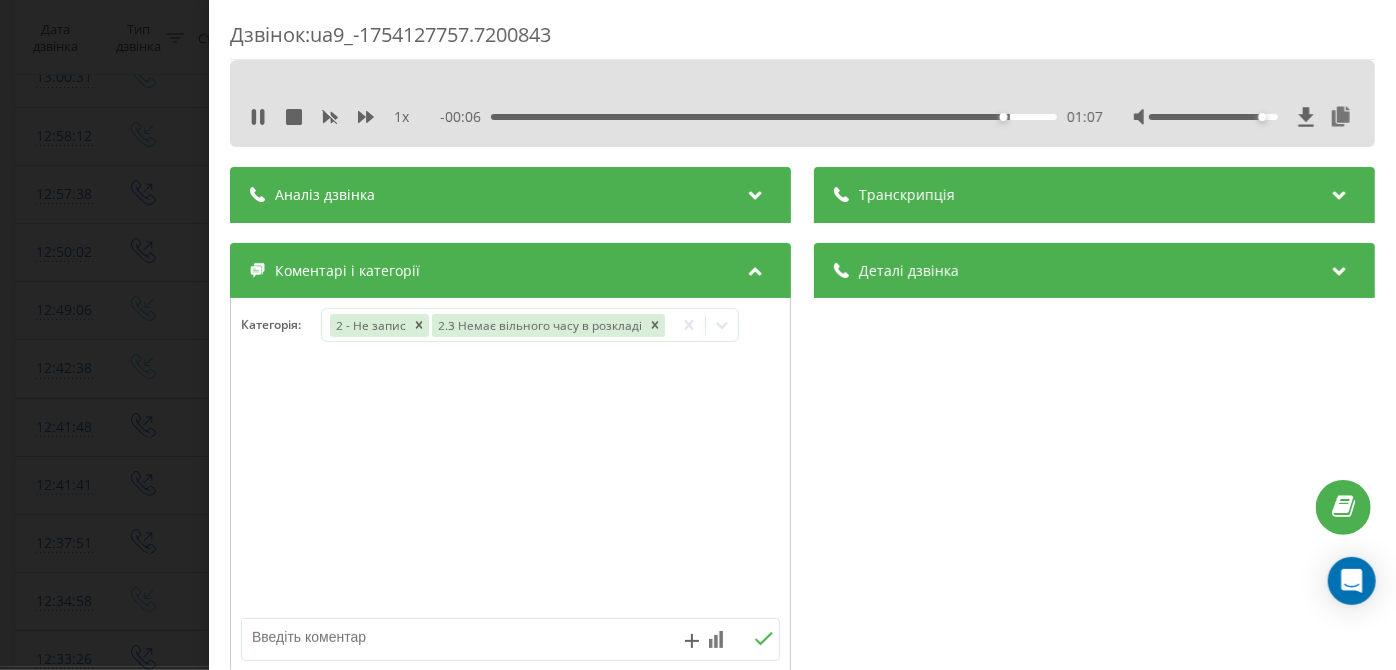 click on "Дзвінок :  ua9_-1754127757.7200843   1 x  - 00:06 01:07   01:07   Транскрипція Для AI-аналізу майбутніх дзвінків  налаштуйте та активуйте профіль на сторінці . Якщо профіль вже є і дзвінок відповідає його умовам, оновіть сторінку через 10 хвилин - AI аналізує поточний дзвінок. Аналіз дзвінка Для AI-аналізу майбутніх дзвінків  налаштуйте та активуйте профіль на сторінці . Якщо профіль вже є і дзвінок відповідає його умовам, оновіть сторінку через 10 хвилин - AI аналізує поточний дзвінок. Деталі дзвінка Загальне Дата дзвінка 2025-08-02 12:42:38 Тип дзвінка Вхідний Статус дзвінка Цільовий 380974403333 :" at bounding box center (698, 335) 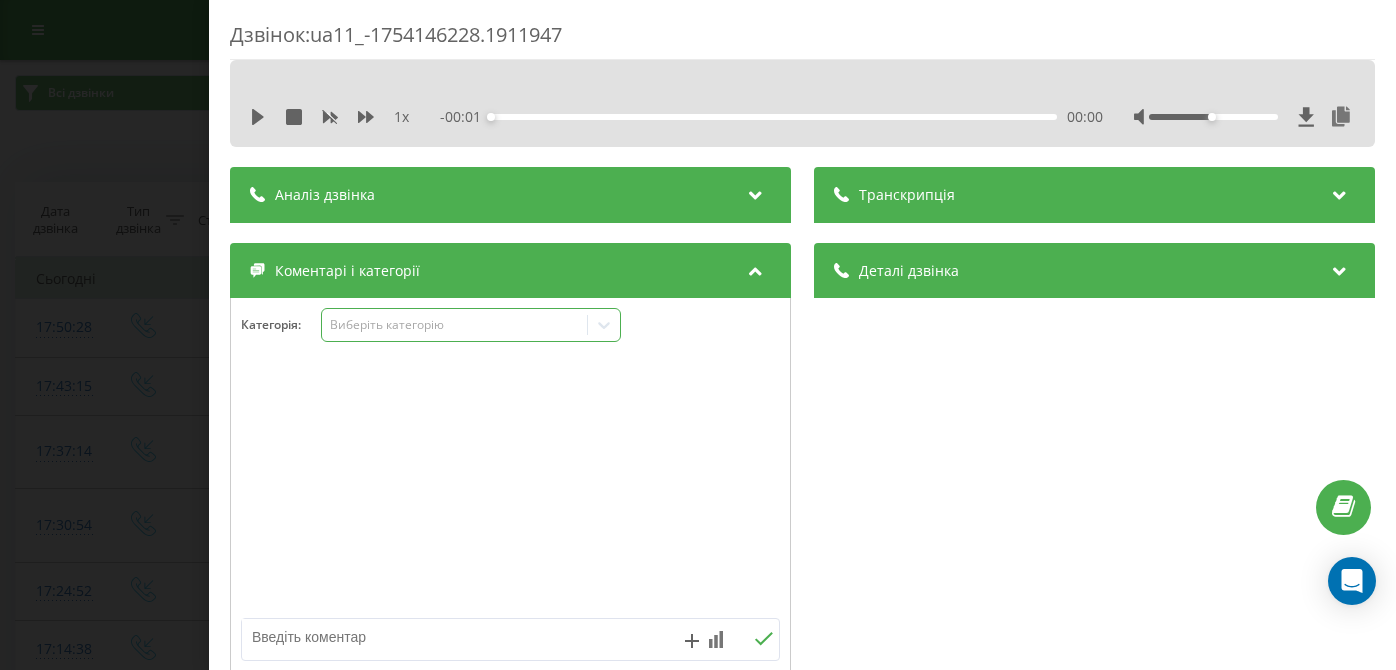 scroll, scrollTop: 0, scrollLeft: 0, axis: both 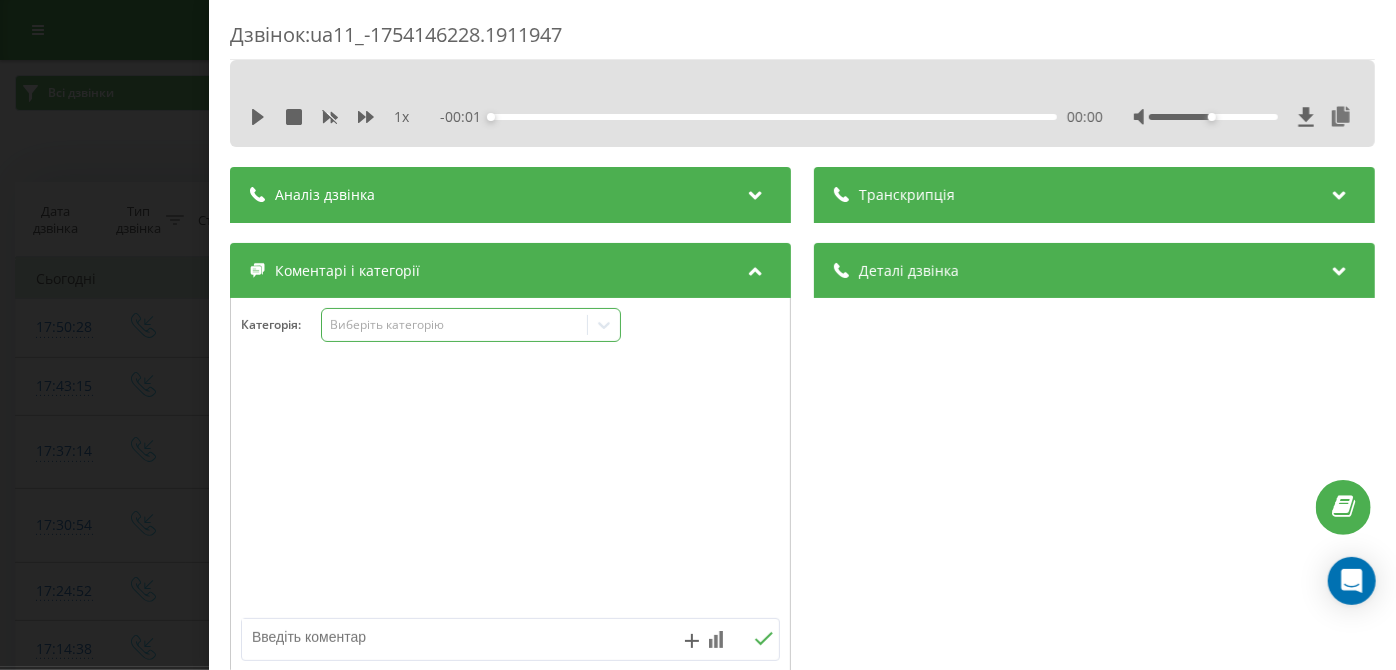 click on "Виберіть категорію" at bounding box center (455, 325) 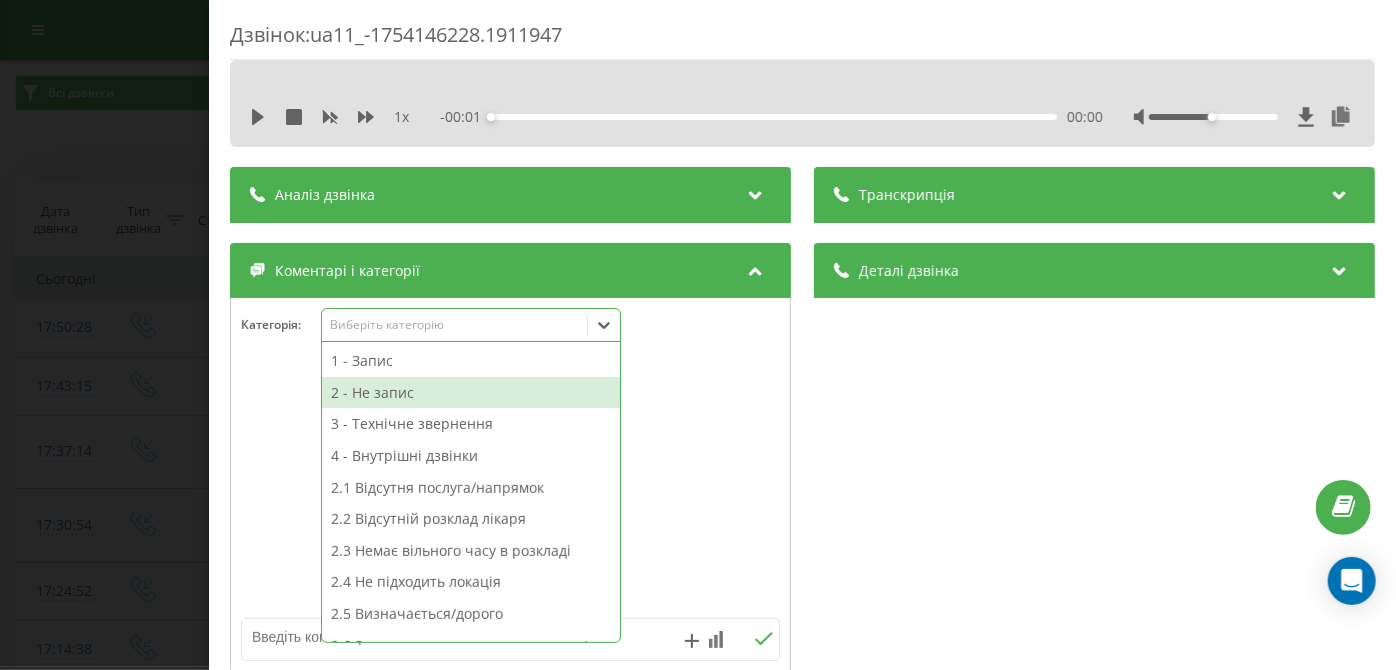 scroll, scrollTop: 0, scrollLeft: 0, axis: both 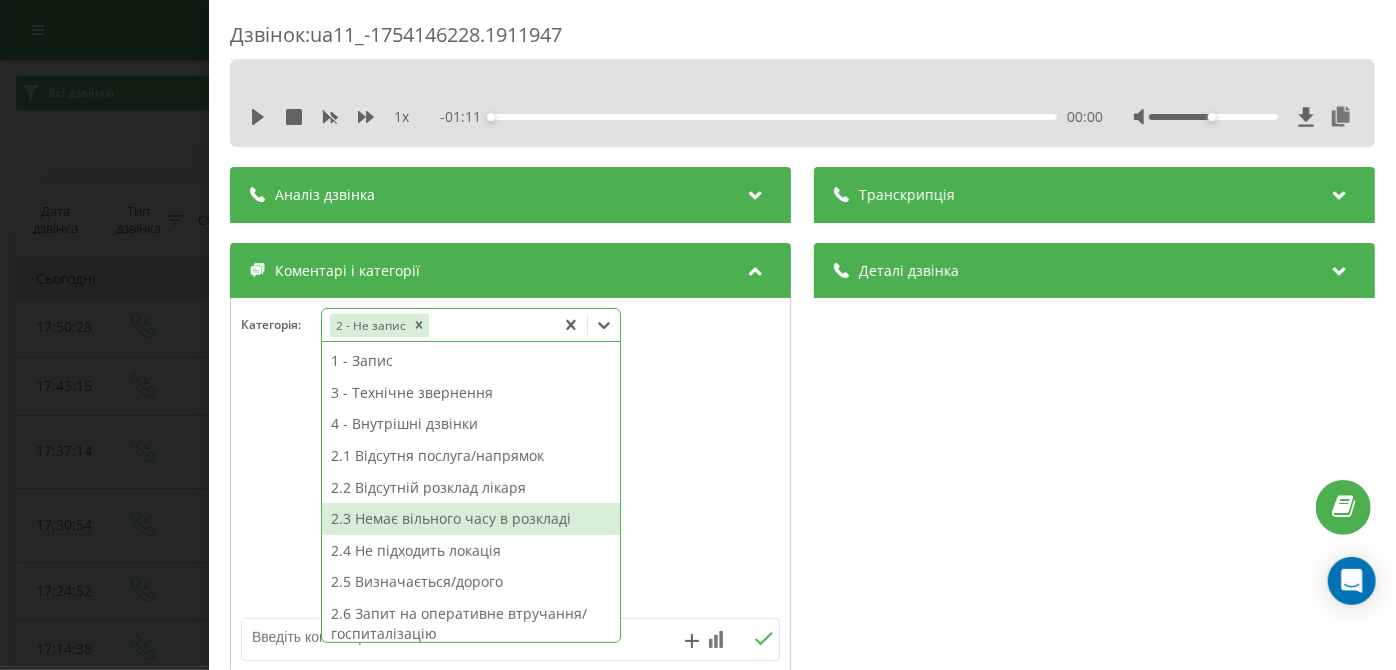 click on "2.3 Немає вільного часу в розкладі" at bounding box center (471, 519) 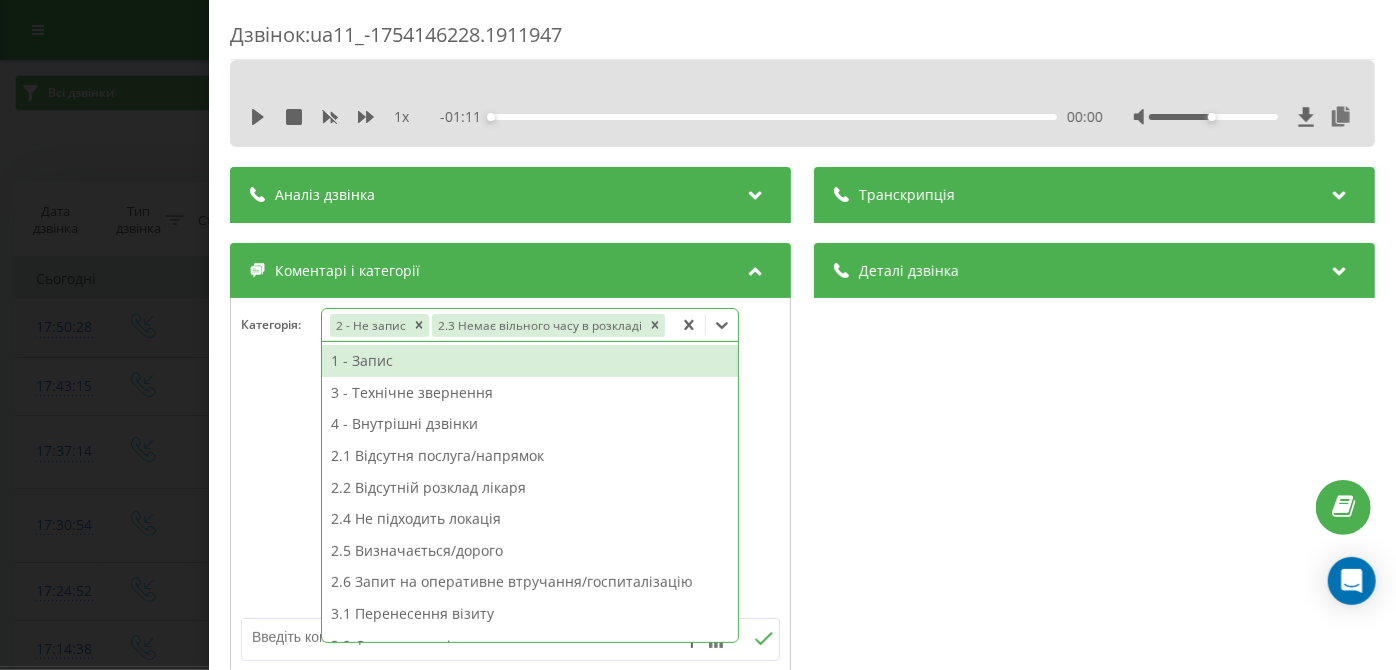 click on "Дзвінок :  ua11_-1754146228.1911947   1 x  - 01:11 00:00   00:00   Транскрипція Для AI-аналізу майбутніх дзвінків  налаштуйте та активуйте профіль на сторінці . Якщо профіль вже є і дзвінок відповідає його умовам, оновіть сторінку через 10 хвилин - AI аналізує поточний дзвінок. Аналіз дзвінка Для AI-аналізу майбутніх дзвінків  налаштуйте та активуйте профіль на сторінці . Якщо профіль вже є і дзвінок відповідає його умовам, оновіть сторінку через 10 хвилин - AI аналізує поточний дзвінок. Деталі дзвінка Загальне Дата дзвінка 2025-08-02 17:50:28 Тип дзвінка Вхідний Статус дзвінка Цільовий [PHONE] :" at bounding box center (698, 335) 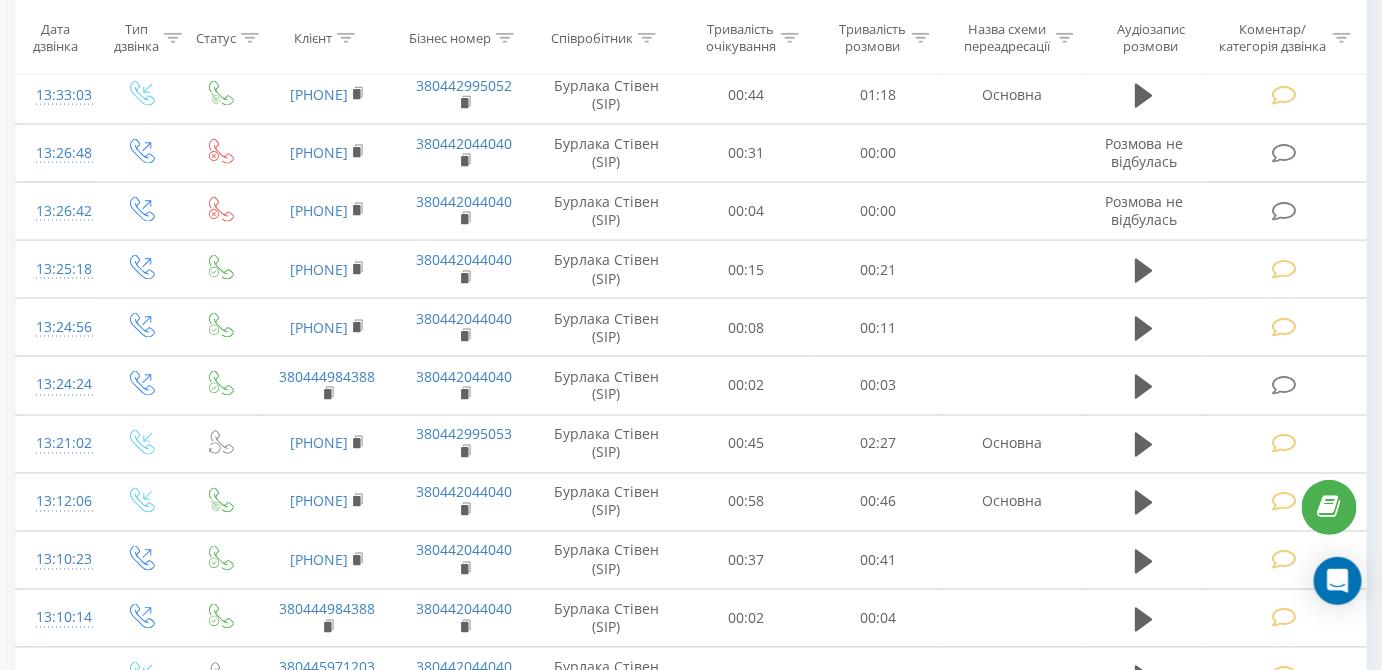 scroll, scrollTop: 3421, scrollLeft: 0, axis: vertical 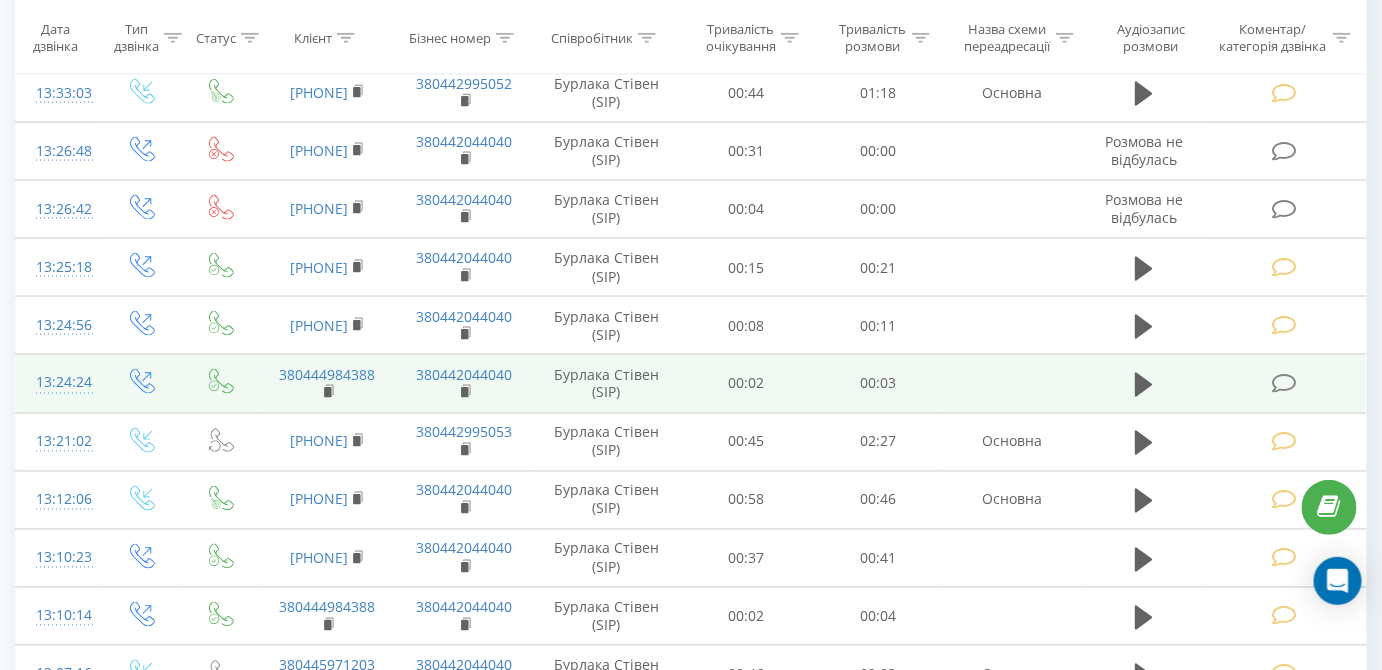 click at bounding box center [1284, 384] 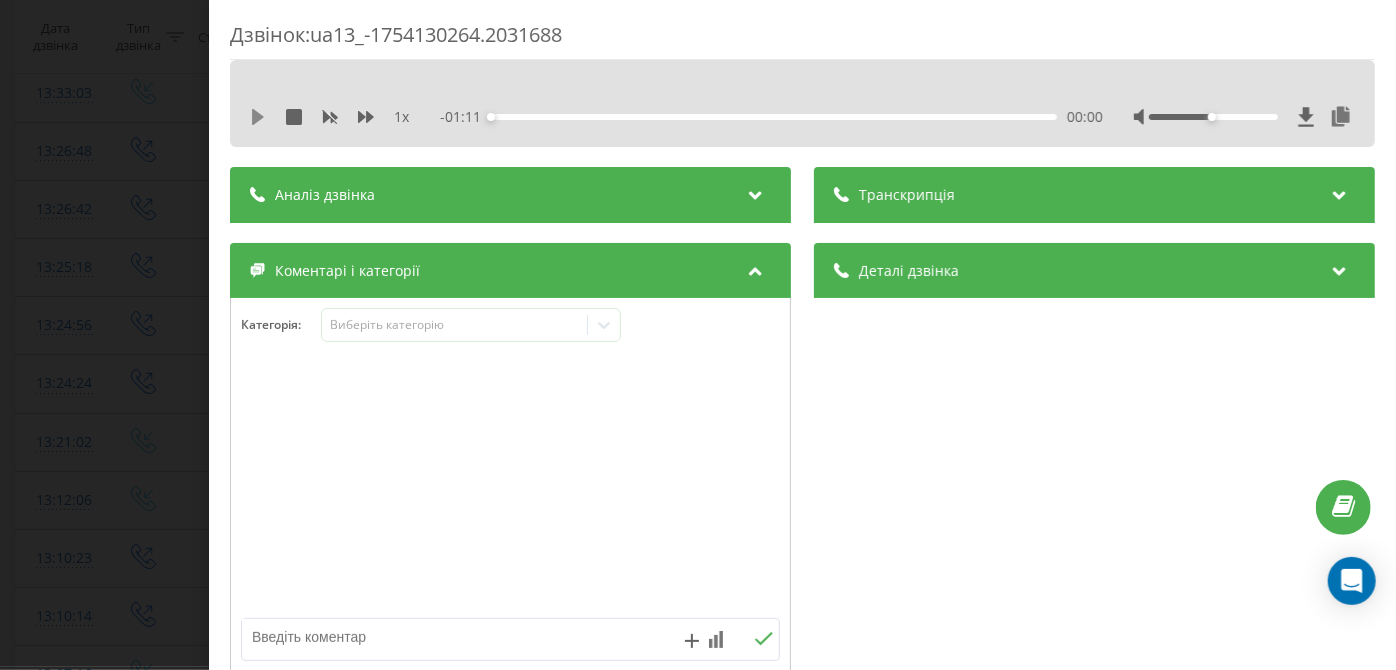 click 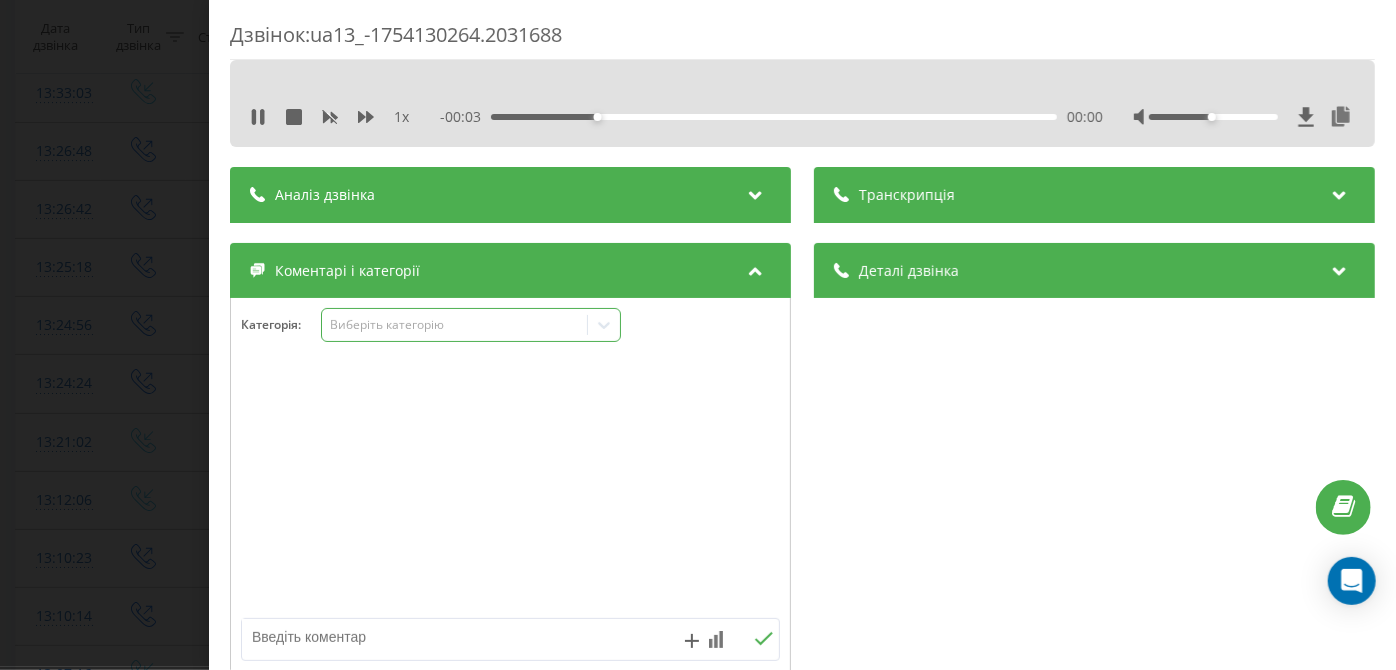 click on "Виберіть категорію" at bounding box center (455, 325) 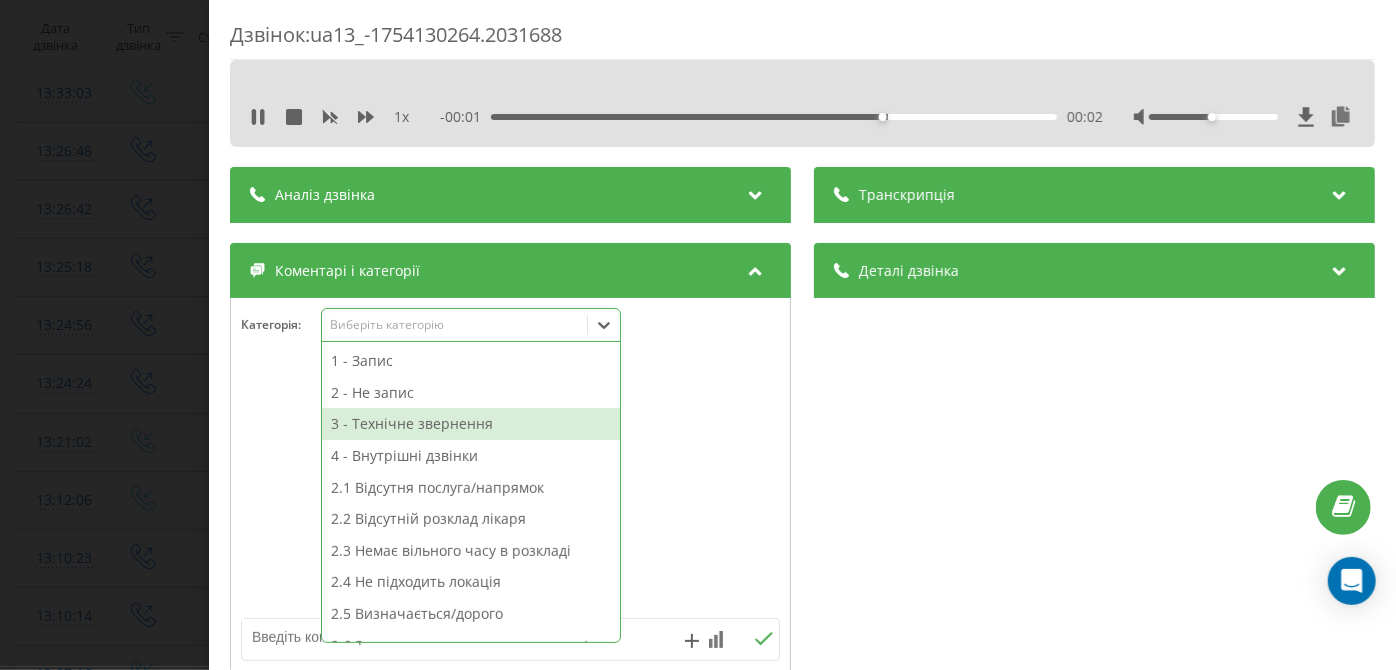 click on "3 - Технічне звернення" at bounding box center (471, 424) 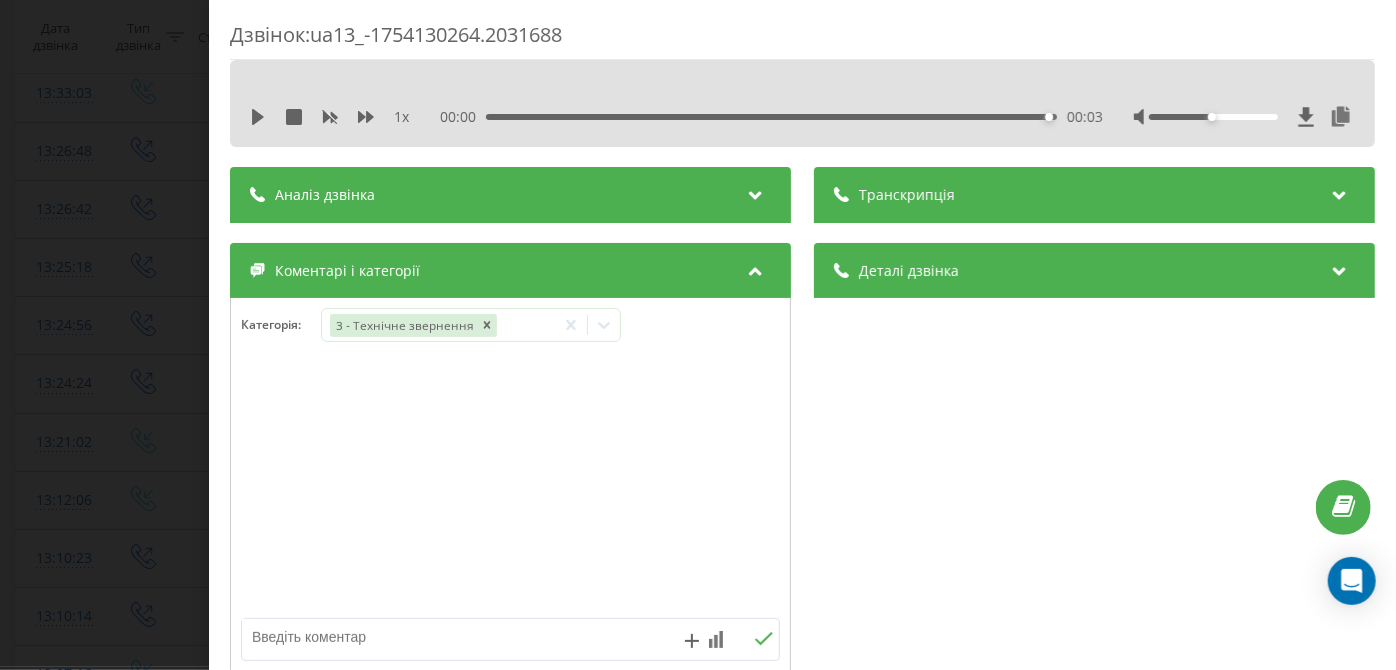 click at bounding box center [456, 637] 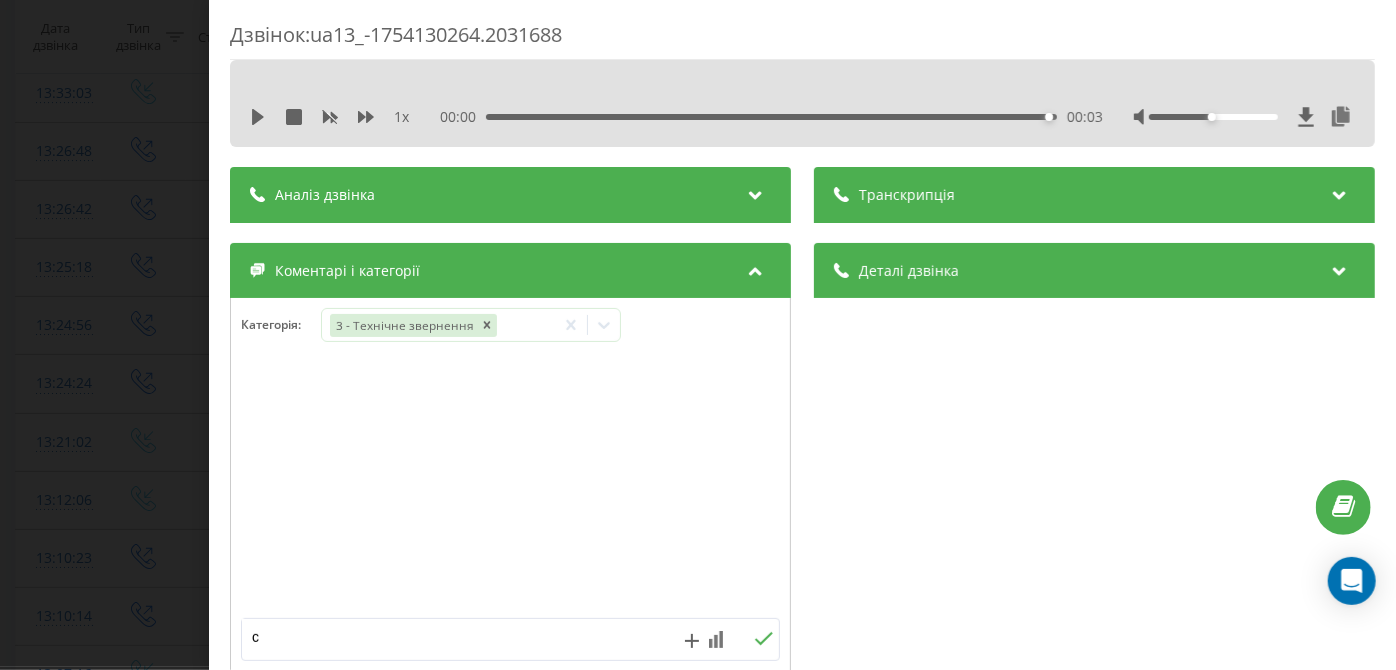 type on "ск" 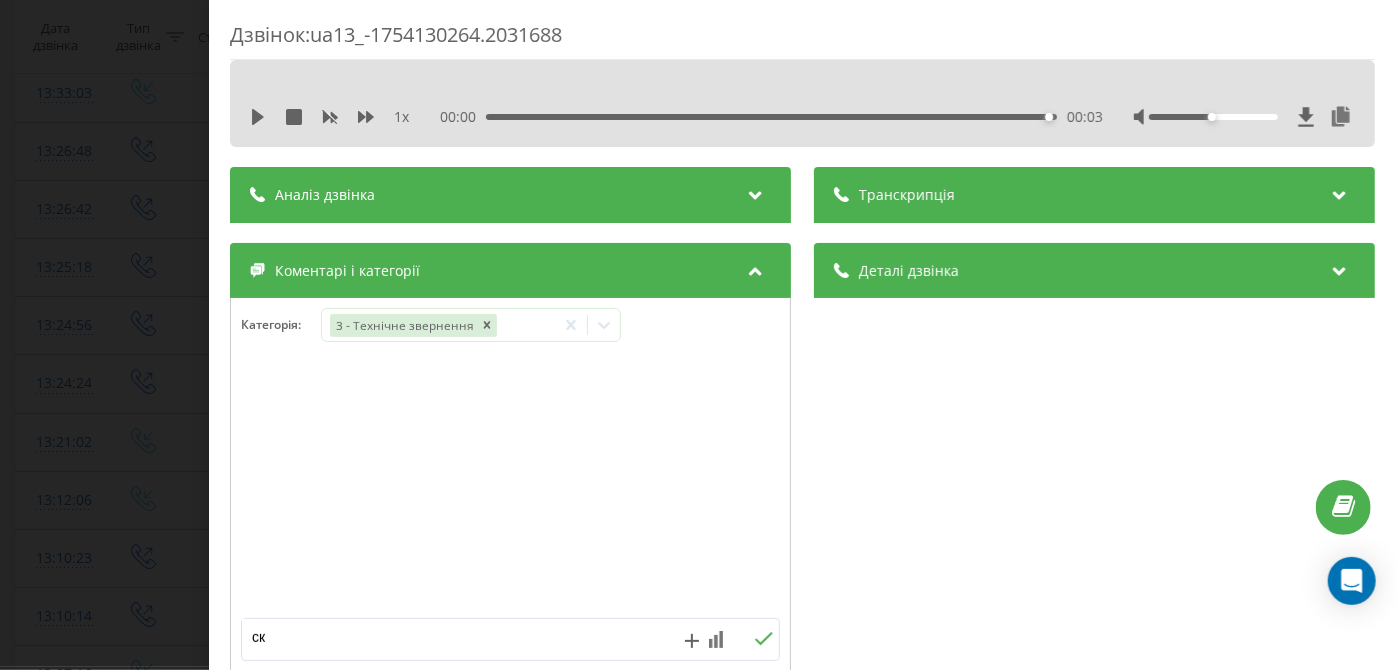 click 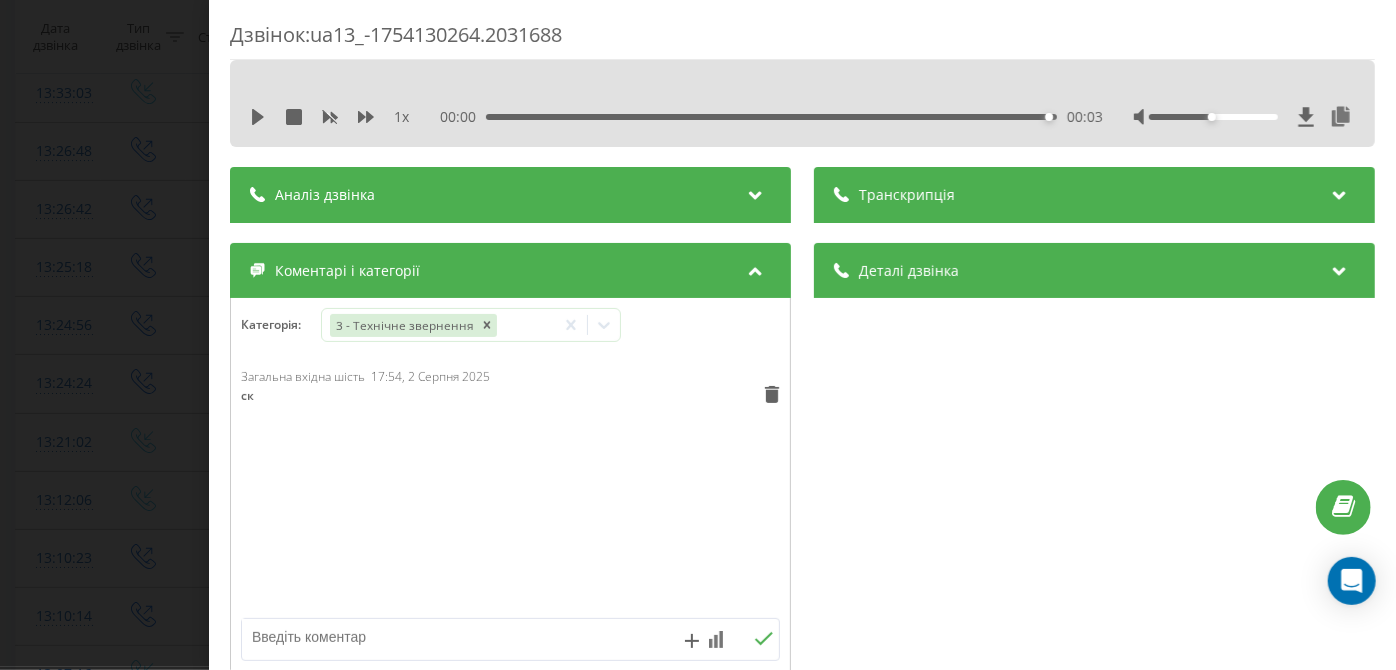 click on "Дзвінок :  ua13_-1754130264.2031688   1 x  00:00 00:03   00:03   Транскрипція Для AI-аналізу майбутніх дзвінків  налаштуйте та активуйте профіль на сторінці . Якщо профіль вже є і дзвінок відповідає його умовам, оновіть сторінку через 10 хвилин - AI аналізує поточний дзвінок. Аналіз дзвінка Для AI-аналізу майбутніх дзвінків  налаштуйте та активуйте профіль на сторінці . Якщо профіль вже є і дзвінок відповідає його умовам, оновіть сторінку через 10 хвилин - AI аналізує поточний дзвінок. Деталі дзвінка Загальне Дата дзвінка 2025-08-02 13:24:24 Тип дзвінка Вихідний Статус дзвінка Успішний [PHONE] :" at bounding box center (698, 335) 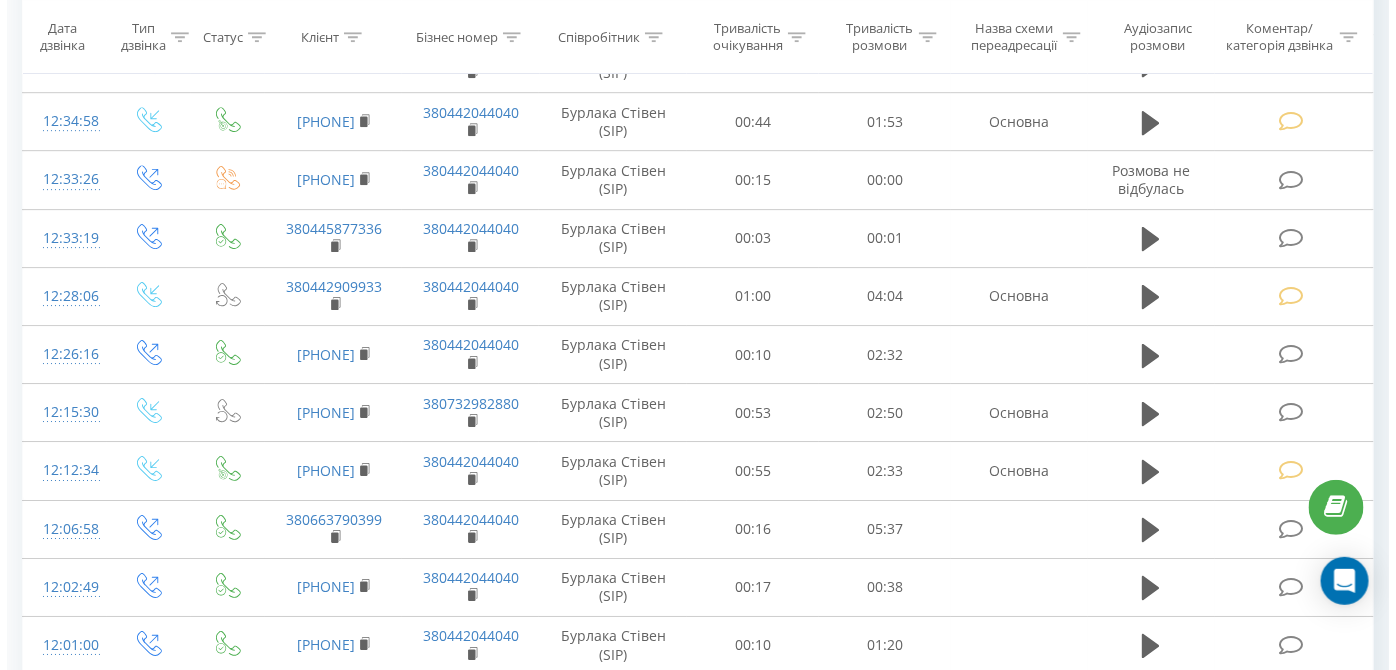 scroll, scrollTop: 4584, scrollLeft: 0, axis: vertical 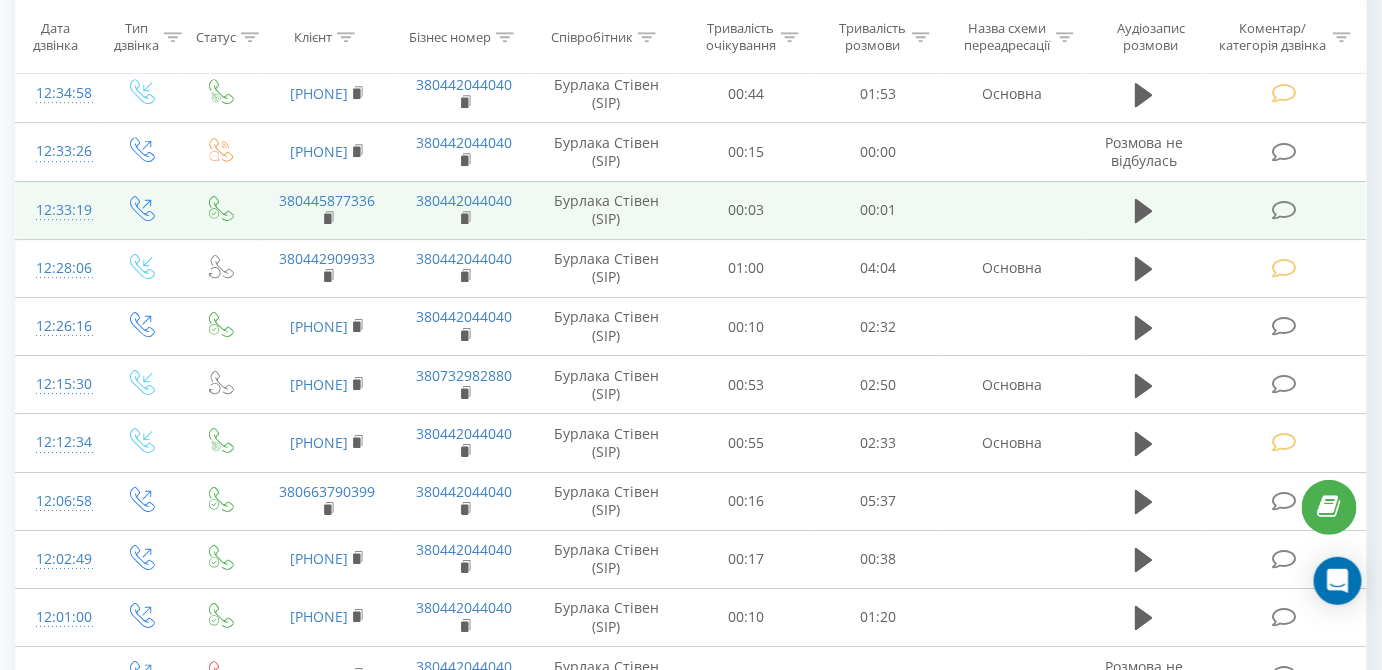 click at bounding box center [1284, 210] 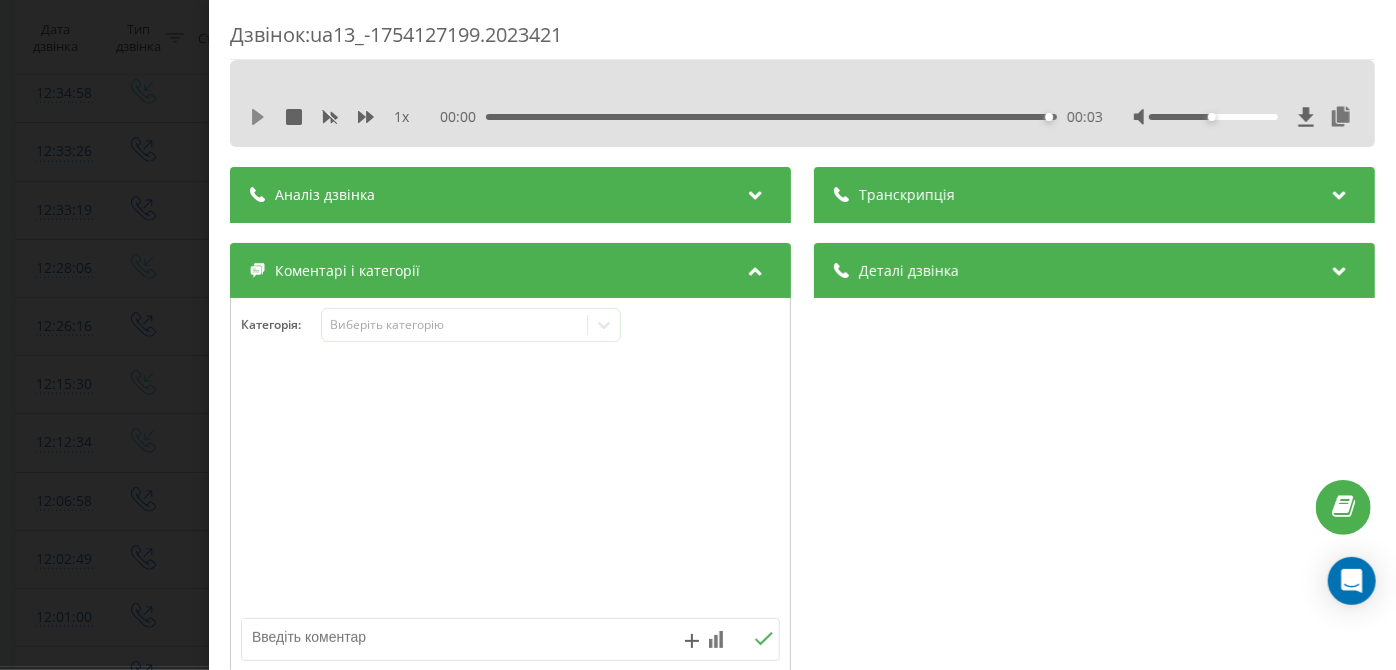 click 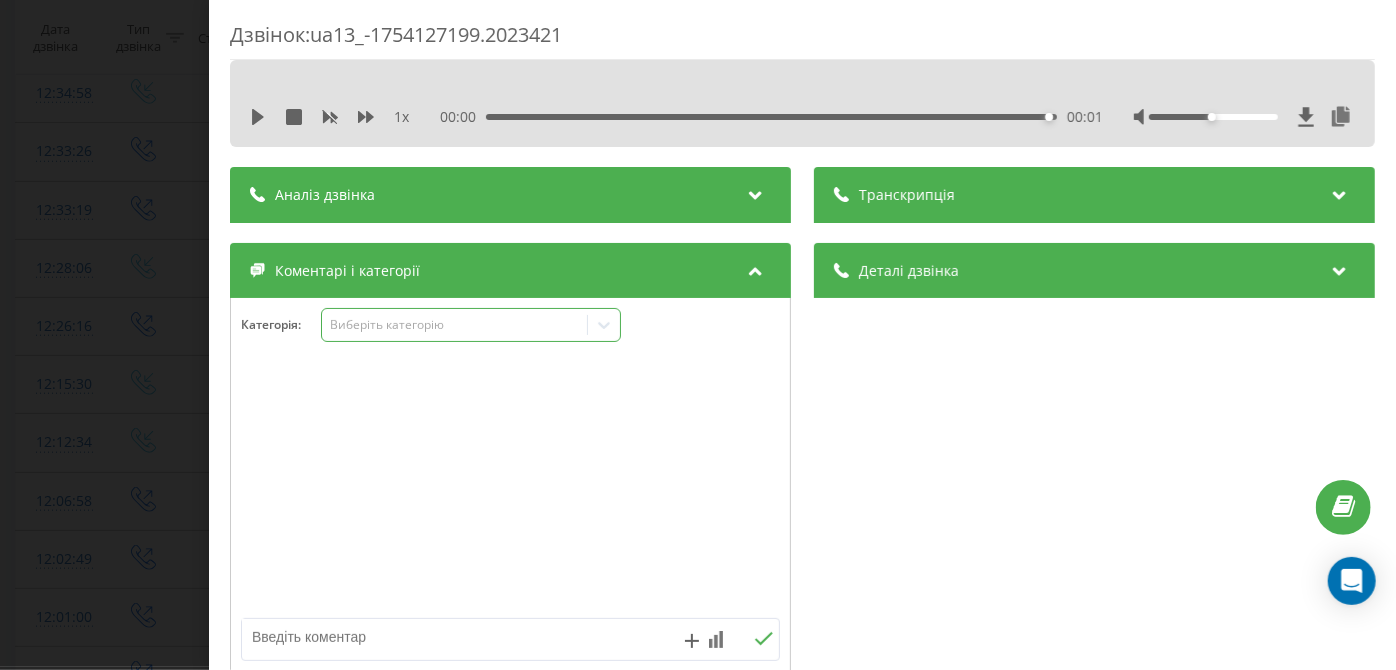 click on "Виберіть категорію" at bounding box center [471, 325] 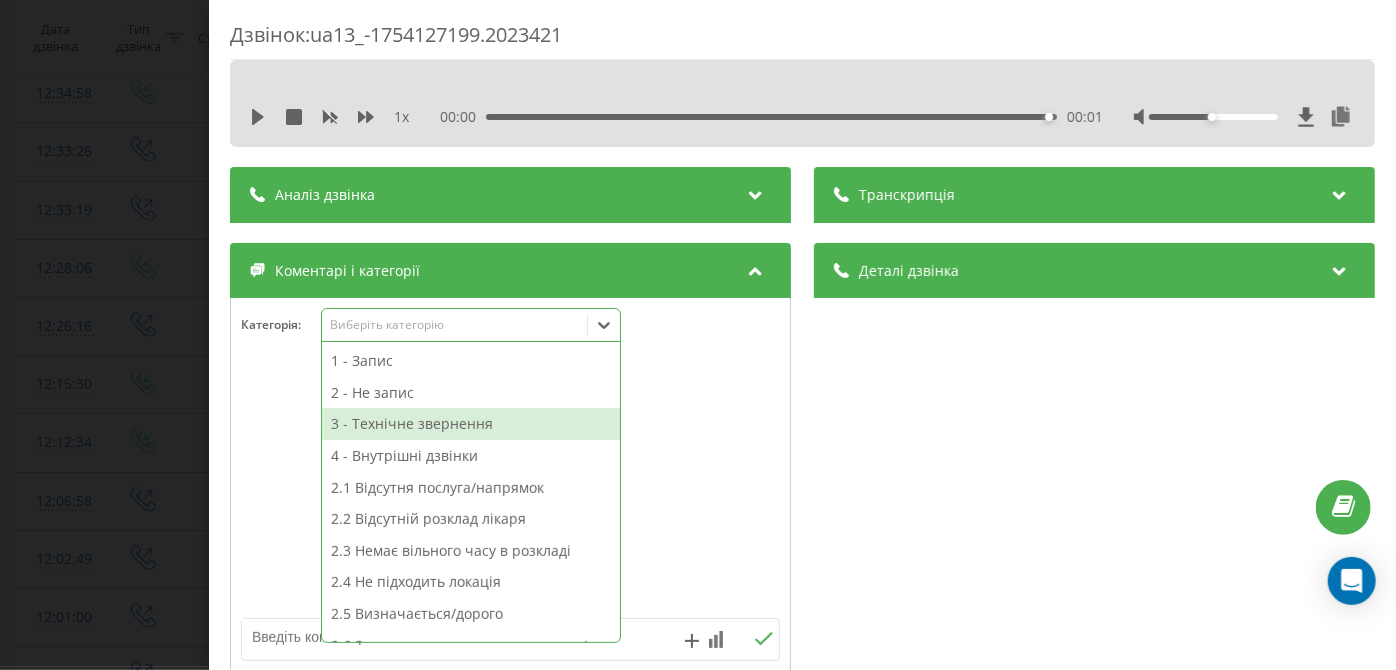 click on "3 - Технічне звернення" at bounding box center [471, 424] 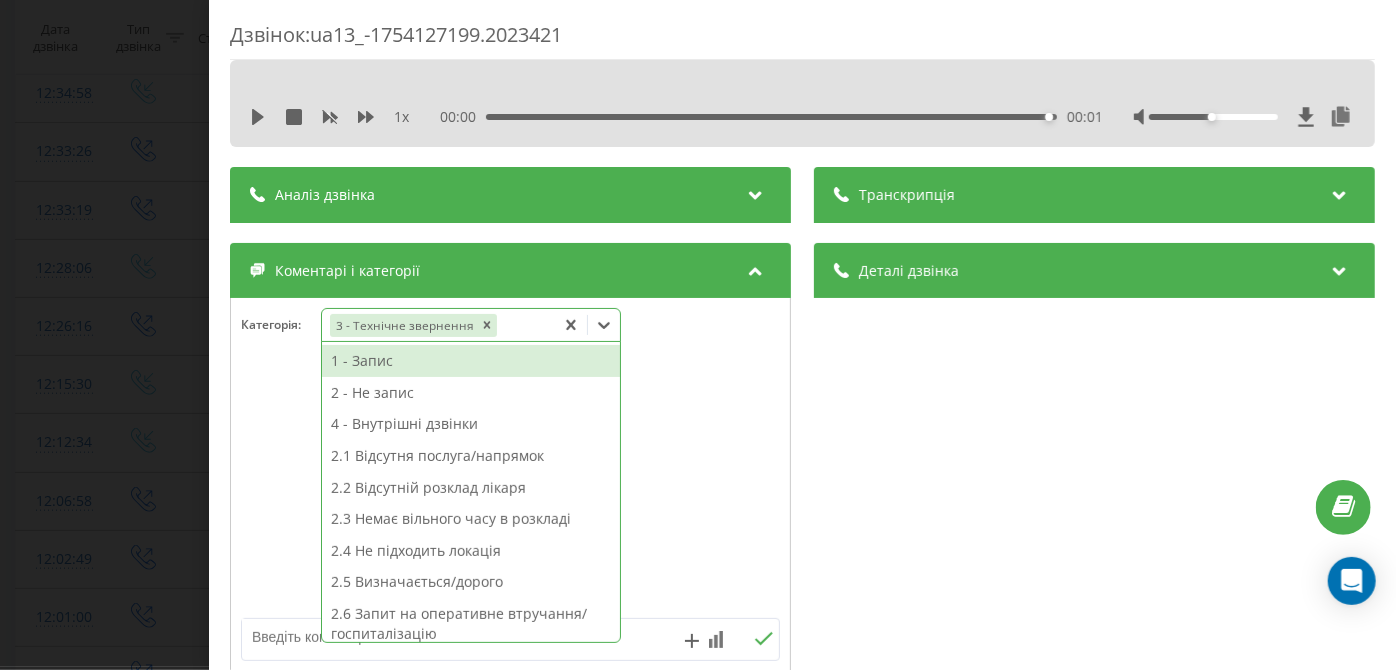 click at bounding box center [456, 637] 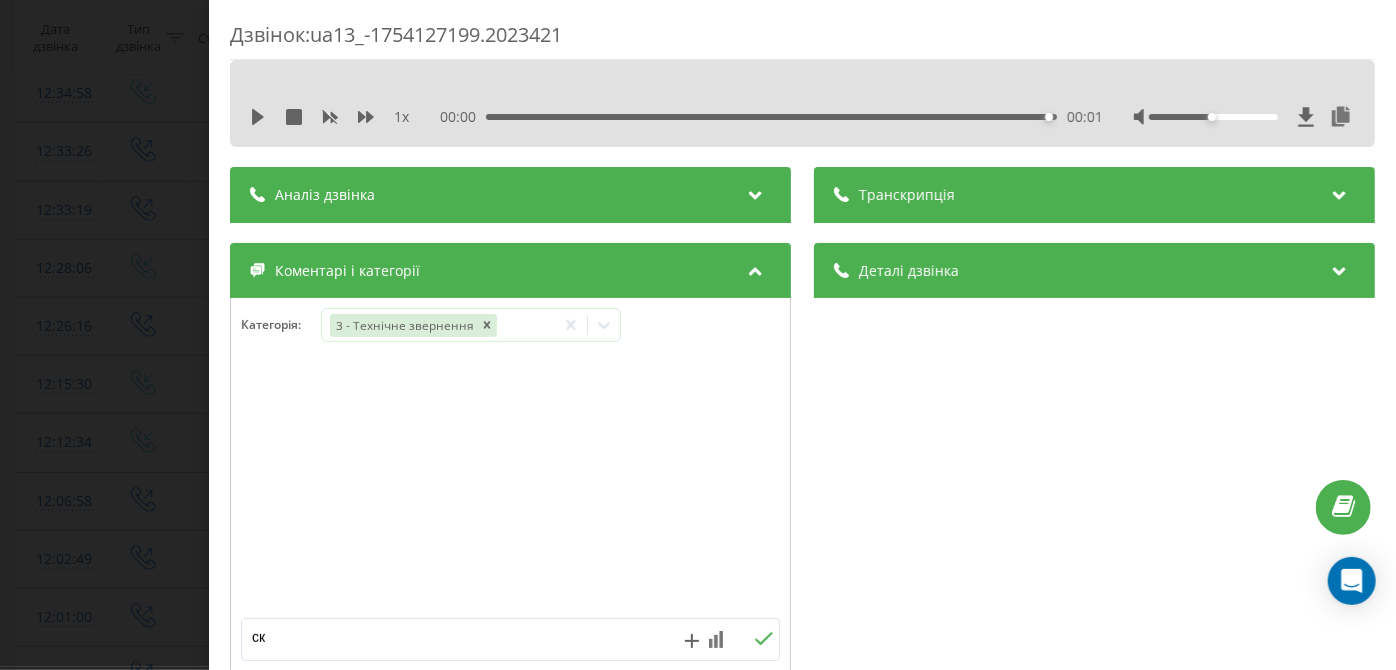 type on "ск" 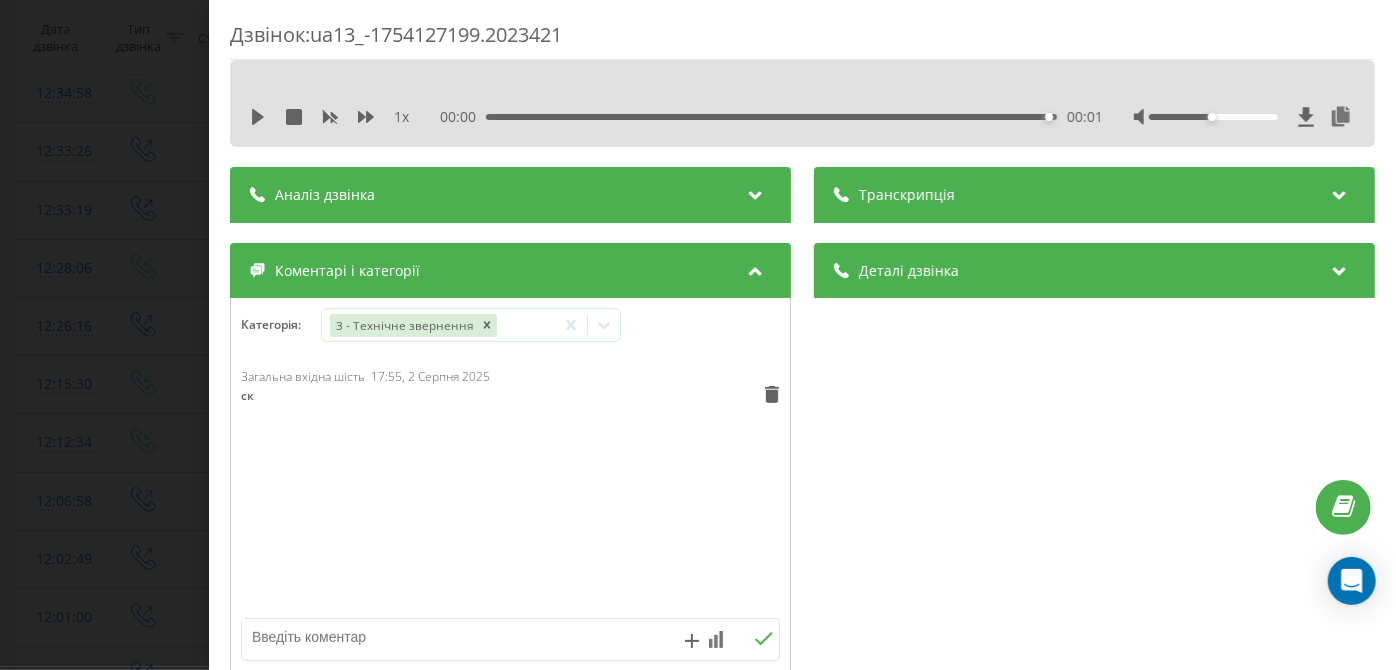 click on "Дзвінок :  ua13_-1754127199.2023421   1 x  00:00 00:01   00:01   Транскрипція Для AI-аналізу майбутніх дзвінків  налаштуйте та активуйте профіль на сторінці . Якщо профіль вже є і дзвінок відповідає його умовам, оновіть сторінку через 10 хвилин - AI аналізує поточний дзвінок. Аналіз дзвінка Для AI-аналізу майбутніх дзвінків  налаштуйте та активуйте профіль на сторінці . Якщо профіль вже є і дзвінок відповідає його умовам, оновіть сторінку через 10 хвилин - AI аналізує поточний дзвінок. Деталі дзвінка Загальне Дата дзвінка 2025-08-02 12:33:19 Тип дзвінка Вихідний Статус дзвінка Успішний [PHONE] :" at bounding box center (698, 335) 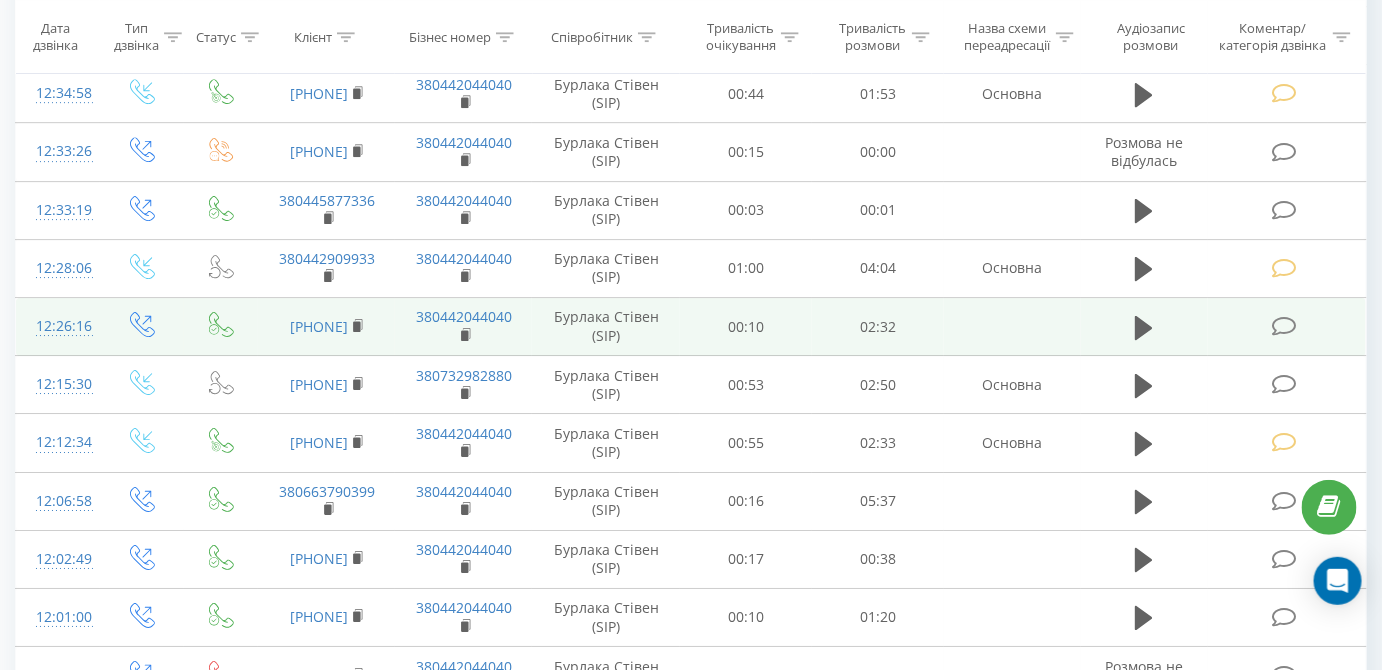 click at bounding box center (1284, 326) 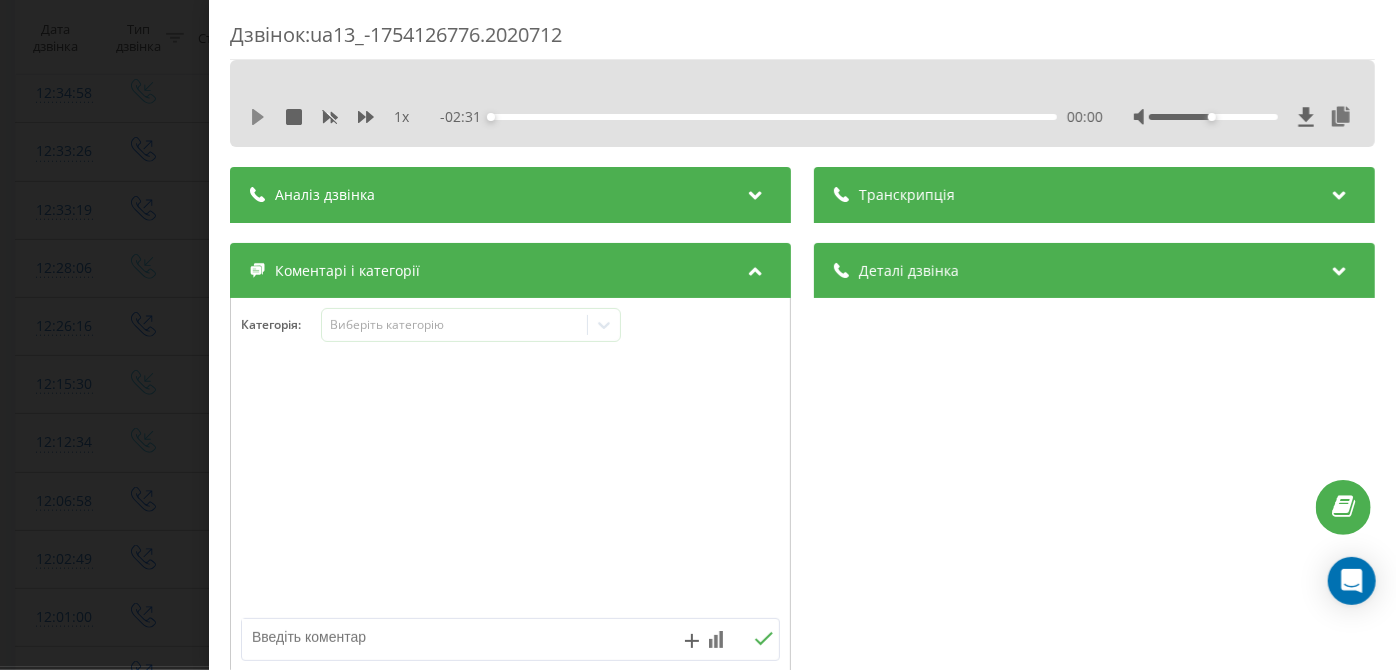 click 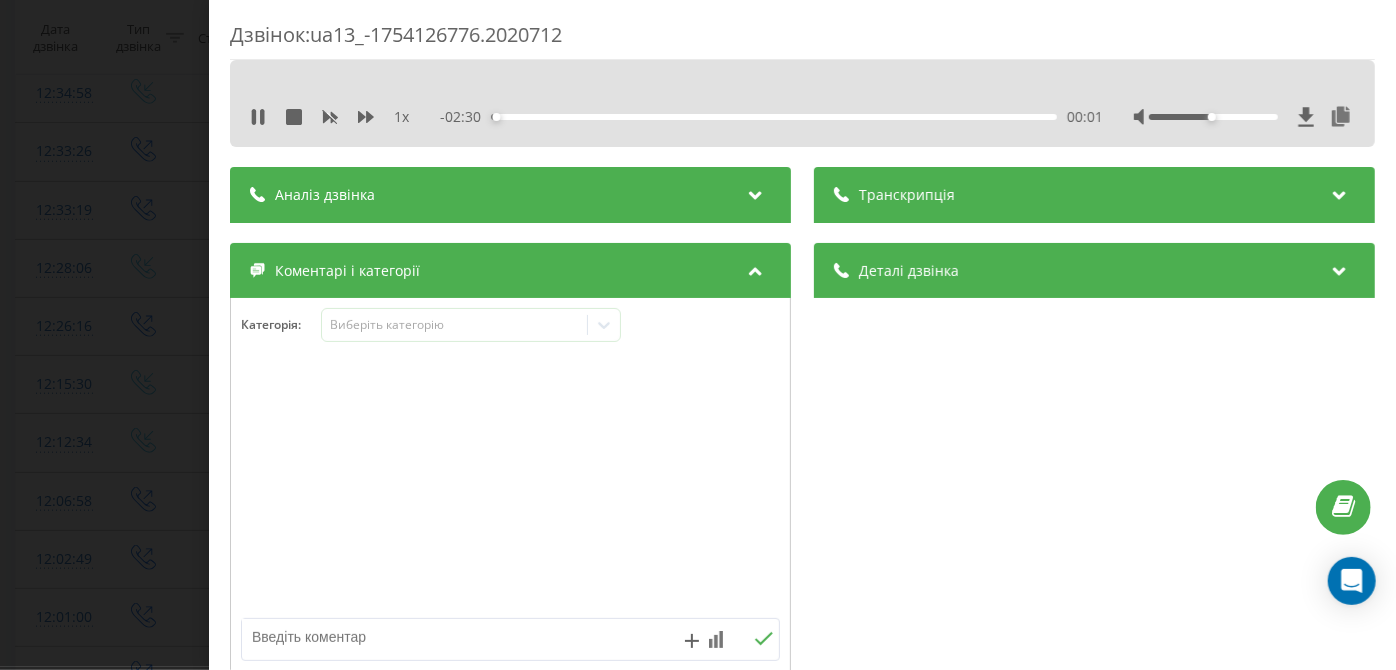 click on "00:01" at bounding box center (775, 117) 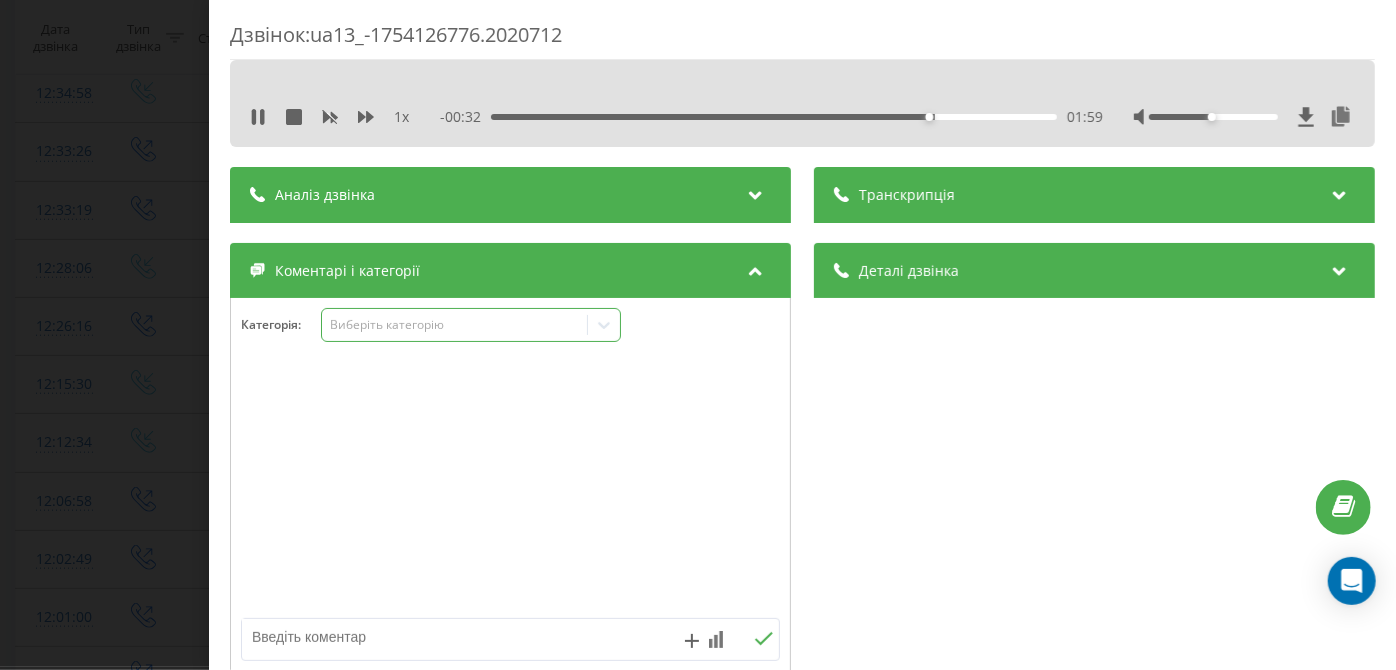click on "Виберіть категорію" at bounding box center (455, 325) 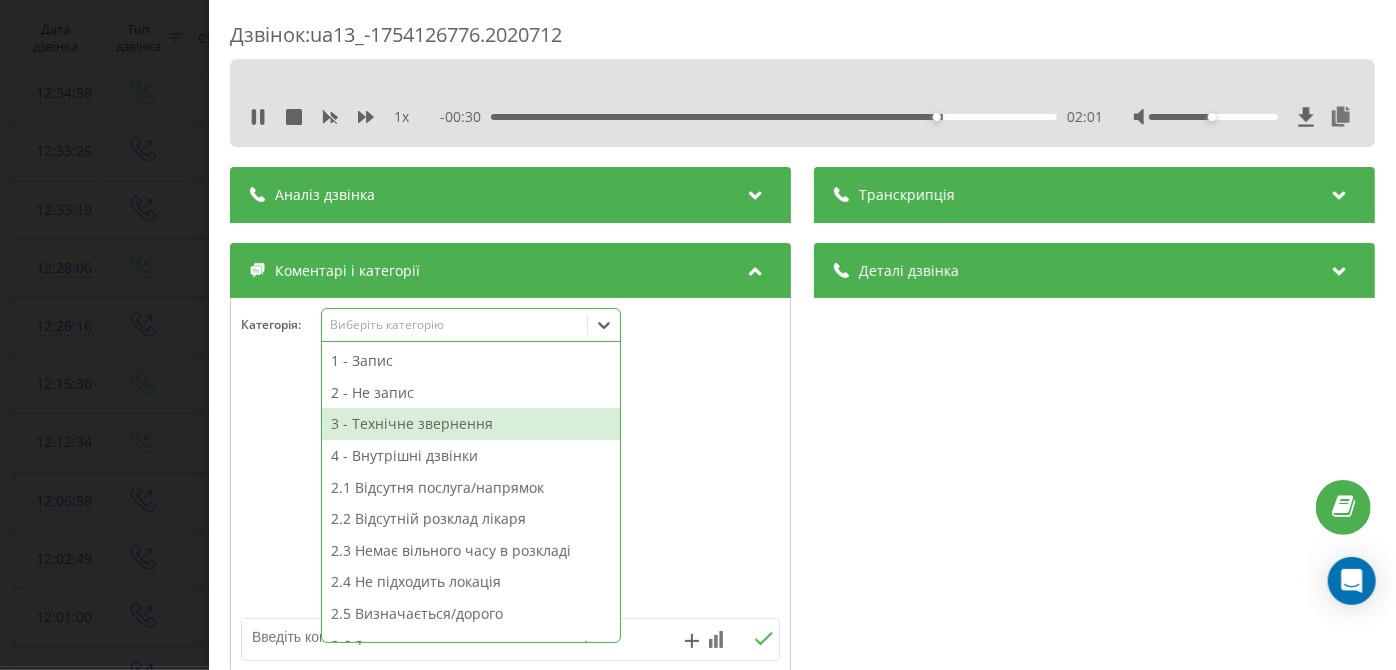 click on "3 - Технічне звернення" at bounding box center [471, 424] 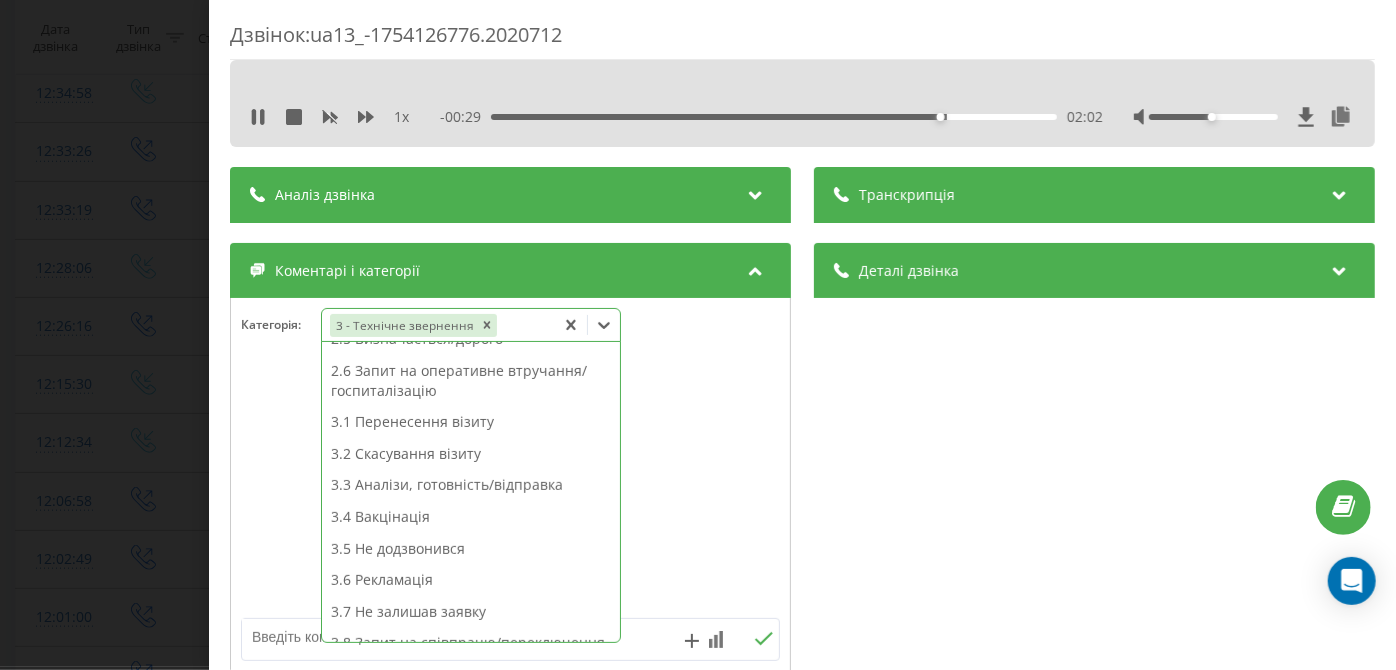 scroll, scrollTop: 313, scrollLeft: 0, axis: vertical 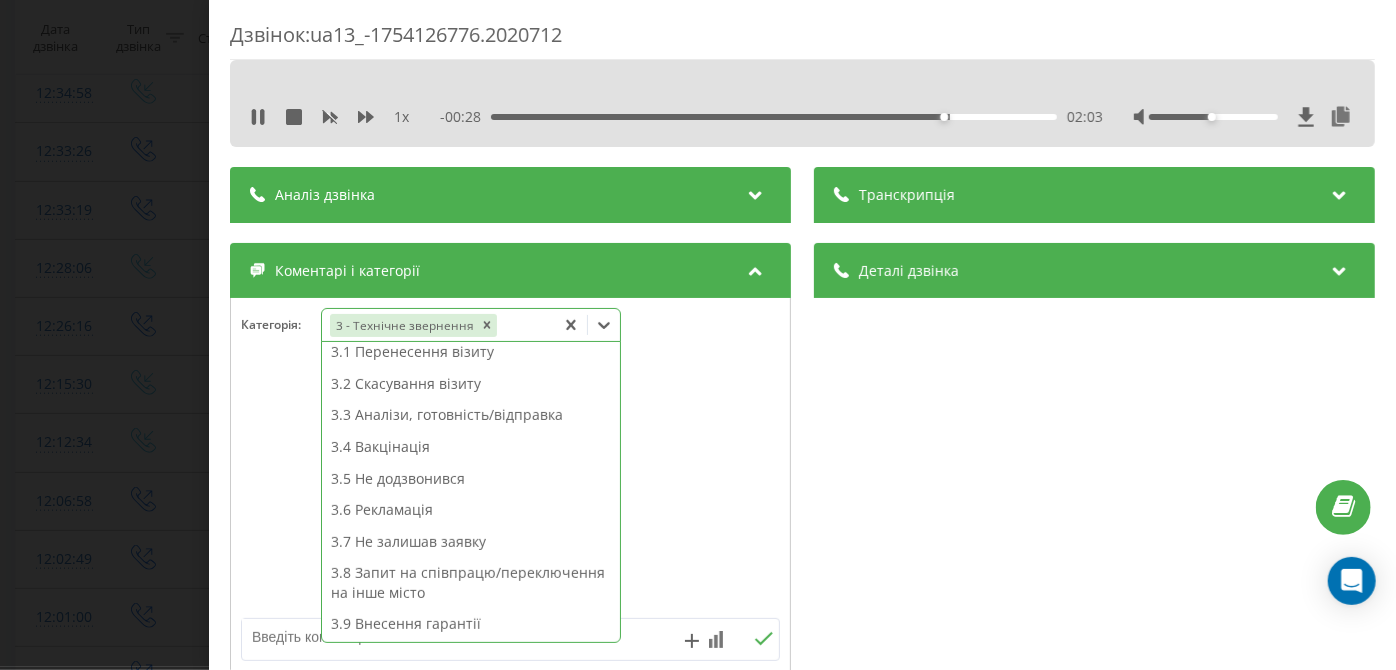 click on "3.3 Аналізи, готовність/відправка" at bounding box center (471, 415) 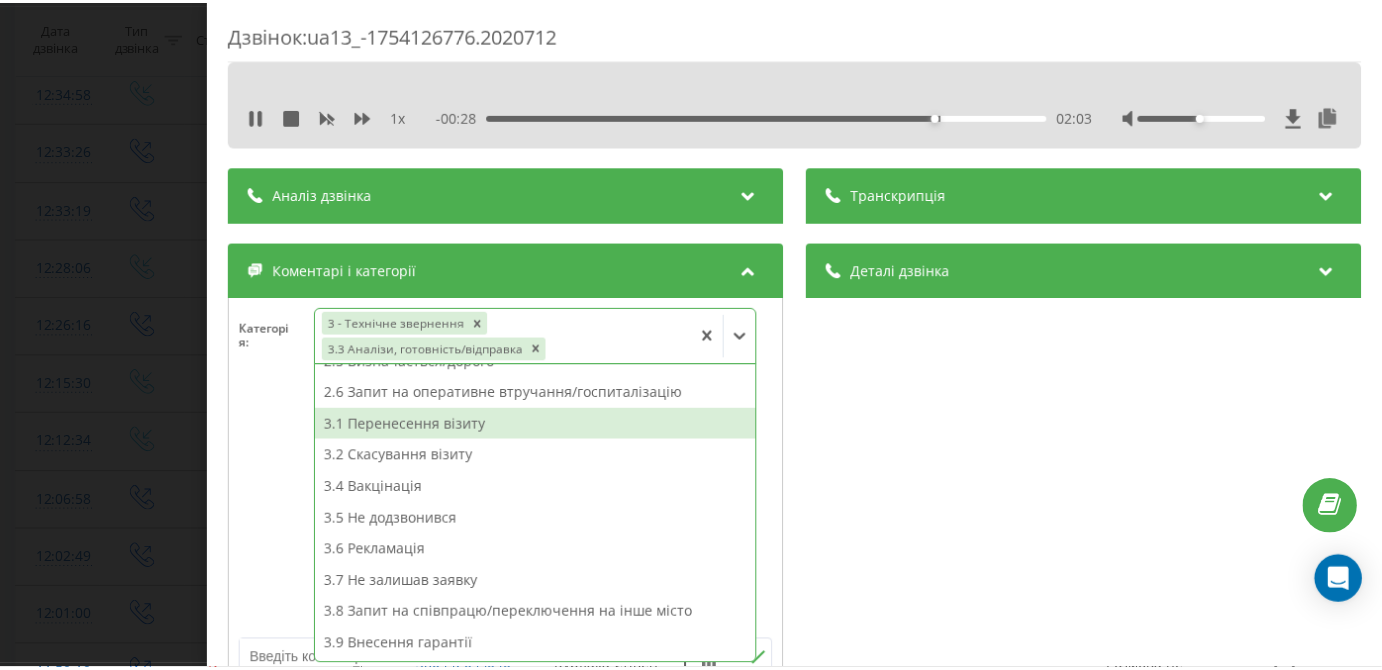 scroll, scrollTop: 242, scrollLeft: 0, axis: vertical 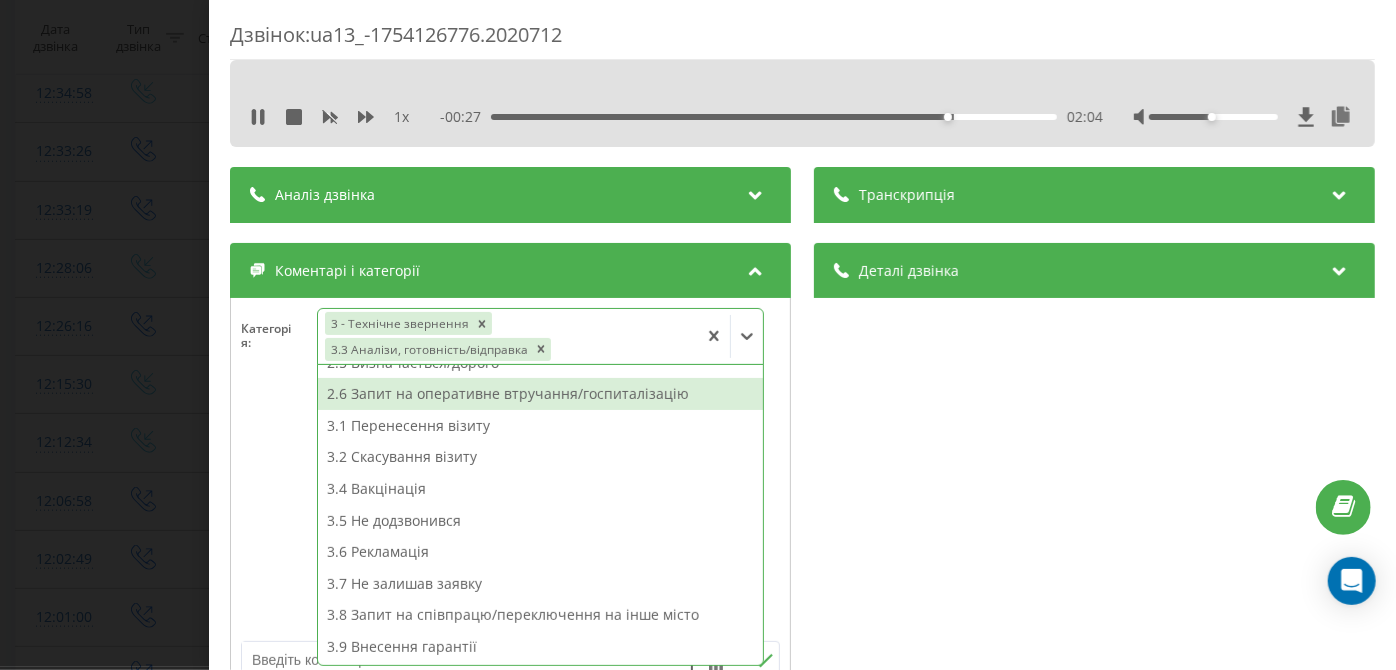 click on "Дзвінок :  ua13_-1754126776.2020712   1 x  - 00:27 02:04   02:04   Транскрипція Для AI-аналізу майбутніх дзвінків  налаштуйте та активуйте профіль на сторінці . Якщо профіль вже є і дзвінок відповідає його умовам, оновіть сторінку через 10 хвилин - AI аналізує поточний дзвінок. Аналіз дзвінка Для AI-аналізу майбутніх дзвінків  налаштуйте та активуйте профіль на сторінці . Якщо профіль вже є і дзвінок відповідає його умовам, оновіть сторінку через 10 хвилин - AI аналізує поточний дзвінок. Деталі дзвінка Загальне Дата дзвінка 2025-08-02 12:26:16 Тип дзвінка Вихідний Статус дзвінка Успішний [PHONE]" at bounding box center (698, 335) 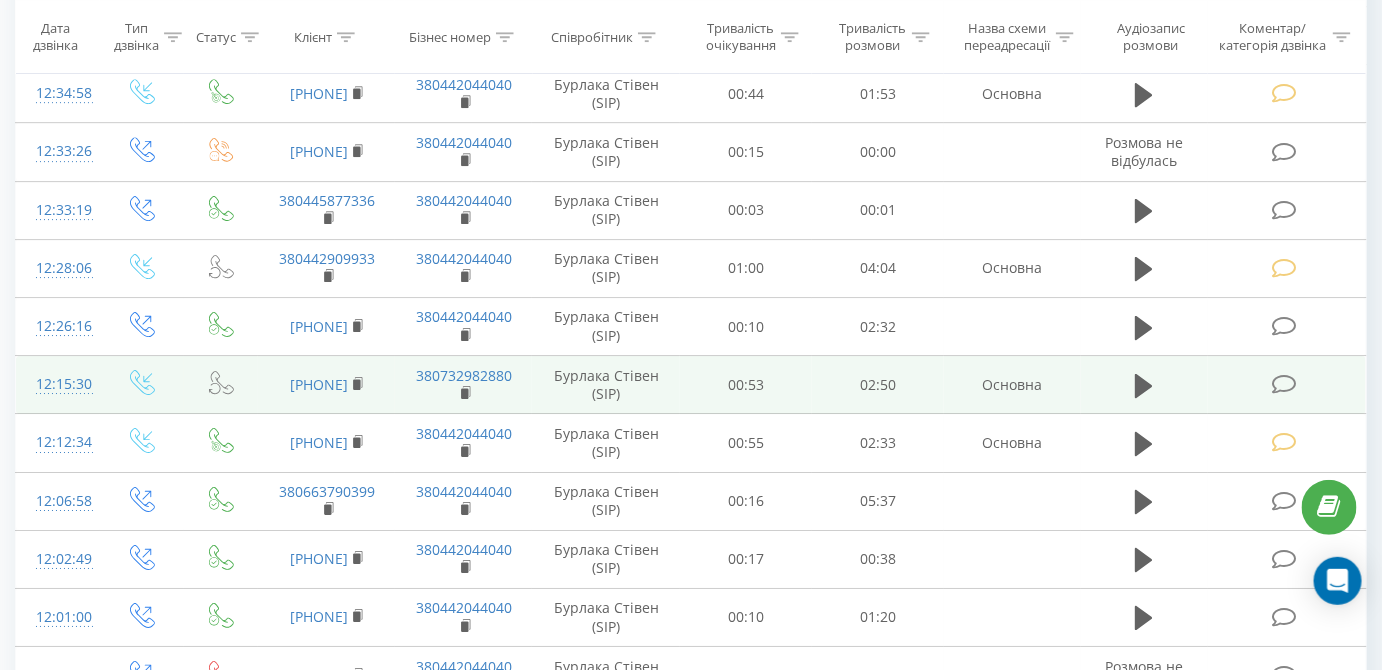 click at bounding box center [1287, 385] 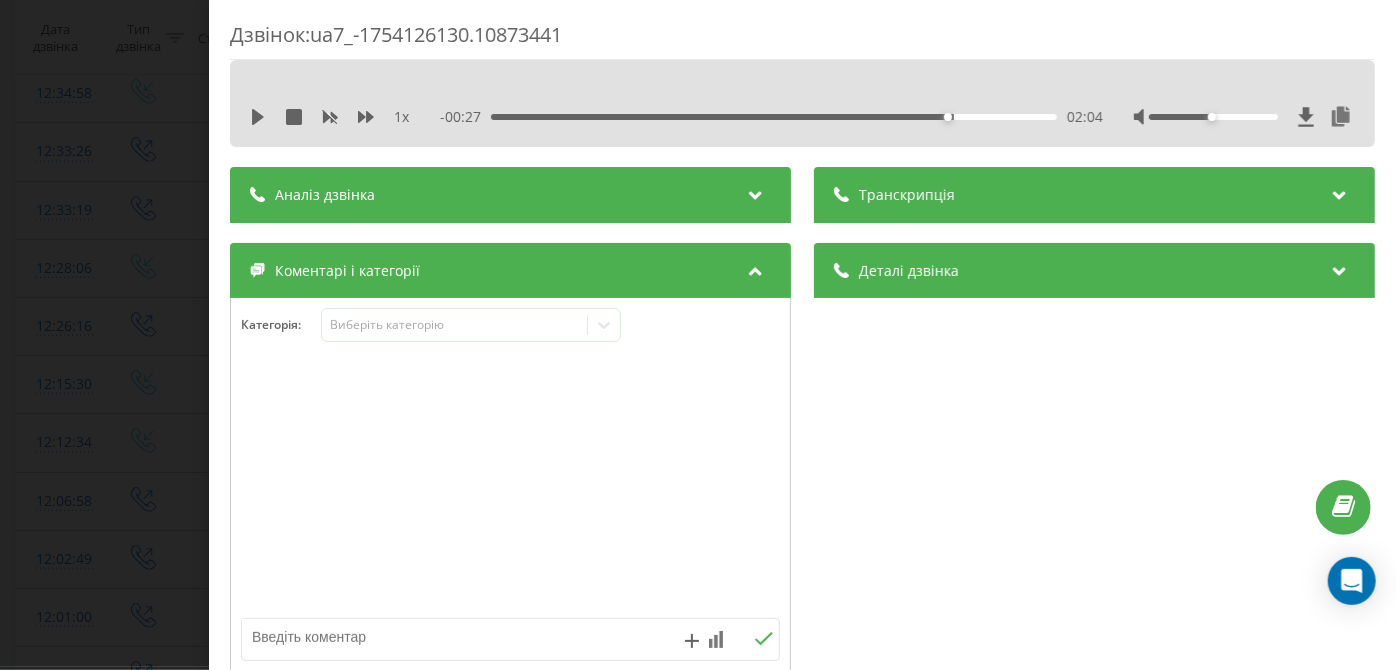 click on "1 x" at bounding box center [340, 117] 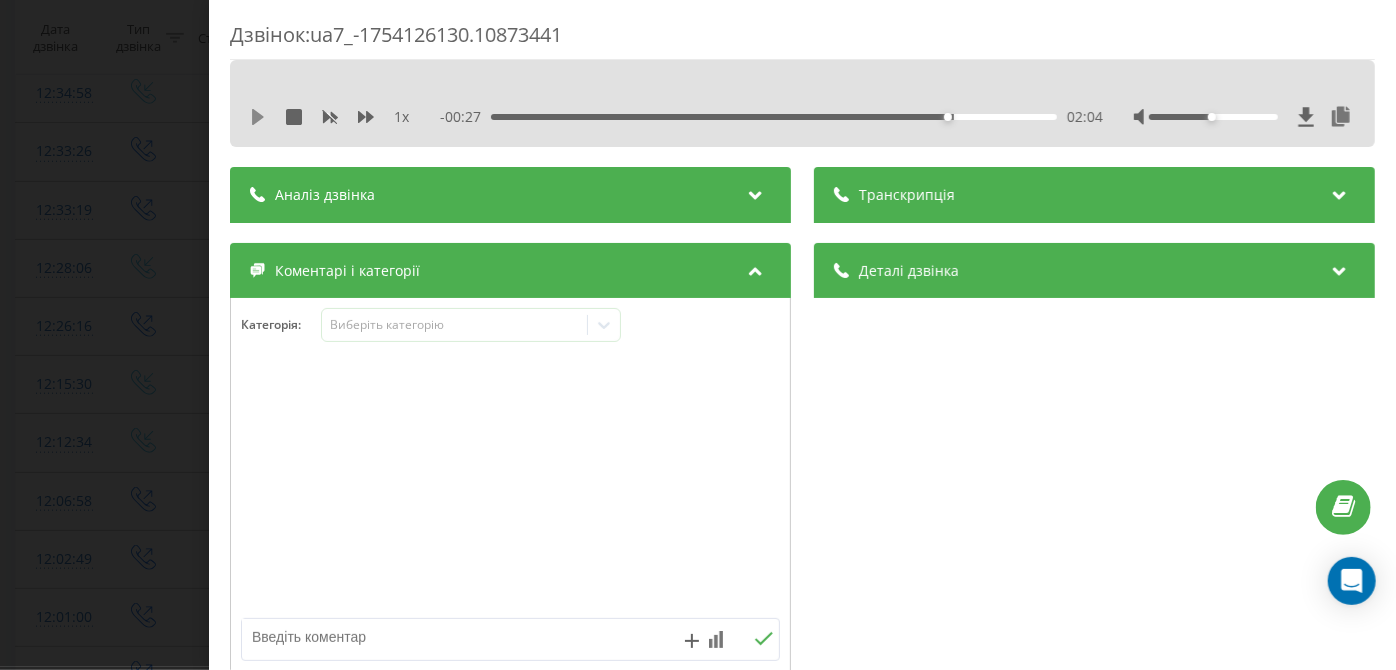 click 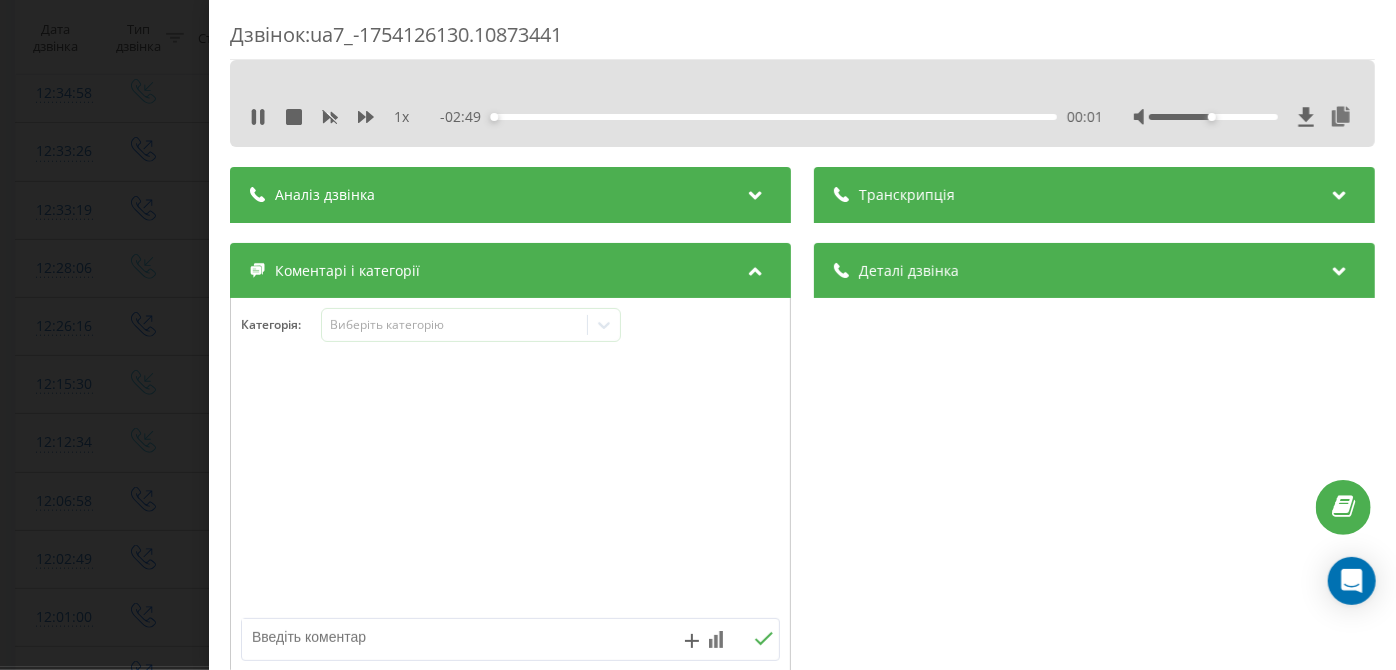 click on "00:01" at bounding box center (775, 117) 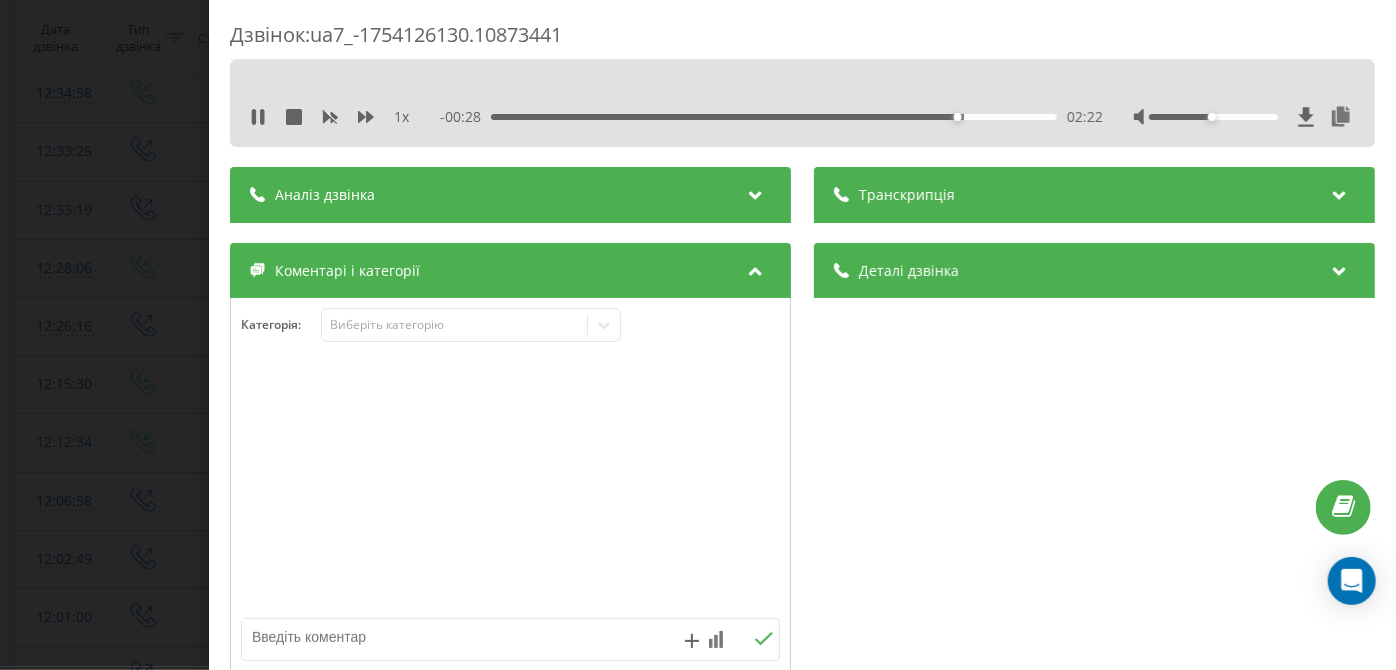 click on "Категорія : Виберіть категорію" at bounding box center [510, 487] 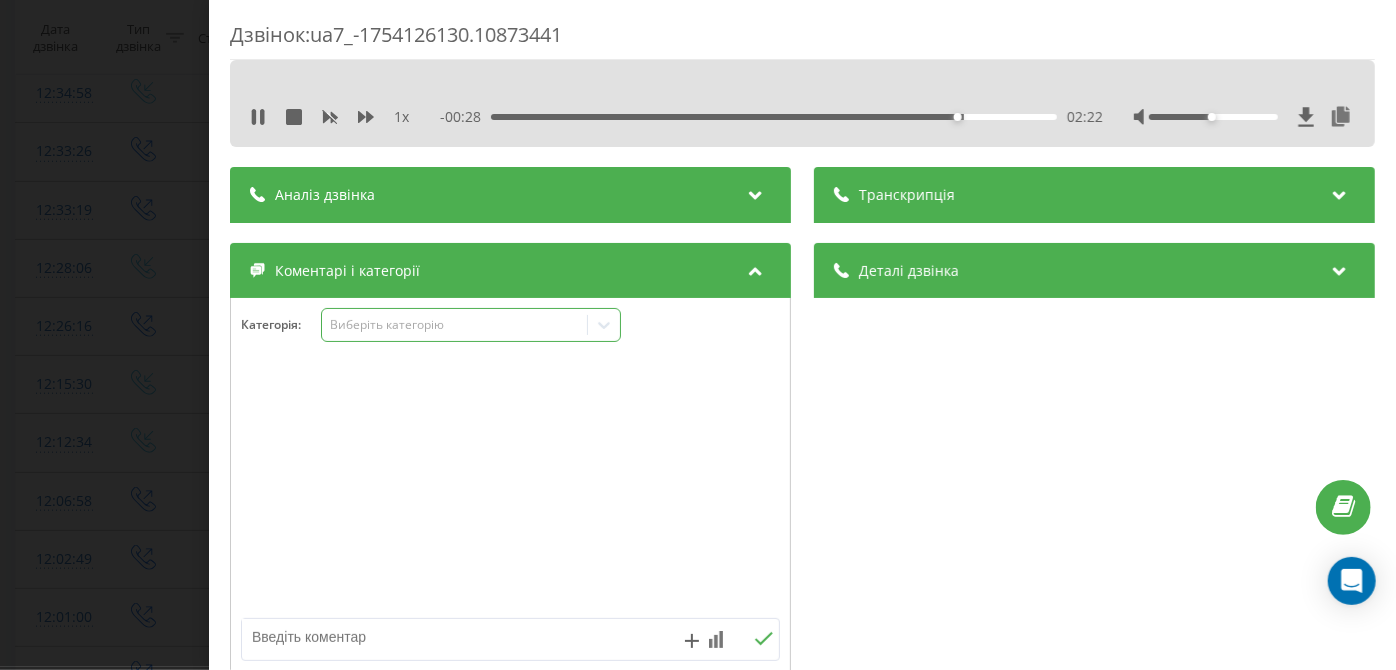 click on "Виберіть категорію" at bounding box center (455, 325) 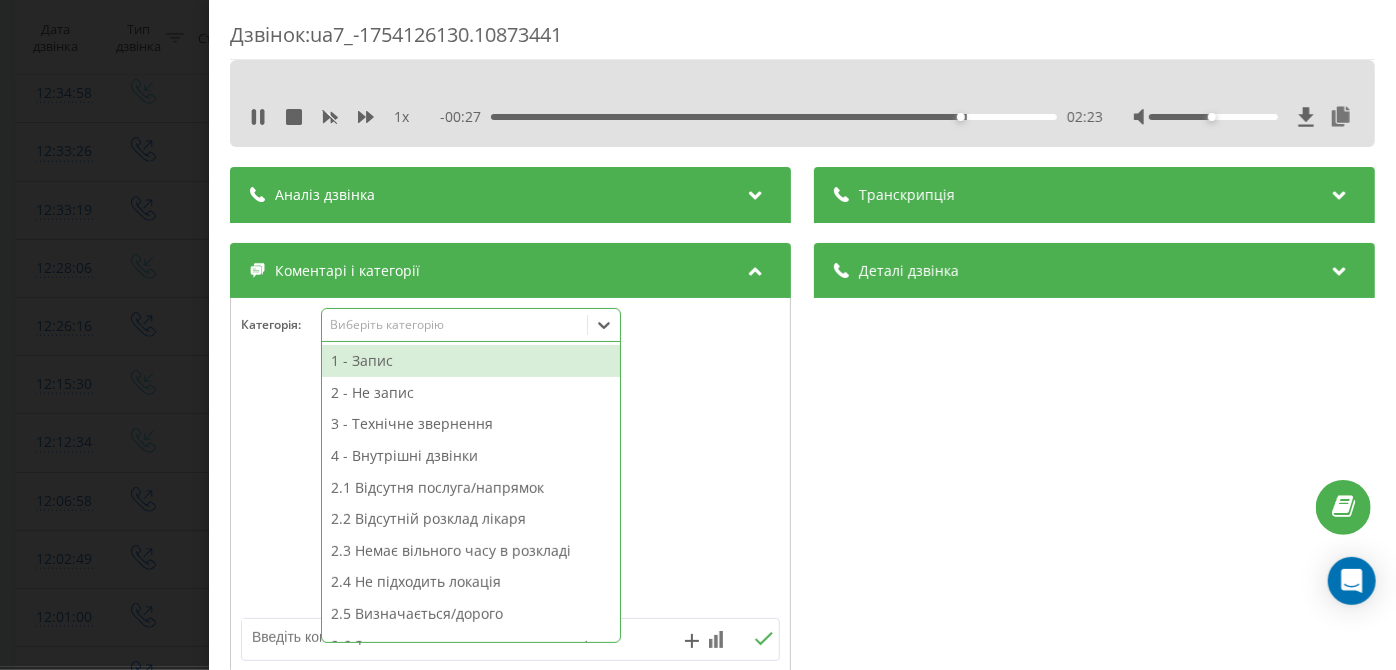 click on "1 - Запис" at bounding box center [471, 361] 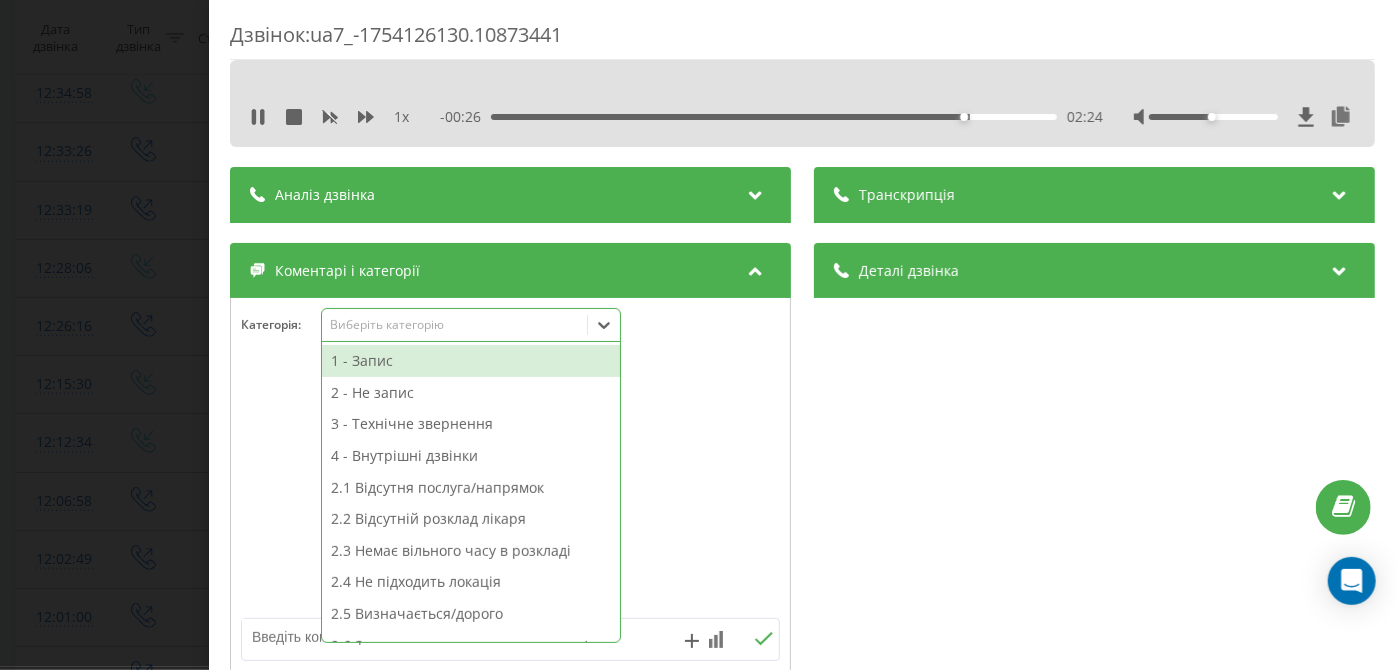 click on "Дзвінок :  ua7_-1754126130.10873441   1 x  - 00:26 02:24   02:24   Транскрипція Для AI-аналізу майбутніх дзвінків  налаштуйте та активуйте профіль на сторінці . Якщо профіль вже є і дзвінок відповідає його умовам, оновіть сторінку через 10 хвилин - AI аналізує поточний дзвінок. Аналіз дзвінка Для AI-аналізу майбутніх дзвінків  налаштуйте та активуйте профіль на сторінці . Якщо профіль вже є і дзвінок відповідає його умовам, оновіть сторінку через 10 хвилин - AI аналізує поточний дзвінок. Деталі дзвінка Загальне Дата дзвінка 2025-08-02 12:15:30 Тип дзвінка Вхідний Статус дзвінка Повторний 380632193322" at bounding box center (698, 335) 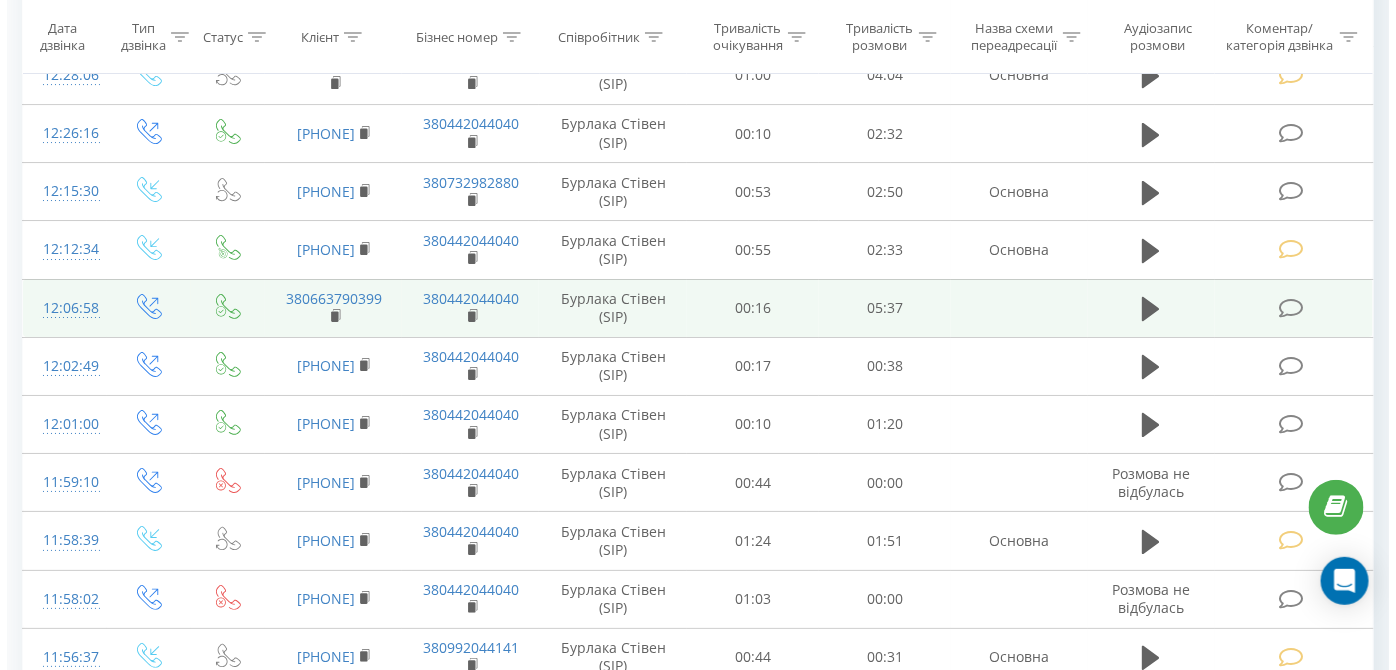 scroll, scrollTop: 4778, scrollLeft: 0, axis: vertical 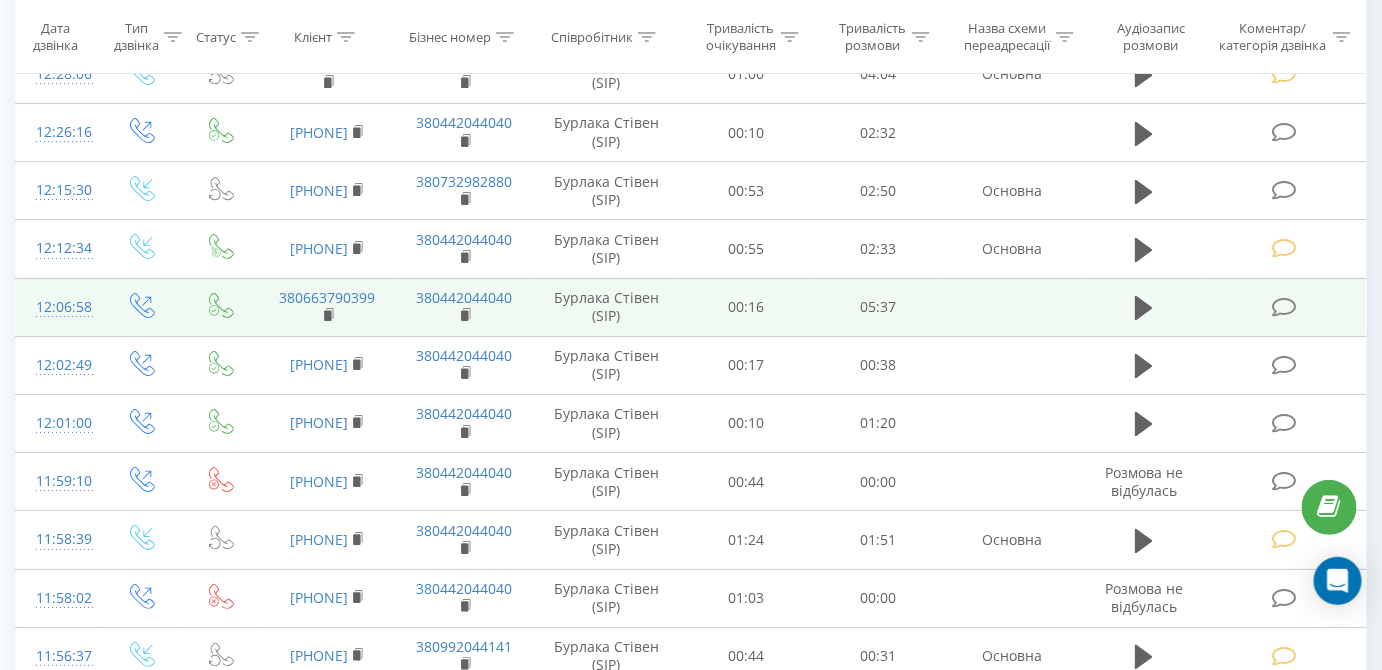 click at bounding box center [1287, 307] 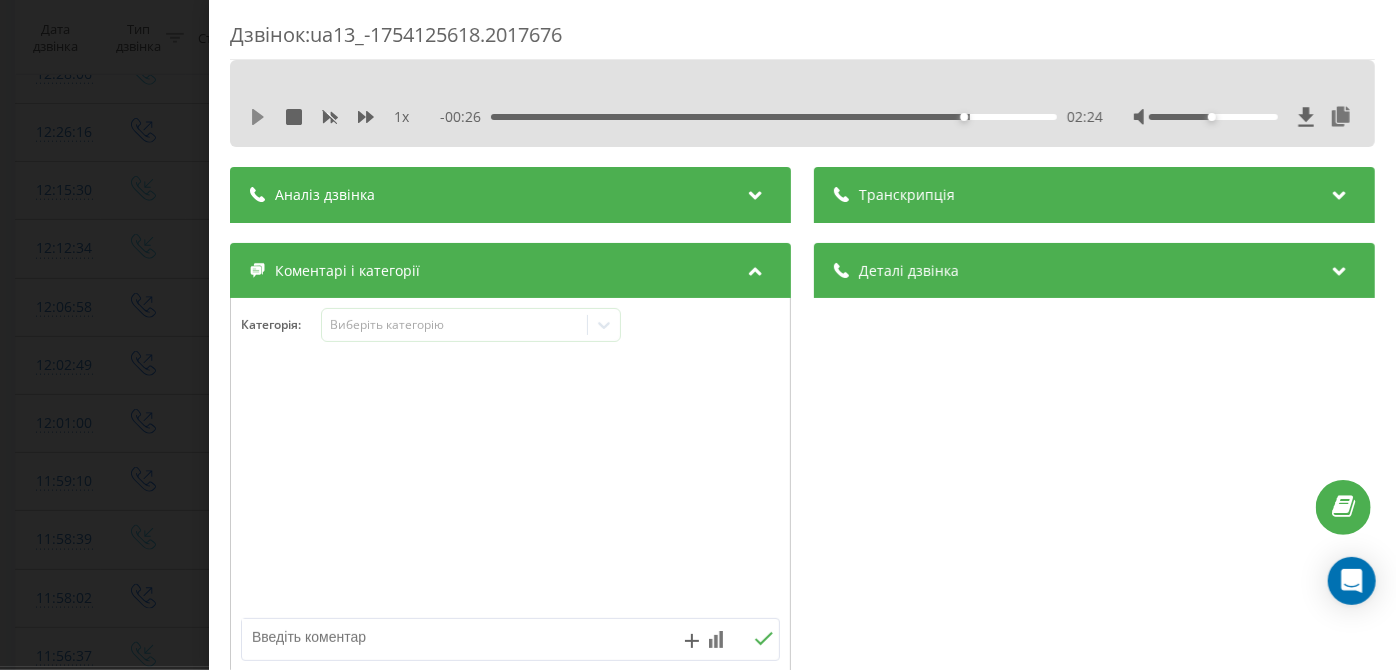 click 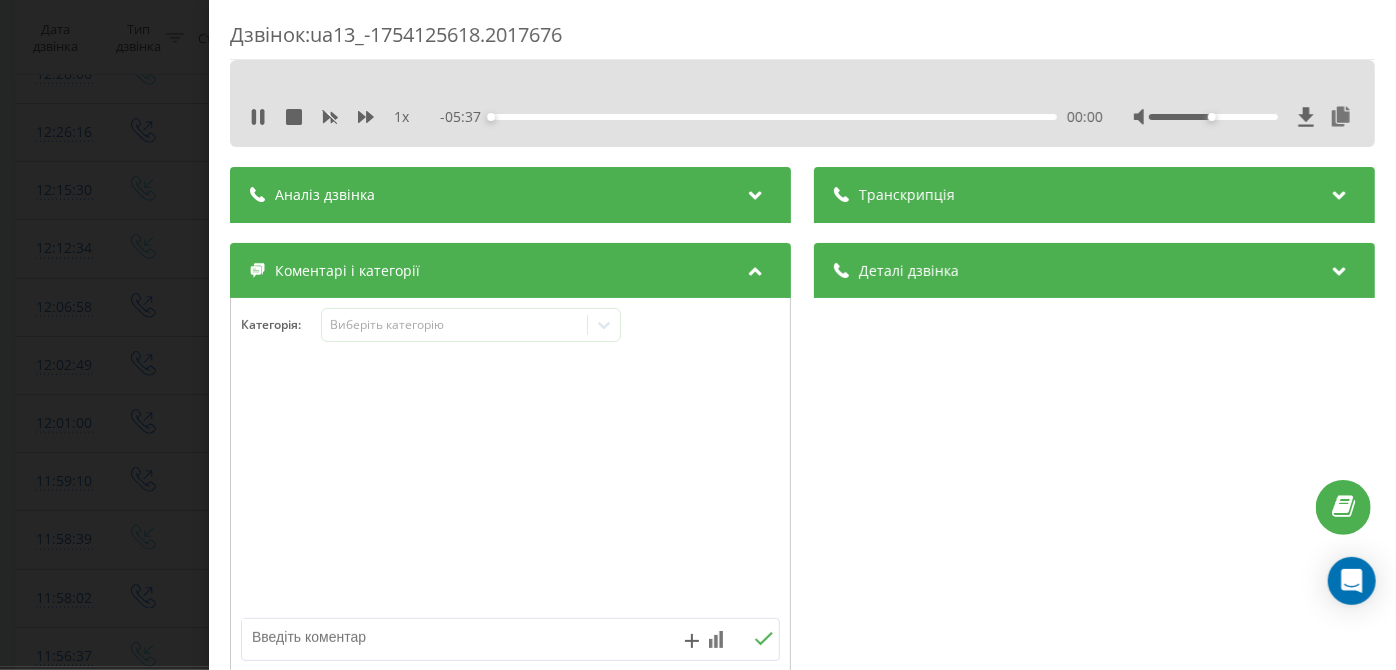 click on "00:00" at bounding box center (775, 117) 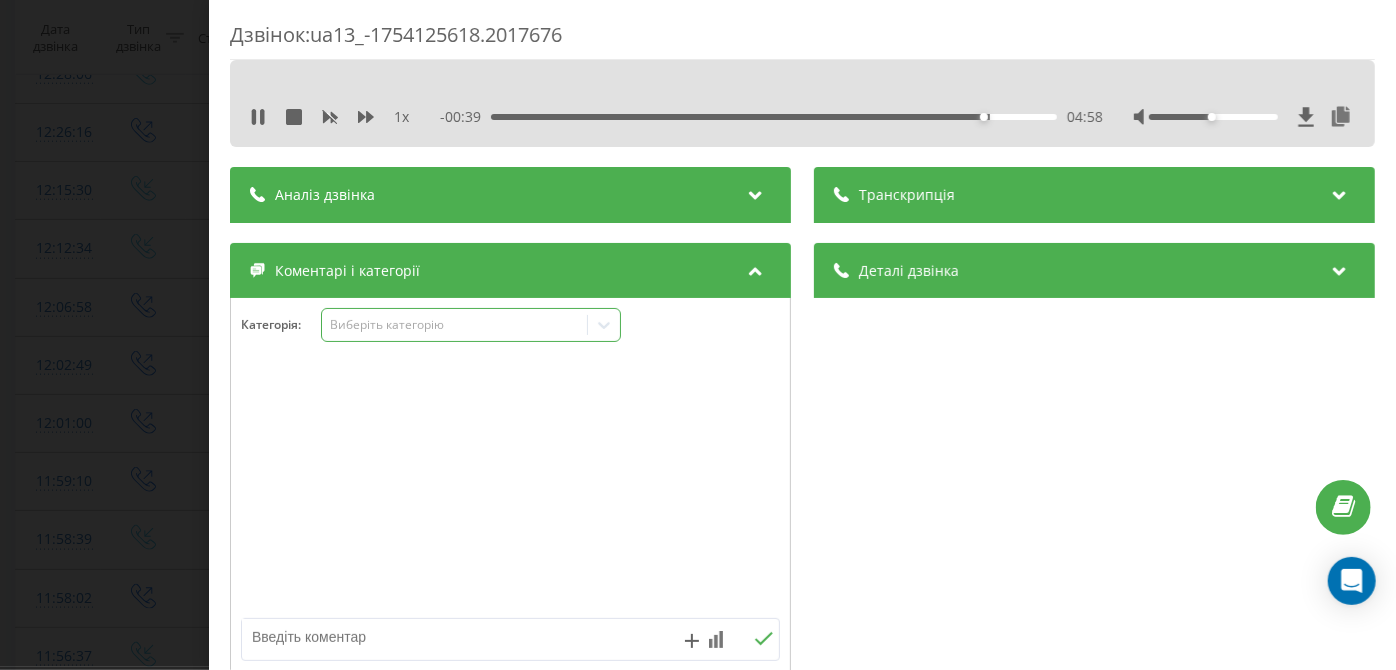 click on "Виберіть категорію" at bounding box center (455, 325) 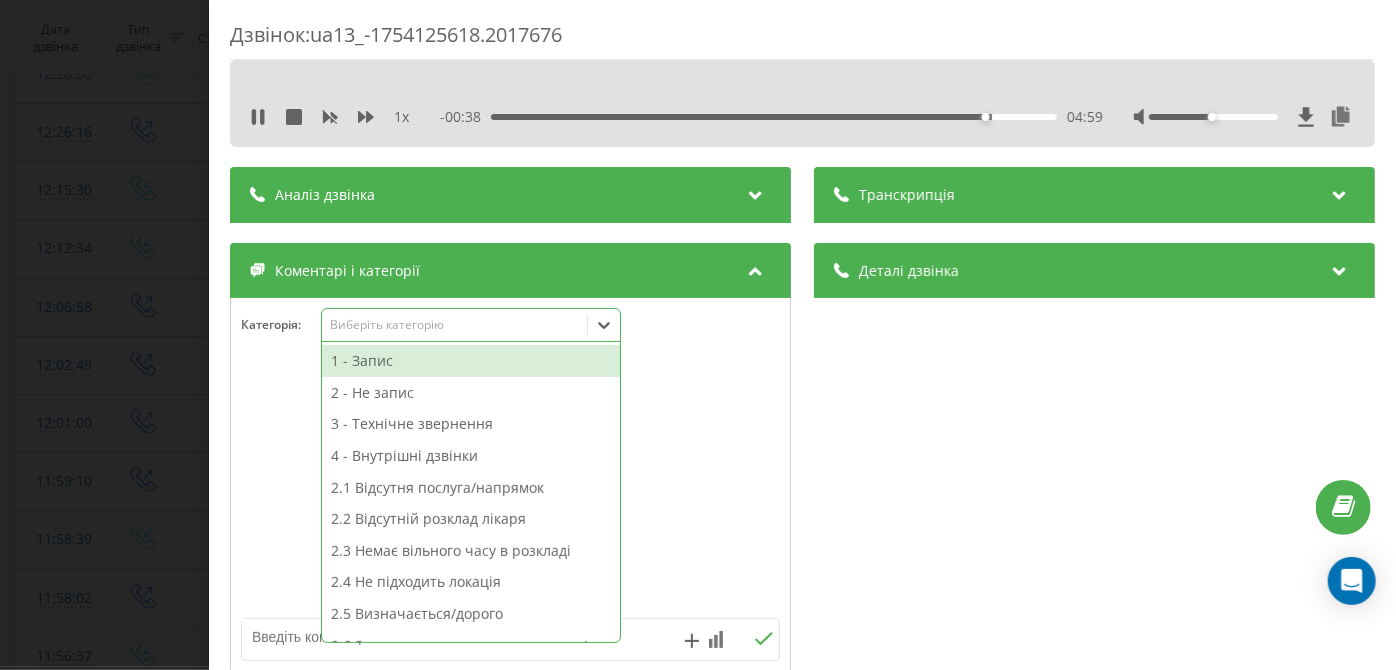 click on "1 - Запис" at bounding box center (471, 361) 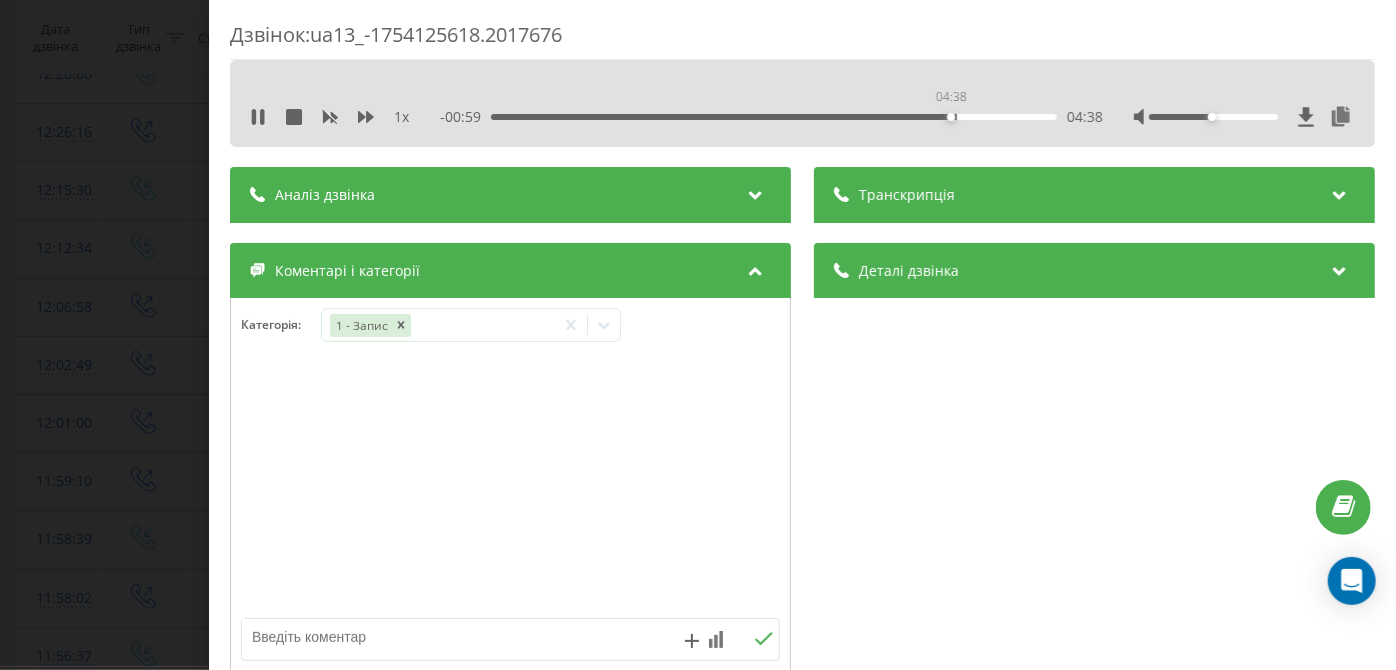 click on "04:38" at bounding box center [775, 117] 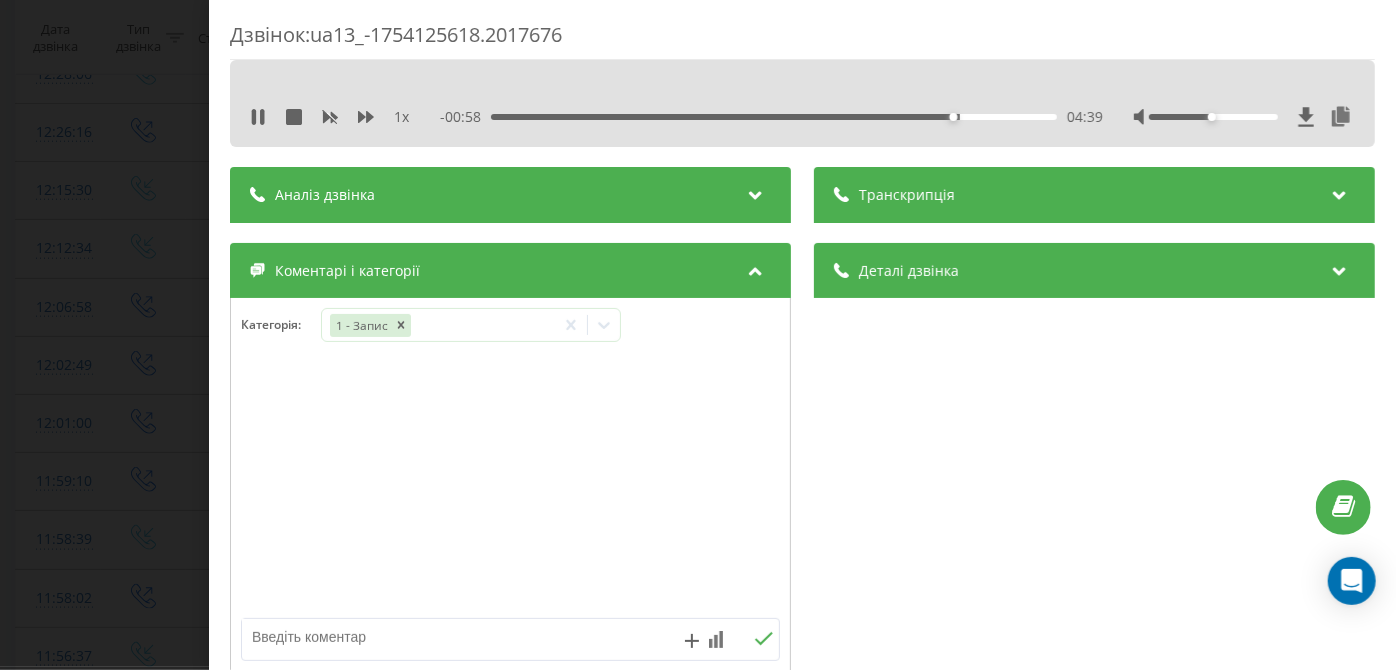 click on "Дзвінок :  ua13_-1754125618.2017676   1 x  - 00:58 04:39   04:39   Транскрипція Для AI-аналізу майбутніх дзвінків  налаштуйте та активуйте профіль на сторінці . Якщо профіль вже є і дзвінок відповідає його умовам, оновіть сторінку через 10 хвилин - AI аналізує поточний дзвінок. Аналіз дзвінка Для AI-аналізу майбутніх дзвінків  налаштуйте та активуйте профіль на сторінці . Якщо профіль вже є і дзвінок відповідає його умовам, оновіть сторінку через 10 хвилин - AI аналізує поточний дзвінок. Деталі дзвінка Загальне Дата дзвінка 2025-08-02 12:06:58 Тип дзвінка Вихідний Статус дзвінка Успішний 380442044040" at bounding box center [698, 335] 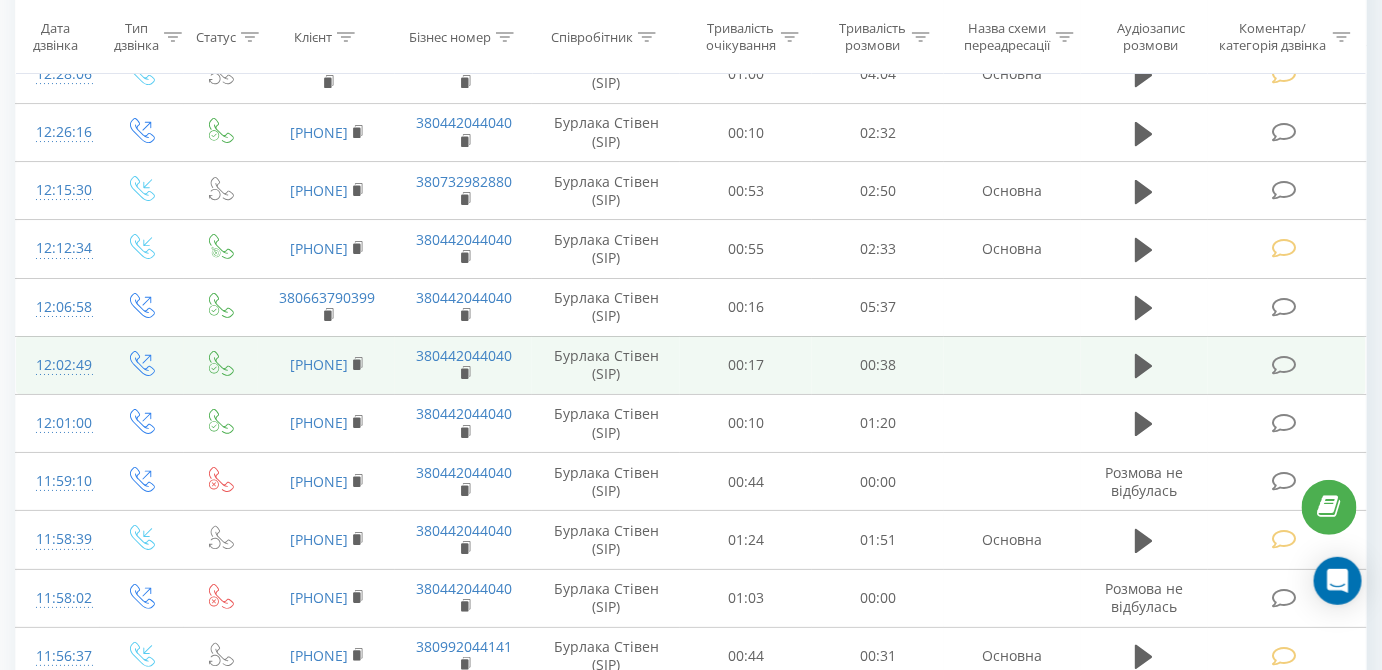 click at bounding box center [1284, 365] 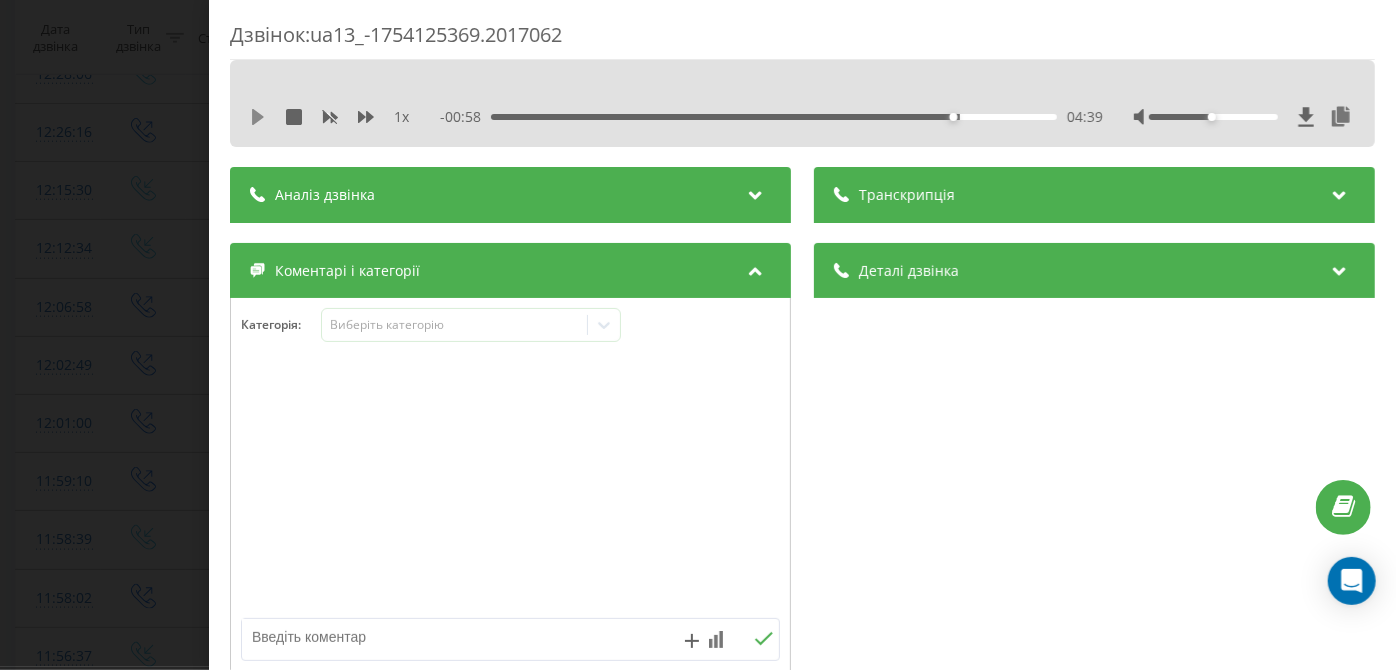 click 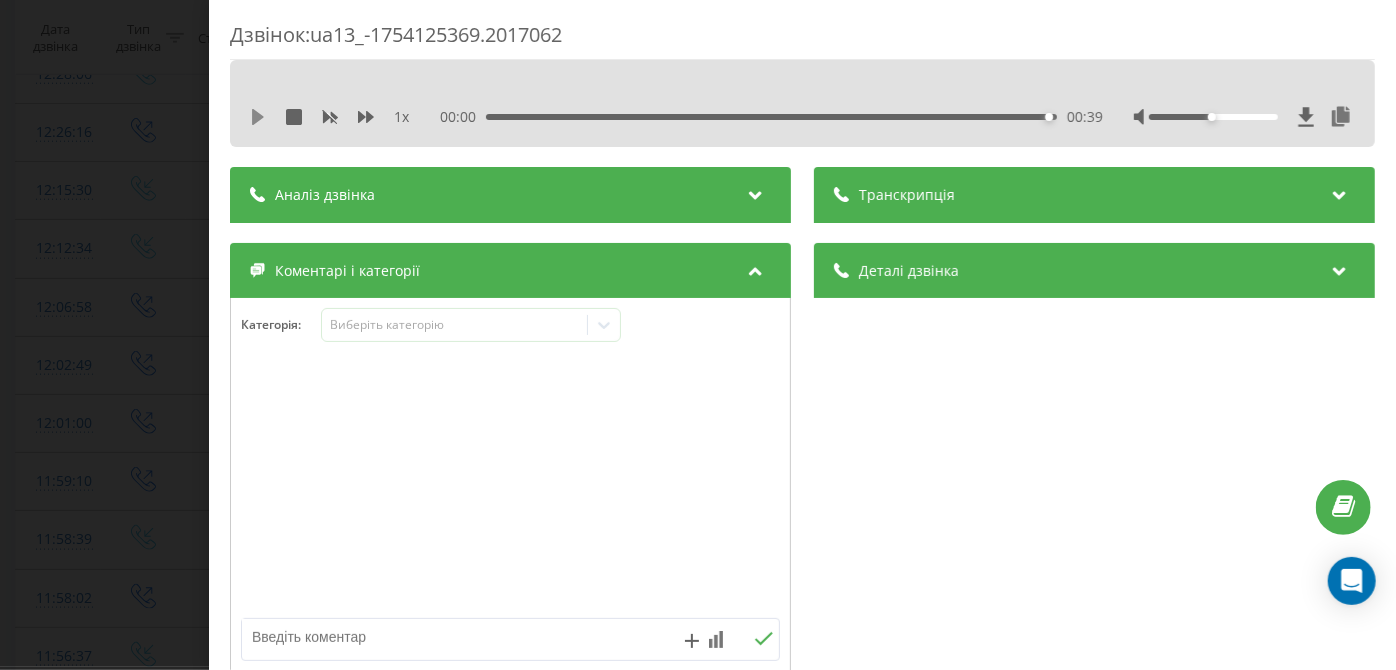 click 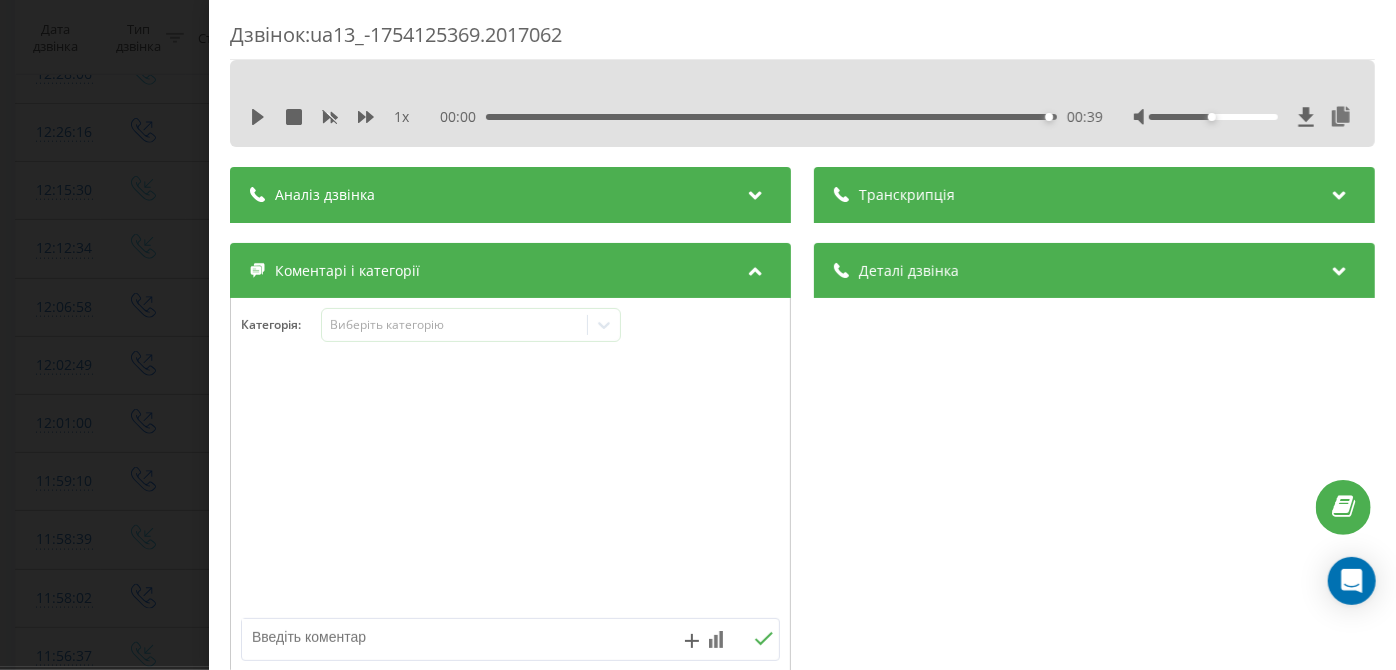 click on "00:39" at bounding box center [772, 117] 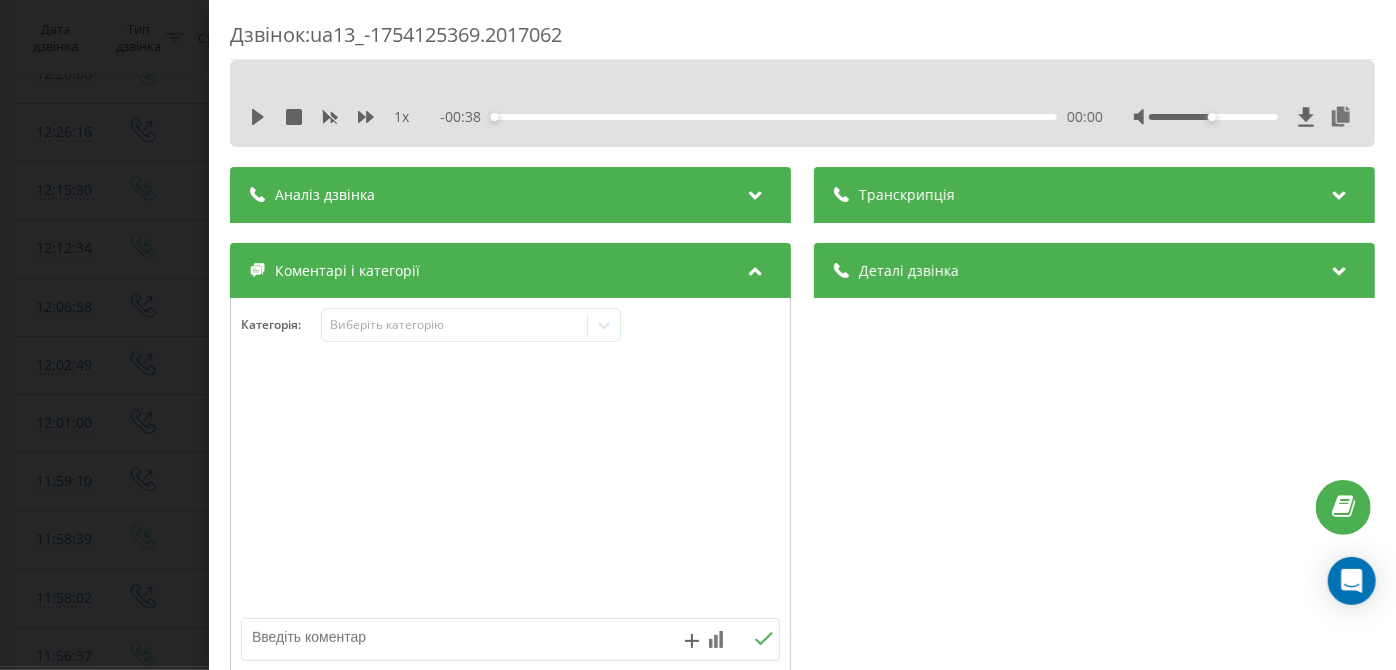 click on "1 x  - 00:38 00:00   00:00" at bounding box center (802, 103) 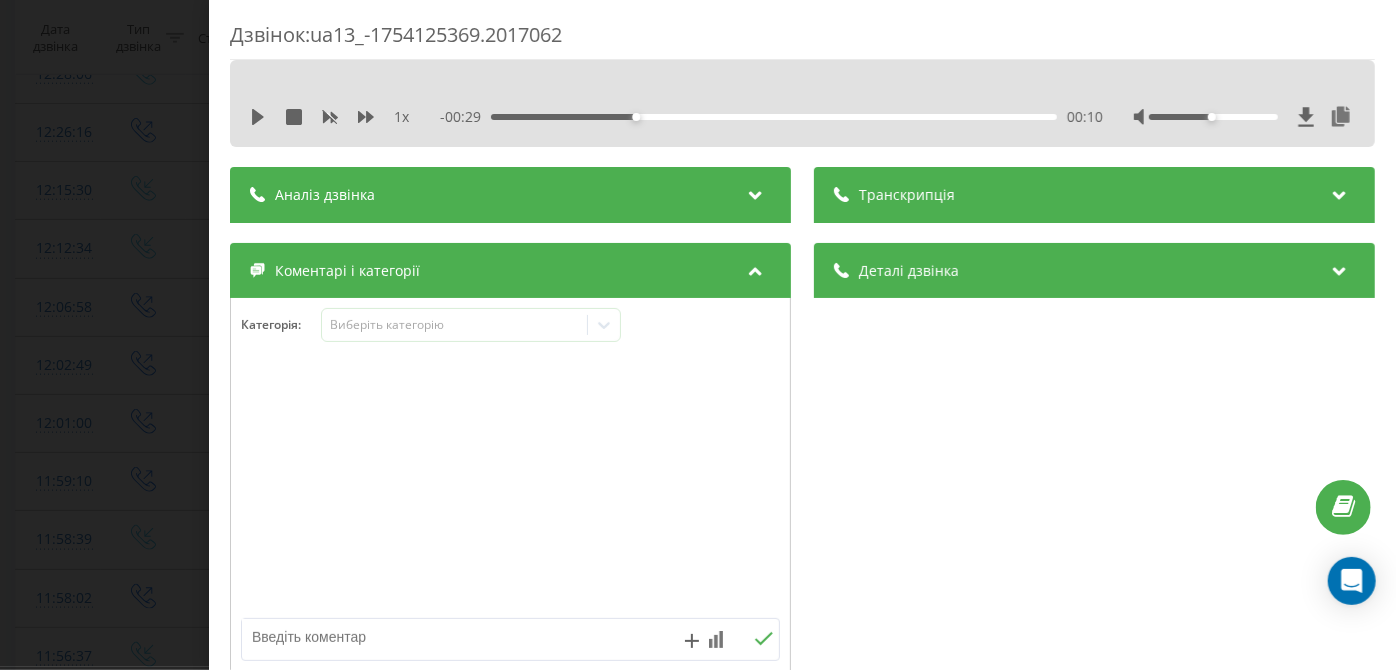 click on "1 x  - 00:29 00:10   00:10" at bounding box center (802, 117) 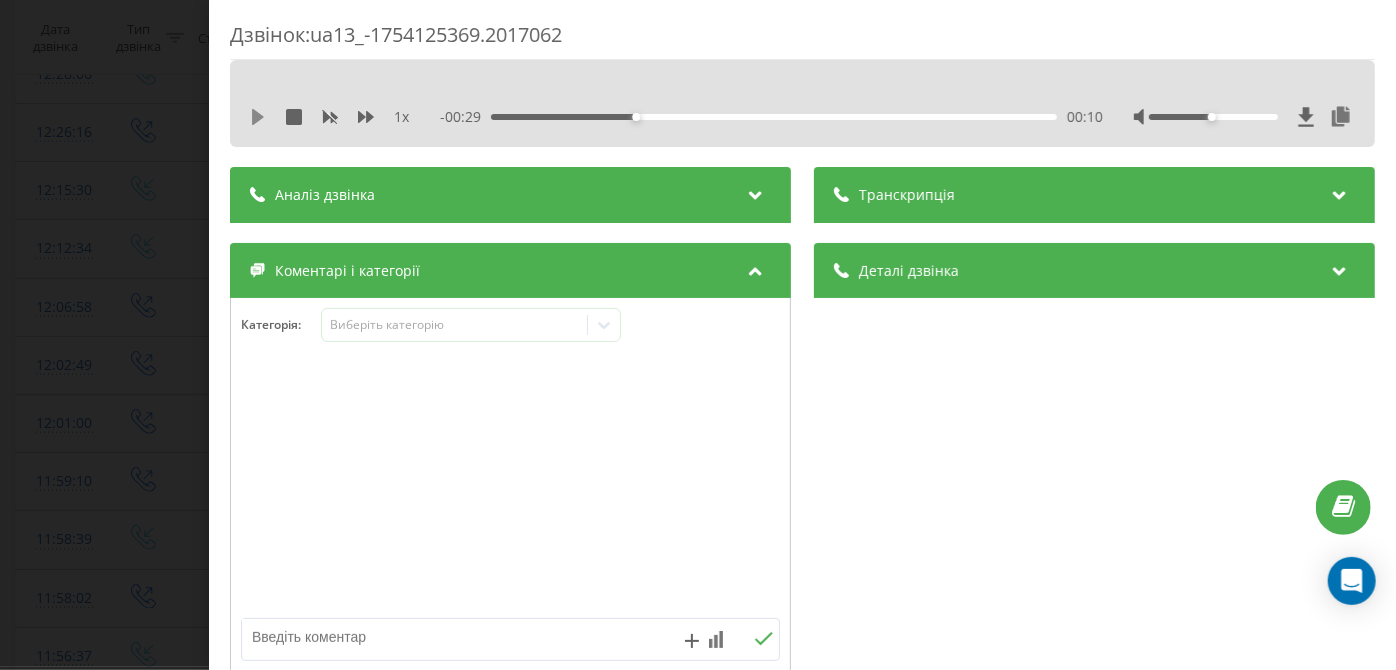 click 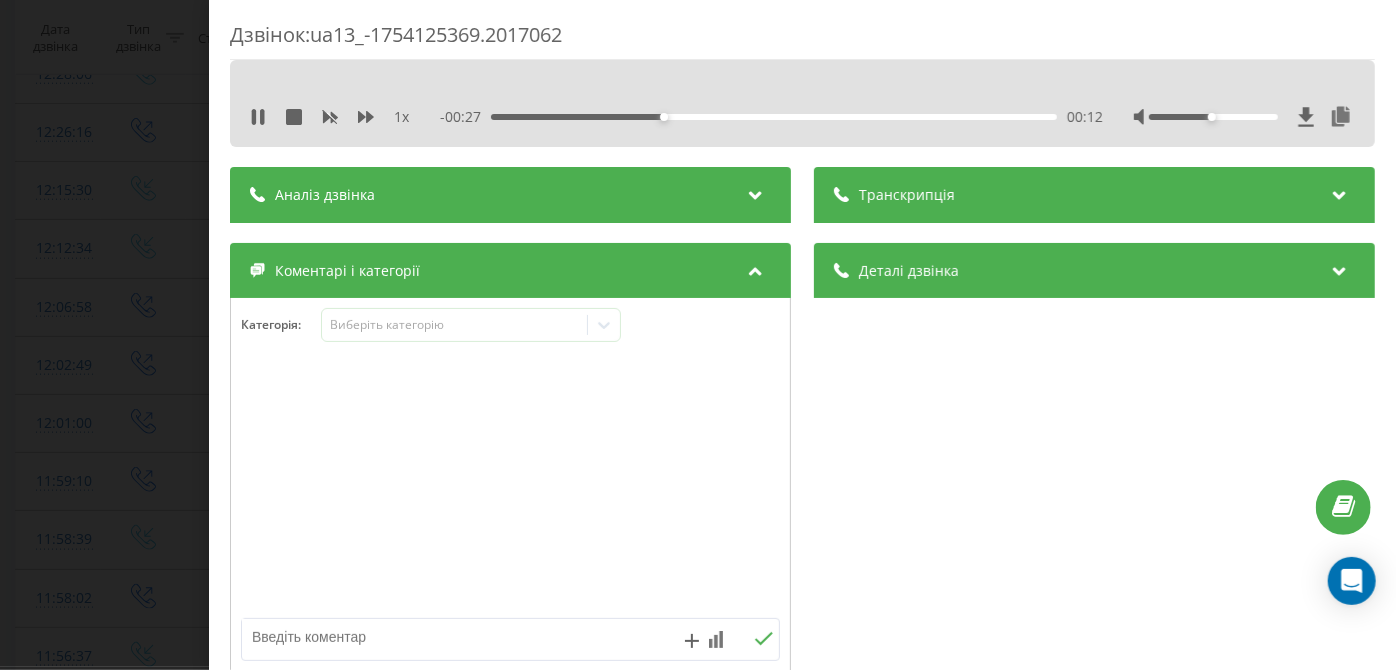 click on "- 00:27 00:12   00:12" at bounding box center (772, 117) 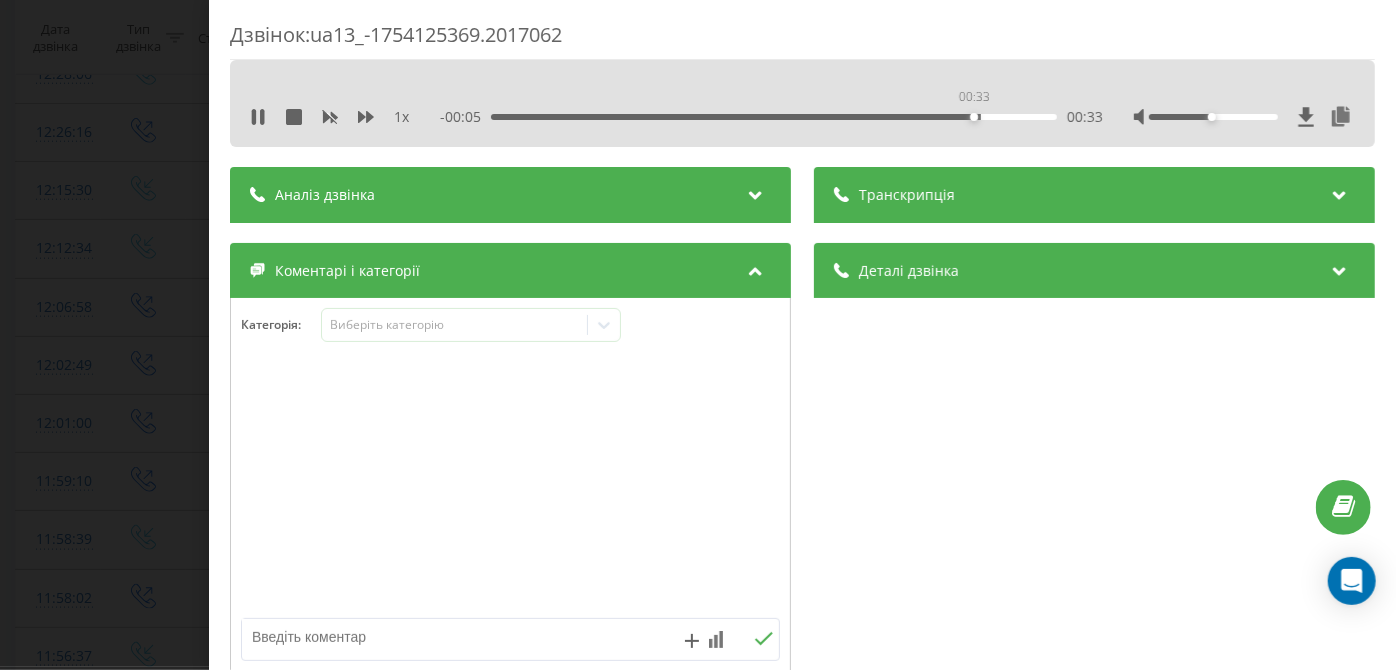 click on "00:33" at bounding box center (775, 117) 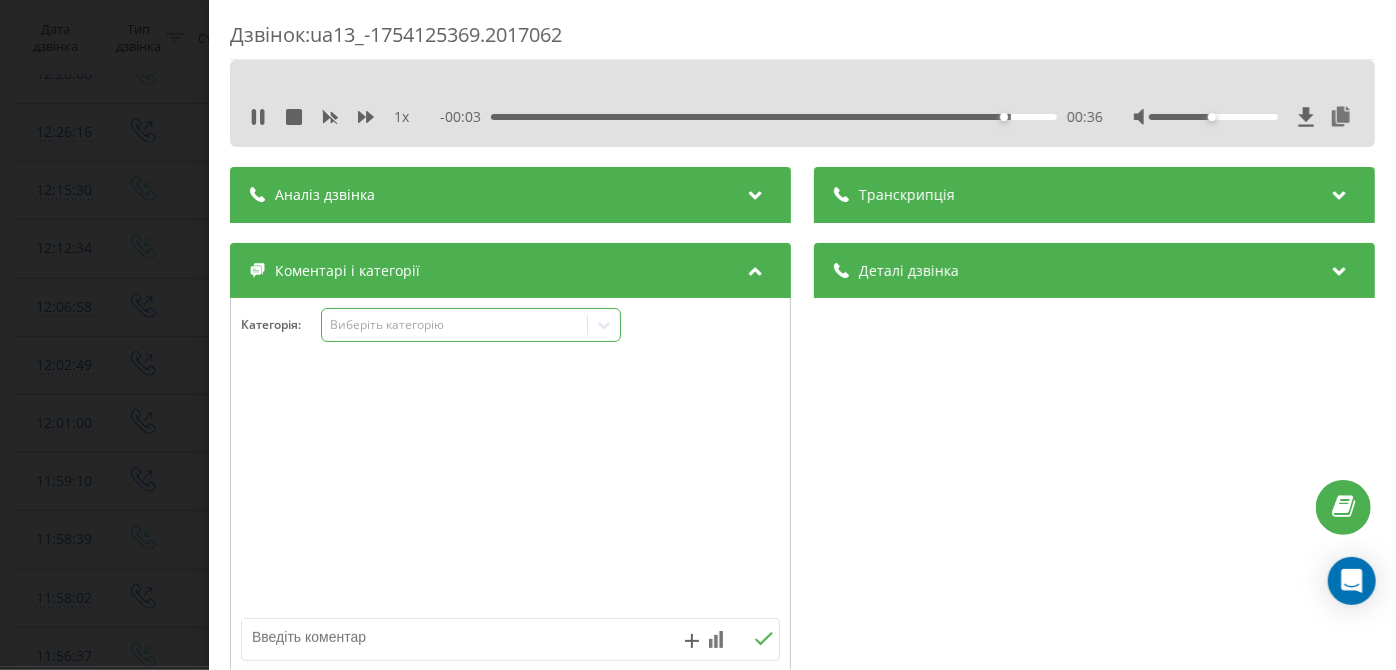 click on "Виберіть категорію" at bounding box center [454, 325] 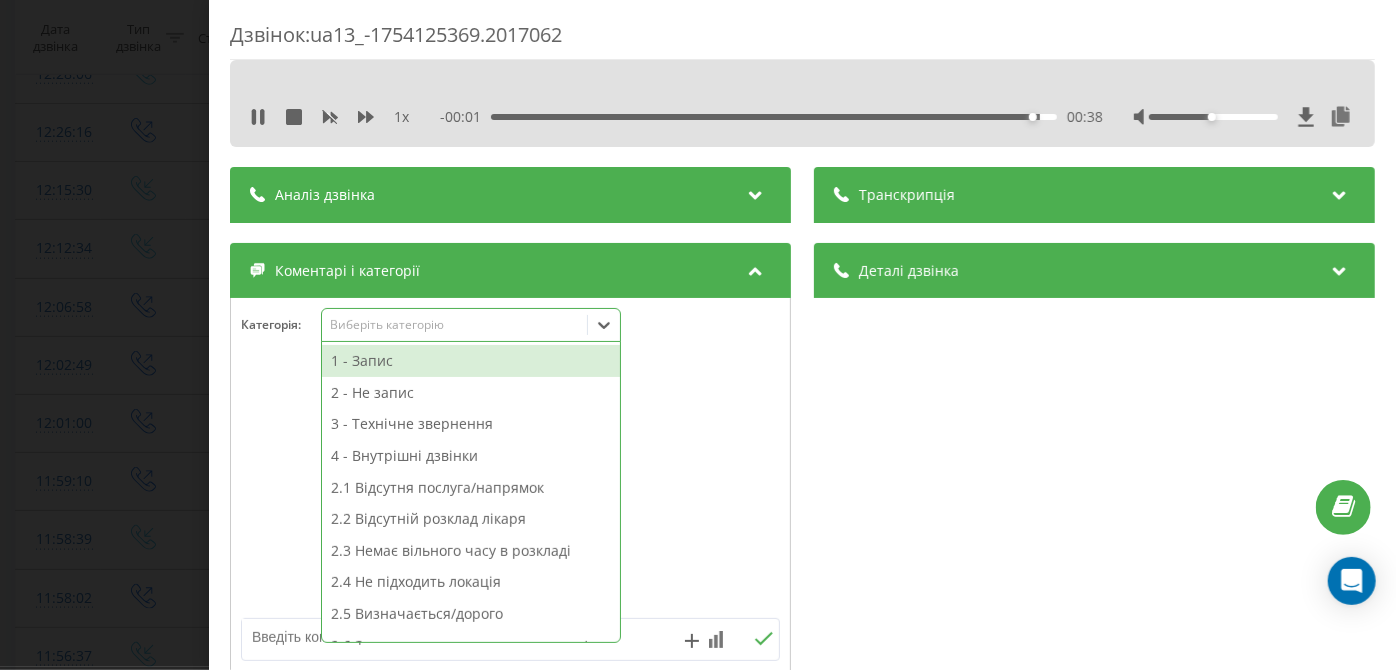 click on "3 - Технічне звернення" at bounding box center (471, 424) 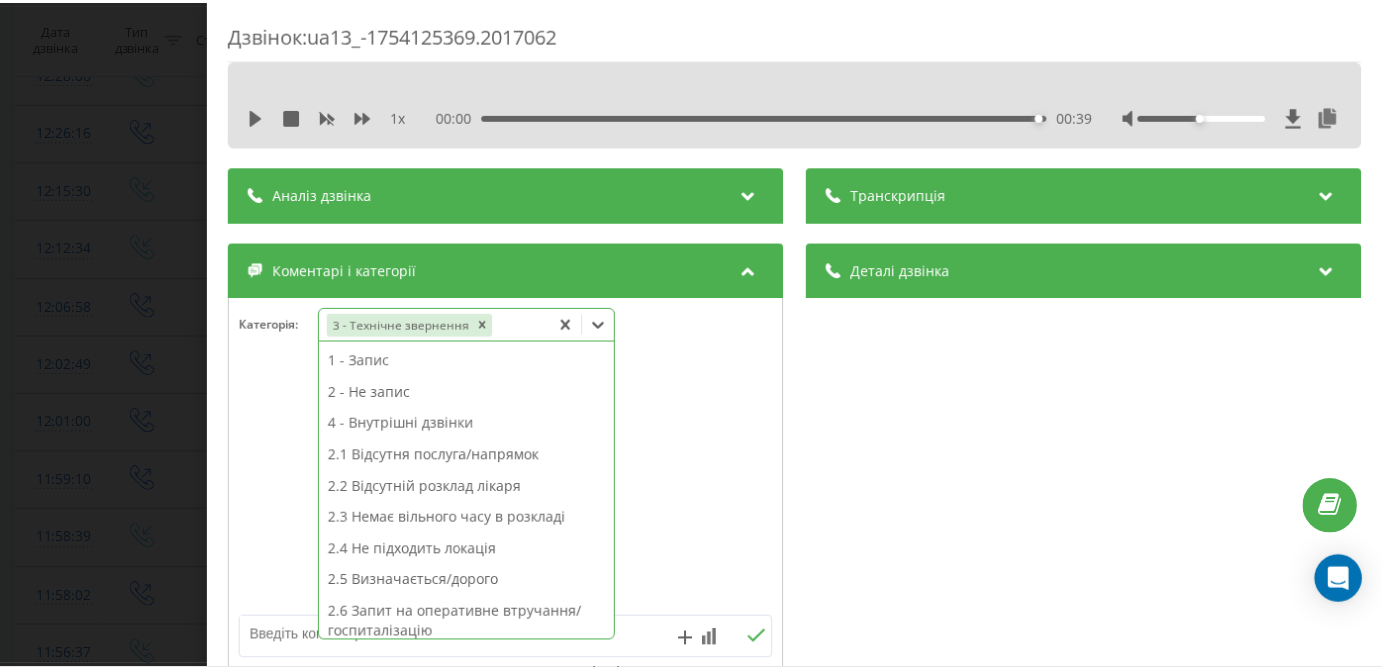 scroll, scrollTop: 313, scrollLeft: 0, axis: vertical 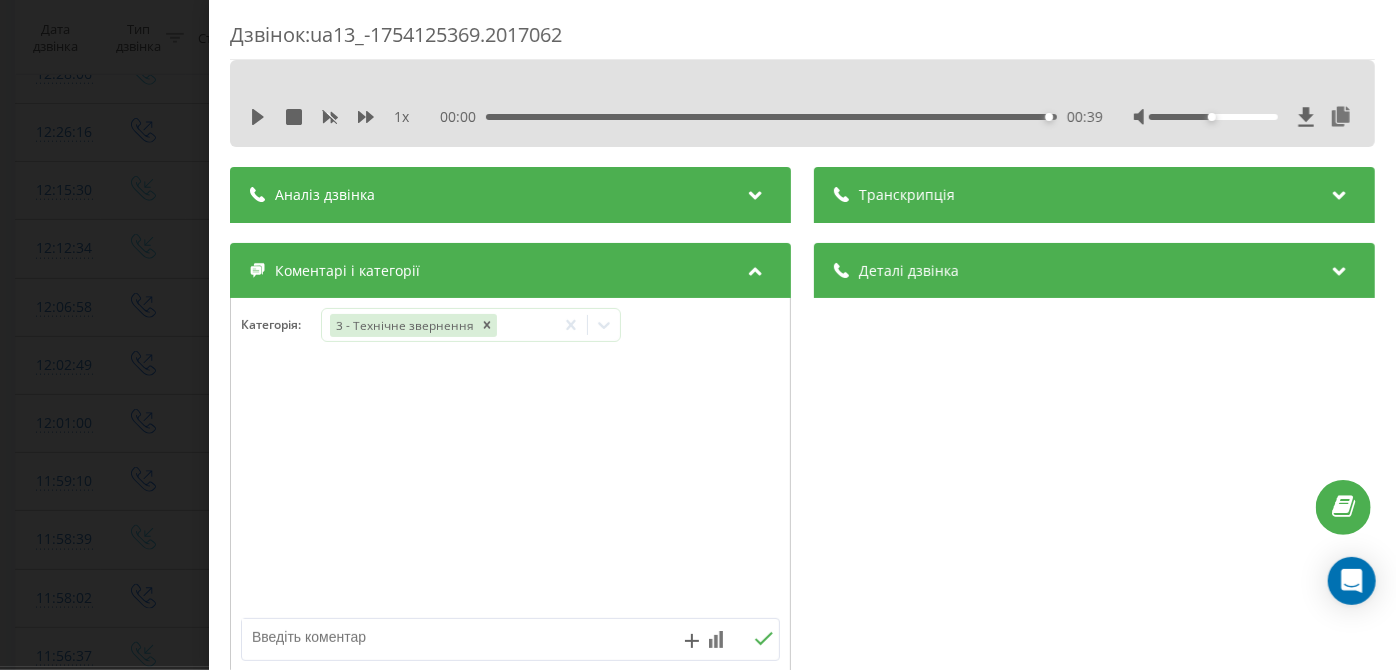click at bounding box center [456, 637] 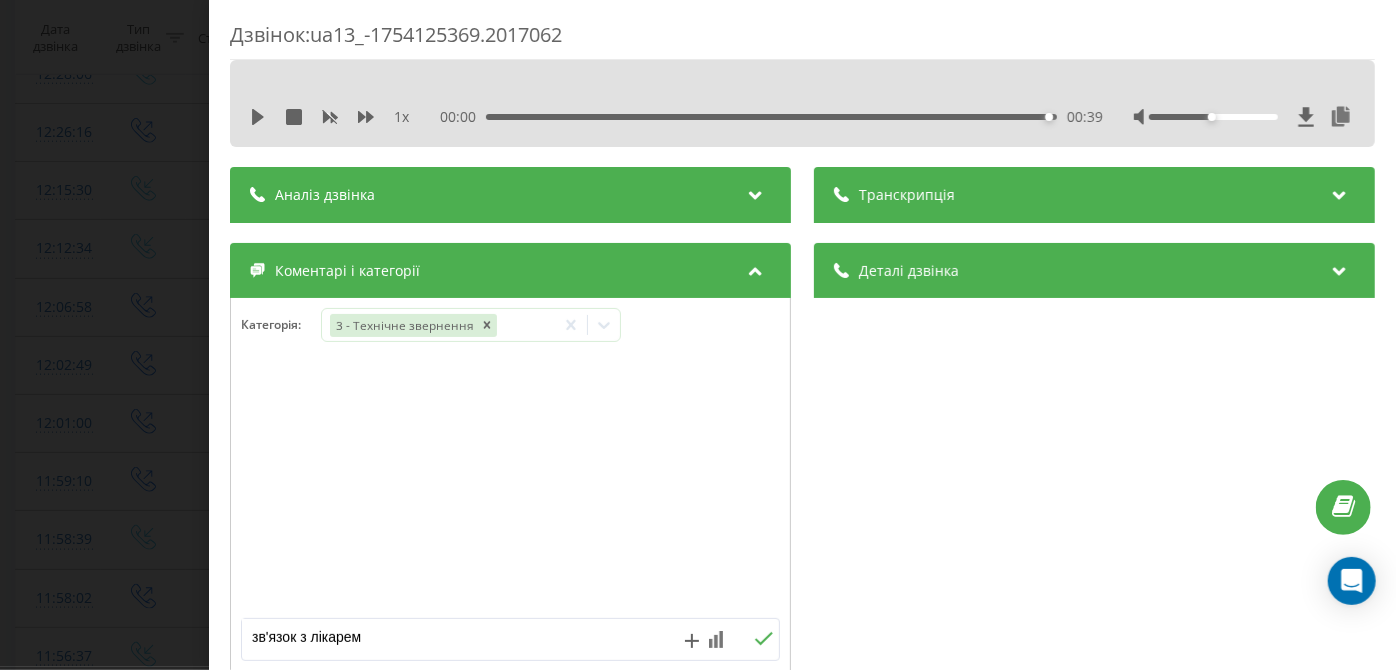 type on "зв'язок з лікарем" 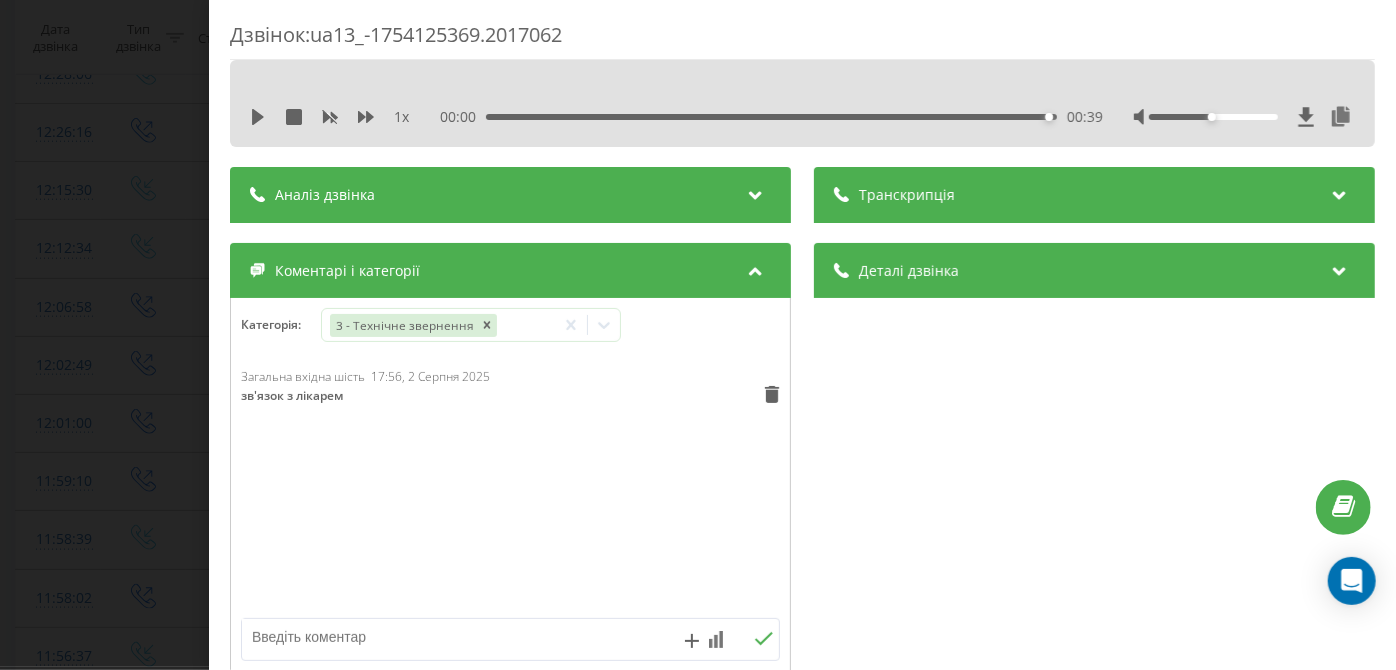 click on "Дзвінок :  ua13_-1754125369.2017062   1 x  00:00 00:39   00:39   Транскрипція Для AI-аналізу майбутніх дзвінків  налаштуйте та активуйте профіль на сторінці . Якщо профіль вже є і дзвінок відповідає його умовам, оновіть сторінку через 10 хвилин - AI аналізує поточний дзвінок. Аналіз дзвінка Для AI-аналізу майбутніх дзвінків  налаштуйте та активуйте профіль на сторінці . Якщо профіль вже є і дзвінок відповідає його умовам, оновіть сторінку через 10 хвилин - AI аналізує поточний дзвінок. Деталі дзвінка Загальне Дата дзвінка 2025-08-02 12:02:49 Тип дзвінка Вихідний Статус дзвінка Успішний 380442044040 :" at bounding box center [698, 335] 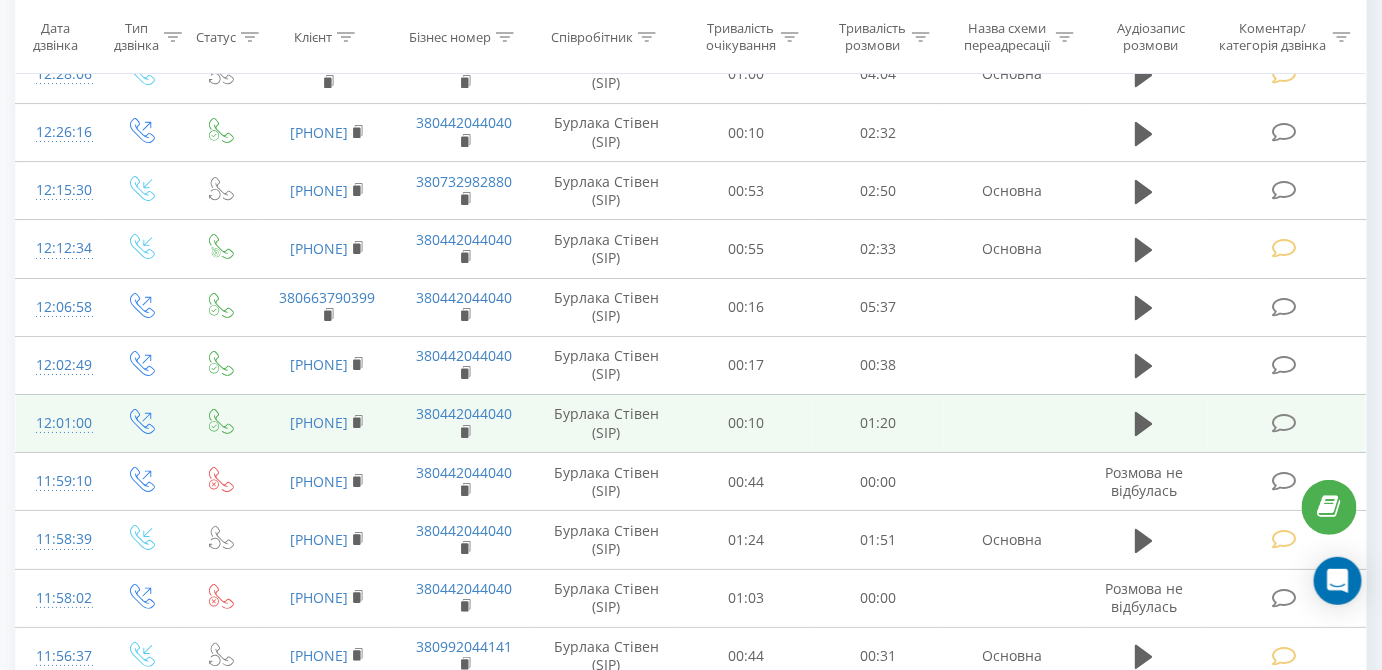 click at bounding box center [1284, 423] 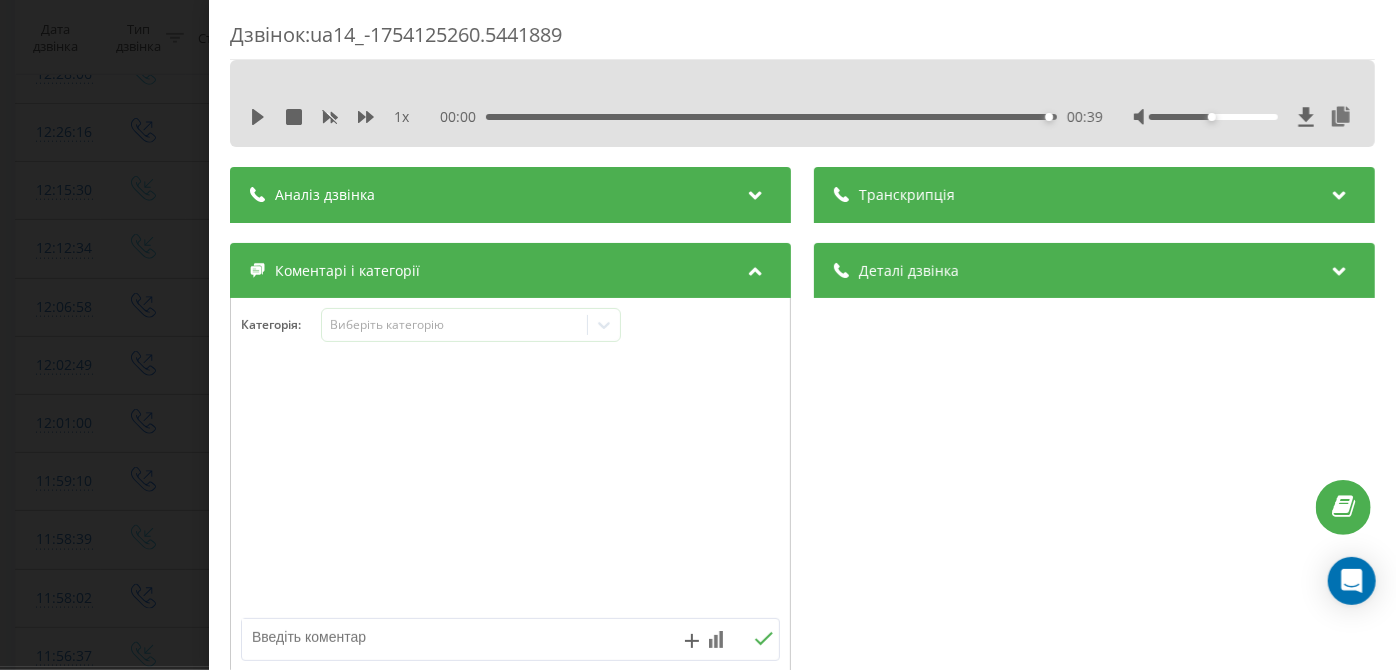click on "1 x  00:00 00:39   00:39" at bounding box center (802, 117) 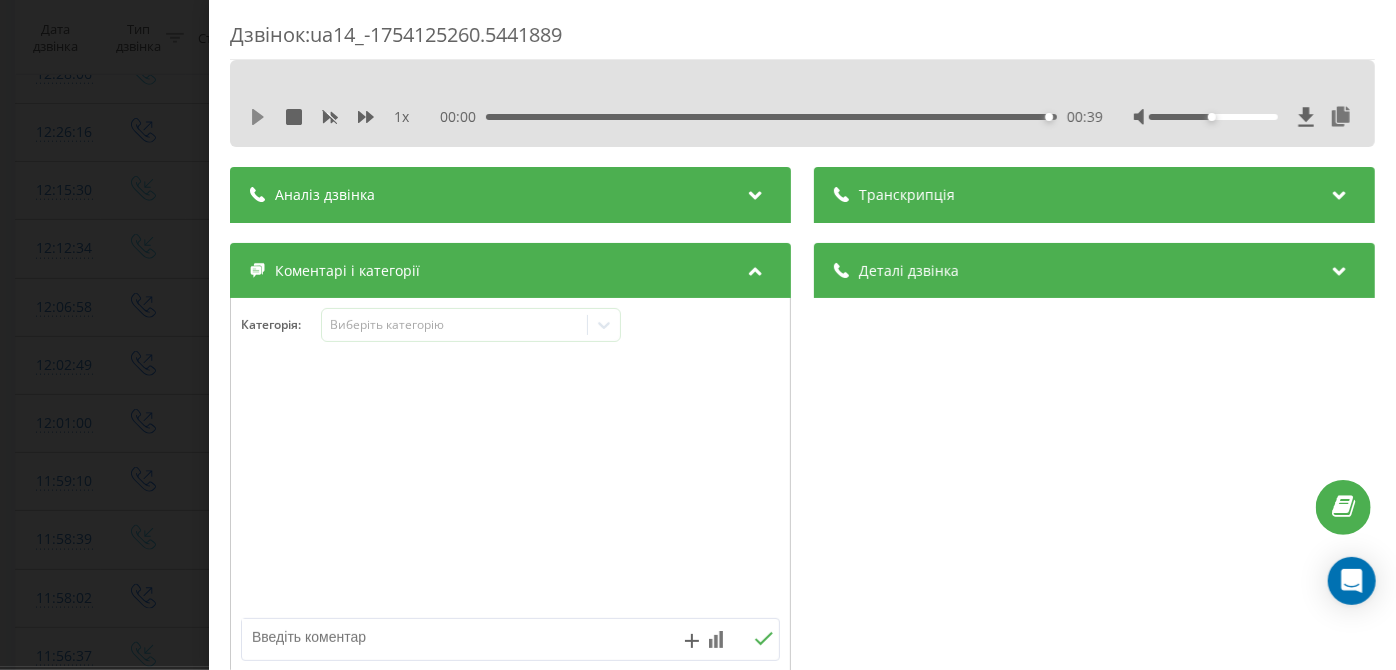 click 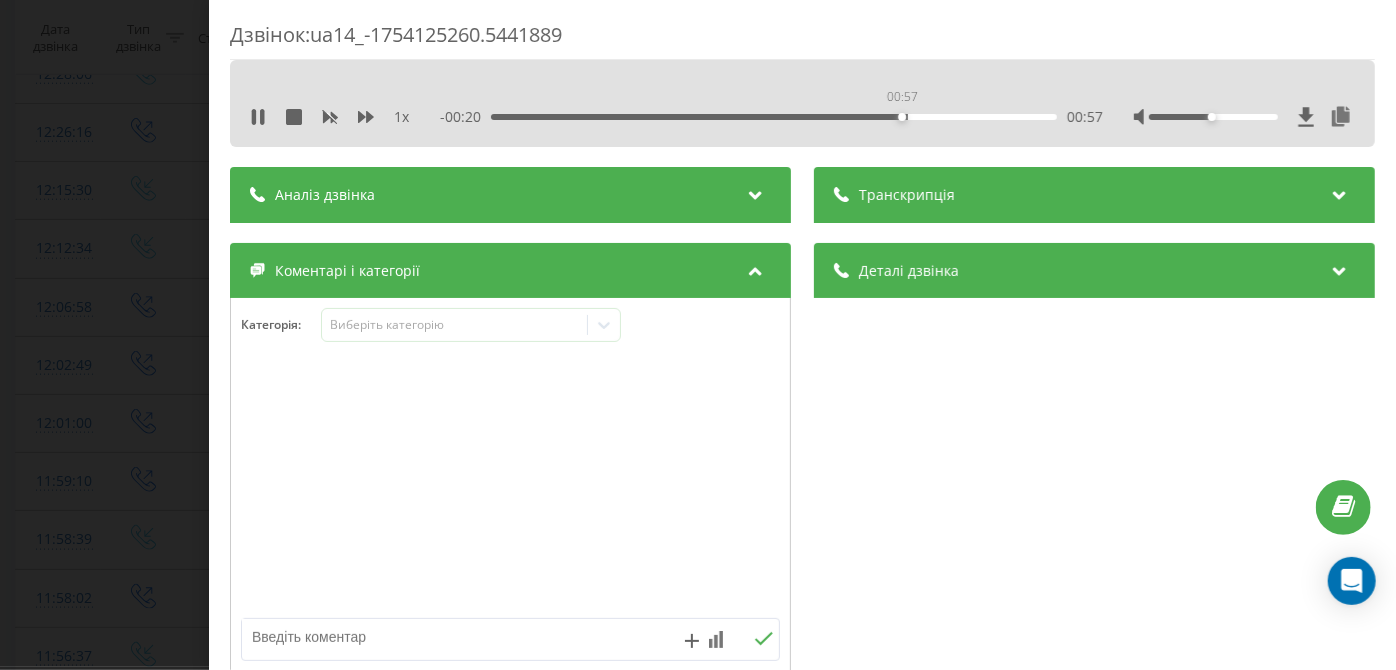 click on "00:57" at bounding box center [775, 117] 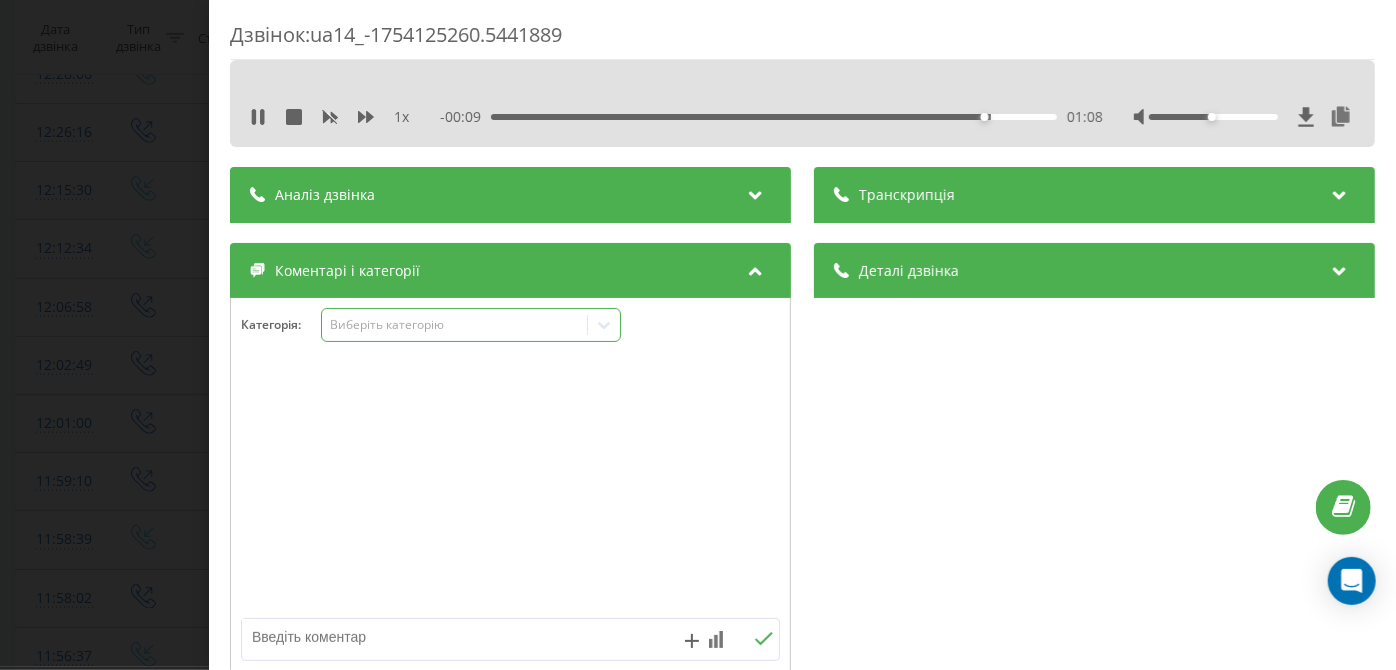click on "Виберіть категорію" at bounding box center (455, 325) 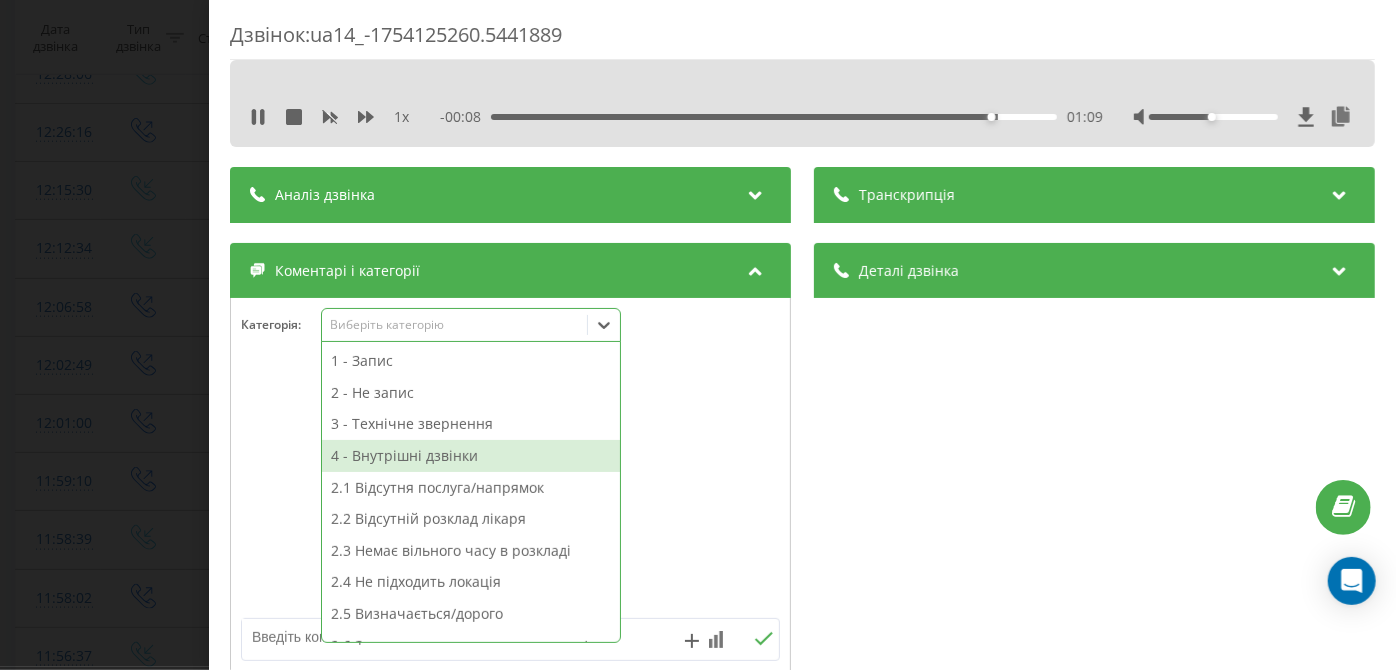 click on "4 - Внутрішні дзвінки" at bounding box center (471, 456) 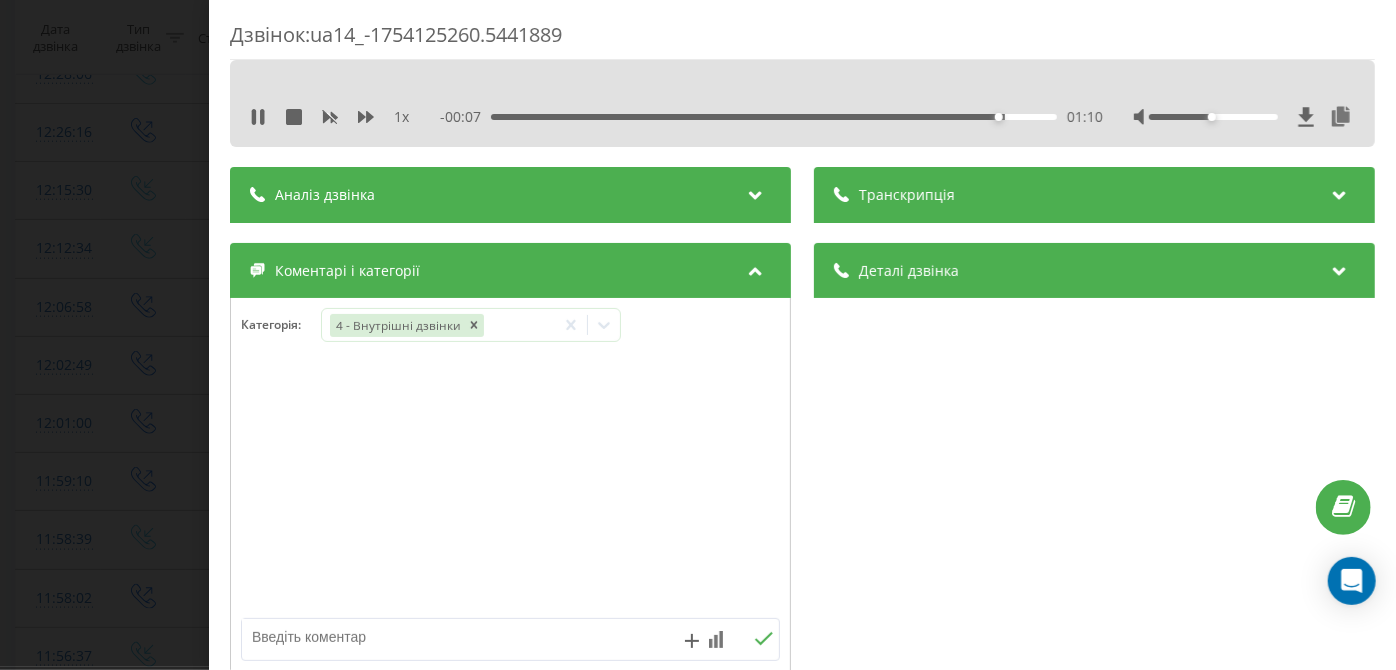click on "Дзвінок :  ua14_-1754125260.5441889   1 x  - 00:07 01:10   01:10   Транскрипція Для AI-аналізу майбутніх дзвінків  налаштуйте та активуйте профіль на сторінці . Якщо профіль вже є і дзвінок відповідає його умовам, оновіть сторінку через 10 хвилин - AI аналізує поточний дзвінок. Аналіз дзвінка Для AI-аналізу майбутніх дзвінків  налаштуйте та активуйте профіль на сторінці . Якщо профіль вже є і дзвінок відповідає його умовам, оновіть сторінку через 10 хвилин - AI аналізує поточний дзвінок. Деталі дзвінка Загальне Дата дзвінка 2025-08-02 12:01:00 Тип дзвінка Вихідний Статус дзвінка Успішний 380442044040" at bounding box center [698, 335] 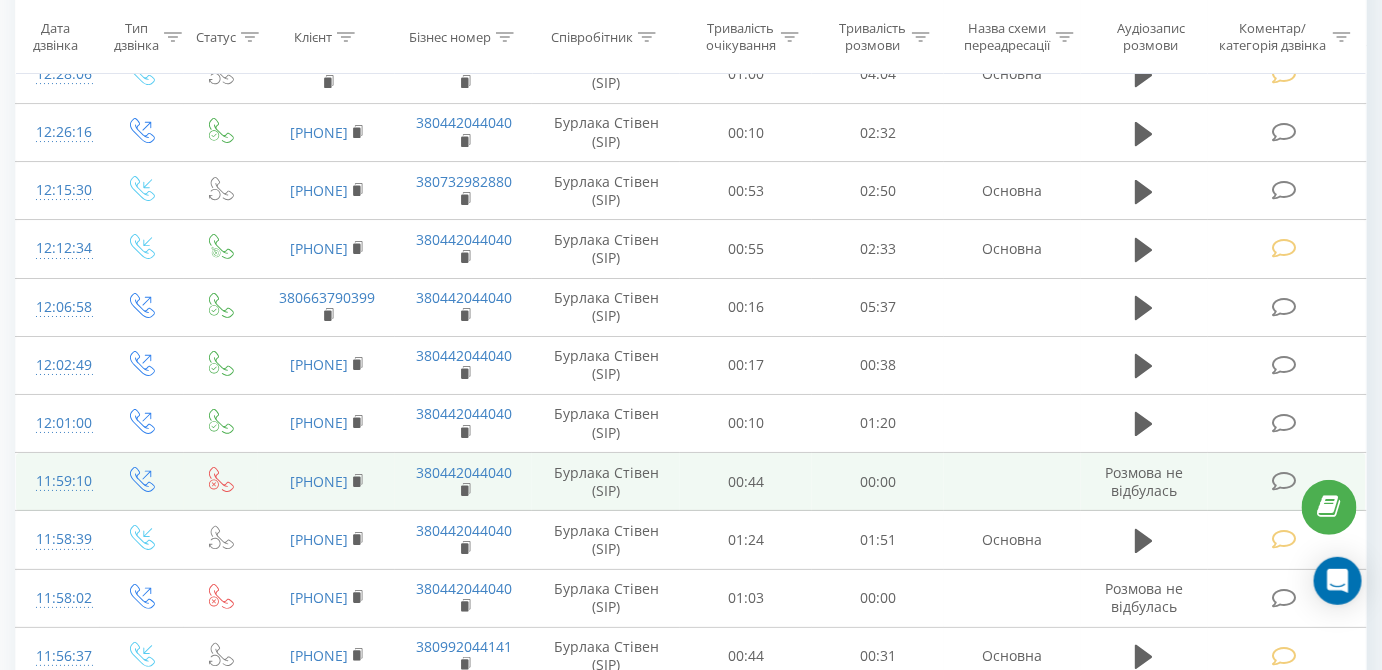 scroll, scrollTop: 5038, scrollLeft: 0, axis: vertical 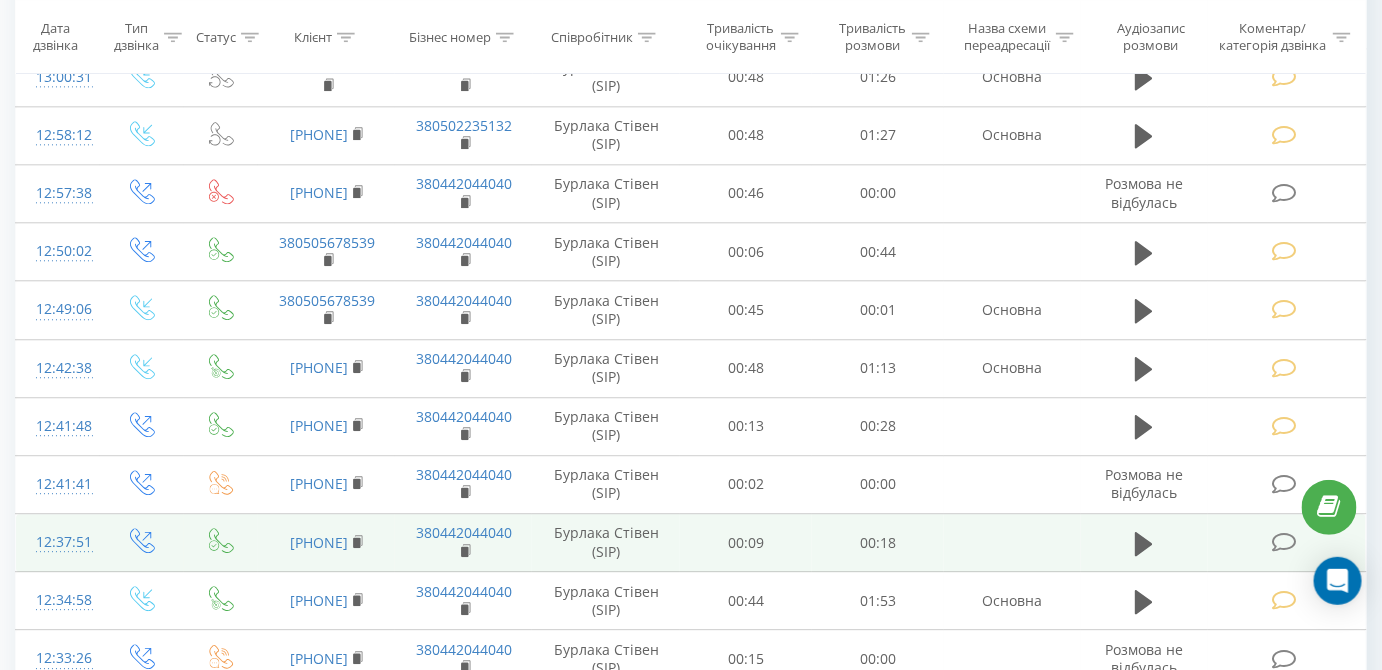 click at bounding box center [1284, 542] 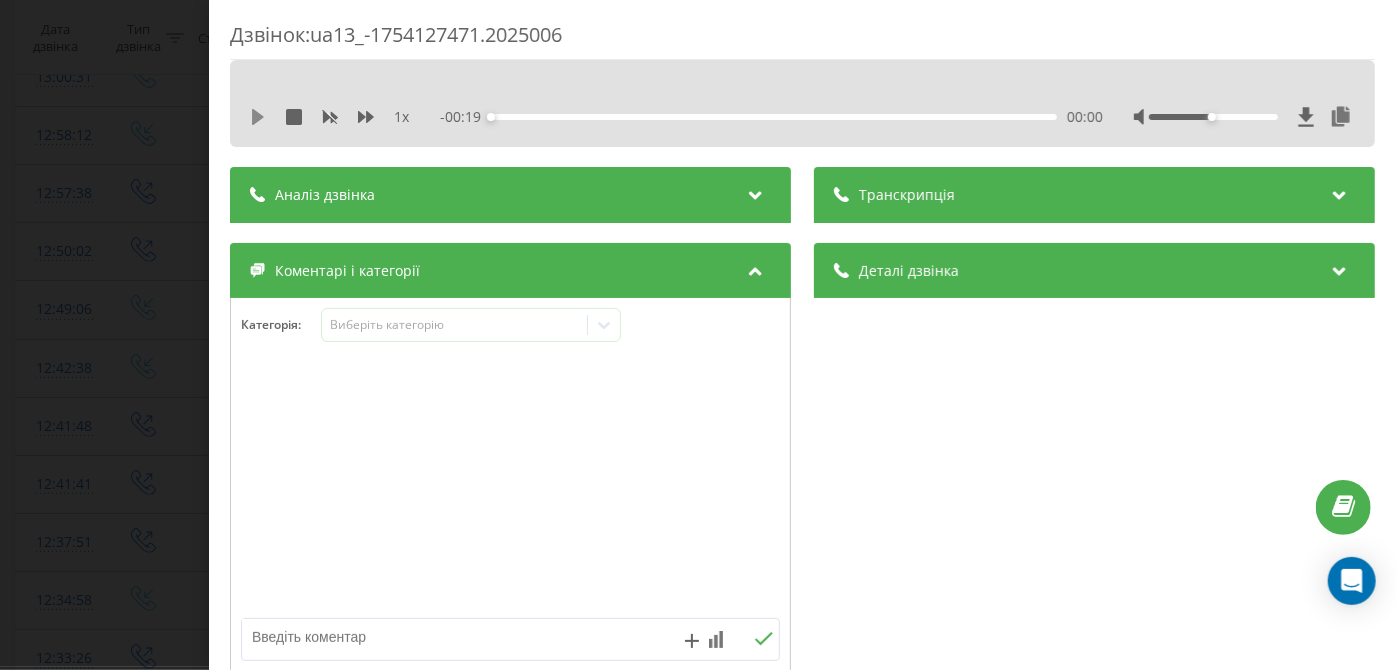 click 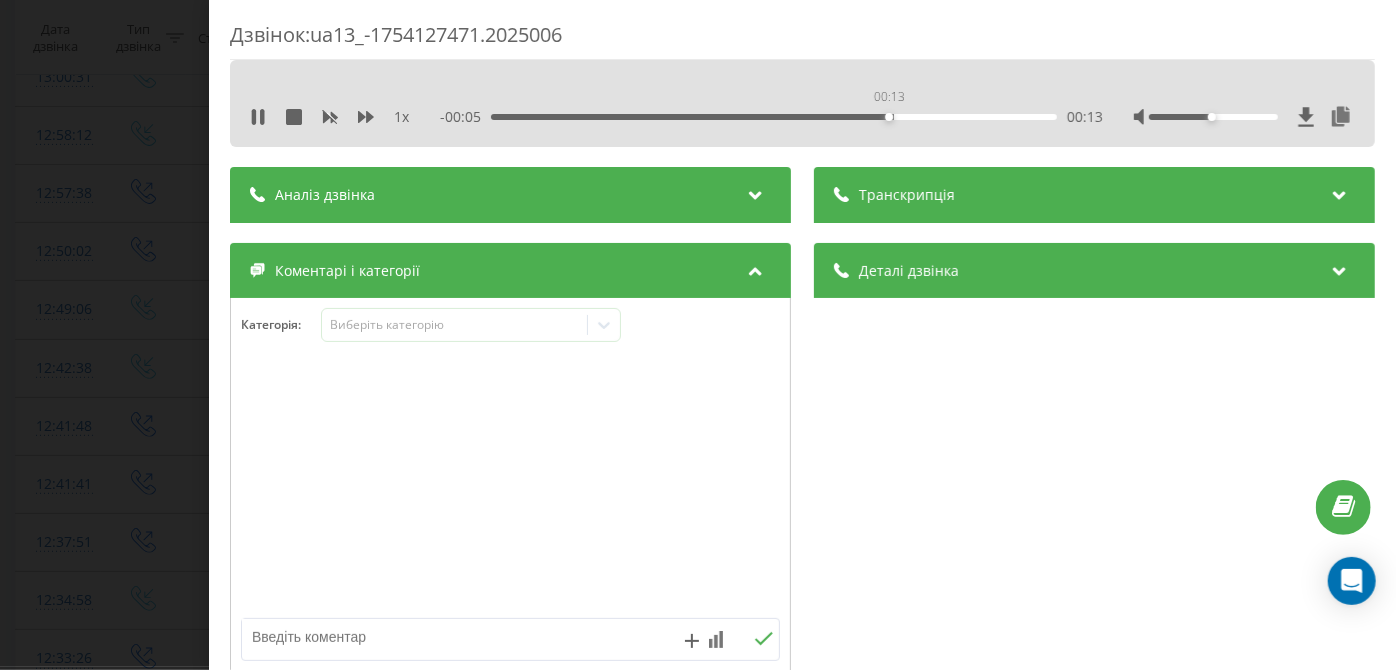 click on "00:13" at bounding box center [775, 117] 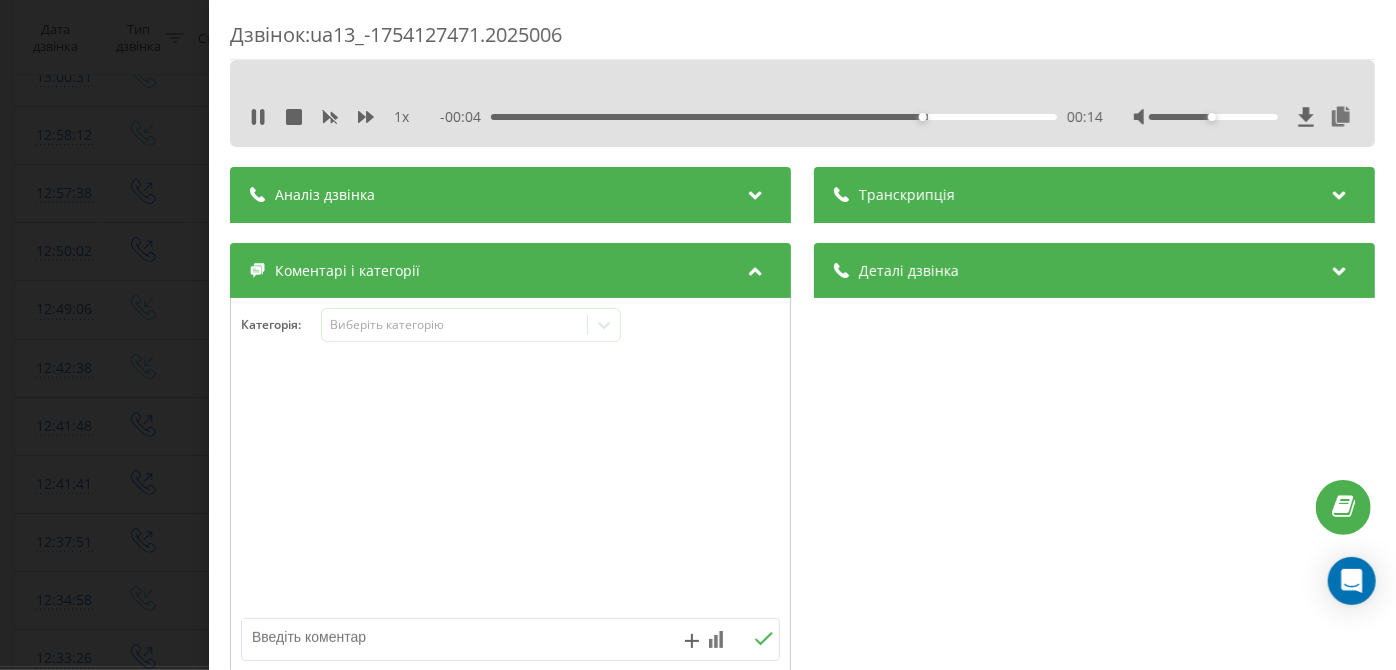 click on "- 00:04 00:14   00:14" at bounding box center [772, 117] 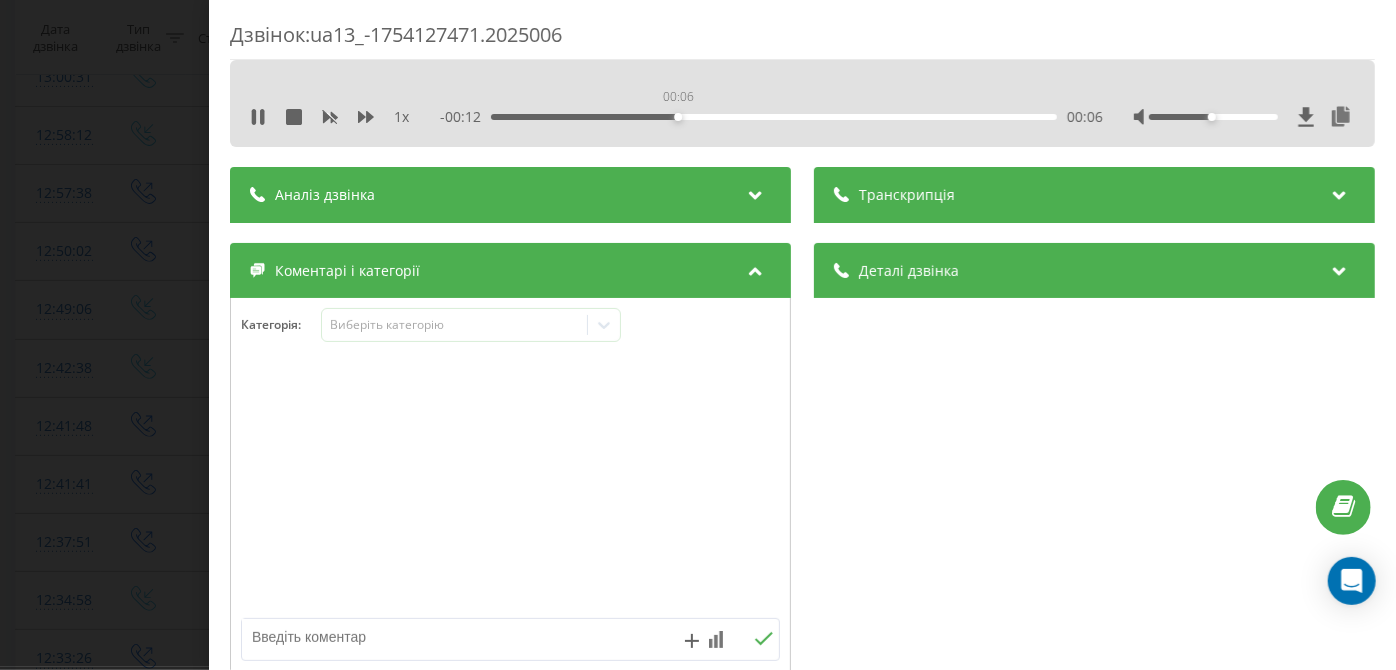 click on "00:06" at bounding box center (775, 117) 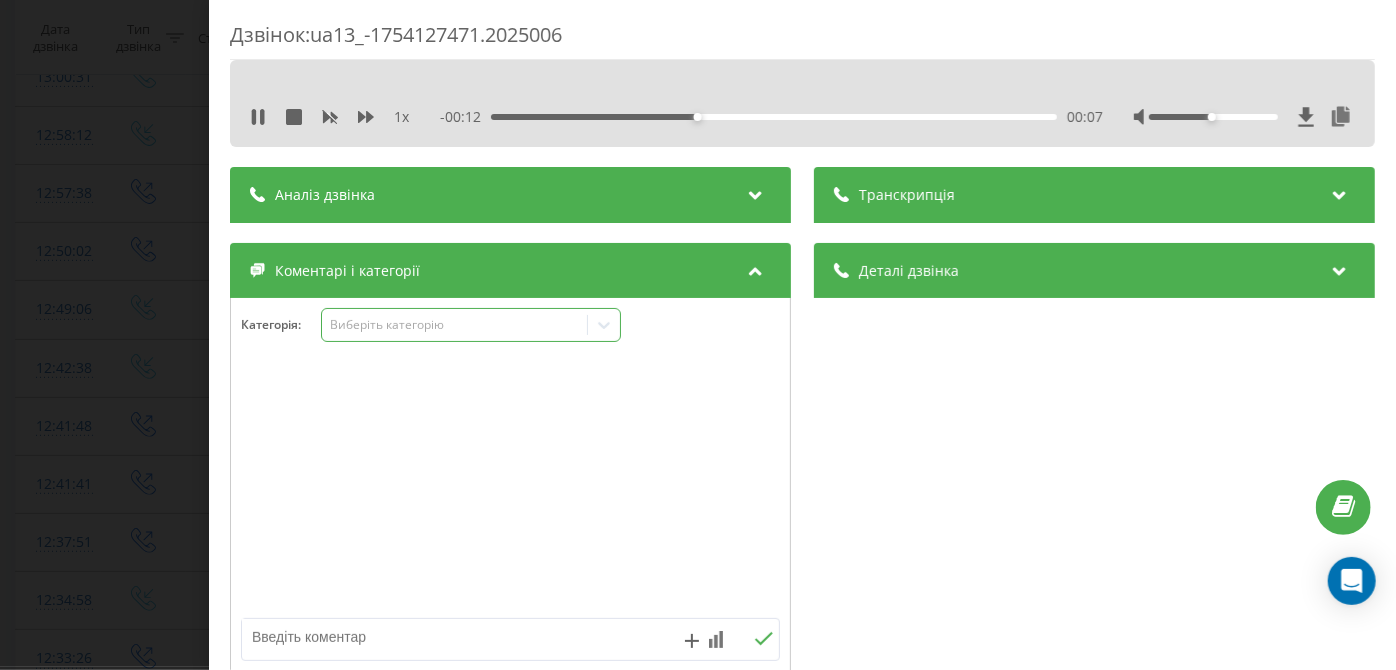 click on "Виберіть категорію" at bounding box center [471, 325] 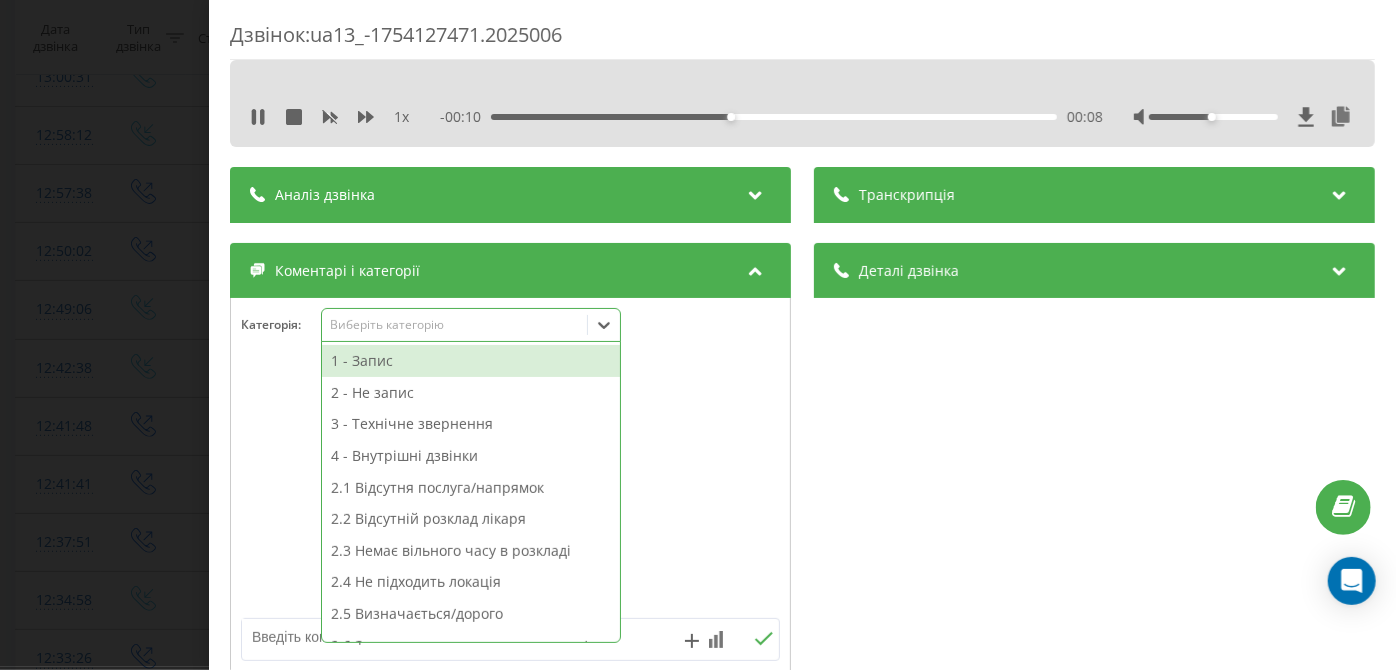 click on "3 - Технічне звернення" at bounding box center [471, 424] 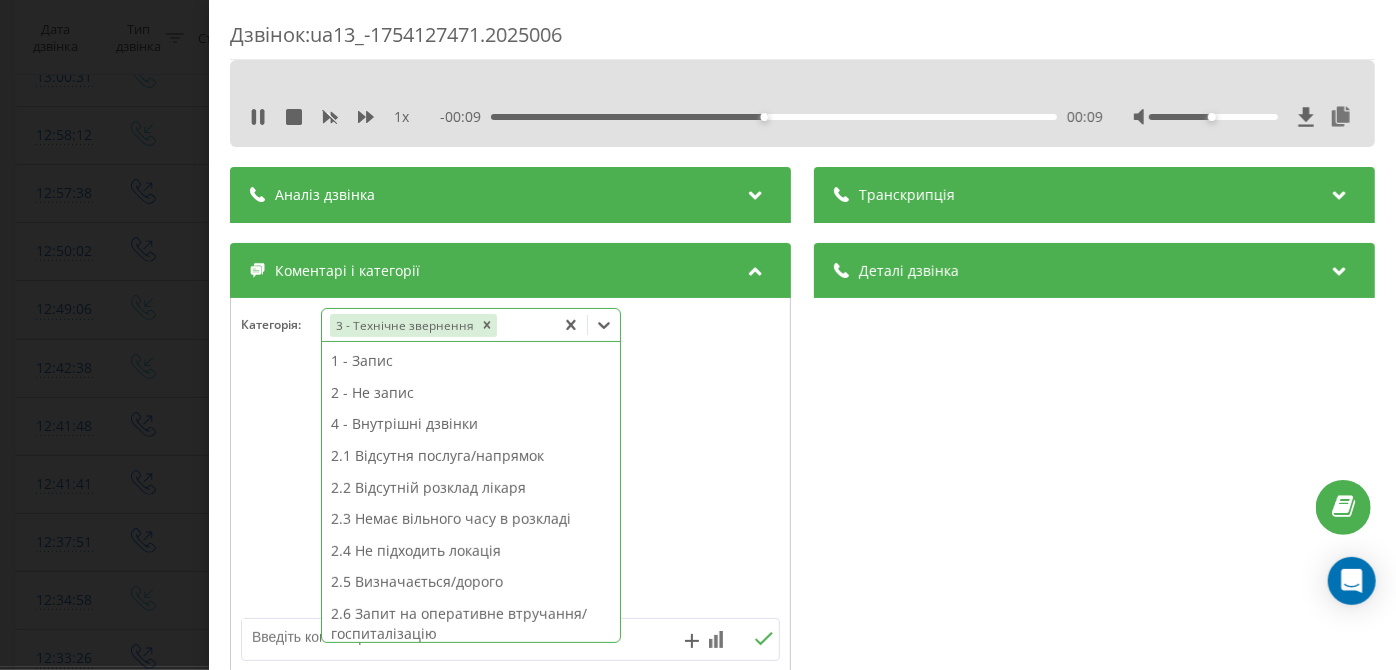 scroll, scrollTop: 313, scrollLeft: 0, axis: vertical 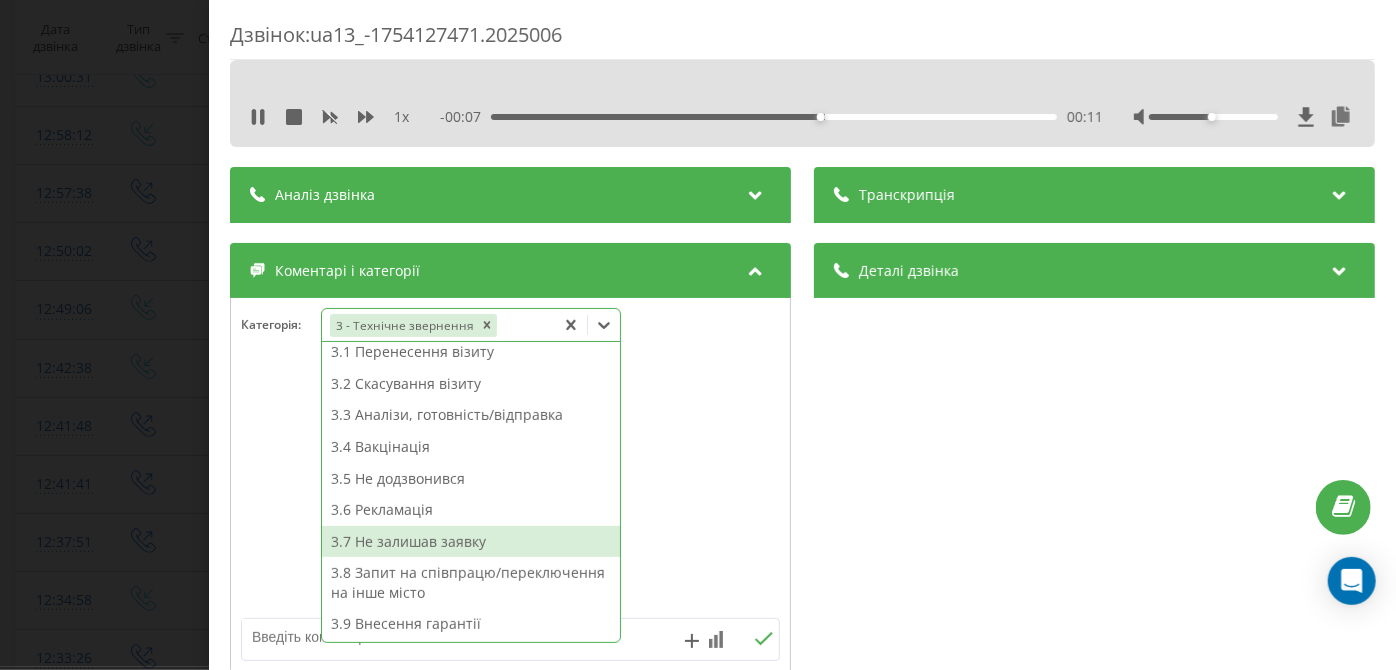 click on "3.7 Не залишав заявку" at bounding box center [471, 542] 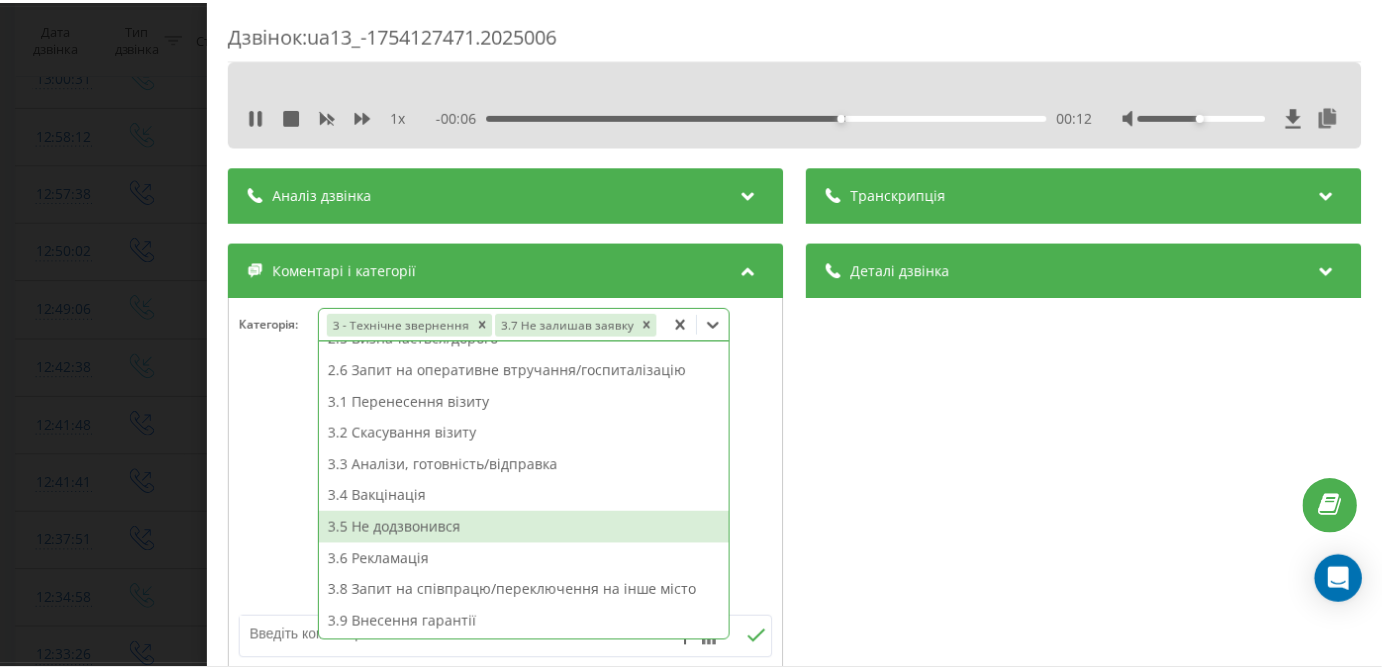 scroll, scrollTop: 242, scrollLeft: 0, axis: vertical 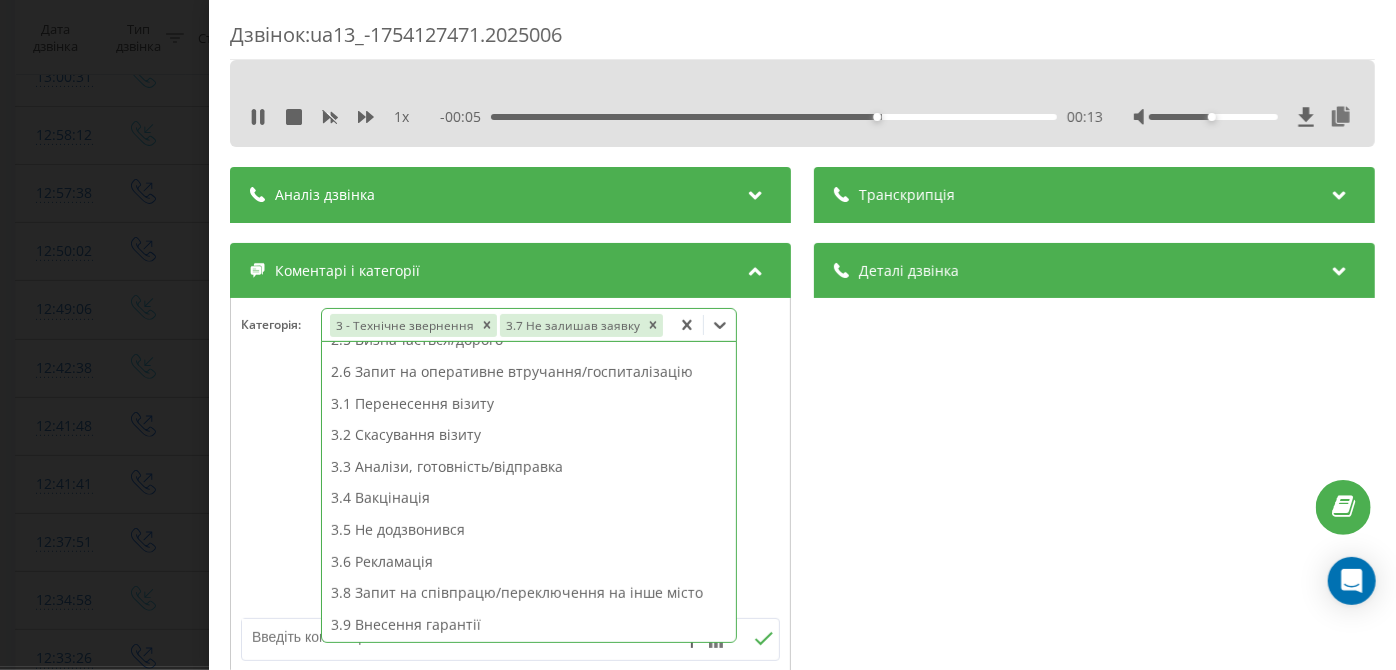 click on "Дзвінок :  ua13_-1754127471.2025006   1 x  - 00:05 00:13   00:13   Транскрипція Для AI-аналізу майбутніх дзвінків  налаштуйте та активуйте профіль на сторінці . Якщо профіль вже є і дзвінок відповідає його умовам, оновіть сторінку через 10 хвилин - AI аналізує поточний дзвінок. Аналіз дзвінка Для AI-аналізу майбутніх дзвінків  налаштуйте та активуйте профіль на сторінці . Якщо профіль вже є і дзвінок відповідає його умовам, оновіть сторінку через 10 хвилин - AI аналізує поточний дзвінок. Деталі дзвінка Загальне Дата дзвінка [DATE] [TIME] Тип дзвінка Вихідний Статус дзвінка Успішний [PHONE]" at bounding box center (698, 335) 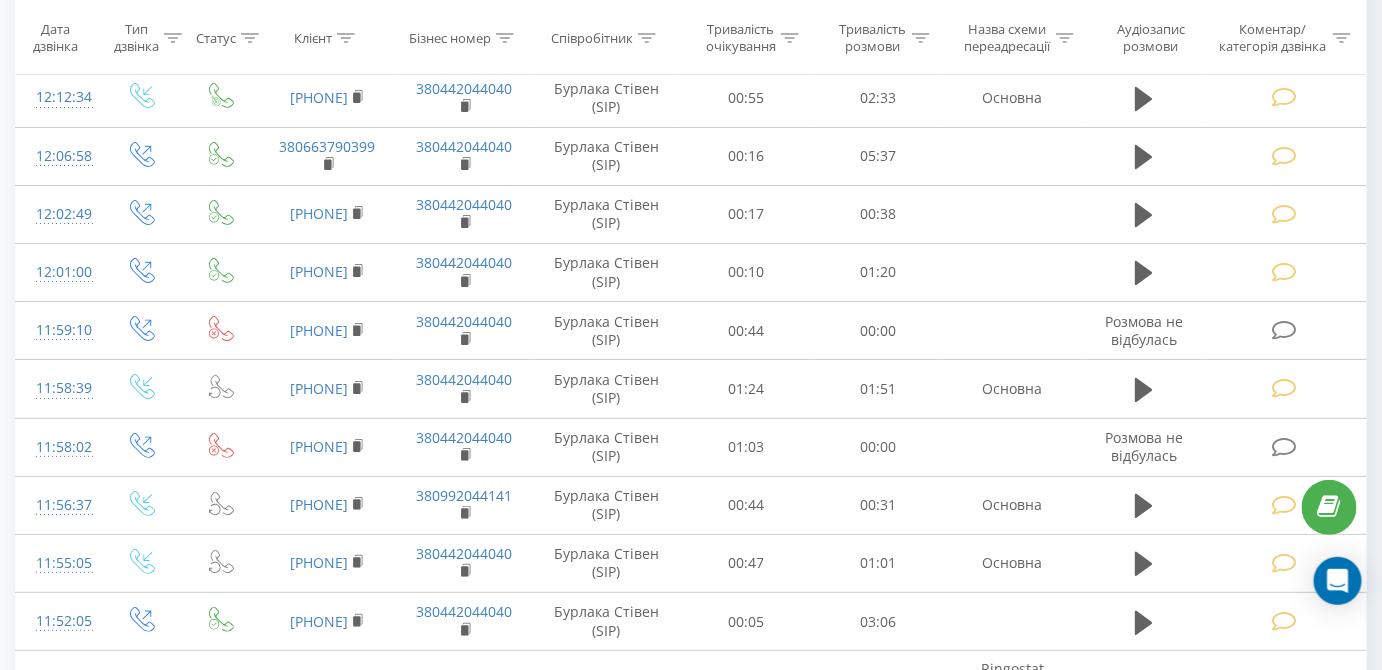 scroll, scrollTop: 5817, scrollLeft: 0, axis: vertical 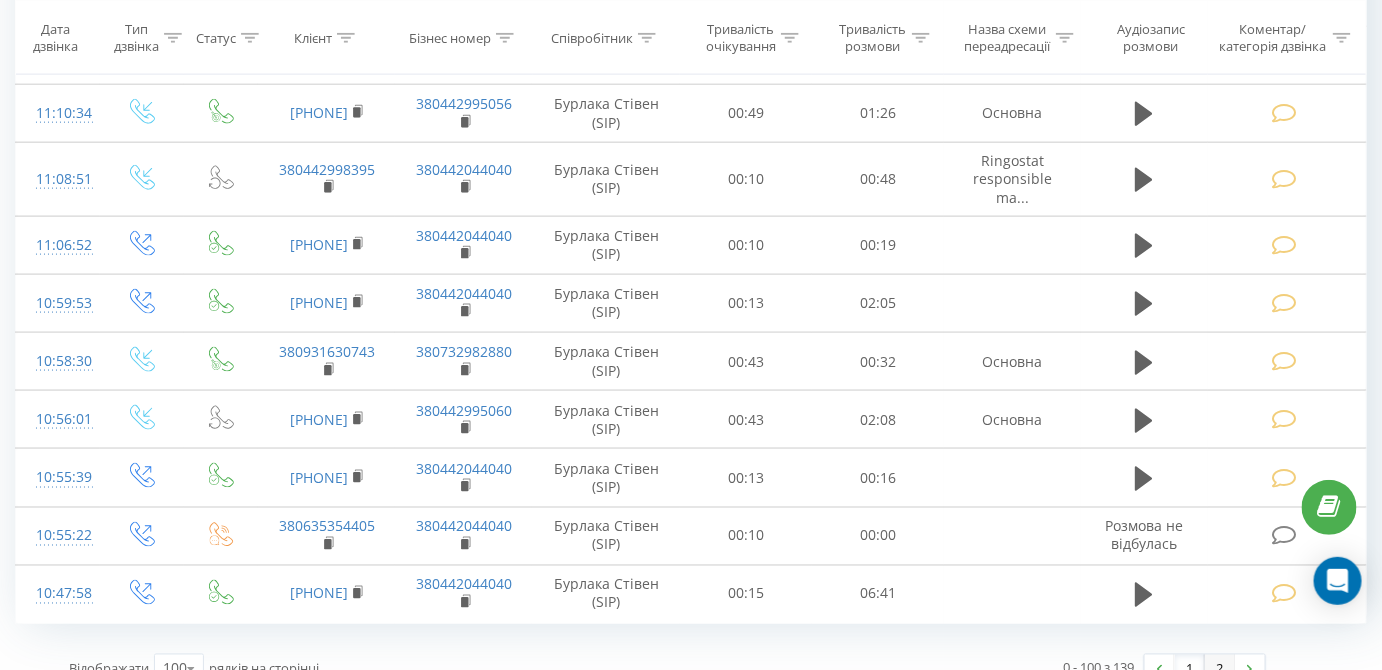 click on "2" at bounding box center (1220, 669) 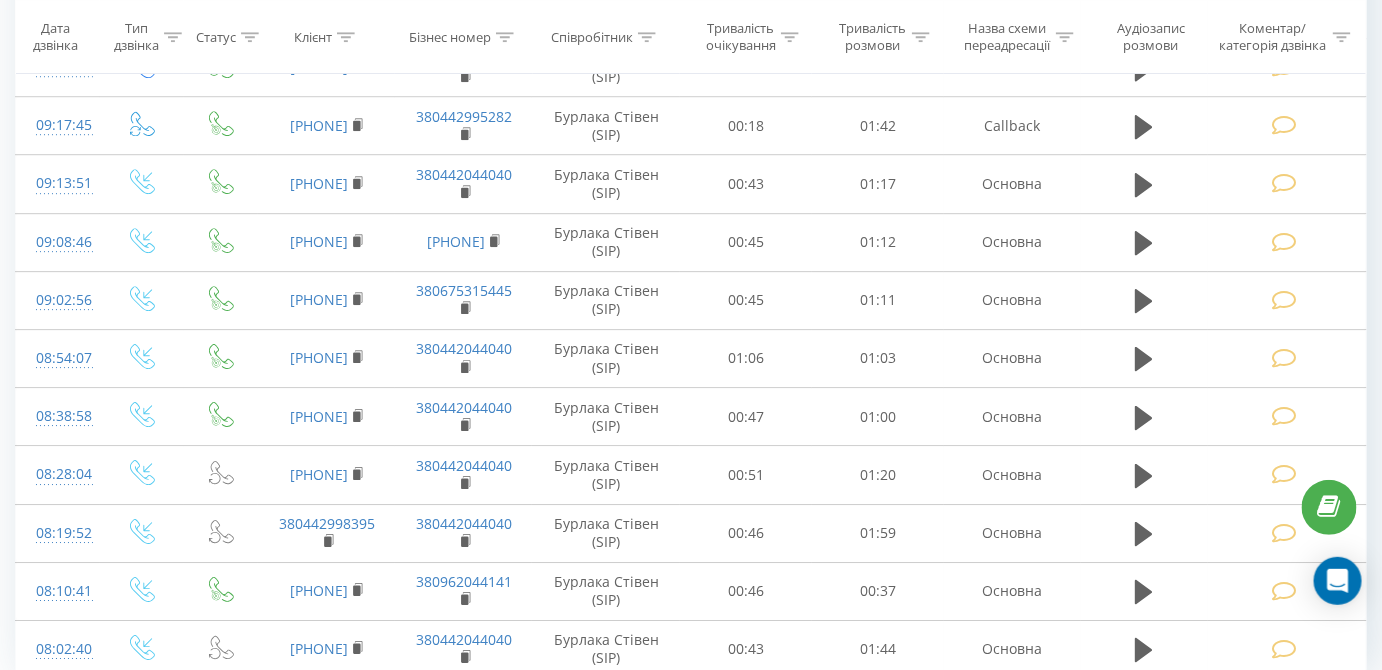 scroll, scrollTop: 1976, scrollLeft: 0, axis: vertical 